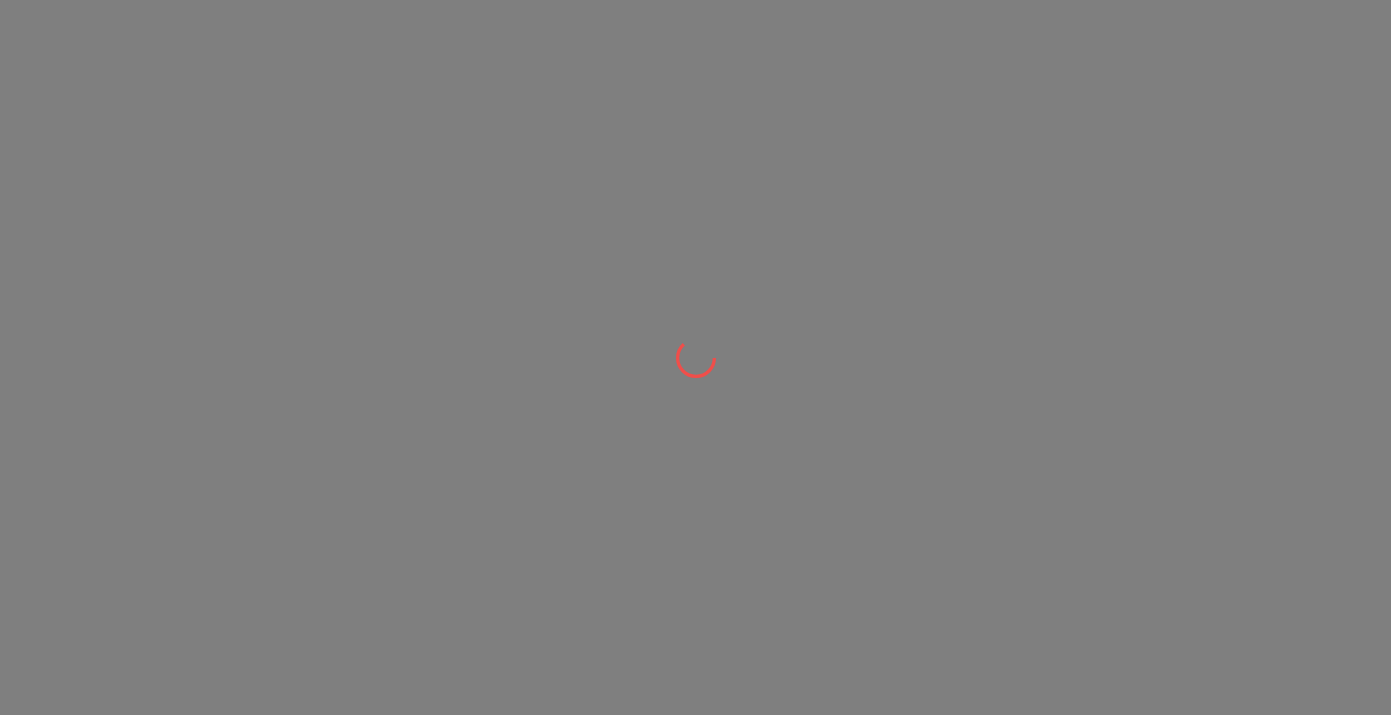 scroll, scrollTop: 0, scrollLeft: 0, axis: both 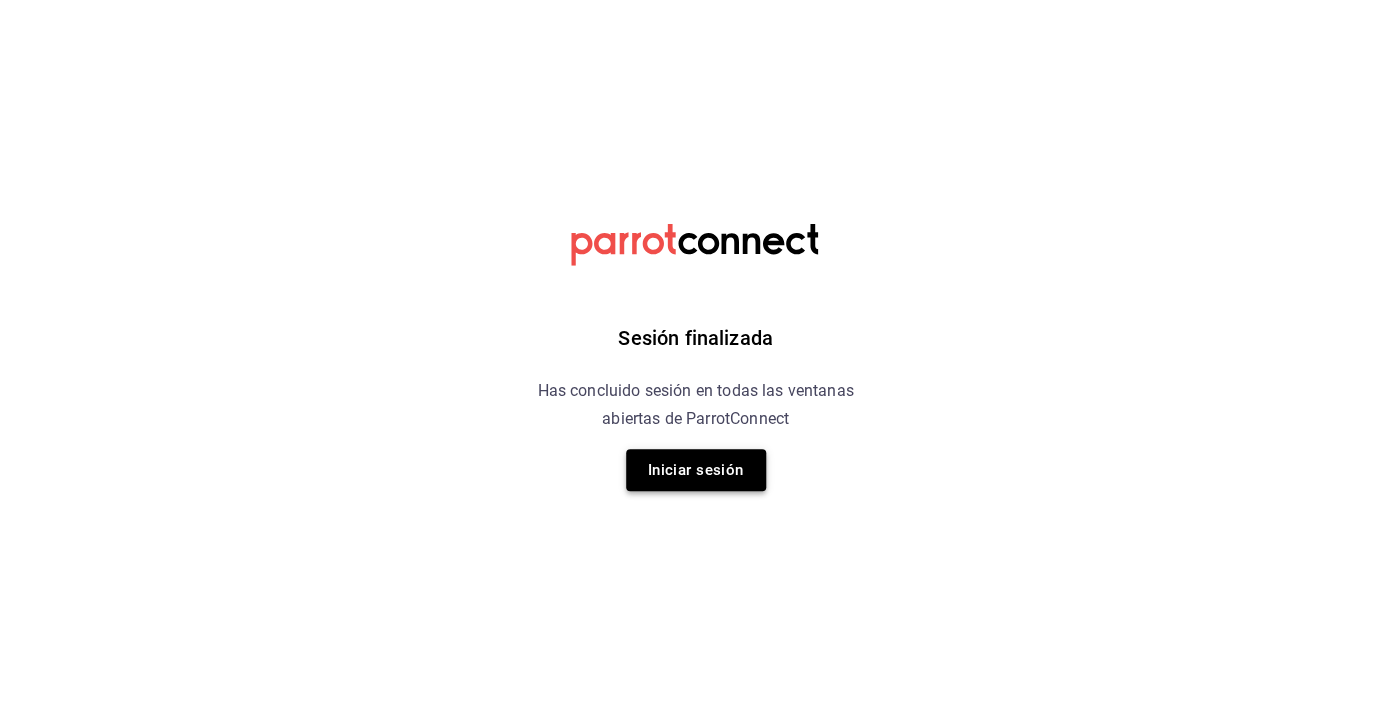 click on "Iniciar sesión" at bounding box center [696, 470] 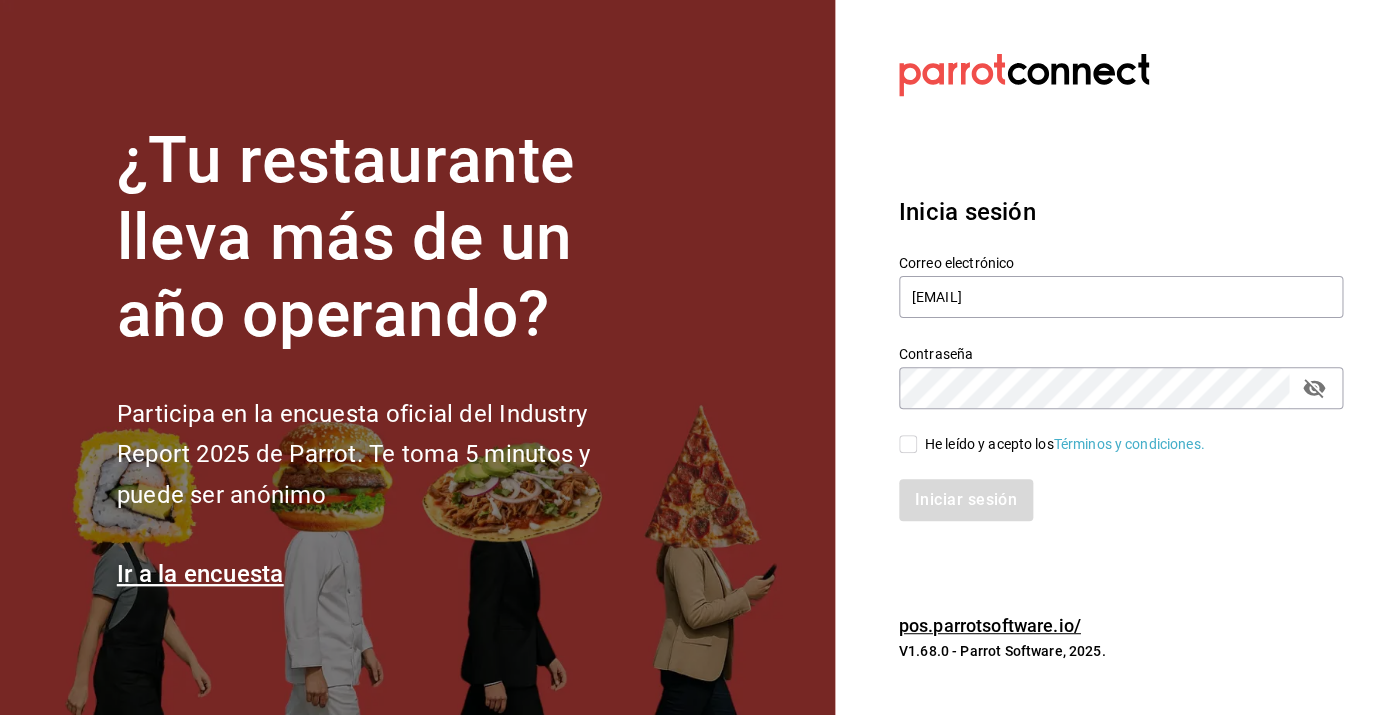 click on "He leído y acepto los  Términos y condiciones." at bounding box center [908, 444] 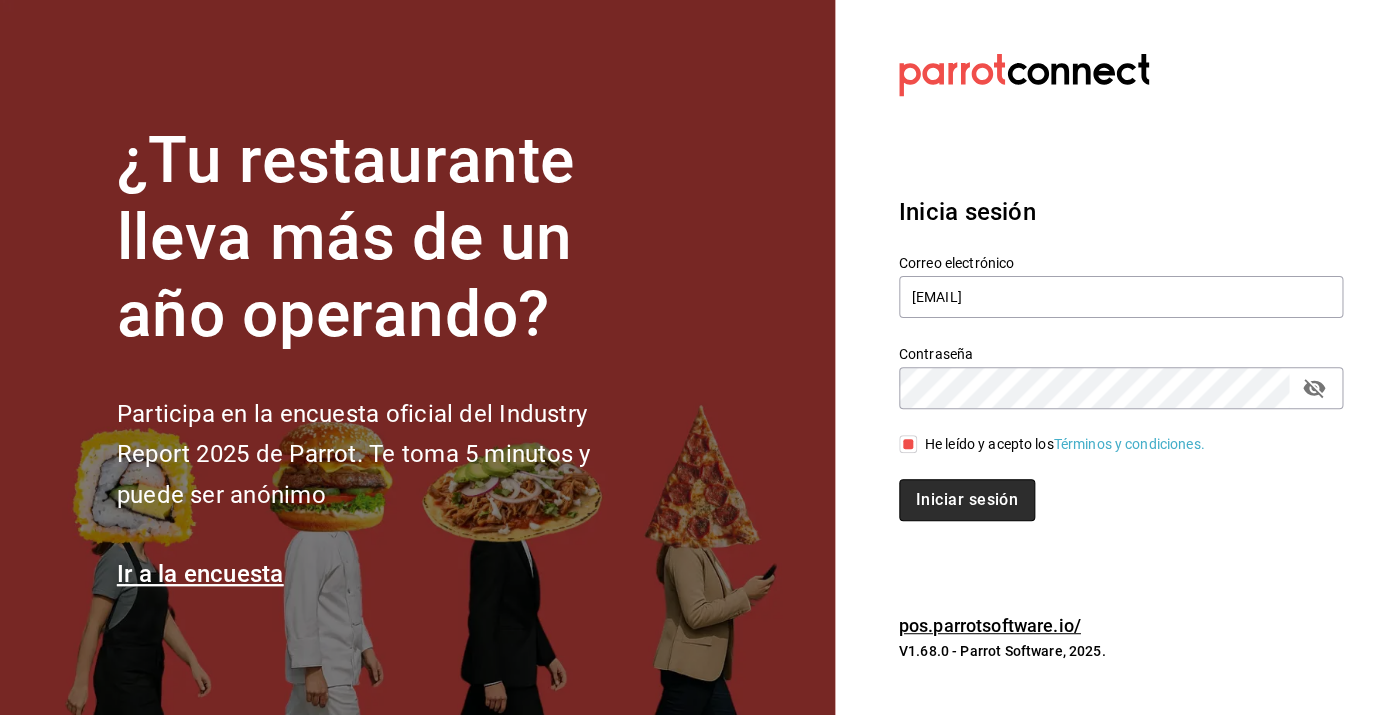 click on "Iniciar sesión" at bounding box center [967, 500] 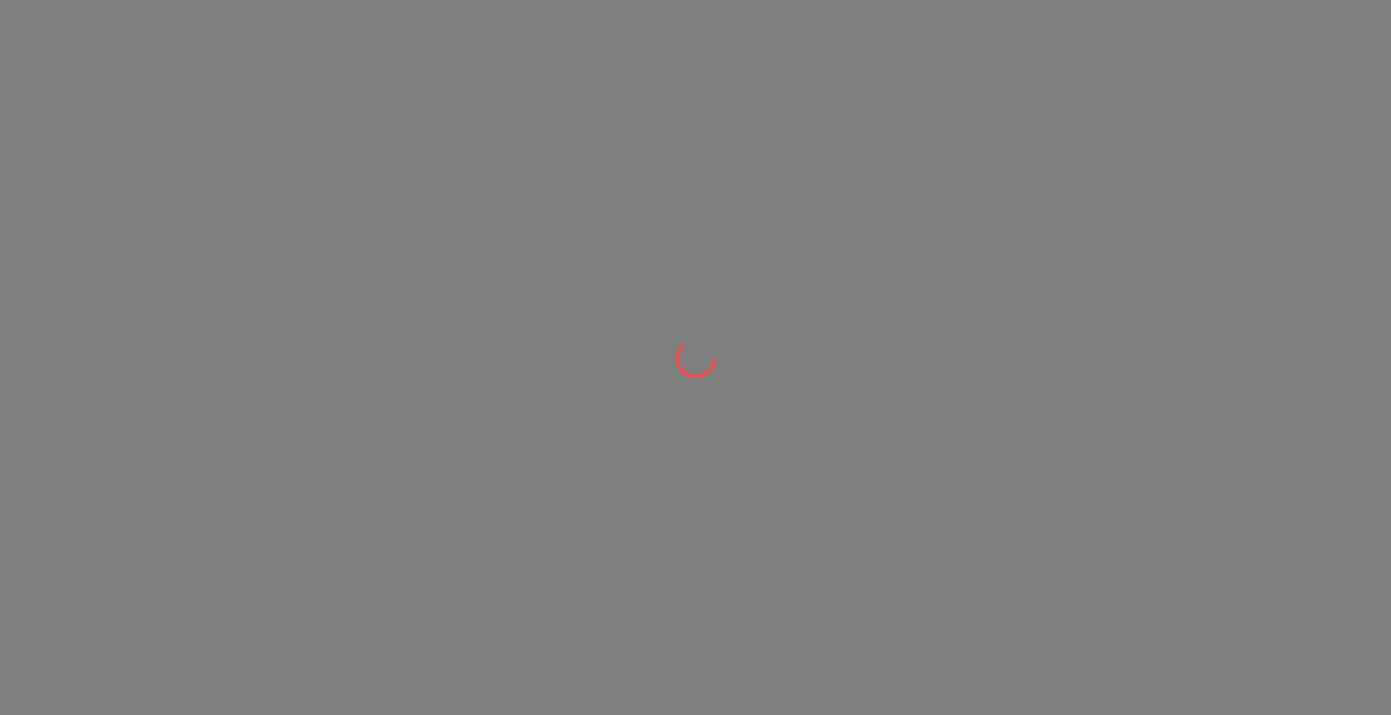 scroll, scrollTop: 0, scrollLeft: 0, axis: both 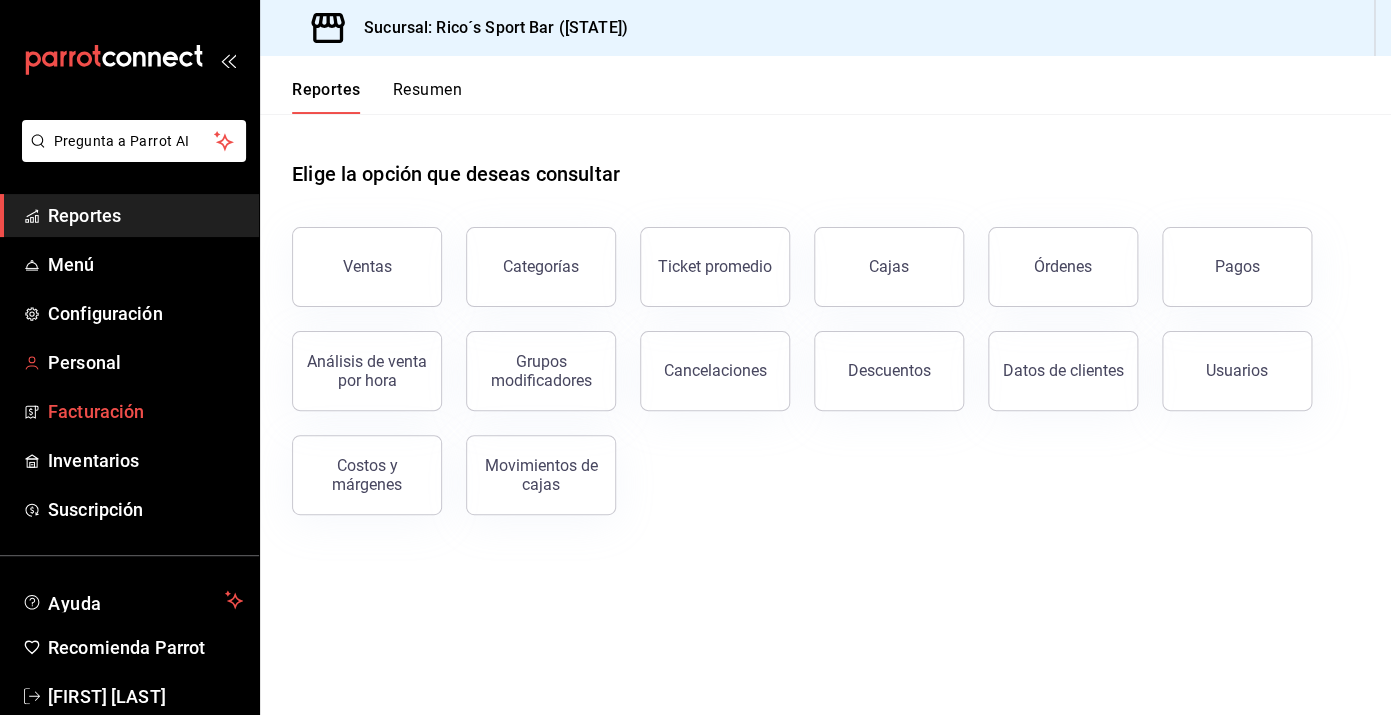 click on "Facturación" at bounding box center (129, 411) 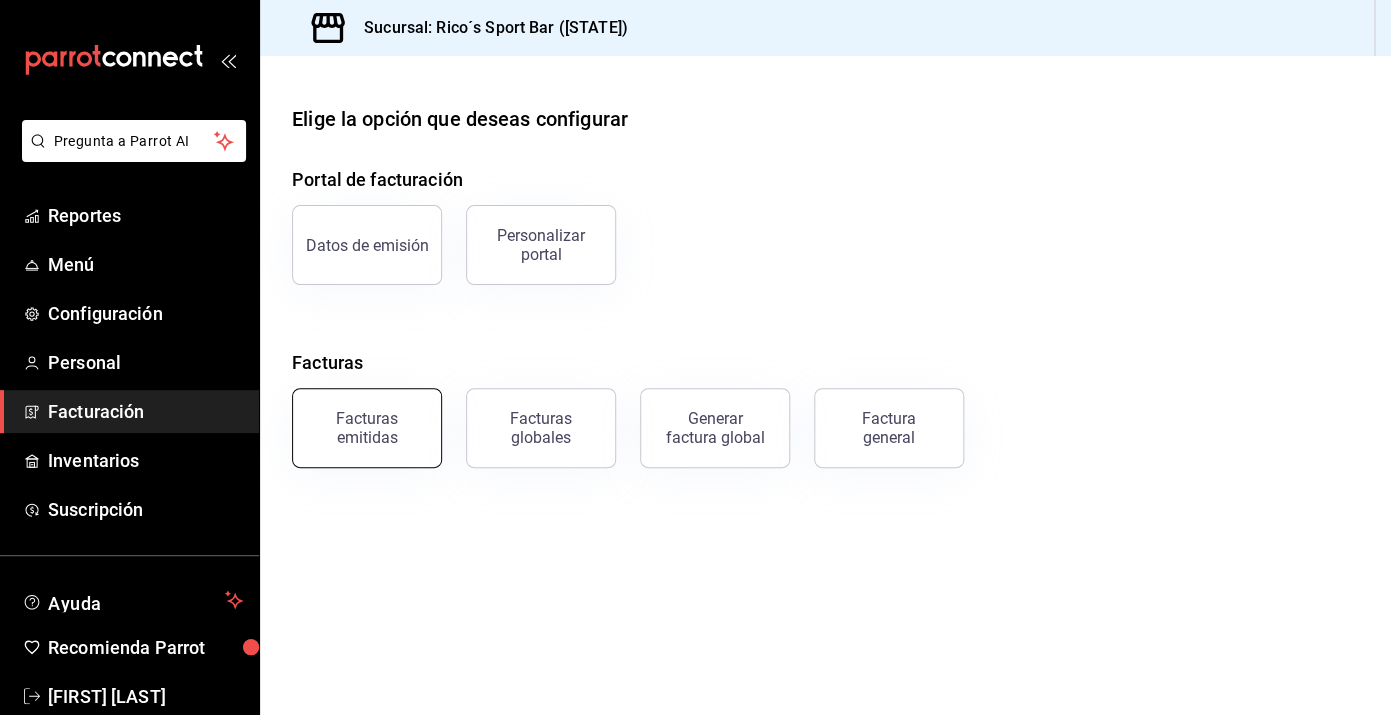 click on "Facturas emitidas" at bounding box center [367, 428] 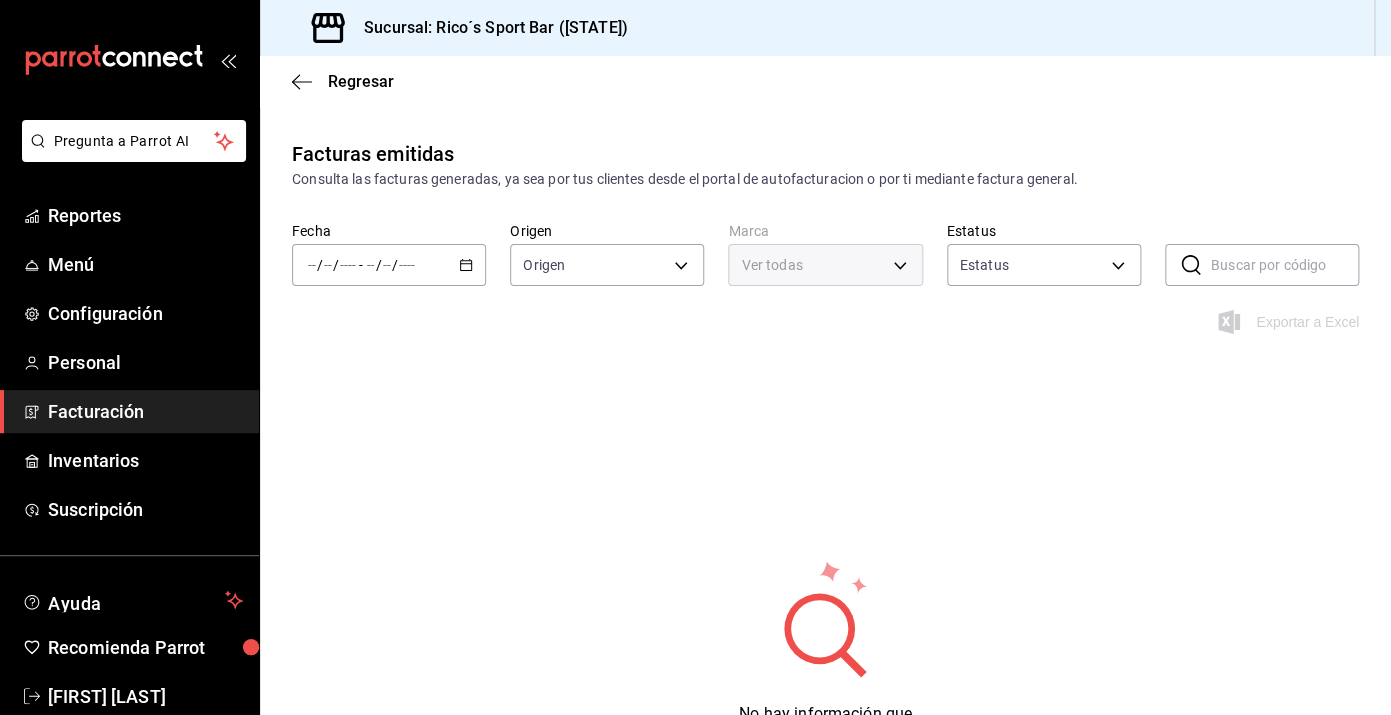 type on "ORDER_INVOICE,GENERAL_INVOICE" 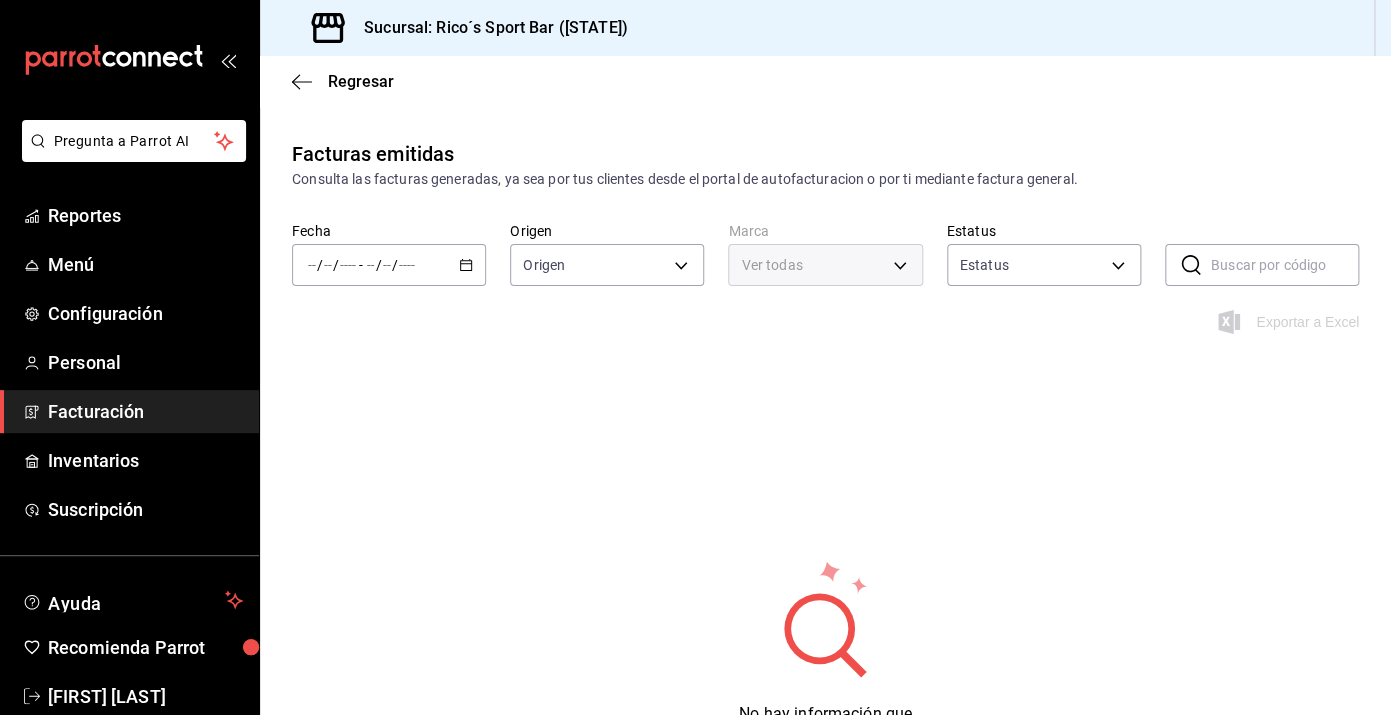 type on "ACTIVE,PENDING_CANCELLATION,CANCELLED,PRE_CANCELLED" 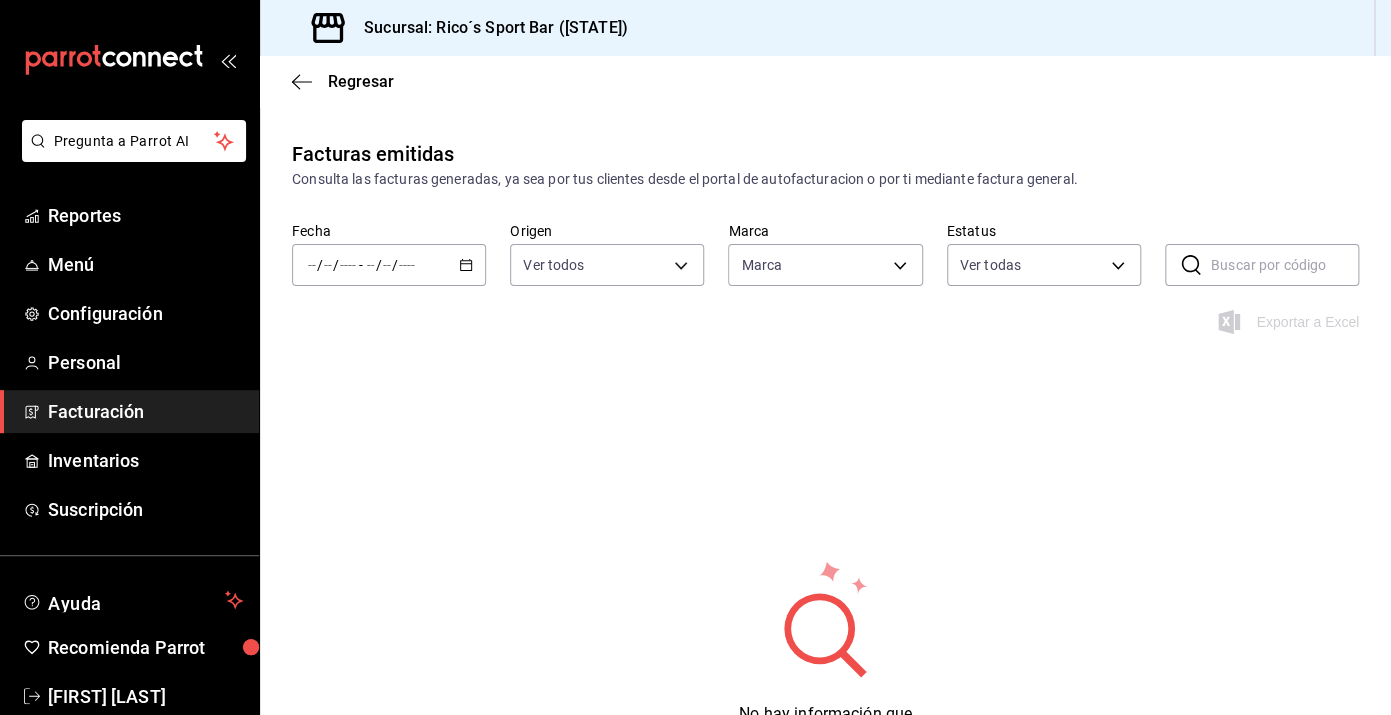 type on "d59757a6-6c4d-4808-9b22-f27a760eaad7" 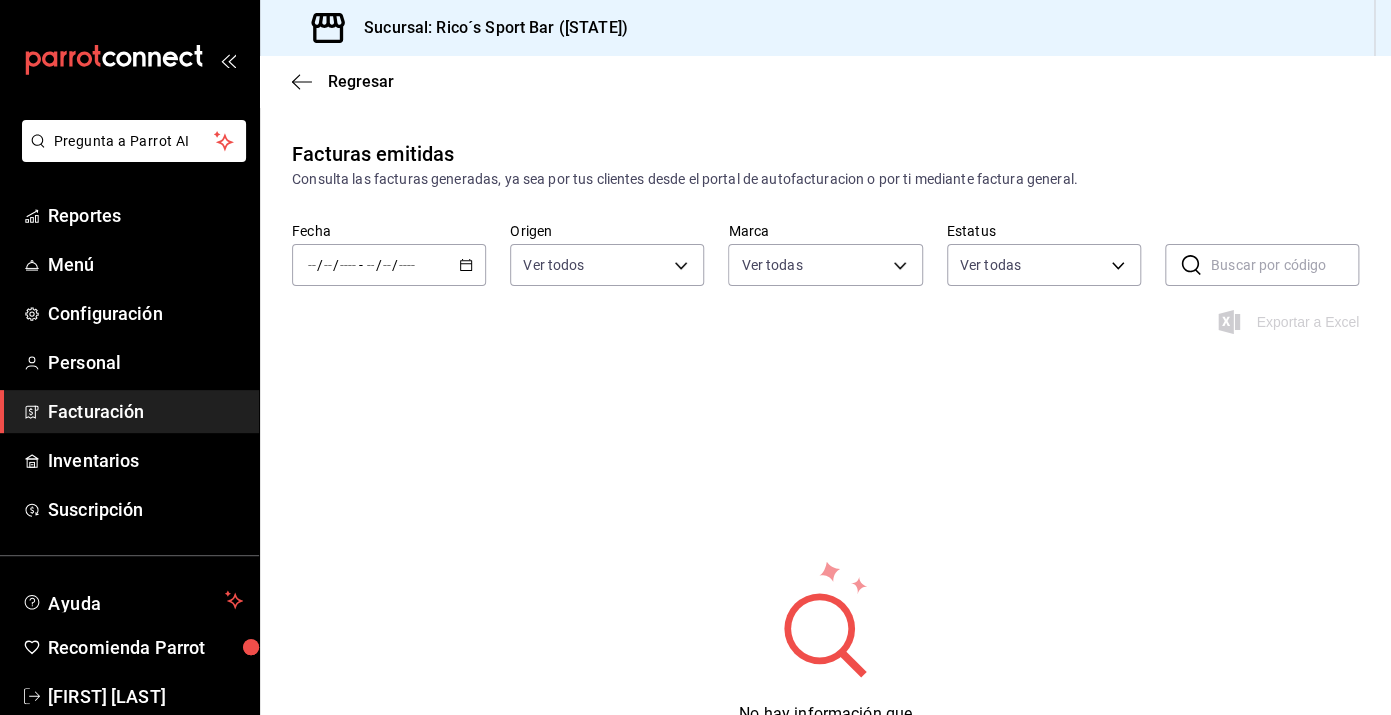 click 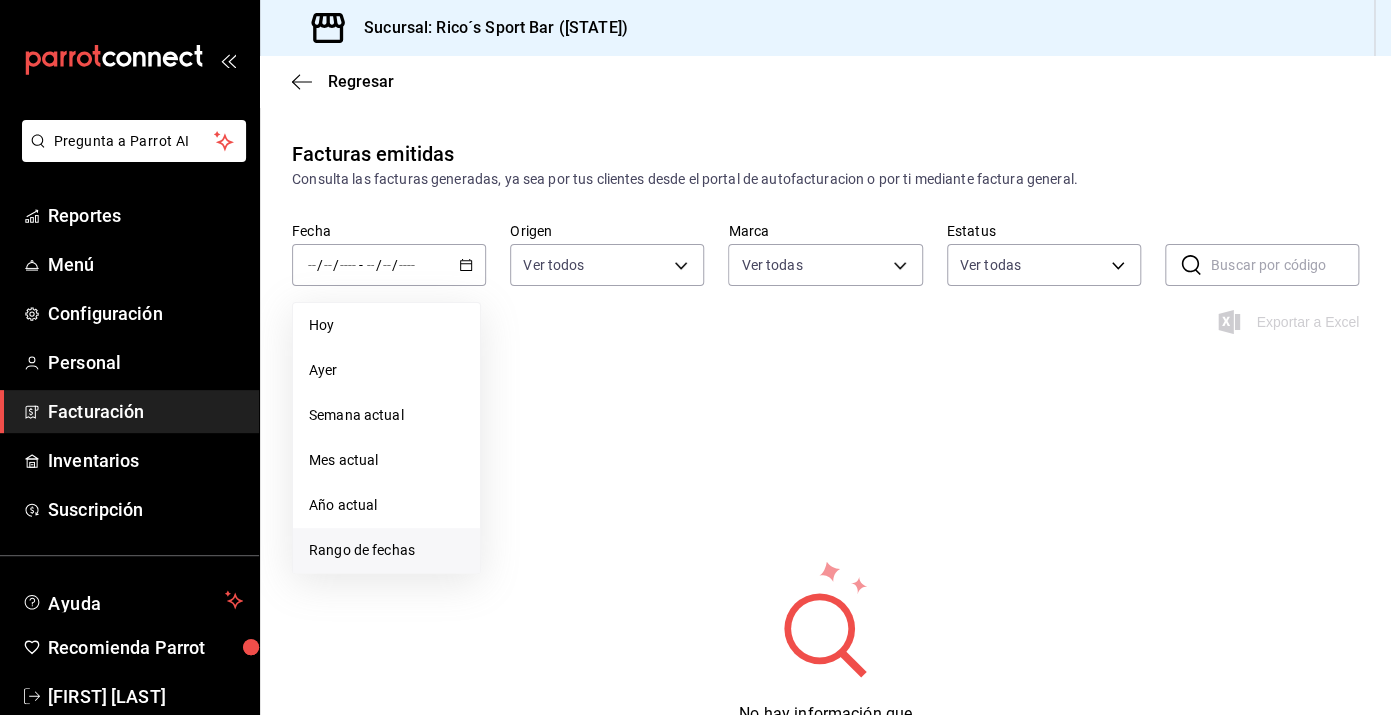 click on "Rango de fechas" at bounding box center (386, 550) 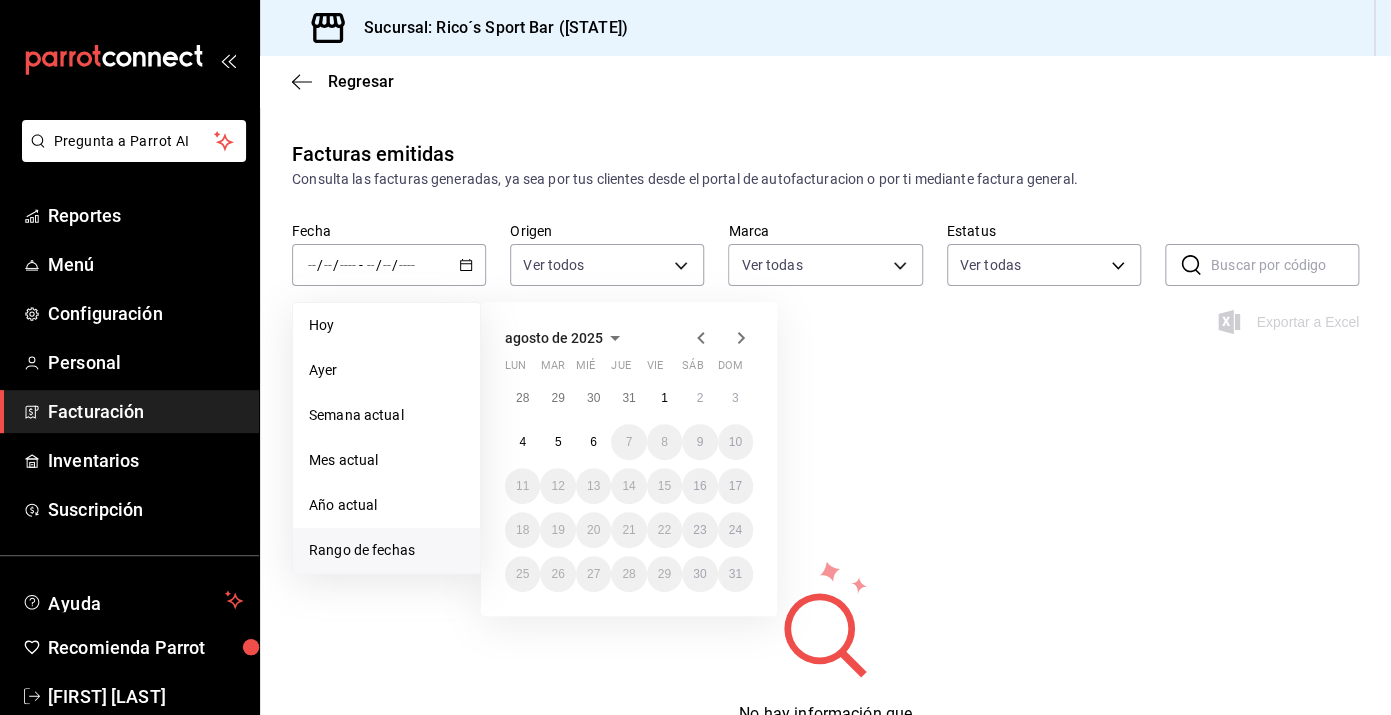 click 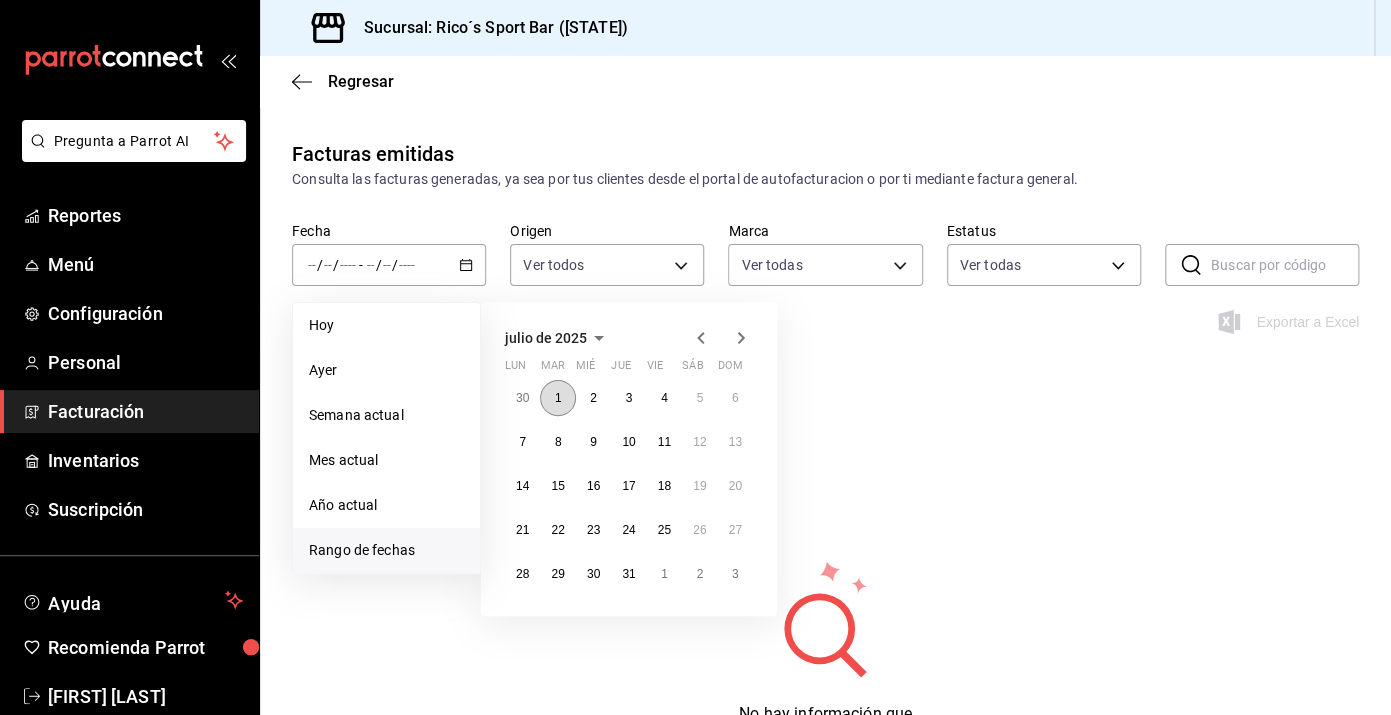 click on "1" at bounding box center [557, 398] 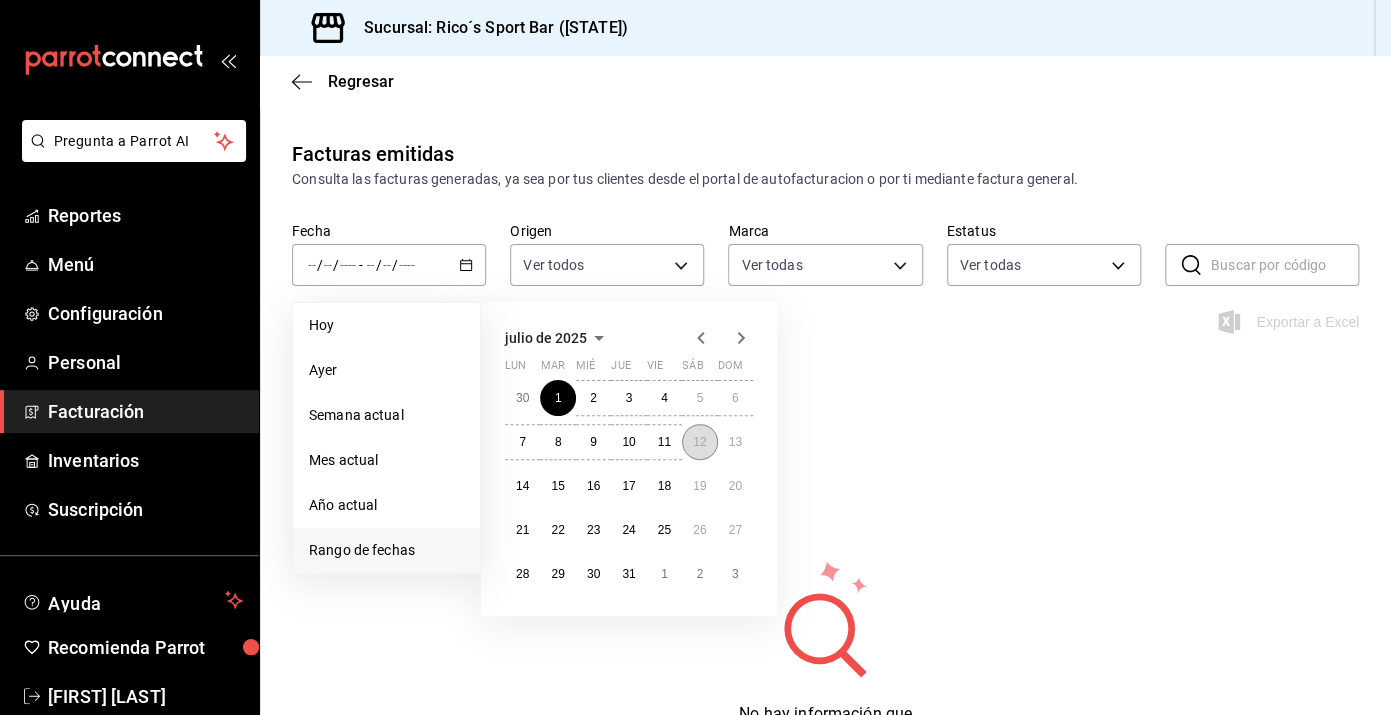 click on "12" at bounding box center (699, 442) 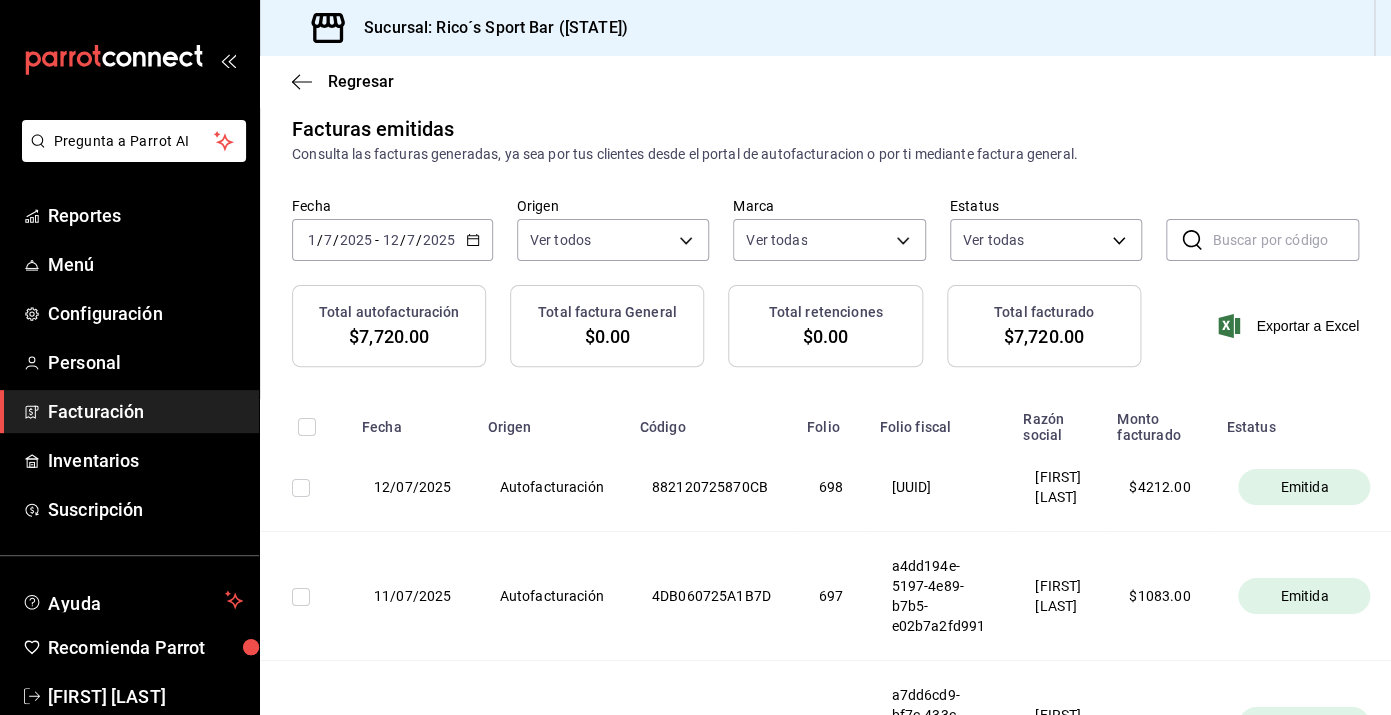 scroll, scrollTop: 0, scrollLeft: 0, axis: both 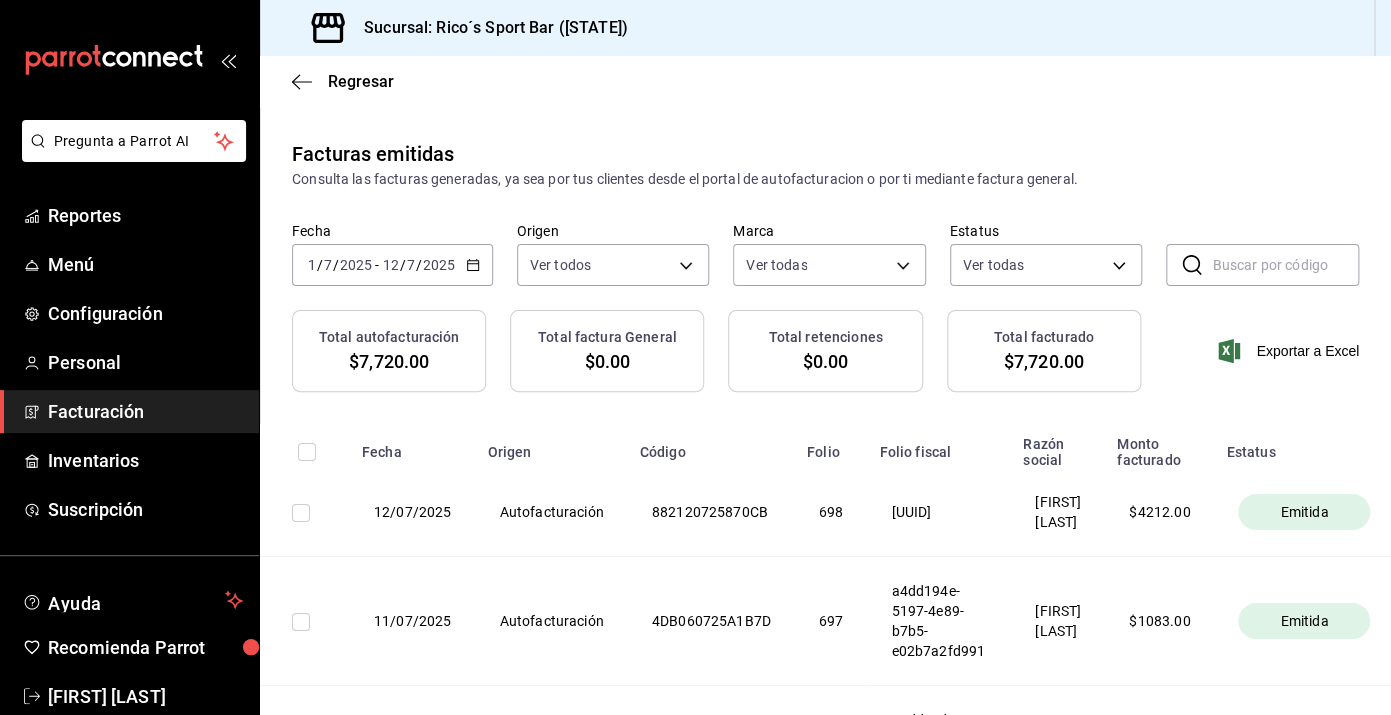 click at bounding box center (301, 513) 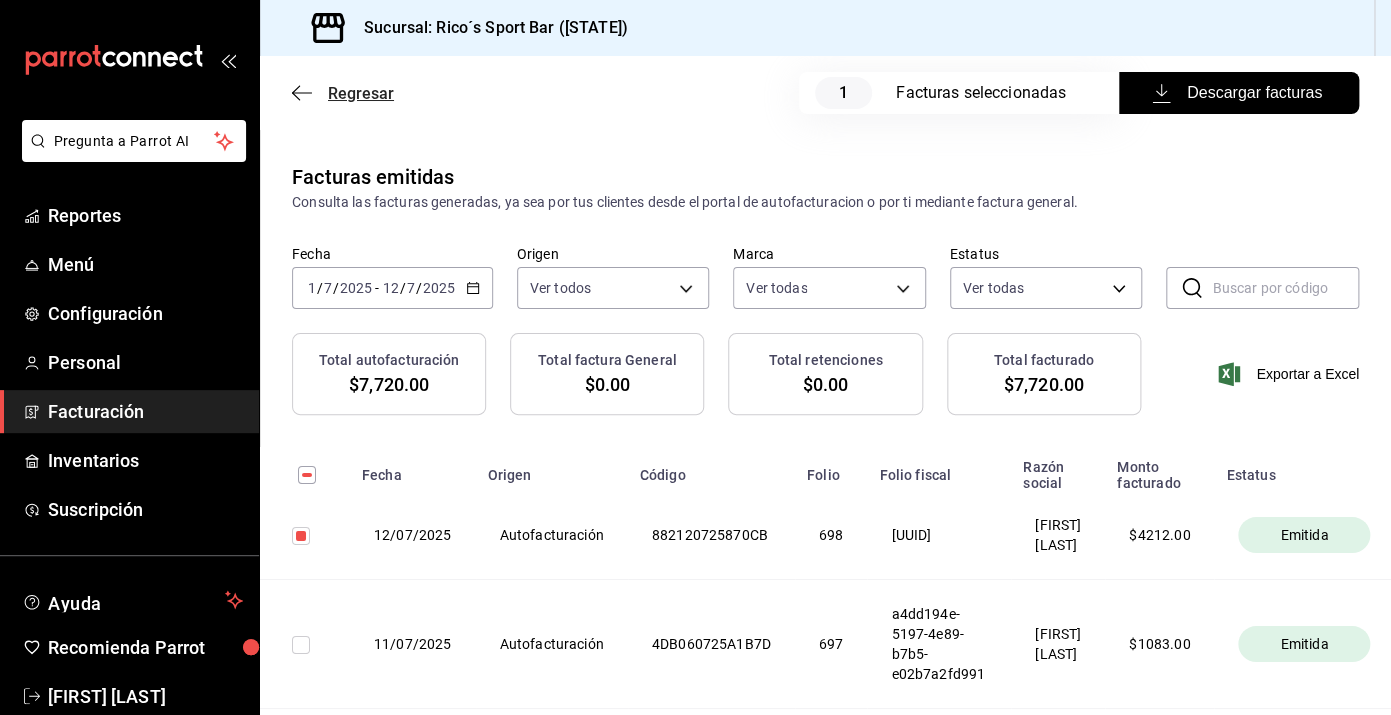 click on "Regresar" at bounding box center [361, 93] 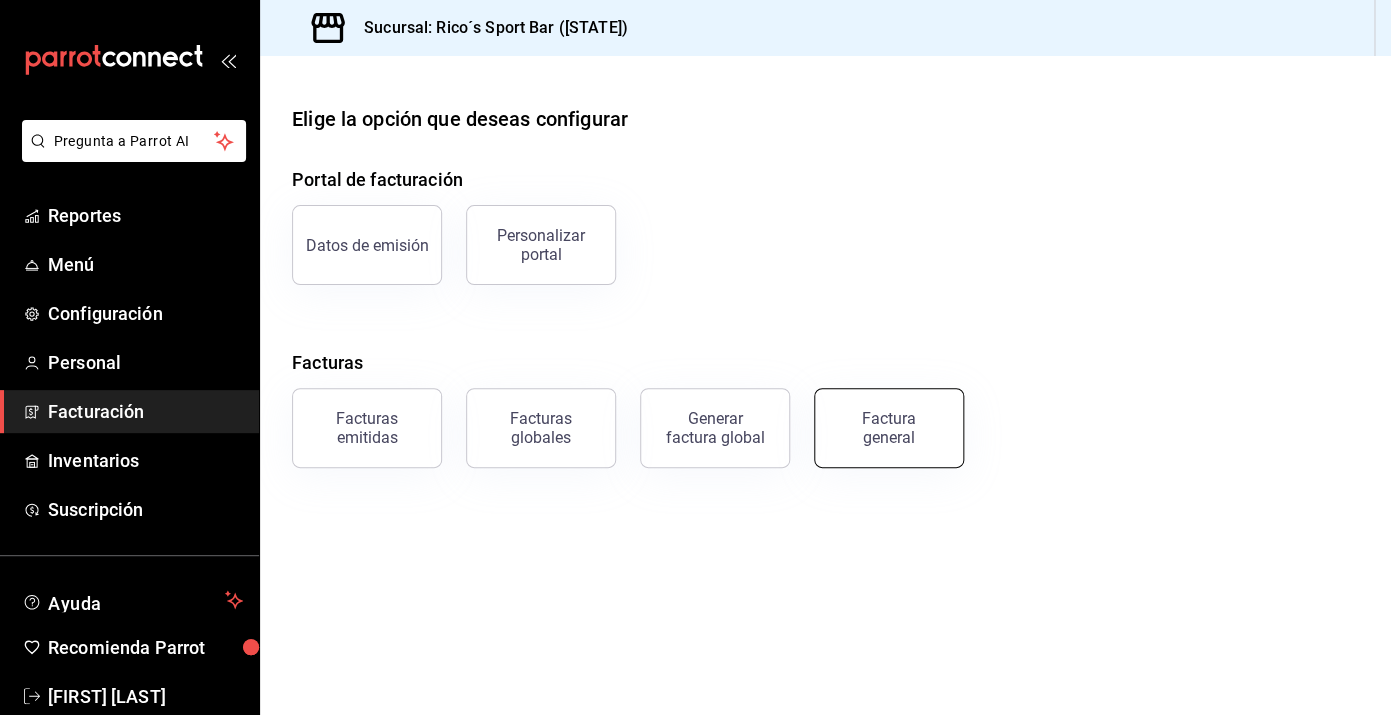 click on "Factura general" at bounding box center (889, 428) 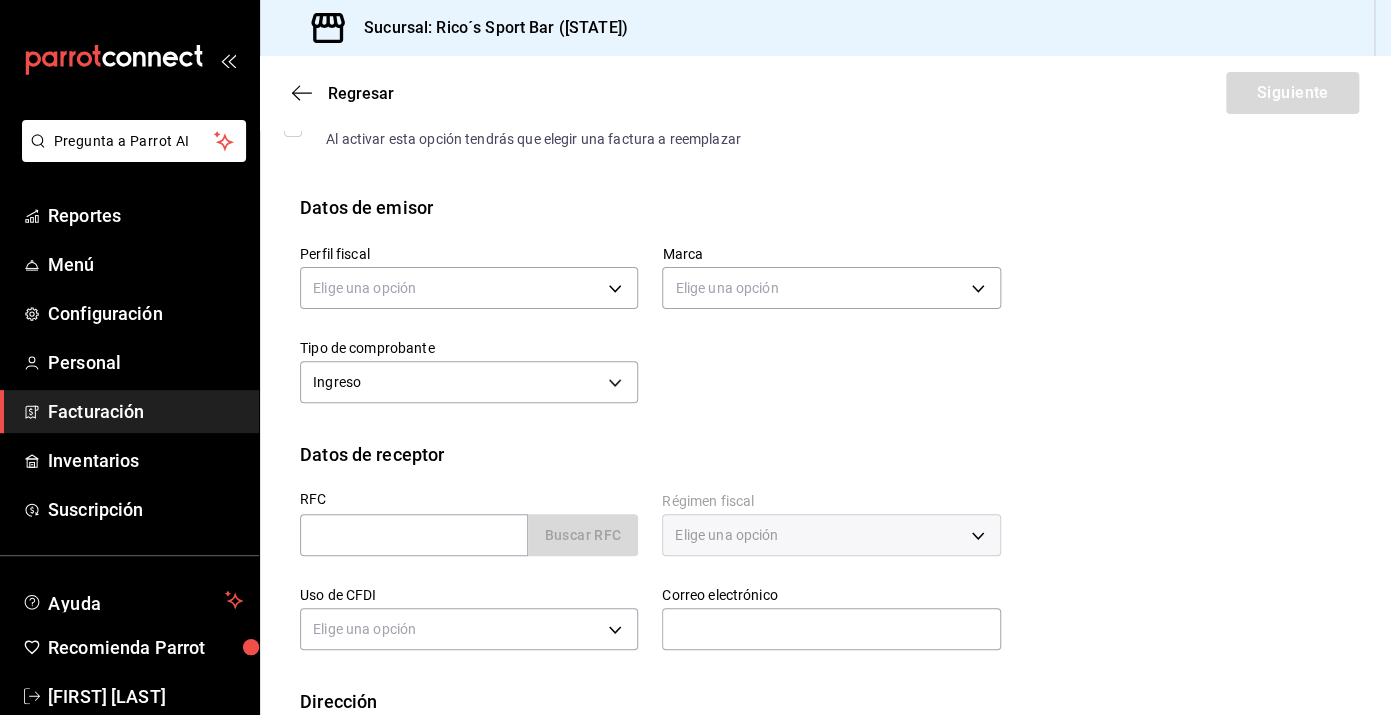 scroll, scrollTop: 147, scrollLeft: 0, axis: vertical 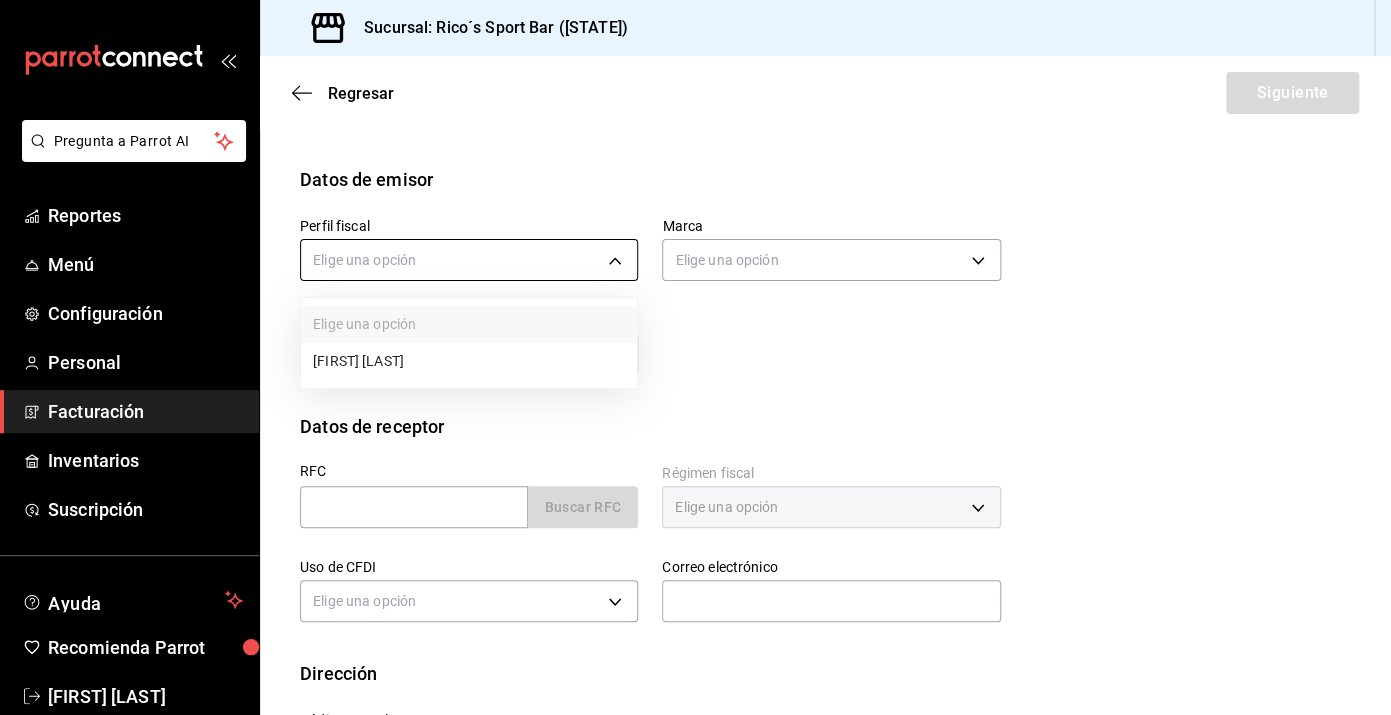 click on "Pregunta a Parrot AI Reportes   Menú   Configuración   Personal   Facturación   Inventarios   Suscripción   Ayuda Recomienda Parrot   [FIRST] [LAST]   Sugerir nueva función   Sucursal: Rico´s Sport Bar ([STATE]) Regresar Siguiente Factura general Realiza tus facturas con un numero de orden o un monto en especifico; También puedes realizar una factura de remplazo mediante una factura cancelada. Factura de reemplazo Al activar esta opción tendrás que elegir una factura a reemplazar Datos de emisor Perfil fiscal Elige una opción Marca Elige una opción Tipo de comprobante Ingreso I Datos de receptor RFC Buscar RFC Régimen fiscal Elige una opción Uso de CFDI Elige una opción Correo electrónico Dirección Calle # exterior # interior Código postal Estado ​Municipio ​ Colonia ​ GANA 1 MES GRATIS EN TU SUSCRIPCIÓN AQUÍ Pregunta a Parrot AI Reportes   Menú   Configuración   Personal   Facturación   Inventarios   Suscripción   Ayuda Recomienda Parrot   [FIRST] [LAST]   Sugerir nueva función" at bounding box center (695, 357) 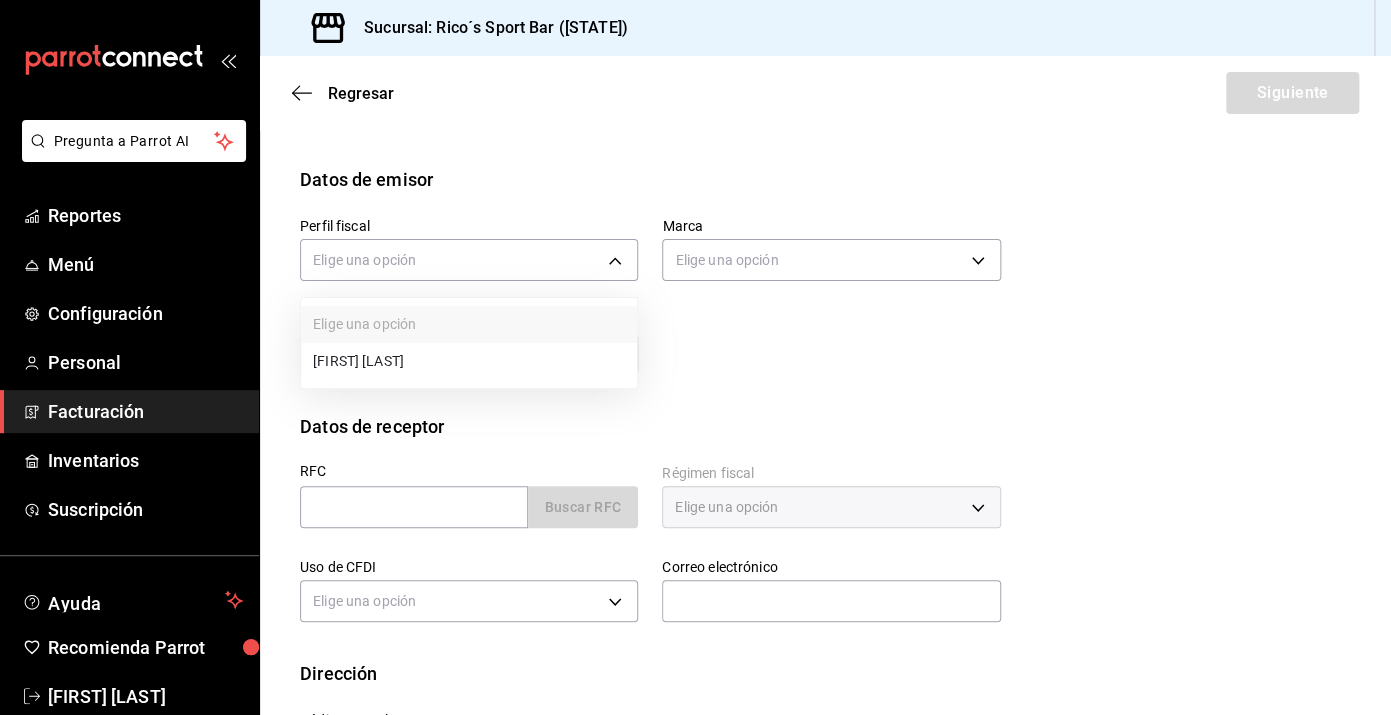 click on "[FIRST] [LAST]" at bounding box center [469, 361] 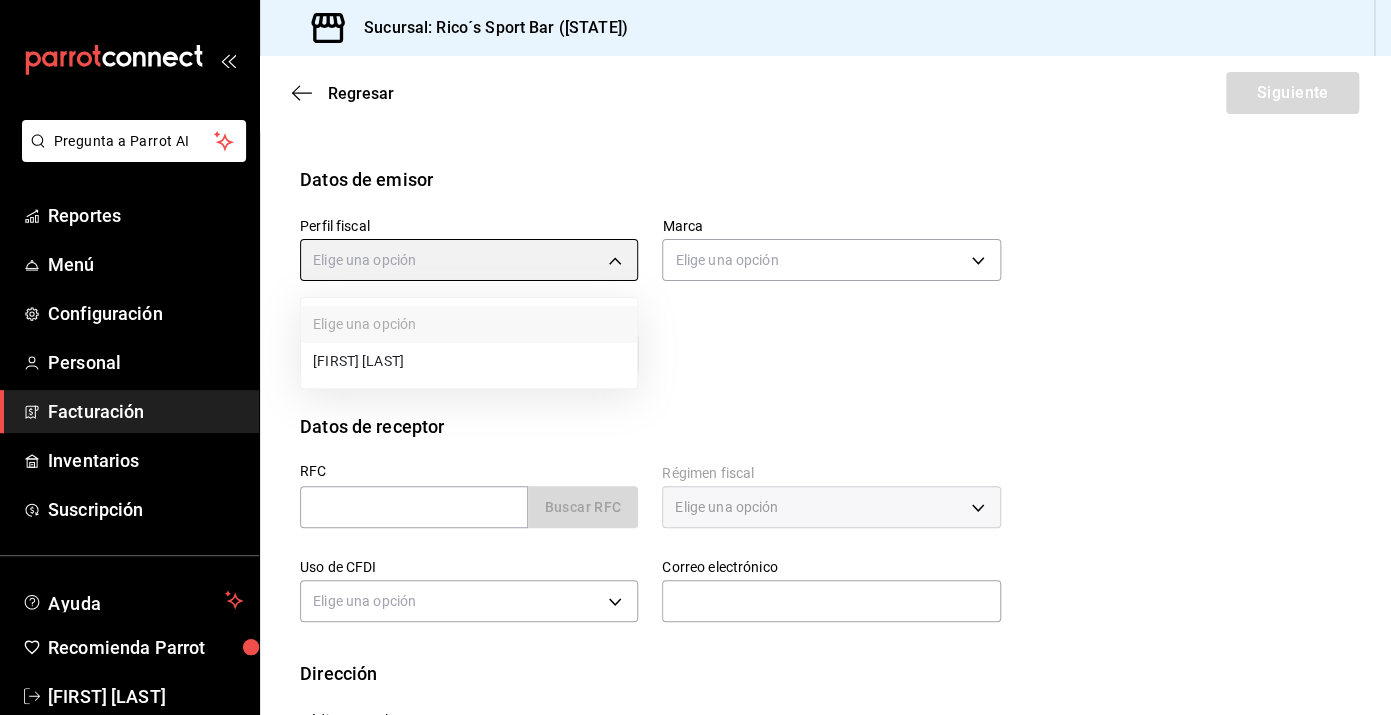 type on "[UUID]" 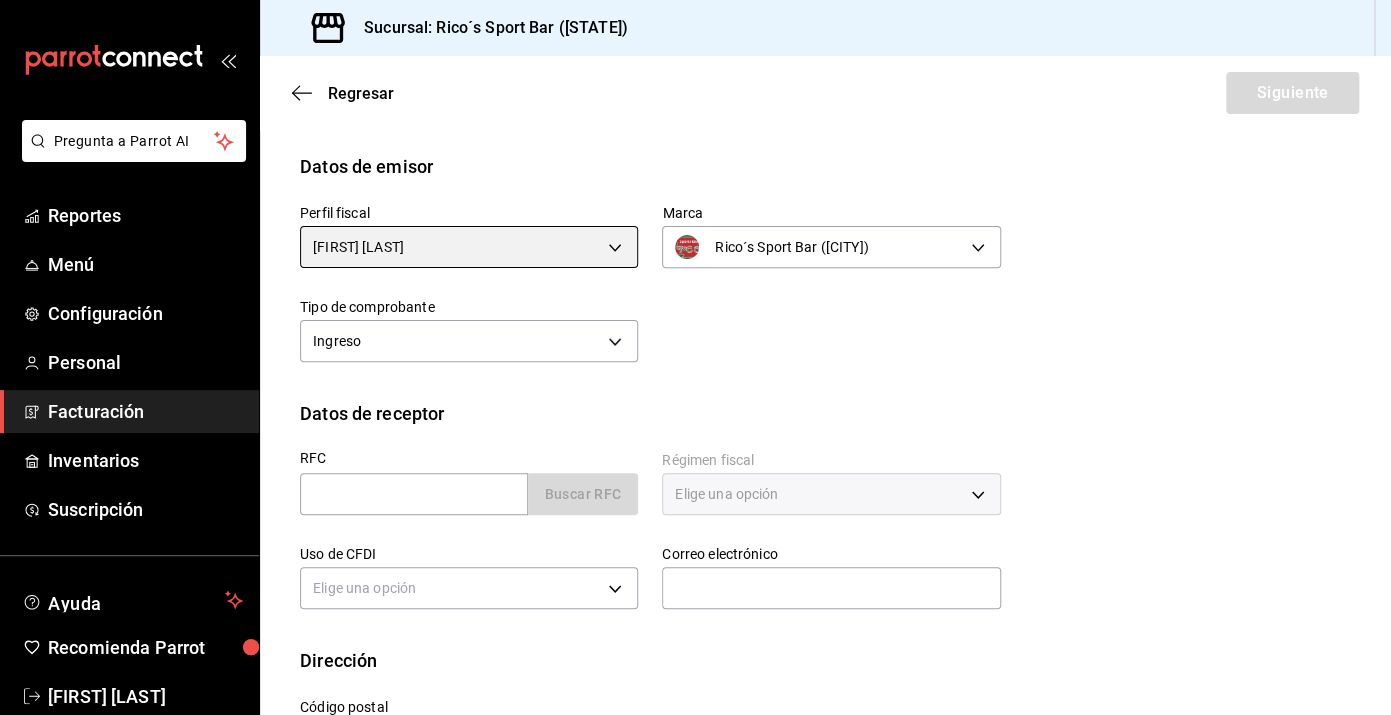 scroll, scrollTop: 0, scrollLeft: 0, axis: both 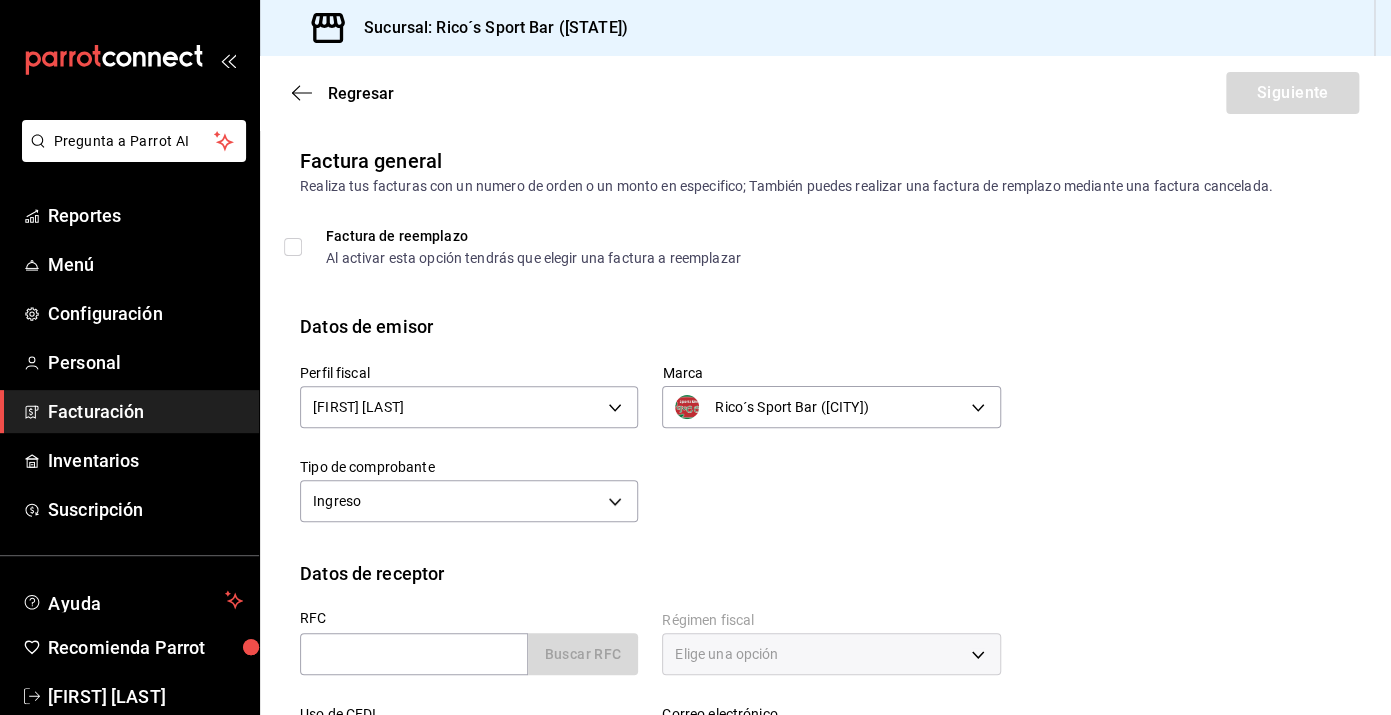 click on "Regresar Siguiente" at bounding box center (825, 93) 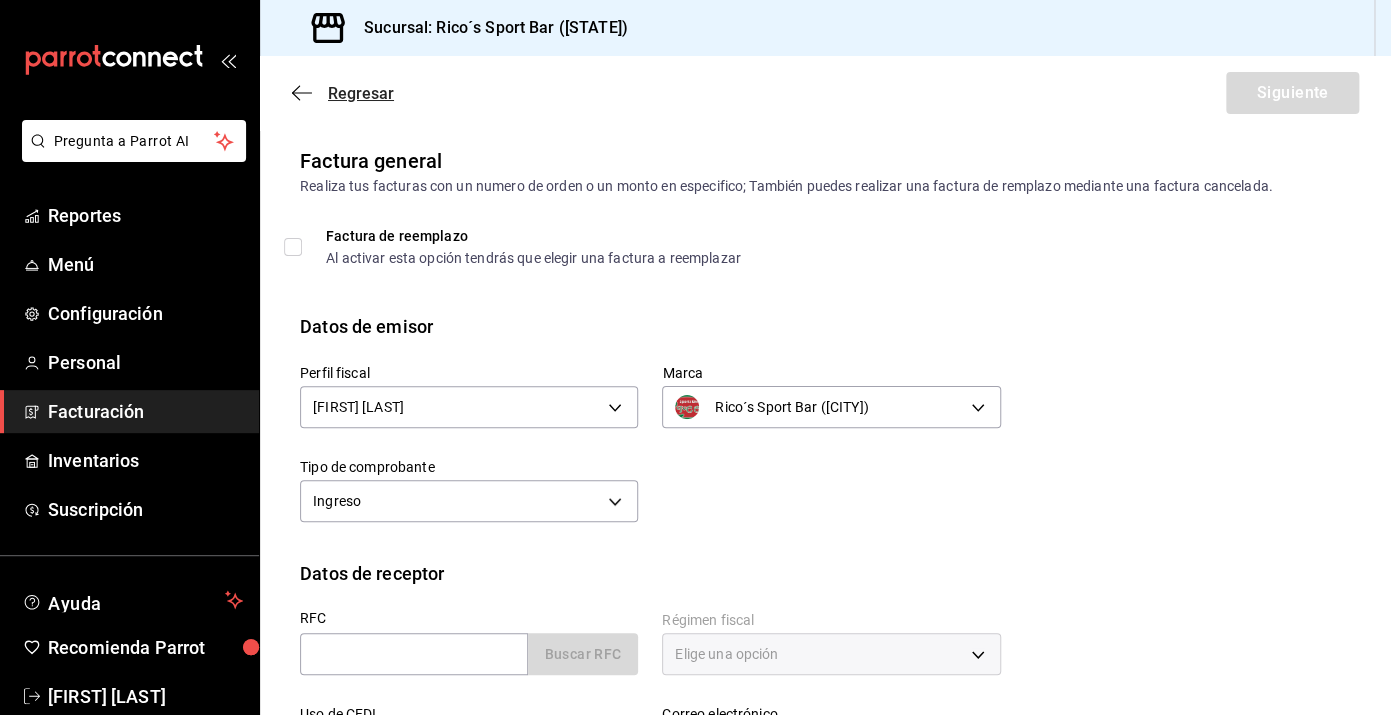 click 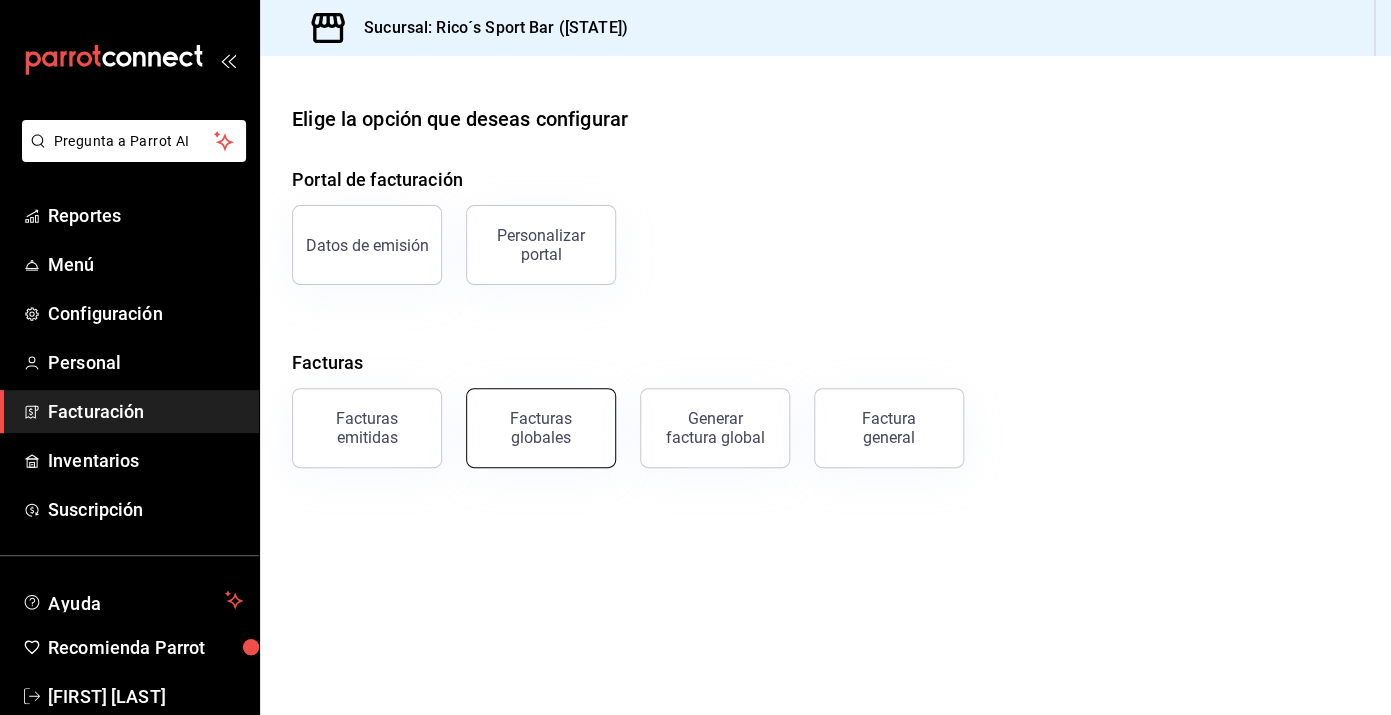 click on "Facturas globales" at bounding box center [541, 428] 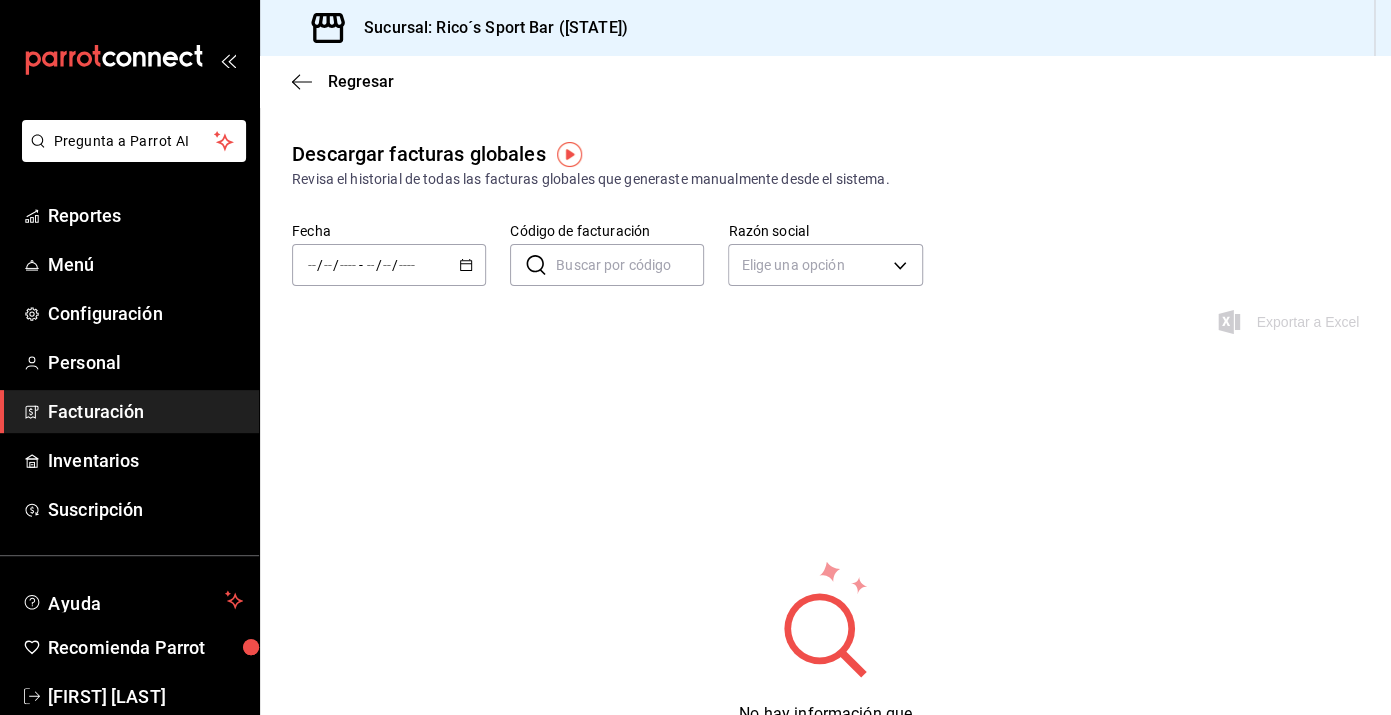 click 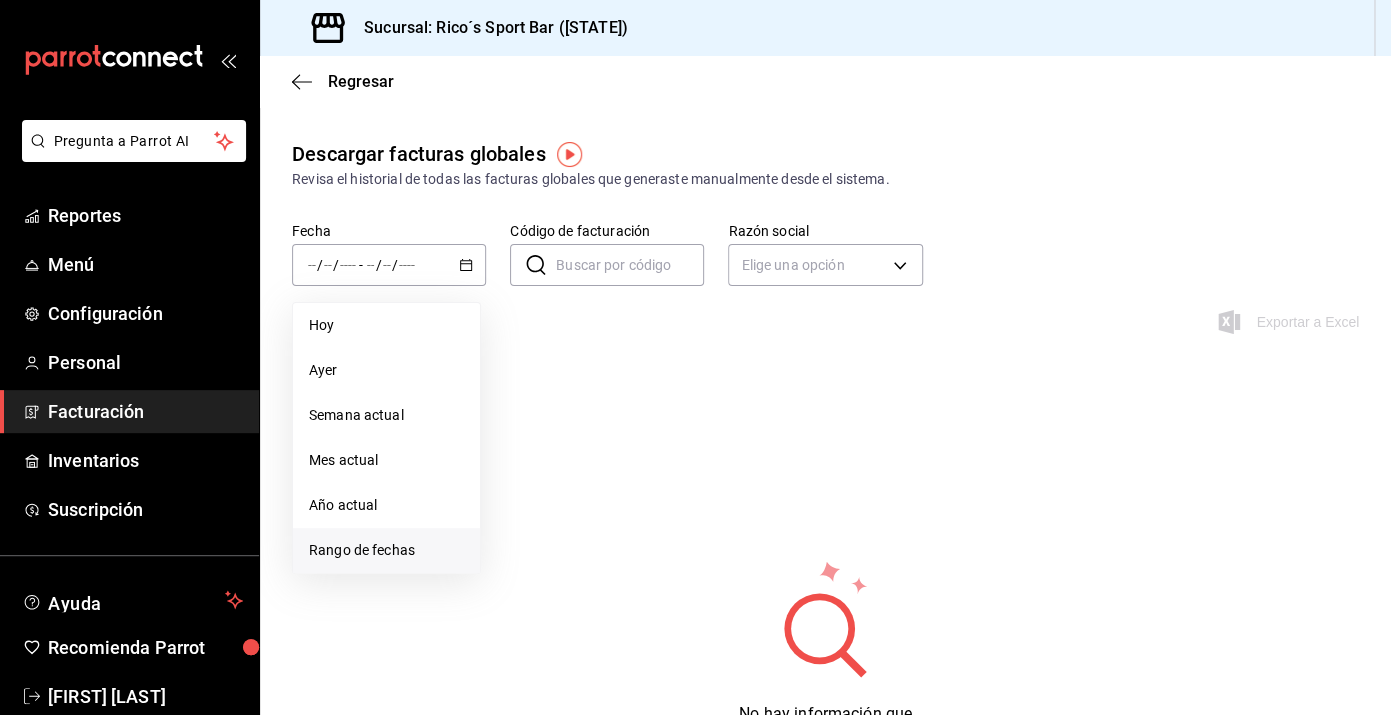 click on "Rango de fechas" at bounding box center [386, 550] 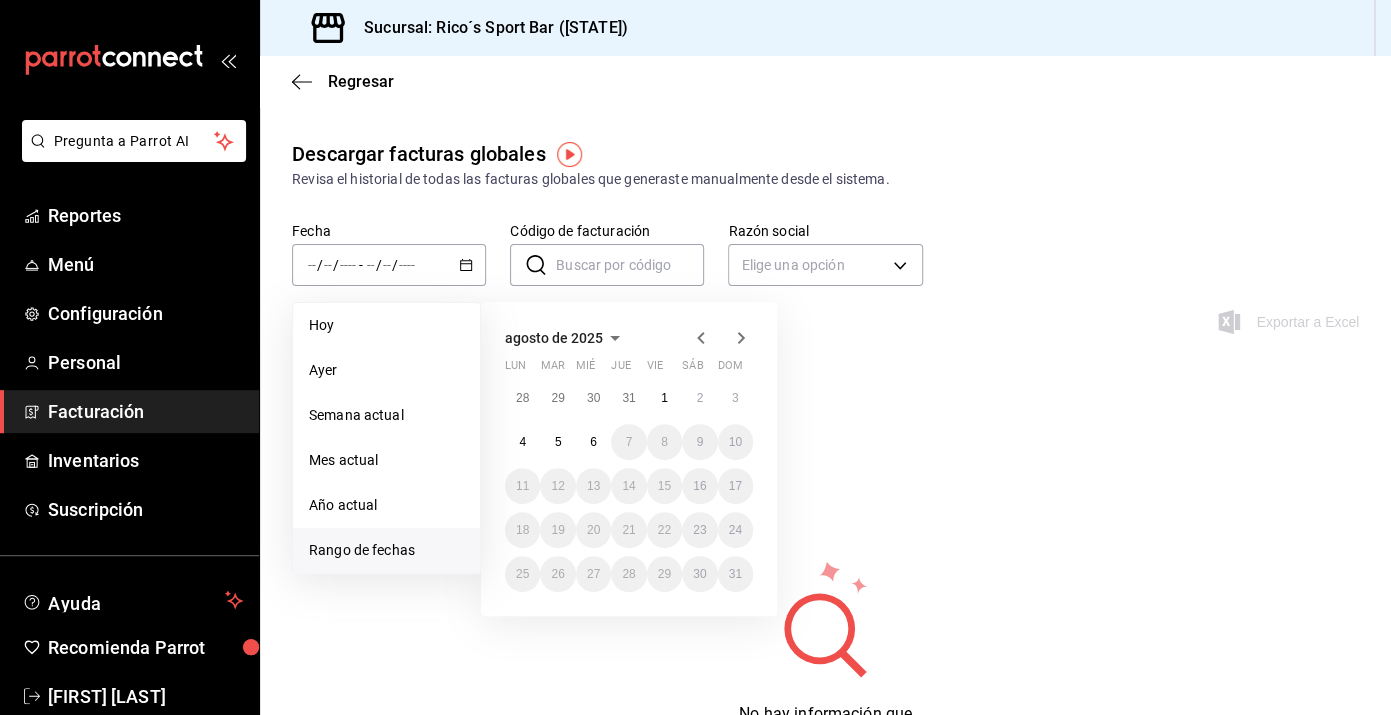 click 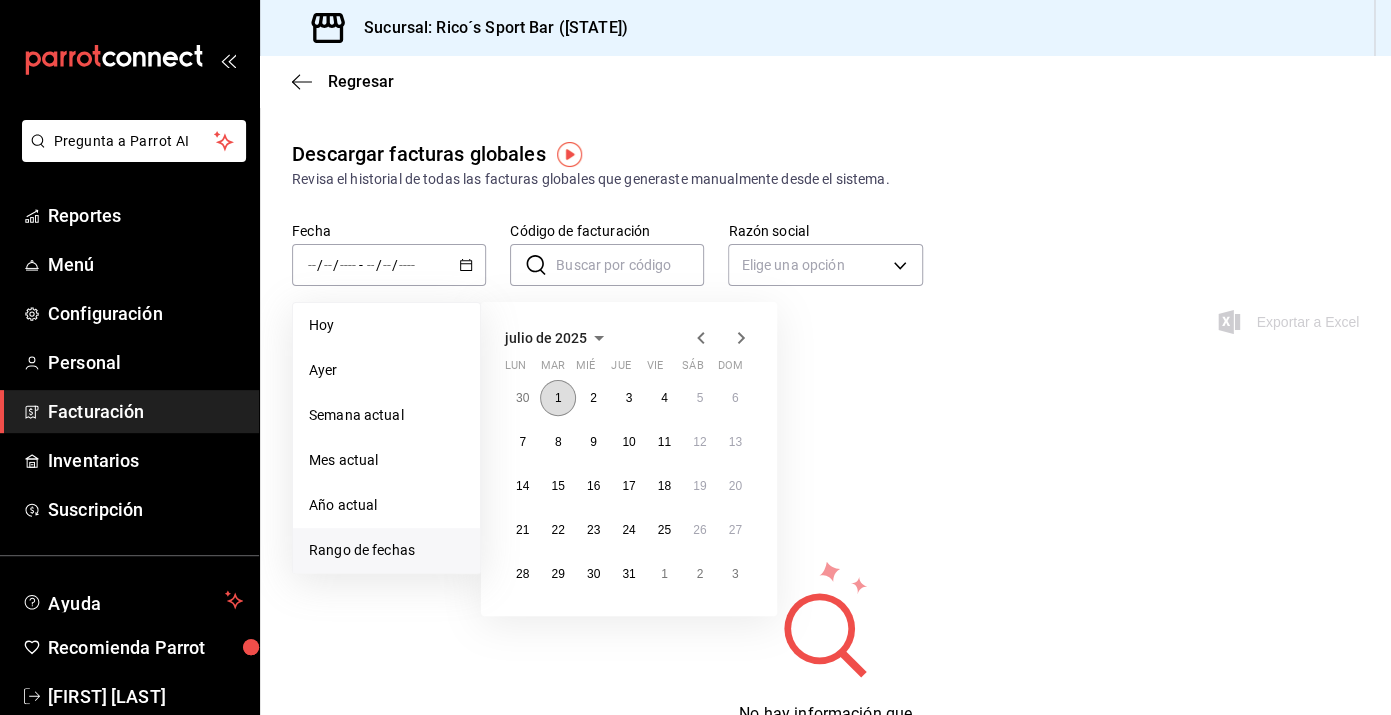 click on "1" at bounding box center (557, 398) 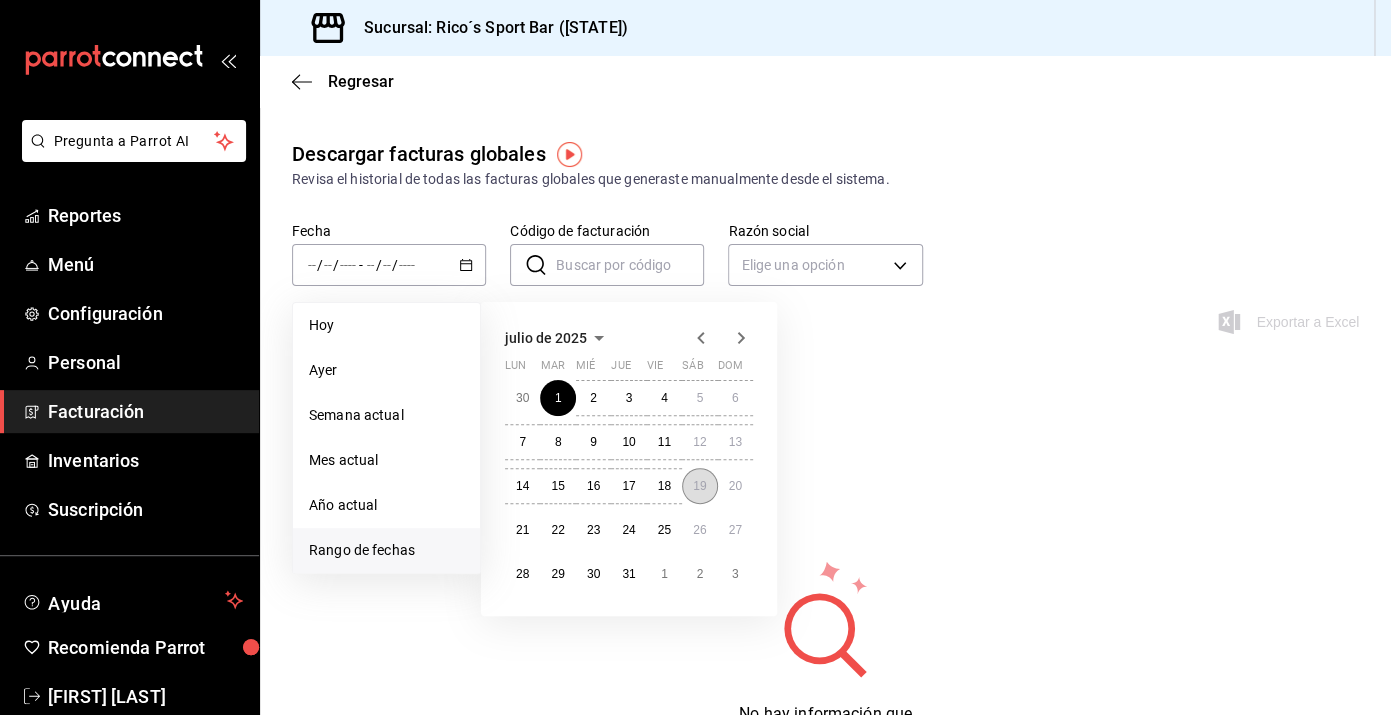 click on "19" at bounding box center [699, 486] 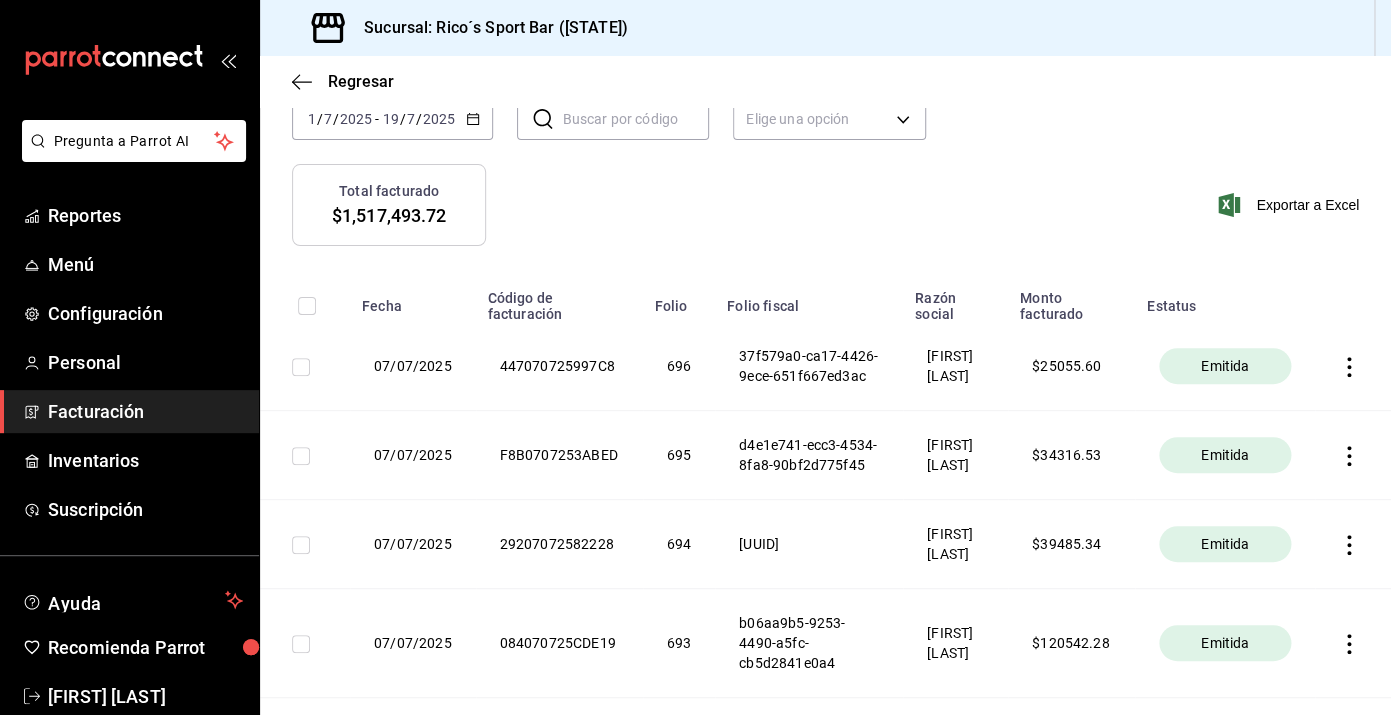 scroll, scrollTop: 148, scrollLeft: 0, axis: vertical 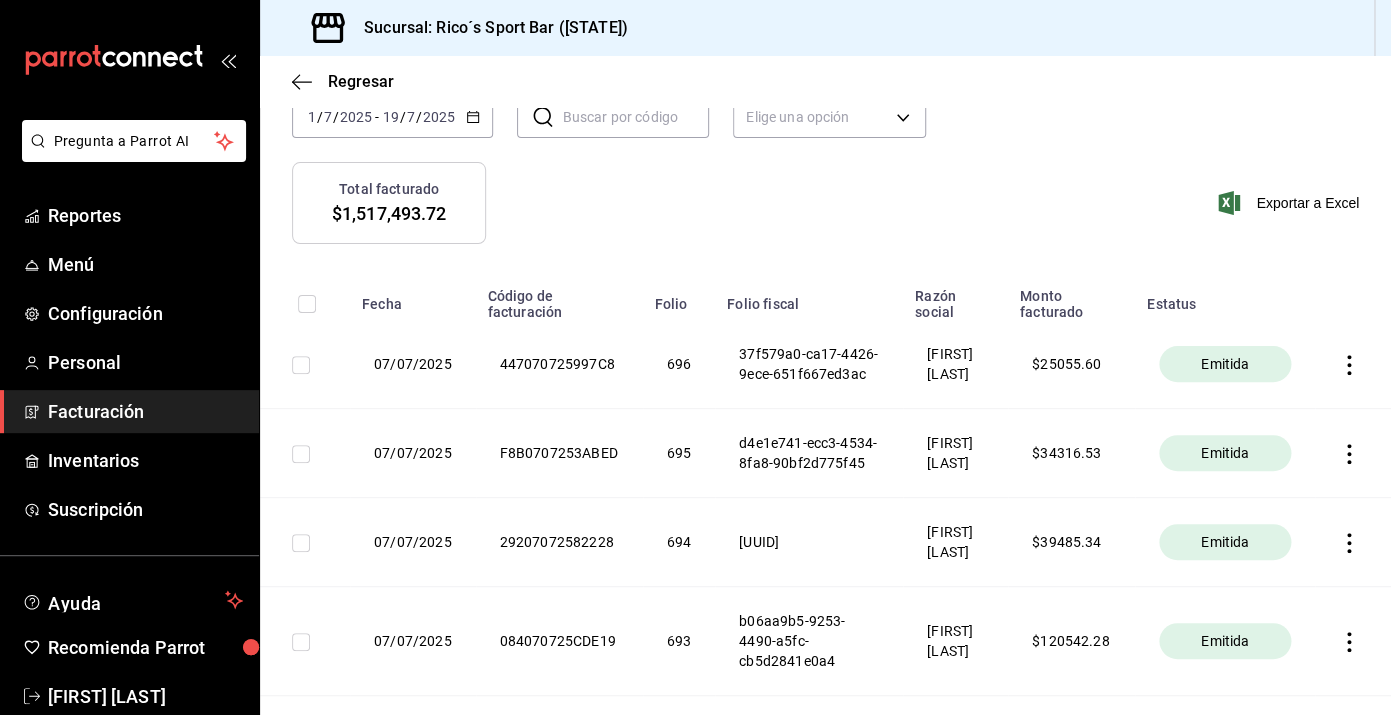 click 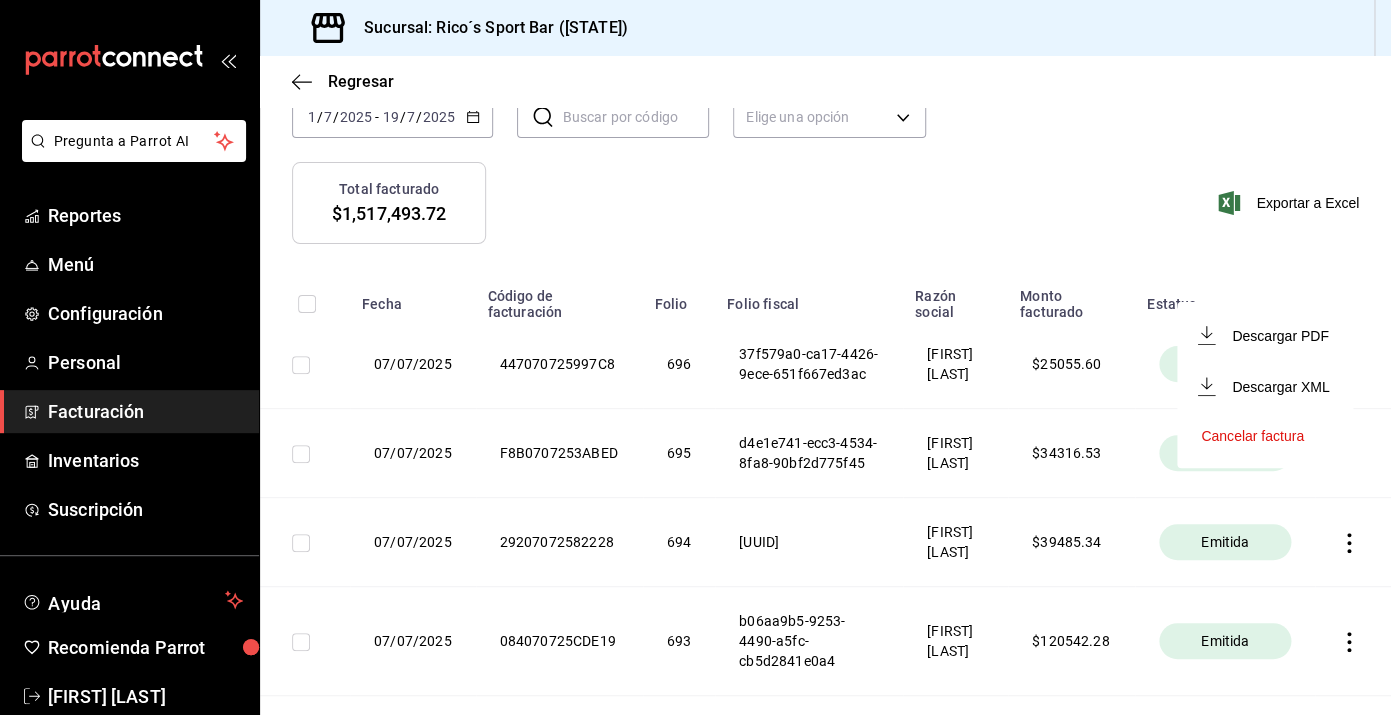 click on "Cancelar factura" at bounding box center [1252, 436] 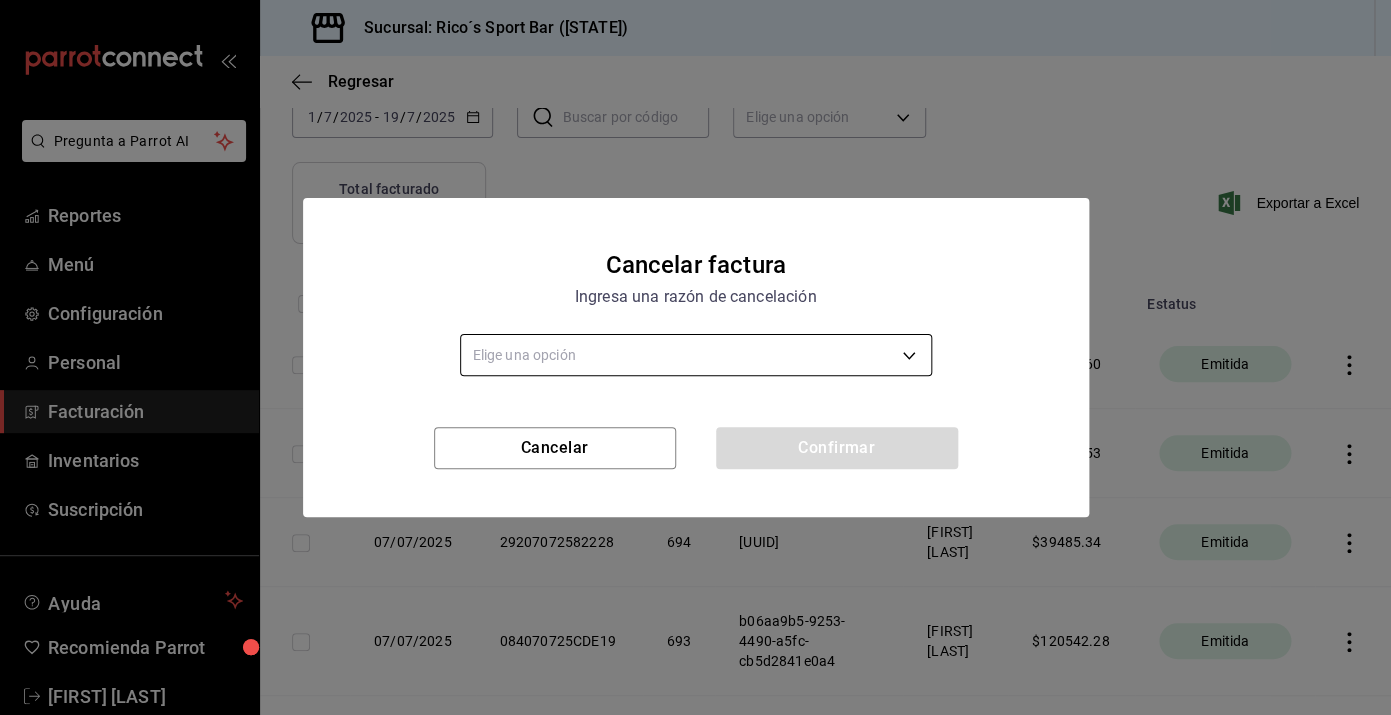 click on "Pregunta a Parrot AI Reportes   Menú   Configuración   Personal   Facturación   Inventarios   Suscripción   Ayuda Recomienda Parrot   [NAME]   Sugerir nueva función   Sucursal: Rico´s Sport Bar ([STATE]) Regresar Descargar facturas globales Revisa el historial de todas las facturas globales que generaste manualmente desde el sistema. Fecha [DATE] 1 / 7 / [YEAR] - [DATE] [DATE] Código de facturación ​ Código de facturación Razón social Elige una opción Total facturado $1,517,493.72 Exportar a Excel Fecha Código de facturación Folio Folio fiscal Razón social Monto facturado Estatus 07/07/2025 447070725997C8 696 37f579a0-ca17-4426-9ece-651f667ed3ac [NAME] $ 25055.60 Emitida 07/07/2025 F8B0707253ABED 695 d4e1e741-ecc3-4534-8fa8-90bf2d775f45 [NAME] $ 34316.53 Emitida 07/07/2025 29207072582228 694 9962275c-a812-4093-99e6-c3155b9c8c25 [NAME] $ 39485.34 Emitida 07/07/2025 084070725CDE19 693 [NAME] $" at bounding box center [695, 357] 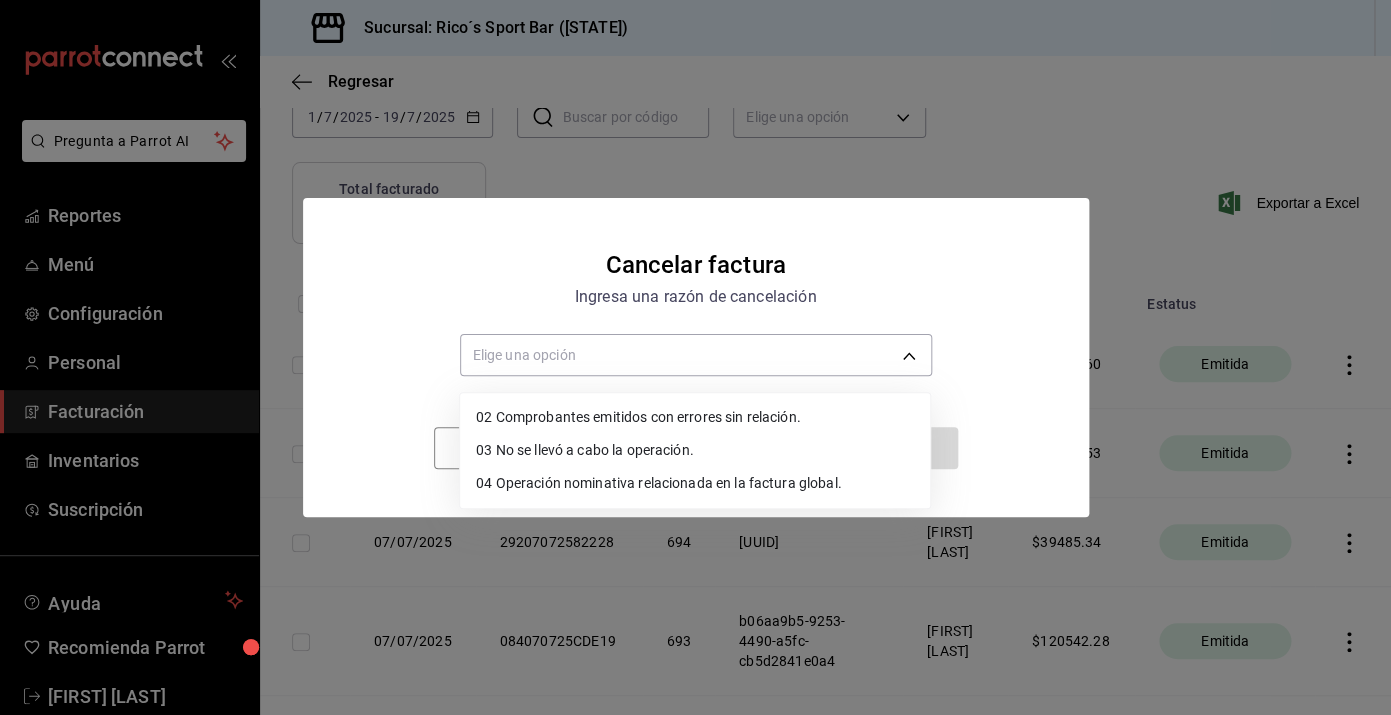 click on "02   Comprobantes emitidos con errores sin relación." at bounding box center (695, 417) 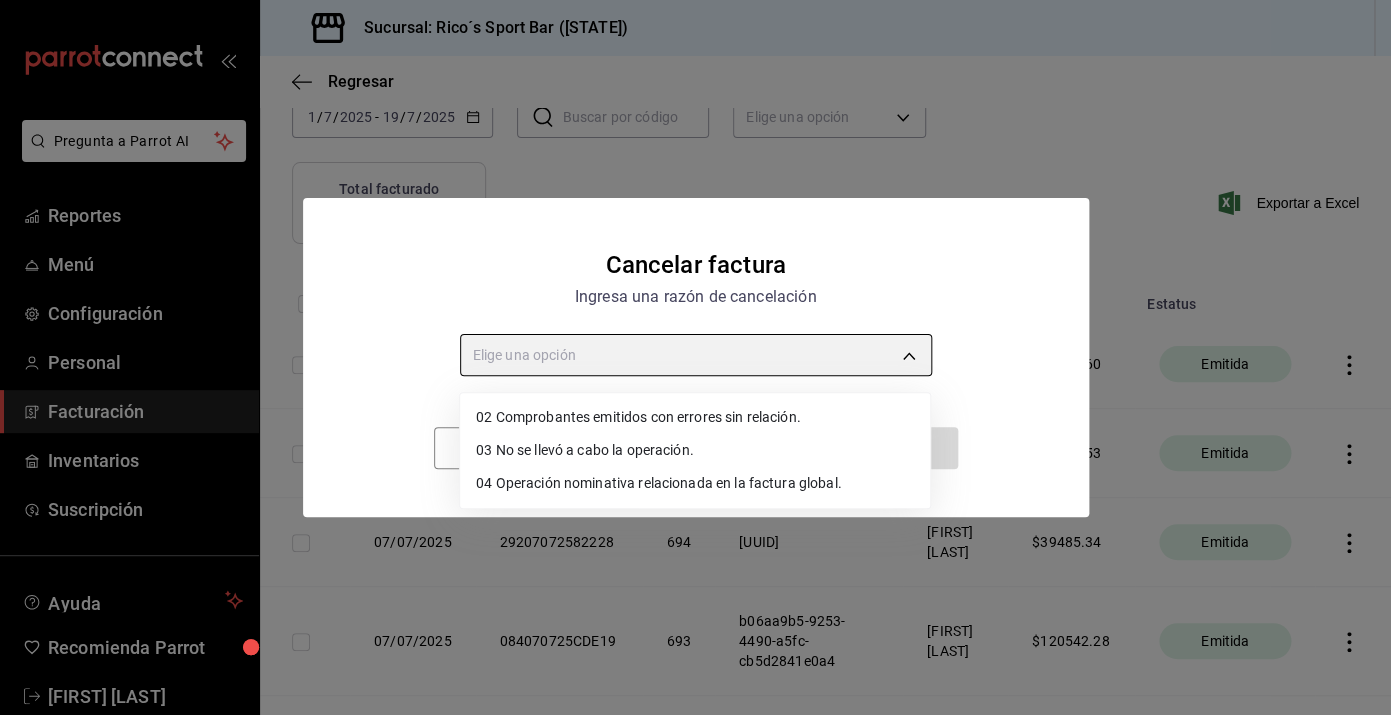 type on "RECEIPT_UNRELATED_ERRORS" 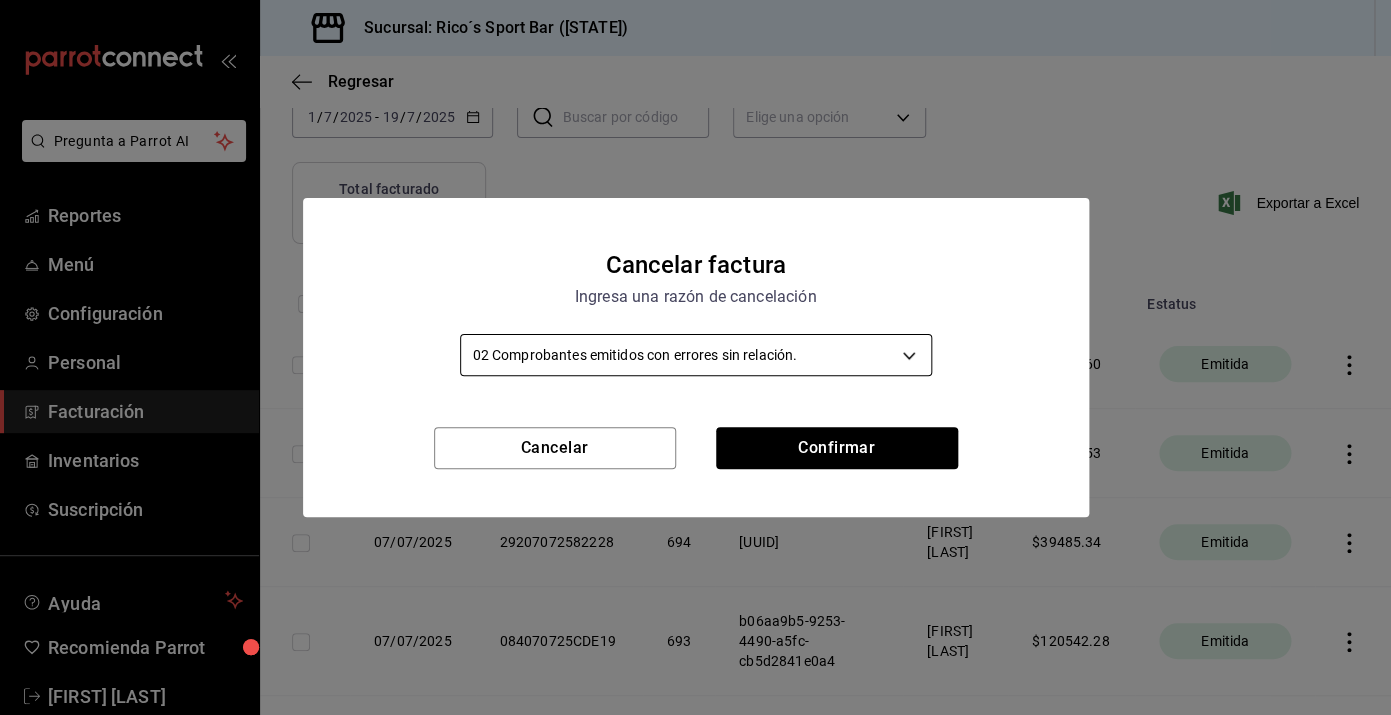 click on "Pregunta a Parrot AI Reportes   Menú   Configuración   Personal   Facturación   Inventarios   Suscripción   Ayuda Recomienda Parrot   [NAME]   Sugerir nueva función   Sucursal: Rico´s Sport Bar ([STATE]) Regresar Descargar facturas globales Revisa el historial de todas las facturas globales que generaste manualmente desde el sistema. Fecha [DATE] 1 / 7 / [YEAR] - [DATE] [DATE] Código de facturación ​ Código de facturación Razón social Elige una opción Total facturado $1,517,493.72 Exportar a Excel Fecha Código de facturación Folio Folio fiscal Razón social Monto facturado Estatus 07/07/2025 447070725997C8 696 37f579a0-ca17-4426-9ece-651f667ed3ac [NAME] $ 25055.60 Emitida 07/07/2025 F8B0707253ABED 695 d4e1e741-ecc3-4534-8fa8-90bf2d775f45 [NAME] $ 34316.53 Emitida 07/07/2025 29207072582228 694 9962275c-a812-4093-99e6-c3155b9c8c25 [NAME] $ 39485.34 Emitida 07/07/2025 084070725CDE19 693 [NAME] $" at bounding box center [695, 357] 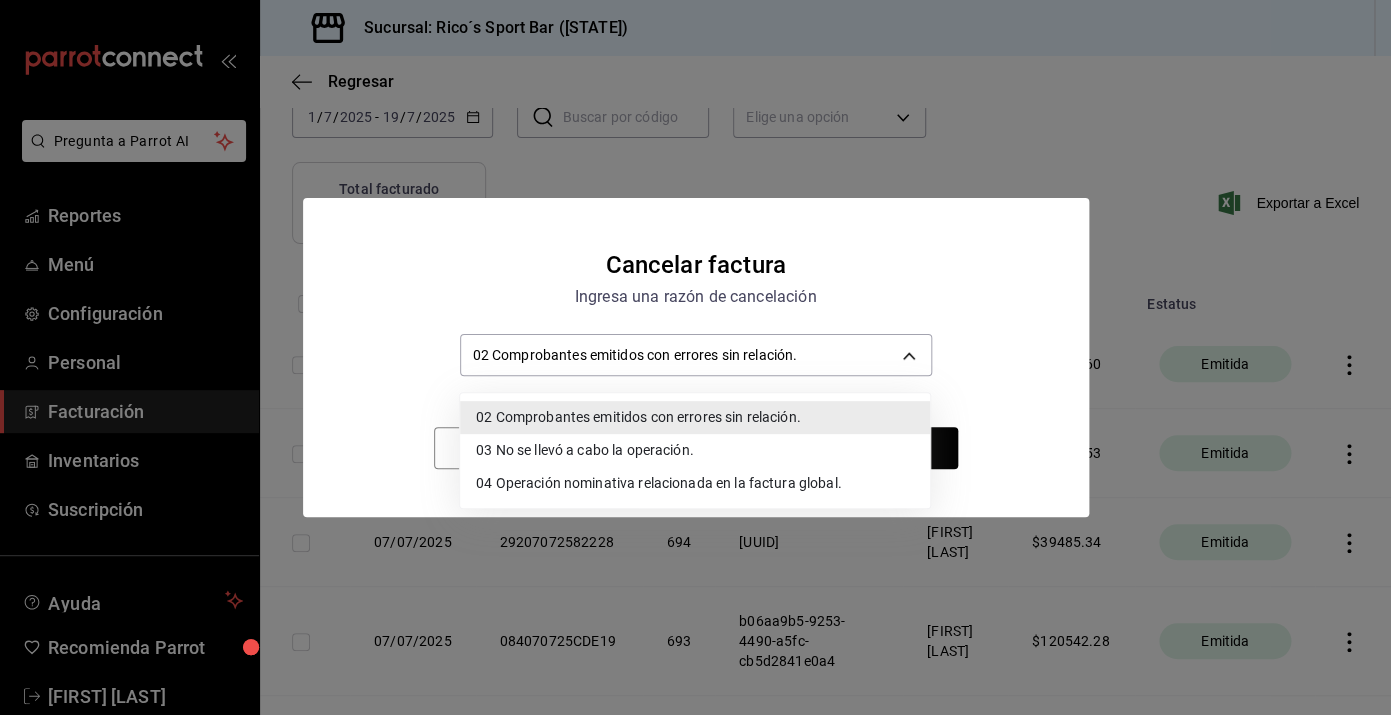 click on "02   Comprobantes emitidos con errores sin relación." at bounding box center (695, 417) 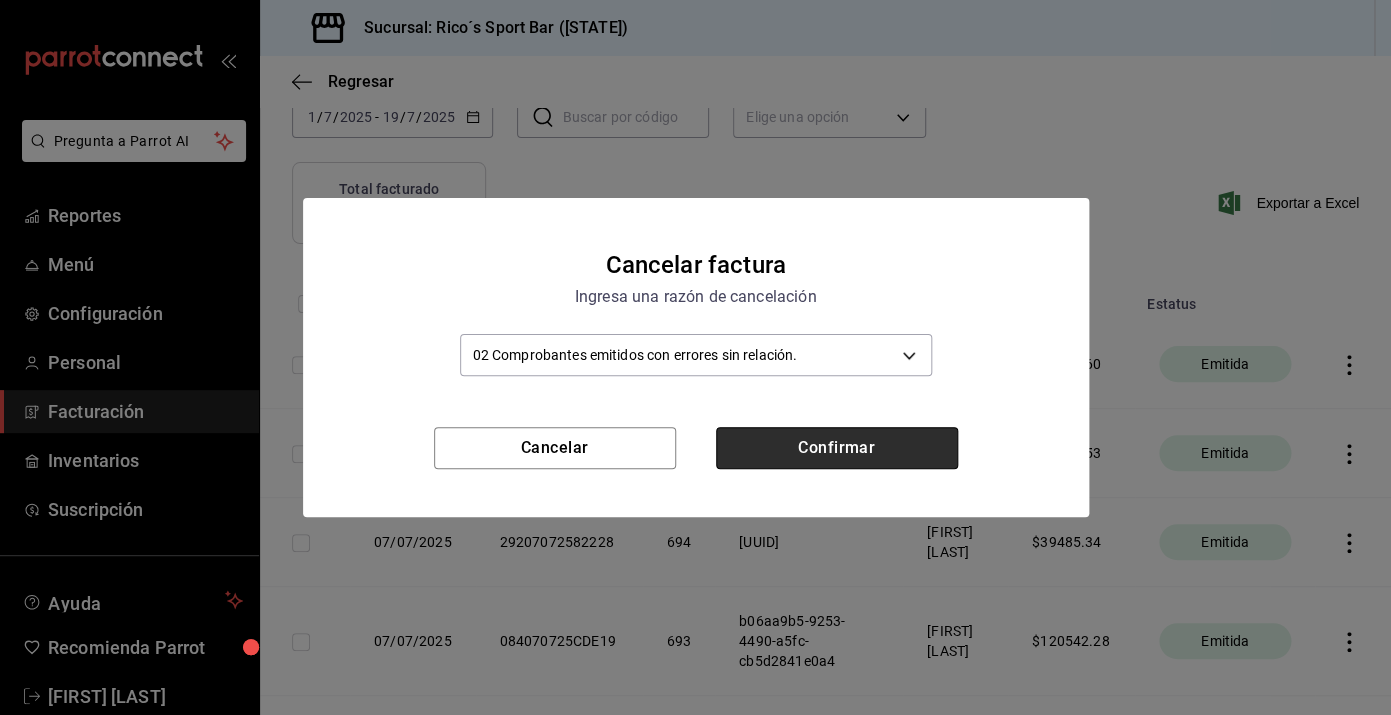click on "Confirmar" at bounding box center [837, 448] 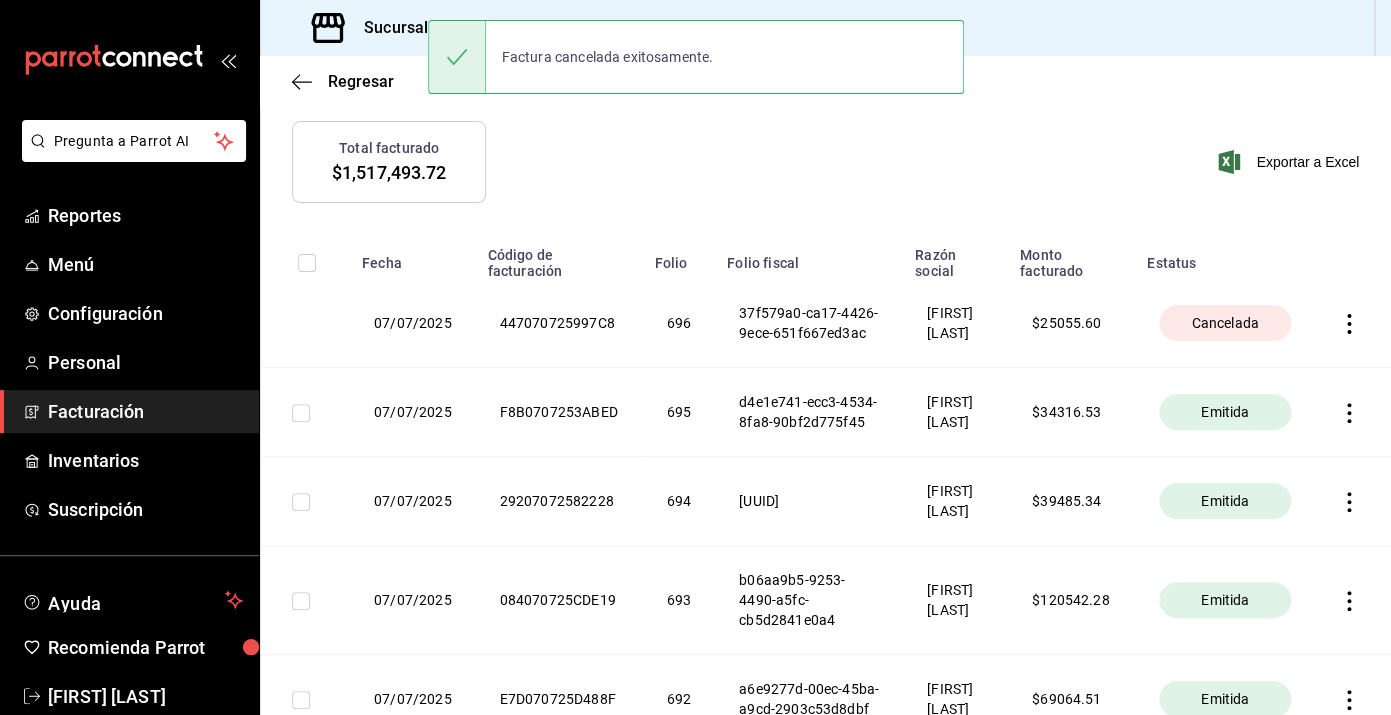 scroll, scrollTop: 191, scrollLeft: 0, axis: vertical 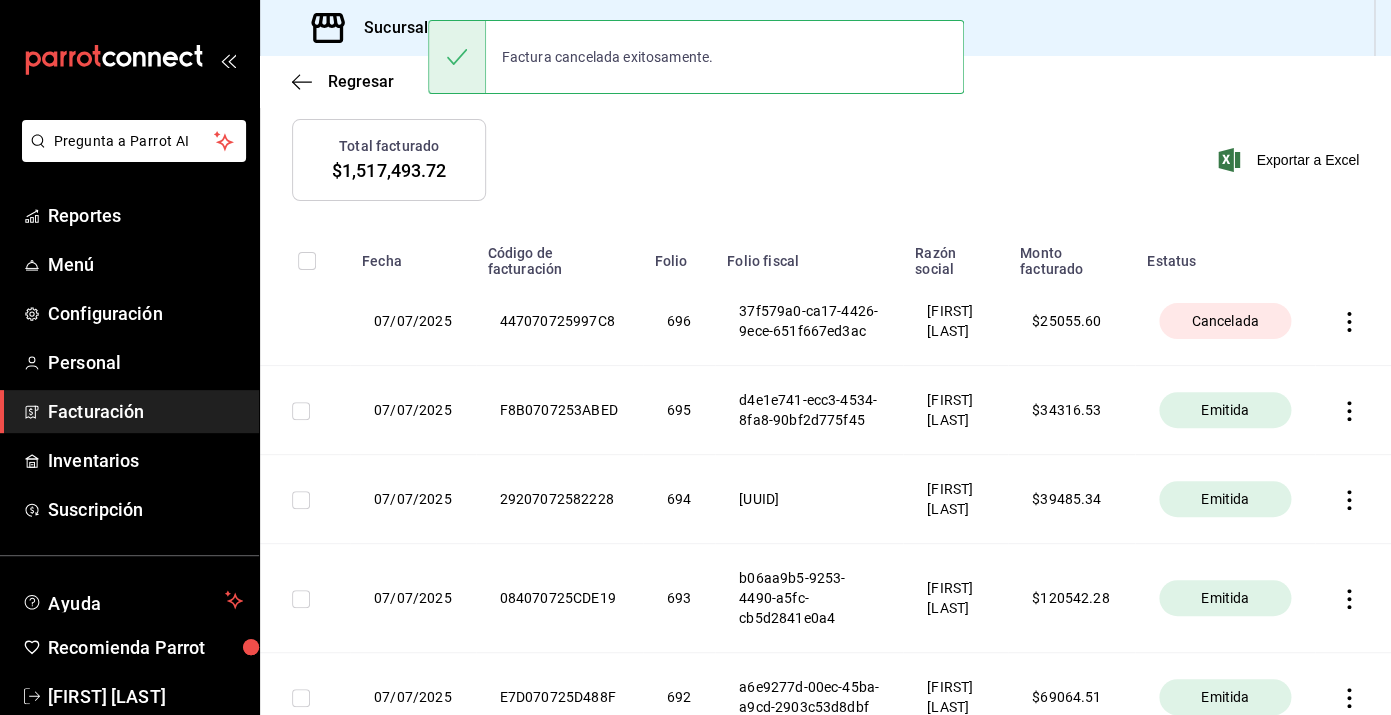 click 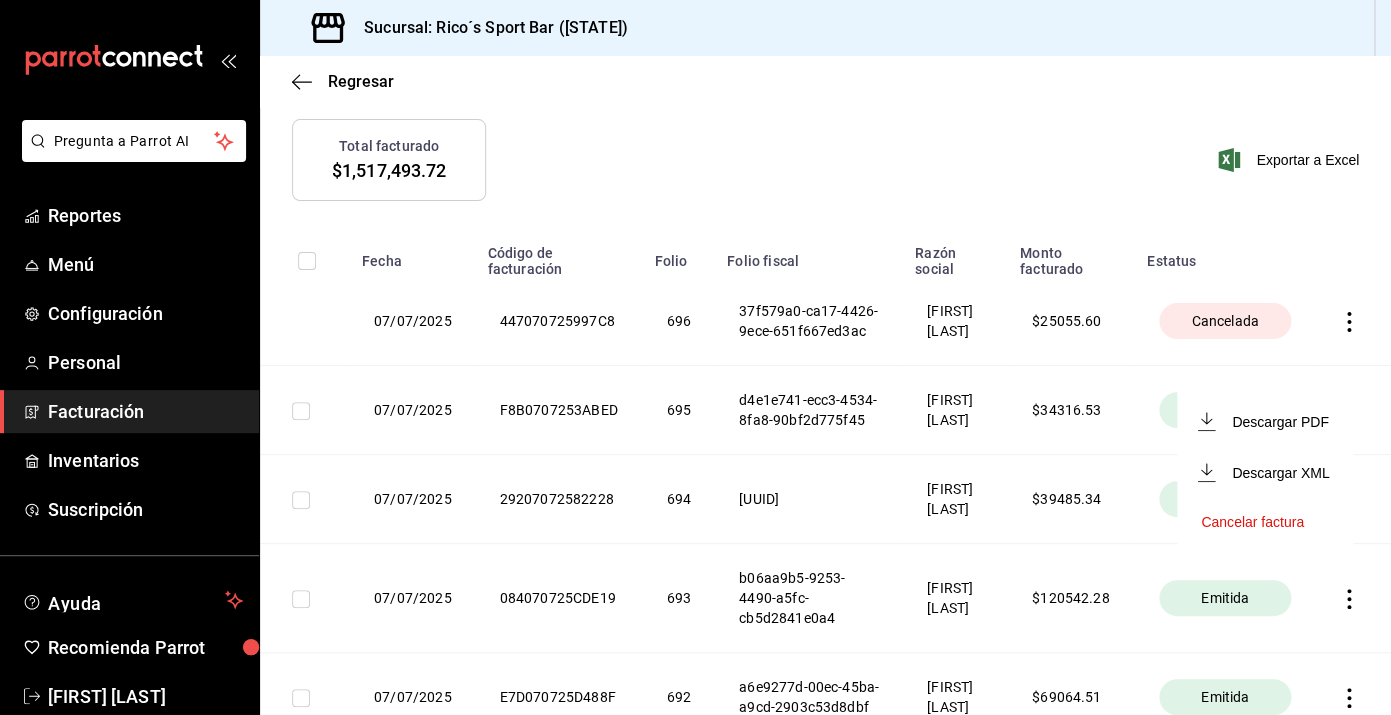 click on "Cancelar factura" at bounding box center [1265, 522] 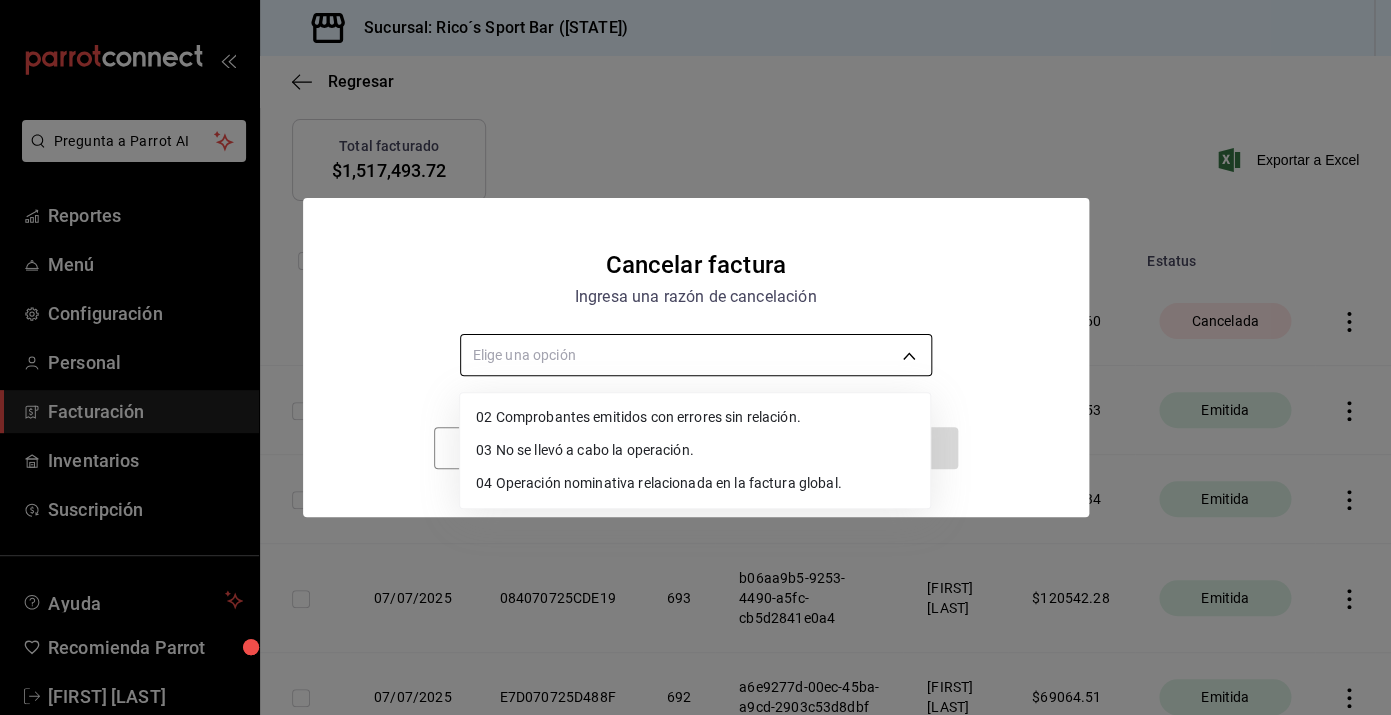 click on "Pregunta a Parrot AI Reportes   Menú   Configuración   Personal   Facturación   Inventarios   Suscripción   Ayuda Recomienda Parrot   [FIRST] [LAST]   Sugerir nueva función   Sucursal: Rico´s Sport Bar ([STATE]) Regresar Descargar facturas globales Revisa el historial de todas las facturas globales que generaste manualmente desde el sistema. Fecha [DATE] [DAY] / [DATE] - [DATE] [DAY] / [DATE] Código de facturación ​ Código de facturación Razón social Elige una opción Total facturado $[AMOUNT] Exportar a Excel Fecha Código de facturación Folio Folio fiscal Razón social Monto facturado Estatus 07/07/2025 447070725997C8 696 37f579a0-ca17-4426-9ece-651f667ed3ac [FIRST] [LAST] $[AMOUNT] Cancelada 07/07/2025 F8B0707253ABED 695 d4e1e741-ecc3-4534-8fa8-90bf2d775f45 [FIRST] [LAST] $[AMOUNT] Emitida 07/07/2025 29207072582228 694 9962275c-a812-4093-99e6-c3155b9c8c25 [FIRST] [LAST] $[AMOUNT] Emitida 07/07/2025 084070725CDE19 693 [FIRST] [LAST] $[AMOUNT]" at bounding box center (695, 357) 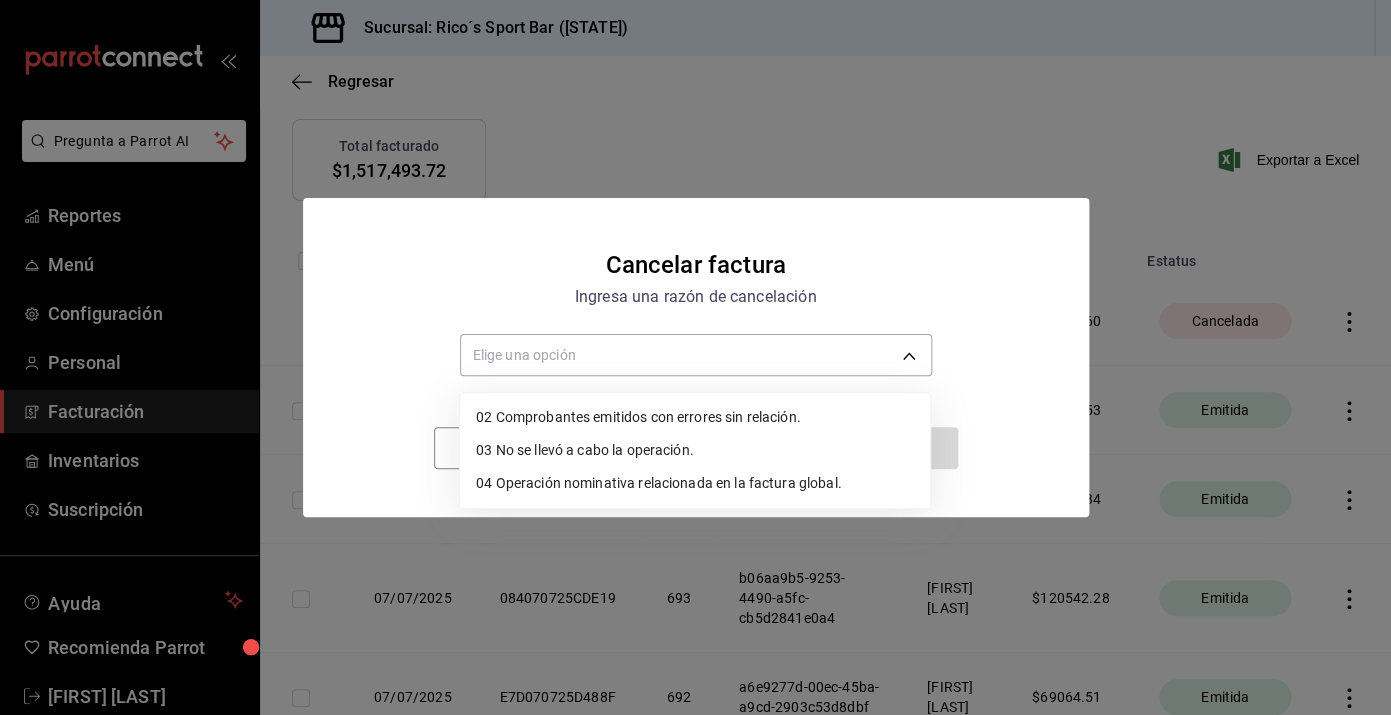 click on "02   Comprobantes emitidos con errores sin relación." at bounding box center [695, 417] 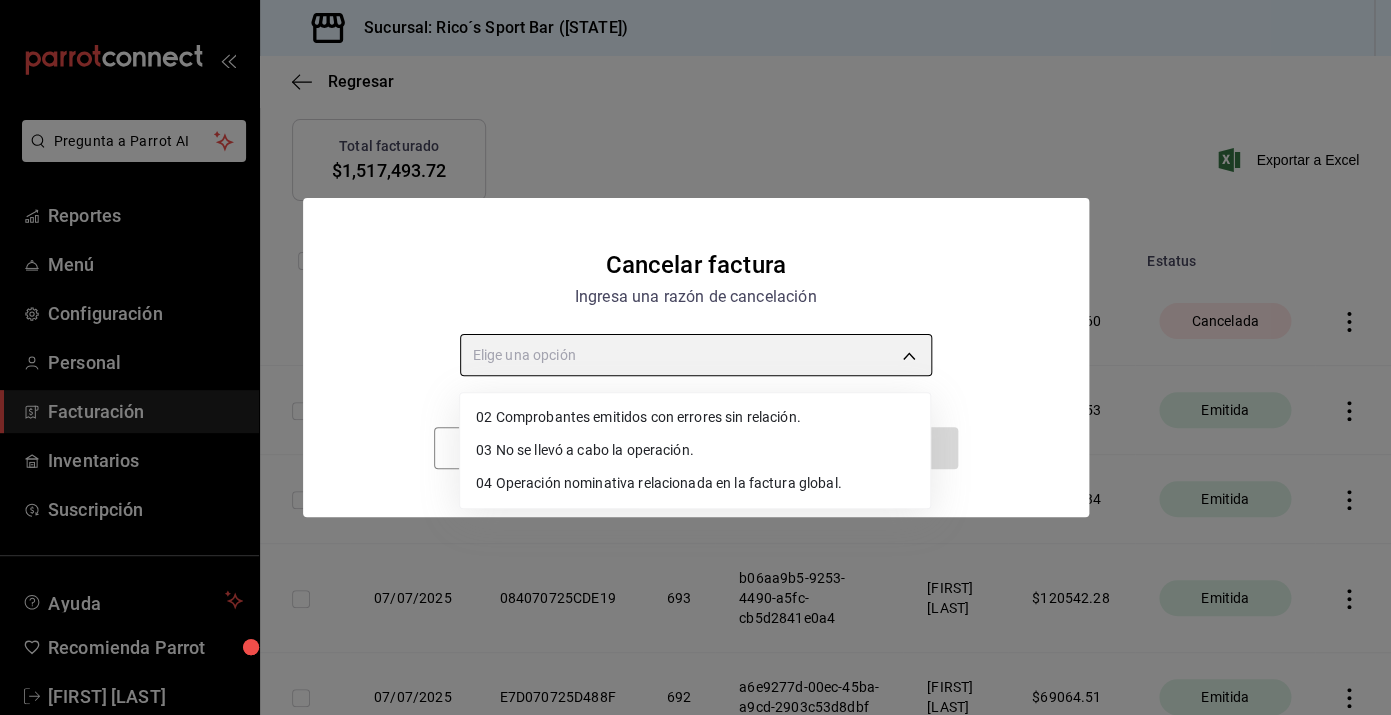 type on "RECEIPT_UNRELATED_ERRORS" 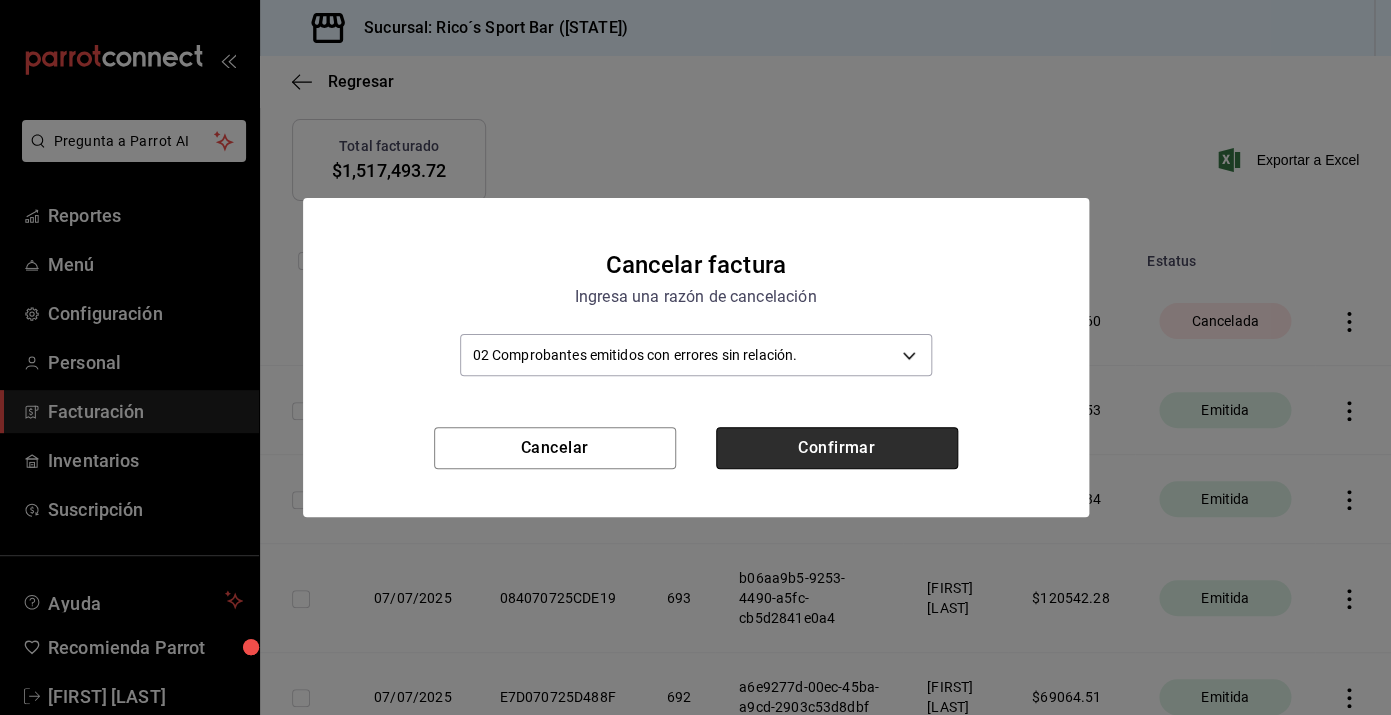 click on "Confirmar" at bounding box center (837, 448) 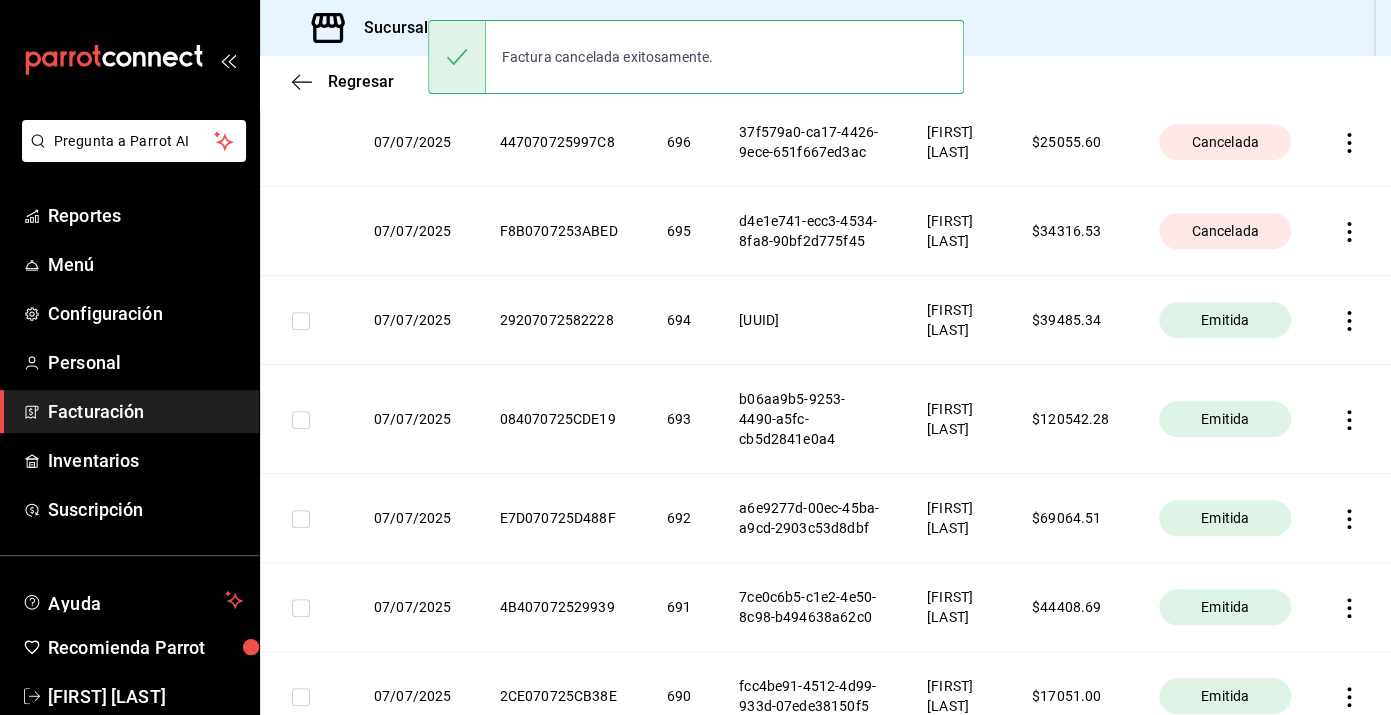 scroll, scrollTop: 378, scrollLeft: 0, axis: vertical 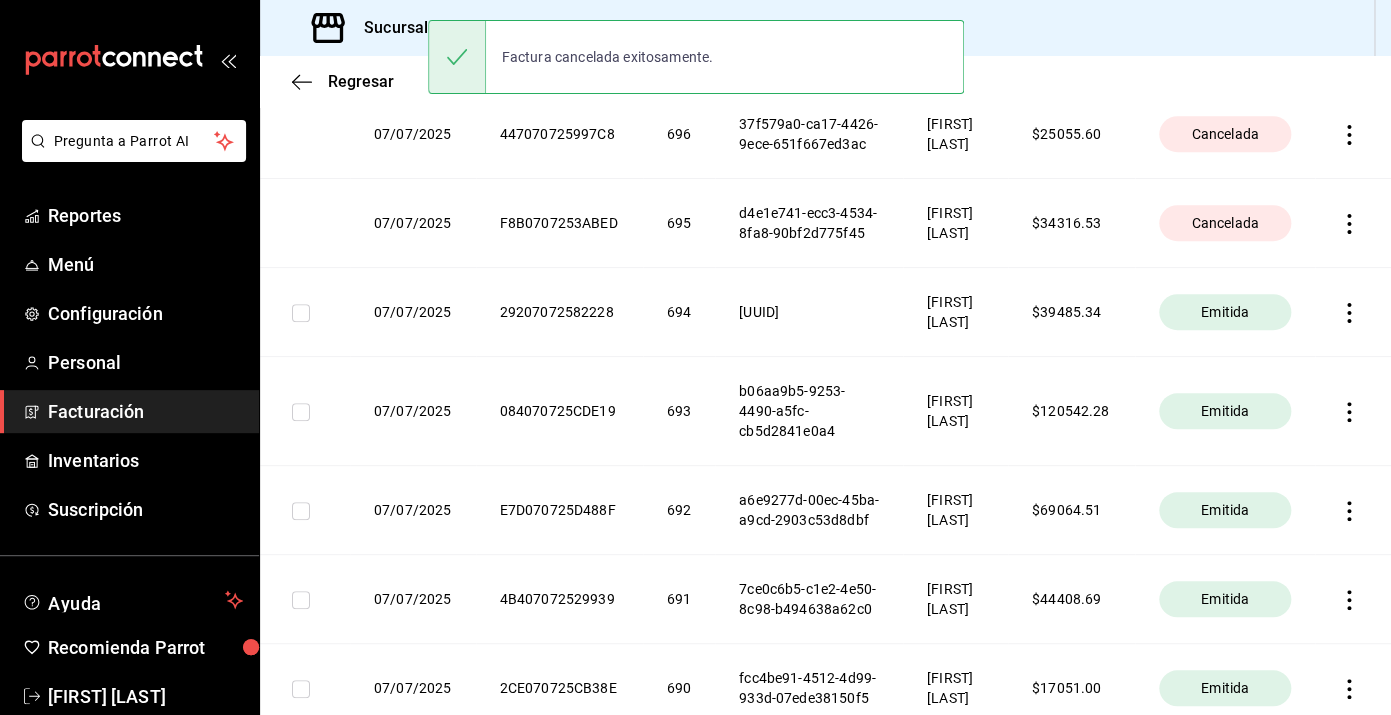 click 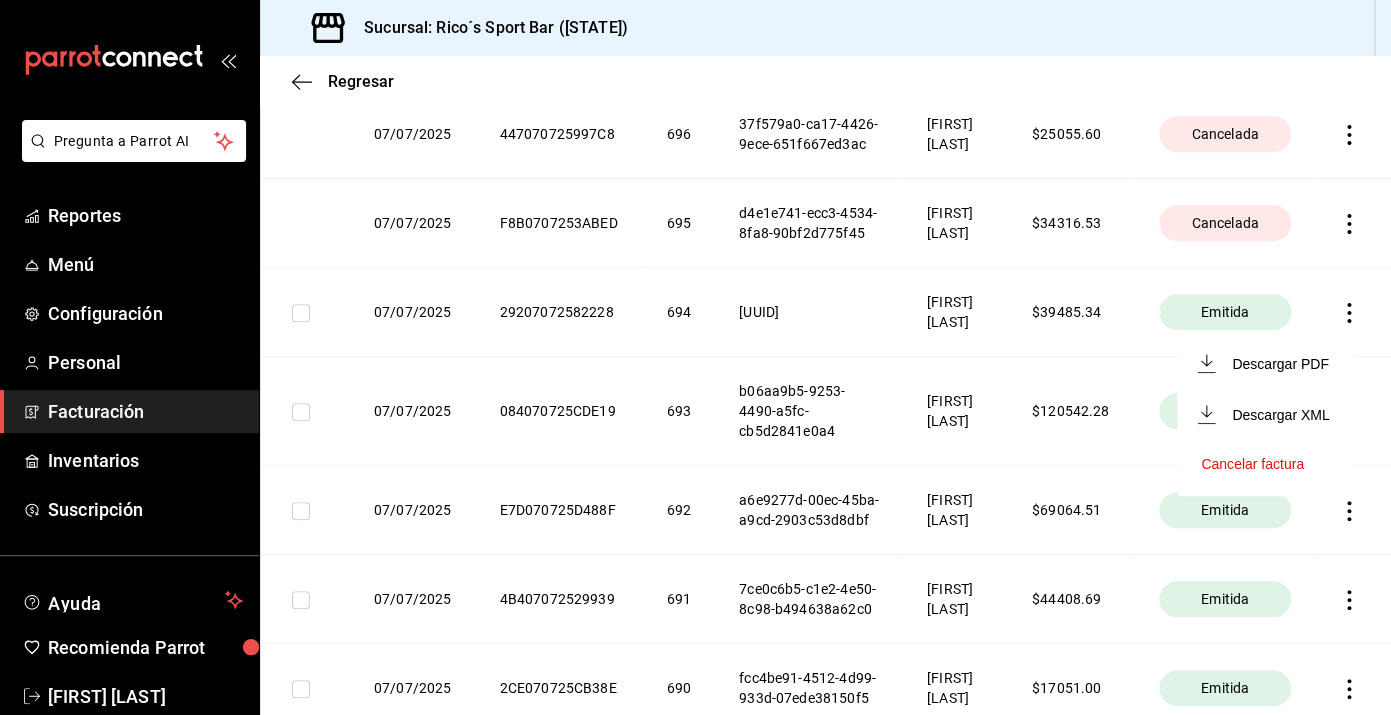 click on "Cancelar factura" at bounding box center [1252, 464] 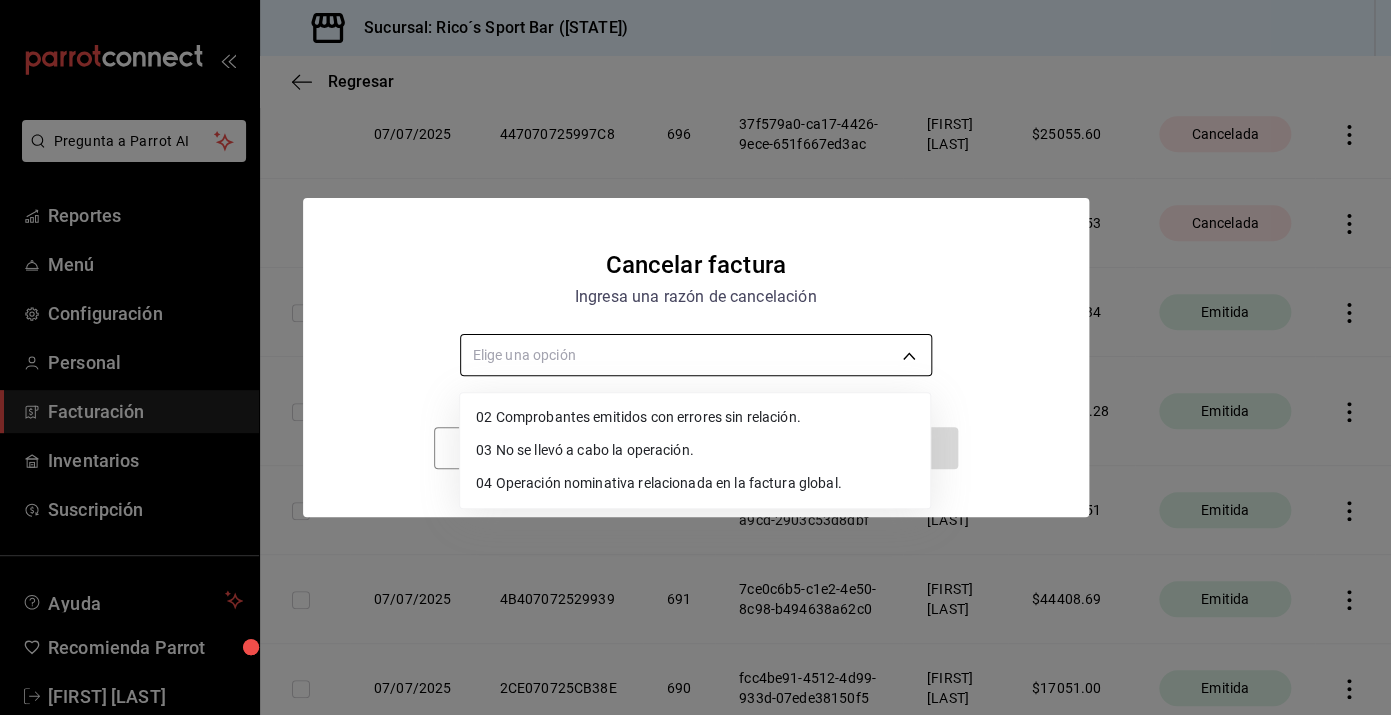 click on "Pregunta a Parrot AI Reportes   Menú   Configuración   Personal   Facturación   Inventarios   Suscripción   Ayuda Recomienda Parrot   [NAME]   Sugerir nueva función   Sucursal: Rico´s Sport Bar ([STATE]) Regresar Descargar facturas globales Revisa el historial de todas las facturas globales que generaste manualmente desde el sistema. Fecha [DATE] 1 / 7 / [YEAR] - [DATE] [DATE] Código de facturación ​ Código de facturación Razón social Elige una opción Total facturado $1,517,493.72 Exportar a Excel Fecha Código de facturación Folio Folio fiscal Razón social Monto facturado Estatus 07/07/2025 447070725997C8 696 37f579a0-ca17-4426-9ece-651f667ed3ac [NAME] $ 25055.60 Cancelada 07/07/2025 F8B0707253ABED 695 d4e1e741-ecc3-4534-8fa8-90bf2d775f45 [NAME] $ 34316.53 Cancelada 07/07/2025 29207072582228 694 9962275c-a812-4093-99e6-c3155b9c8c25 [NAME] $ 39485.34 Emitida 07/07/2025 084070725CDE19 693 [NAME] $" at bounding box center [695, 357] 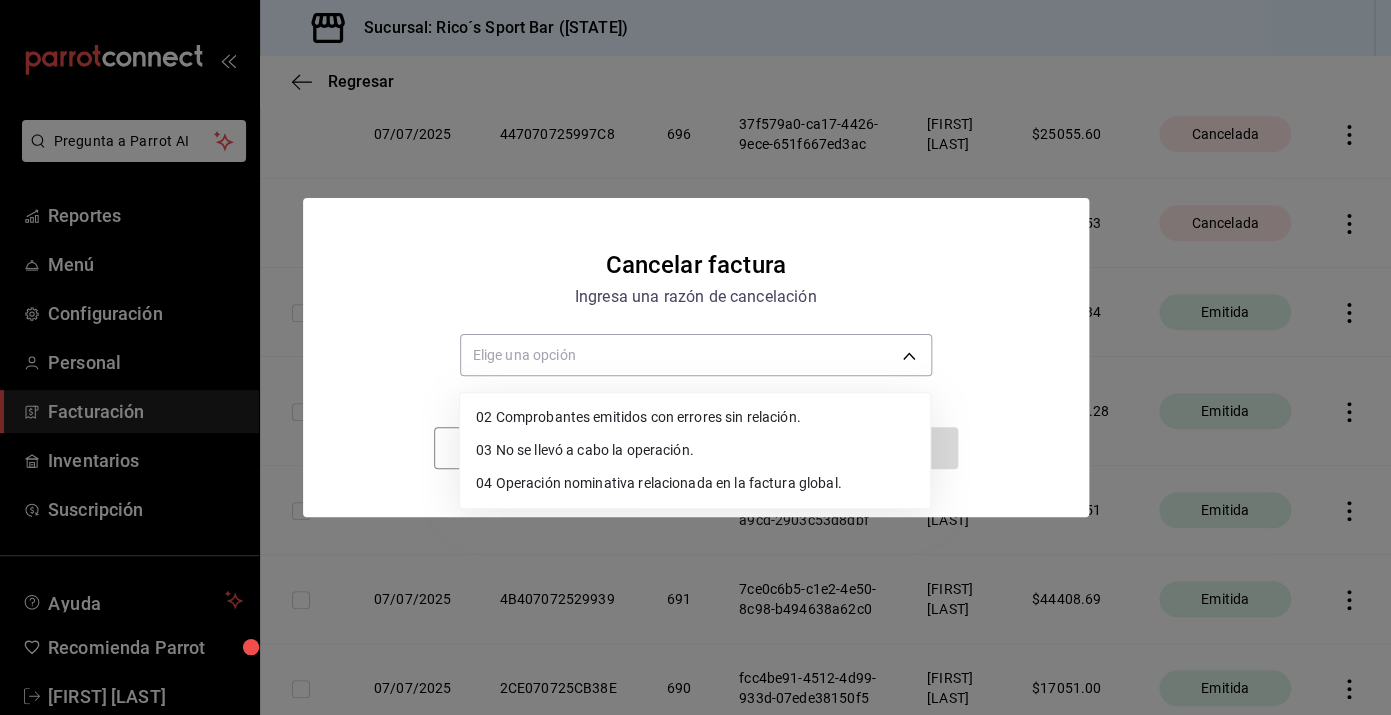 click on "02   Comprobantes emitidos con errores sin relación." at bounding box center [695, 417] 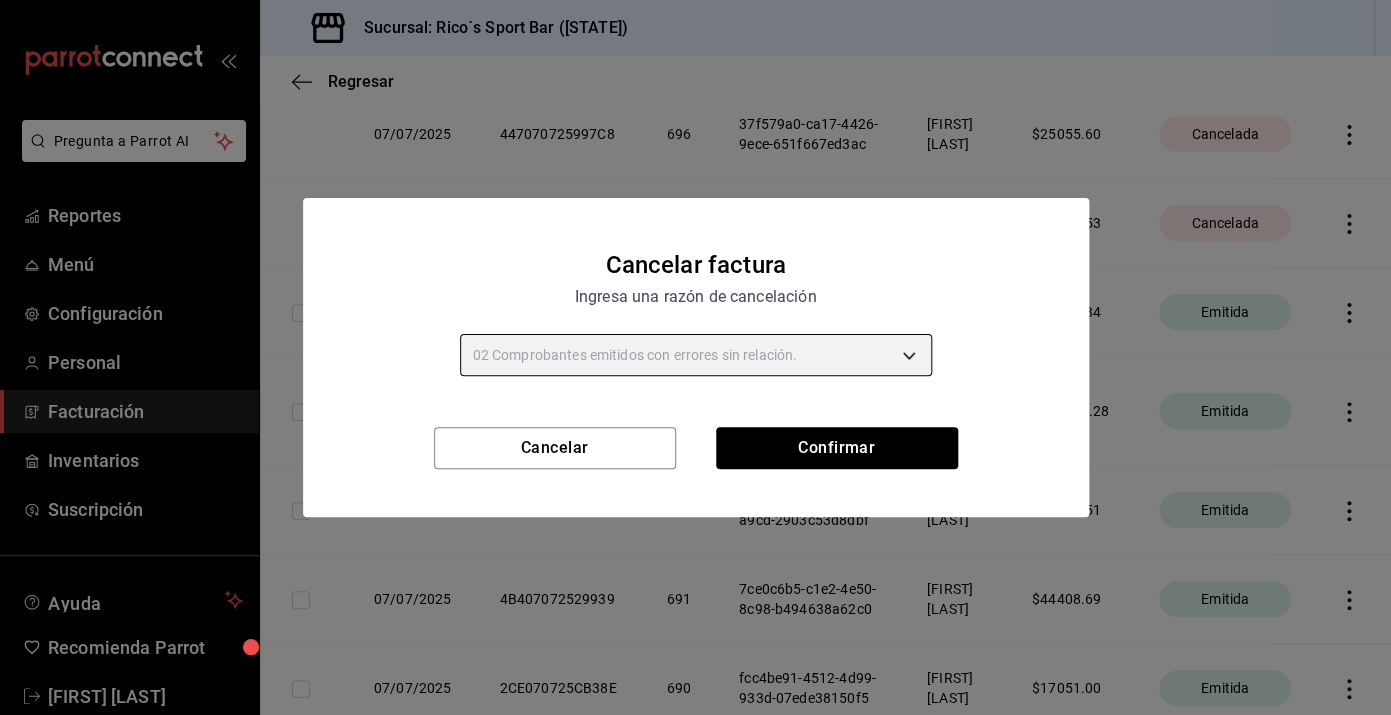 type on "RECEIPT_UNRELATED_ERRORS" 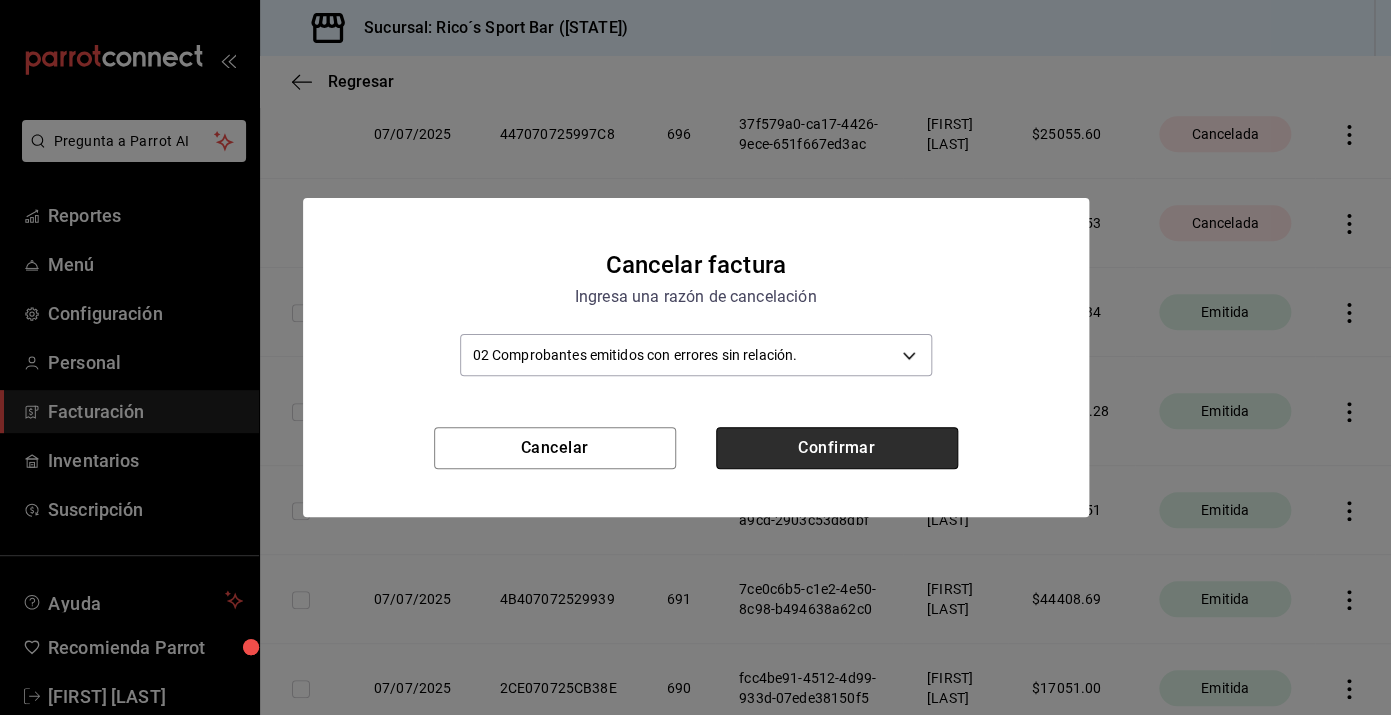 click on "Confirmar" at bounding box center [837, 448] 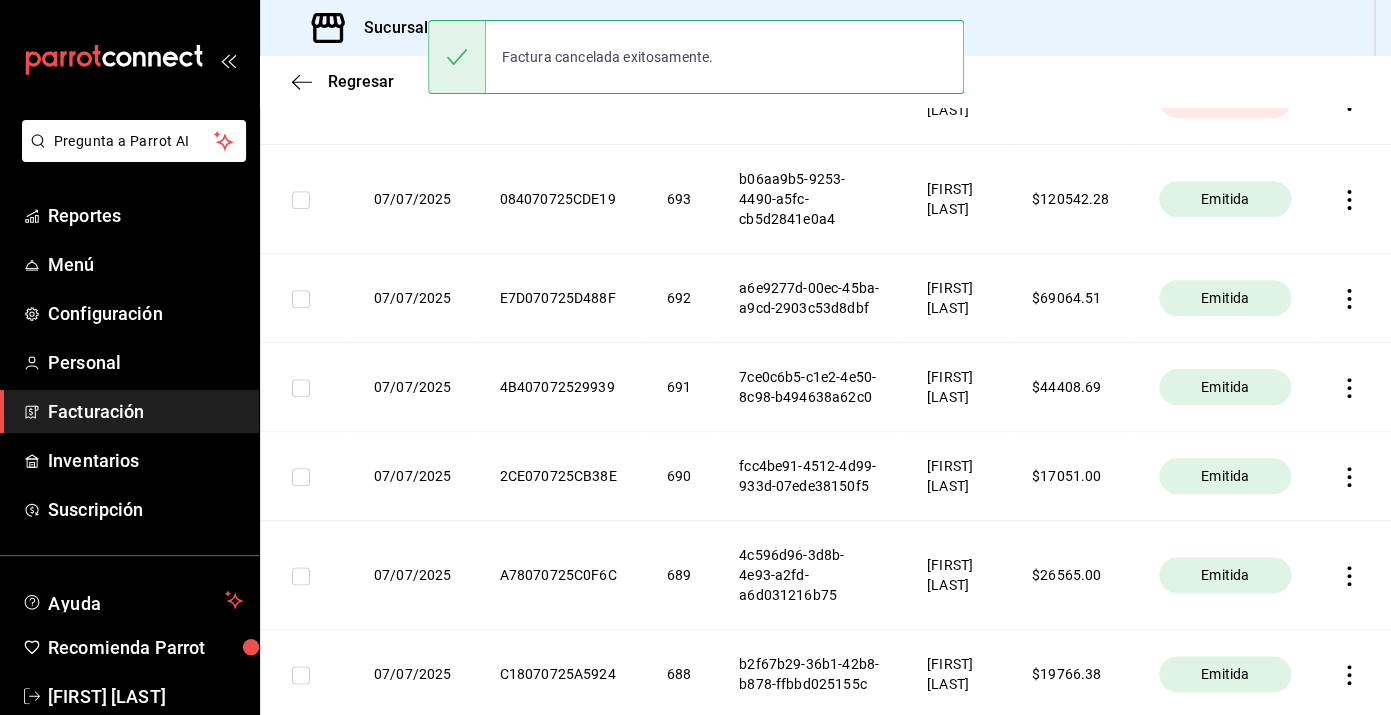 scroll, scrollTop: 592, scrollLeft: 0, axis: vertical 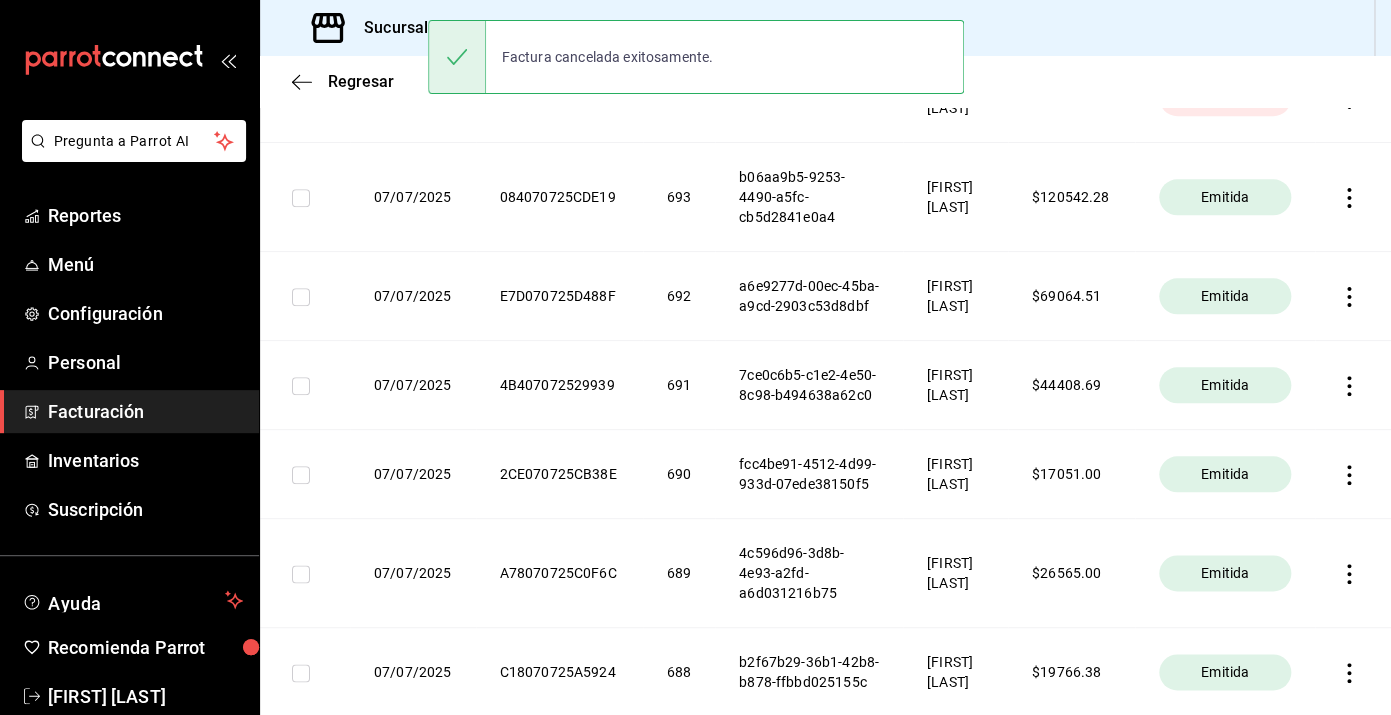 click 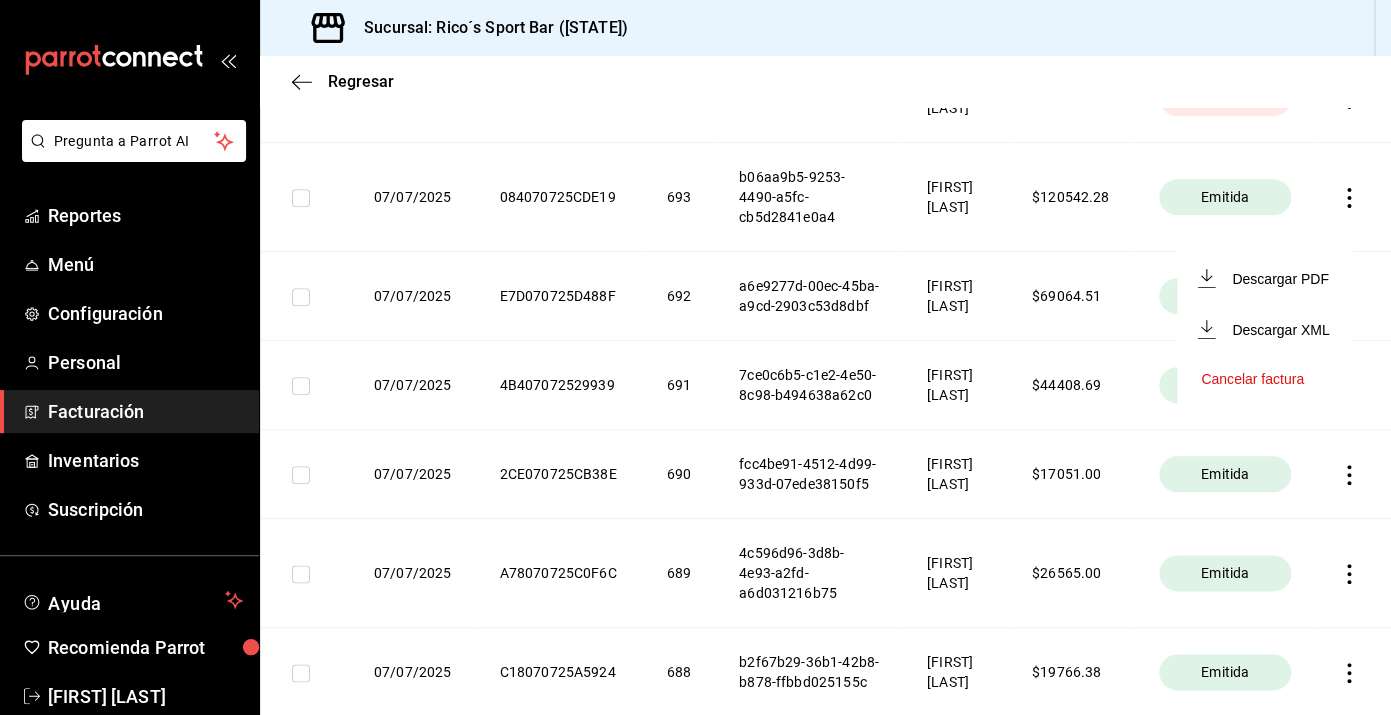 click on "Cancelar factura" at bounding box center [1252, 379] 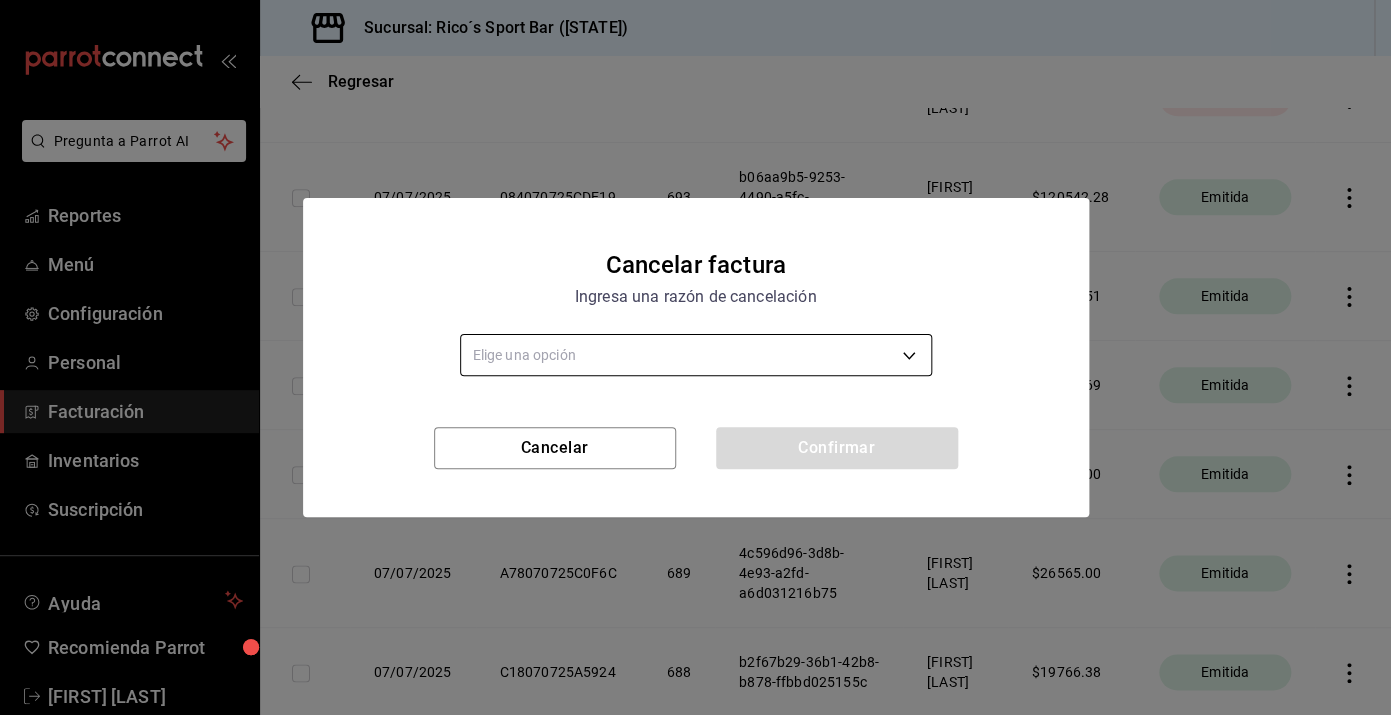 click on "Pregunta a Parrot AI Reportes   Menú   Configuración   Personal   Facturación   Inventarios   Suscripción   Ayuda Recomienda Parrot   [FIRST] [LAST]   Sugerir nueva función   Sucursal: Rico´s Sport Bar (TAMAULIPAS) Regresar Descargar facturas globales Revisa el historial de todas las facturas globales que generaste manualmente desde el sistema. Fecha 2025-07-01 1 / 7 / 2025 - 2025-07-19 19 / 7 / 2025 Código de facturación ​ Código de facturación Razón social Elige una opción Total facturado $1,517,493.72 Exportar a Excel Fecha Código de facturación Folio Folio fiscal Razón social Monto facturado Estatus 07/07/2025 447070725997C8 696 37f579a0-ca17-4426-9ece-651f667ed3ac [FIRST] [LAST] $ 25055.60 Cancelada 07/07/2025 F8B0707253ABED 695 d4e1e741-ecc3-4534-8fa8-90bf2d775f45 [FIRST] [LAST] $ 34316.53 Cancelada 07/07/2025 29207072582228 694 9962275c-a812-4093-99e6-c3155b9c8c25 [FIRST] [LAST] $ 39485.34 Cancelada 07/07/2025 084070725CDE19 693 [FIRST] [LAST] $" at bounding box center (695, 357) 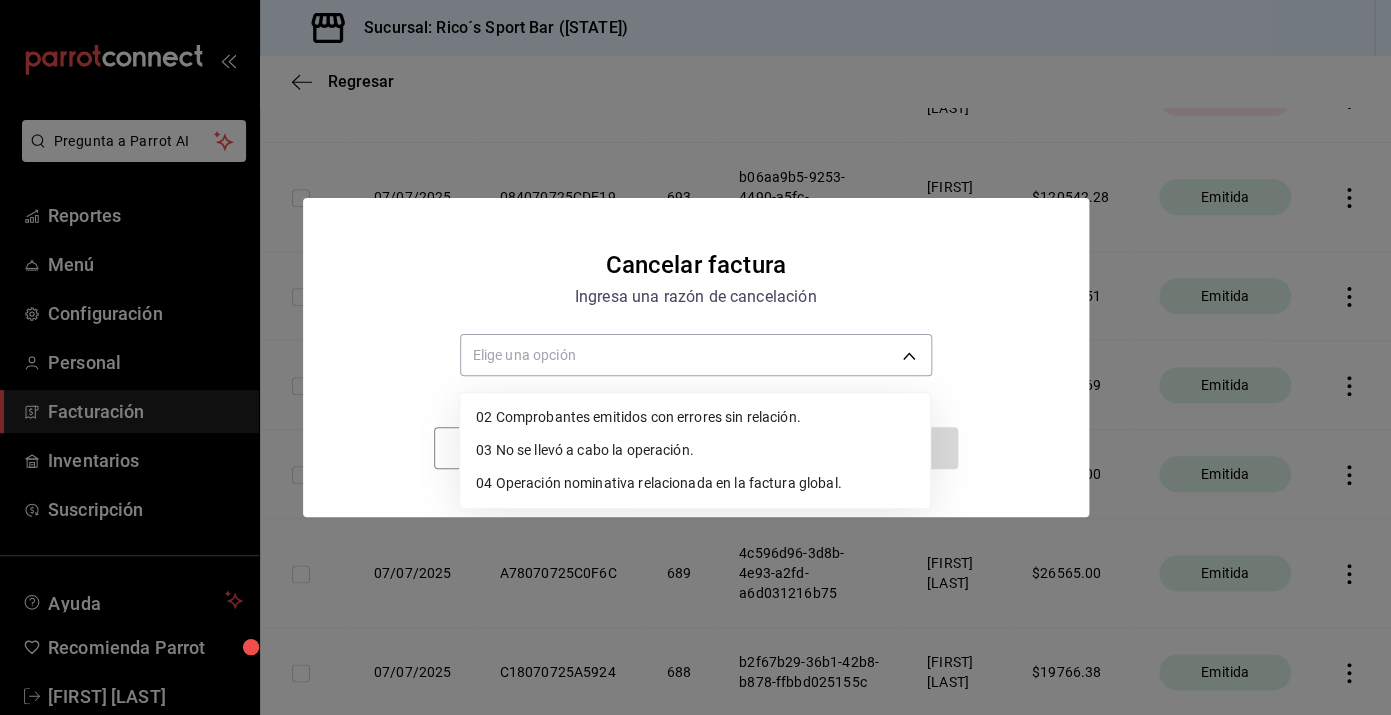 click on "02   Comprobantes emitidos con errores sin relación." at bounding box center (695, 417) 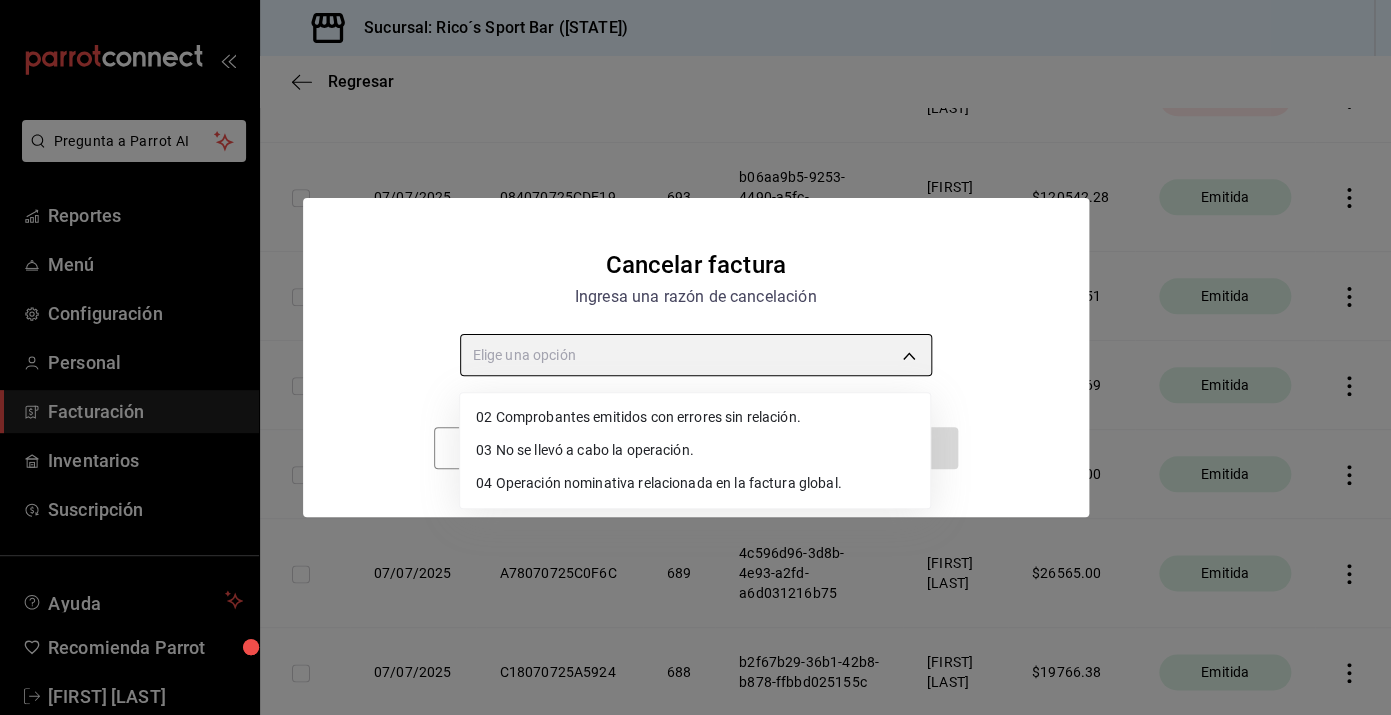 type on "RECEIPT_UNRELATED_ERRORS" 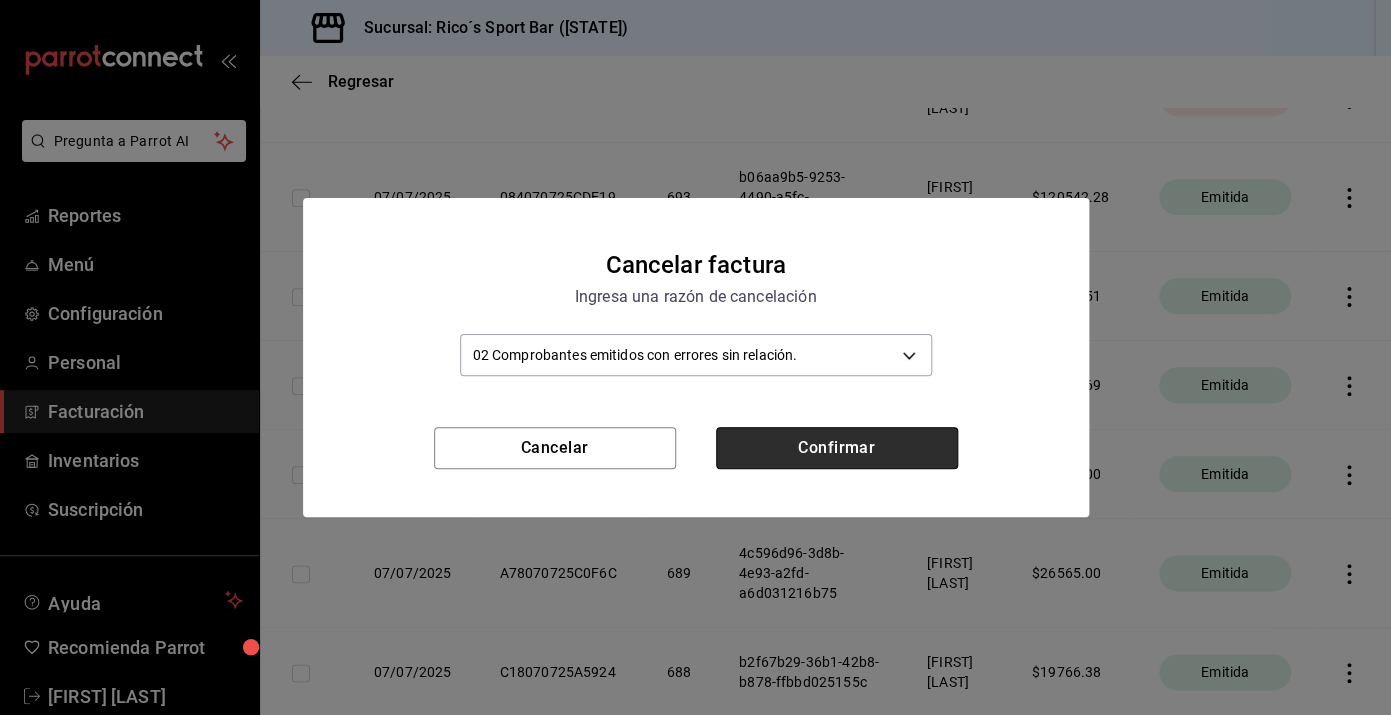 click on "Confirmar" at bounding box center (837, 448) 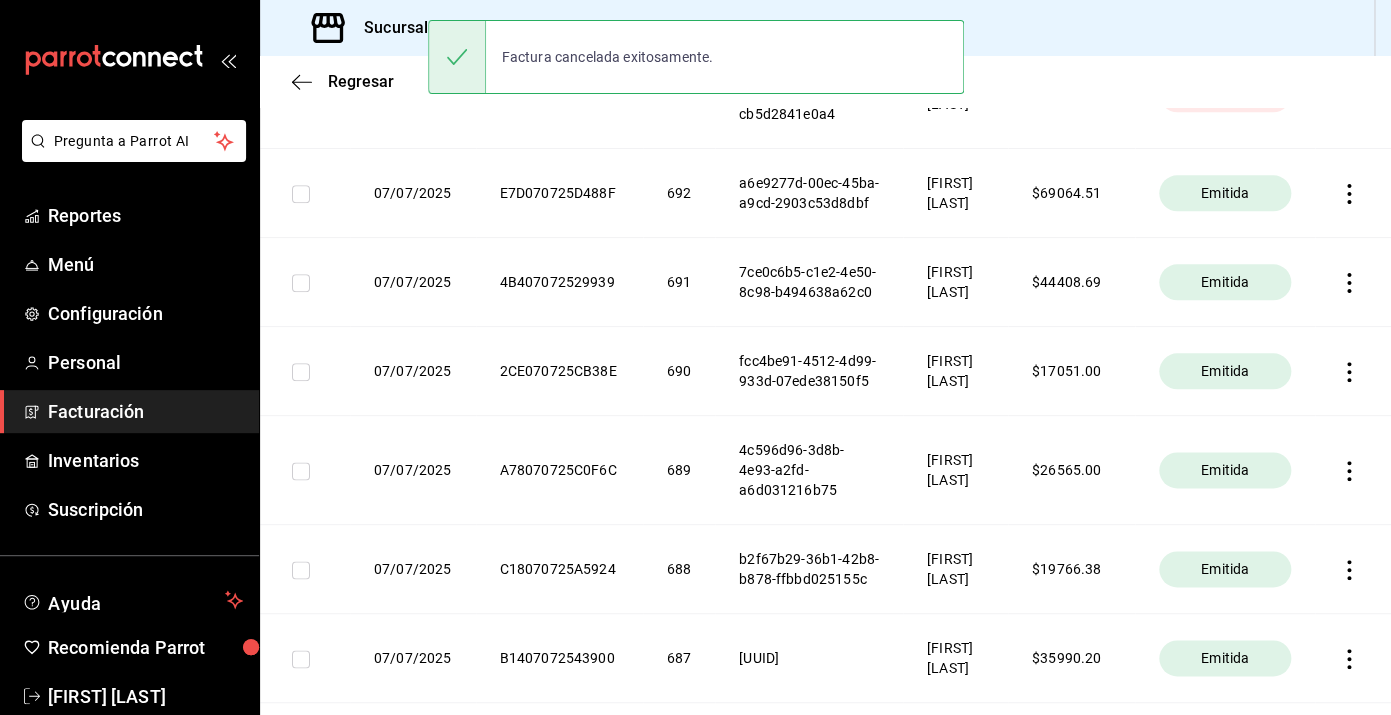 scroll, scrollTop: 699, scrollLeft: 0, axis: vertical 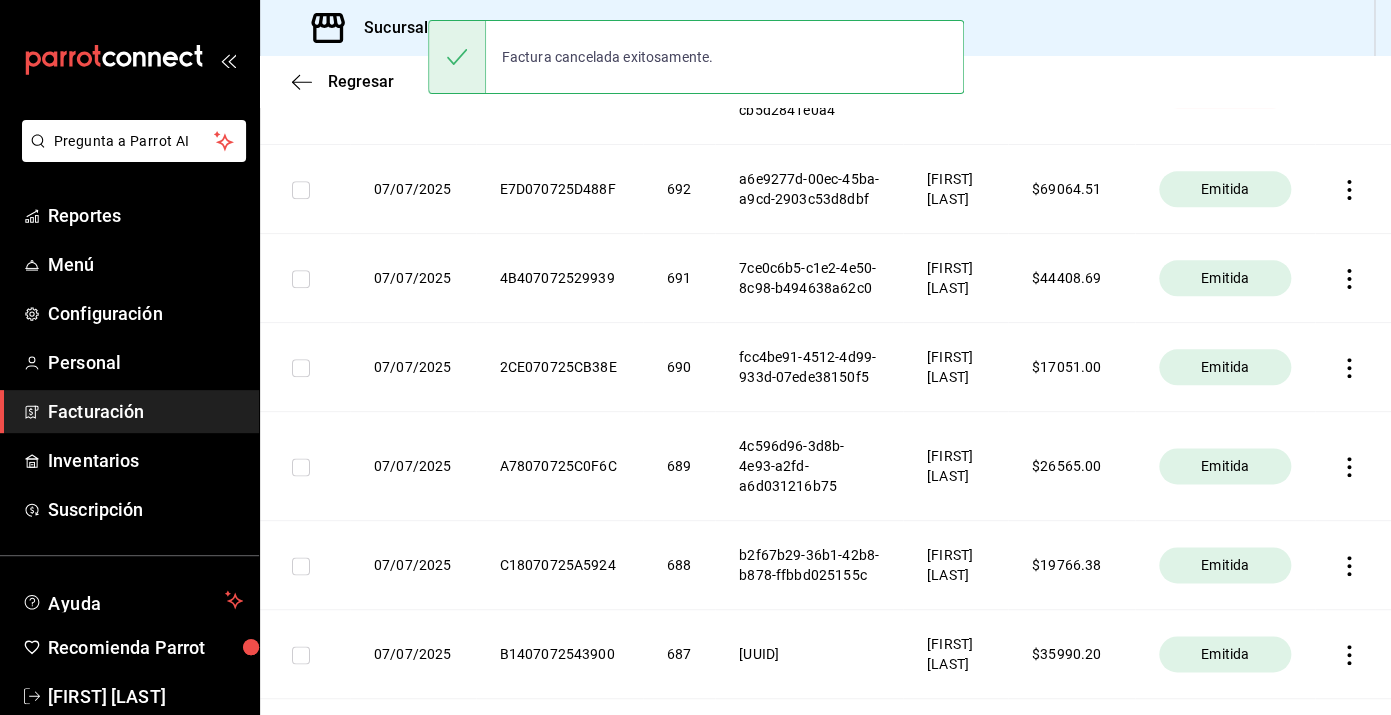 click 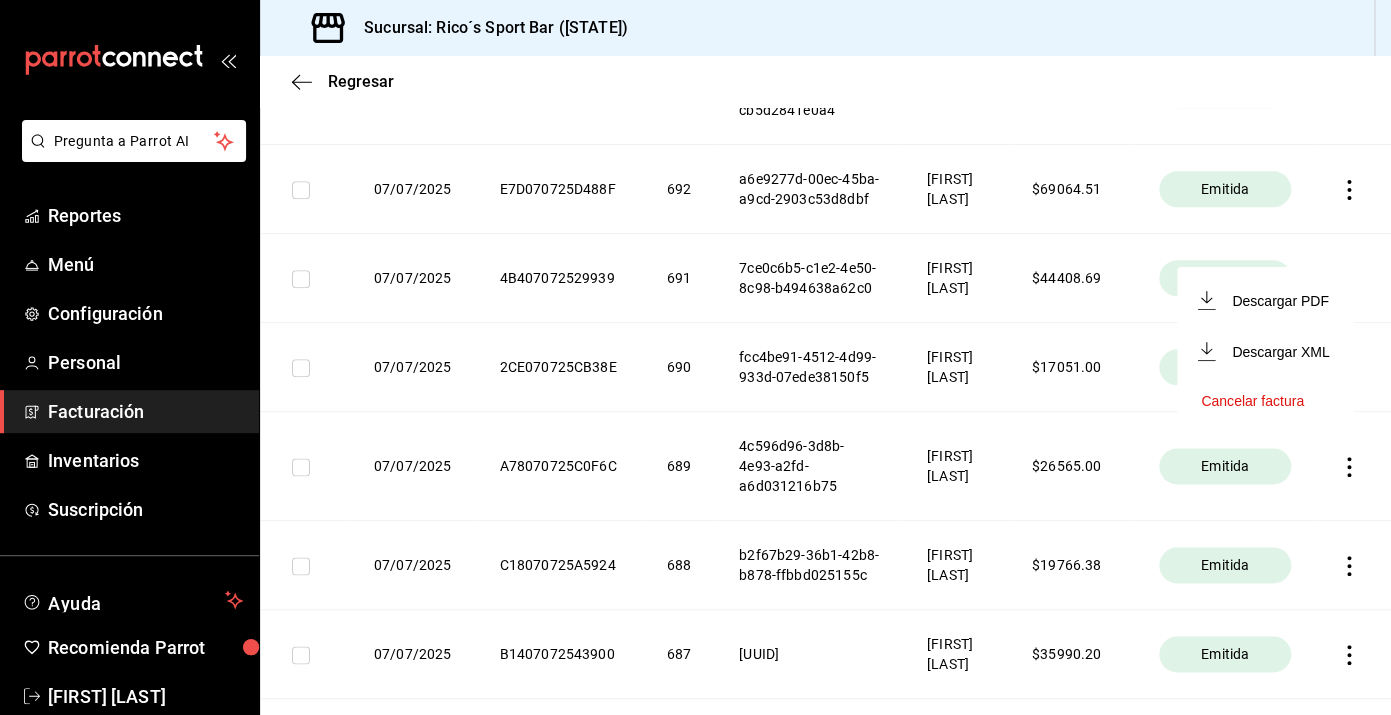 click on "Cancelar factura" at bounding box center [1252, 401] 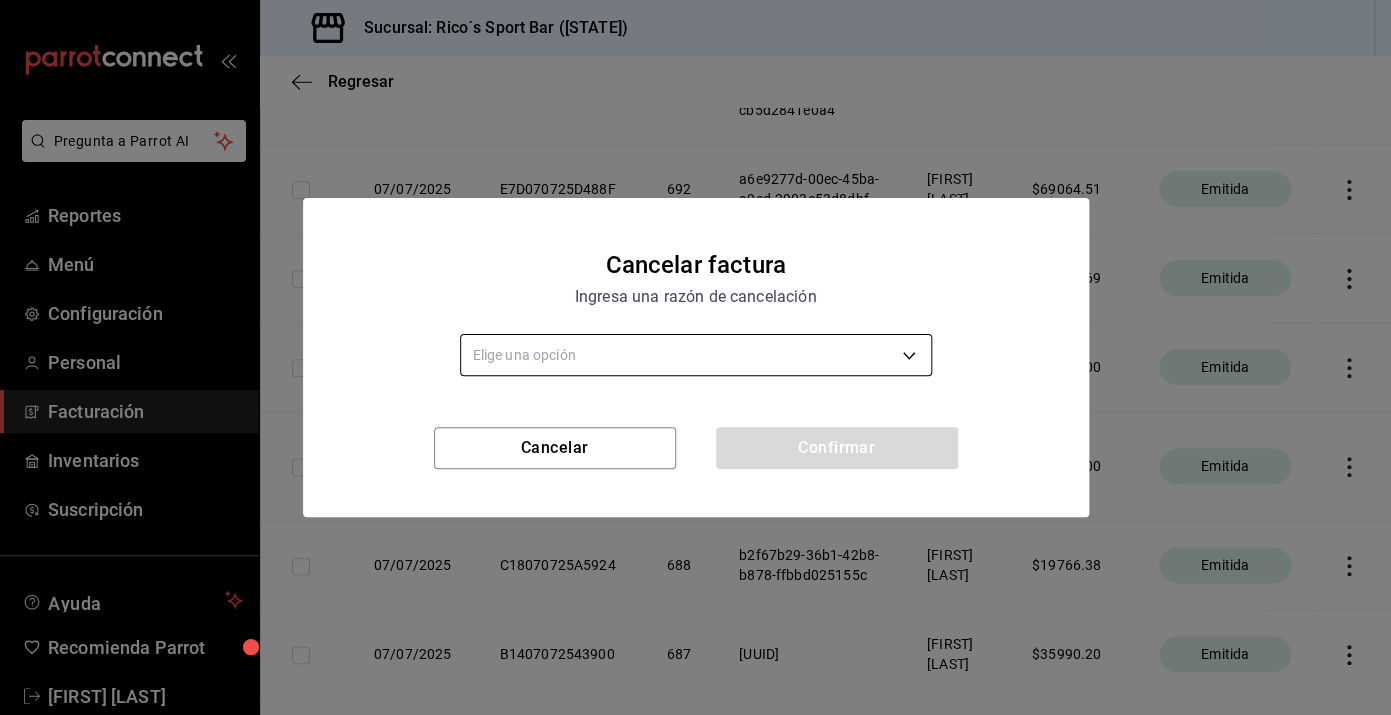 click on "Pregunta a Parrot AI Reportes   Menú   Configuración   Personal   Facturación   Inventarios   Suscripción   Ayuda Recomienda Parrot   [FIRST] [LAST]   Sugerir nueva función   Sucursal: Rico´s Sport Bar (TAMAULIPAS) Regresar Descargar facturas globales Revisa el historial de todas las facturas globales que generaste manualmente desde el sistema. Fecha 2025-07-01 1 / 7 / 2025 - 2025-07-19 19 / 7 / 2025 Código de facturación ​ Código de facturación Razón social Elige una opción Total facturado $1,517,493.72 Exportar a Excel Fecha Código de facturación Folio Folio fiscal Razón social Monto facturado Estatus 07/07/2025 447070725997C8 696 37f579a0-ca17-4426-9ece-651f667ed3ac [FIRST] [LAST] $ 25055.60 Cancelada 07/07/2025 F8B0707253ABED 695 d4e1e741-ecc3-4534-8fa8-90bf2d775f45 [FIRST] [LAST] $ 34316.53 Cancelada 07/07/2025 29207072582228 694 9962275c-a812-4093-99e6-c3155b9c8c25 [FIRST] [LAST] $ 39485.34 Cancelada 07/07/2025 084070725CDE19 693 [FIRST] [LAST] $" at bounding box center (695, 357) 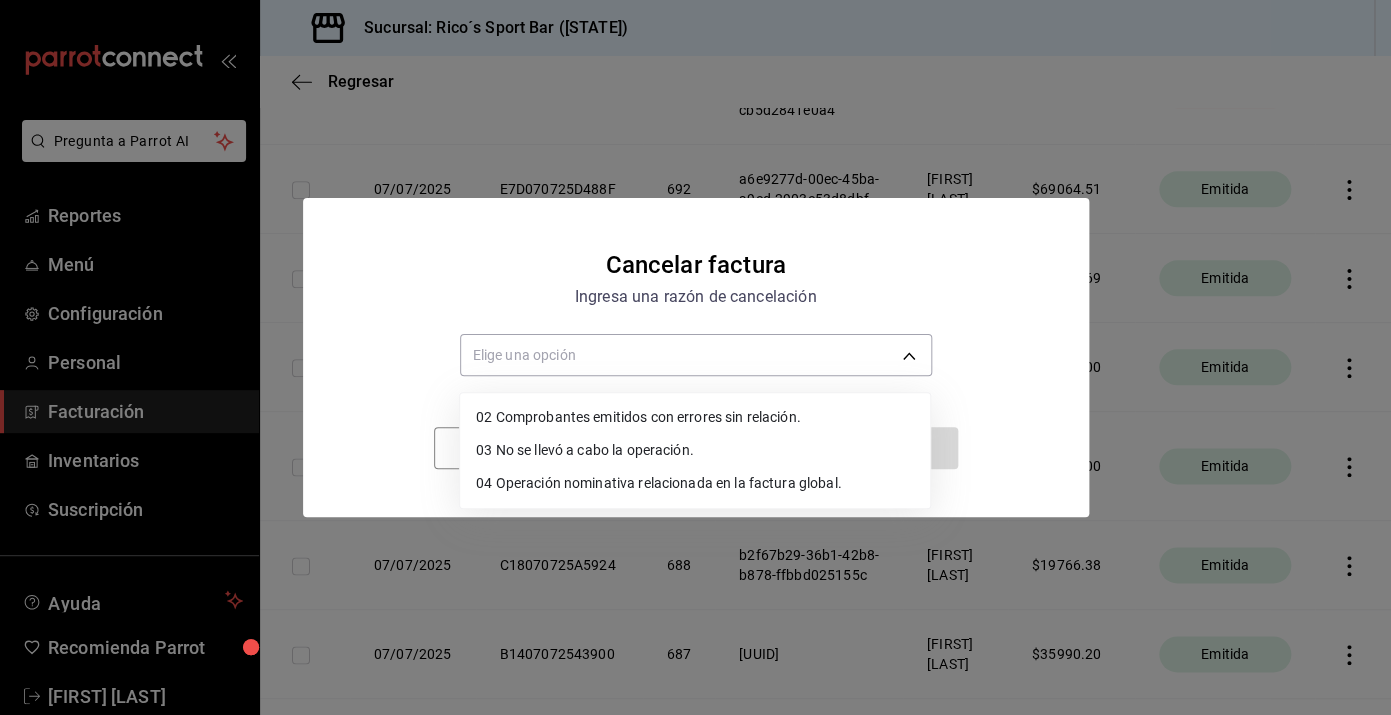 click on "02   Comprobantes emitidos con errores sin relación." at bounding box center (695, 417) 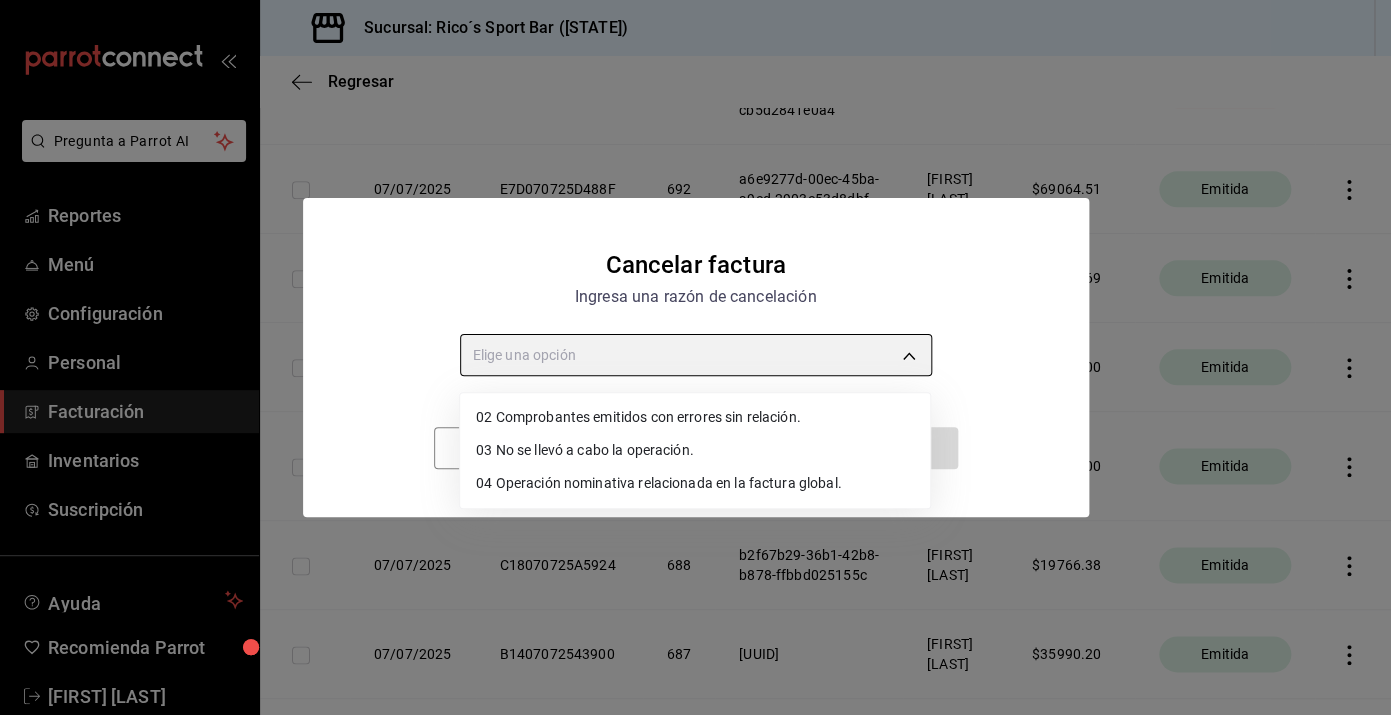 type on "RECEIPT_UNRELATED_ERRORS" 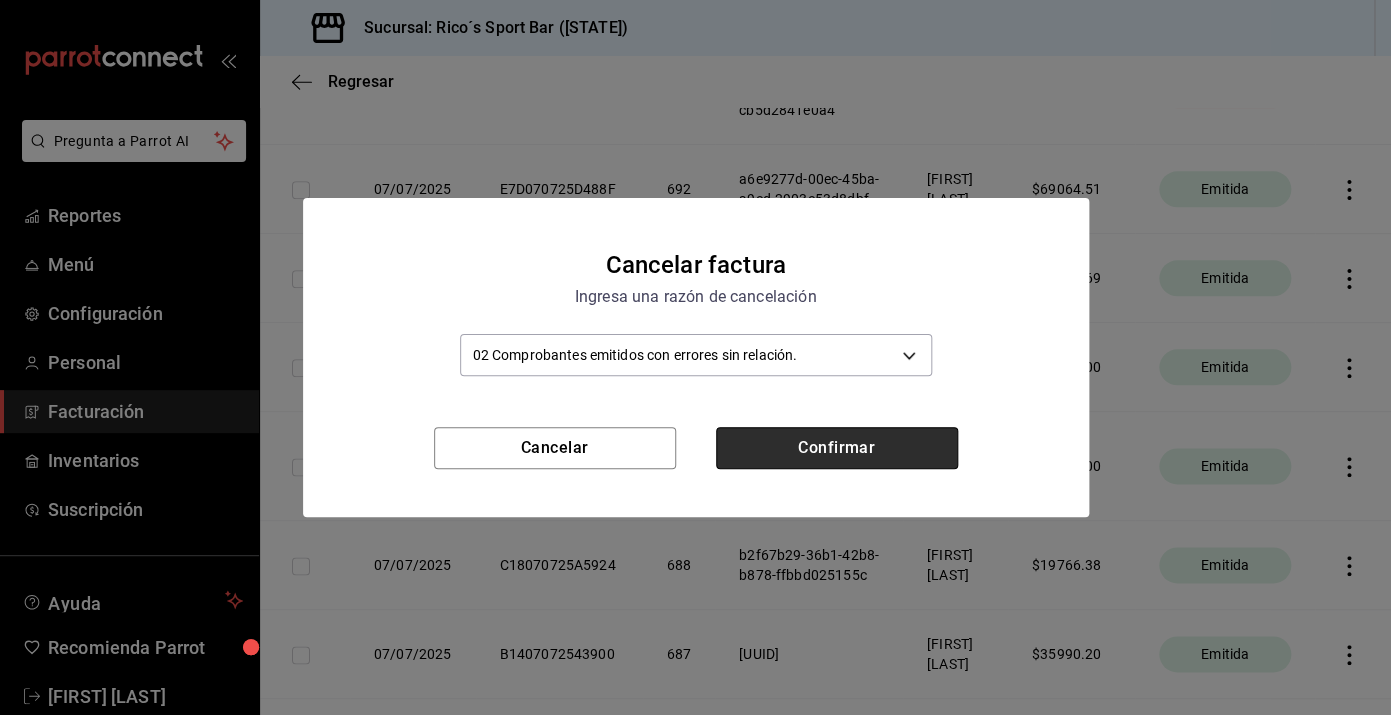 click on "Confirmar" at bounding box center (837, 448) 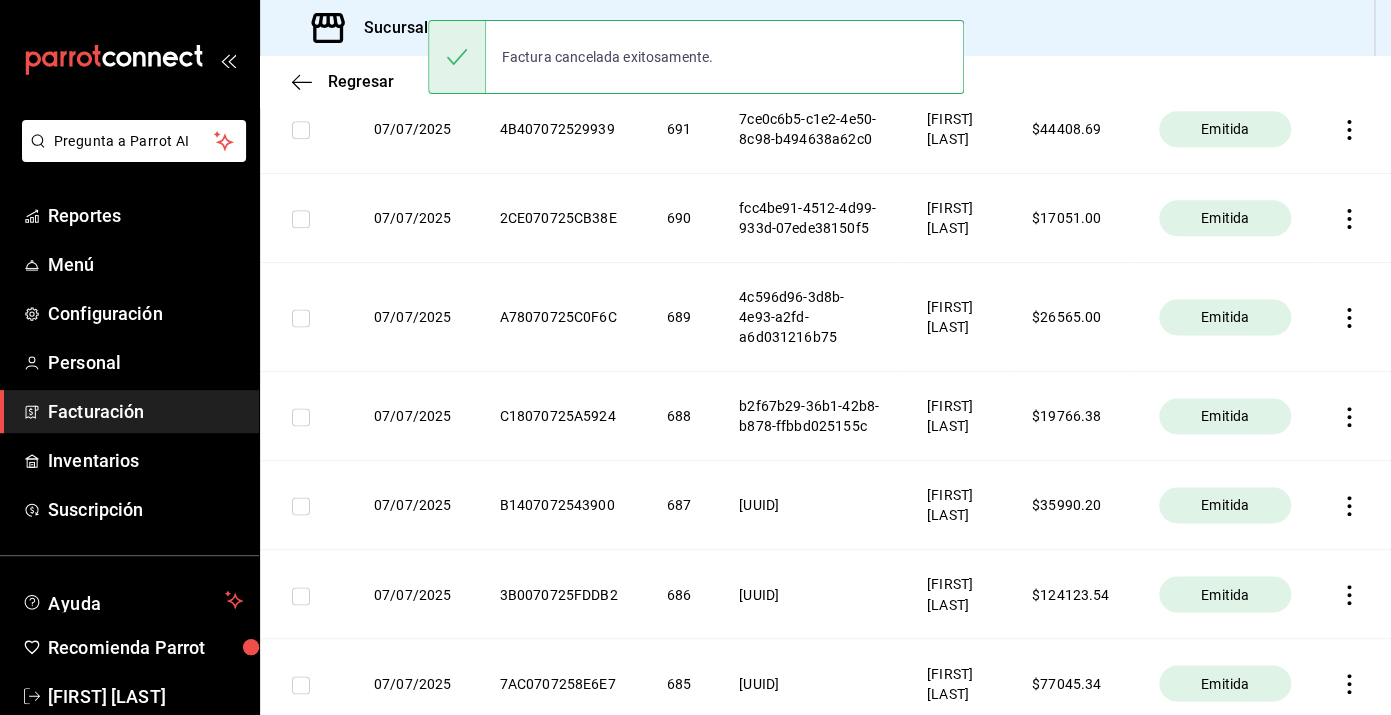 scroll, scrollTop: 966, scrollLeft: 0, axis: vertical 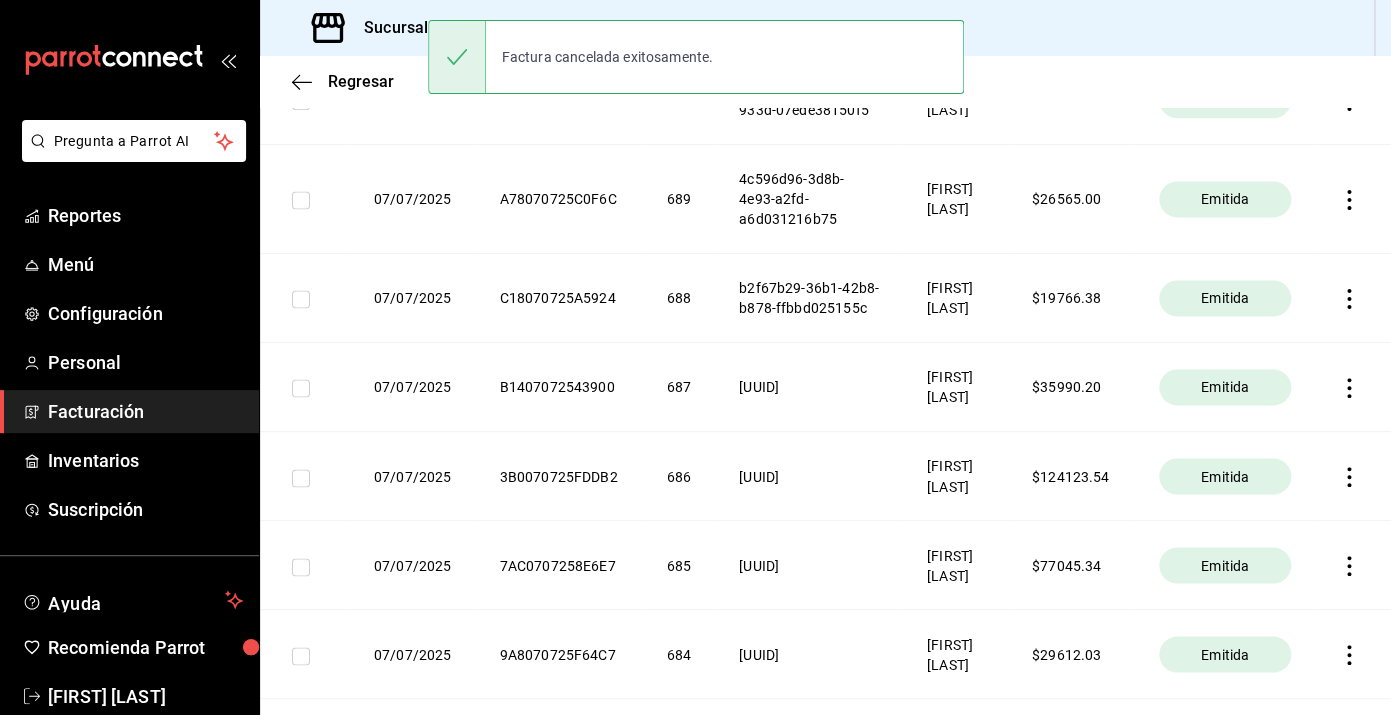 click 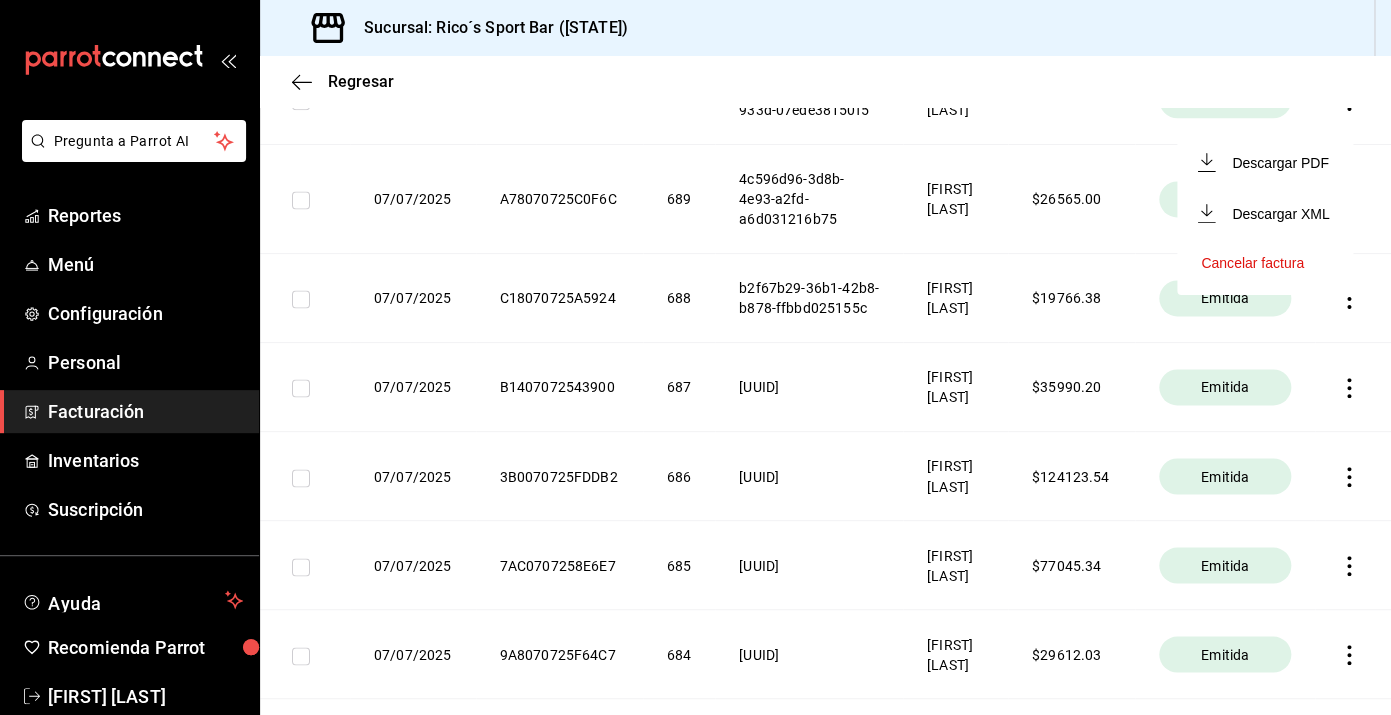 click on "Cancelar factura" at bounding box center [1252, 263] 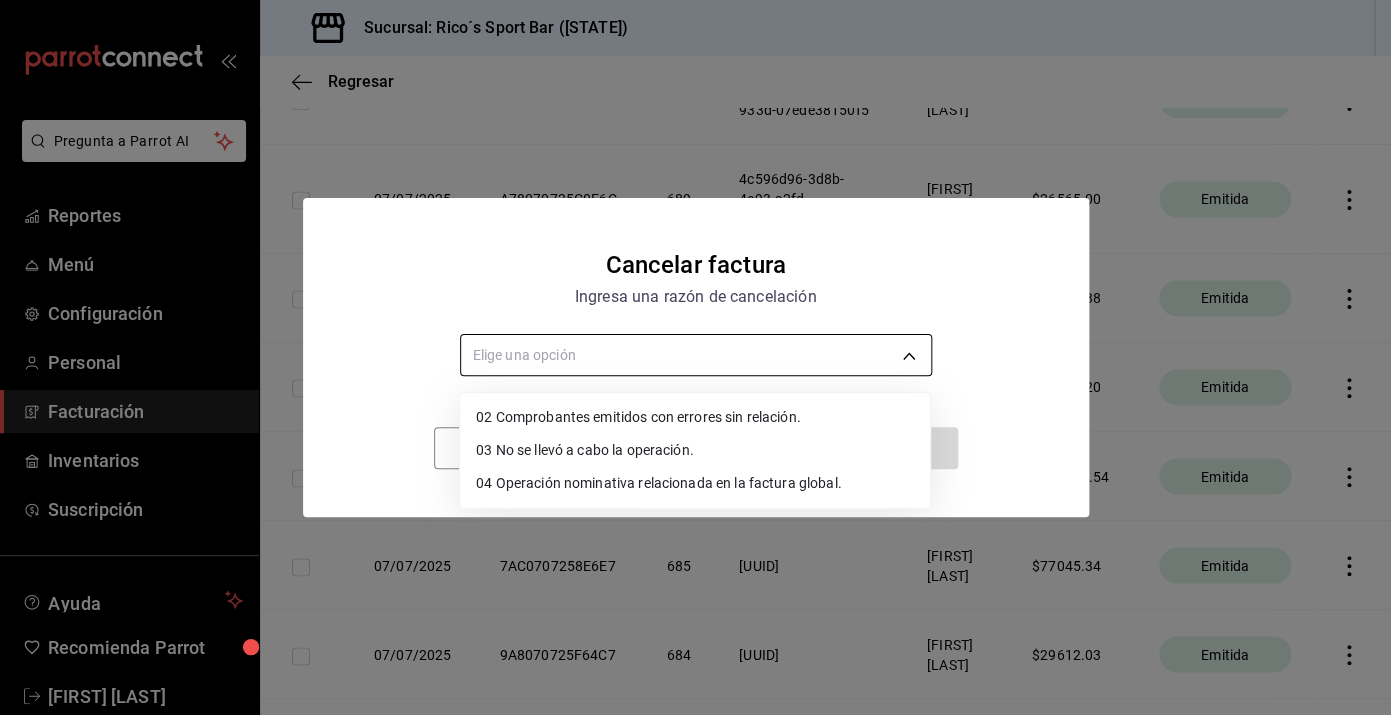 click on "Pregunta a Parrot AI Reportes   Menú   Configuración   Personal   Facturación   Inventarios   Suscripción   Ayuda Recomienda Parrot   [FIRST] [LAST]   Sugerir nueva función   Sucursal: Rico´s Sport Bar (TAMAULIPAS) Regresar Descargar facturas globales Revisa el historial de todas las facturas globales que generaste manualmente desde el sistema. Fecha 2025-07-01 1 / 7 / 2025 - 2025-07-19 19 / 7 / 2025 Código de facturación ​ Código de facturación Razón social Elige una opción Total facturado $1,517,493.72 Exportar a Excel Fecha Código de facturación Folio Folio fiscal Razón social Monto facturado Estatus 07/07/2025 447070725997C8 696 37f579a0-ca17-4426-9ece-651f667ed3ac [FIRST] [LAST] $ 25055.60 Cancelada 07/07/2025 F8B0707253ABED 695 d4e1e741-ecc3-4534-8fa8-90bf2d775f45 [FIRST] [LAST] $ 34316.53 Cancelada 07/07/2025 29207072582228 694 9962275c-a812-4093-99e6-c3155b9c8c25 [FIRST] [LAST] $ 39485.34 Cancelada 07/07/2025 084070725CDE19 693 [FIRST] [LAST] $" at bounding box center [695, 357] 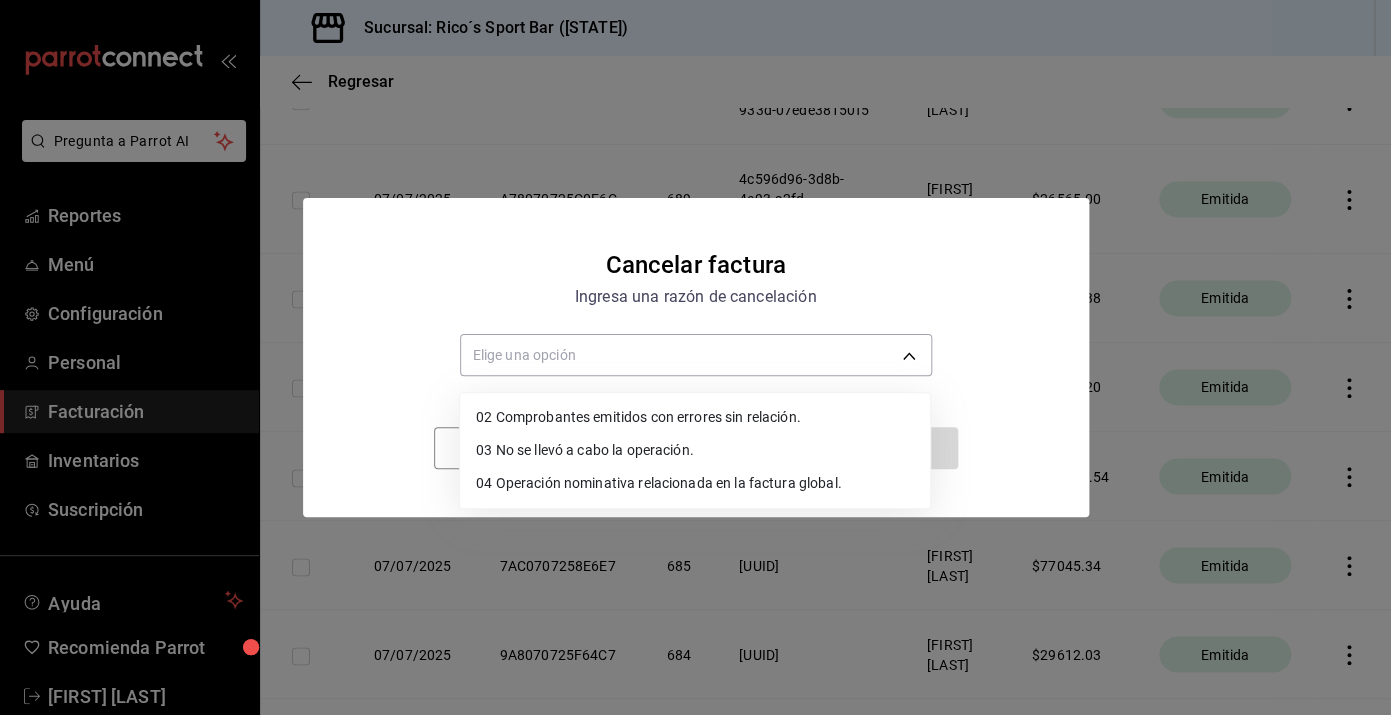 click on "02   Comprobantes emitidos con errores sin relación." at bounding box center (695, 417) 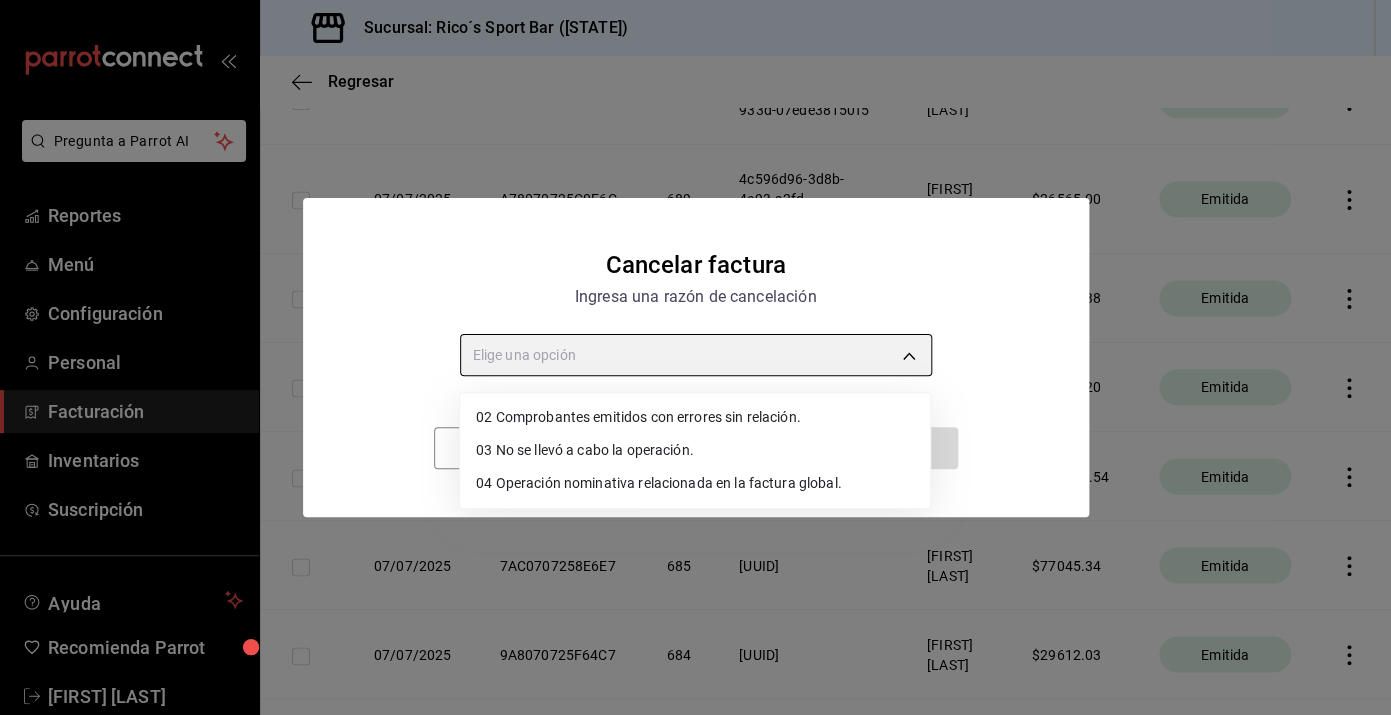 type on "RECEIPT_UNRELATED_ERRORS" 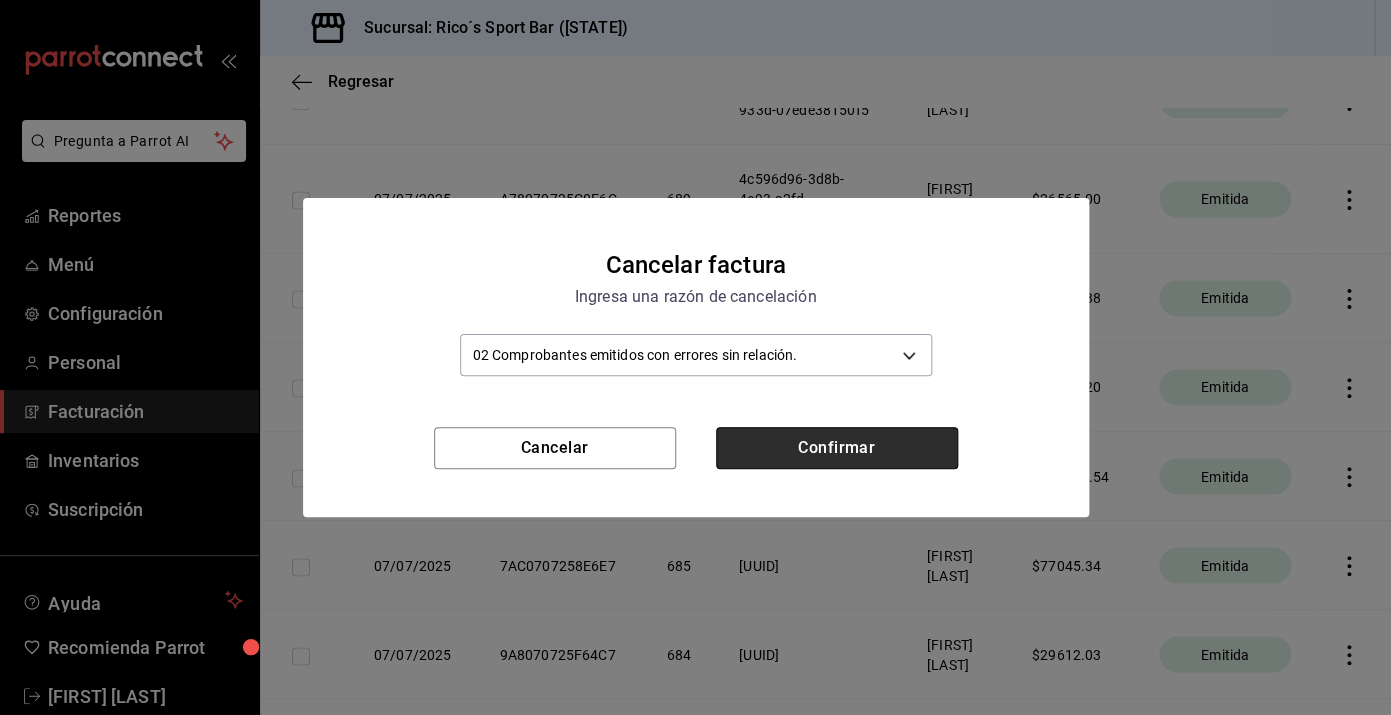 click on "Confirmar" at bounding box center (837, 448) 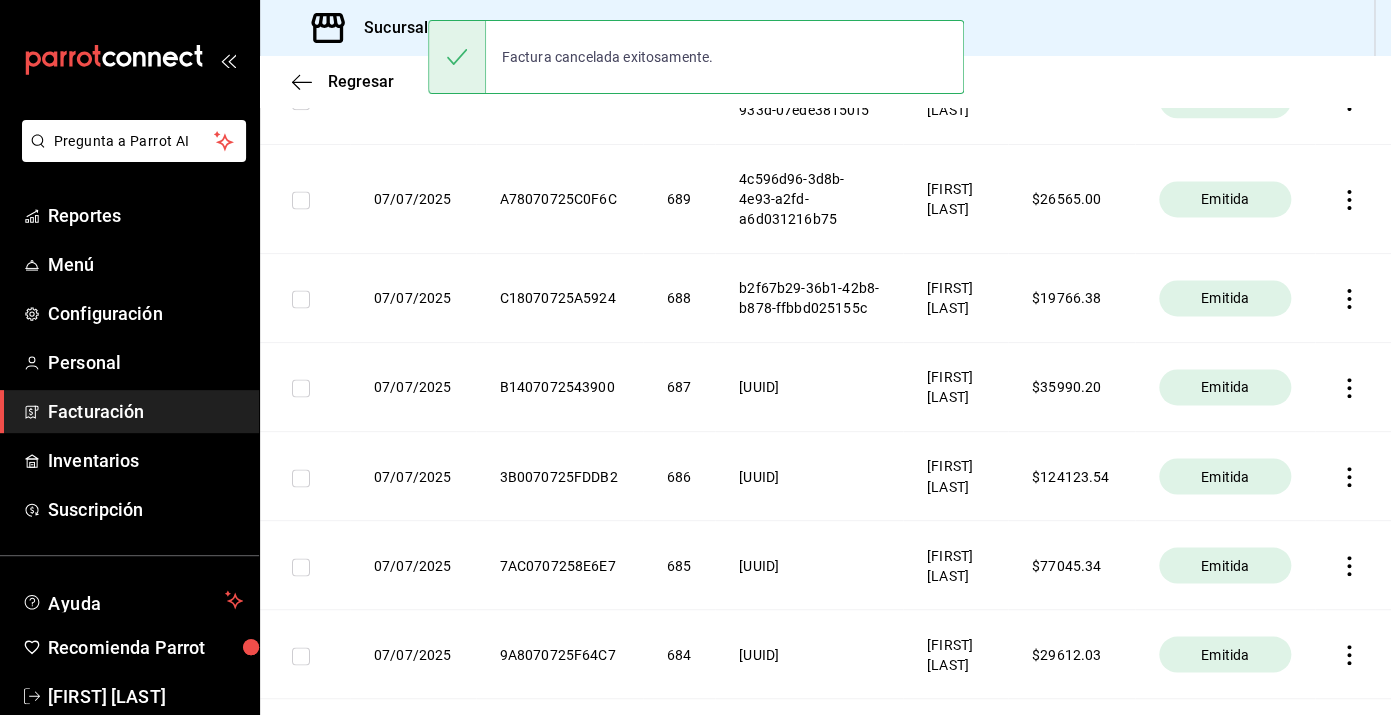 click 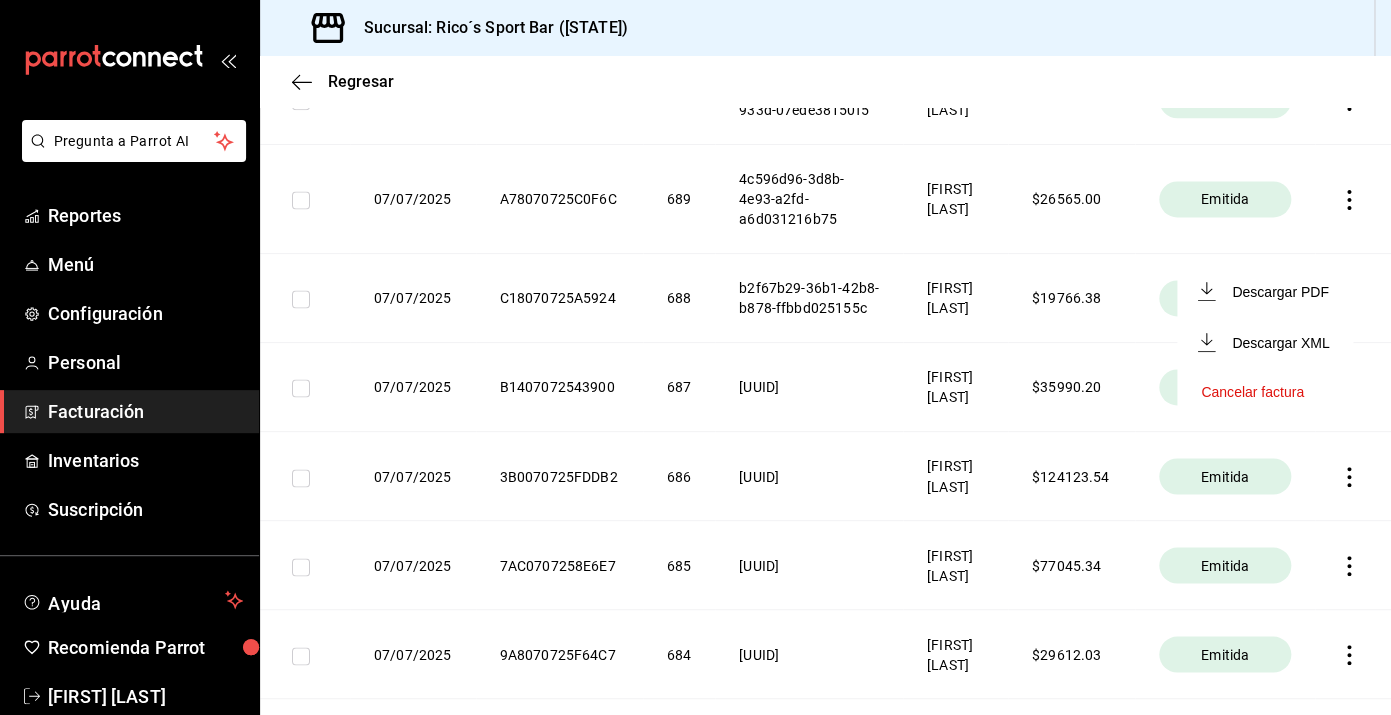 click on "Cancelar factura" at bounding box center [1265, 392] 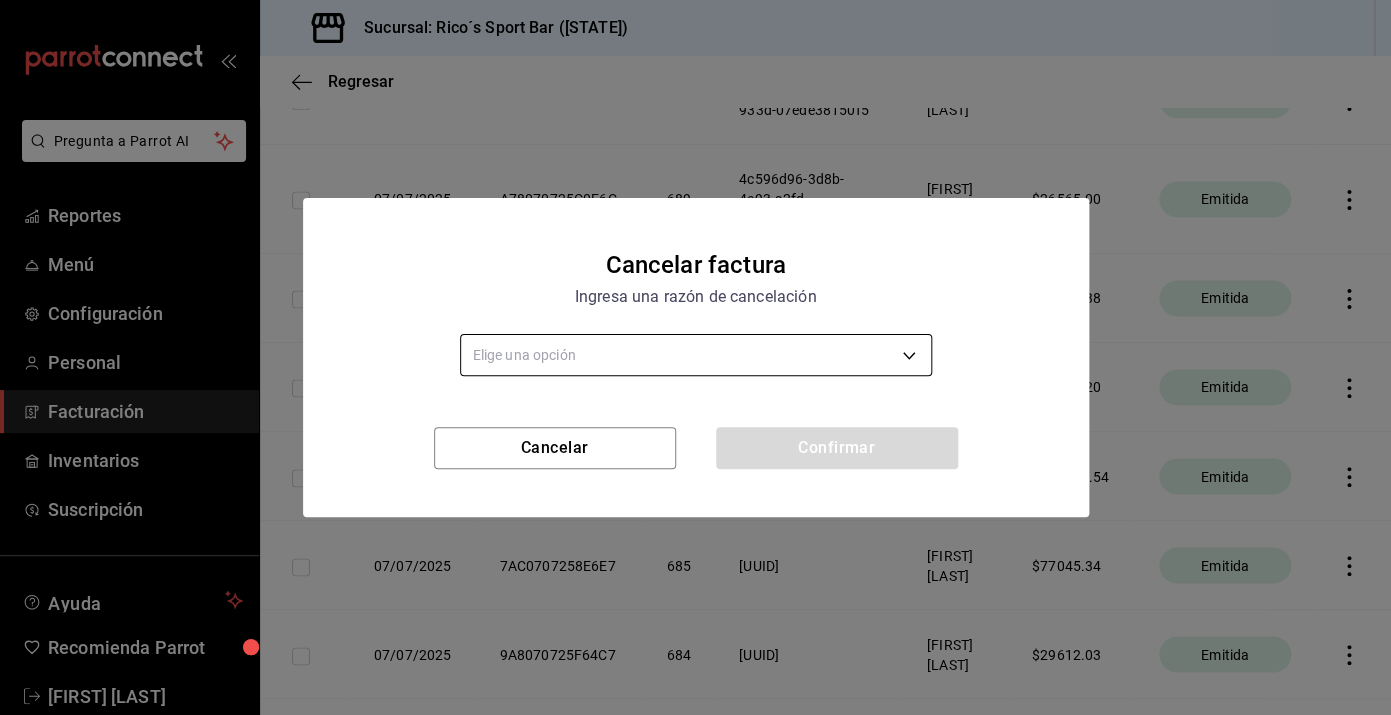 click on "Pregunta a Parrot AI Reportes   Menú   Configuración   Personal   Facturación   Inventarios   Suscripción   Ayuda Recomienda Parrot   [FIRST] [LAST]   Sugerir nueva función   Sucursal: Rico´s Sport Bar (TAMAULIPAS) Regresar Descargar facturas globales Revisa el historial de todas las facturas globales que generaste manualmente desde el sistema. Fecha 2025-07-01 1 / 7 / 2025 - 2025-07-19 19 / 7 / 2025 Código de facturación ​ Código de facturación Razón social Elige una opción Total facturado $1,517,493.72 Exportar a Excel Fecha Código de facturación Folio Folio fiscal Razón social Monto facturado Estatus 07/07/2025 447070725997C8 696 37f579a0-ca17-4426-9ece-651f667ed3ac [FIRST] [LAST] $ 25055.60 Cancelada 07/07/2025 F8B0707253ABED 695 d4e1e741-ecc3-4534-8fa8-90bf2d775f45 [FIRST] [LAST] $ 34316.53 Cancelada 07/07/2025 29207072582228 694 9962275c-a812-4093-99e6-c3155b9c8c25 [FIRST] [LAST] $ 39485.34 Cancelada 07/07/2025 084070725CDE19 693 [FIRST] [LAST] $" at bounding box center (695, 357) 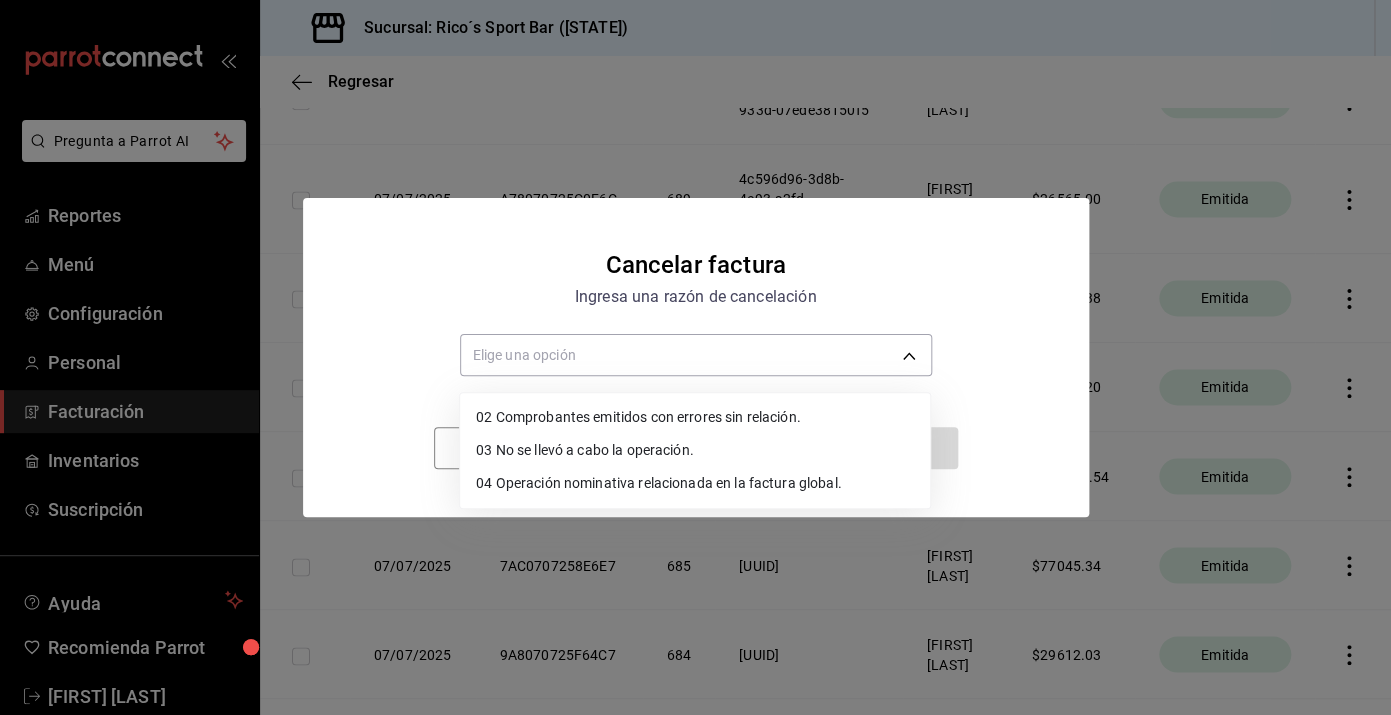 click on "02   Comprobantes emitidos con errores sin relación." at bounding box center [695, 417] 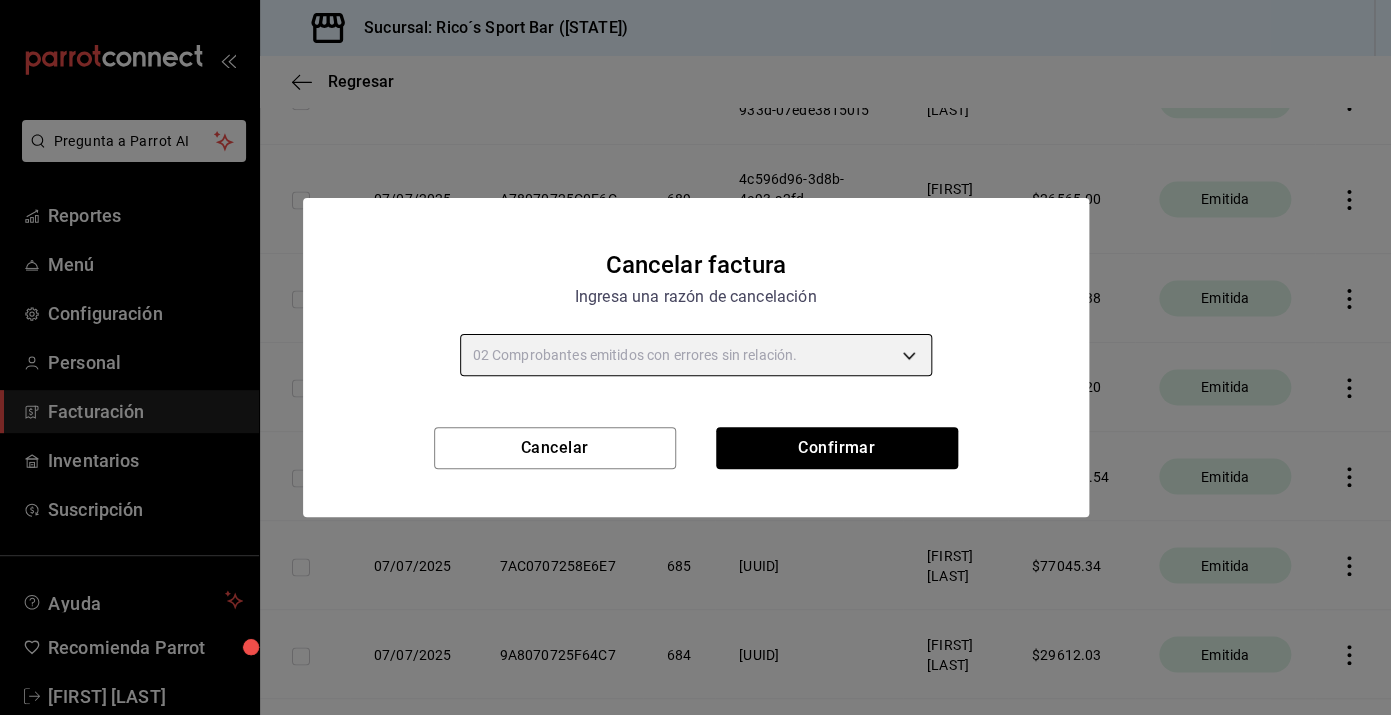 type on "RECEIPT_UNRELATED_ERRORS" 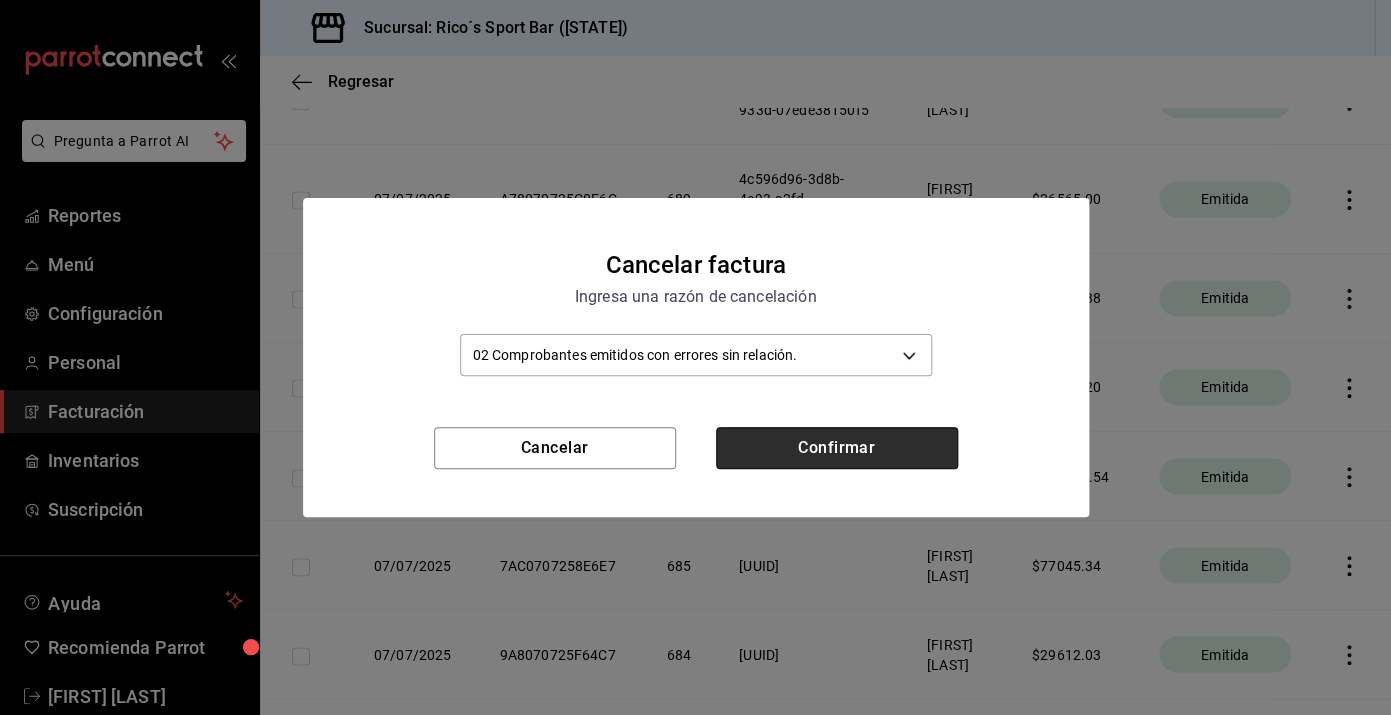 click on "Confirmar" at bounding box center [837, 448] 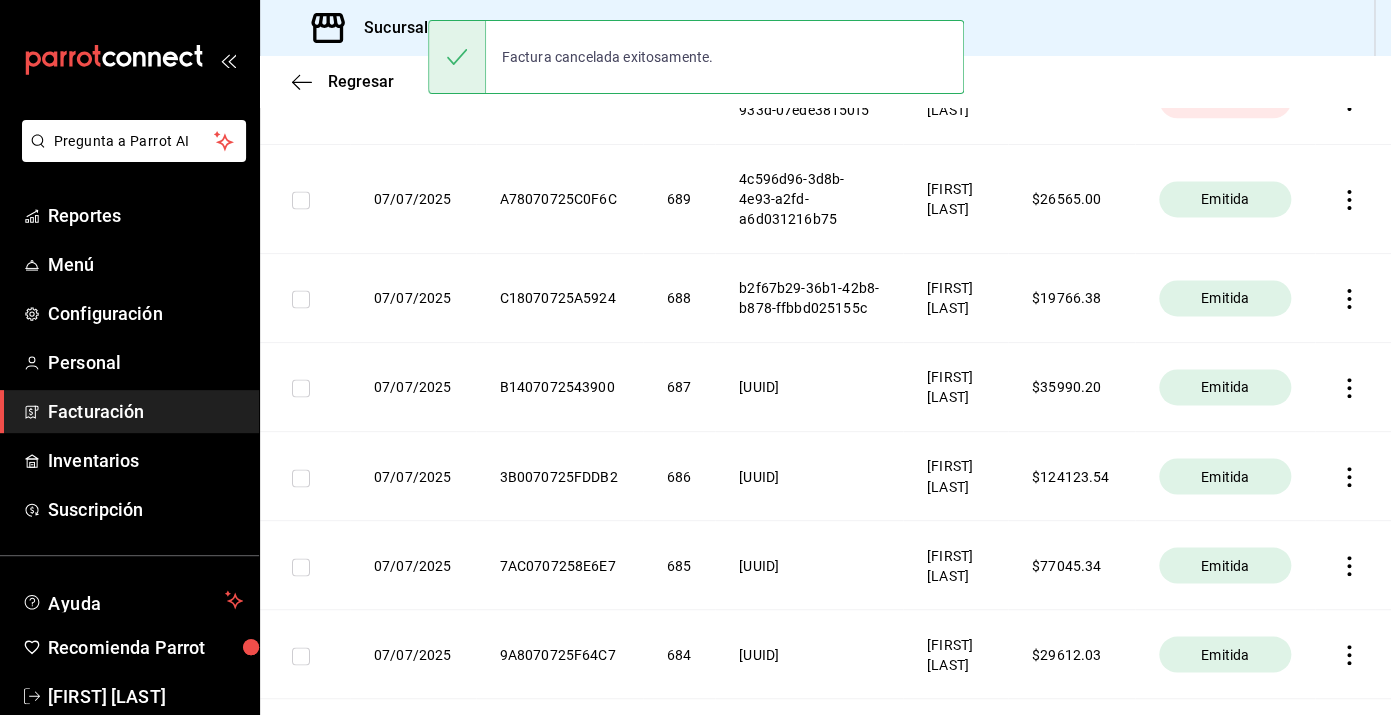 click 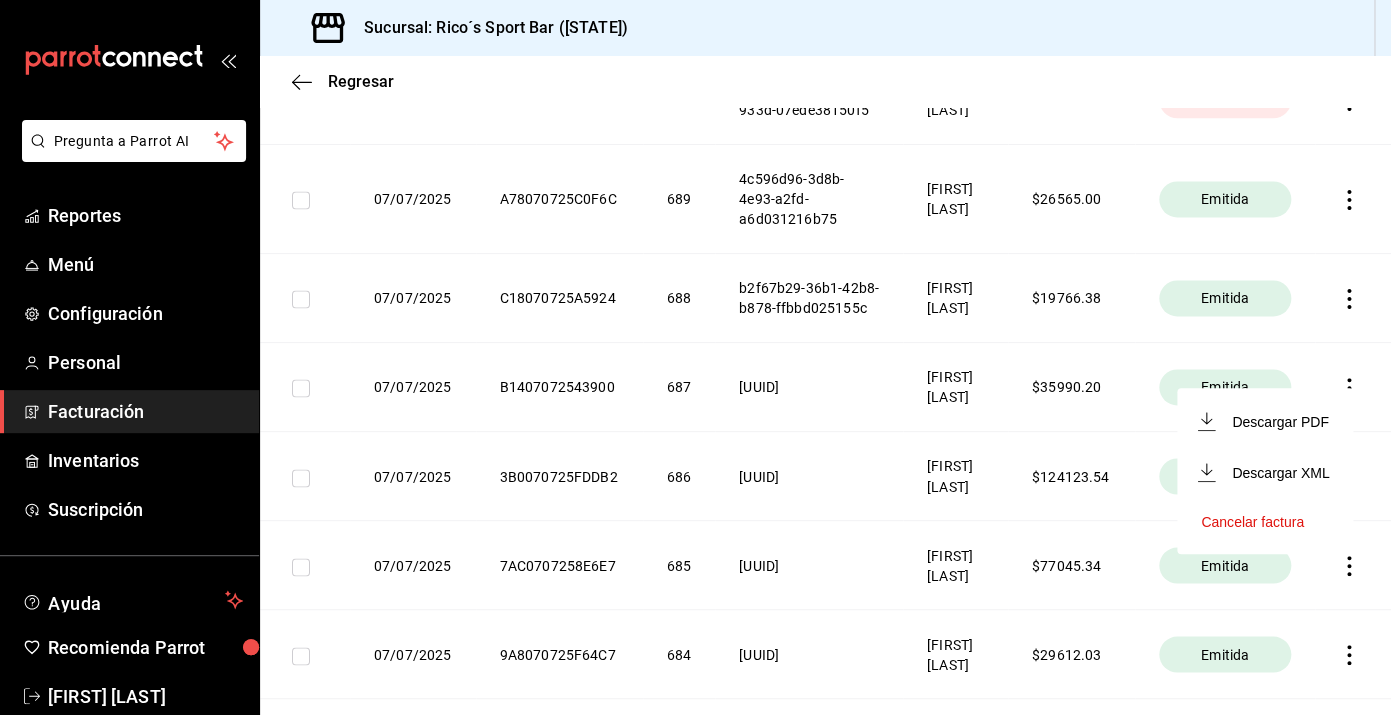 click on "Cancelar factura" at bounding box center [1252, 522] 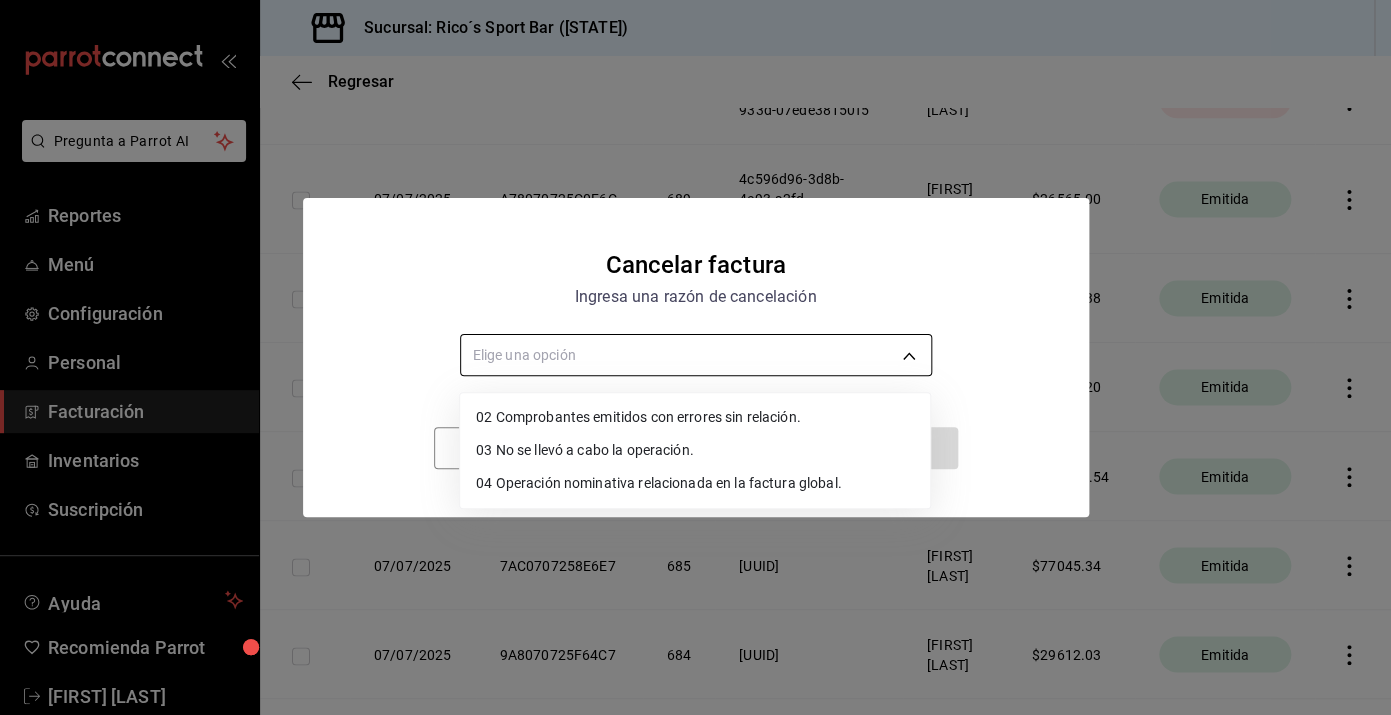 click on "Pregunta a Parrot AI Reportes   Menú   Configuración   Personal   Facturación   Inventarios   Suscripción   Ayuda Recomienda Parrot   [FIRST] [LAST]   Sugerir nueva función   Sucursal: Rico´s Sport Bar (TAMAULIPAS) Regresar Descargar facturas globales Revisa el historial de todas las facturas globales que generaste manualmente desde el sistema. Fecha 2025-07-01 1 / 7 / 2025 - 2025-07-19 19 / 7 / 2025 Código de facturación ​ Código de facturación Razón social Elige una opción Total facturado $1,517,493.72 Exportar a Excel Fecha Código de facturación Folio Folio fiscal Razón social Monto facturado Estatus 07/07/2025 447070725997C8 696 37f579a0-ca17-4426-9ece-651f667ed3ac [FIRST] [LAST] $ 25055.60 Cancelada 07/07/2025 F8B0707253ABED 695 d4e1e741-ecc3-4534-8fa8-90bf2d775f45 [FIRST] [LAST] $ 34316.53 Cancelada 07/07/2025 29207072582228 694 9962275c-a812-4093-99e6-c3155b9c8c25 [FIRST] [LAST] $ 39485.34 Cancelada 07/07/2025 084070725CDE19 693 [FIRST] [LAST] $" at bounding box center [695, 357] 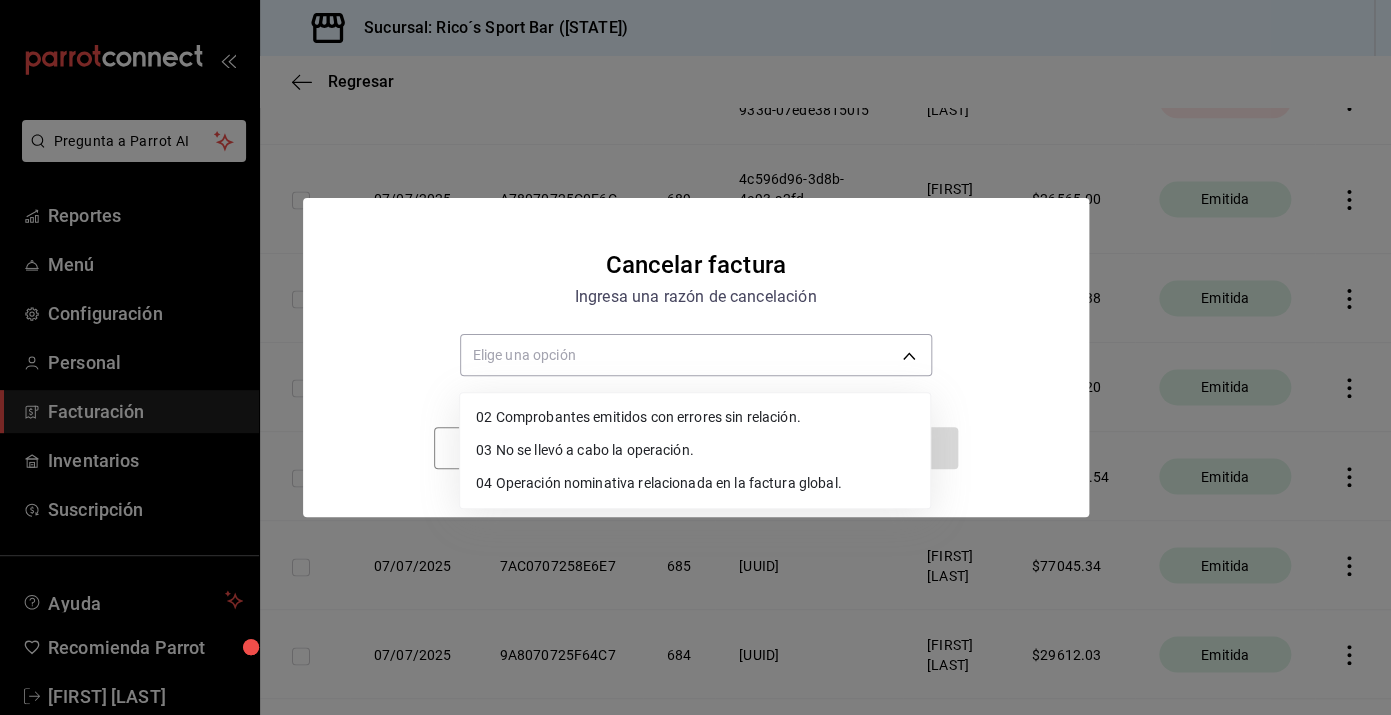 click on "02   Comprobantes emitidos con errores sin relación." at bounding box center (695, 417) 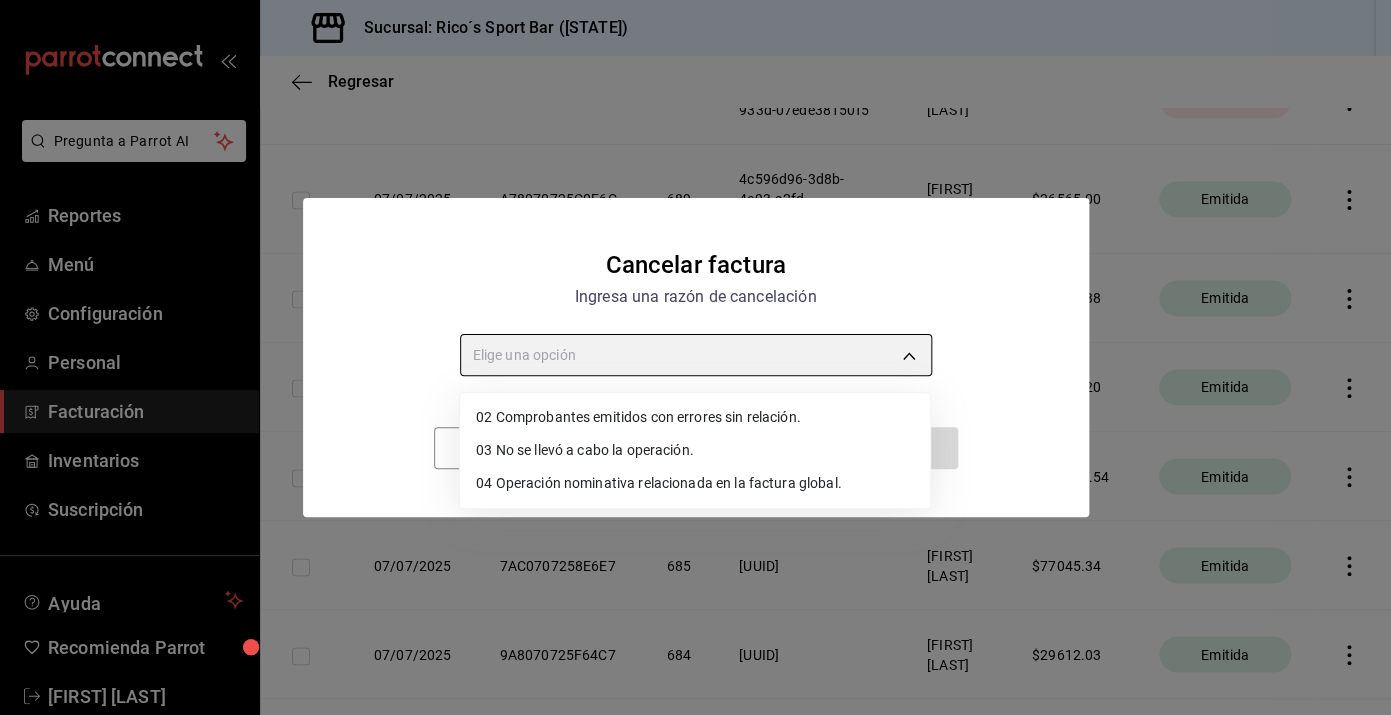 type on "RECEIPT_UNRELATED_ERRORS" 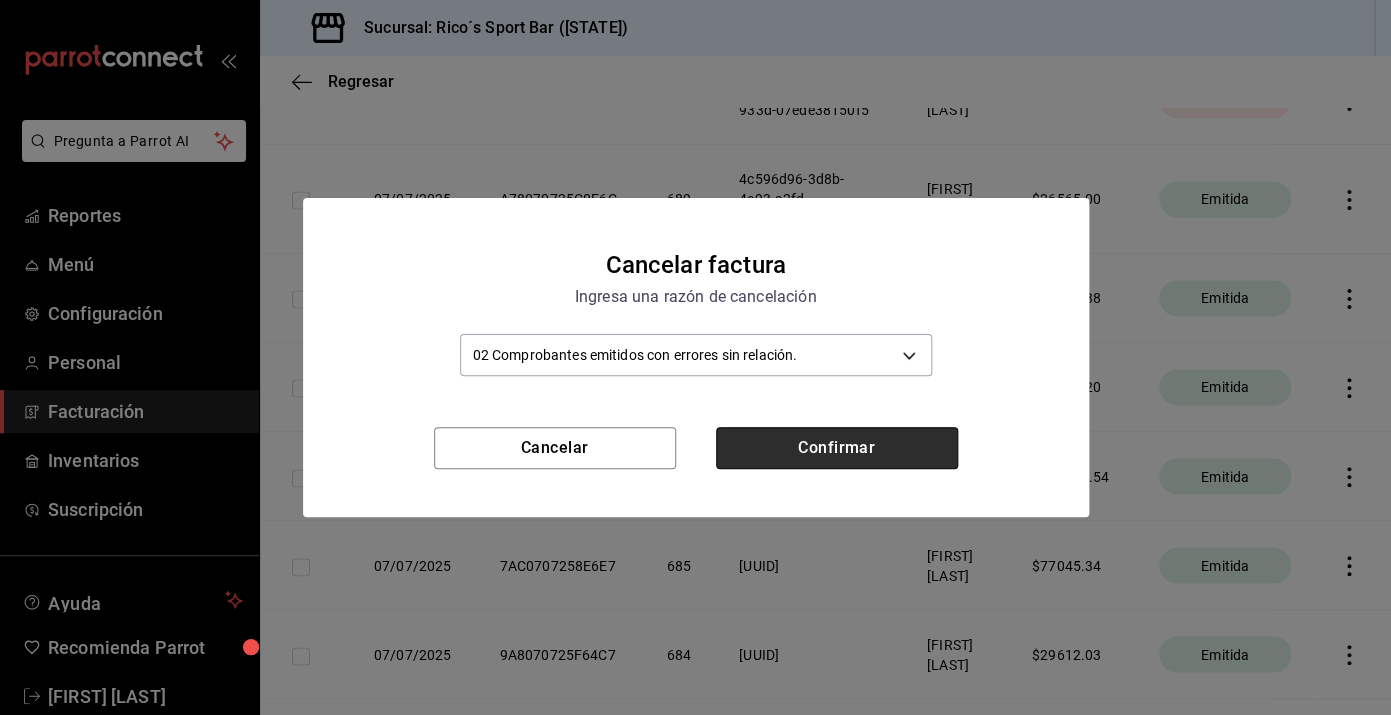 click on "Confirmar" at bounding box center [837, 448] 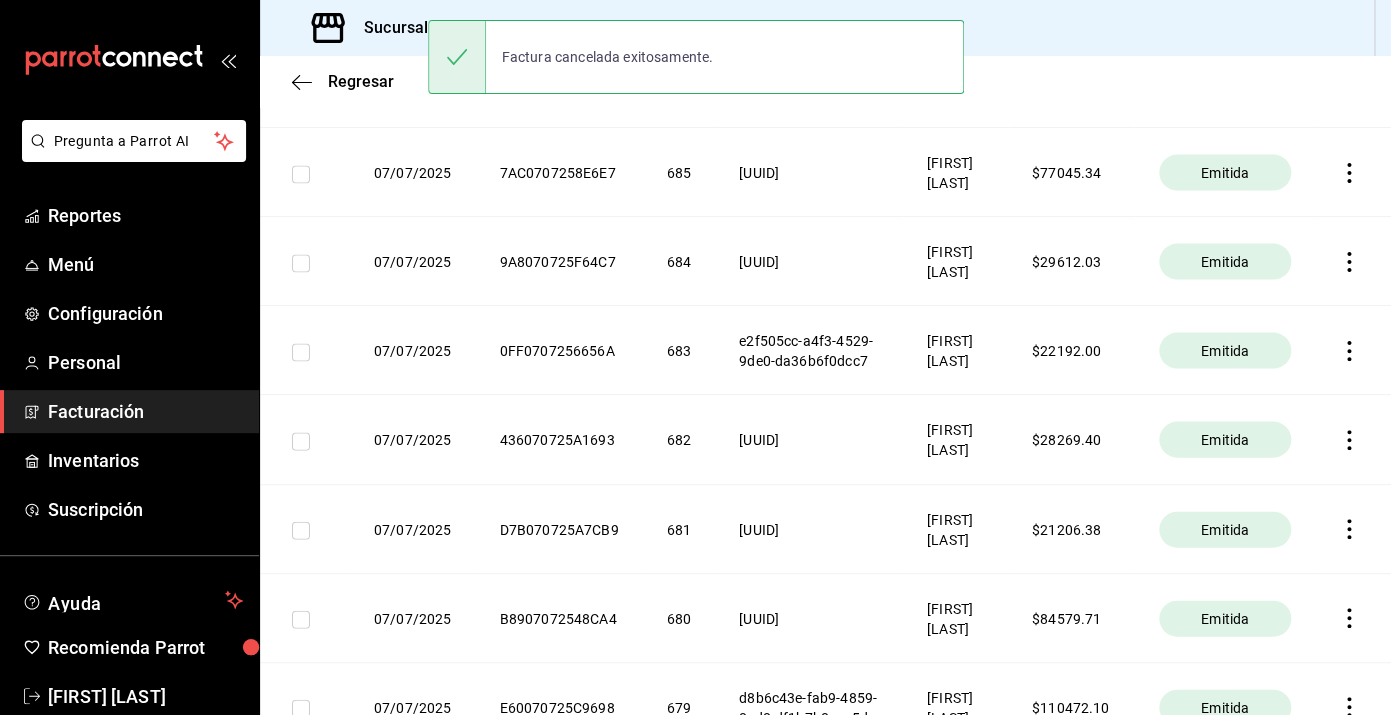 scroll, scrollTop: 1385, scrollLeft: 0, axis: vertical 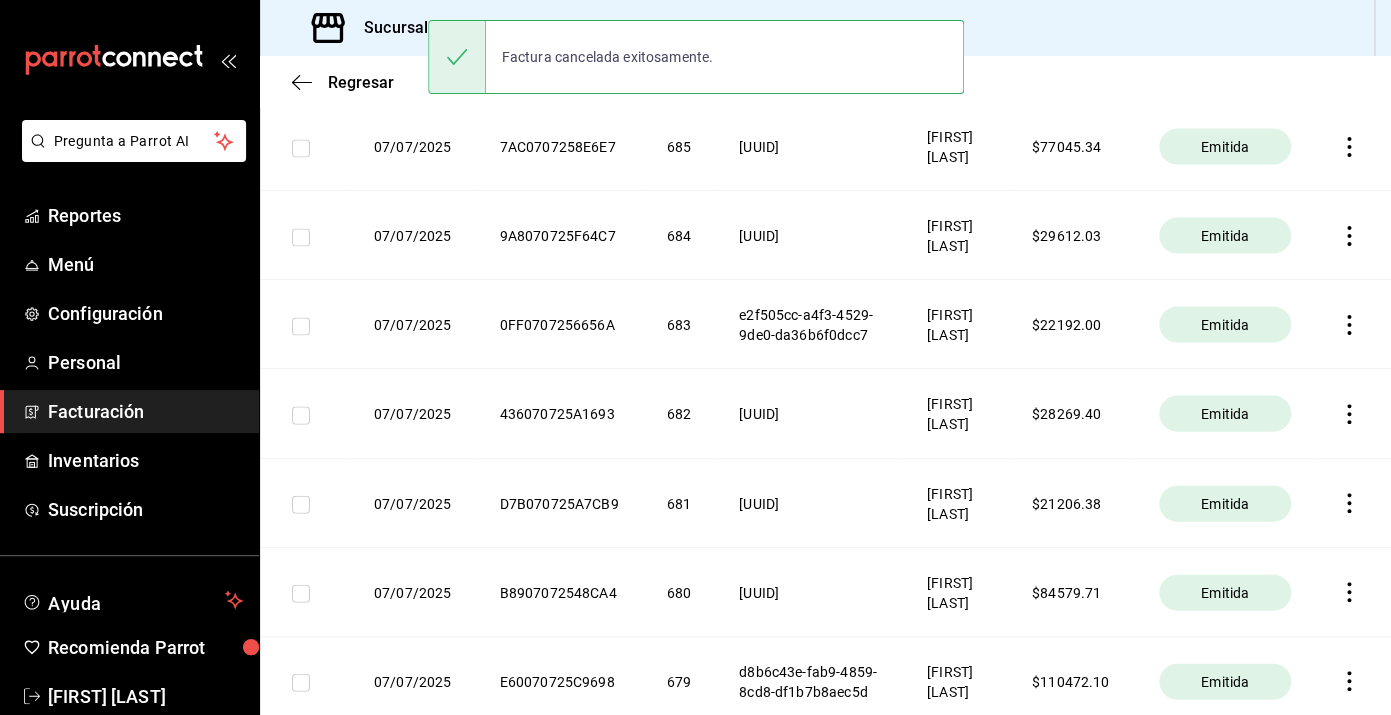 click 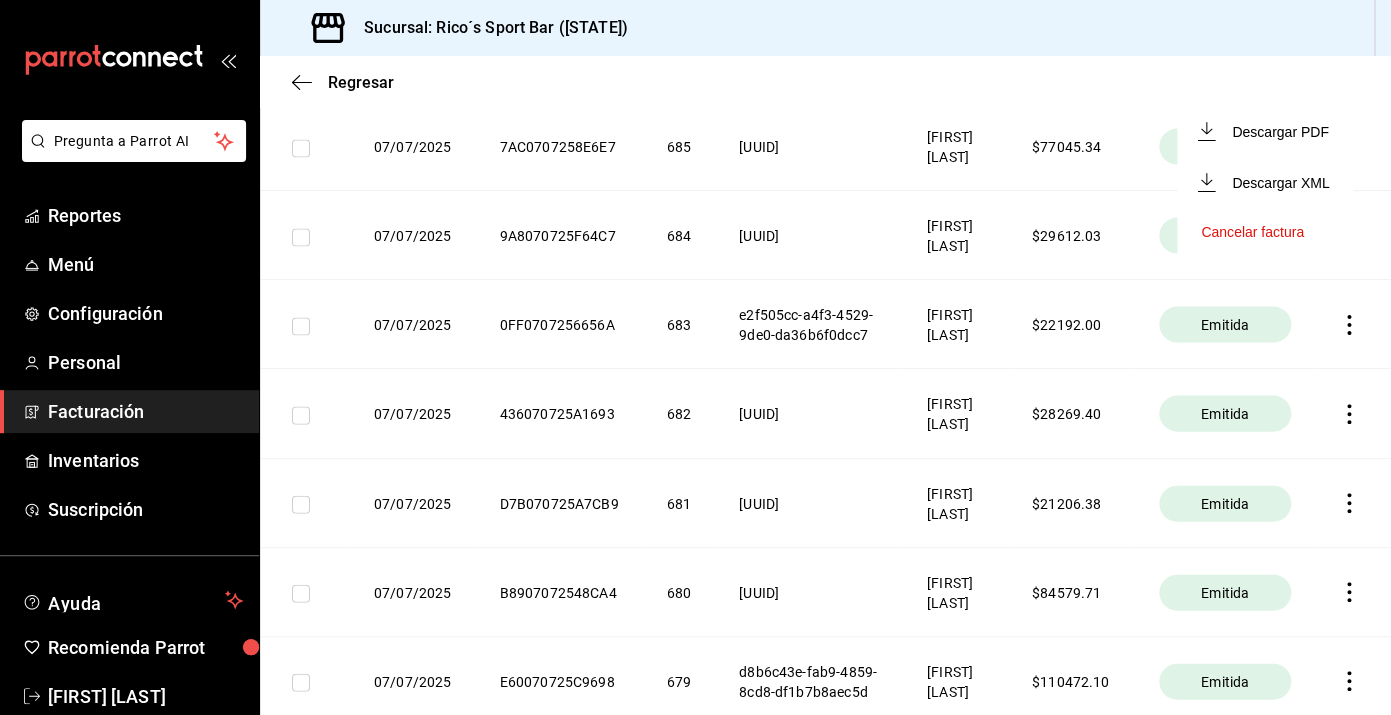click on "Cancelar factura" at bounding box center (1252, 232) 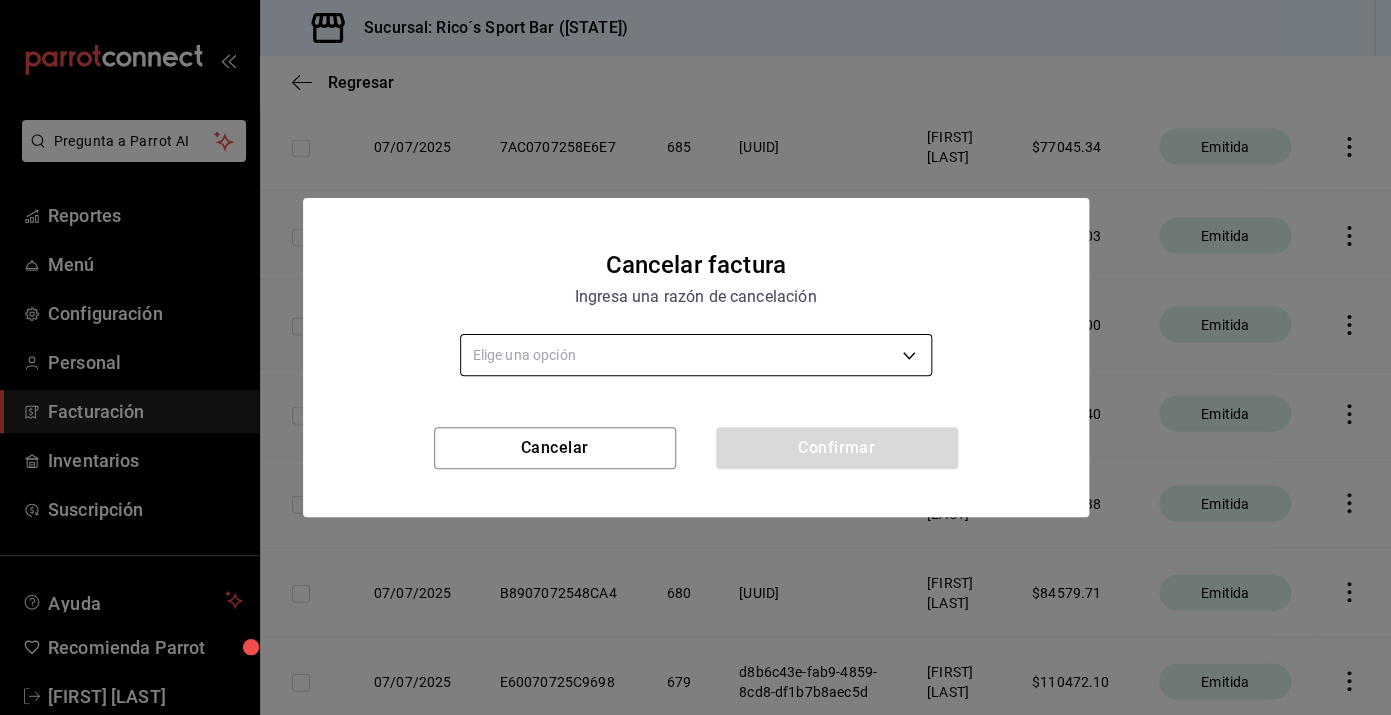 click on "Pregunta a Parrot AI Reportes   Menú   Configuración   Personal   Facturación   Inventarios   Suscripción   Ayuda Recomienda Parrot   [FIRST] [LAST]   Sugerir nueva función   Sucursal: Rico´s Sport Bar (TAMAULIPAS) Regresar Descargar facturas globales Revisa el historial de todas las facturas globales que generaste manualmente desde el sistema. Fecha 2025-07-01 1 / 7 / 2025 - 2025-07-19 19 / 7 / 2025 Código de facturación ​ Código de facturación Razón social Elige una opción Total facturado $1,517,493.72 Exportar a Excel Fecha Código de facturación Folio Folio fiscal Razón social Monto facturado Estatus 07/07/2025 447070725997C8 696 37f579a0-ca17-4426-9ece-651f667ed3ac [FIRST] [LAST] $ 25055.60 Cancelada 07/07/2025 F8B0707253ABED 695 d4e1e741-ecc3-4534-8fa8-90bf2d775f45 [FIRST] [LAST] $ 34316.53 Cancelada 07/07/2025 29207072582228 694 9962275c-a812-4093-99e6-c3155b9c8c25 [FIRST] [LAST] $ 39485.34 Cancelada 07/07/2025 084070725CDE19 693 [FIRST] [LAST] $" at bounding box center (695, 357) 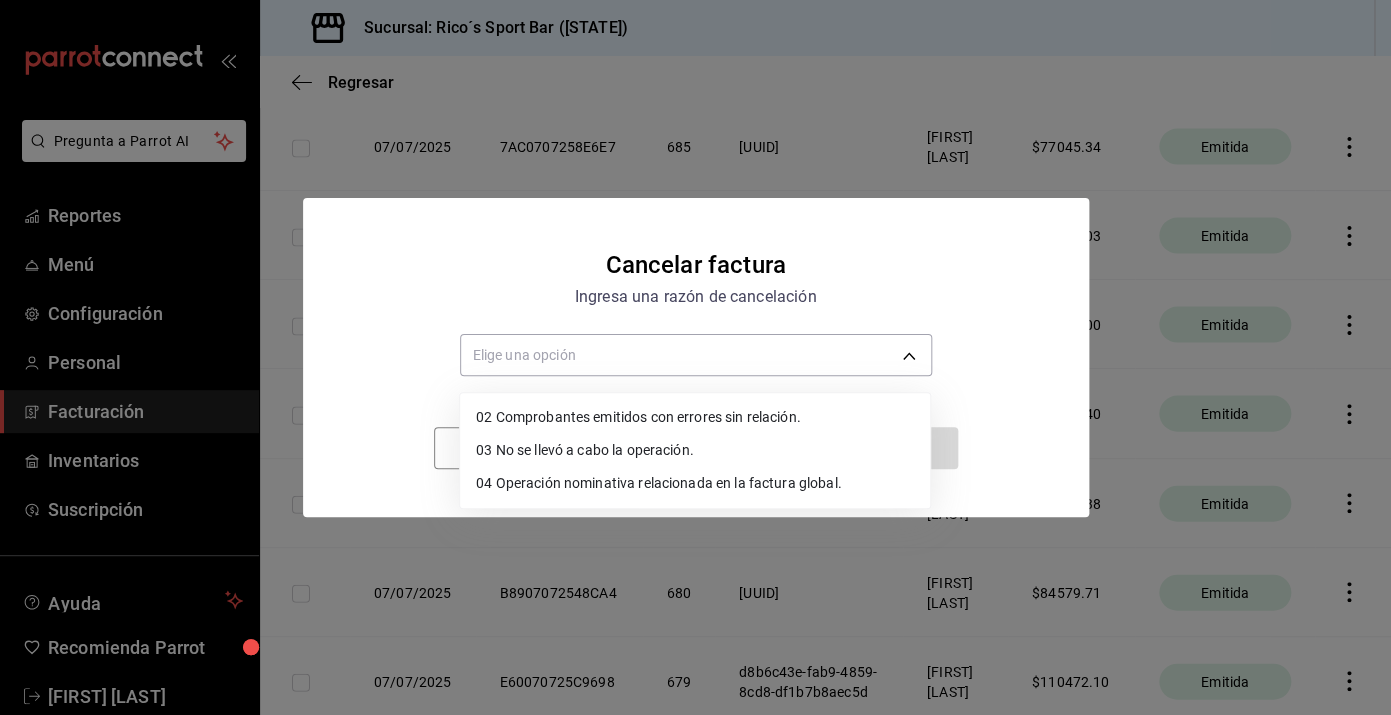 click on "02   Comprobantes emitidos con errores sin relación." at bounding box center (695, 417) 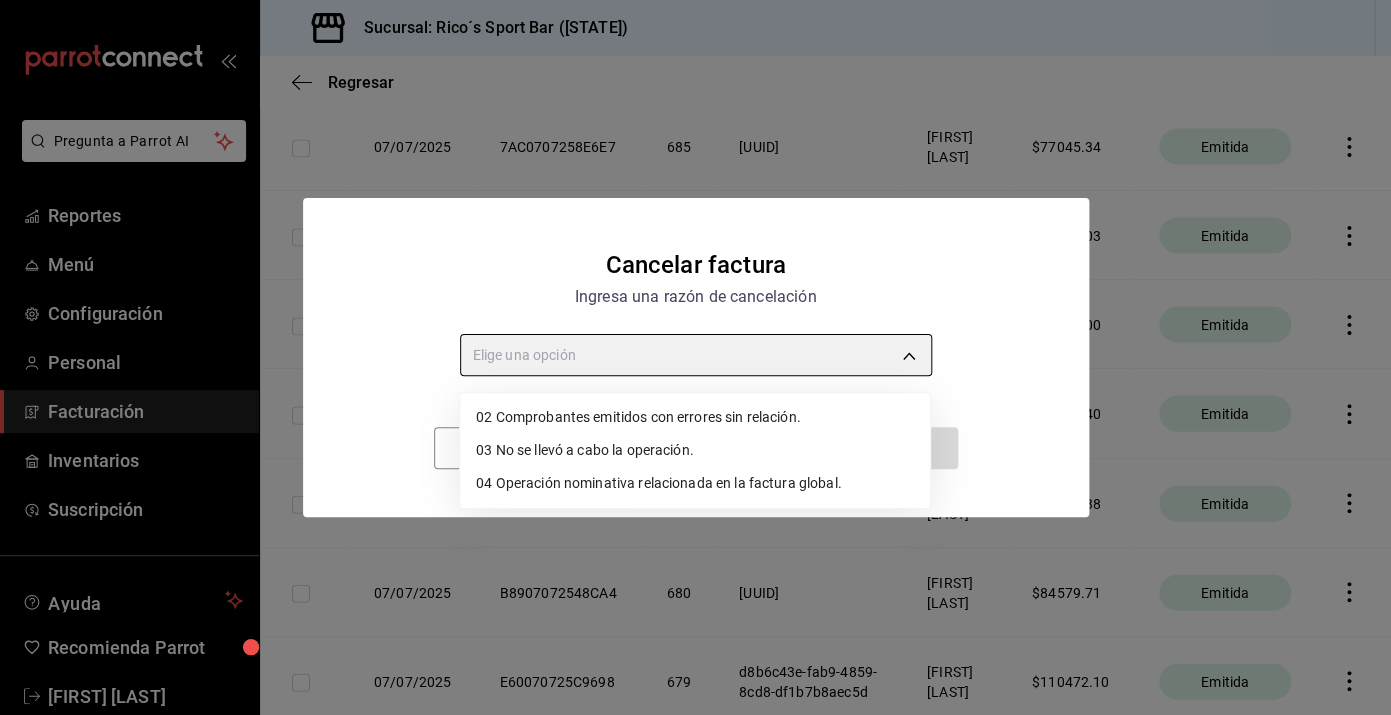 type on "RECEIPT_UNRELATED_ERRORS" 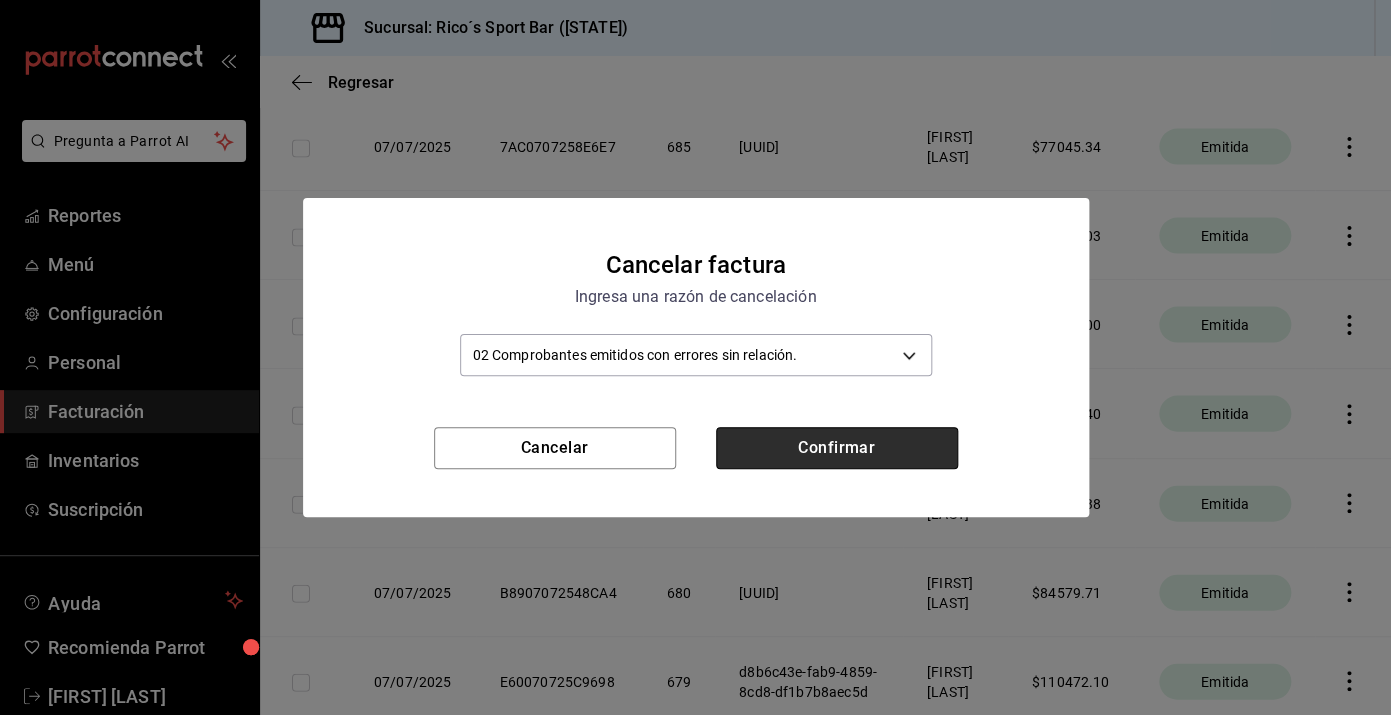 click on "Confirmar" at bounding box center [837, 448] 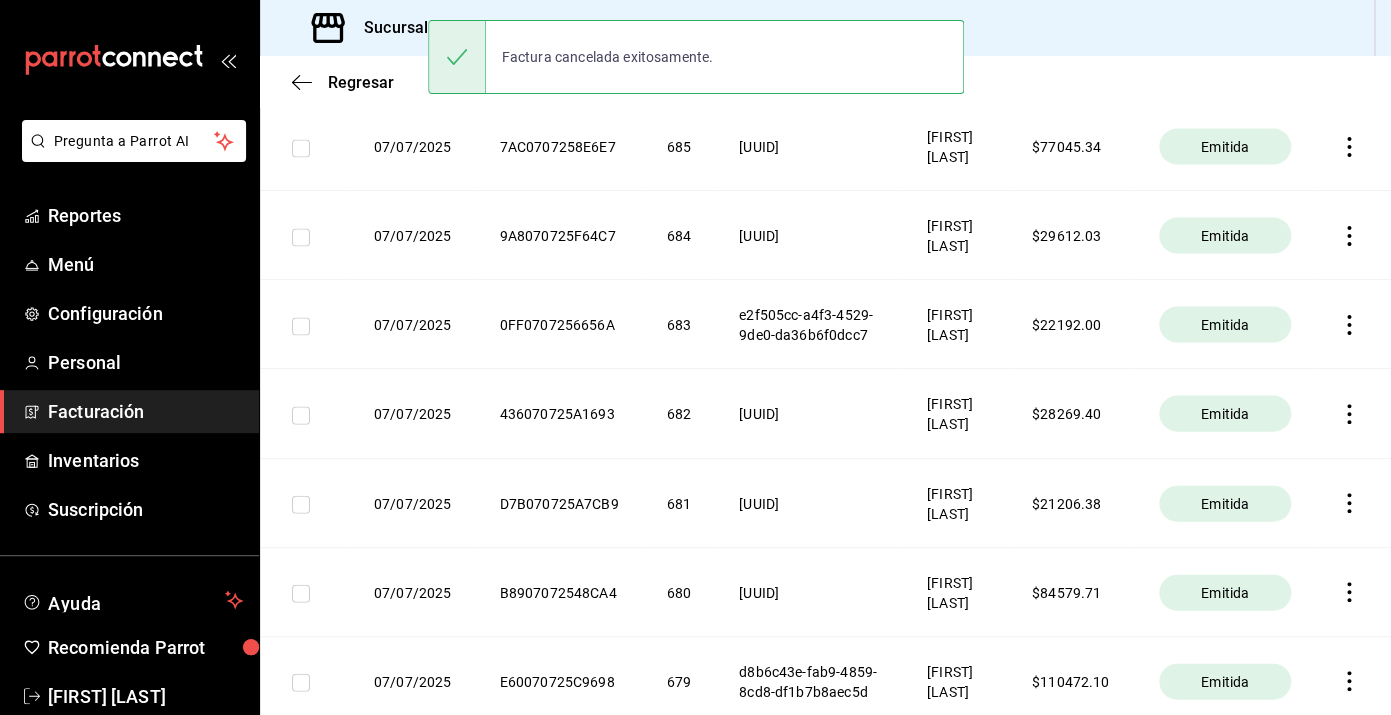 click 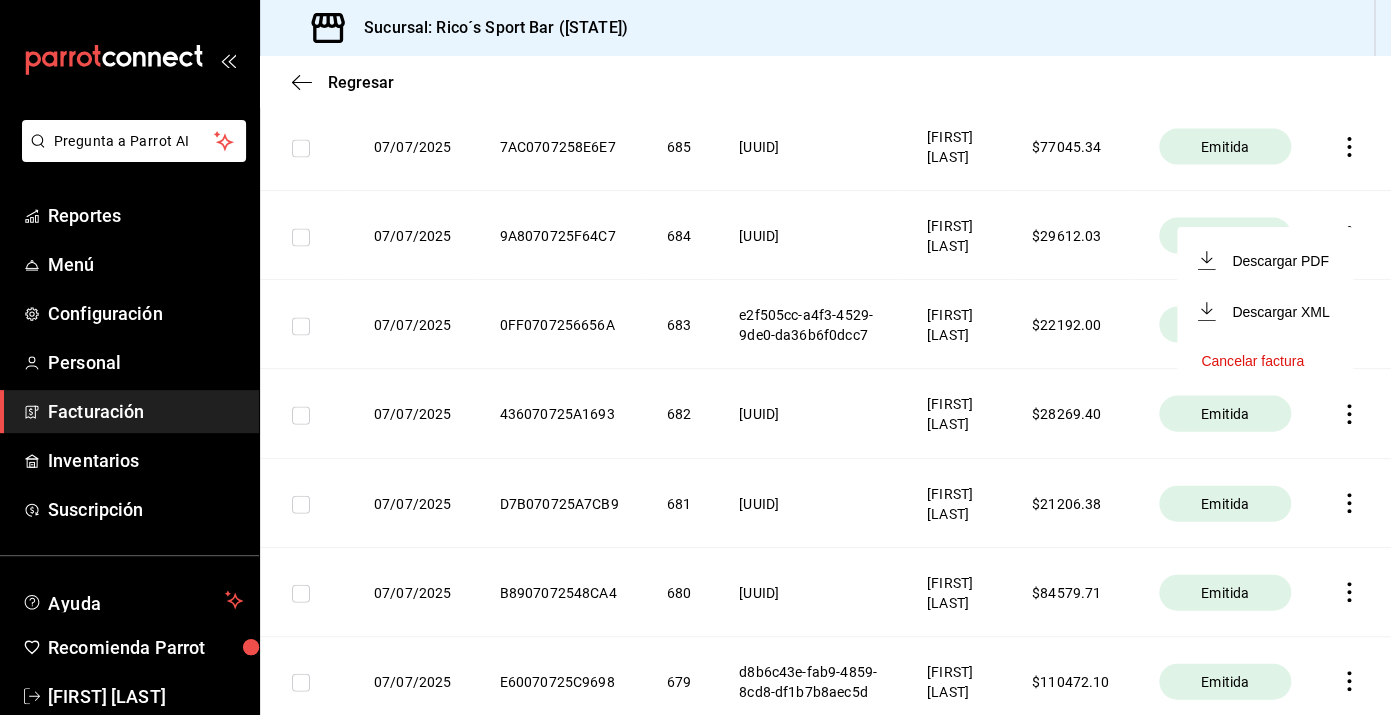 click on "Cancelar factura" at bounding box center (1252, 361) 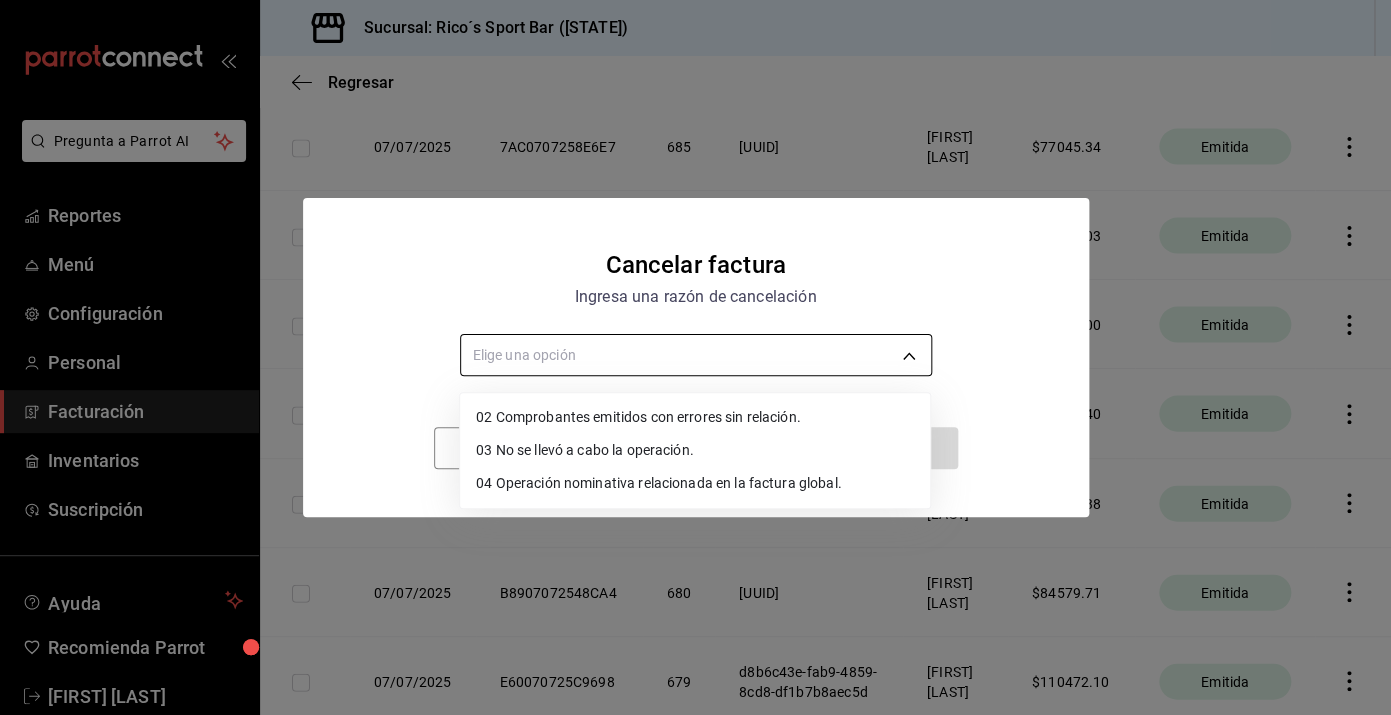 click on "Pregunta a Parrot AI Reportes   Menú   Configuración   Personal   Facturación   Inventarios   Suscripción   Ayuda Recomienda Parrot   [FIRST] [LAST]   Sugerir nueva función   Sucursal: Rico´s Sport Bar (TAMAULIPAS) Regresar Descargar facturas globales Revisa el historial de todas las facturas globales que generaste manualmente desde el sistema. Fecha 2025-07-01 1 / 7 / 2025 - 2025-07-19 19 / 7 / 2025 Código de facturación ​ Código de facturación Razón social Elige una opción Total facturado $1,517,493.72 Exportar a Excel Fecha Código de facturación Folio Folio fiscal Razón social Monto facturado Estatus 07/07/2025 447070725997C8 696 37f579a0-ca17-4426-9ece-651f667ed3ac [FIRST] [LAST] $ 25055.60 Cancelada 07/07/2025 F8B0707253ABED 695 d4e1e741-ecc3-4534-8fa8-90bf2d775f45 [FIRST] [LAST] $ 34316.53 Cancelada 07/07/2025 29207072582228 694 9962275c-a812-4093-99e6-c3155b9c8c25 [FIRST] [LAST] $ 39485.34 Cancelada 07/07/2025 084070725CDE19 693 [FIRST] [LAST] $" at bounding box center [695, 357] 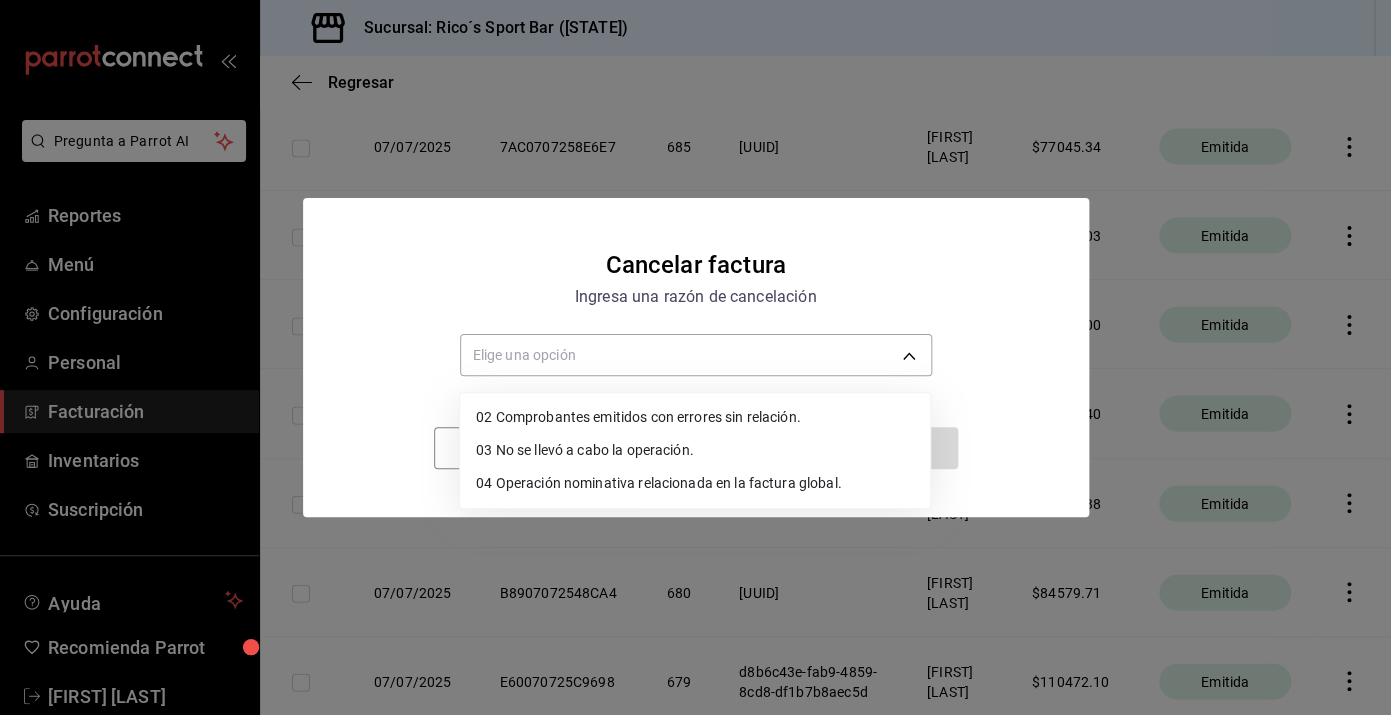 click on "02   Comprobantes emitidos con errores sin relación." at bounding box center [695, 417] 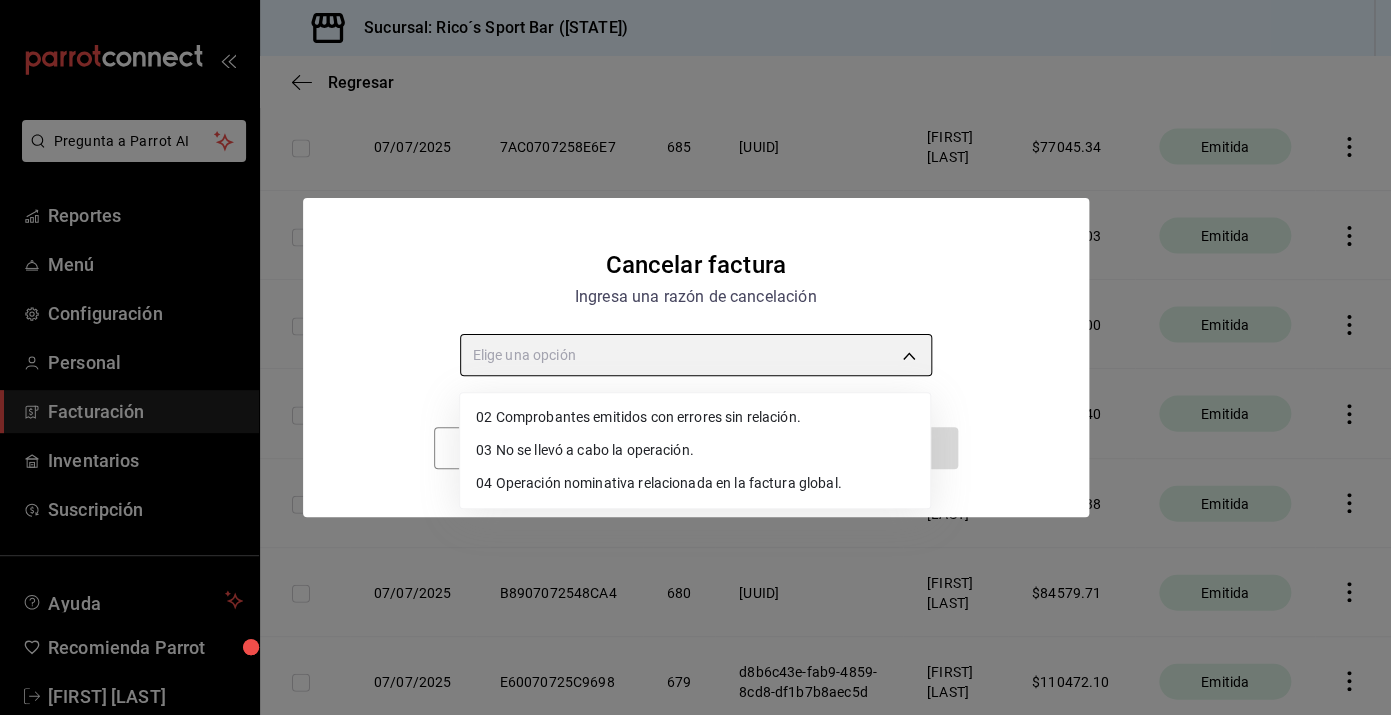 type on "RECEIPT_UNRELATED_ERRORS" 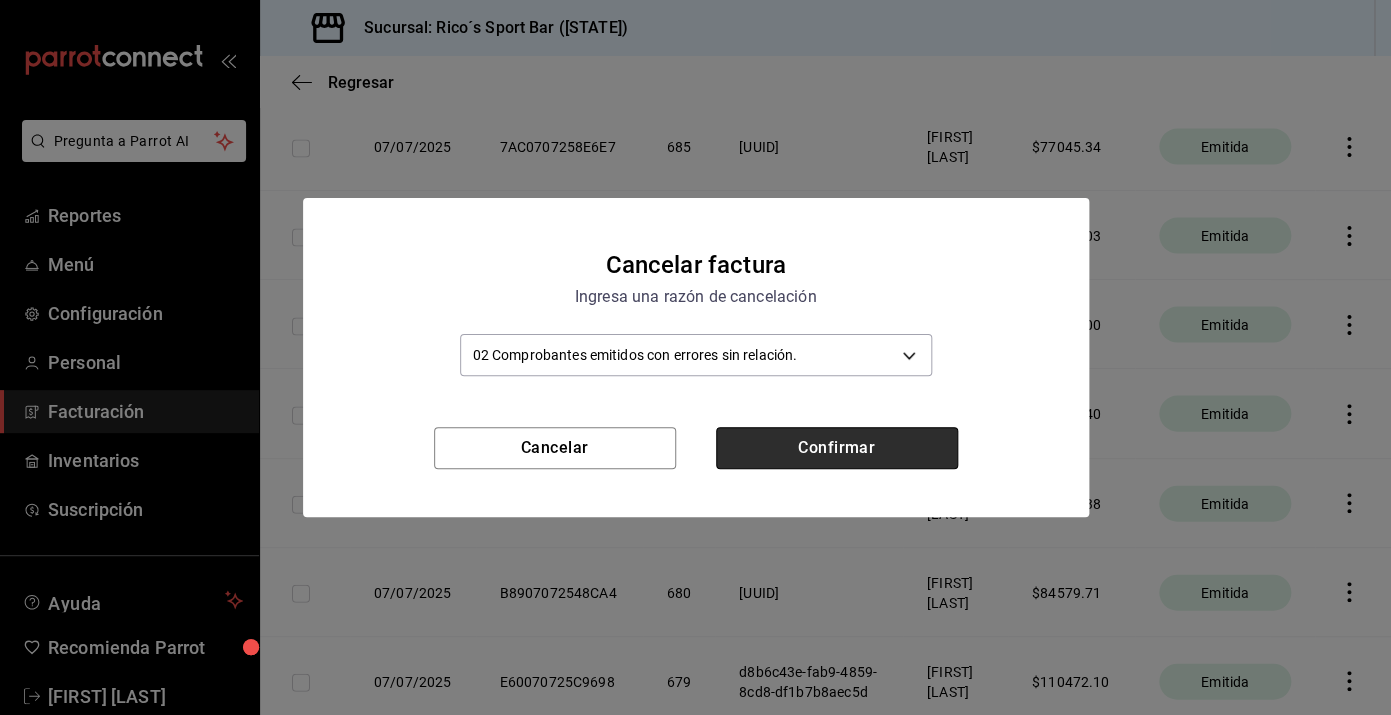 click on "Confirmar" at bounding box center (837, 448) 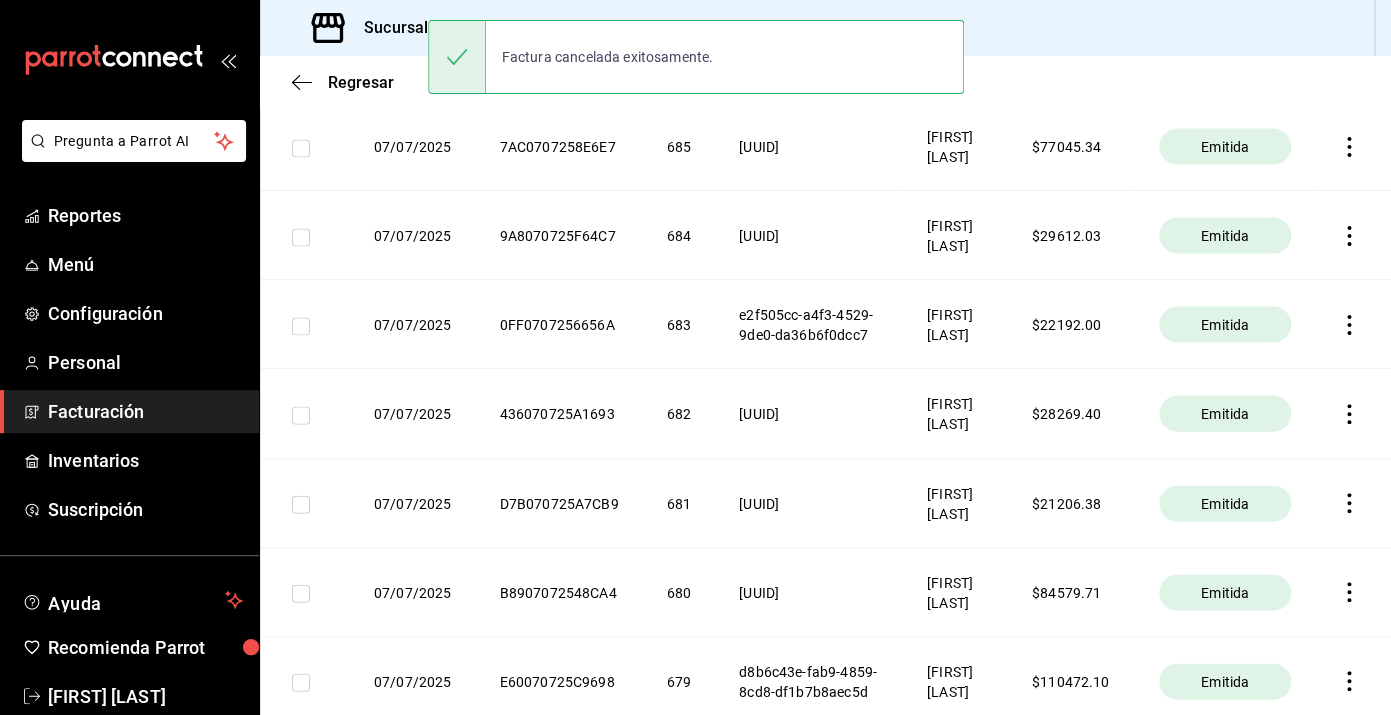 click 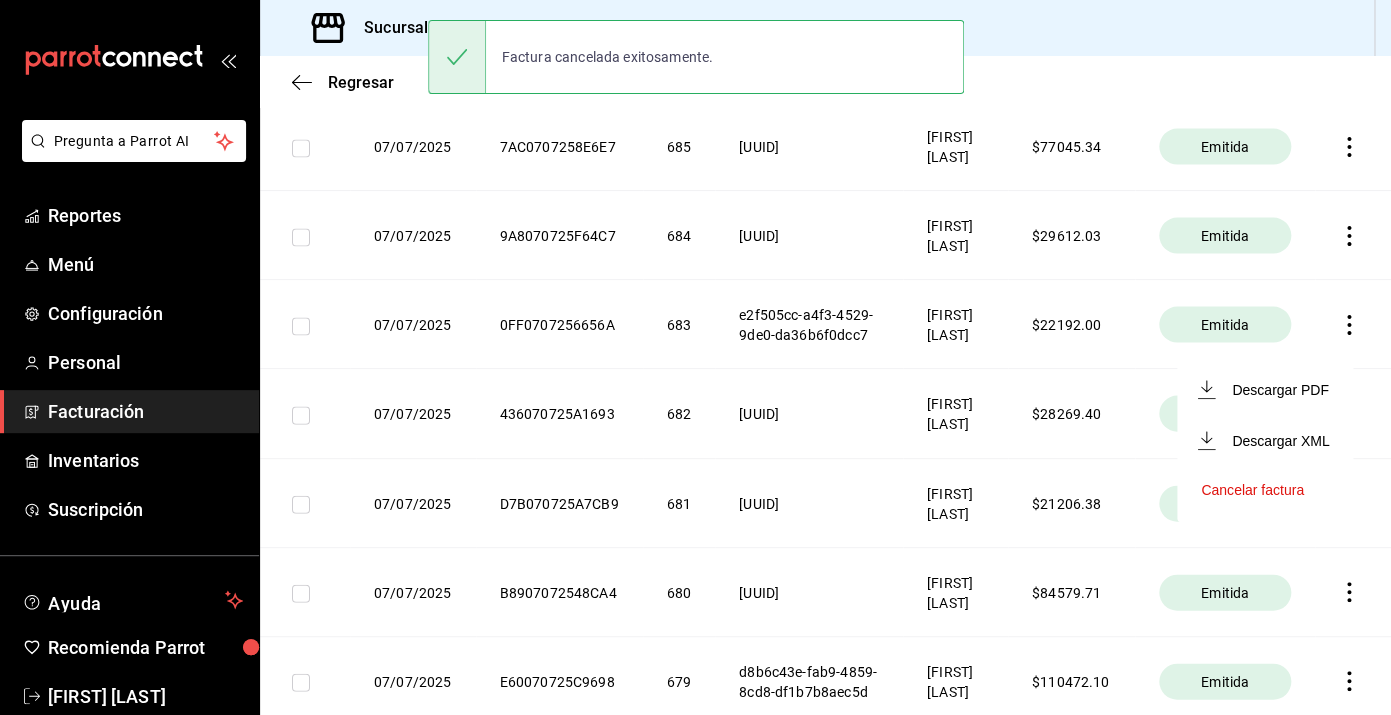 click on "Cancelar factura" at bounding box center [1265, 490] 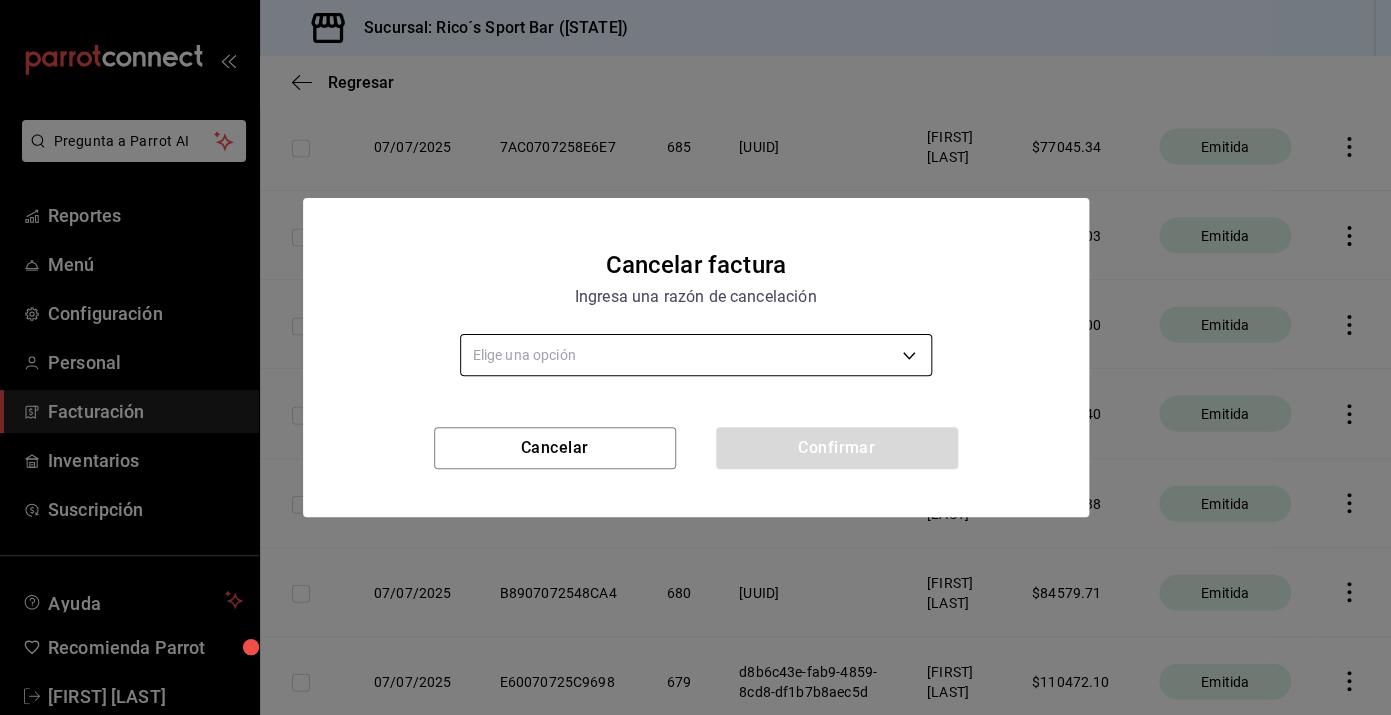 click on "Pregunta a Parrot AI Reportes   Menú   Configuración   Personal   Facturación   Inventarios   Suscripción   Ayuda Recomienda Parrot   [FIRST] [LAST]   Sugerir nueva función   Sucursal: Rico´s Sport Bar (TAMAULIPAS) Regresar Descargar facturas globales Revisa el historial de todas las facturas globales que generaste manualmente desde el sistema. Fecha 2025-07-01 1 / 7 / 2025 - 2025-07-19 19 / 7 / 2025 Código de facturación ​ Código de facturación Razón social Elige una opción Total facturado $1,517,493.72 Exportar a Excel Fecha Código de facturación Folio Folio fiscal Razón social Monto facturado Estatus 07/07/2025 447070725997C8 696 37f579a0-ca17-4426-9ece-651f667ed3ac [FIRST] [LAST] $ 25055.60 Cancelada 07/07/2025 F8B0707253ABED 695 d4e1e741-ecc3-4534-8fa8-90bf2d775f45 [FIRST] [LAST] $ 34316.53 Cancelada 07/07/2025 29207072582228 694 9962275c-a812-4093-99e6-c3155b9c8c25 [FIRST] [LAST] $ 39485.34 Cancelada 07/07/2025 084070725CDE19 693 [FIRST] [LAST] $" at bounding box center (695, 357) 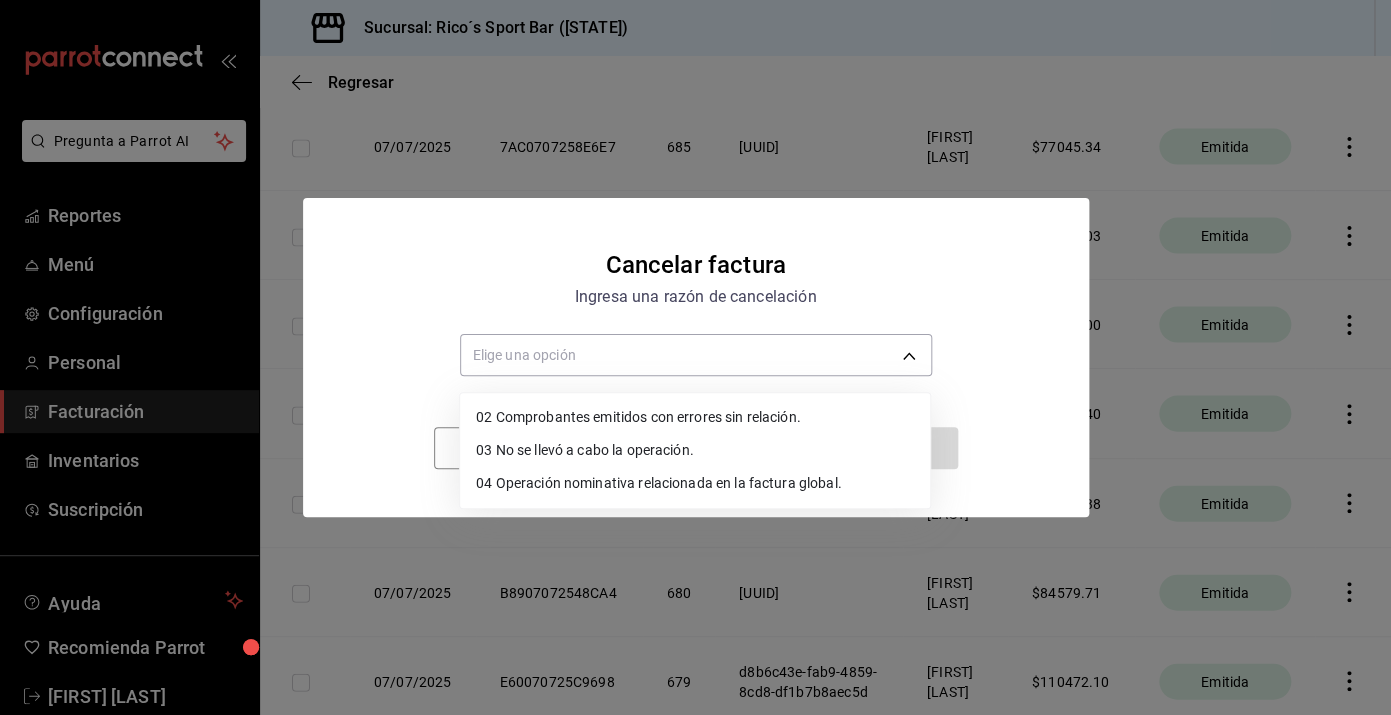 click on "02   Comprobantes emitidos con errores sin relación." at bounding box center (695, 417) 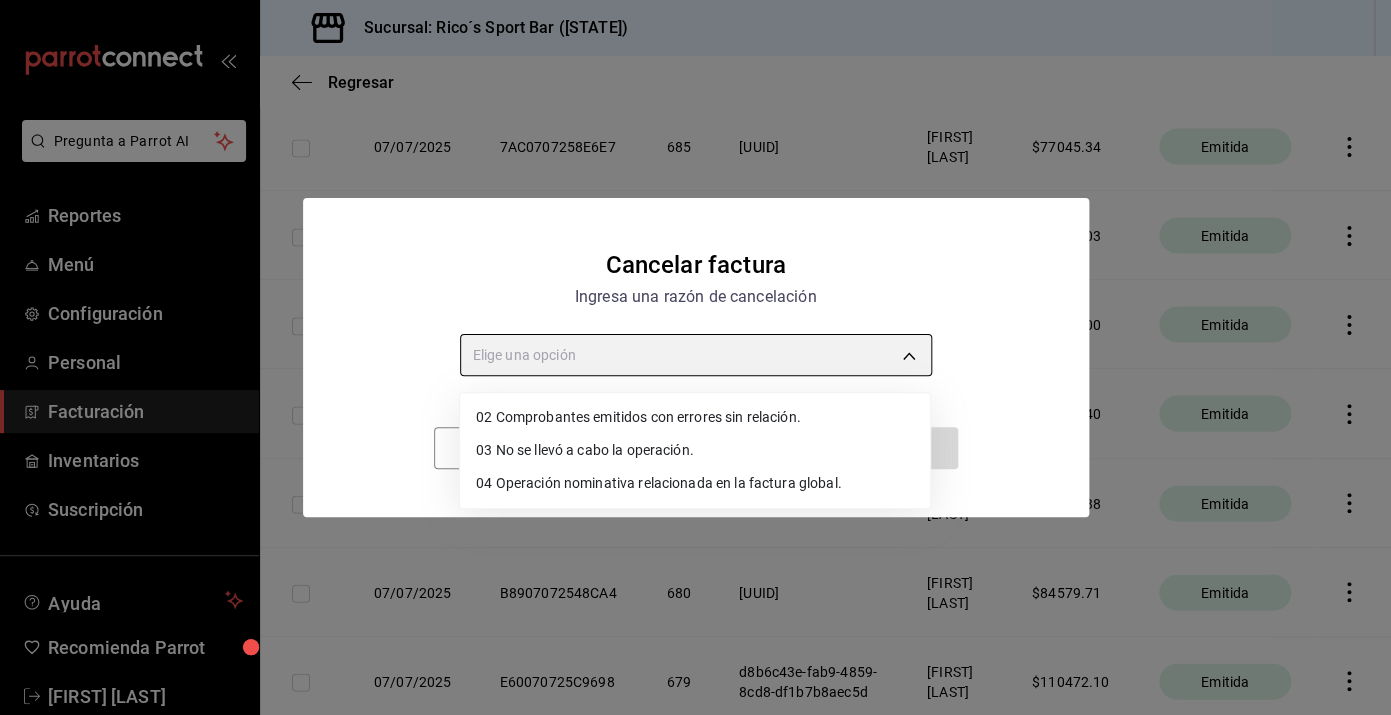 type on "RECEIPT_UNRELATED_ERRORS" 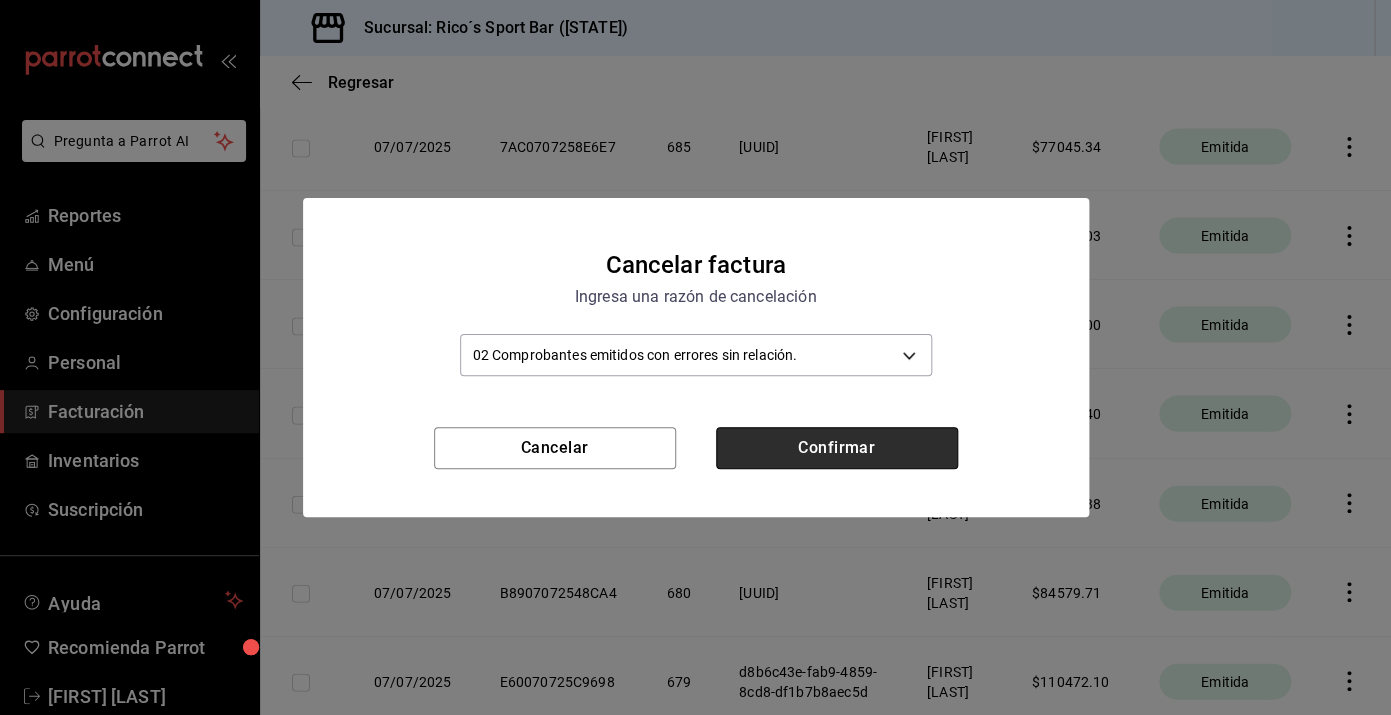 click on "Confirmar" at bounding box center [837, 448] 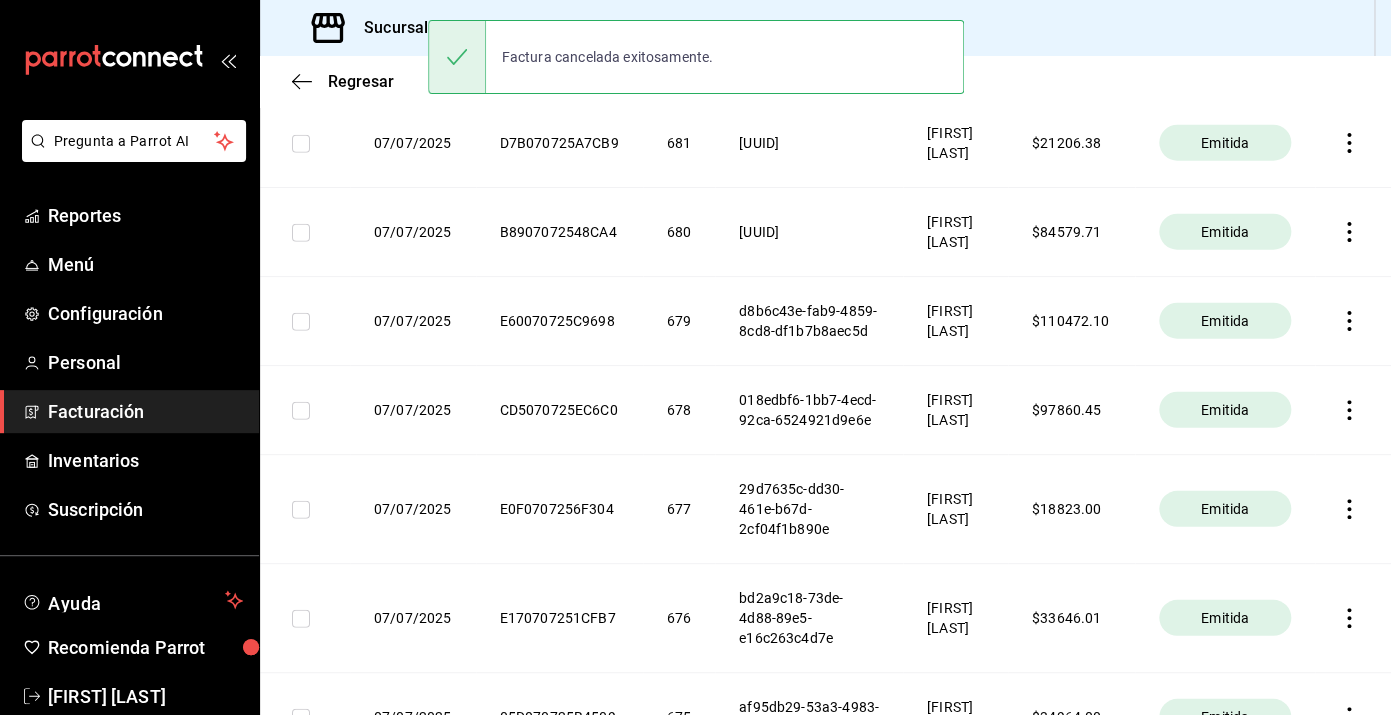scroll, scrollTop: 1766, scrollLeft: 0, axis: vertical 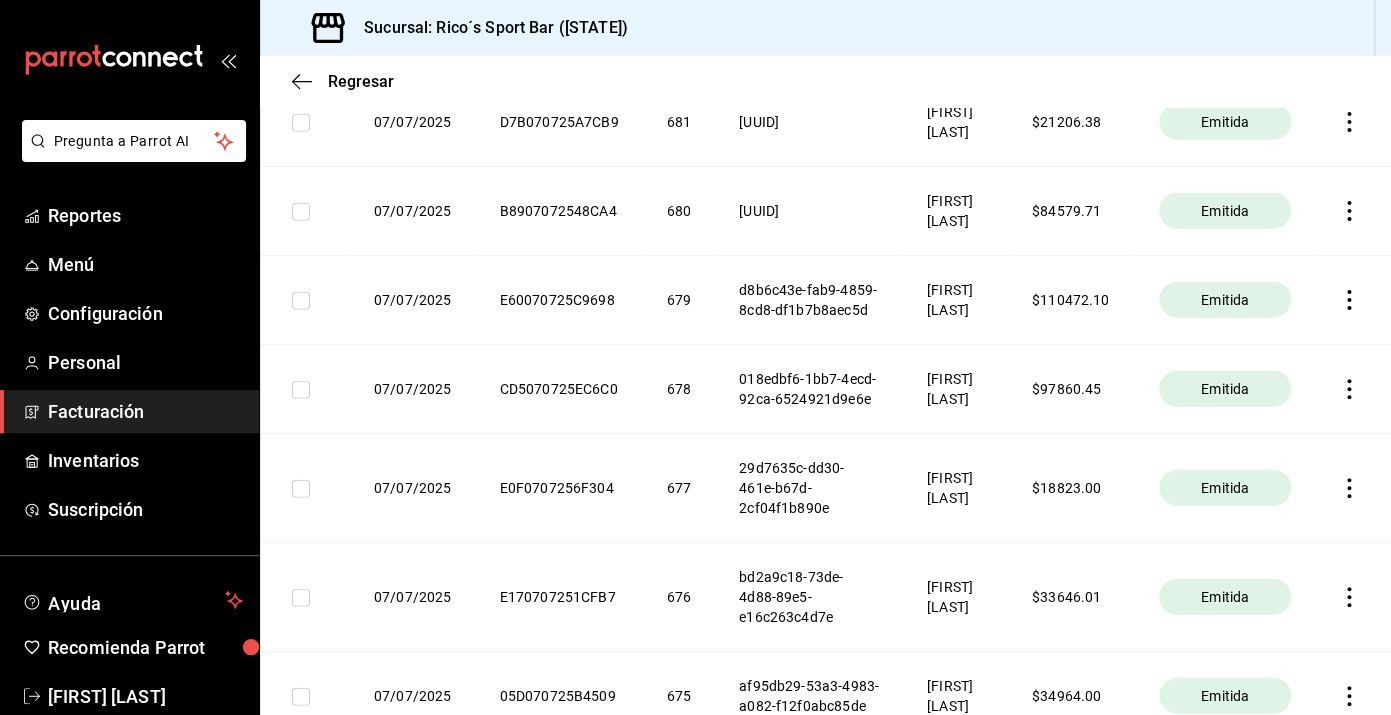click 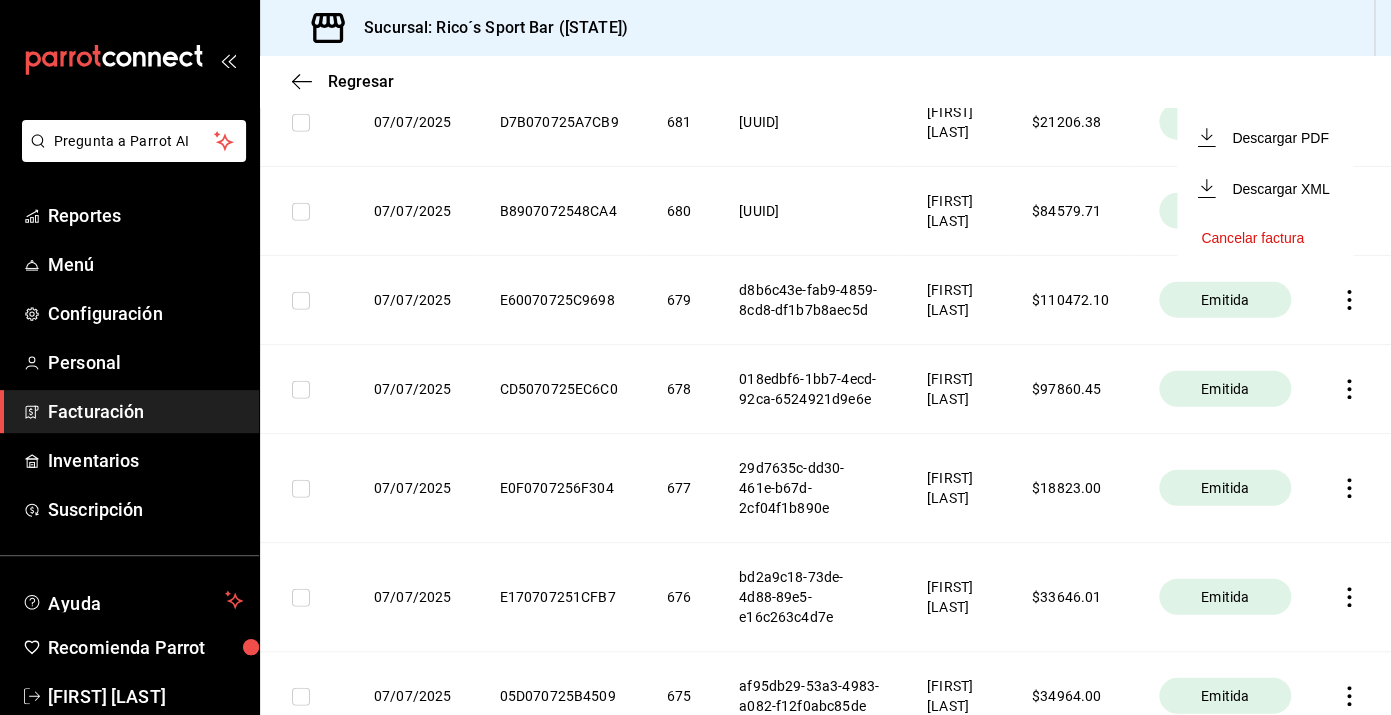 click on "Cancelar factura" at bounding box center (1252, 238) 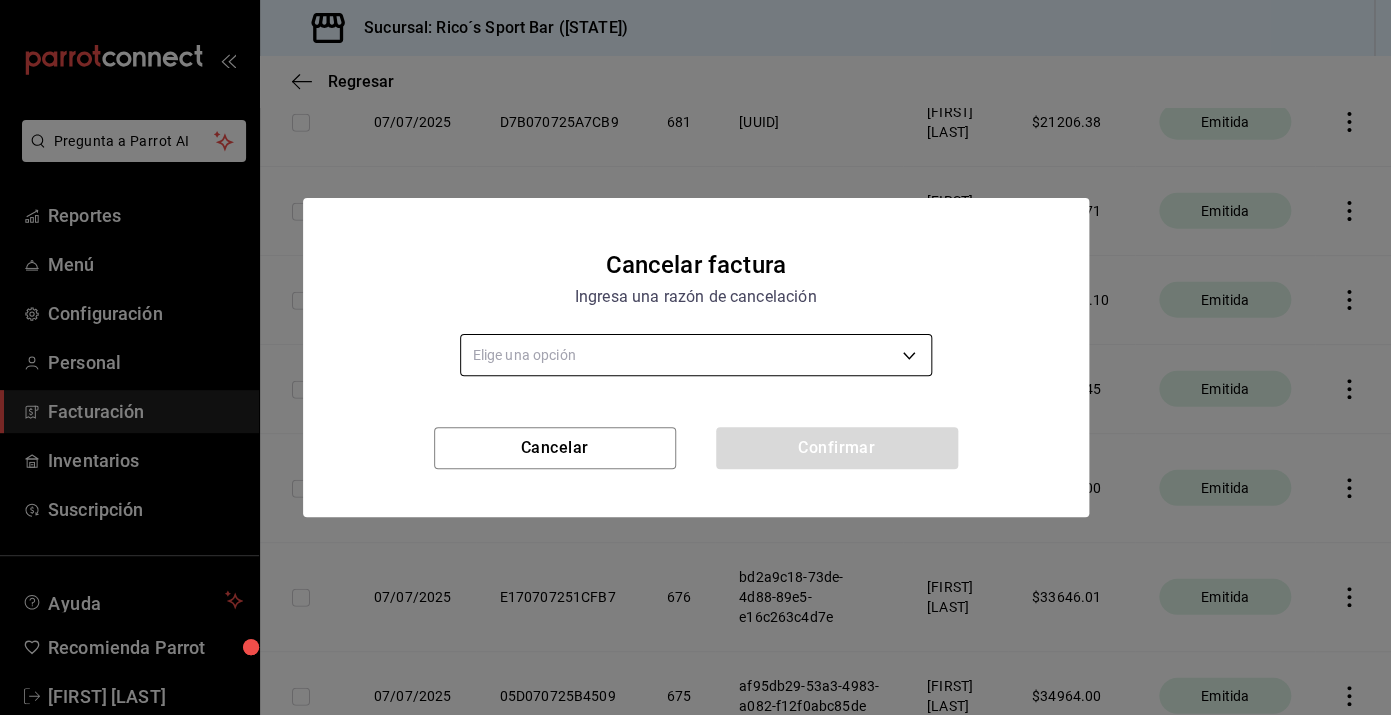 click on "Pregunta a Parrot AI Reportes   Menú   Configuración   Personal   Facturación   Inventarios   Suscripción   Ayuda Recomienda Parrot   [FIRST] [LAST]   Sugerir nueva función   Sucursal: Rico´s Sport Bar (TAMAULIPAS) Regresar Descargar facturas globales Revisa el historial de todas las facturas globales que generaste manualmente desde el sistema. Fecha 2025-07-01 1 / 7 / 2025 - 2025-07-19 19 / 7 / 2025 Código de facturación ​ Código de facturación Razón social Elige una opción Total facturado $1,517,493.72 Exportar a Excel Fecha Código de facturación Folio Folio fiscal Razón social Monto facturado Estatus 07/07/2025 447070725997C8 696 37f579a0-ca17-4426-9ece-651f667ed3ac [FIRST] [LAST] $ 25055.60 Cancelada 07/07/2025 F8B0707253ABED 695 d4e1e741-ecc3-4534-8fa8-90bf2d775f45 [FIRST] [LAST] $ 34316.53 Cancelada 07/07/2025 29207072582228 694 9962275c-a812-4093-99e6-c3155b9c8c25 [FIRST] [LAST] $ 39485.34 Cancelada 07/07/2025 084070725CDE19 693 [FIRST] [LAST] $" at bounding box center (695, 357) 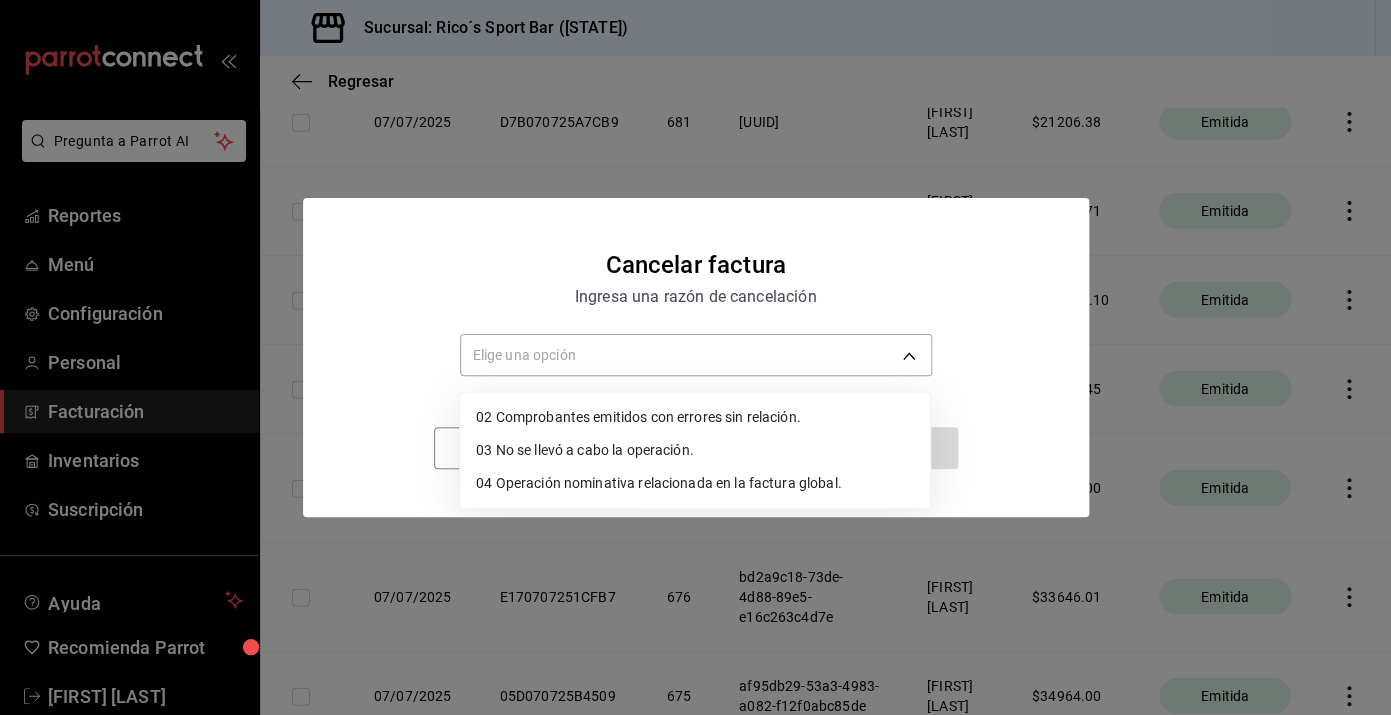 click on "02   Comprobantes emitidos con errores sin relación." at bounding box center [695, 417] 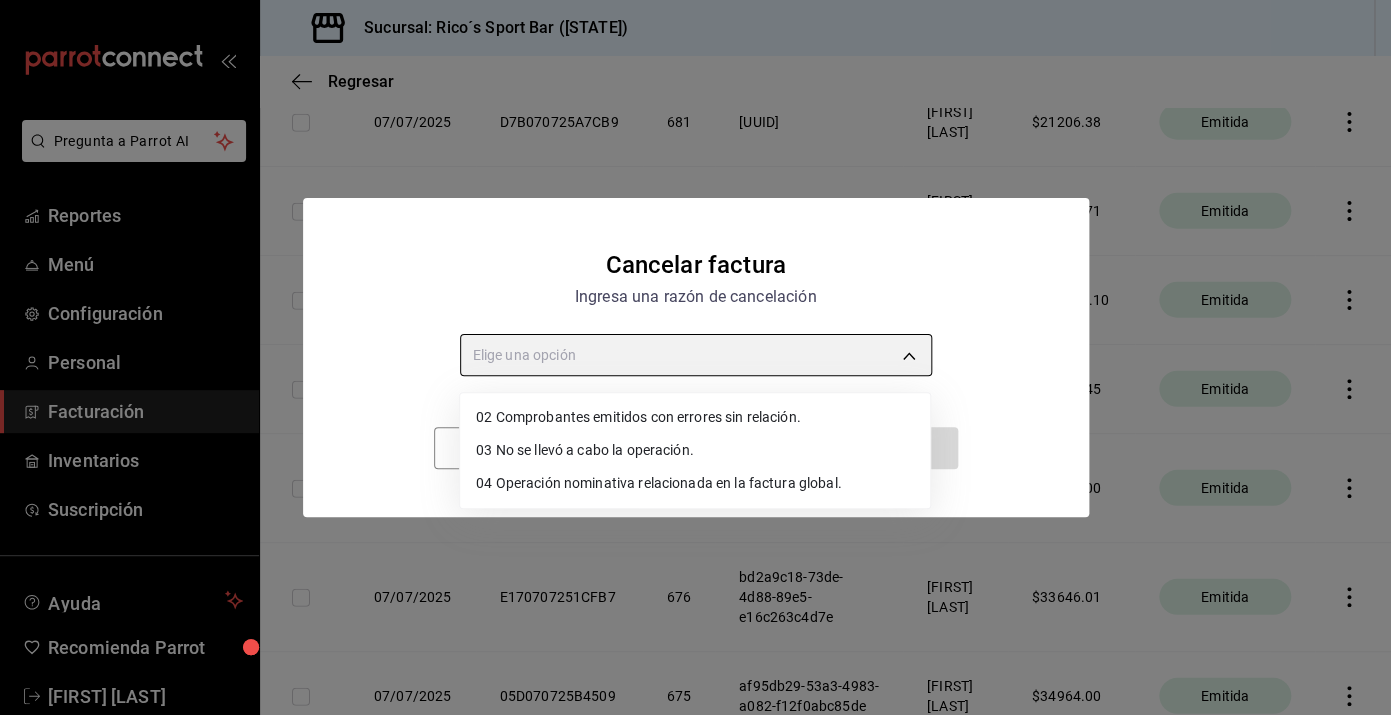 type on "RECEIPT_UNRELATED_ERRORS" 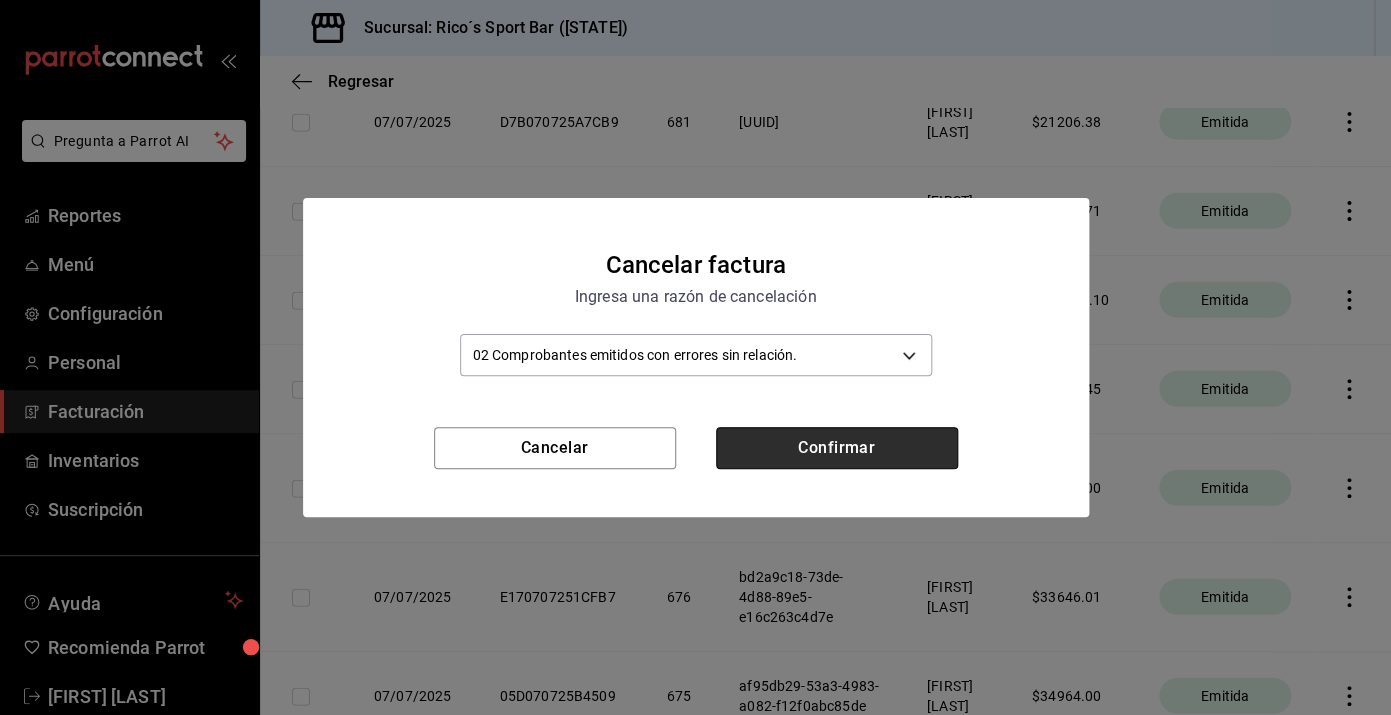 click on "Confirmar" at bounding box center [837, 448] 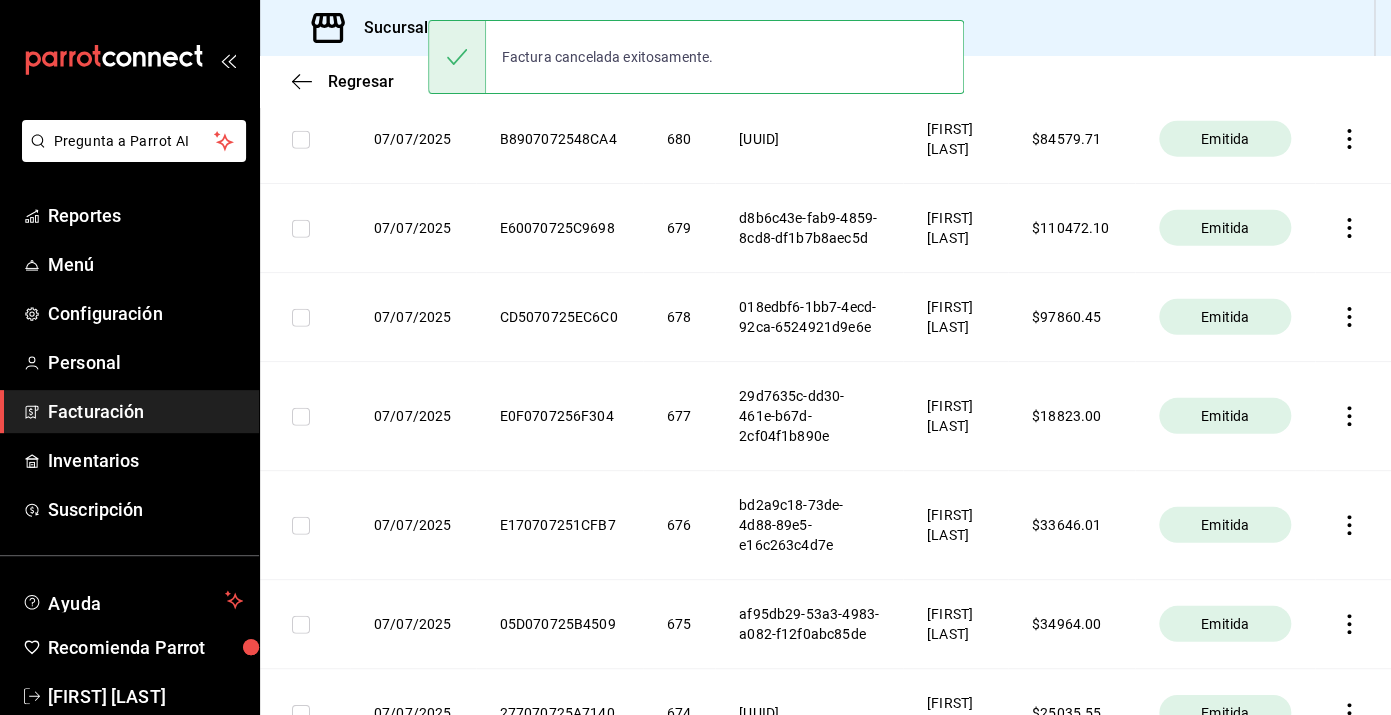 scroll, scrollTop: 1843, scrollLeft: 0, axis: vertical 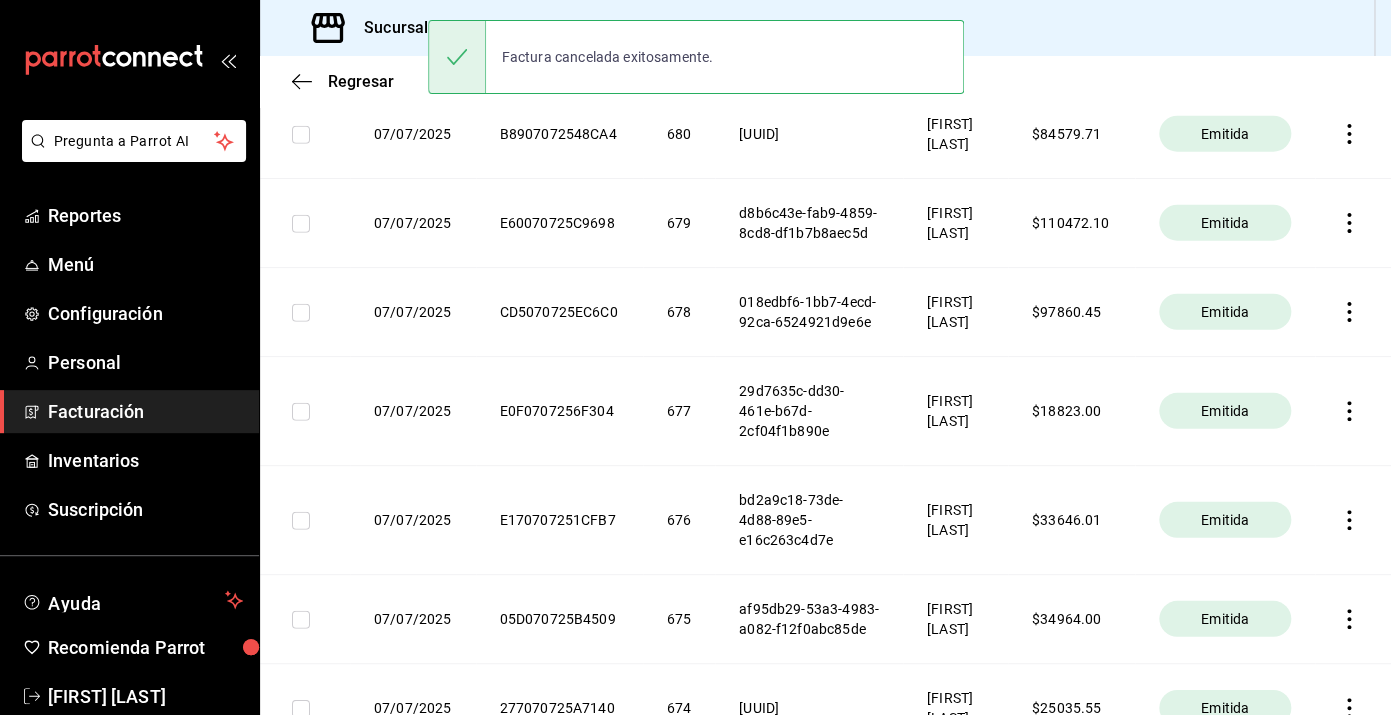 click 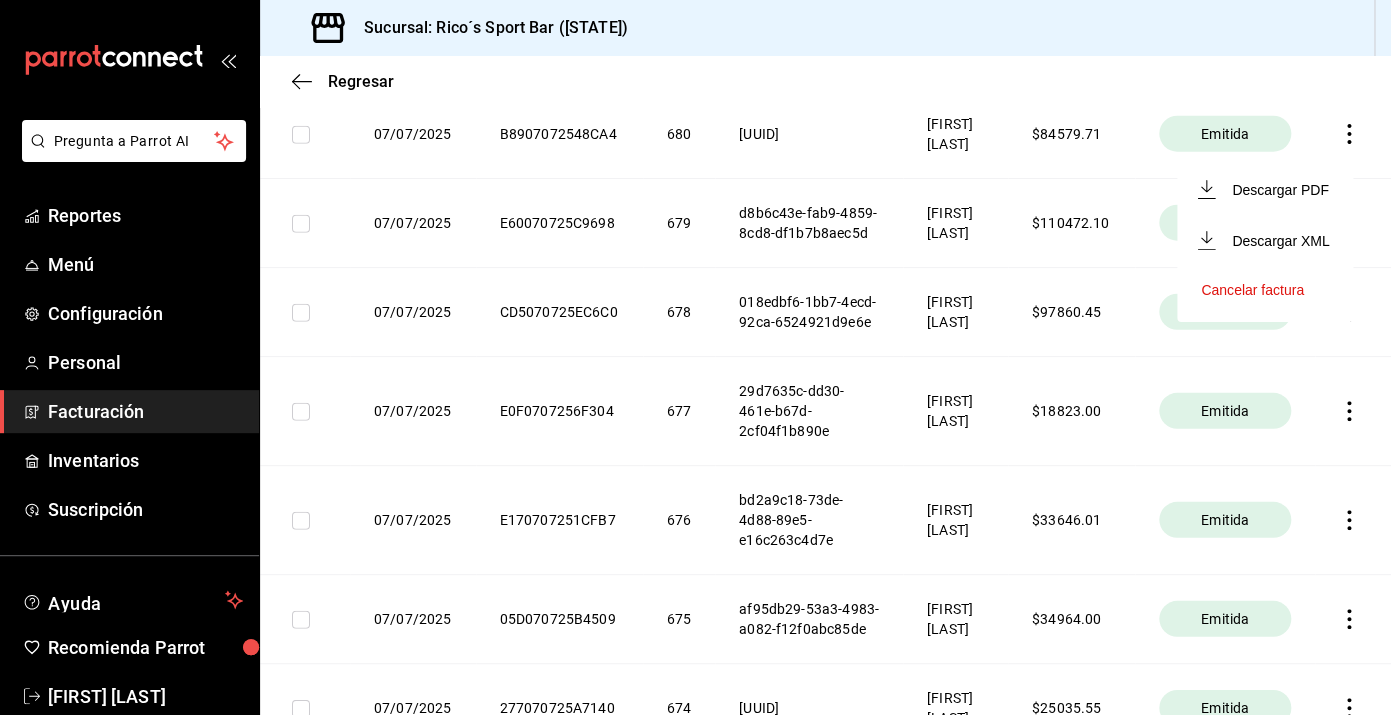 click on "Cancelar factura" at bounding box center (1252, 290) 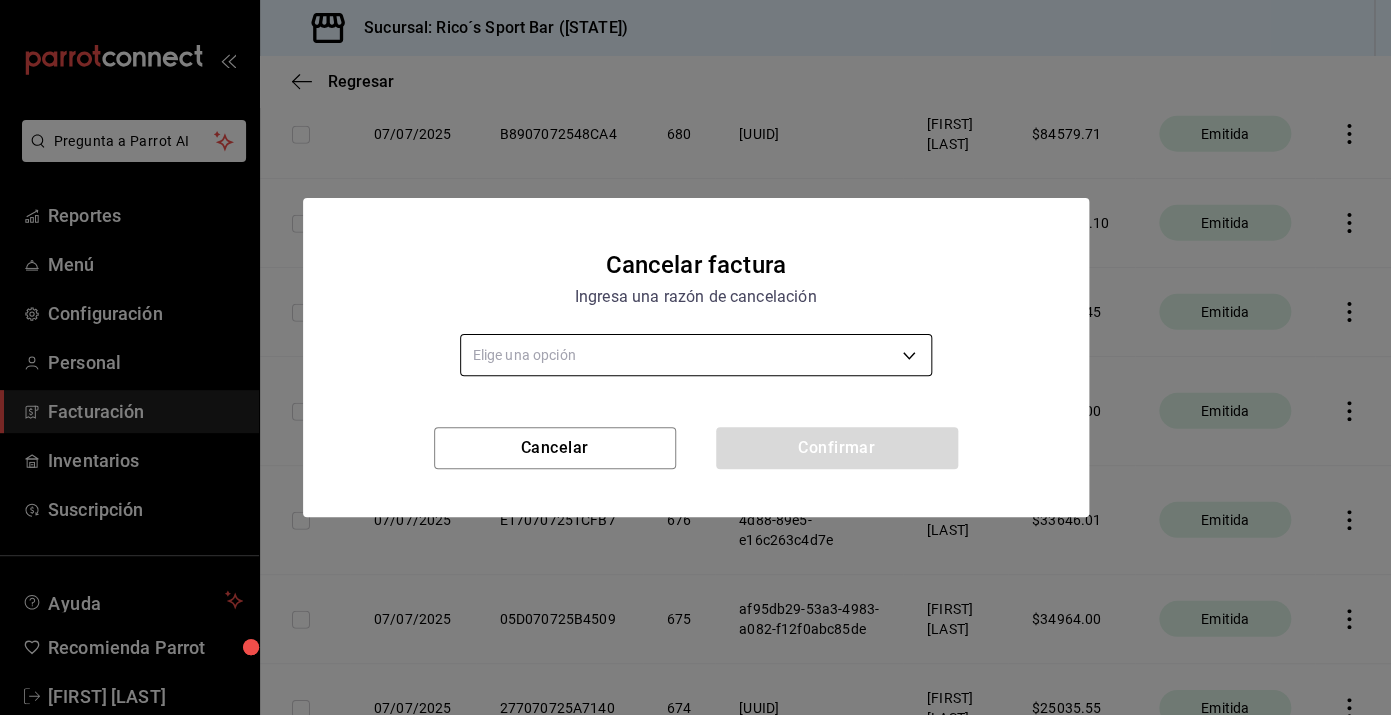 click on "Pregunta a Parrot AI Reportes   Menú   Configuración   Personal   Facturación   Inventarios   Suscripción   Ayuda Recomienda Parrot   [FIRST] [LAST]   Sugerir nueva función   Sucursal: Rico´s Sport Bar (TAMAULIPAS) Regresar Descargar facturas globales Revisa el historial de todas las facturas globales que generaste manualmente desde el sistema. Fecha 2025-07-01 1 / 7 / 2025 - 2025-07-19 19 / 7 / 2025 Código de facturación ​ Código de facturación Razón social Elige una opción Total facturado $1,517,493.72 Exportar a Excel Fecha Código de facturación Folio Folio fiscal Razón social Monto facturado Estatus 07/07/2025 447070725997C8 696 37f579a0-ca17-4426-9ece-651f667ed3ac [FIRST] [LAST] $ 25055.60 Cancelada 07/07/2025 F8B0707253ABED 695 d4e1e741-ecc3-4534-8fa8-90bf2d775f45 [FIRST] [LAST] $ 34316.53 Cancelada 07/07/2025 29207072582228 694 9962275c-a812-4093-99e6-c3155b9c8c25 [FIRST] [LAST] $ 39485.34 Cancelada 07/07/2025 084070725CDE19 693 [FIRST] [LAST] $" at bounding box center (695, 357) 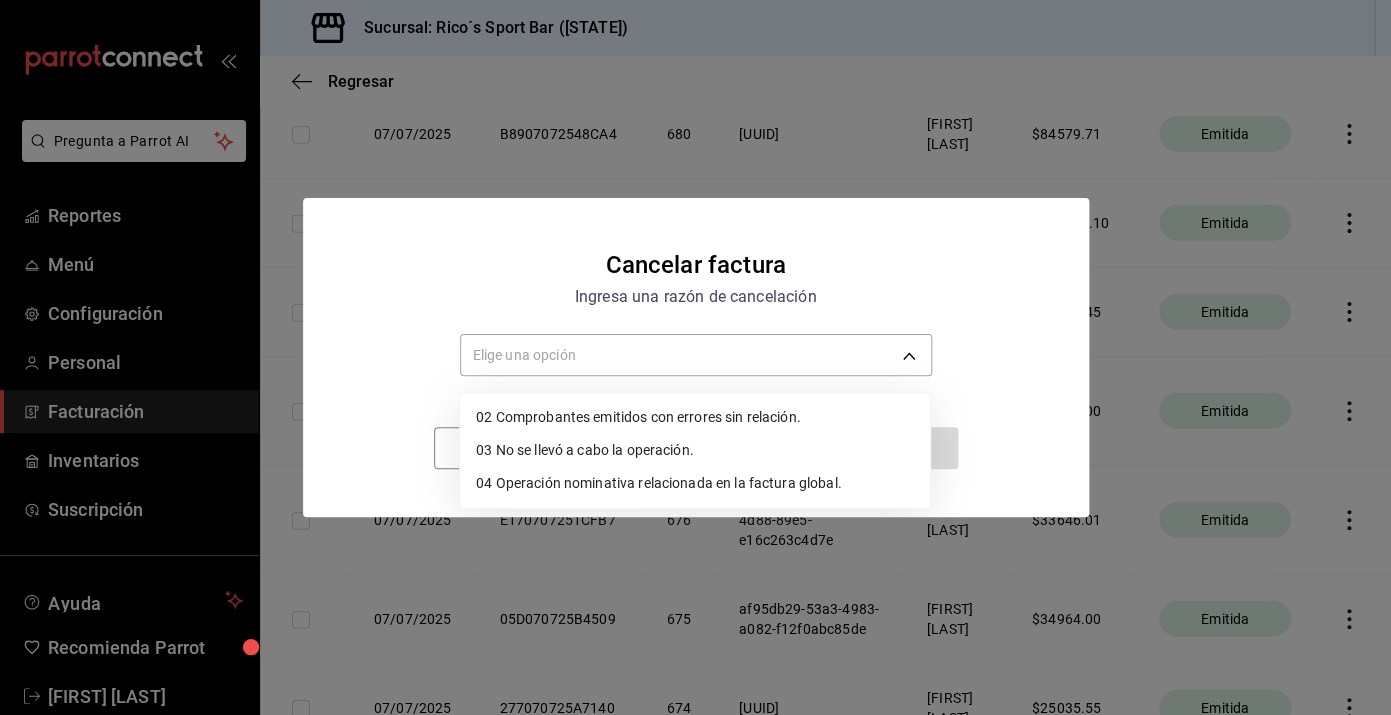 click on "02   Comprobantes emitidos con errores sin relación." at bounding box center (695, 417) 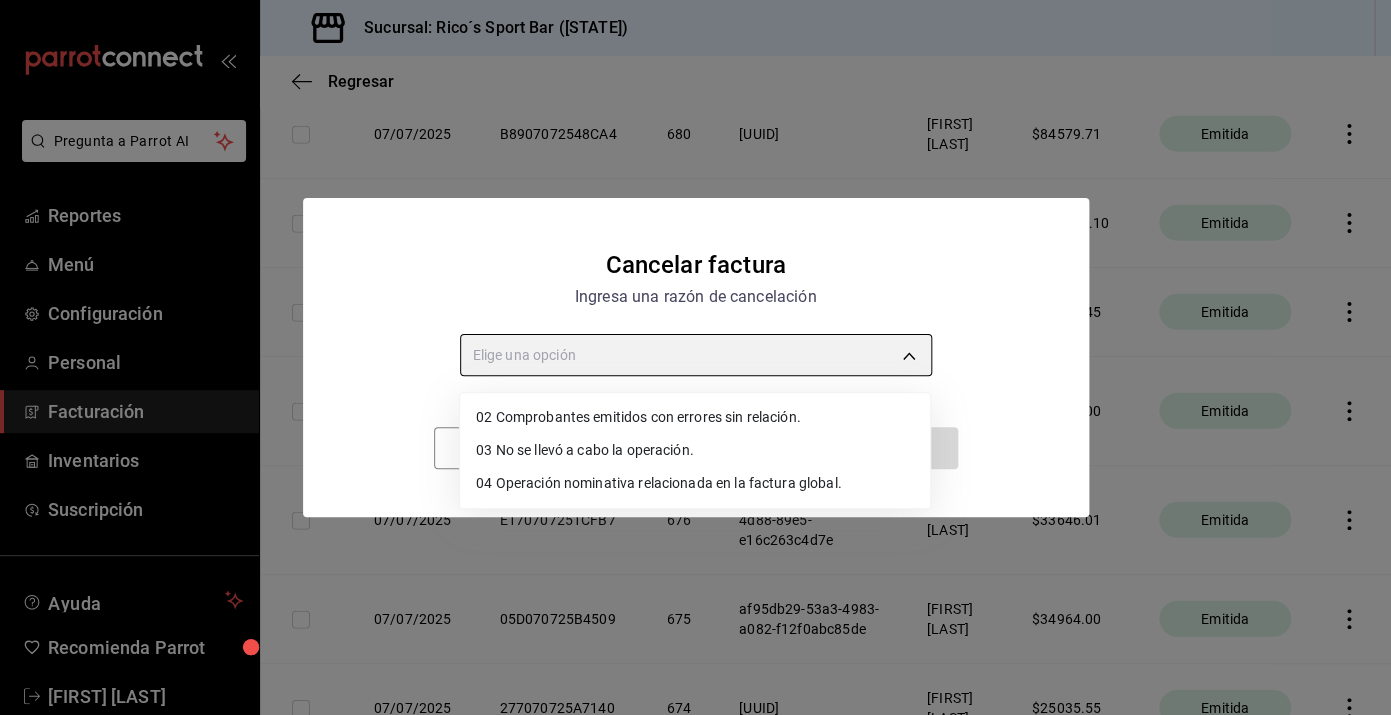 type on "RECEIPT_UNRELATED_ERRORS" 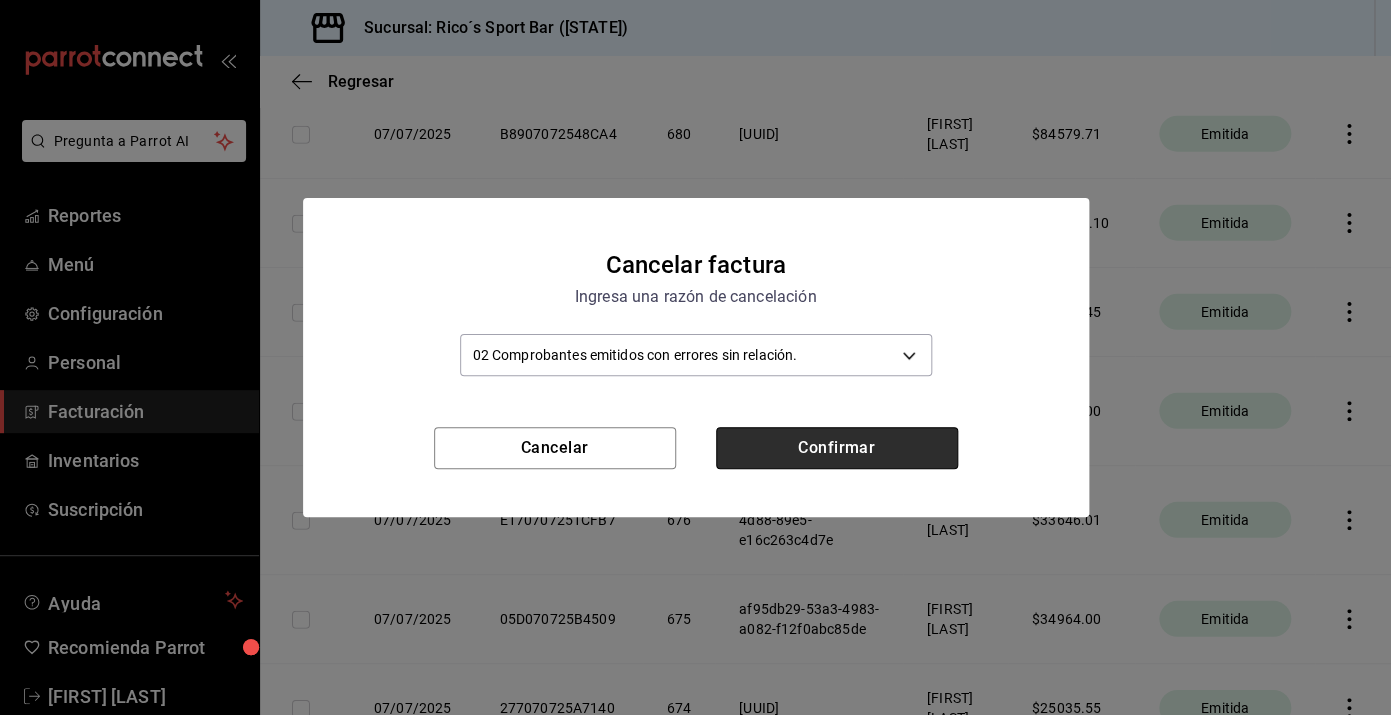 click on "Confirmar" at bounding box center [837, 448] 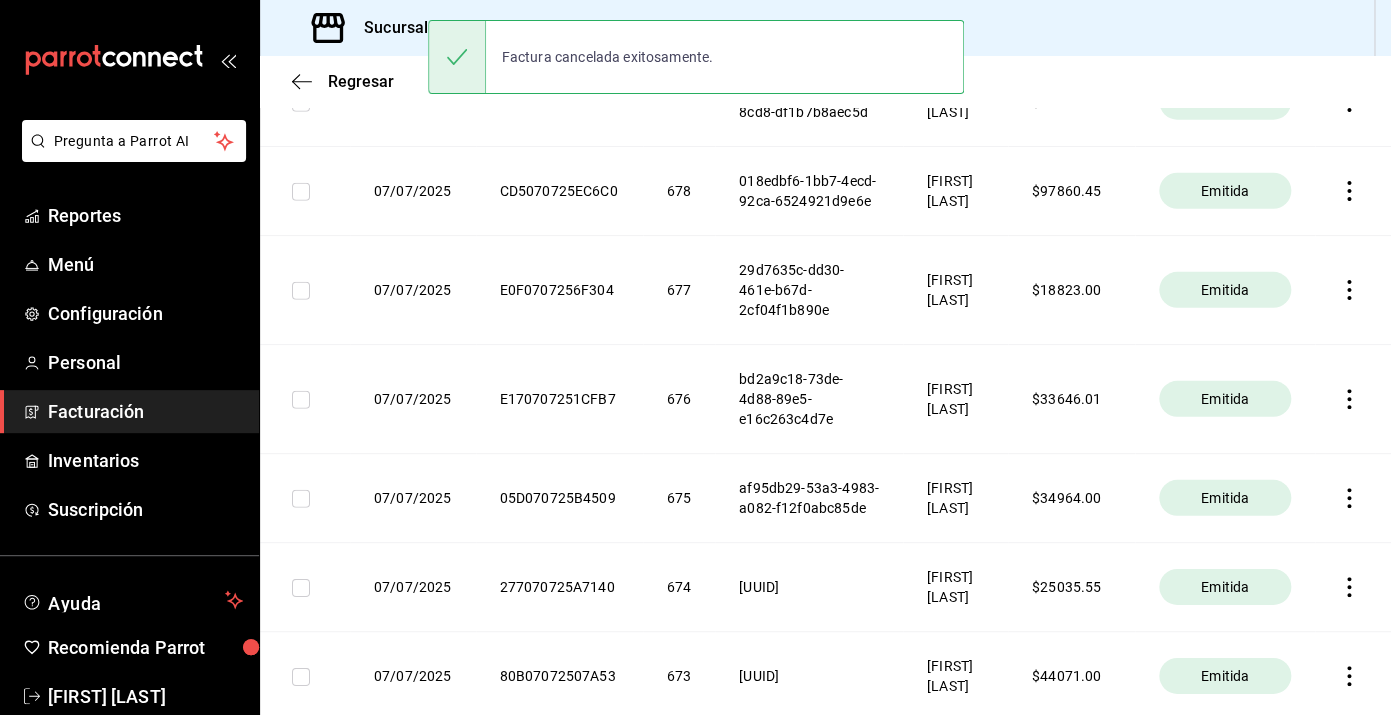 scroll, scrollTop: 1965, scrollLeft: 0, axis: vertical 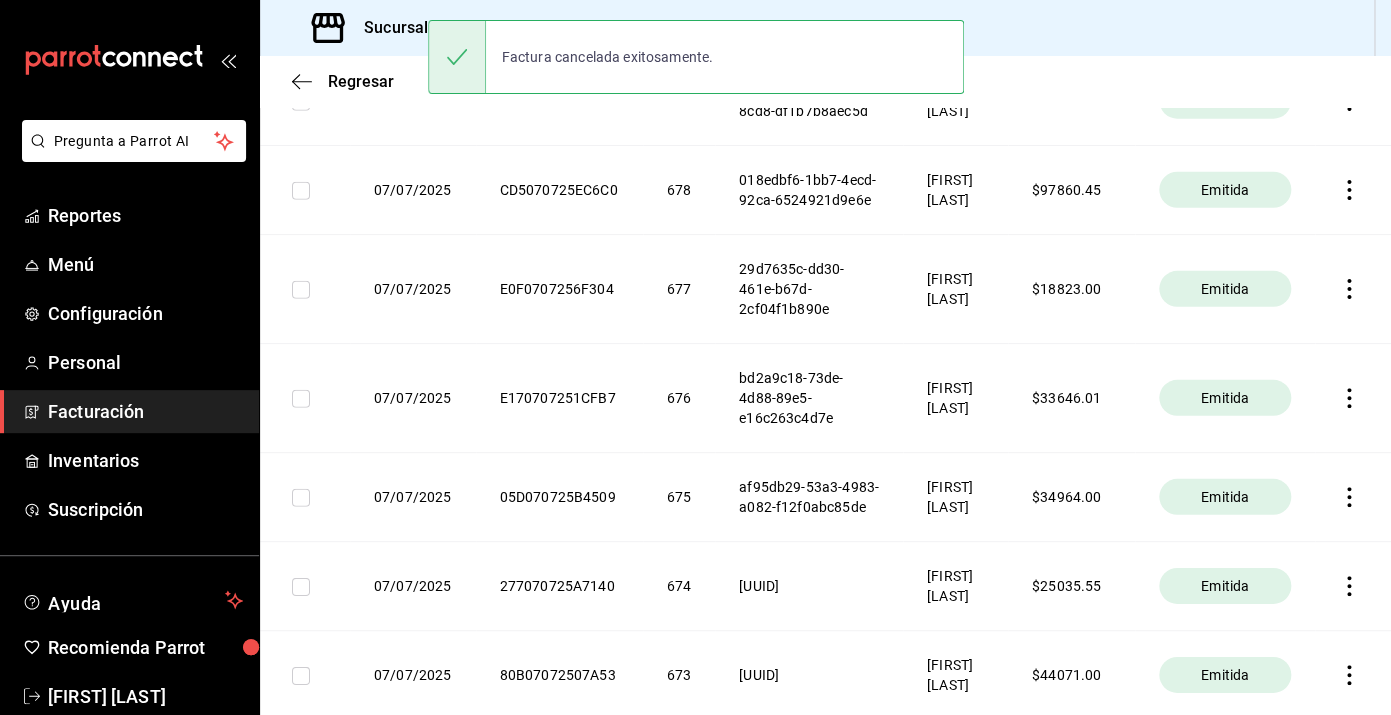 click 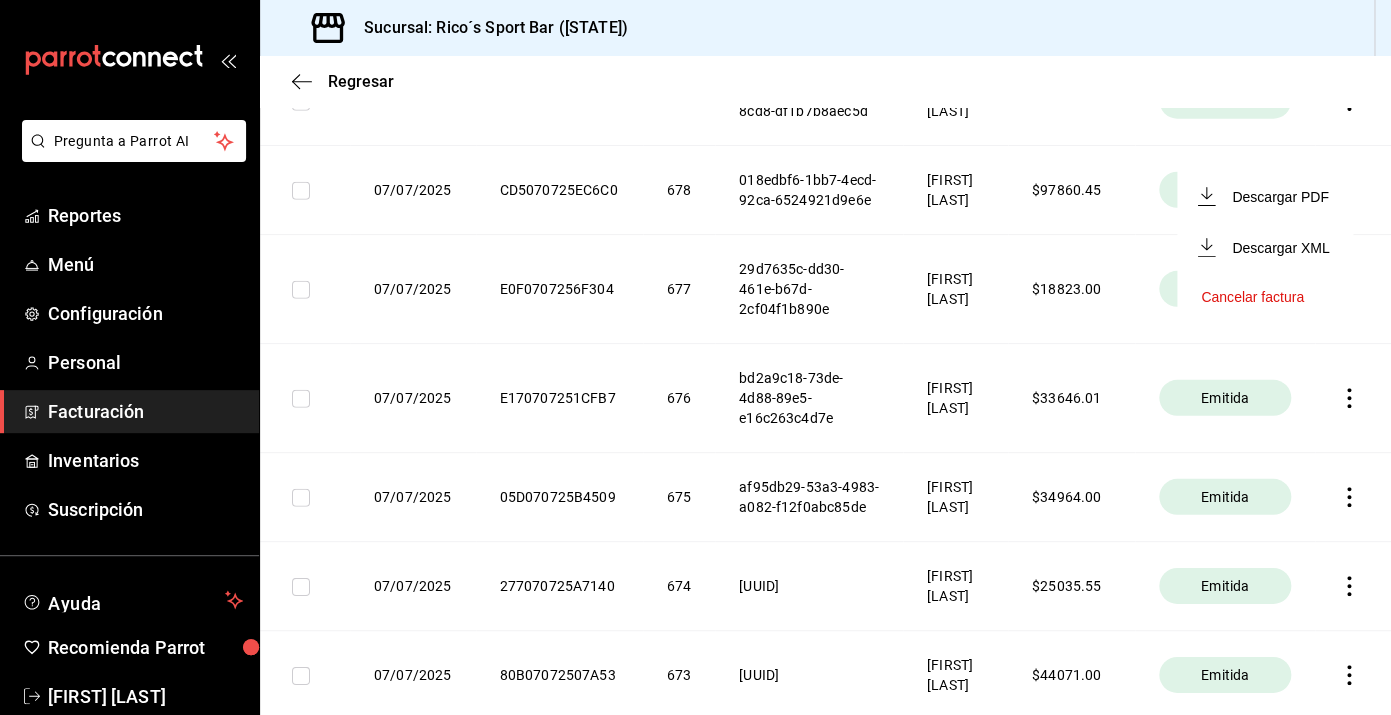click on "Cancelar factura" at bounding box center (1252, 297) 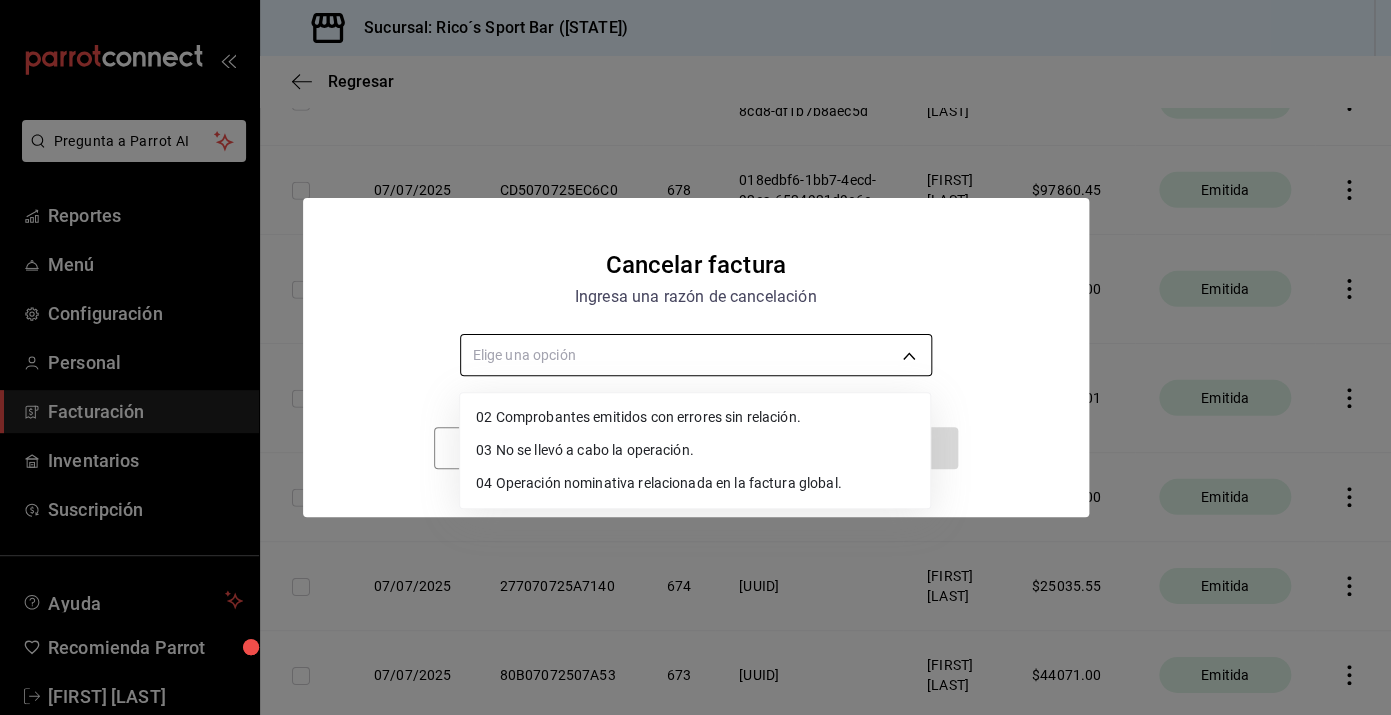 click on "Pregunta a Parrot AI Reportes   Menú   Configuración   Personal   Facturación   Inventarios   Suscripción   Ayuda Recomienda Parrot   [FIRST] [LAST]   Sugerir nueva función   Sucursal: Rico´s Sport Bar (TAMAULIPAS) Regresar Descargar facturas globales Revisa el historial de todas las facturas globales que generaste manualmente desde el sistema. Fecha 2025-07-01 1 / 7 / 2025 - 2025-07-19 19 / 7 / 2025 Código de facturación ​ Código de facturación Razón social Elige una opción Total facturado $1,517,493.72 Exportar a Excel Fecha Código de facturación Folio Folio fiscal Razón social Monto facturado Estatus 07/07/2025 447070725997C8 696 37f579a0-ca17-4426-9ece-651f667ed3ac [FIRST] [LAST] $ 25055.60 Cancelada 07/07/2025 F8B0707253ABED 695 d4e1e741-ecc3-4534-8fa8-90bf2d775f45 [FIRST] [LAST] $ 34316.53 Cancelada 07/07/2025 29207072582228 694 9962275c-a812-4093-99e6-c3155b9c8c25 [FIRST] [LAST] $ 39485.34 Cancelada 07/07/2025 084070725CDE19 693 [FIRST] [LAST] $" at bounding box center [695, 357] 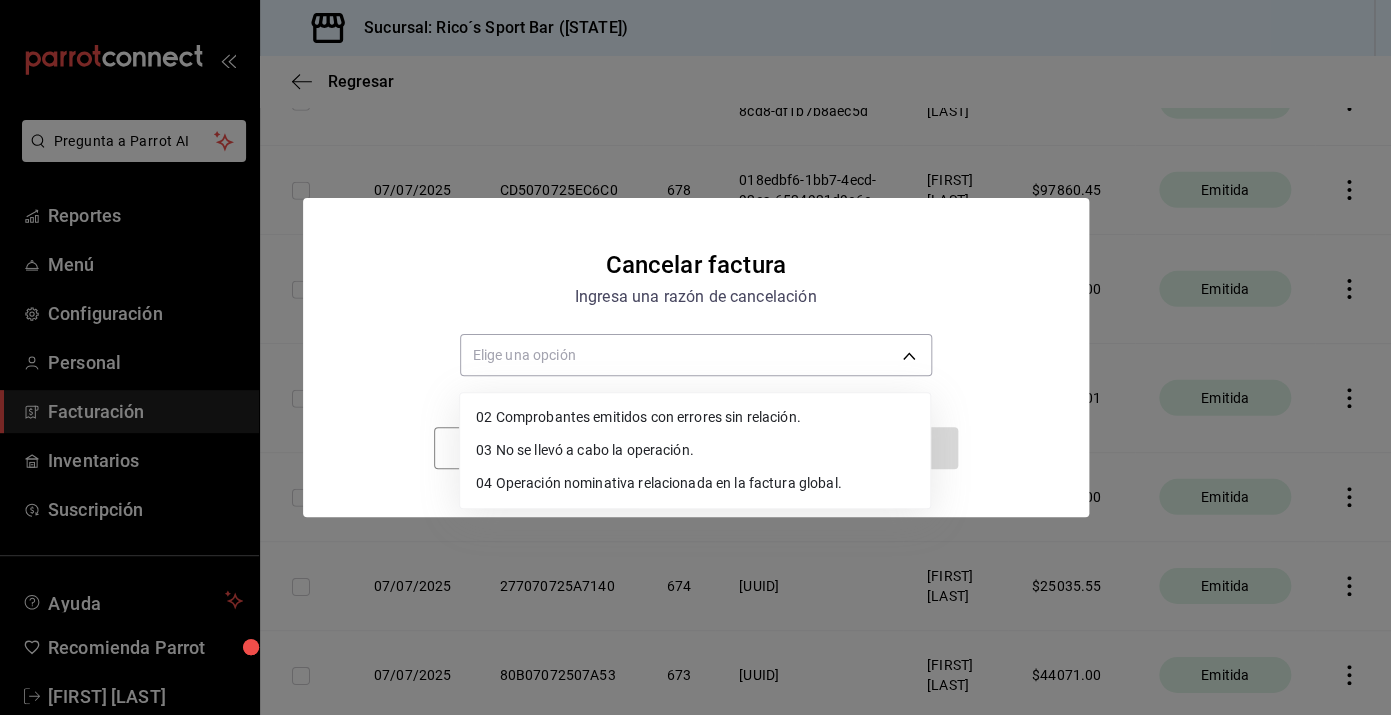 click on "02   Comprobantes emitidos con errores sin relación." at bounding box center [695, 417] 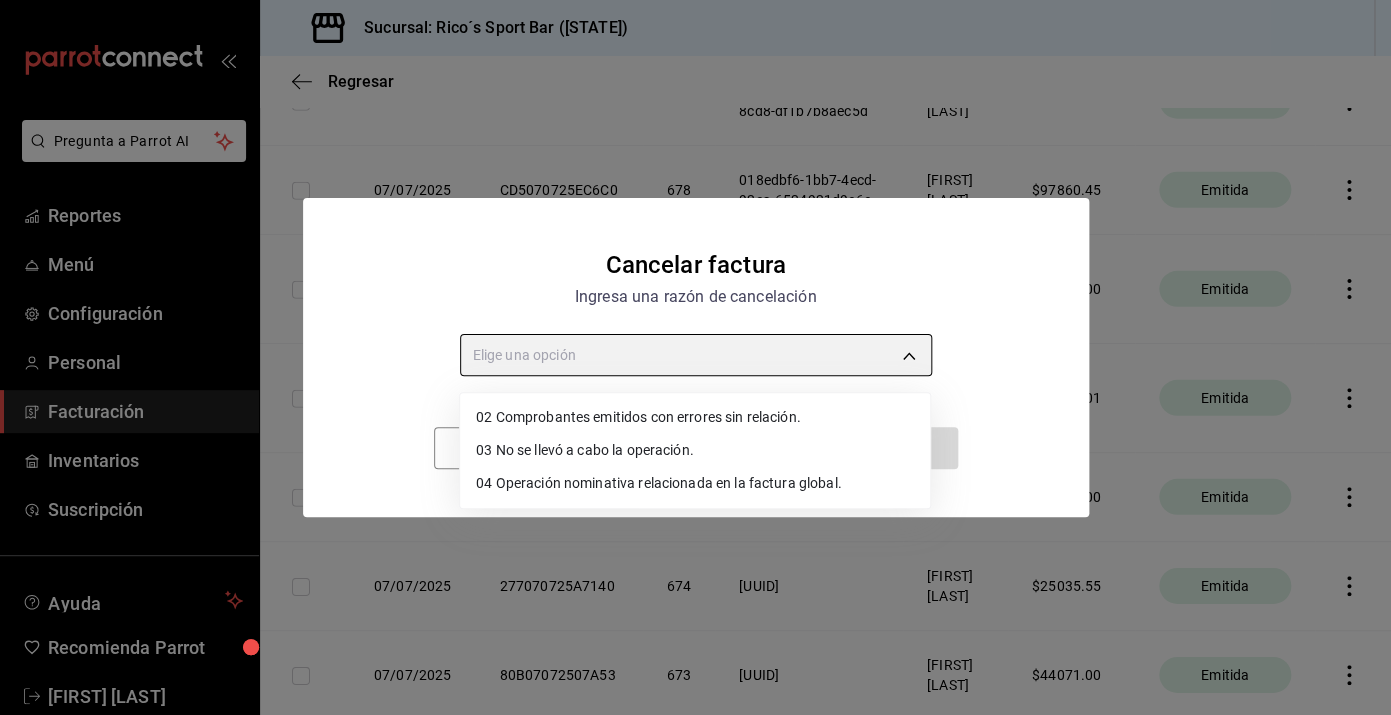 type on "RECEIPT_UNRELATED_ERRORS" 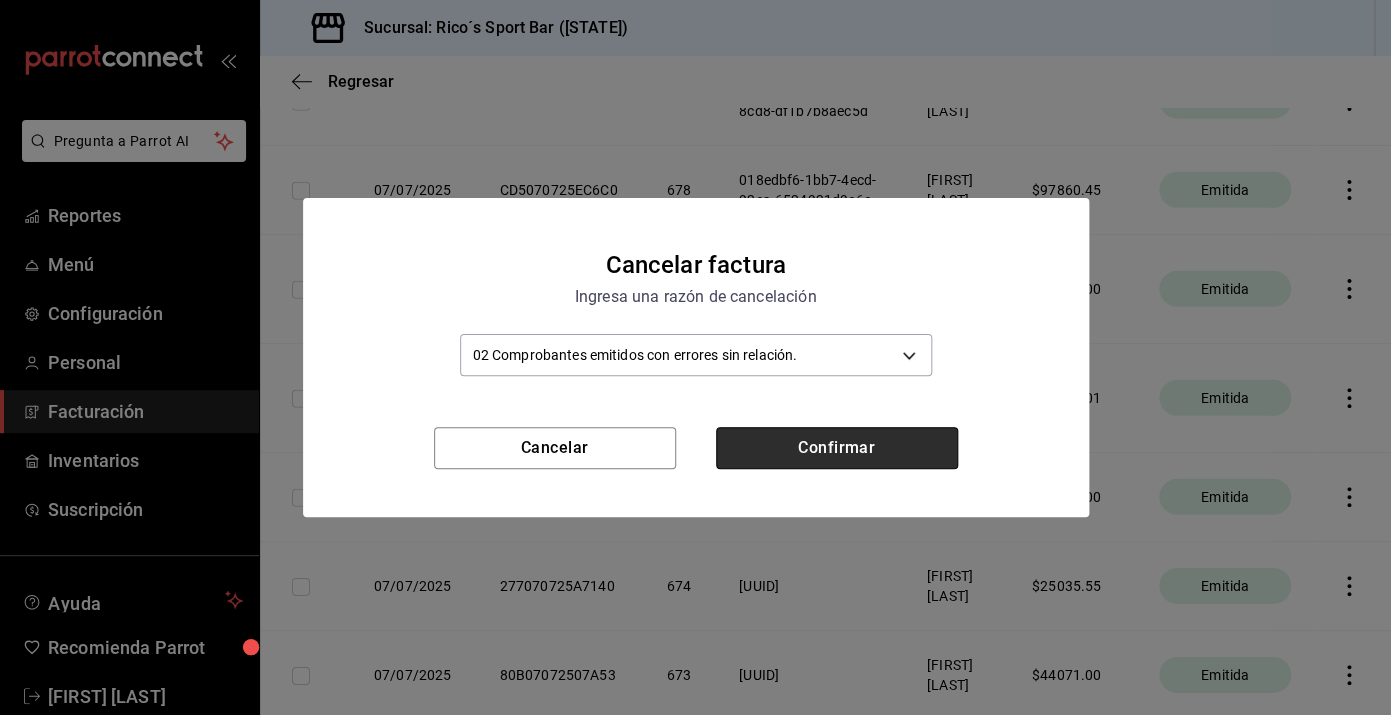 click on "Confirmar" at bounding box center [837, 448] 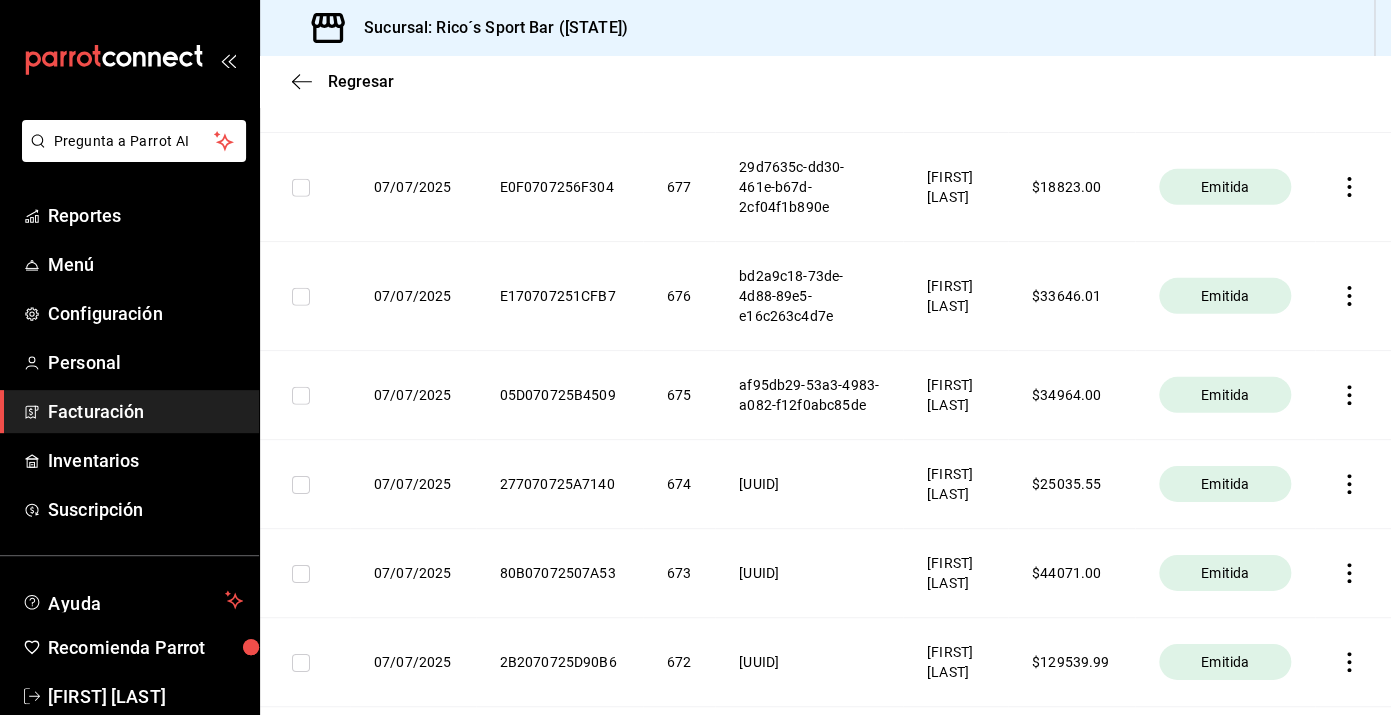scroll, scrollTop: 2068, scrollLeft: 0, axis: vertical 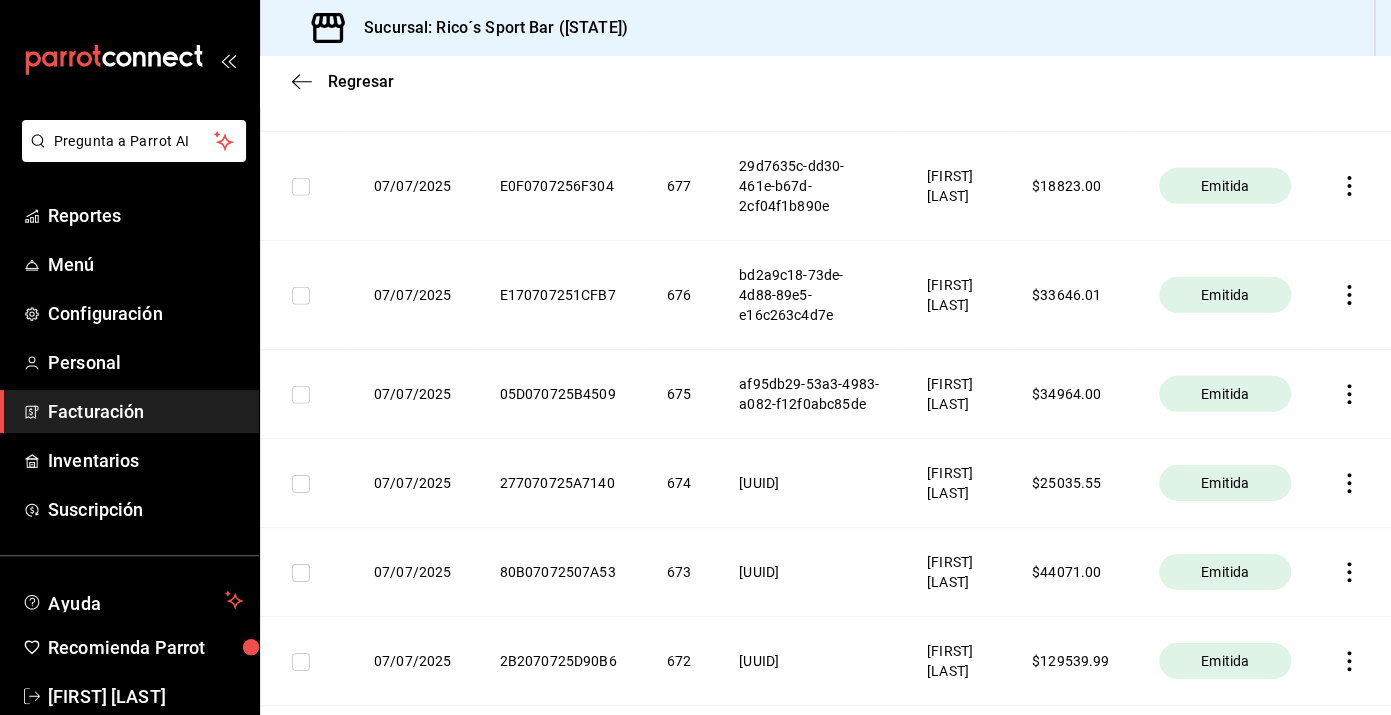 click 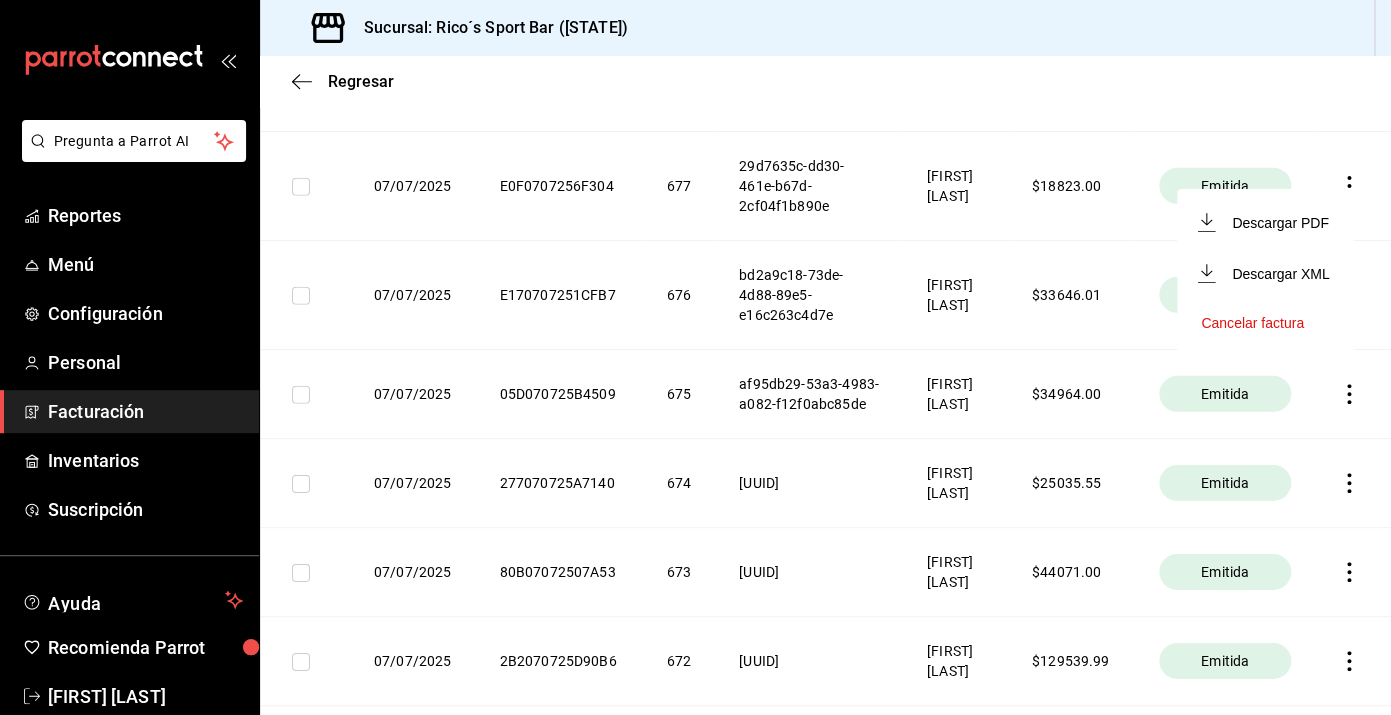 click on "Cancelar factura" at bounding box center (1252, 323) 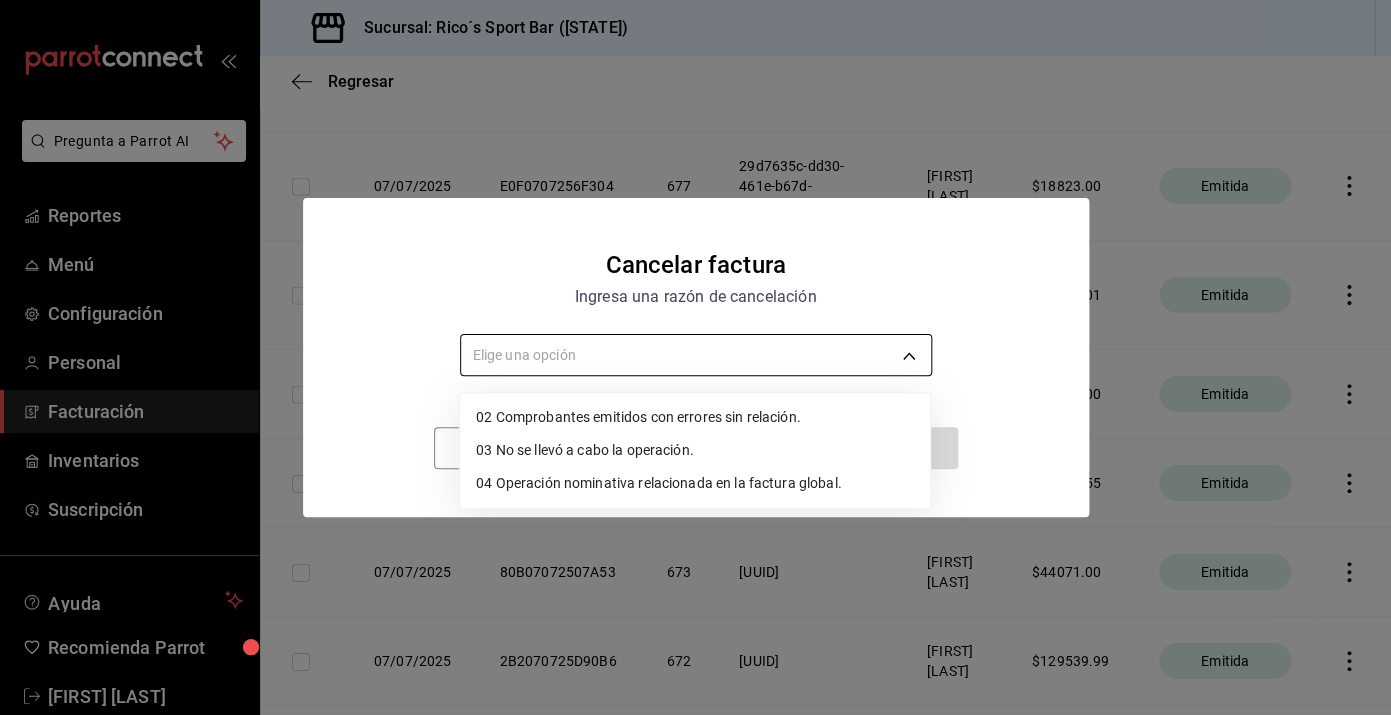 click on "Pregunta a Parrot AI Reportes   Menú   Configuración   Personal   Facturación   Inventarios   Suscripción   Ayuda Recomienda Parrot   [FIRST] [LAST]   Sugerir nueva función   Sucursal: Rico´s Sport Bar (TAMAULIPAS) Regresar Descargar facturas globales Revisa el historial de todas las facturas globales que generaste manualmente desde el sistema. Fecha 2025-07-01 1 / 7 / 2025 - 2025-07-19 19 / 7 / 2025 Código de facturación ​ Código de facturación Razón social Elige una opción Total facturado $1,517,493.72 Exportar a Excel Fecha Código de facturación Folio Folio fiscal Razón social Monto facturado Estatus 07/07/2025 447070725997C8 696 37f579a0-ca17-4426-9ece-651f667ed3ac [FIRST] [LAST] $ 25055.60 Cancelada 07/07/2025 F8B0707253ABED 695 d4e1e741-ecc3-4534-8fa8-90bf2d775f45 [FIRST] [LAST] $ 34316.53 Cancelada 07/07/2025 29207072582228 694 9962275c-a812-4093-99e6-c3155b9c8c25 [FIRST] [LAST] $ 39485.34 Cancelada 07/07/2025 084070725CDE19 693 [FIRST] [LAST] $" at bounding box center (695, 357) 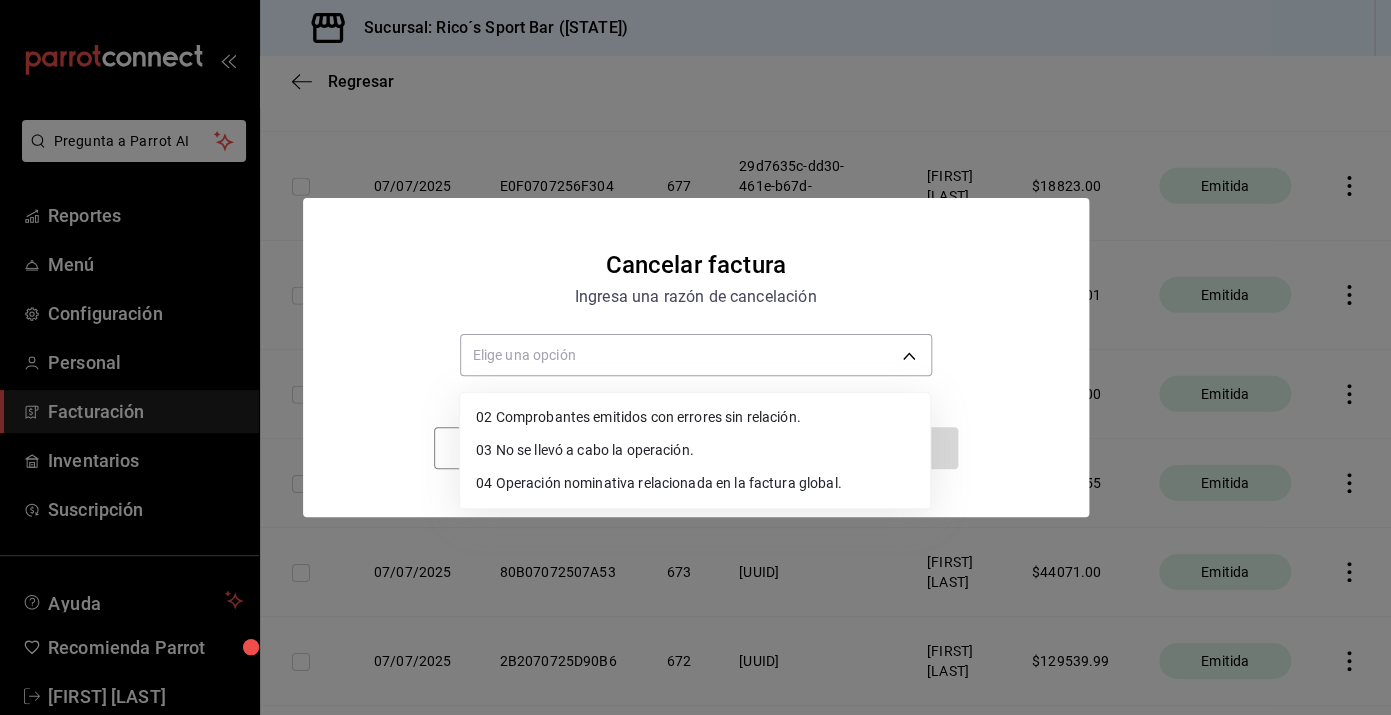 click on "02   Comprobantes emitidos con errores sin relación." at bounding box center [695, 417] 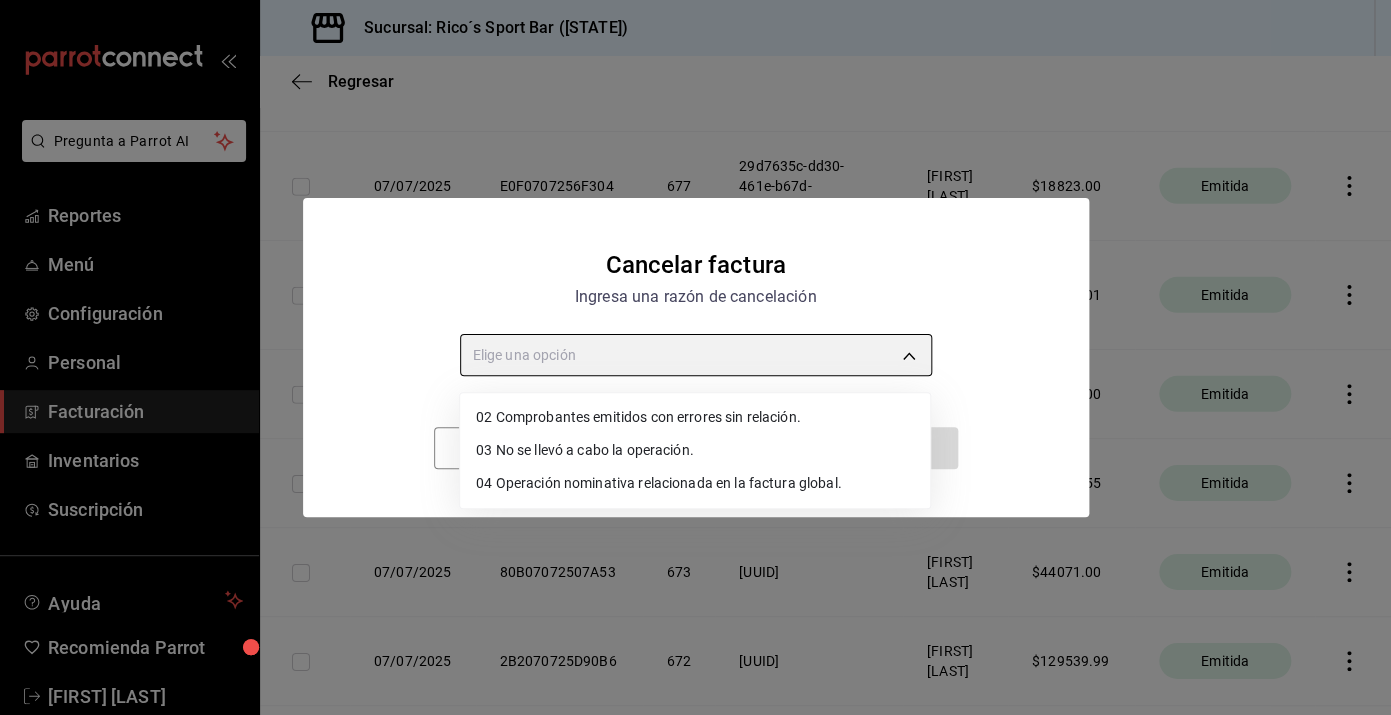 type on "RECEIPT_UNRELATED_ERRORS" 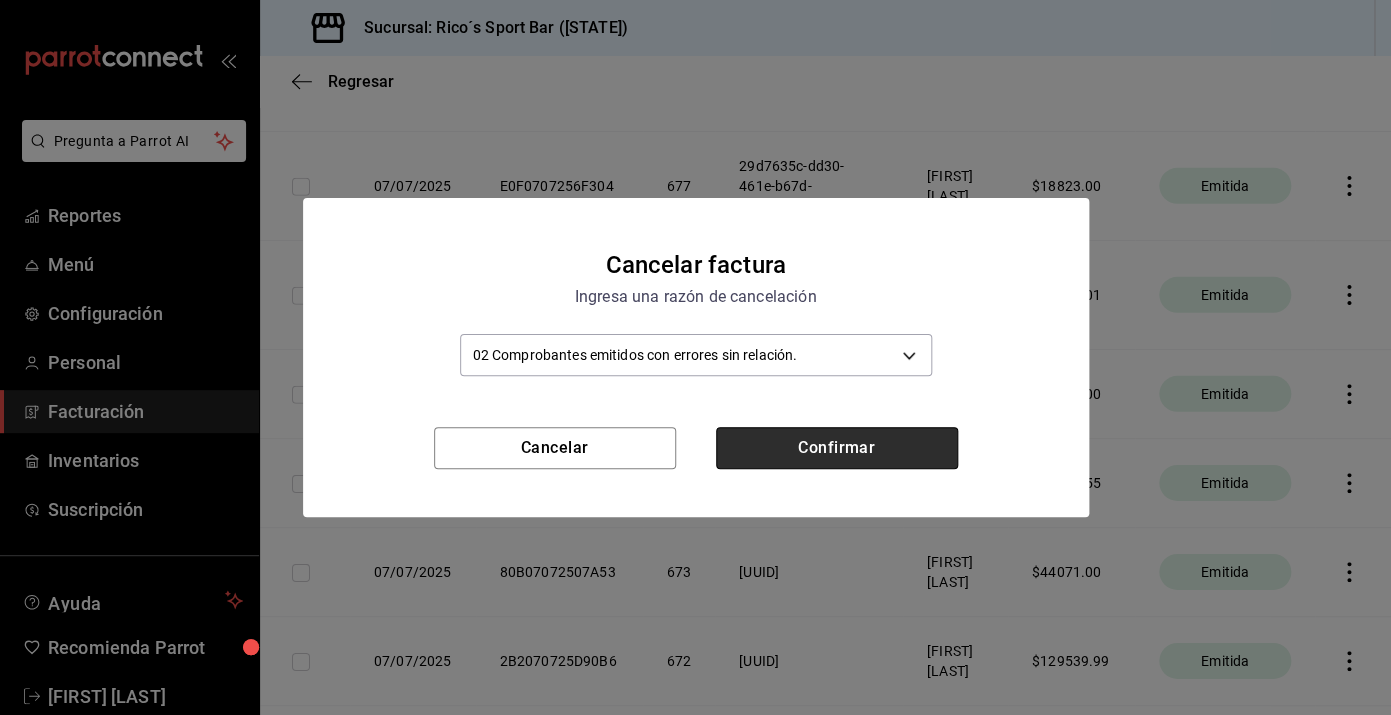 click on "Confirmar" at bounding box center (837, 448) 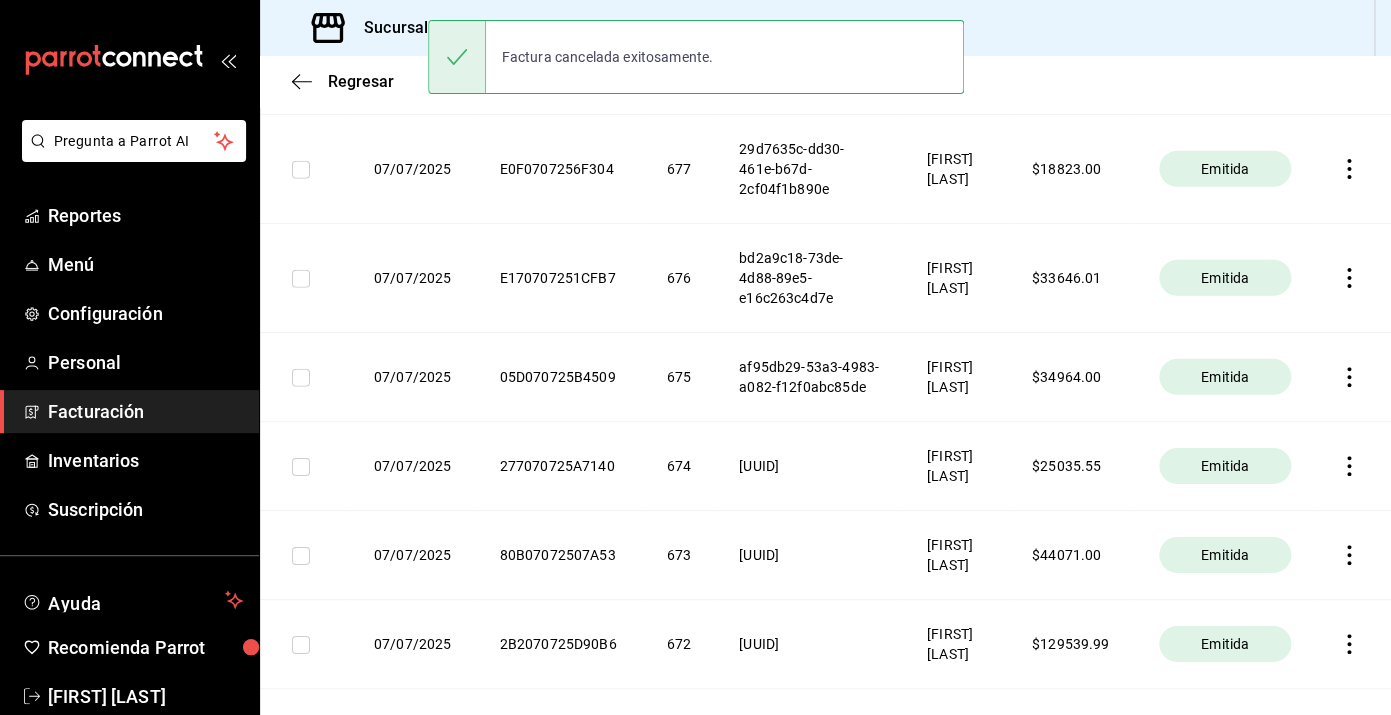 scroll, scrollTop: 2087, scrollLeft: 0, axis: vertical 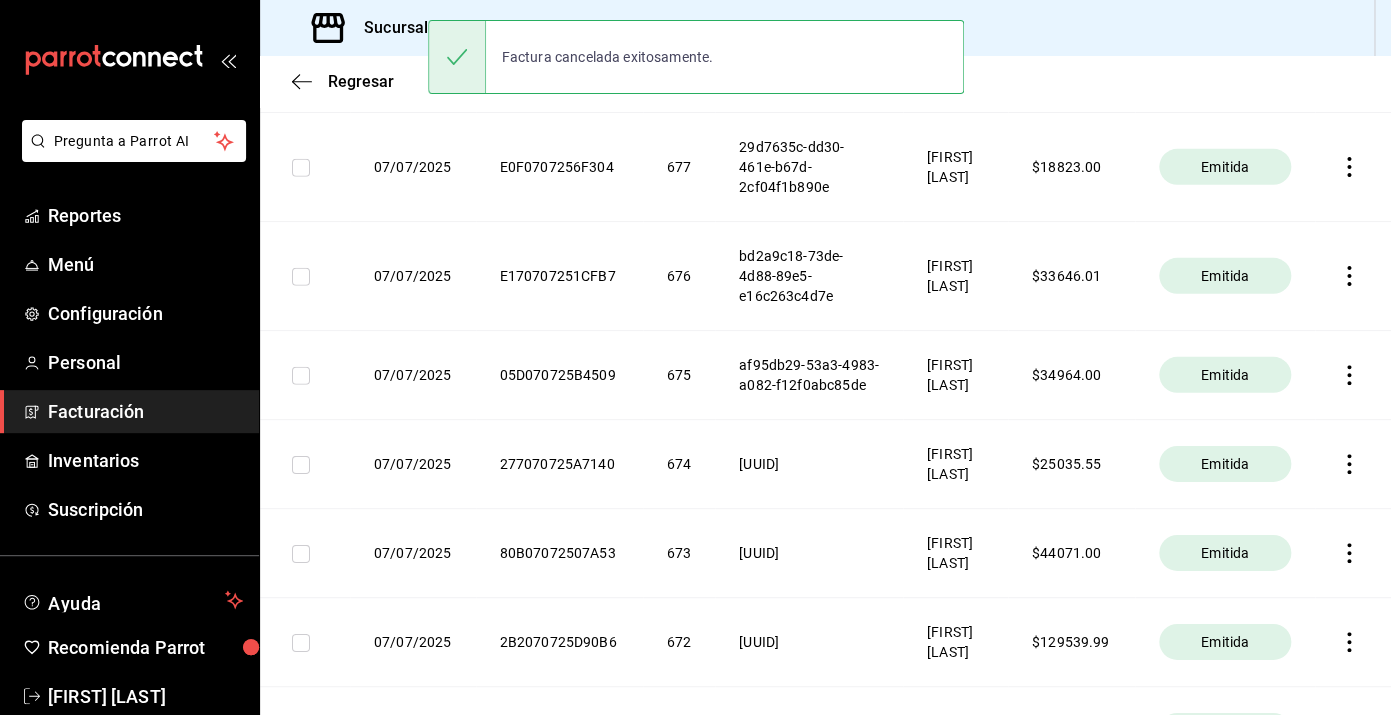 click 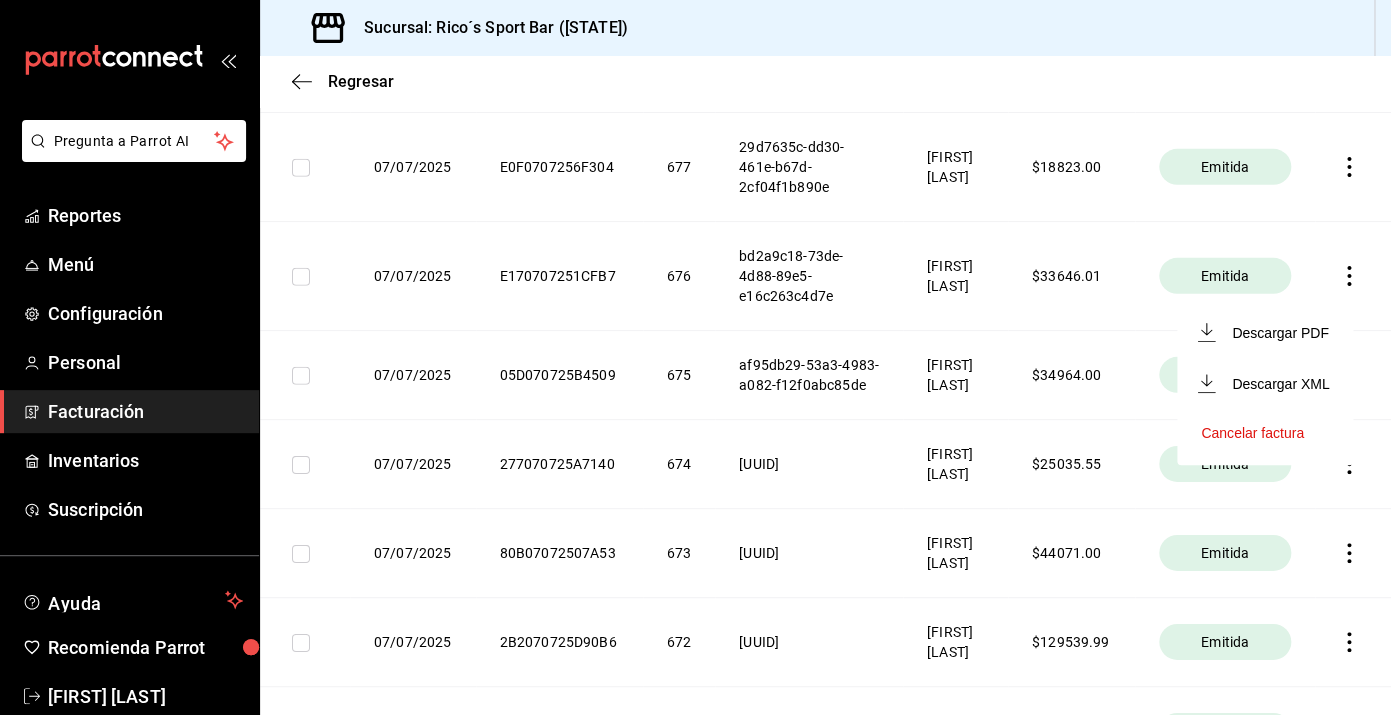 click on "Cancelar factura" at bounding box center (1252, 433) 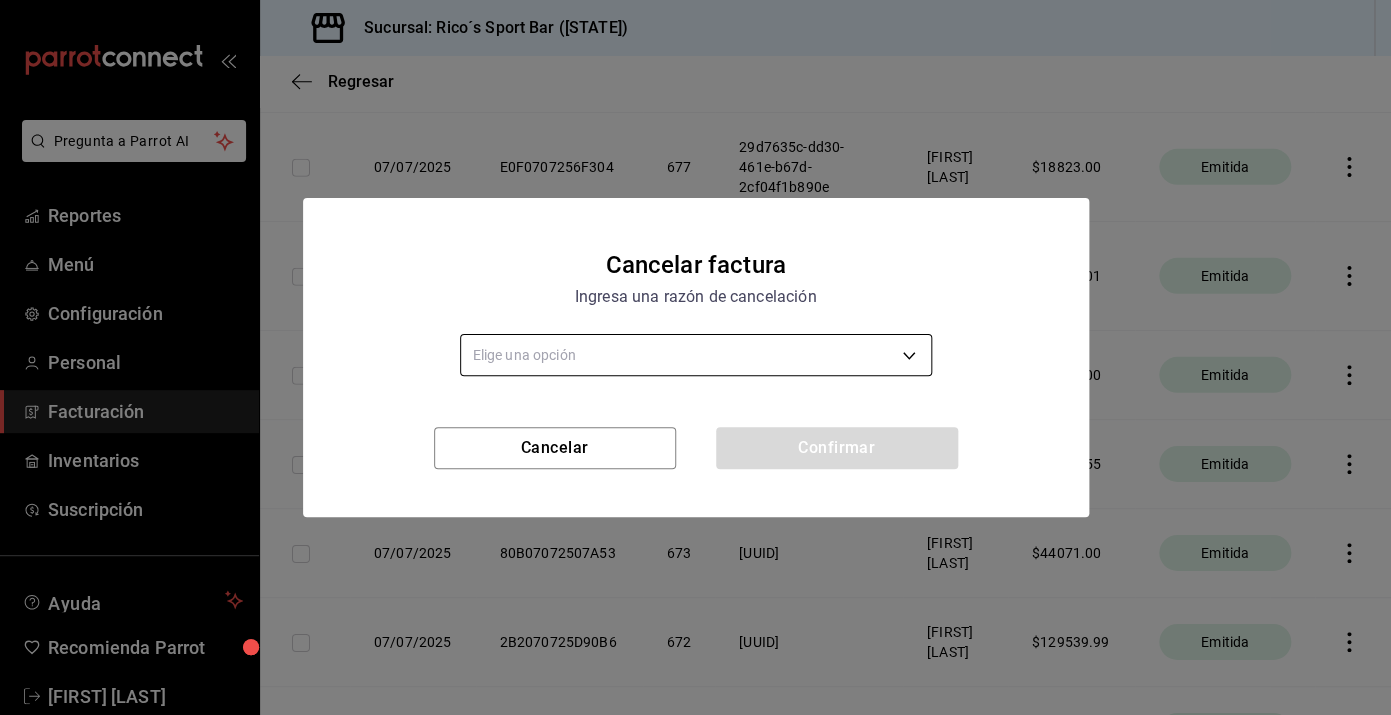 click on "Pregunta a Parrot AI Reportes   Menú   Configuración   Personal   Facturación   Inventarios   Suscripción   Ayuda Recomienda Parrot   [FIRST] [LAST]   Sugerir nueva función   Sucursal: Rico´s Sport Bar (TAMAULIPAS) Regresar Descargar facturas globales Revisa el historial de todas las facturas globales que generaste manualmente desde el sistema. Fecha 2025-07-01 1 / 7 / 2025 - 2025-07-19 19 / 7 / 2025 Código de facturación ​ Código de facturación Razón social Elige una opción Total facturado $1,517,493.72 Exportar a Excel Fecha Código de facturación Folio Folio fiscal Razón social Monto facturado Estatus 07/07/2025 447070725997C8 696 37f579a0-ca17-4426-9ece-651f667ed3ac [FIRST] [LAST] $ 25055.60 Cancelada 07/07/2025 F8B0707253ABED 695 d4e1e741-ecc3-4534-8fa8-90bf2d775f45 [FIRST] [LAST] $ 34316.53 Cancelada 07/07/2025 29207072582228 694 9962275c-a812-4093-99e6-c3155b9c8c25 [FIRST] [LAST] $ 39485.34 Cancelada 07/07/2025 084070725CDE19 693 [FIRST] [LAST] $" at bounding box center [695, 357] 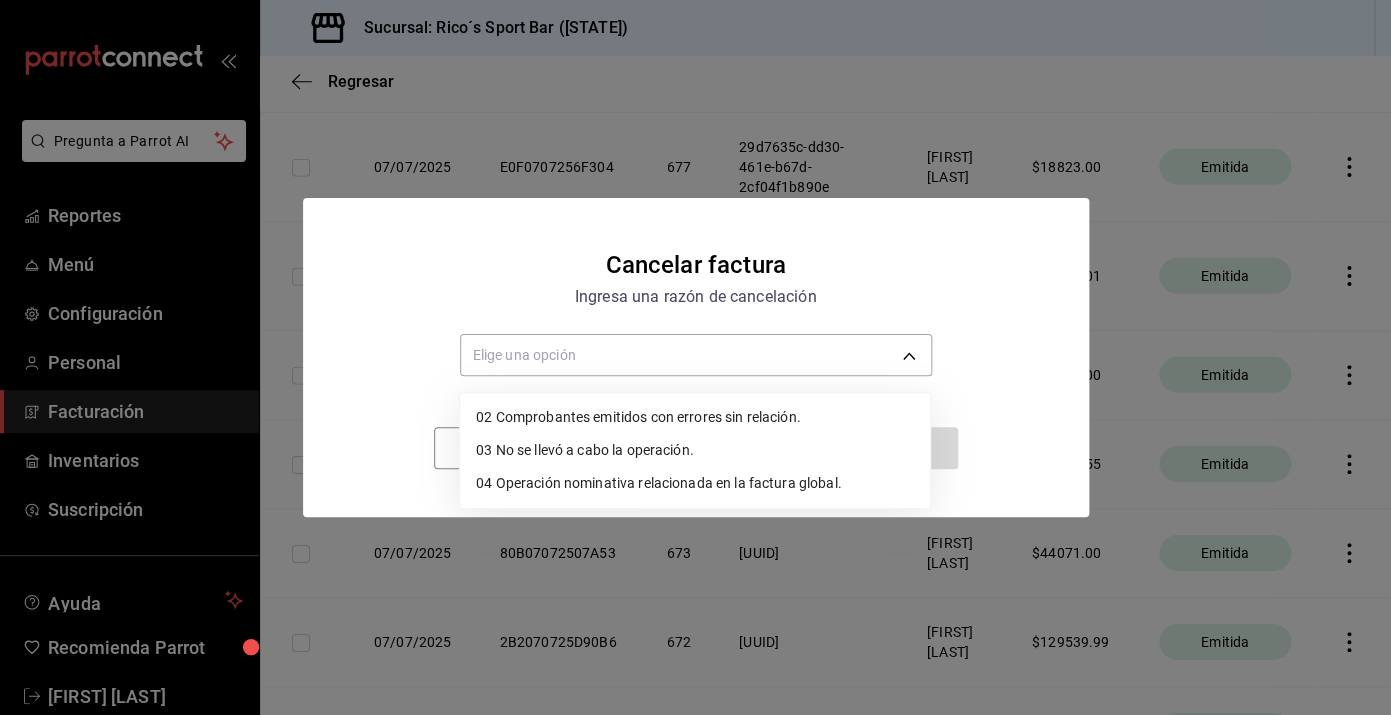 click on "02   Comprobantes emitidos con errores sin relación." at bounding box center [695, 417] 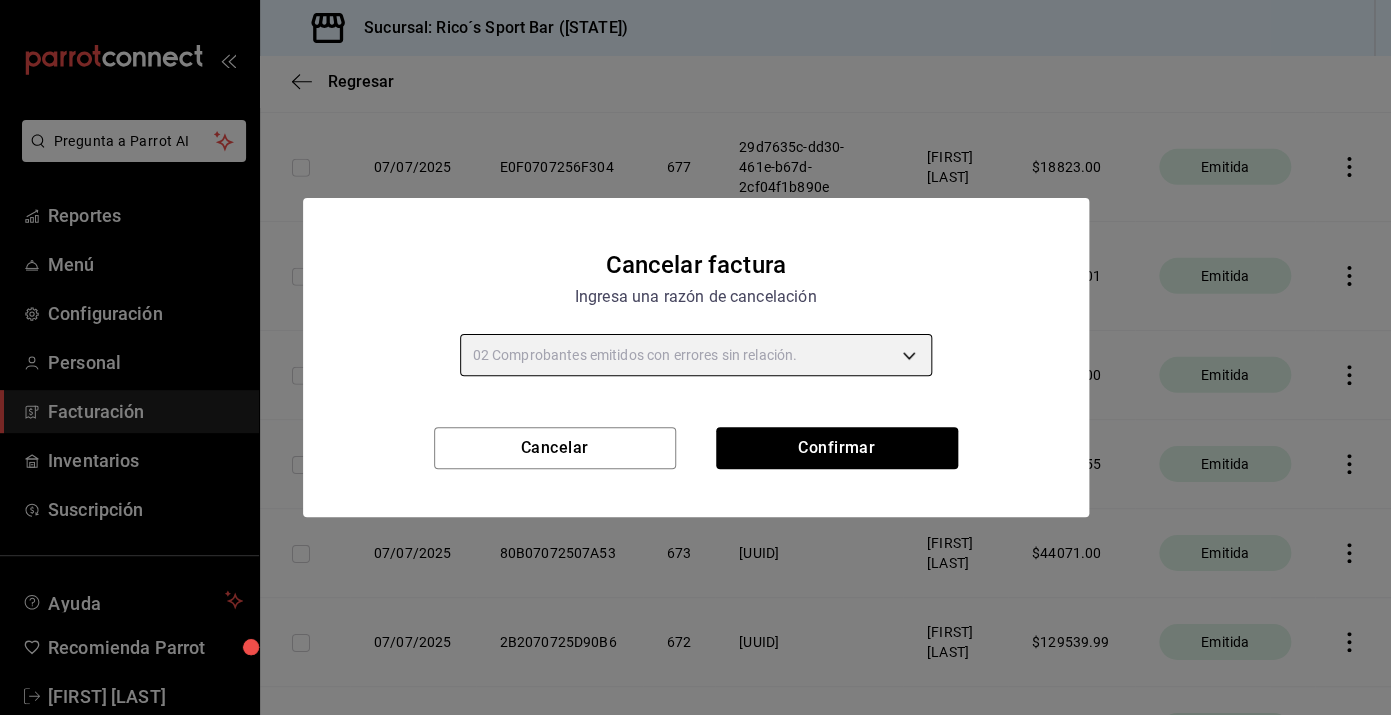 type on "RECEIPT_UNRELATED_ERRORS" 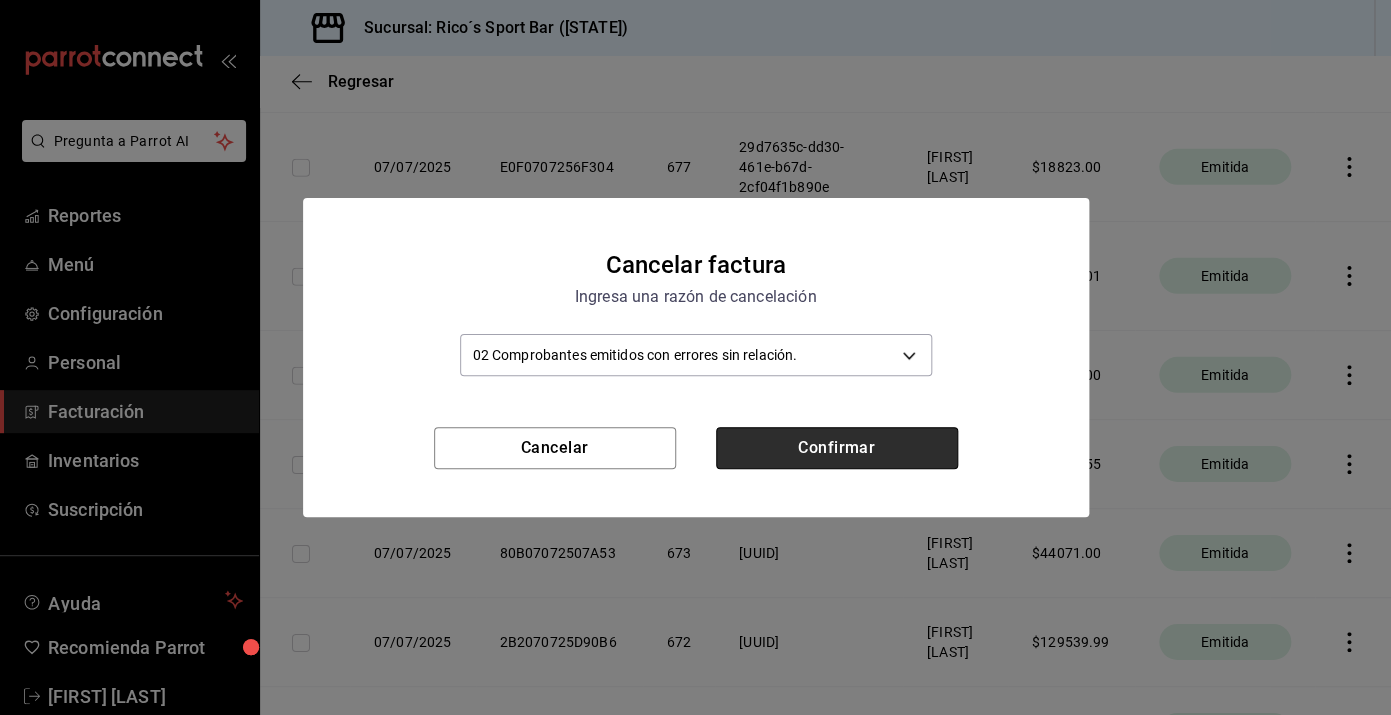 click on "Confirmar" at bounding box center [837, 448] 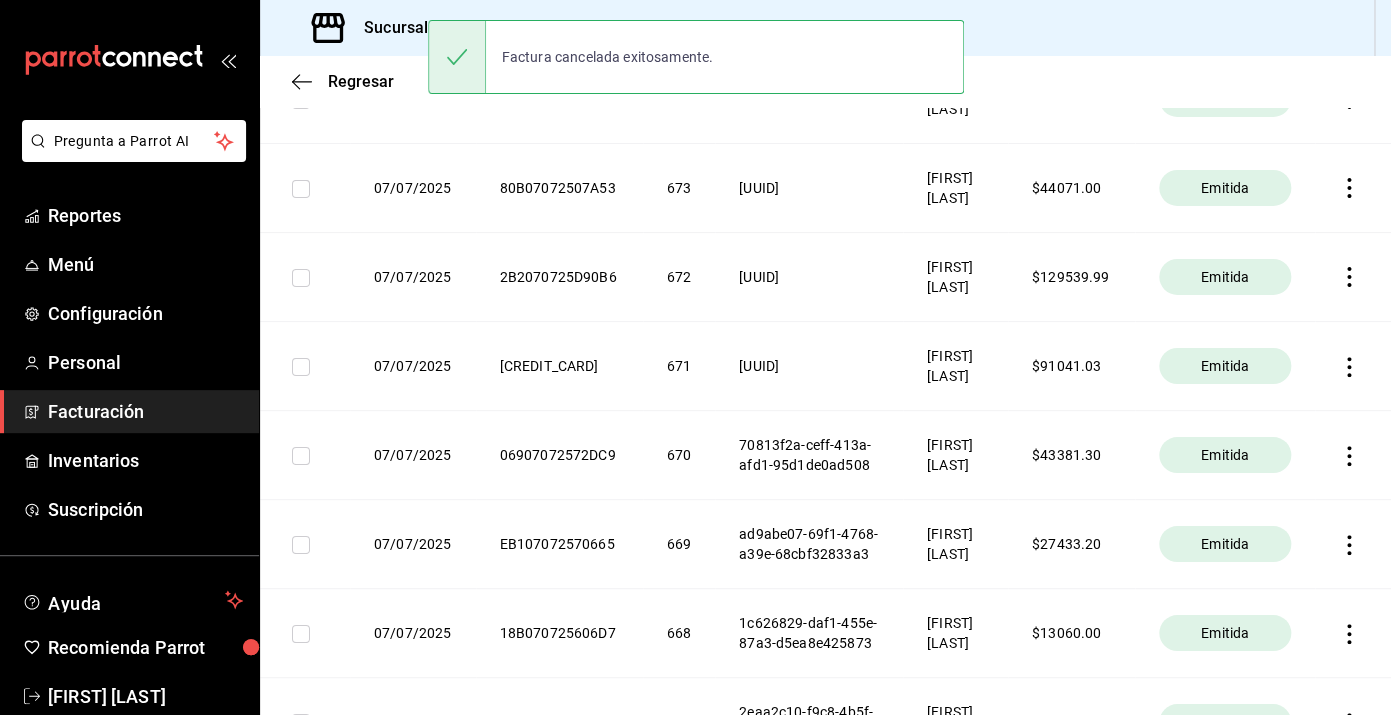 scroll, scrollTop: 2453, scrollLeft: 0, axis: vertical 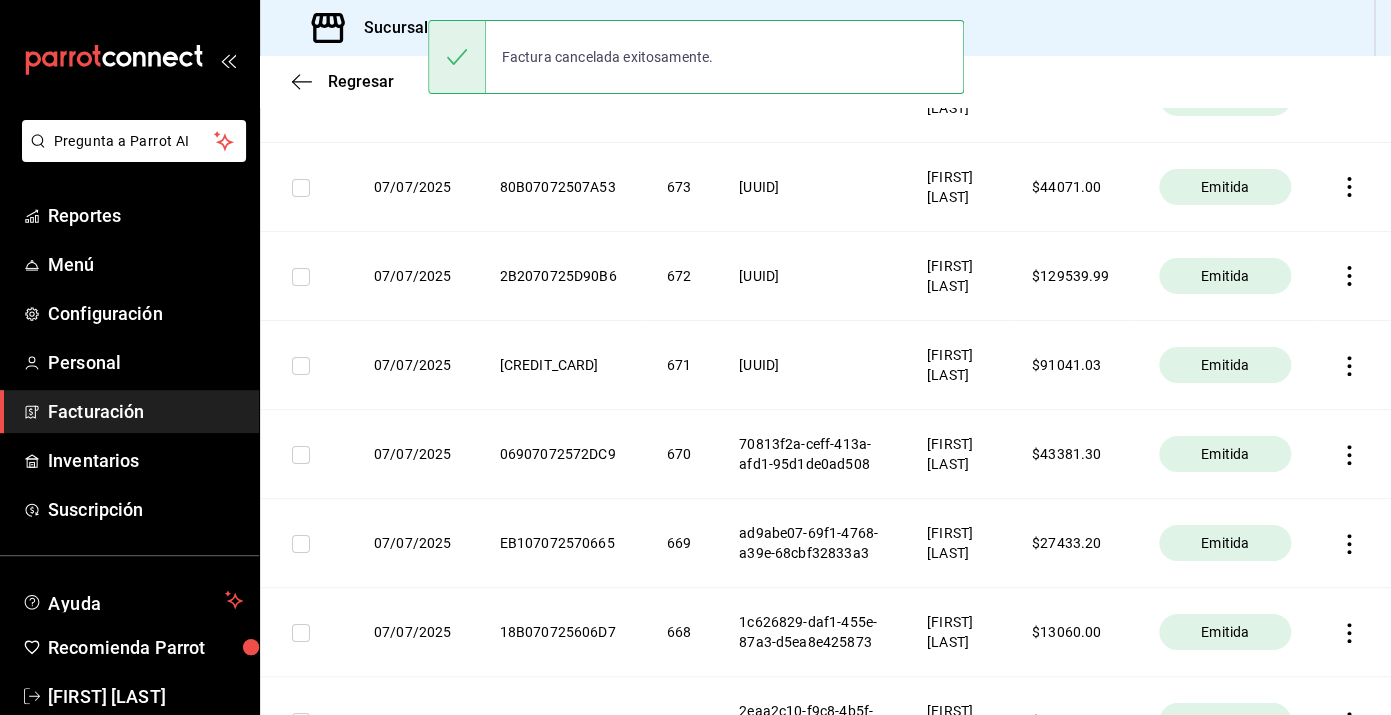 click 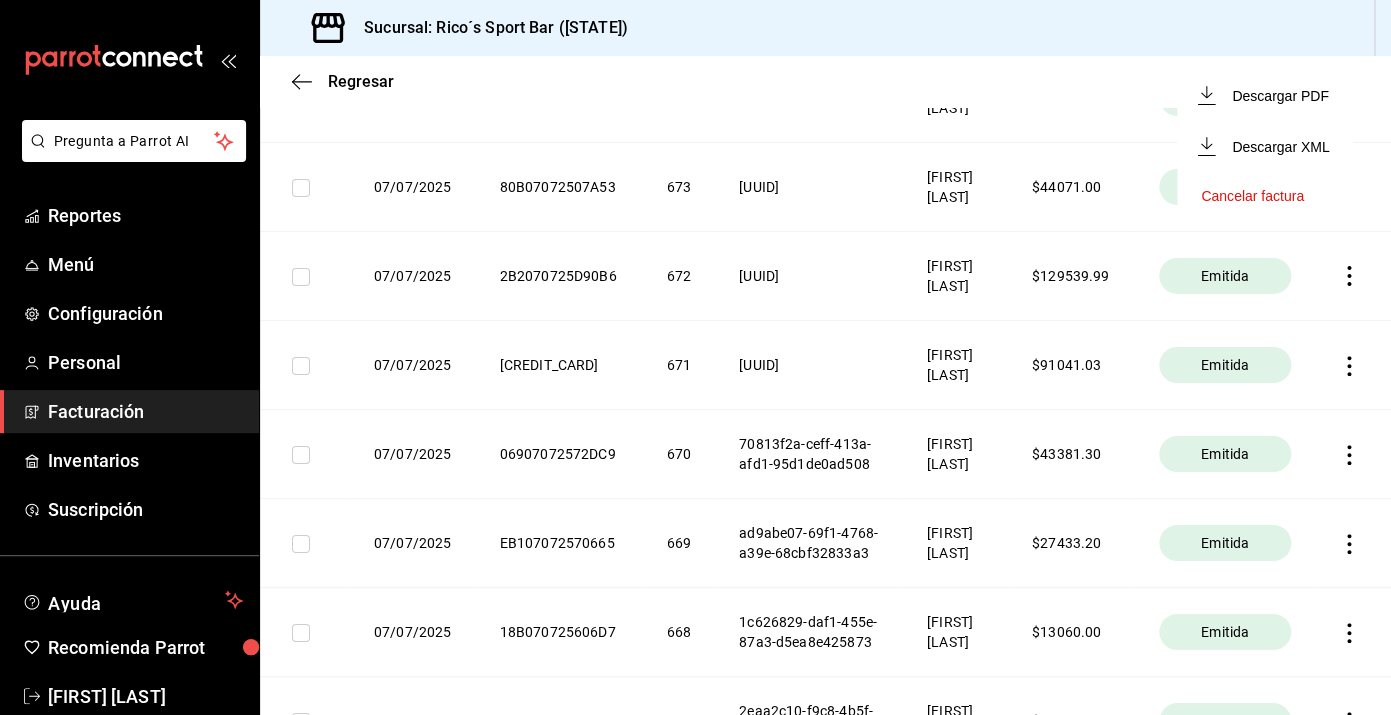 click on "Cancelar factura" at bounding box center (1252, 196) 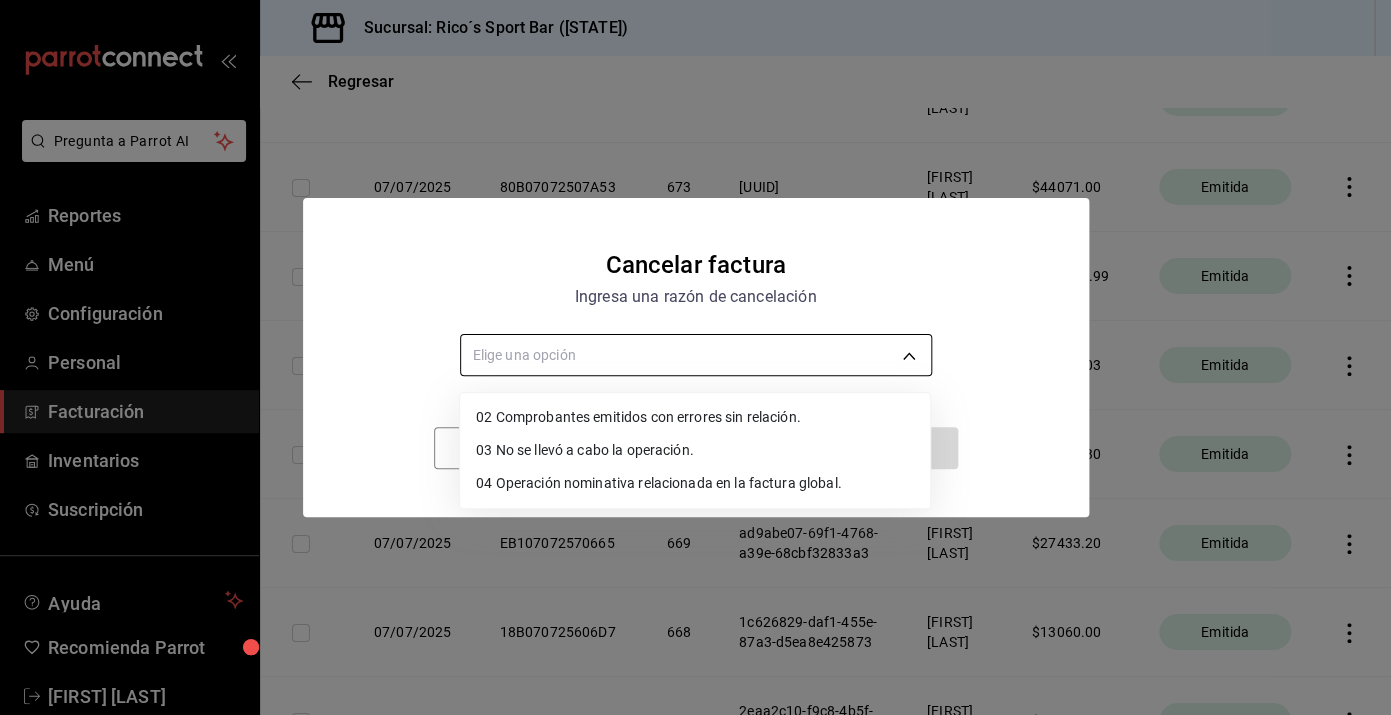 click on "Pregunta a Parrot AI Reportes   Menú   Configuración   Personal   Facturación   Inventarios   Suscripción   Ayuda Recomienda Parrot   [FIRST] [LAST]   Sugerir nueva función   Sucursal: Rico´s Sport Bar (TAMAULIPAS) Regresar Descargar facturas globales Revisa el historial de todas las facturas globales que generaste manualmente desde el sistema. Fecha 2025-07-01 1 / 7 / 2025 - 2025-07-19 19 / 7 / 2025 Código de facturación ​ Código de facturación Razón social Elige una opción Total facturado $1,517,493.72 Exportar a Excel Fecha Código de facturación Folio Folio fiscal Razón social Monto facturado Estatus 07/07/2025 447070725997C8 696 37f579a0-ca17-4426-9ece-651f667ed3ac [FIRST] [LAST] $ 25055.60 Cancelada 07/07/2025 F8B0707253ABED 695 d4e1e741-ecc3-4534-8fa8-90bf2d775f45 [FIRST] [LAST] $ 34316.53 Cancelada 07/07/2025 29207072582228 694 9962275c-a812-4093-99e6-c3155b9c8c25 [FIRST] [LAST] $ 39485.34 Cancelada 07/07/2025 084070725CDE19 693 [FIRST] [LAST] $" at bounding box center (695, 357) 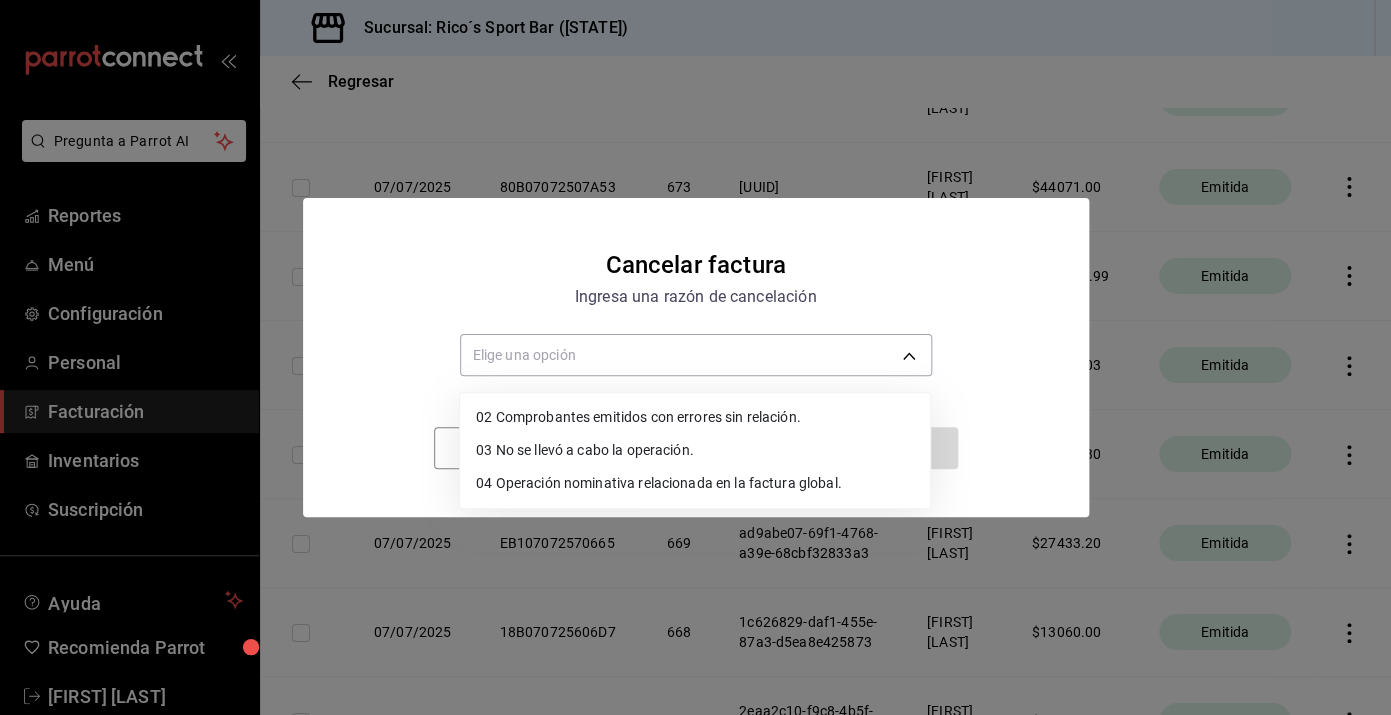 click on "02   Comprobantes emitidos con errores sin relación." at bounding box center [695, 417] 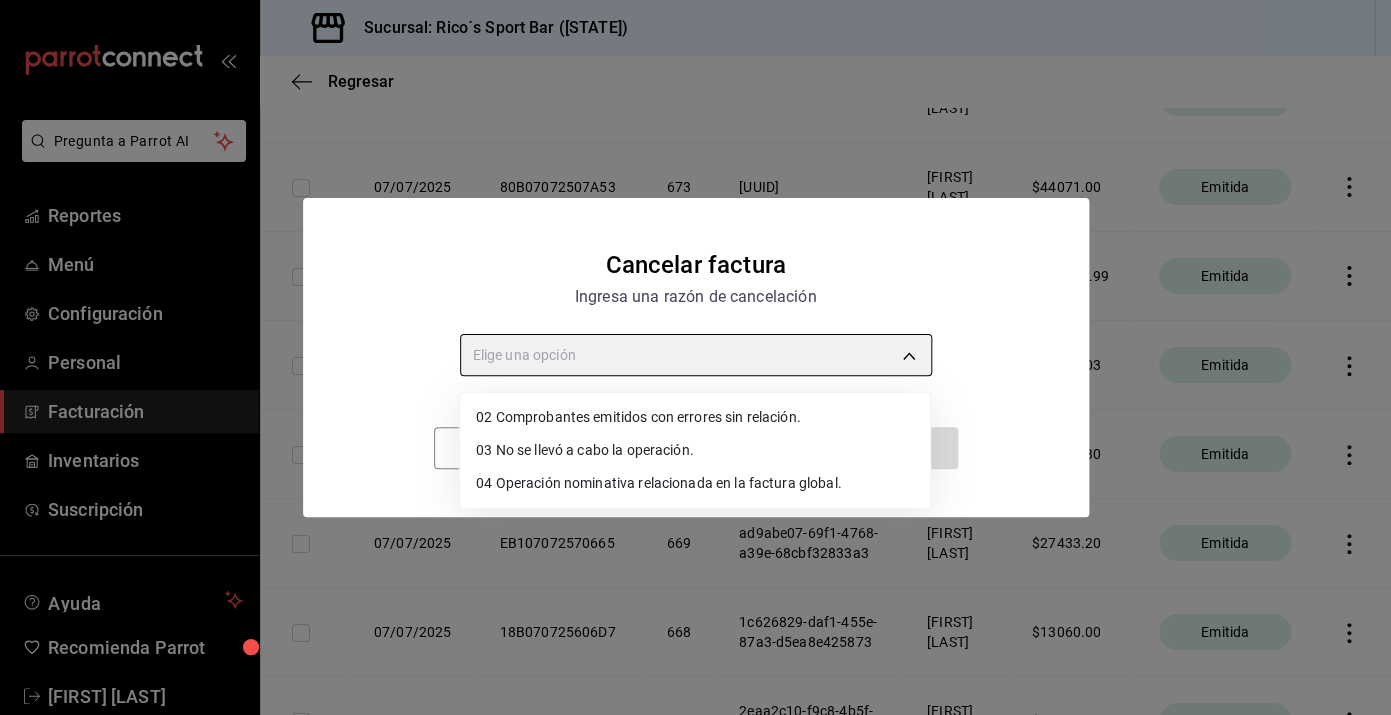 type on "RECEIPT_UNRELATED_ERRORS" 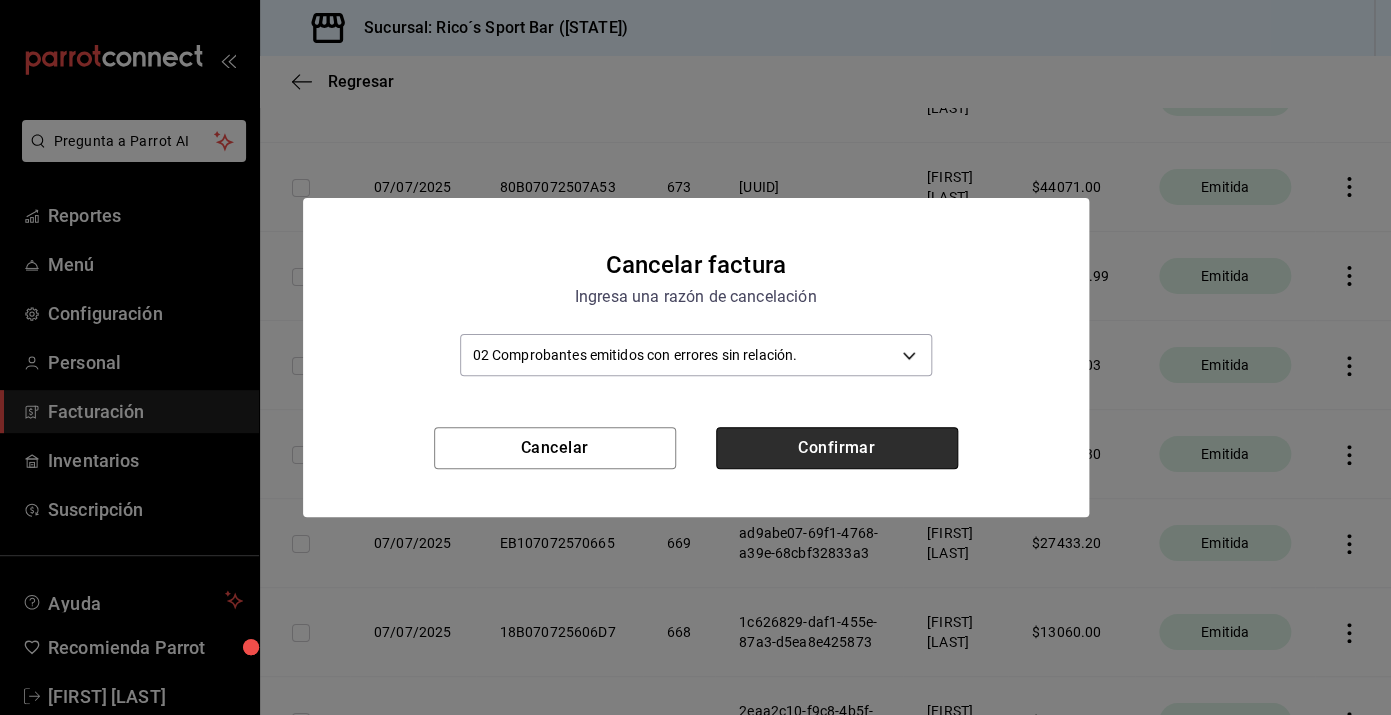 click on "Confirmar" at bounding box center [837, 448] 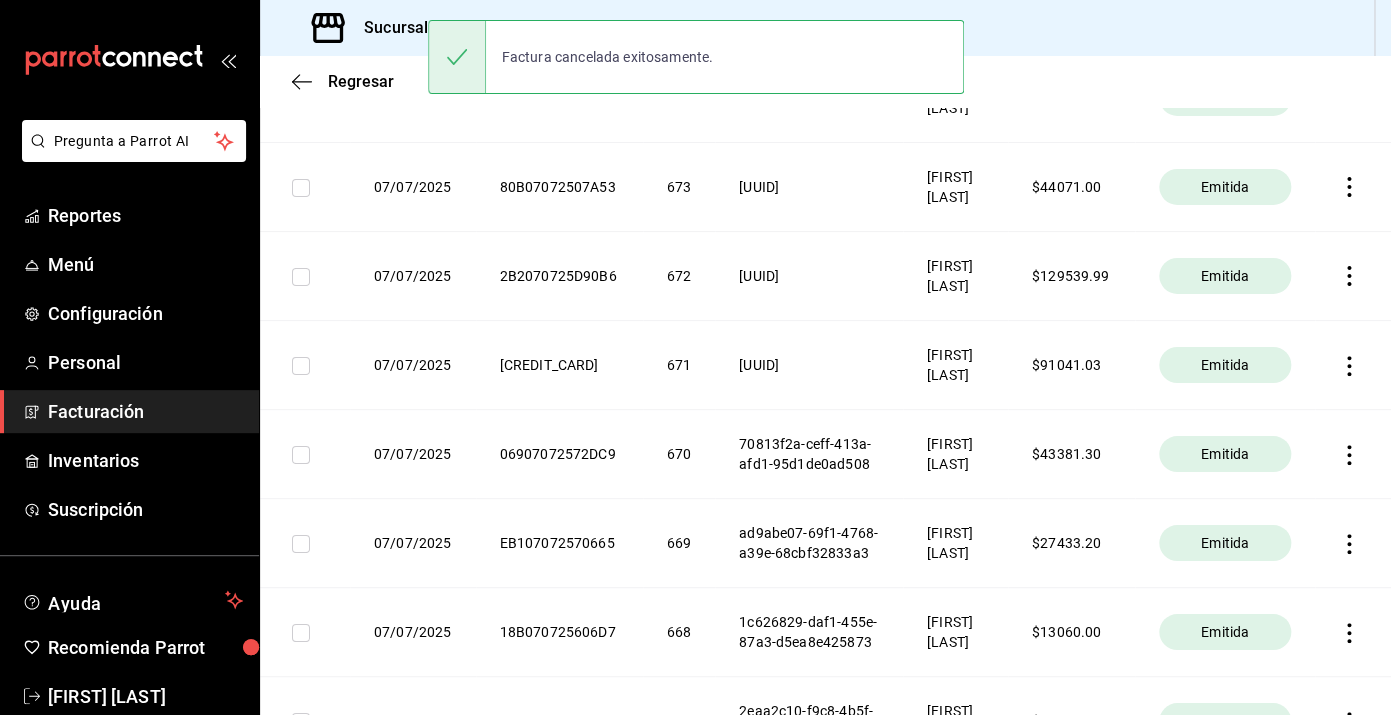 click 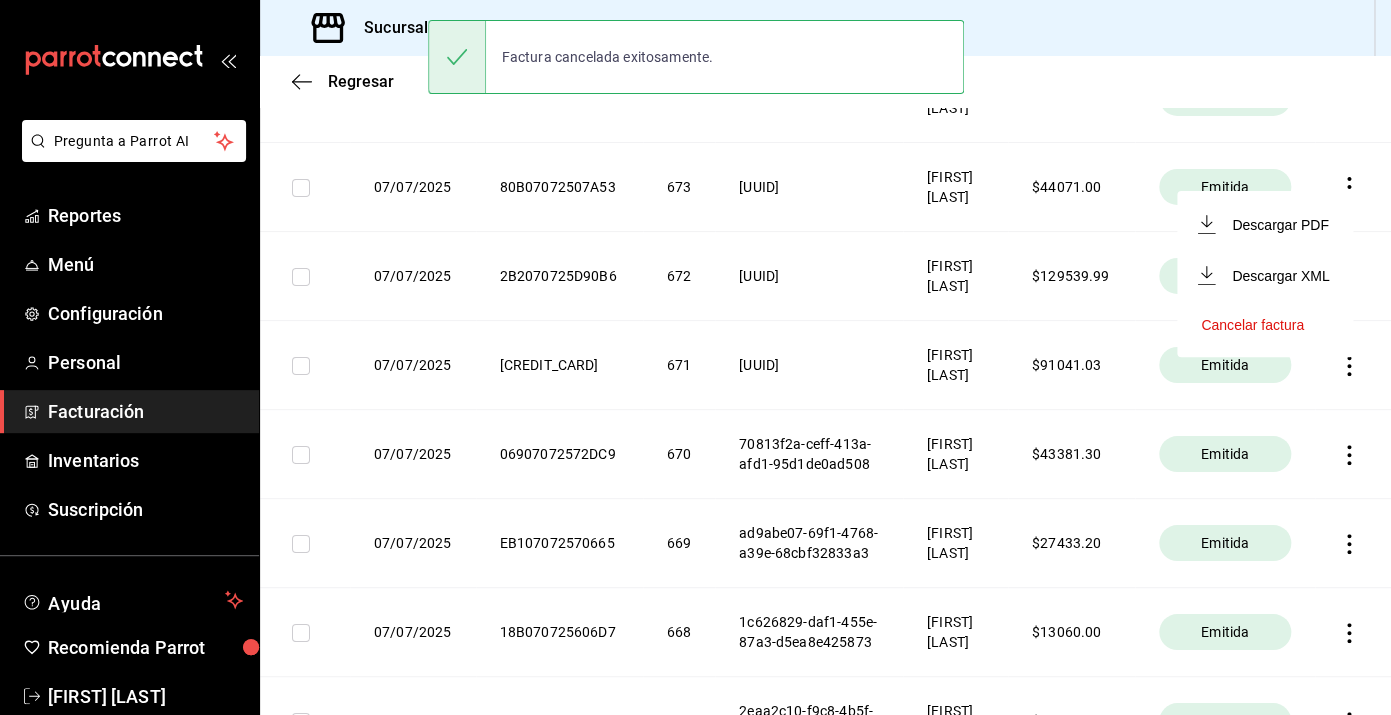 click on "Cancelar factura" at bounding box center [1252, 325] 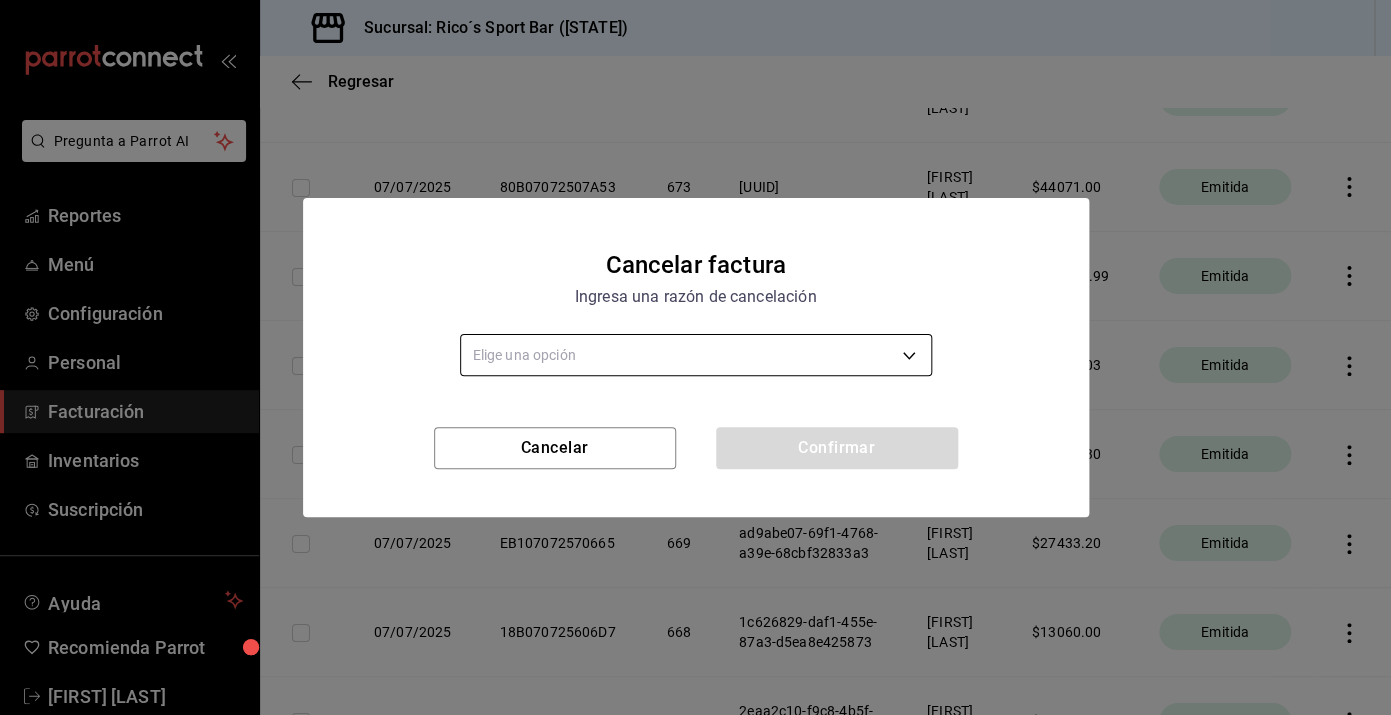 click on "Pregunta a Parrot AI Reportes   Menú   Configuración   Personal   Facturación   Inventarios   Suscripción   Ayuda Recomienda Parrot   [FIRST] [LAST]   Sugerir nueva función   Sucursal: Rico´s Sport Bar (TAMAULIPAS) Regresar Descargar facturas globales Revisa el historial de todas las facturas globales que generaste manualmente desde el sistema. Fecha 2025-07-01 1 / 7 / 2025 - 2025-07-19 19 / 7 / 2025 Código de facturación ​ Código de facturación Razón social Elige una opción Total facturado $1,517,493.72 Exportar a Excel Fecha Código de facturación Folio Folio fiscal Razón social Monto facturado Estatus 07/07/2025 447070725997C8 696 37f579a0-ca17-4426-9ece-651f667ed3ac [FIRST] [LAST] $ 25055.60 Cancelada 07/07/2025 F8B0707253ABED 695 d4e1e741-ecc3-4534-8fa8-90bf2d775f45 [FIRST] [LAST] $ 34316.53 Cancelada 07/07/2025 29207072582228 694 9962275c-a812-4093-99e6-c3155b9c8c25 [FIRST] [LAST] $ 39485.34 Cancelada 07/07/2025 084070725CDE19 693 [FIRST] [LAST] $" at bounding box center [695, 357] 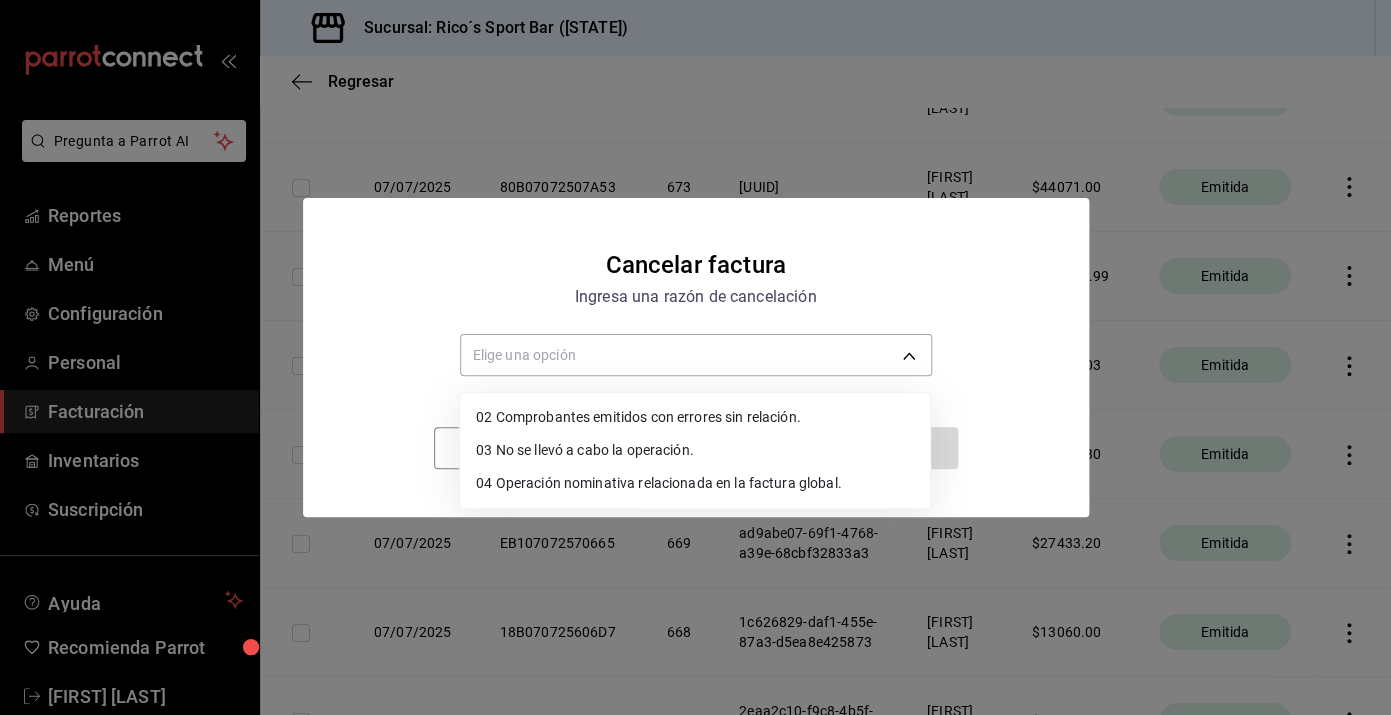 click on "02   Comprobantes emitidos con errores sin relación." at bounding box center (695, 417) 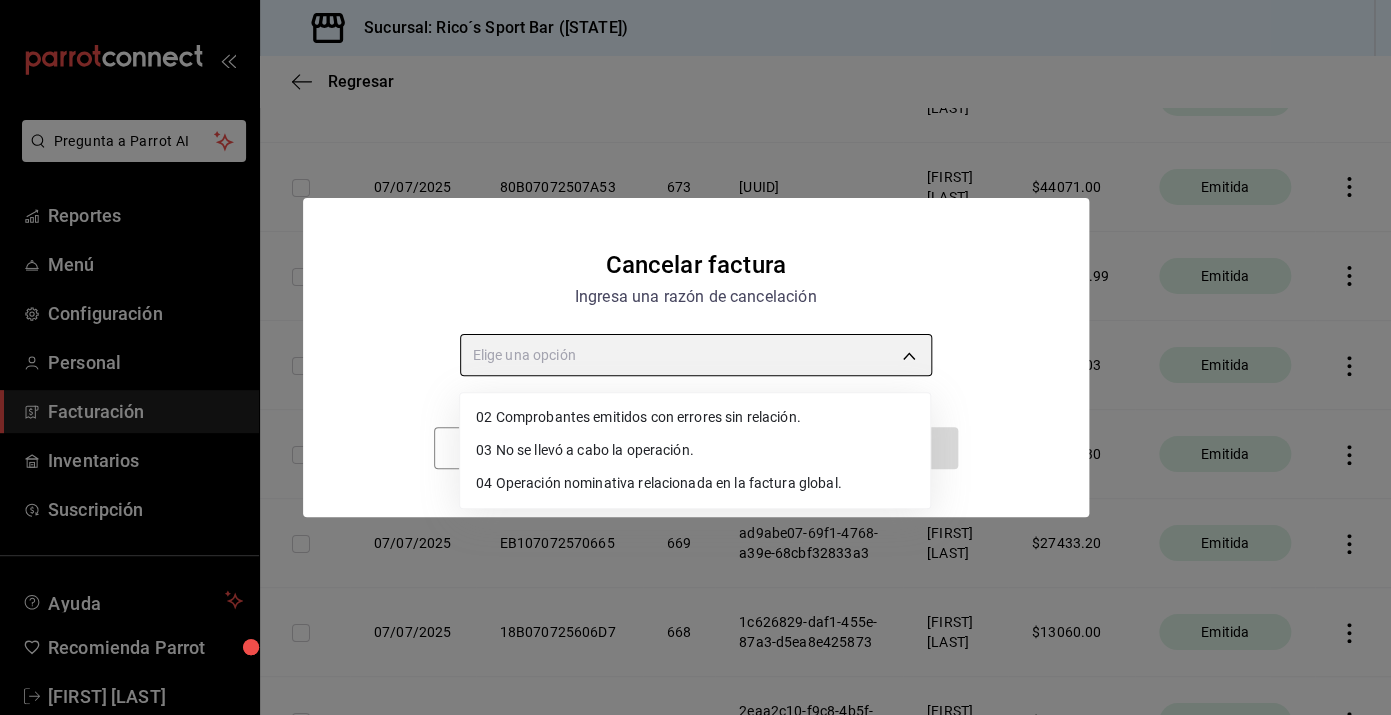 type on "RECEIPT_UNRELATED_ERRORS" 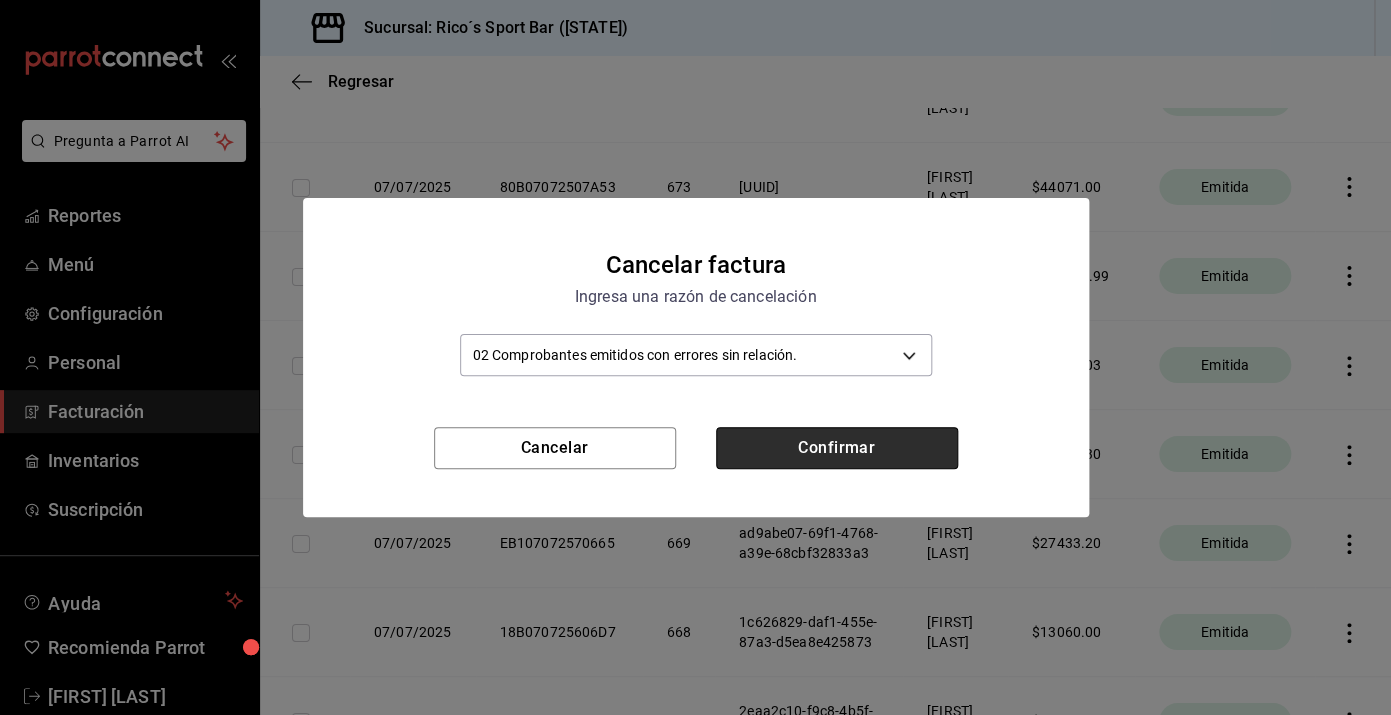 click on "Confirmar" at bounding box center (837, 448) 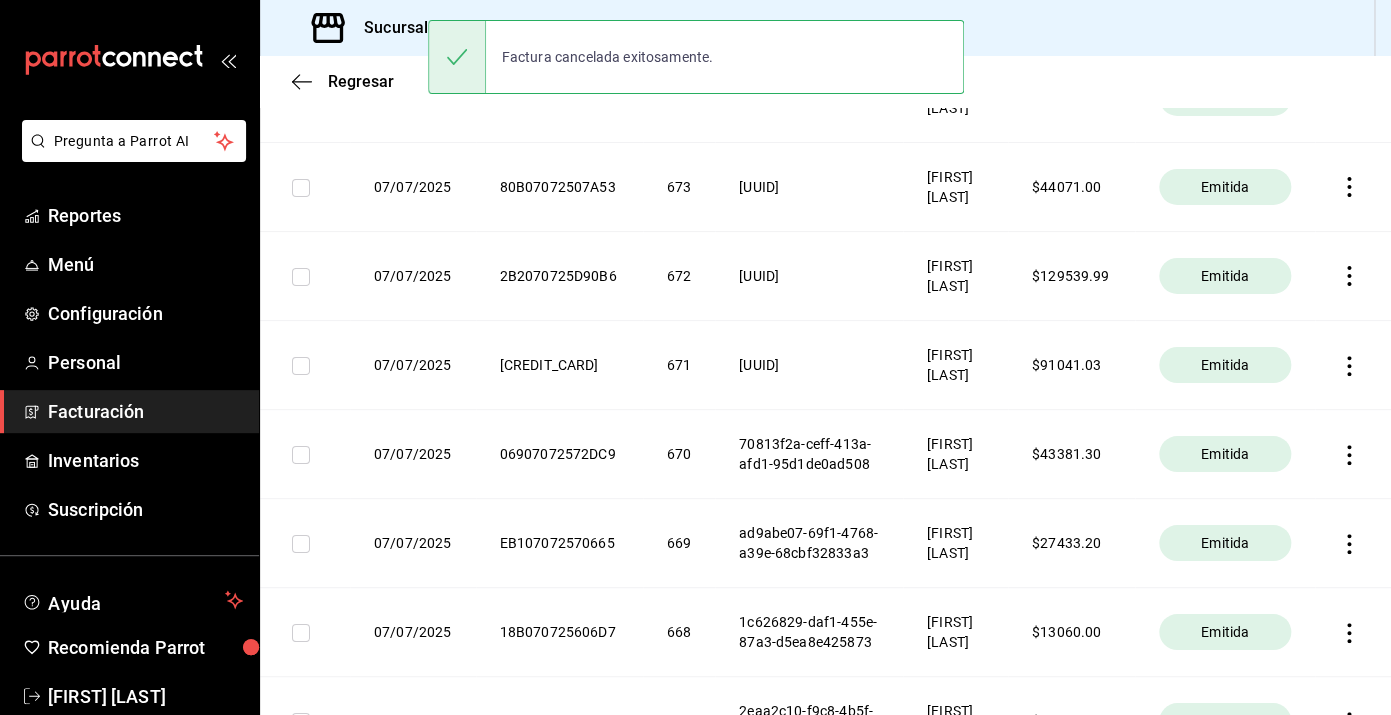 click 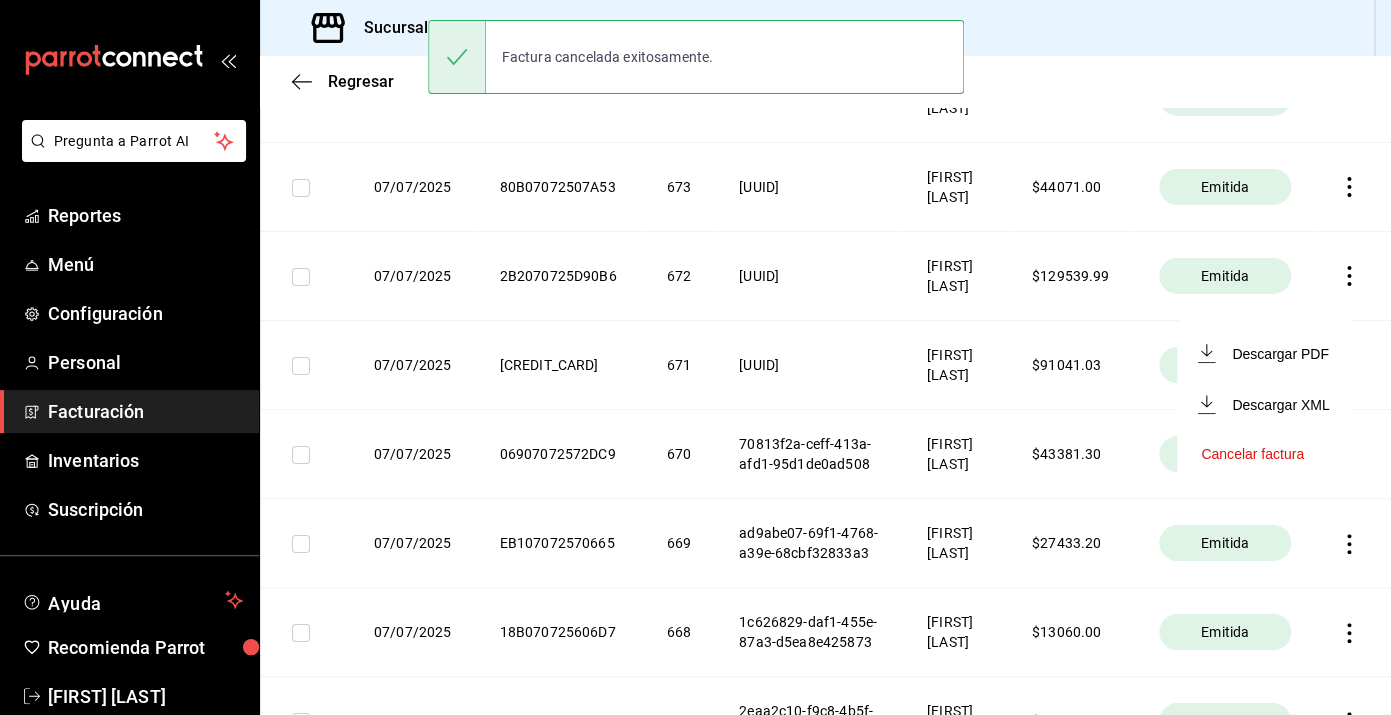 drag, startPoint x: 1270, startPoint y: 354, endPoint x: 1270, endPoint y: 447, distance: 93 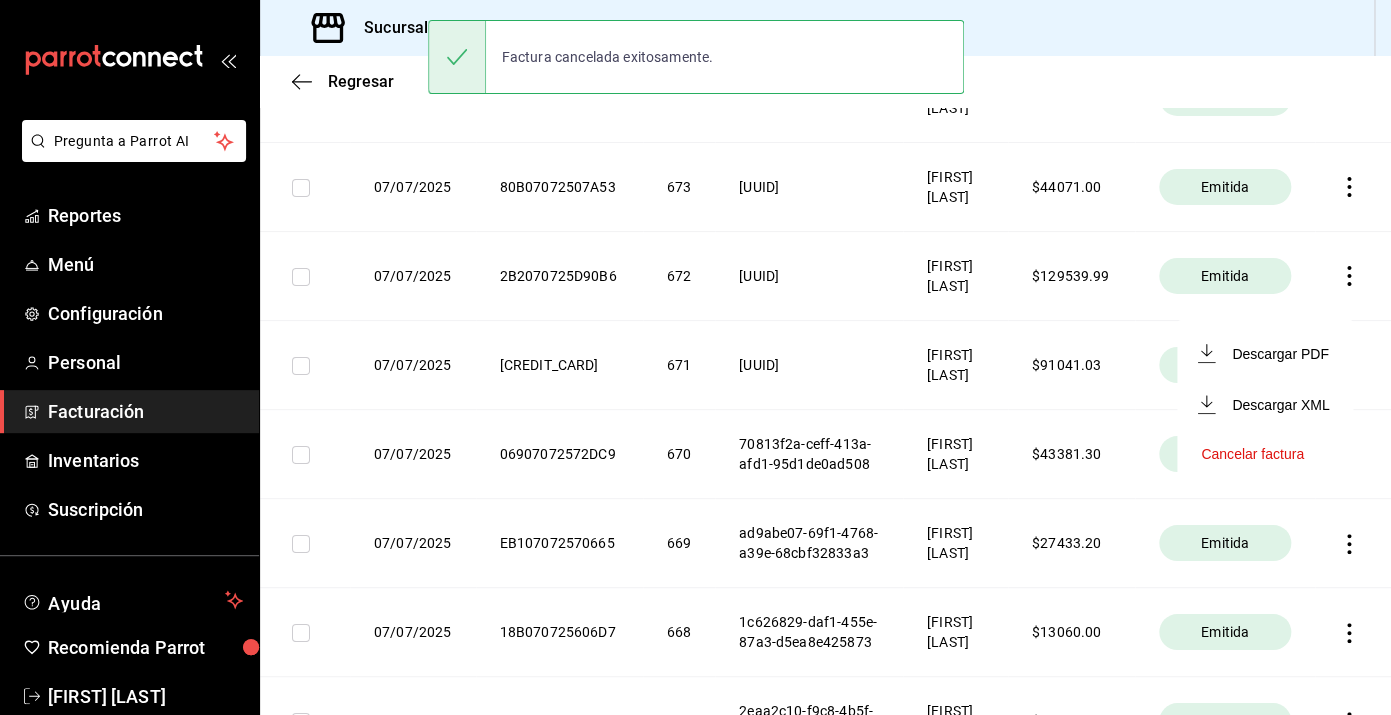 click on "Descargar PDF Descargar XML Cancelar factura" at bounding box center [1265, 403] 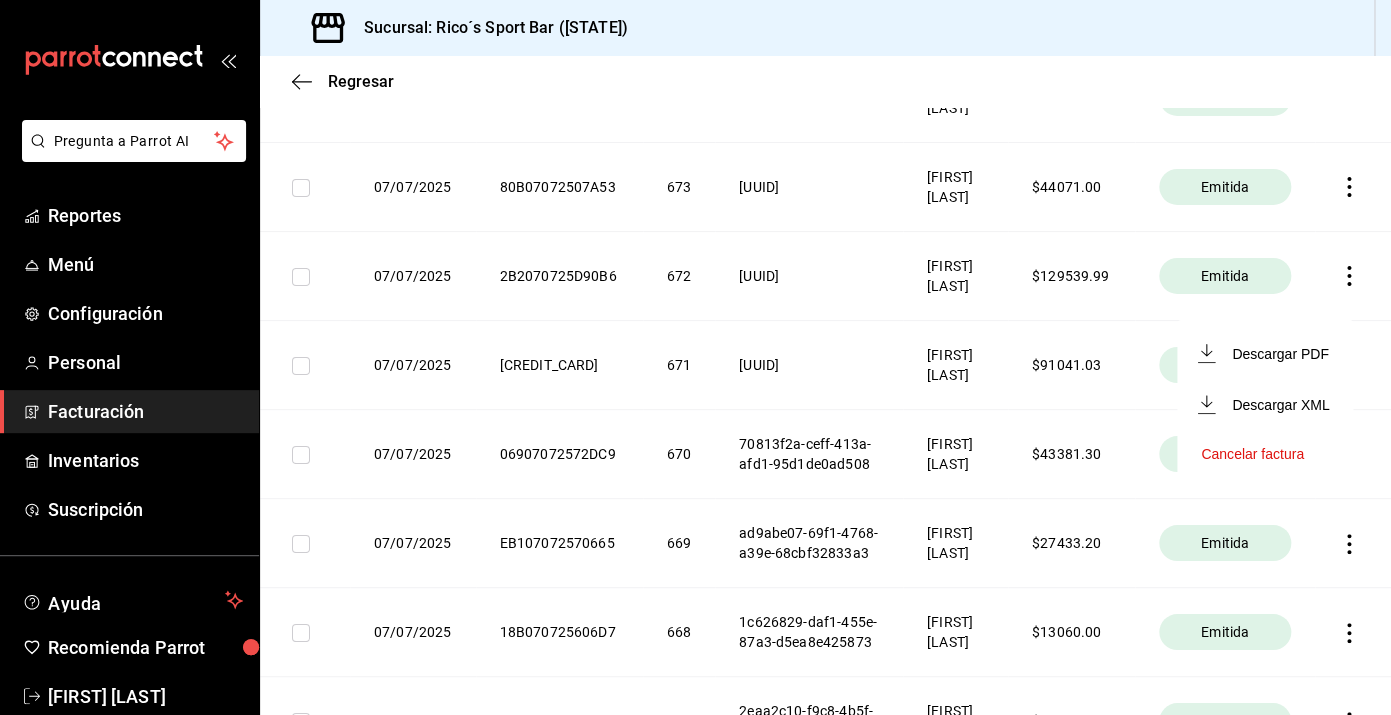 click on "Cancelar factura" at bounding box center (1252, 454) 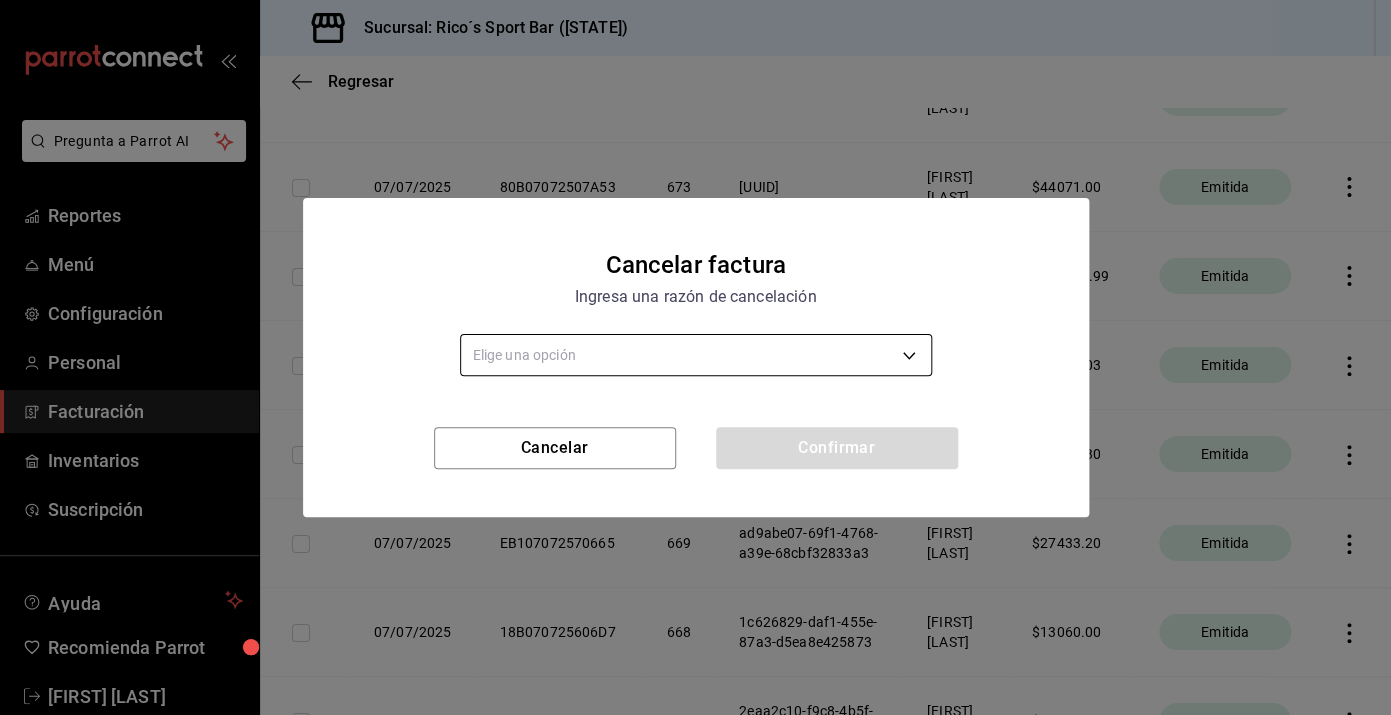 click on "Pregunta a Parrot AI Reportes   Menú   Configuración   Personal   Facturación   Inventarios   Suscripción   Ayuda Recomienda Parrot   [FIRST] [LAST]   Sugerir nueva función   Sucursal: Rico´s Sport Bar (TAMAULIPAS) Regresar Descargar facturas globales Revisa el historial de todas las facturas globales que generaste manualmente desde el sistema. Fecha 2025-07-01 1 / 7 / 2025 - 2025-07-19 19 / 7 / 2025 Código de facturación ​ Código de facturación Razón social Elige una opción Total facturado $1,517,493.72 Exportar a Excel Fecha Código de facturación Folio Folio fiscal Razón social Monto facturado Estatus 07/07/2025 447070725997C8 696 37f579a0-ca17-4426-9ece-651f667ed3ac [FIRST] [LAST] $ 25055.60 Cancelada 07/07/2025 F8B0707253ABED 695 d4e1e741-ecc3-4534-8fa8-90bf2d775f45 [FIRST] [LAST] $ 34316.53 Cancelada 07/07/2025 29207072582228 694 9962275c-a812-4093-99e6-c3155b9c8c25 [FIRST] [LAST] $ 39485.34 Cancelada 07/07/2025 084070725CDE19 693 [FIRST] [LAST] $" at bounding box center (695, 357) 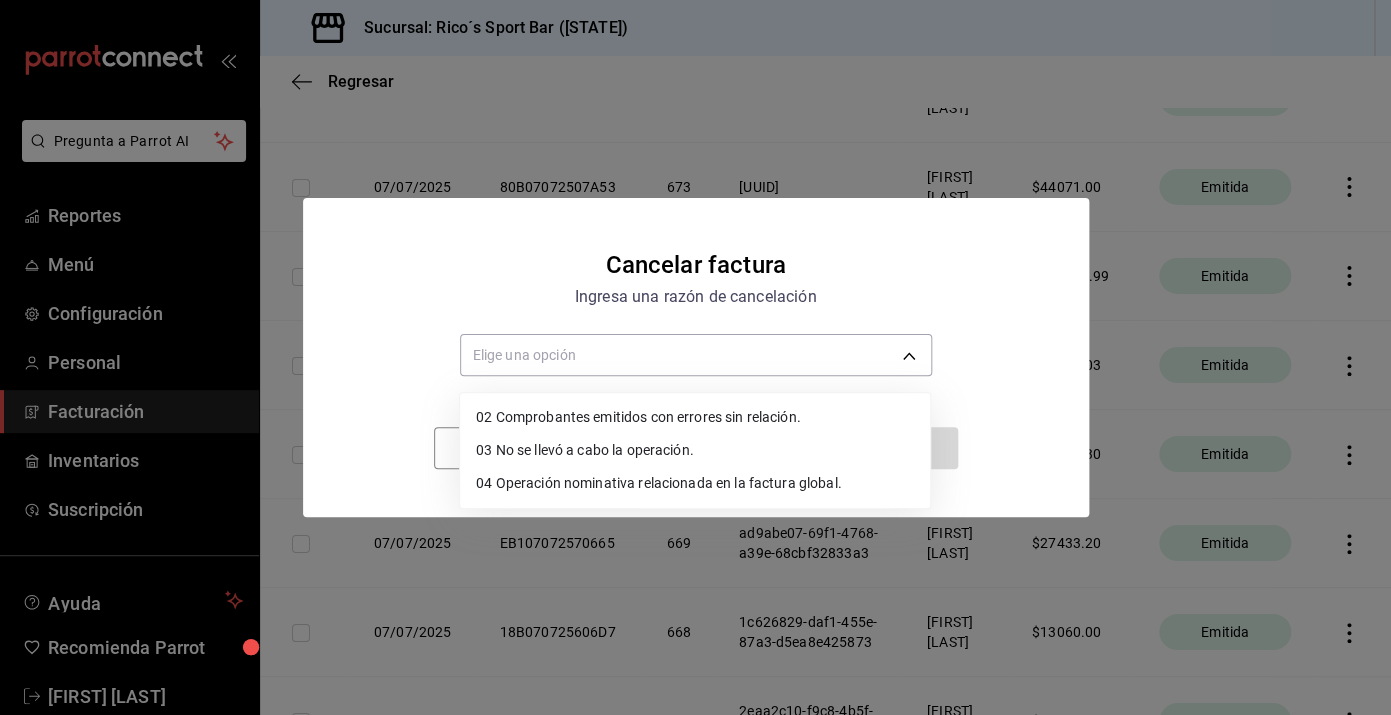 click on "02   Comprobantes emitidos con errores sin relación." at bounding box center [695, 417] 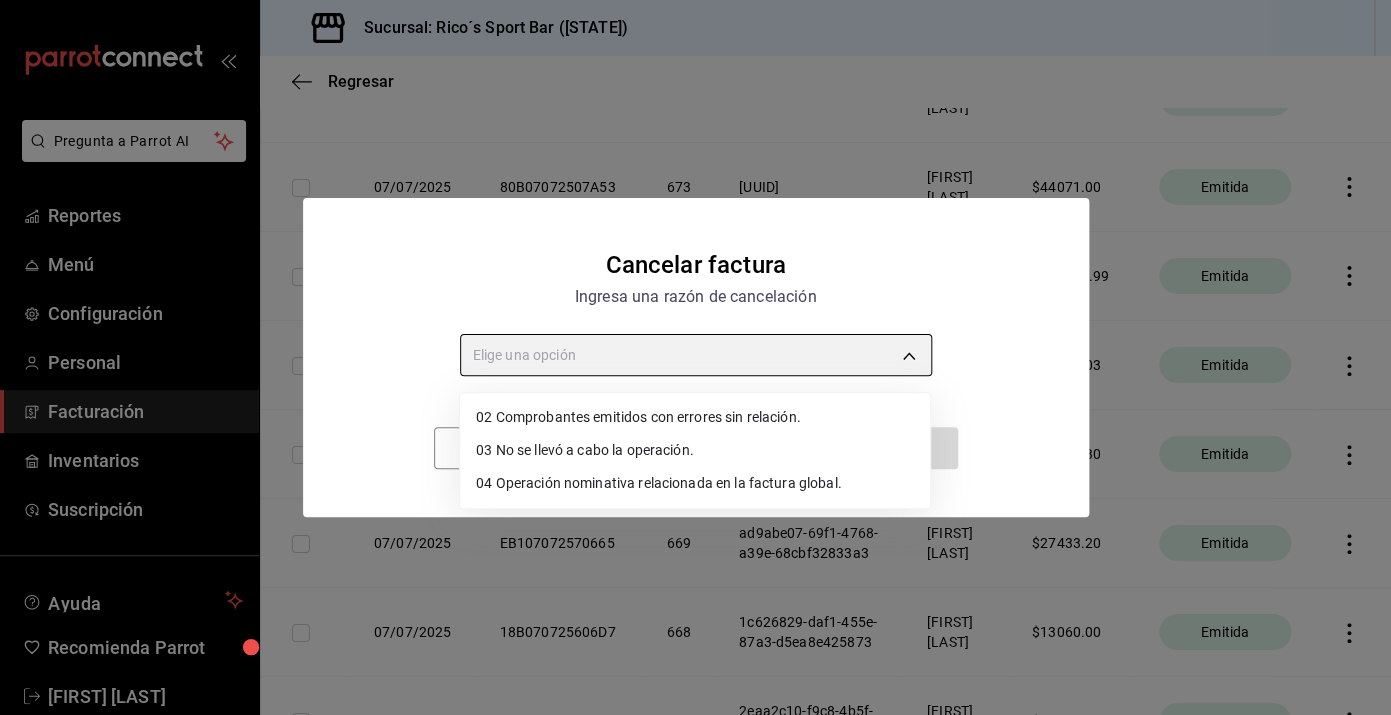 type on "RECEIPT_UNRELATED_ERRORS" 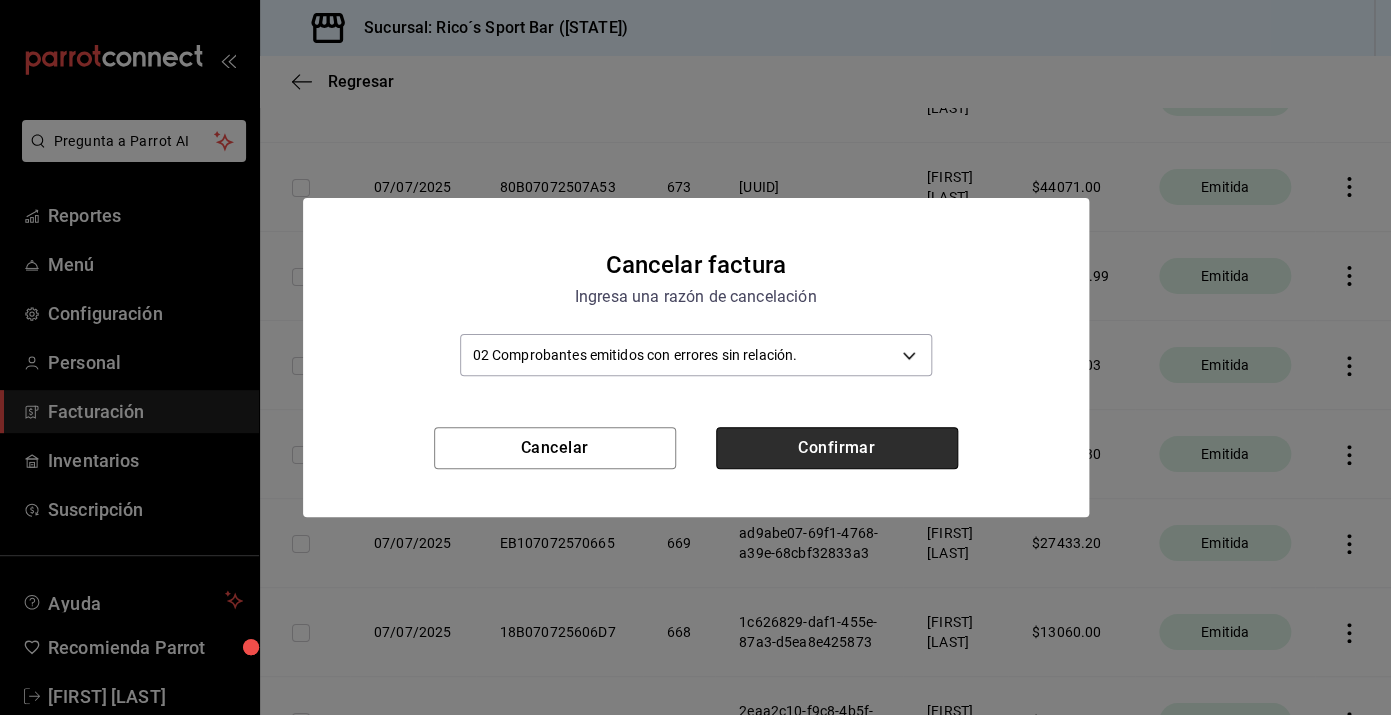 click on "Confirmar" at bounding box center [837, 448] 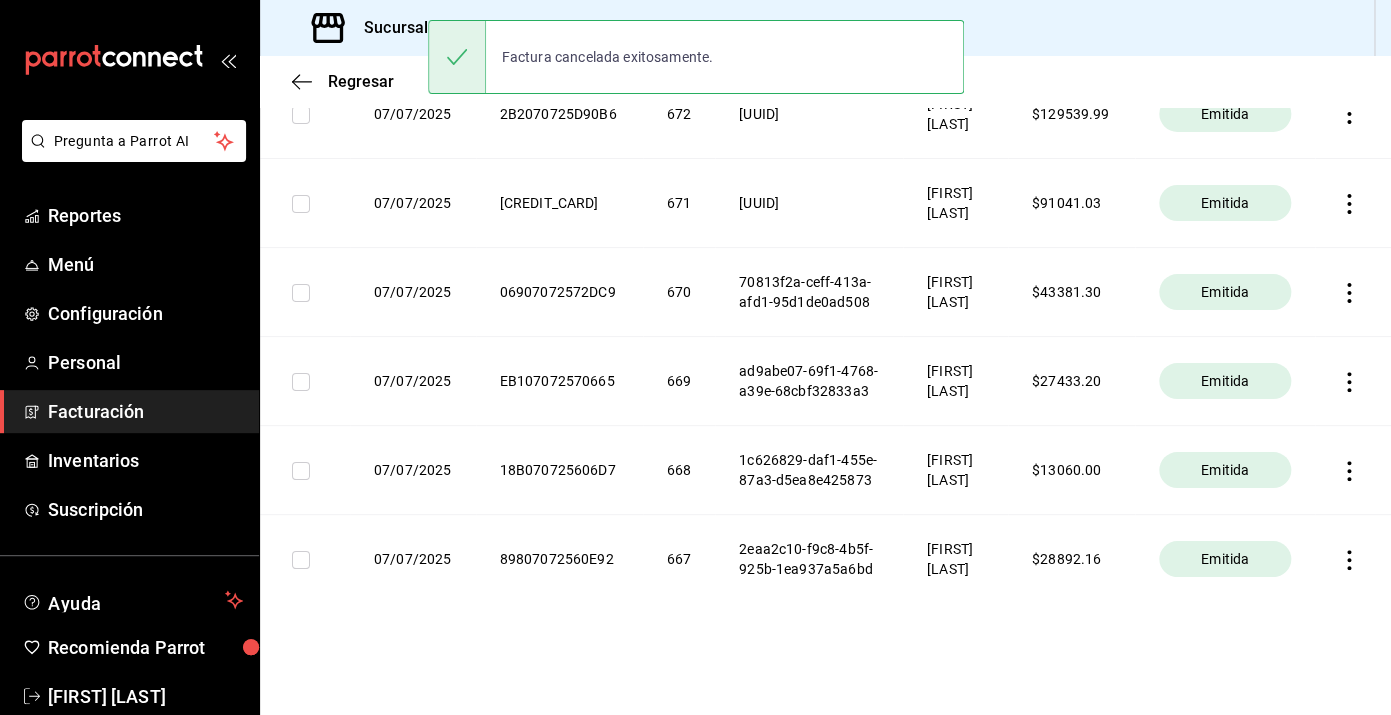 scroll, scrollTop: 2848, scrollLeft: 0, axis: vertical 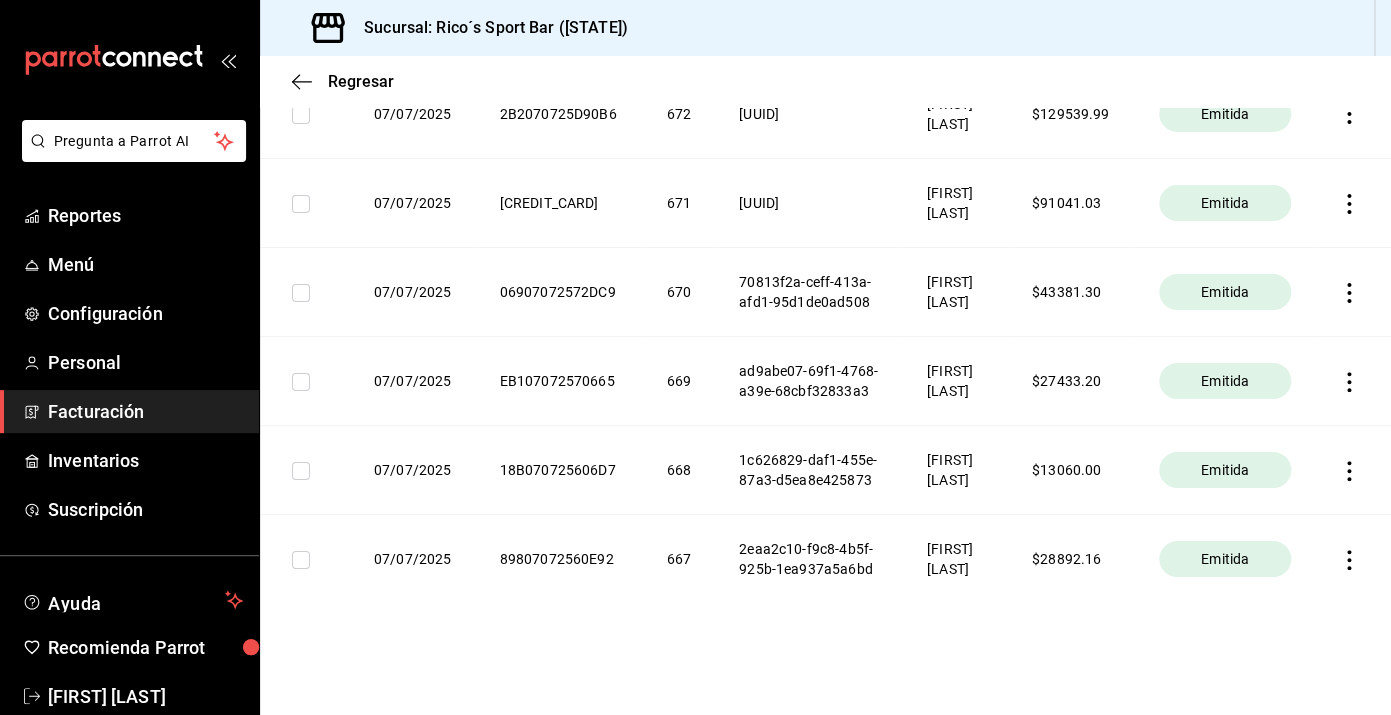 click 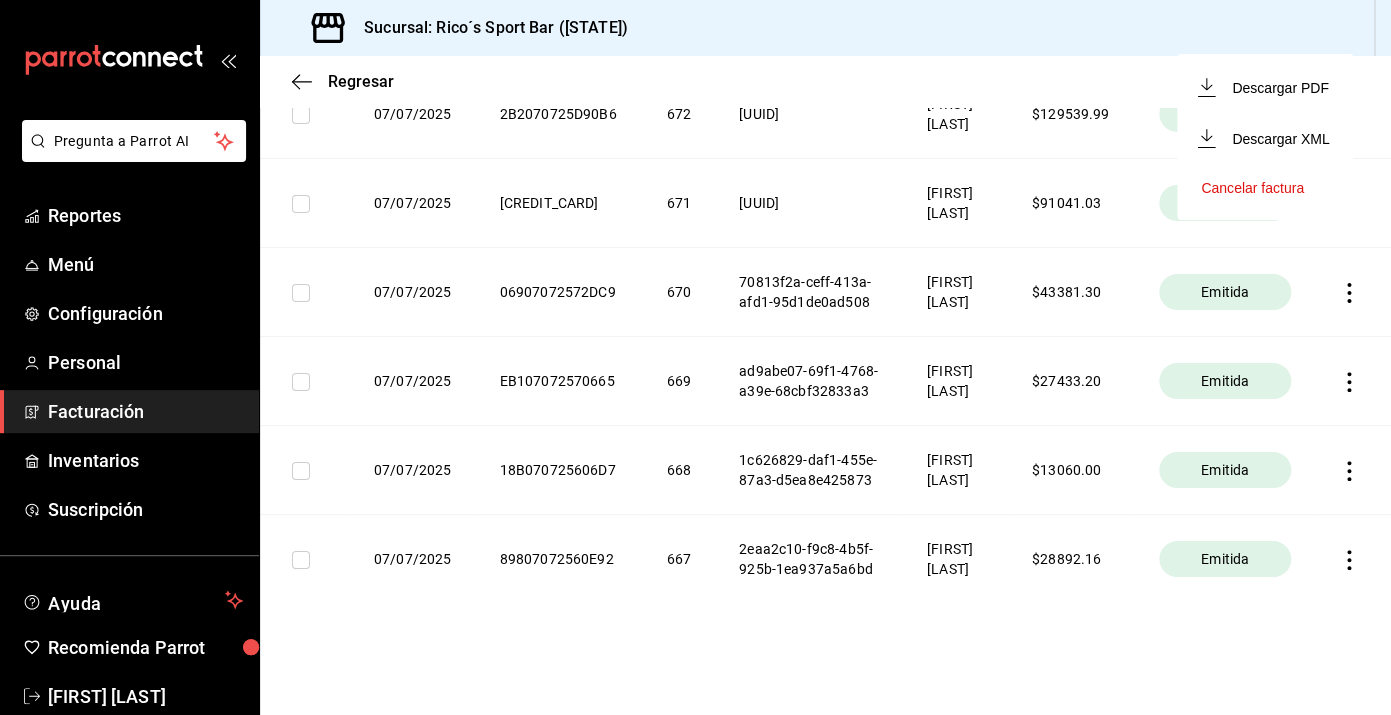 click on "Cancelar factura" at bounding box center [1252, 188] 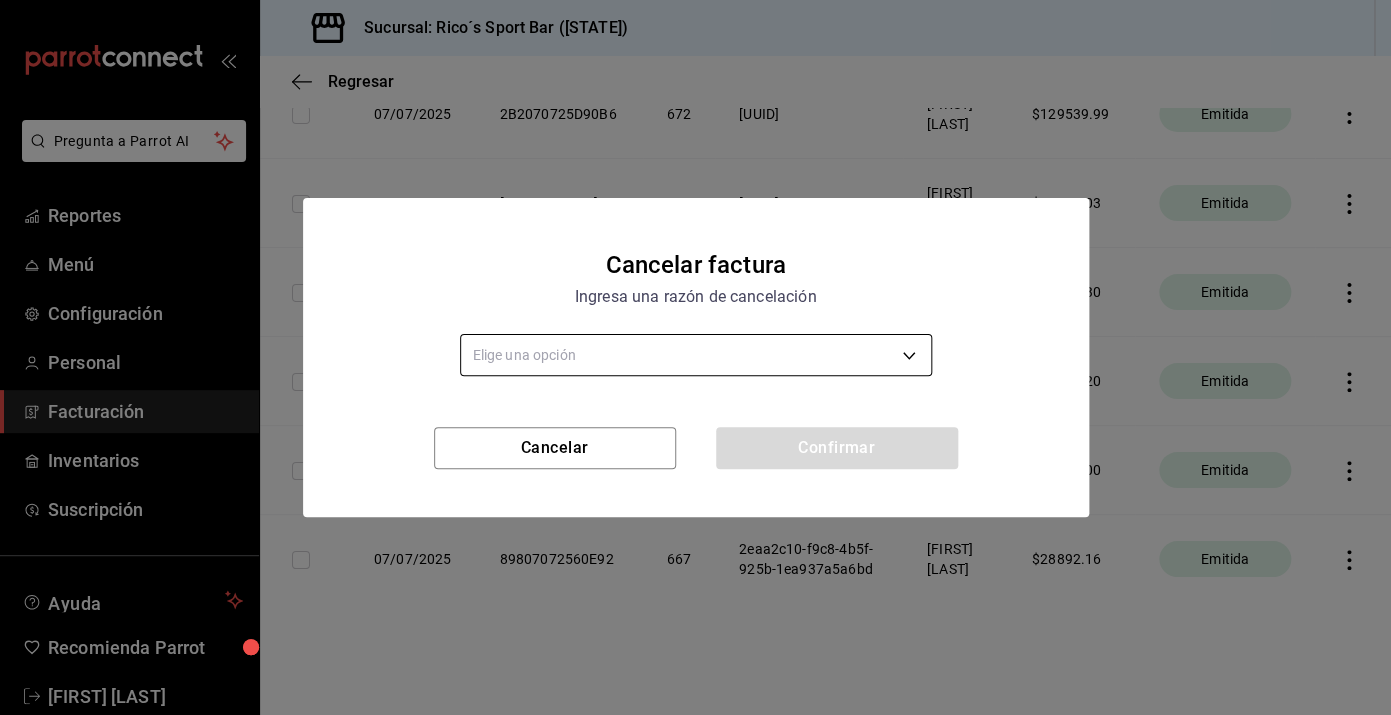 click on "Pregunta a Parrot AI Reportes   Menú   Configuración   Personal   Facturación   Inventarios   Suscripción   Ayuda Recomienda Parrot   [FIRST] [LAST]   Sugerir nueva función   Sucursal: Rico´s Sport Bar (TAMAULIPAS) Regresar Descargar facturas globales Revisa el historial de todas las facturas globales que generaste manualmente desde el sistema. Fecha 2025-07-01 1 / 7 / 2025 - 2025-07-19 19 / 7 / 2025 Código de facturación ​ Código de facturación Razón social Elige una opción Total facturado $1,517,493.72 Exportar a Excel Fecha Código de facturación Folio Folio fiscal Razón social Monto facturado Estatus 07/07/2025 447070725997C8 696 37f579a0-ca17-4426-9ece-651f667ed3ac [FIRST] [LAST] $ 25055.60 Cancelada 07/07/2025 F8B0707253ABED 695 d4e1e741-ecc3-4534-8fa8-90bf2d775f45 [FIRST] [LAST] $ 34316.53 Cancelada 07/07/2025 29207072582228 694 9962275c-a812-4093-99e6-c3155b9c8c25 [FIRST] [LAST] $ 39485.34 Cancelada 07/07/2025 084070725CDE19 693 [FIRST] [LAST] $" at bounding box center [695, 357] 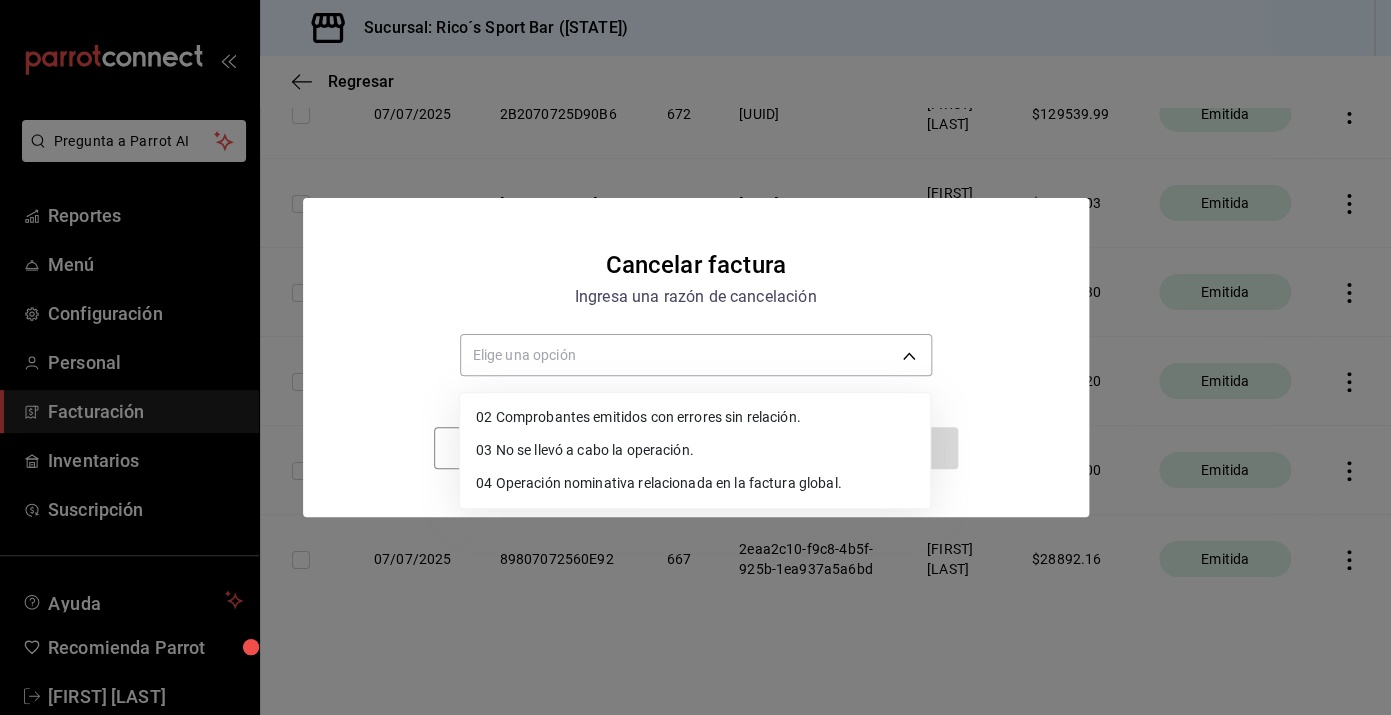 click on "02   Comprobantes emitidos con errores sin relación." at bounding box center [695, 417] 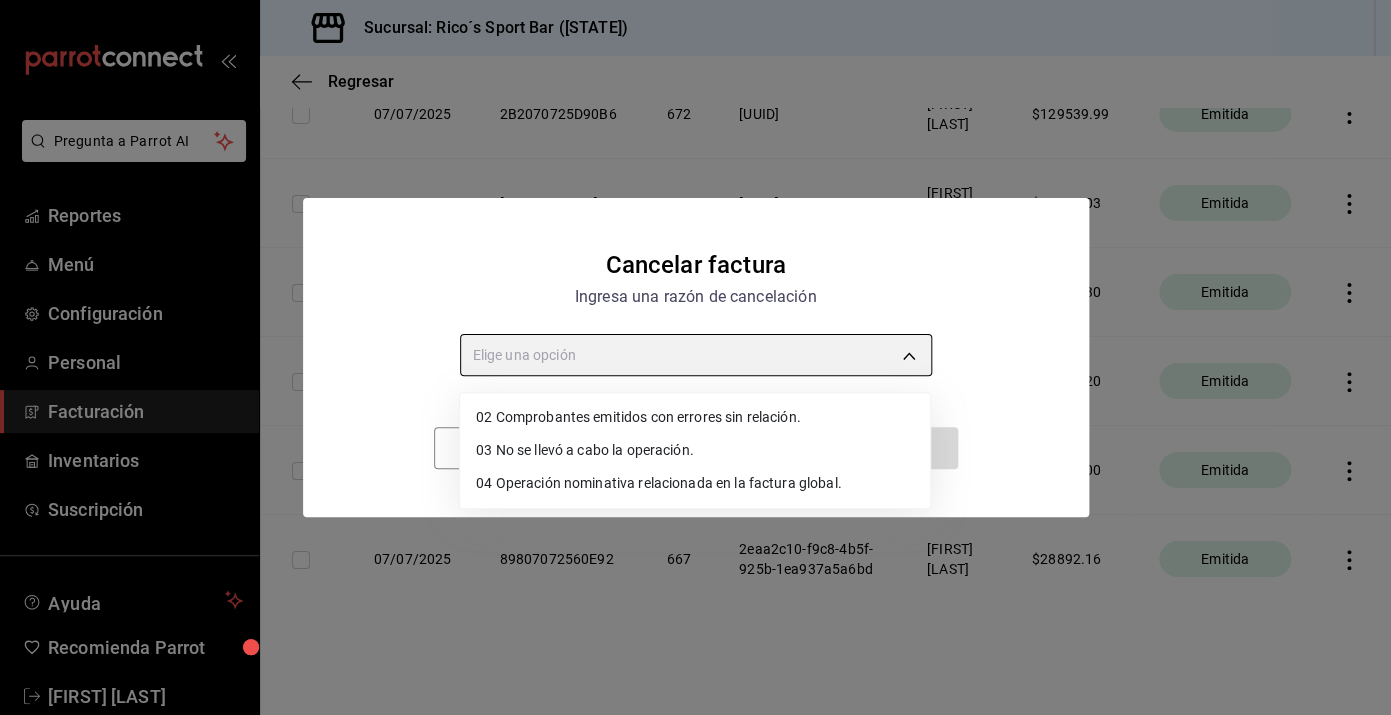 type on "RECEIPT_UNRELATED_ERRORS" 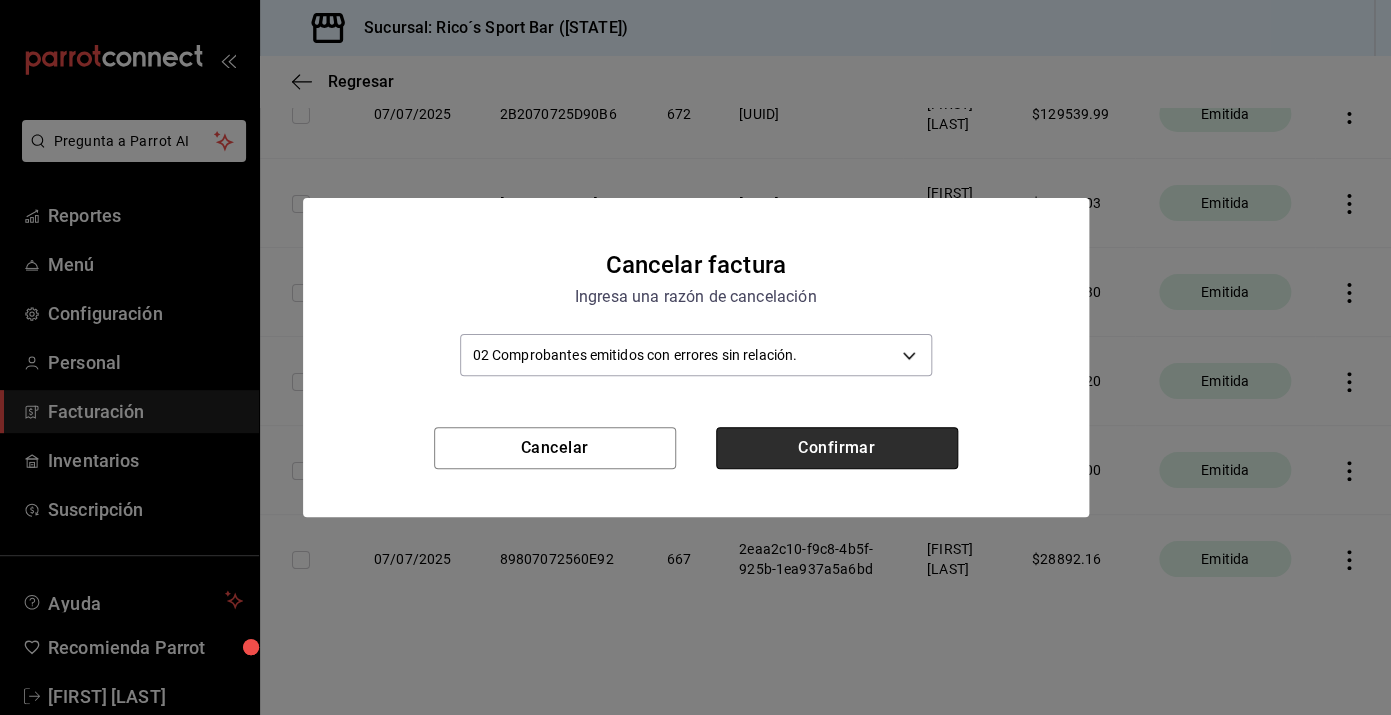 click on "Confirmar" at bounding box center (837, 448) 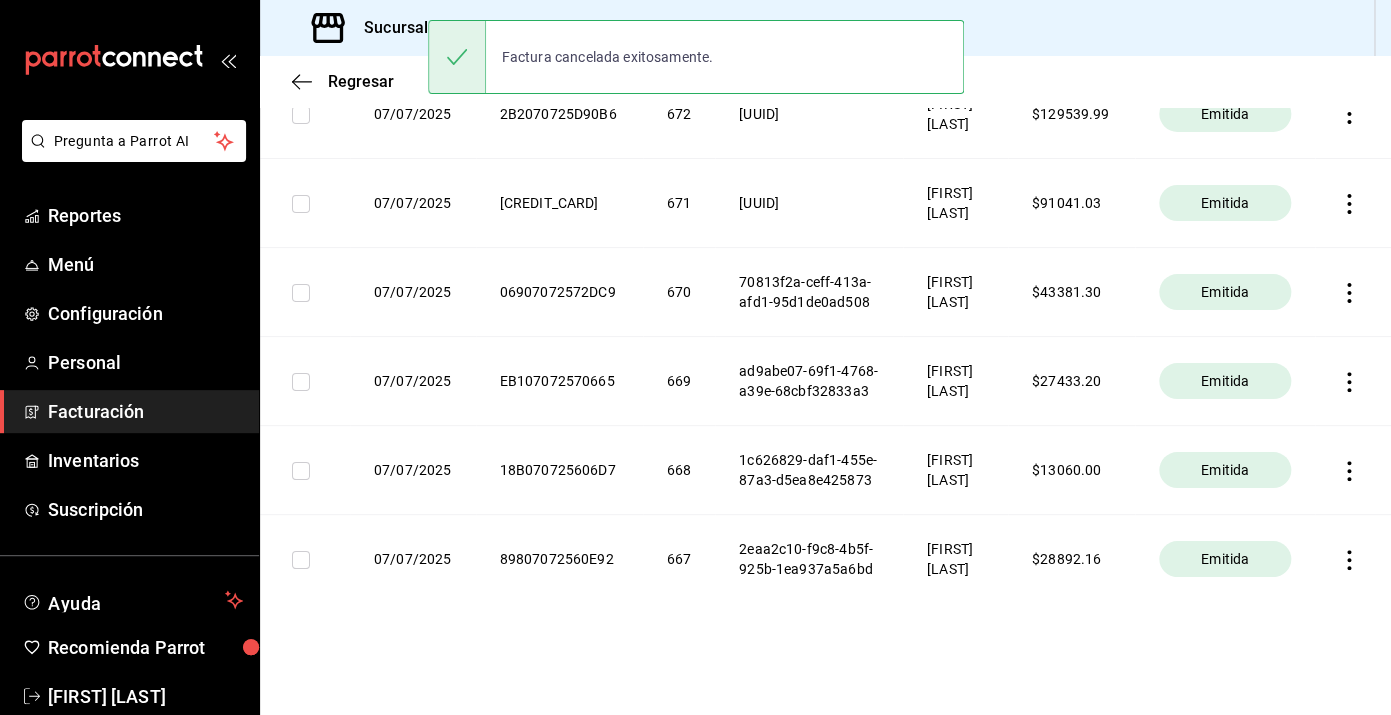 click 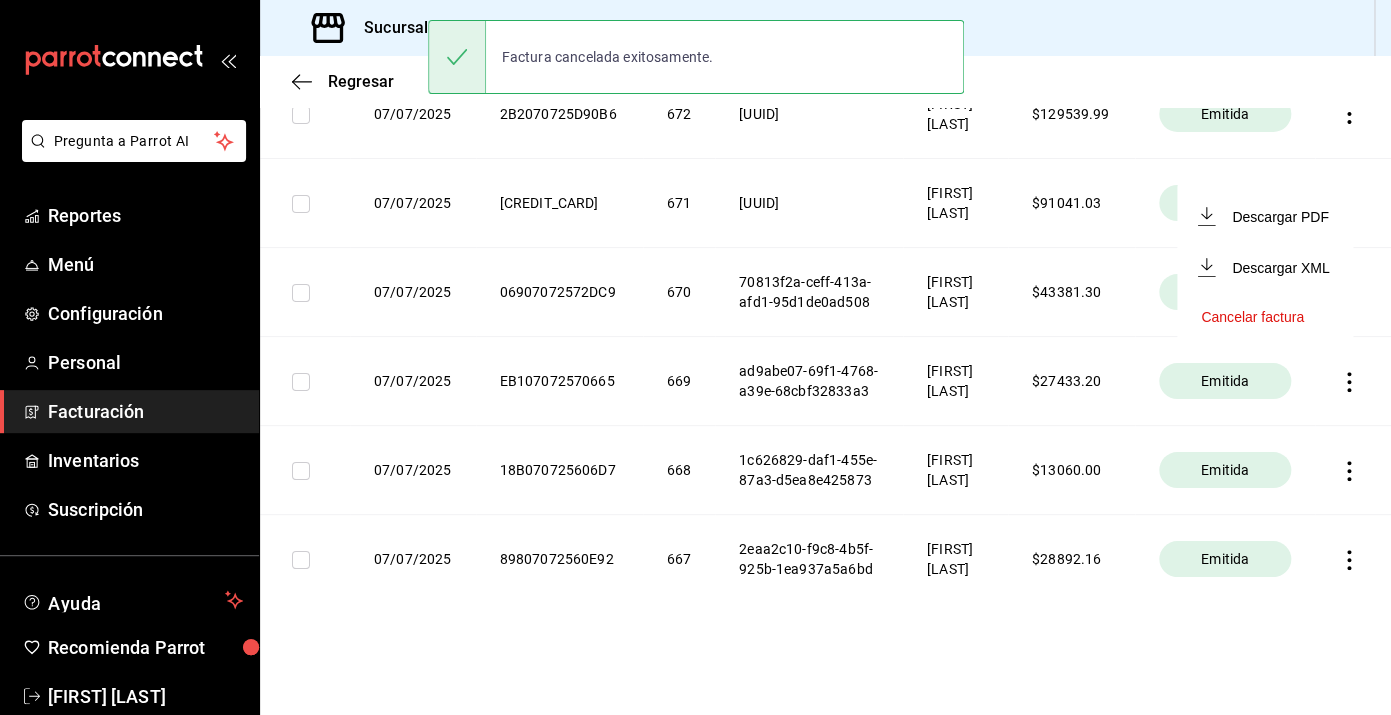 click on "Cancelar factura" at bounding box center (1265, 317) 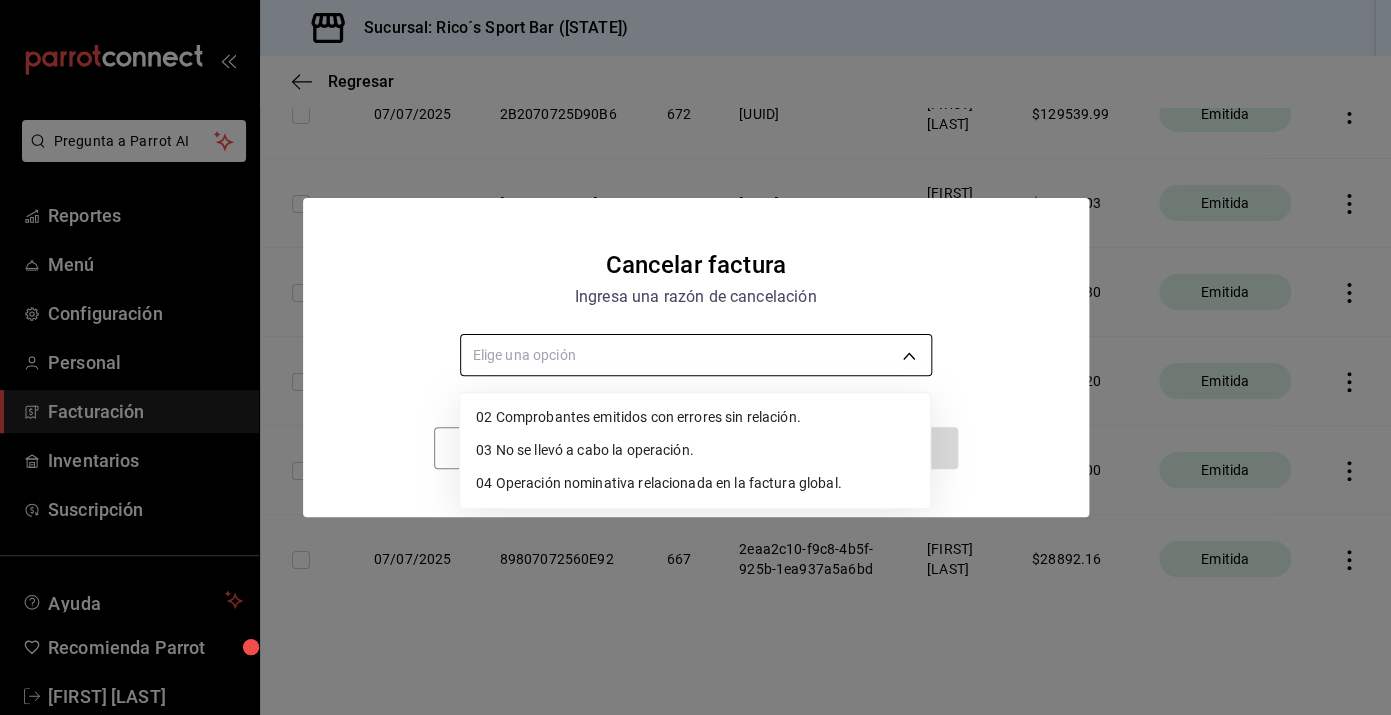 click on "Pregunta a Parrot AI Reportes   Menú   Configuración   Personal   Facturación   Inventarios   Suscripción   Ayuda Recomienda Parrot   [FIRST] [LAST]   Sugerir nueva función   Sucursal: Rico´s Sport Bar (TAMAULIPAS) Regresar Descargar facturas globales Revisa el historial de todas las facturas globales que generaste manualmente desde el sistema. Fecha 2025-07-01 1 / 7 / 2025 - 2025-07-19 19 / 7 / 2025 Código de facturación ​ Código de facturación Razón social Elige una opción Total facturado $1,517,493.72 Exportar a Excel Fecha Código de facturación Folio Folio fiscal Razón social Monto facturado Estatus 07/07/2025 447070725997C8 696 37f579a0-ca17-4426-9ece-651f667ed3ac [FIRST] [LAST] $ 25055.60 Cancelada 07/07/2025 F8B0707253ABED 695 d4e1e741-ecc3-4534-8fa8-90bf2d775f45 [FIRST] [LAST] $ 34316.53 Cancelada 07/07/2025 29207072582228 694 9962275c-a812-4093-99e6-c3155b9c8c25 [FIRST] [LAST] $ 39485.34 Cancelada 07/07/2025 084070725CDE19 693 [FIRST] [LAST] $" at bounding box center [695, 357] 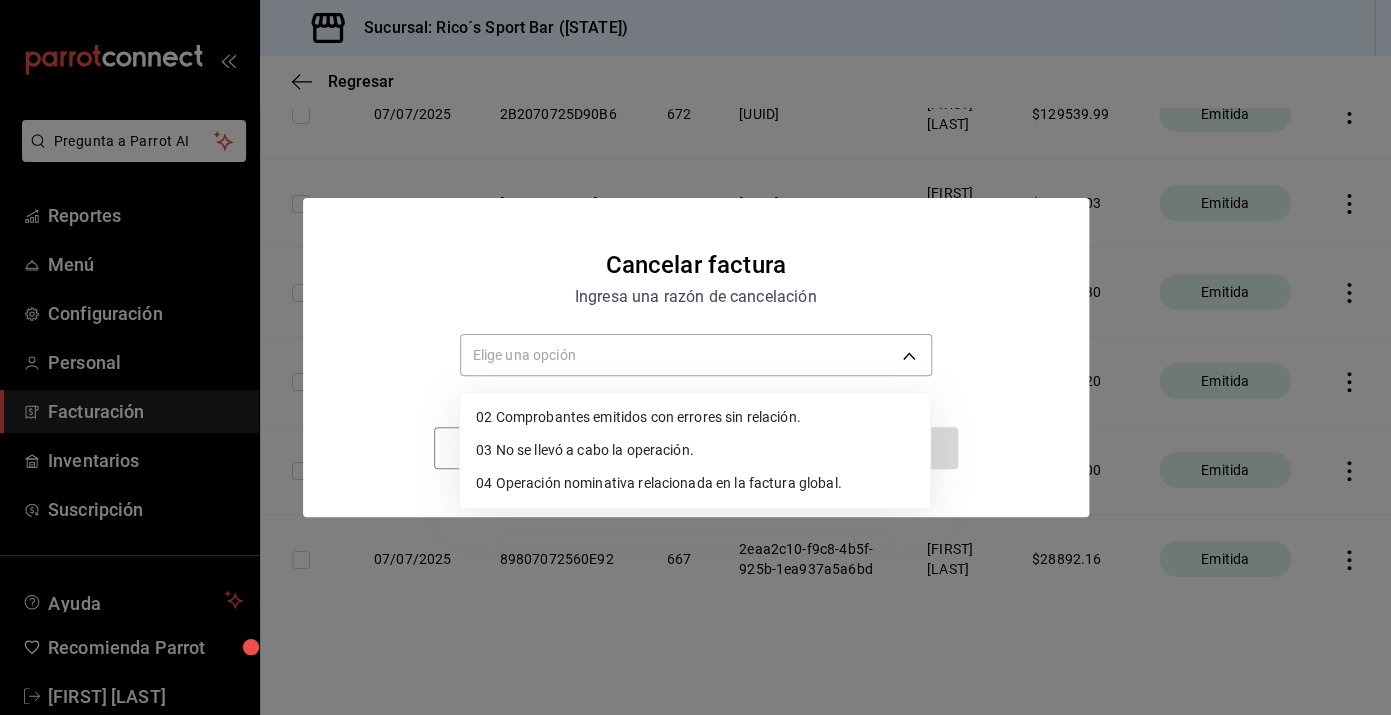 click on "02   Comprobantes emitidos con errores sin relación." at bounding box center (695, 417) 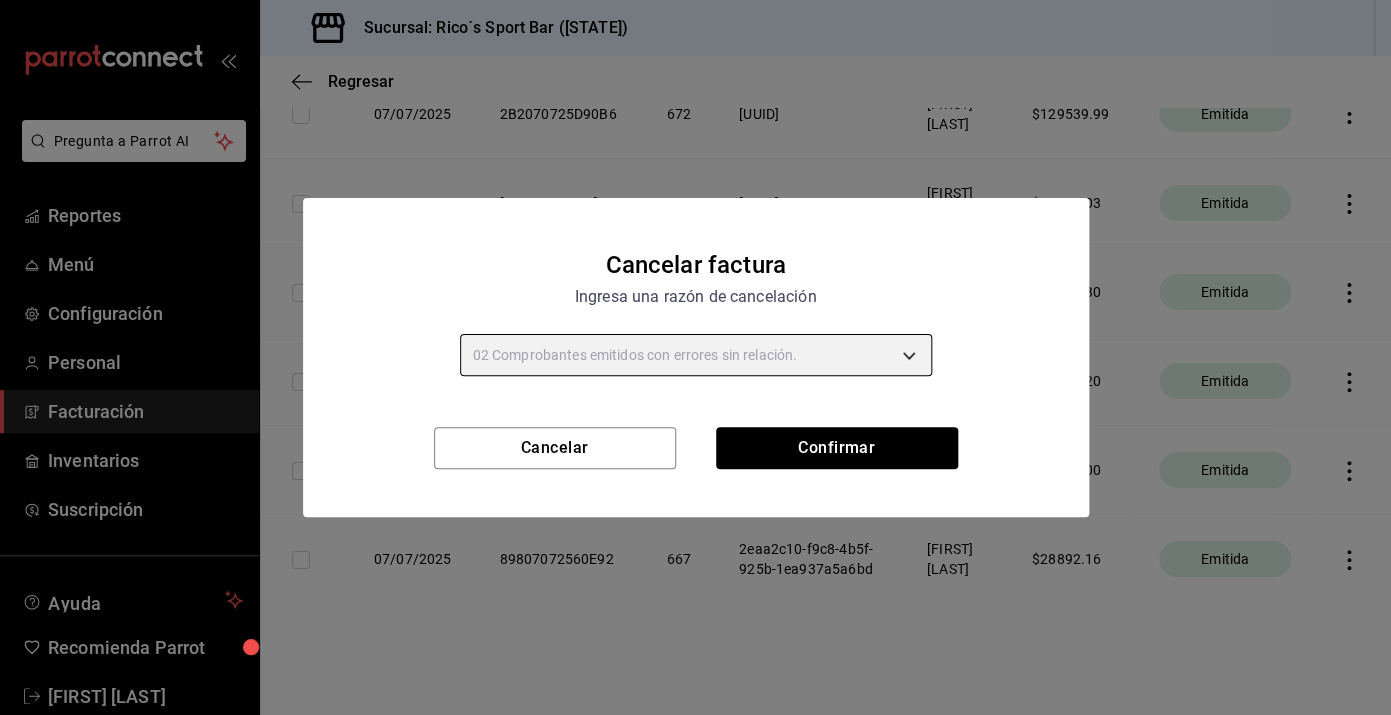 type on "RECEIPT_UNRELATED_ERRORS" 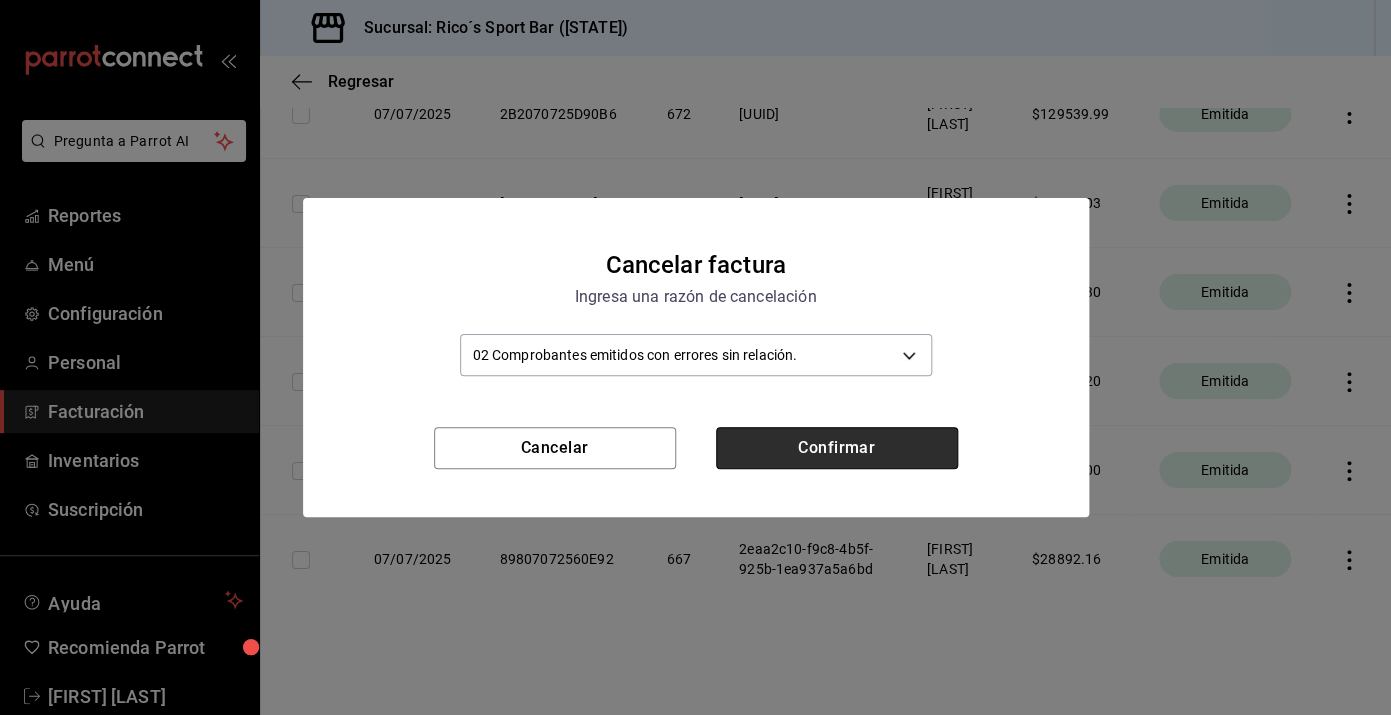 click on "Confirmar" at bounding box center (837, 448) 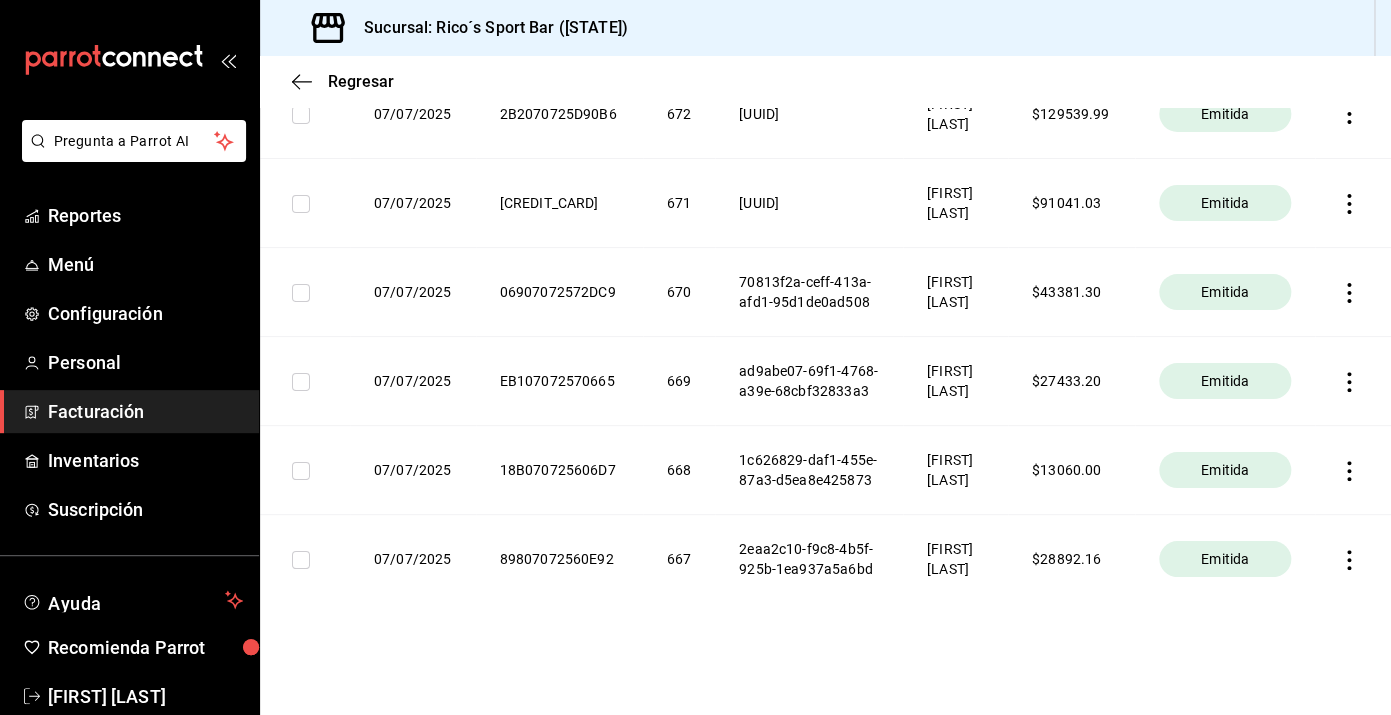 scroll, scrollTop: 3061, scrollLeft: 0, axis: vertical 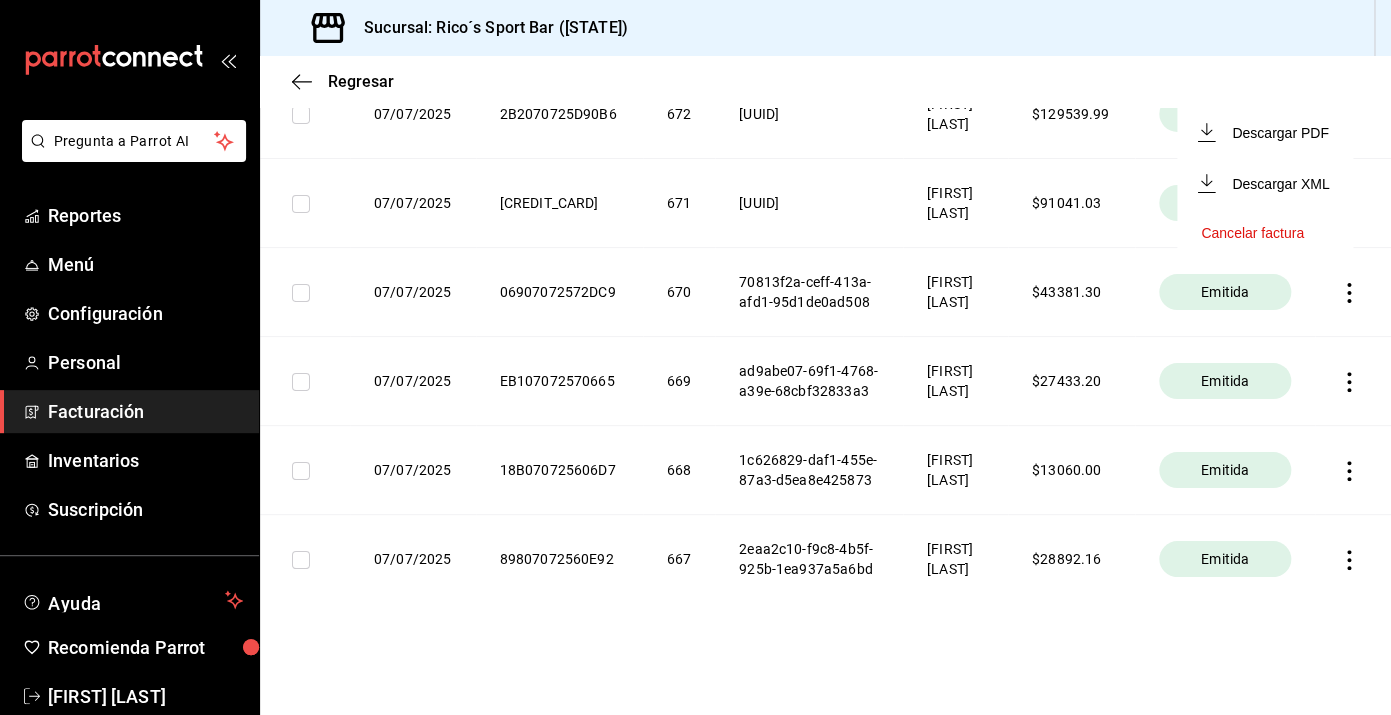 click on "Cancelar factura" at bounding box center [1252, 233] 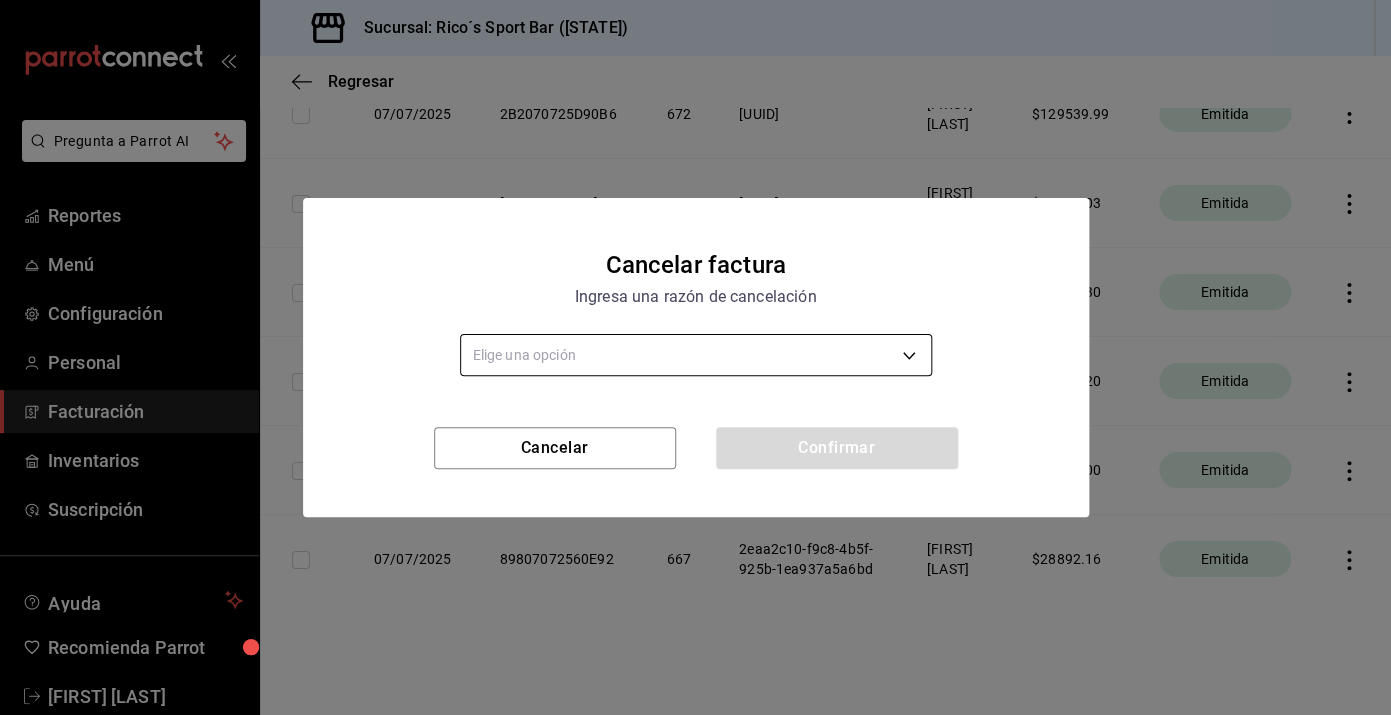 click on "Pregunta a Parrot AI Reportes   Menú   Configuración   Personal   Facturación   Inventarios   Suscripción   Ayuda Recomienda Parrot   [FIRST] [LAST]   Sugerir nueva función   Sucursal: Rico´s Sport Bar (TAMAULIPAS) Regresar Descargar facturas globales Revisa el historial de todas las facturas globales que generaste manualmente desde el sistema. Fecha 2025-07-01 1 / 7 / 2025 - 2025-07-19 19 / 7 / 2025 Código de facturación ​ Código de facturación Razón social Elige una opción Total facturado $1,517,493.72 Exportar a Excel Fecha Código de facturación Folio Folio fiscal Razón social Monto facturado Estatus 07/07/2025 447070725997C8 696 37f579a0-ca17-4426-9ece-651f667ed3ac [FIRST] [LAST] $ 25055.60 Cancelada 07/07/2025 F8B0707253ABED 695 d4e1e741-ecc3-4534-8fa8-90bf2d775f45 [FIRST] [LAST] $ 34316.53 Cancelada 07/07/2025 29207072582228 694 9962275c-a812-4093-99e6-c3155b9c8c25 [FIRST] [LAST] $ 39485.34 Cancelada 07/07/2025 084070725CDE19 693 [FIRST] [LAST] $" at bounding box center (695, 357) 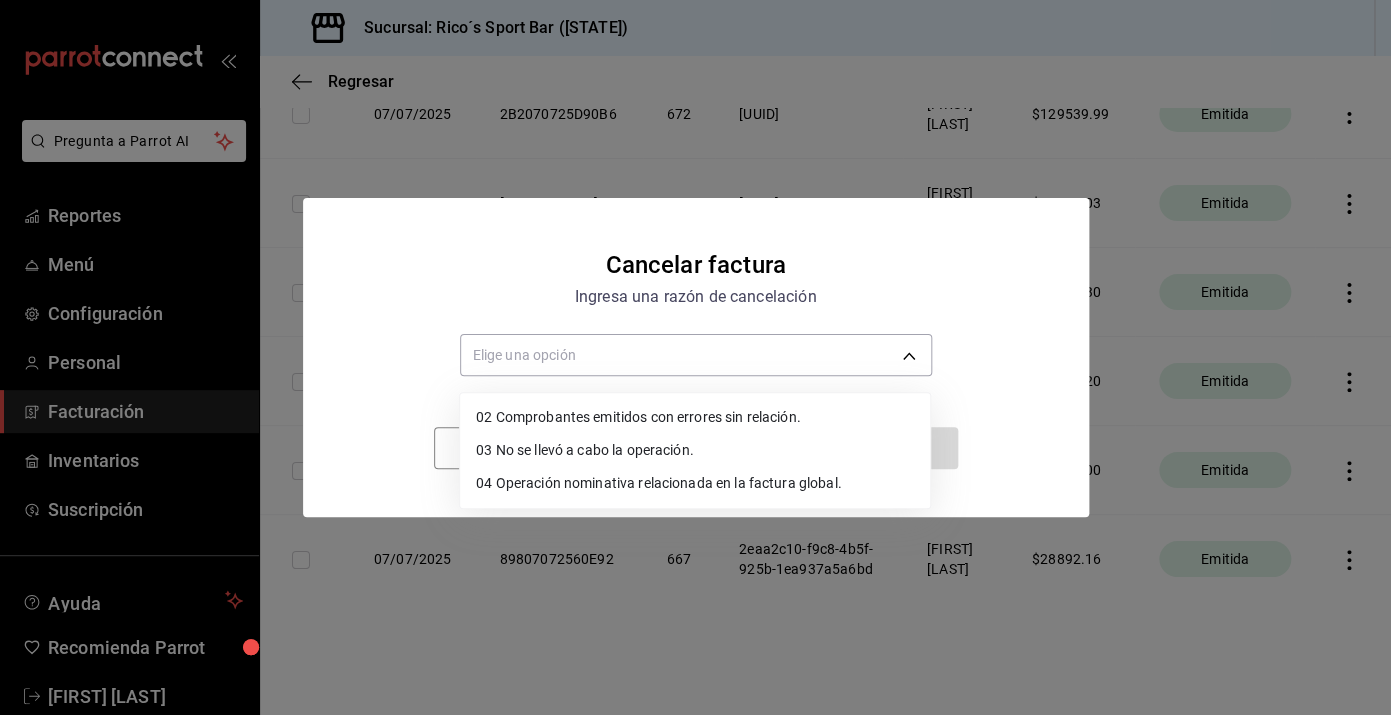 click on "02   Comprobantes emitidos con errores sin relación." at bounding box center [695, 417] 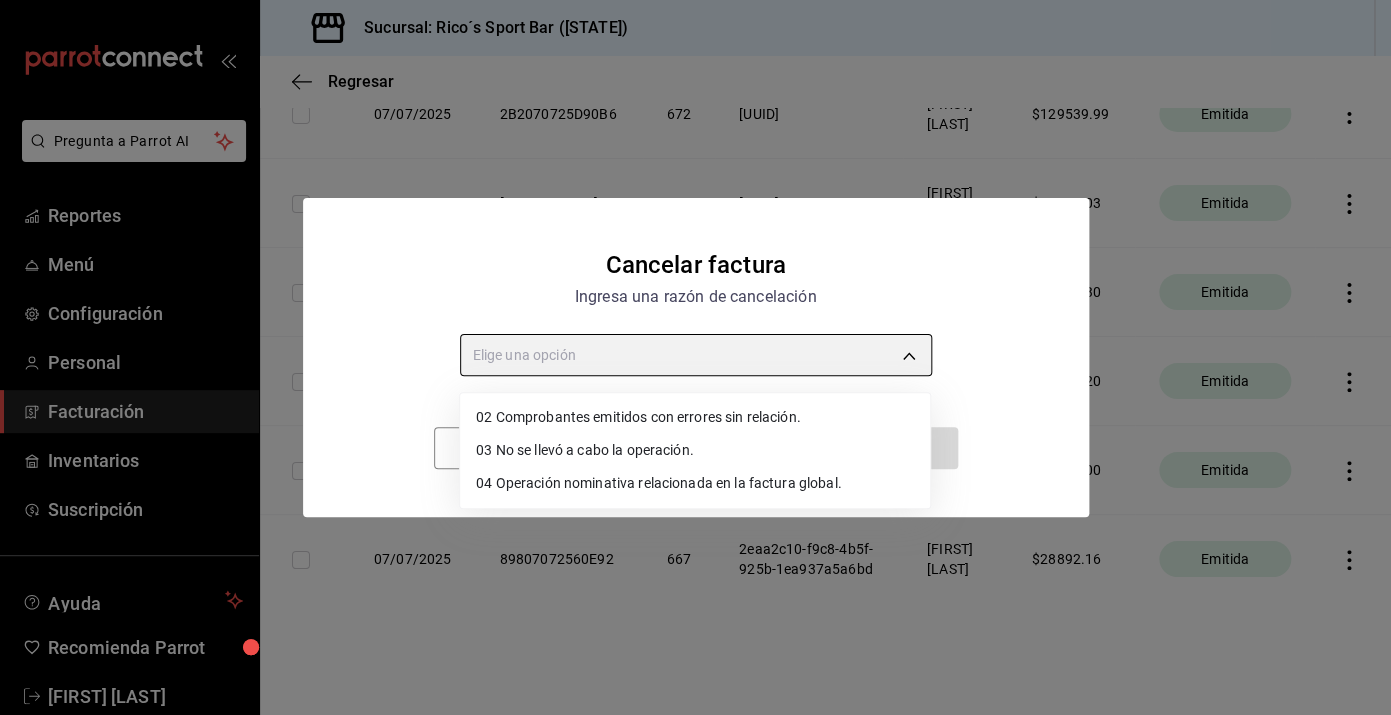 type on "RECEIPT_UNRELATED_ERRORS" 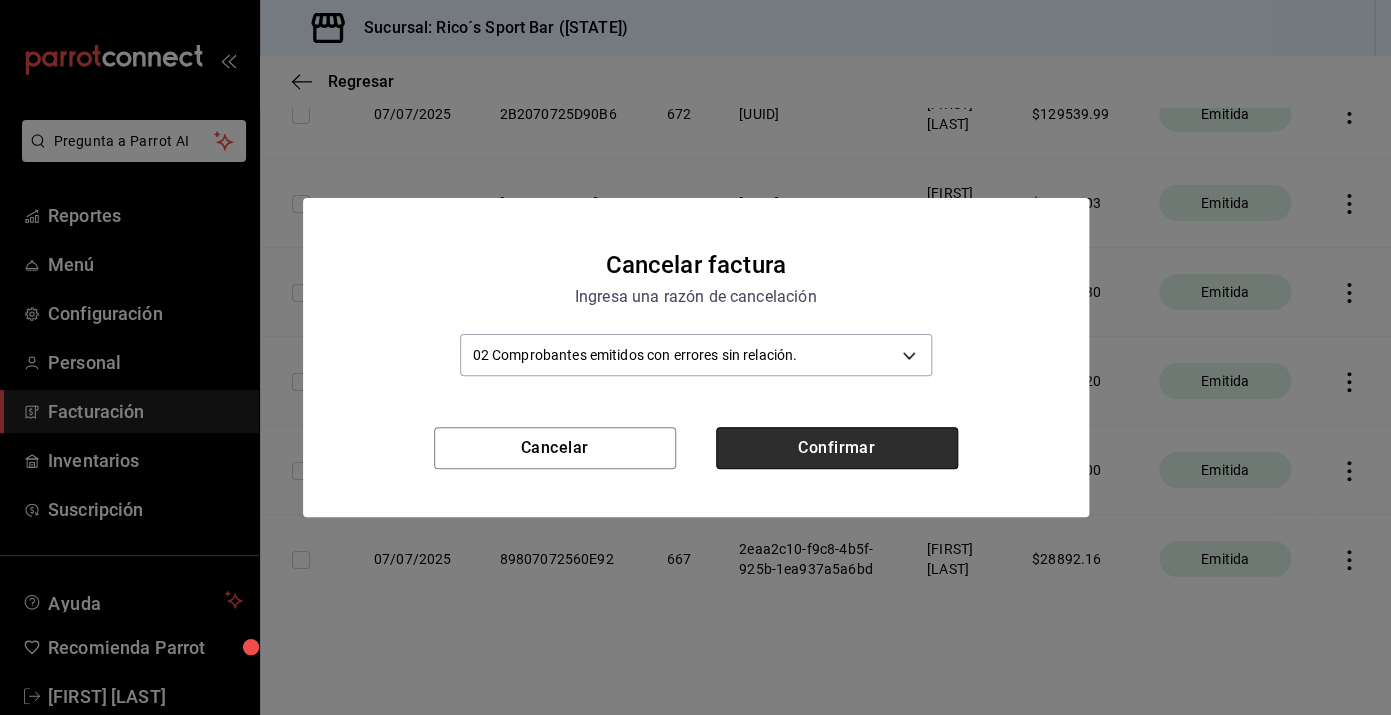 click on "Confirmar" at bounding box center (837, 448) 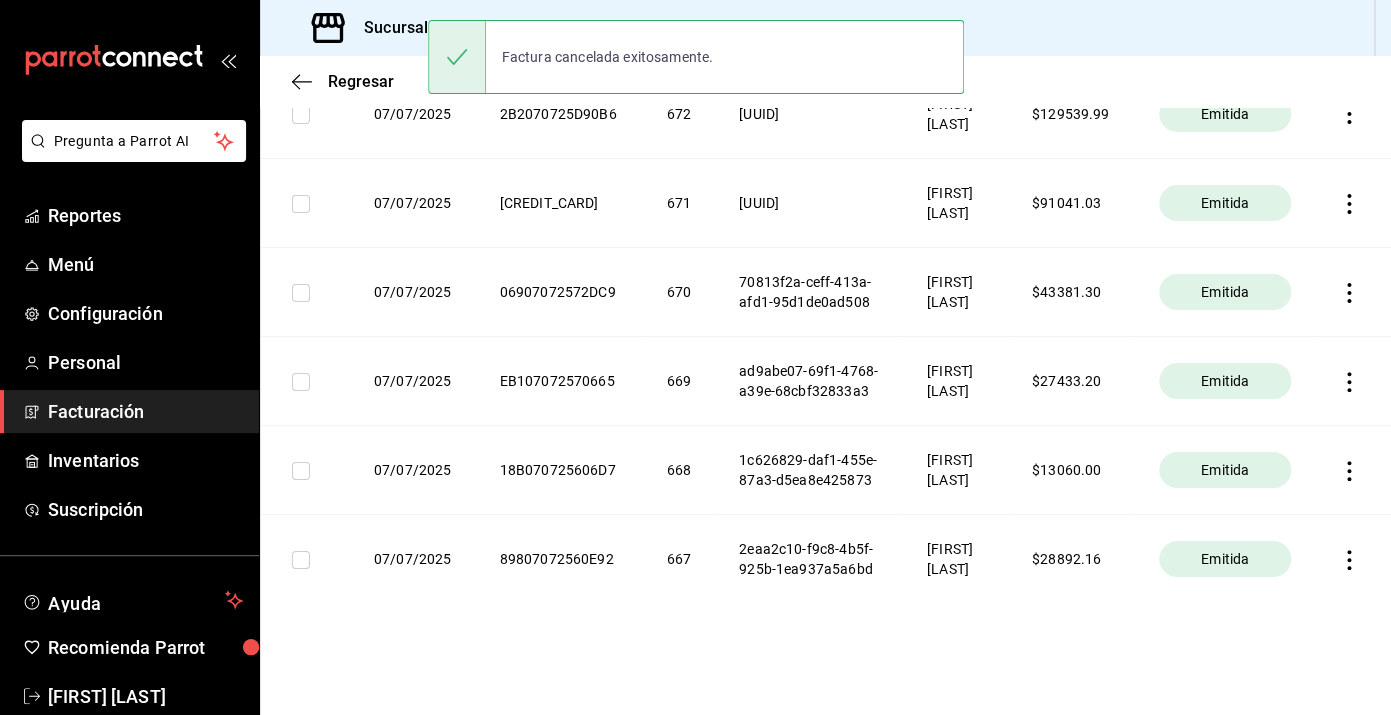 click 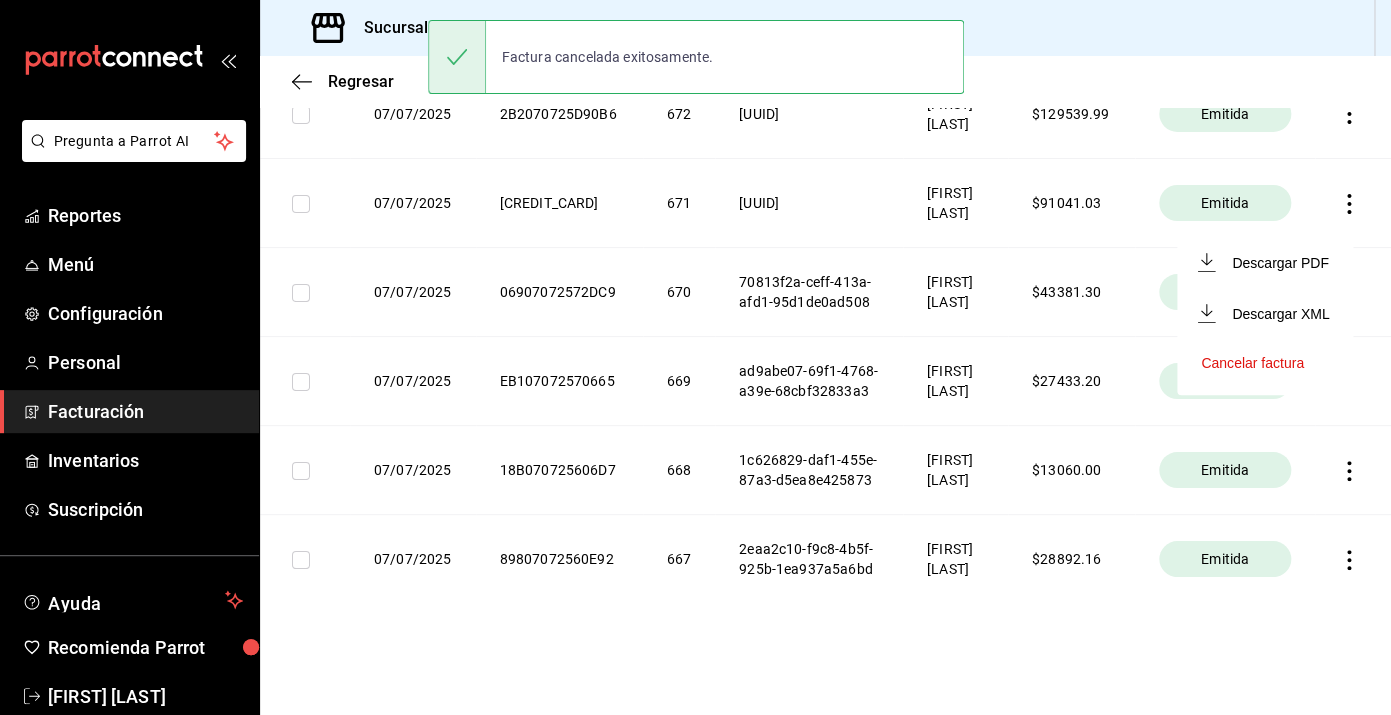 click on "Cancelar factura" at bounding box center (1265, 363) 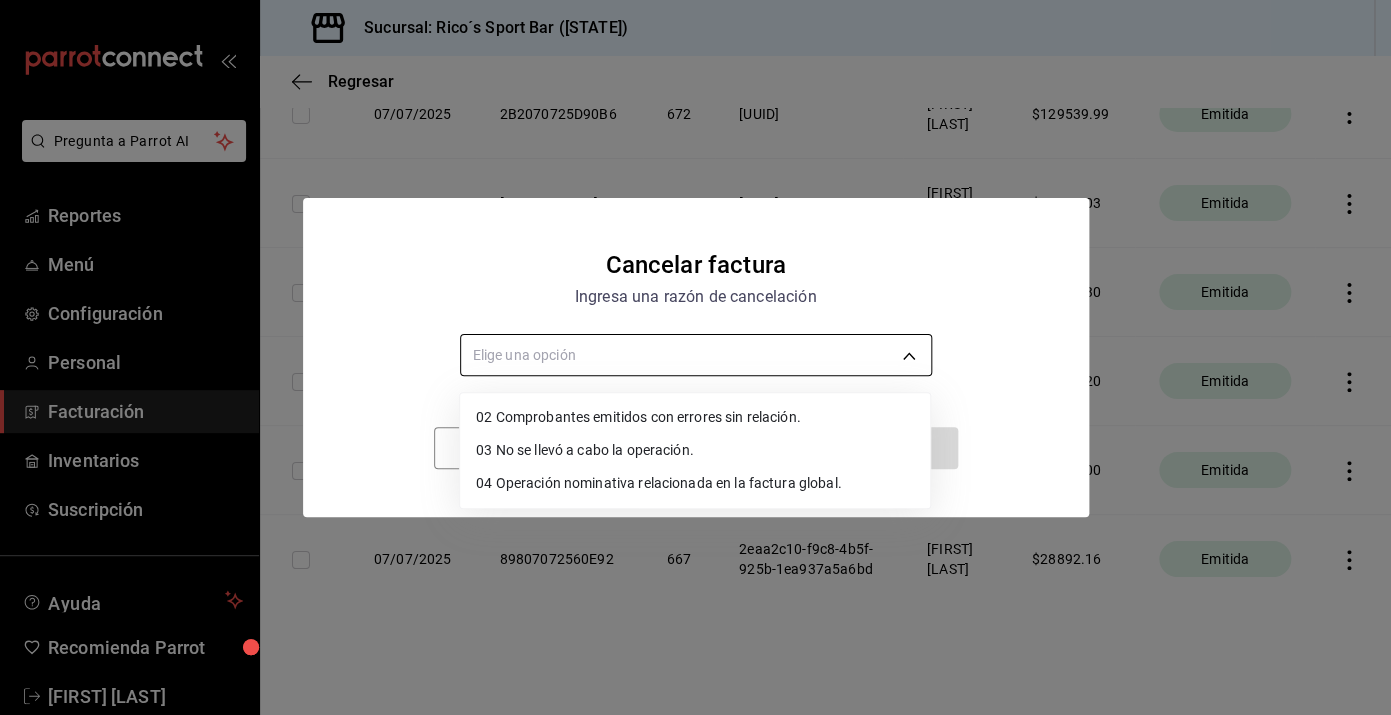 click on "Pregunta a Parrot AI Reportes   Menú   Configuración   Personal   Facturación   Inventarios   Suscripción   Ayuda Recomienda Parrot   [FIRST] [LAST]   Sugerir nueva función   Sucursal: Rico´s Sport Bar (TAMAULIPAS) Regresar Descargar facturas globales Revisa el historial de todas las facturas globales que generaste manualmente desde el sistema. Fecha 2025-07-01 1 / 7 / 2025 - 2025-07-19 19 / 7 / 2025 Código de facturación ​ Código de facturación Razón social Elige una opción Total facturado $1,517,493.72 Exportar a Excel Fecha Código de facturación Folio Folio fiscal Razón social Monto facturado Estatus 07/07/2025 447070725997C8 696 37f579a0-ca17-4426-9ece-651f667ed3ac [FIRST] [LAST] $ 25055.60 Cancelada 07/07/2025 F8B0707253ABED 695 d4e1e741-ecc3-4534-8fa8-90bf2d775f45 [FIRST] [LAST] $ 34316.53 Cancelada 07/07/2025 29207072582228 694 9962275c-a812-4093-99e6-c3155b9c8c25 [FIRST] [LAST] $ 39485.34 Cancelada 07/07/2025 084070725CDE19 693 [FIRST] [LAST] $" at bounding box center (695, 357) 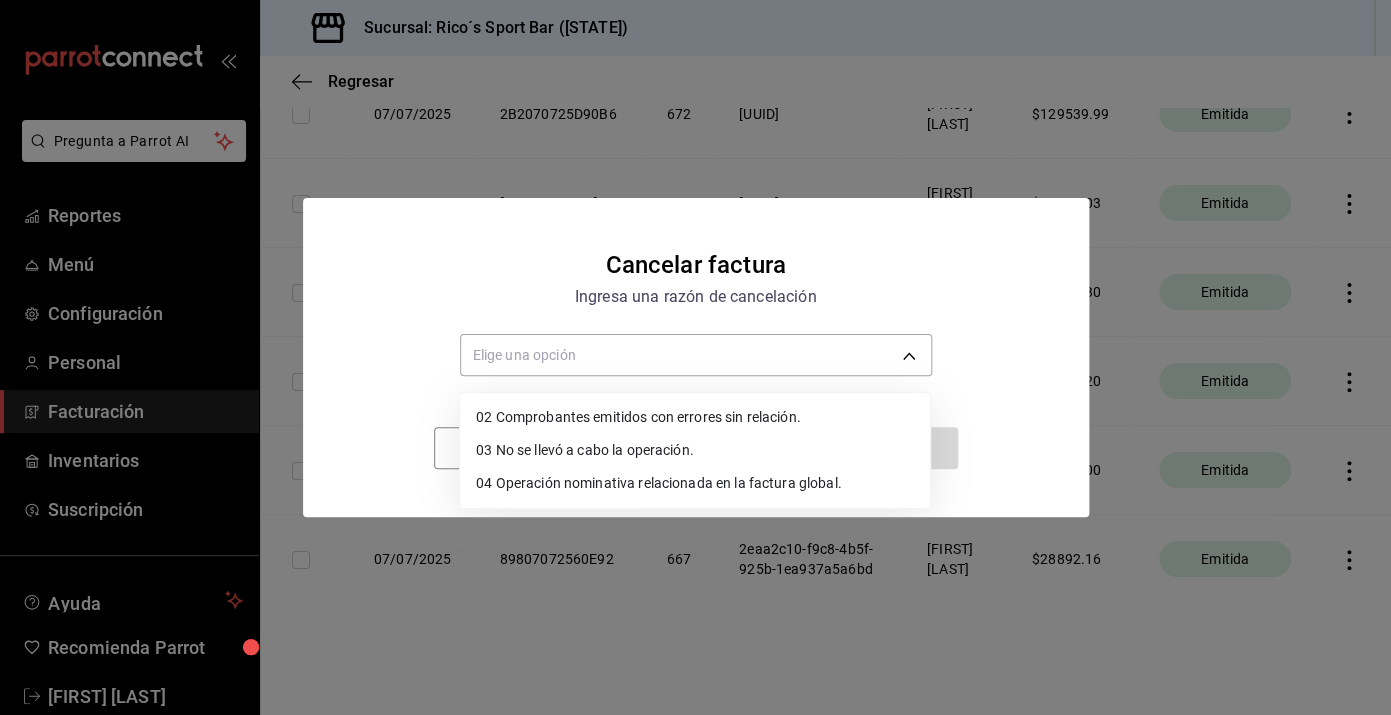 click on "02   Comprobantes emitidos con errores sin relación." at bounding box center (695, 417) 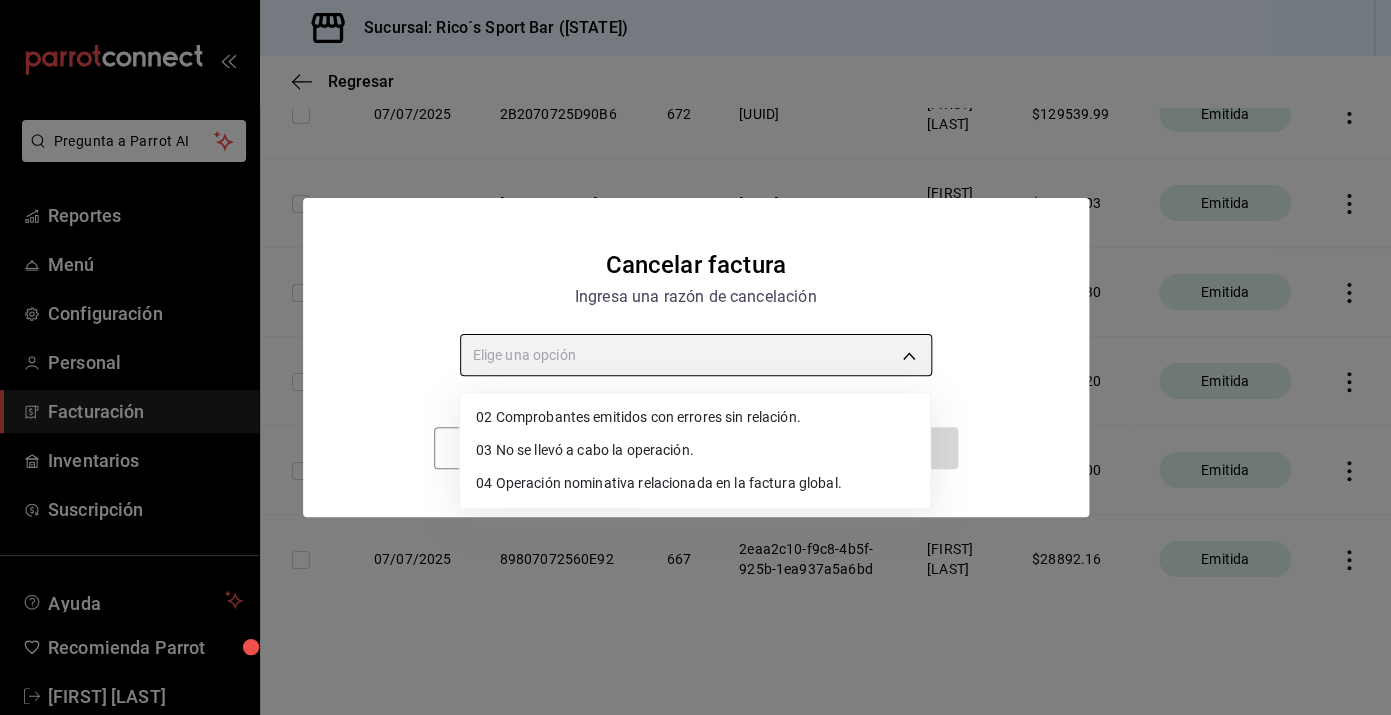 type on "RECEIPT_UNRELATED_ERRORS" 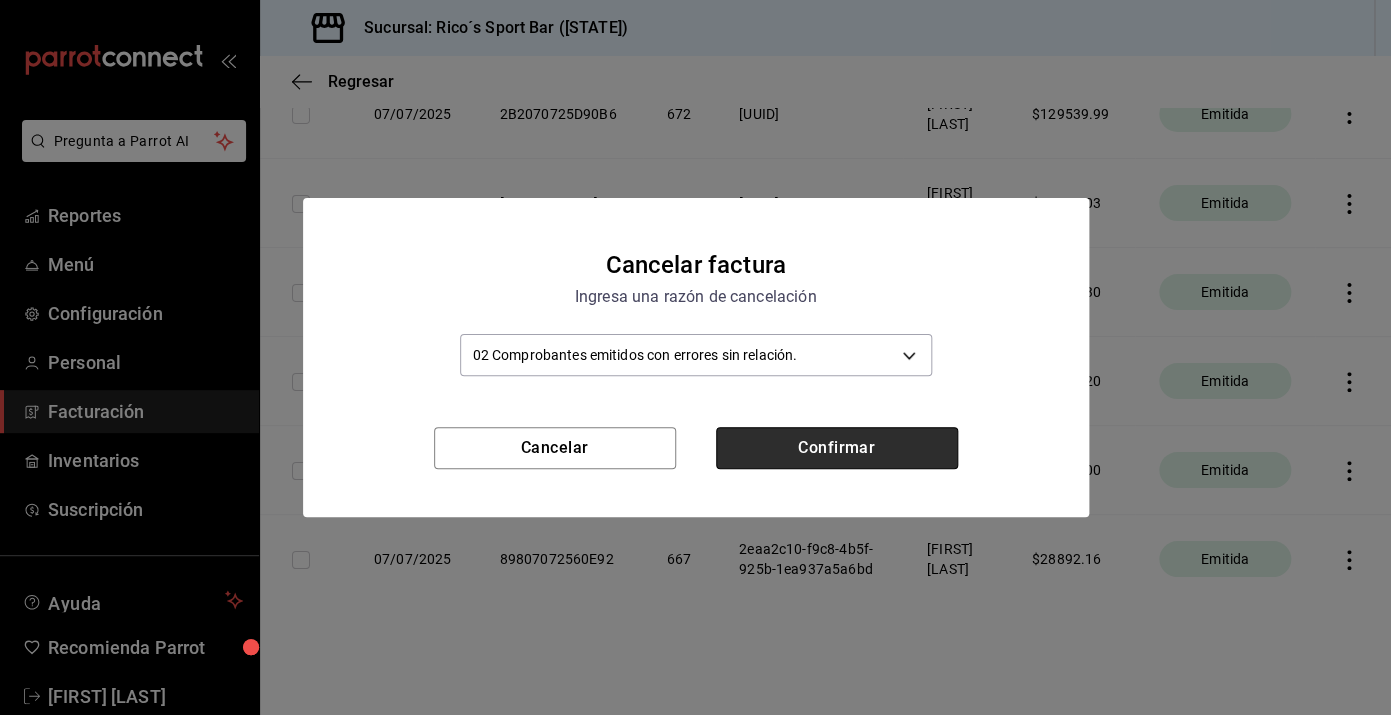 click on "Confirmar" at bounding box center (837, 448) 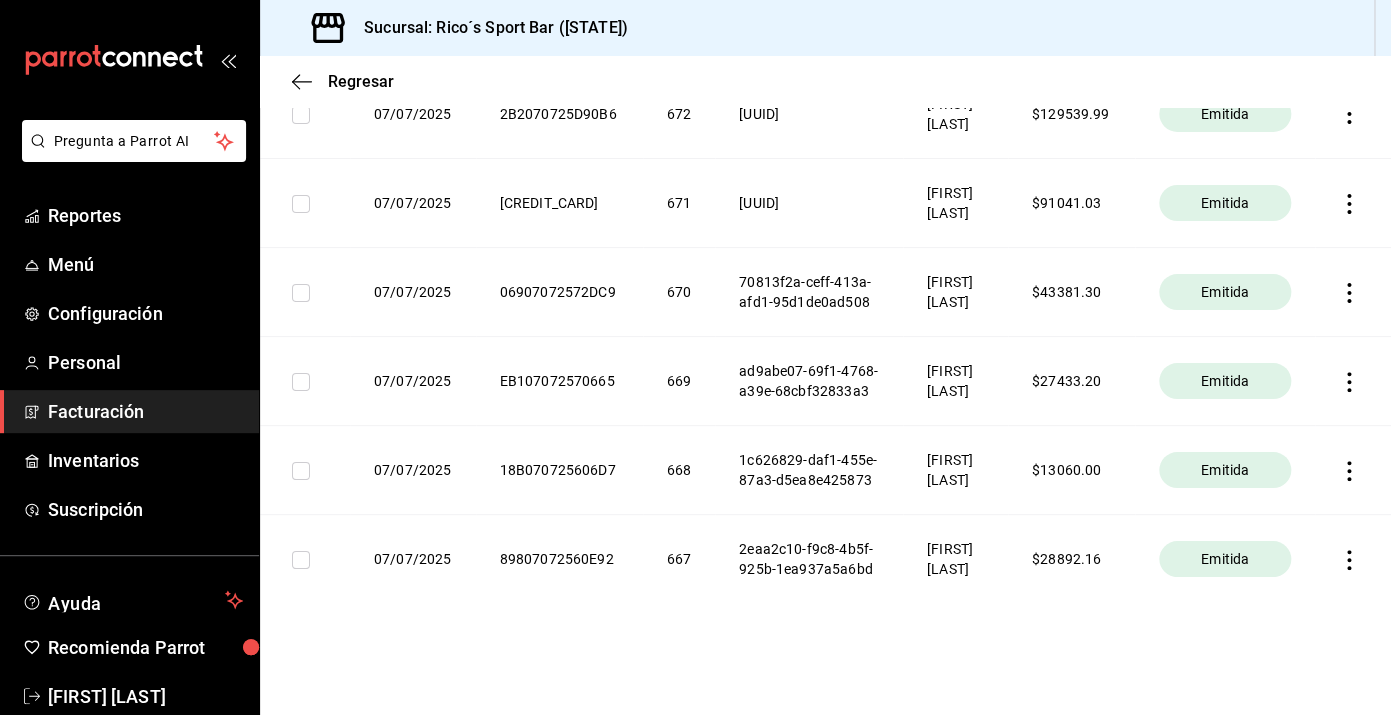click 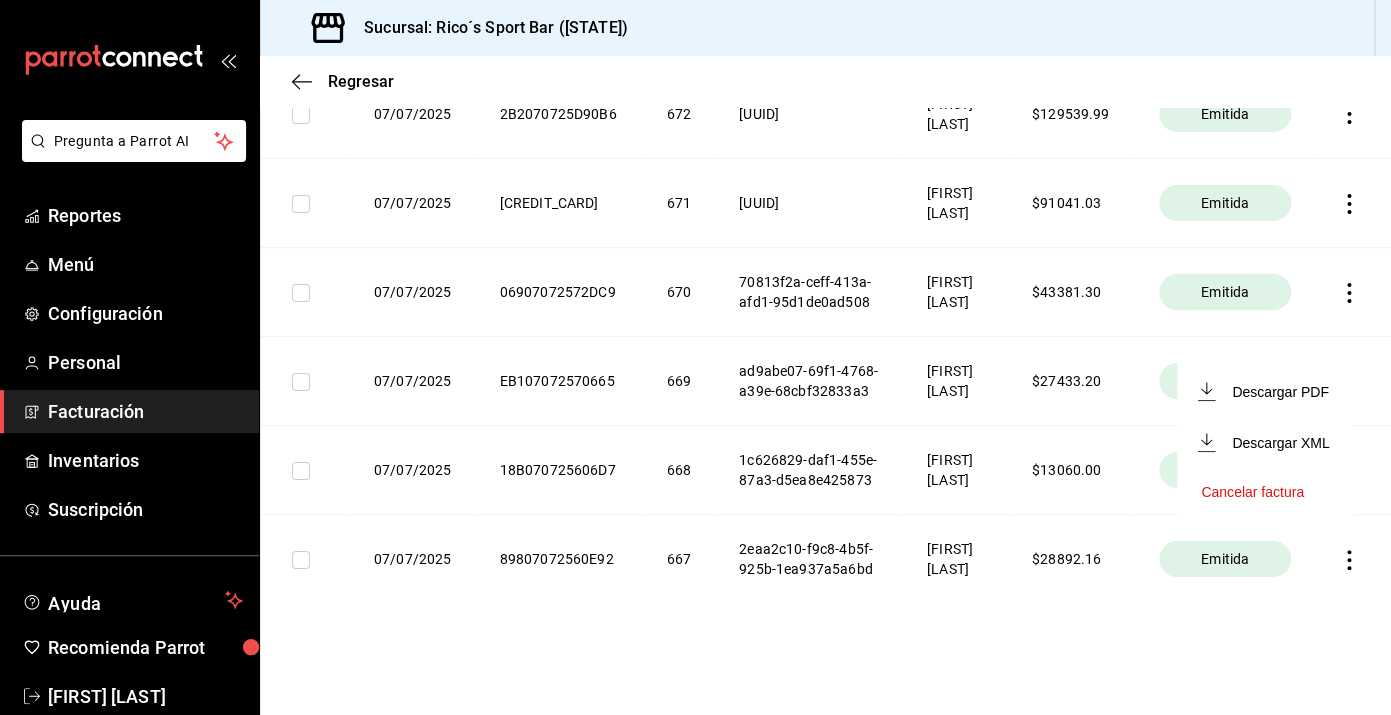drag, startPoint x: 1240, startPoint y: 391, endPoint x: 1238, endPoint y: 499, distance: 108.01852 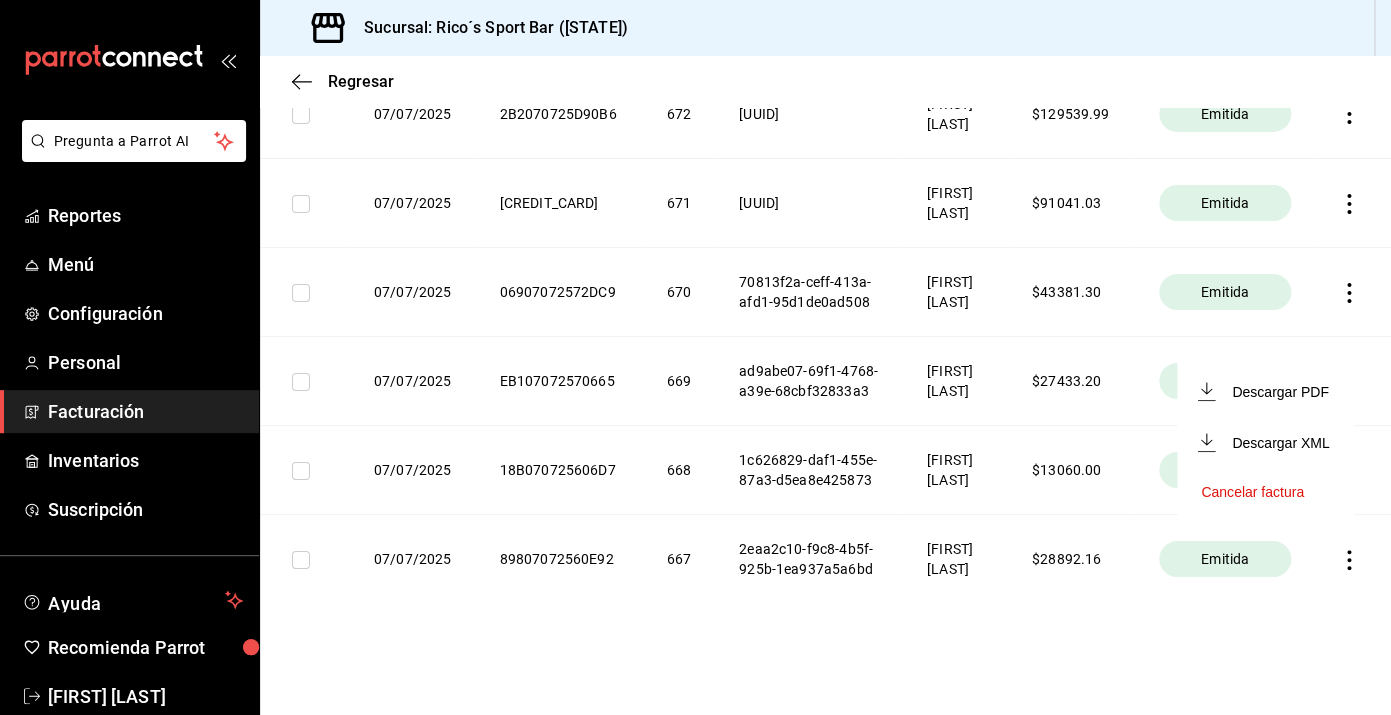 click on "Descargar PDF Descargar XML Cancelar factura" at bounding box center (1265, 441) 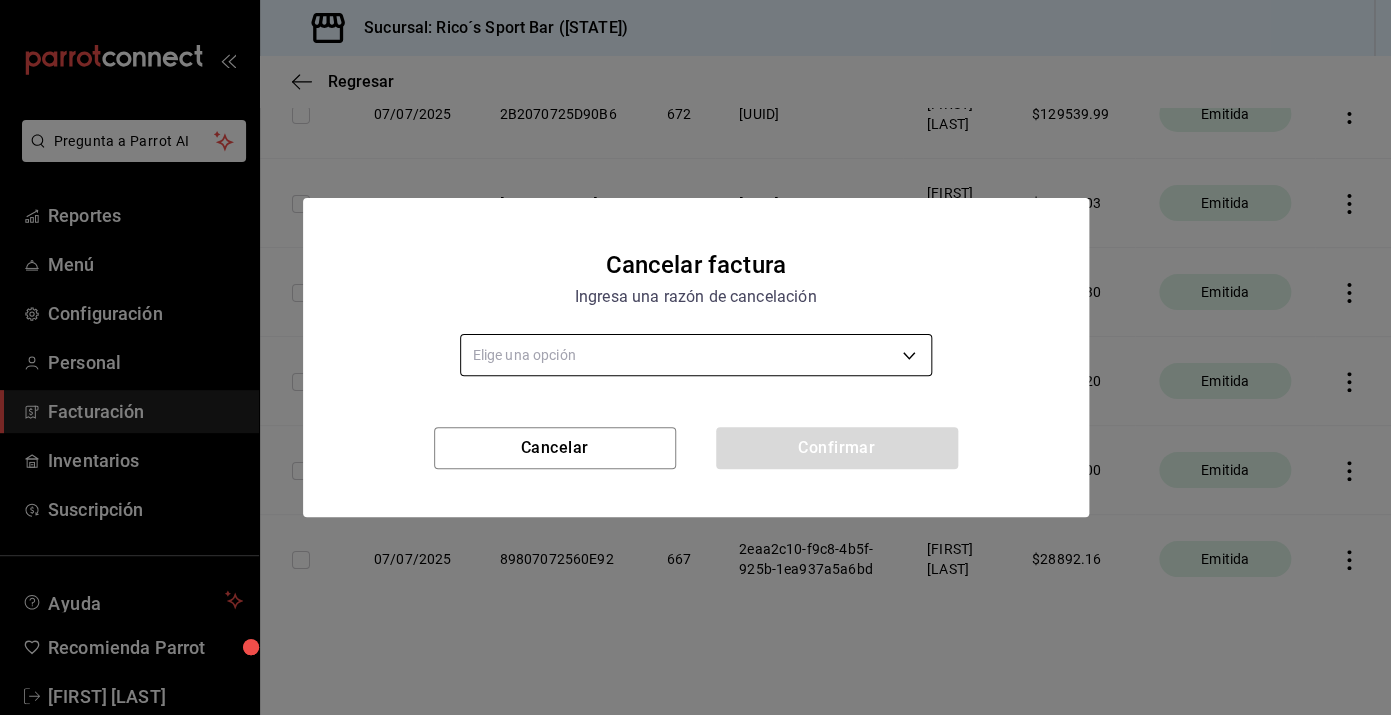 click on "Pregunta a Parrot AI Reportes   Menú   Configuración   Personal   Facturación   Inventarios   Suscripción   Ayuda Recomienda Parrot   [FIRST] [LAST]   Sugerir nueva función   Sucursal: Rico´s Sport Bar (TAMAULIPAS) Regresar Descargar facturas globales Revisa el historial de todas las facturas globales que generaste manualmente desde el sistema. Fecha 2025-07-01 1 / 7 / 2025 - 2025-07-19 19 / 7 / 2025 Código de facturación ​ Código de facturación Razón social Elige una opción Total facturado $1,517,493.72 Exportar a Excel Fecha Código de facturación Folio Folio fiscal Razón social Monto facturado Estatus 07/07/2025 447070725997C8 696 37f579a0-ca17-4426-9ece-651f667ed3ac [FIRST] [LAST] $ 25055.60 Cancelada 07/07/2025 F8B0707253ABED 695 d4e1e741-ecc3-4534-8fa8-90bf2d775f45 [FIRST] [LAST] $ 34316.53 Cancelada 07/07/2025 29207072582228 694 9962275c-a812-4093-99e6-c3155b9c8c25 [FIRST] [LAST] $ 39485.34 Cancelada 07/07/2025 084070725CDE19 693 [FIRST] [LAST] $" at bounding box center [695, 357] 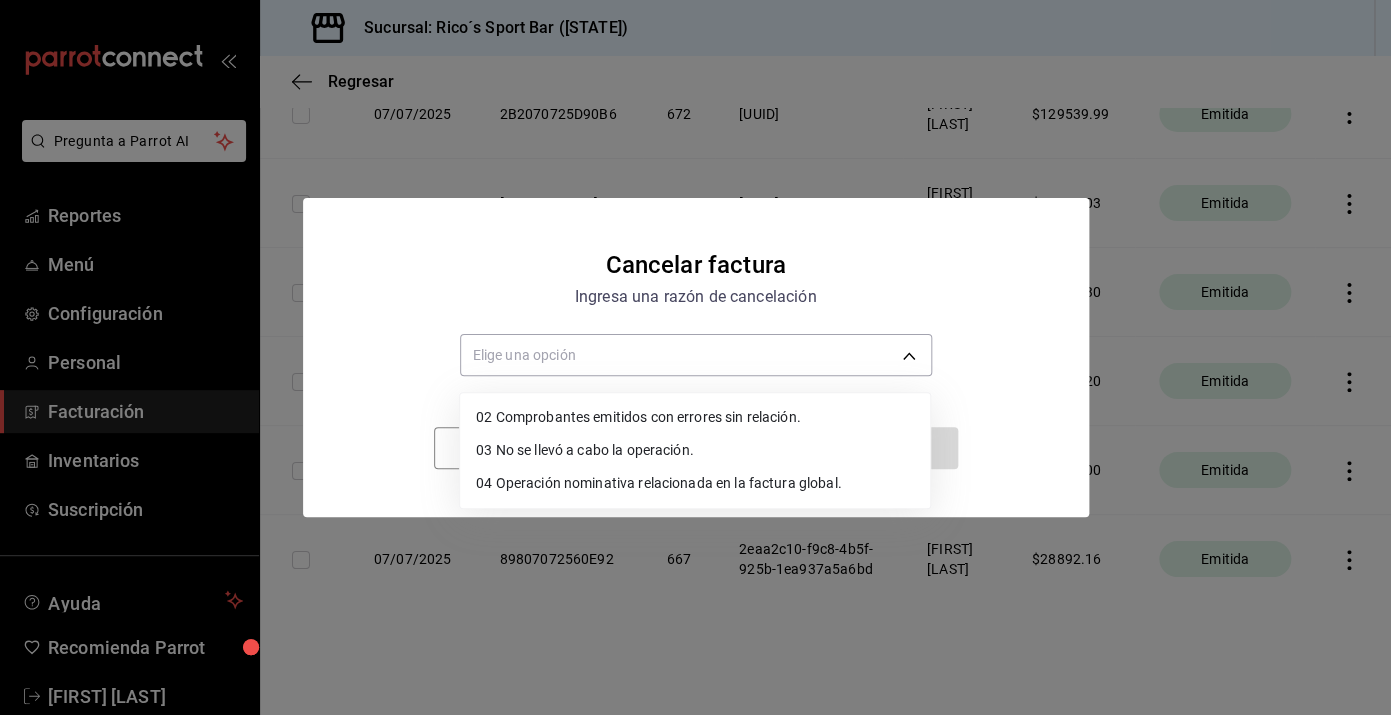 click on "02   Comprobantes emitidos con errores sin relación." at bounding box center [695, 417] 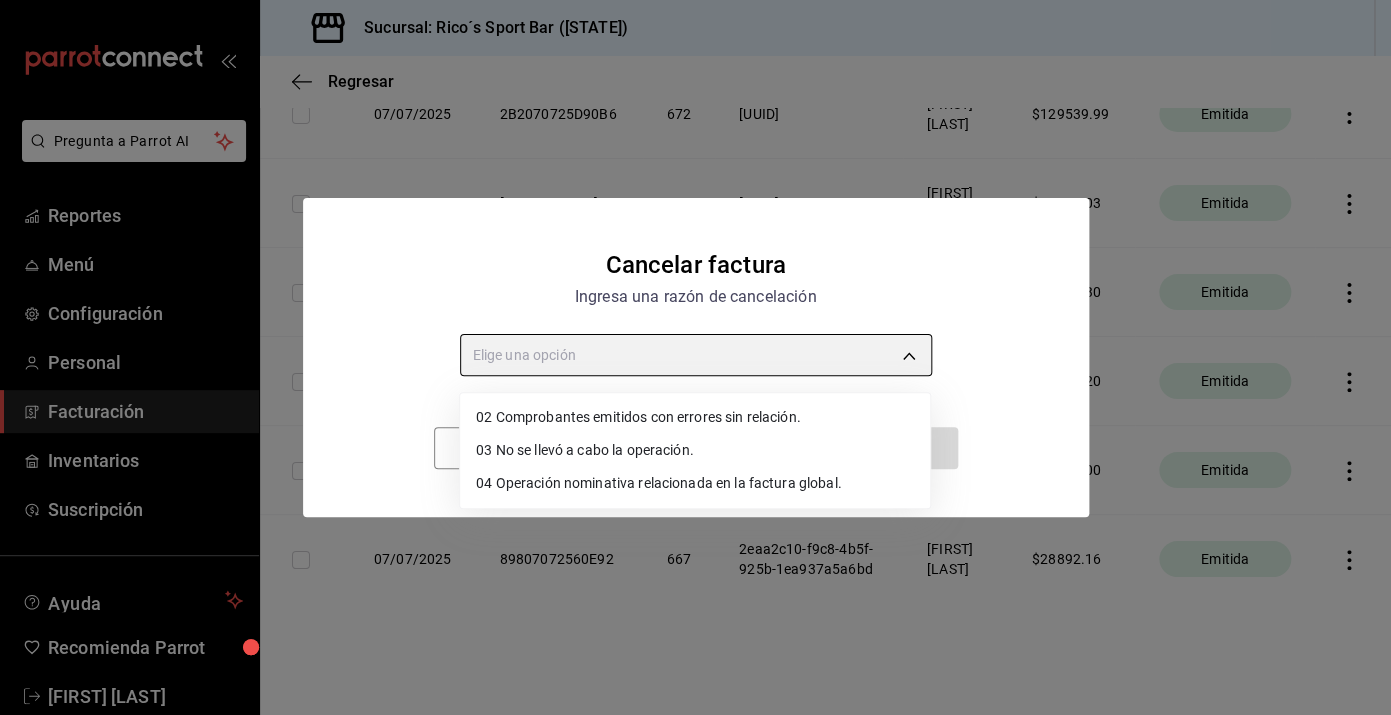 type on "RECEIPT_UNRELATED_ERRORS" 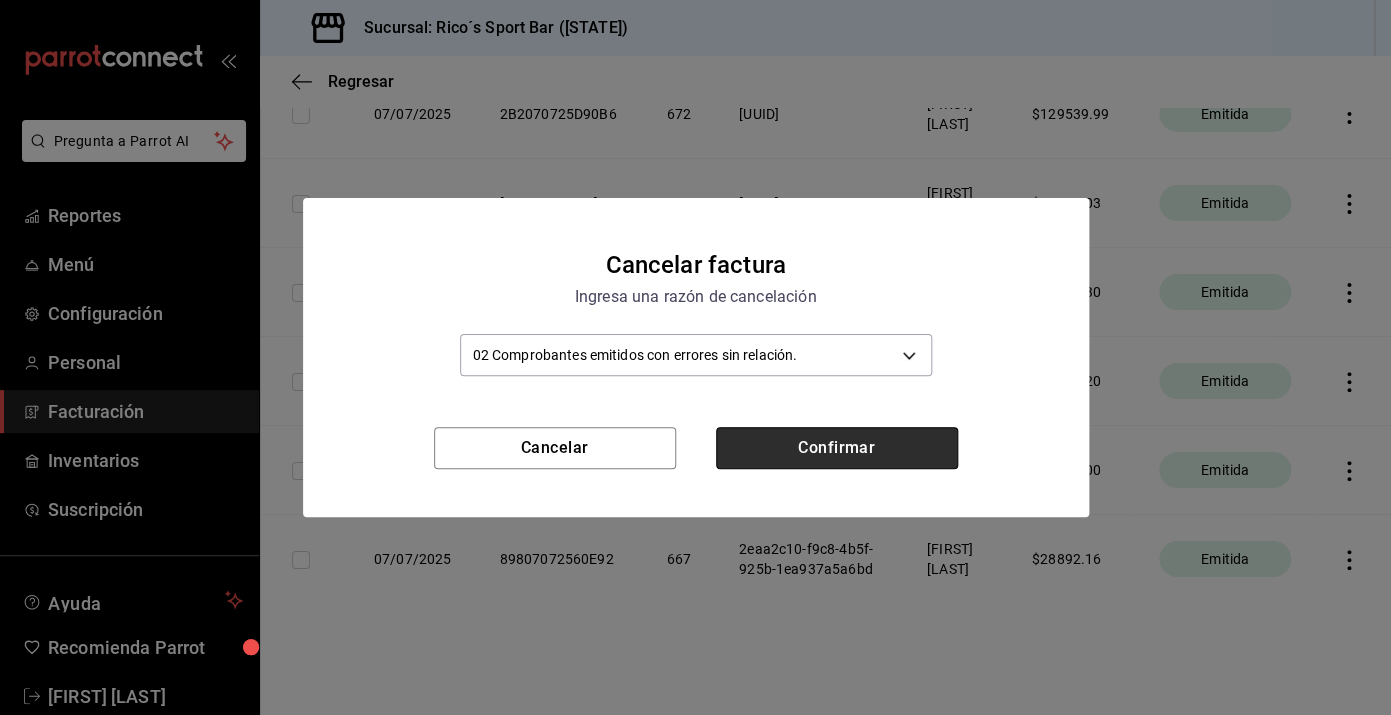 click on "Confirmar" at bounding box center (837, 448) 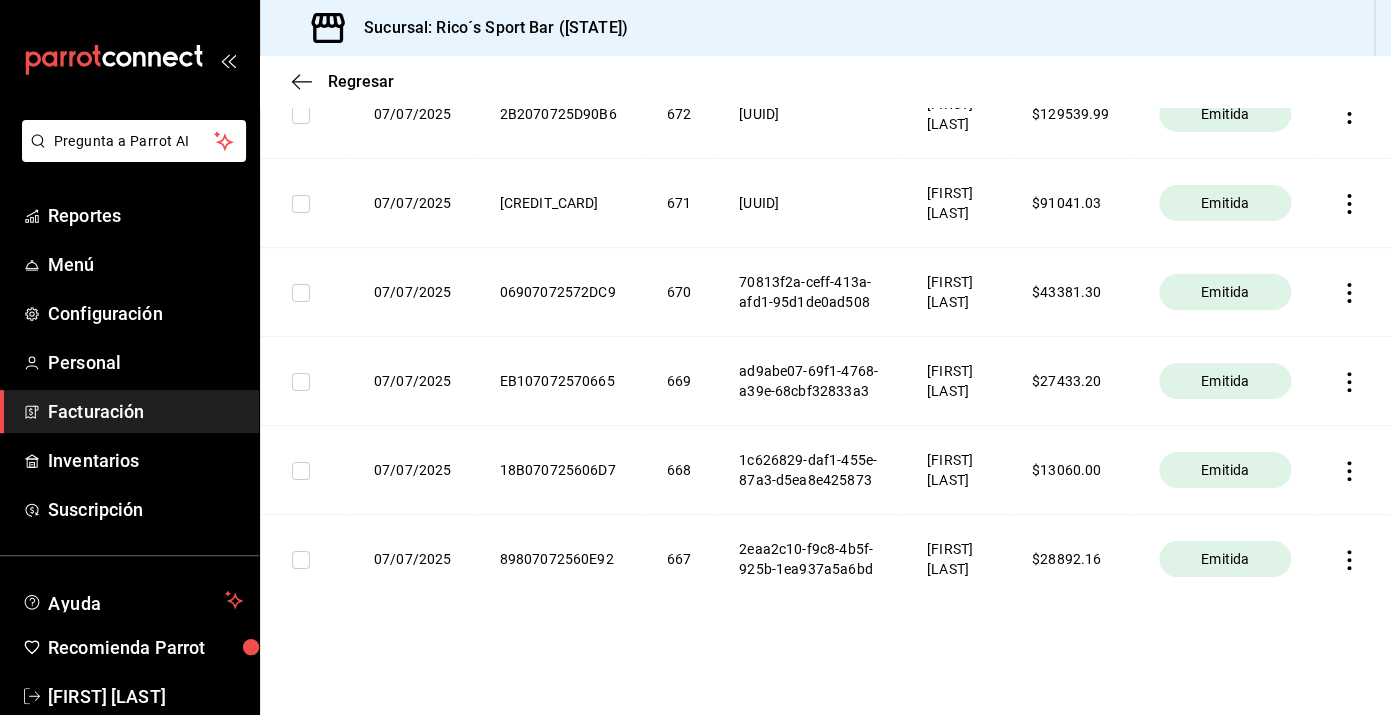 scroll, scrollTop: 3481, scrollLeft: 0, axis: vertical 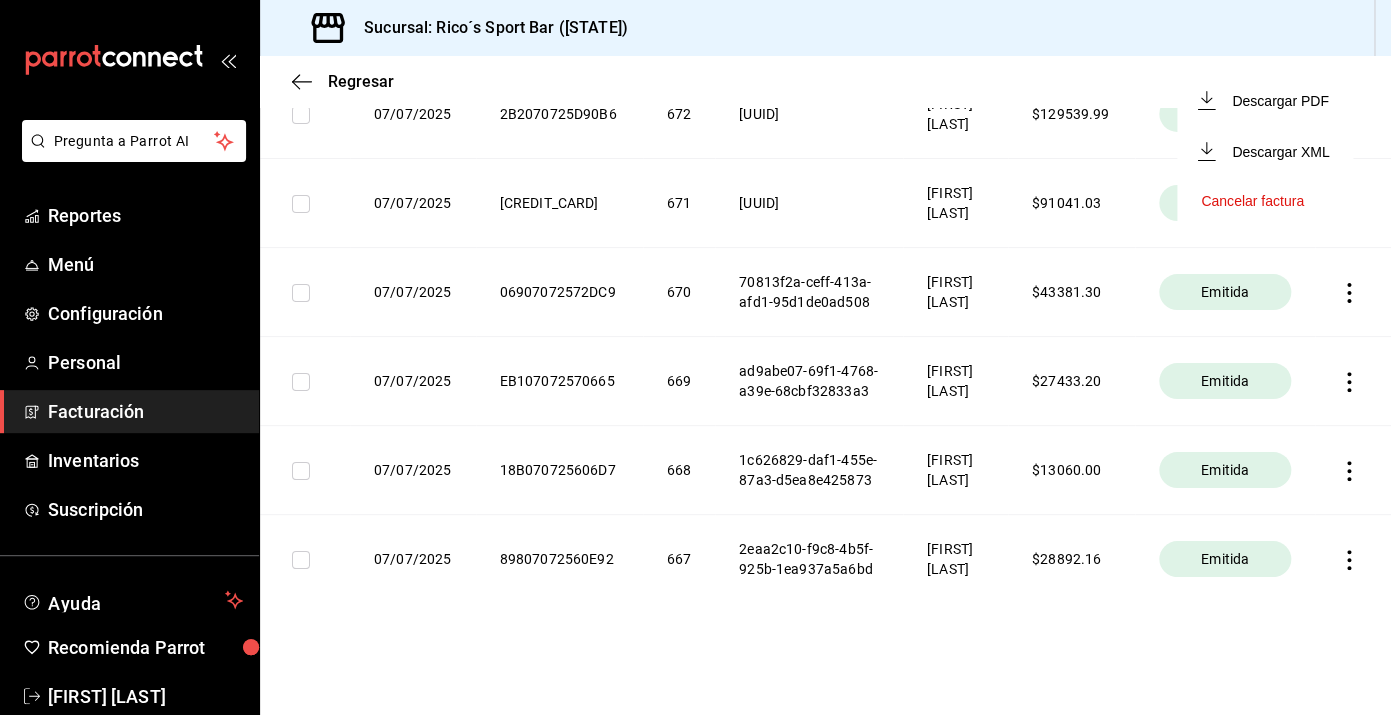 click on "Cancelar factura" at bounding box center (1252, 201) 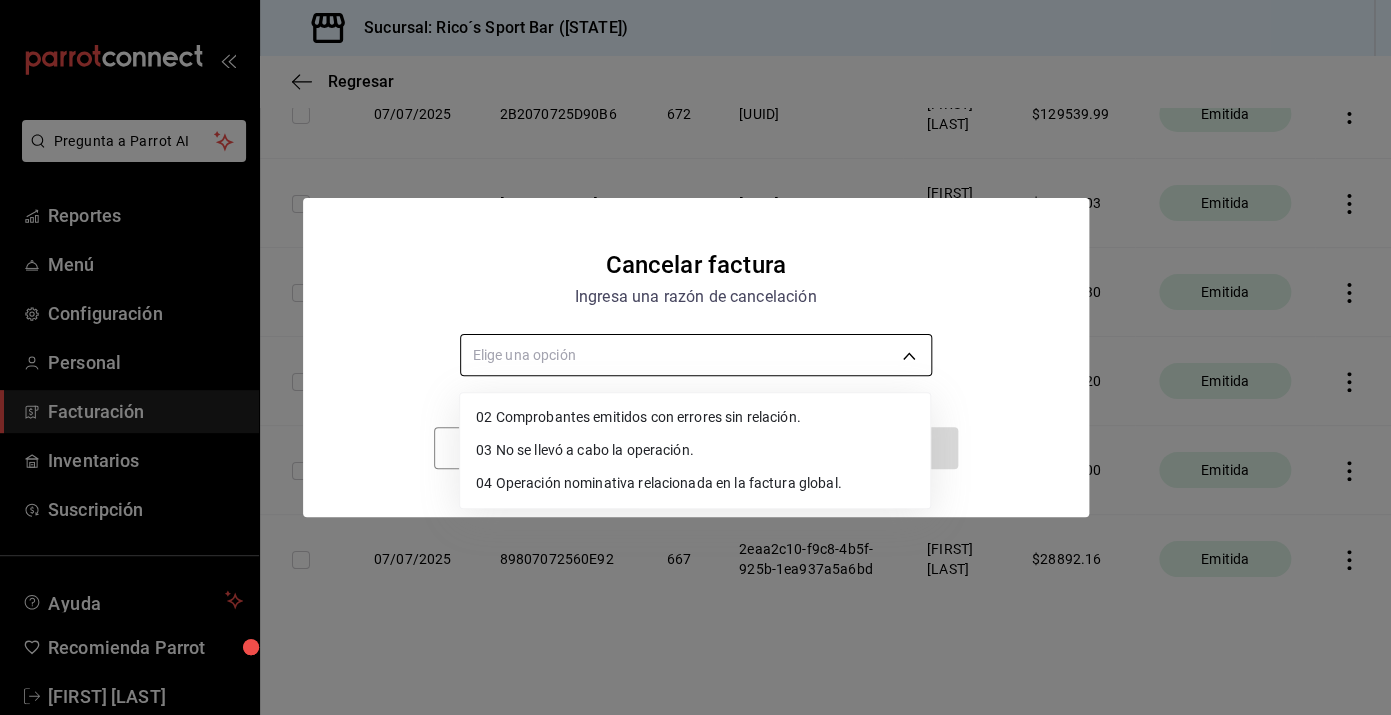 click on "Pregunta a Parrot AI Reportes   Menú   Configuración   Personal   Facturación   Inventarios   Suscripción   Ayuda Recomienda Parrot   [FIRST] [LAST]   Sugerir nueva función   Sucursal: Rico´s Sport Bar (TAMAULIPAS) Regresar Descargar facturas globales Revisa el historial de todas las facturas globales que generaste manualmente desde el sistema. Fecha 2025-07-01 1 / 7 / 2025 - 2025-07-19 19 / 7 / 2025 Código de facturación ​ Código de facturación Razón social Elige una opción Total facturado $1,517,493.72 Exportar a Excel Fecha Código de facturación Folio Folio fiscal Razón social Monto facturado Estatus 07/07/2025 447070725997C8 696 37f579a0-ca17-4426-9ece-651f667ed3ac [FIRST] [LAST] $ 25055.60 Cancelada 07/07/2025 F8B0707253ABED 695 d4e1e741-ecc3-4534-8fa8-90bf2d775f45 [FIRST] [LAST] $ 34316.53 Cancelada 07/07/2025 29207072582228 694 9962275c-a812-4093-99e6-c3155b9c8c25 [FIRST] [LAST] $ 39485.34 Cancelada 07/07/2025 084070725CDE19 693 [FIRST] [LAST] $" at bounding box center (695, 357) 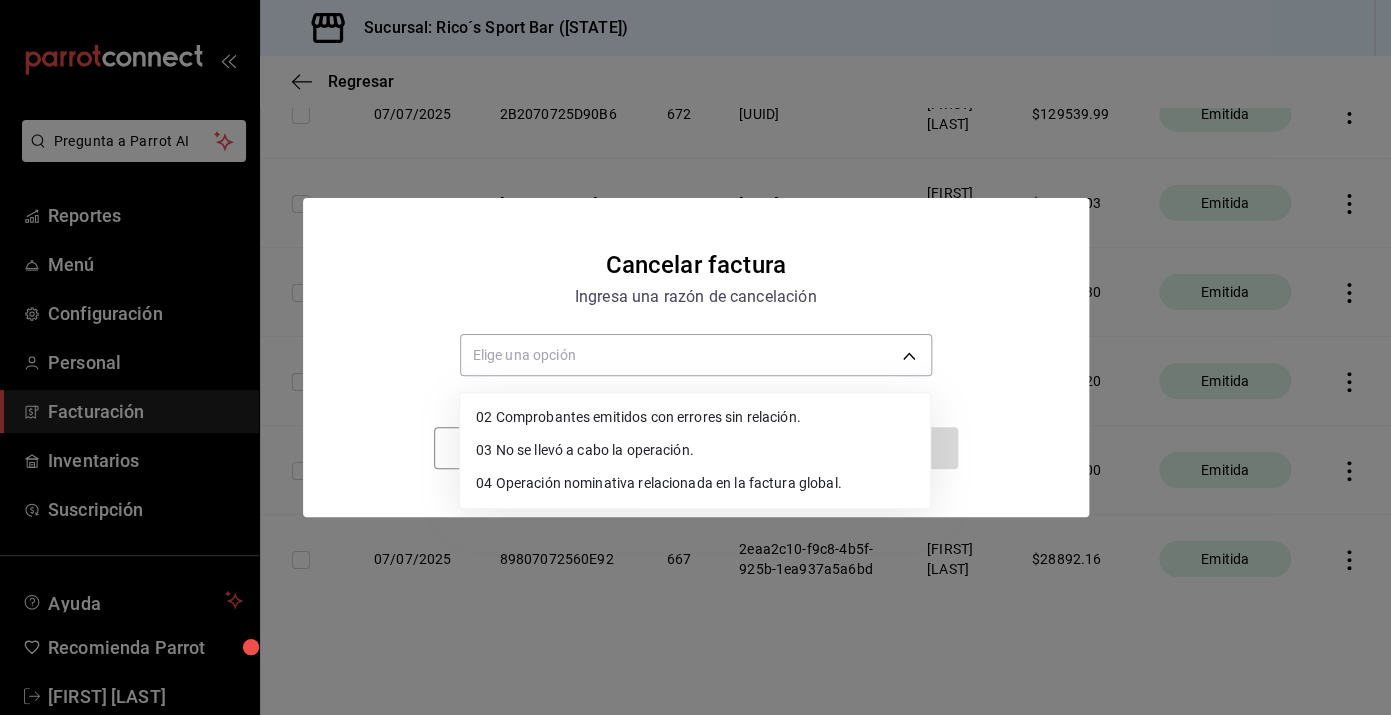 click on "02   Comprobantes emitidos con errores sin relación." at bounding box center (695, 417) 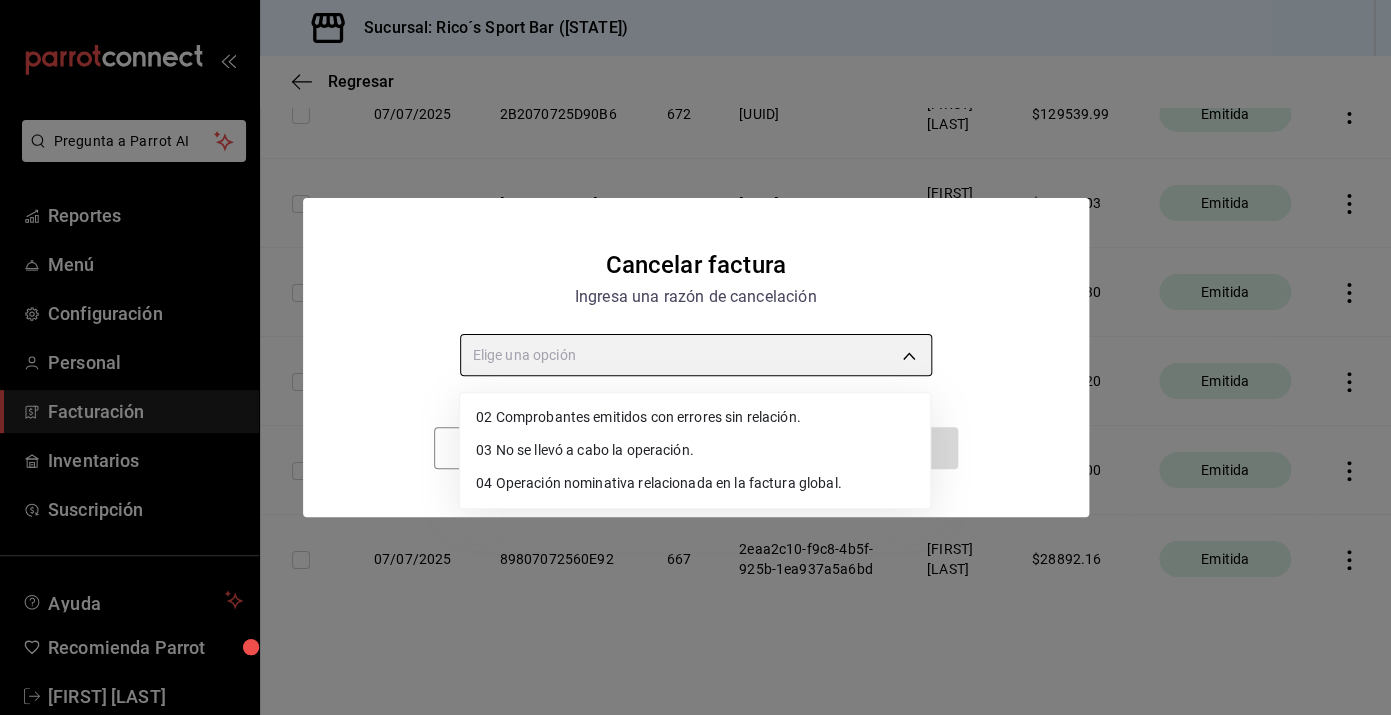 type on "RECEIPT_UNRELATED_ERRORS" 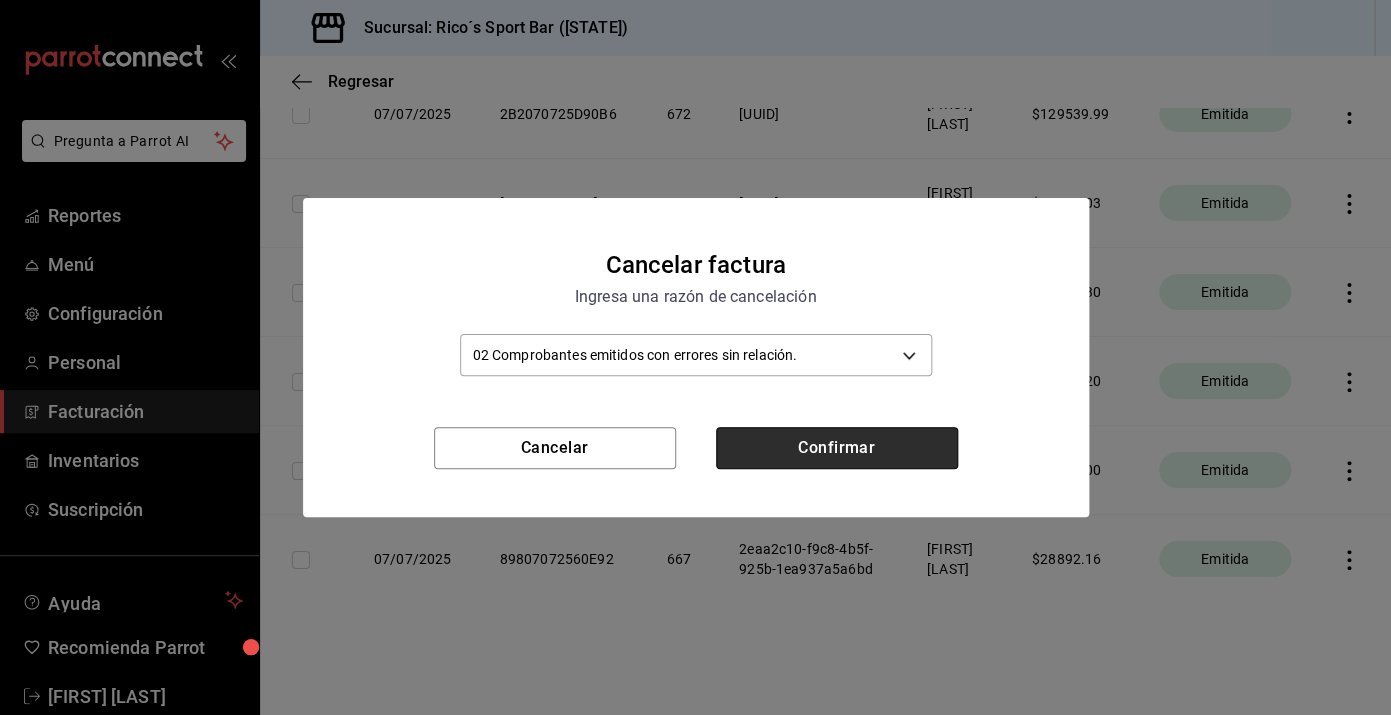 click on "Confirmar" at bounding box center [837, 448] 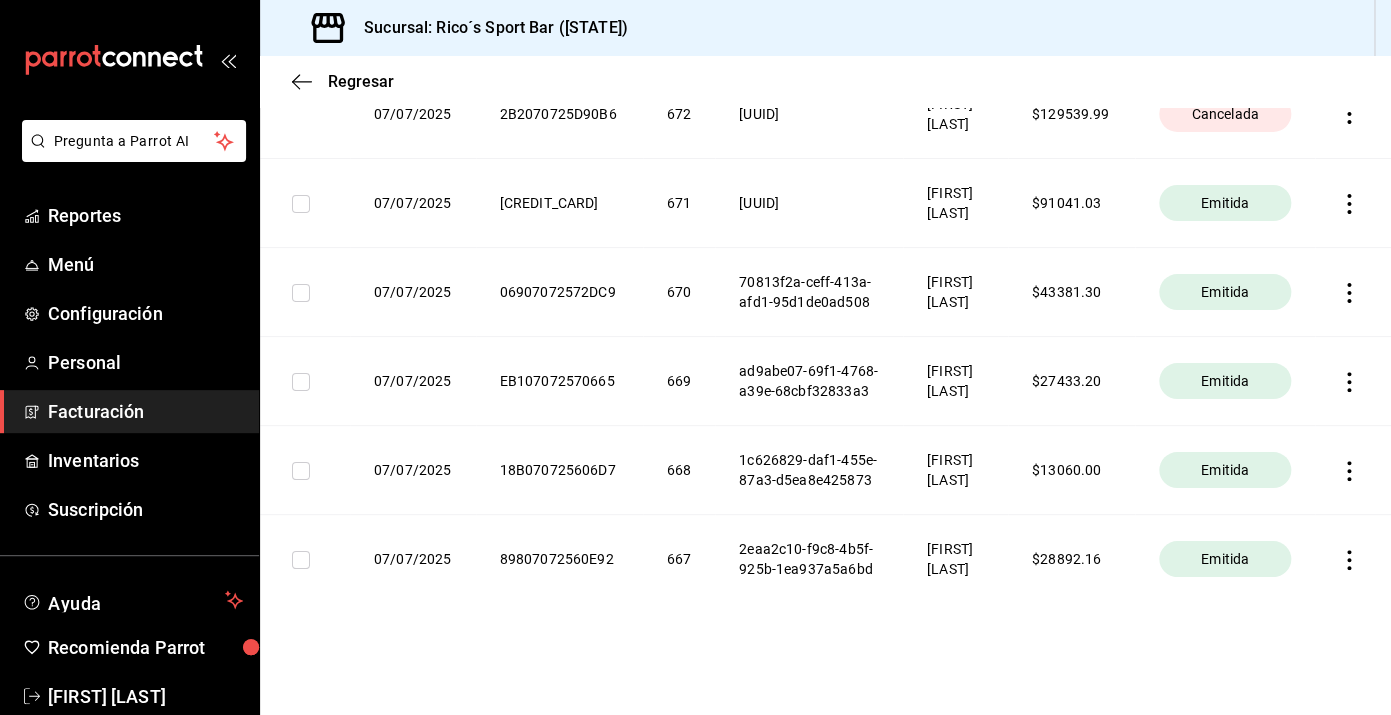 click 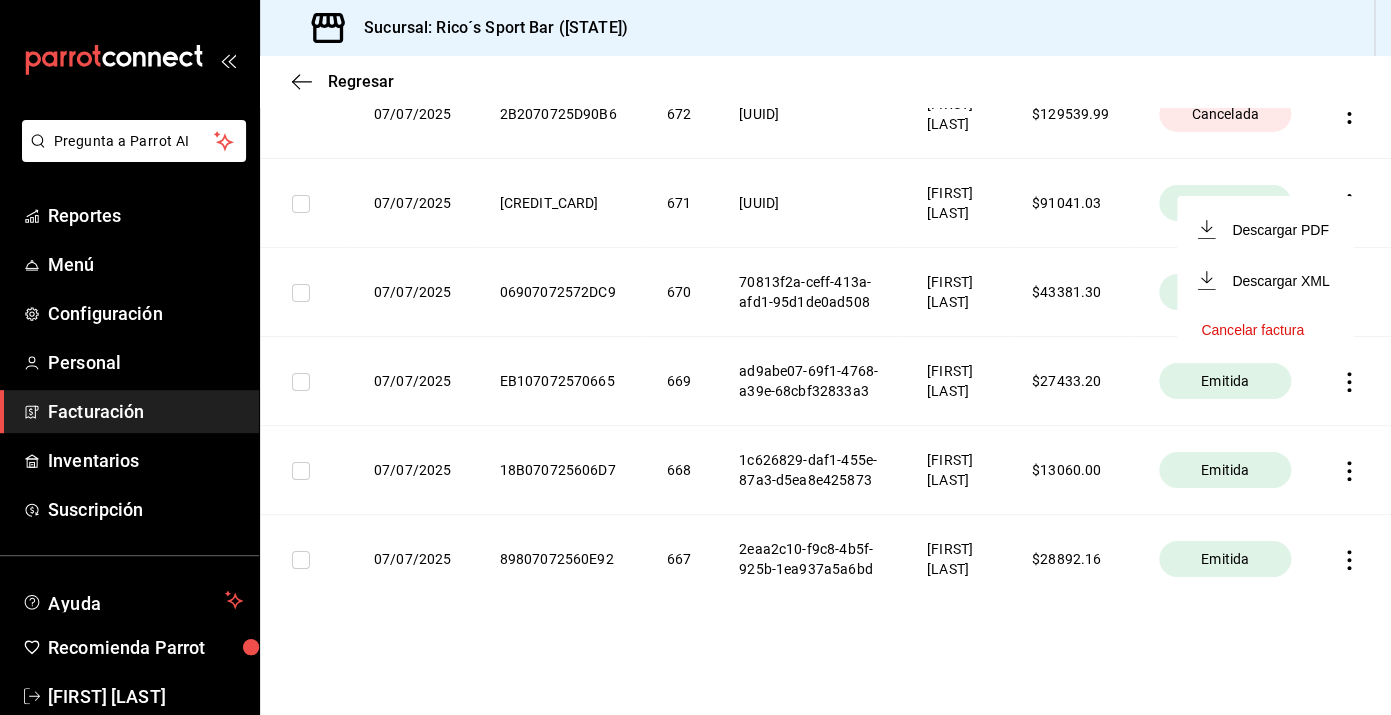 click on "Cancelar factura" at bounding box center [1252, 330] 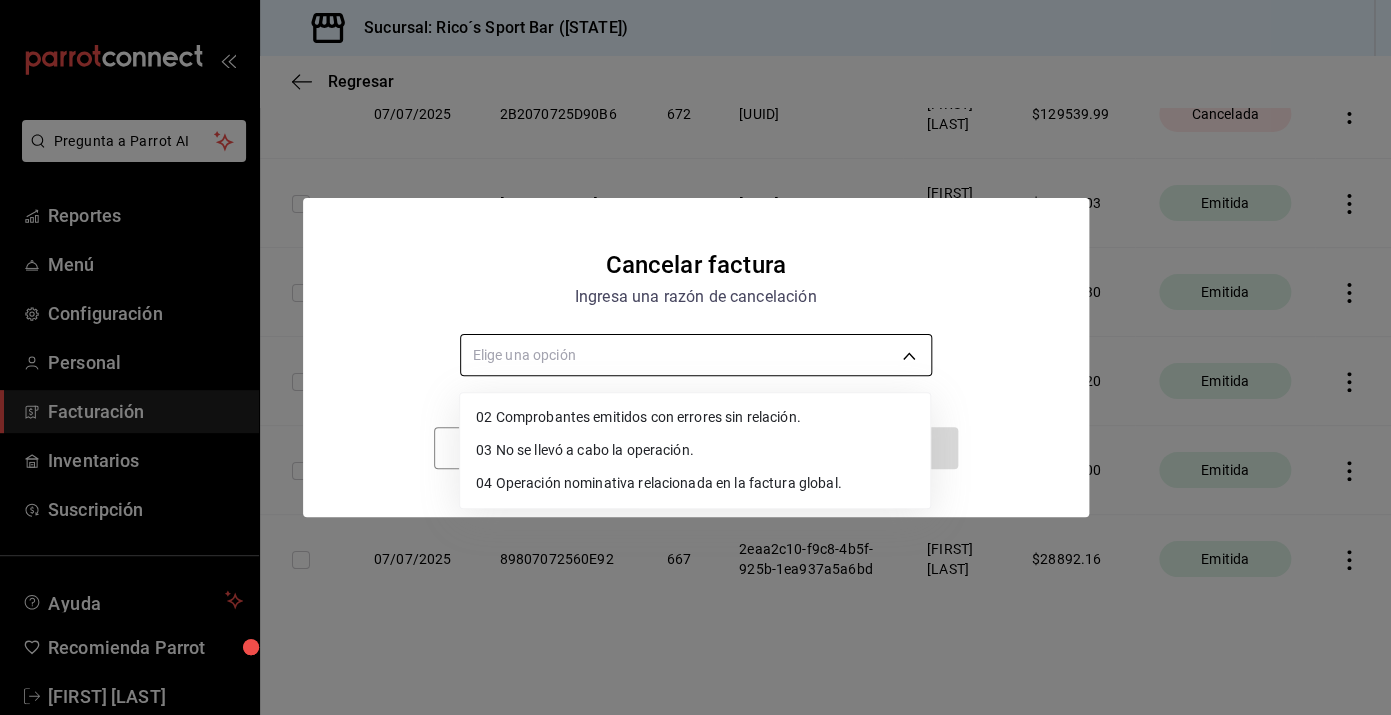click on "Pregunta a Parrot AI Reportes   Menú   Configuración   Personal   Facturación   Inventarios   Suscripción   Ayuda Recomienda Parrot   [FIRST] [LAST]   Sugerir nueva función   Sucursal: Rico´s Sport Bar (TAMAULIPAS) Regresar Descargar facturas globales Revisa el historial de todas las facturas globales que generaste manualmente desde el sistema. Fecha 2025-07-01 1 / 7 / 2025 - 2025-07-19 19 / 7 / 2025 Código de facturación ​ Código de facturación Razón social Elige una opción Total facturado $1,517,493.72 Exportar a Excel Fecha Código de facturación Folio Folio fiscal Razón social Monto facturado Estatus 07/07/2025 447070725997C8 696 37f579a0-ca17-4426-9ece-651f667ed3ac [FIRST] [LAST] $ 25055.60 Cancelada 07/07/2025 F8B0707253ABED 695 d4e1e741-ecc3-4534-8fa8-90bf2d775f45 [FIRST] [LAST] $ 34316.53 Cancelada 07/07/2025 29207072582228 694 9962275c-a812-4093-99e6-c3155b9c8c25 [FIRST] [LAST] $ 39485.34 Cancelada 07/07/2025 084070725CDE19 693 [FIRST] [LAST] $" at bounding box center [695, 357] 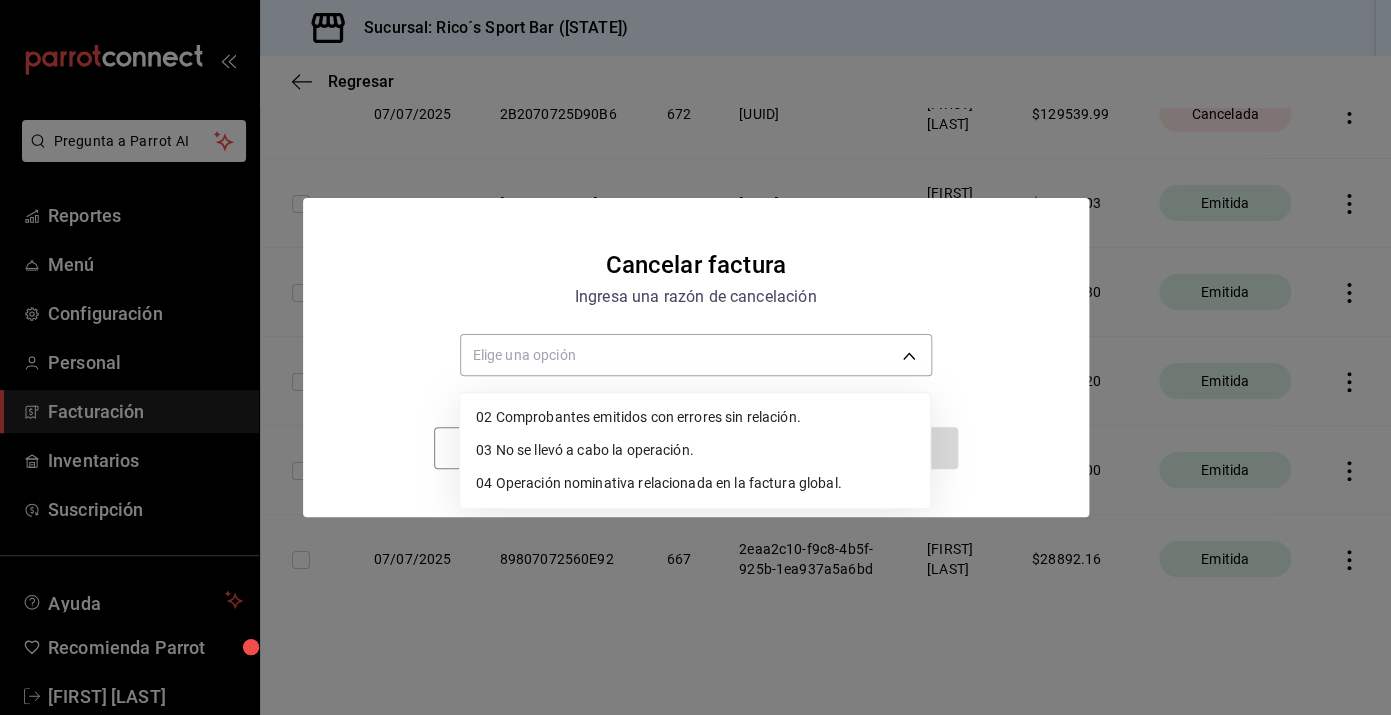 click on "02   Comprobantes emitidos con errores sin relación." at bounding box center [695, 417] 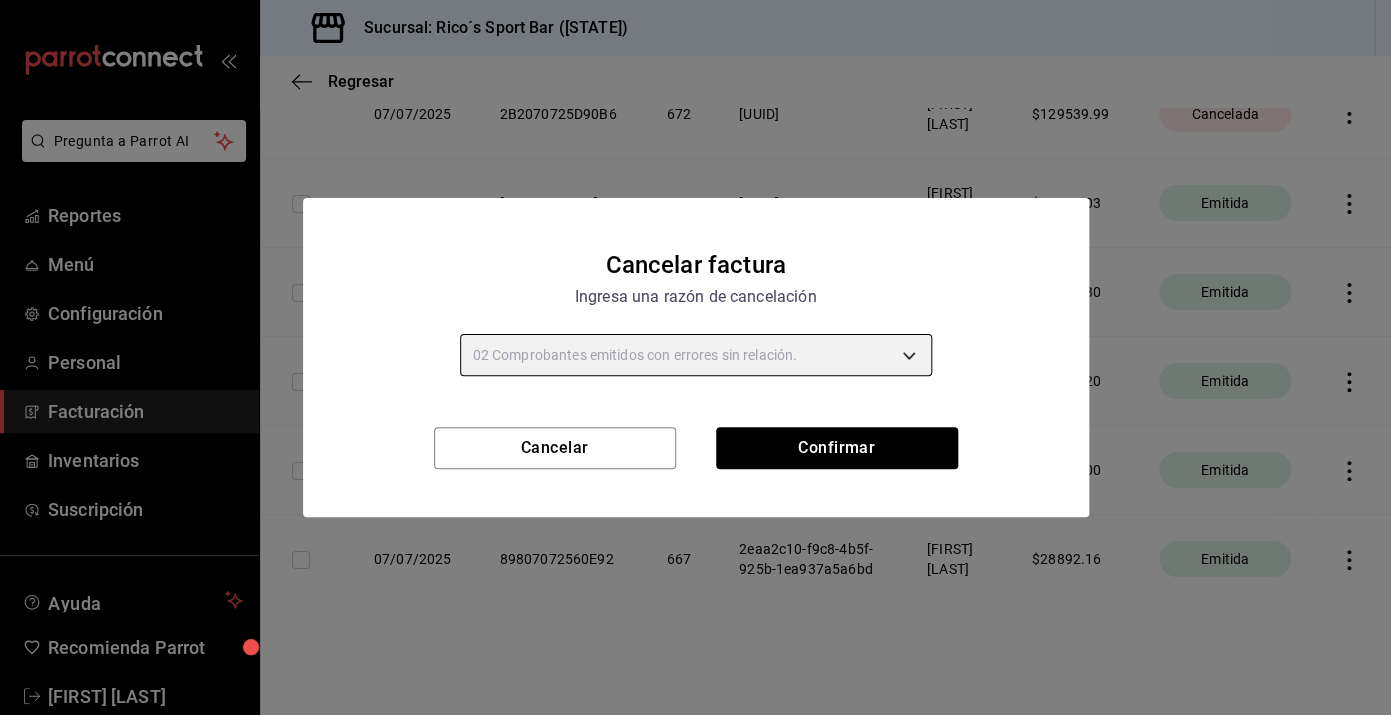 type on "RECEIPT_UNRELATED_ERRORS" 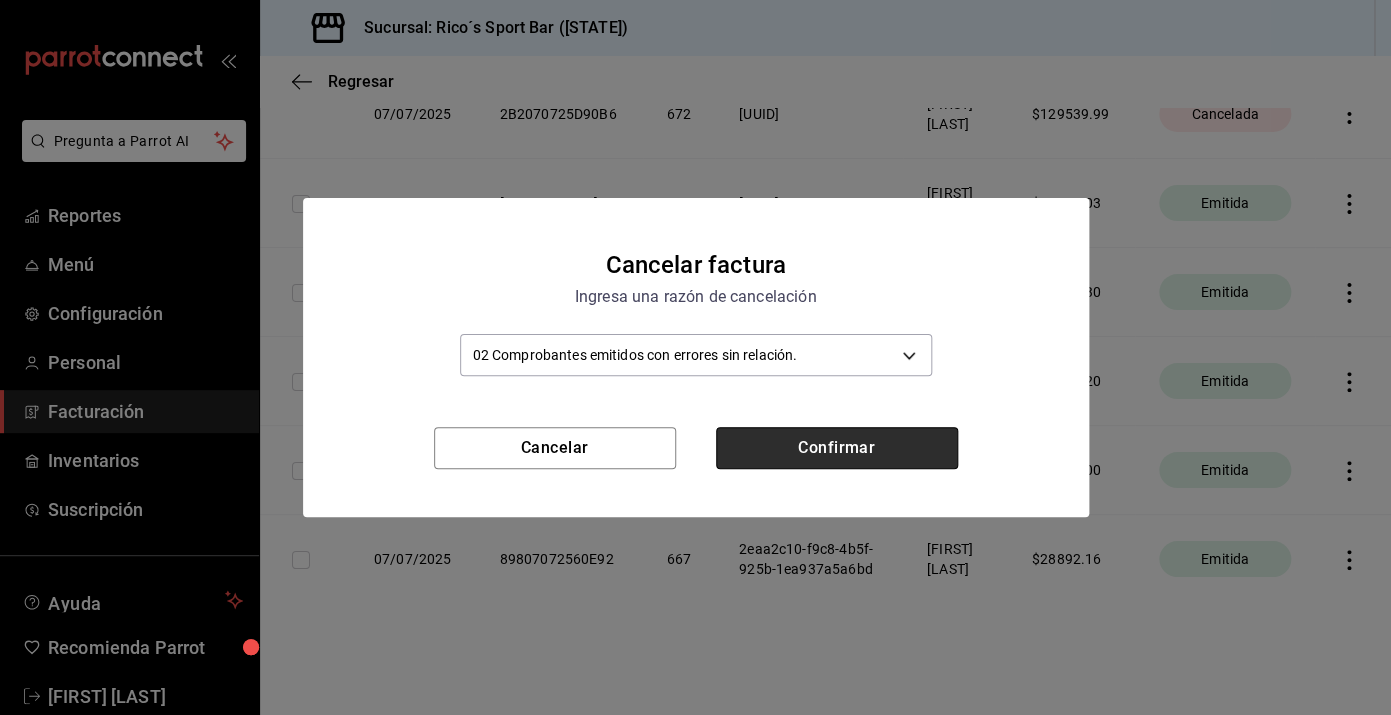 click on "Confirmar" at bounding box center (837, 448) 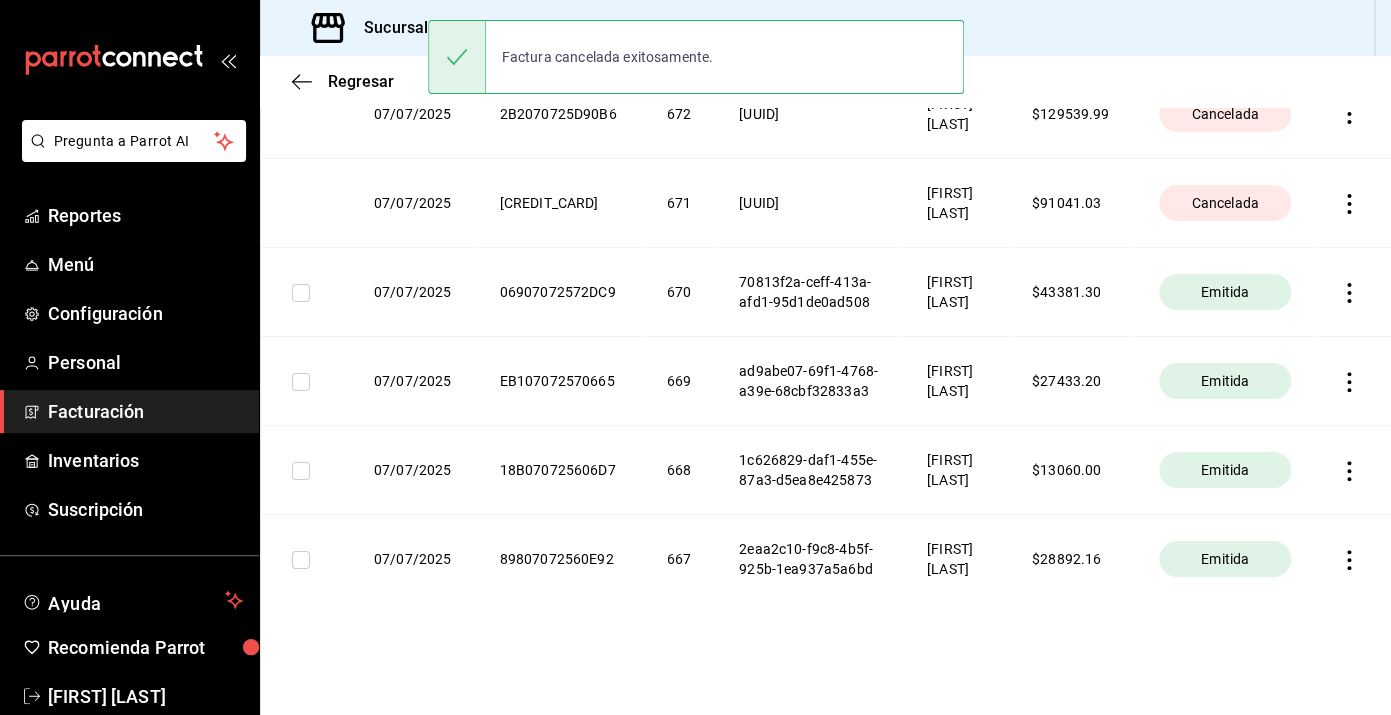 scroll, scrollTop: 3703, scrollLeft: 0, axis: vertical 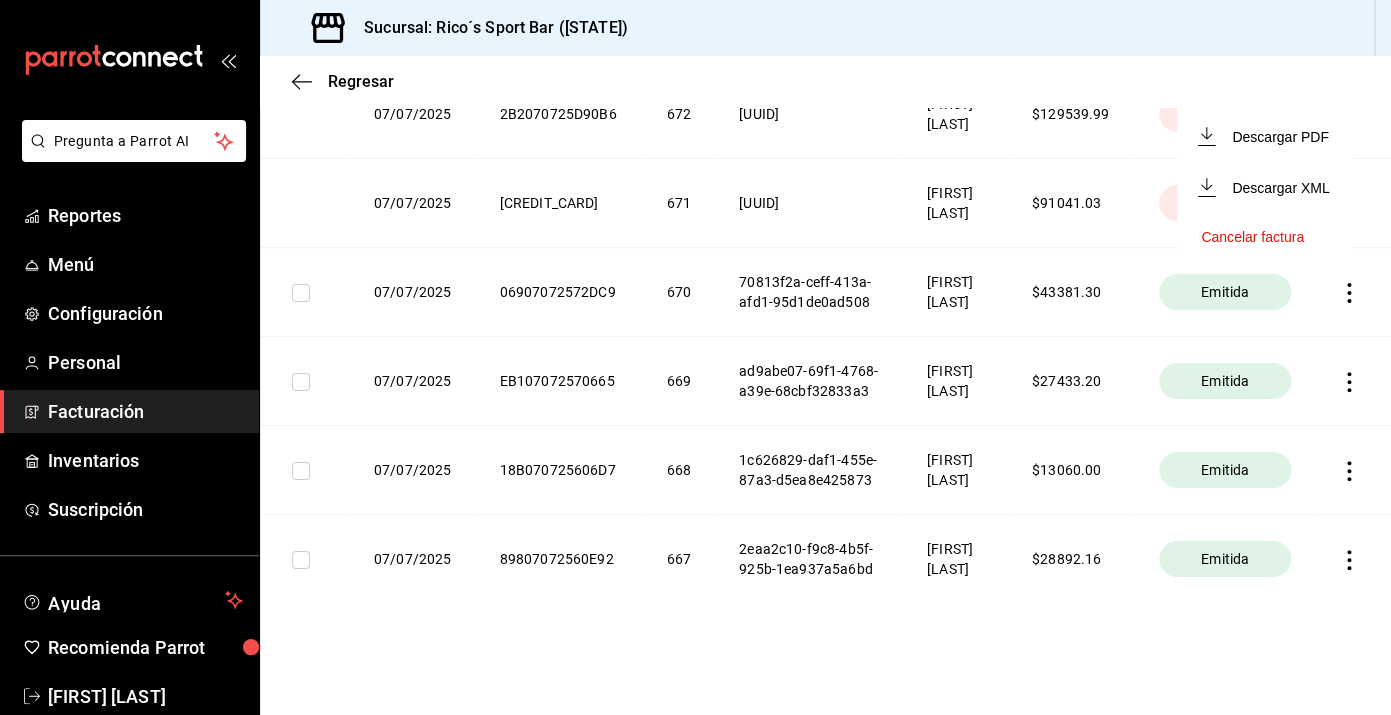 click on "Cancelar factura" at bounding box center (1252, 237) 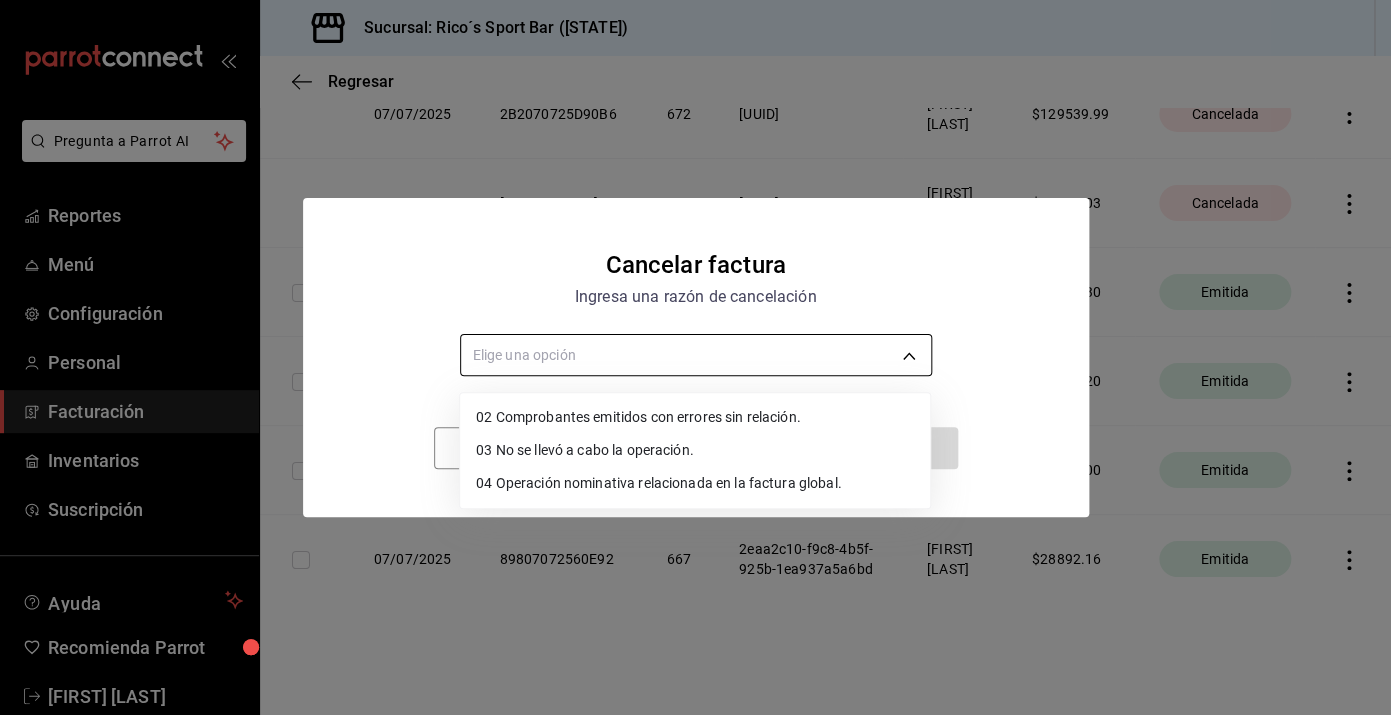 click on "Pregunta a Parrot AI Reportes   Menú   Configuración   Personal   Facturación   Inventarios   Suscripción   Ayuda Recomienda Parrot   [FIRST] [LAST]   Sugerir nueva función   Sucursal: Rico´s Sport Bar (TAMAULIPAS) Regresar Descargar facturas globales Revisa el historial de todas las facturas globales que generaste manualmente desde el sistema. Fecha 2025-07-01 1 / 7 / 2025 - 2025-07-19 19 / 7 / 2025 Código de facturación ​ Código de facturación Razón social Elige una opción Total facturado $1,517,493.72 Exportar a Excel Fecha Código de facturación Folio Folio fiscal Razón social Monto facturado Estatus 07/07/2025 447070725997C8 696 37f579a0-ca17-4426-9ece-651f667ed3ac [FIRST] [LAST] $ 25055.60 Cancelada 07/07/2025 F8B0707253ABED 695 d4e1e741-ecc3-4534-8fa8-90bf2d775f45 [FIRST] [LAST] $ 34316.53 Cancelada 07/07/2025 29207072582228 694 9962275c-a812-4093-99e6-c3155b9c8c25 [FIRST] [LAST] $ 39485.34 Cancelada 07/07/2025 084070725CDE19 693 [FIRST] [LAST] $" at bounding box center (695, 357) 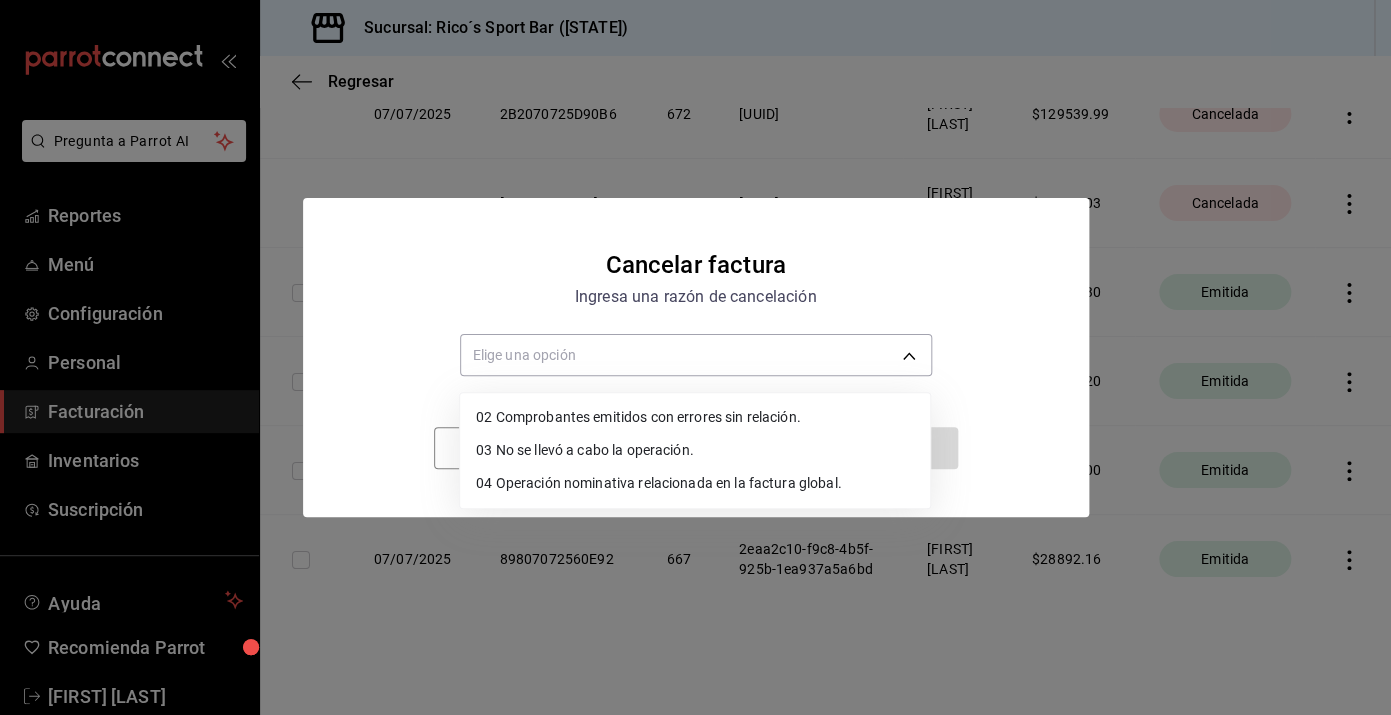 click on "02   Comprobantes emitidos con errores sin relación." at bounding box center [695, 417] 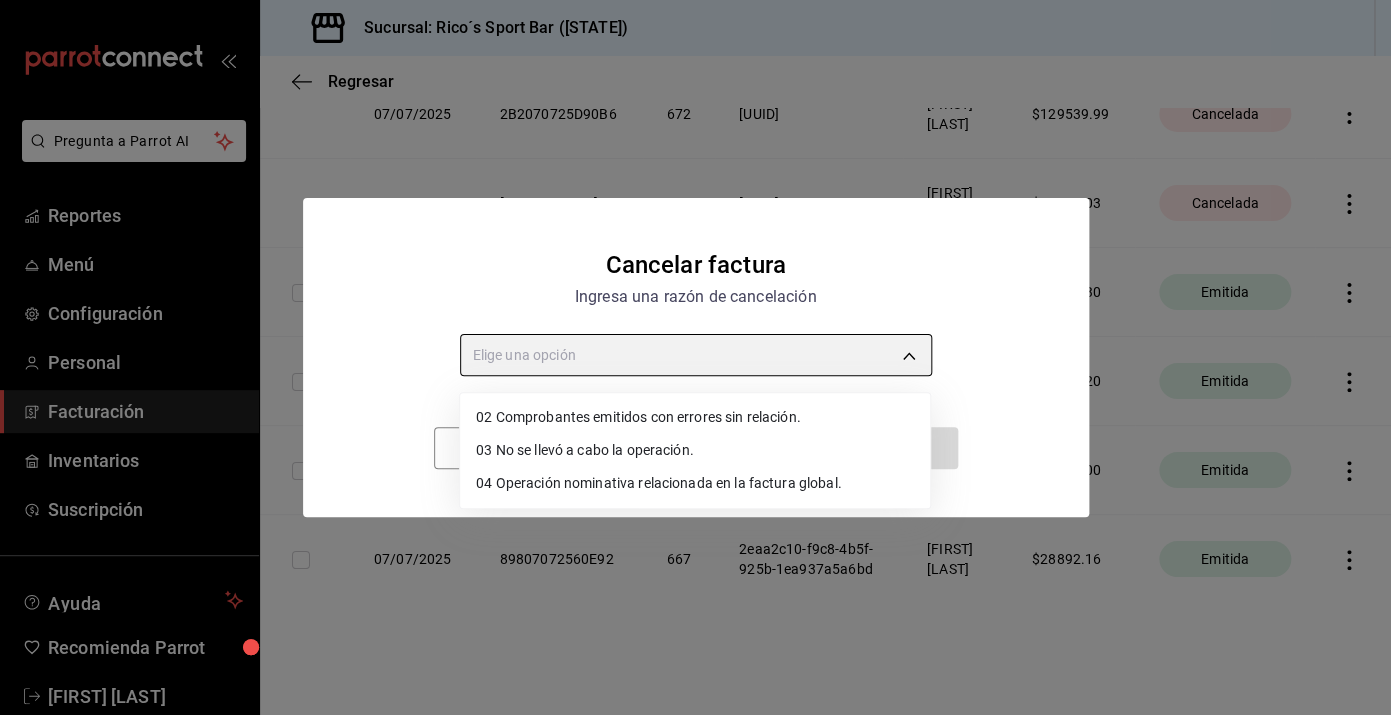 type on "RECEIPT_UNRELATED_ERRORS" 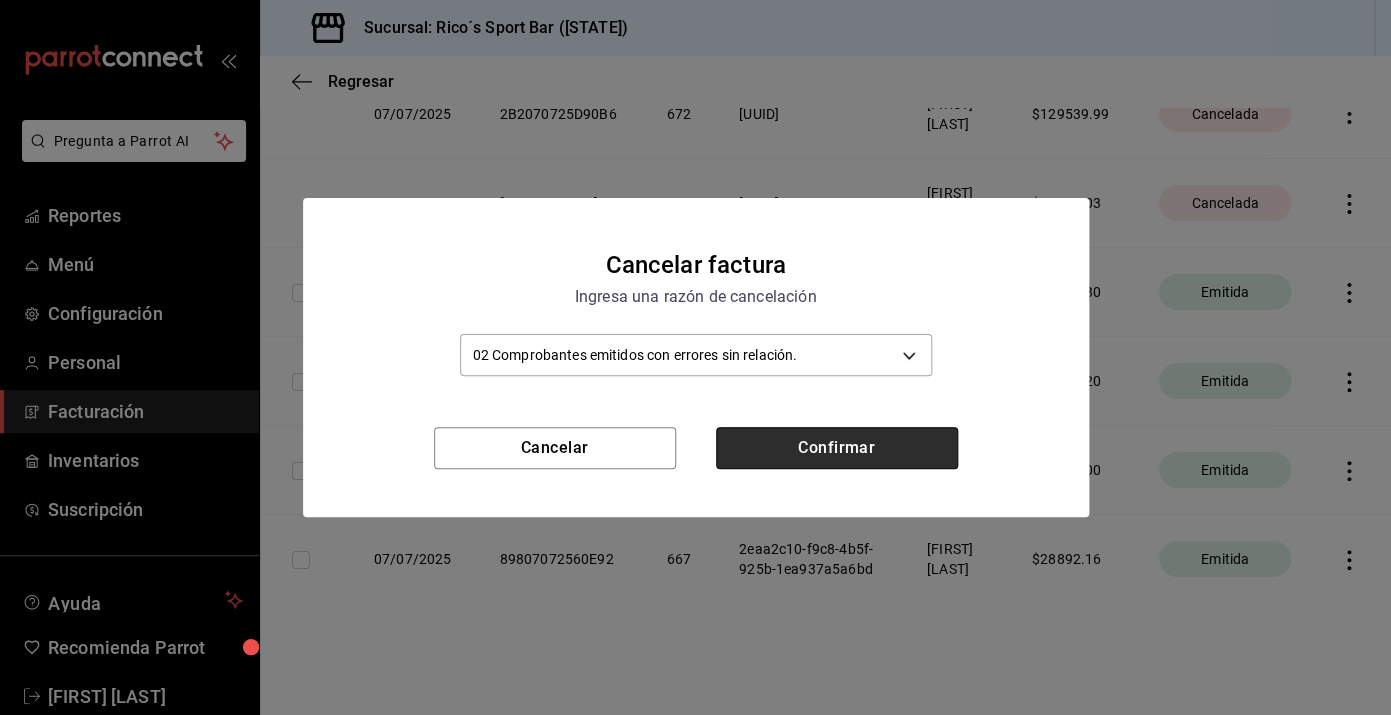 click on "Confirmar" at bounding box center (837, 448) 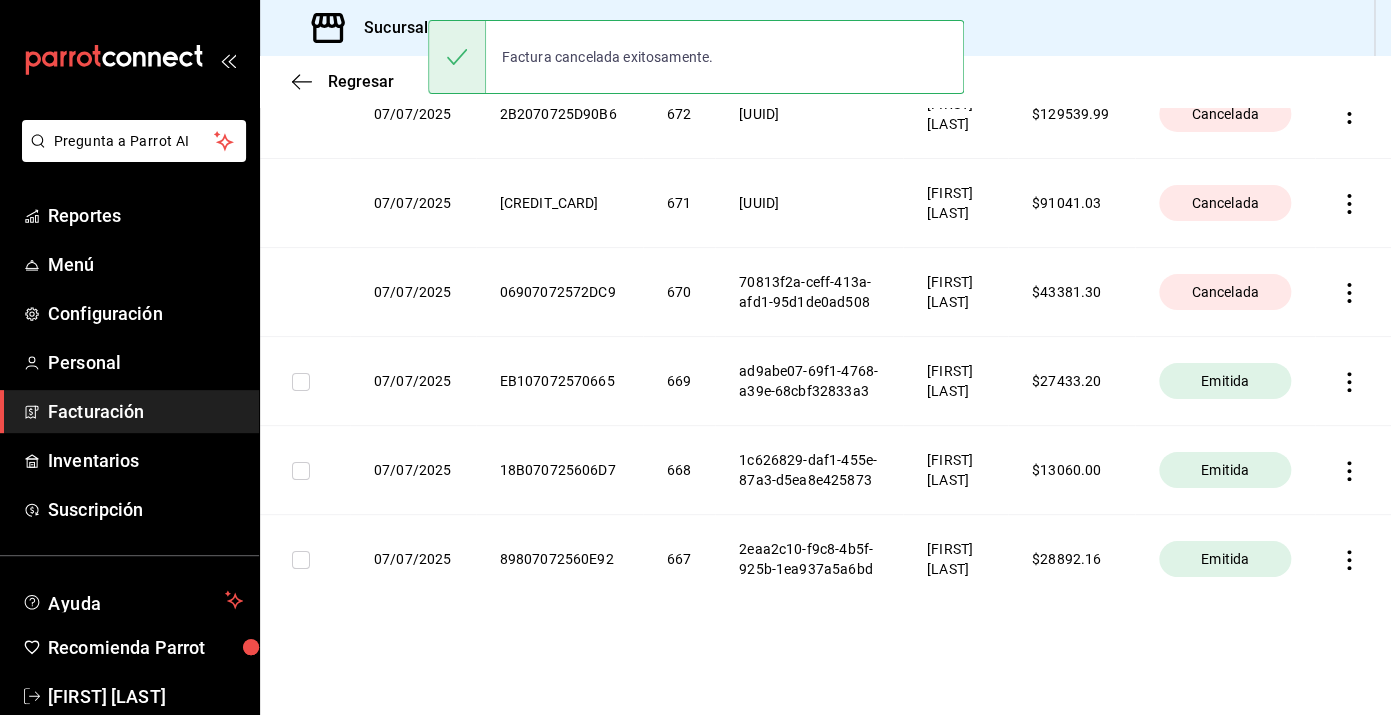 click 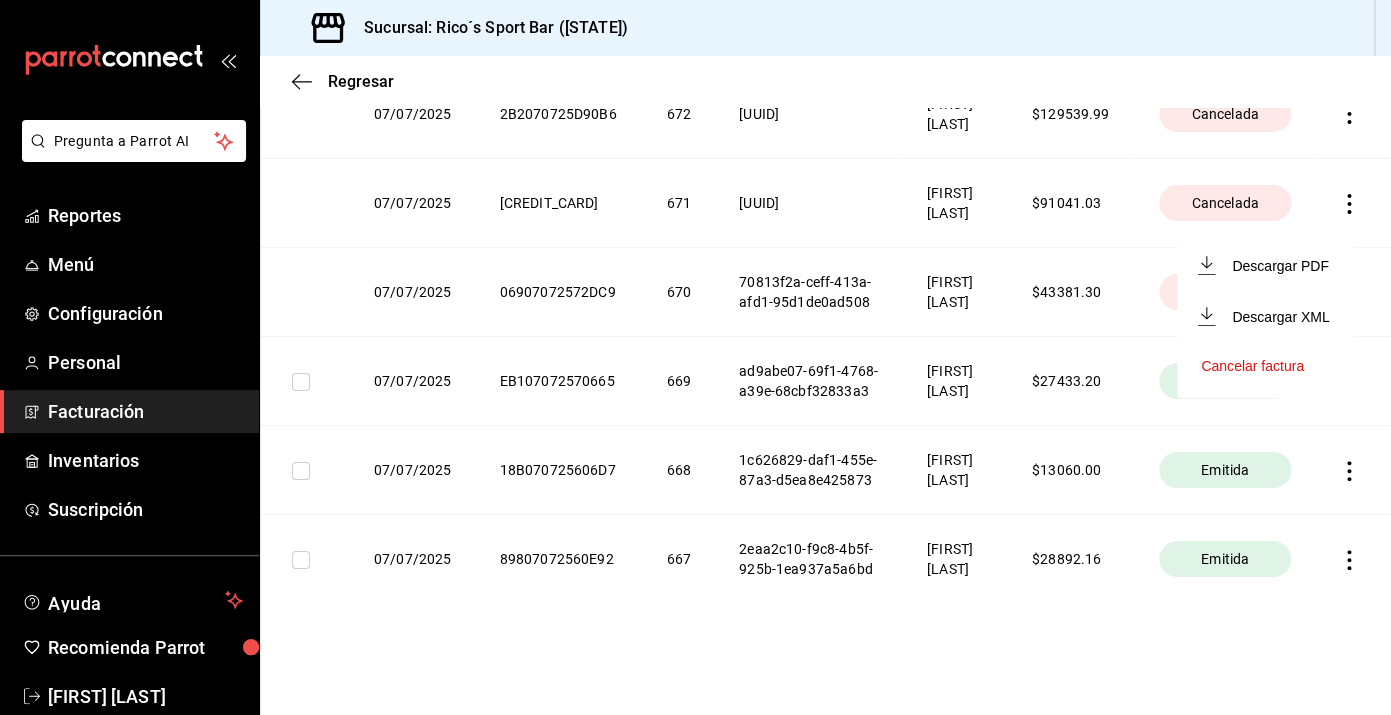 click on "Cancelar factura" at bounding box center [1252, 366] 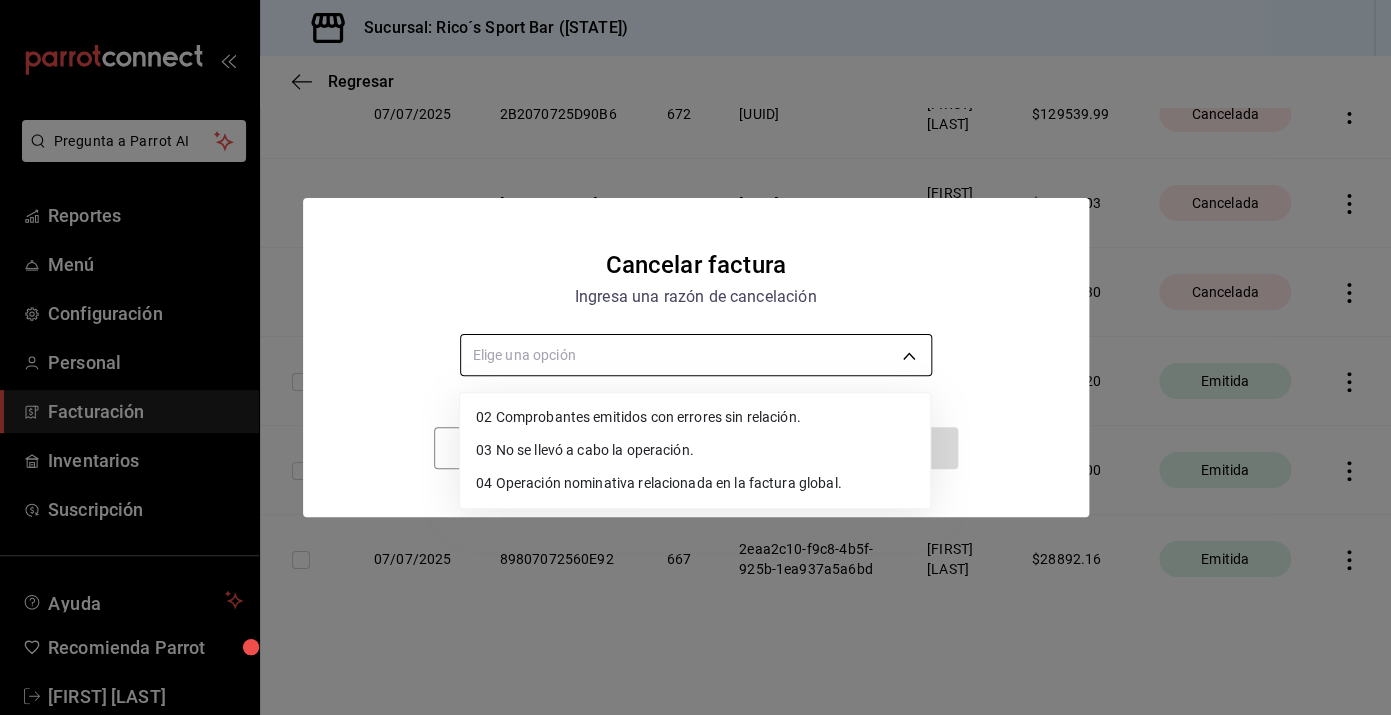 click on "Pregunta a Parrot AI Reportes   Menú   Configuración   Personal   Facturación   Inventarios   Suscripción   Ayuda Recomienda Parrot   [FIRST] [LAST]   Sugerir nueva función   Sucursal: Rico´s Sport Bar (TAMAULIPAS) Regresar Descargar facturas globales Revisa el historial de todas las facturas globales que generaste manualmente desde el sistema. Fecha 2025-07-01 1 / 7 / 2025 - 2025-07-19 19 / 7 / 2025 Código de facturación ​ Código de facturación Razón social Elige una opción Total facturado $1,517,493.72 Exportar a Excel Fecha Código de facturación Folio Folio fiscal Razón social Monto facturado Estatus 07/07/2025 447070725997C8 696 37f579a0-ca17-4426-9ece-651f667ed3ac [FIRST] [LAST] $ 25055.60 Cancelada 07/07/2025 F8B0707253ABED 695 d4e1e741-ecc3-4534-8fa8-90bf2d775f45 [FIRST] [LAST] $ 34316.53 Cancelada 07/07/2025 29207072582228 694 9962275c-a812-4093-99e6-c3155b9c8c25 [FIRST] [LAST] $ 39485.34 Cancelada 07/07/2025 084070725CDE19 693 [FIRST] [LAST] $" at bounding box center (695, 357) 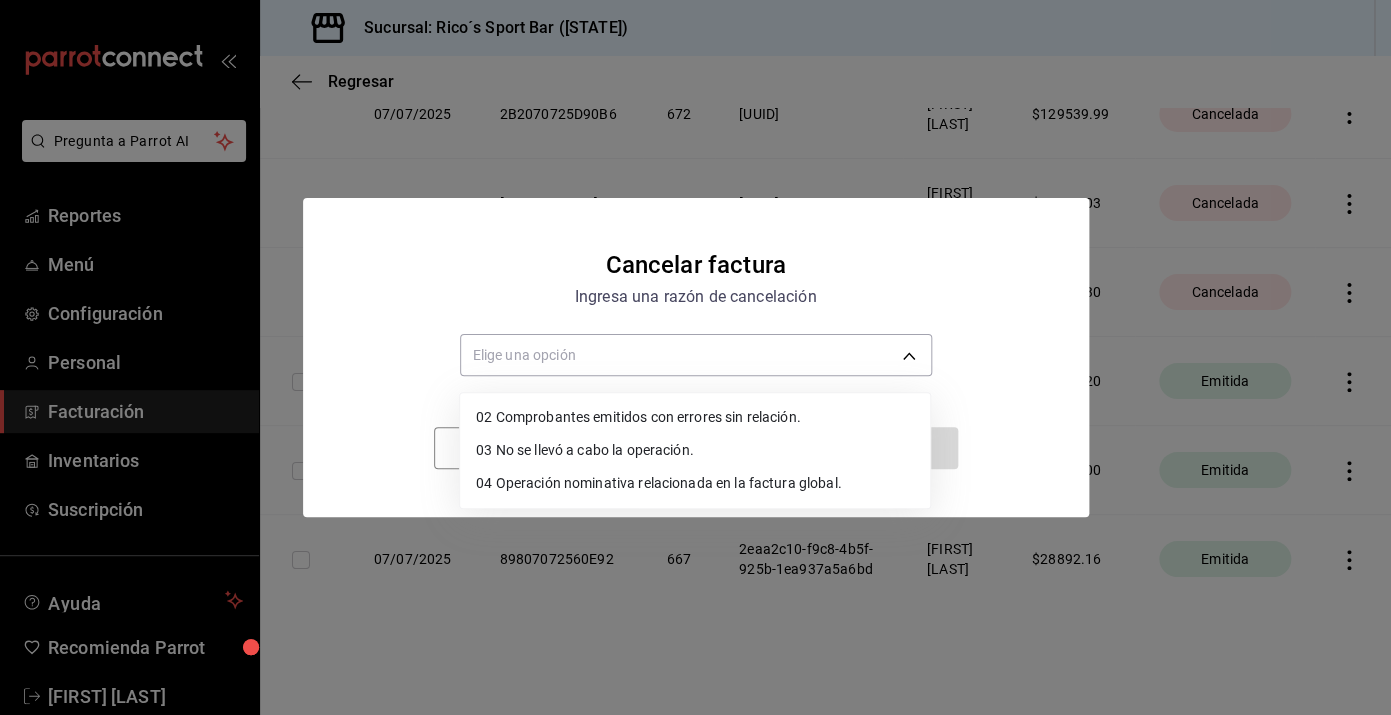 click on "02   Comprobantes emitidos con errores sin relación." at bounding box center [695, 417] 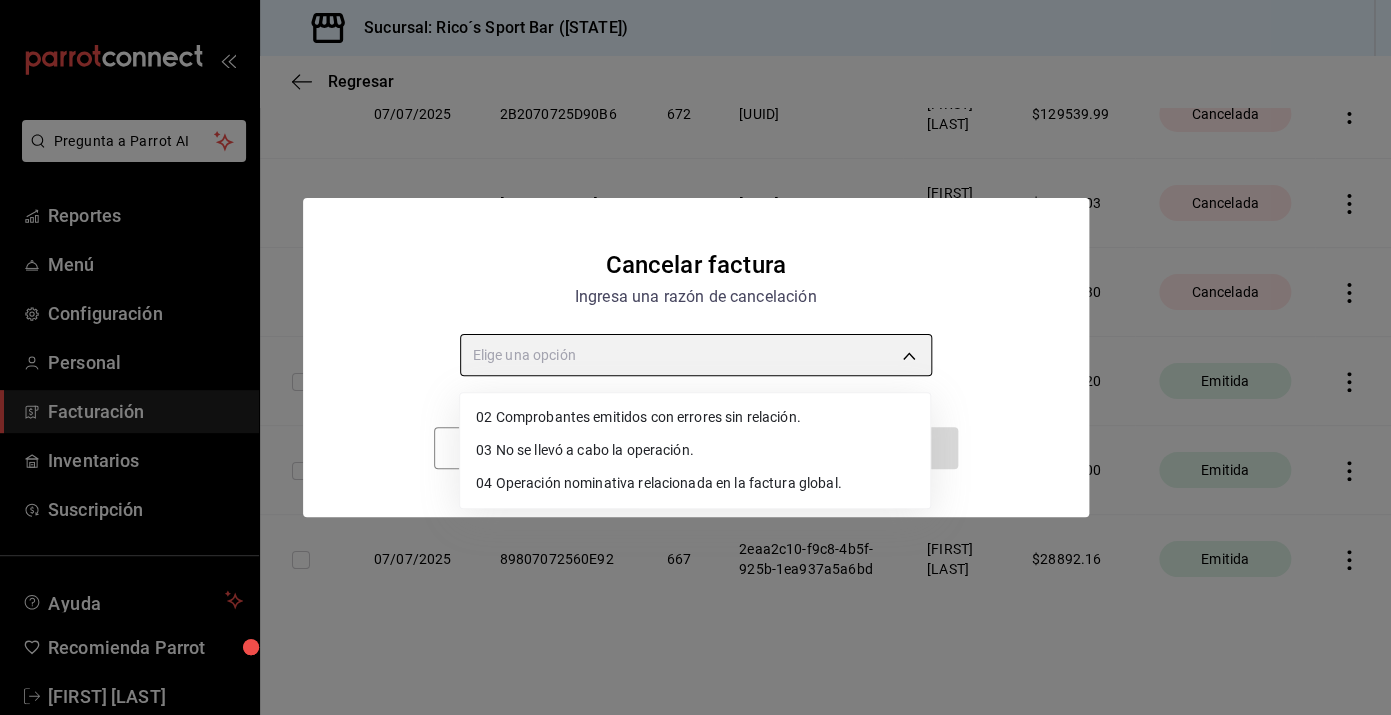 type on "RECEIPT_UNRELATED_ERRORS" 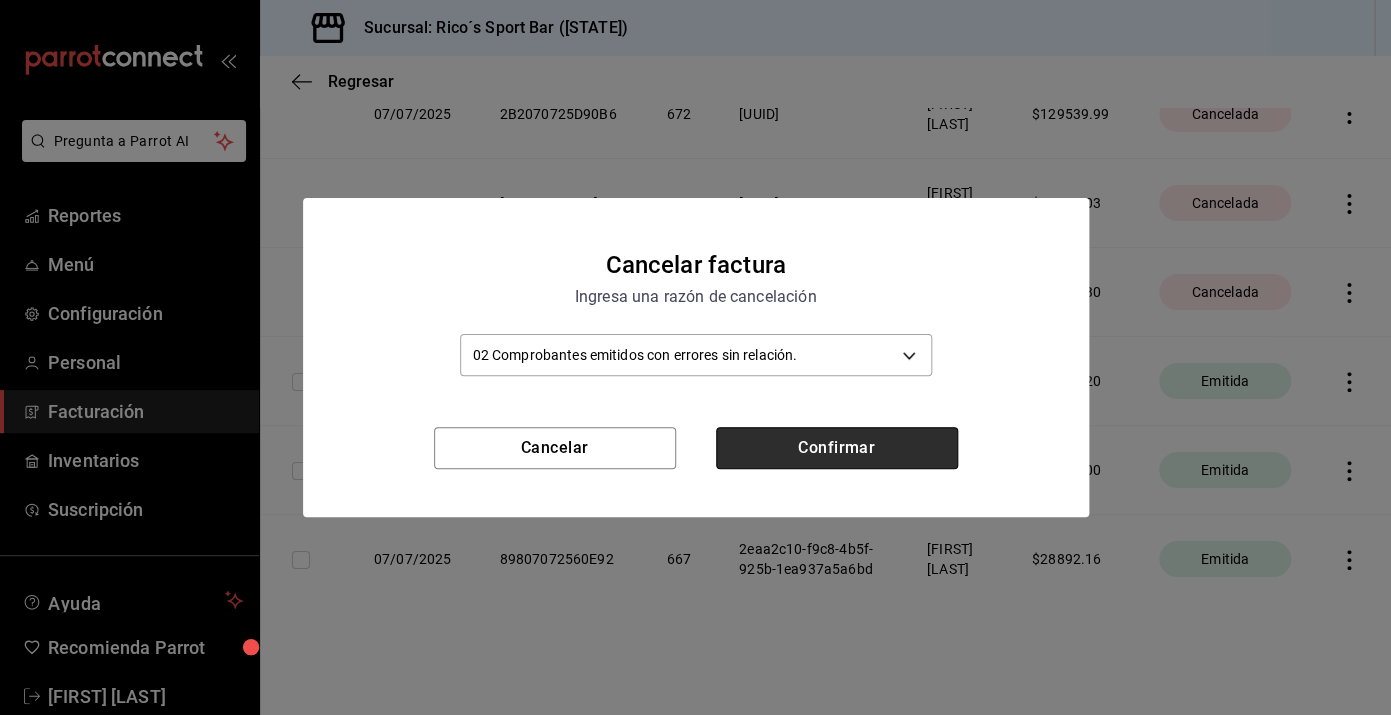 click on "Confirmar" at bounding box center (837, 448) 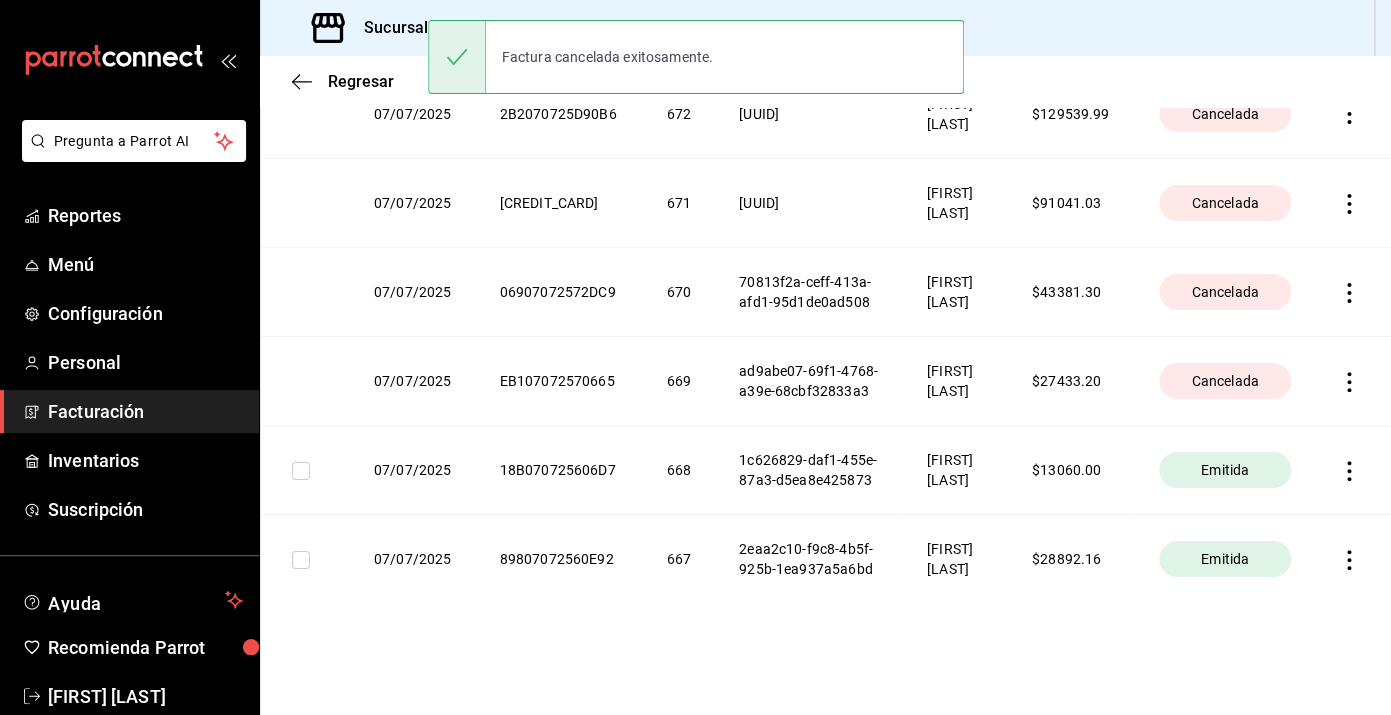 click 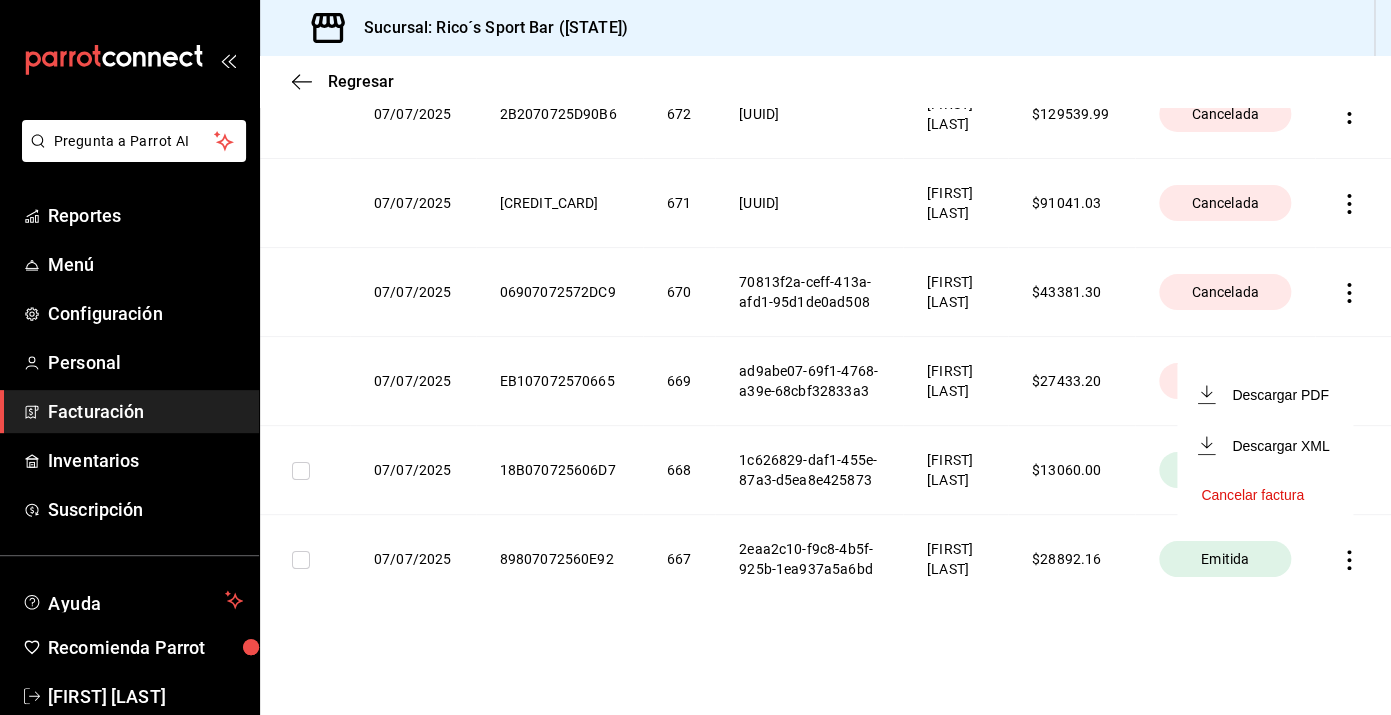 click on "Cancelar factura" at bounding box center [1265, 495] 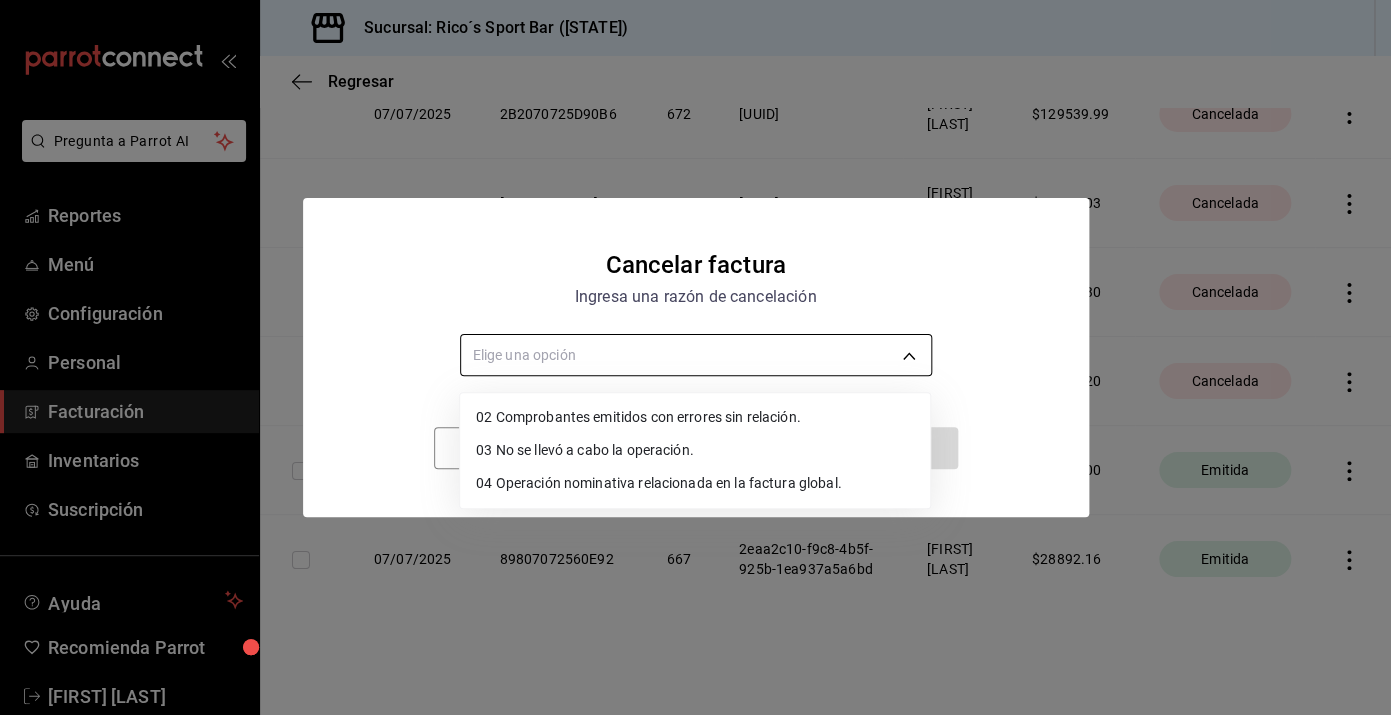 click on "Pregunta a Parrot AI Reportes   Menú   Configuración   Personal   Facturación   Inventarios   Suscripción   Ayuda Recomienda Parrot   [FIRST] [LAST]   Sugerir nueva función   Sucursal: Rico´s Sport Bar (TAMAULIPAS) Regresar Descargar facturas globales Revisa el historial de todas las facturas globales que generaste manualmente desde el sistema. Fecha 2025-07-01 1 / 7 / 2025 - 2025-07-19 19 / 7 / 2025 Código de facturación ​ Código de facturación Razón social Elige una opción Total facturado $1,517,493.72 Exportar a Excel Fecha Código de facturación Folio Folio fiscal Razón social Monto facturado Estatus 07/07/2025 447070725997C8 696 37f579a0-ca17-4426-9ece-651f667ed3ac [FIRST] [LAST] $ 25055.60 Cancelada 07/07/2025 F8B0707253ABED 695 d4e1e741-ecc3-4534-8fa8-90bf2d775f45 [FIRST] [LAST] $ 34316.53 Cancelada 07/07/2025 29207072582228 694 9962275c-a812-4093-99e6-c3155b9c8c25 [FIRST] [LAST] $ 39485.34 Cancelada 07/07/2025 084070725CDE19 693 [FIRST] [LAST] $" at bounding box center [695, 357] 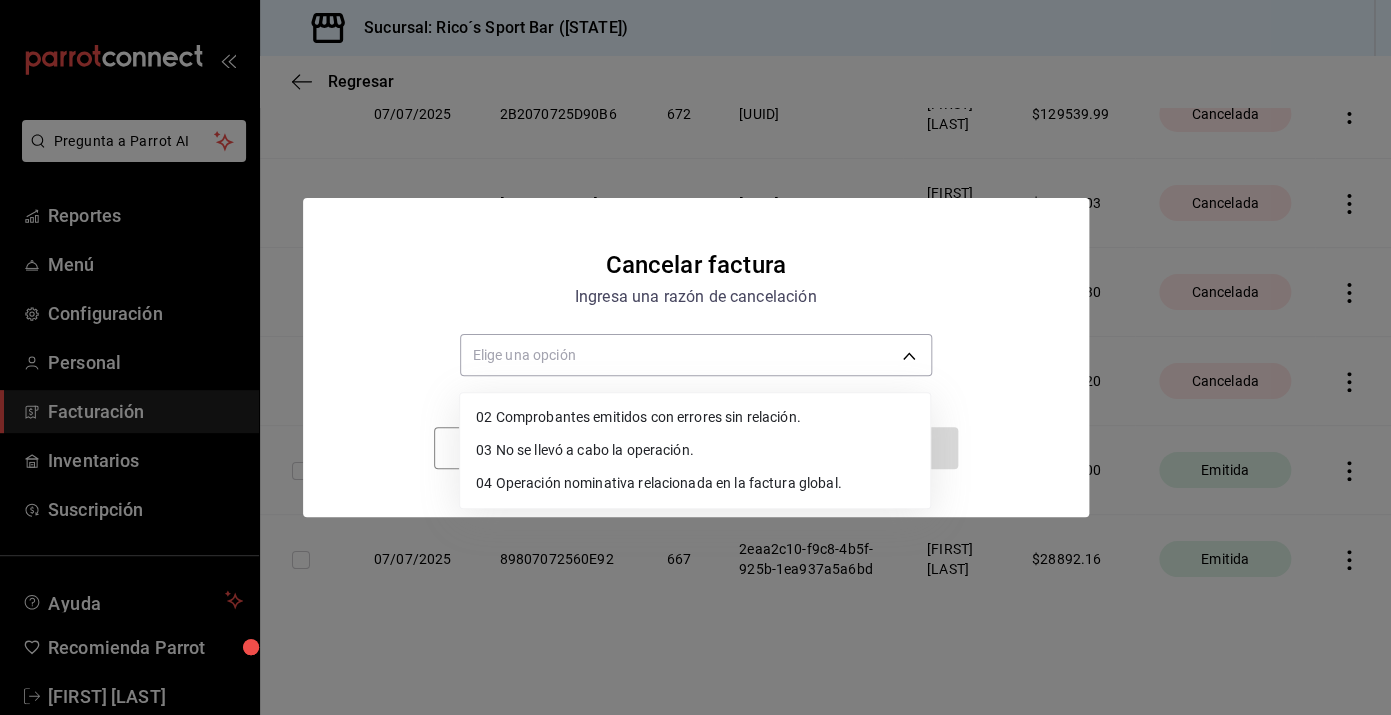 click on "02   Comprobantes emitidos con errores sin relación." at bounding box center (695, 417) 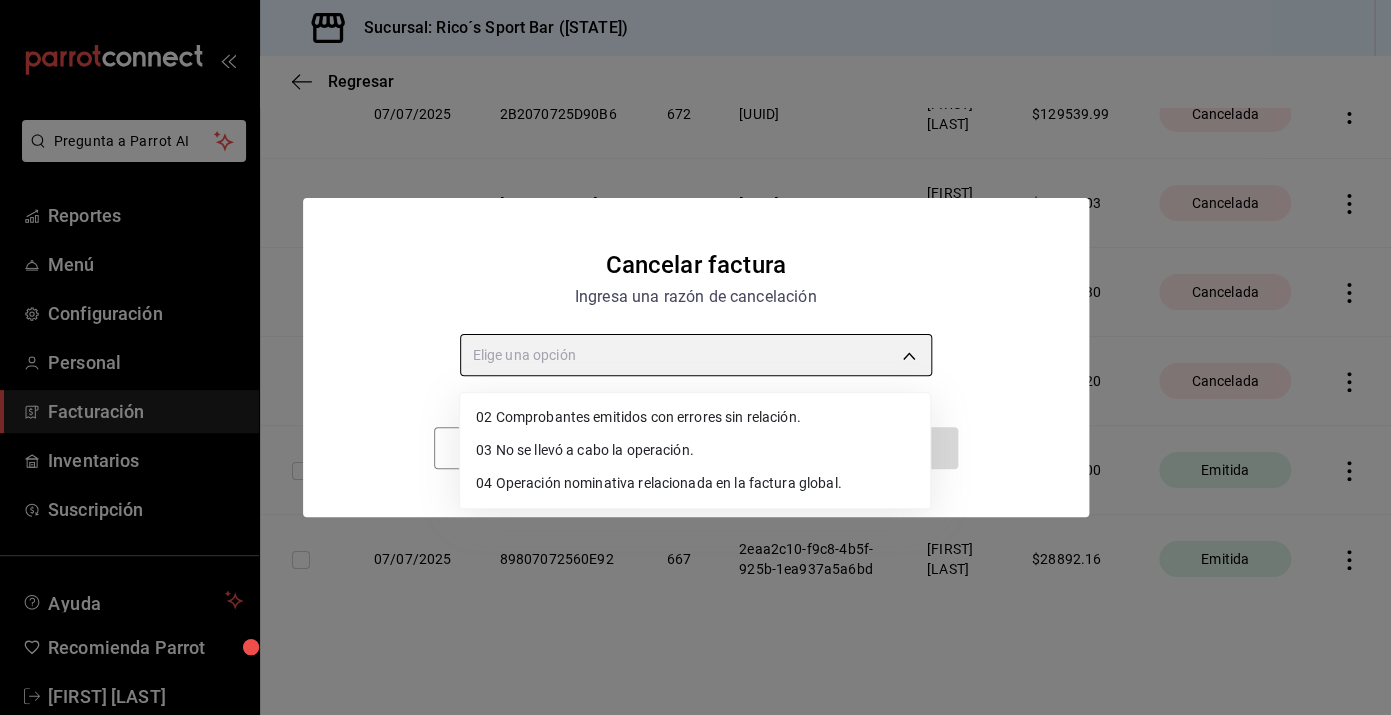 type on "RECEIPT_UNRELATED_ERRORS" 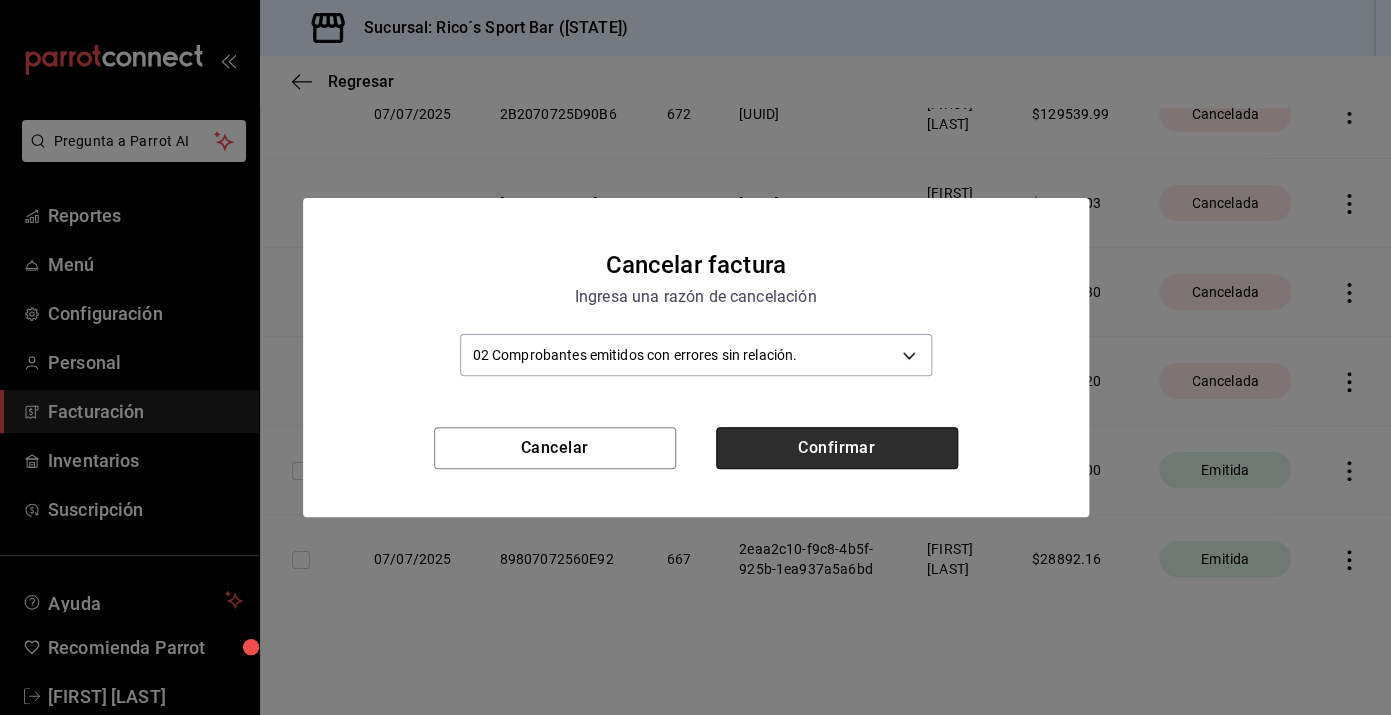 click on "Confirmar" at bounding box center [837, 448] 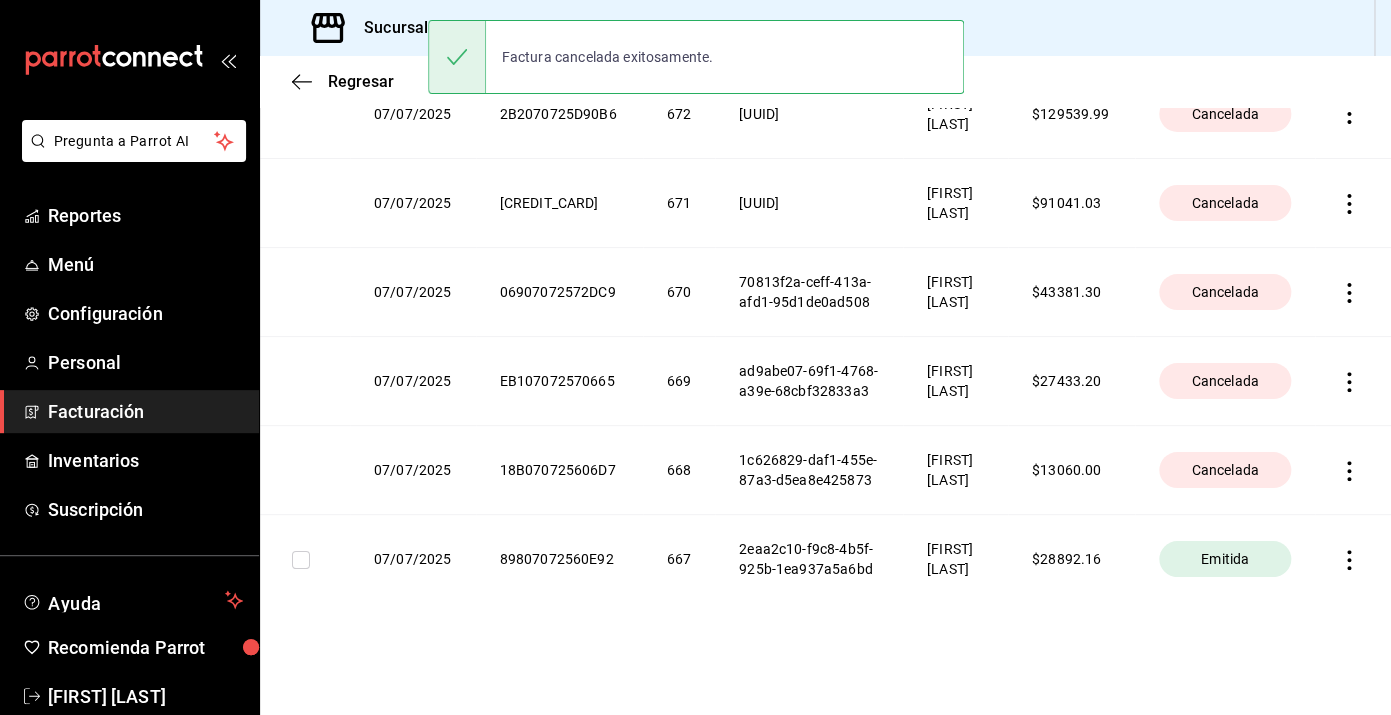 click 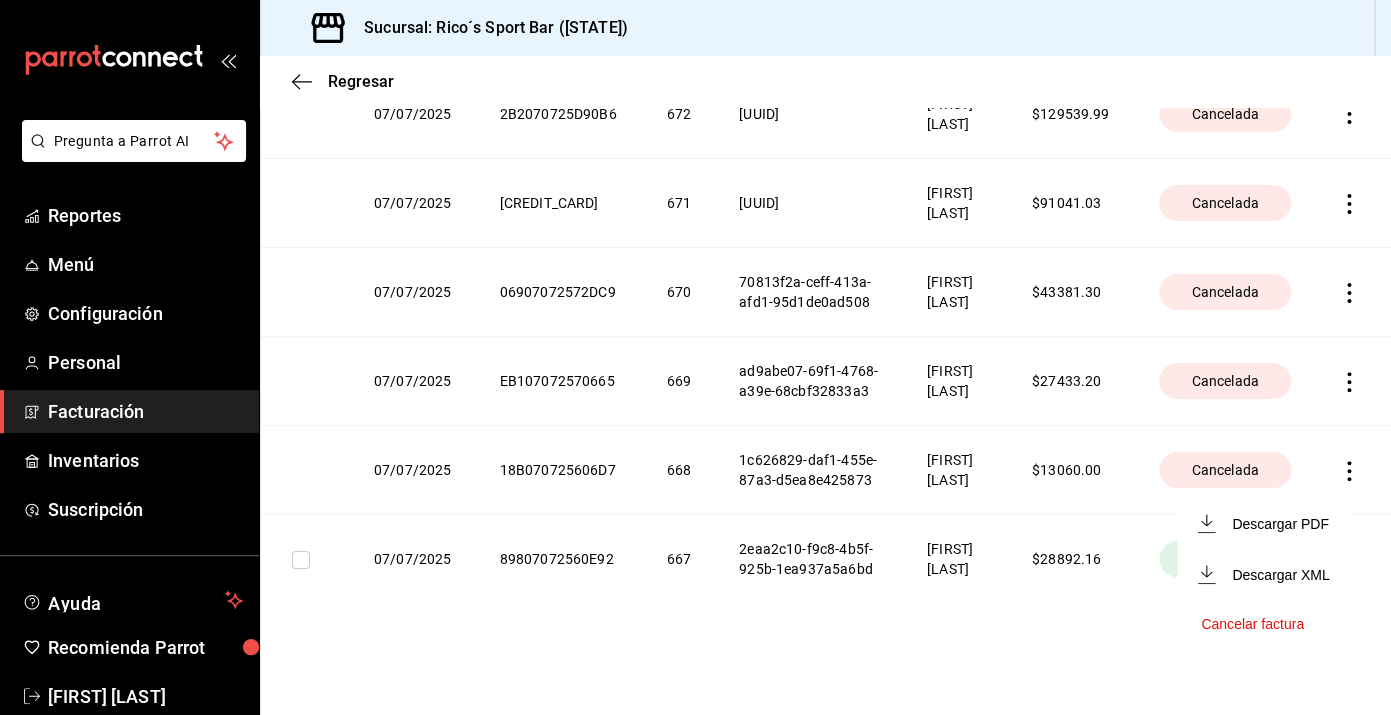 click on "Cancelar factura" at bounding box center (1252, 624) 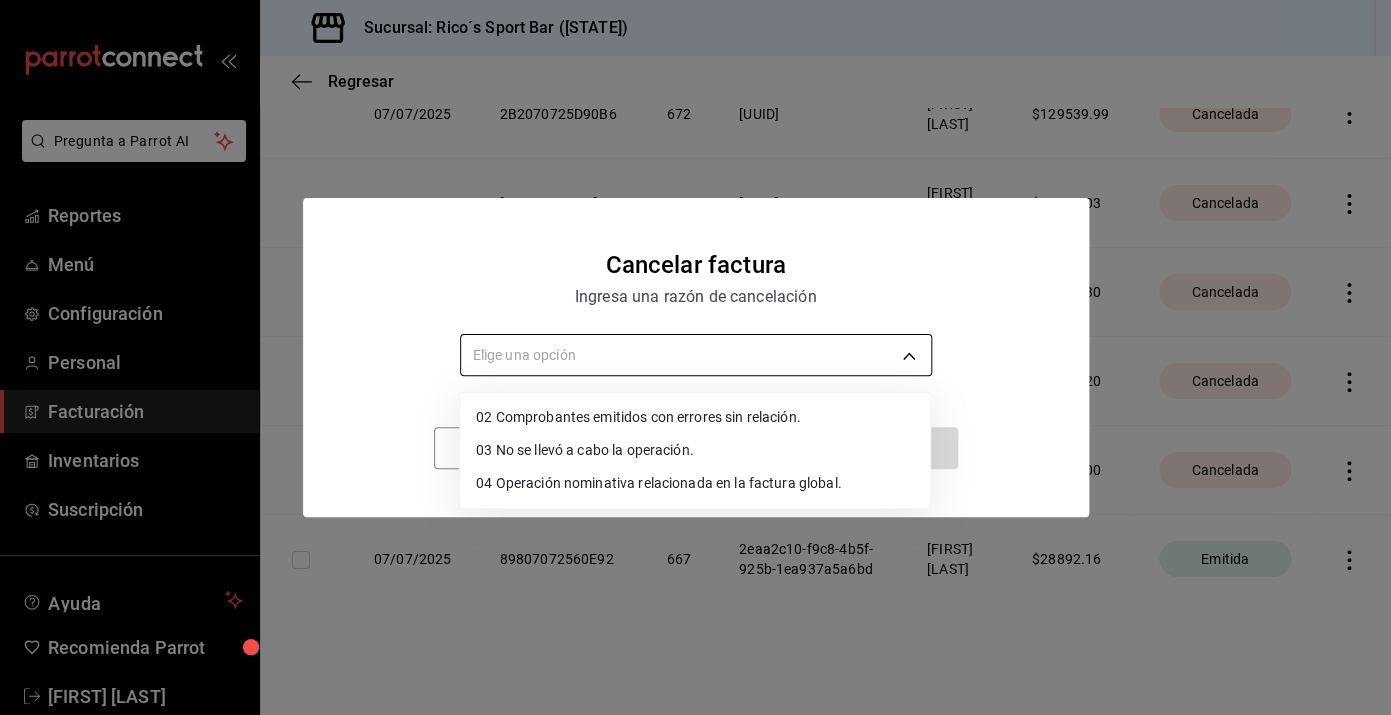 click on "Pregunta a Parrot AI Reportes   Menú   Configuración   Personal   Facturación   Inventarios   Suscripción   Ayuda Recomienda Parrot   [FIRST] [LAST]   Sugerir nueva función   Sucursal: Rico´s Sport Bar (TAMAULIPAS) Regresar Descargar facturas globales Revisa el historial de todas las facturas globales que generaste manualmente desde el sistema. Fecha 2025-07-01 1 / 7 / 2025 - 2025-07-19 19 / 7 / 2025 Código de facturación ​ Código de facturación Razón social Elige una opción Total facturado $1,517,493.72 Exportar a Excel Fecha Código de facturación Folio Folio fiscal Razón social Monto facturado Estatus 07/07/2025 447070725997C8 696 37f579a0-ca17-4426-9ece-651f667ed3ac [FIRST] [LAST] $ 25055.60 Cancelada 07/07/2025 F8B0707253ABED 695 d4e1e741-ecc3-4534-8fa8-90bf2d775f45 [FIRST] [LAST] $ 34316.53 Cancelada 07/07/2025 29207072582228 694 9962275c-a812-4093-99e6-c3155b9c8c25 [FIRST] [LAST] $ 39485.34 Cancelada 07/07/2025 084070725CDE19 693 [FIRST] [LAST] $" at bounding box center [695, 357] 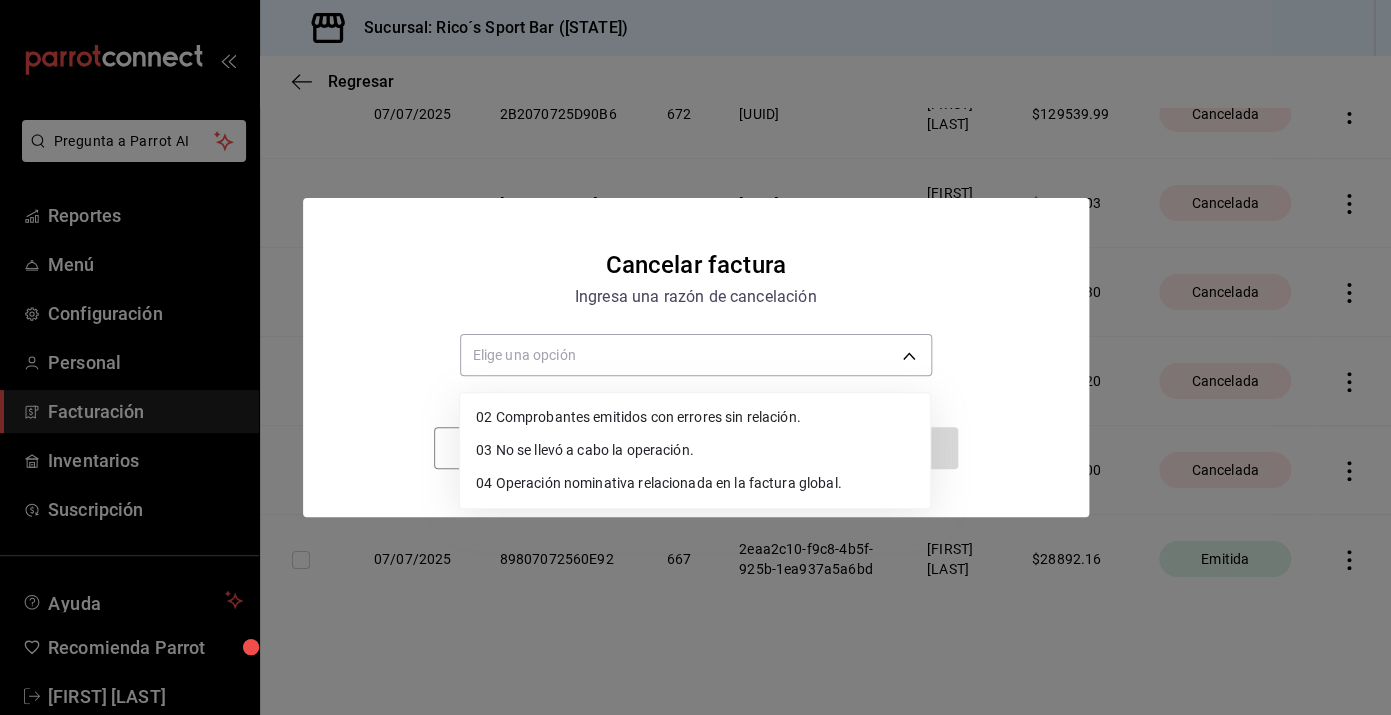 click on "02   Comprobantes emitidos con errores sin relación." at bounding box center (695, 417) 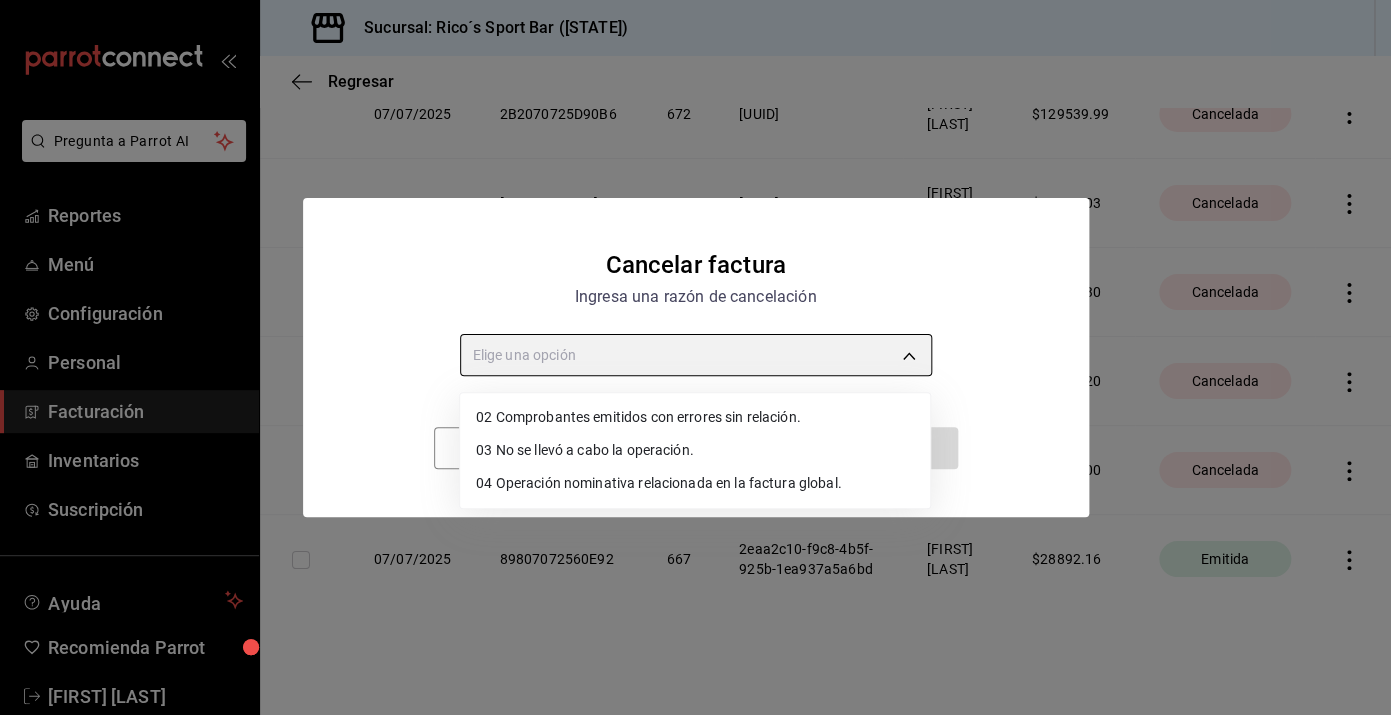 type on "RECEIPT_UNRELATED_ERRORS" 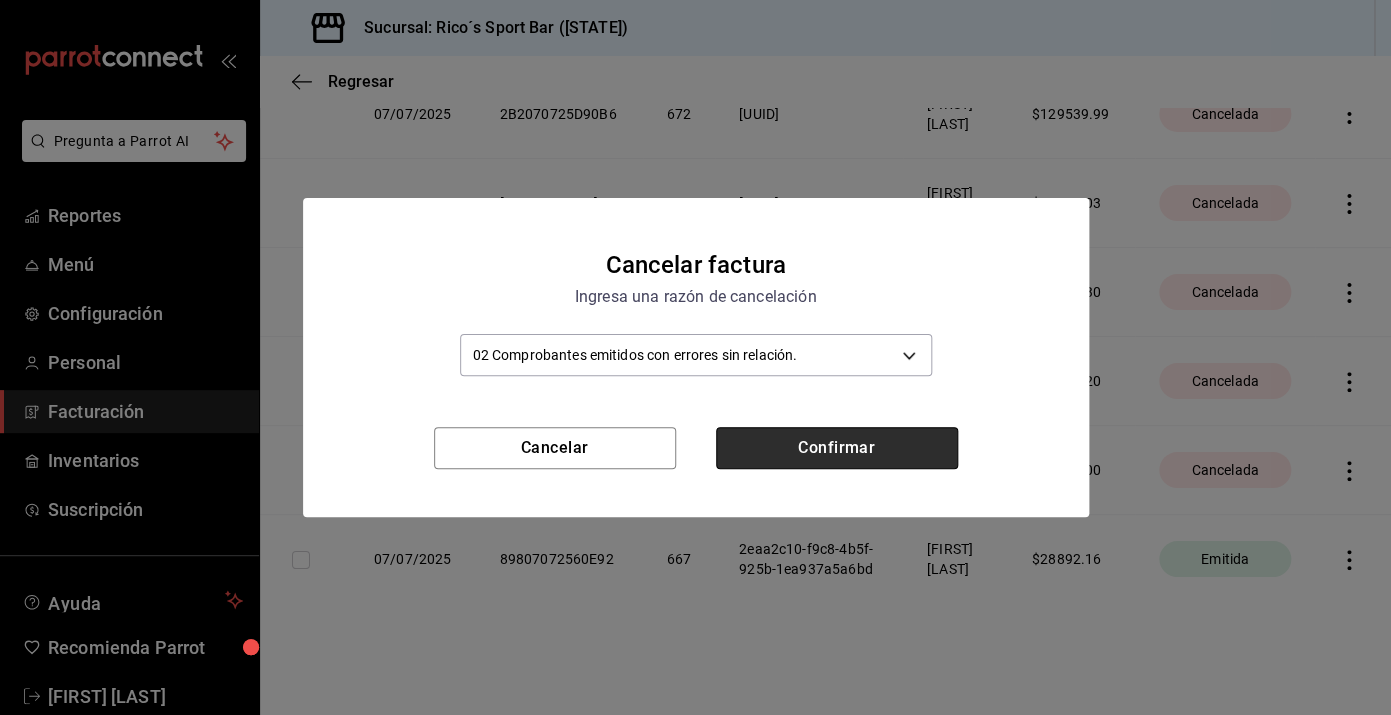 click on "Confirmar" at bounding box center (837, 448) 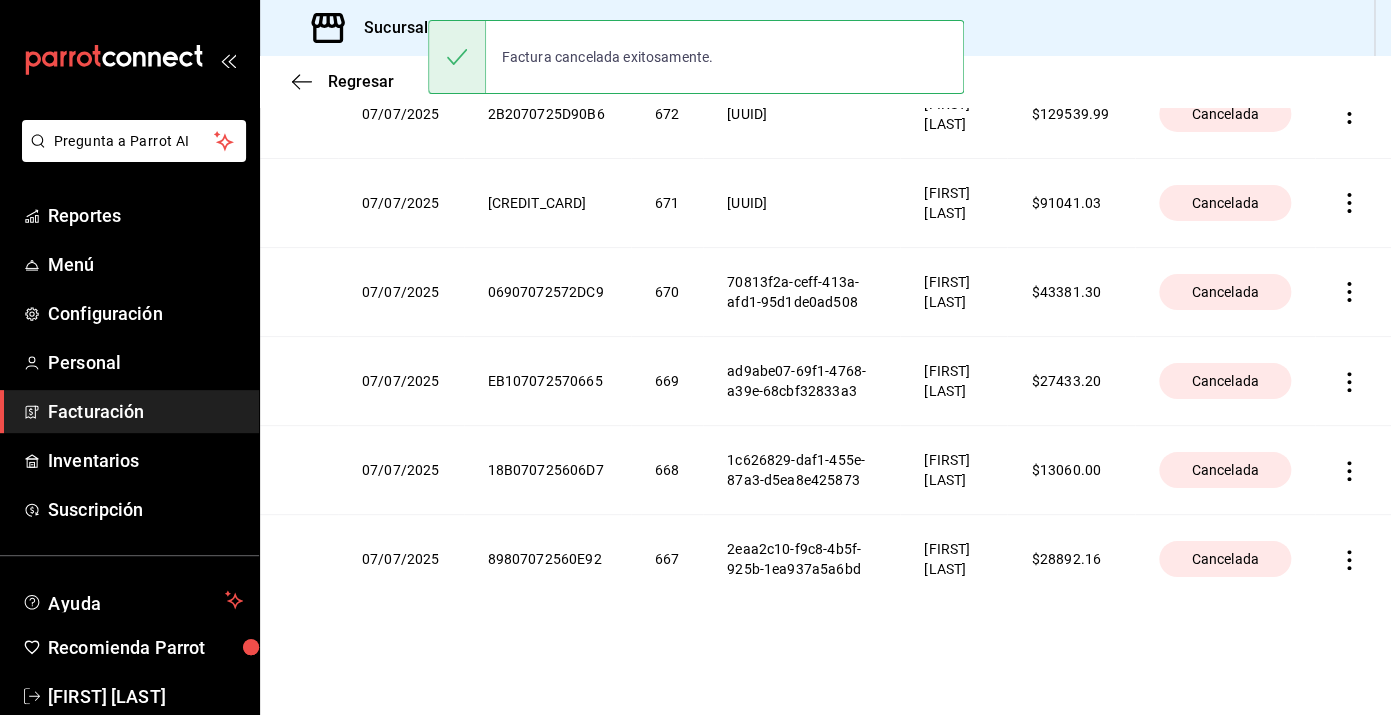 scroll, scrollTop: 0, scrollLeft: 116, axis: horizontal 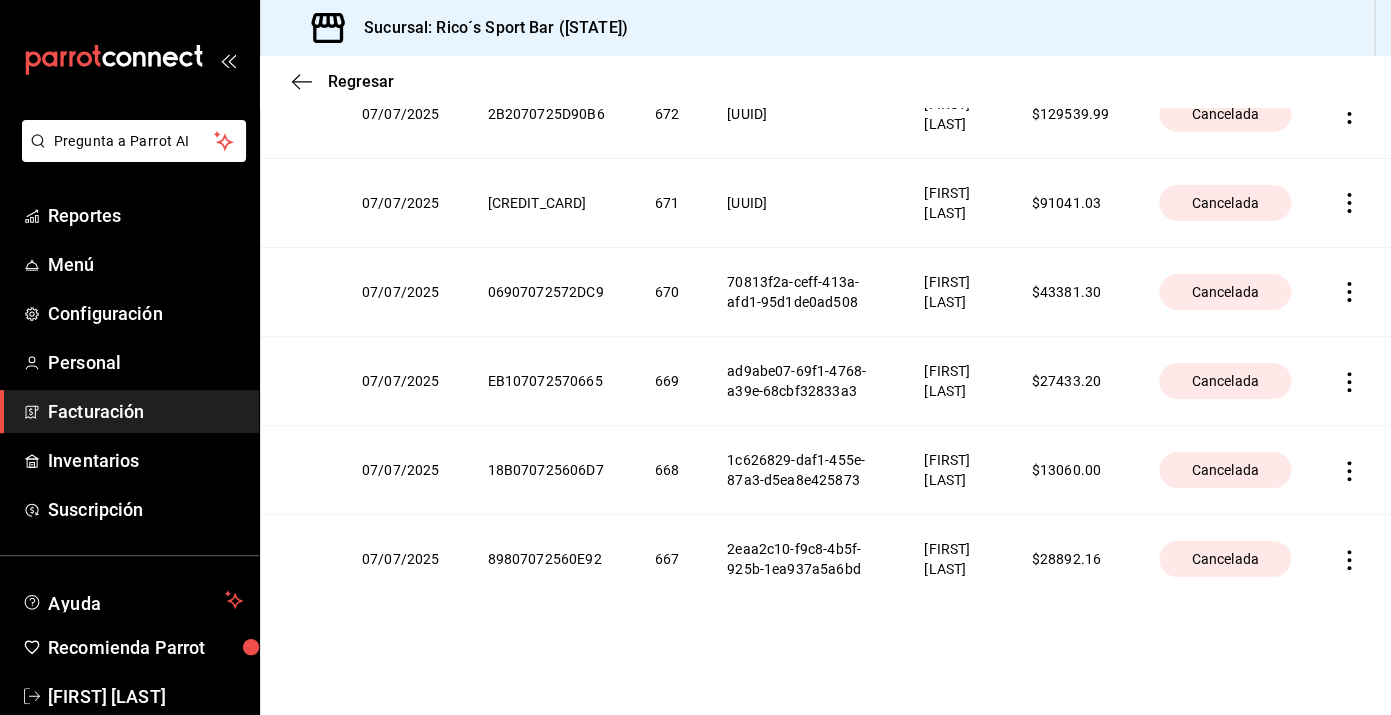 click on "Facturación" at bounding box center (145, 411) 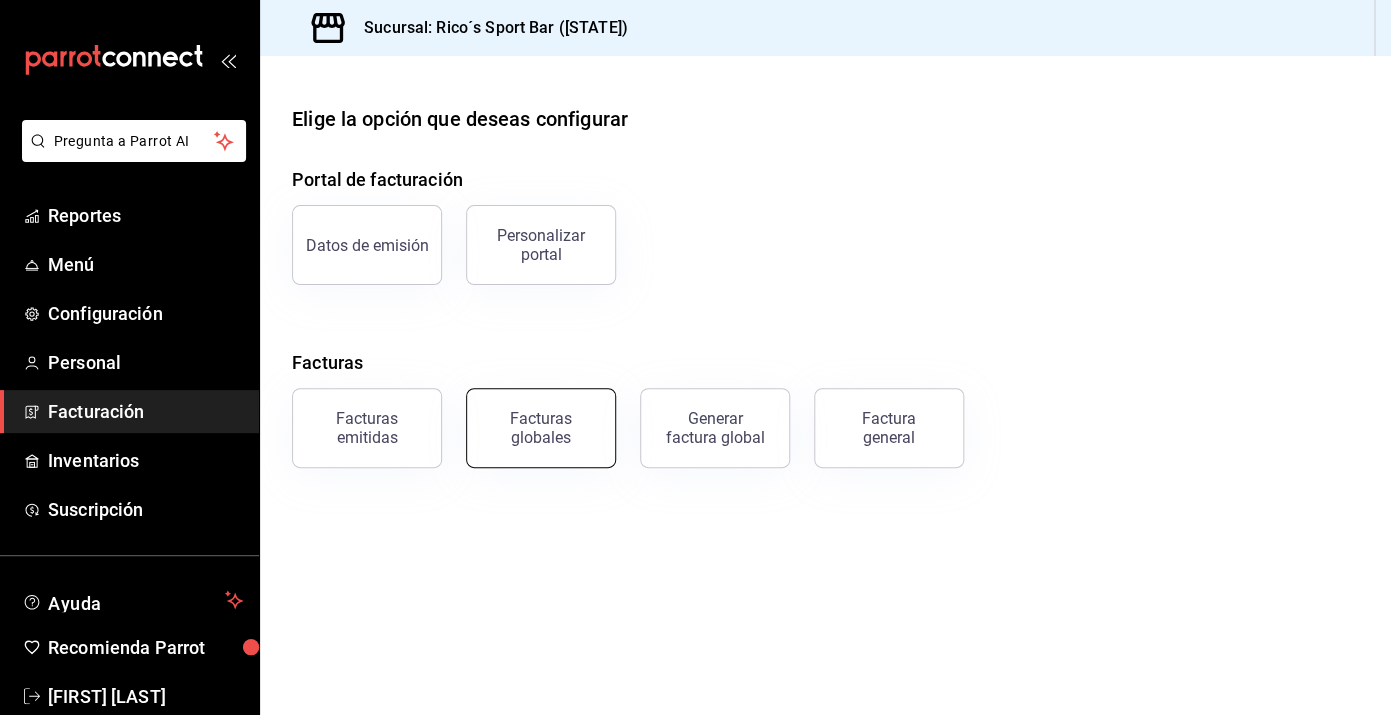 click on "Facturas globales" at bounding box center (541, 428) 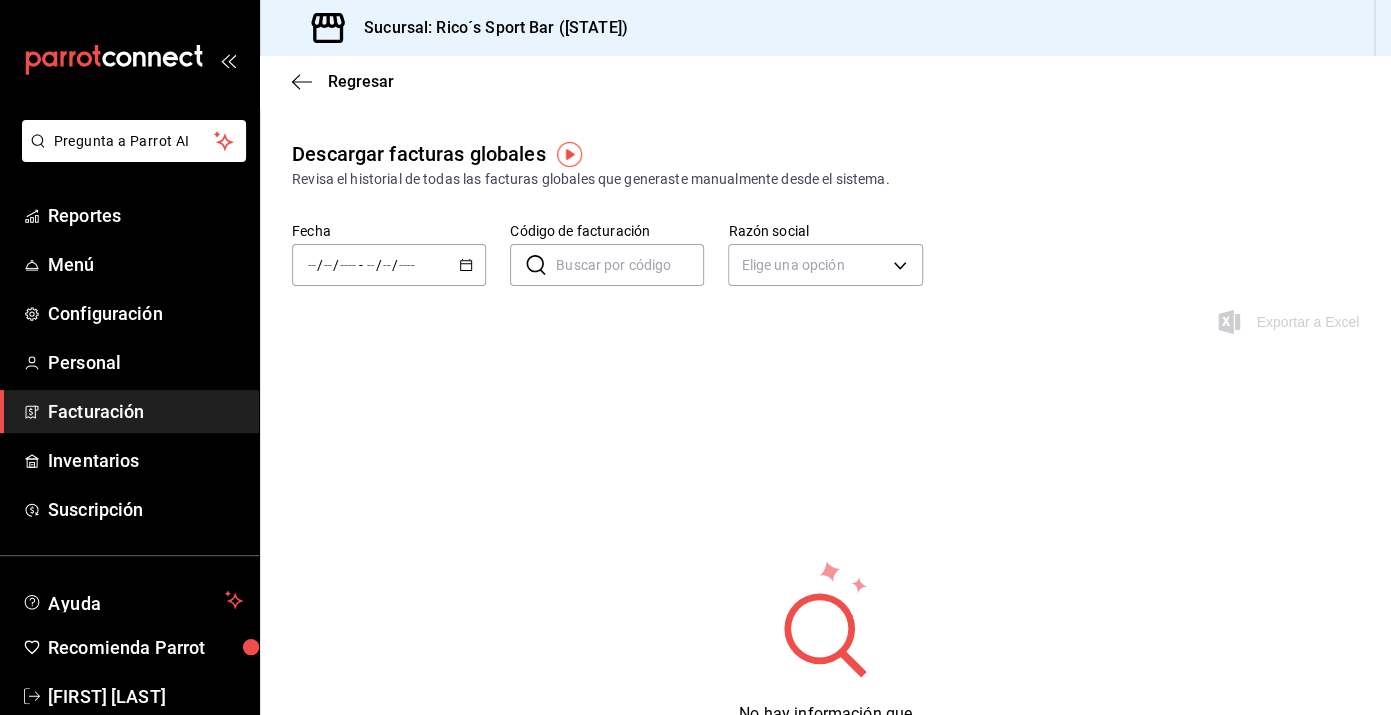 click on "Regresar" at bounding box center (825, 81) 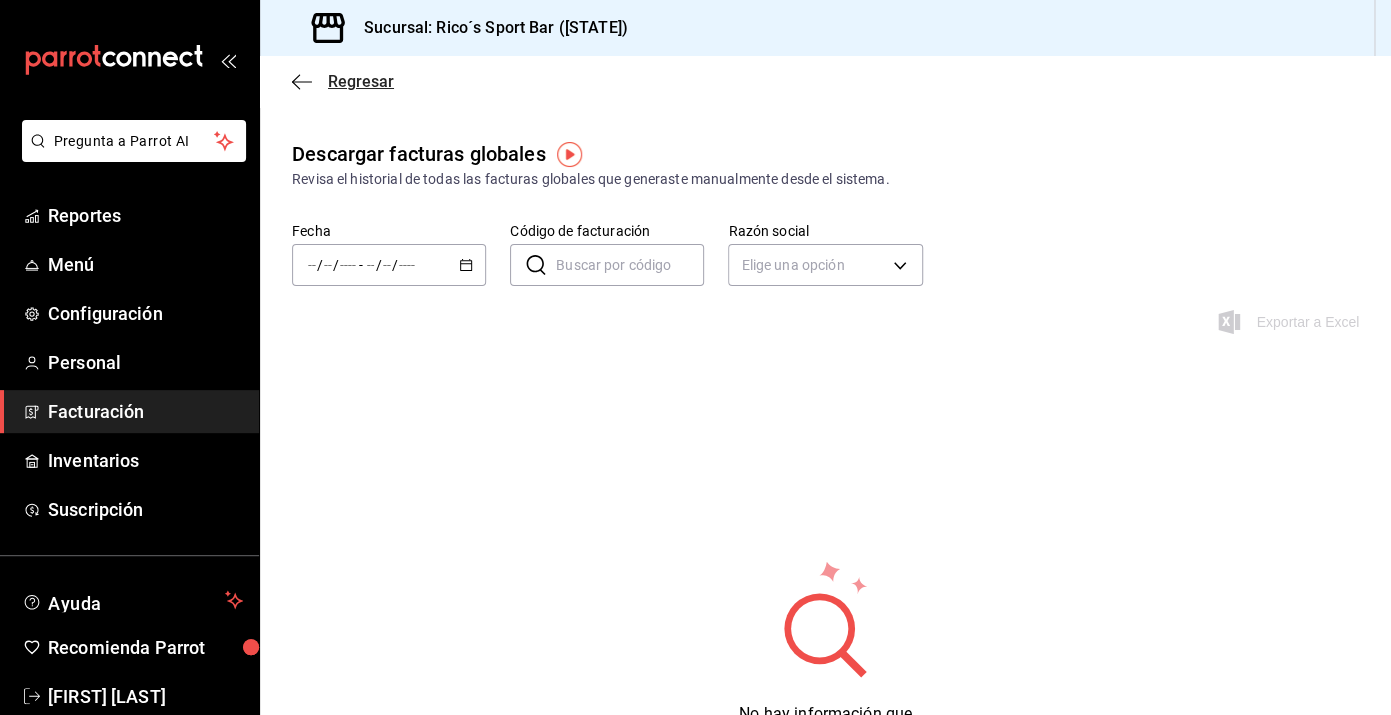 click 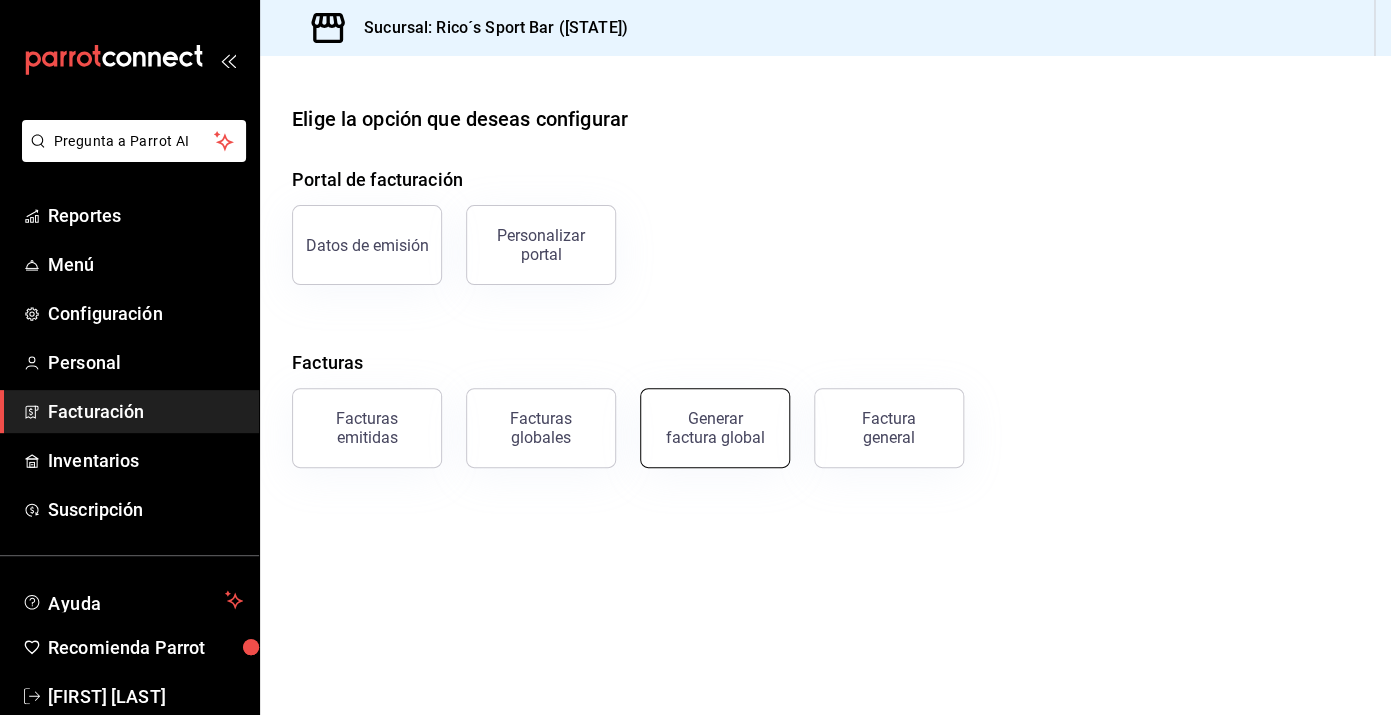 click on "Generar factura global" at bounding box center (715, 428) 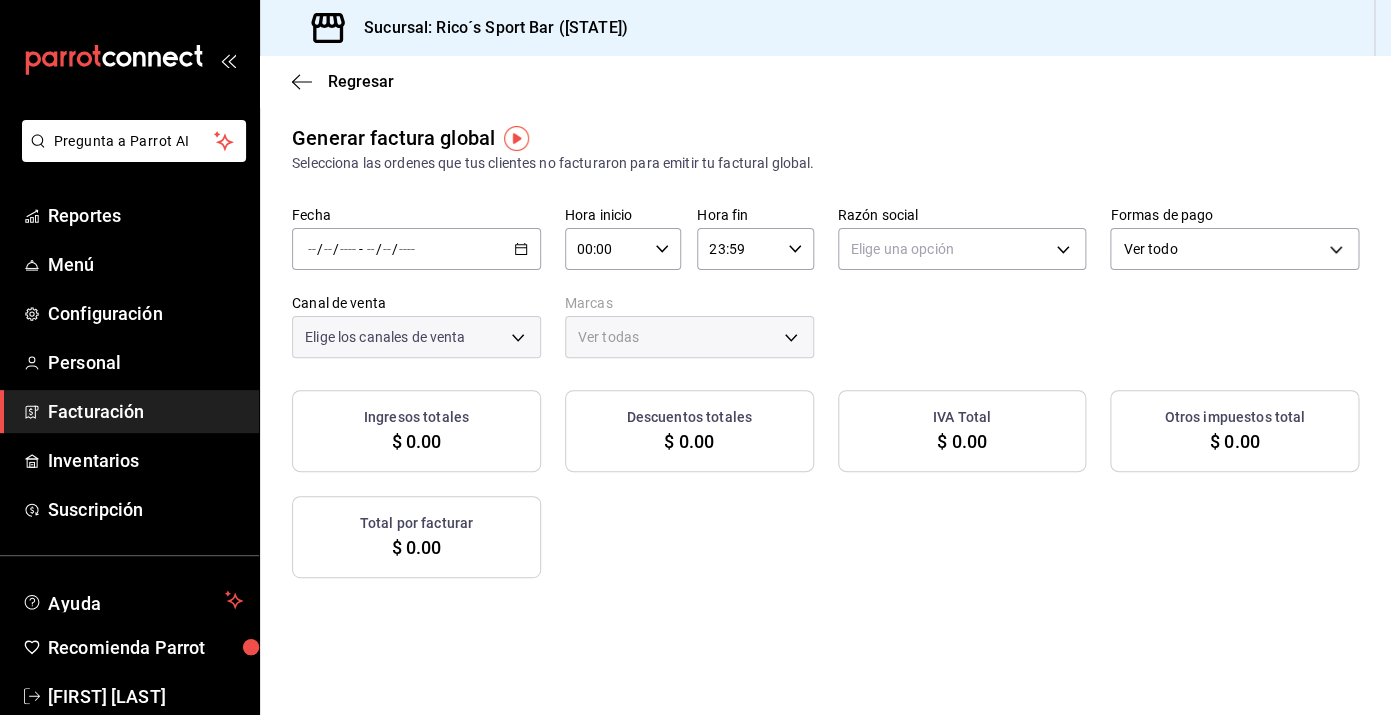 type on "PARROT,UBER_EATS,RAPPI,DIDI_FOOD,ONLINE" 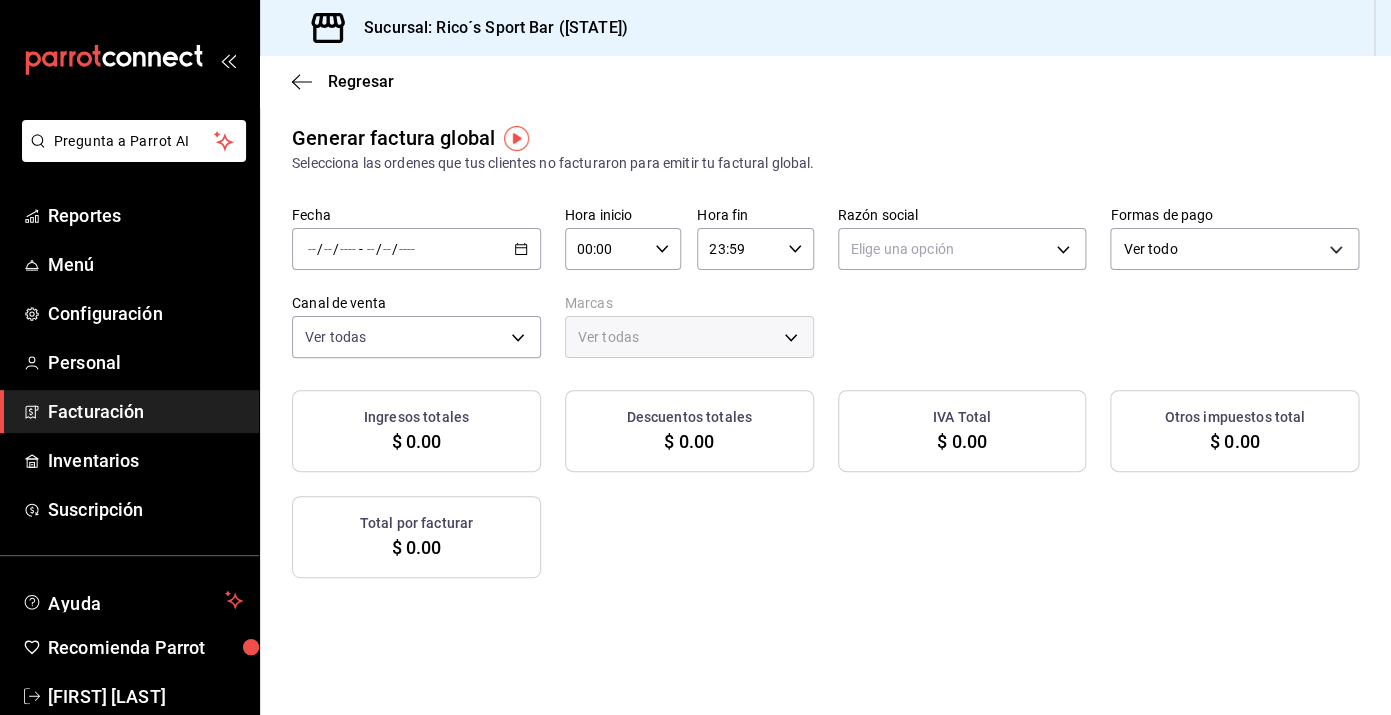 click 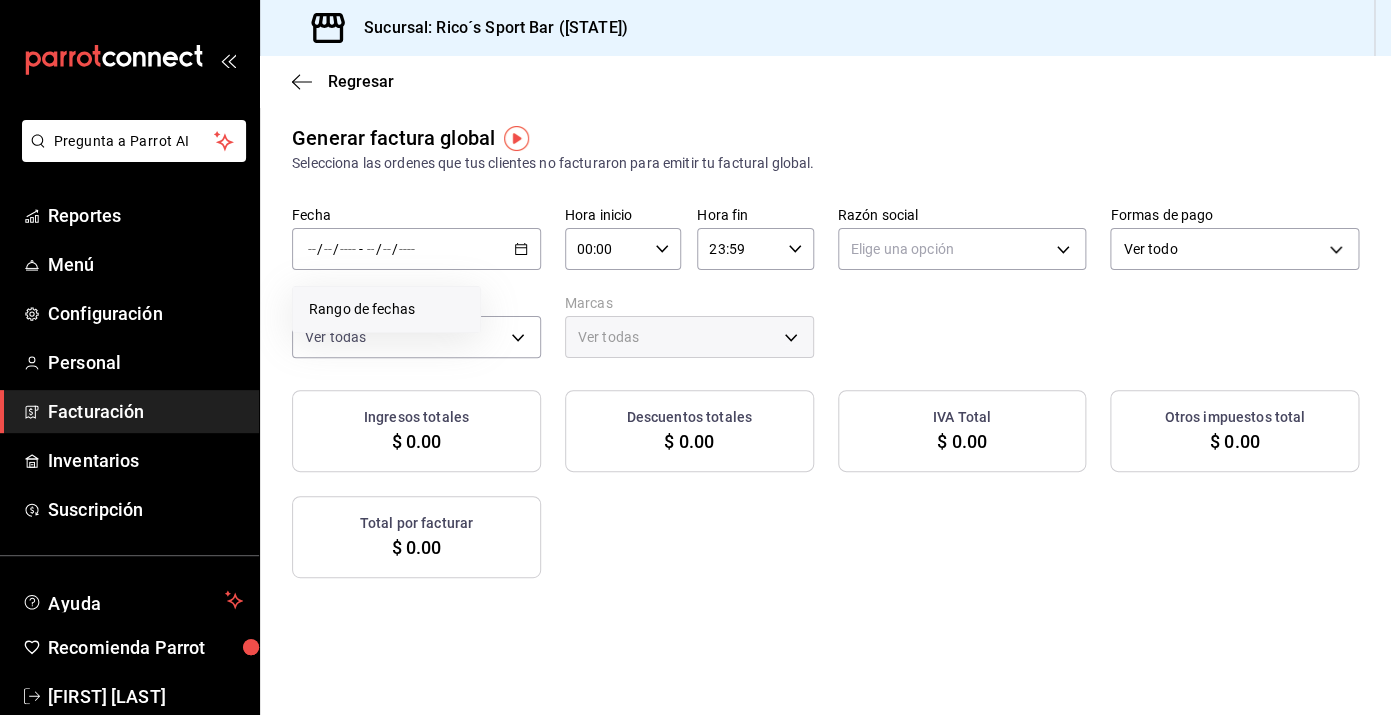 click on "Rango de fechas" at bounding box center (386, 309) 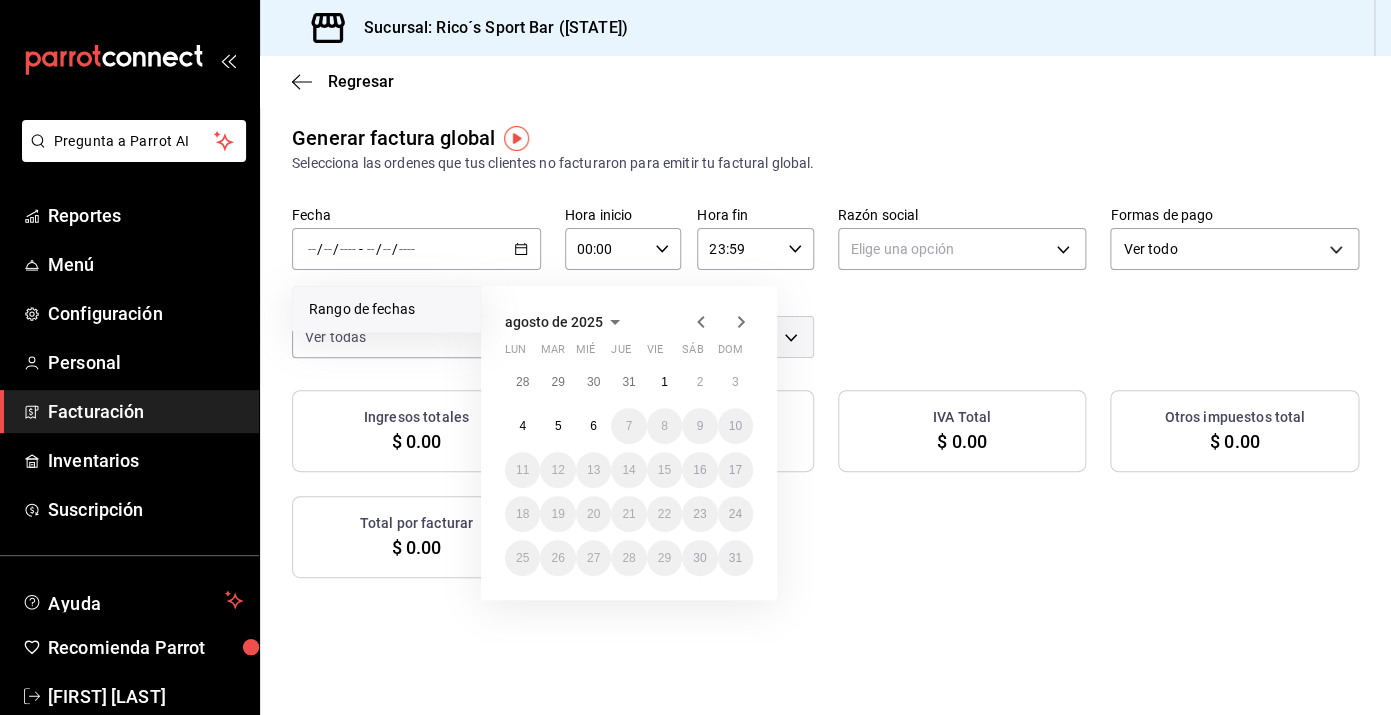 click 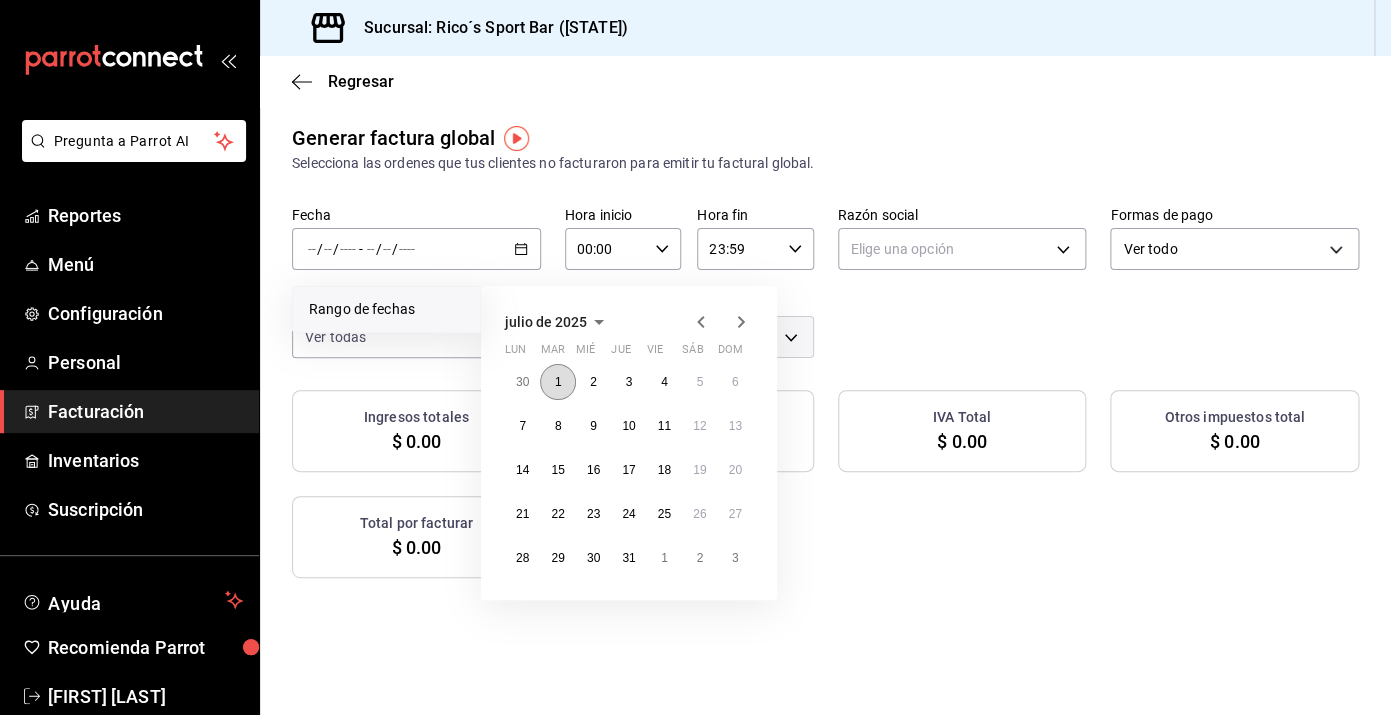 click on "1" at bounding box center (557, 382) 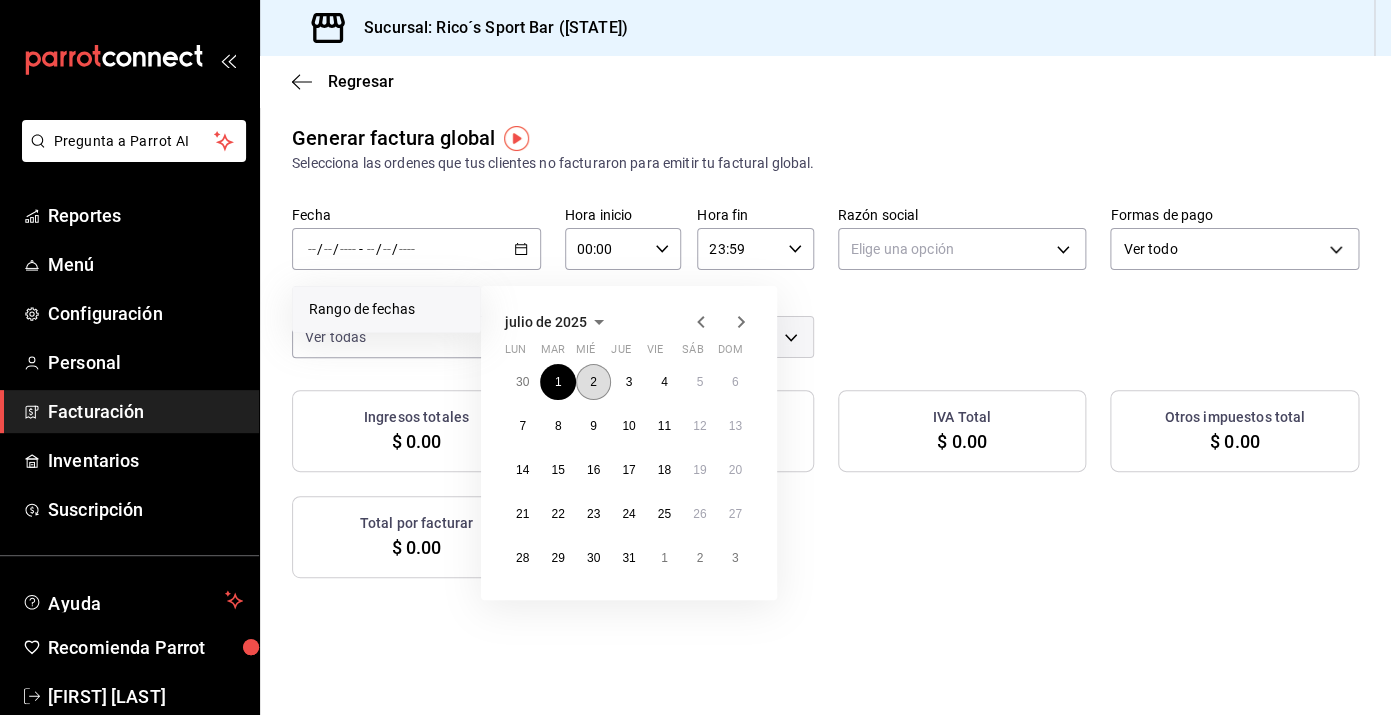 click on "2" at bounding box center (593, 382) 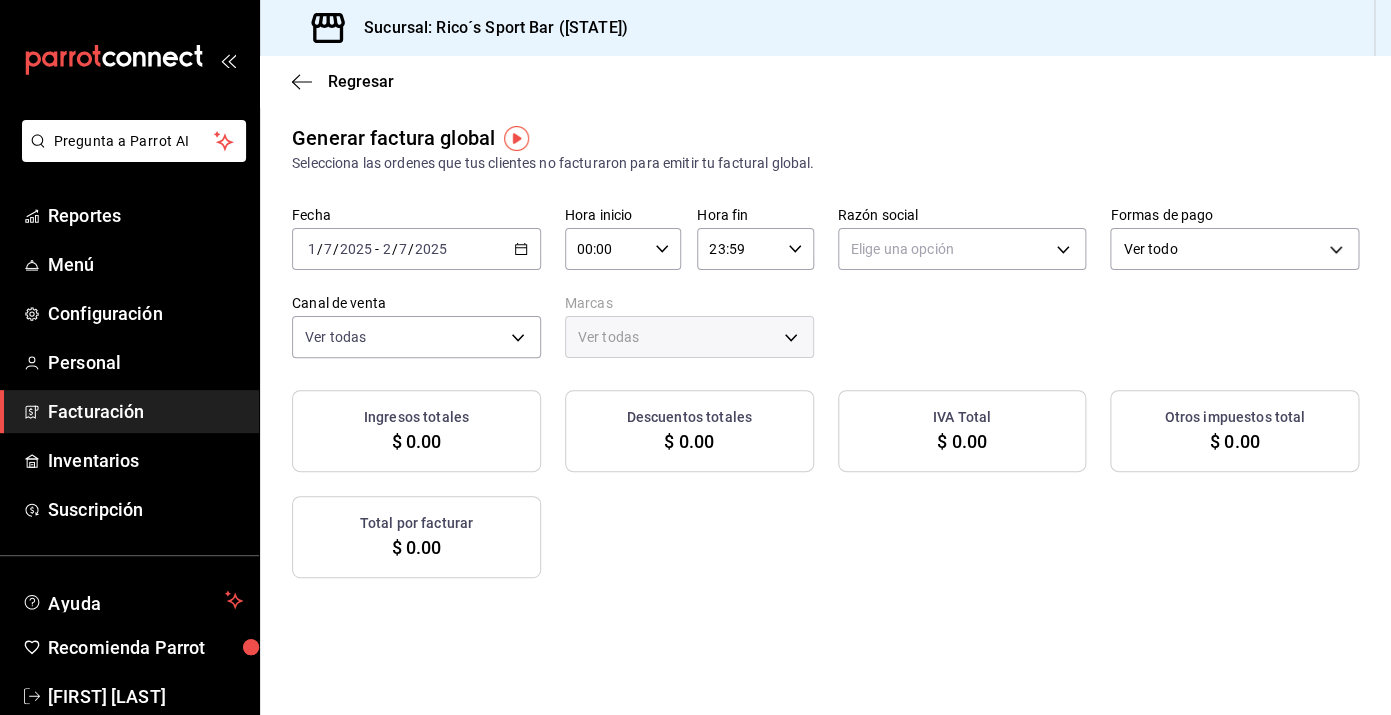 click 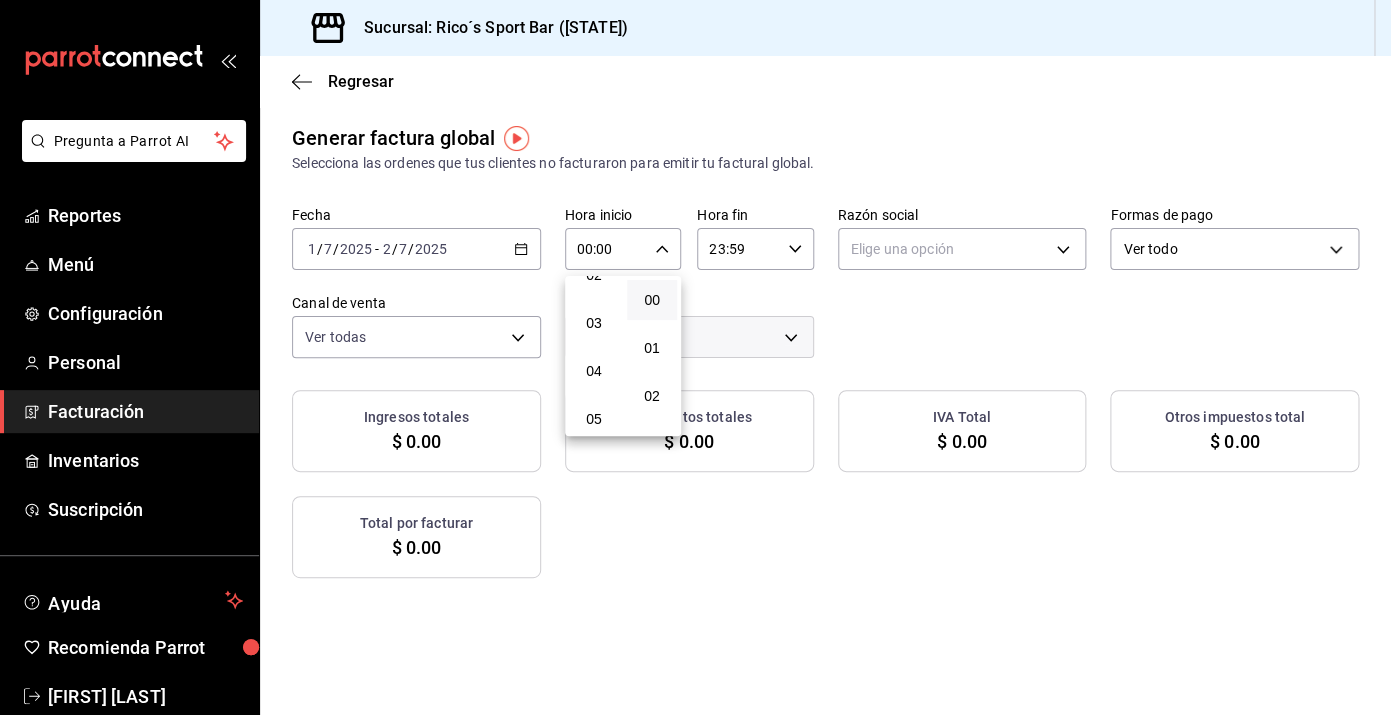 scroll, scrollTop: 110, scrollLeft: 0, axis: vertical 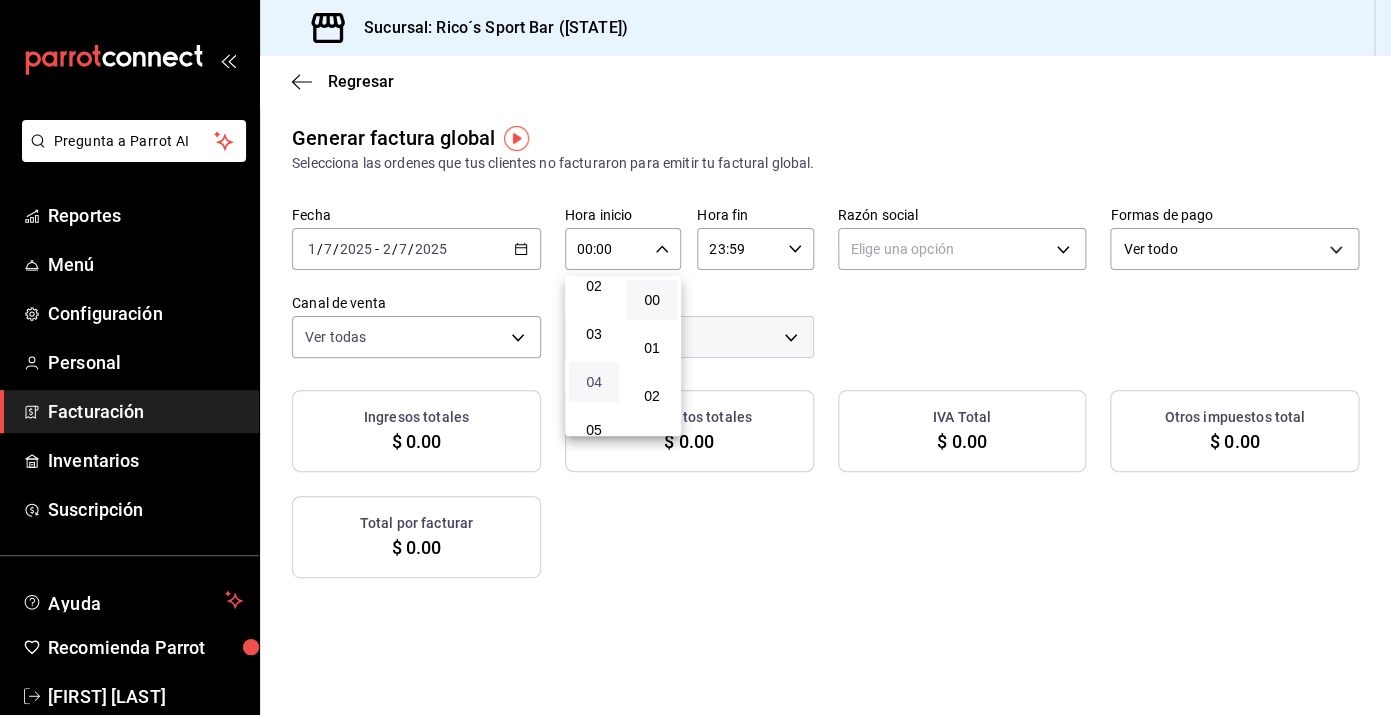 click on "04" at bounding box center (594, 382) 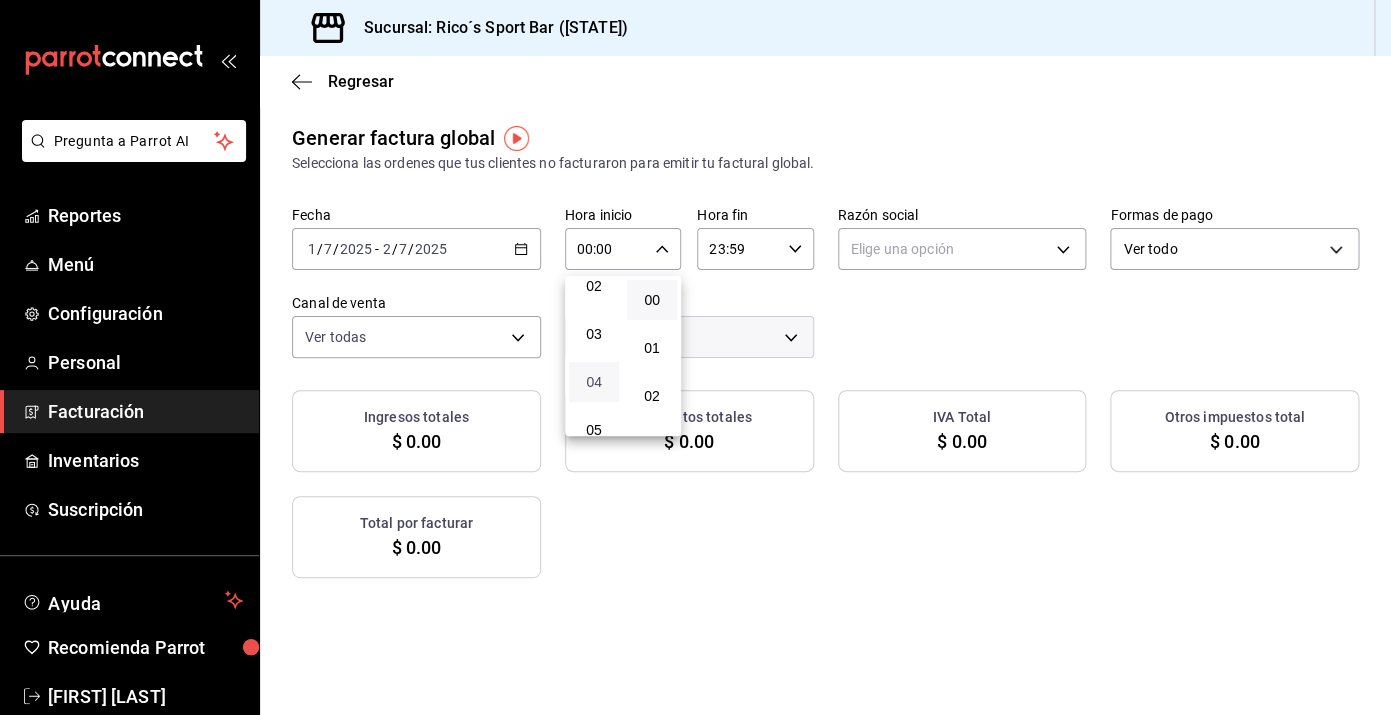 type on "04:00" 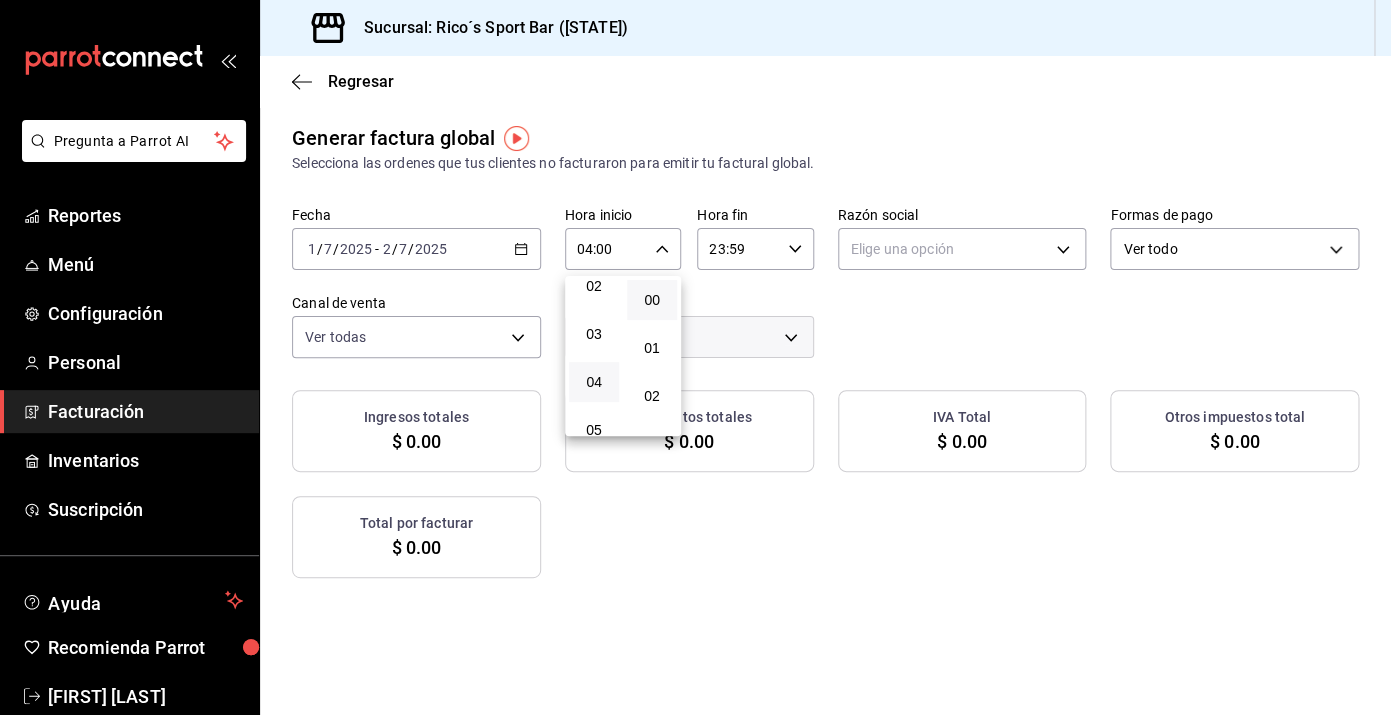 click at bounding box center (695, 357) 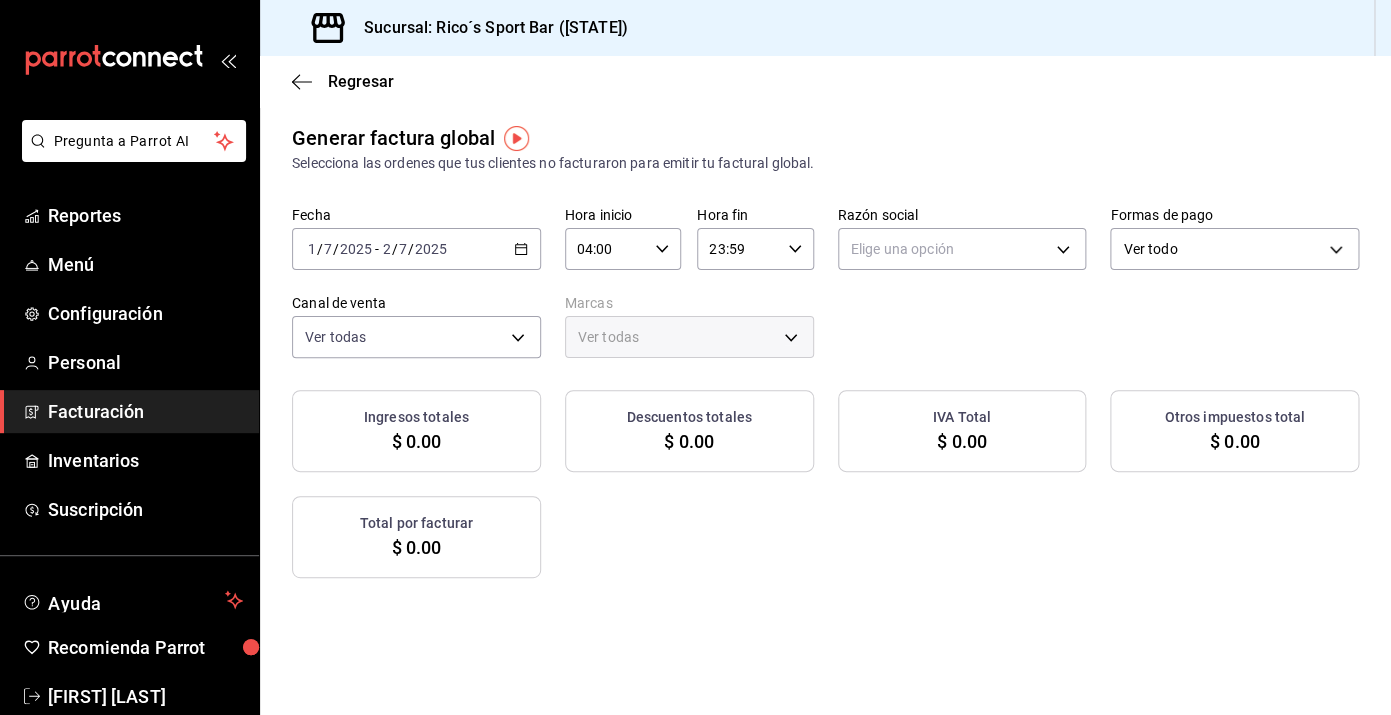 click 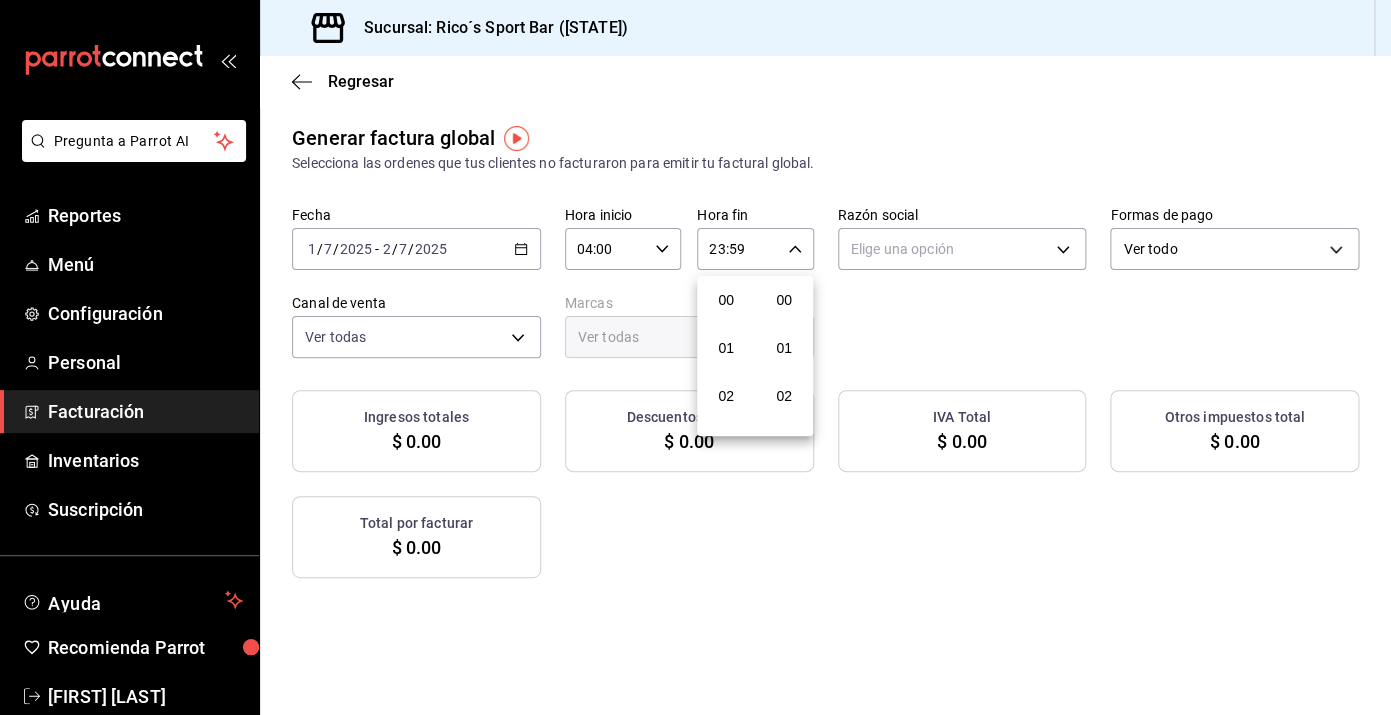 scroll, scrollTop: 1016, scrollLeft: 0, axis: vertical 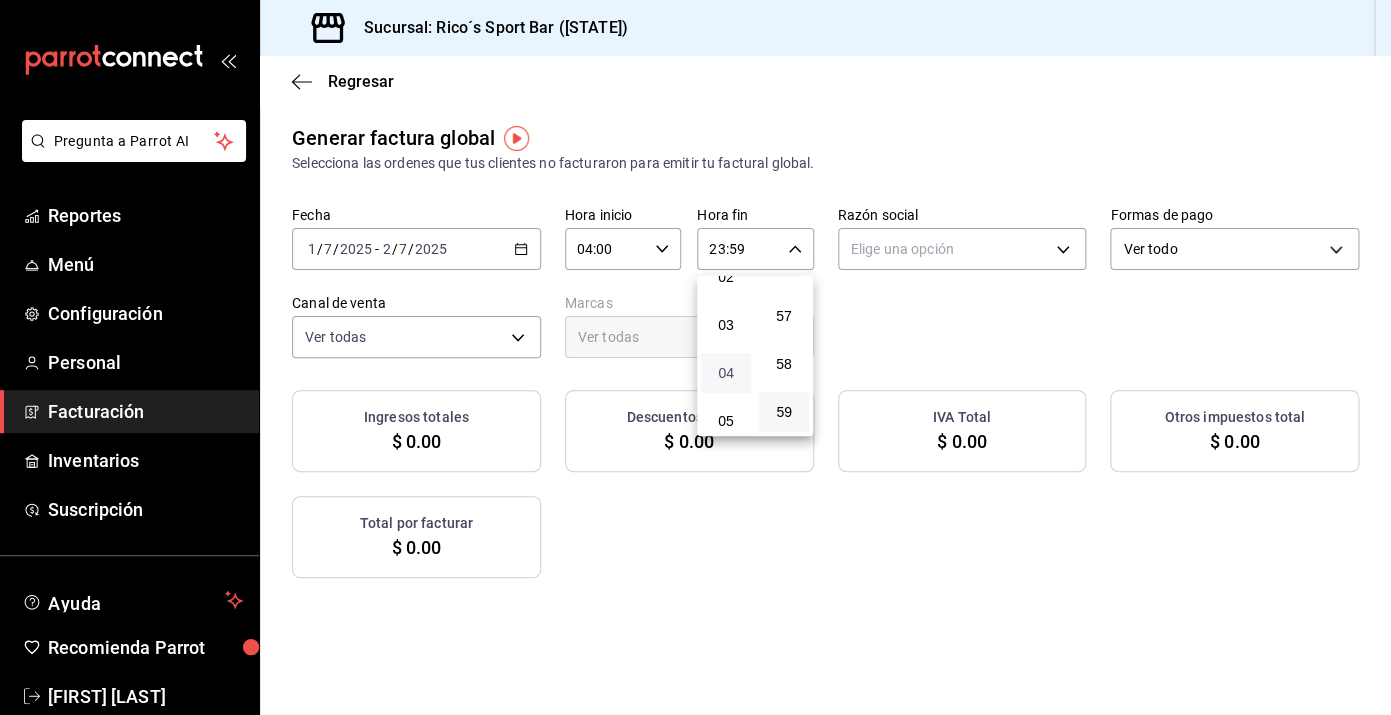 click on "04" at bounding box center (726, 373) 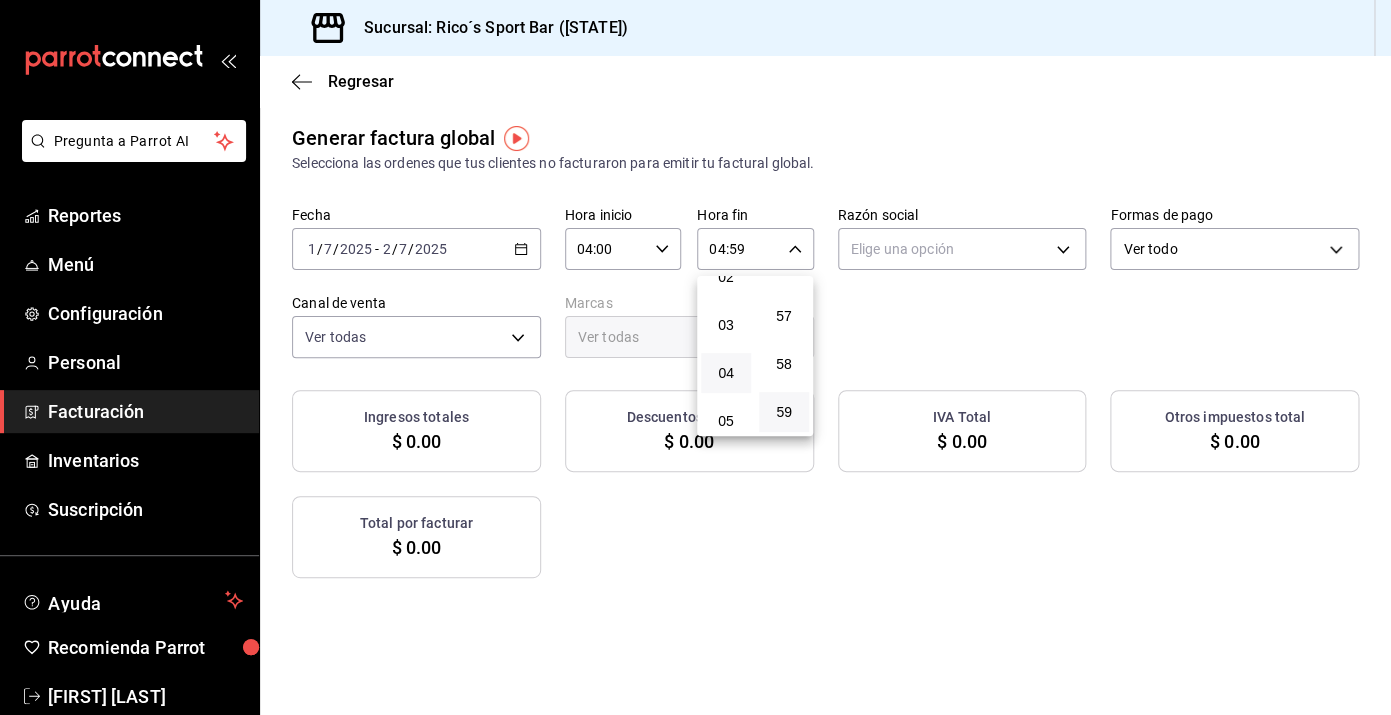 click at bounding box center (695, 357) 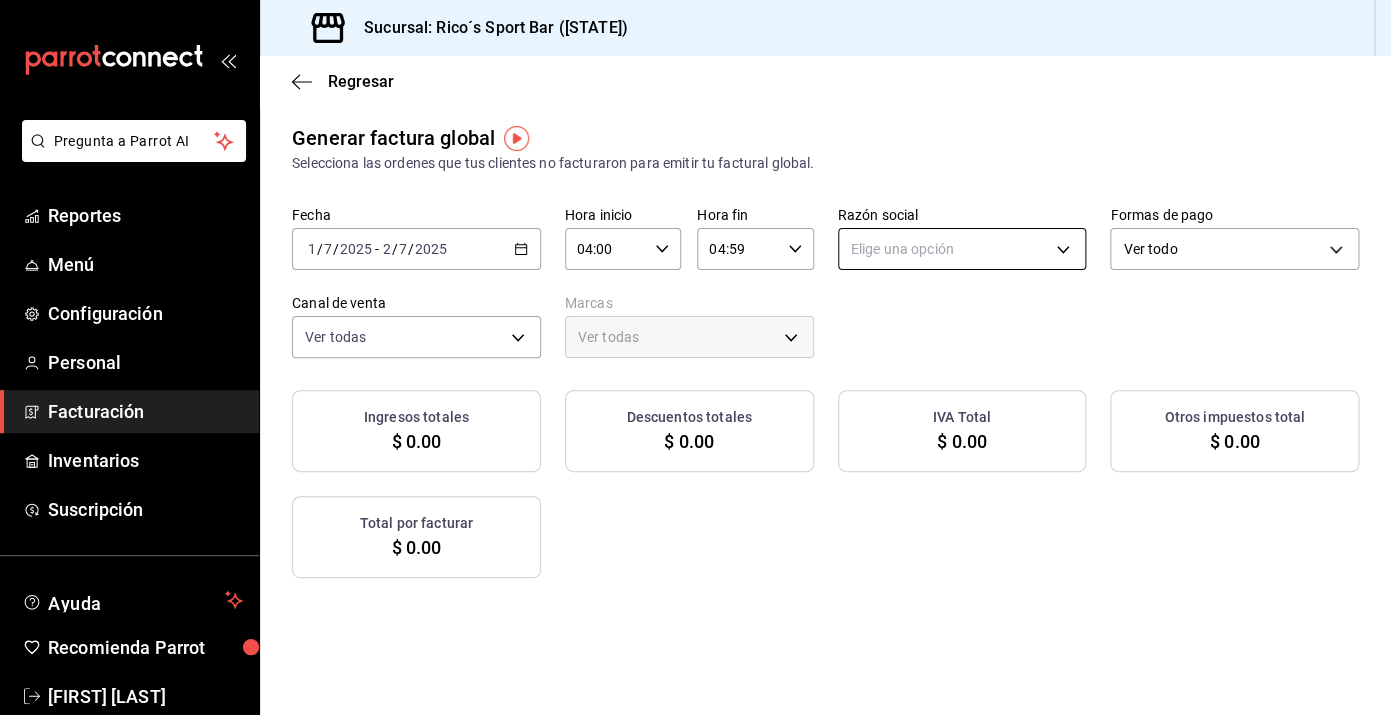 click on "Pregunta a Parrot AI Reportes   Menú   Configuración   Personal   Facturación   Inventarios   Suscripción   Ayuda Recomienda Parrot   [FIRST] [LAST]   Sugerir nueva función   Sucursal: Rico´s Sport Bar ([STATE]) Regresar Generar factura global Selecciona las ordenes que tus clientes no facturaron para emitir tu factural global. Fecha [DATE] [DATE] [DATE] - [DATE] [DATE] Hora inicio [TIME] Hora inicio Hora fin [TIME] Hora fin Razón social Elige una opción Formas de pago Ver todo ALL Canal de venta Ver todas PARROT,UBER_EATS,RAPPI,DIDI_FOOD,ONLINE Marcas Ver todas Ingresos totales $ [AMOUNT] Descuentos totales $ [AMOUNT] IVA Total $ [AMOUNT] Otros impuestos total $ [AMOUNT] Total por facturar $ [AMOUNT] No hay información que mostrar GANA 1 MES GRATIS EN TU SUSCRIPCIÓN AQUÍ Ver video tutorial Ir a video Pregunta a Parrot AI Reportes   Menú   Configuración   Personal   Facturación   Inventarios   Suscripción   Ayuda Recomienda Parrot   [FIRST] [LAST]   Sugerir nueva función   Visitar centro de ayuda 00 01 02" at bounding box center [695, 357] 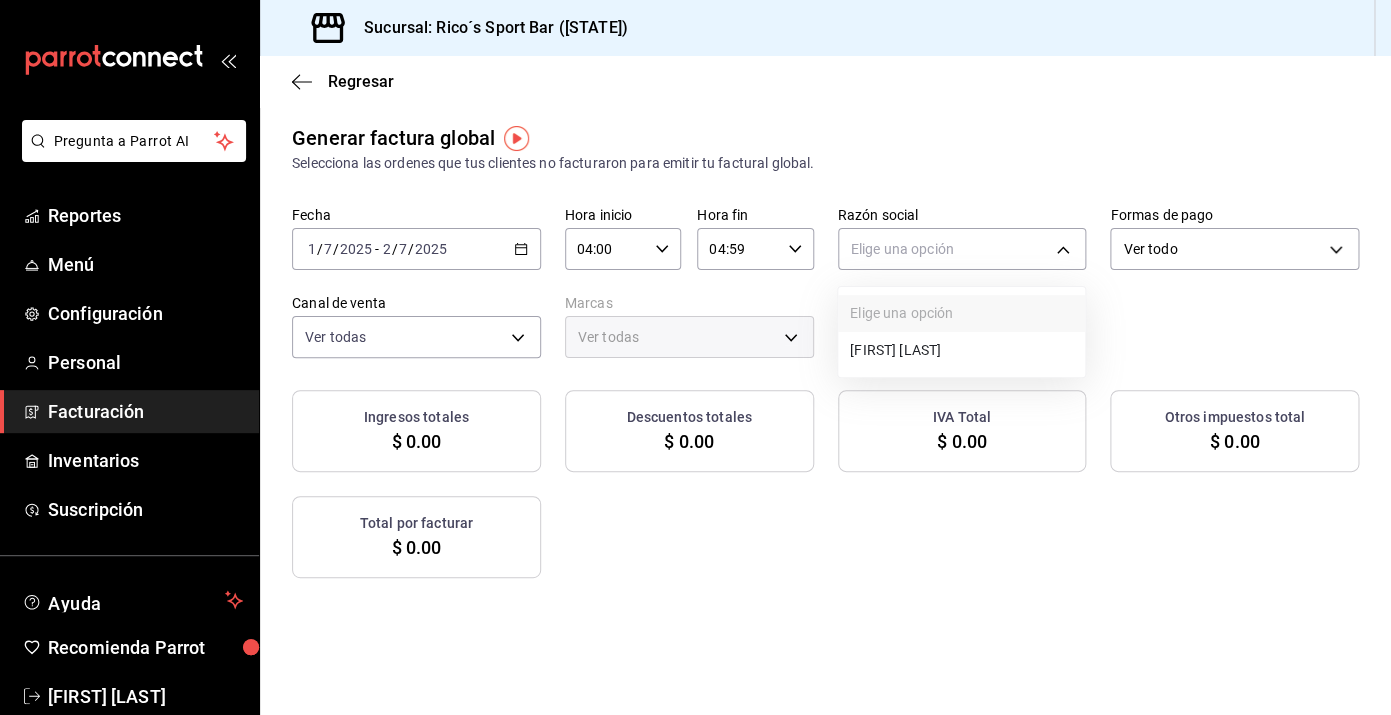 click on "[FIRST] [LAST]" at bounding box center [961, 350] 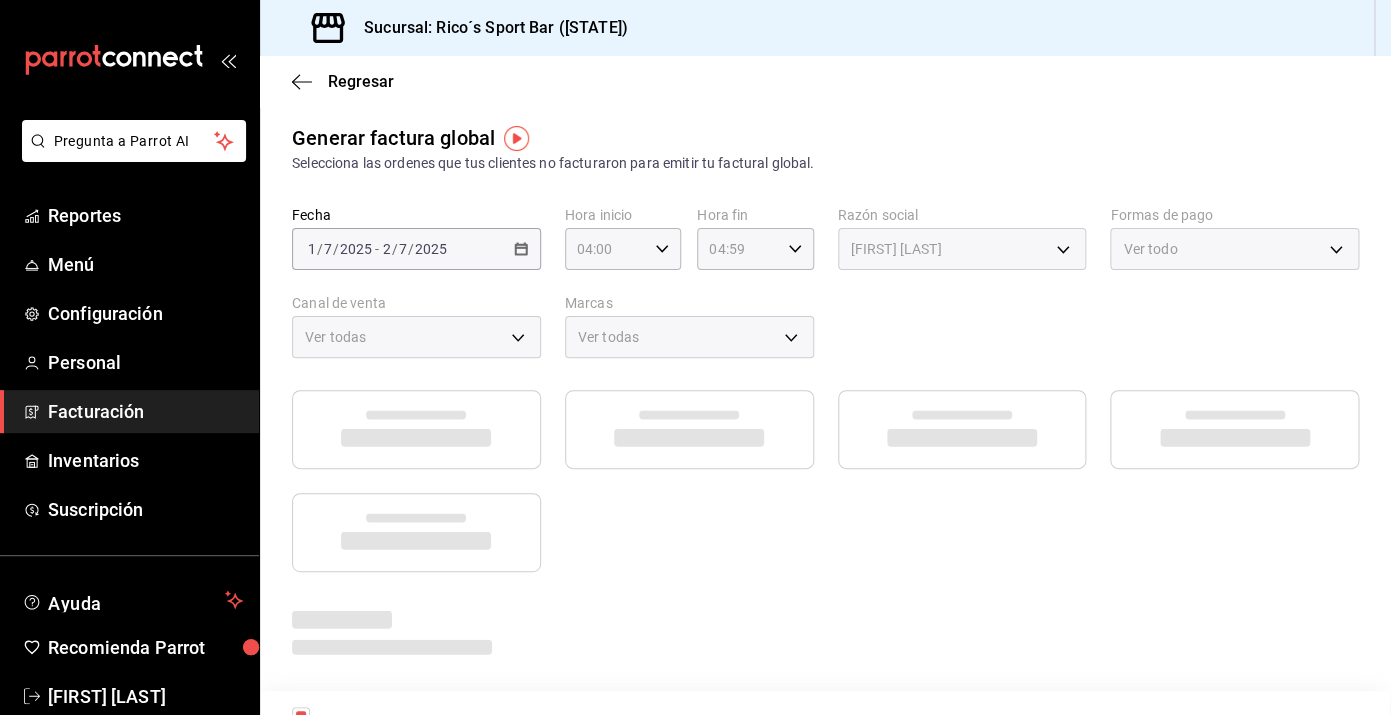 click on "Ver todo" at bounding box center (1234, 249) 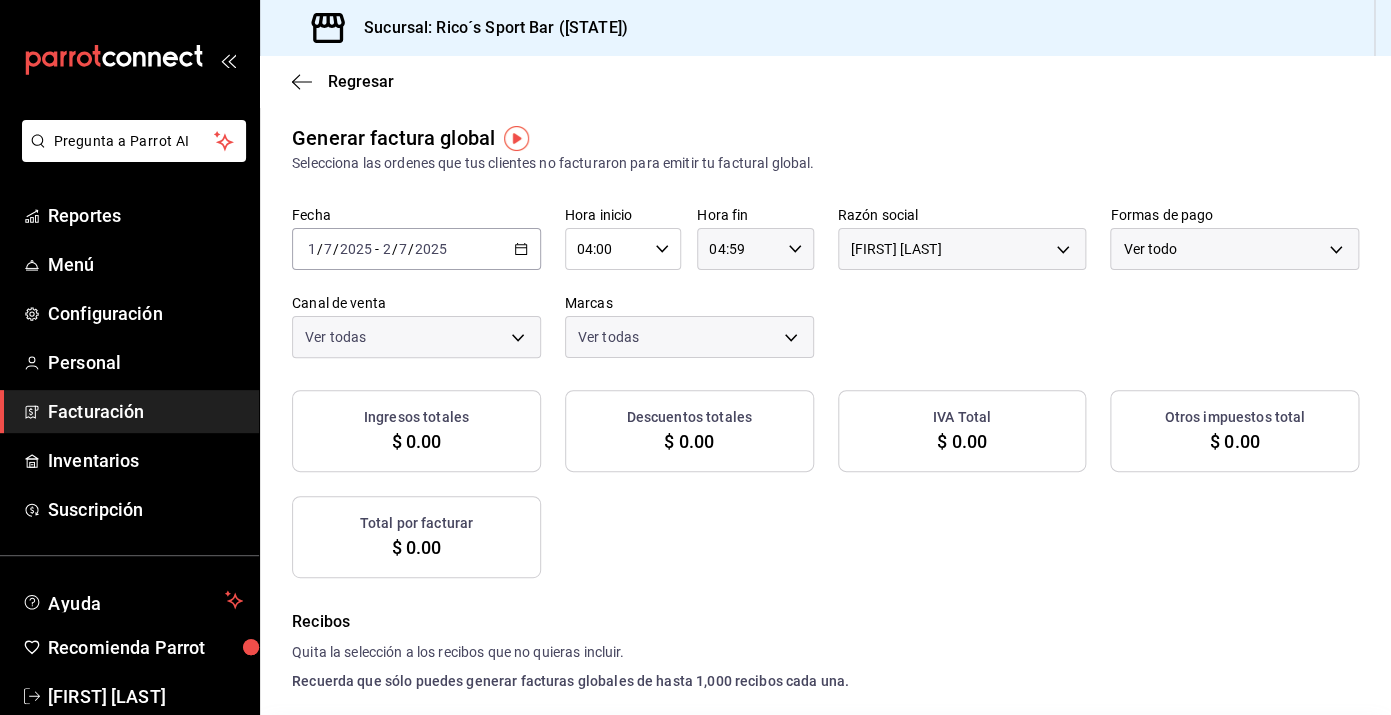 checkbox on "true" 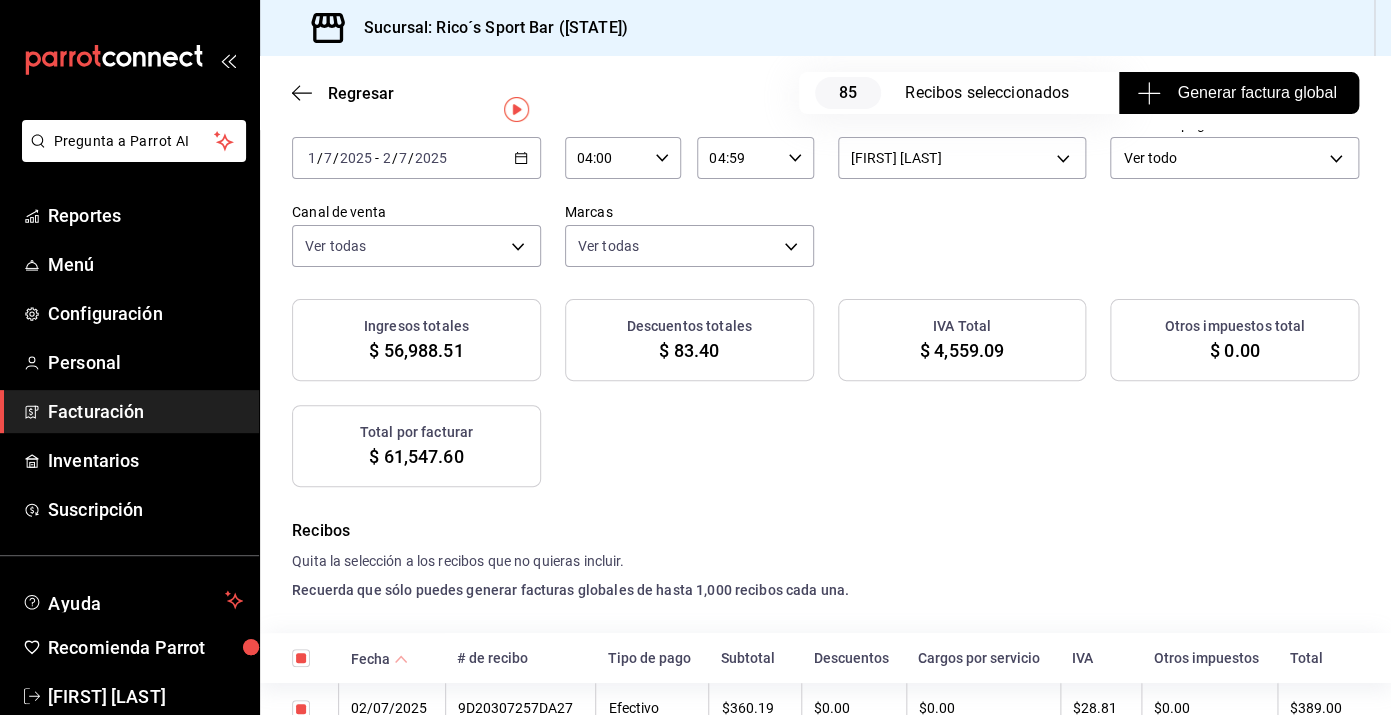 scroll, scrollTop: 0, scrollLeft: 0, axis: both 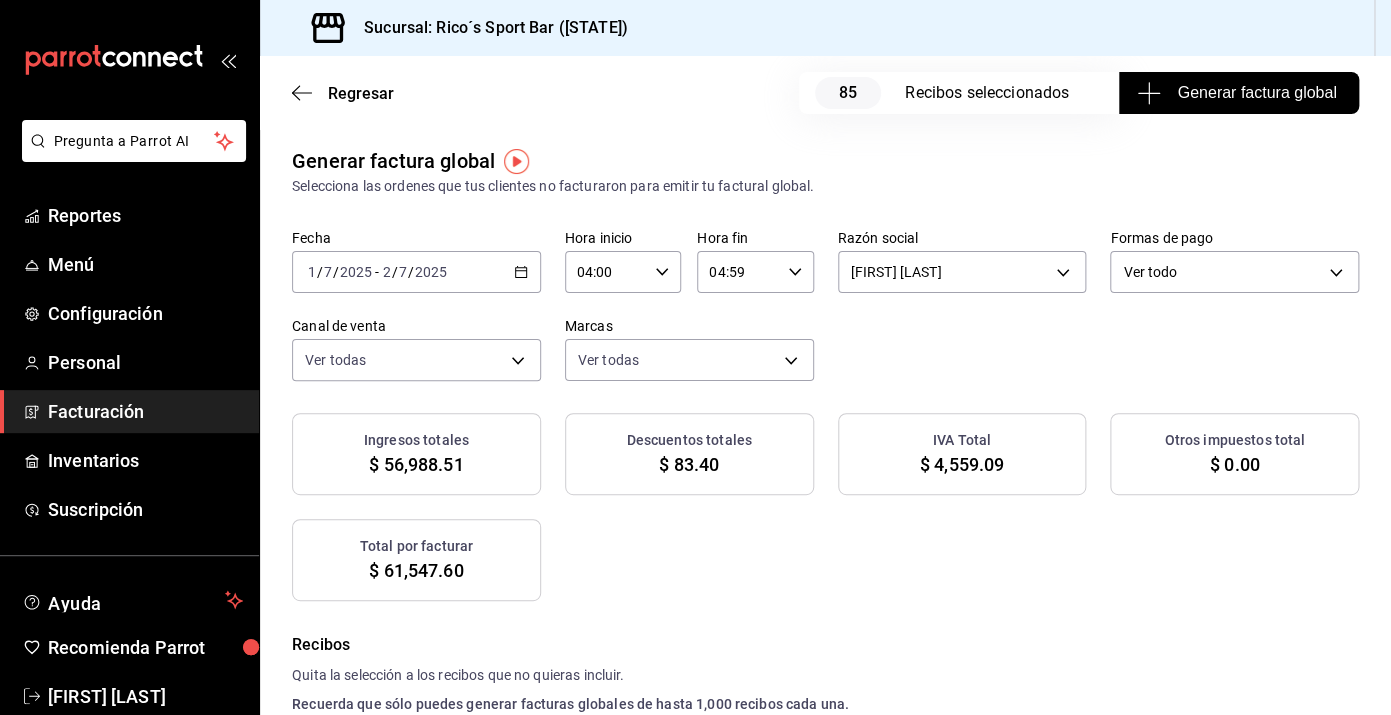 click on "Generar factura global" at bounding box center (1238, 93) 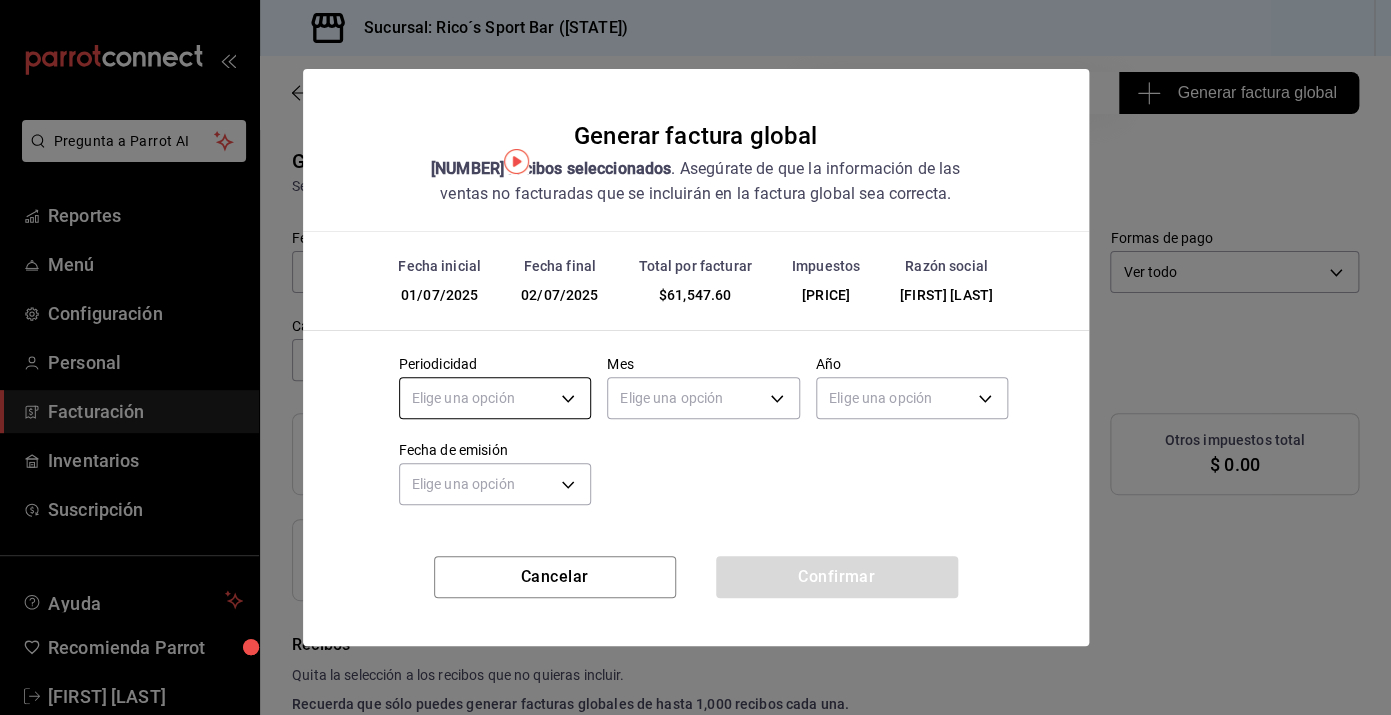 click on "Pregunta a Parrot AI Reportes   Menú   Configuración   Personal   Facturación   Inventarios   Suscripción   Ayuda Recomienda Parrot   [PERSON]   Sugerir nueva función   Sucursal: Rico´s Sport Bar (TAMAULIPAS) Regresar 85 Recibos seleccionados Generar factura global Generar factura global Selecciona las ordenes que tus clientes no facturaron para emitir tu factural global. Fecha 2025-07-01 1 / 7 / 2025 - 2025-07-02 2 / 7 / 2025 Hora inicio 04:00 Hora inicio Hora fin 04:59 Hora fin Razón social [PERSON] d3ea127f-2c6f-4227-8389-d2eff539017e Formas de pago Ver todo ALL Canal de venta Ver todas PARROT,UBER_EATS,RAPPI,DIDI_FOOD,ONLINE Marcas Ver todas d59757a6-6c4d-4808-9b22-f27a760eaad7 Ingresos totales [PRICE] Descuentos totales [PRICE] IVA Total [PRICE] Otros impuestos total [PRICE] Total por facturar [PRICE] Recibos Quita la selección a los recibos que no quieras incluir. Recuerda que sólo puedes generar facturas globales de hasta 1,000 recibos cada una. Fecha # de recibo" at bounding box center [695, 357] 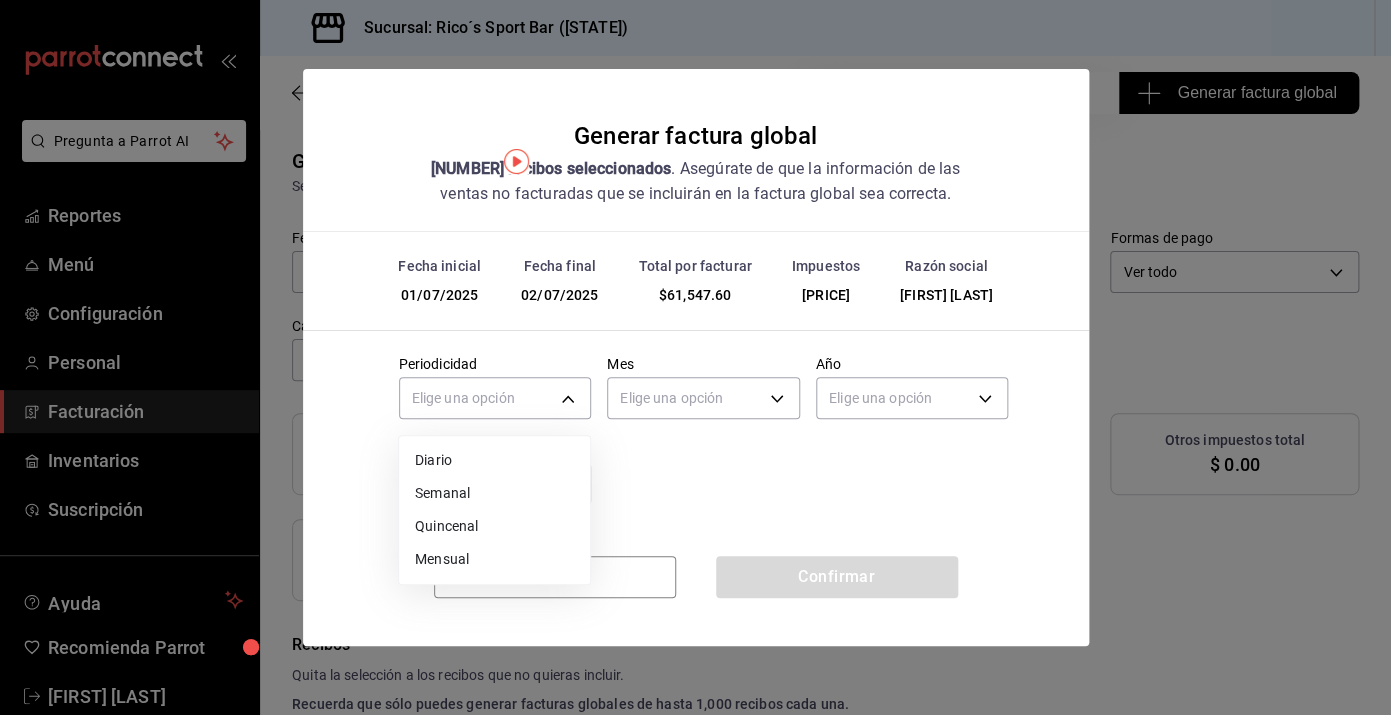 click on "Diario" at bounding box center [494, 460] 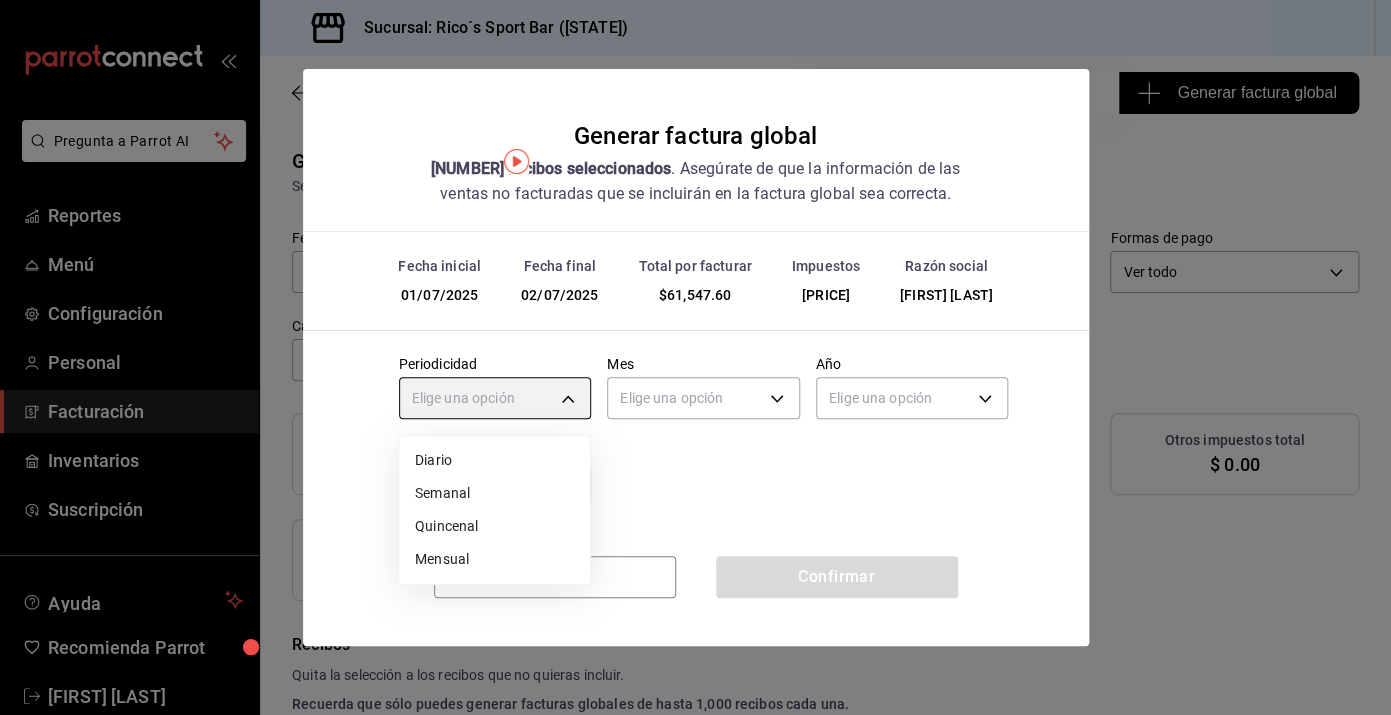 type on "DAILY" 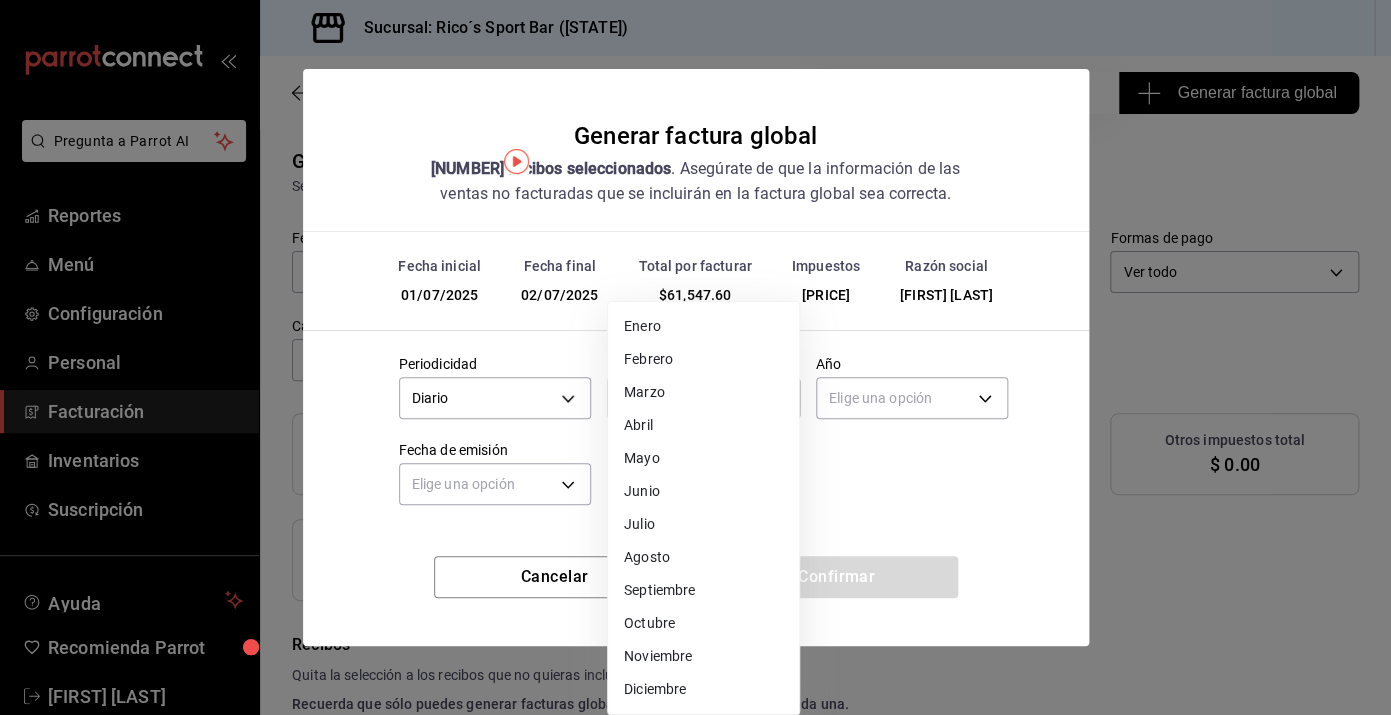 click on "Pregunta a Parrot AI Reportes   Menú   Configuración   Personal   Facturación   Inventarios   Suscripción   Ayuda Recomienda Parrot   [PERSON]   Sugerir nueva función   Sucursal: Rico´s Sport Bar (TAMAULIPAS) Regresar 85 Recibos seleccionados Generar factura global Generar factura global Selecciona las ordenes que tus clientes no facturaron para emitir tu factural global. Fecha 2025-07-01 1 / 7 / 2025 - 2025-07-02 2 / 7 / 2025 Hora inicio 04:00 Hora inicio Hora fin 04:59 Hora fin Razón social [PERSON] d3ea127f-2c6f-4227-8389-d2eff539017e Formas de pago Ver todo ALL Canal de venta Ver todas PARROT,UBER_EATS,RAPPI,DIDI_FOOD,ONLINE Marcas Ver todas d59757a6-6c4d-4808-9b22-f27a760eaad7 Ingresos totales [PRICE] Descuentos totales [PRICE] IVA Total [PRICE] Otros impuestos total [PRICE] Total por facturar [PRICE] Recibos Quita la selección a los recibos que no quieras incluir. Recuerda que sólo puedes generar facturas globales de hasta 1,000 recibos cada una. Fecha # de recibo" at bounding box center [695, 357] 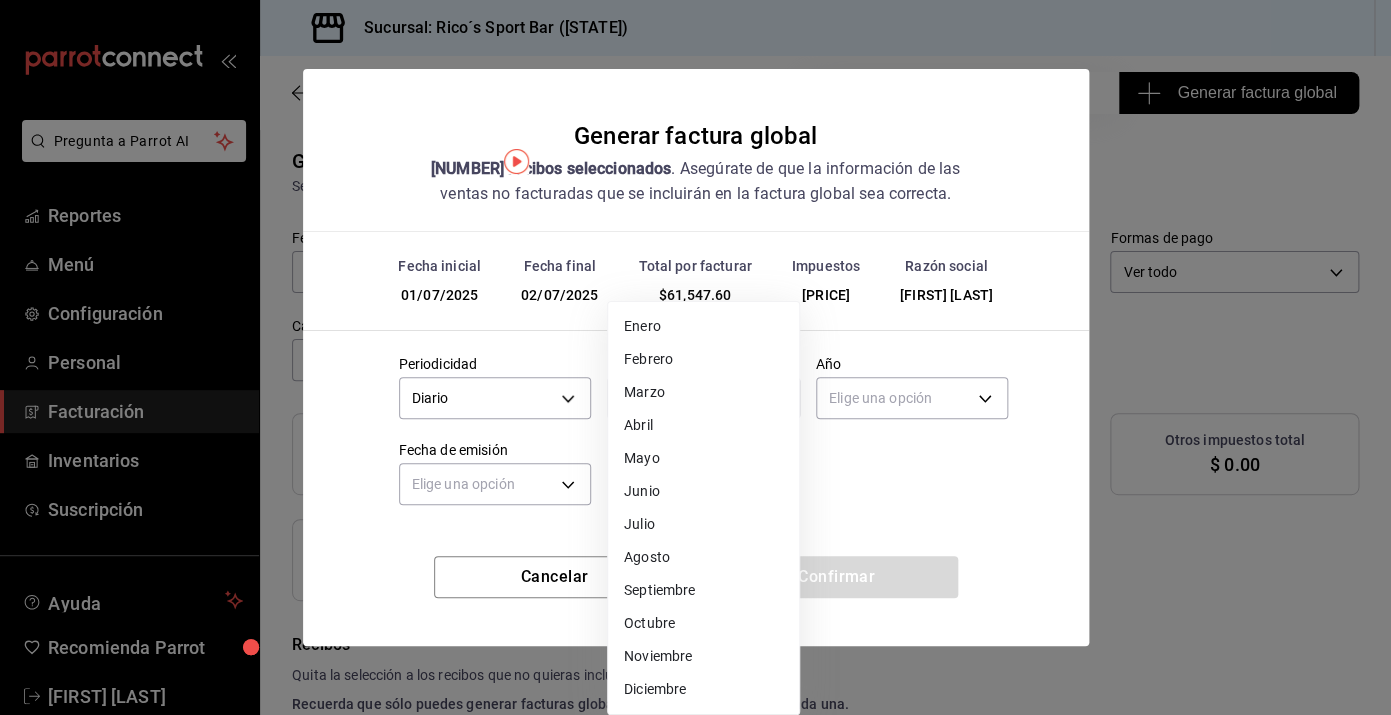 click on "Julio" at bounding box center [703, 524] 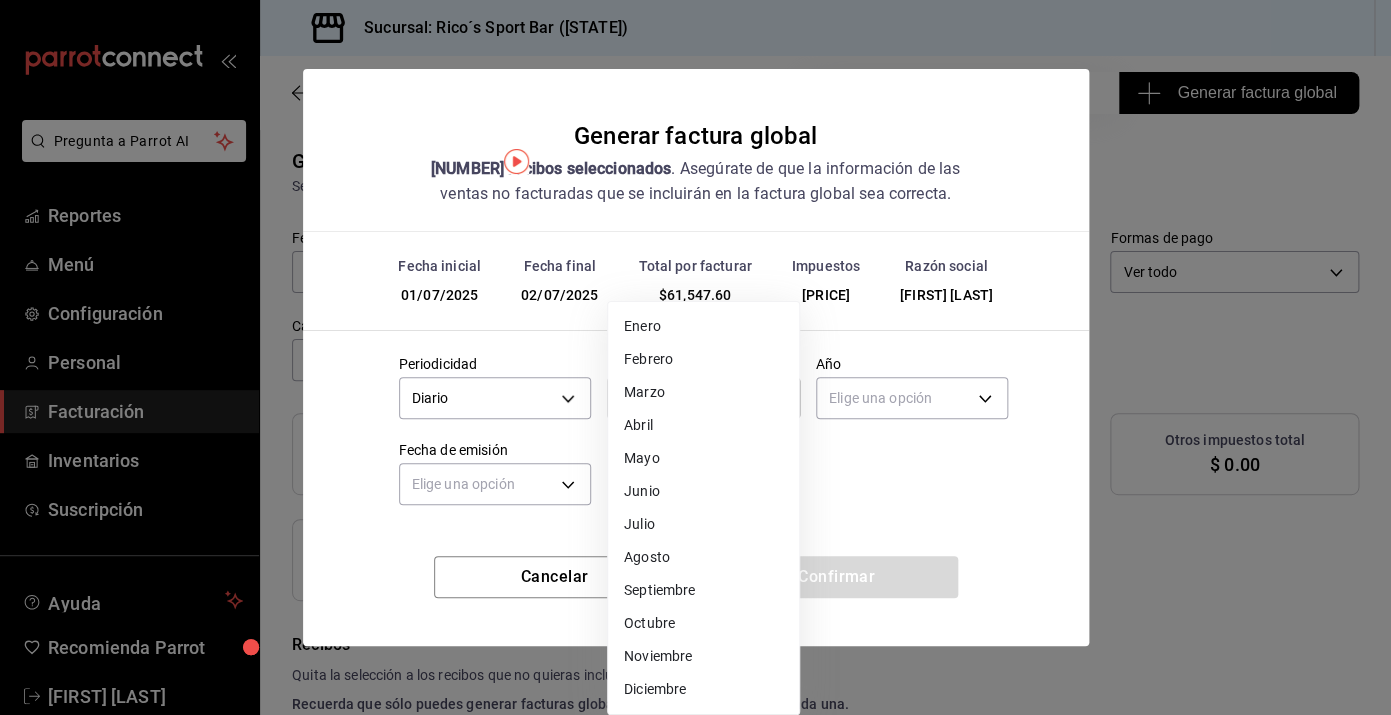 type on "7" 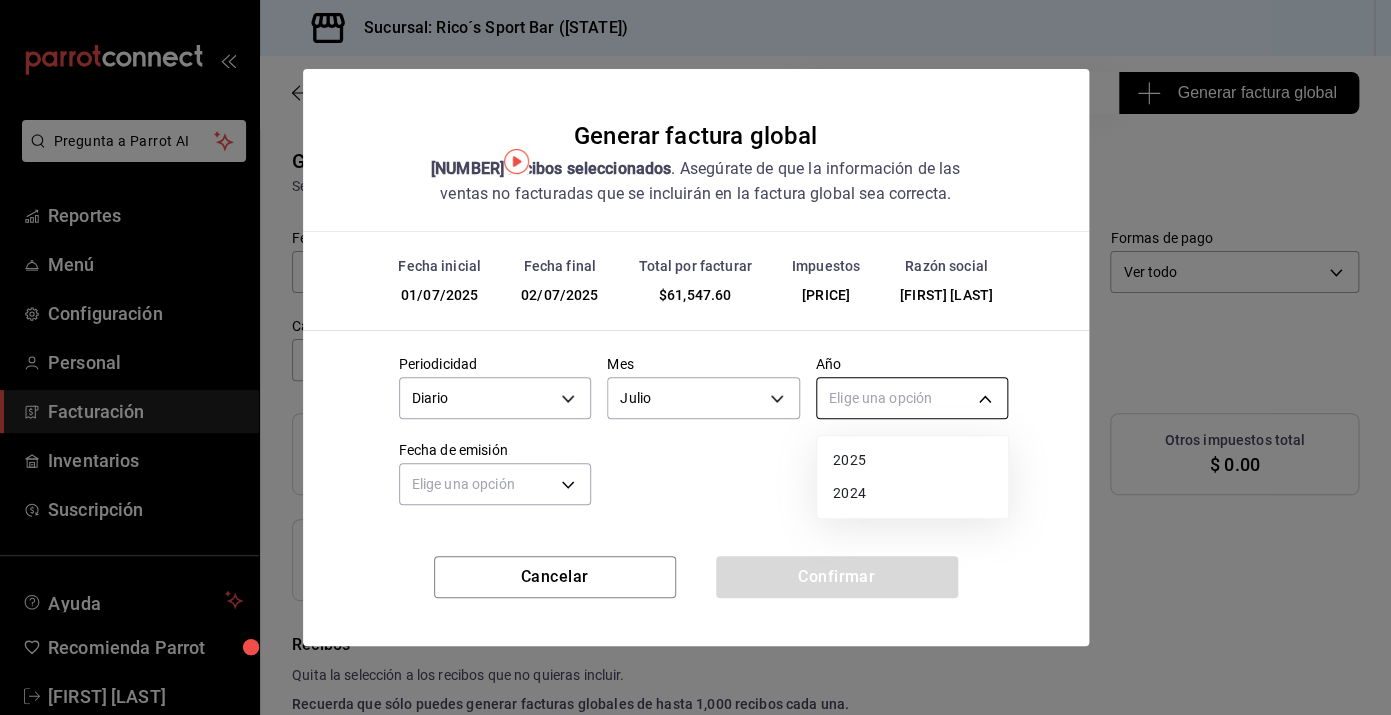 click on "Pregunta a Parrot AI Reportes   Menú   Configuración   Personal   Facturación   Inventarios   Suscripción   Ayuda Recomienda Parrot   [PERSON]   Sugerir nueva función   Sucursal: Rico´s Sport Bar (TAMAULIPAS) Regresar 85 Recibos seleccionados Generar factura global Generar factura global Selecciona las ordenes que tus clientes no facturaron para emitir tu factural global. Fecha 2025-07-01 1 / 7 / 2025 - 2025-07-02 2 / 7 / 2025 Hora inicio 04:00 Hora inicio Hora fin 04:59 Hora fin Razón social [PERSON] d3ea127f-2c6f-4227-8389-d2eff539017e Formas de pago Ver todo ALL Canal de venta Ver todas PARROT,UBER_EATS,RAPPI,DIDI_FOOD,ONLINE Marcas Ver todas d59757a6-6c4d-4808-9b22-f27a760eaad7 Ingresos totales [PRICE] Descuentos totales [PRICE] IVA Total [PRICE] Otros impuestos total [PRICE] Total por facturar [PRICE] Recibos Quita la selección a los recibos que no quieras incluir. Recuerda que sólo puedes generar facturas globales de hasta 1,000 recibos cada una. Fecha # de recibo" at bounding box center [695, 357] 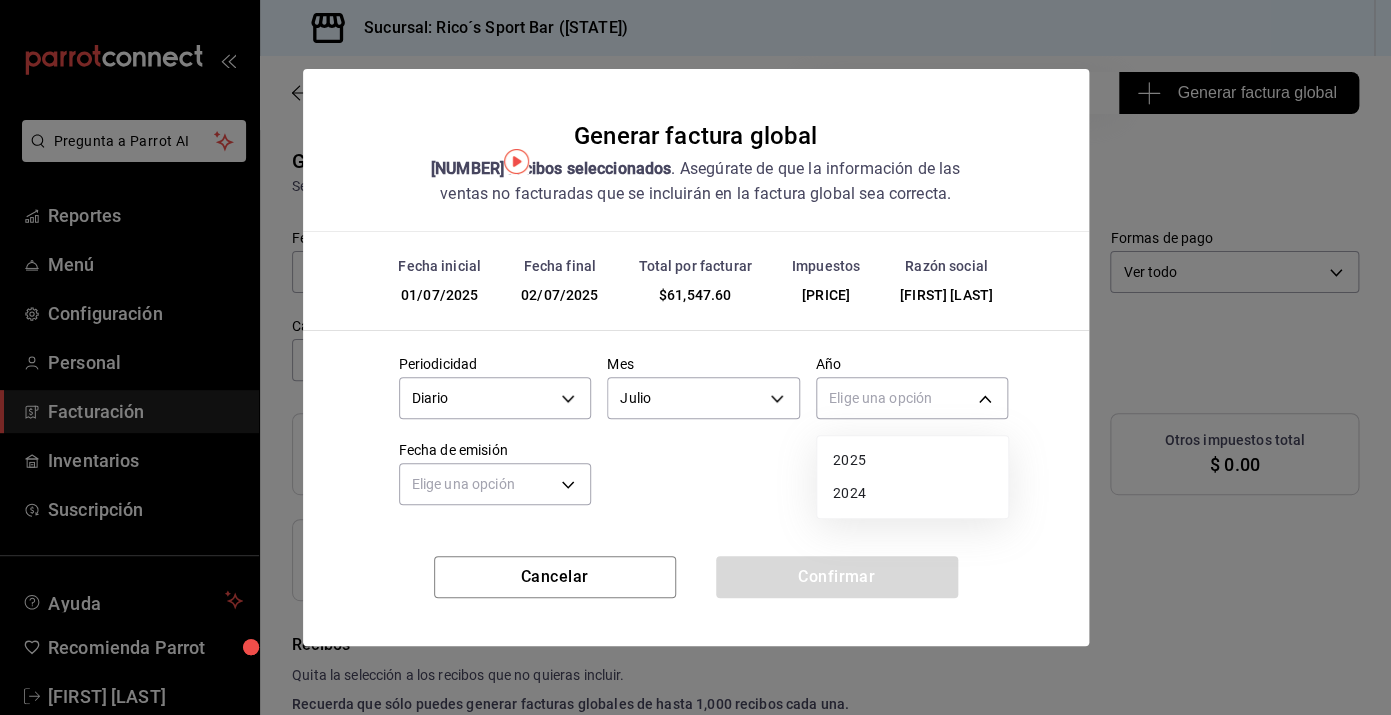 click on "2025" at bounding box center (912, 460) 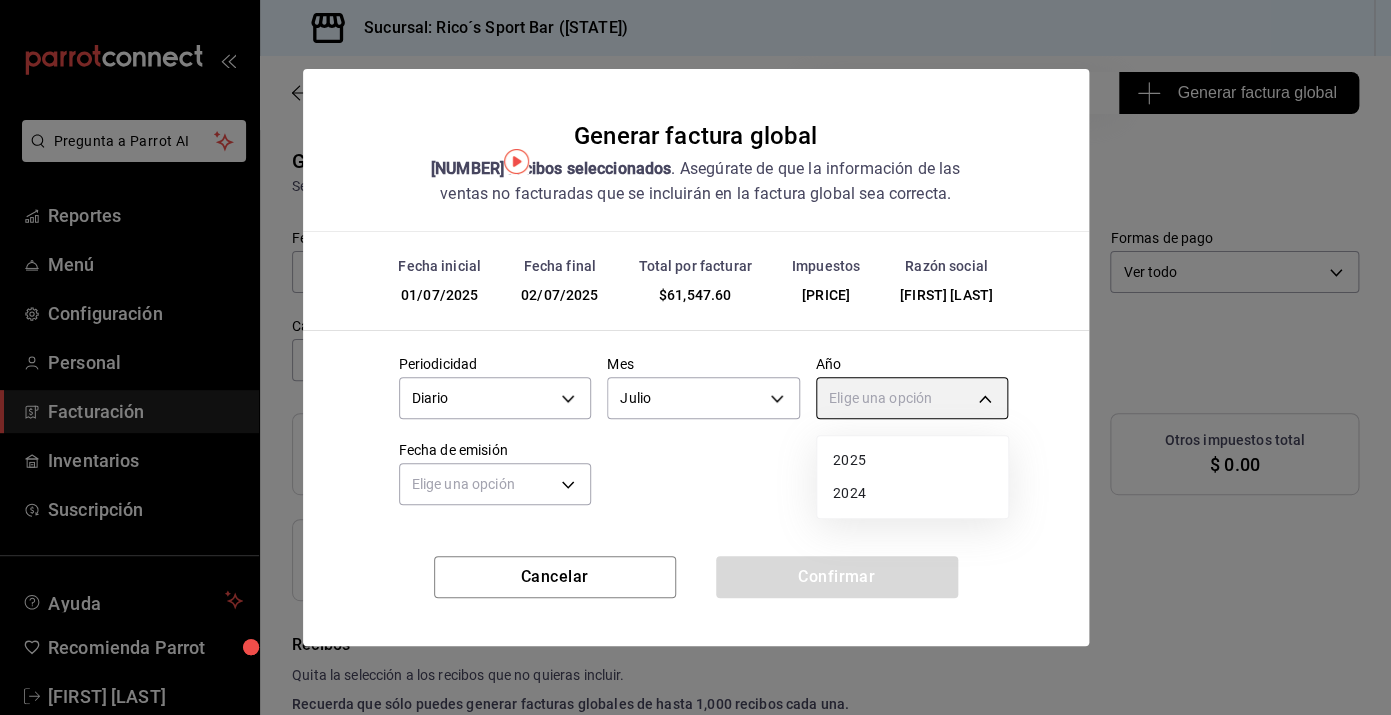 type on "2025" 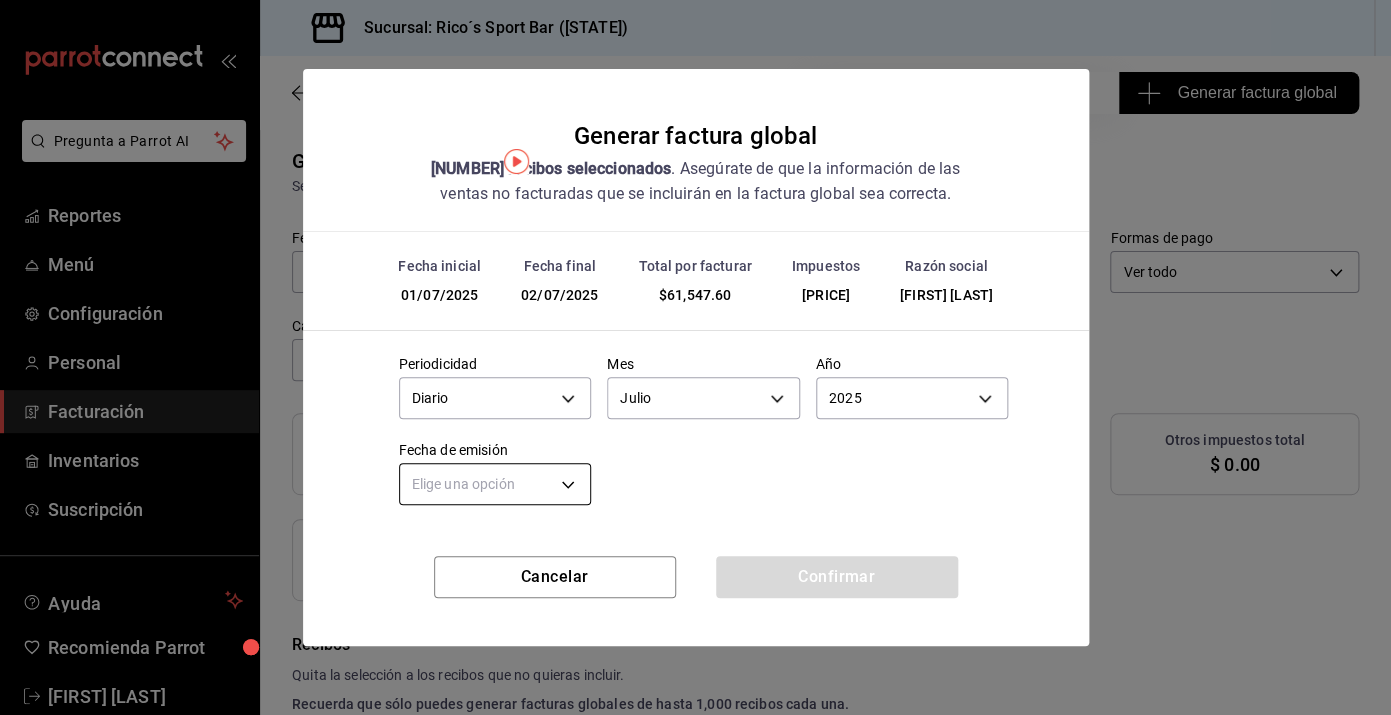 click on "Pregunta a Parrot AI Reportes   Menú   Configuración   Personal   Facturación   Inventarios   Suscripción   Ayuda Recomienda Parrot   [PERSON]   Sugerir nueva función   Sucursal: Rico´s Sport Bar (TAMAULIPAS) Regresar 85 Recibos seleccionados Generar factura global Generar factura global Selecciona las ordenes que tus clientes no facturaron para emitir tu factural global. Fecha 2025-07-01 1 / 7 / 2025 - 2025-07-02 2 / 7 / 2025 Hora inicio 04:00 Hora inicio Hora fin 04:59 Hora fin Razón social [PERSON] d3ea127f-2c6f-4227-8389-d2eff539017e Formas de pago Ver todo ALL Canal de venta Ver todas PARROT,UBER_EATS,RAPPI,DIDI_FOOD,ONLINE Marcas Ver todas d59757a6-6c4d-4808-9b22-f27a760eaad7 Ingresos totales [PRICE] Descuentos totales [PRICE] IVA Total [PRICE] Otros impuestos total [PRICE] Total por facturar [PRICE] Recibos Quita la selección a los recibos que no quieras incluir. Recuerda que sólo puedes generar facturas globales de hasta 1,000 recibos cada una. Fecha # de recibo" at bounding box center (695, 357) 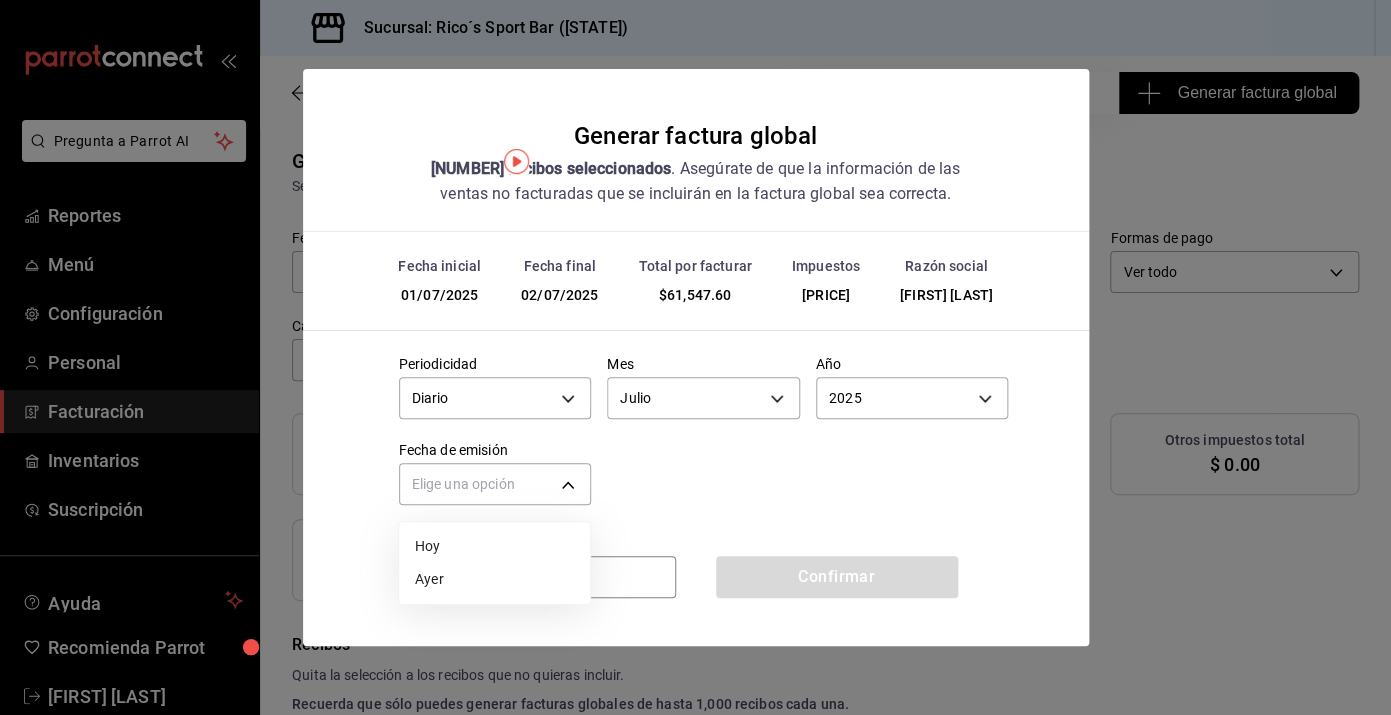 click on "Hoy" at bounding box center (494, 546) 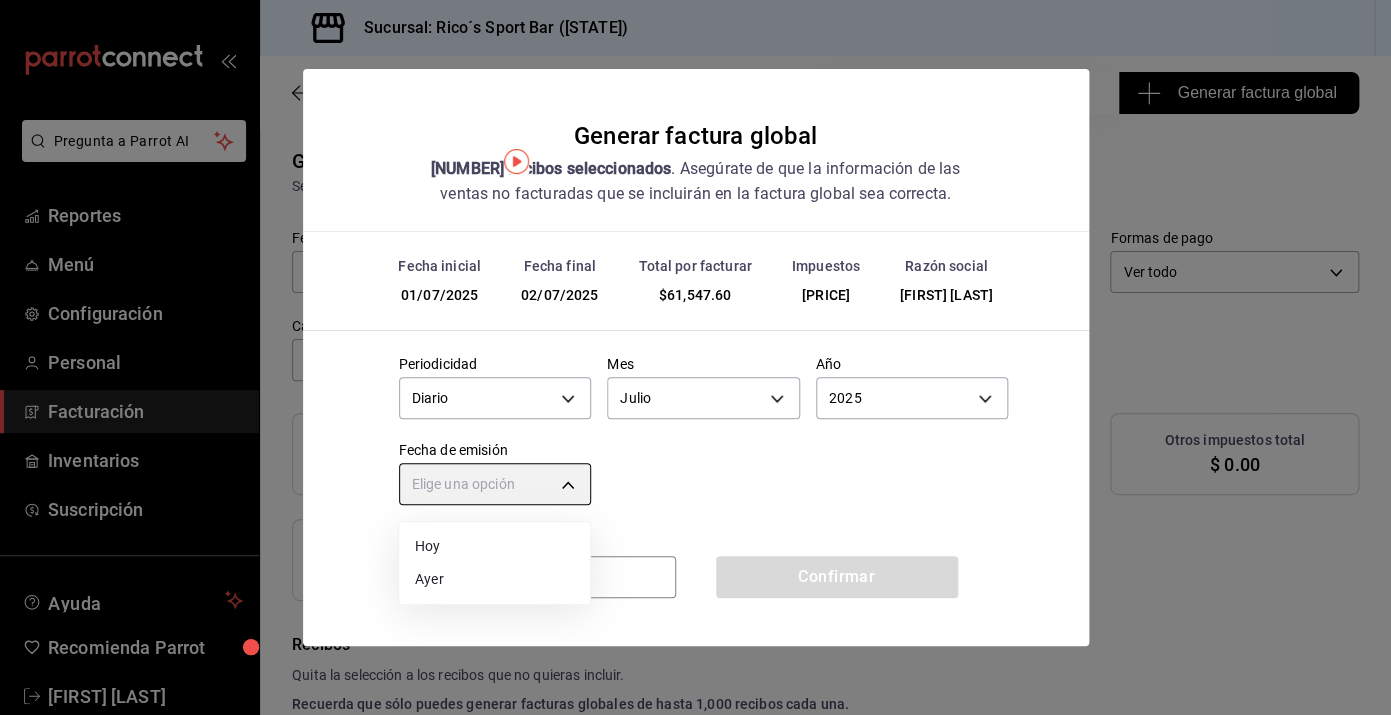 type on "TODAY" 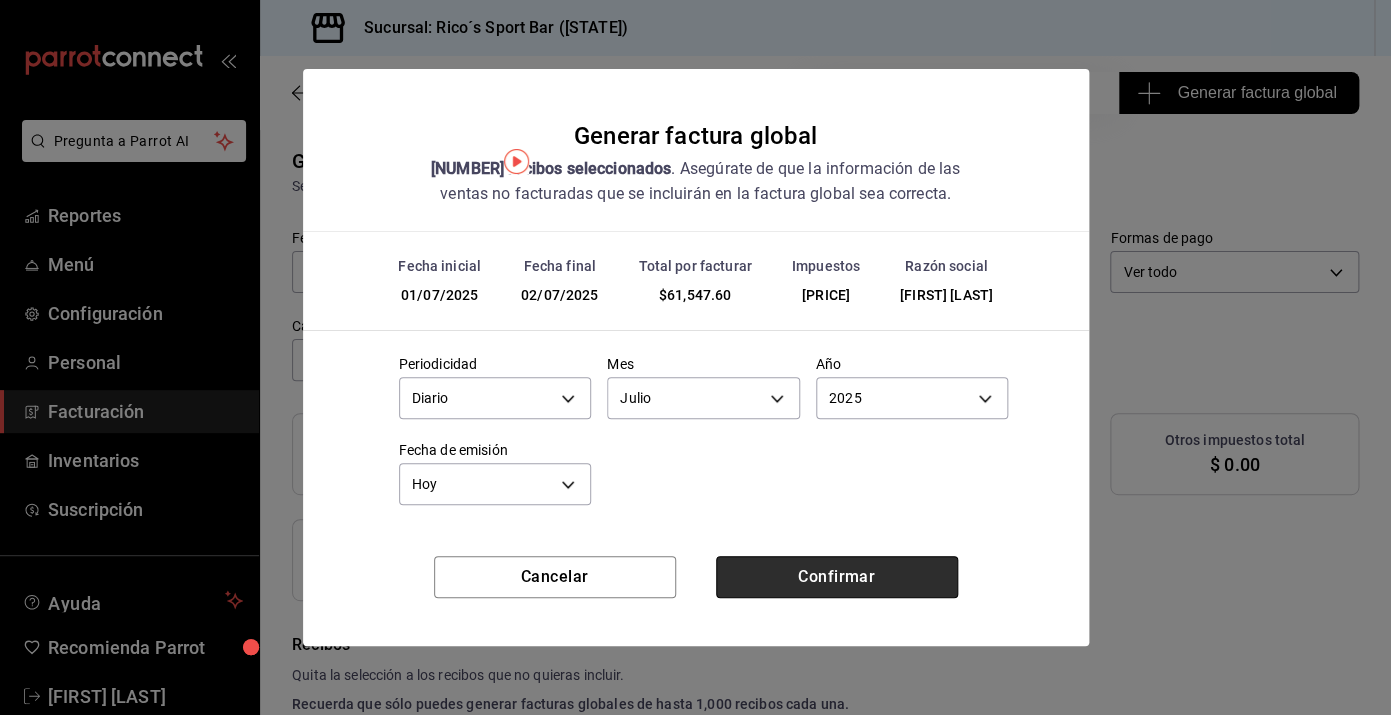 click on "Confirmar" at bounding box center (837, 577) 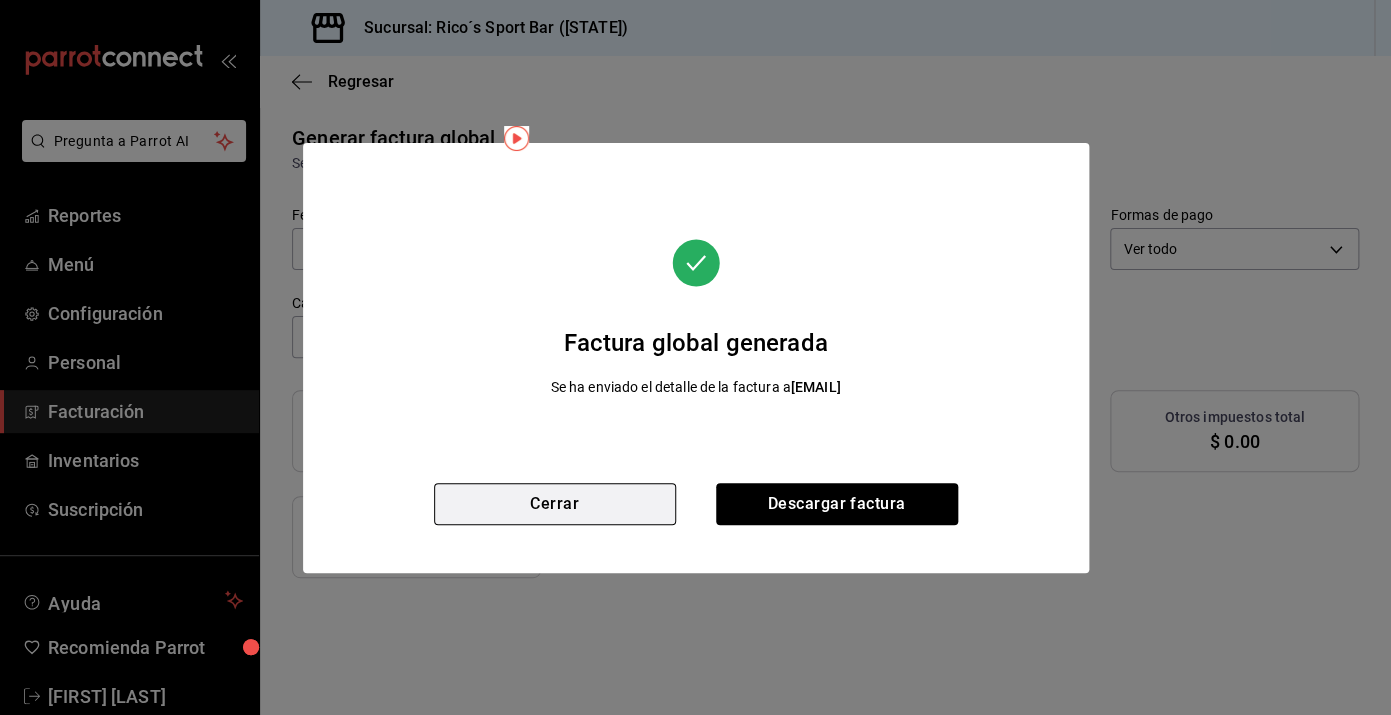 click on "Cerrar" at bounding box center [555, 504] 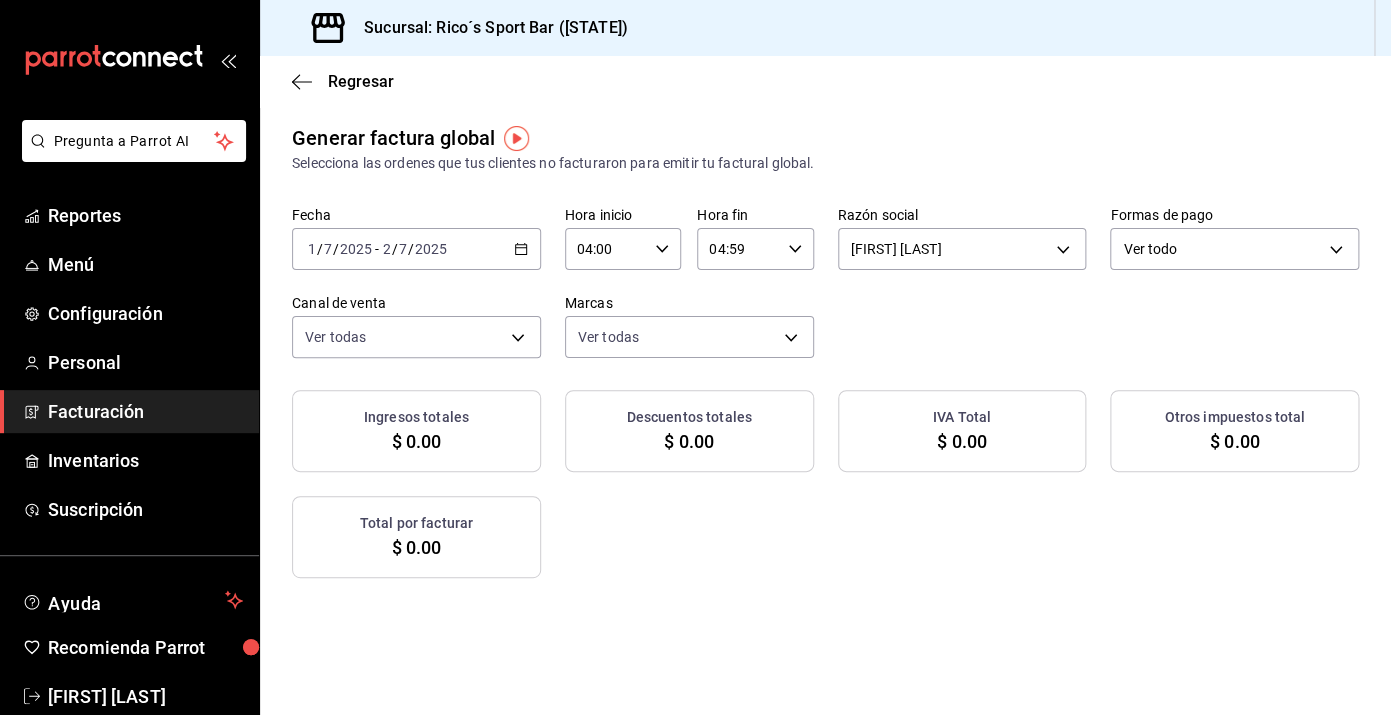 click 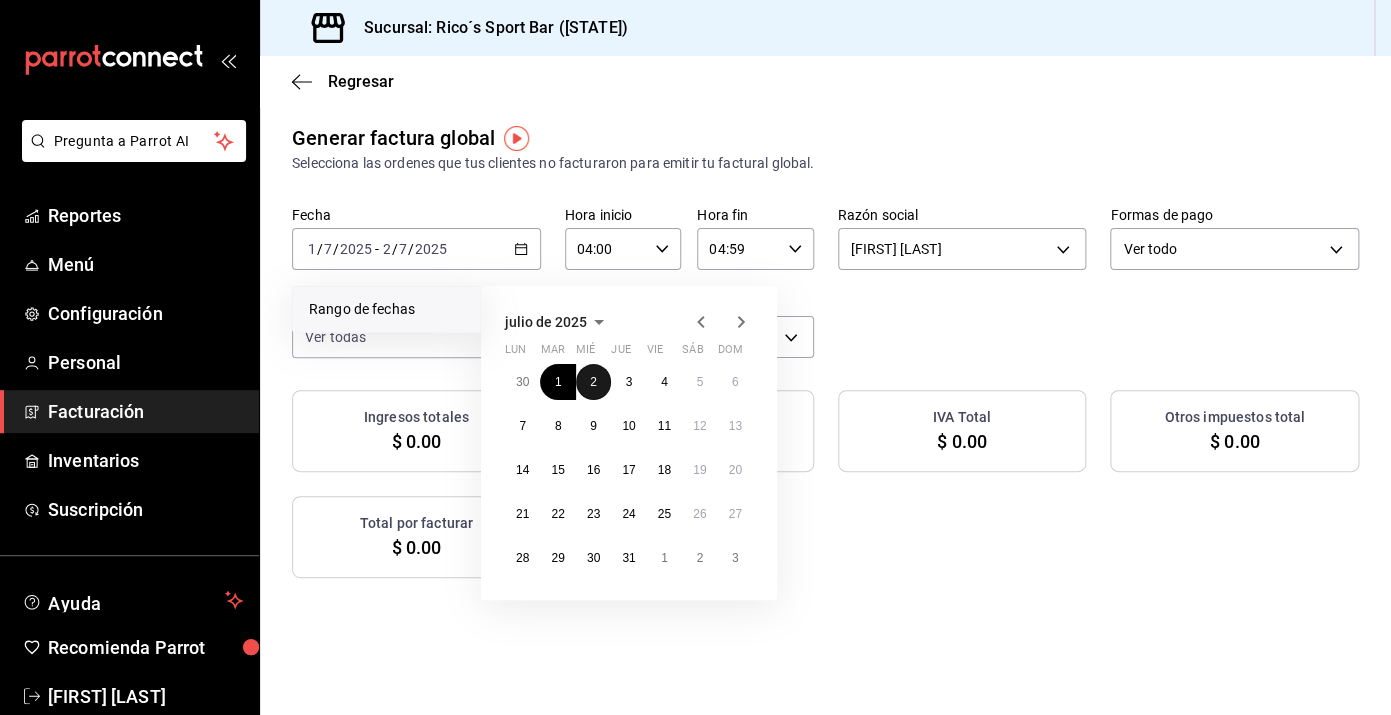 click on "2" at bounding box center (593, 382) 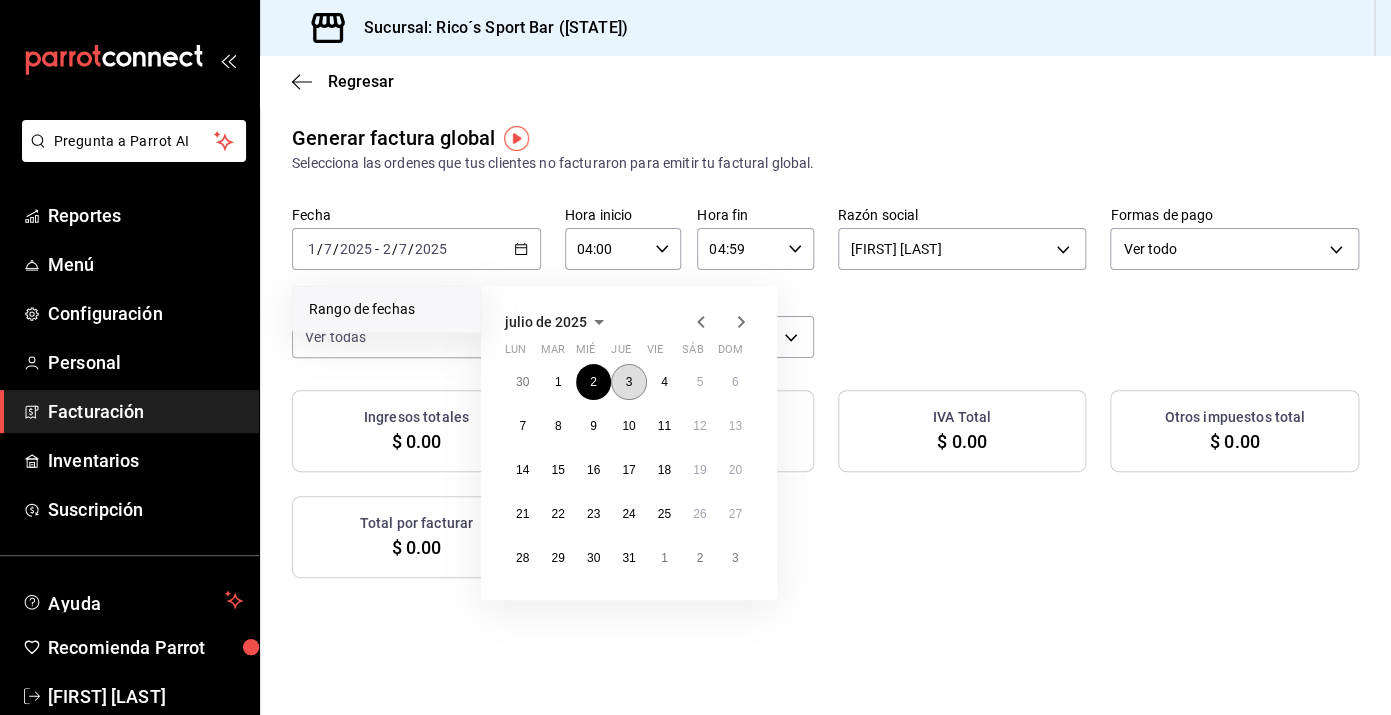click on "3" at bounding box center [628, 382] 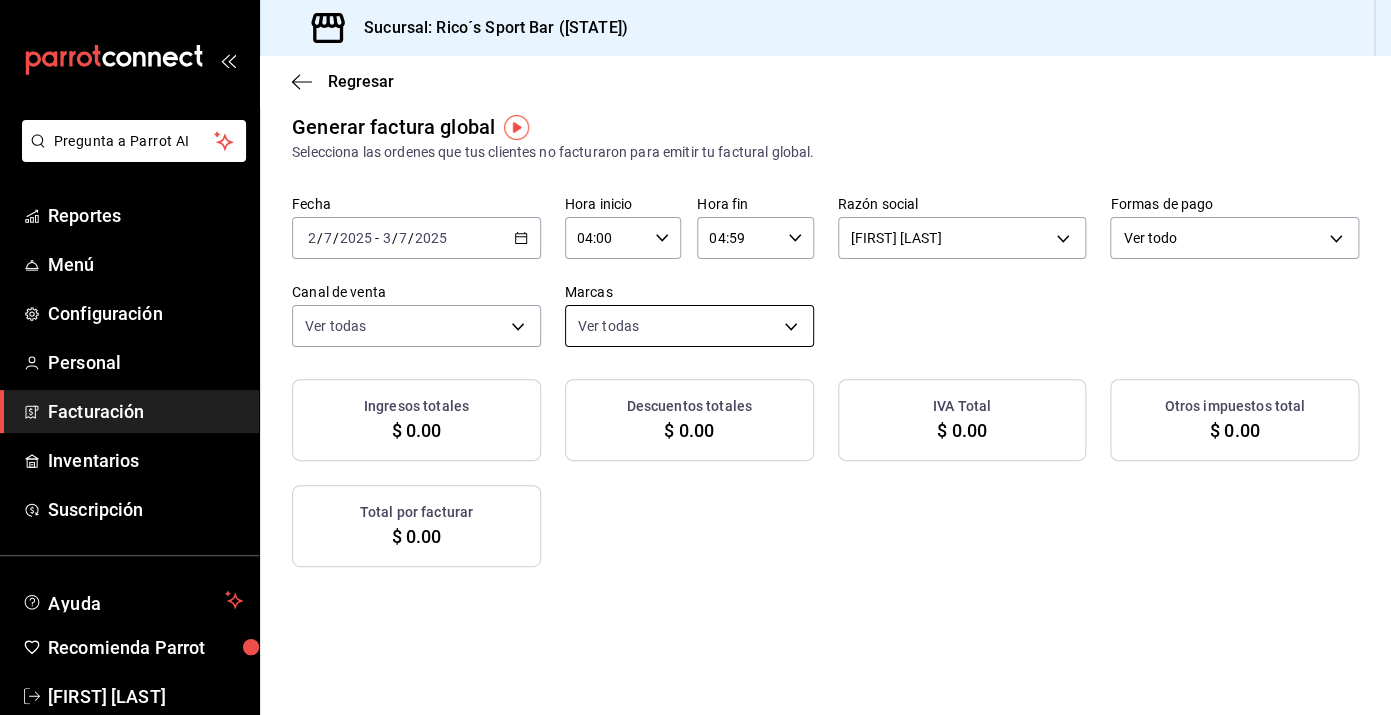 scroll, scrollTop: 0, scrollLeft: 0, axis: both 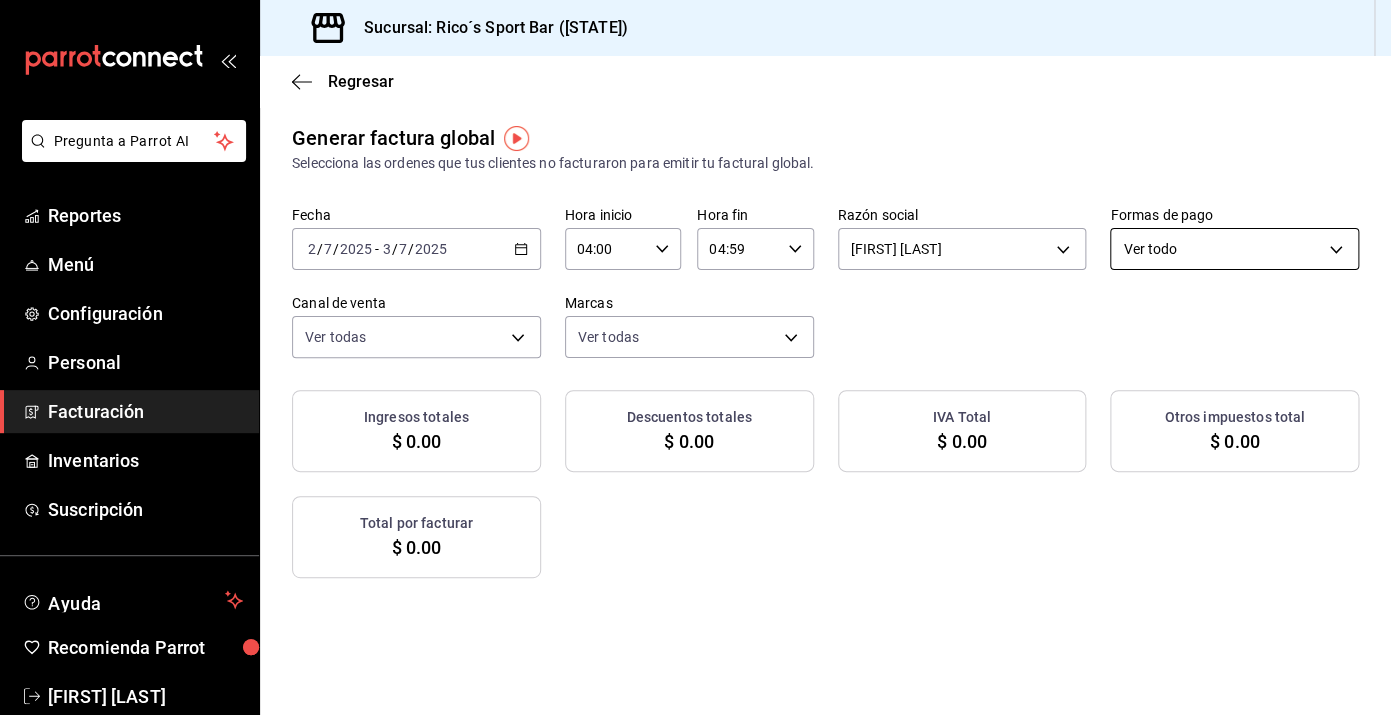 click on "Pregunta a Parrot AI Reportes   Menú   Configuración   Personal   Facturación   Inventarios   Suscripción   Ayuda Recomienda Parrot   [FIRST] [LAST]   Sugerir nueva función   Sucursal: Rico´s Sport Bar ([STATE]) Regresar Generar factura global Selecciona las ordenes que tus clientes no facturaron para emitir tu factural global. Fecha 2025-07-02 2 / 7 / 2025 - 2025-07-03 3 / 7 / 2025 Hora inicio 04:00 Hora inicio Hora fin 04:59 Hora fin Razón social [FIRST] [LAST] [UUID] Formas de pago Ver todo ALL Canal de venta Ver todas PARROT,UBER_EATS,RAPPI,DIDI_FOOD,ONLINE Marcas Ver todas [UUID] Ingresos totales $ 0.00 Descuentos totales $ 0.00 IVA Total $ 0.00 Otros impuestos total $ 0.00 Total por facturar $ 0.00 No hay información que mostrar GANA 1 MES GRATIS EN TU SUSCRIPCIÓN AQUÍ Ver video tutorial Ir a video Pregunta a Parrot AI Reportes   Menú   Configuración   Personal   Facturación   Inventarios   Suscripción   Ayuda" at bounding box center [695, 357] 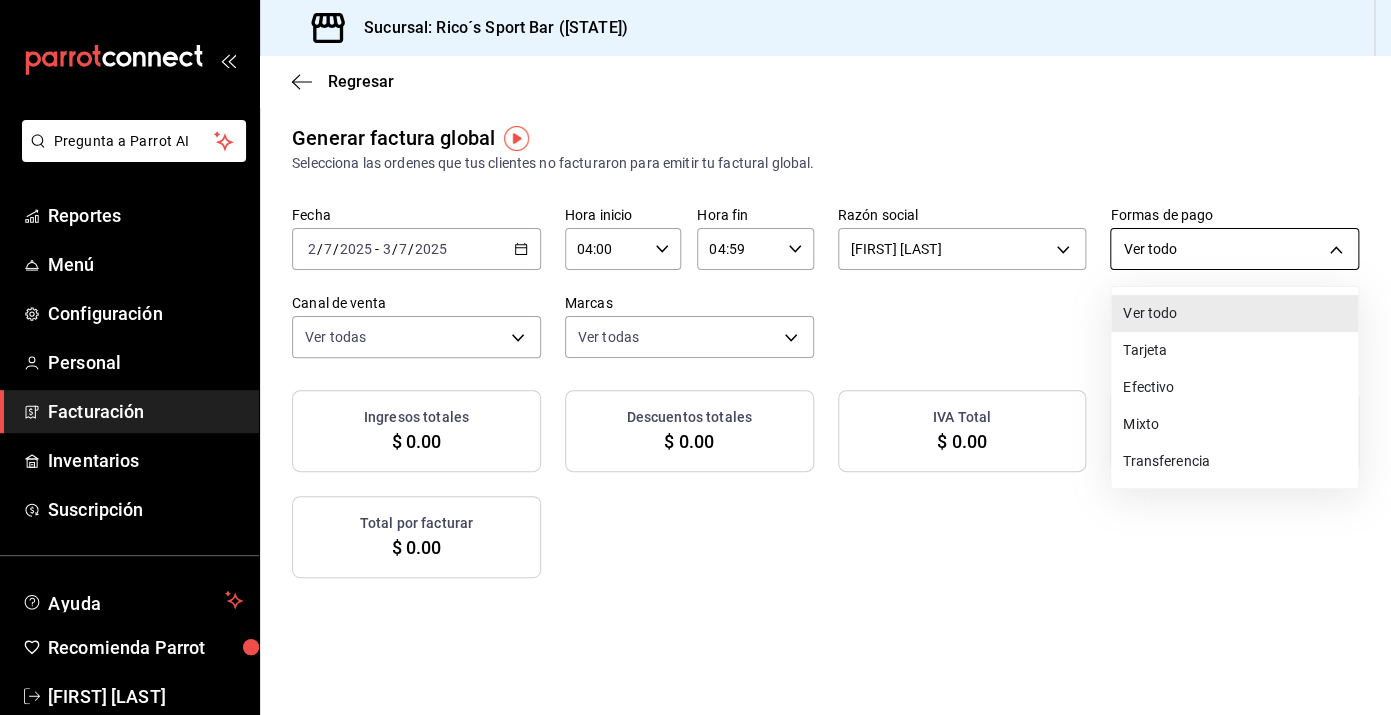 click at bounding box center (695, 357) 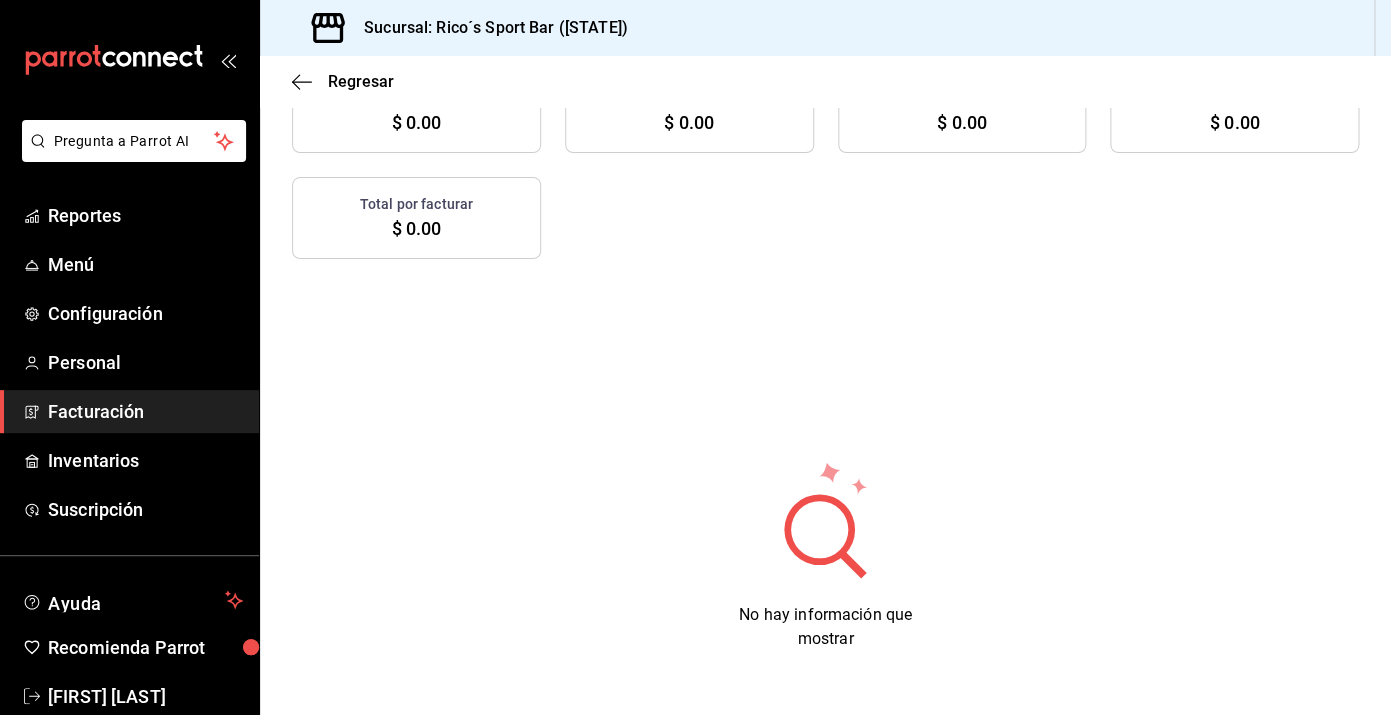 scroll, scrollTop: 0, scrollLeft: 0, axis: both 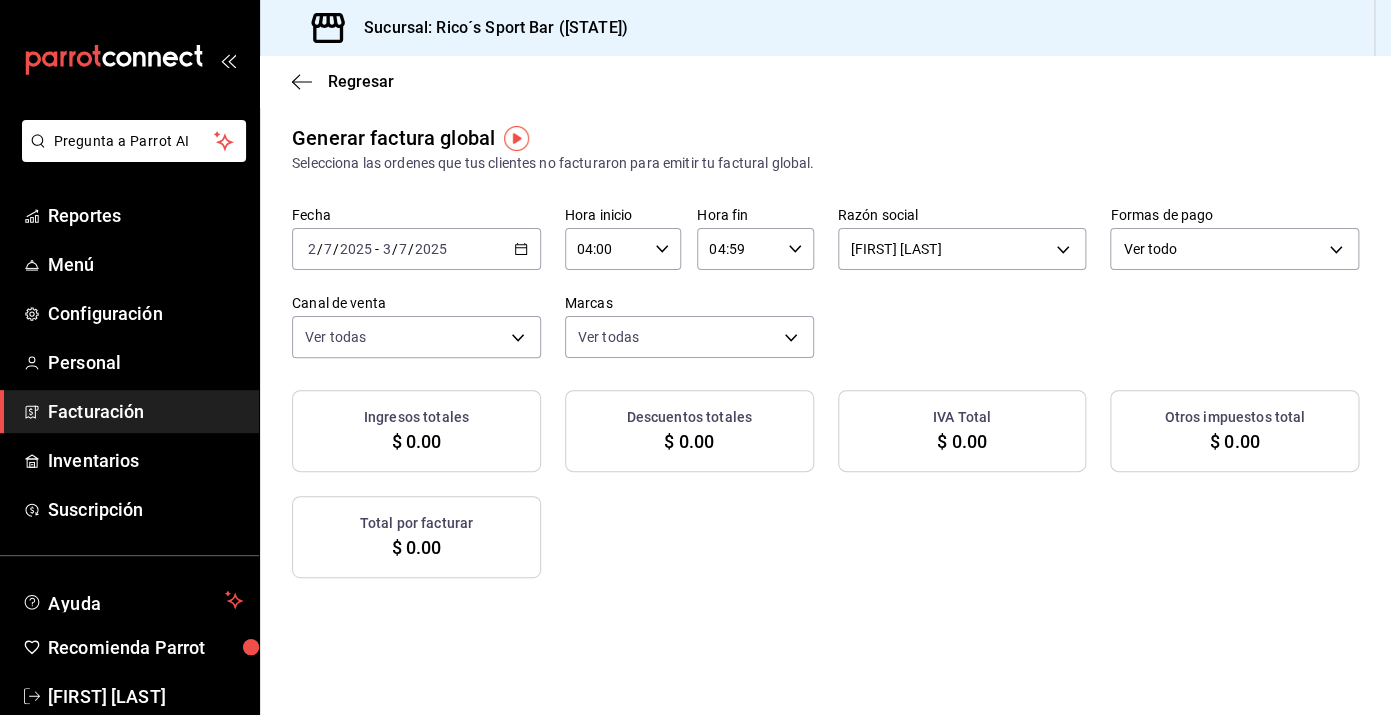 click 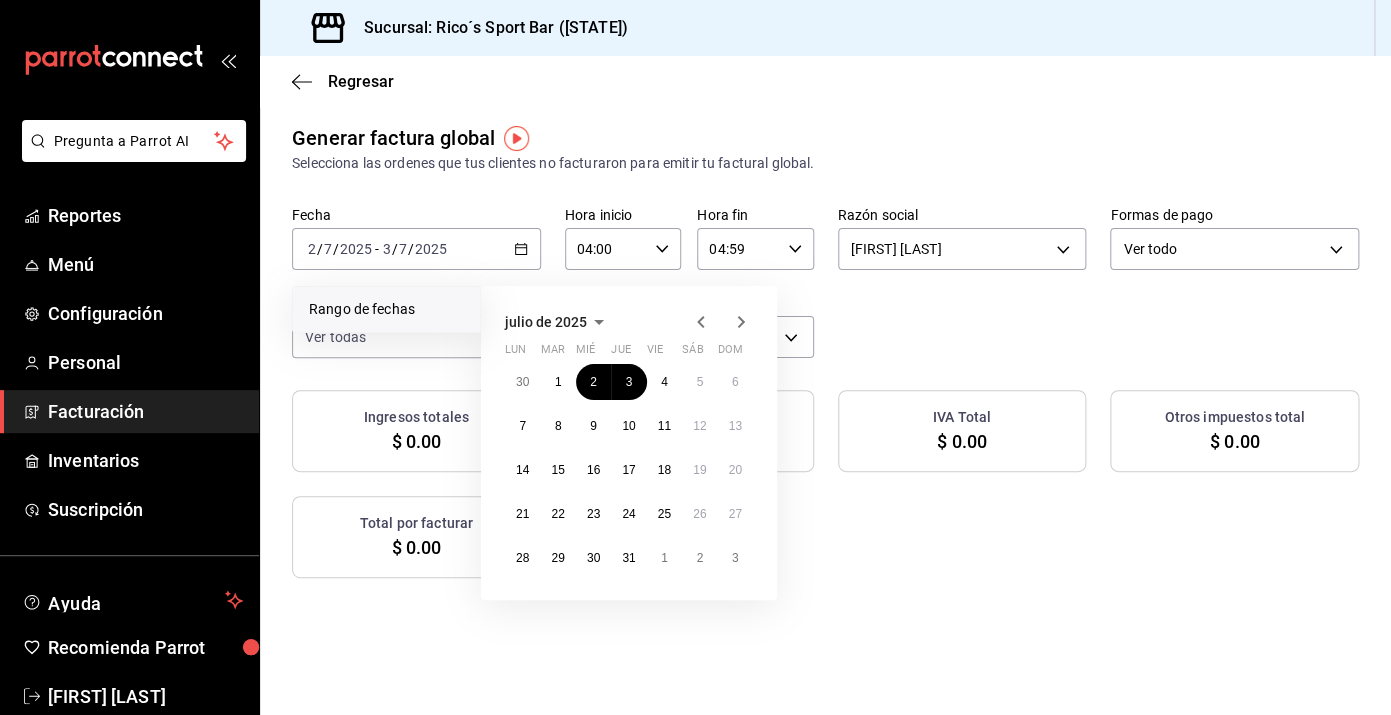 click on "julio de 2025 lun mar mié jue vie sáb dom 30 1 2 3 4 5 6 7 8 9 10 11 12 13 14 15 16 17 18 19 20 21 22 23 24 25 26 27 28 29 30 31 1 2 3" at bounding box center (656, 435) 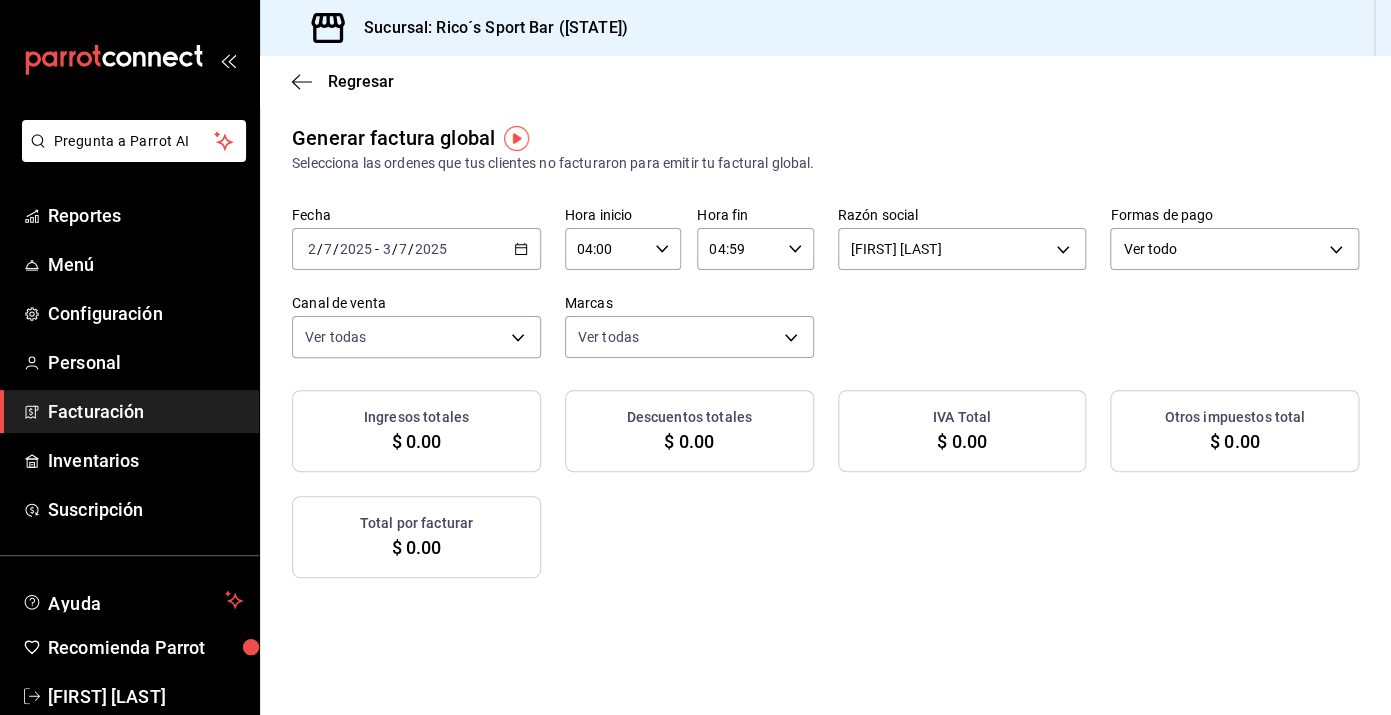 click on "Fecha 2025-07-02 2 / 7 / 2025 - 2025-07-03 3 / 7 / 2025 Hora inicio 04:00 Hora inicio Hora fin 04:59 Hora fin Razón social [FIRST] [LAST] [UUID] Formas de pago Ver todo ALL Canal de venta Ver todas PARROT,UBER_EATS,RAPPI,DIDI_FOOD,ONLINE Marcas Ver todas [UUID]" at bounding box center (825, 282) 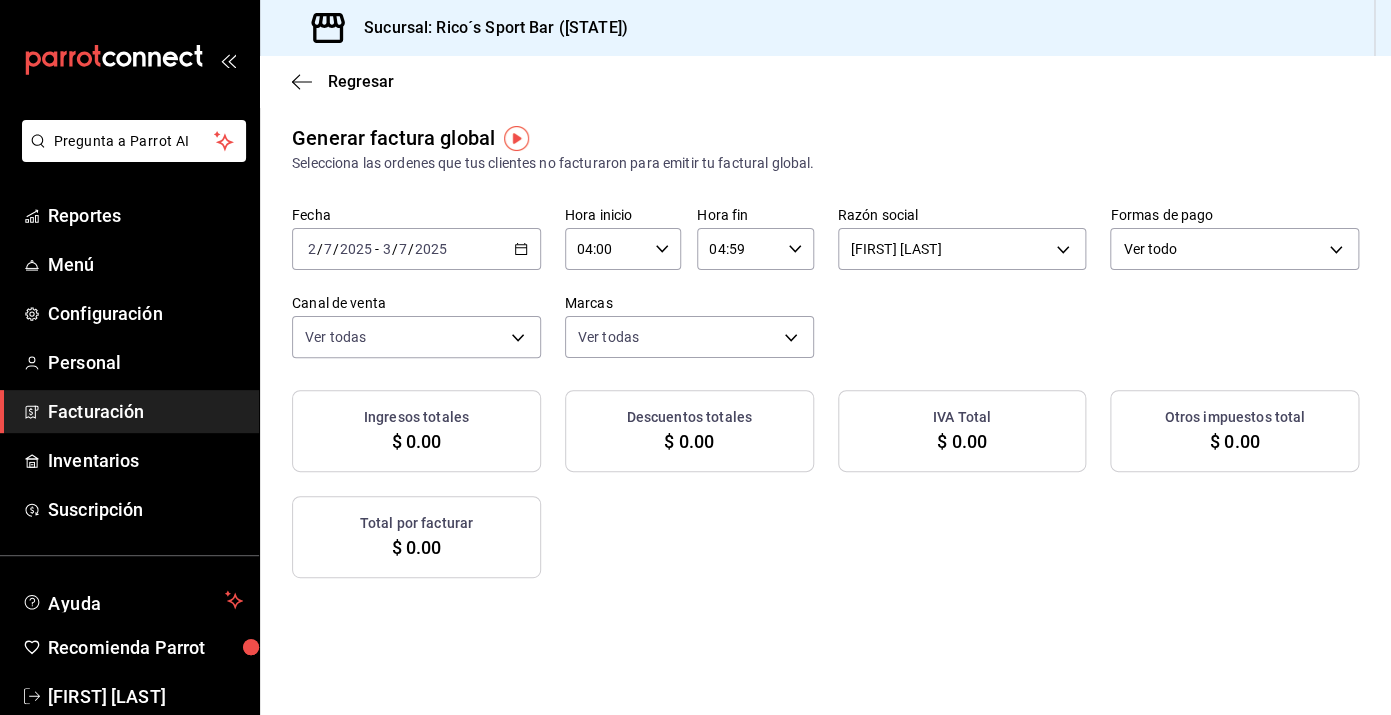 click 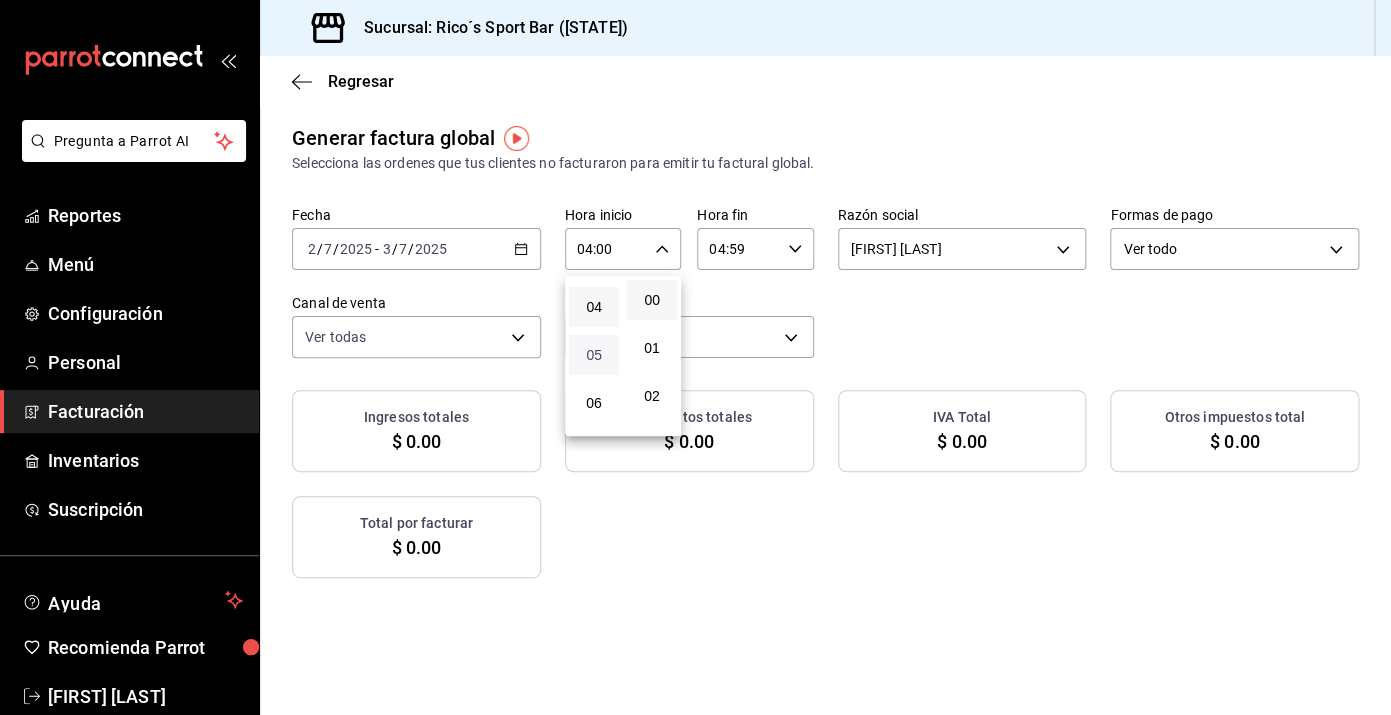 scroll, scrollTop: 186, scrollLeft: 0, axis: vertical 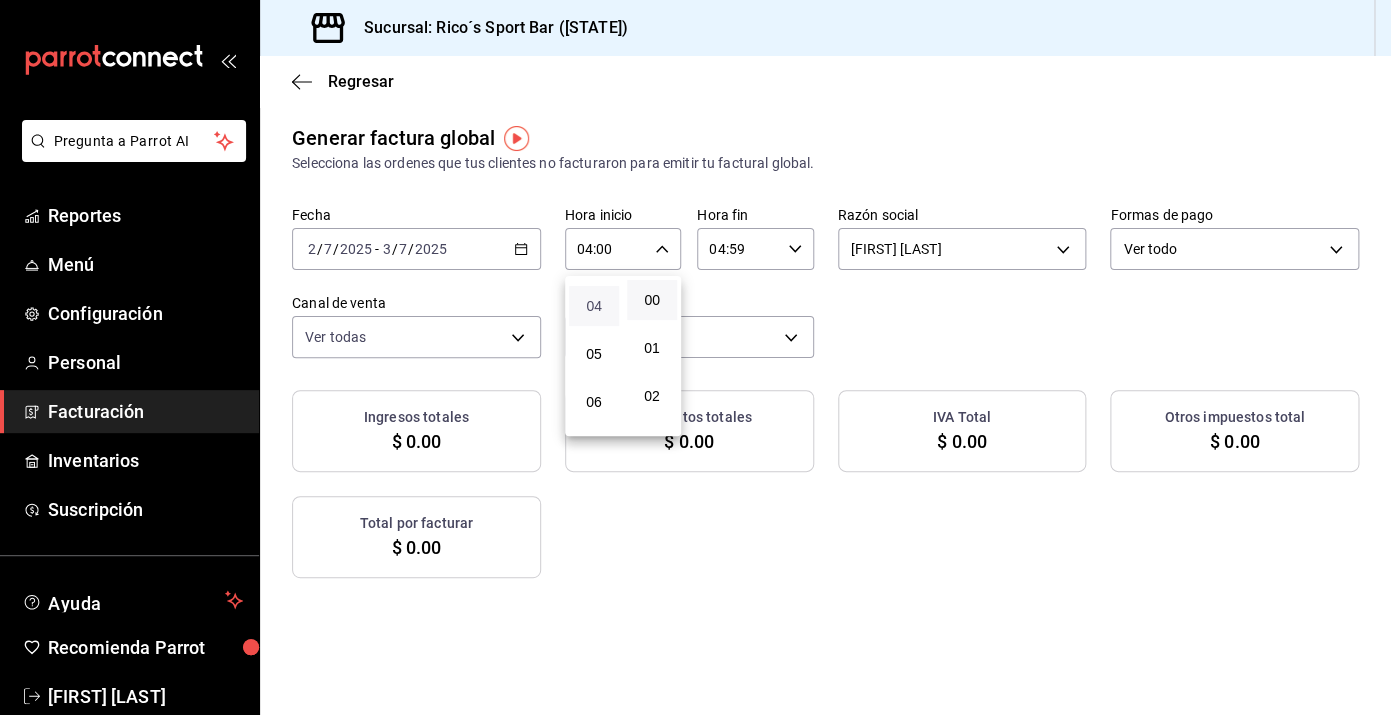 click on "04" at bounding box center (594, 306) 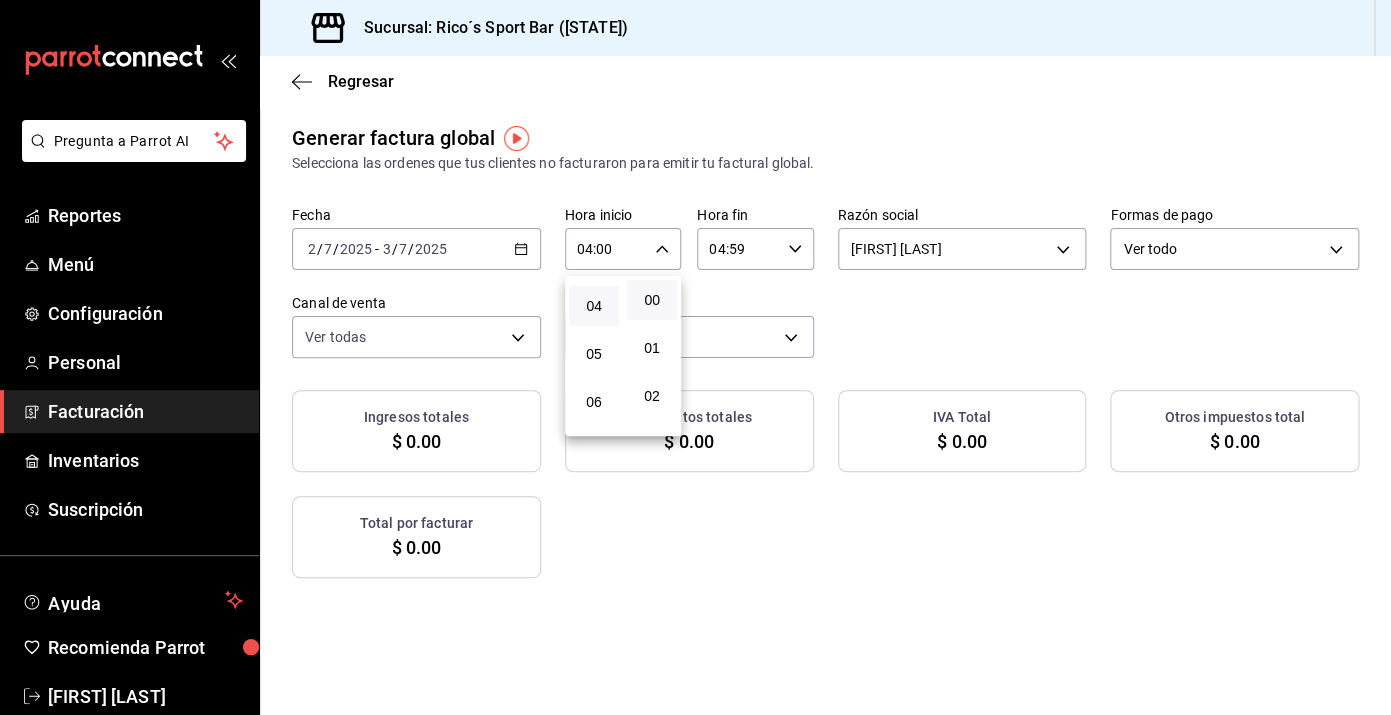 click at bounding box center [695, 357] 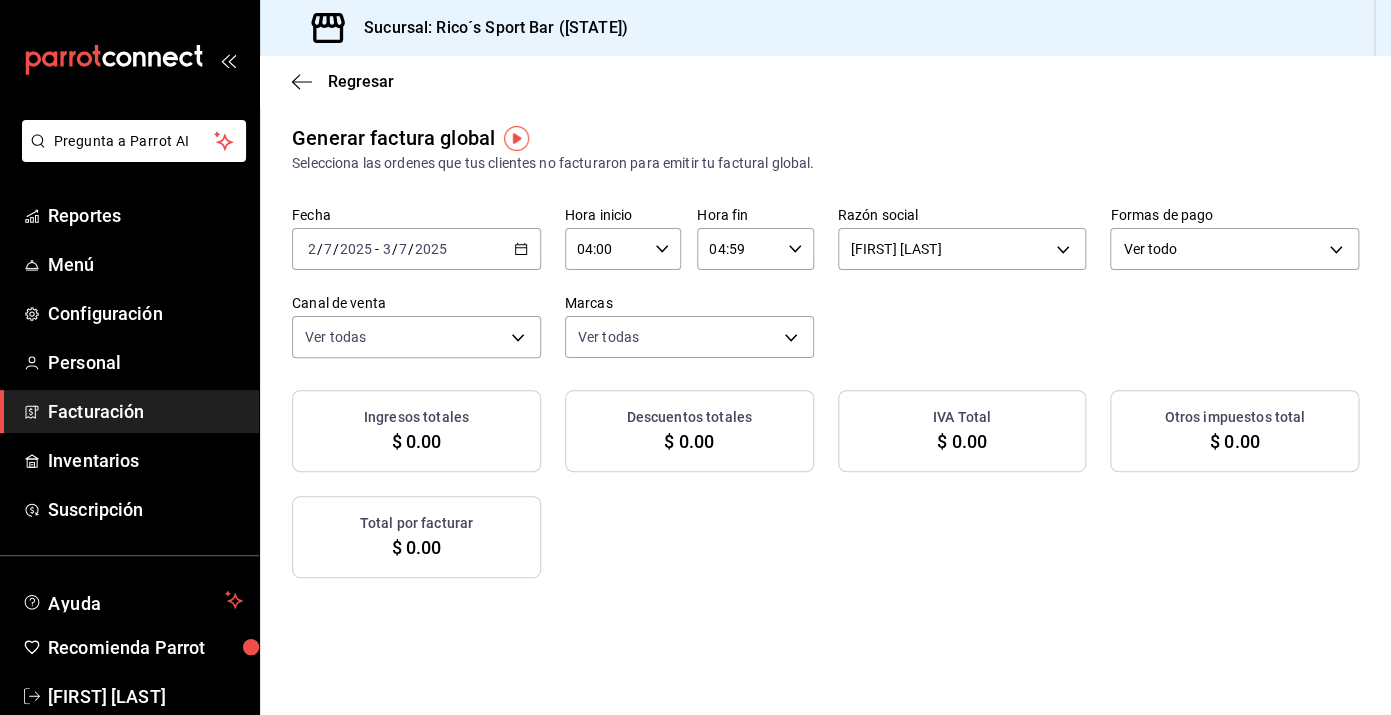 click 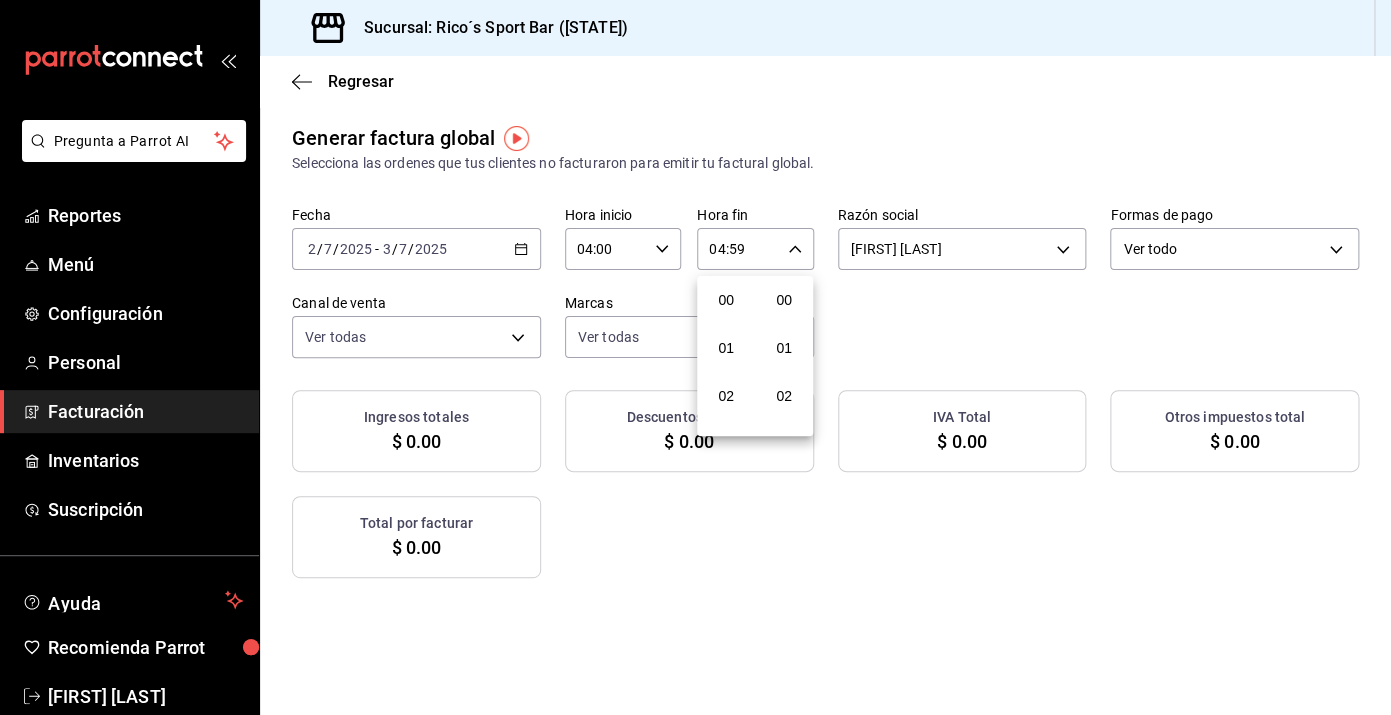 scroll, scrollTop: 195, scrollLeft: 0, axis: vertical 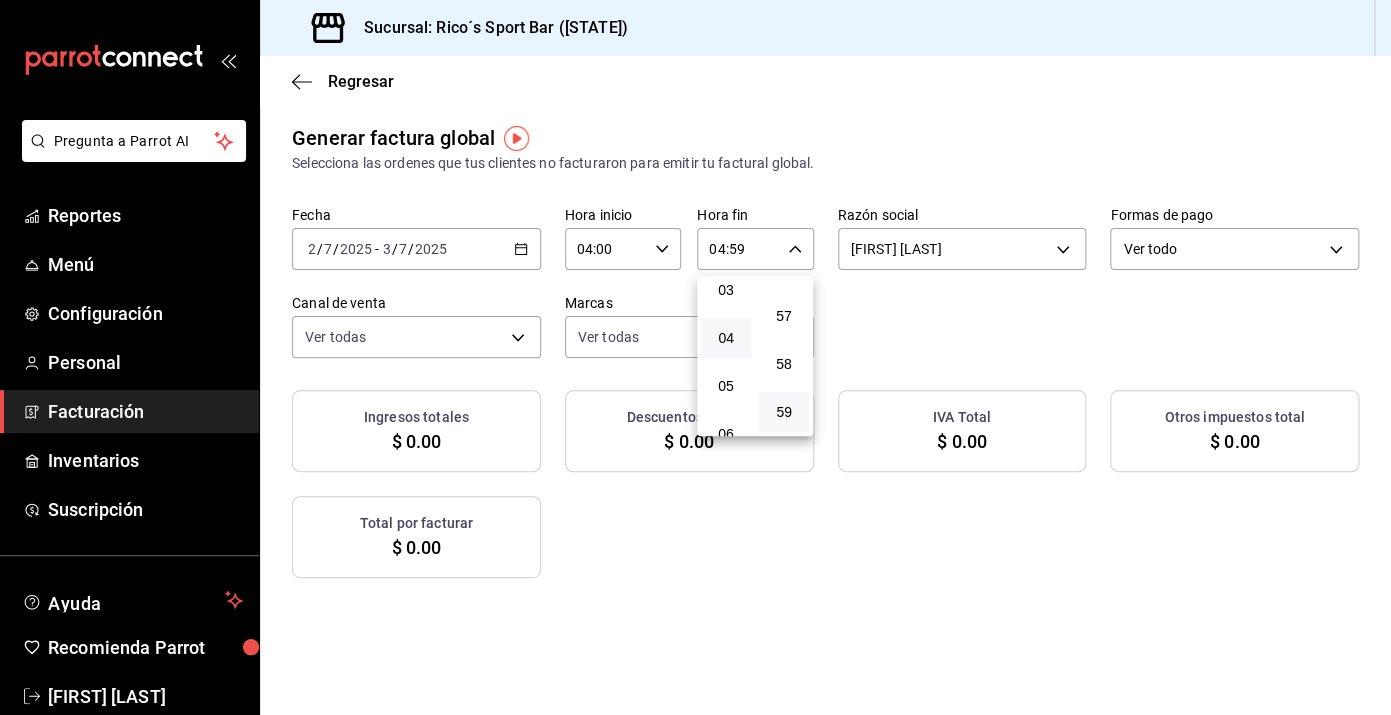 click on "04" at bounding box center (726, 338) 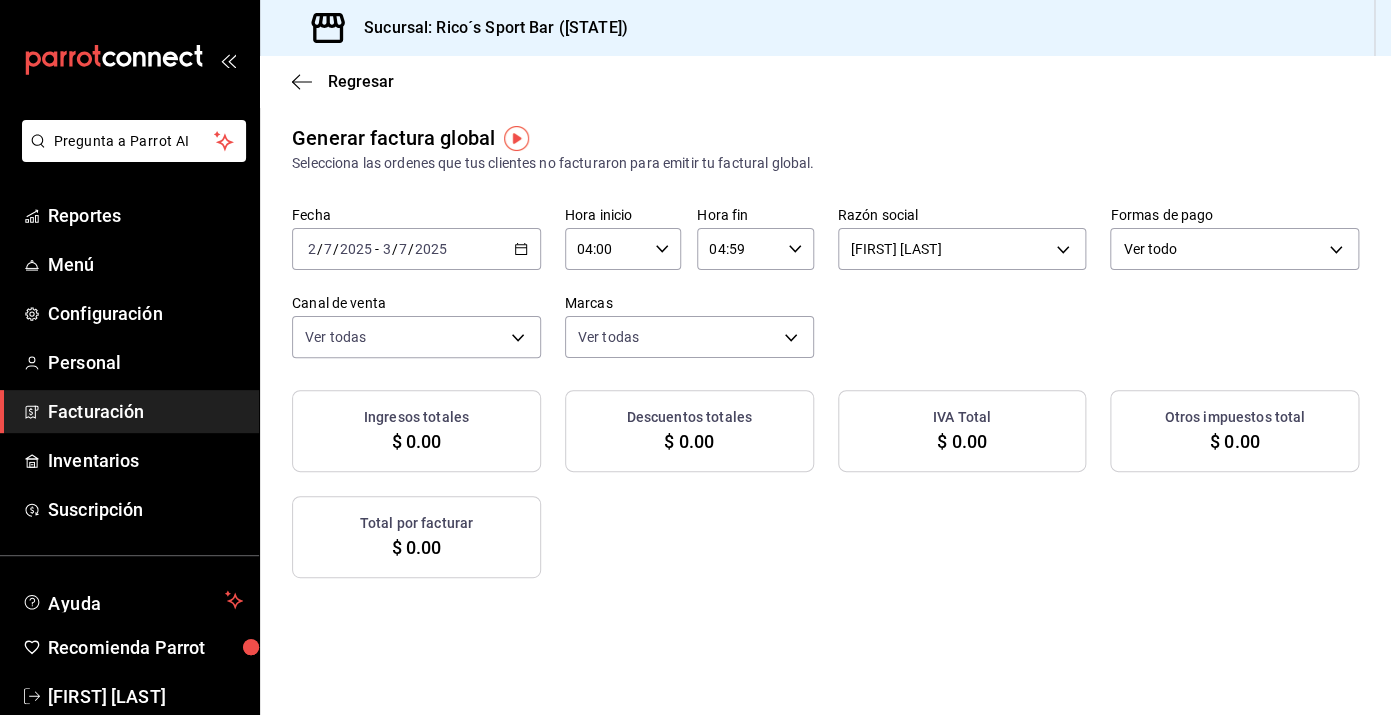click 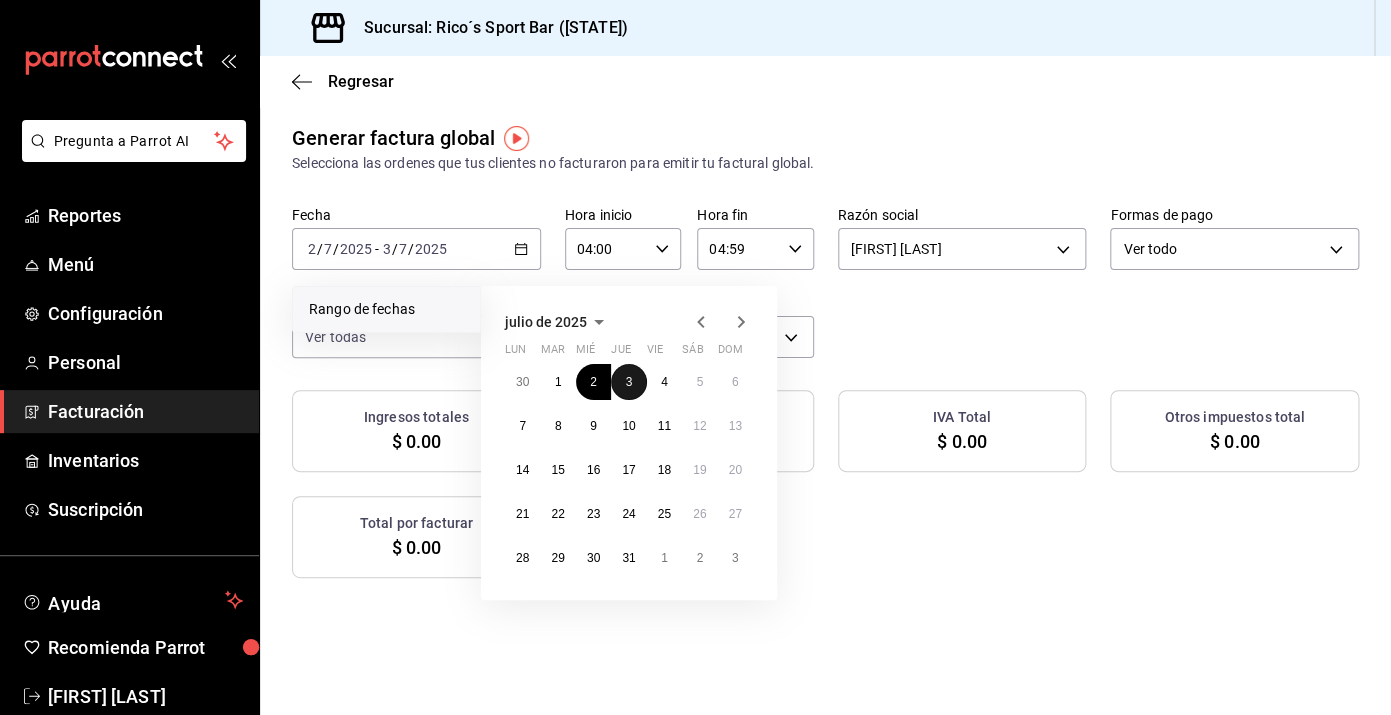 click on "3" at bounding box center (629, 382) 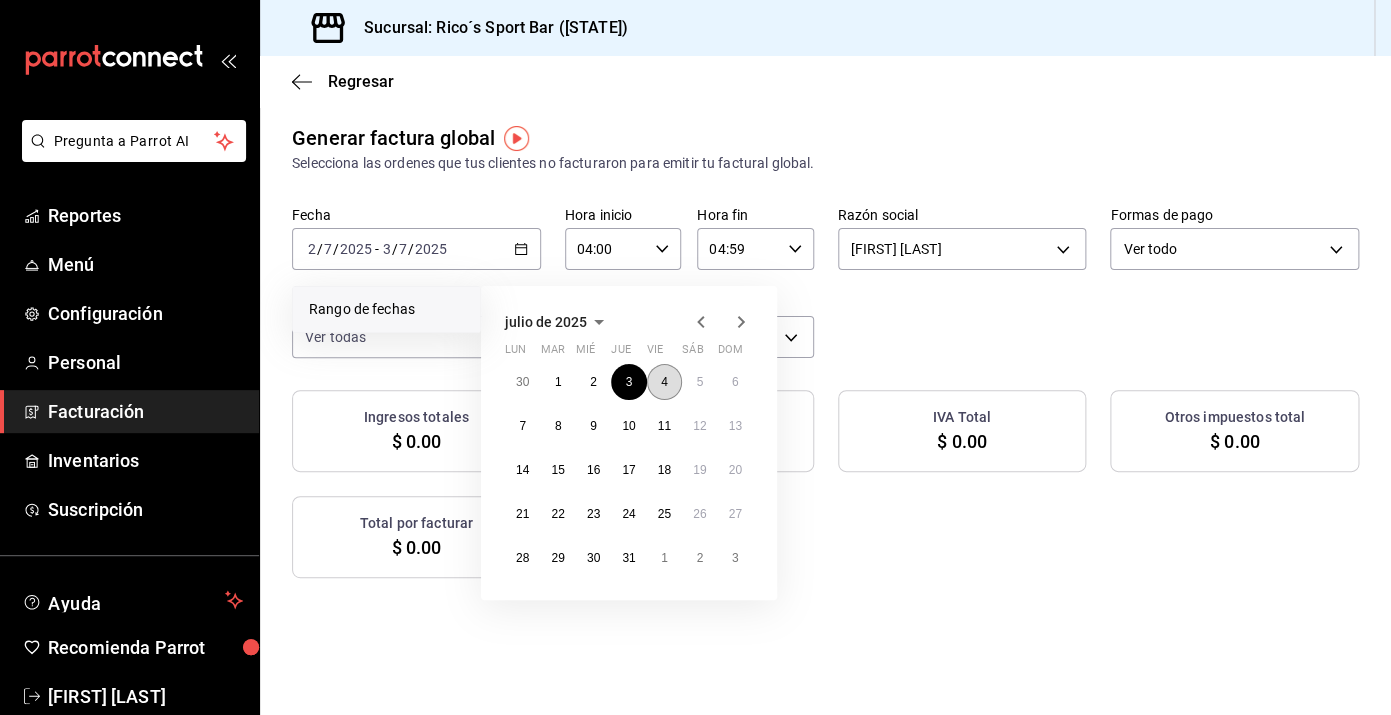 click on "4" at bounding box center [664, 382] 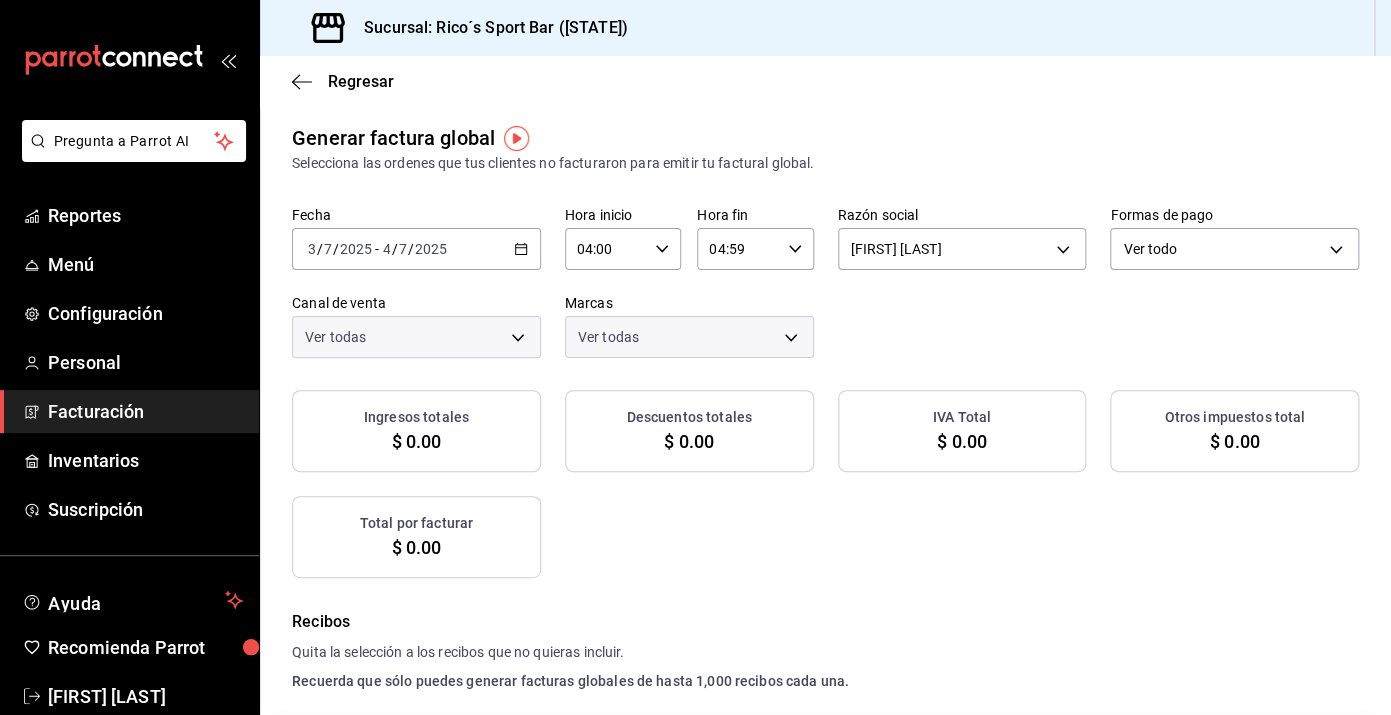 checkbox on "true" 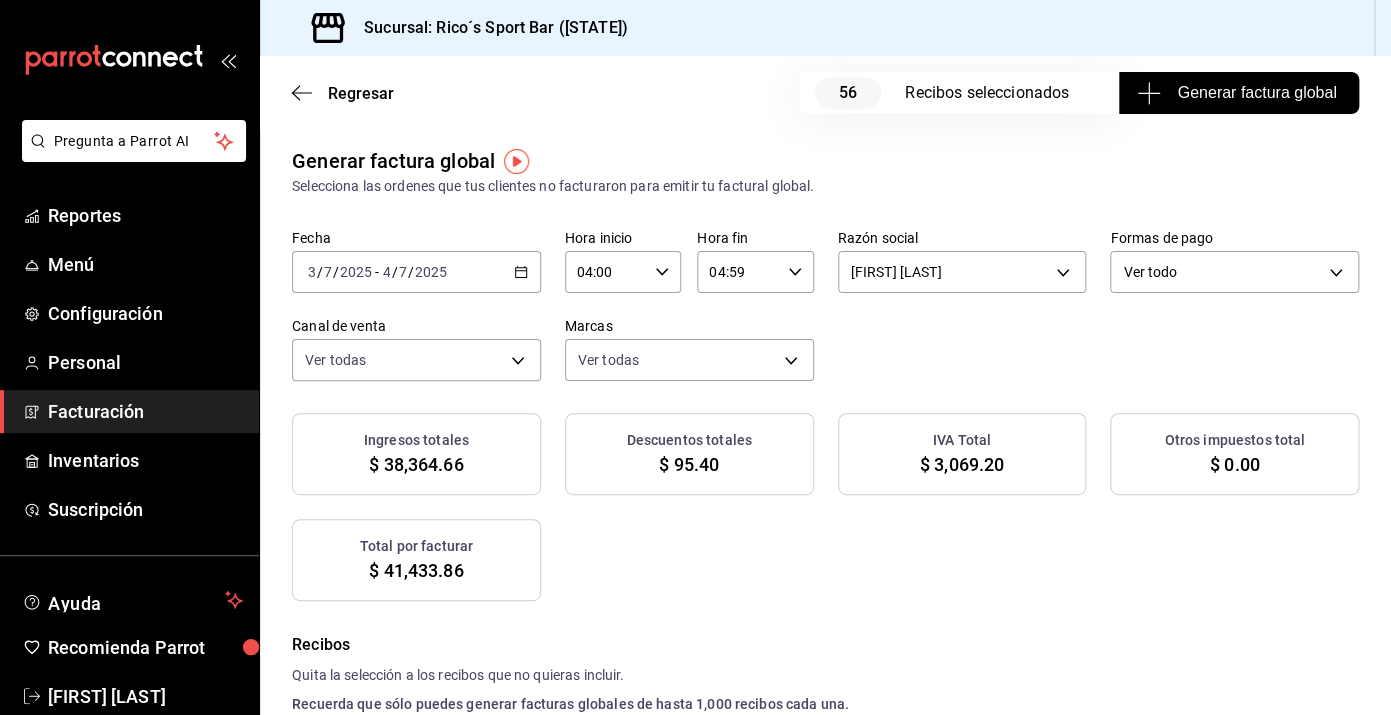 click 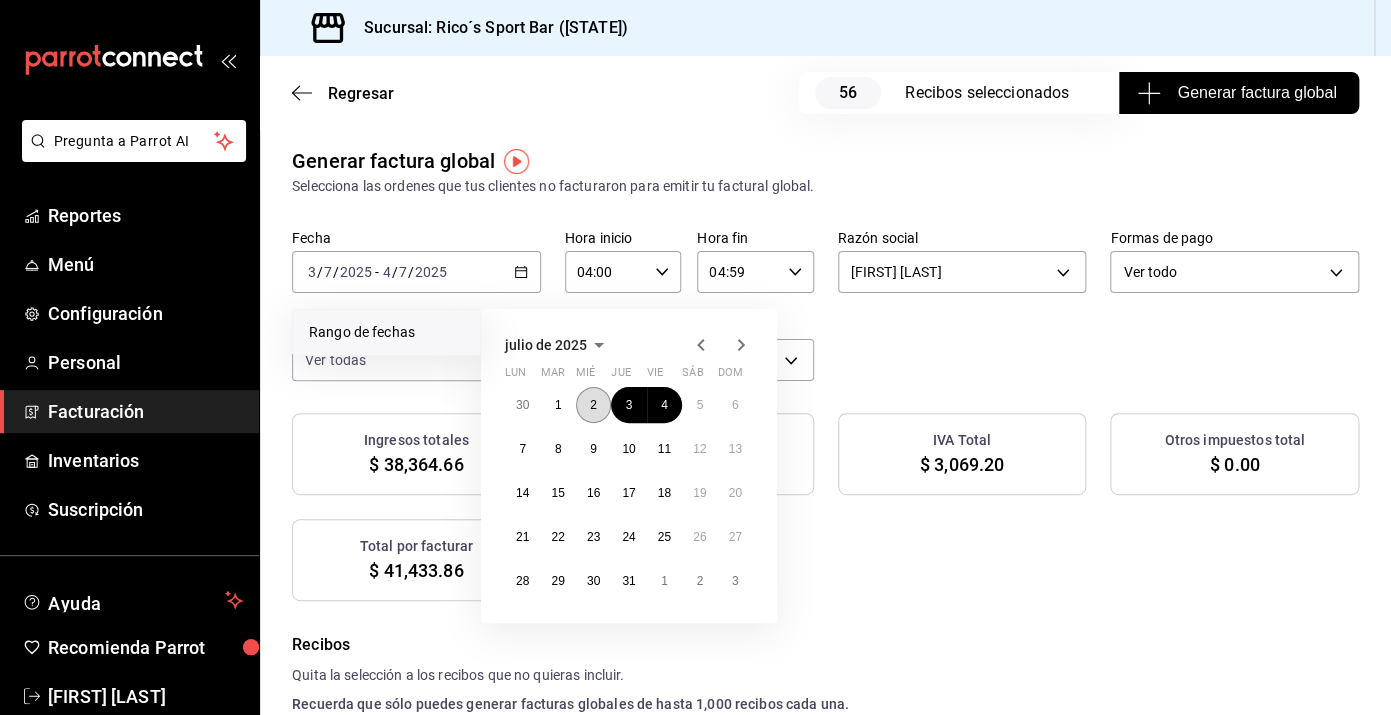 click on "2" at bounding box center (593, 405) 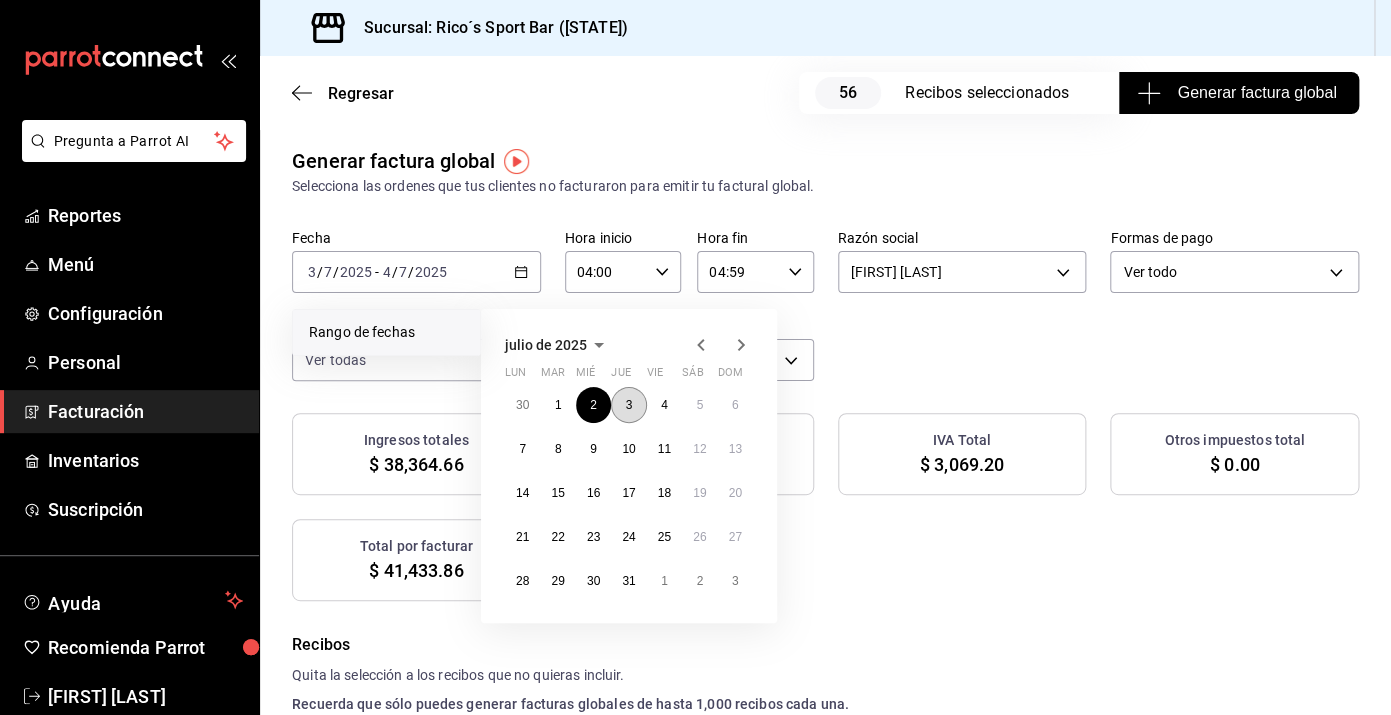 click on "3" at bounding box center (628, 405) 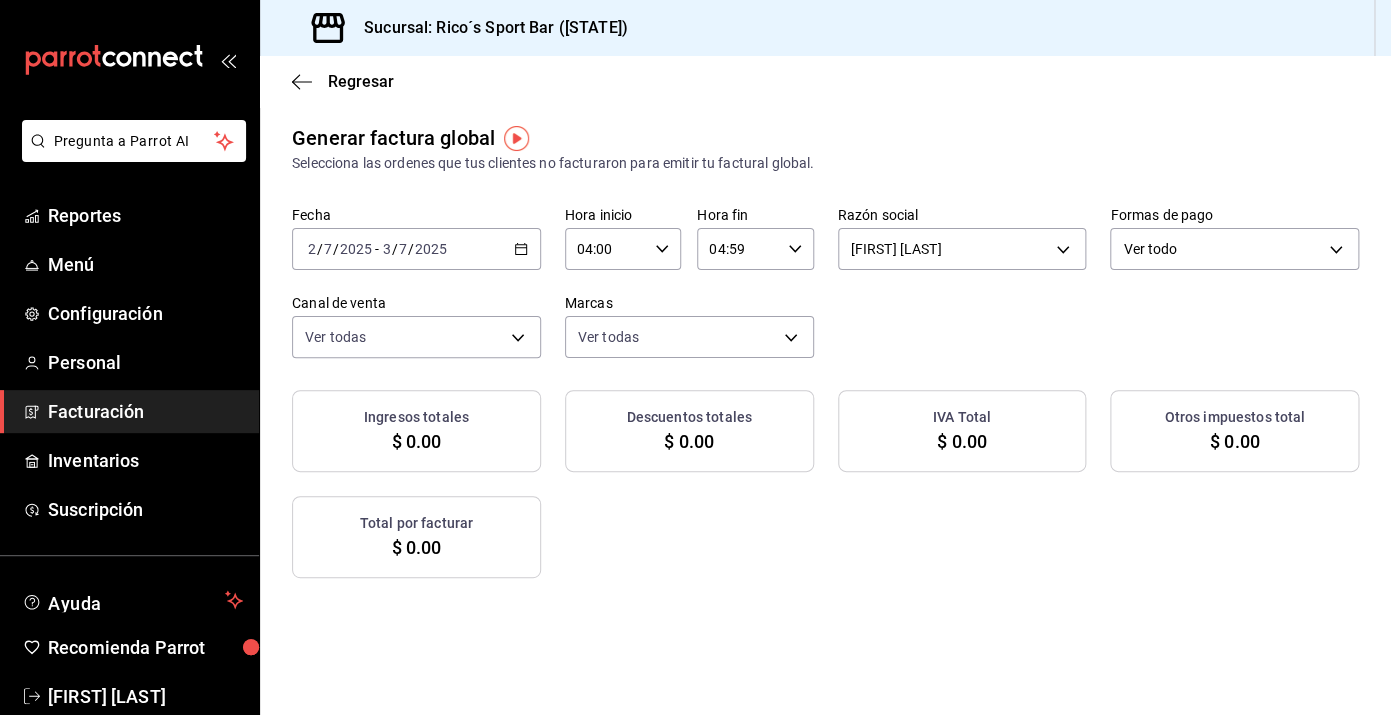 click on "2025-07-02 2 / 7 / 2025 - 2025-07-03 3 / 7 / 2025" at bounding box center (416, 249) 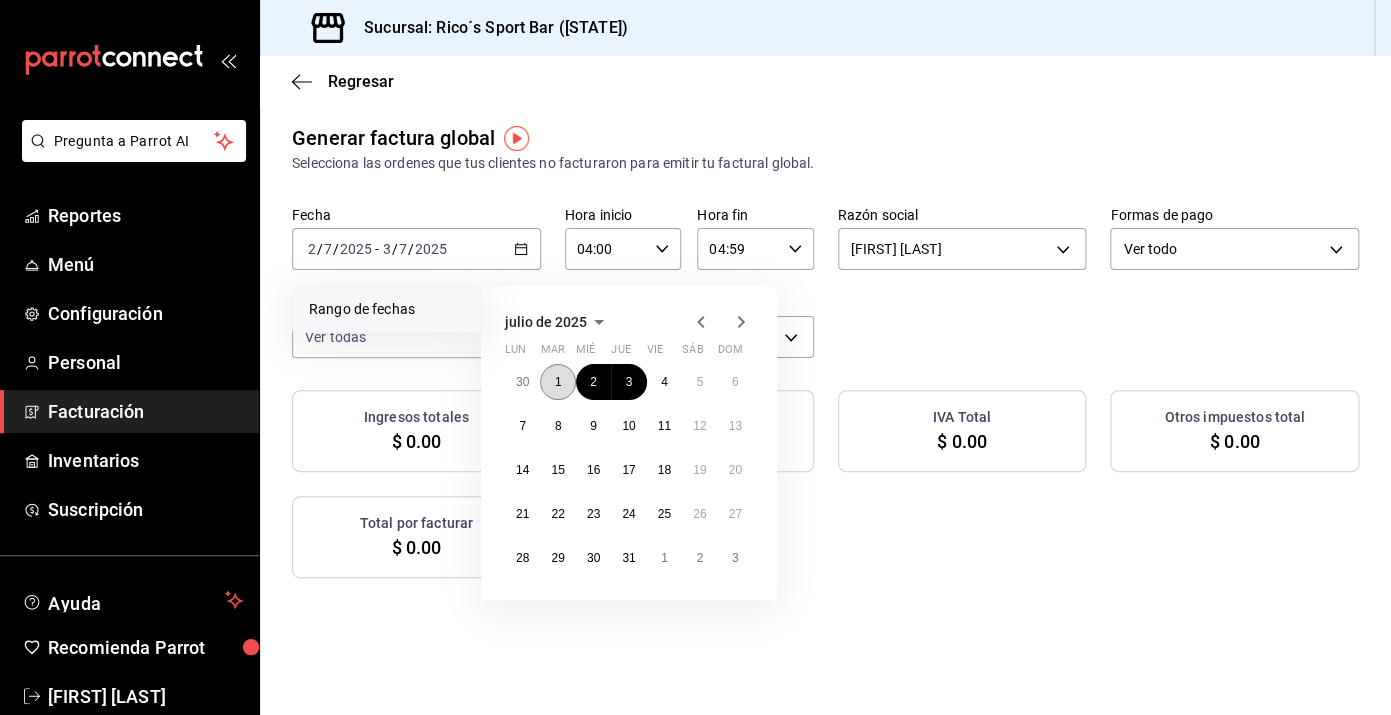 click on "1" at bounding box center (557, 382) 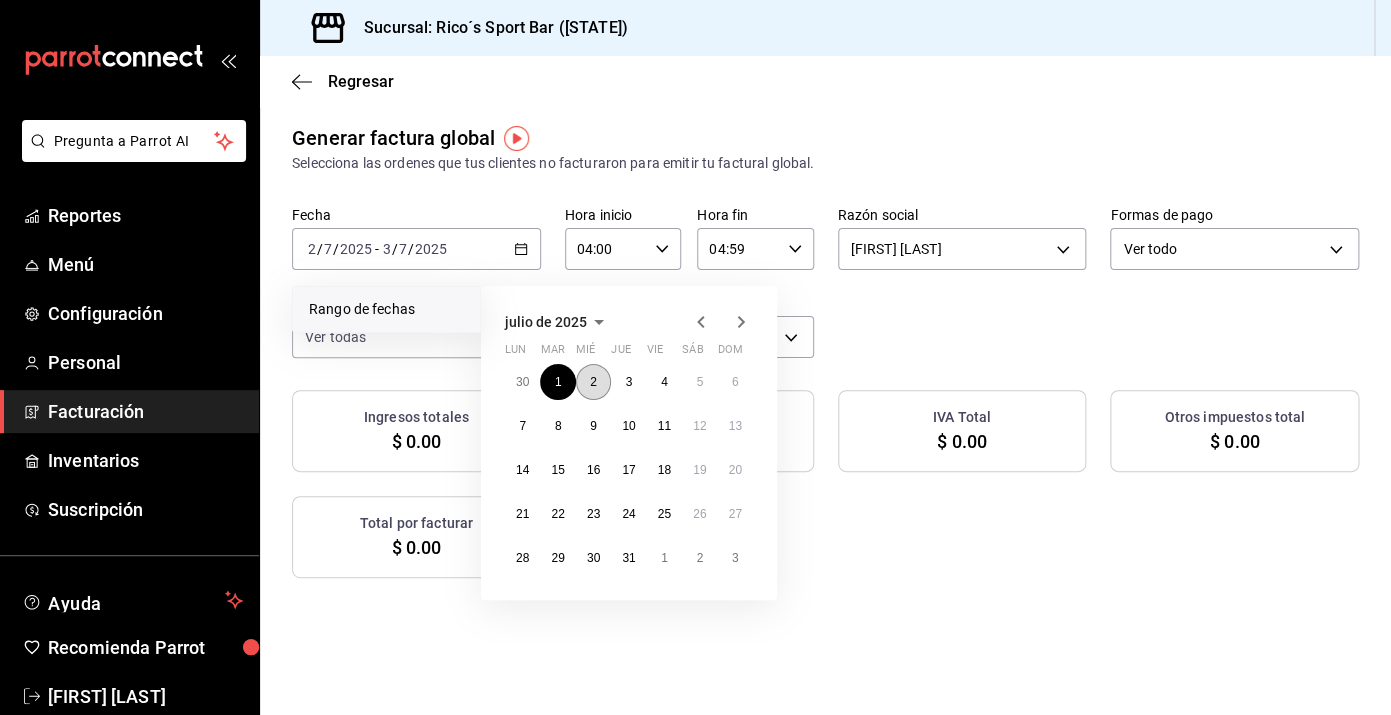 click on "2" at bounding box center [593, 382] 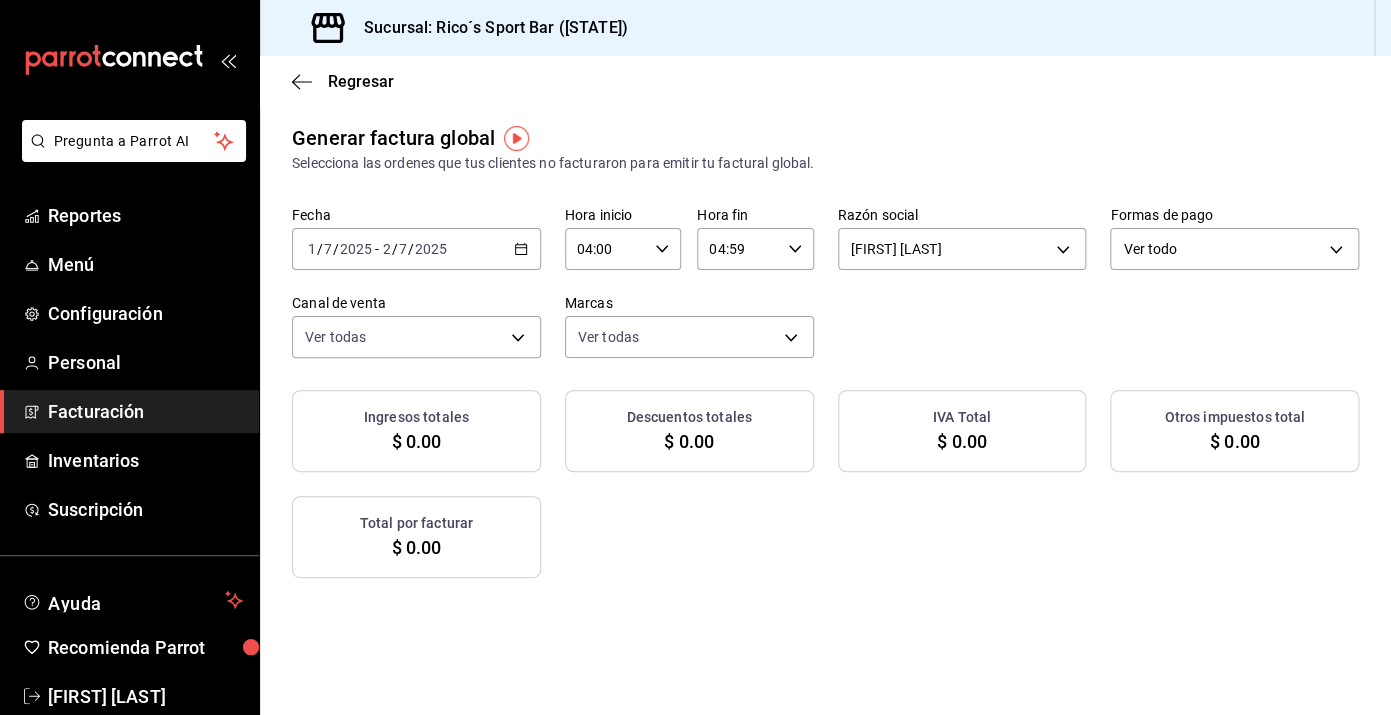 click 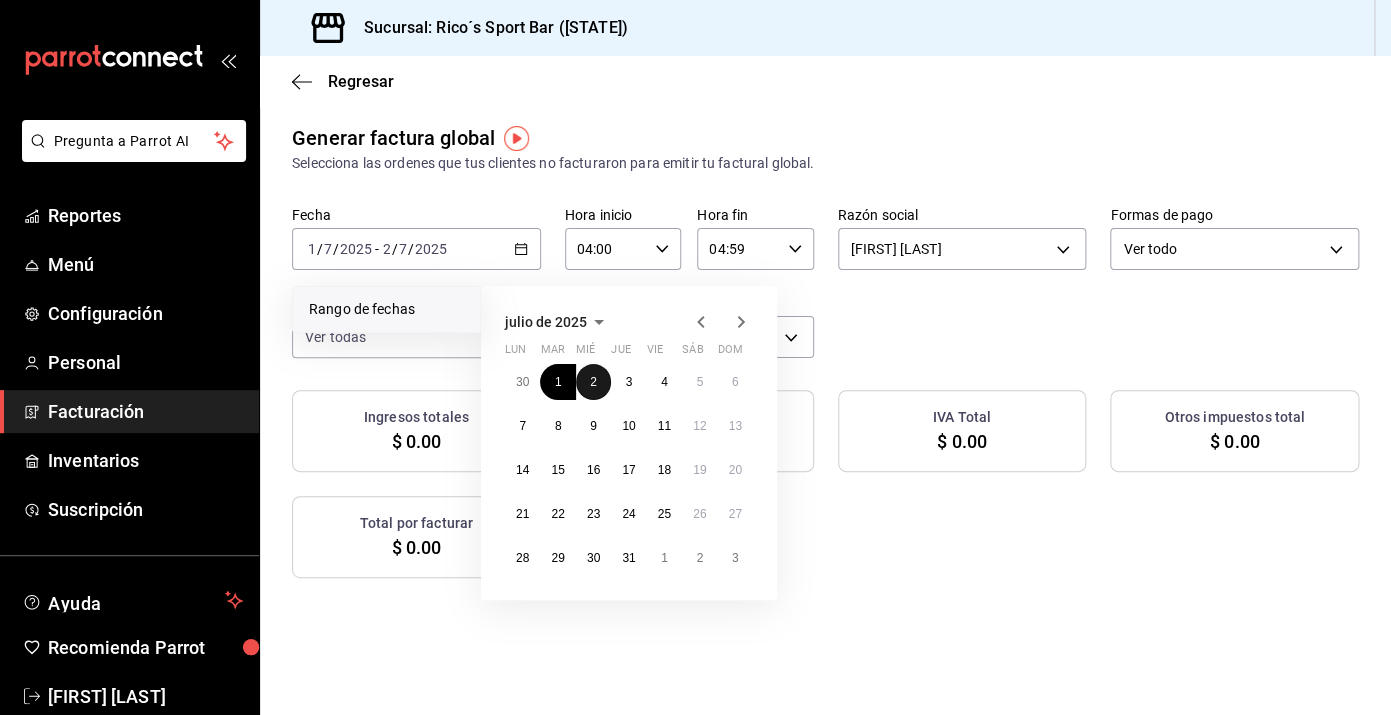 click on "2" at bounding box center (593, 382) 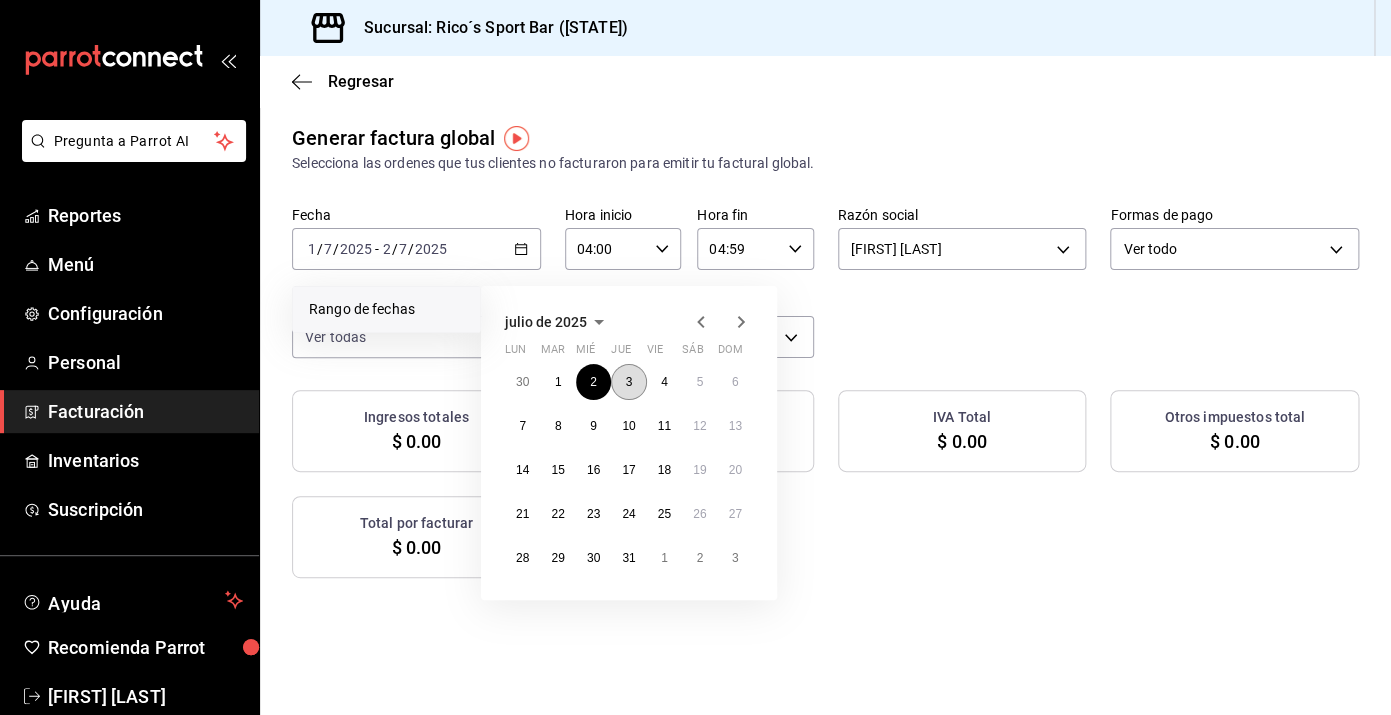 click on "3" at bounding box center (629, 382) 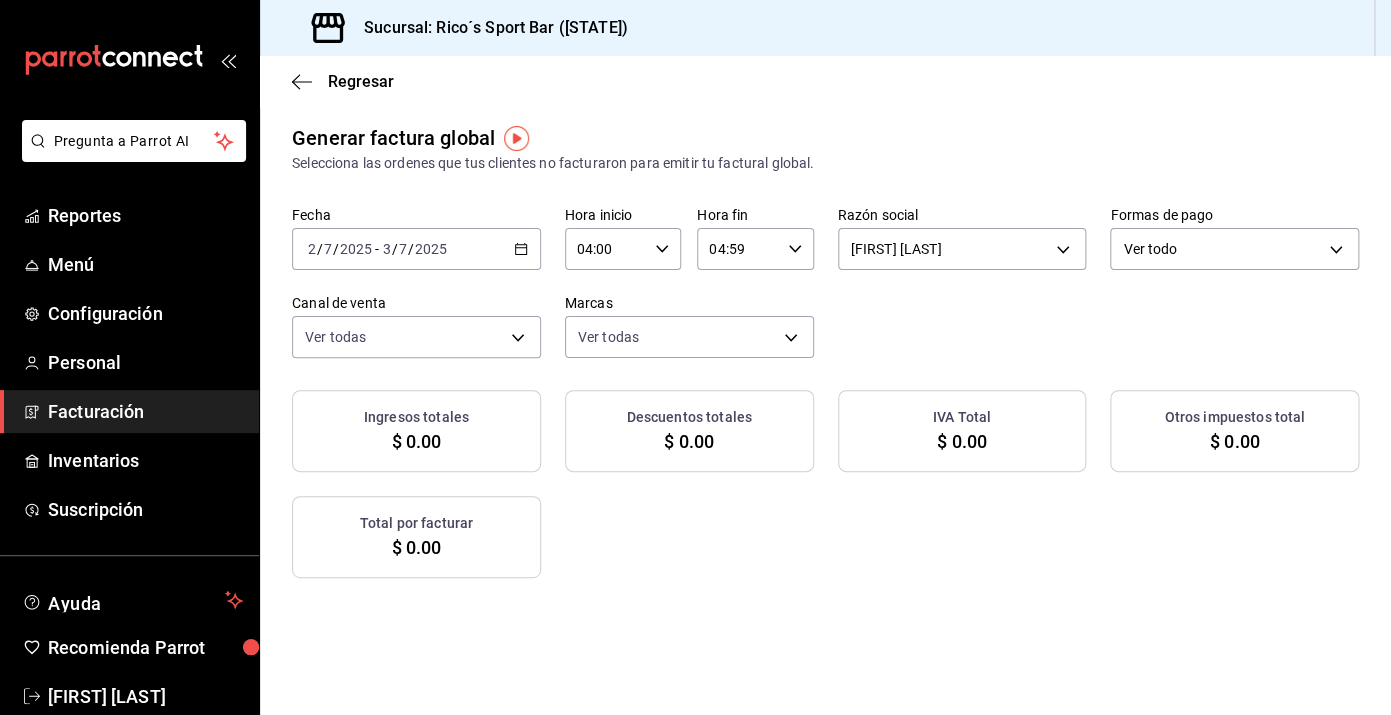 click 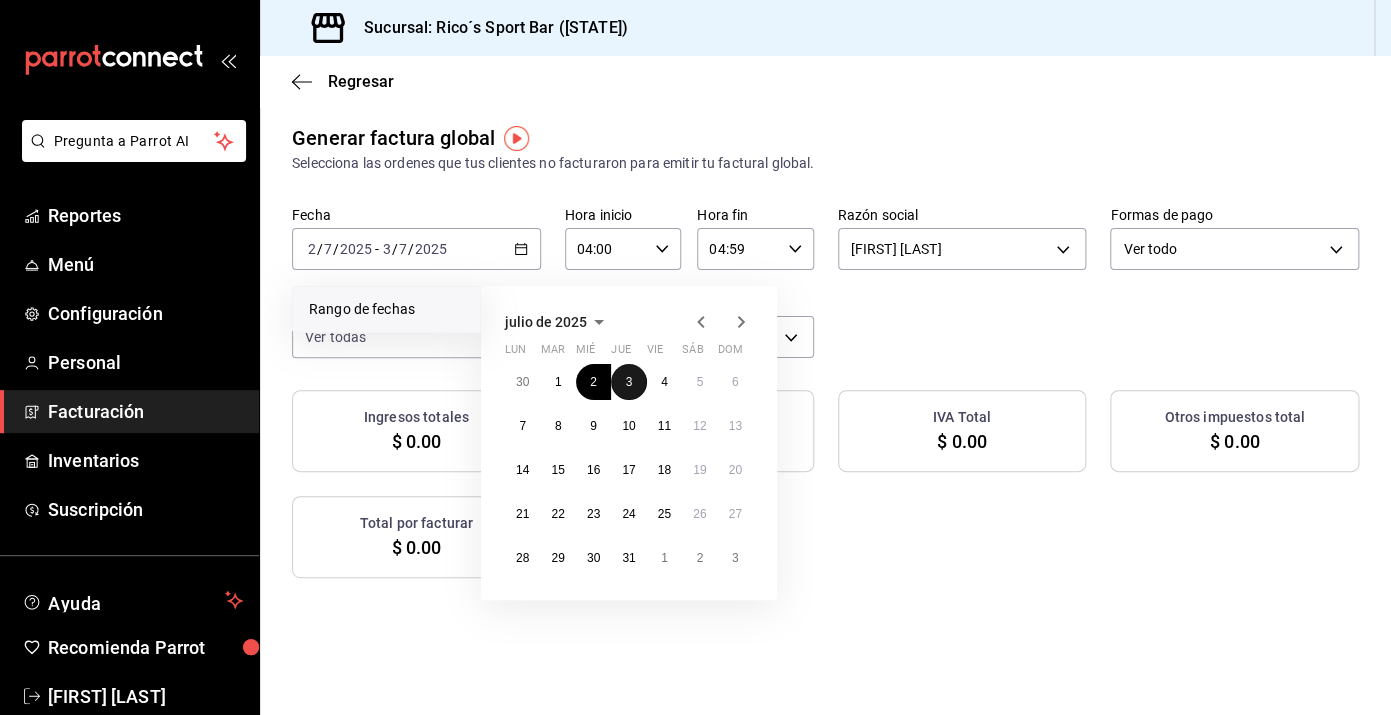 click on "3" at bounding box center [629, 382] 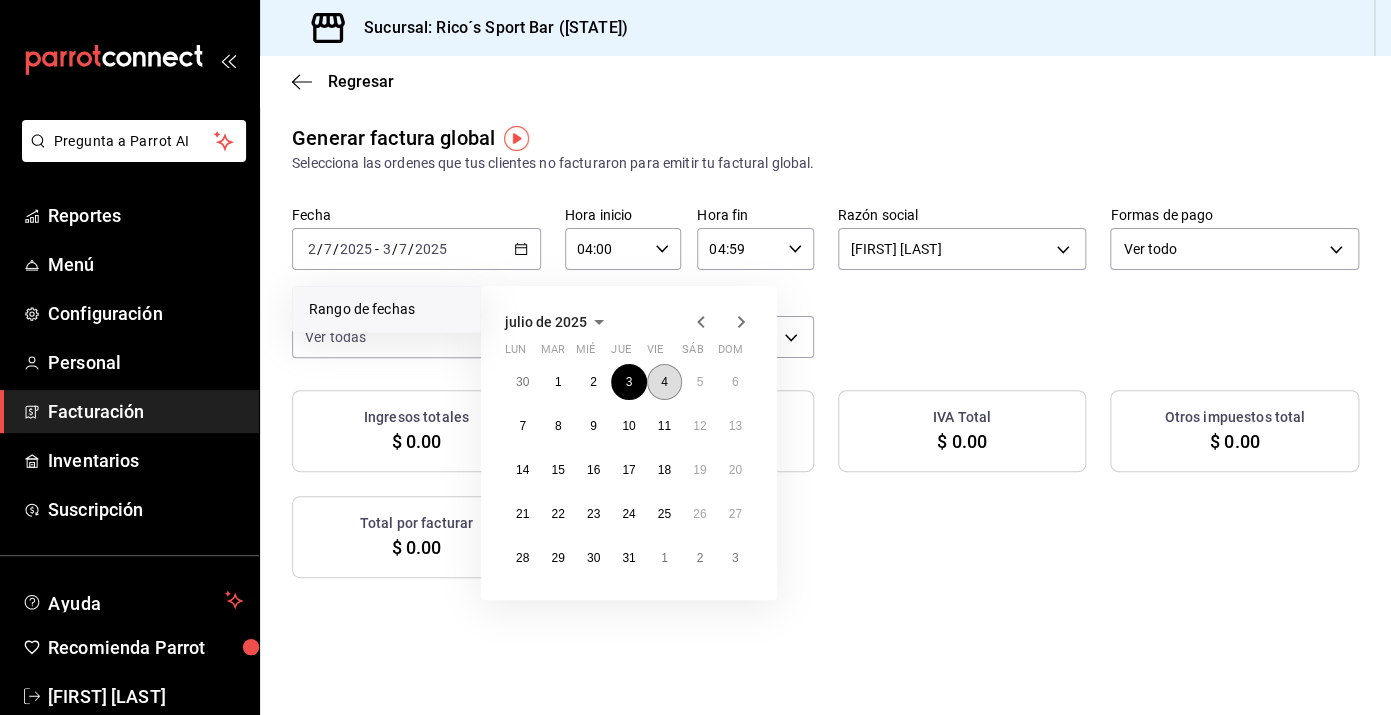 click on "4" at bounding box center [664, 382] 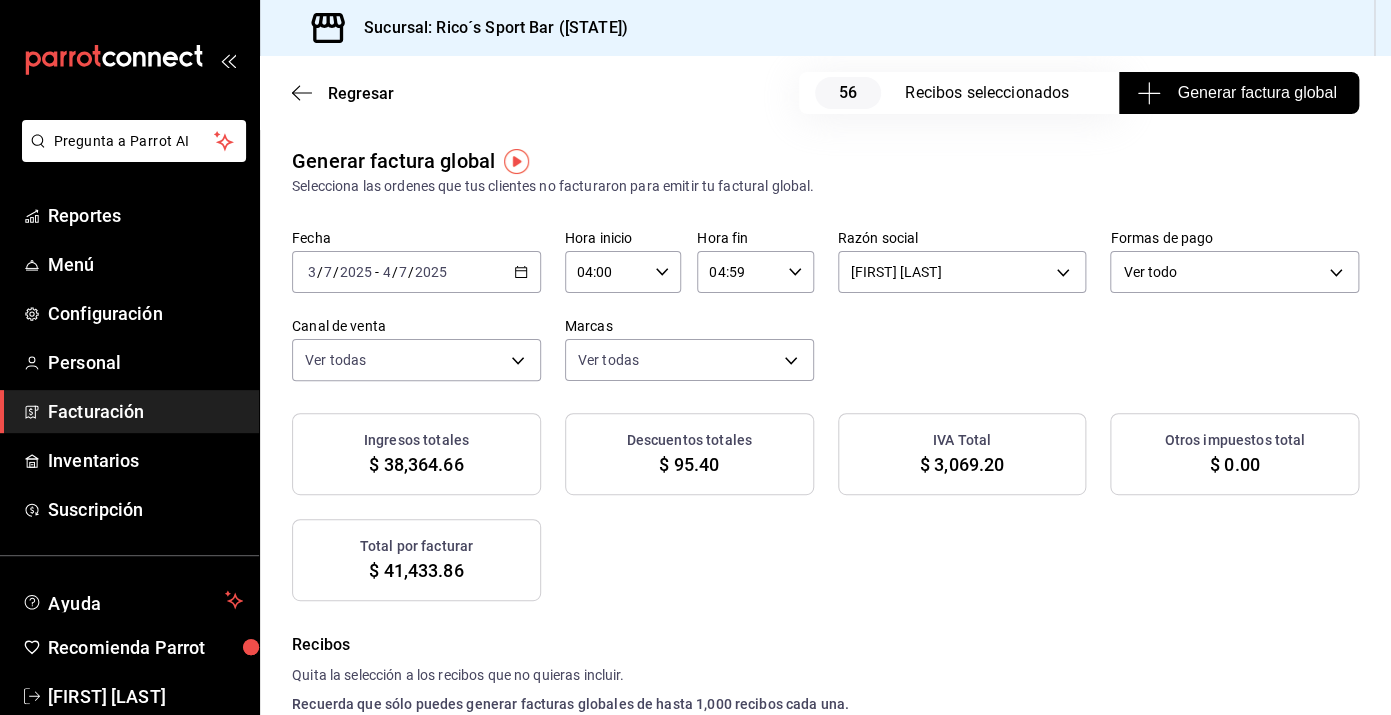 click on "Generar factura global" at bounding box center [1238, 93] 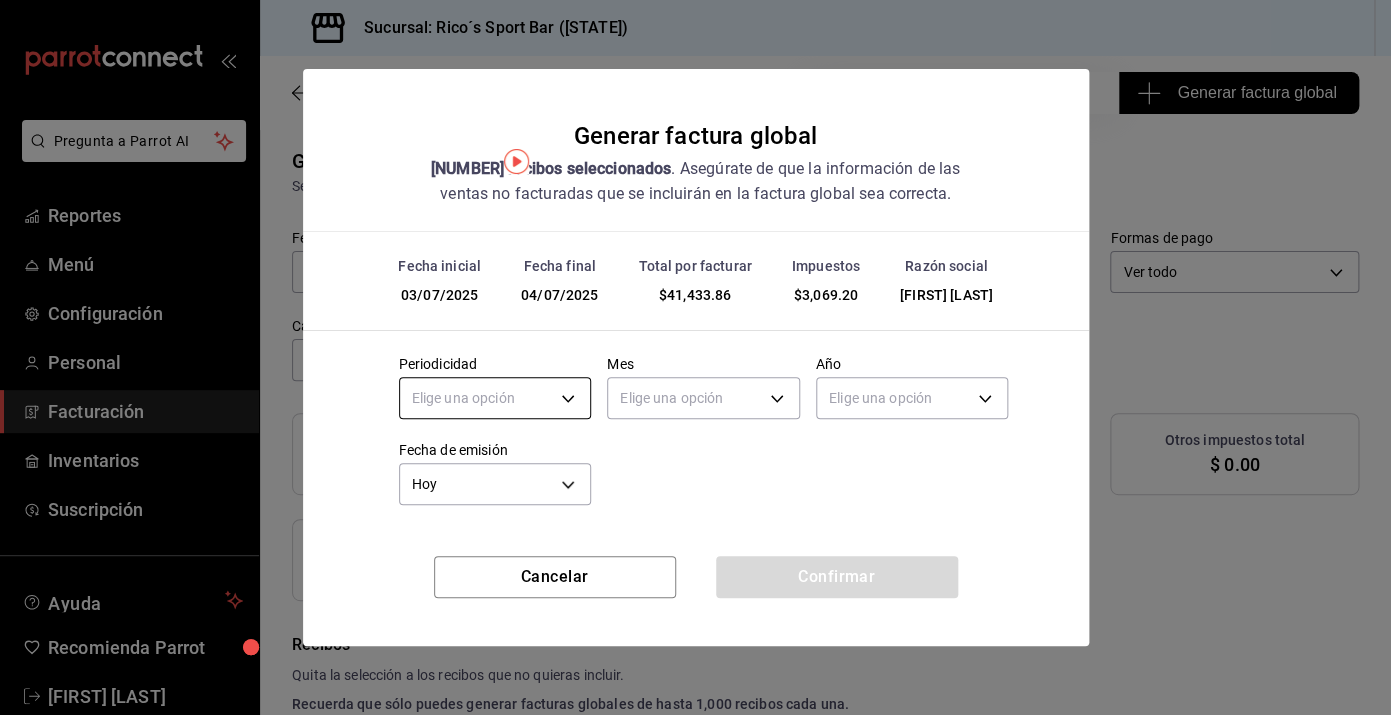 click on "Pregunta a Parrot AI Reportes   Menú   Configuración   Personal   Facturación   Inventarios   Suscripción   Ayuda Recomienda Parrot   [FIRST] [LAST]   Sugerir nueva función   Sucursal: Rico´s Sport Bar ([STATE]) Regresar 56 Recibos seleccionados Generar factura global Generar factura global Selecciona las ordenes que tus clientes no facturaron para emitir tu factural global. Fecha [DATE] [DATE] [DATE] - [DATE] [DATE] Hora inicio [TIME] Hora inicio Hora fin [TIME] Hora fin Razón social [FULL_NAME] [UUID] Formas de pago Ver todo ALL Canal de venta Ver todas PARROT,UBER_EATS,RAPPI,DIDI_FOOD,ONLINE Marcas Ver todas [UUID] Ingresos totales $ [AMOUNT] Descuentos totales $ [AMOUNT] IVA Total $ [AMOUNT] Otros impuestos total $ [AMOUNT] Total por facturar $ [AMOUNT] Recibos Quita la selección a los recibos que no quieras incluir. Recuerda que sólo puedes generar facturas globales de hasta 1,000 recibos cada una. Fecha # de recibo" at bounding box center (695, 357) 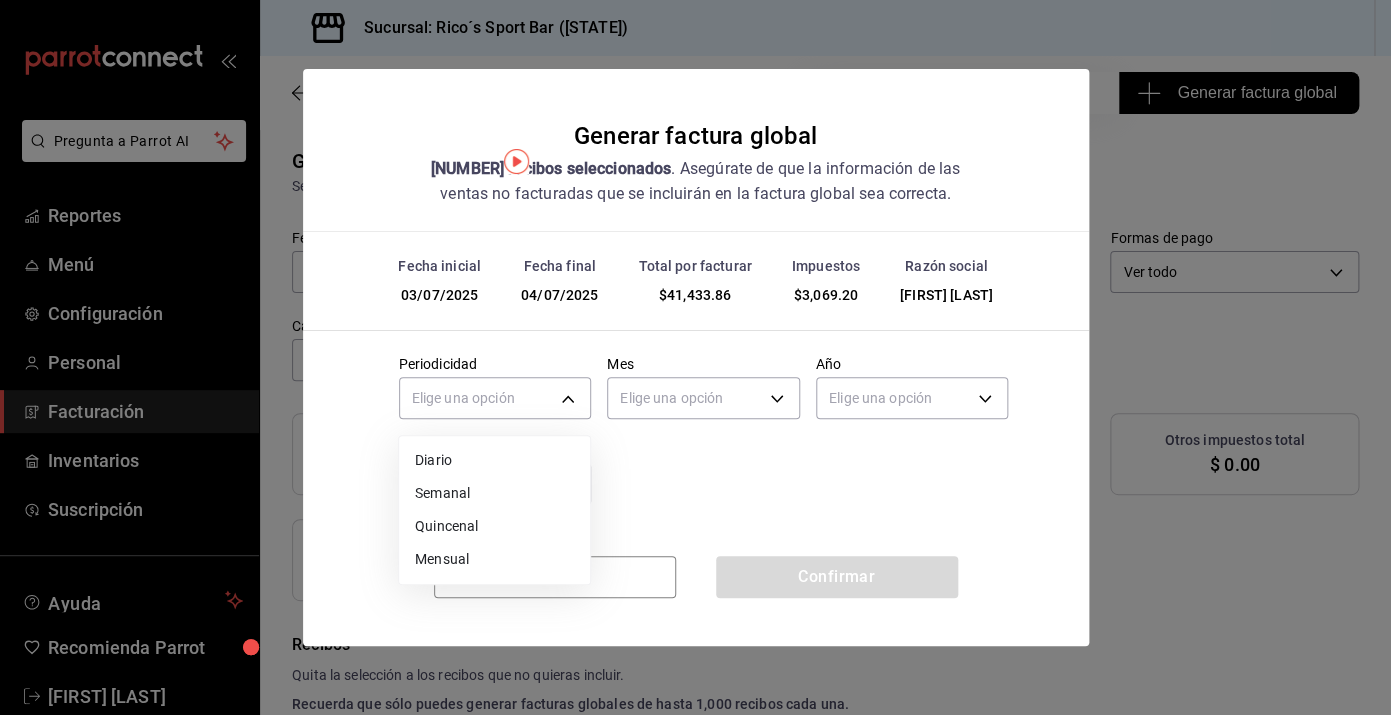 click on "Diario" at bounding box center [494, 460] 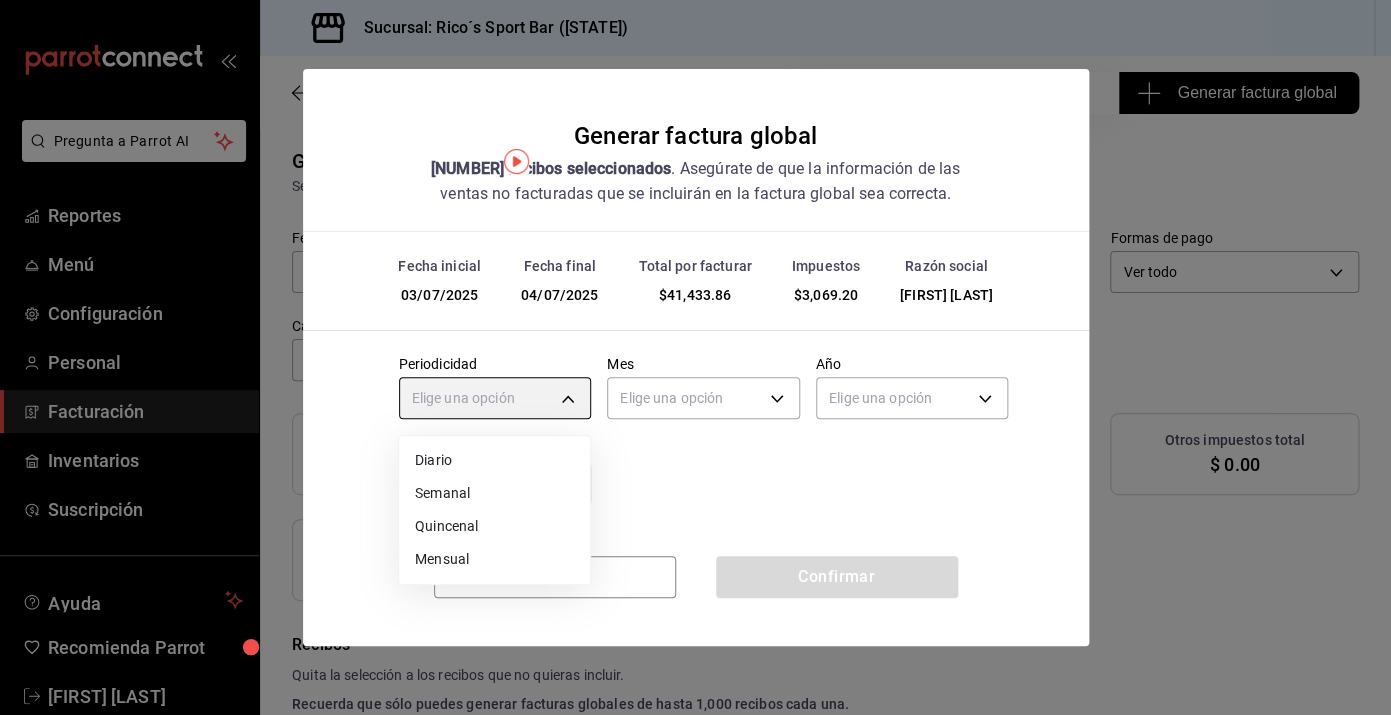 type on "DAILY" 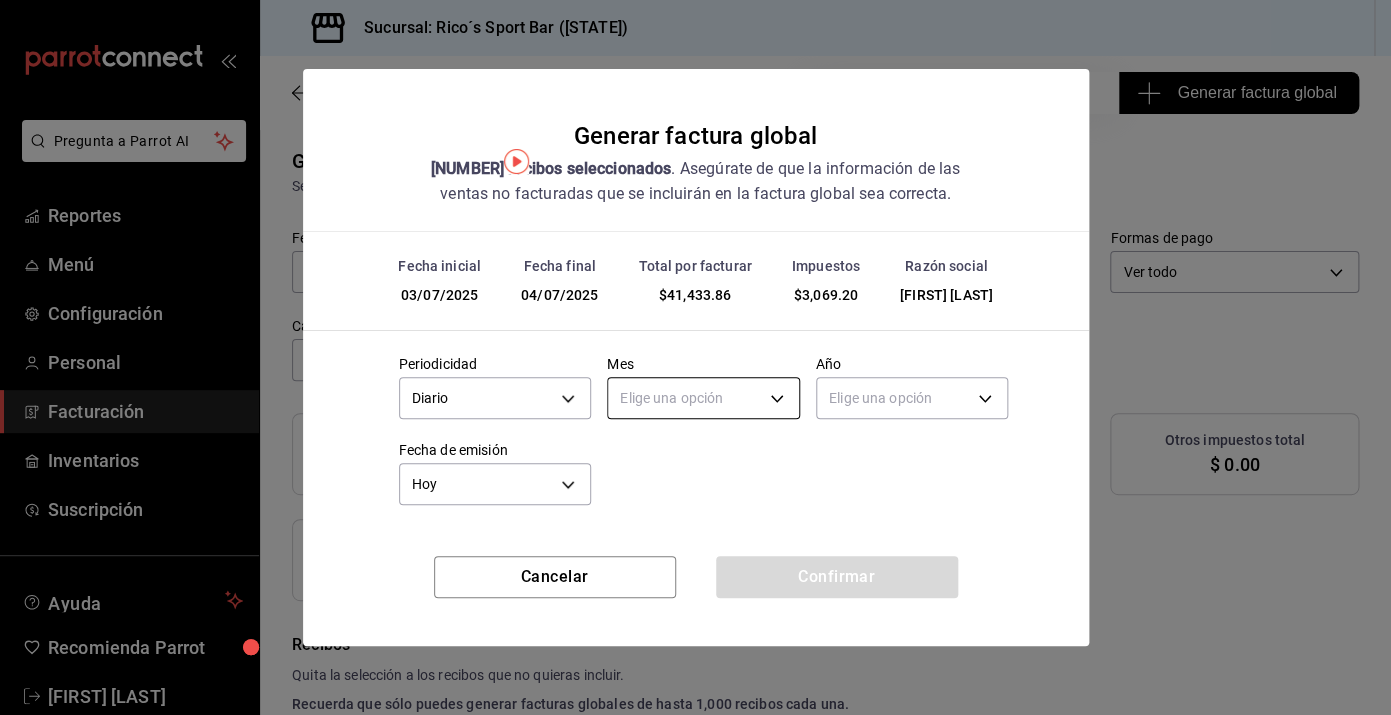 click on "Pregunta a Parrot AI Reportes   Menú   Configuración   Personal   Facturación   Inventarios   Suscripción   Ayuda Recomienda Parrot   [FIRST] [LAST]   Sugerir nueva función   Sucursal: Rico´s Sport Bar ([STATE]) Regresar 56 Recibos seleccionados Generar factura global Generar factura global Selecciona las ordenes que tus clientes no facturaron para emitir tu factural global. Fecha [DATE] [DATE] [DATE] - [DATE] [DATE] Hora inicio [TIME] Hora inicio Hora fin [TIME] Hora fin Razón social [FULL_NAME] [UUID] Formas de pago Ver todo ALL Canal de venta Ver todas PARROT,UBER_EATS,RAPPI,DIDI_FOOD,ONLINE Marcas Ver todas [UUID] Ingresos totales $ [AMOUNT] Descuentos totales $ [AMOUNT] IVA Total $ [AMOUNT] Otros impuestos total $ [AMOUNT] Total por facturar $ [AMOUNT] Recibos Quita la selección a los recibos que no quieras incluir. Recuerda que sólo puedes generar facturas globales de hasta 1,000 recibos cada una. Fecha # de recibo" at bounding box center [695, 357] 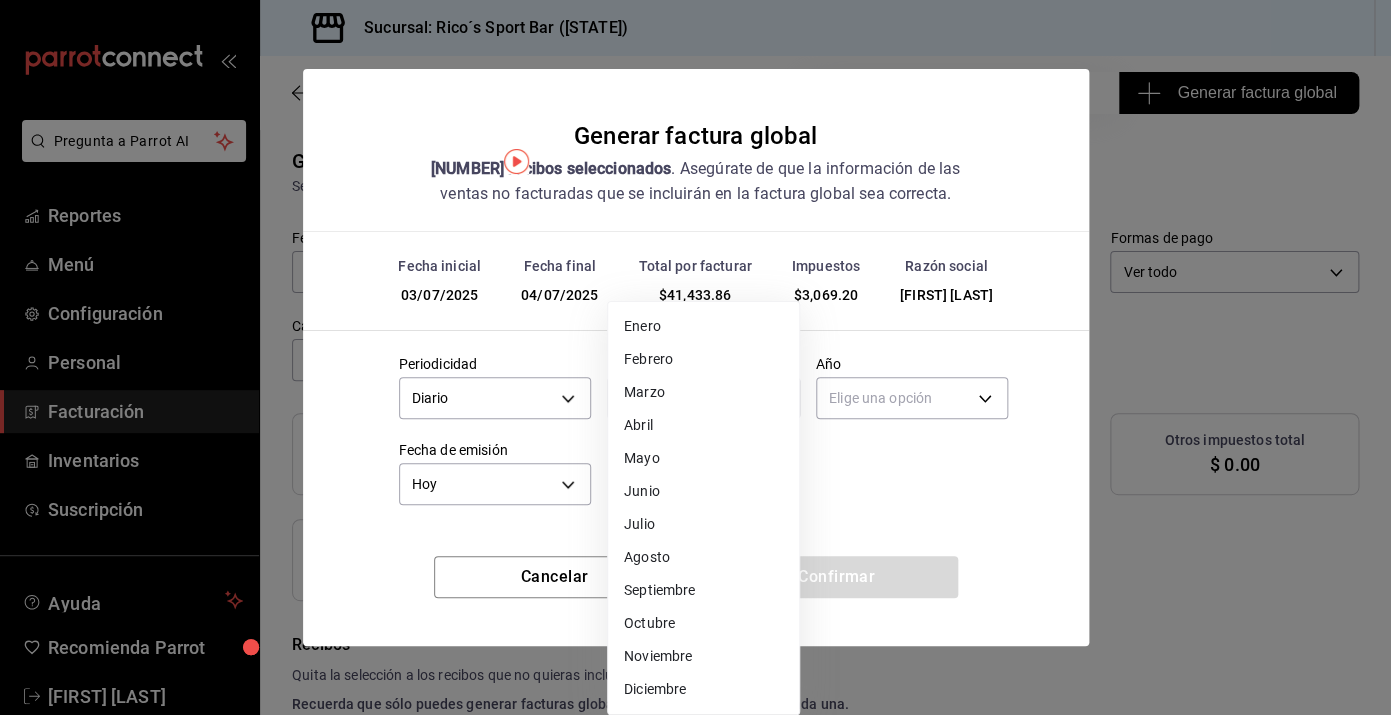 click on "Julio" at bounding box center [703, 524] 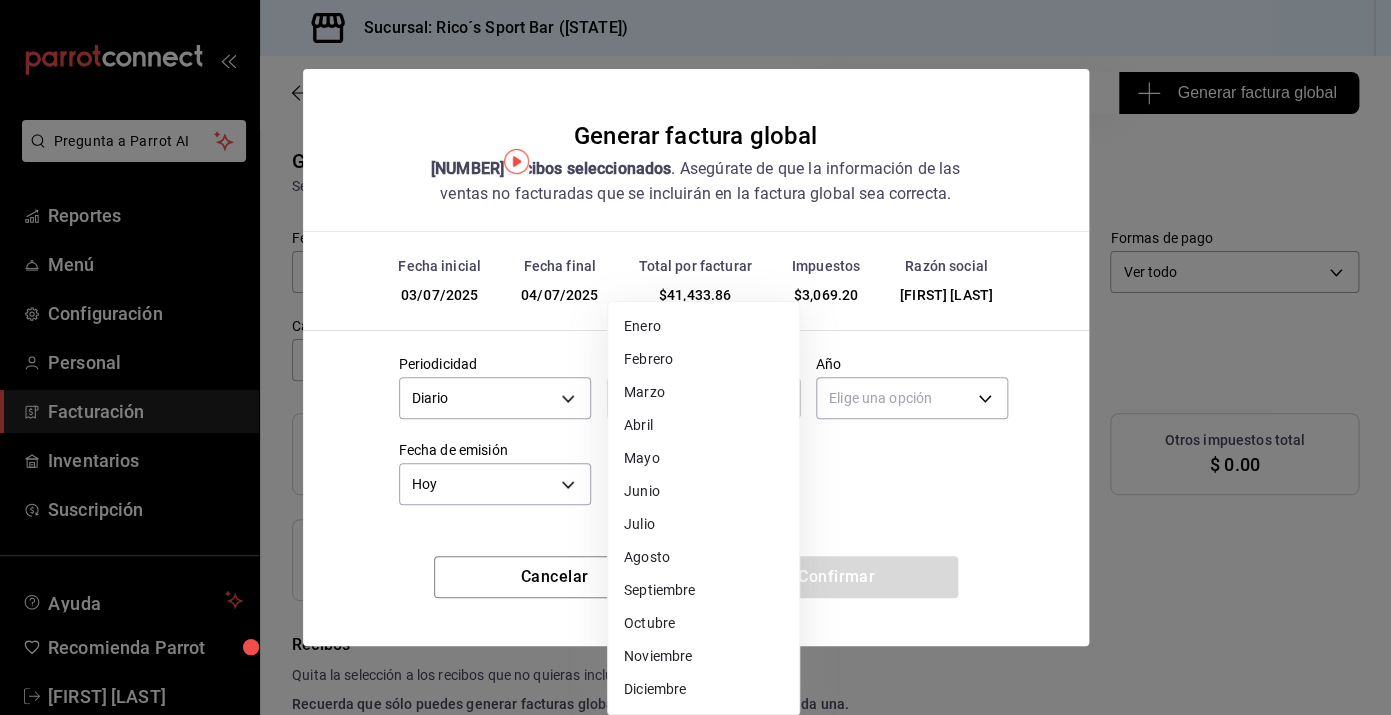 type on "7" 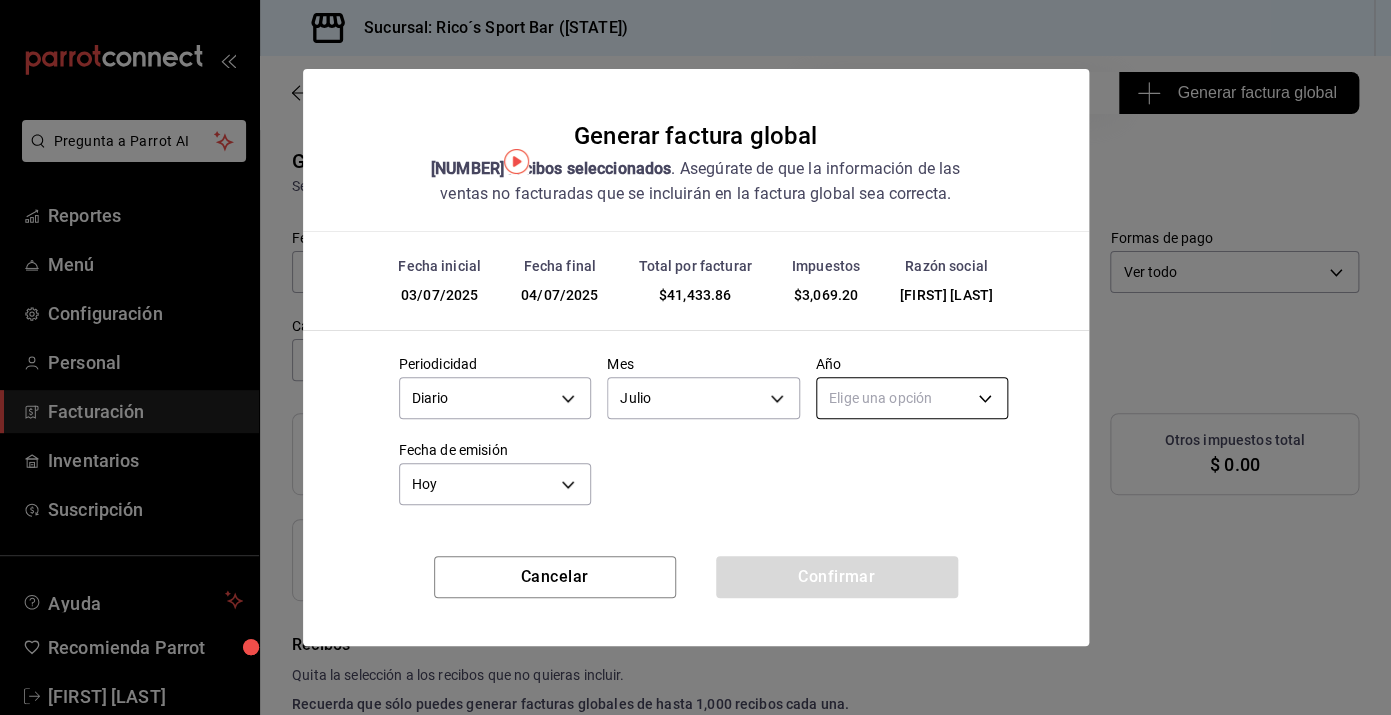 click on "Pregunta a Parrot AI Reportes   Menú   Configuración   Personal   Facturación   Inventarios   Suscripción   Ayuda Recomienda Parrot   [FIRST] [LAST]   Sugerir nueva función   Sucursal: Rico´s Sport Bar ([STATE]) Regresar 56 Recibos seleccionados Generar factura global Generar factura global Selecciona las ordenes que tus clientes no facturaron para emitir tu factural global. Fecha [DATE] [DATE] [DATE] - [DATE] [DATE] Hora inicio [TIME] Hora inicio Hora fin [TIME] Hora fin Razón social [FULL_NAME] [UUID] Formas de pago Ver todo ALL Canal de venta Ver todas PARROT,UBER_EATS,RAPPI,DIDI_FOOD,ONLINE Marcas Ver todas [UUID] Ingresos totales $ [AMOUNT] Descuentos totales $ [AMOUNT] IVA Total $ [AMOUNT] Otros impuestos total $ [AMOUNT] Total por facturar $ [AMOUNT] Recibos Quita la selección a los recibos que no quieras incluir. Recuerda que sólo puedes generar facturas globales de hasta 1,000 recibos cada una. Fecha # de recibo" at bounding box center (695, 357) 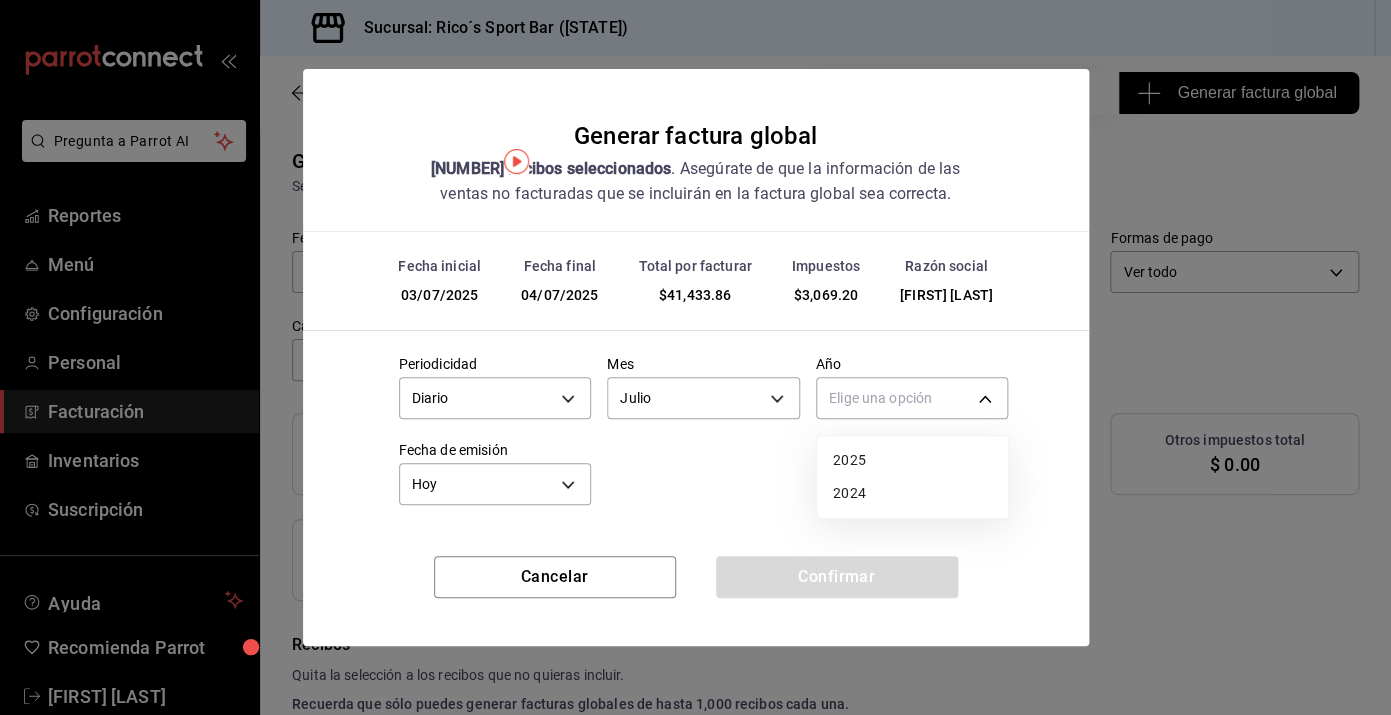 click on "2025" at bounding box center [912, 460] 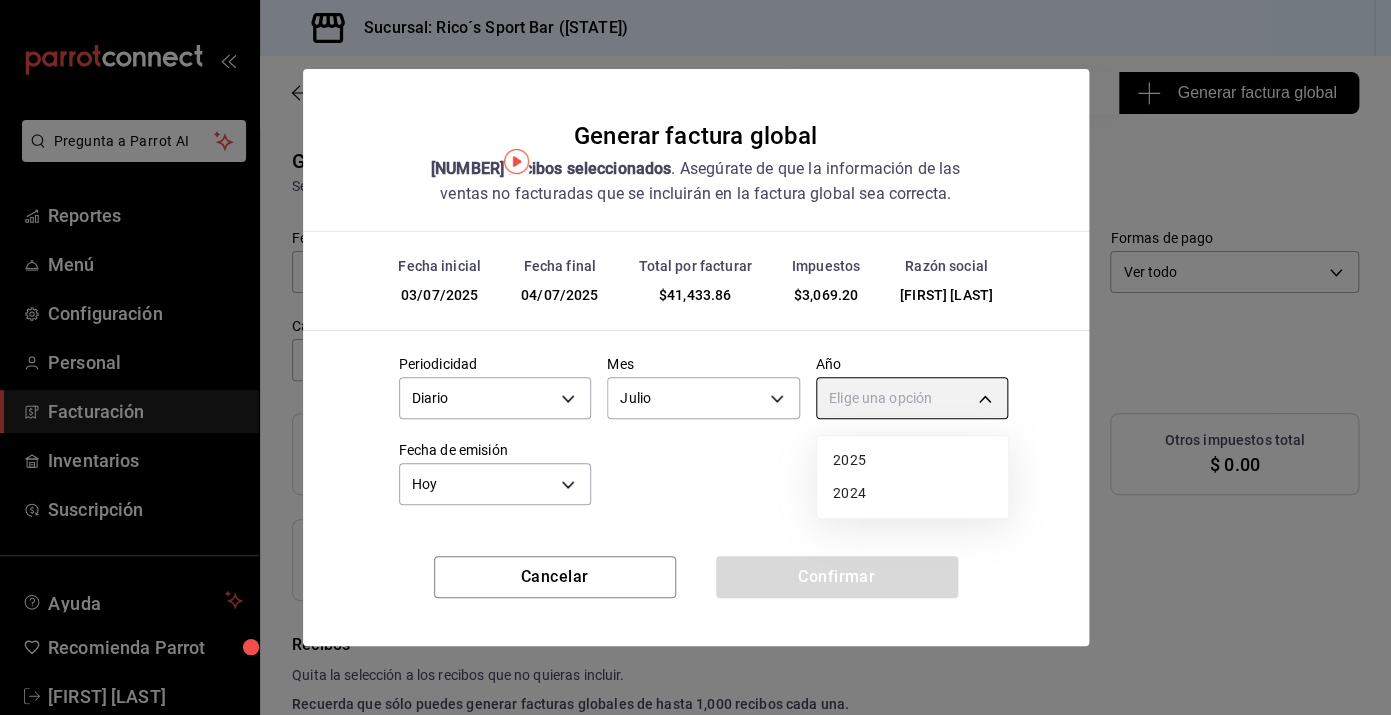 type on "2025" 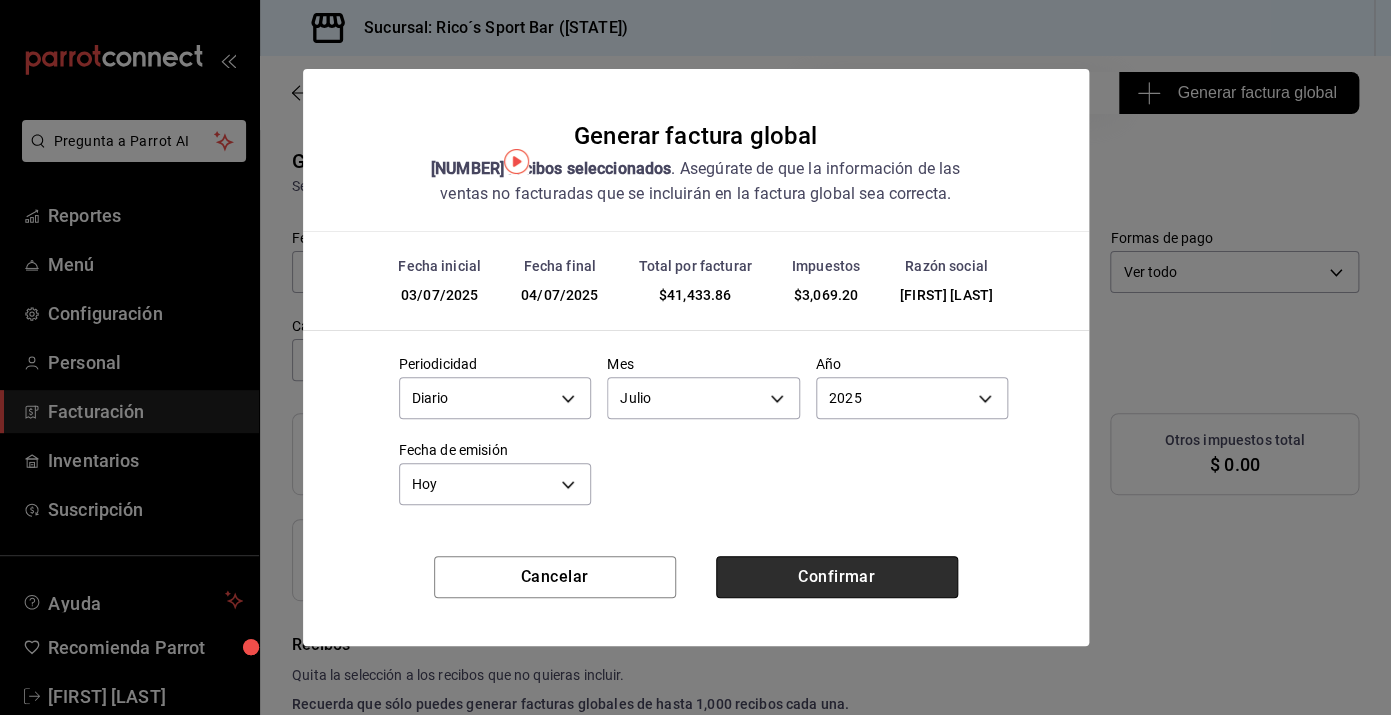 click on "Confirmar" at bounding box center (837, 577) 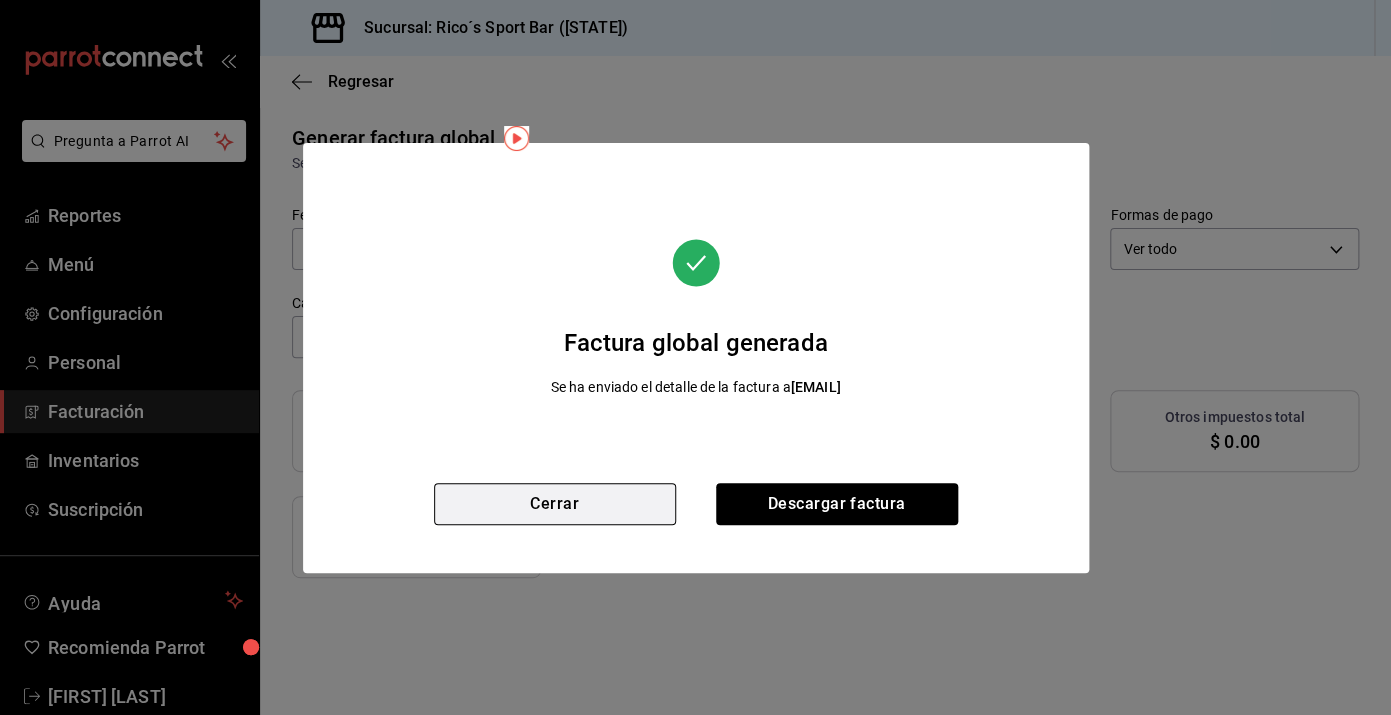 click on "Cerrar" at bounding box center (555, 504) 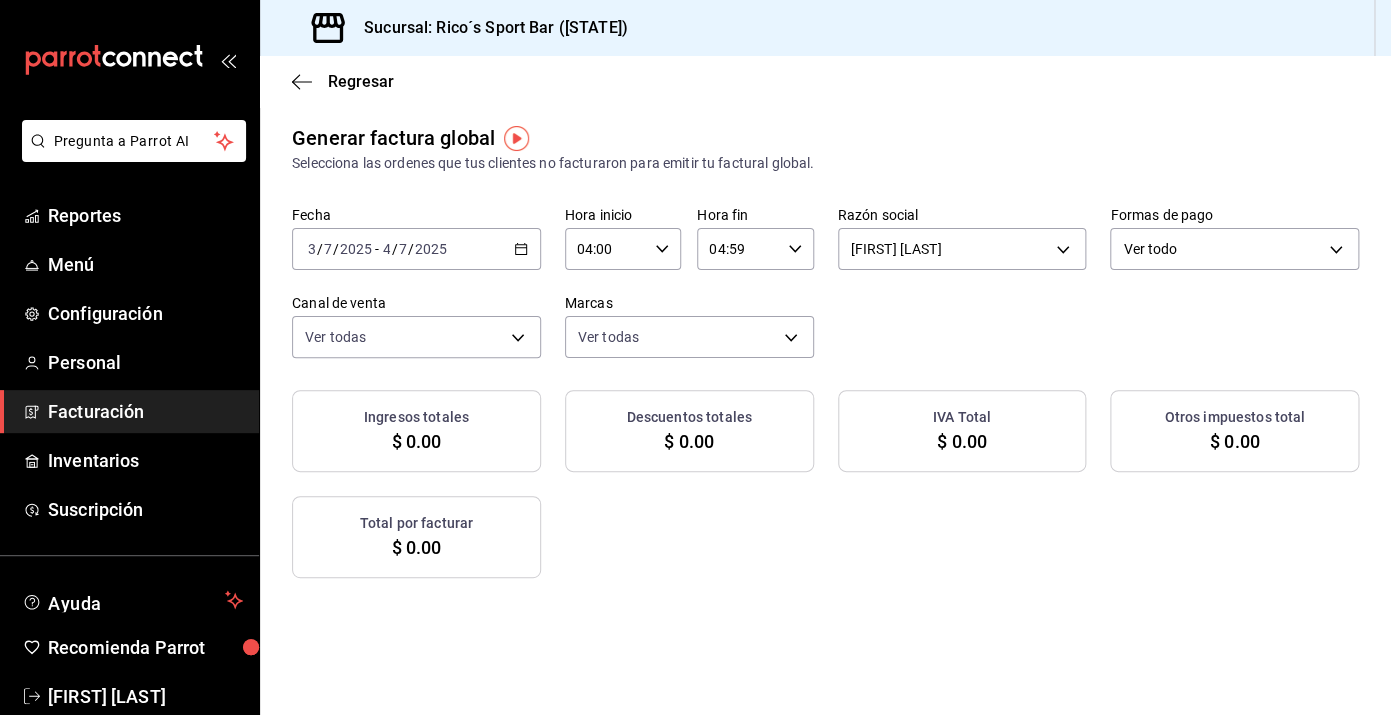 click 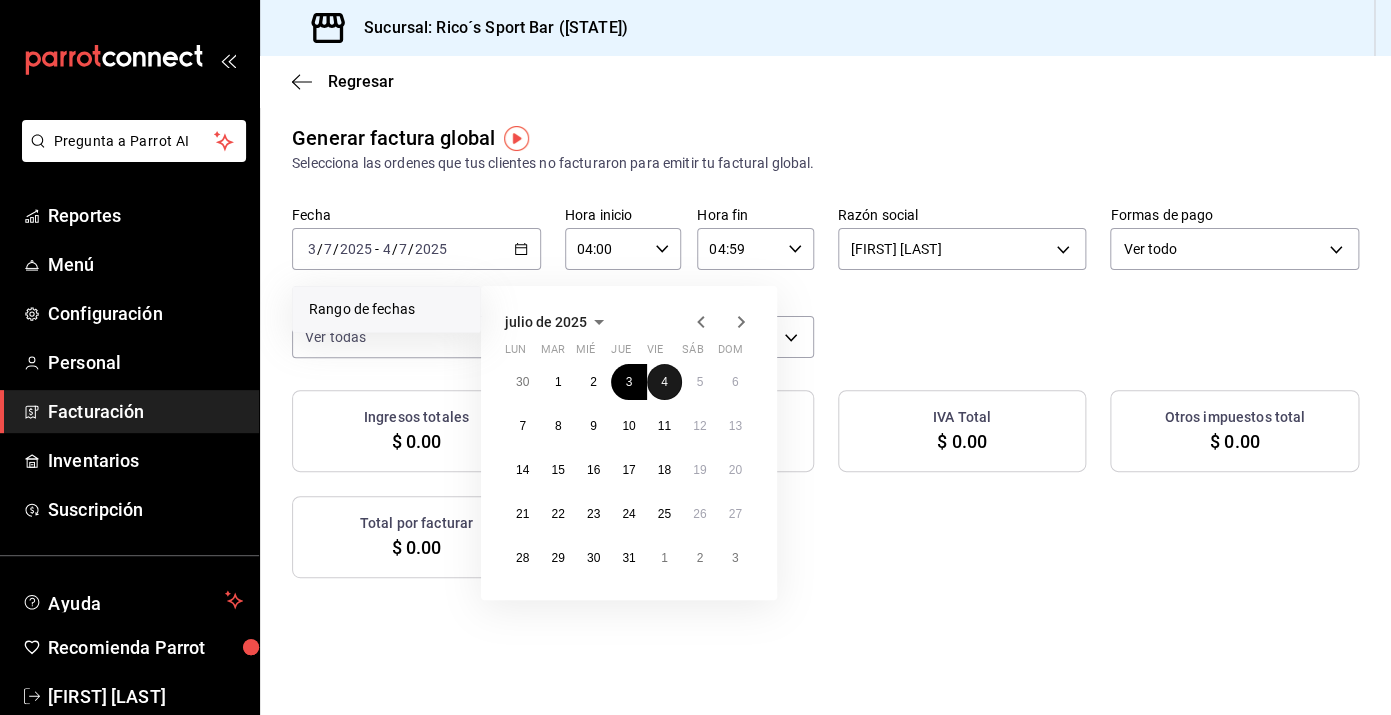click on "4" at bounding box center (664, 382) 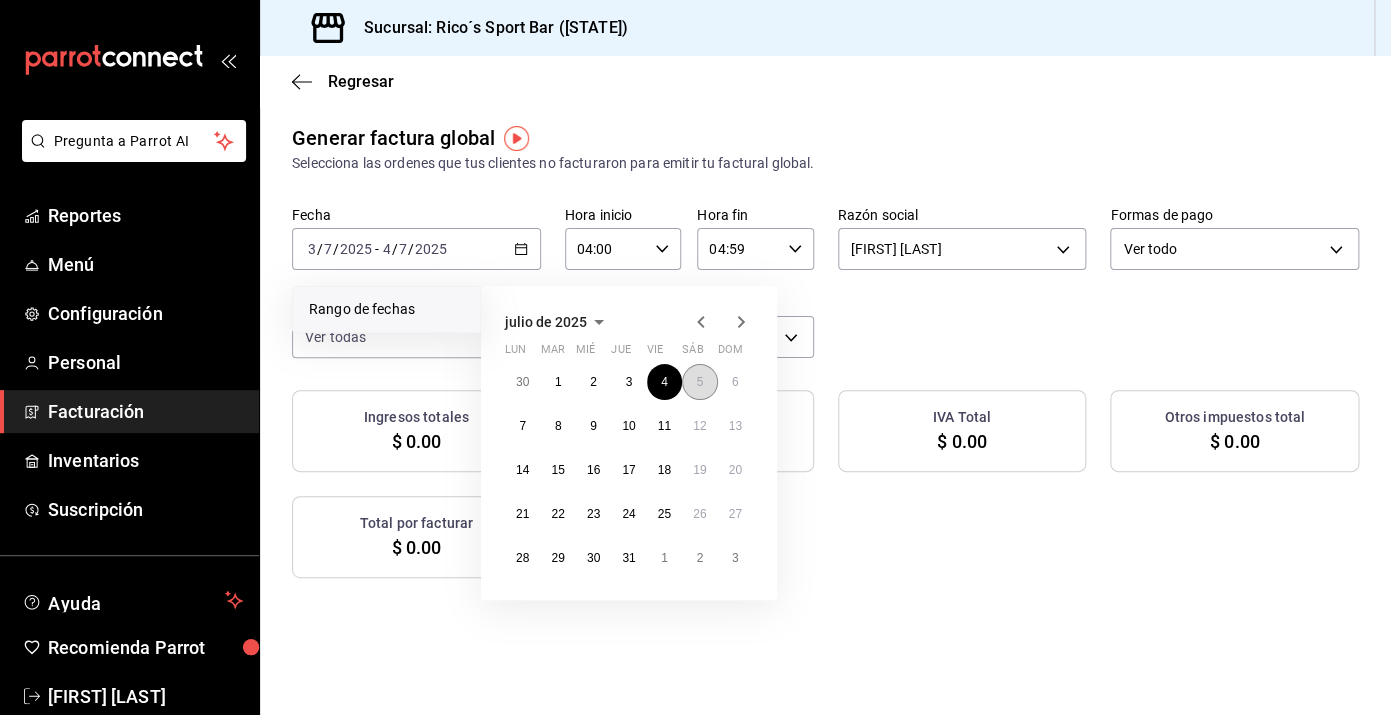 click on "5" at bounding box center (699, 382) 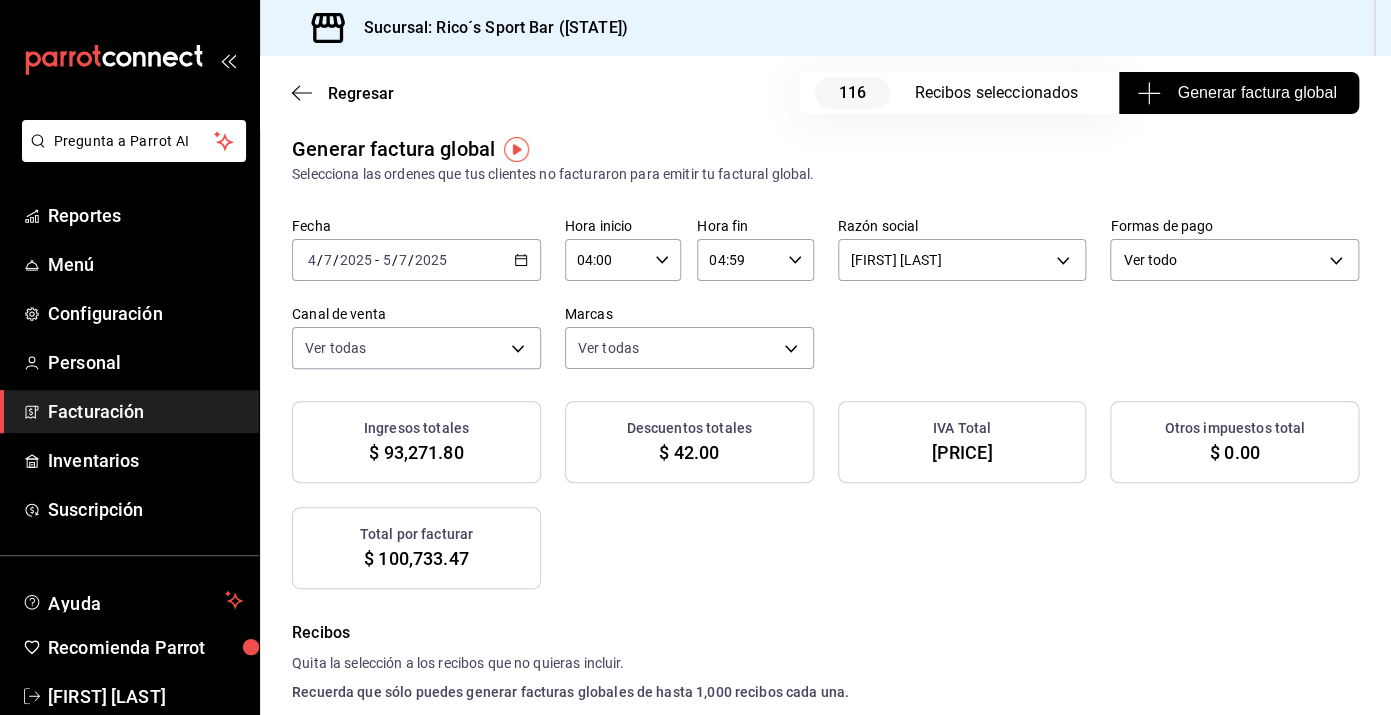 scroll, scrollTop: 13, scrollLeft: 0, axis: vertical 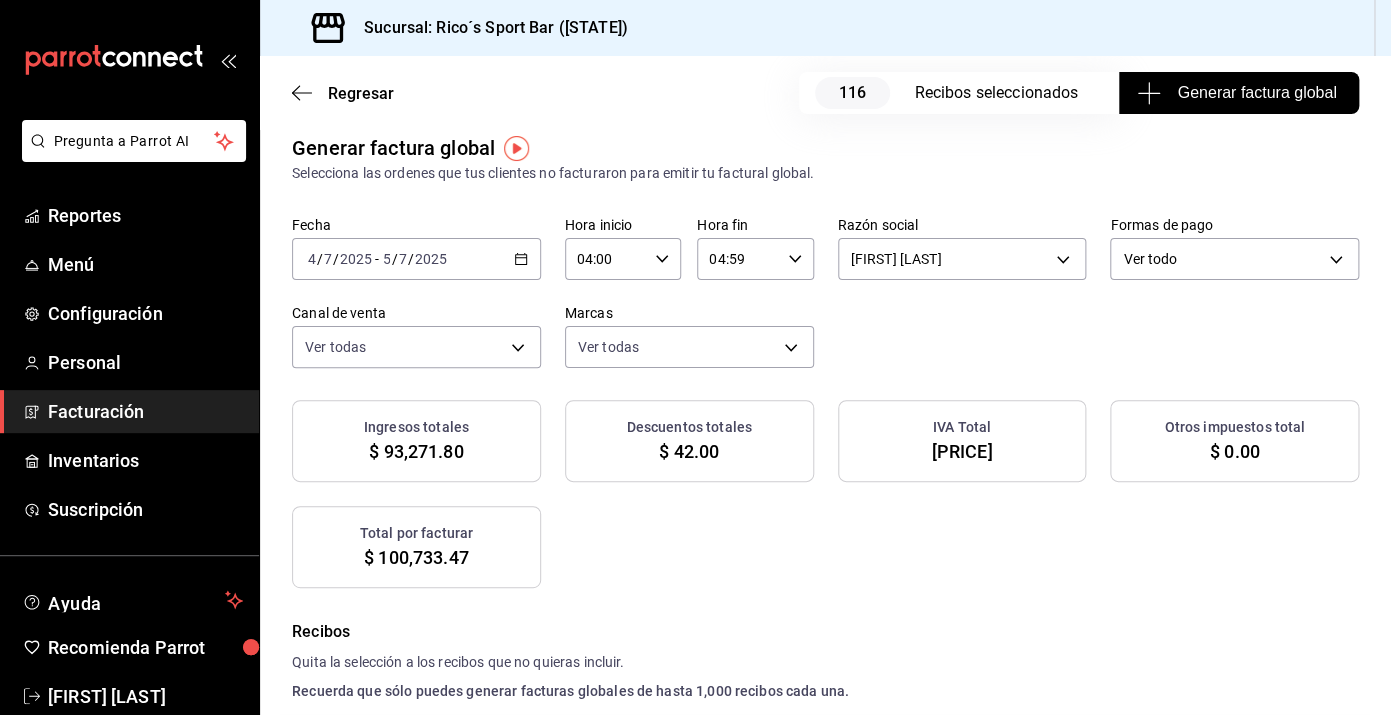 click on "Generar factura global" at bounding box center (1238, 93) 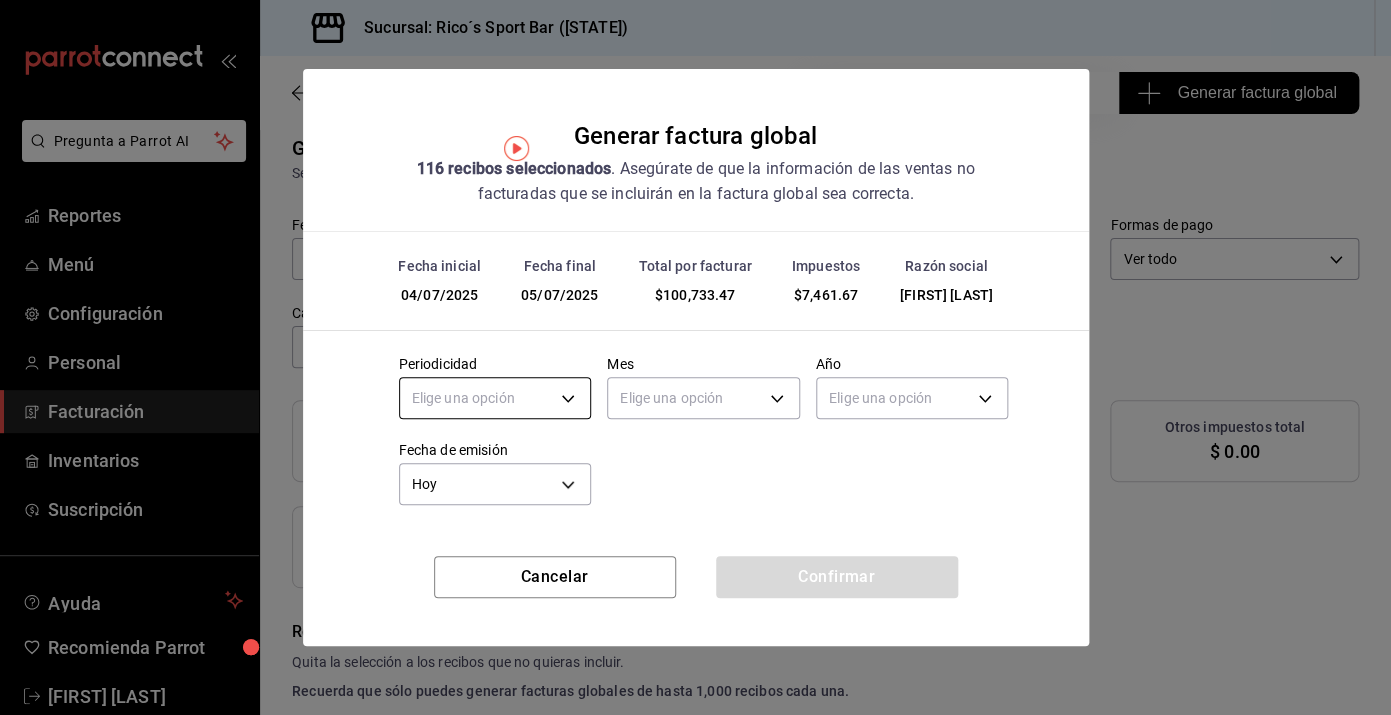 click on "Pregunta a Parrot AI Reportes   Menú   Configuración   Personal   Facturación   Inventarios   Suscripción   Ayuda Recomienda Parrot   [PERSON]   Sugerir nueva función   Sucursal: Rico´s Sport Bar (TAMAULIPAS) Regresar 116 Recibos seleccionados Generar factura global Generar factura global Selecciona las ordenes que tus clientes no facturaron para emitir tu factural global. Fecha 2025-07-04 4 / 7 / 2025 - 2025-07-05 5 / 7 / 2025 Hora inicio 04:00 Hora inicio Hora fin 04:59 Hora fin Razón social [PERSON] d3ea127f-2c6f-4227-8389-d2eff539017e Formas de pago Ver todo ALL Canal de venta Ver todas PARROT,UBER_EATS,RAPPI,DIDI_FOOD,ONLINE Marcas Ver todas d59757a6-6c4d-4808-9b22-f27a760eaad7 Ingresos totales [PRICE] Descuentos totales [PRICE] IVA Total [PRICE] Otros impuestos total [PRICE] Total por facturar [PRICE] Recibos Quita la selección a los recibos que no quieras incluir. Recuerda que sólo puedes generar facturas globales de hasta 1,000 recibos cada una. Fecha # de recibo" at bounding box center [695, 357] 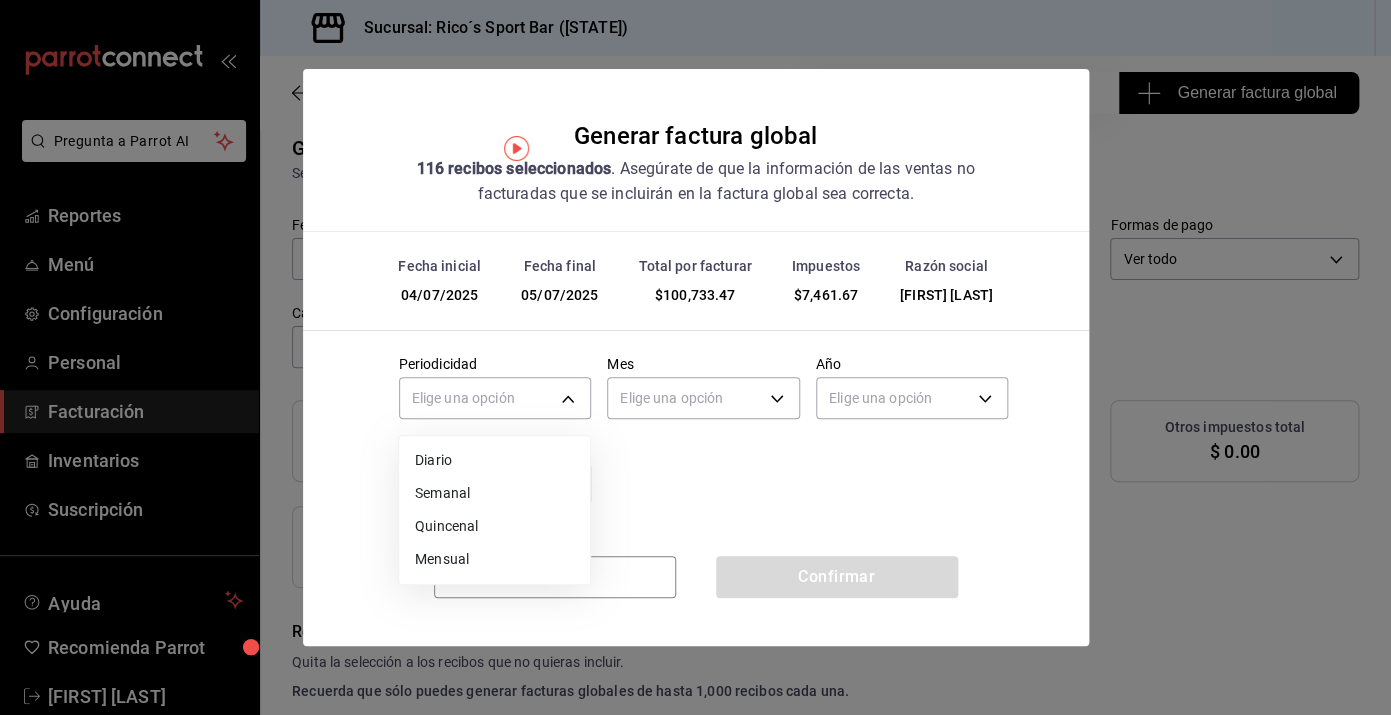 click on "Diario" at bounding box center [494, 460] 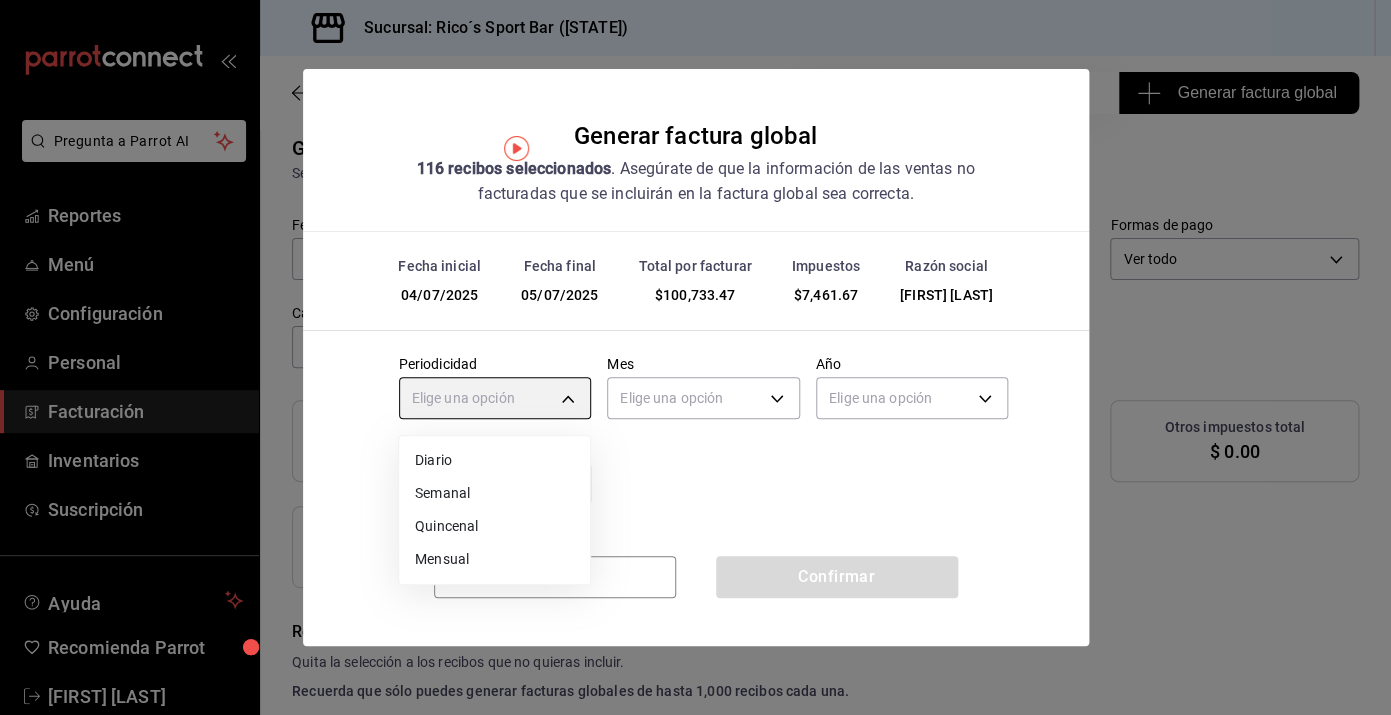 type on "DAILY" 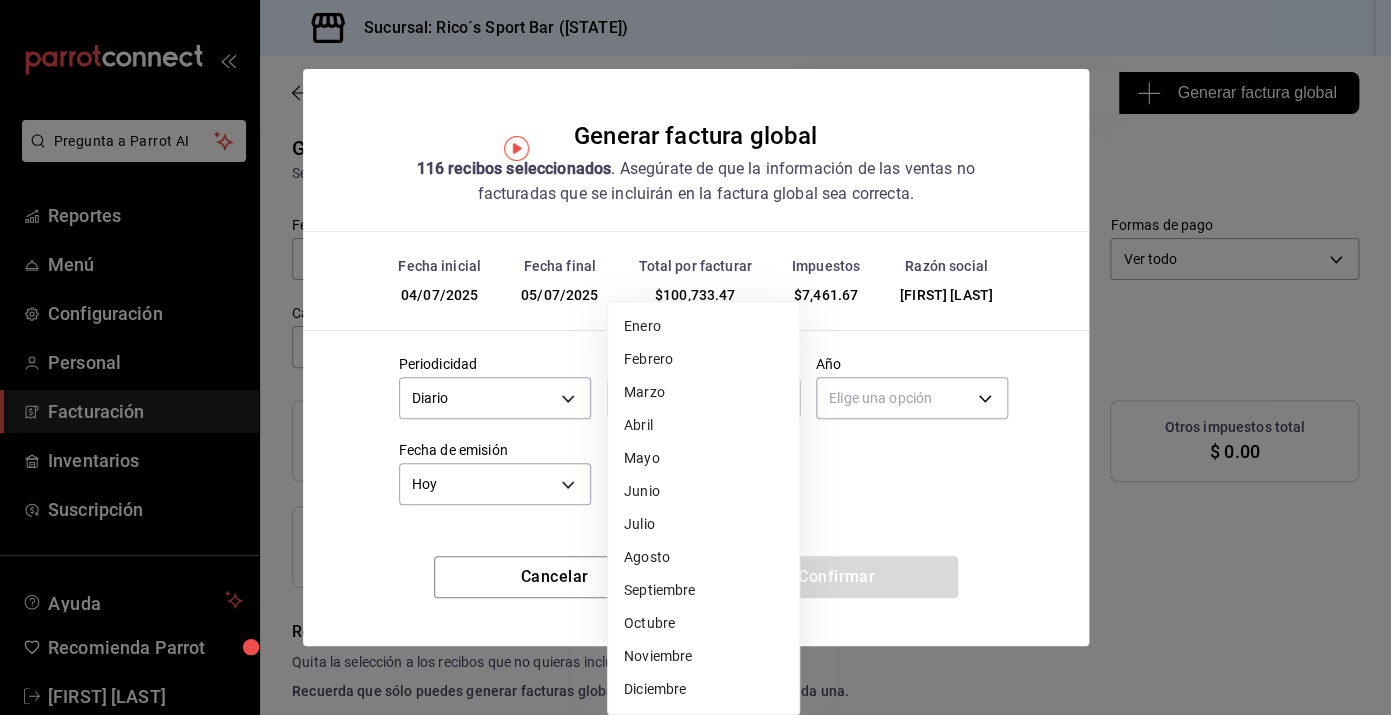 click on "Pregunta a Parrot AI Reportes   Menú   Configuración   Personal   Facturación   Inventarios   Suscripción   Ayuda Recomienda Parrot   [PERSON]   Sugerir nueva función   Sucursal: Rico´s Sport Bar (TAMAULIPAS) Regresar 116 Recibos seleccionados Generar factura global Generar factura global Selecciona las ordenes que tus clientes no facturaron para emitir tu factural global. Fecha 2025-07-04 4 / 7 / 2025 - 2025-07-05 5 / 7 / 2025 Hora inicio 04:00 Hora inicio Hora fin 04:59 Hora fin Razón social [PERSON] d3ea127f-2c6f-4227-8389-d2eff539017e Formas de pago Ver todo ALL Canal de venta Ver todas PARROT,UBER_EATS,RAPPI,DIDI_FOOD,ONLINE Marcas Ver todas d59757a6-6c4d-4808-9b22-f27a760eaad7 Ingresos totales [PRICE] Descuentos totales [PRICE] IVA Total [PRICE] Otros impuestos total [PRICE] Total por facturar [PRICE] Recibos Quita la selección a los recibos que no quieras incluir. Recuerda que sólo puedes generar facturas globales de hasta 1,000 recibos cada una. Fecha # de recibo" at bounding box center (695, 357) 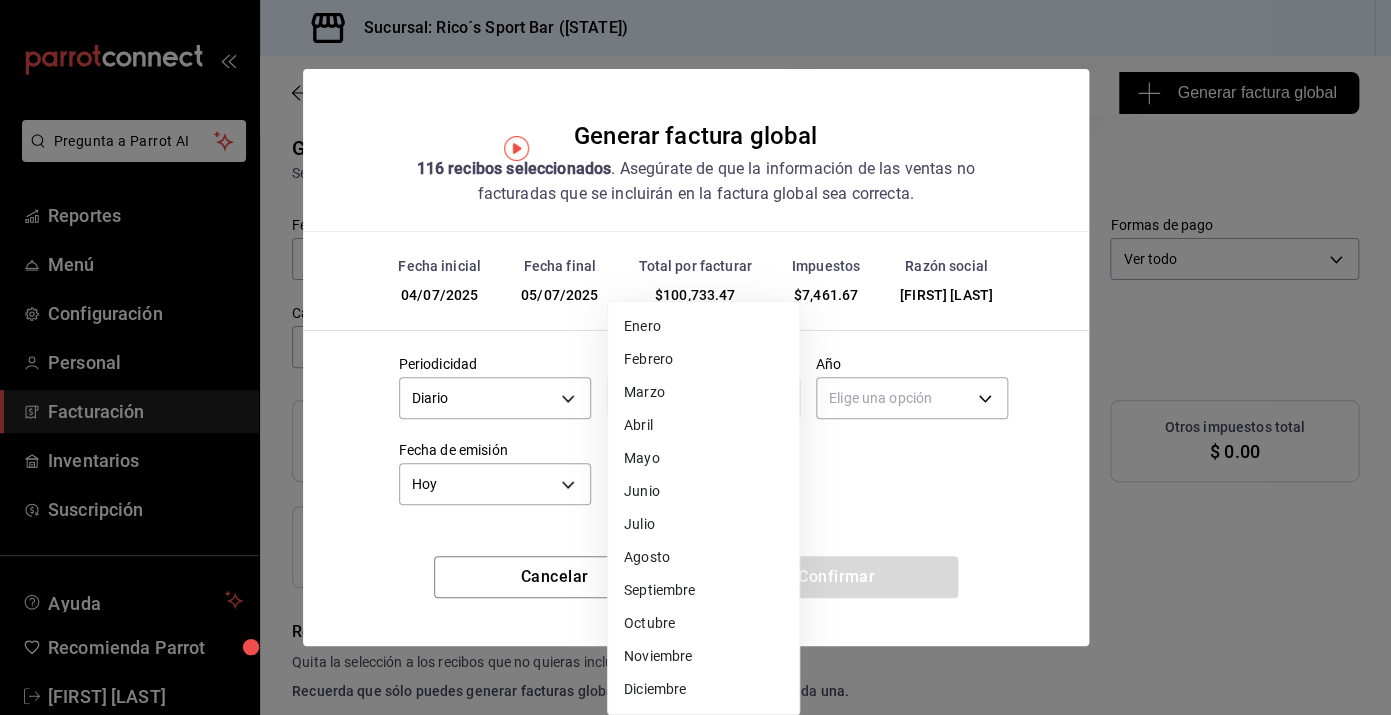 click on "Julio" at bounding box center [703, 524] 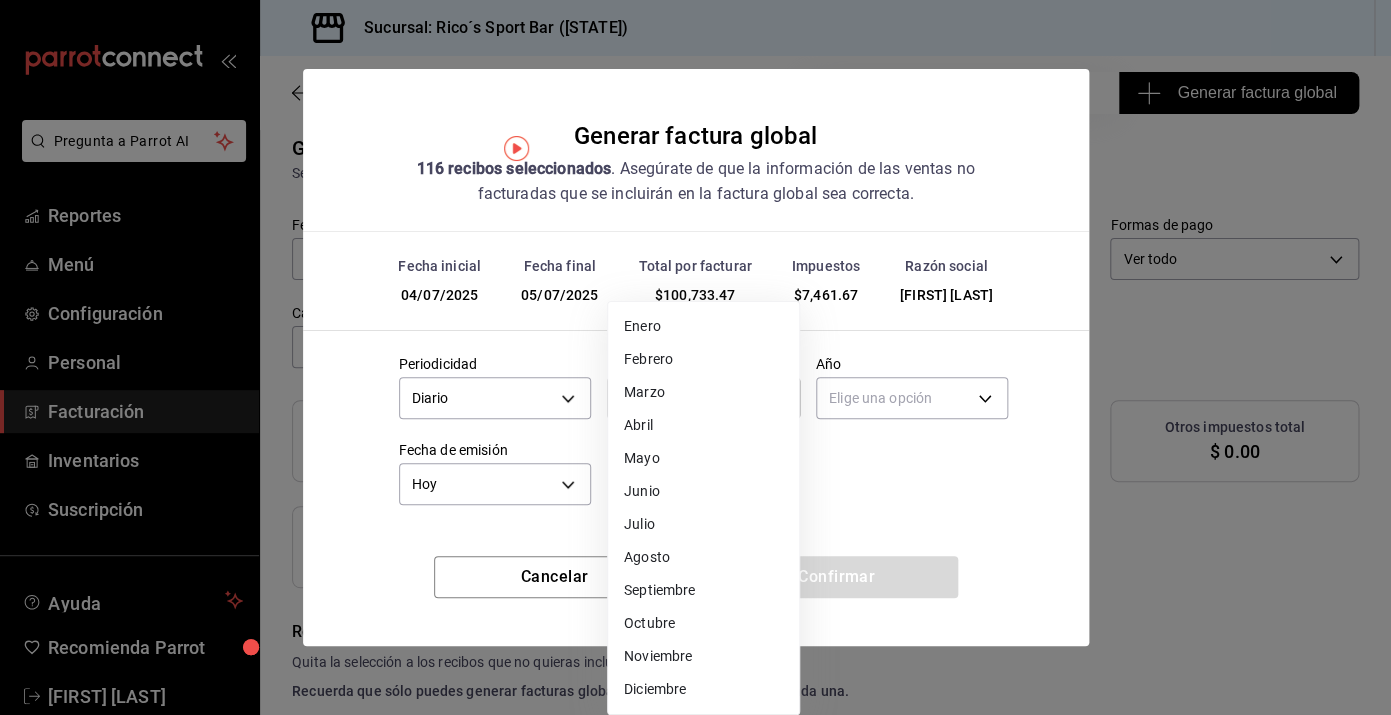 type on "7" 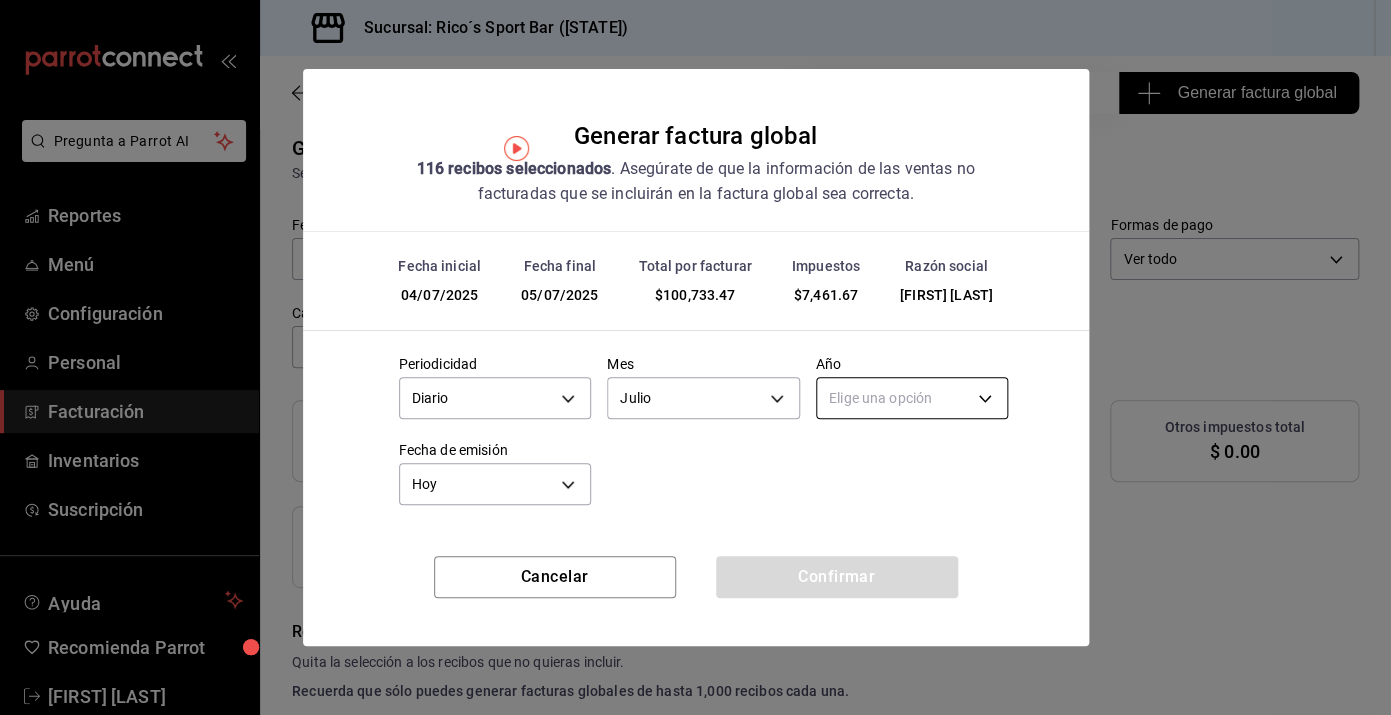 click on "Pregunta a Parrot AI Reportes   Menú   Configuración   Personal   Facturación   Inventarios   Suscripción   Ayuda Recomienda Parrot   [PERSON]   Sugerir nueva función   Sucursal: Rico´s Sport Bar (TAMAULIPAS) Regresar 116 Recibos seleccionados Generar factura global Generar factura global Selecciona las ordenes que tus clientes no facturaron para emitir tu factural global. Fecha 2025-07-04 4 / 7 / 2025 - 2025-07-05 5 / 7 / 2025 Hora inicio 04:00 Hora inicio Hora fin 04:59 Hora fin Razón social [PERSON] d3ea127f-2c6f-4227-8389-d2eff539017e Formas de pago Ver todo ALL Canal de venta Ver todas PARROT,UBER_EATS,RAPPI,DIDI_FOOD,ONLINE Marcas Ver todas d59757a6-6c4d-4808-9b22-f27a760eaad7 Ingresos totales [PRICE] Descuentos totales [PRICE] IVA Total [PRICE] Otros impuestos total [PRICE] Total por facturar [PRICE] Recibos Quita la selección a los recibos que no quieras incluir. Recuerda que sólo puedes generar facturas globales de hasta 1,000 recibos cada una. Fecha # de recibo" at bounding box center [695, 357] 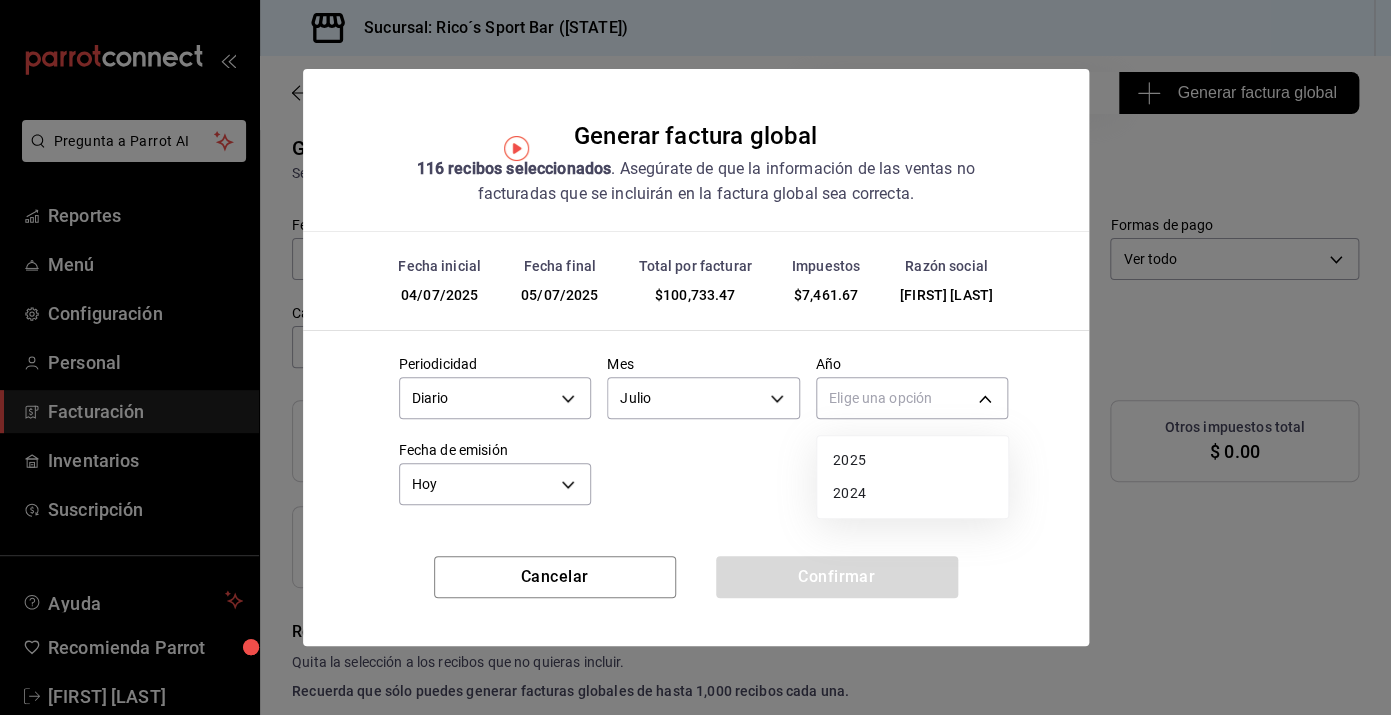 click on "2025" at bounding box center (912, 460) 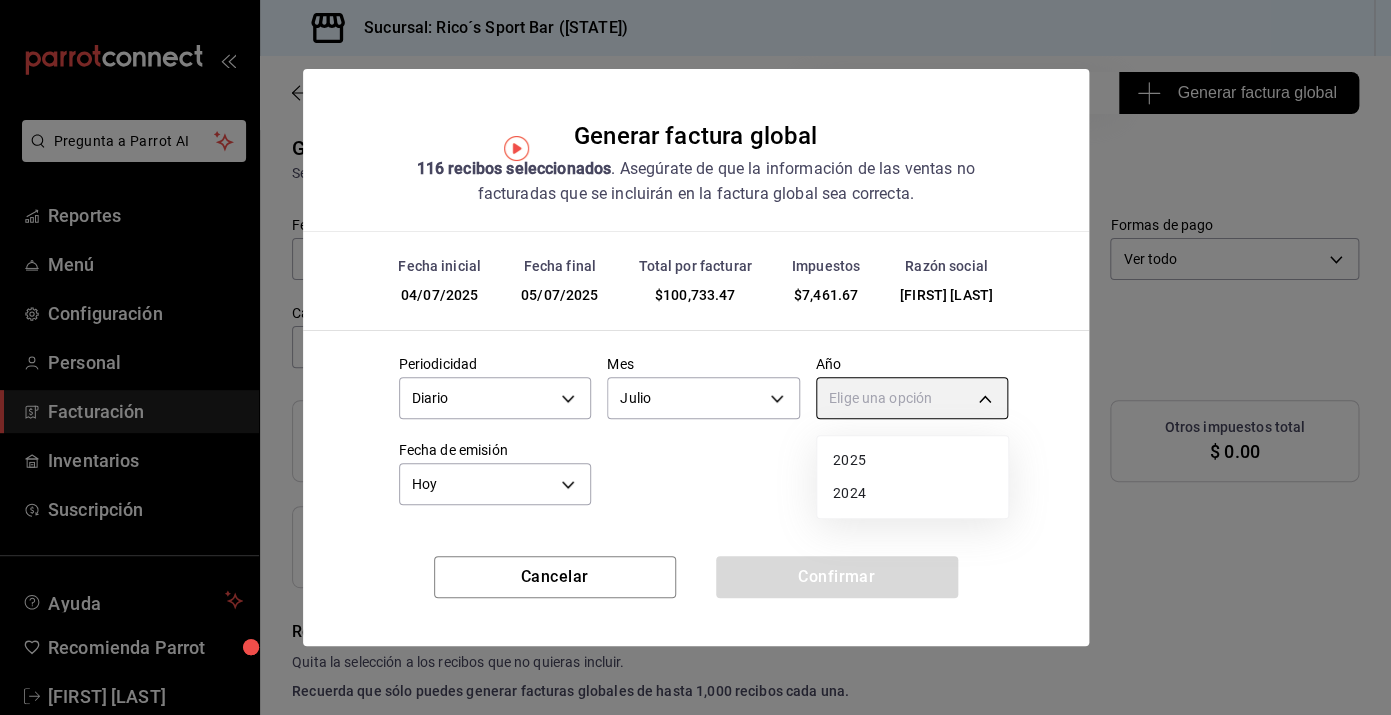 type on "2025" 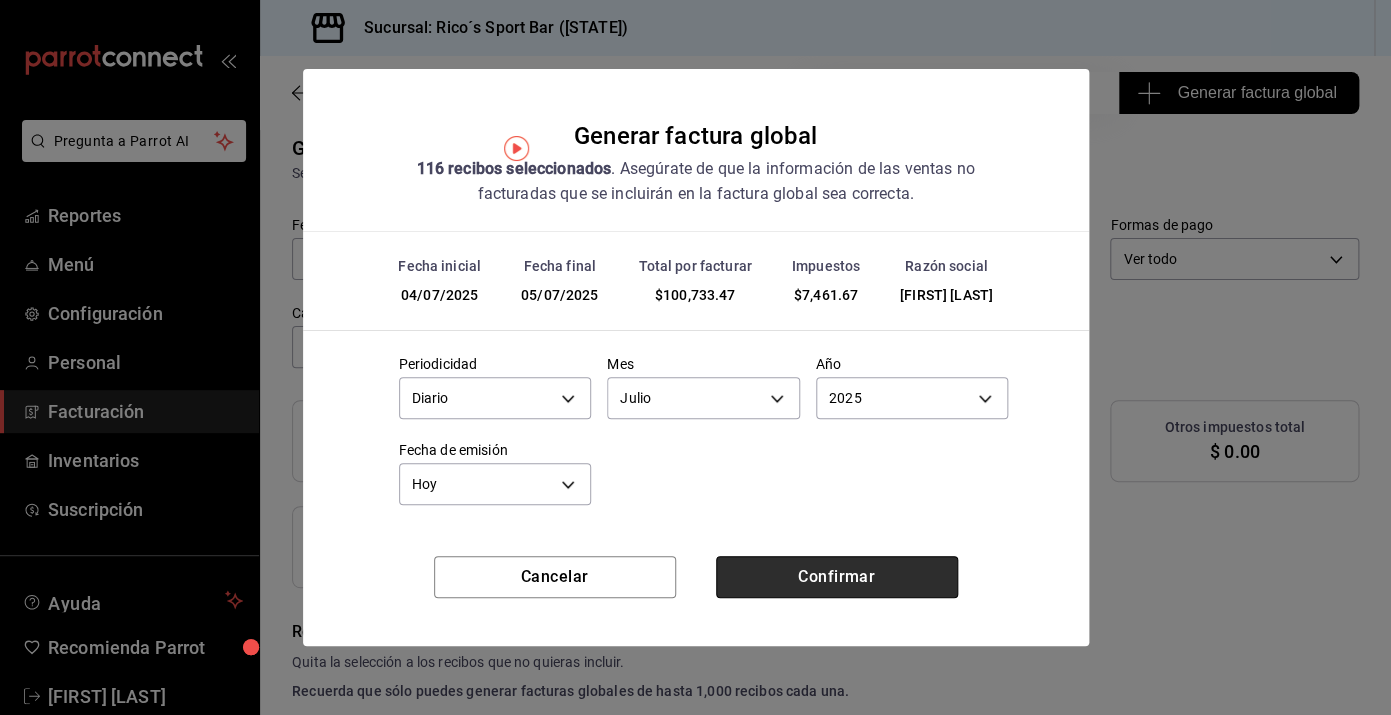 click on "Confirmar" at bounding box center (837, 577) 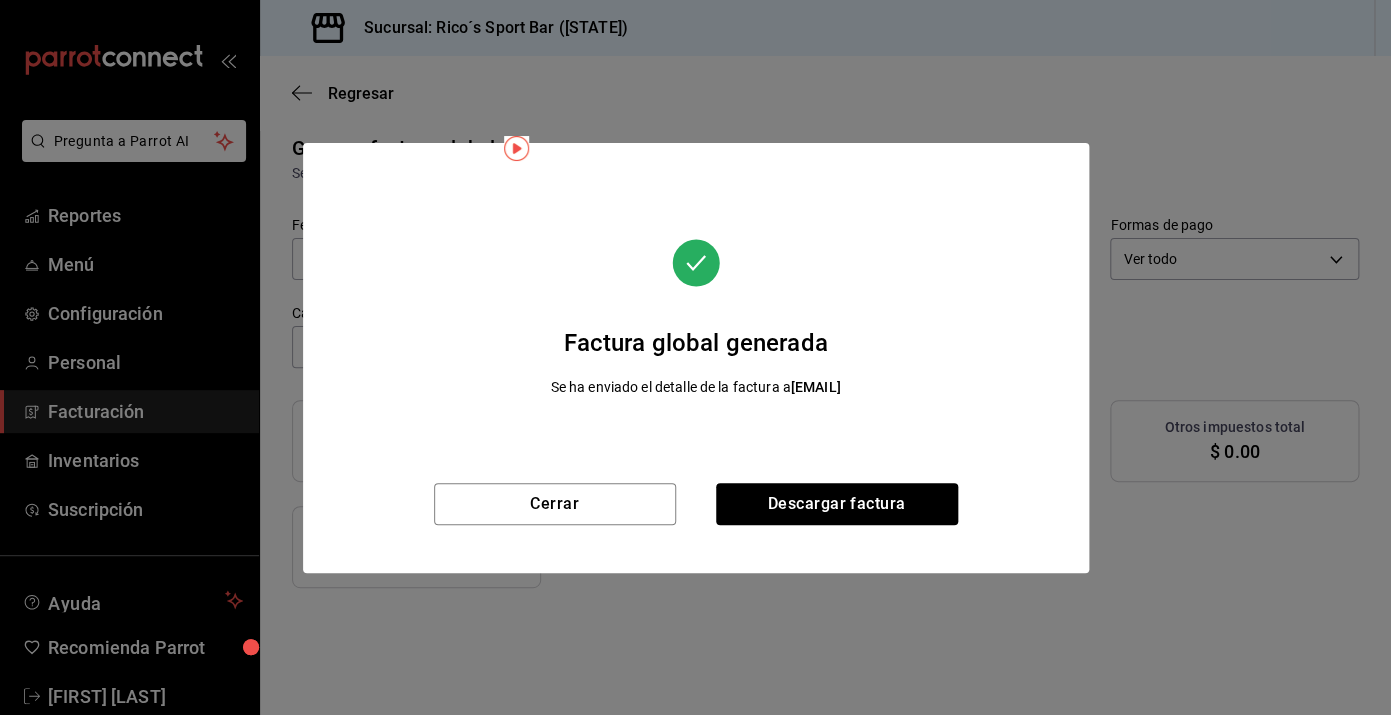 scroll, scrollTop: 0, scrollLeft: 0, axis: both 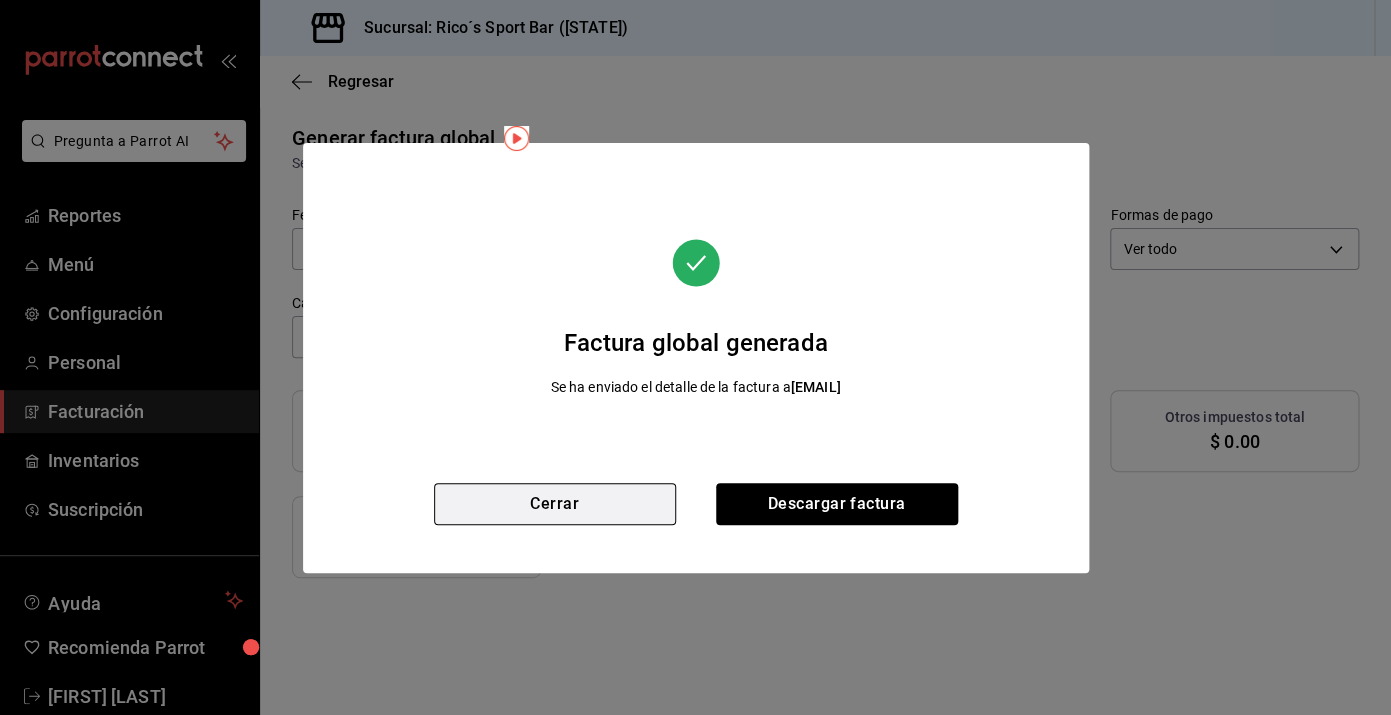 click on "Cerrar" at bounding box center [555, 504] 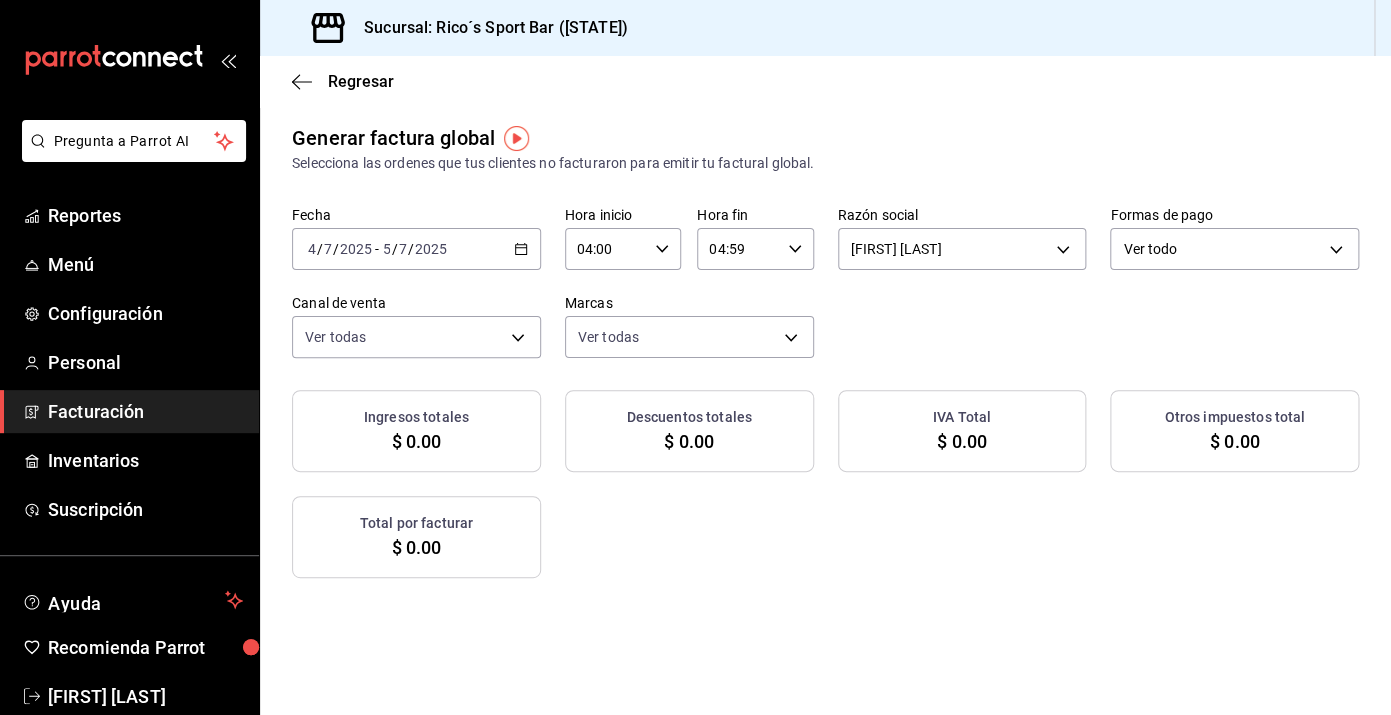 click 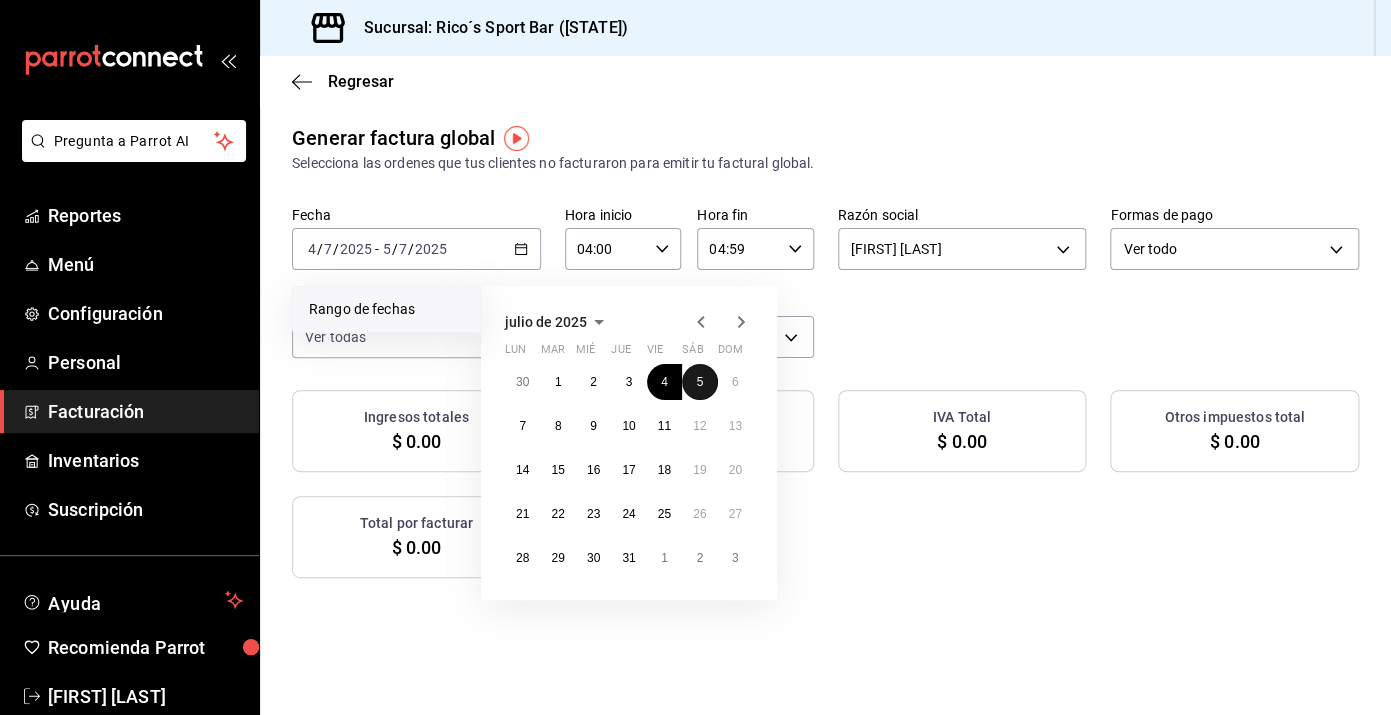 click on "5" at bounding box center [699, 382] 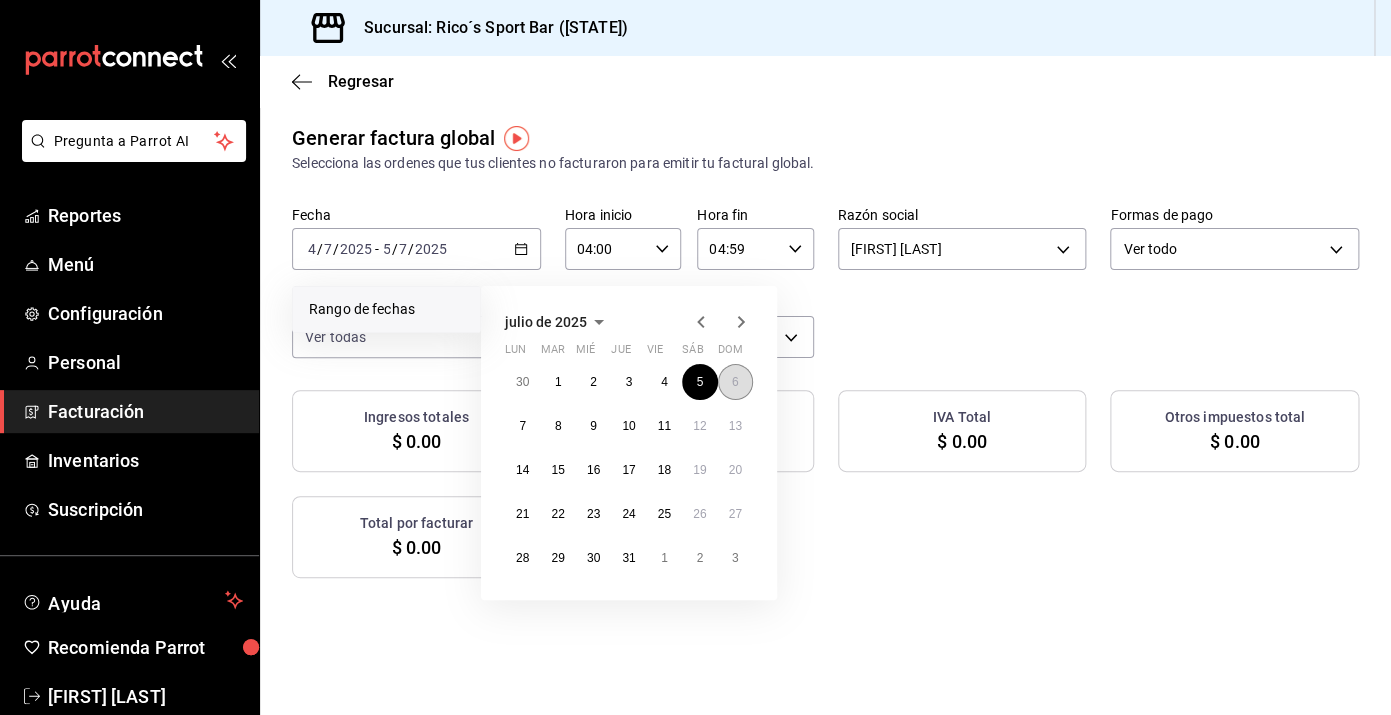 click on "6" at bounding box center (735, 382) 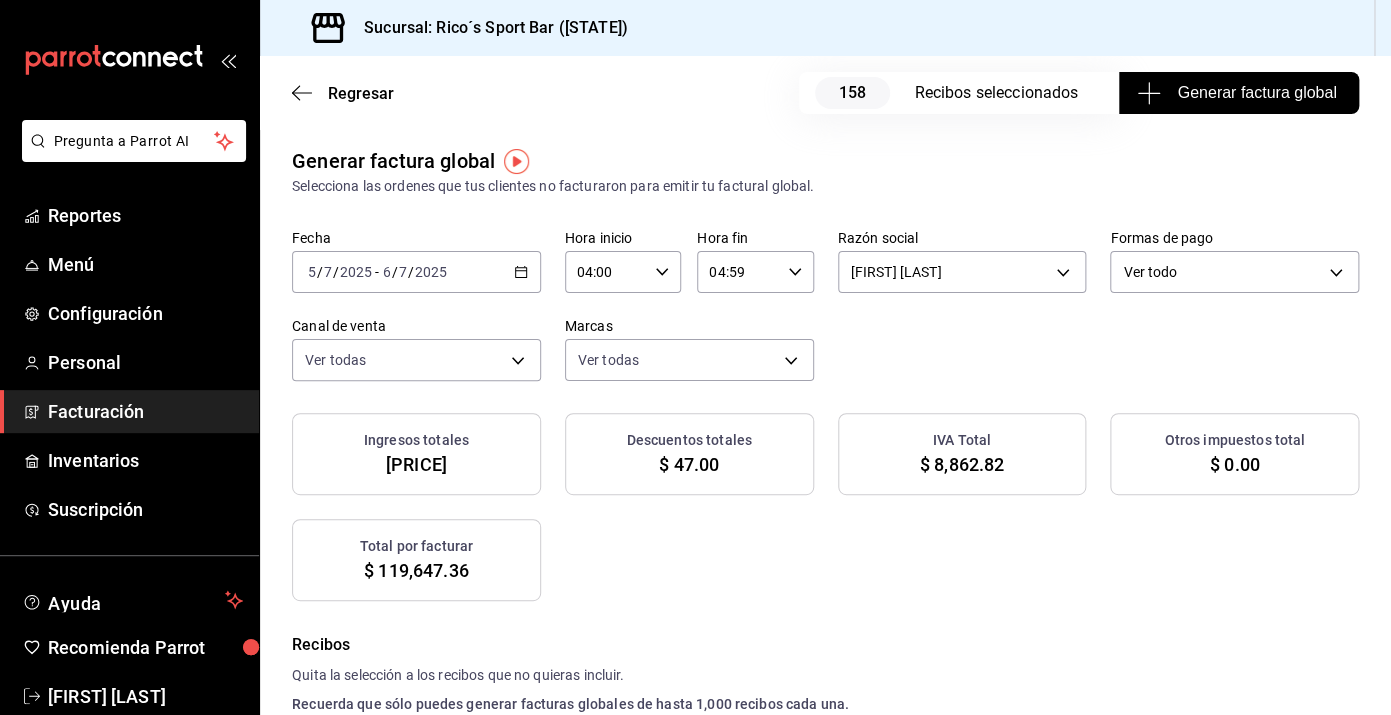 click on "Generar factura global" at bounding box center [1238, 93] 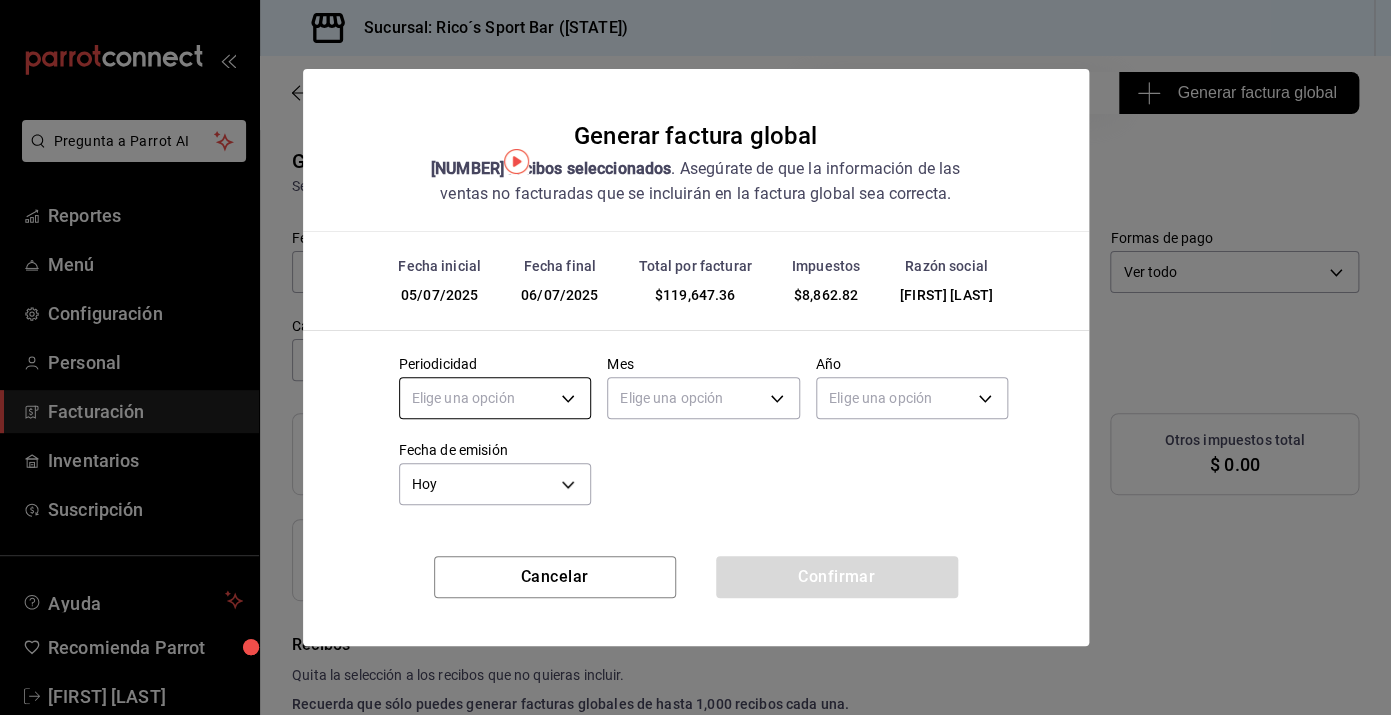 click on "Pregunta a Parrot AI Reportes   Menú   Configuración   Personal   Facturación   Inventarios   Suscripción   Ayuda Recomienda Parrot   [FIRST] [LAST]   Sugerir nueva función   Sucursal: Rico´s Sport Bar ([STATE]) Regresar 158 Recibos seleccionados Generar factura global Generar factura global Selecciona las ordenes que tus clientes no facturaron para emitir tu factural global. Fecha [DATE] [DATE] [DATE] - [DATE] [DATE] Hora inicio [TIME] Hora inicio Hora fin [TIME] Hora fin Razón social [FULL_NAME] [UUID] Formas de pago Ver todo ALL Canal de venta Ver todas PARROT,UBER_EATS,RAPPI,DIDI_FOOD,ONLINE Marcas Ver todas [UUID] Ingresos totales $ [AMOUNT] Descuentos totales $ [AMOUNT] IVA Total $ [AMOUNT] Otros impuestos total $ [AMOUNT] Total por facturar $ [AMOUNT] Recibos Quita la selección a los recibos que no quieras incluir. Recuerda que sólo puedes generar facturas globales de hasta 1,000 recibos cada una. Fecha Subtotal" at bounding box center [695, 357] 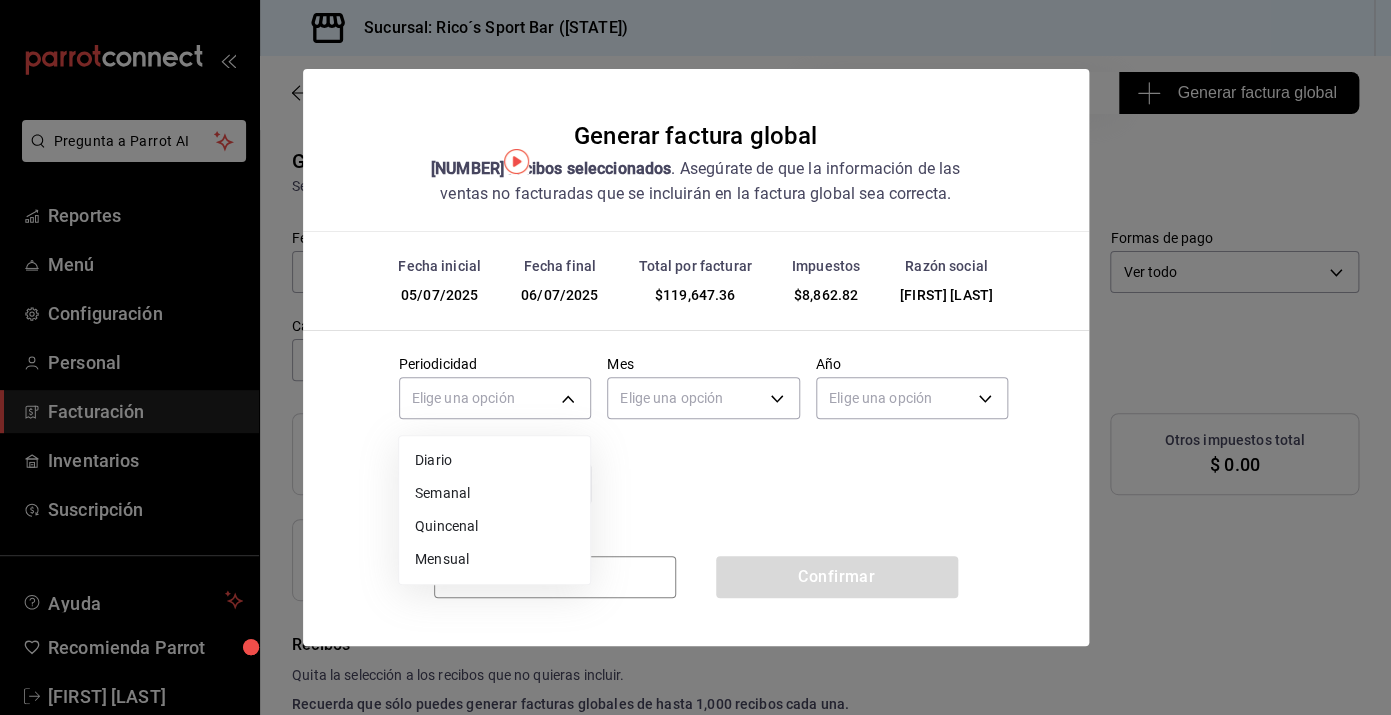 click on "Diario" at bounding box center [494, 460] 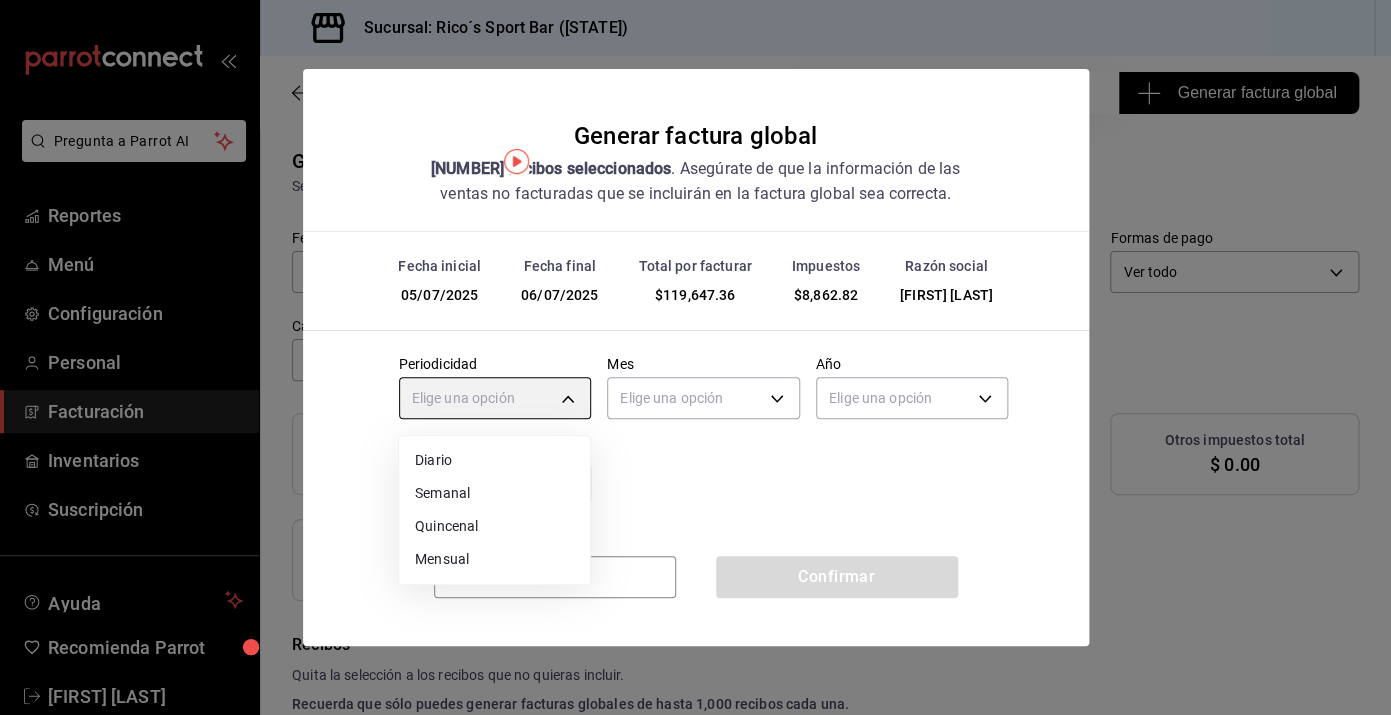 type on "DAILY" 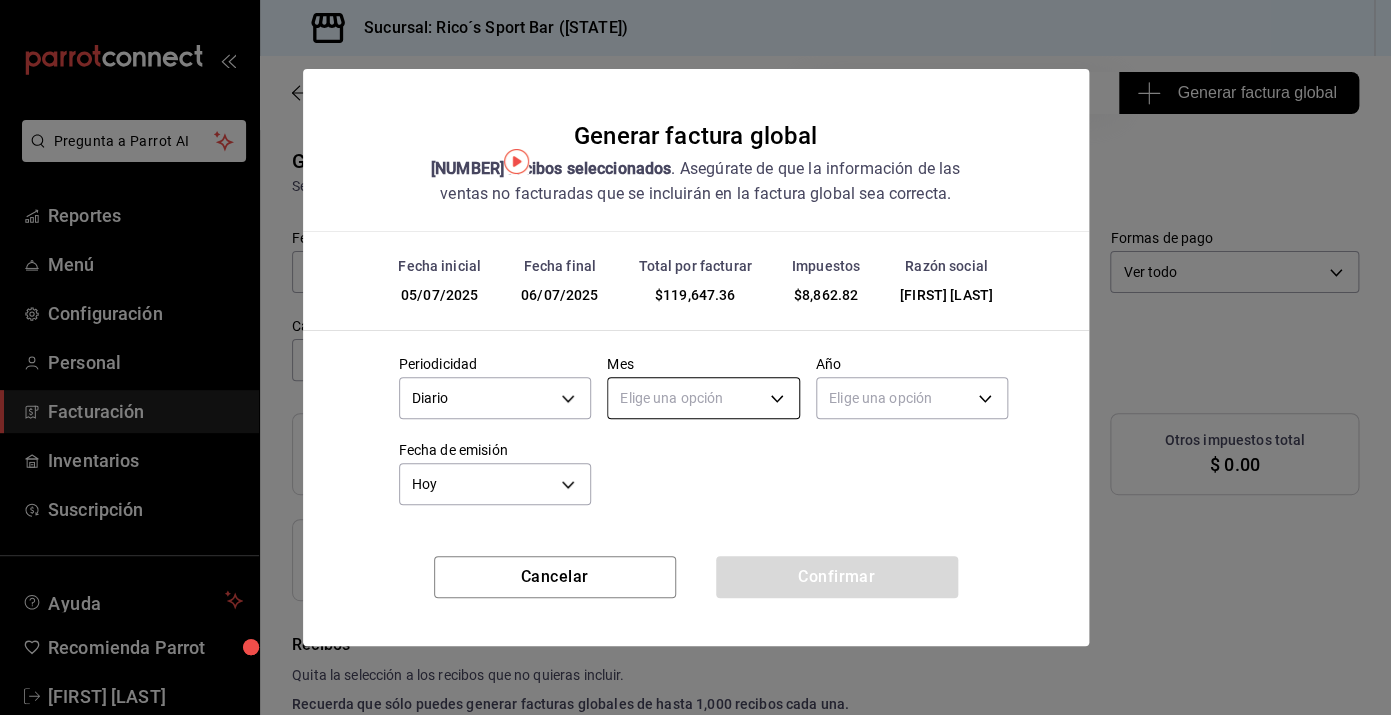 click on "Pregunta a Parrot AI Reportes   Menú   Configuración   Personal   Facturación   Inventarios   Suscripción   Ayuda Recomienda Parrot   [FIRST] [LAST]   Sugerir nueva función   Sucursal: Rico´s Sport Bar ([STATE]) Regresar 158 Recibos seleccionados Generar factura global Generar factura global Selecciona las ordenes que tus clientes no facturaron para emitir tu factural global. Fecha [DATE] [DATE] [DATE] - [DATE] [DATE] Hora inicio [TIME] Hora inicio Hora fin [TIME] Hora fin Razón social [FULL_NAME] [UUID] Formas de pago Ver todo ALL Canal de venta Ver todas PARROT,UBER_EATS,RAPPI,DIDI_FOOD,ONLINE Marcas Ver todas [UUID] Ingresos totales $ [AMOUNT] Descuentos totales $ [AMOUNT] IVA Total $ [AMOUNT] Otros impuestos total $ [AMOUNT] Total por facturar $ [AMOUNT] Recibos Quita la selección a los recibos que no quieras incluir. Recuerda que sólo puedes generar facturas globales de hasta 1,000 recibos cada una. Fecha Subtotal" at bounding box center [695, 357] 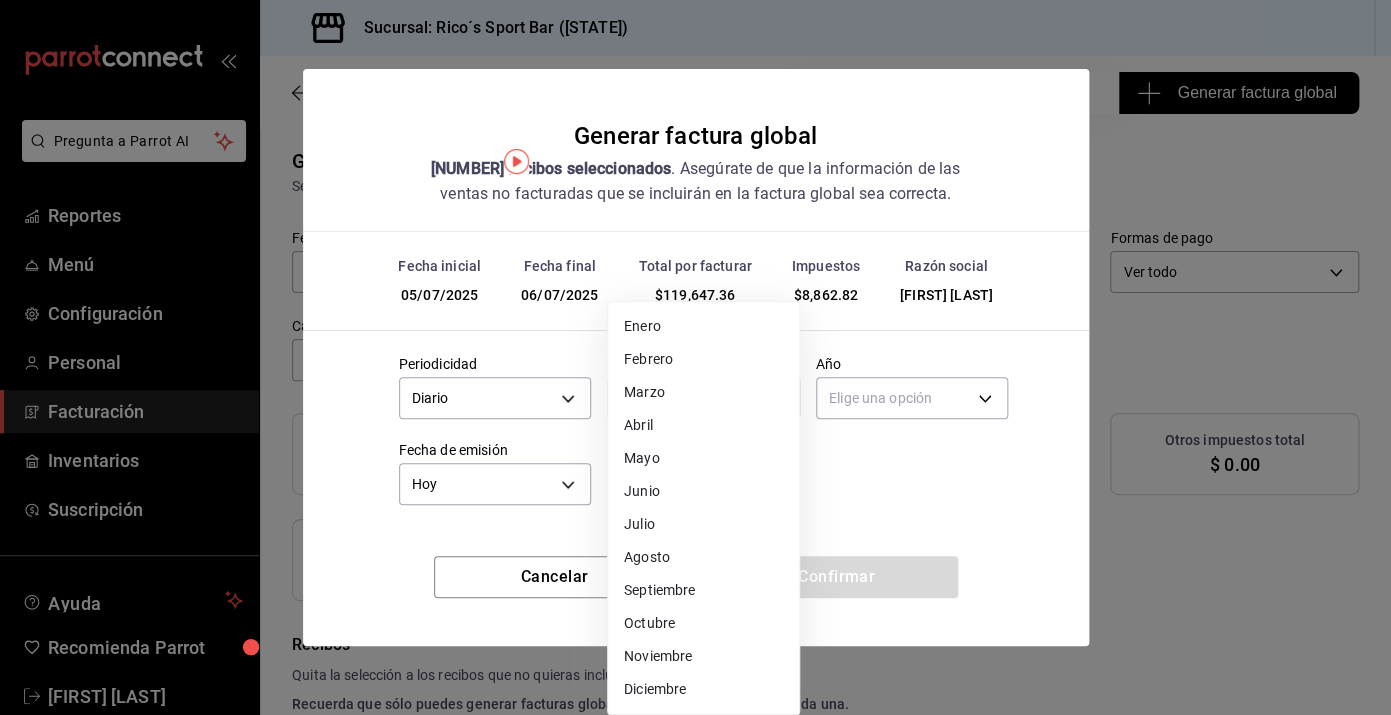 click on "Julio" at bounding box center [703, 524] 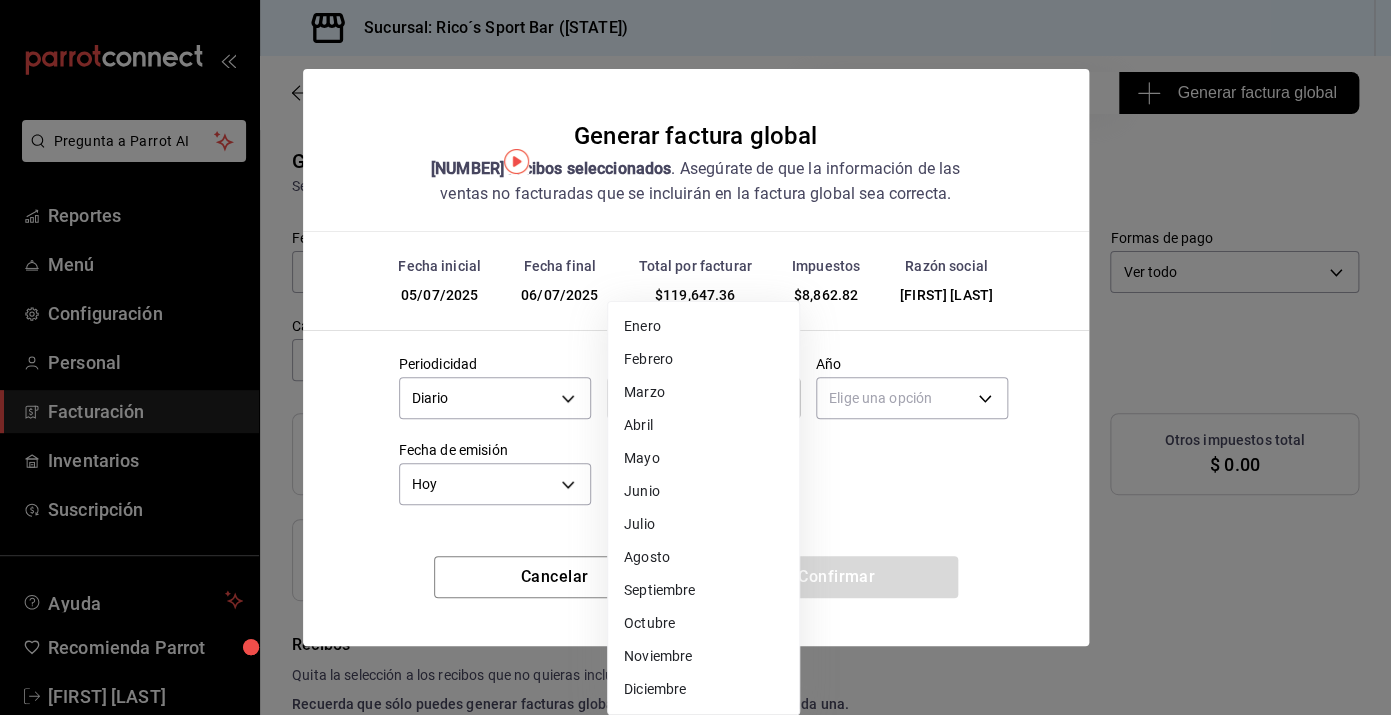 type on "7" 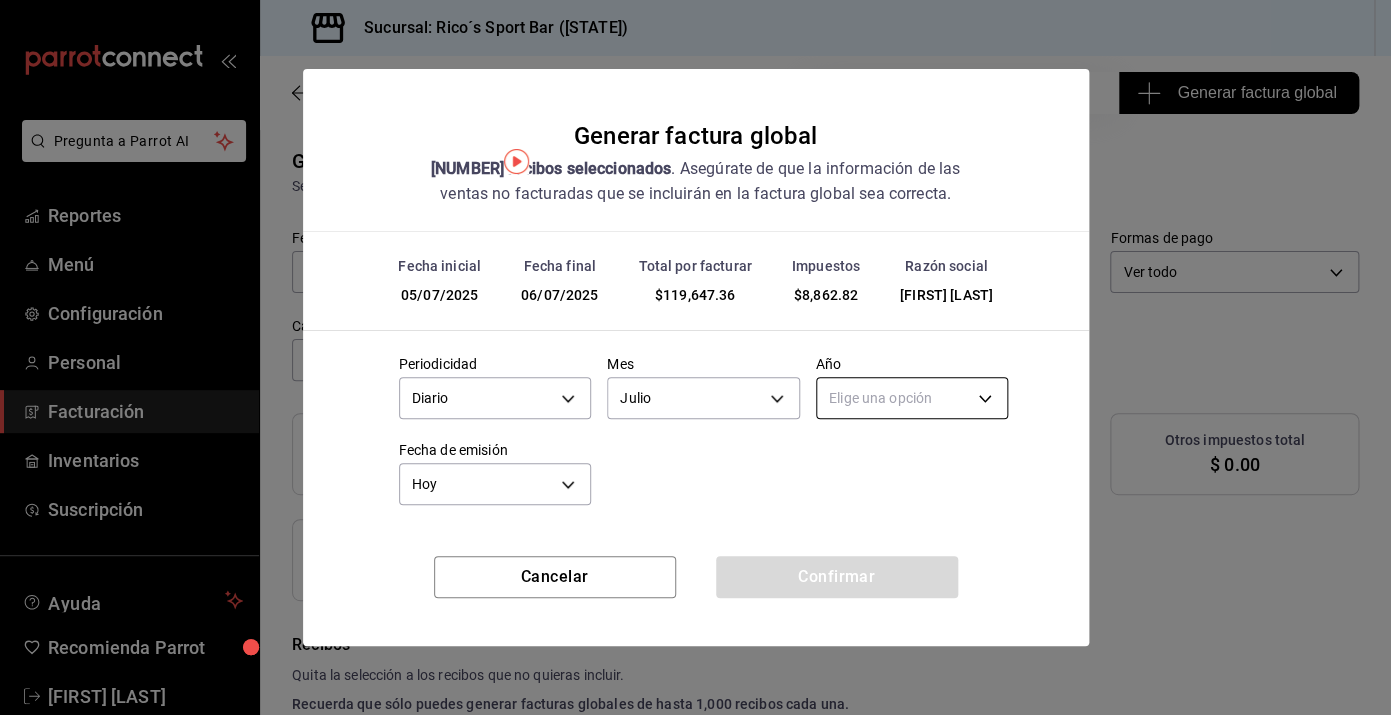 click on "Pregunta a Parrot AI Reportes   Menú   Configuración   Personal   Facturación   Inventarios   Suscripción   Ayuda Recomienda Parrot   [FIRST] [LAST]   Sugerir nueva función   Sucursal: Rico´s Sport Bar ([STATE]) Regresar 158 Recibos seleccionados Generar factura global Generar factura global Selecciona las ordenes que tus clientes no facturaron para emitir tu factural global. Fecha [DATE] [DATE] [DATE] - [DATE] [DATE] Hora inicio [TIME] Hora inicio Hora fin [TIME] Hora fin Razón social [FULL_NAME] [UUID] Formas de pago Ver todo ALL Canal de venta Ver todas PARROT,UBER_EATS,RAPPI,DIDI_FOOD,ONLINE Marcas Ver todas [UUID] Ingresos totales $ [AMOUNT] Descuentos totales $ [AMOUNT] IVA Total $ [AMOUNT] Otros impuestos total $ [AMOUNT] Total por facturar $ [AMOUNT] Recibos Quita la selección a los recibos que no quieras incluir. Recuerda que sólo puedes generar facturas globales de hasta 1,000 recibos cada una. Fecha Subtotal" at bounding box center [695, 357] 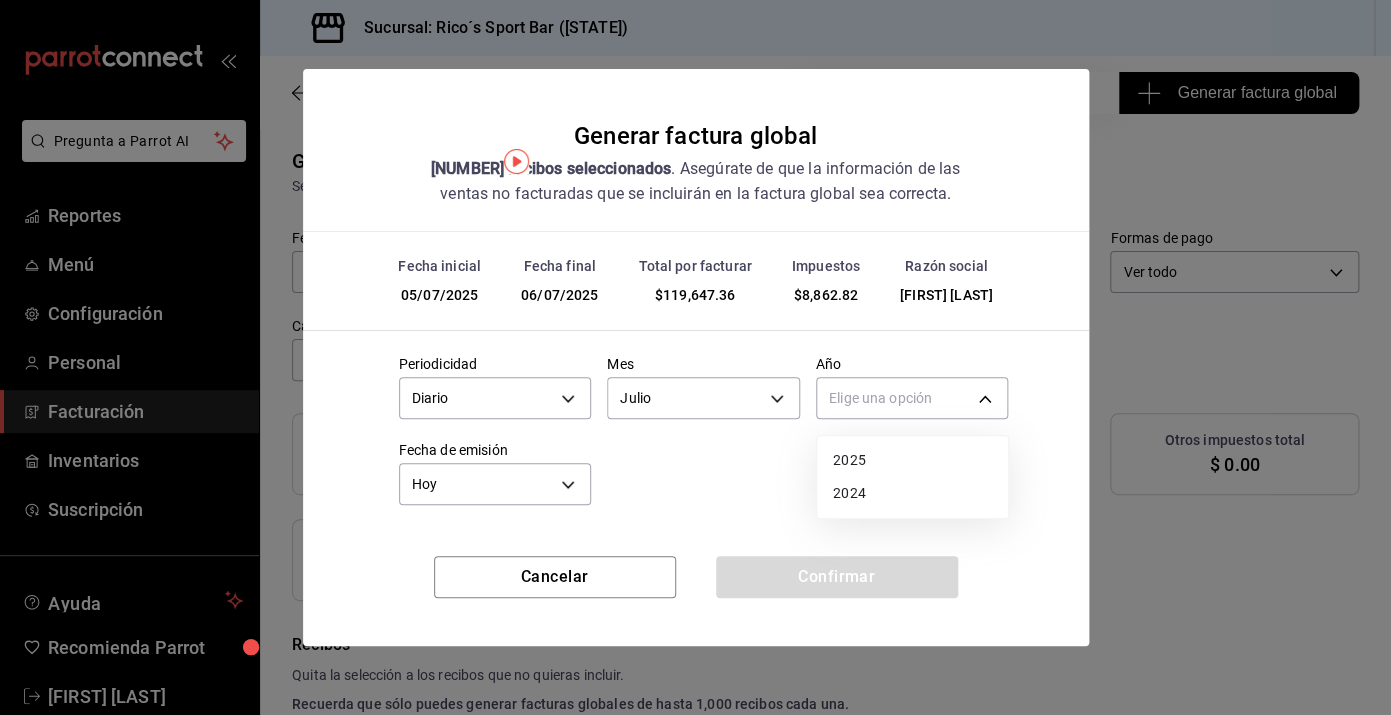 click on "2025" at bounding box center (912, 460) 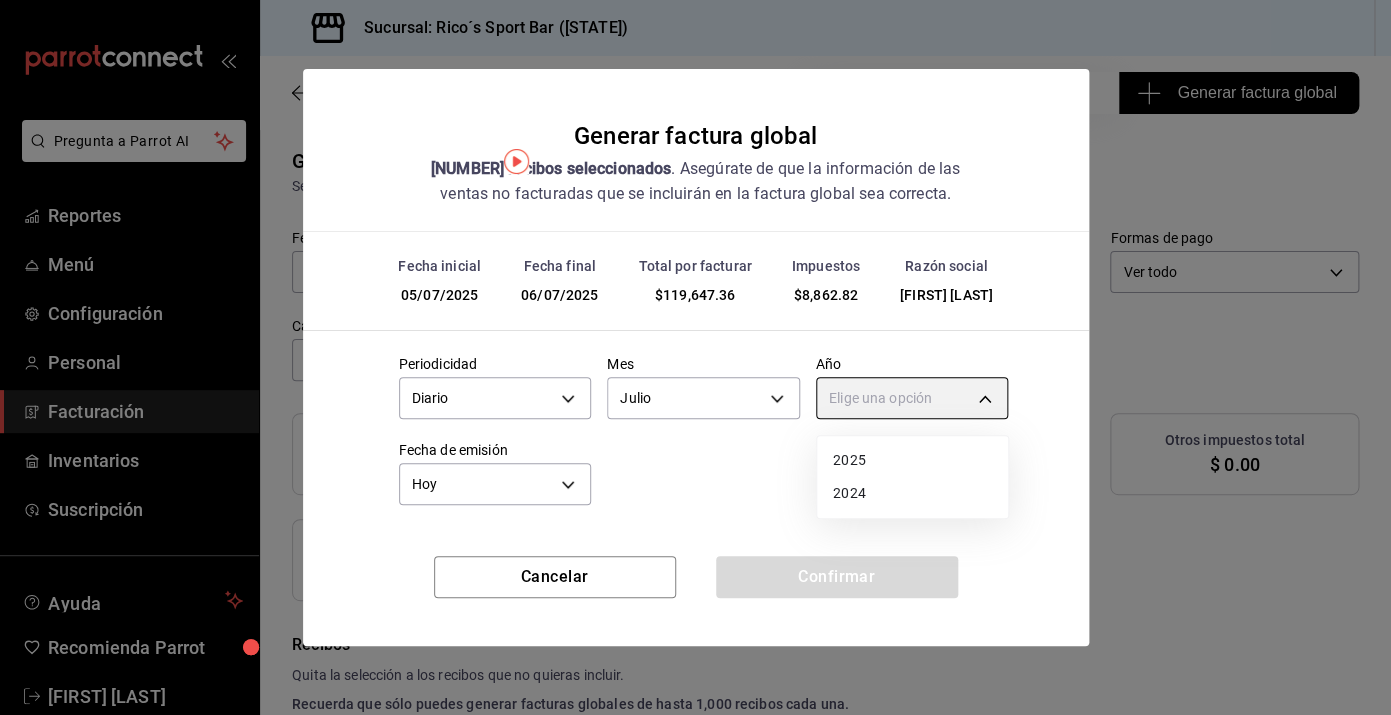 type on "2025" 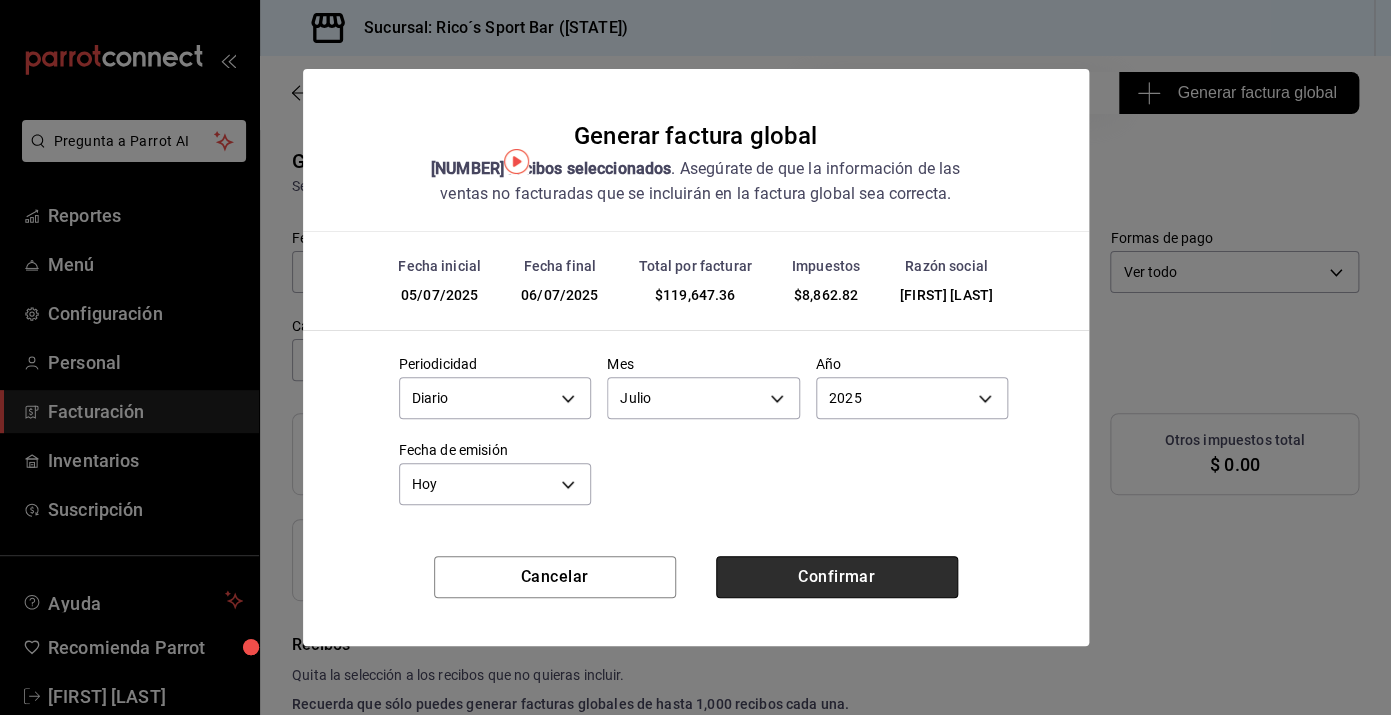 click on "Confirmar" at bounding box center (837, 577) 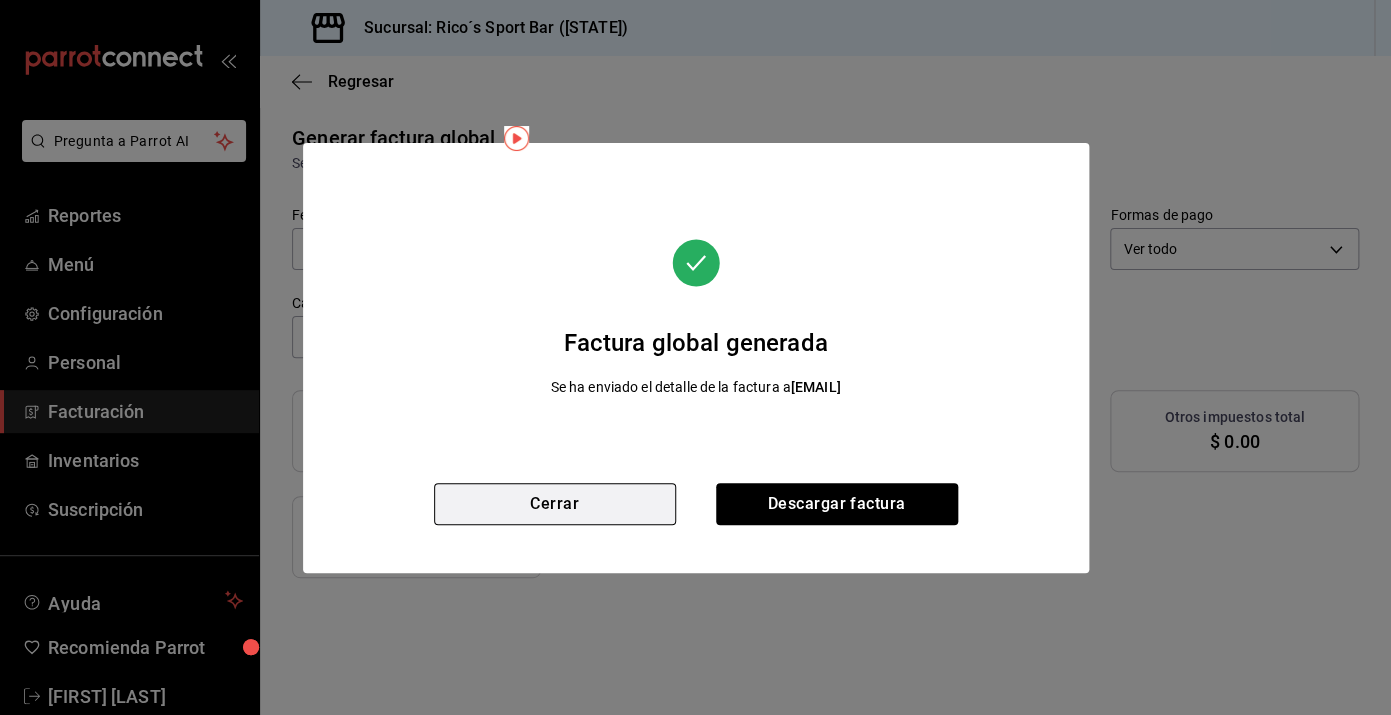 click on "Cerrar" at bounding box center (555, 504) 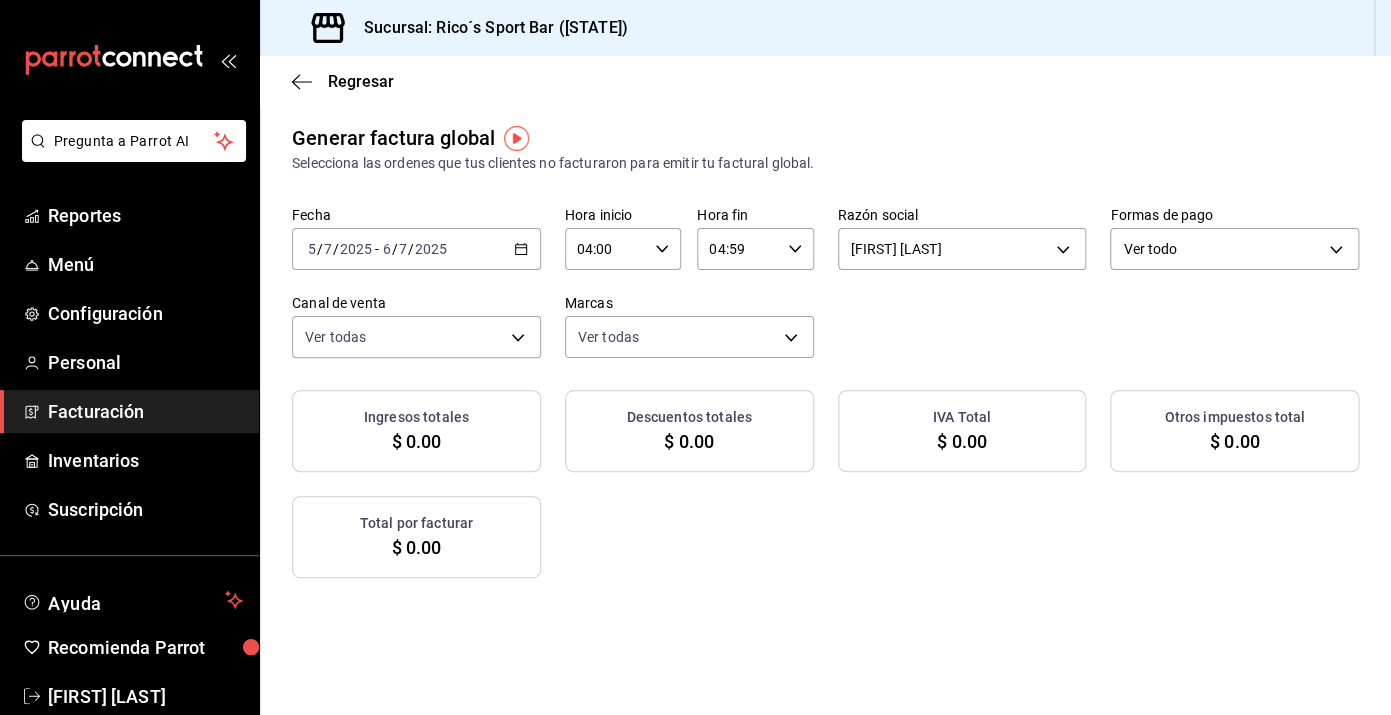 click 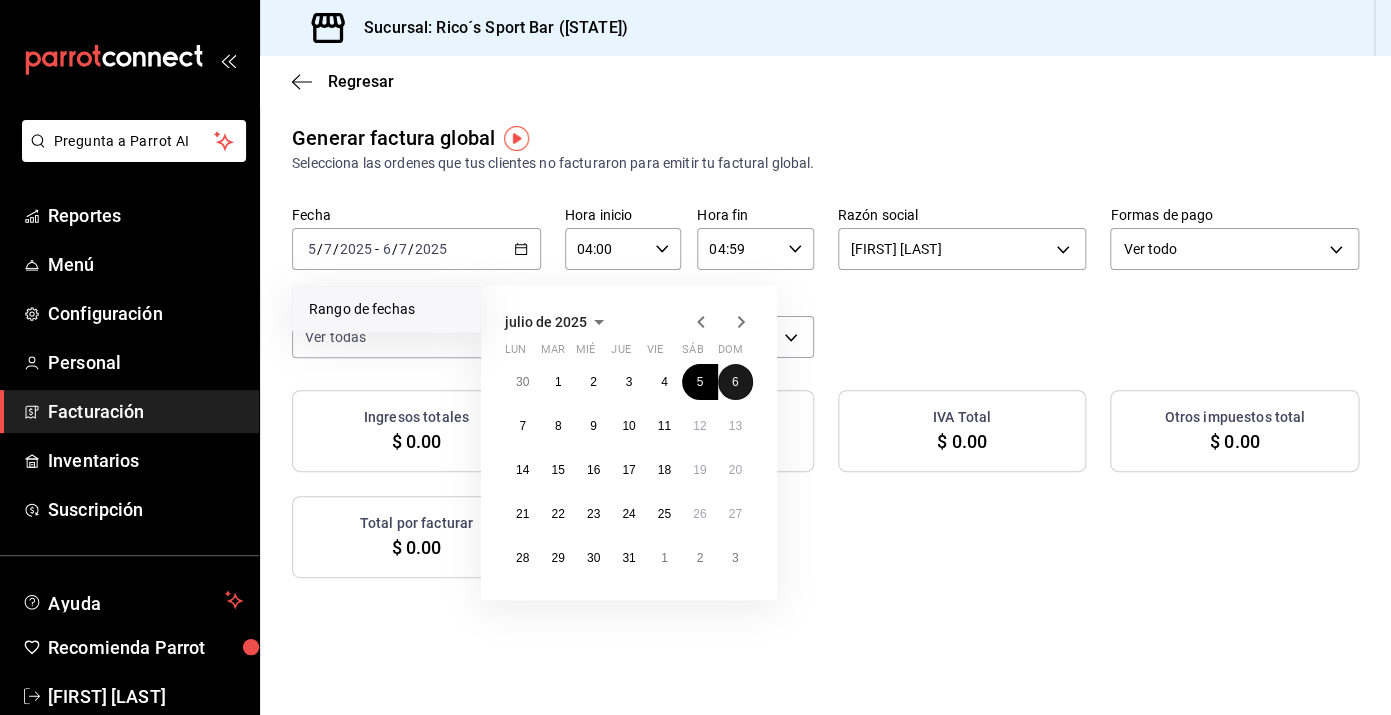 click on "6" at bounding box center (735, 382) 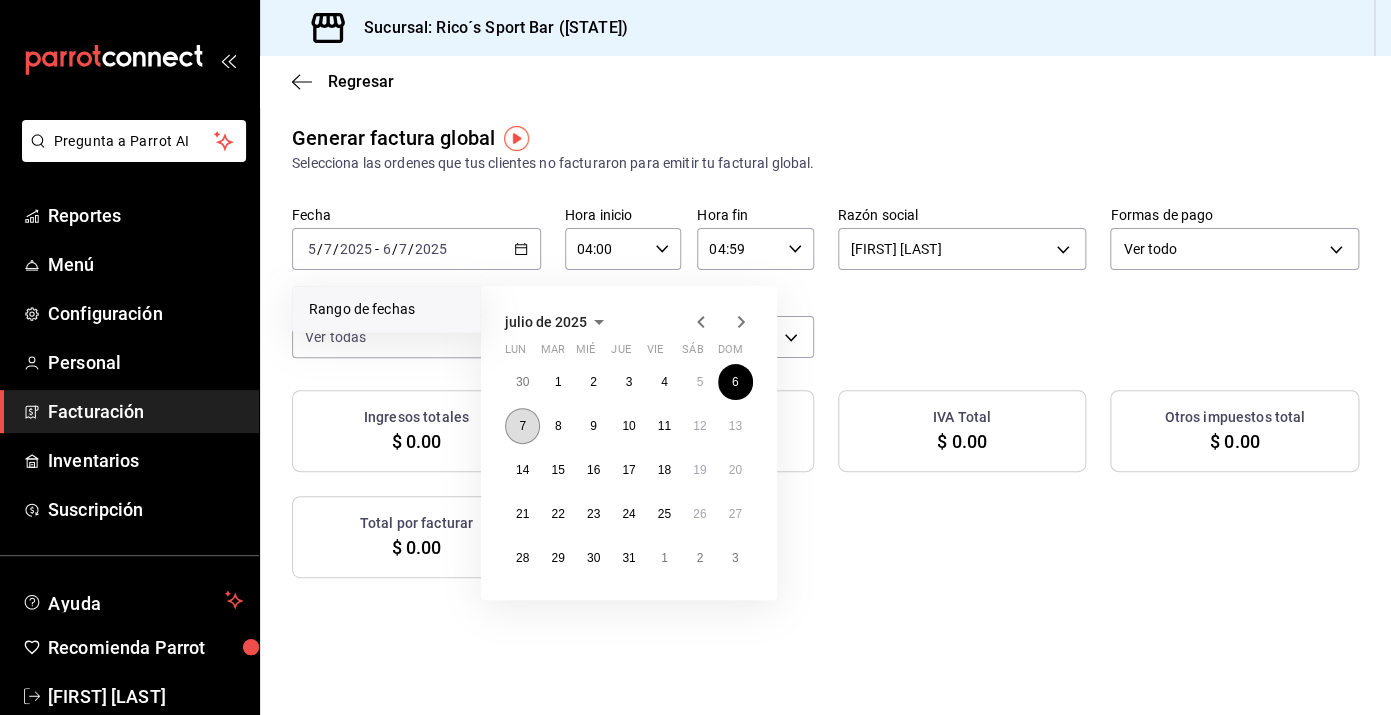 click on "7" at bounding box center [522, 426] 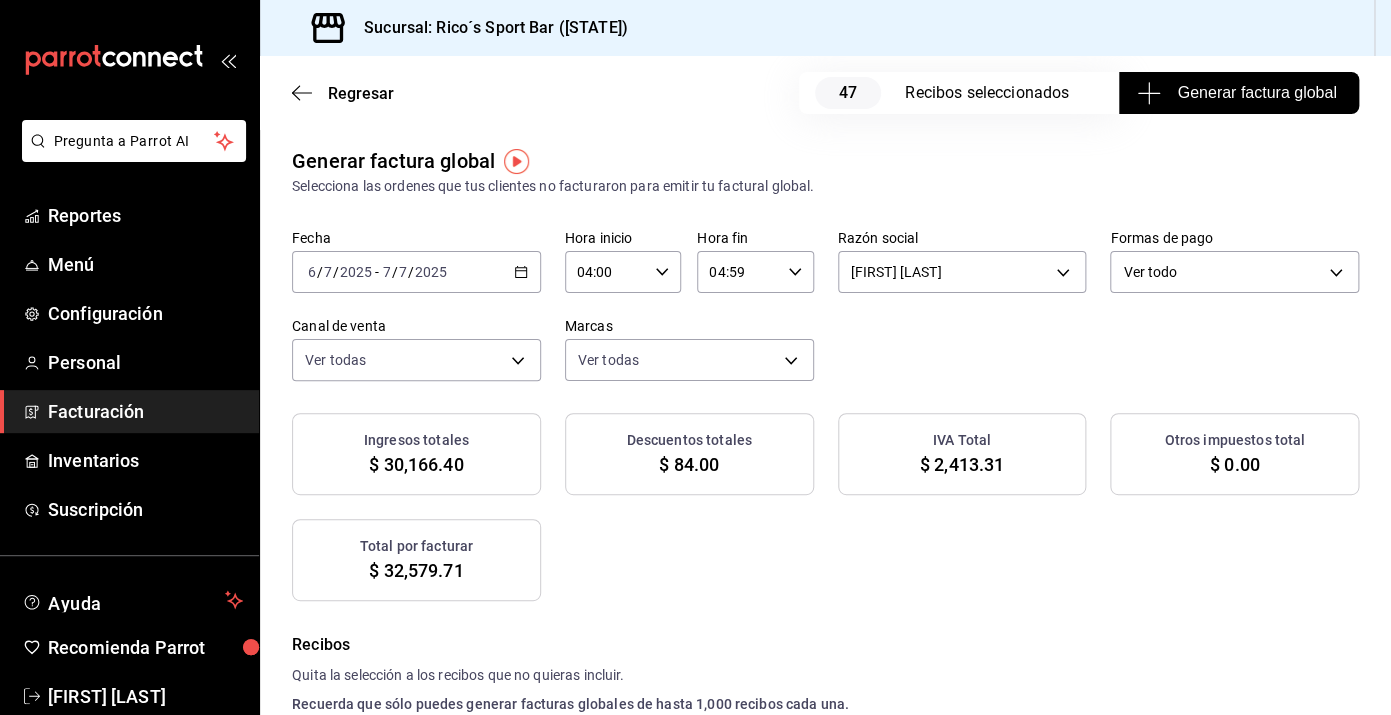 click on "Generar factura global" at bounding box center (1238, 93) 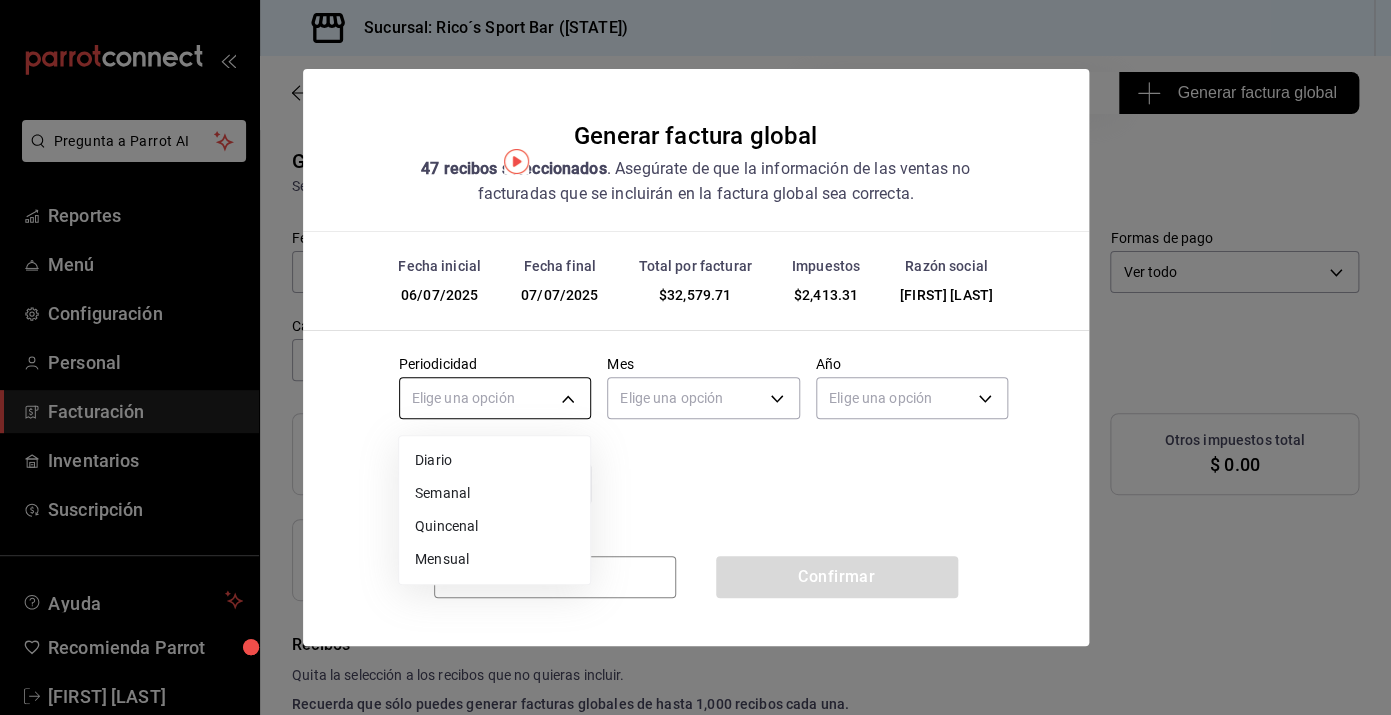 click on "Pregunta a Parrot AI Reportes   Menú   Configuración   Personal   Facturación   Inventarios   Suscripción   Ayuda Recomienda Parrot   [PERSON]   Sugerir nueva función   Sucursal: Rico´s Sport Bar (TAMAULIPAS) Regresar 47 Recibos seleccionados Generar factura global Generar factura global Selecciona las ordenes que tus clientes no facturaron para emitir tu factural global. Fecha 2025-07-06 6 / 7 / 2025 - 2025-07-07 7 / 7 / 2025 Hora inicio 04:00 Hora inicio Hora fin 04:59 Hora fin Razón social [PERSON] d3ea127f-2c6f-4227-8389-d2eff539017e Formas de pago Ver todo ALL Canal de venta Ver todas PARROT,UBER_EATS,RAPPI,DIDI_FOOD,ONLINE Marcas Ver todas d59757a6-6c4d-4808-9b22-f27a760eaad7 Ingresos totales [PRICE] Descuentos totales [PRICE] IVA Total [PRICE] Otros impuestos total [PRICE] Total por facturar [PRICE] Recibos Quita la selección a los recibos que no quieras incluir. Recuerda que sólo puedes generar facturas globales de hasta 1,000 recibos cada una. Fecha # de recibo" at bounding box center (695, 357) 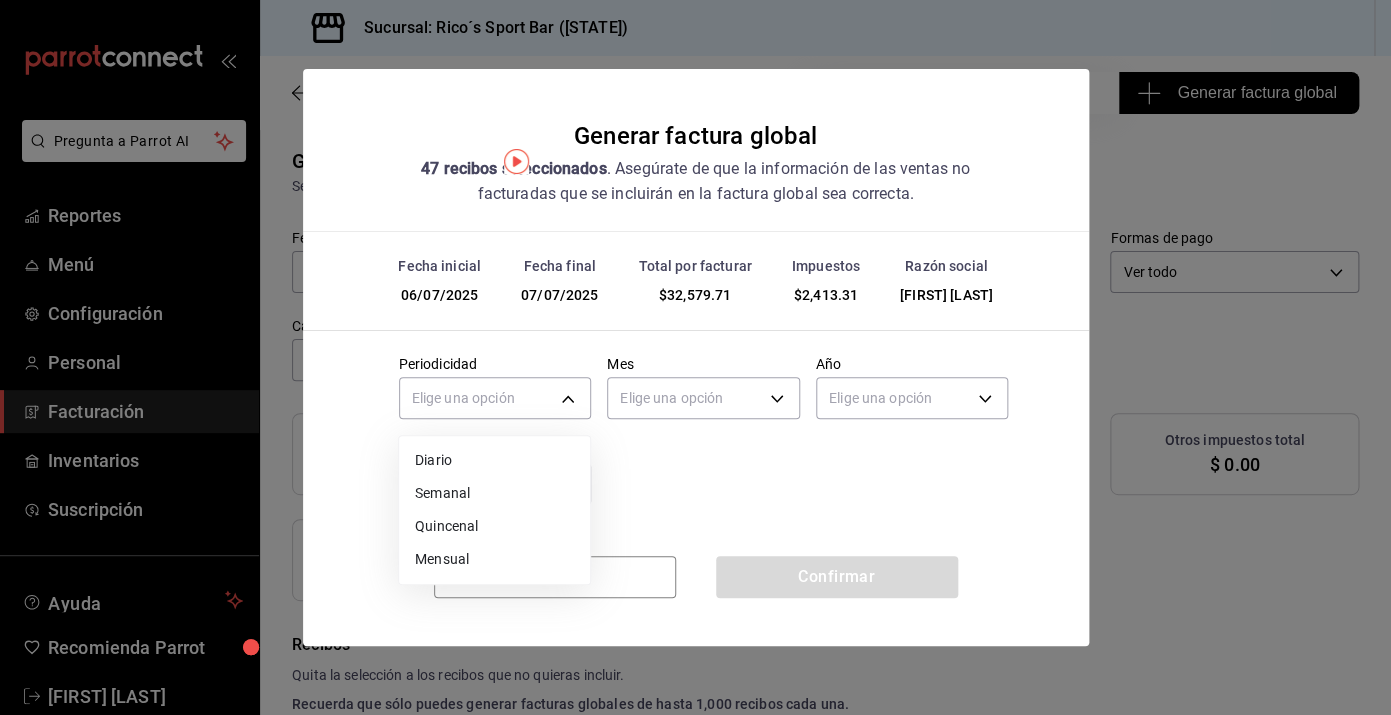 click on "Diario" at bounding box center (494, 460) 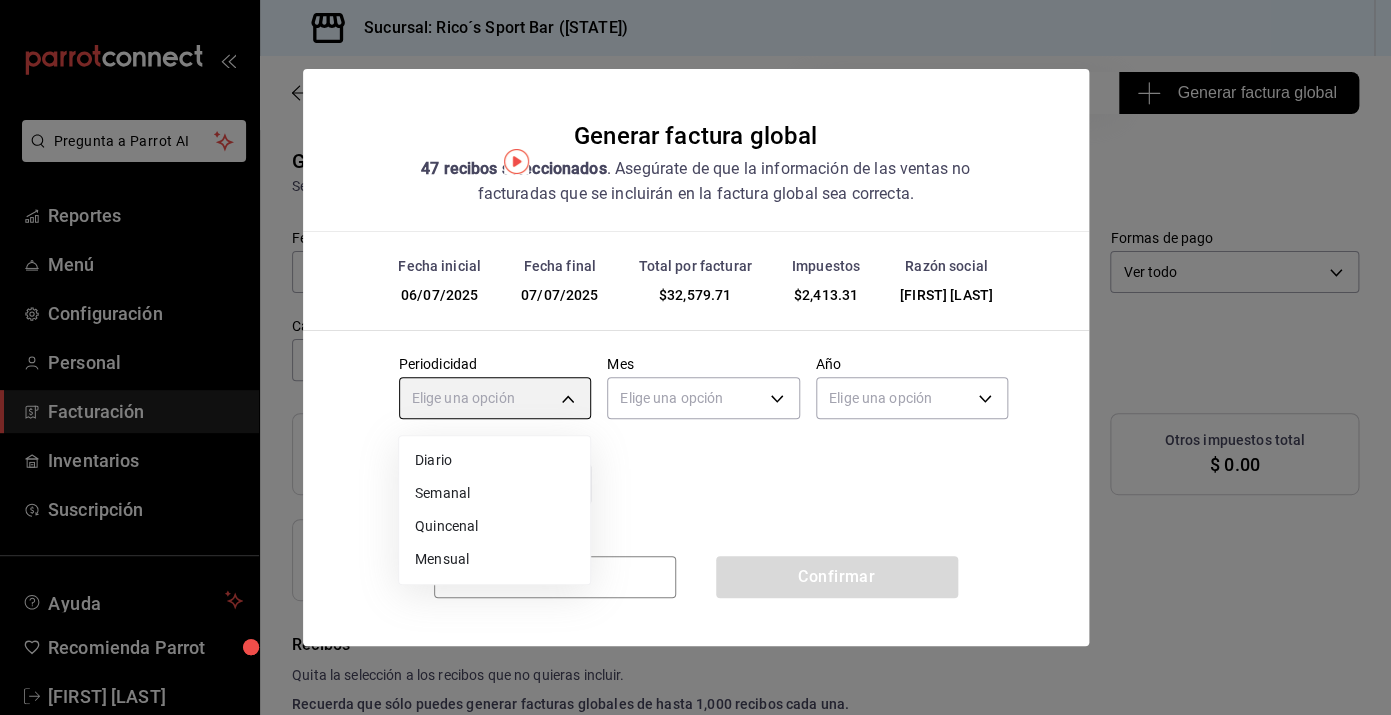 type on "DAILY" 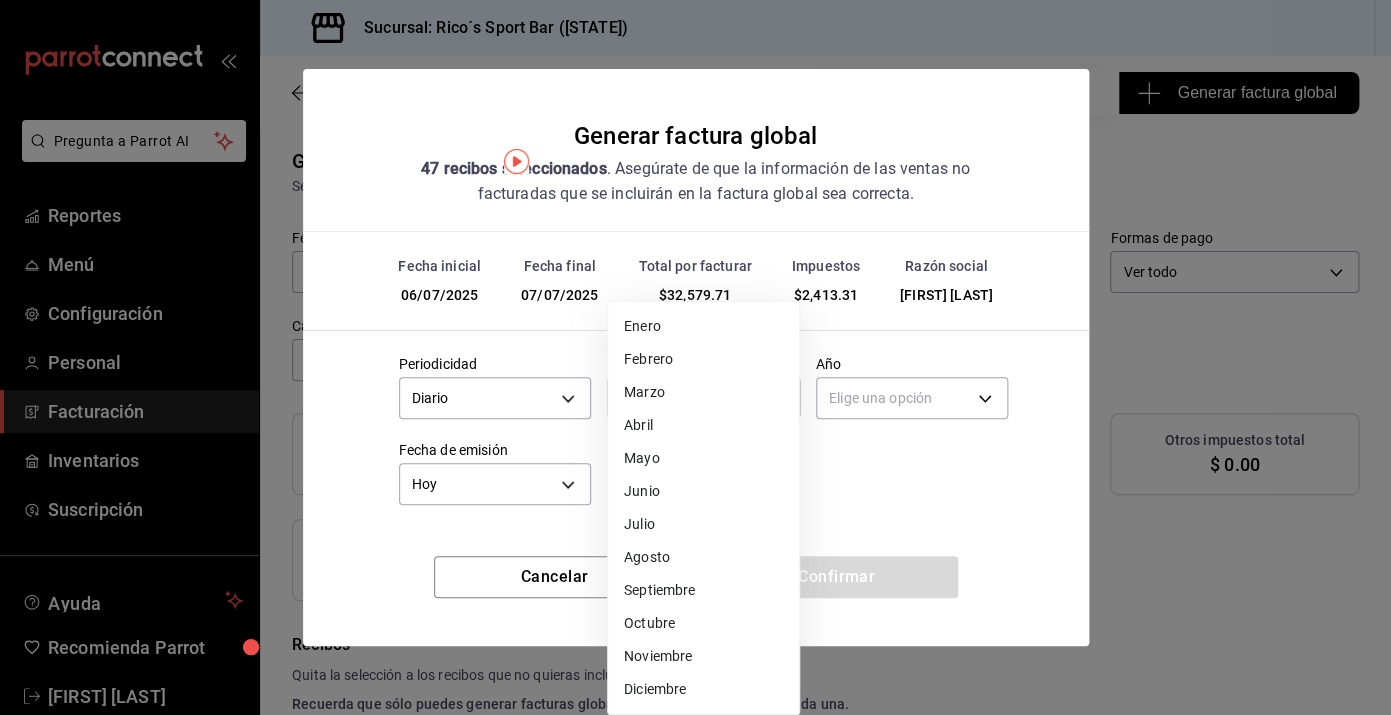 click on "Pregunta a Parrot AI Reportes   Menú   Configuración   Personal   Facturación   Inventarios   Suscripción   Ayuda Recomienda Parrot   [PERSON]   Sugerir nueva función   Sucursal: Rico´s Sport Bar (TAMAULIPAS) Regresar 47 Recibos seleccionados Generar factura global Generar factura global Selecciona las ordenes que tus clientes no facturaron para emitir tu factural global. Fecha 2025-07-06 6 / 7 / 2025 - 2025-07-07 7 / 7 / 2025 Hora inicio 04:00 Hora inicio Hora fin 04:59 Hora fin Razón social [PERSON] d3ea127f-2c6f-4227-8389-d2eff539017e Formas de pago Ver todo ALL Canal de venta Ver todas PARROT,UBER_EATS,RAPPI,DIDI_FOOD,ONLINE Marcas Ver todas d59757a6-6c4d-4808-9b22-f27a760eaad7 Ingresos totales [PRICE] Descuentos totales [PRICE] IVA Total [PRICE] Otros impuestos total [PRICE] Total por facturar [PRICE] Recibos Quita la selección a los recibos que no quieras incluir. Recuerda que sólo puedes generar facturas globales de hasta 1,000 recibos cada una. Fecha # de recibo" at bounding box center [695, 357] 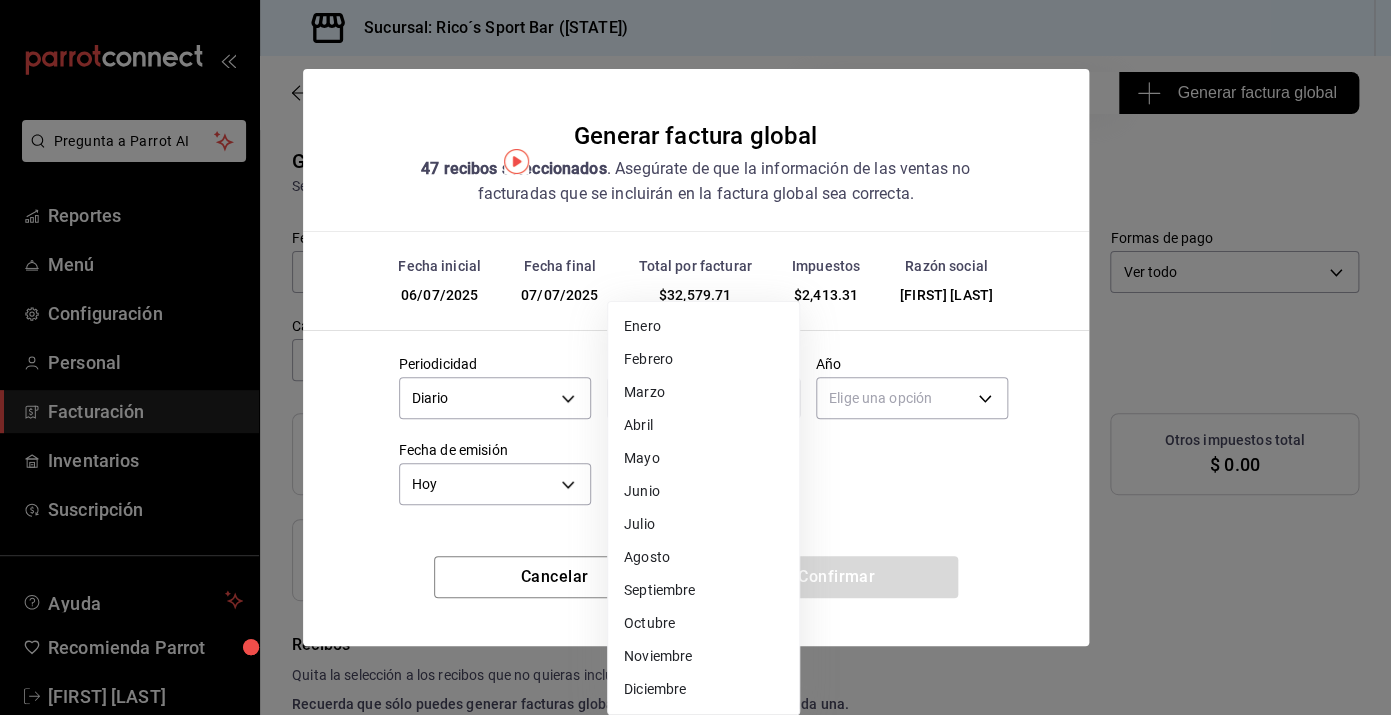 click on "Julio" at bounding box center (703, 524) 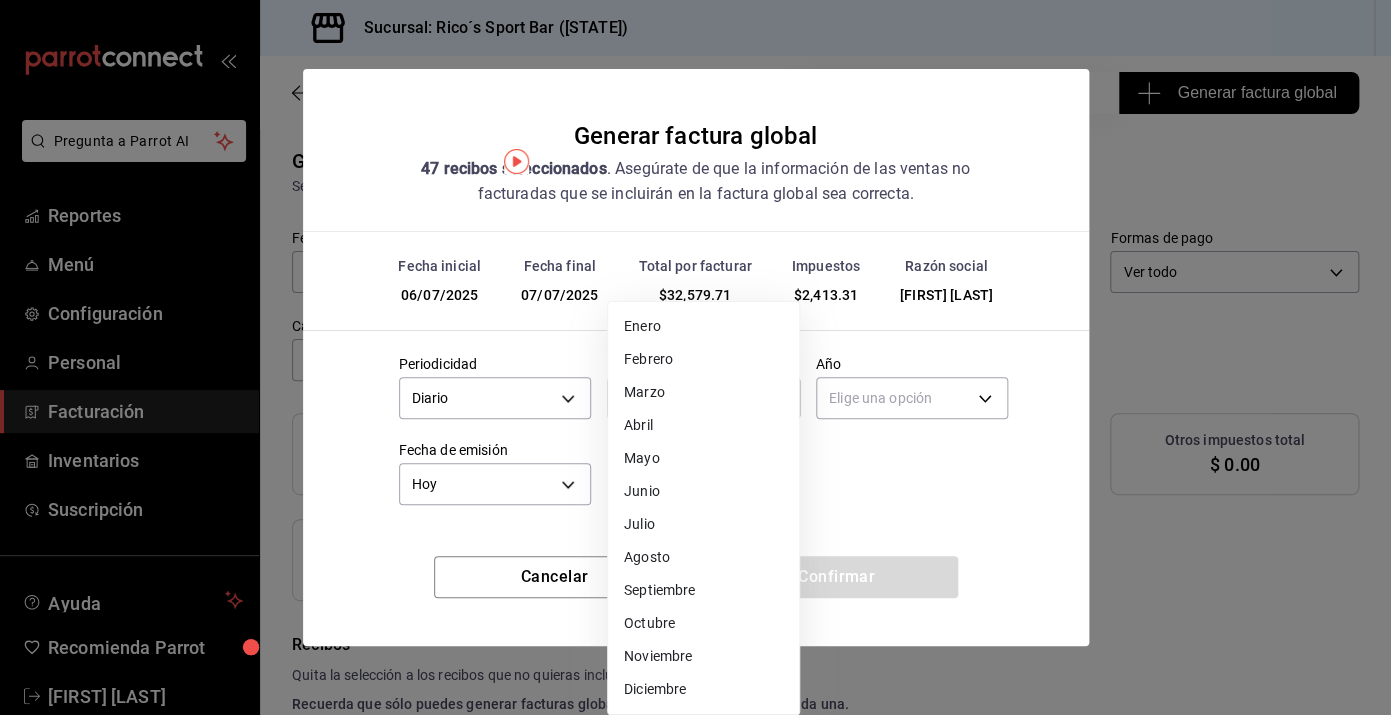 type on "7" 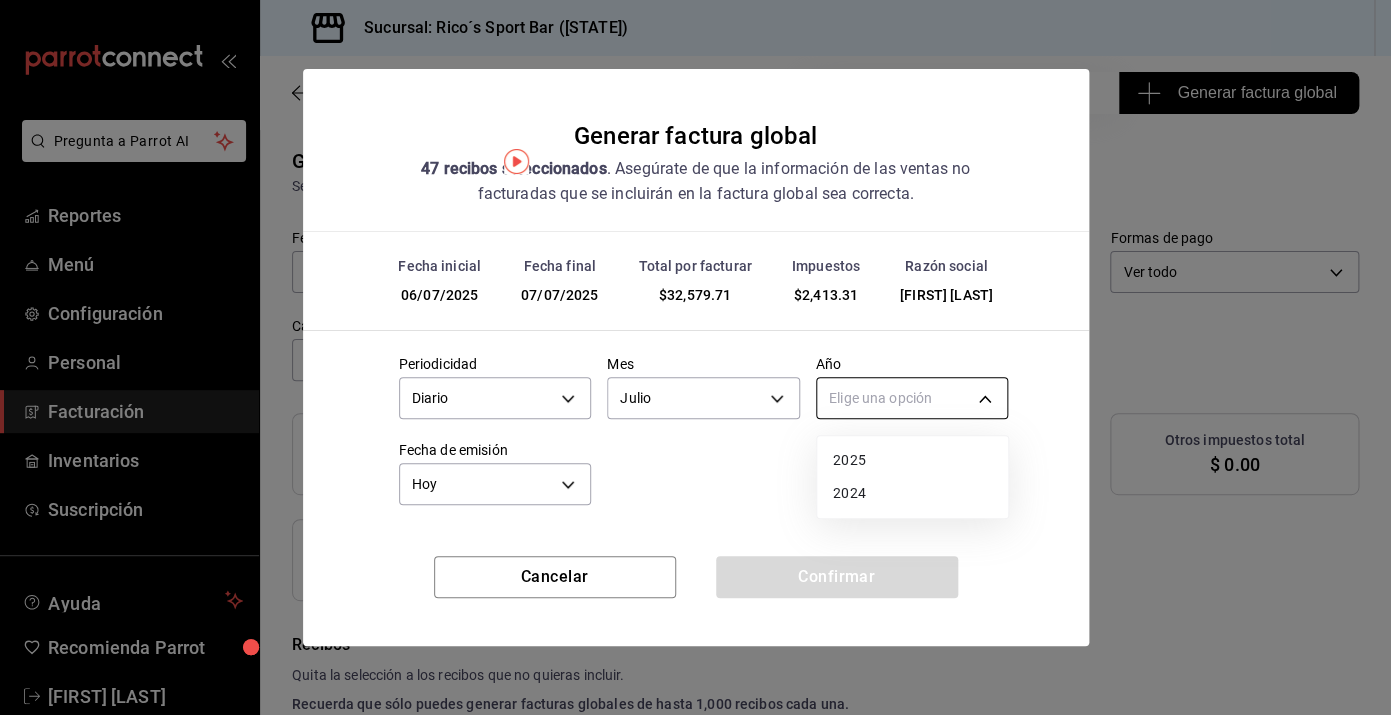 click on "Pregunta a Parrot AI Reportes   Menú   Configuración   Personal   Facturación   Inventarios   Suscripción   Ayuda Recomienda Parrot   [PERSON]   Sugerir nueva función   Sucursal: Rico´s Sport Bar (TAMAULIPAS) Regresar 47 Recibos seleccionados Generar factura global Generar factura global Selecciona las ordenes que tus clientes no facturaron para emitir tu factural global. Fecha 2025-07-06 6 / 7 / 2025 - 2025-07-07 7 / 7 / 2025 Hora inicio 04:00 Hora inicio Hora fin 04:59 Hora fin Razón social [PERSON] d3ea127f-2c6f-4227-8389-d2eff539017e Formas de pago Ver todo ALL Canal de venta Ver todas PARROT,UBER_EATS,RAPPI,DIDI_FOOD,ONLINE Marcas Ver todas d59757a6-6c4d-4808-9b22-f27a760eaad7 Ingresos totales [PRICE] Descuentos totales [PRICE] IVA Total [PRICE] Otros impuestos total [PRICE] Total por facturar [PRICE] Recibos Quita la selección a los recibos que no quieras incluir. Recuerda que sólo puedes generar facturas globales de hasta 1,000 recibos cada una. Fecha # de recibo" at bounding box center [695, 357] 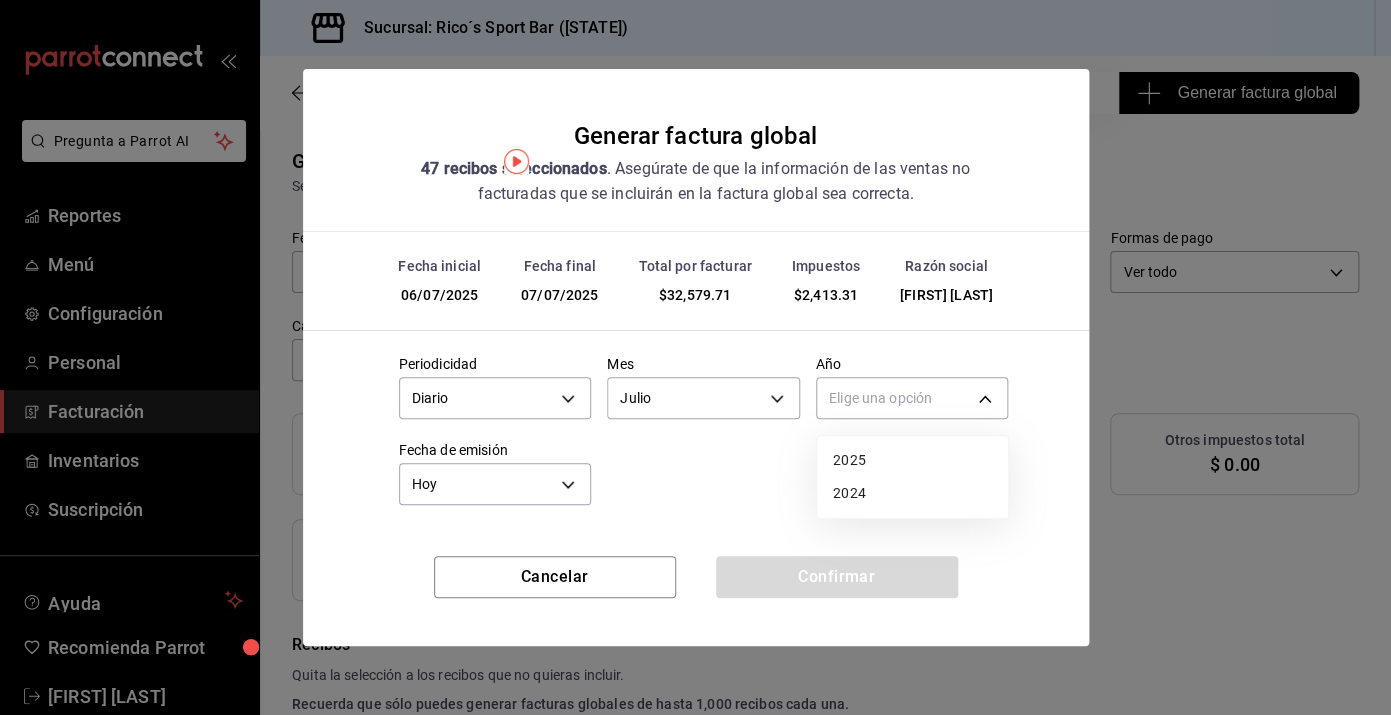 click on "2025" at bounding box center (912, 460) 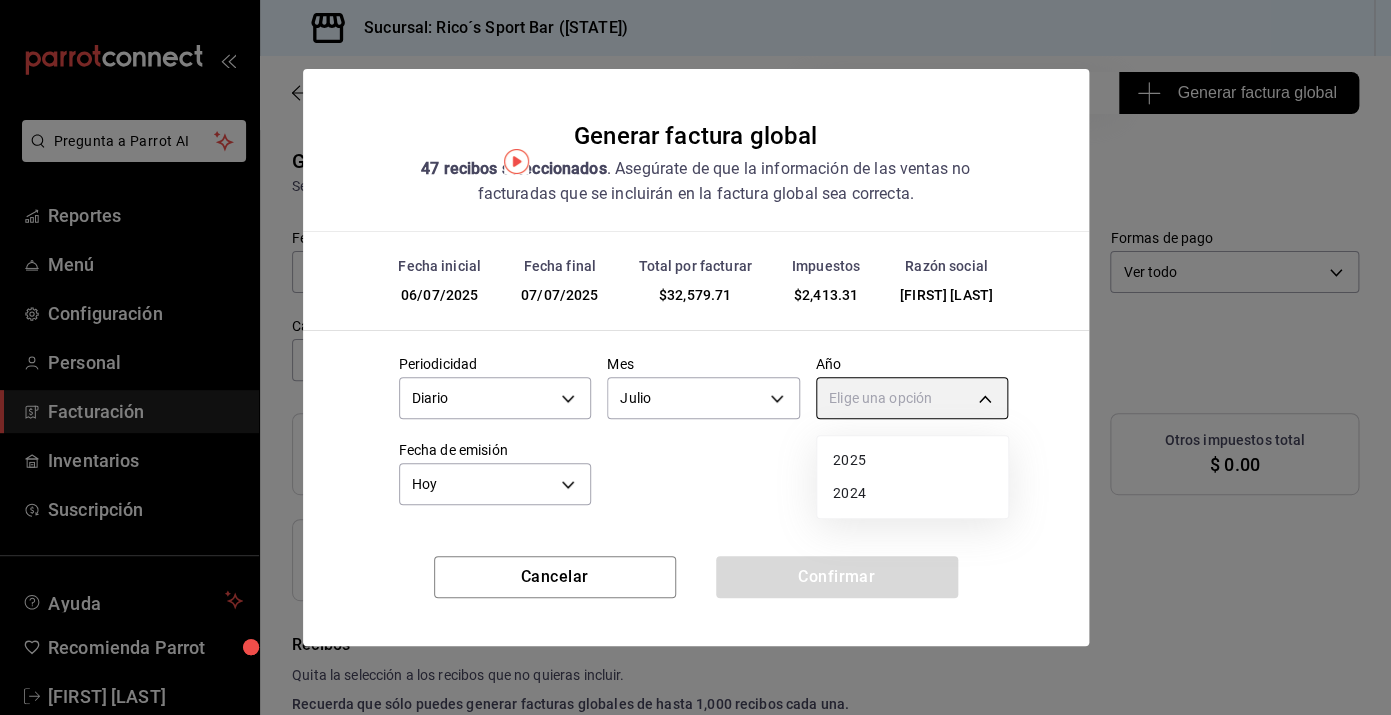 type on "2025" 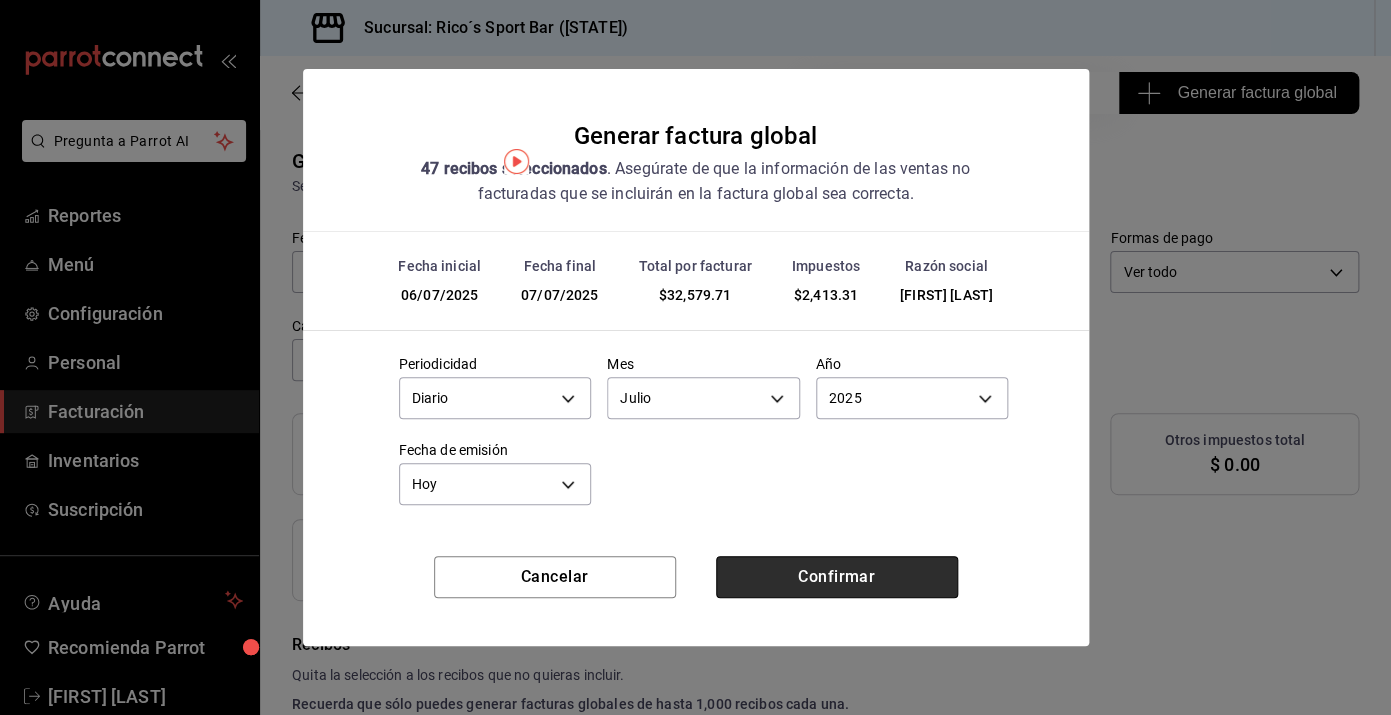 click on "Confirmar" at bounding box center [837, 577] 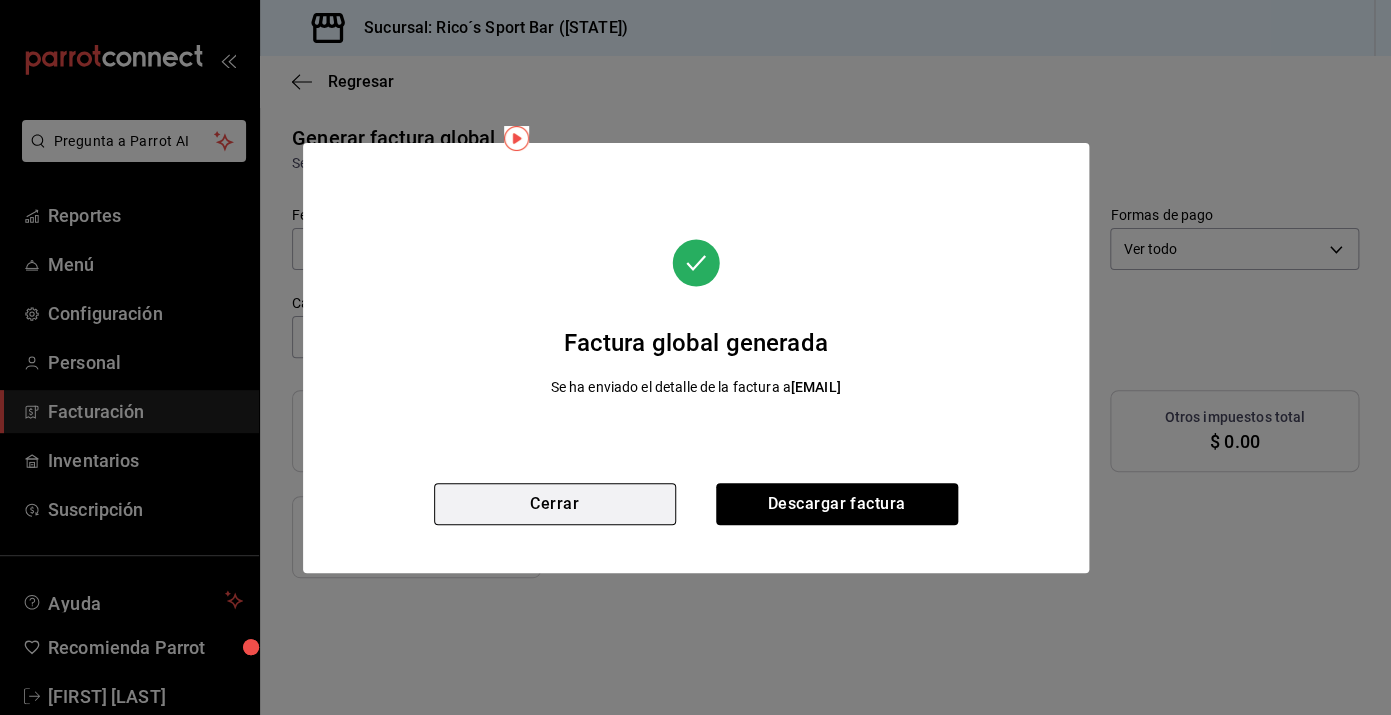 click on "Cerrar" at bounding box center (555, 504) 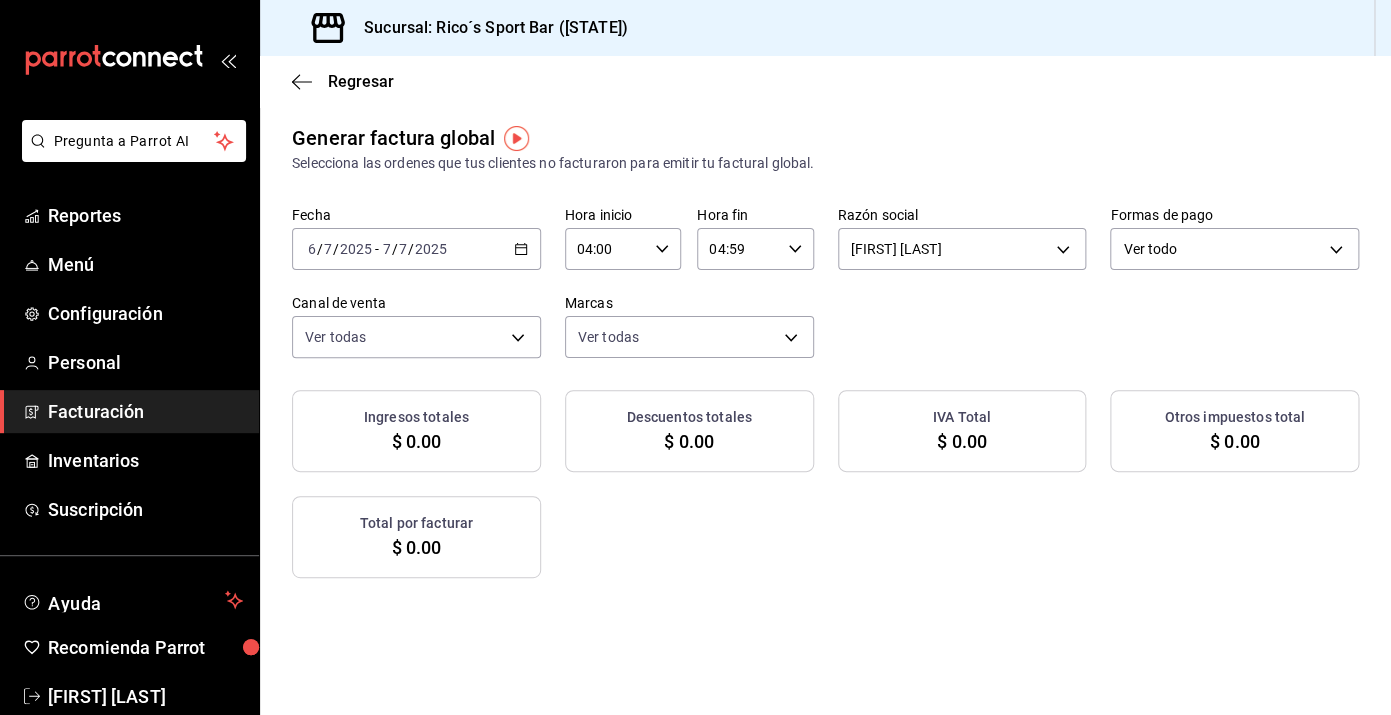 click 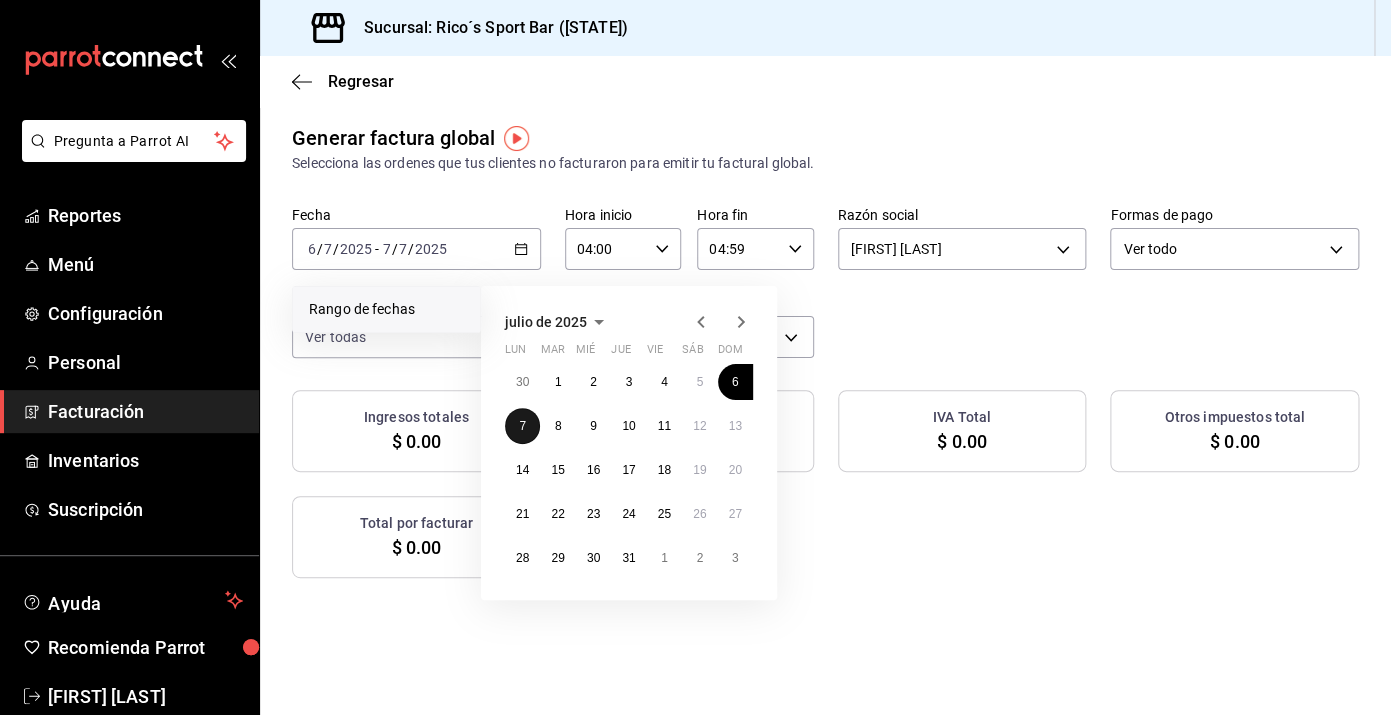 click on "7" at bounding box center [522, 426] 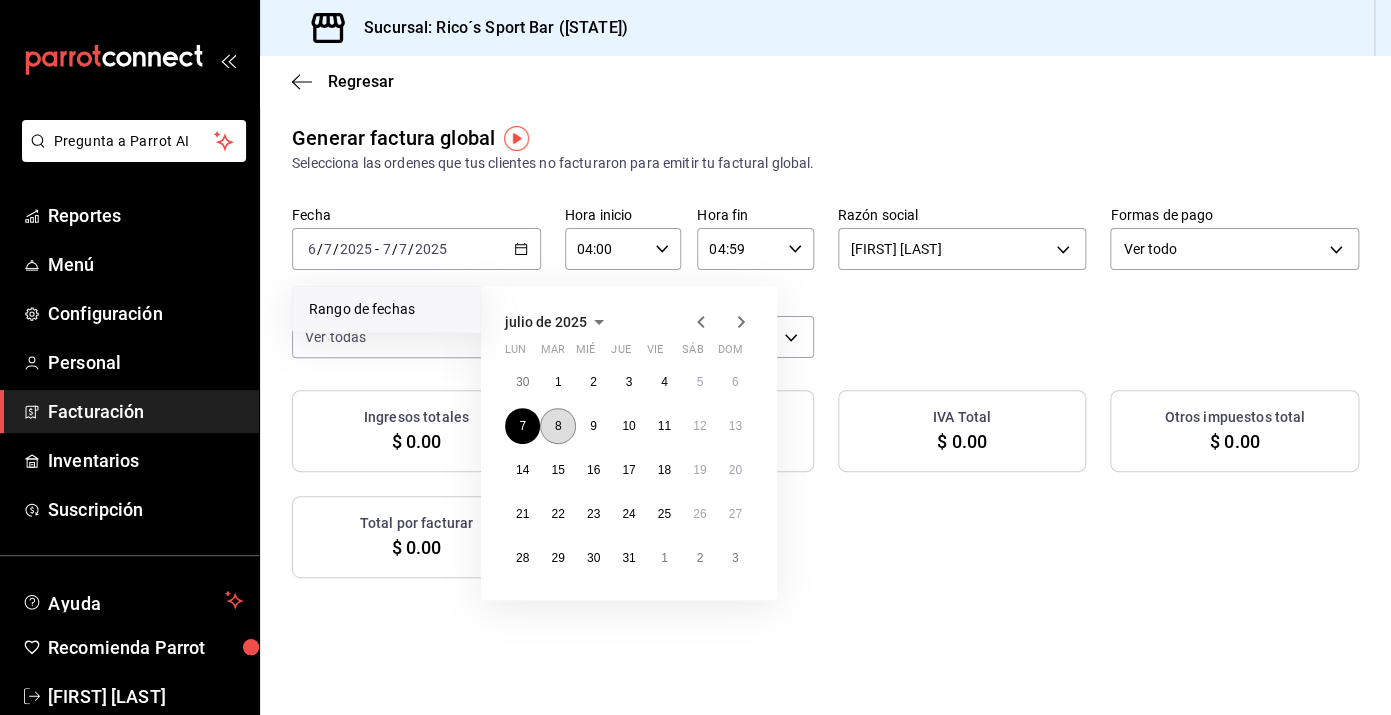 click on "8" at bounding box center [558, 426] 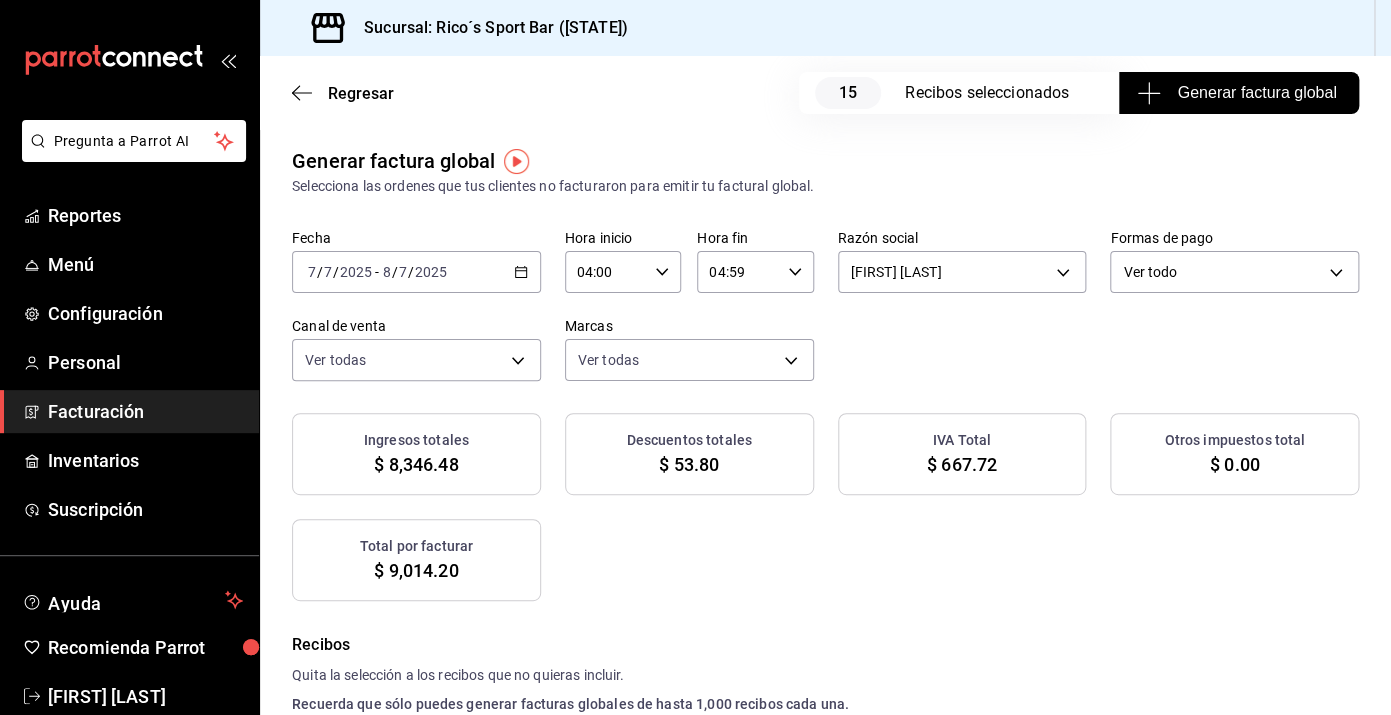 click on "Generar factura global" at bounding box center [1238, 93] 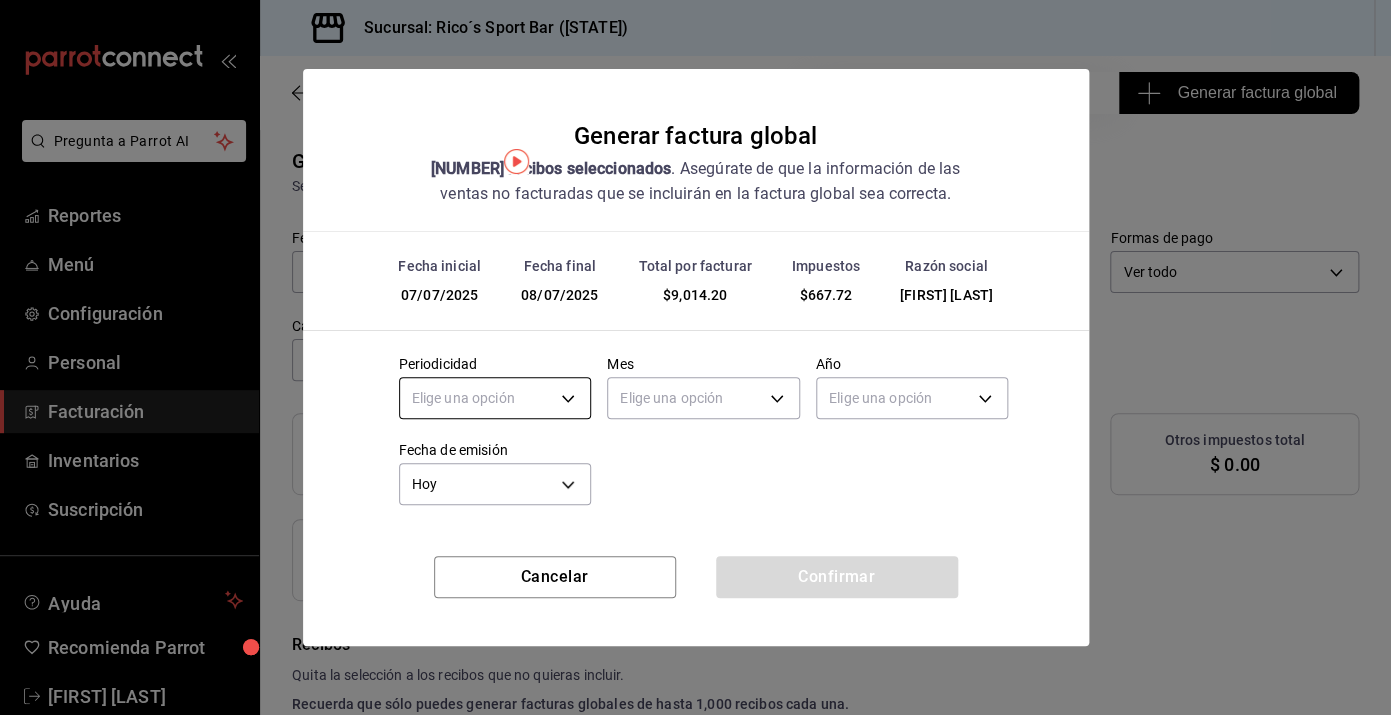 click on "Pregunta a Parrot AI Reportes   Menú   Configuración   Personal   Facturación   Inventarios   Suscripción   Ayuda Recomienda Parrot   [FIRST] [LAST]   Sugerir nueva función   Sucursal: Rico´s Sport Bar (TAMAULIPAS) Regresar 15 Recibos seleccionados Generar factura global Generar factura global Selecciona las ordenes que tus clientes no facturaron para emitir tu factural global. Fecha [DATE] [DATE] - [DATE] [DATE] Hora inicio [TIME] Hora inicio Hora fin [TIME] Hora fin Razón social [FIRST] [LAST] [UUID] Formas de pago Ver todo ALL Canal de venta Ver todas PARROT,UBER_EATS,RAPPI,DIDI_FOOD,ONLINE Marcas Ver todas [UUID] Ingresos totales $ [PRICE] Descuentos totales $ [PRICE] IVA Total $ [PRICE] Otros impuestos total $ [PRICE] Total por facturar $ [PRICE] Recibos Quita la selección a los recibos que no quieras incluir. Recuerda que sólo puedes generar facturas globales de hasta 1,000 recibos cada una. Fecha # de recibo IVA" at bounding box center [695, 357] 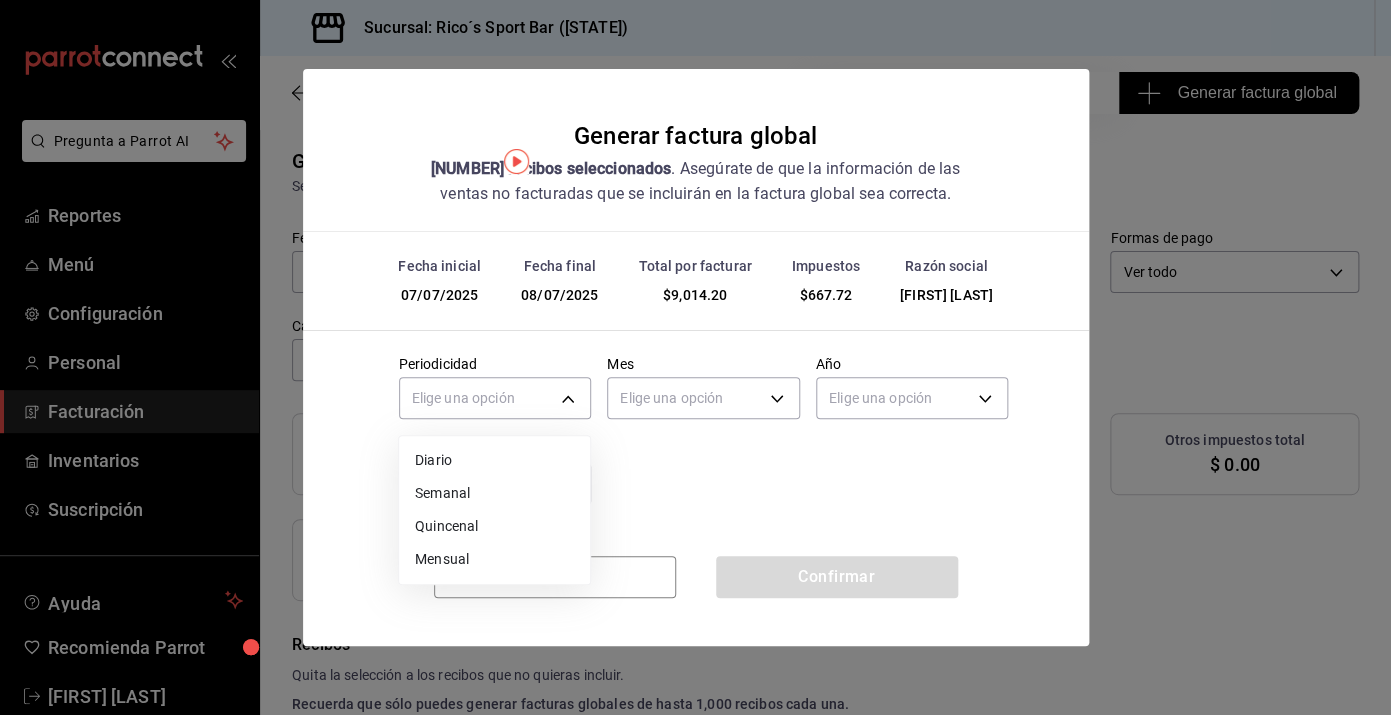 click on "Elige una opción Diario Semanal Quincenal Mensual" at bounding box center [494, 510] 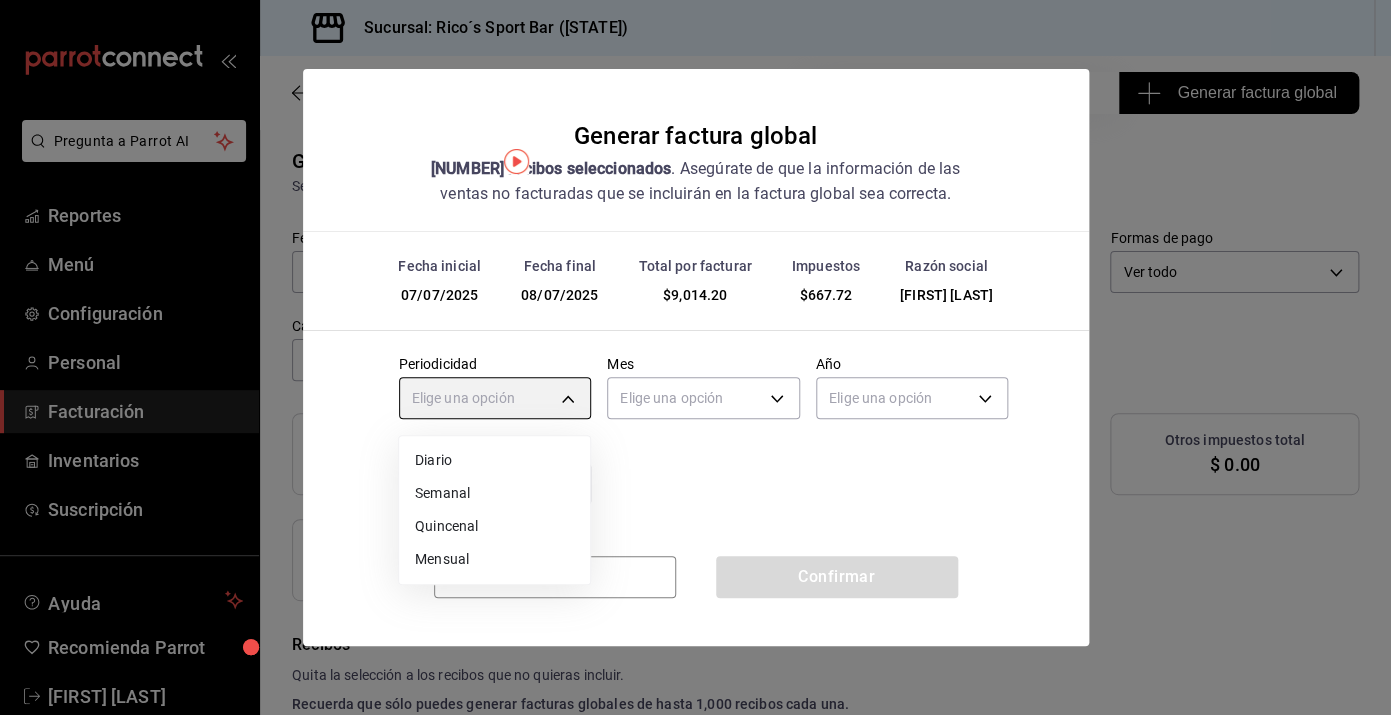 type on "DAILY" 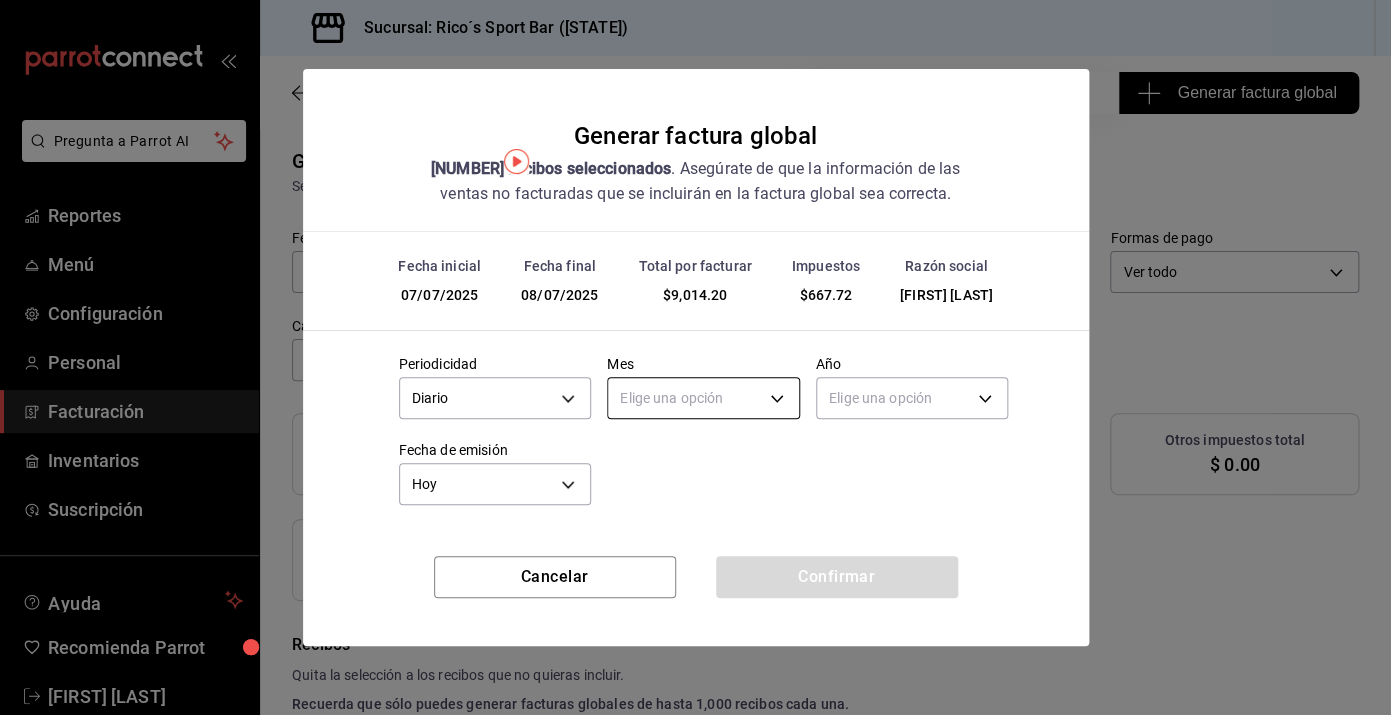click on "Pregunta a Parrot AI Reportes   Menú   Configuración   Personal   Facturación   Inventarios   Suscripción   Ayuda Recomienda Parrot   [FIRST] [LAST]   Sugerir nueva función   Sucursal: Rico´s Sport Bar (TAMAULIPAS) Regresar 15 Recibos seleccionados Generar factura global Generar factura global Selecciona las ordenes que tus clientes no facturaron para emitir tu factural global. Fecha [DATE] [DATE] - [DATE] [DATE] Hora inicio [TIME] Hora inicio Hora fin [TIME] Hora fin Razón social [FIRST] [LAST] [UUID] Formas de pago Ver todo ALL Canal de venta Ver todas PARROT,UBER_EATS,RAPPI,DIDI_FOOD,ONLINE Marcas Ver todas [UUID] Ingresos totales $ [PRICE] Descuentos totales $ [PRICE] IVA Total $ [PRICE] Otros impuestos total $ [PRICE] Total por facturar $ [PRICE] Recibos Quita la selección a los recibos que no quieras incluir. Recuerda que sólo puedes generar facturas globales de hasta 1,000 recibos cada una. Fecha # de recibo IVA" at bounding box center (695, 357) 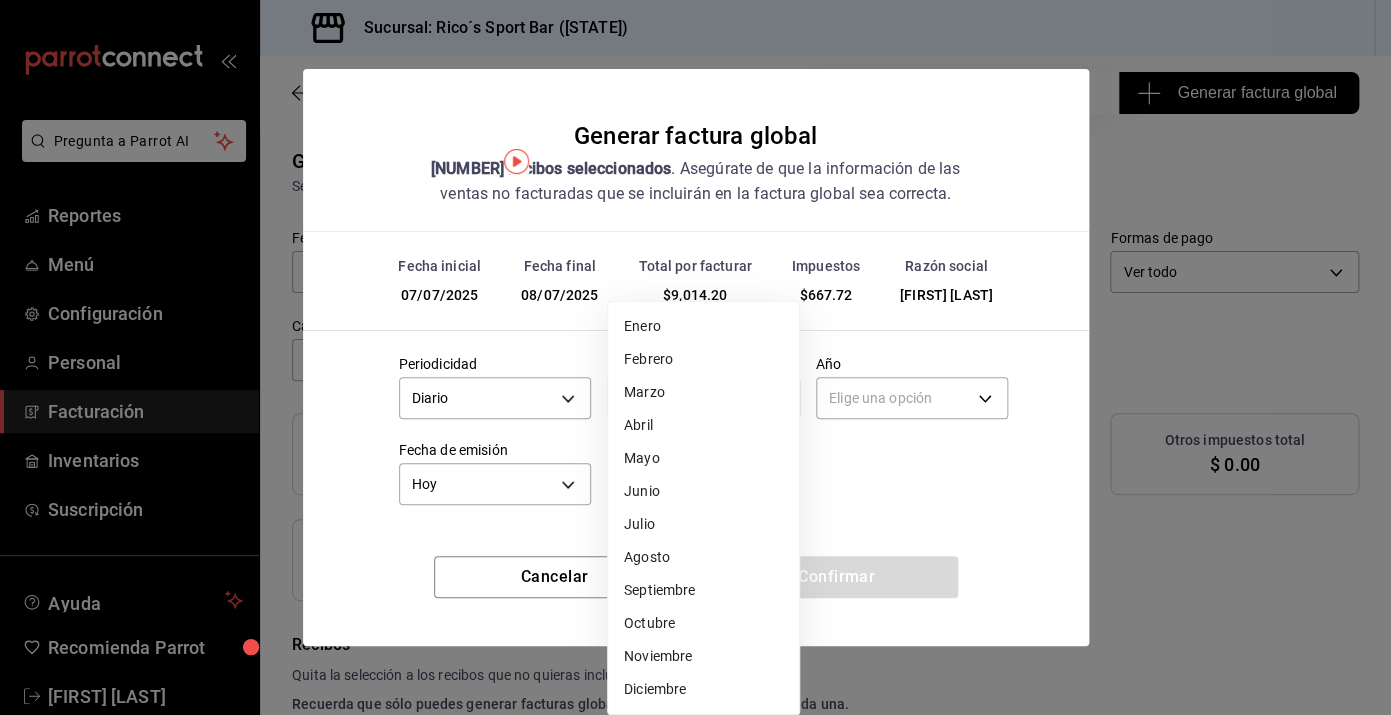 click on "Julio" at bounding box center [703, 524] 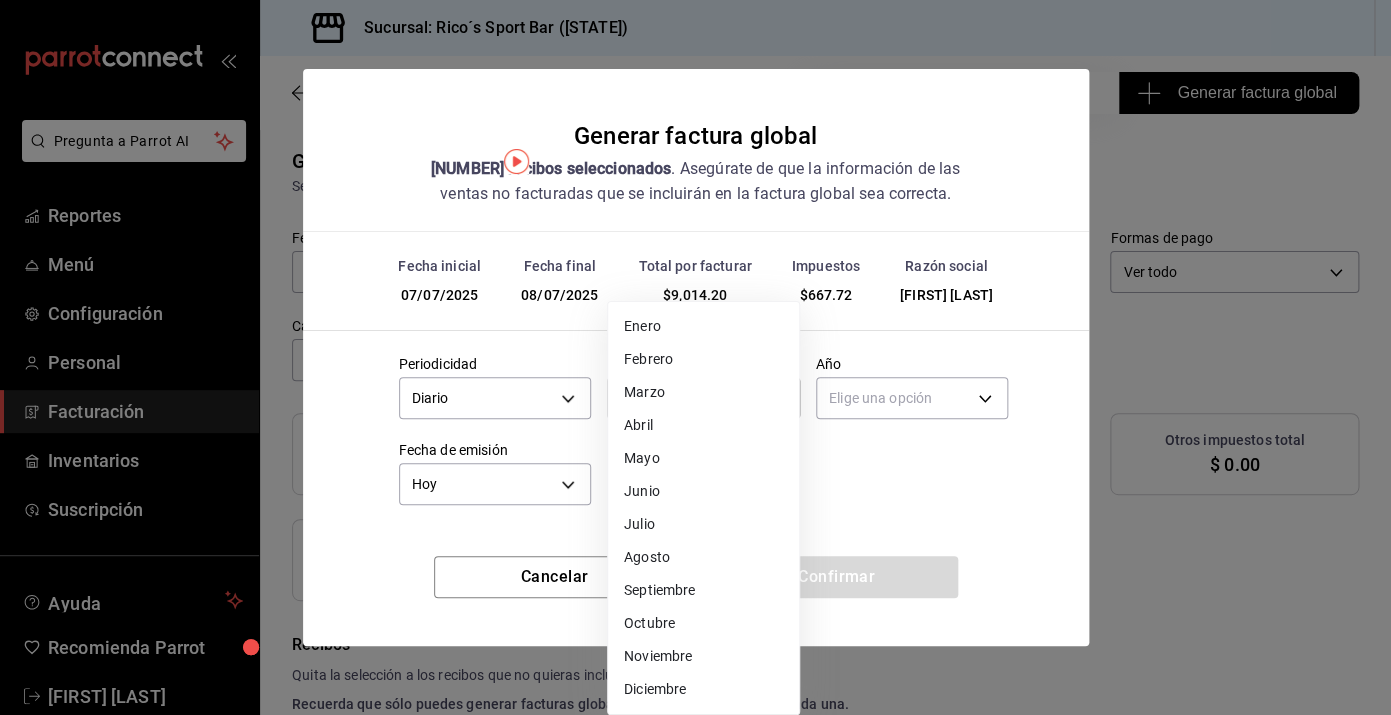 type on "7" 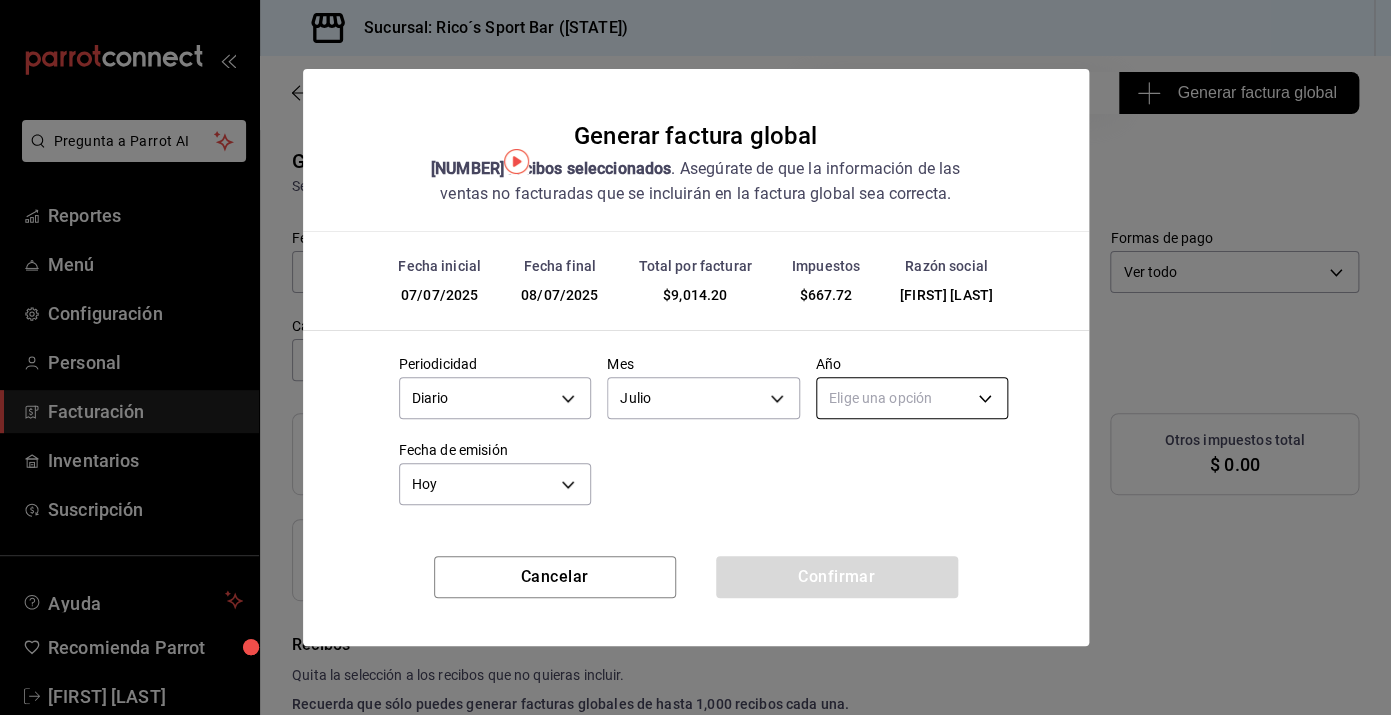 click on "Pregunta a Parrot AI Reportes   Menú   Configuración   Personal   Facturación   Inventarios   Suscripción   Ayuda Recomienda Parrot   [FIRST] [LAST]   Sugerir nueva función   Sucursal: Rico´s Sport Bar (TAMAULIPAS) Regresar 15 Recibos seleccionados Generar factura global Generar factura global Selecciona las ordenes que tus clientes no facturaron para emitir tu factural global. Fecha [DATE] [DATE] - [DATE] [DATE] Hora inicio [TIME] Hora inicio Hora fin [TIME] Hora fin Razón social [FIRST] [LAST] [UUID] Formas de pago Ver todo ALL Canal de venta Ver todas PARROT,UBER_EATS,RAPPI,DIDI_FOOD,ONLINE Marcas Ver todas [UUID] Ingresos totales $ [PRICE] Descuentos totales $ [PRICE] IVA Total $ [PRICE] Otros impuestos total $ [PRICE] Total por facturar $ [PRICE] Recibos Quita la selección a los recibos que no quieras incluir. Recuerda que sólo puedes generar facturas globales de hasta 1,000 recibos cada una. Fecha # de recibo IVA" at bounding box center (695, 357) 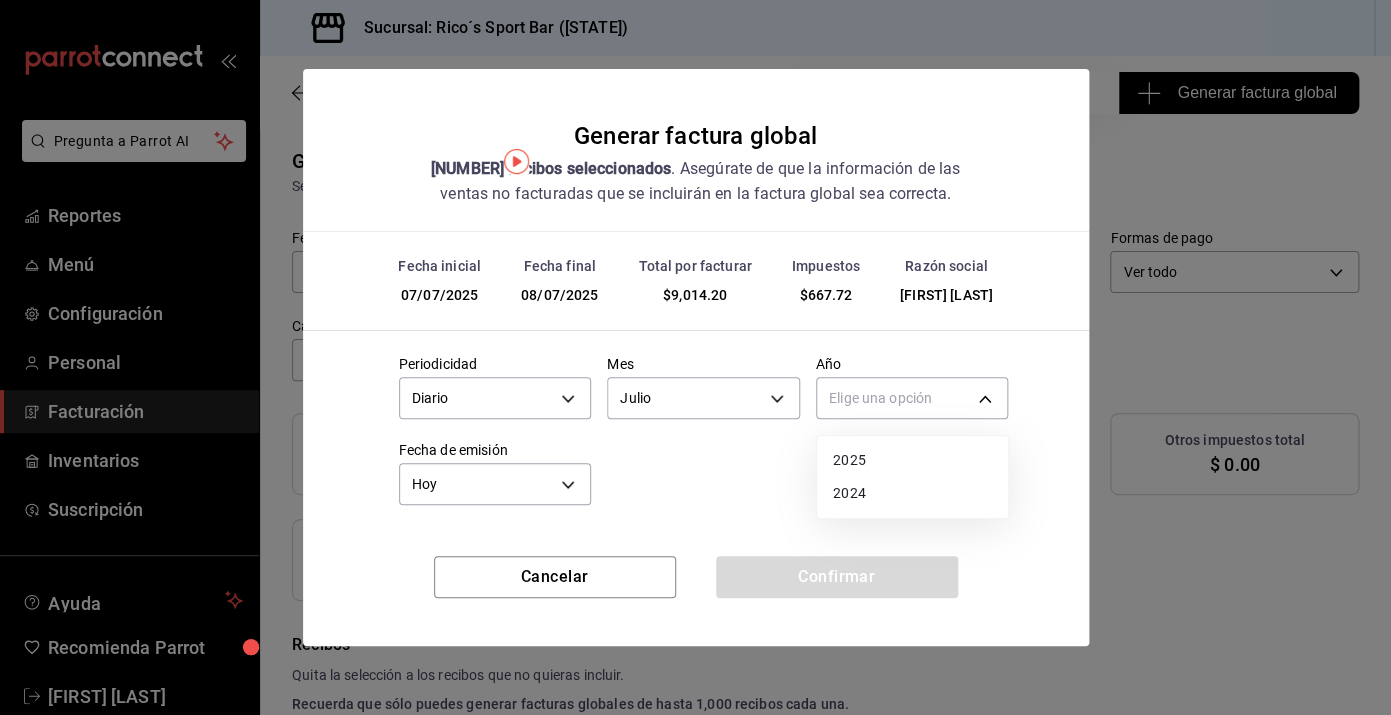 click on "2025" at bounding box center [912, 460] 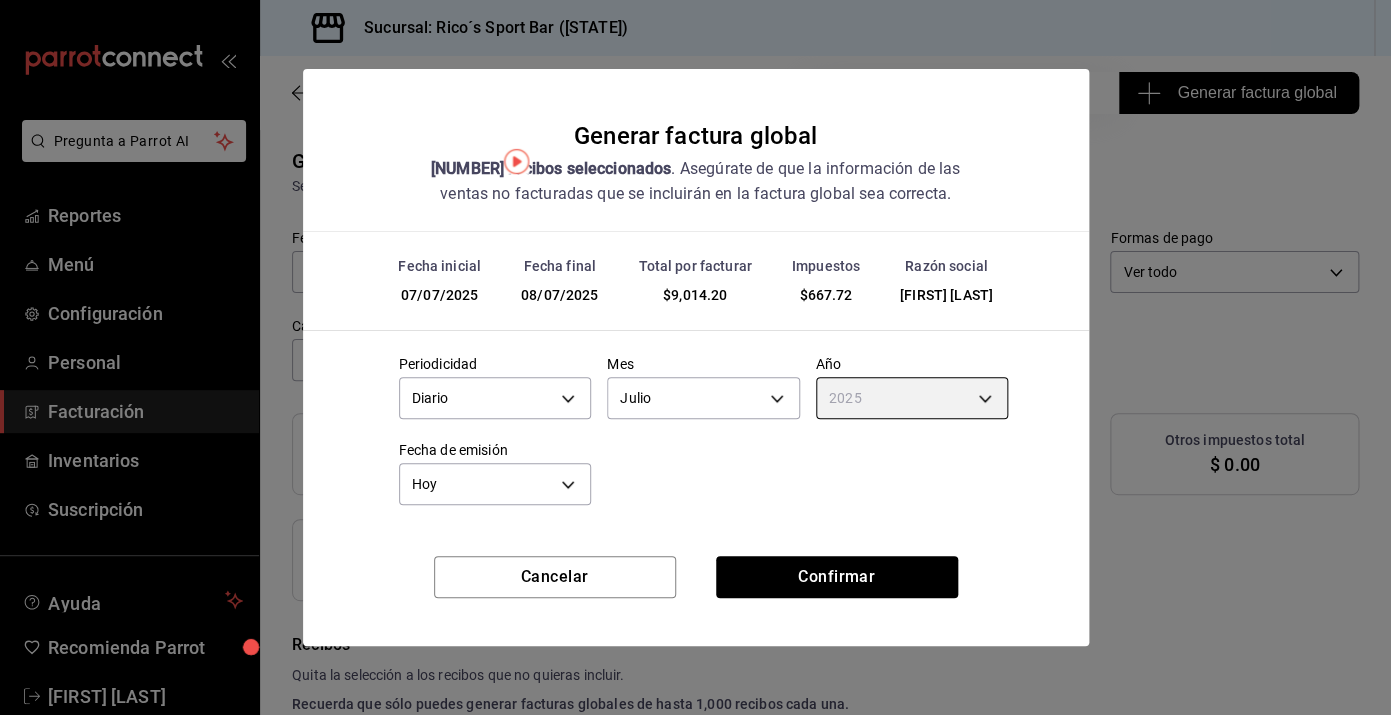 type 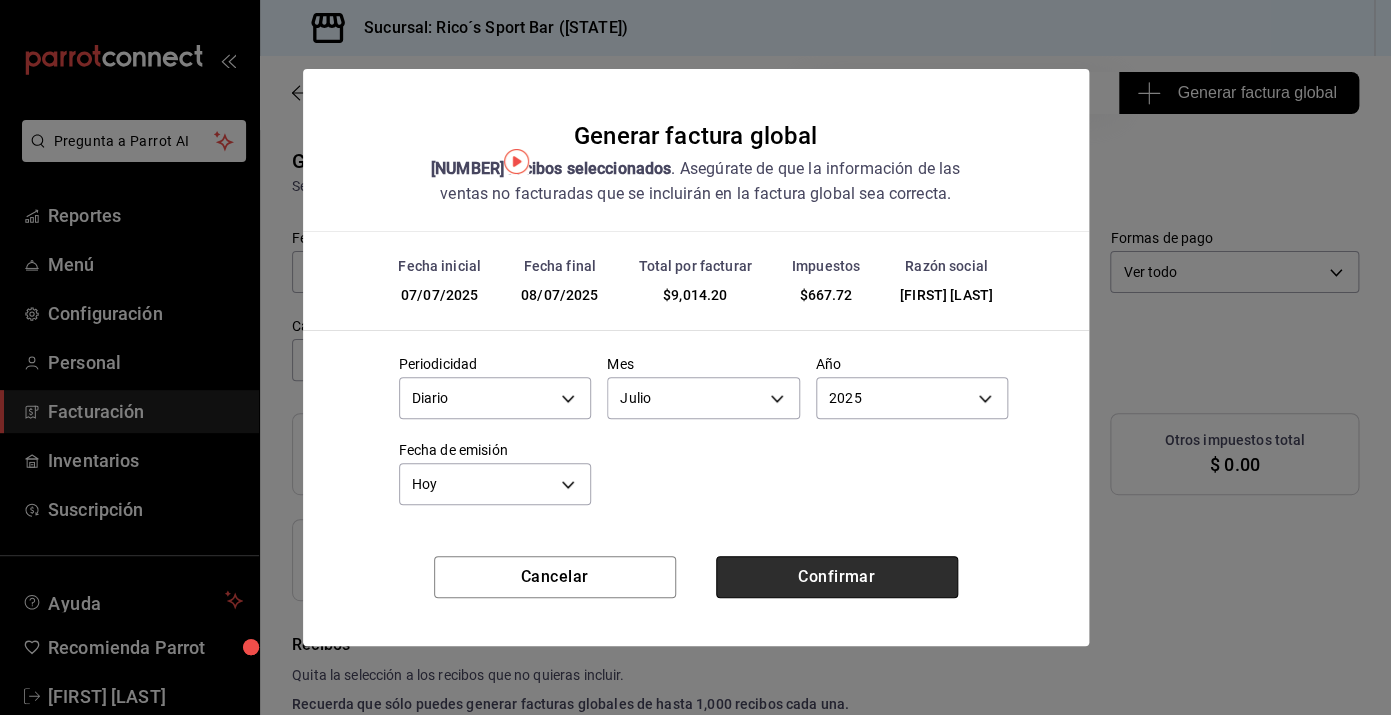click on "Confirmar" at bounding box center (837, 577) 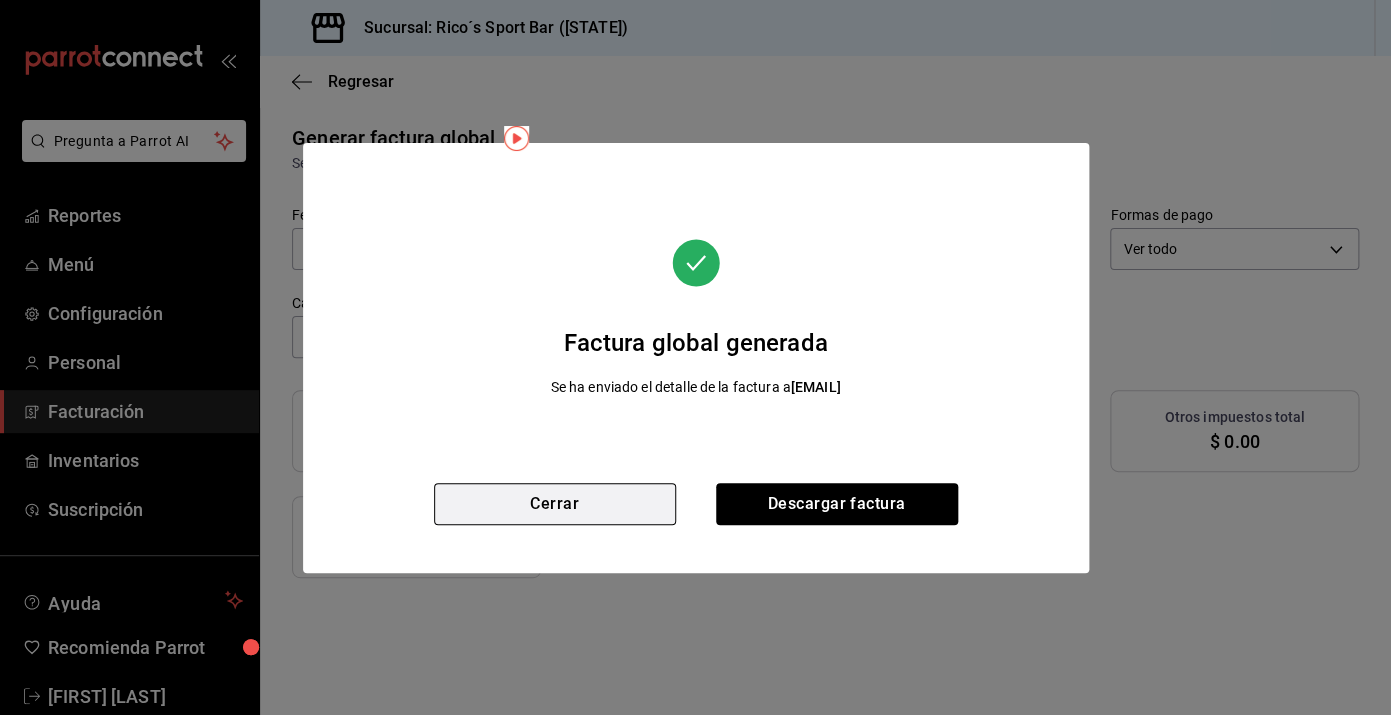click on "Cerrar" at bounding box center (555, 504) 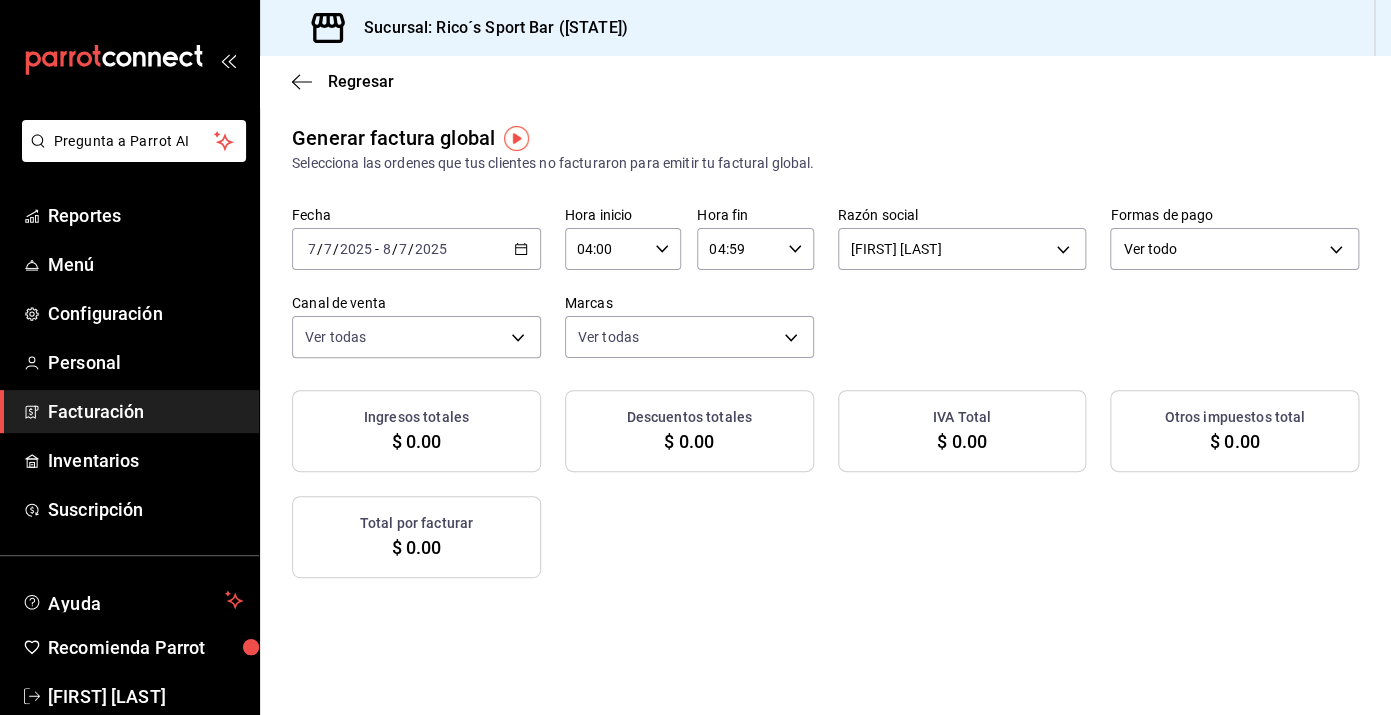 click 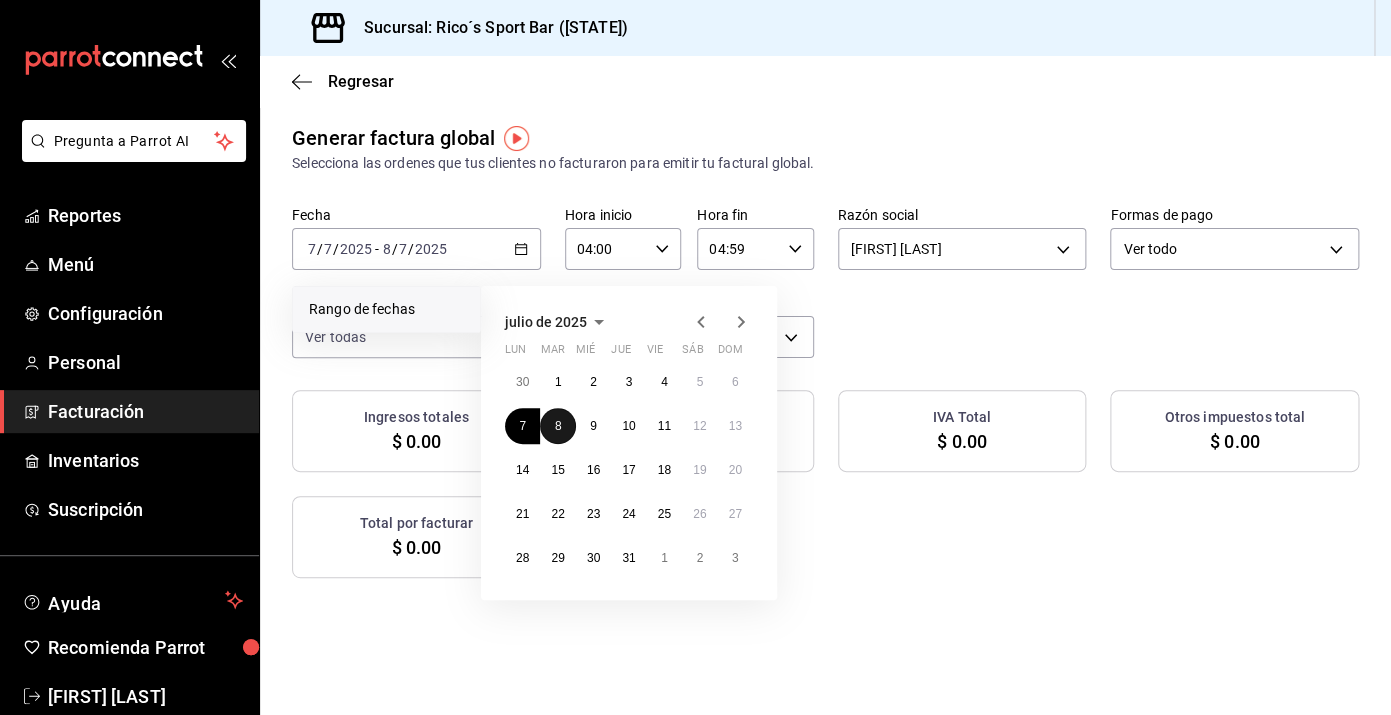 click on "8" at bounding box center (557, 426) 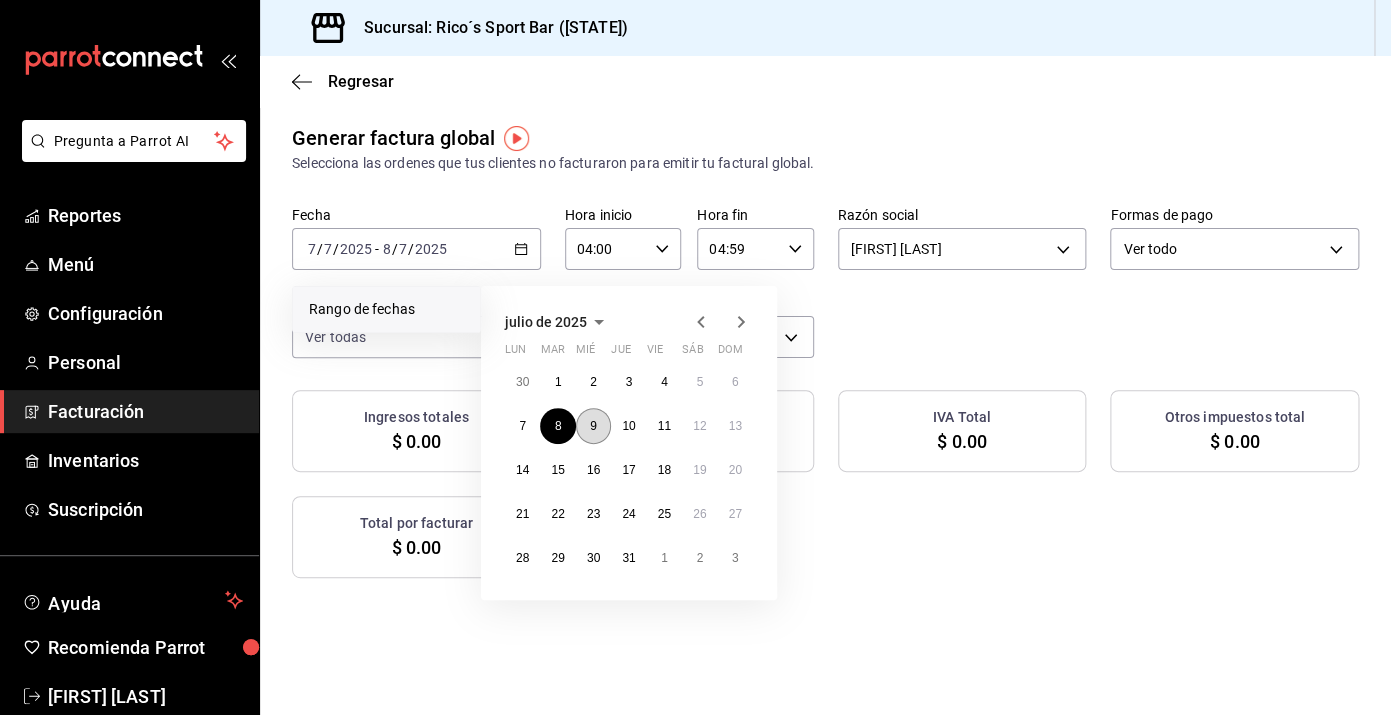 click on "9" at bounding box center (593, 426) 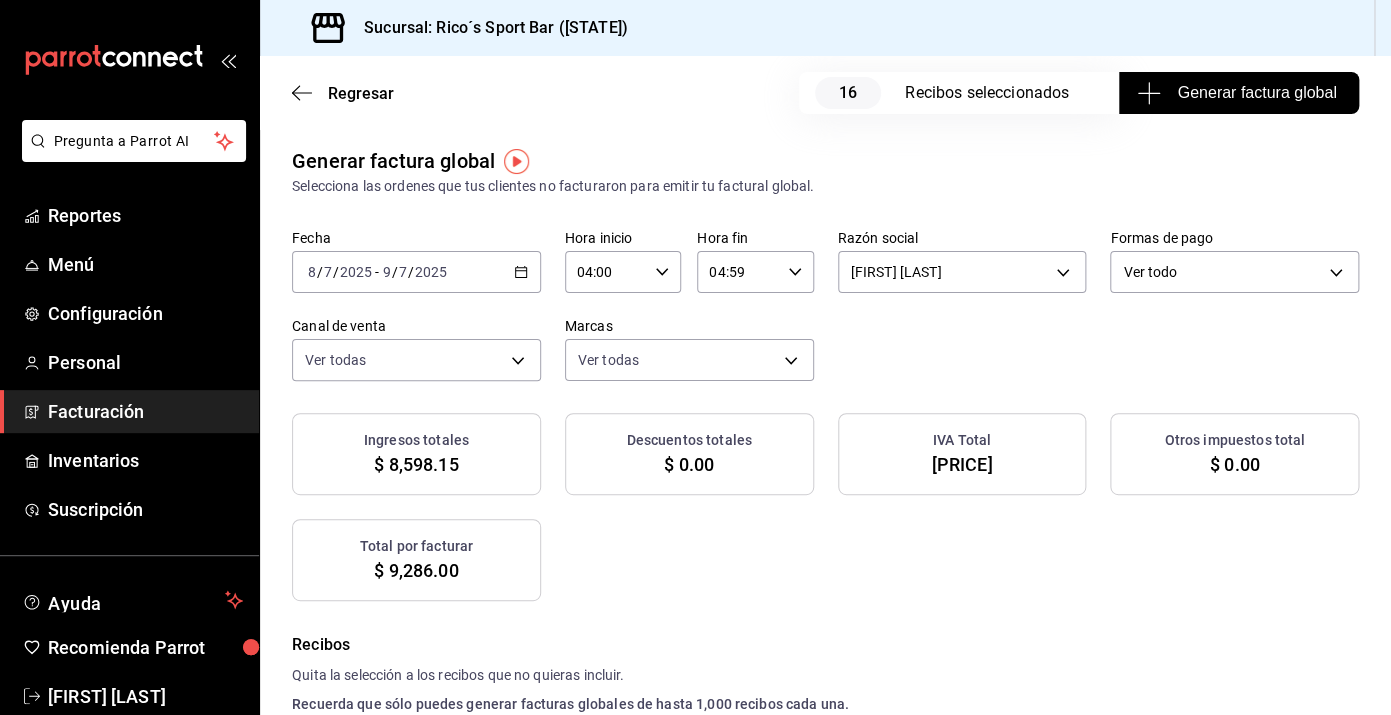 click on "Generar factura global" at bounding box center (1238, 93) 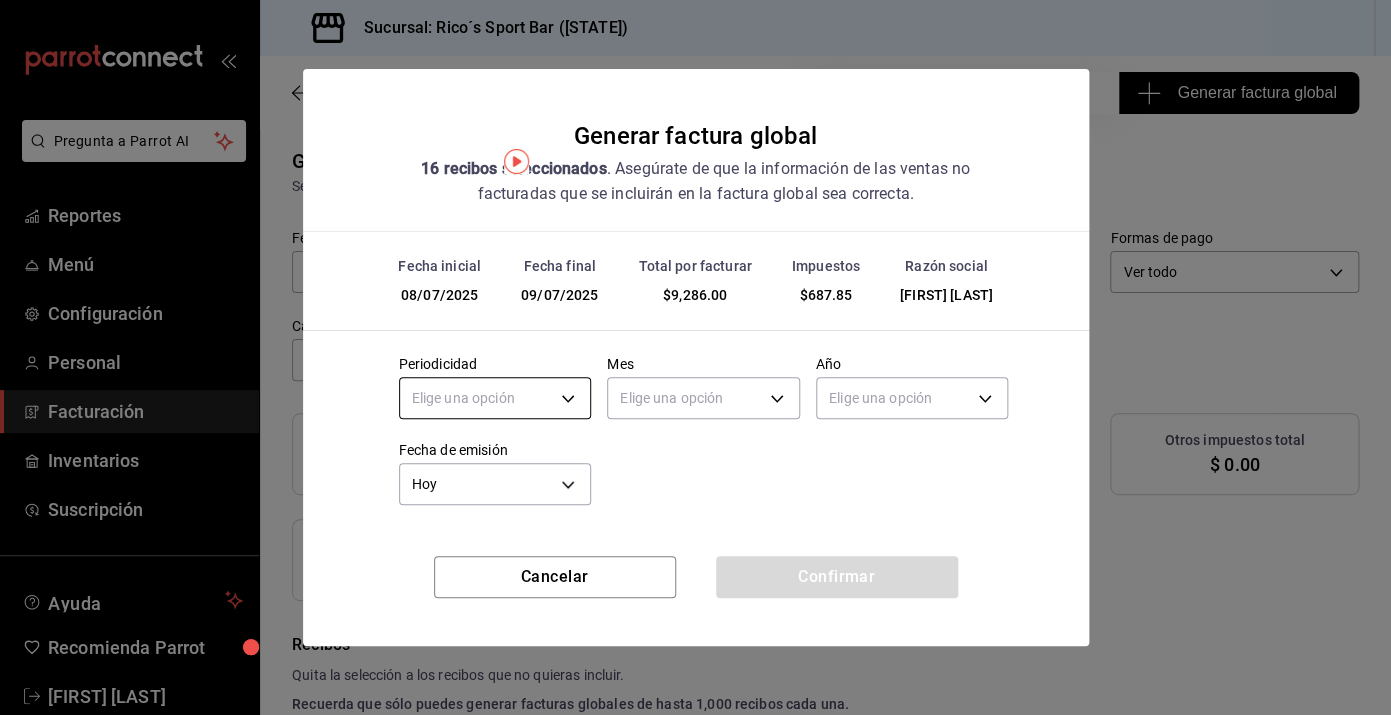click on "Pregunta a Parrot AI Reportes   Menú   Configuración   Personal   Facturación   Inventarios   Suscripción   Ayuda Recomienda Parrot   [FIRST] [LAST]   Sugerir nueva función   Sucursal: Rico´s Sport Bar ([STATE]) Regresar 16 Recibos seleccionados Generar factura global Generar factura global Selecciona las ordenes que tus clientes no facturaron para emitir tu factural global. Fecha 2025-07-08 8 / 7 / 2025 - 2025-07-09 9 / 7 / 2025 Hora inicio 04:00 Hora inicio Hora fin 04:59 Hora fin Razón social [FIRST] [LAST] [UUID] Formas de pago Ver todo ALL Canal de venta Ver todas PARROT,UBER_EATS,RAPPI,DIDI_FOOD,ONLINE Marcas Ver todas [UUID] Ingresos totales $ 8,598.15 Descuentos totales $ 0.00 IVA Total $ 687.85 Otros impuestos total $ 0.00 Total por facturar $ 9,286.00 Recibos Quita la selección a los recibos que no quieras incluir. Recuerda que sólo puedes generar facturas globales de hasta 1,000 recibos cada una. Fecha # de recibo IVA" at bounding box center [695, 357] 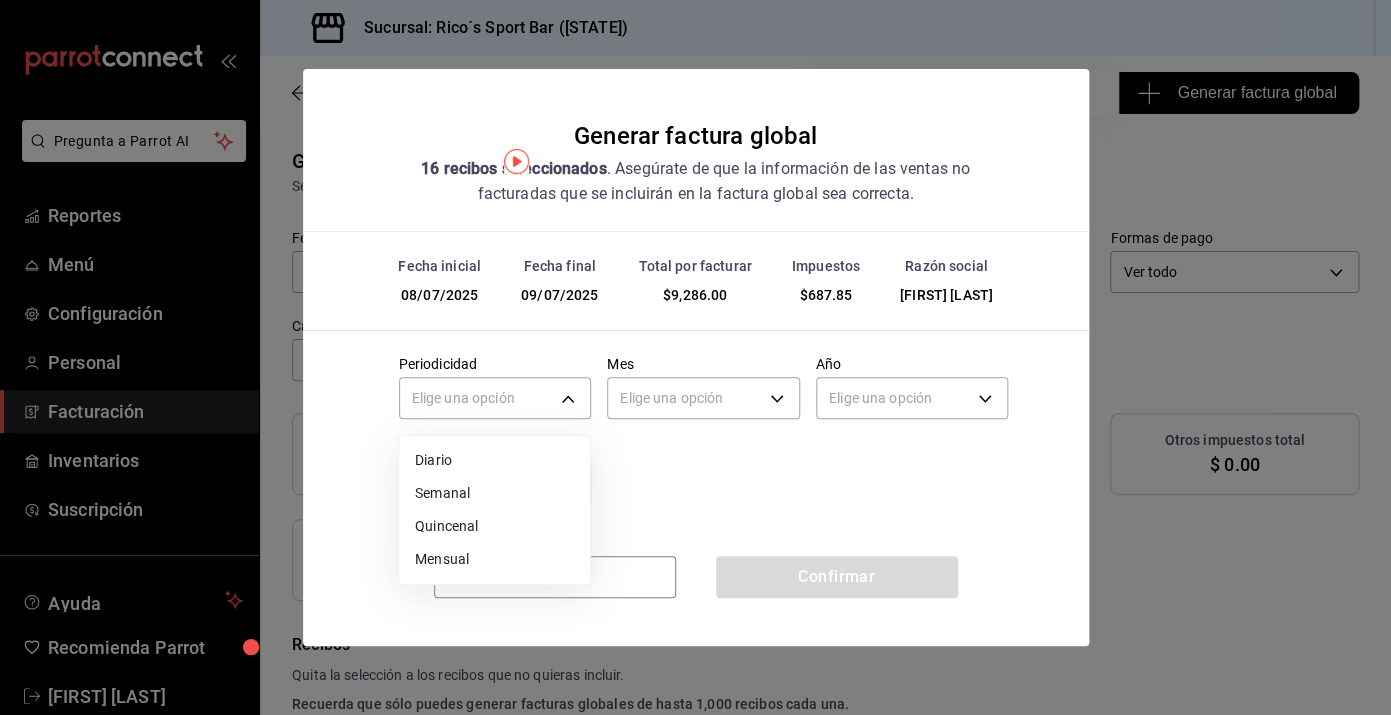 click on "Diario" at bounding box center [494, 460] 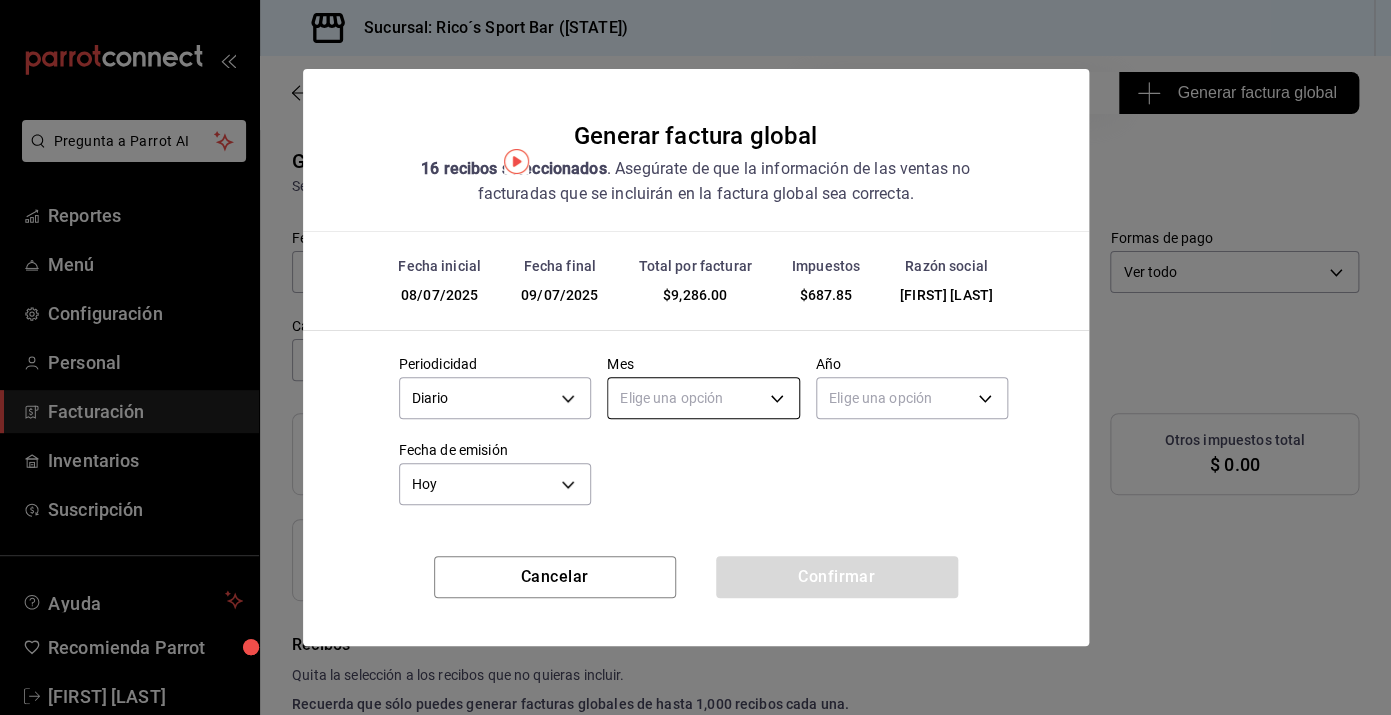 click on "Pregunta a Parrot AI Reportes   Menú   Configuración   Personal   Facturación   Inventarios   Suscripción   Ayuda Recomienda Parrot   [FIRST] [LAST]   Sugerir nueva función   Sucursal: Rico´s Sport Bar ([STATE]) Regresar 16 Recibos seleccionados Generar factura global Generar factura global Selecciona las ordenes que tus clientes no facturaron para emitir tu factural global. Fecha 2025-07-08 8 / 7 / 2025 - 2025-07-09 9 / 7 / 2025 Hora inicio 04:00 Hora inicio Hora fin 04:59 Hora fin Razón social [FIRST] [LAST] [UUID] Formas de pago Ver todo ALL Canal de venta Ver todas PARROT,UBER_EATS,RAPPI,DIDI_FOOD,ONLINE Marcas Ver todas [UUID] Ingresos totales $ 8,598.15 Descuentos totales $ 0.00 IVA Total $ 687.85 Otros impuestos total $ 0.00 Total por facturar $ 9,286.00 Recibos Quita la selección a los recibos que no quieras incluir. Recuerda que sólo puedes generar facturas globales de hasta 1,000 recibos cada una. Fecha # de recibo IVA" at bounding box center (695, 357) 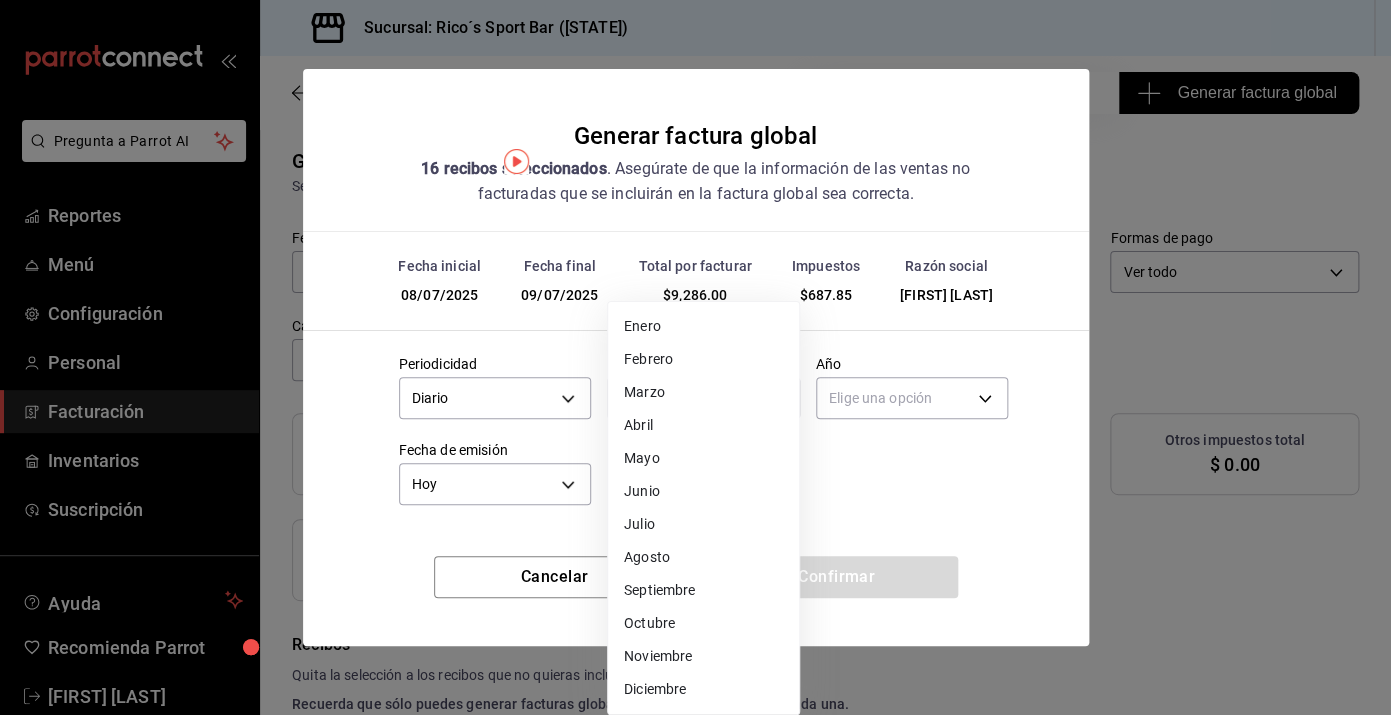 click on "Julio" at bounding box center (703, 524) 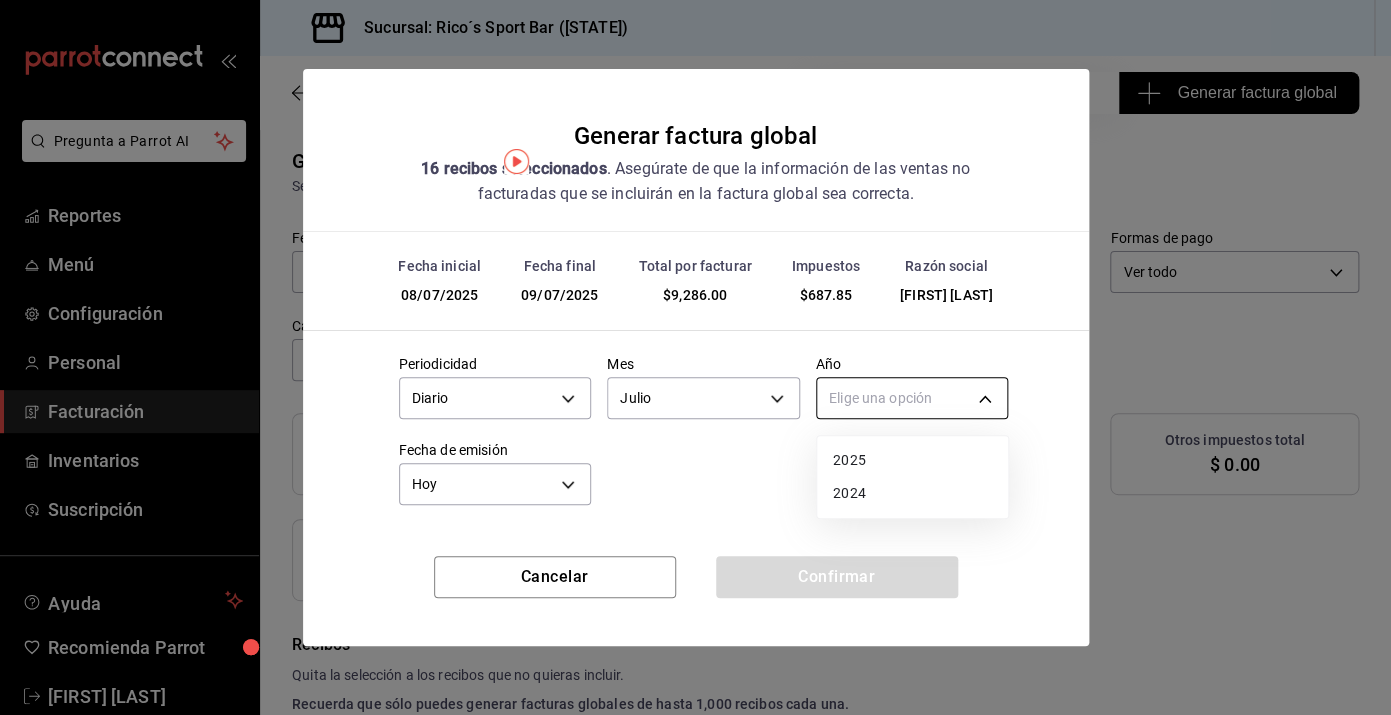 click on "Pregunta a Parrot AI Reportes   Menú   Configuración   Personal   Facturación   Inventarios   Suscripción   Ayuda Recomienda Parrot   [FIRST] [LAST]   Sugerir nueva función   Sucursal: Rico´s Sport Bar ([STATE]) Regresar 16 Recibos seleccionados Generar factura global Generar factura global Selecciona las ordenes que tus clientes no facturaron para emitir tu factural global. Fecha 2025-07-08 8 / 7 / 2025 - 2025-07-09 9 / 7 / 2025 Hora inicio 04:00 Hora inicio Hora fin 04:59 Hora fin Razón social [FIRST] [LAST] [UUID] Formas de pago Ver todo ALL Canal de venta Ver todas PARROT,UBER_EATS,RAPPI,DIDI_FOOD,ONLINE Marcas Ver todas [UUID] Ingresos totales $ 8,598.15 Descuentos totales $ 0.00 IVA Total $ 687.85 Otros impuestos total $ 0.00 Total por facturar $ 9,286.00 Recibos Quita la selección a los recibos que no quieras incluir. Recuerda que sólo puedes generar facturas globales de hasta 1,000 recibos cada una. Fecha # de recibo IVA" at bounding box center (695, 357) 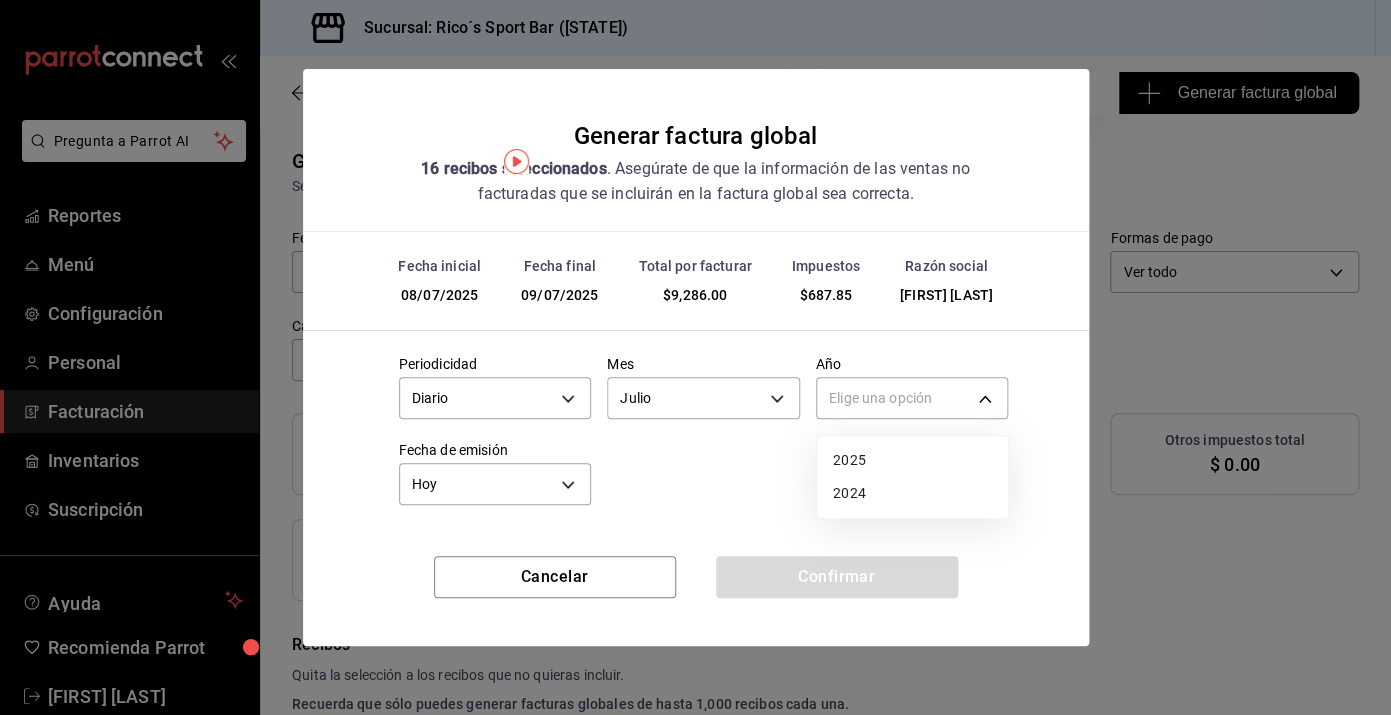 click on "2025" at bounding box center [912, 460] 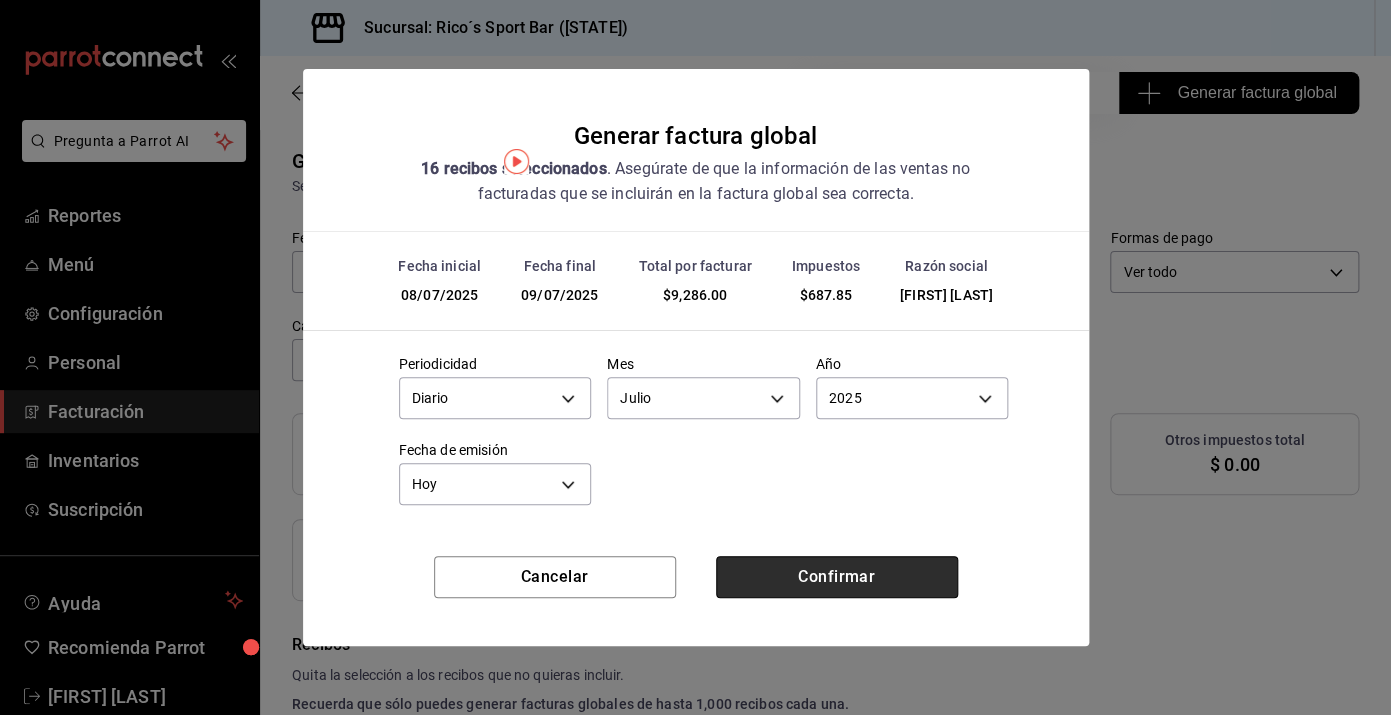 click on "Confirmar" at bounding box center [837, 577] 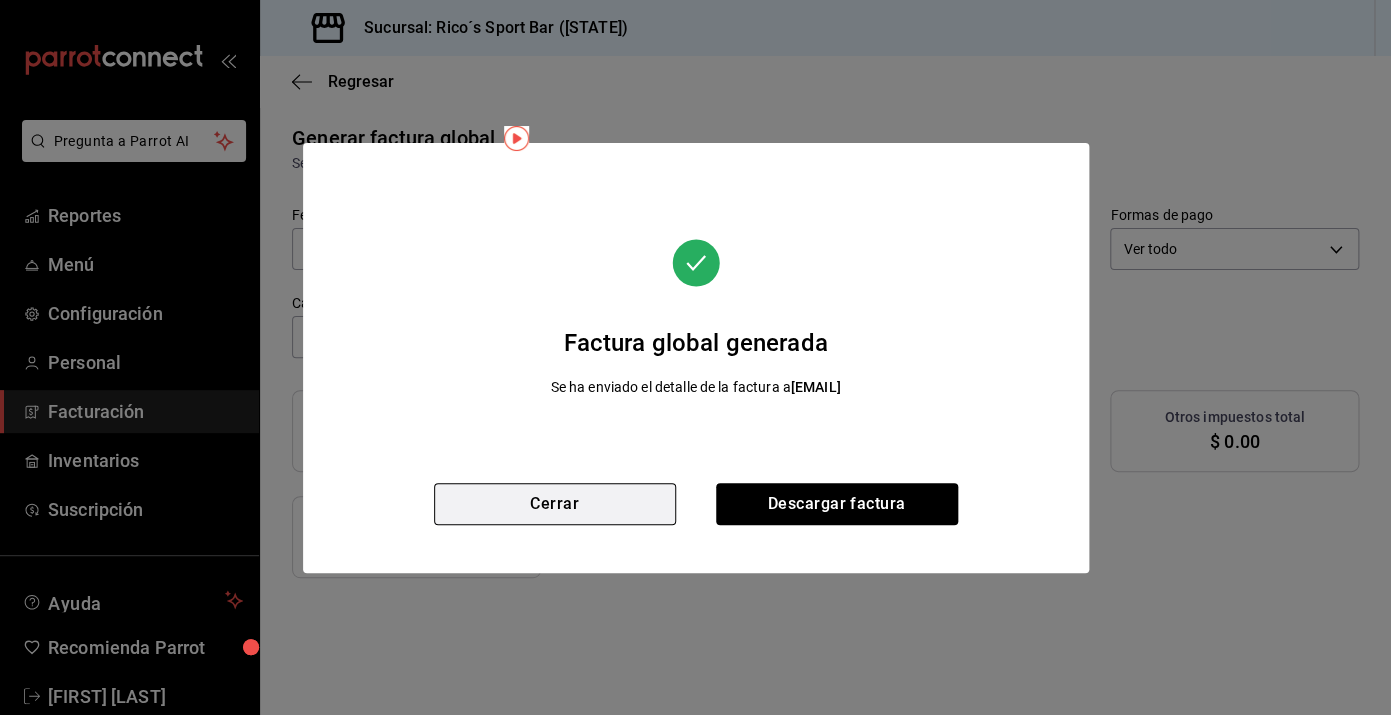 click on "Cerrar" at bounding box center (555, 504) 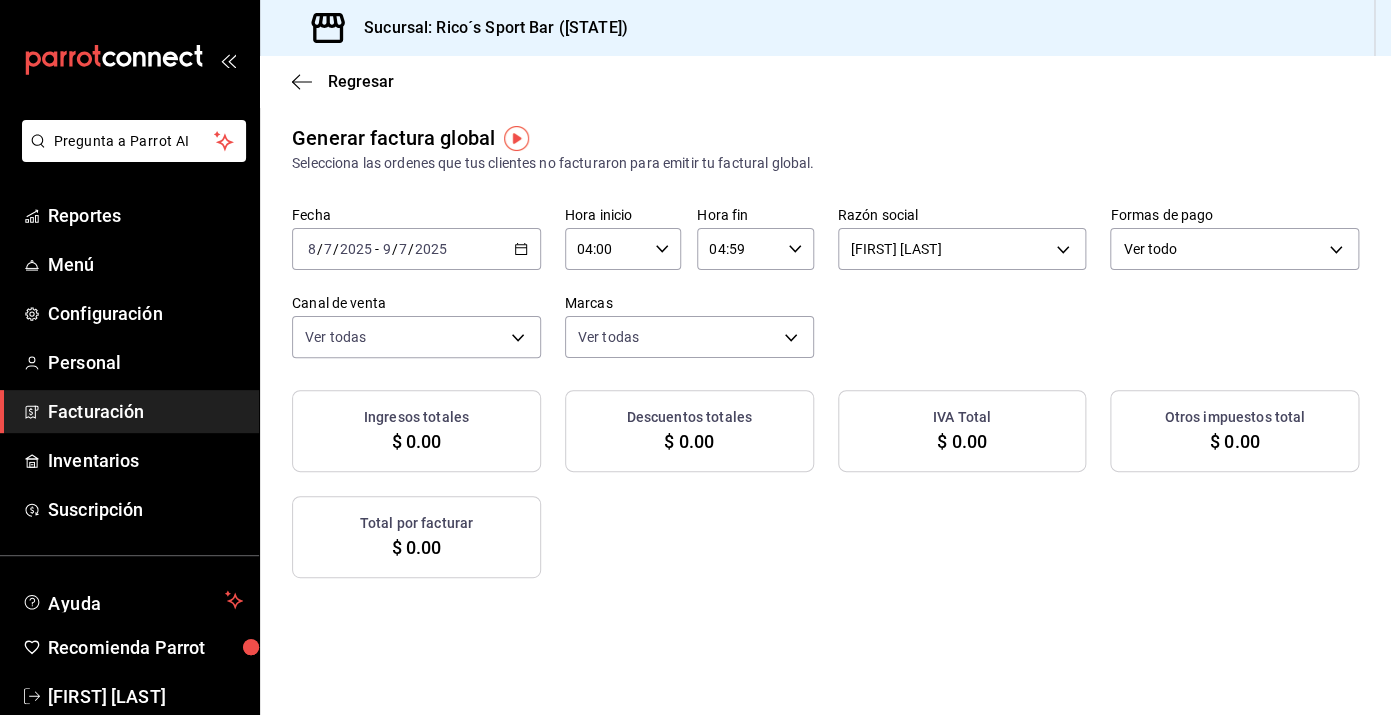 click 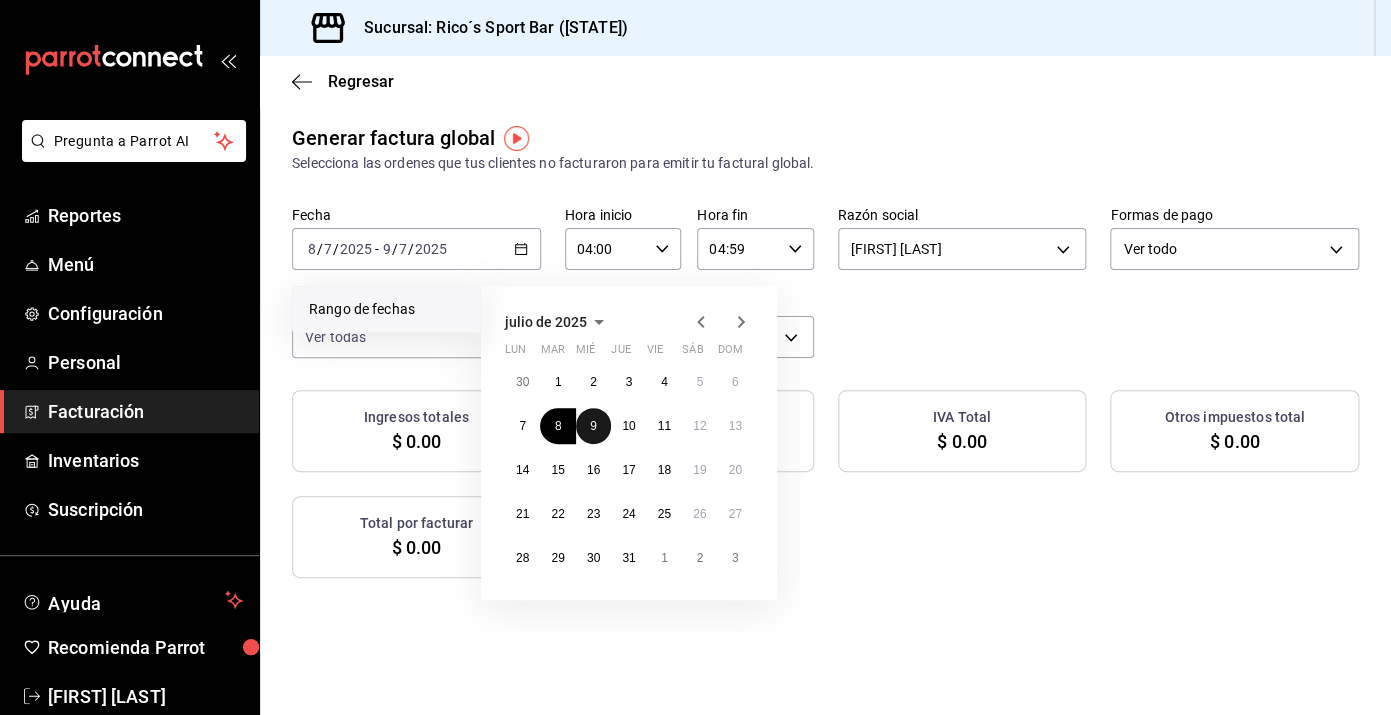 click on "9" at bounding box center (593, 426) 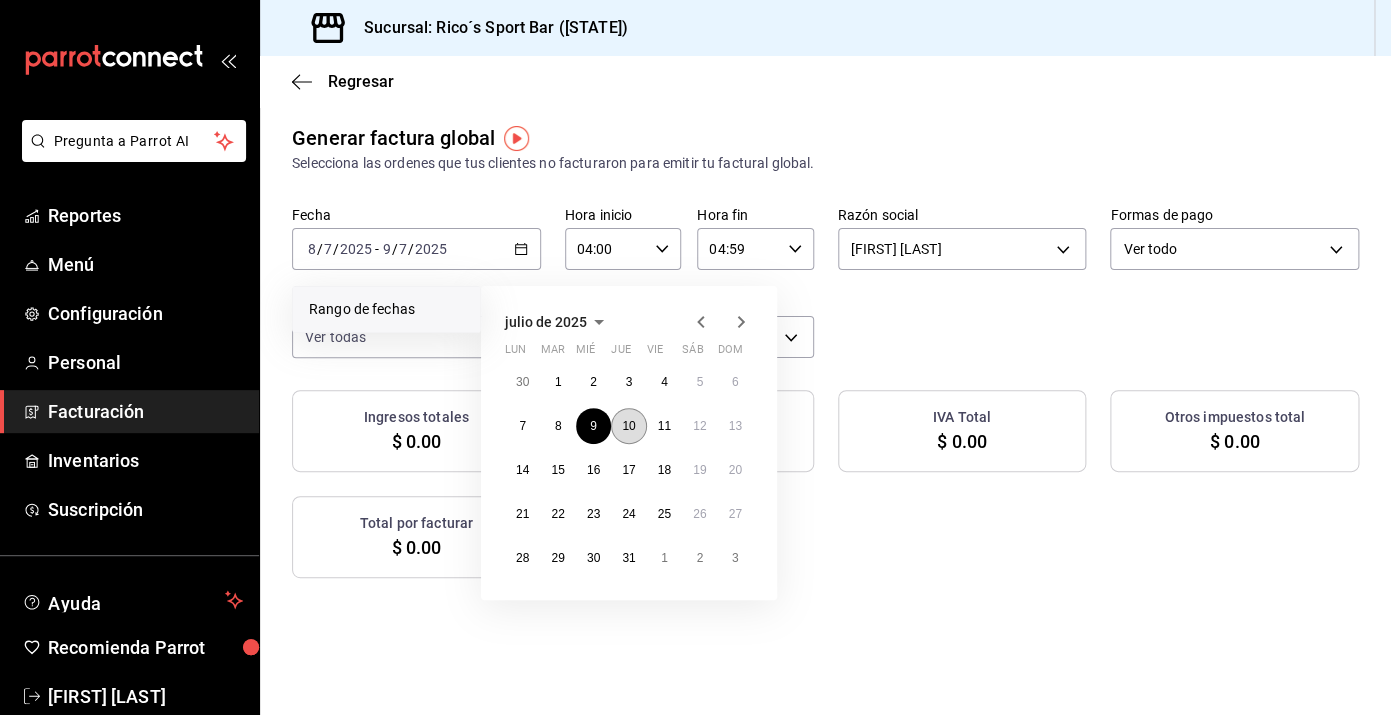 click on "10" at bounding box center [628, 426] 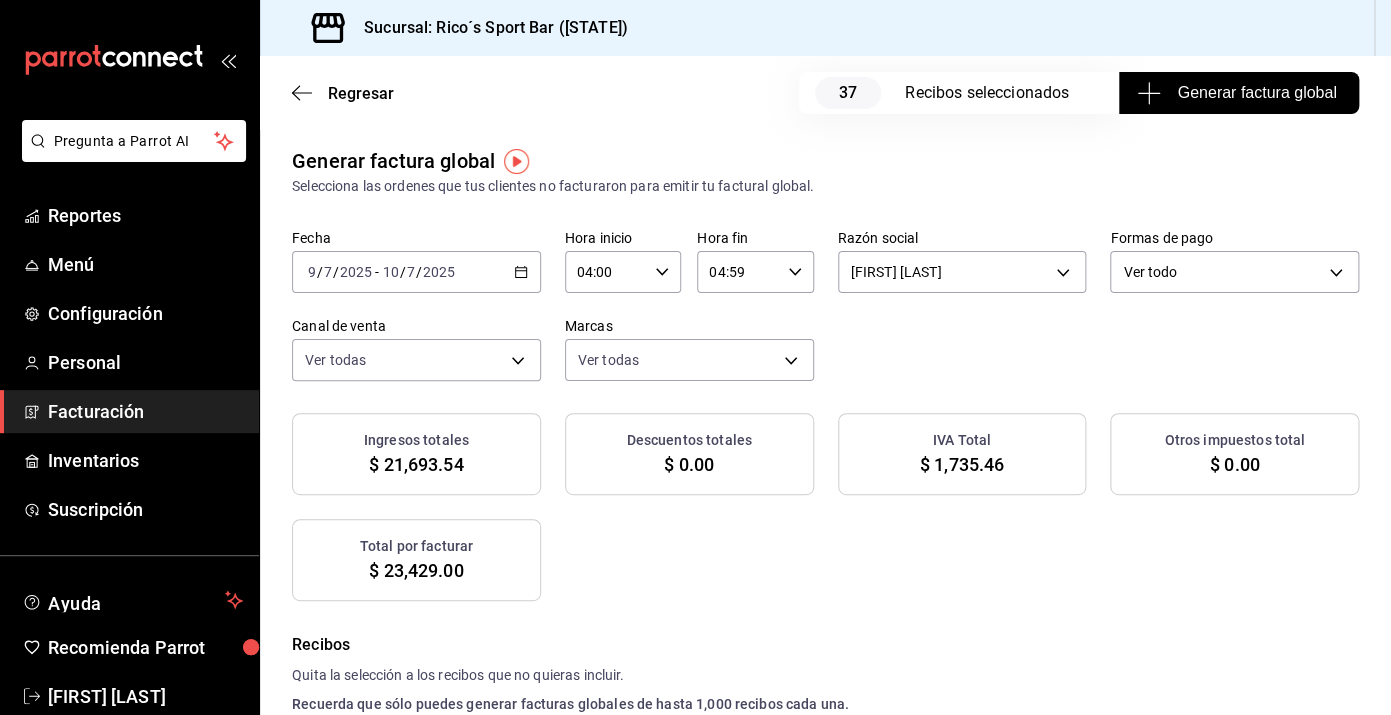 click on "Generar factura global" at bounding box center [1238, 93] 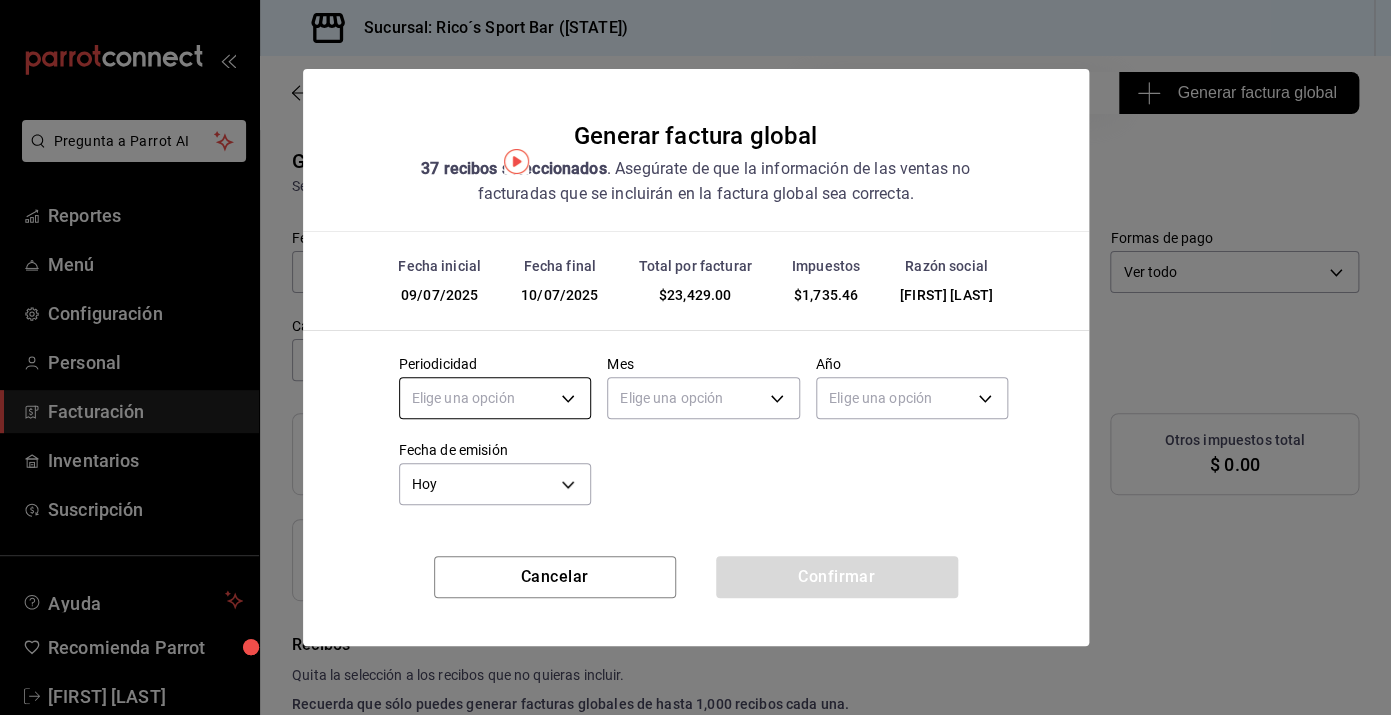 click on "Pregunta a Parrot AI Reportes   Menú   Configuración   Personal   Facturación   Inventarios   Suscripción   Ayuda Recomienda Parrot   [FIRST] [LAST]   Sugerir nueva función   Sucursal: Rico´s Sport Bar ([STATE]) Regresar 37 Recibos seleccionados Generar factura global Generar factura global Selecciona las ordenes que tus clientes no facturaron para emitir tu factural global. Fecha 2025-07-09 9 / 7 / 2025 - 2025-07-10 10 / 7 / 2025 Hora inicio 04:00 Hora inicio Hora fin 04:59 Hora fin Razón social [FIRST] [LAST] [UUID] Formas de pago Ver todo ALL Canal de venta Ver todas PARROT,UBER_EATS,RAPPI,DIDI_FOOD,ONLINE Marcas Ver todas [UUID] Ingresos totales $ 21,693.54 Descuentos totales $ 0.00 IVA Total $ 1,735.46 Otros impuestos total $ 0.00 Total por facturar $ 23,429.00 Recibos Quita la selección a los recibos que no quieras incluir. Recuerda que sólo puedes generar facturas globales de hasta 1,000 recibos cada una. Fecha # de recibo" at bounding box center (695, 357) 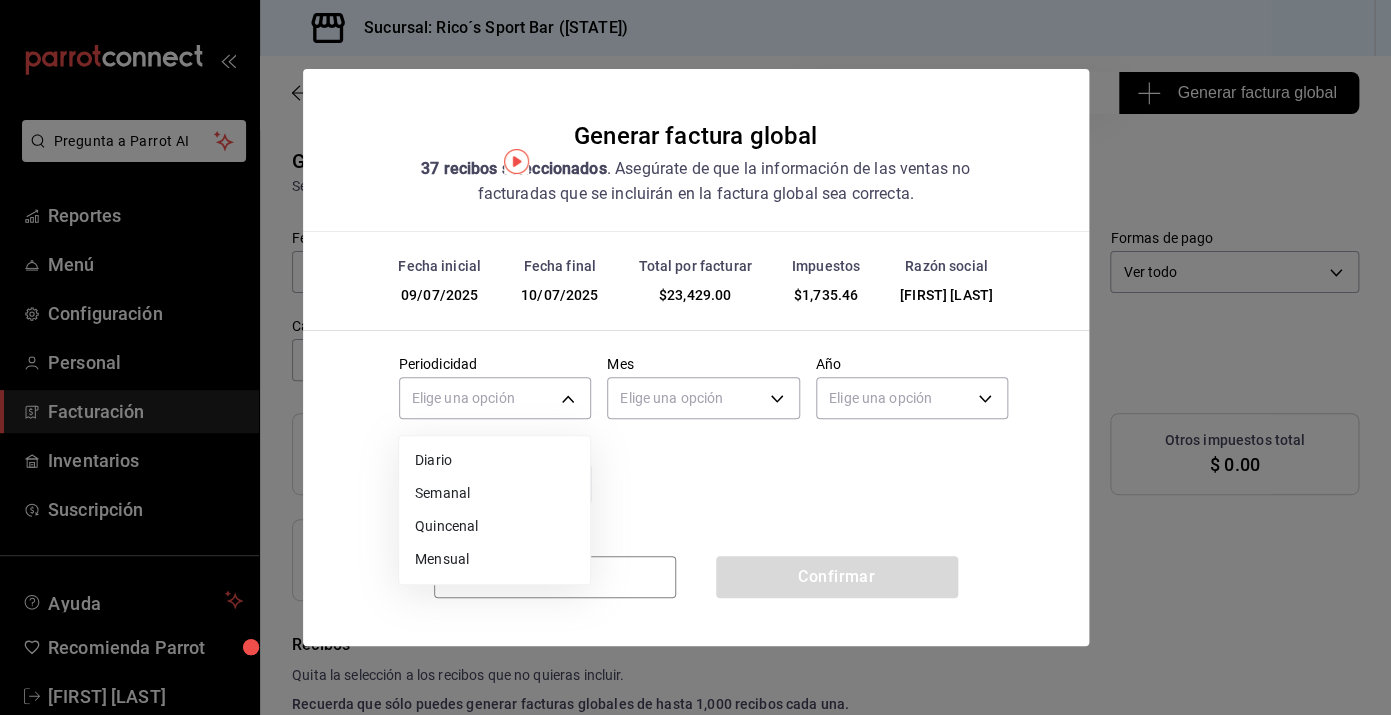 click on "Diario" at bounding box center (494, 460) 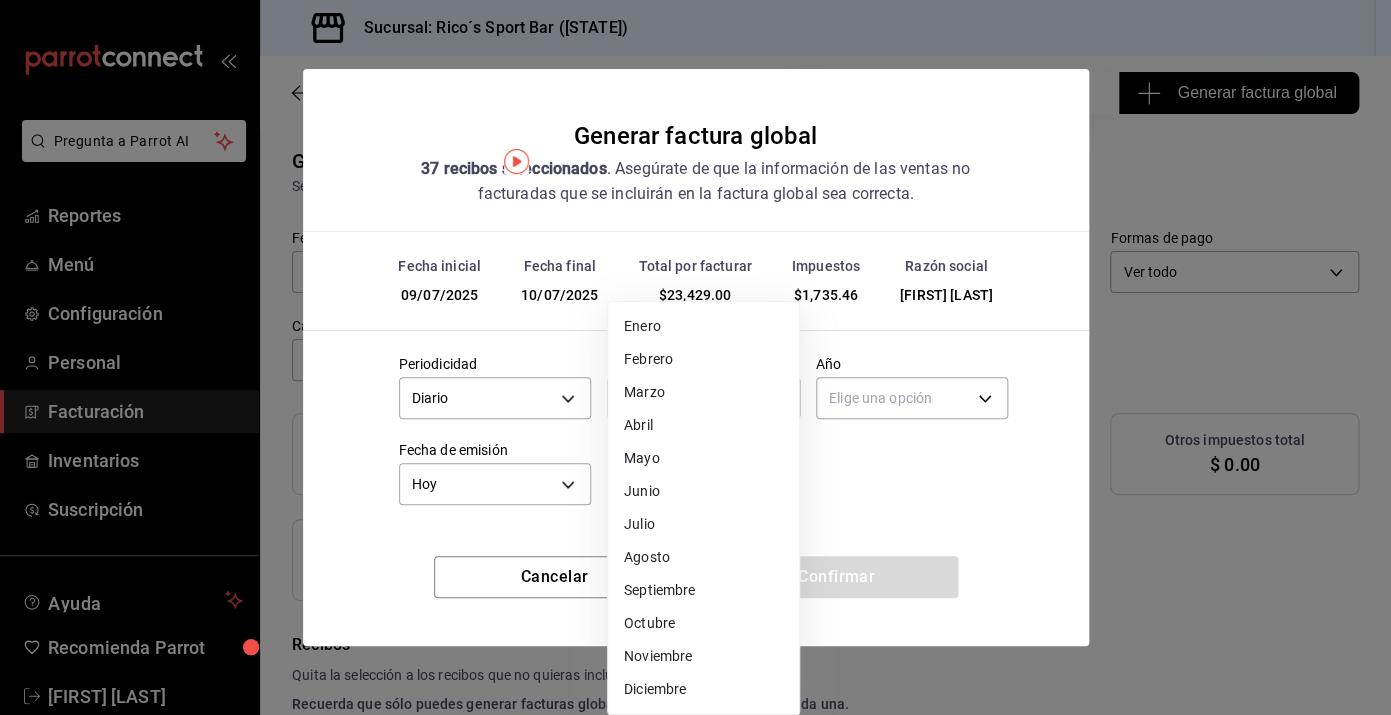 click on "Pregunta a Parrot AI Reportes   Menú   Configuración   Personal   Facturación   Inventarios   Suscripción   Ayuda Recomienda Parrot   [FIRST] [LAST]   Sugerir nueva función   Sucursal: Rico´s Sport Bar ([STATE]) Regresar 37 Recibos seleccionados Generar factura global Generar factura global Selecciona las ordenes que tus clientes no facturaron para emitir tu factural global. Fecha 2025-07-09 9 / 7 / 2025 - 2025-07-10 10 / 7 / 2025 Hora inicio 04:00 Hora inicio Hora fin 04:59 Hora fin Razón social [FIRST] [LAST] [UUID] Formas de pago Ver todo ALL Canal de venta Ver todas PARROT,UBER_EATS,RAPPI,DIDI_FOOD,ONLINE Marcas Ver todas [UUID] Ingresos totales $ 21,693.54 Descuentos totales $ 0.00 IVA Total $ 1,735.46 Otros impuestos total $ 0.00 Total por facturar $ 23,429.00 Recibos Quita la selección a los recibos que no quieras incluir. Recuerda que sólo puedes generar facturas globales de hasta 1,000 recibos cada una. Fecha # de recibo" at bounding box center [695, 357] 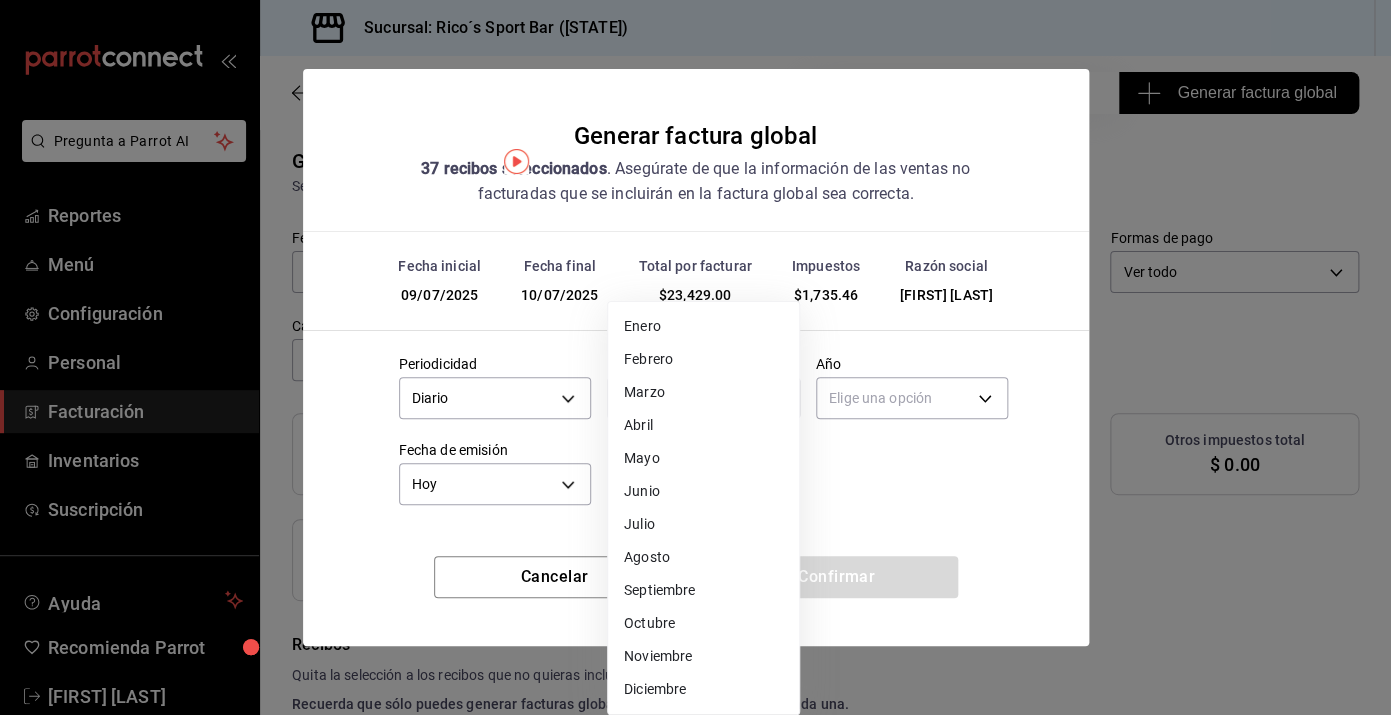 click on "Julio" at bounding box center [703, 524] 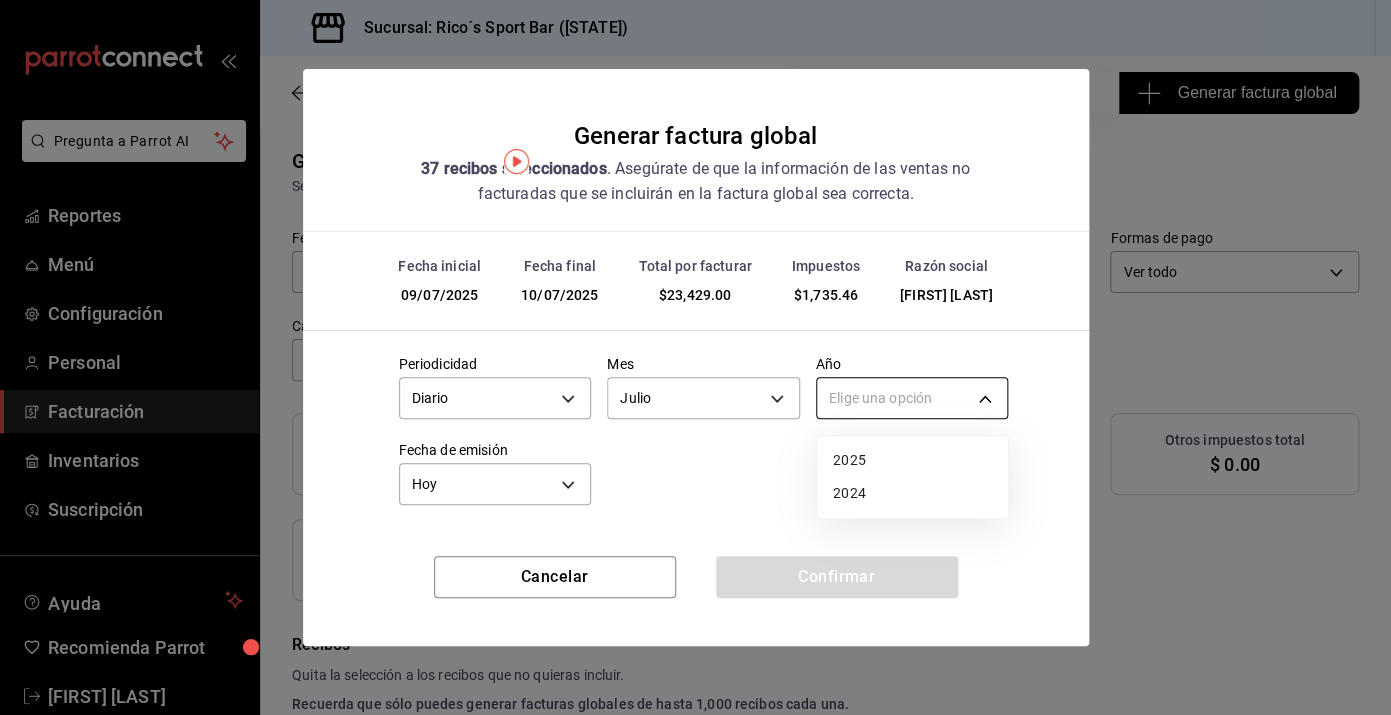 click on "Pregunta a Parrot AI Reportes   Menú   Configuración   Personal   Facturación   Inventarios   Suscripción   Ayuda Recomienda Parrot   [FIRST] [LAST]   Sugerir nueva función   Sucursal: Rico´s Sport Bar ([STATE]) Regresar 37 Recibos seleccionados Generar factura global Generar factura global Selecciona las ordenes que tus clientes no facturaron para emitir tu factural global. Fecha 2025-07-09 9 / 7 / 2025 - 2025-07-10 10 / 7 / 2025 Hora inicio 04:00 Hora inicio Hora fin 04:59 Hora fin Razón social [FIRST] [LAST] [UUID] Formas de pago Ver todo ALL Canal de venta Ver todas PARROT,UBER_EATS,RAPPI,DIDI_FOOD,ONLINE Marcas Ver todas [UUID] Ingresos totales $ 21,693.54 Descuentos totales $ 0.00 IVA Total $ 1,735.46 Otros impuestos total $ 0.00 Total por facturar $ 23,429.00 Recibos Quita la selección a los recibos que no quieras incluir. Recuerda que sólo puedes generar facturas globales de hasta 1,000 recibos cada una. Fecha # de recibo" at bounding box center [695, 357] 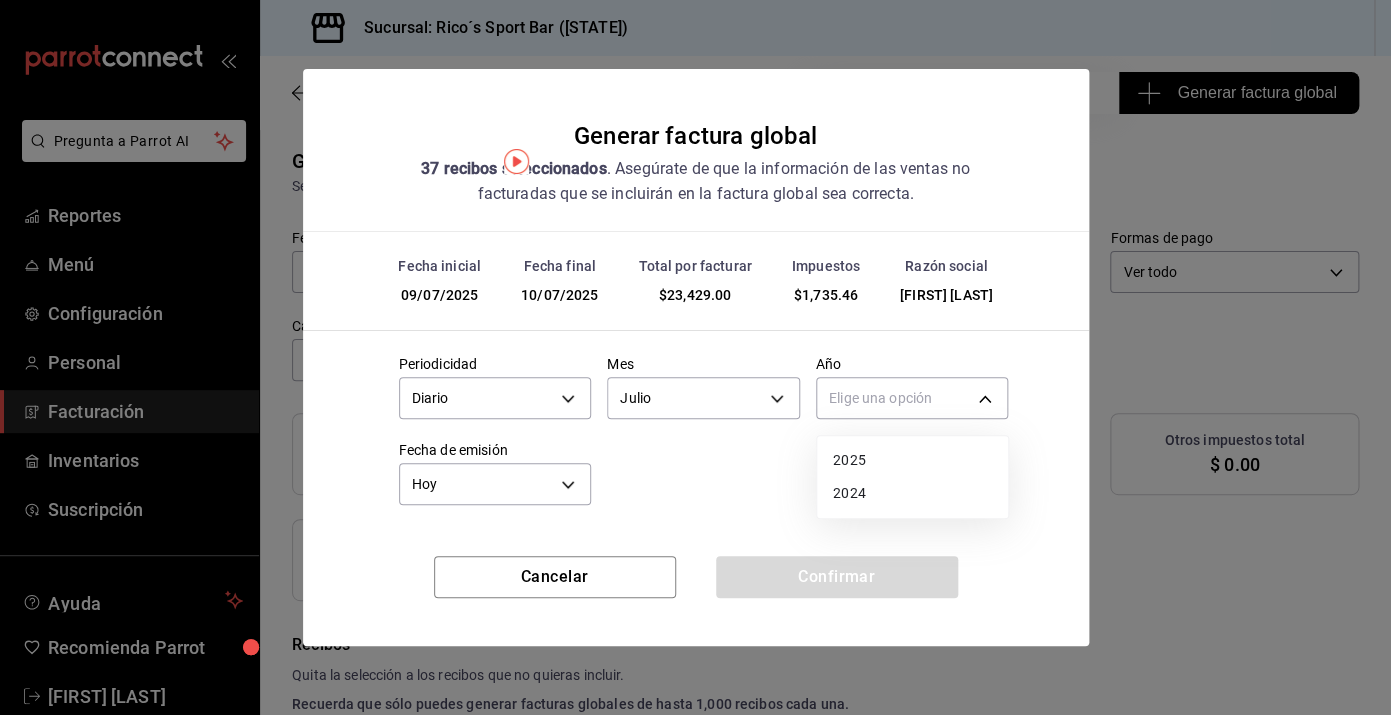 click on "2025" at bounding box center (912, 460) 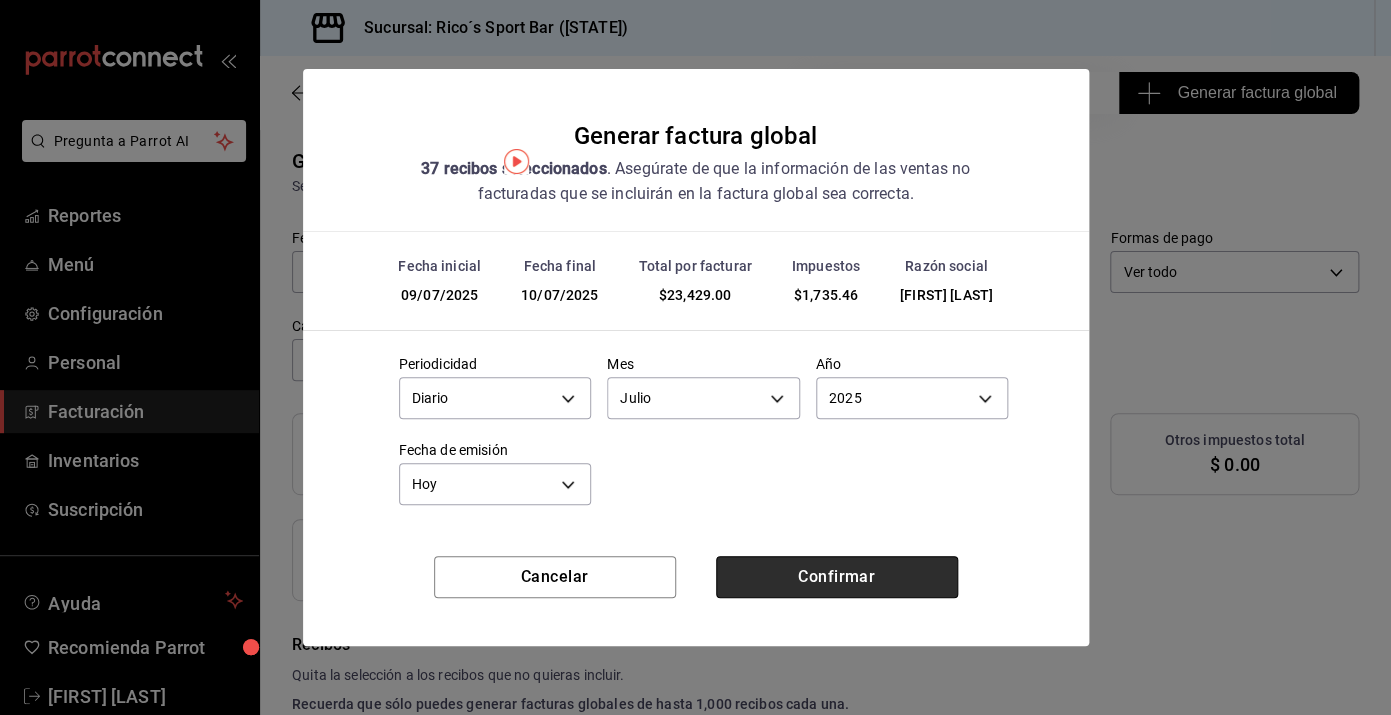 click on "Confirmar" at bounding box center [837, 577] 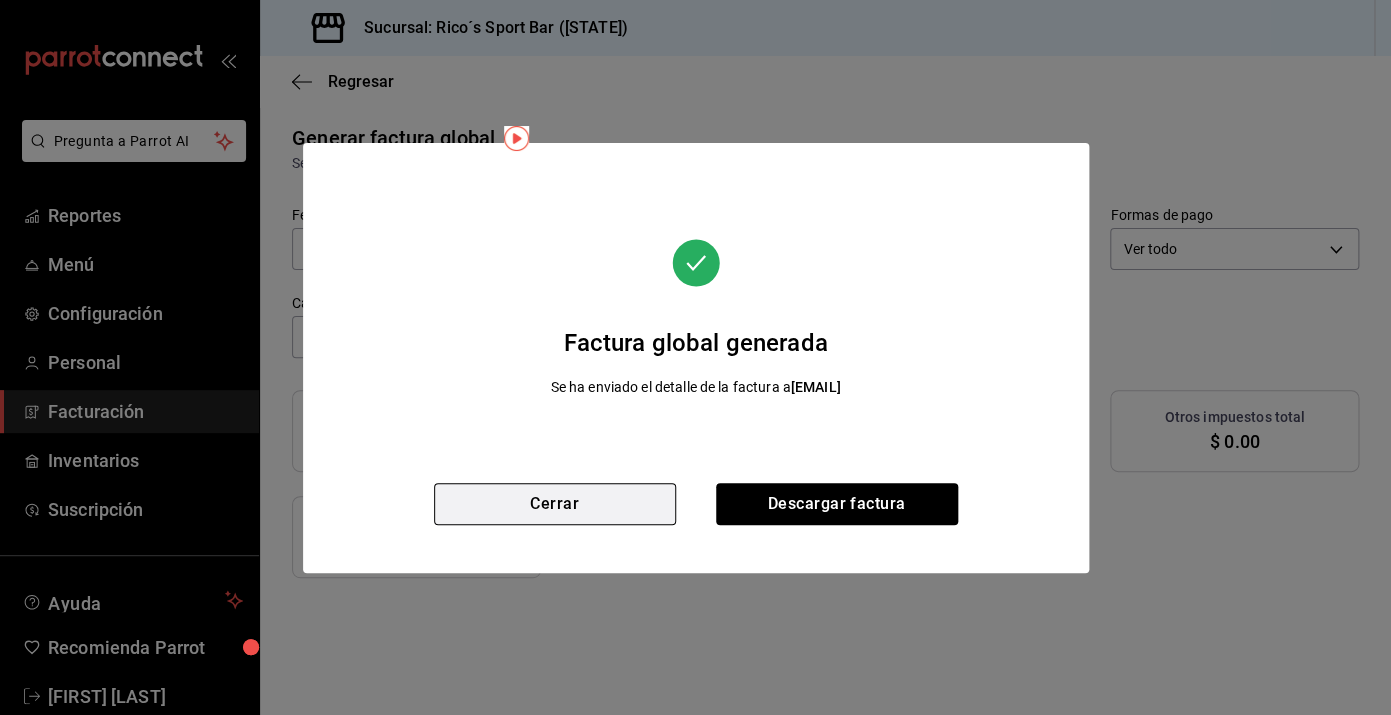 click on "Cerrar" at bounding box center [555, 504] 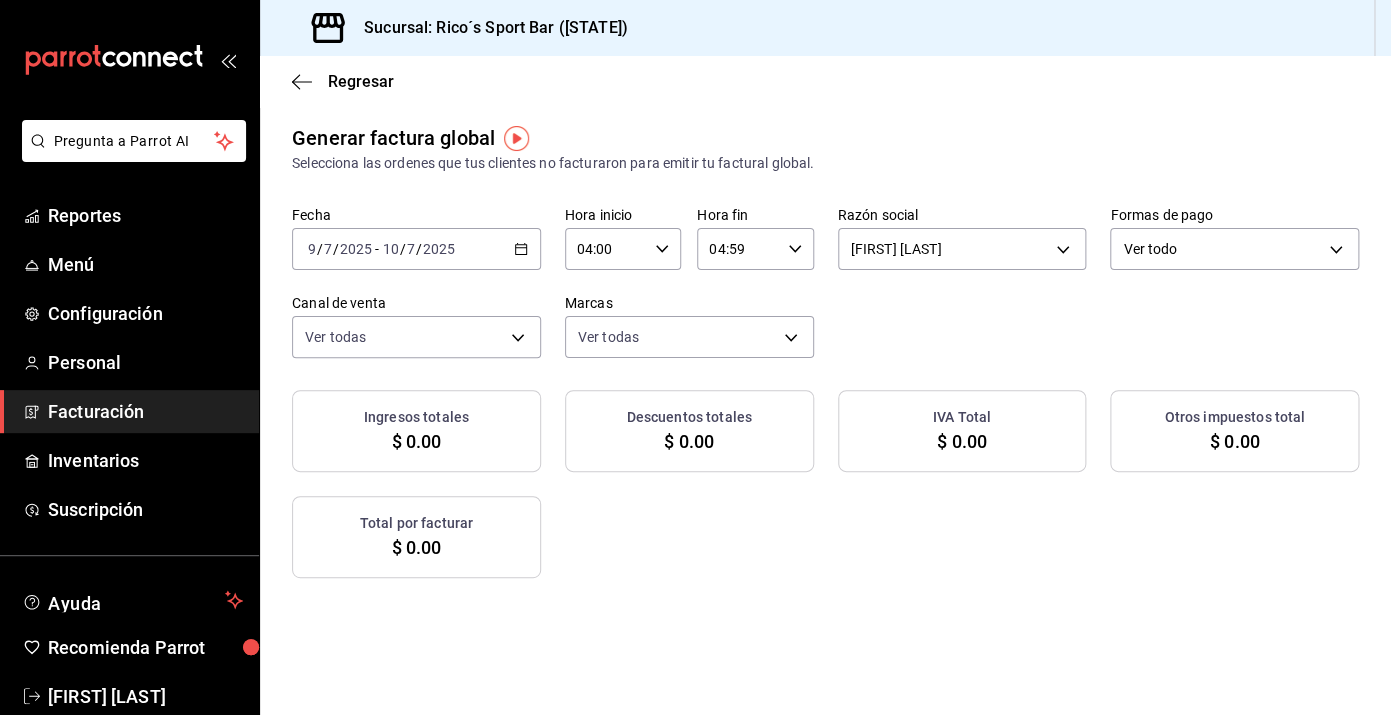 click 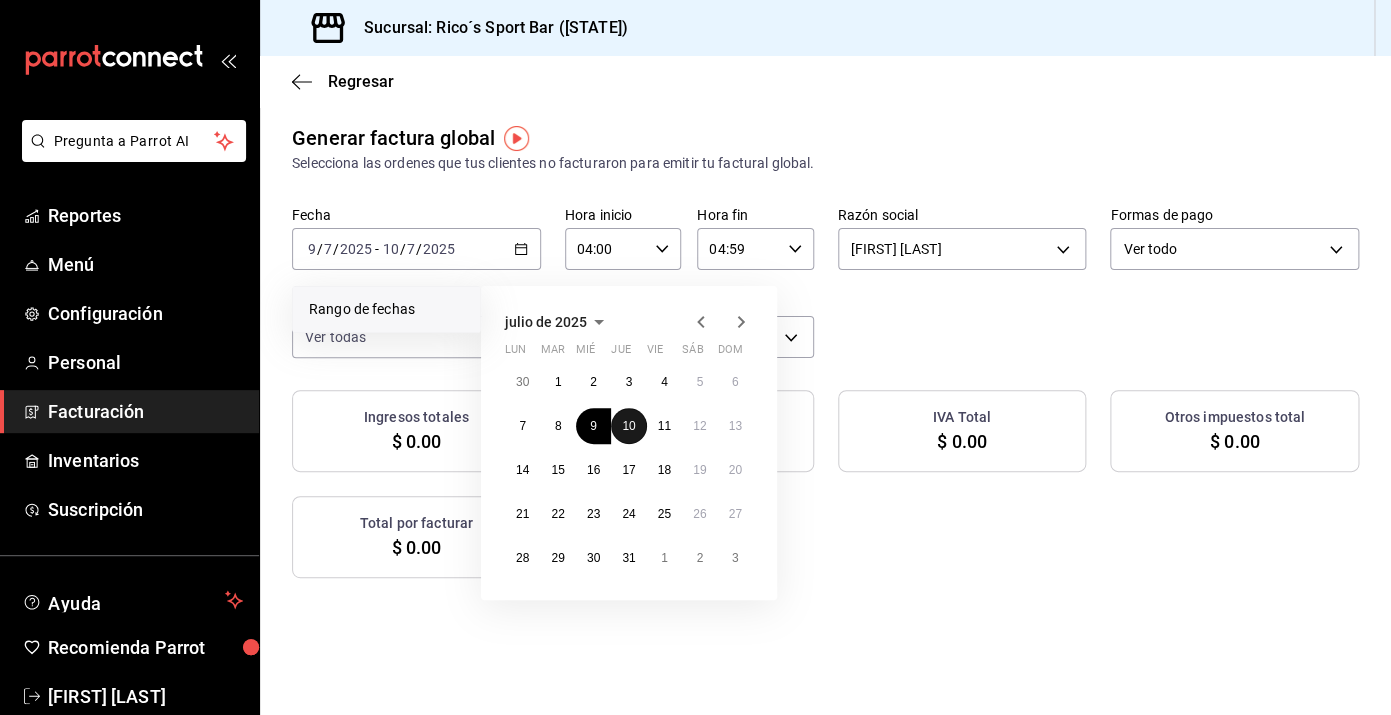 click on "10" at bounding box center (628, 426) 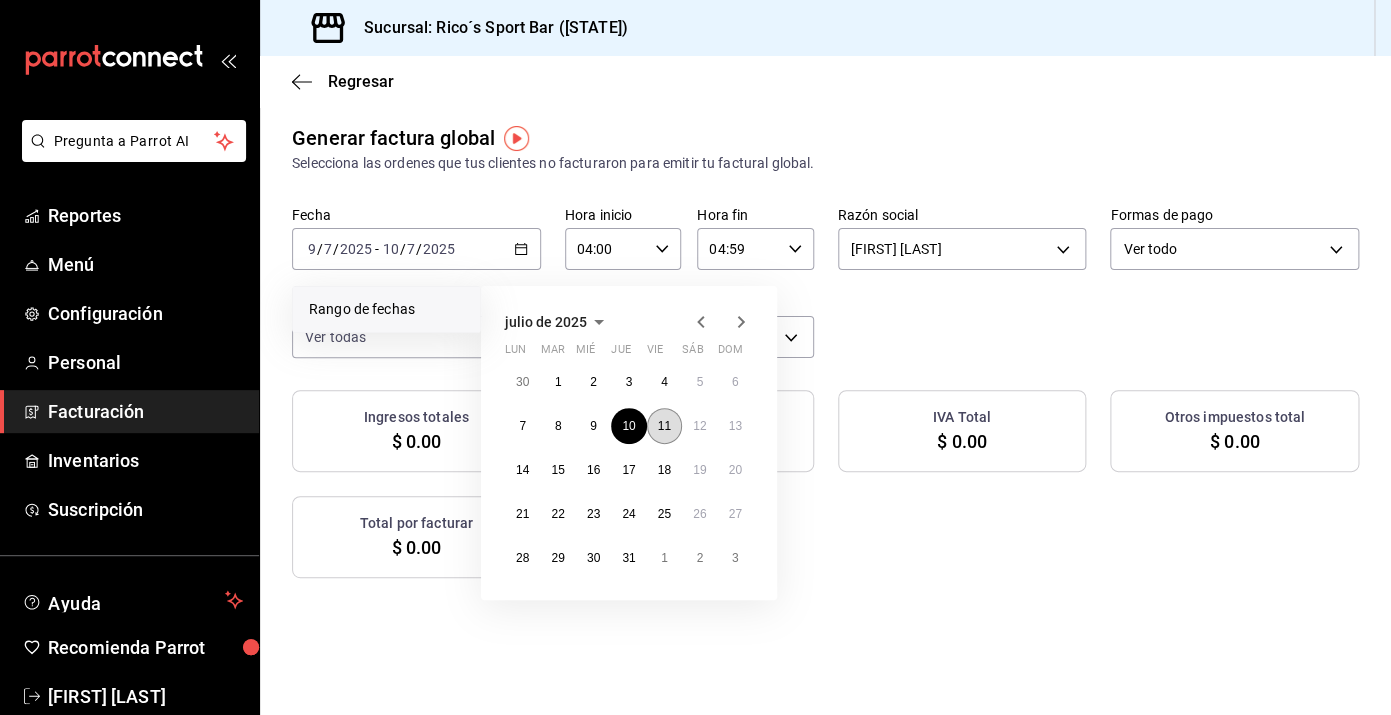 click on "11" at bounding box center (664, 426) 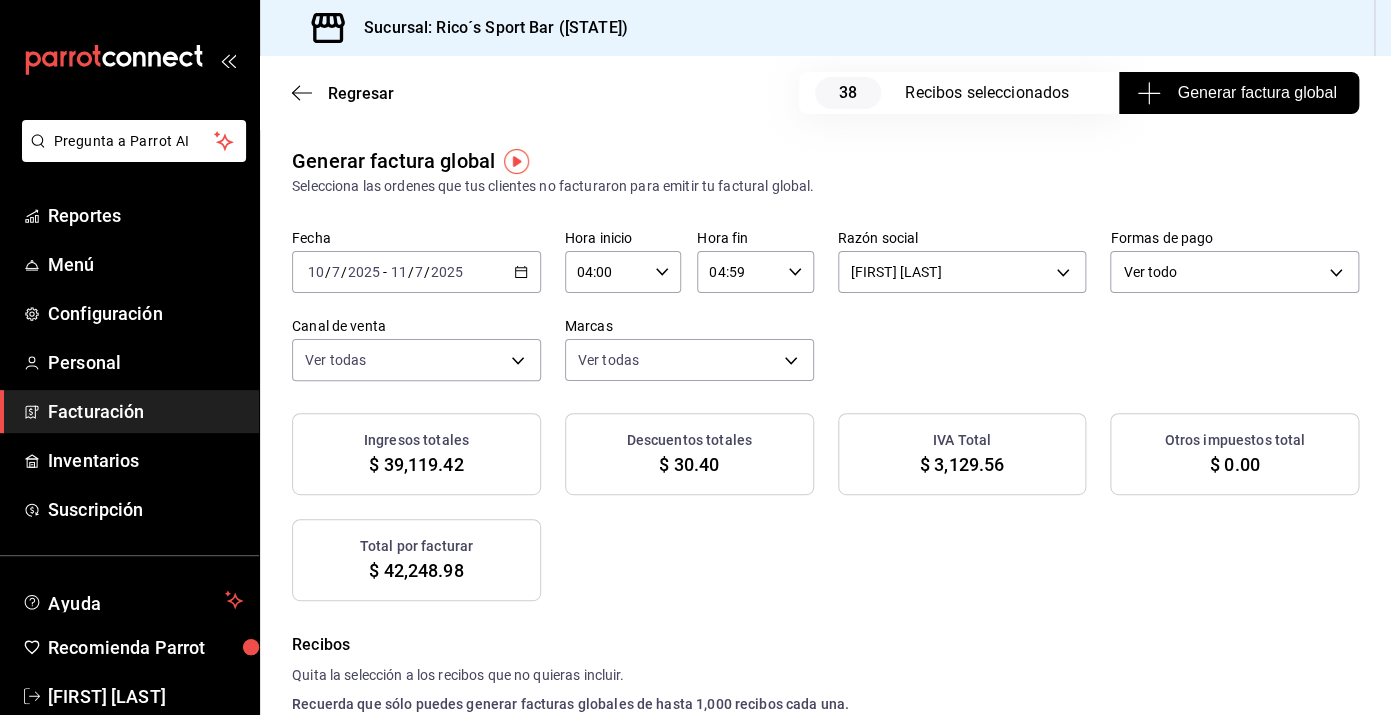 click on "Generar factura global" at bounding box center (1238, 93) 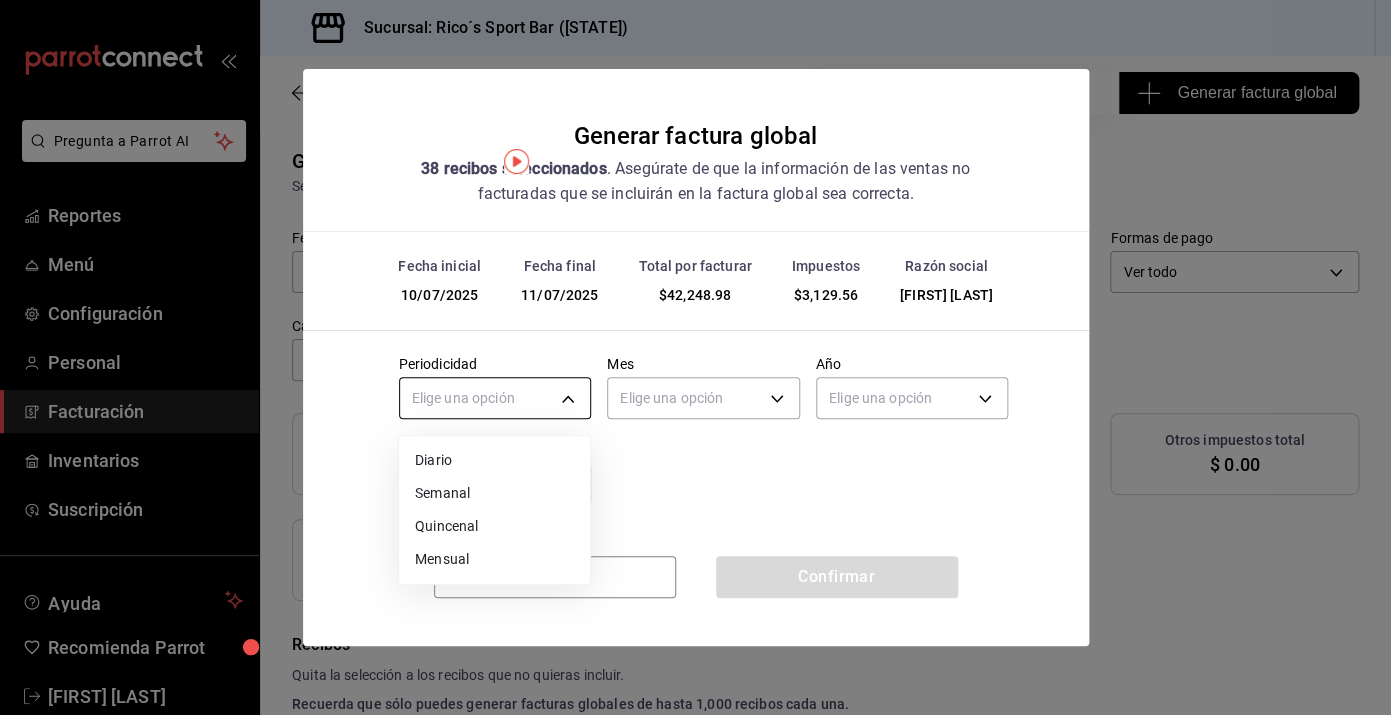 click on "Pregunta a Parrot AI Reportes   Menú   Configuración   Personal   Facturación   Inventarios   Suscripción   Ayuda Recomienda Parrot   [FIRST] [LAST]   Sugerir nueva función   Sucursal: Rico´s Sport Bar (TAMAULIPAS) Regresar 38 Recibos seleccionados Generar factura global Generar factura global Selecciona las ordenes que tus clientes no facturaron para emitir tu factural global. Fecha 2025-07-10 10 / 7 / 2025 - 2025-07-11 11 / 7 / 2025 Hora inicio 04:00 Hora inicio Hora fin 04:59 Hora fin Razón social [FIRST] [LAST] [UUID] Formas de pago Ver todo ALL Canal de venta Ver todas PARROT,UBER_EATS,RAPPI,DIDI_FOOD,ONLINE Marcas Ver todas [UUID] Ingresos totales $ 39,119.42 Descuentos totales $ 30.40 IVA Total $ 3,129.56 Otros impuestos total $ 0.00 Total por facturar $ 42,248.98 Recibos Quita la selección a los recibos que no quieras incluir. Recuerda que sólo puedes generar facturas globales de hasta 1,000 recibos cada una. Fecha # de recibo" at bounding box center (695, 357) 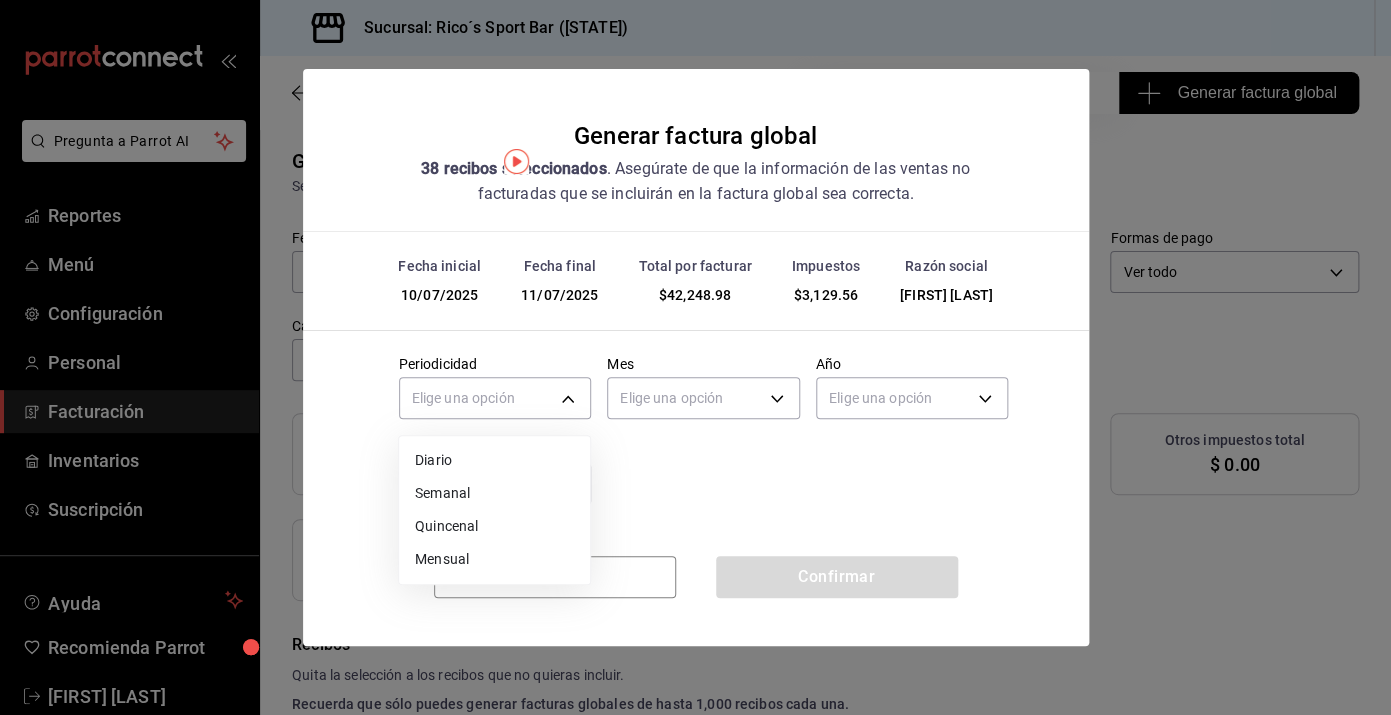 click on "Diario" at bounding box center (494, 460) 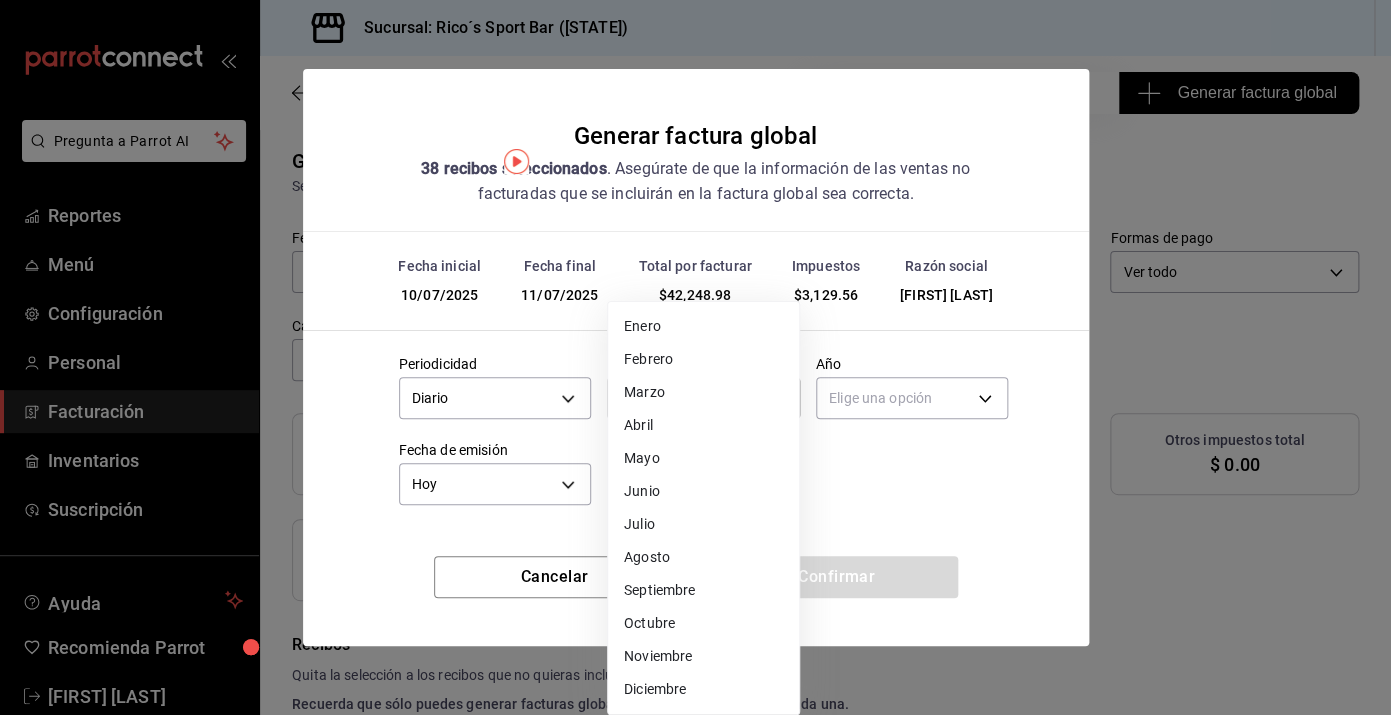 click on "Pregunta a Parrot AI Reportes   Menú   Configuración   Personal   Facturación   Inventarios   Suscripción   Ayuda Recomienda Parrot   [FIRST] [LAST]   Sugerir nueva función   Sucursal: Rico´s Sport Bar (TAMAULIPAS) Regresar 38 Recibos seleccionados Generar factura global Generar factura global Selecciona las ordenes que tus clientes no facturaron para emitir tu factural global. Fecha 2025-07-10 10 / 7 / 2025 - 2025-07-11 11 / 7 / 2025 Hora inicio 04:00 Hora inicio Hora fin 04:59 Hora fin Razón social [FIRST] [LAST] [UUID] Formas de pago Ver todo ALL Canal de venta Ver todas PARROT,UBER_EATS,RAPPI,DIDI_FOOD,ONLINE Marcas Ver todas [UUID] Ingresos totales $ 39,119.42 Descuentos totales $ 30.40 IVA Total $ 3,129.56 Otros impuestos total $ 0.00 Total por facturar $ 42,248.98 Recibos Quita la selección a los recibos que no quieras incluir. Recuerda que sólo puedes generar facturas globales de hasta 1,000 recibos cada una. Fecha # de recibo" at bounding box center (695, 357) 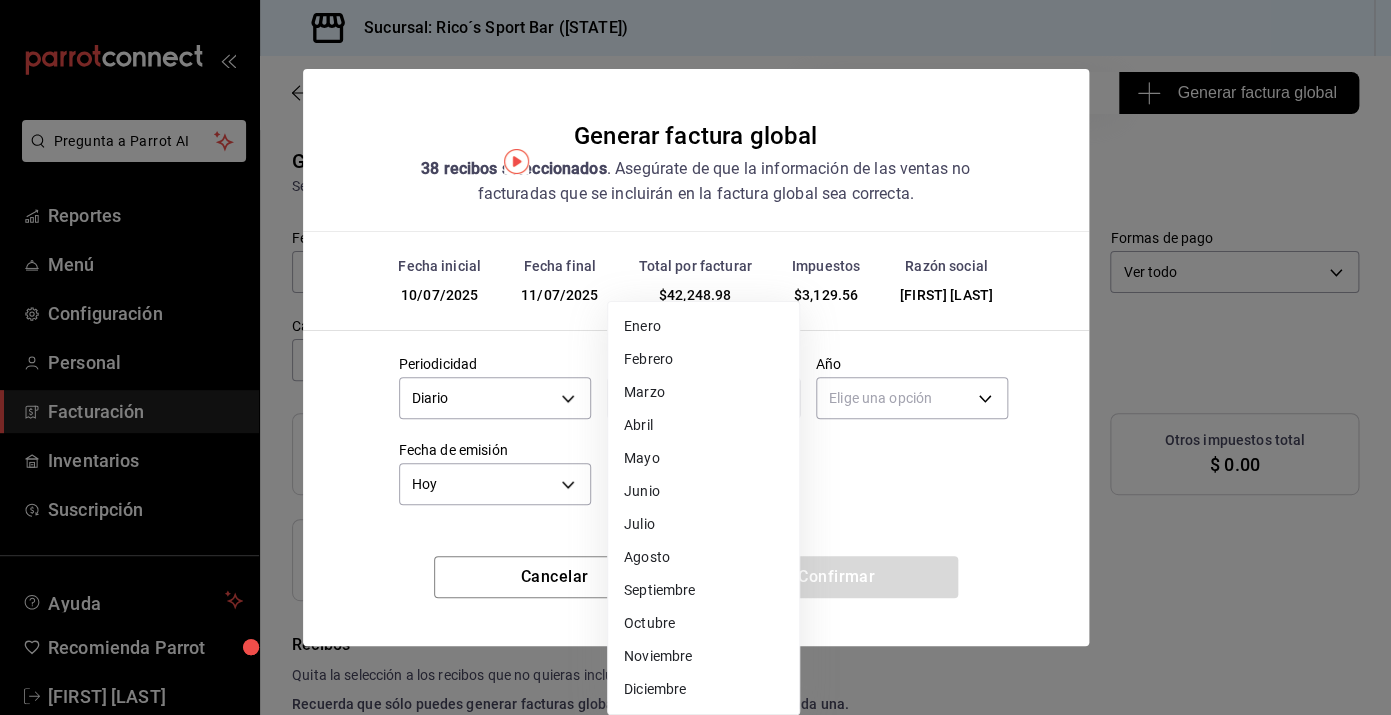 click on "Julio" at bounding box center (703, 524) 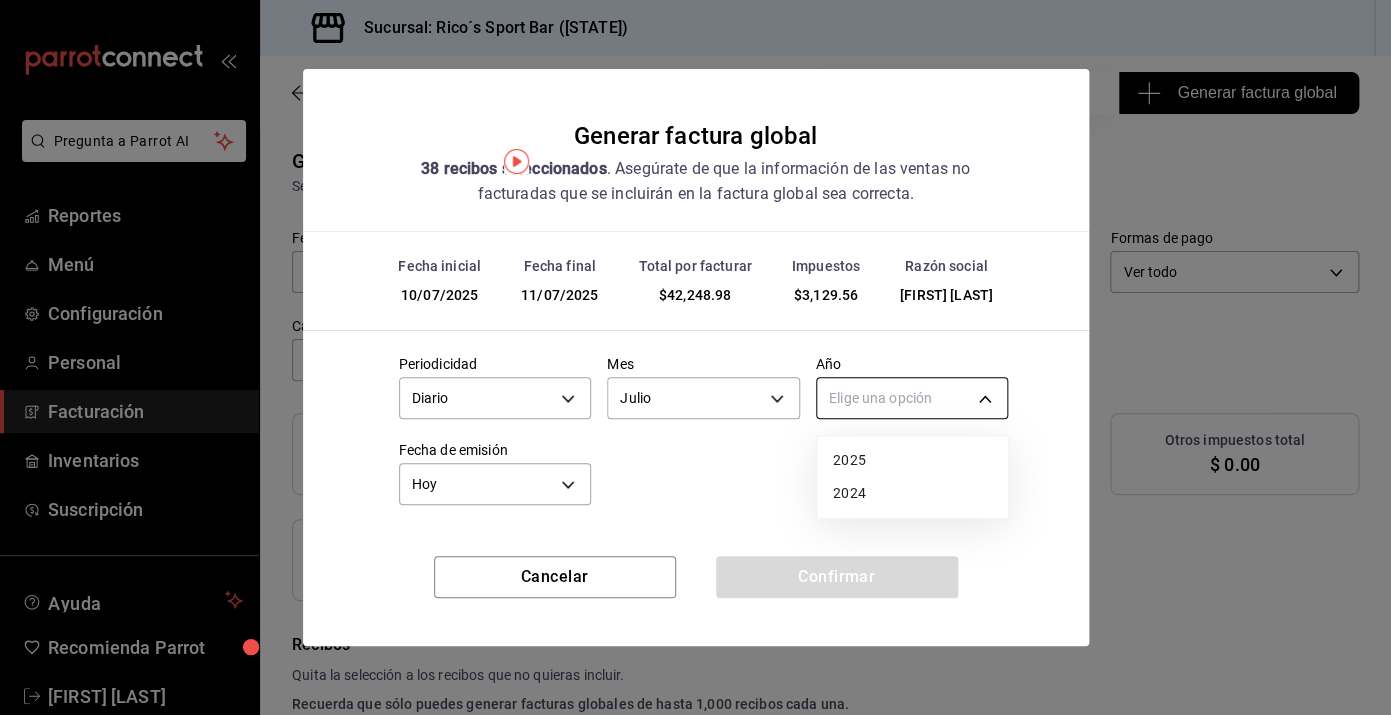 click on "Pregunta a Parrot AI Reportes   Menú   Configuración   Personal   Facturación   Inventarios   Suscripción   Ayuda Recomienda Parrot   [FIRST] [LAST]   Sugerir nueva función   Sucursal: Rico´s Sport Bar (TAMAULIPAS) Regresar 38 Recibos seleccionados Generar factura global Generar factura global Selecciona las ordenes que tus clientes no facturaron para emitir tu factural global. Fecha 2025-07-10 10 / 7 / 2025 - 2025-07-11 11 / 7 / 2025 Hora inicio 04:00 Hora inicio Hora fin 04:59 Hora fin Razón social [FIRST] [LAST] [UUID] Formas de pago Ver todo ALL Canal de venta Ver todas PARROT,UBER_EATS,RAPPI,DIDI_FOOD,ONLINE Marcas Ver todas [UUID] Ingresos totales $ 39,119.42 Descuentos totales $ 30.40 IVA Total $ 3,129.56 Otros impuestos total $ 0.00 Total por facturar $ 42,248.98 Recibos Quita la selección a los recibos que no quieras incluir. Recuerda que sólo puedes generar facturas globales de hasta 1,000 recibos cada una. Fecha # de recibo" at bounding box center (695, 357) 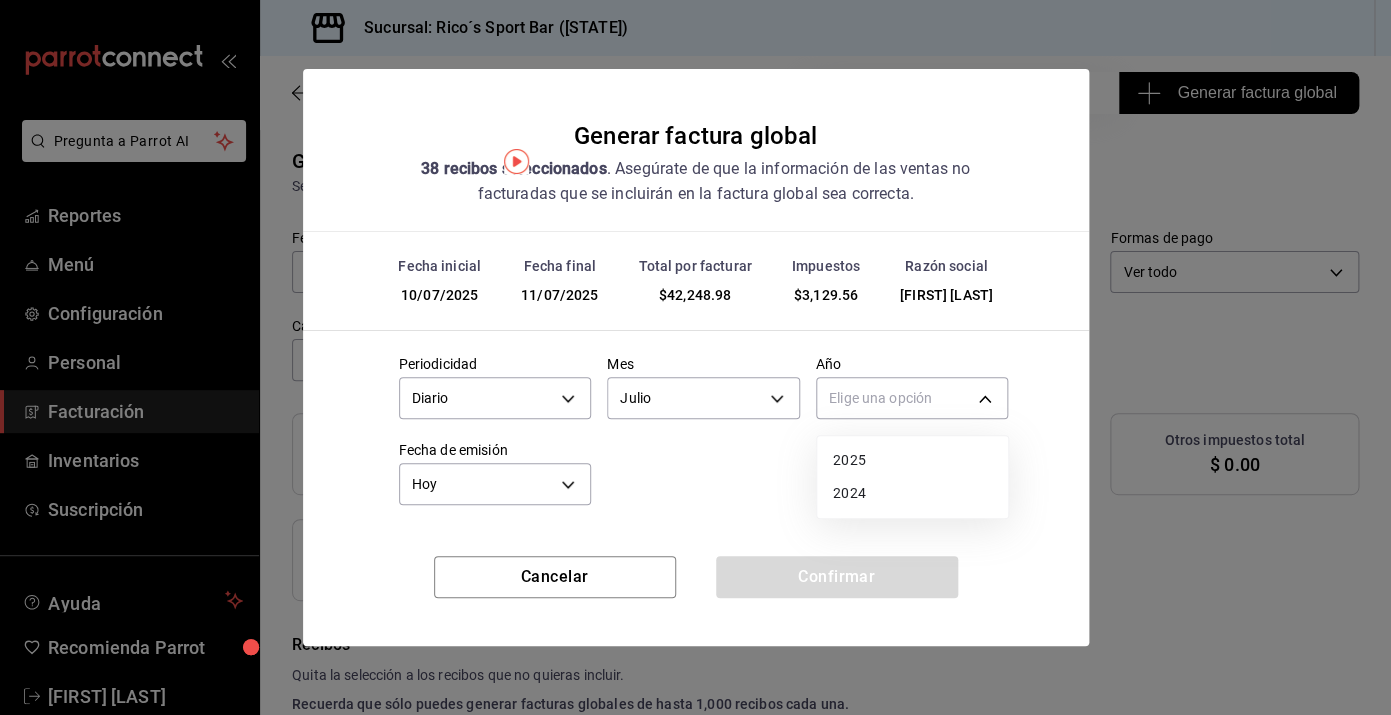 click on "2025" at bounding box center [912, 460] 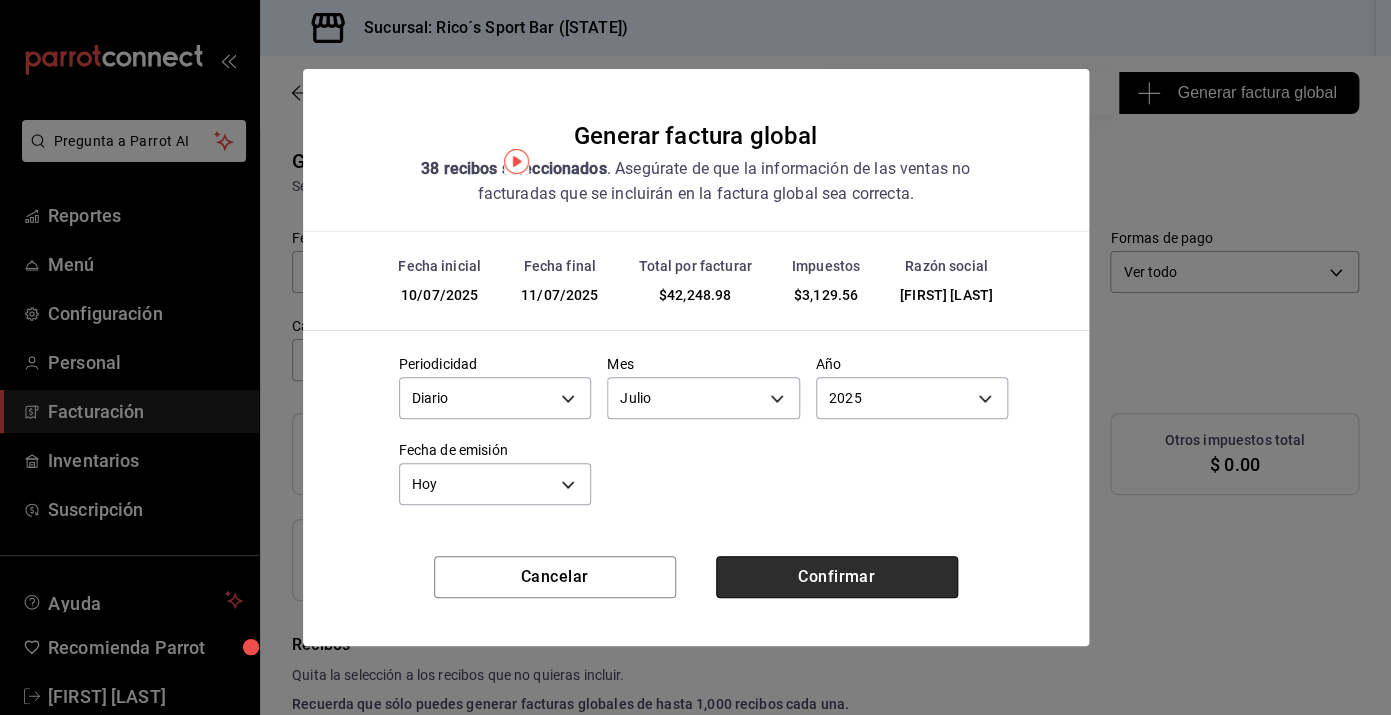 click on "Confirmar" at bounding box center (837, 577) 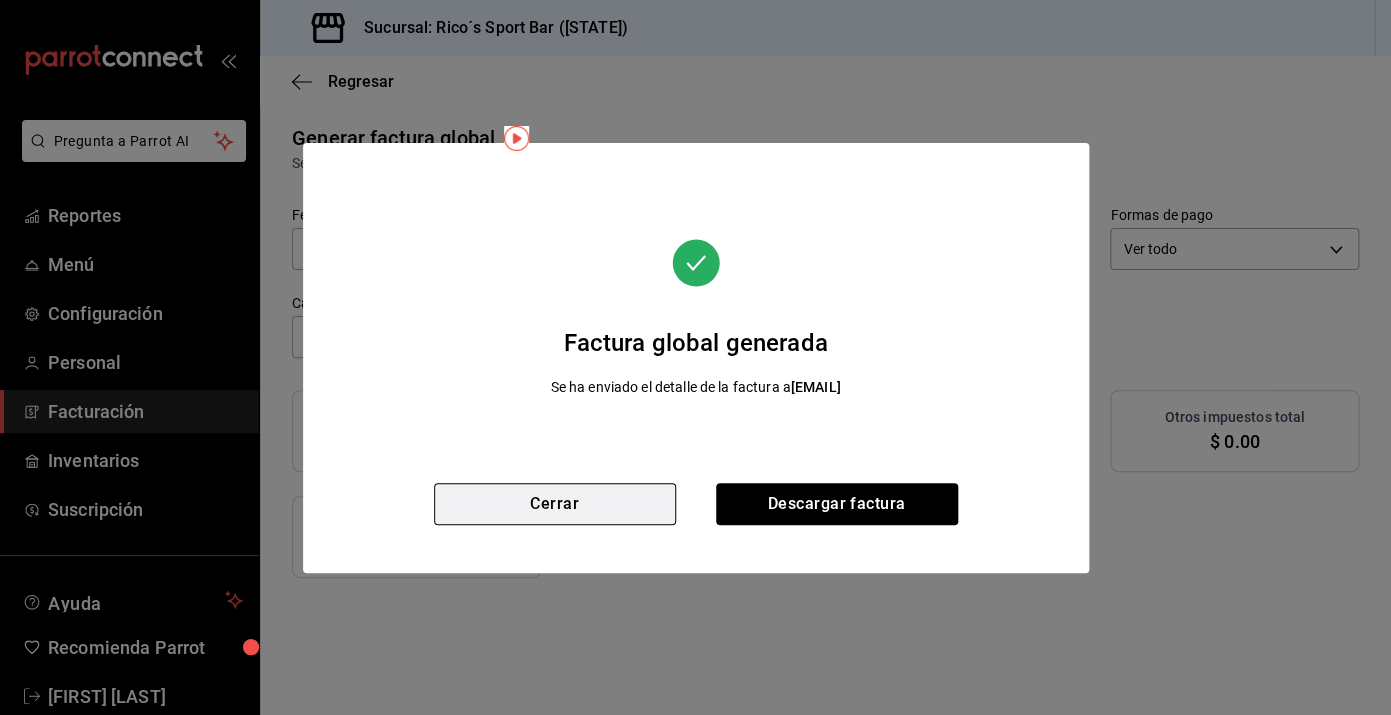 click on "Cerrar" at bounding box center [555, 504] 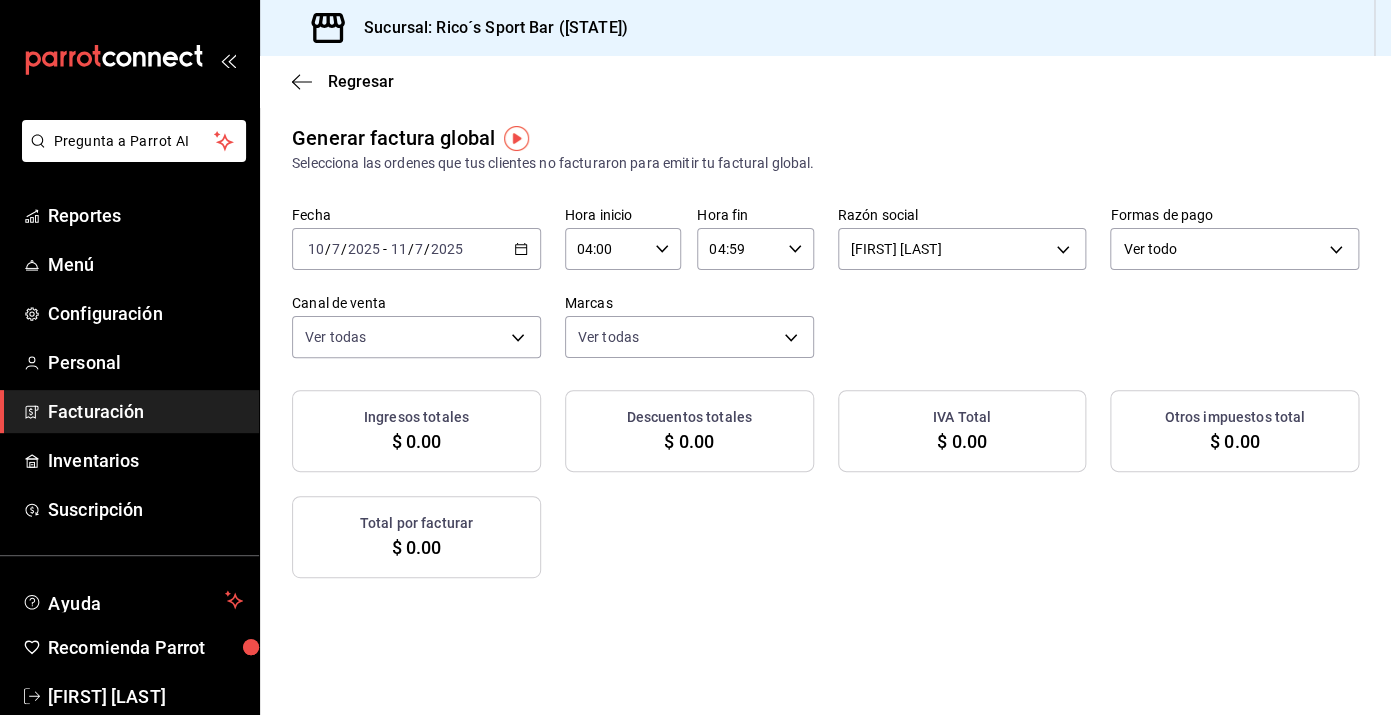 click 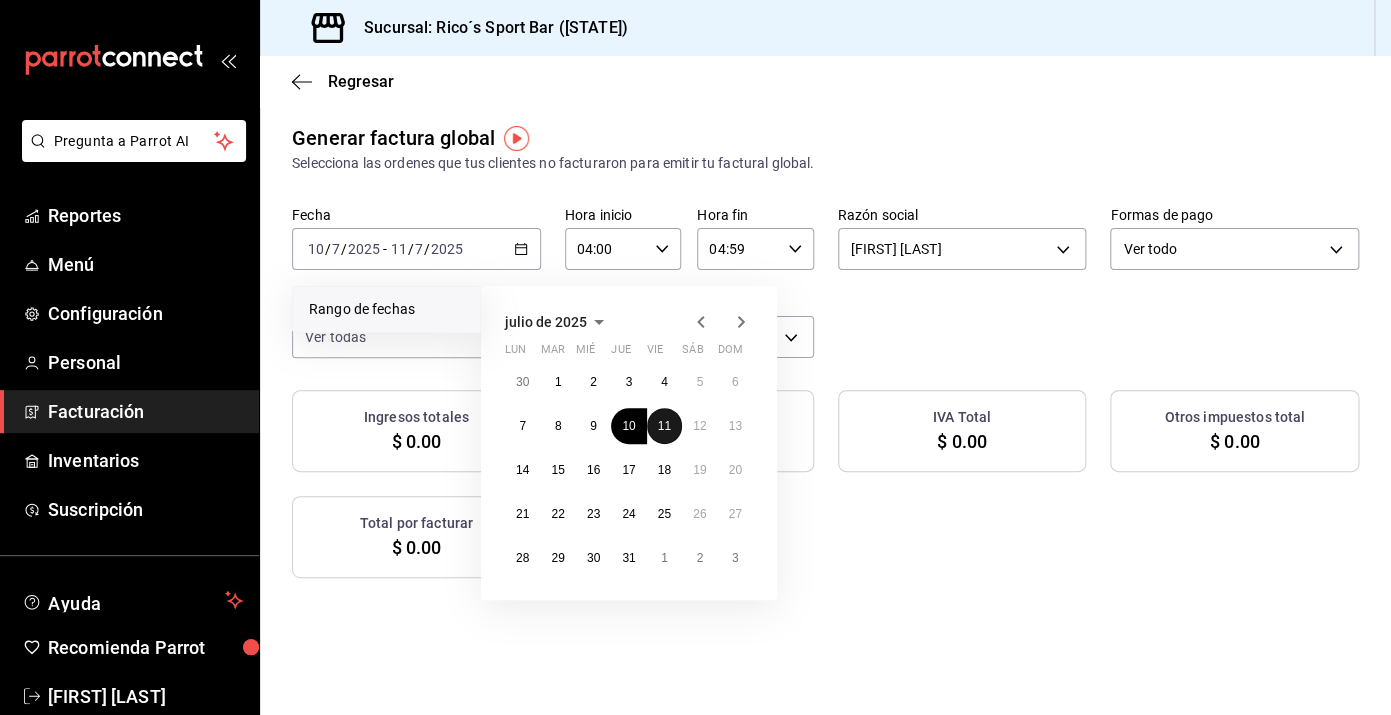 click on "11" at bounding box center [664, 426] 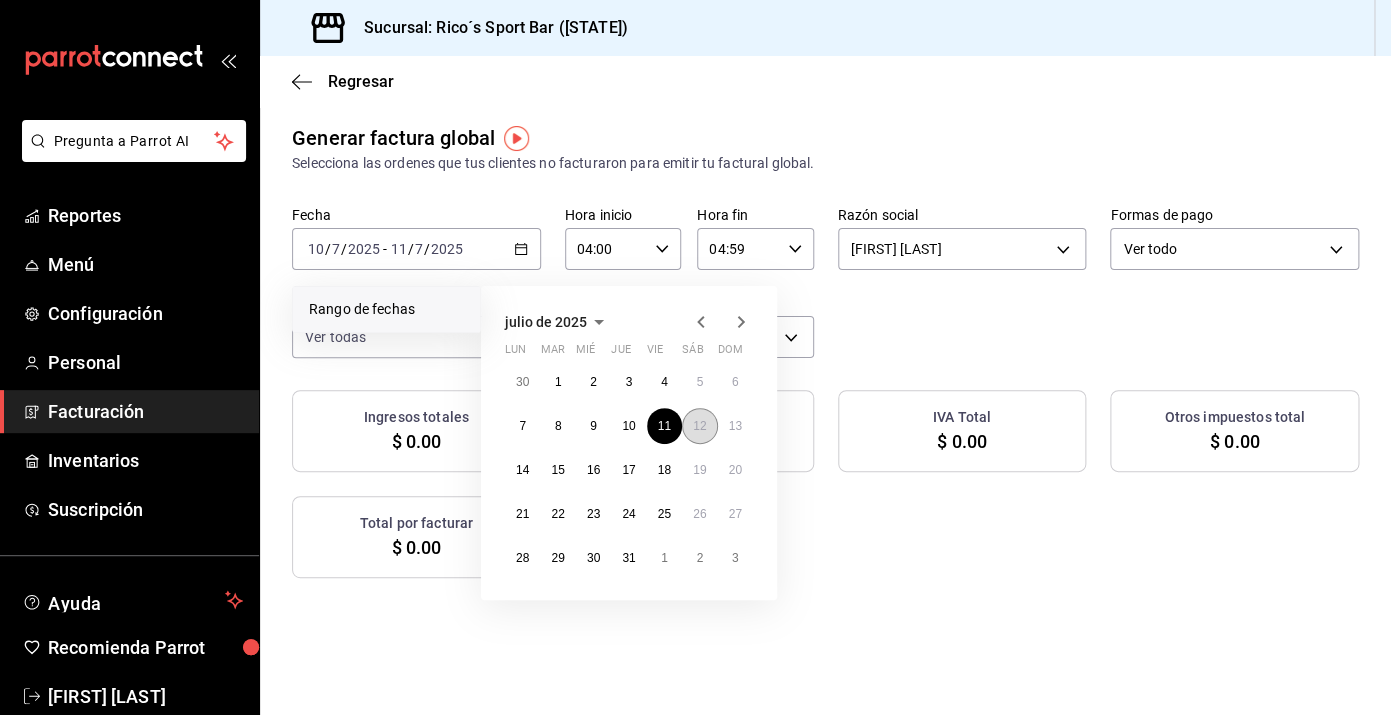 click on "12" at bounding box center [699, 426] 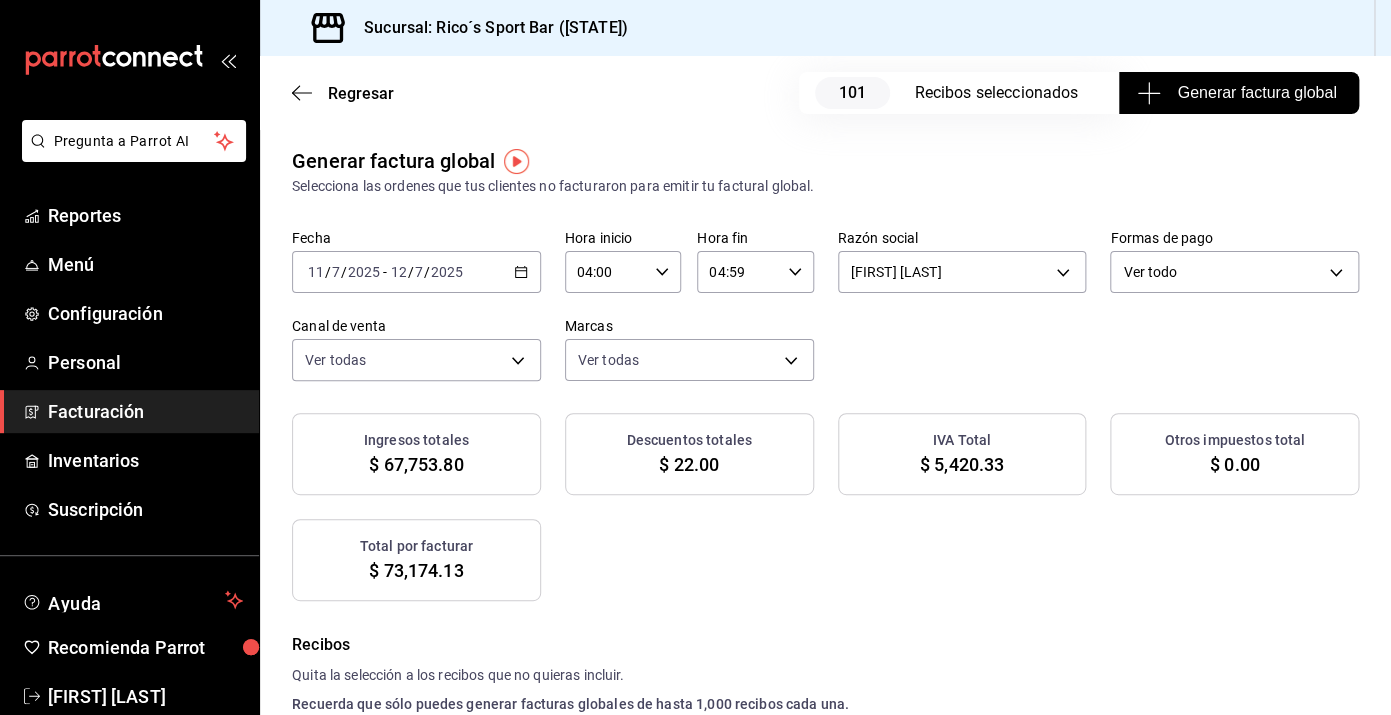 click on "Generar factura global" at bounding box center [1238, 93] 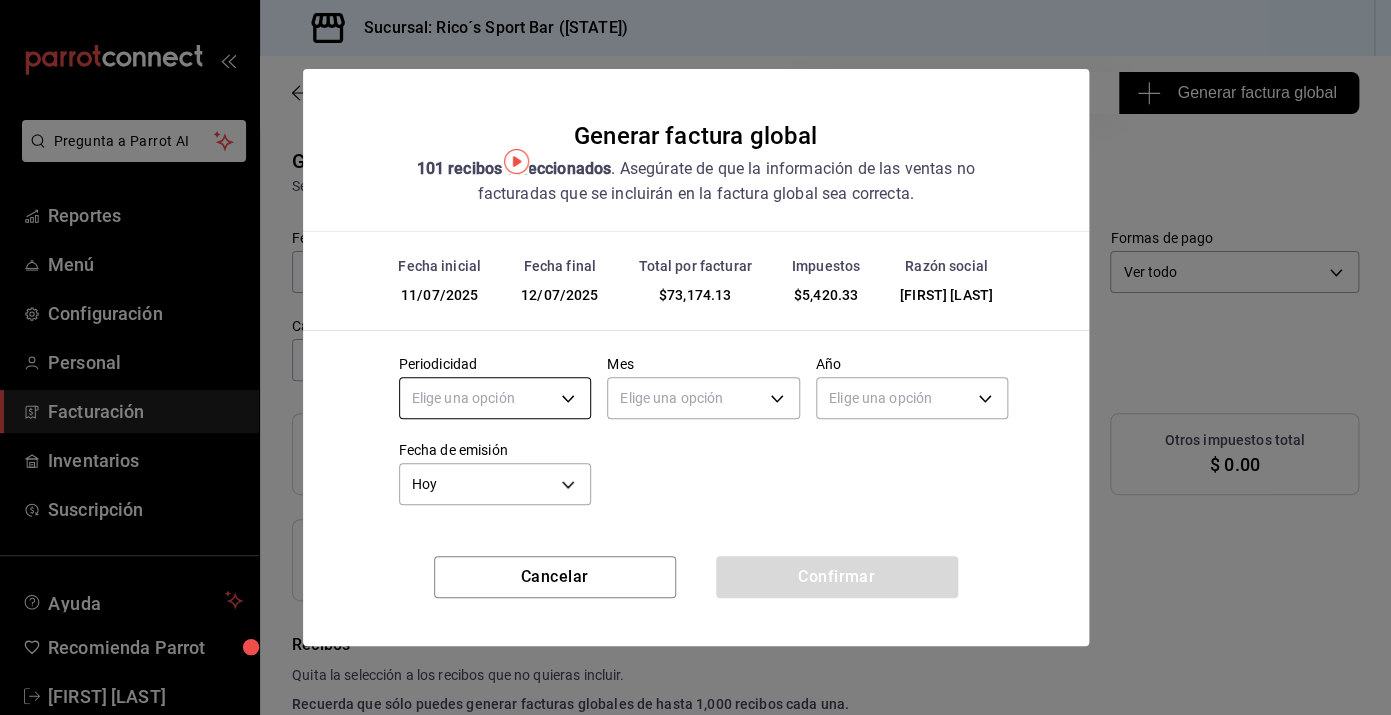 click on "Pregunta a Parrot AI Reportes   Menú   Configuración   Personal   Facturación   Inventarios   Suscripción   Ayuda Recomienda Parrot   [FIRST] [LAST]   Sugerir nueva función   Sucursal: Rico´s Sport Bar ([STATE]) Regresar 101 Recibos seleccionados Generar factura global Generar factura global Selecciona las ordenes que tus clientes no facturaron para emitir tu factural global. Fecha 2025-07-11 11 / 7 / 2025 - 2025-07-12 12 / 7 / 2025 Hora inicio 04:00 Hora inicio Hora fin 04:59 Hora fin Razón social [FIRST] [LAST] [UUID] Formas de pago Ver todo ALL Canal de venta Ver todas PARROT,UBER_EATS,RAPPI,DIDI_FOOD,ONLINE Marcas Ver todas [UUID] Ingresos totales $ 67,753.80 Descuentos totales $ 22.00 IVA Total $ 5,420.33 Otros impuestos total $ 0.00 Total por facturar $ 73,174.13 Recibos Quita la selección a los recibos que no quieras incluir. Recuerda que sólo puedes generar facturas globales de hasta 1,000 recibos cada una. Fecha Subtotal" at bounding box center (695, 357) 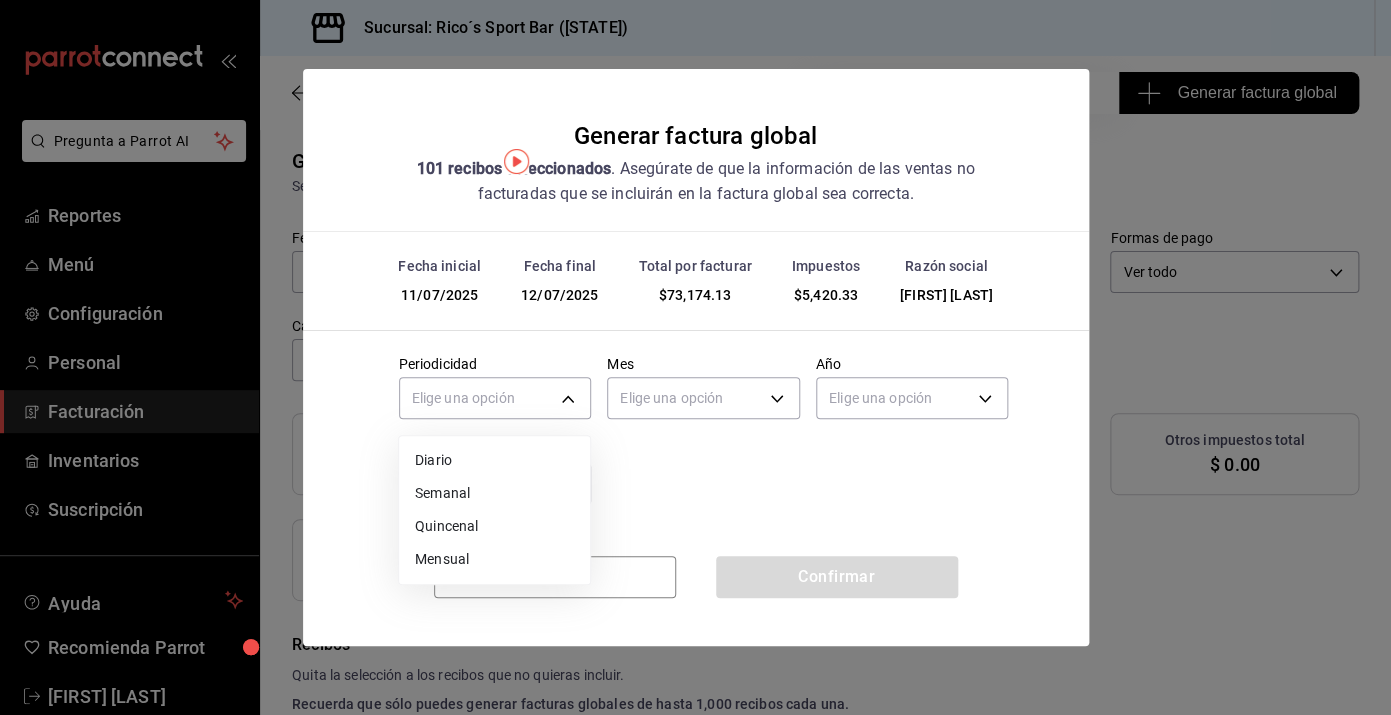 click on "Diario" at bounding box center (494, 460) 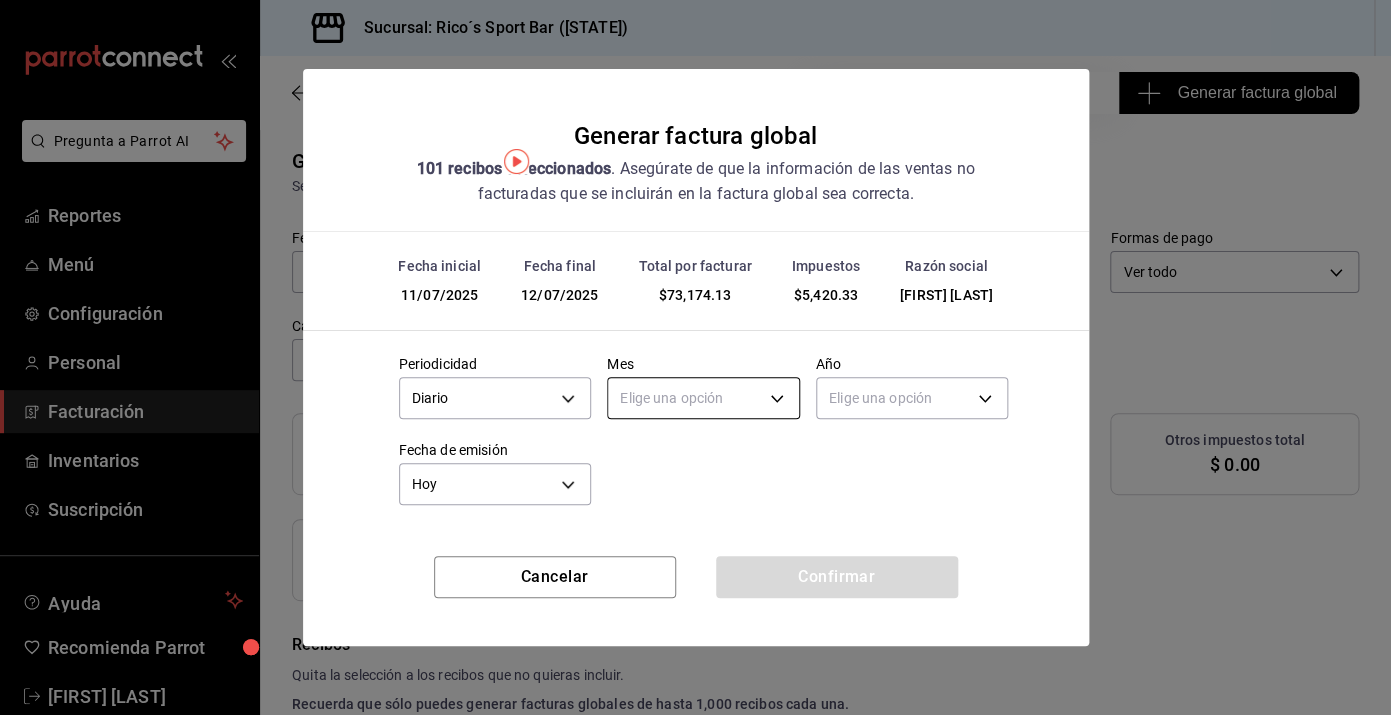click on "Pregunta a Parrot AI Reportes   Menú   Configuración   Personal   Facturación   Inventarios   Suscripción   Ayuda Recomienda Parrot   [FIRST] [LAST]   Sugerir nueva función   Sucursal: Rico´s Sport Bar ([STATE]) Regresar 101 Recibos seleccionados Generar factura global Generar factura global Selecciona las ordenes que tus clientes no facturaron para emitir tu factural global. Fecha 2025-07-11 11 / 7 / 2025 - 2025-07-12 12 / 7 / 2025 Hora inicio 04:00 Hora inicio Hora fin 04:59 Hora fin Razón social [FIRST] [LAST] [UUID] Formas de pago Ver todo ALL Canal de venta Ver todas PARROT,UBER_EATS,RAPPI,DIDI_FOOD,ONLINE Marcas Ver todas [UUID] Ingresos totales $ 67,753.80 Descuentos totales $ 22.00 IVA Total $ 5,420.33 Otros impuestos total $ 0.00 Total por facturar $ 73,174.13 Recibos Quita la selección a los recibos que no quieras incluir. Recuerda que sólo puedes generar facturas globales de hasta 1,000 recibos cada una. Fecha Subtotal" at bounding box center [695, 357] 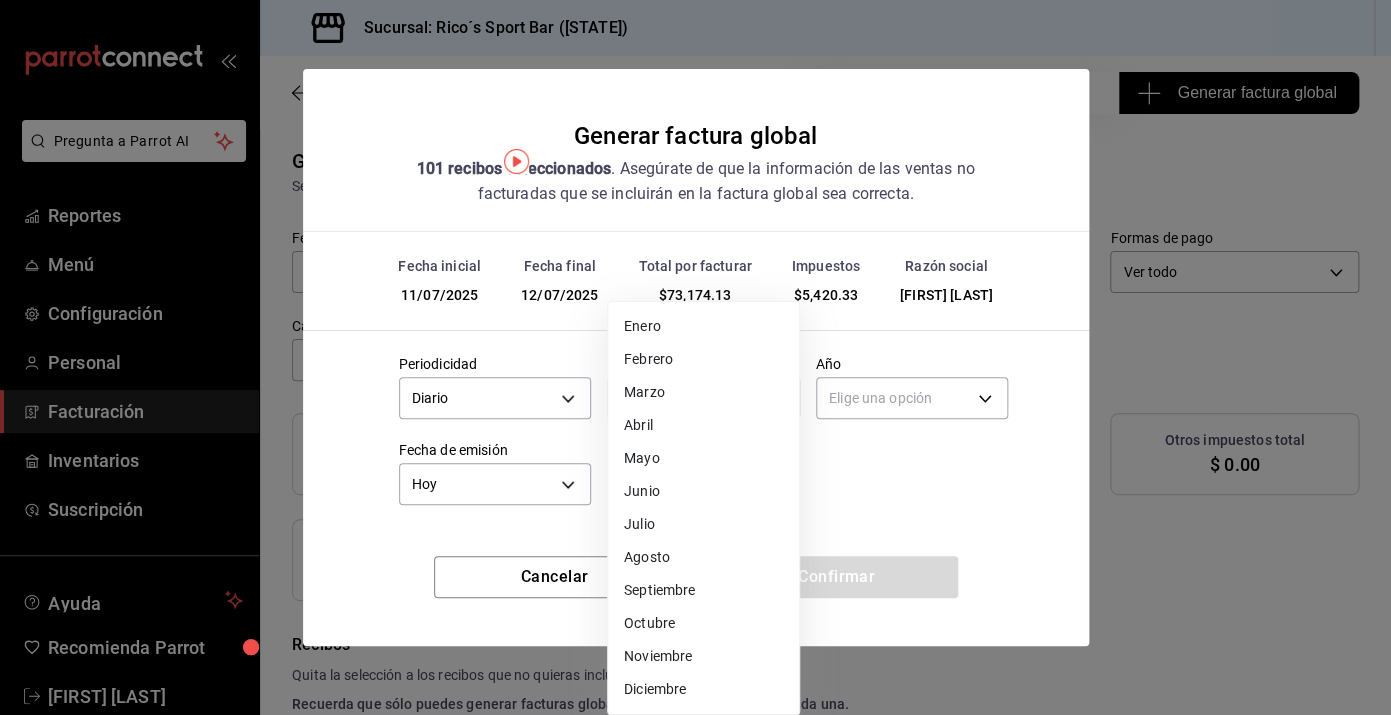 click on "Julio" at bounding box center (703, 524) 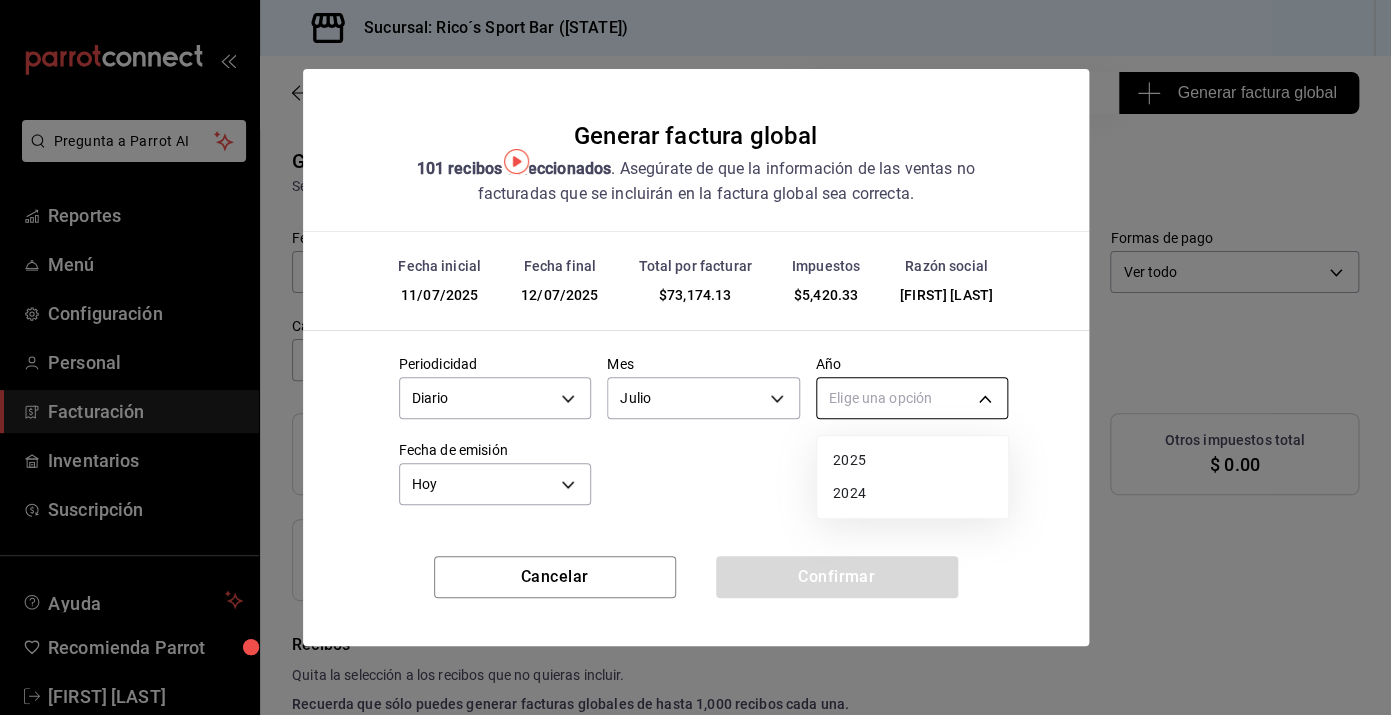 click on "Pregunta a Parrot AI Reportes   Menú   Configuración   Personal   Facturación   Inventarios   Suscripción   Ayuda Recomienda Parrot   [FIRST] [LAST]   Sugerir nueva función   Sucursal: Rico´s Sport Bar ([STATE]) Regresar 101 Recibos seleccionados Generar factura global Generar factura global Selecciona las ordenes que tus clientes no facturaron para emitir tu factural global. Fecha 2025-07-11 11 / 7 / 2025 - 2025-07-12 12 / 7 / 2025 Hora inicio 04:00 Hora inicio Hora fin 04:59 Hora fin Razón social [FIRST] [LAST] [UUID] Formas de pago Ver todo ALL Canal de venta Ver todas PARROT,UBER_EATS,RAPPI,DIDI_FOOD,ONLINE Marcas Ver todas [UUID] Ingresos totales $ 67,753.80 Descuentos totales $ 22.00 IVA Total $ 5,420.33 Otros impuestos total $ 0.00 Total por facturar $ 73,174.13 Recibos Quita la selección a los recibos que no quieras incluir. Recuerda que sólo puedes generar facturas globales de hasta 1,000 recibos cada una. Fecha Subtotal" at bounding box center (695, 357) 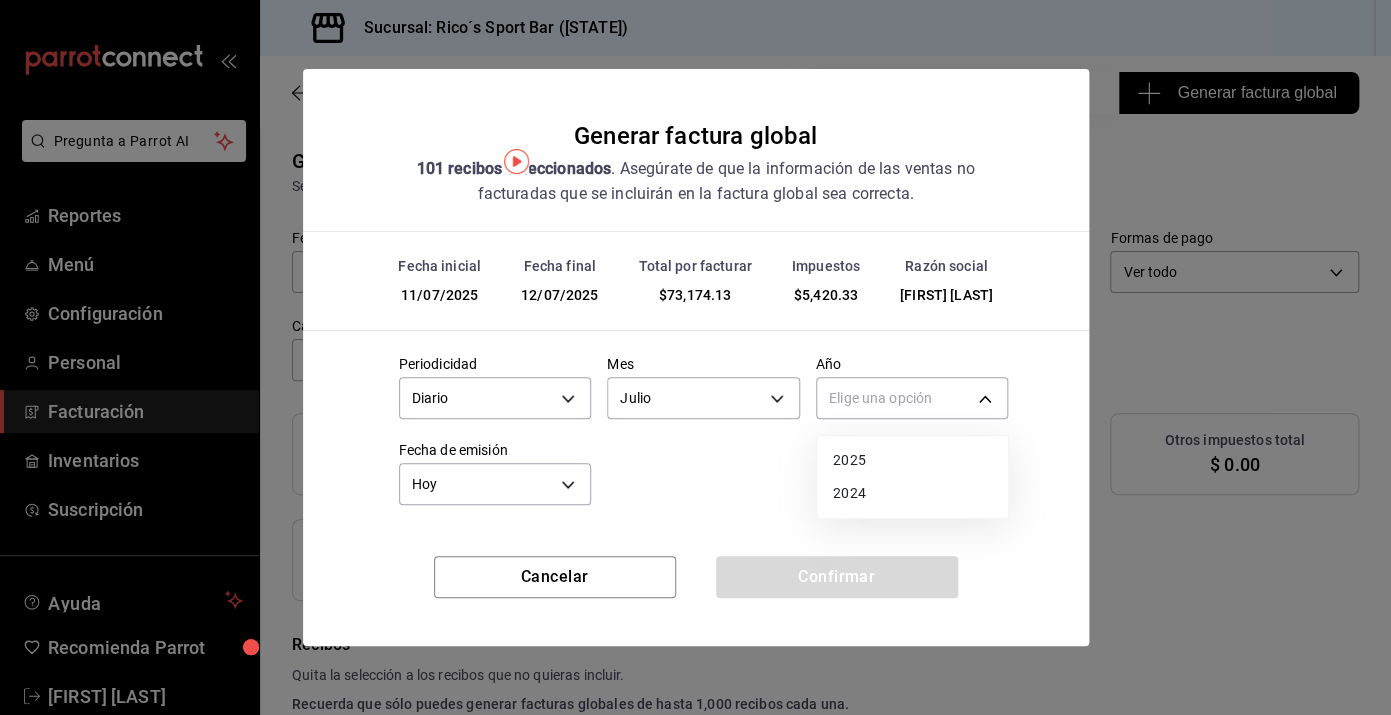 click on "2025" at bounding box center (912, 460) 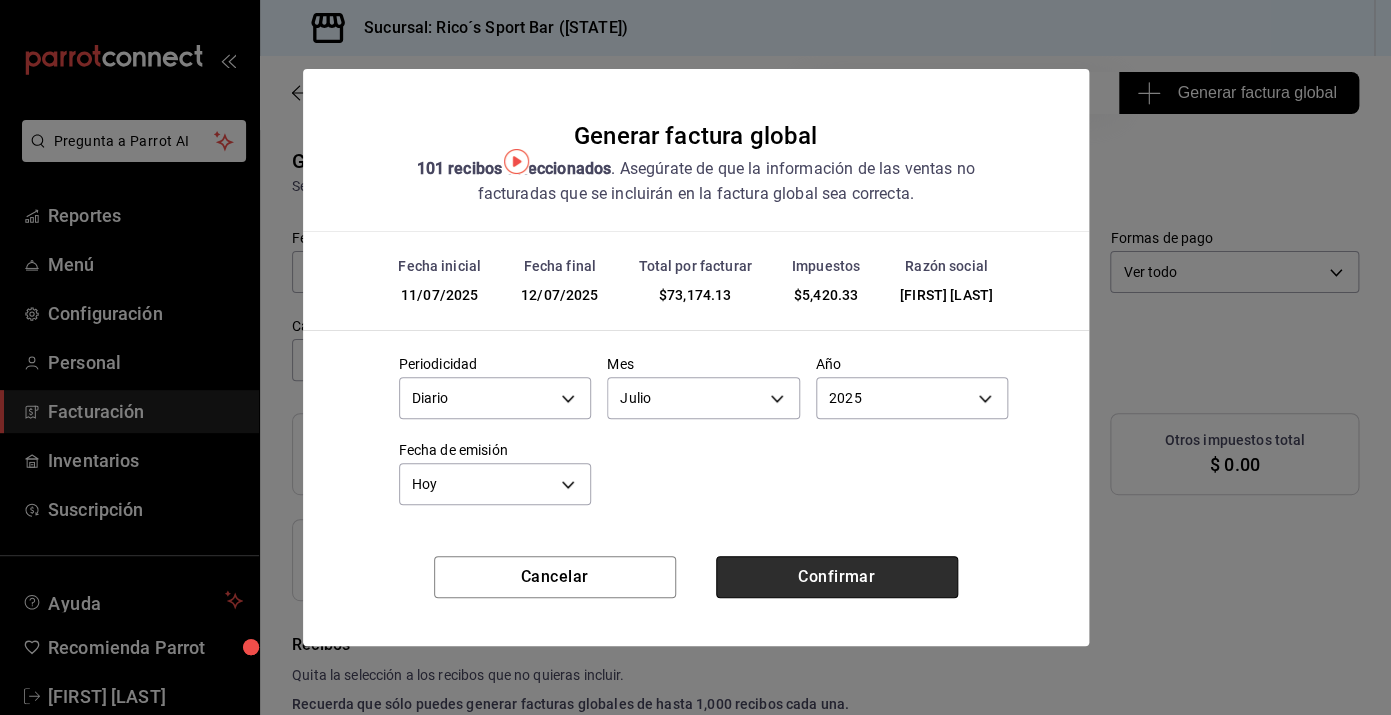 click on "Confirmar" at bounding box center (837, 577) 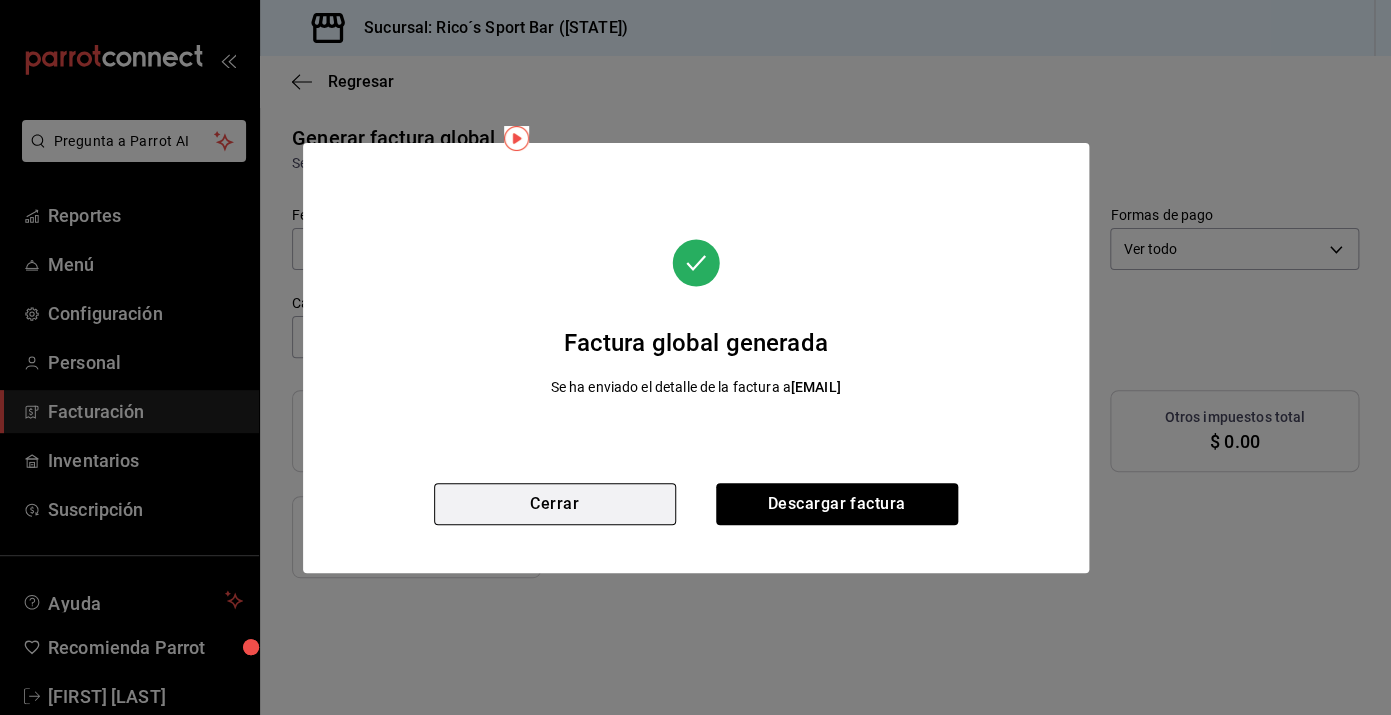 click on "Cerrar" at bounding box center (555, 504) 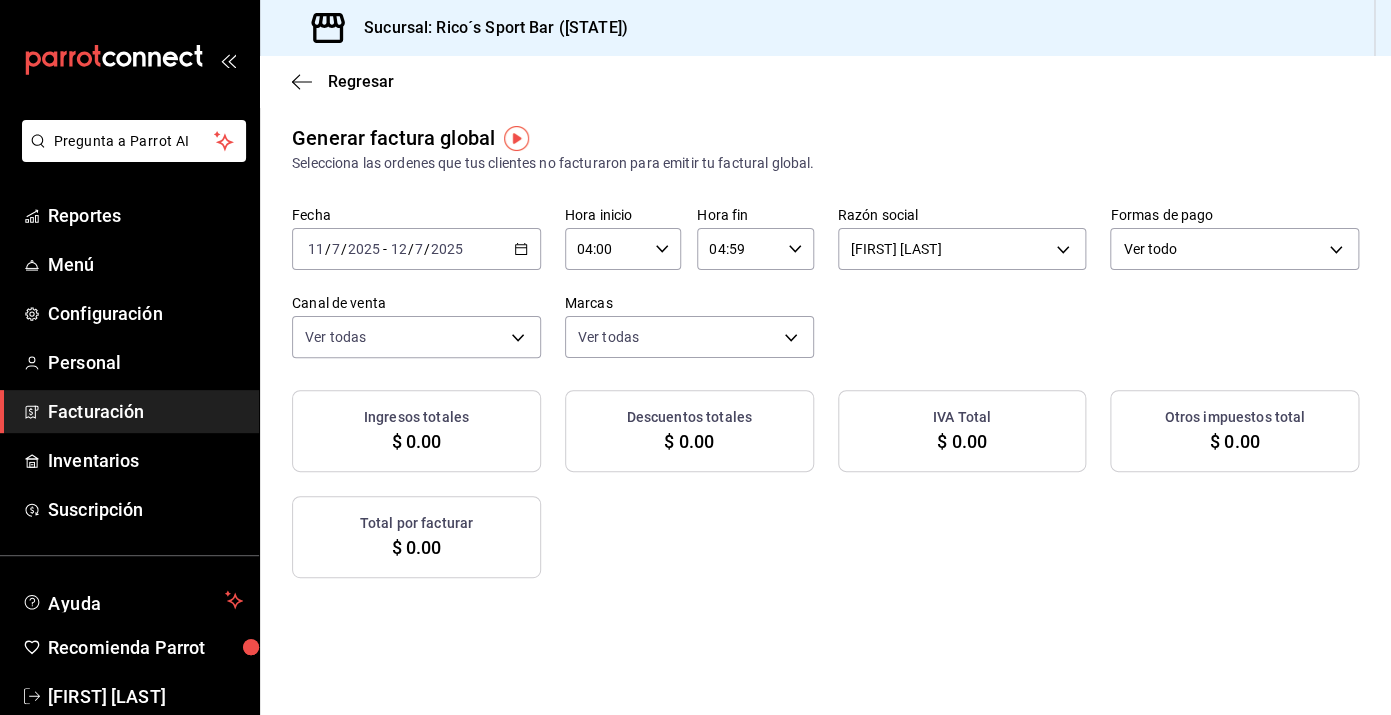 click 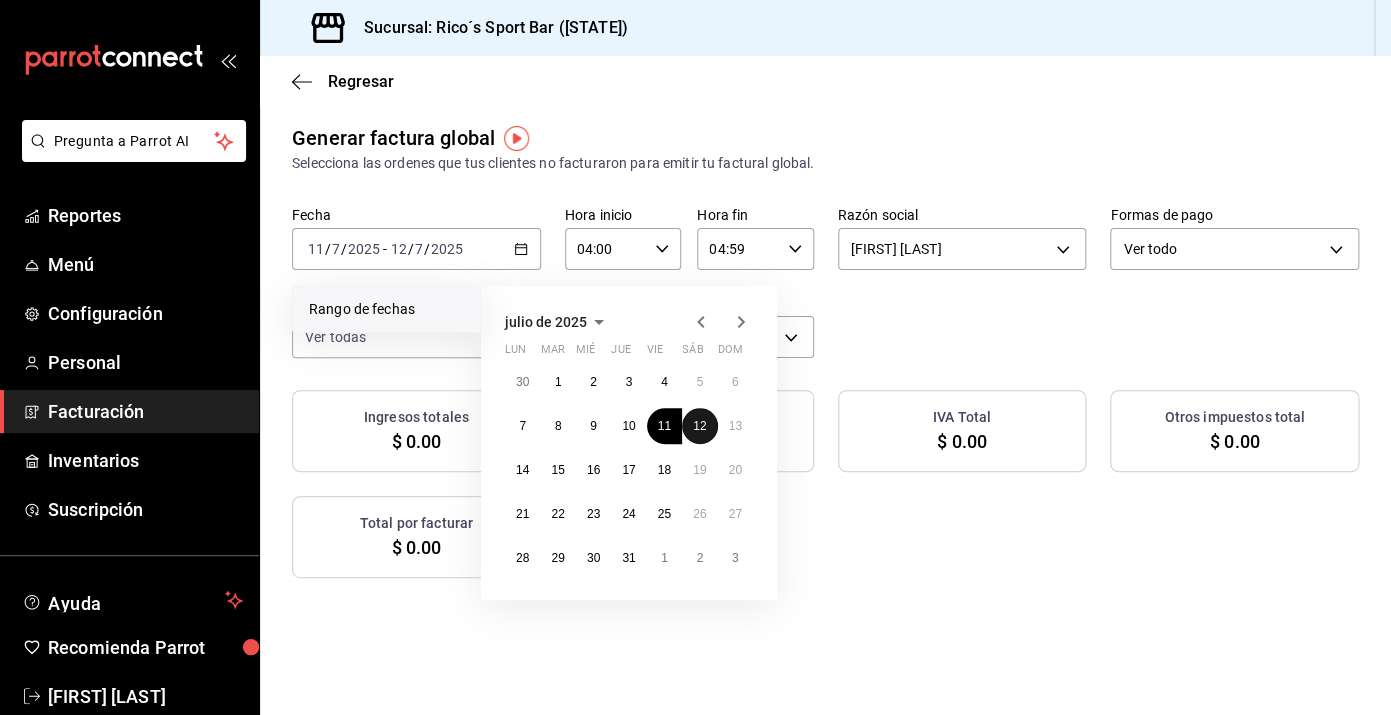 click on "12" at bounding box center [699, 426] 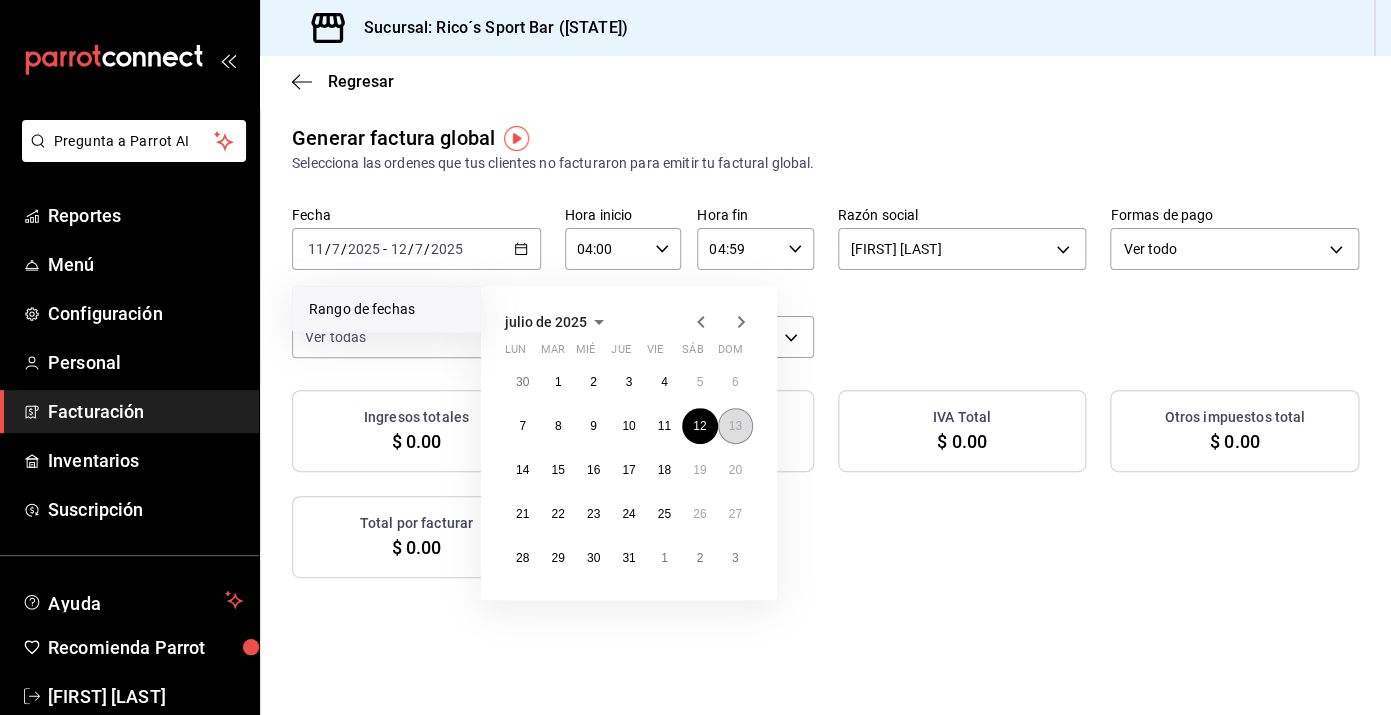 click on "13" at bounding box center [735, 426] 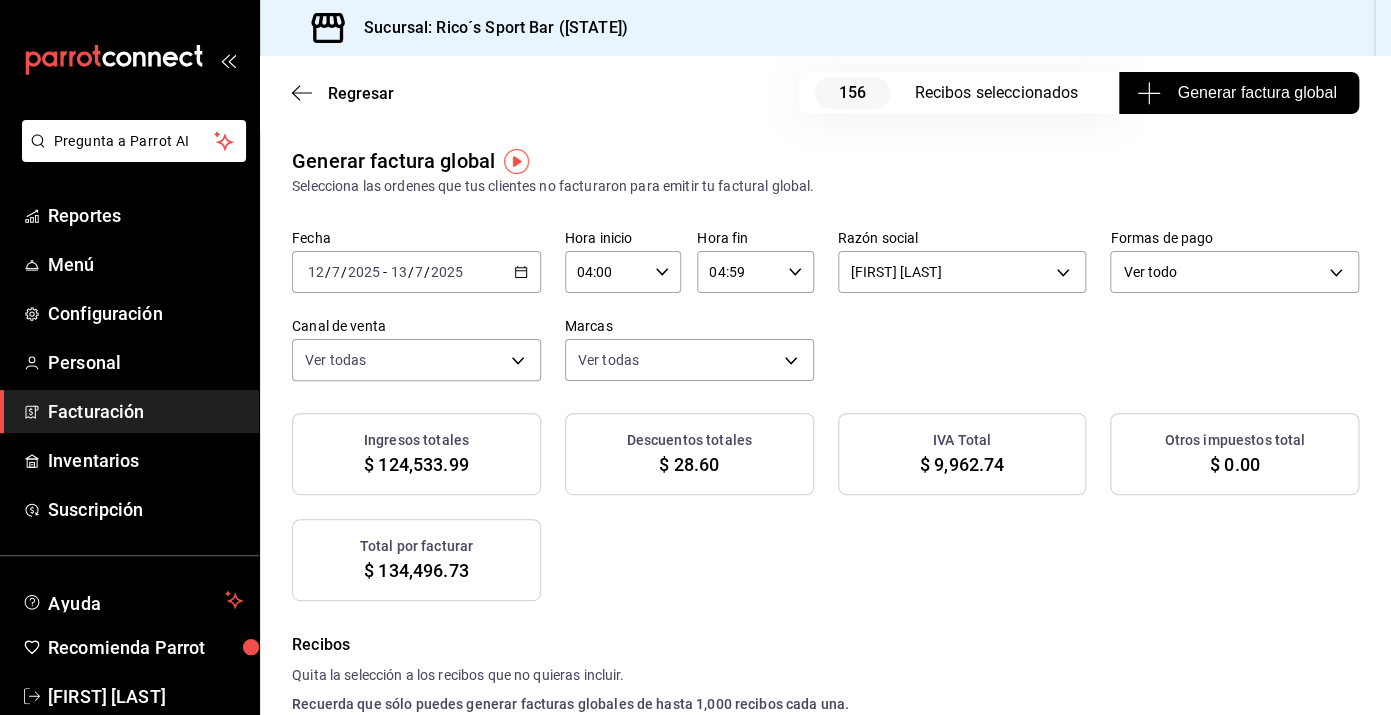 click on "Generar factura global" at bounding box center (1238, 93) 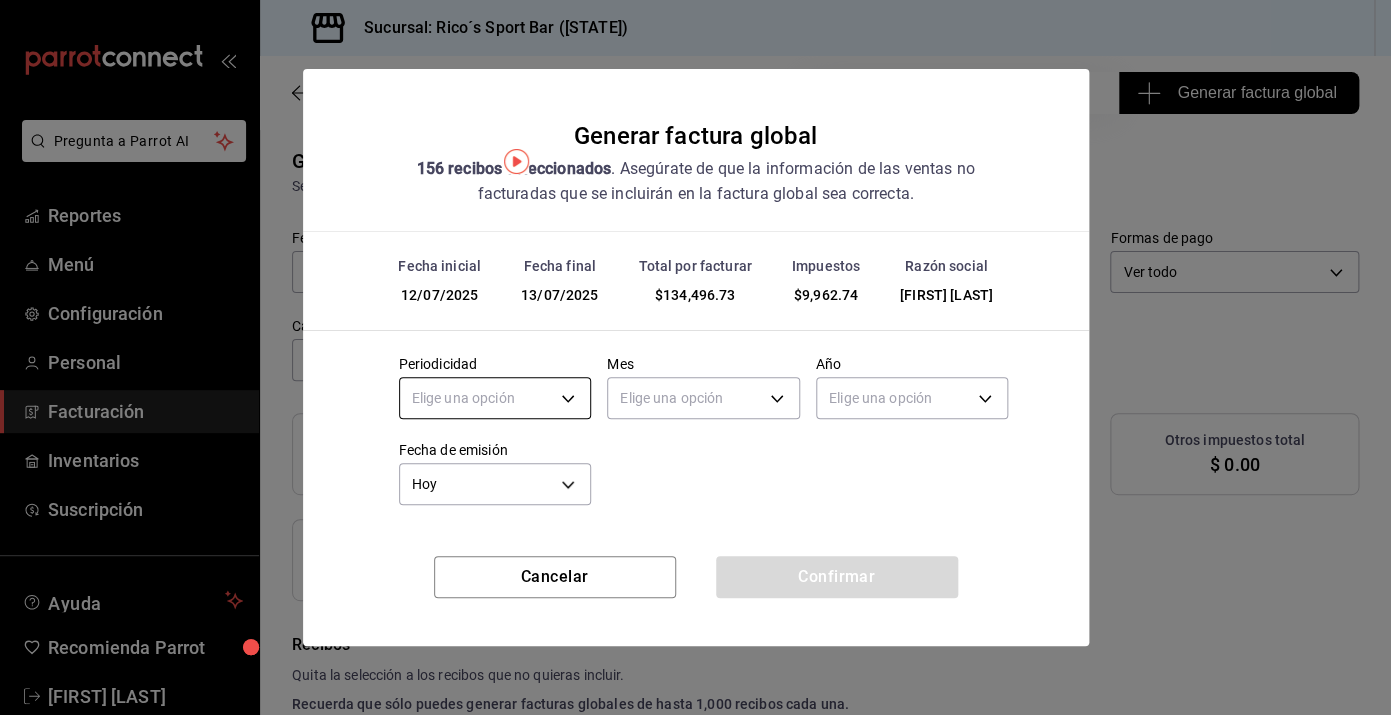 click on "Pregunta a Parrot AI Reportes   Menú   Configuración   Personal   Facturación   Inventarios   Suscripción   Ayuda Recomienda Parrot   [FIRST] [LAST]   Sugerir nueva función   Sucursal: Rico´s Sport Bar (TAMAULIPAS) Regresar 156 Recibos seleccionados Generar factura global Generar factura global Selecciona las ordenes que tus clientes no facturaron para emitir tu factural global. Fecha 2025-07-12 12 / 7 / 2025 - 2025-07-13 13 / 7 / 2025 Hora inicio 04:00 Hora inicio Hora fin 04:59 Hora fin Razón social [FIRST] [LAST] [UUID] Formas de pago Ver todo ALL Canal de venta Ver todas PARROT,UBER_EATS,RAPPI,DIDI_FOOD,ONLINE Marcas Ver todas [UUID] Ingresos totales $ 124,533.99 Descuentos totales $ 28.60 IVA Total $ 9,962.74 Otros impuestos total $ 0.00 Total por facturar $ 134,496.73 Recibos Quita la selección a los recibos que no quieras incluir. Recuerda que sólo puedes generar facturas globales de hasta 1,000 recibos cada una. Fecha Subtotal" at bounding box center [695, 357] 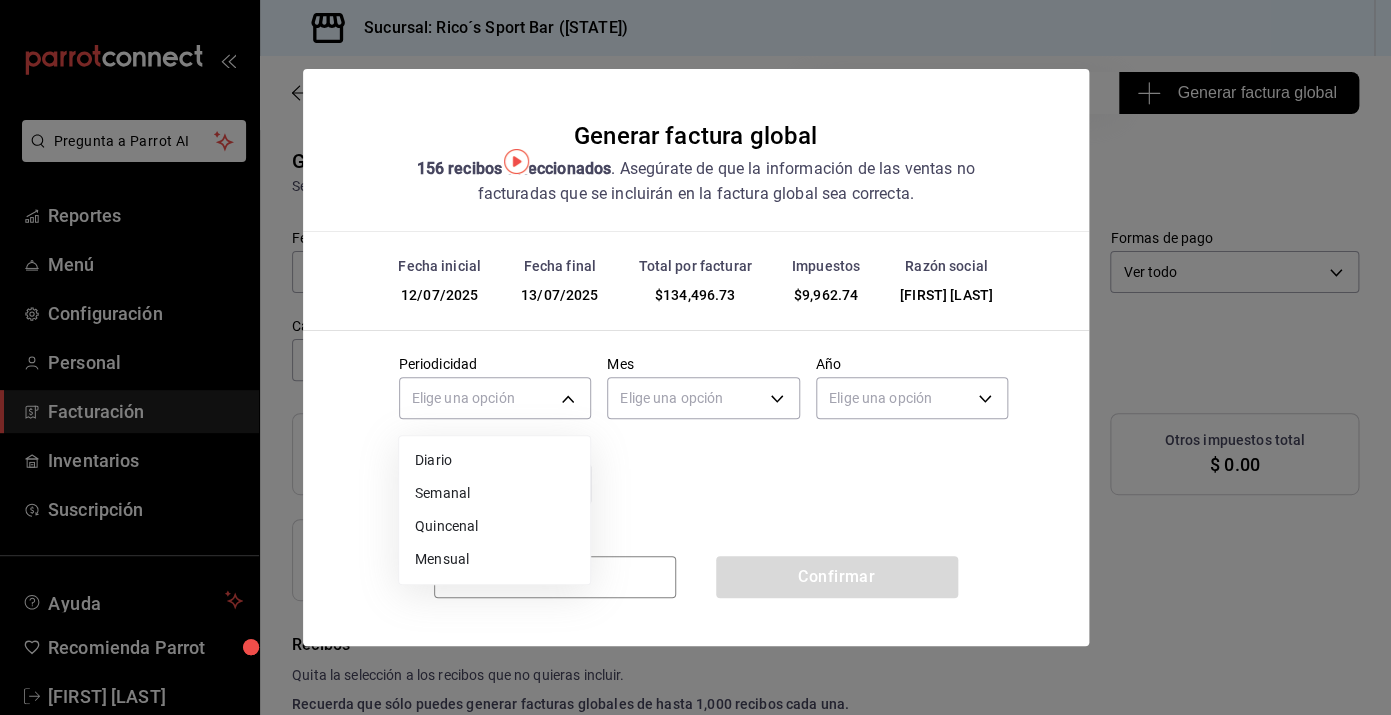 click on "Diario" at bounding box center [494, 460] 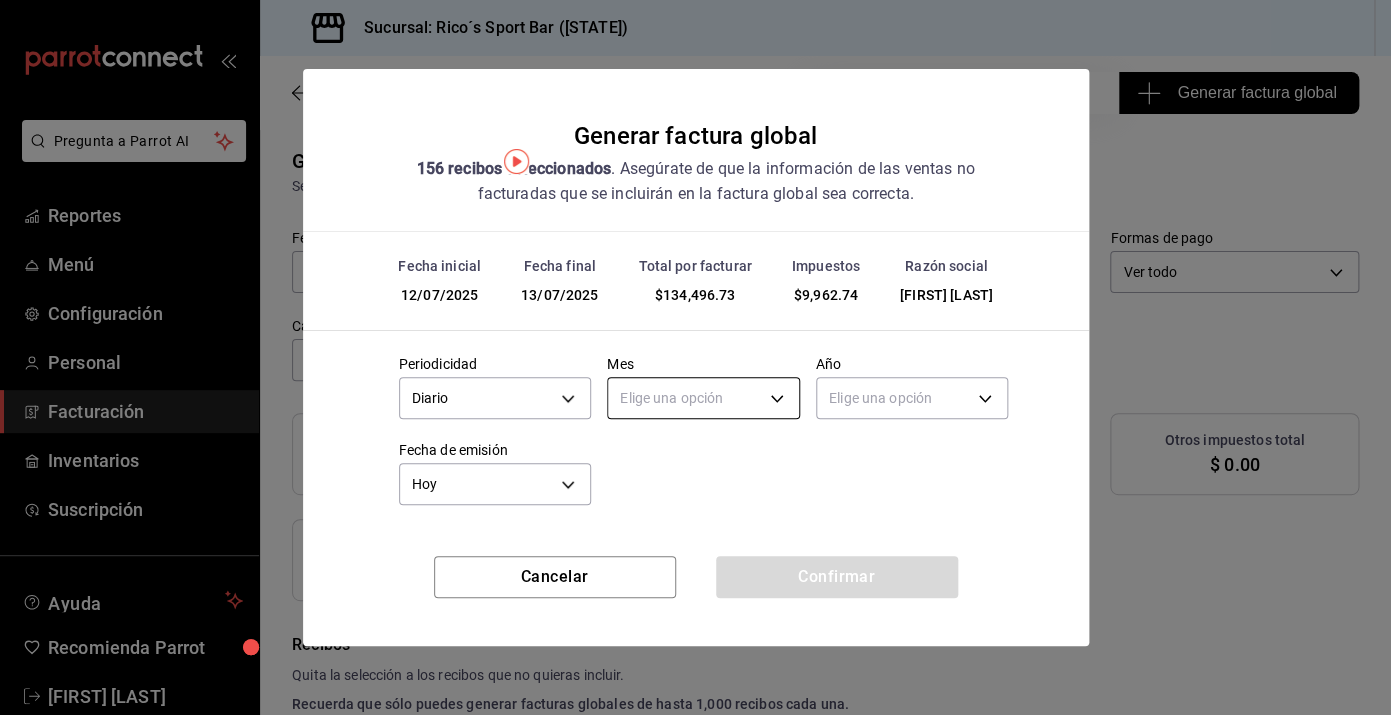 click on "Pregunta a Parrot AI Reportes   Menú   Configuración   Personal   Facturación   Inventarios   Suscripción   Ayuda Recomienda Parrot   [FIRST] [LAST]   Sugerir nueva función   Sucursal: Rico´s Sport Bar (TAMAULIPAS) Regresar 156 Recibos seleccionados Generar factura global Generar factura global Selecciona las ordenes que tus clientes no facturaron para emitir tu factural global. Fecha 2025-07-12 12 / 7 / 2025 - 2025-07-13 13 / 7 / 2025 Hora inicio 04:00 Hora inicio Hora fin 04:59 Hora fin Razón social [FIRST] [LAST] [UUID] Formas de pago Ver todo ALL Canal de venta Ver todas PARROT,UBER_EATS,RAPPI,DIDI_FOOD,ONLINE Marcas Ver todas [UUID] Ingresos totales $ 124,533.99 Descuentos totales $ 28.60 IVA Total $ 9,962.74 Otros impuestos total $ 0.00 Total por facturar $ 134,496.73 Recibos Quita la selección a los recibos que no quieras incluir. Recuerda que sólo puedes generar facturas globales de hasta 1,000 recibos cada una. Fecha Subtotal" at bounding box center [695, 357] 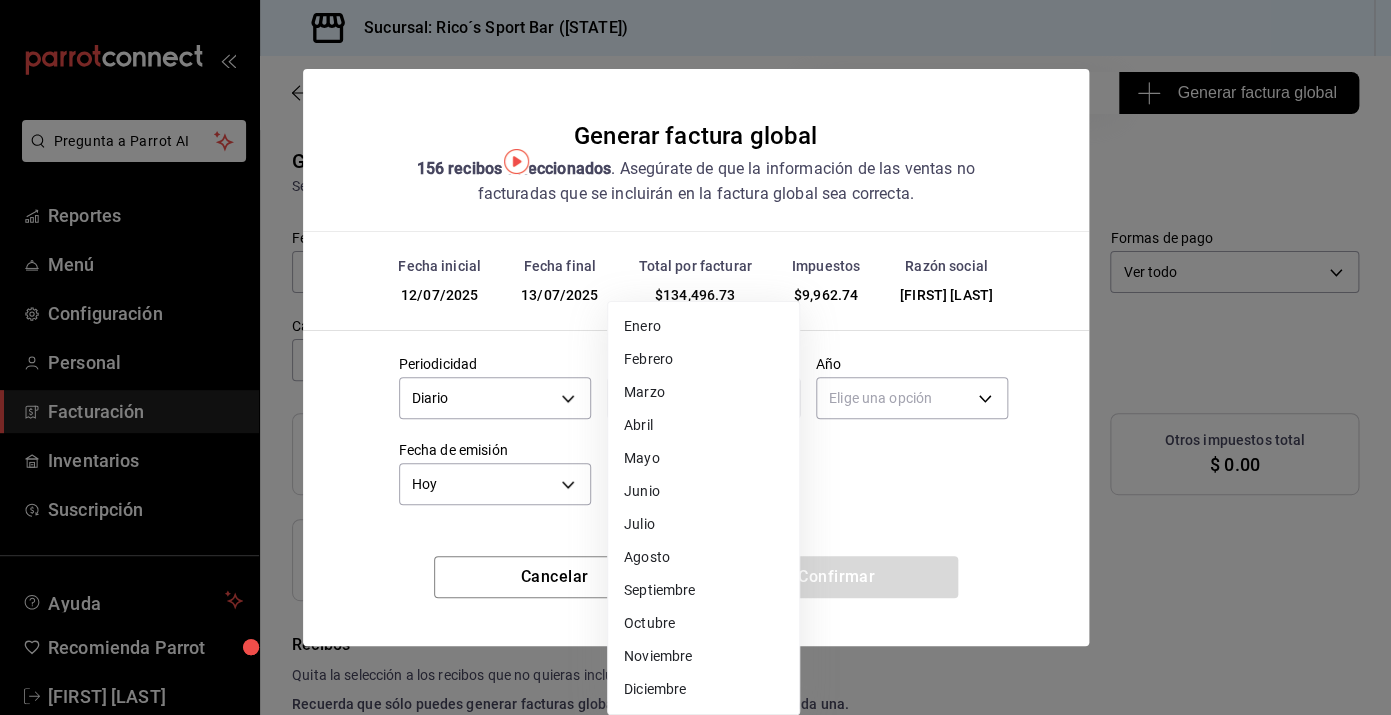 click on "Julio" at bounding box center (703, 524) 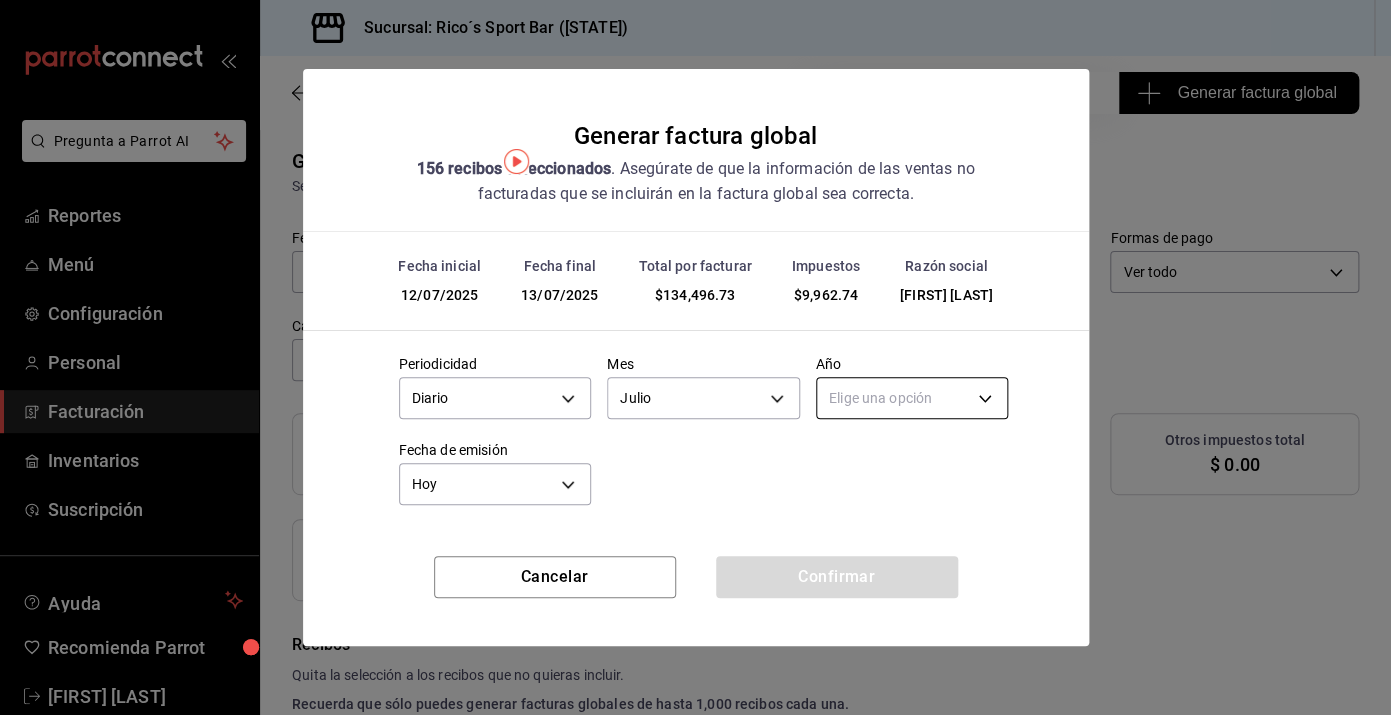 click on "Pregunta a Parrot AI Reportes   Menú   Configuración   Personal   Facturación   Inventarios   Suscripción   Ayuda Recomienda Parrot   [FIRST] [LAST]   Sugerir nueva función   Sucursal: Rico´s Sport Bar (TAMAULIPAS) Regresar 156 Recibos seleccionados Generar factura global Generar factura global Selecciona las ordenes que tus clientes no facturaron para emitir tu factural global. Fecha 2025-07-12 12 / 7 / 2025 - 2025-07-13 13 / 7 / 2025 Hora inicio 04:00 Hora inicio Hora fin 04:59 Hora fin Razón social [FIRST] [LAST] [UUID] Formas de pago Ver todo ALL Canal de venta Ver todas PARROT,UBER_EATS,RAPPI,DIDI_FOOD,ONLINE Marcas Ver todas [UUID] Ingresos totales $ 124,533.99 Descuentos totales $ 28.60 IVA Total $ 9,962.74 Otros impuestos total $ 0.00 Total por facturar $ 134,496.73 Recibos Quita la selección a los recibos que no quieras incluir. Recuerda que sólo puedes generar facturas globales de hasta 1,000 recibos cada una. Fecha Subtotal" at bounding box center (695, 357) 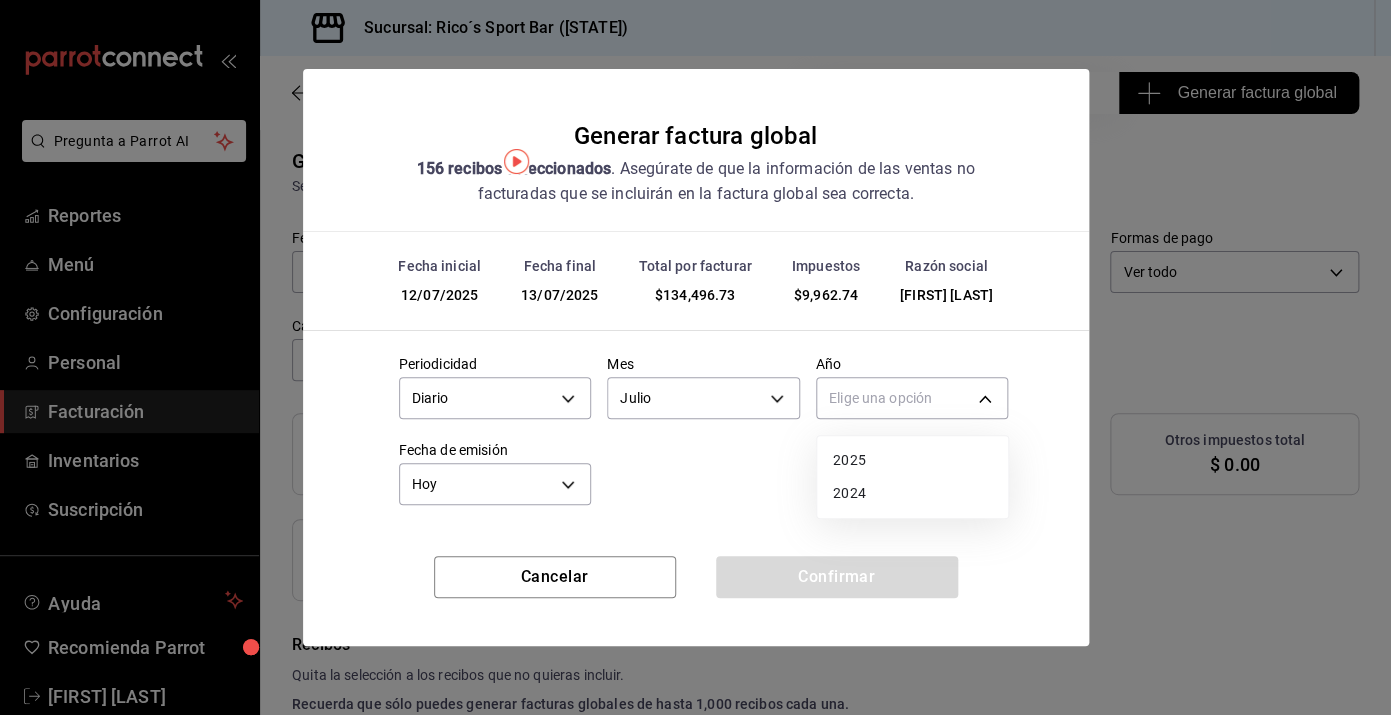 click on "2025" at bounding box center (912, 460) 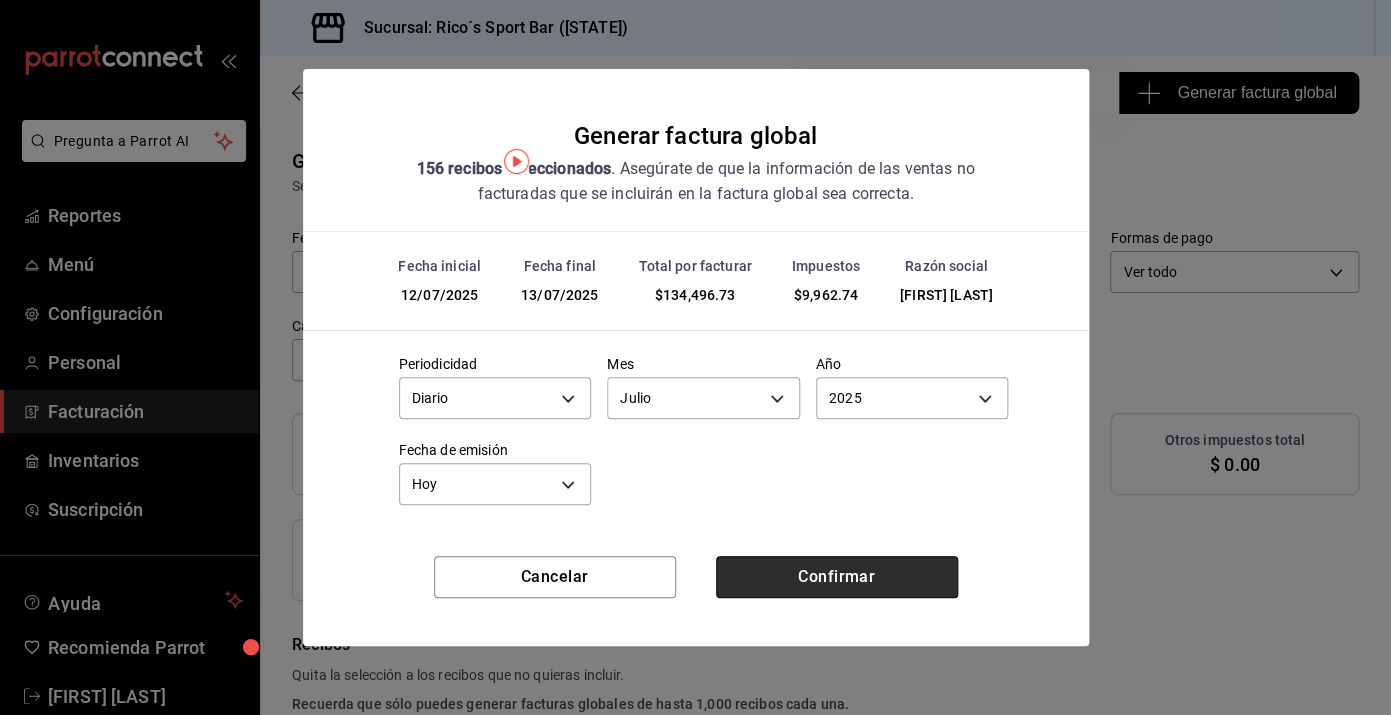 click on "Confirmar" at bounding box center (837, 577) 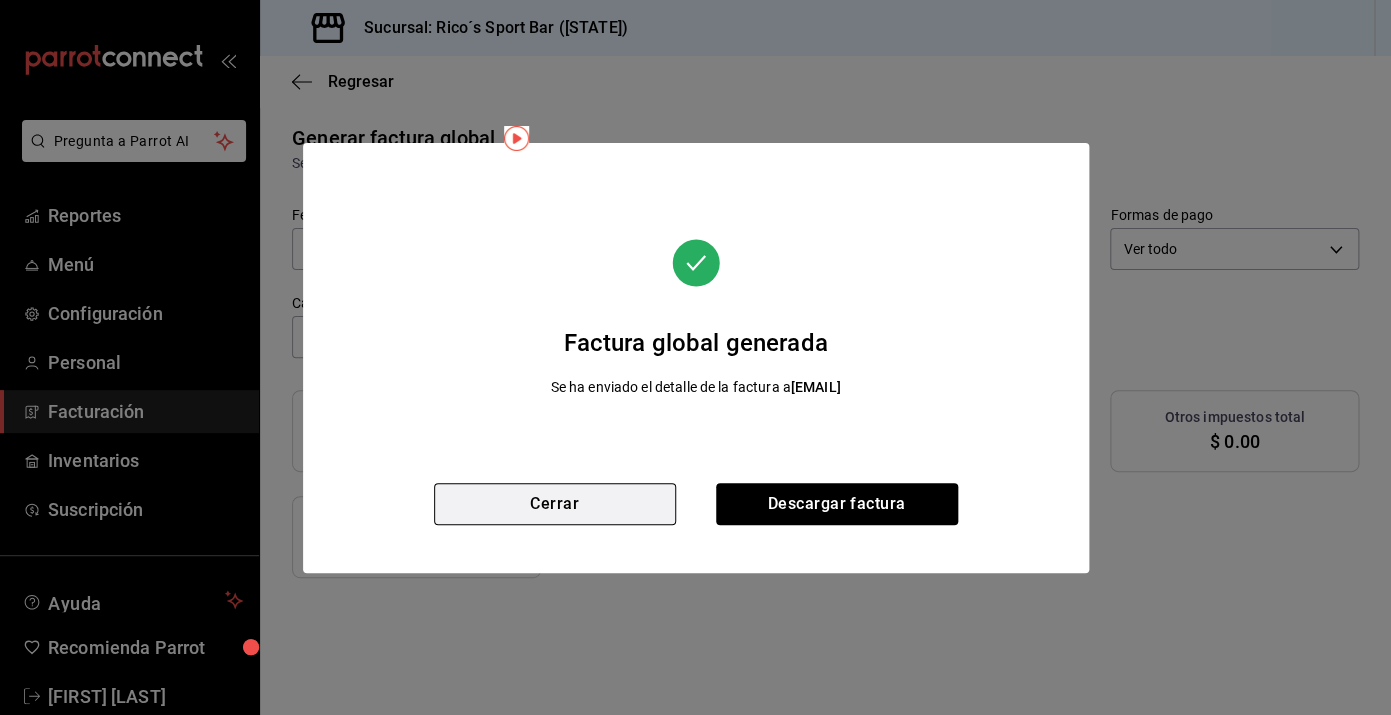 click on "Cerrar" at bounding box center [555, 504] 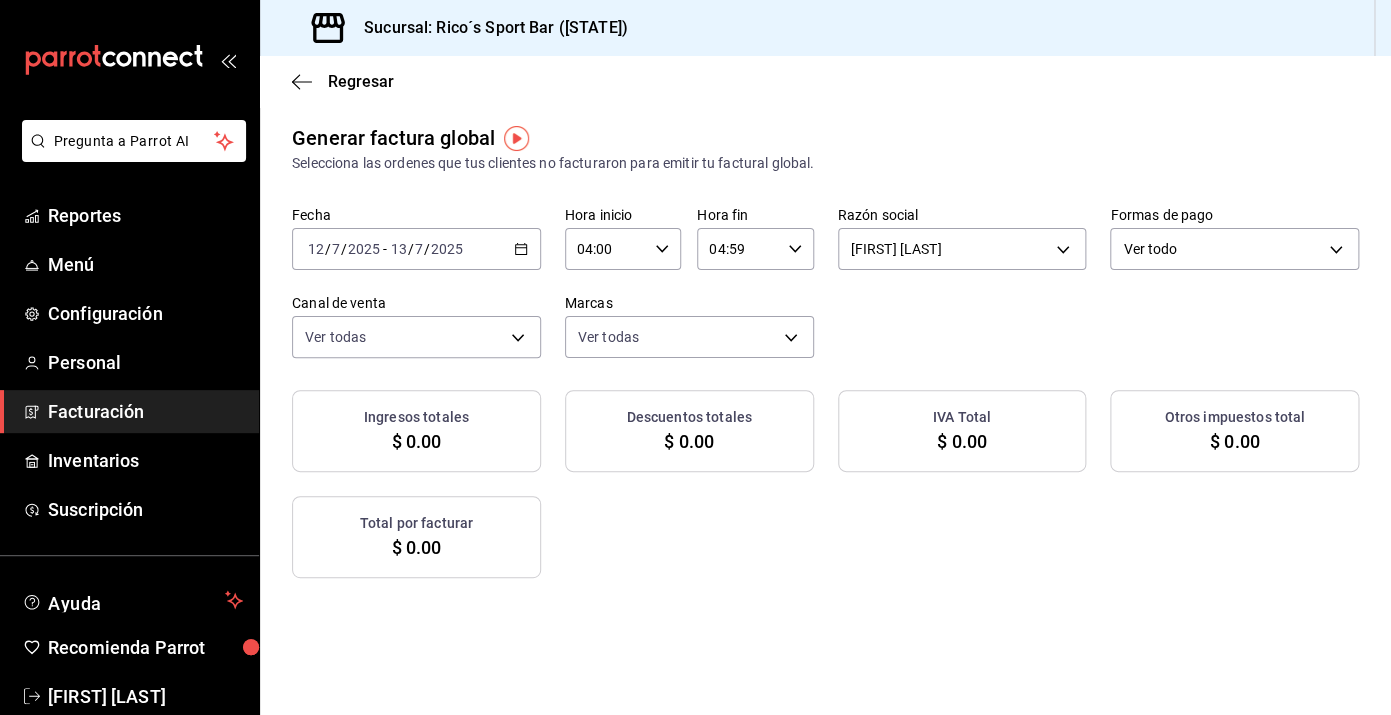 click 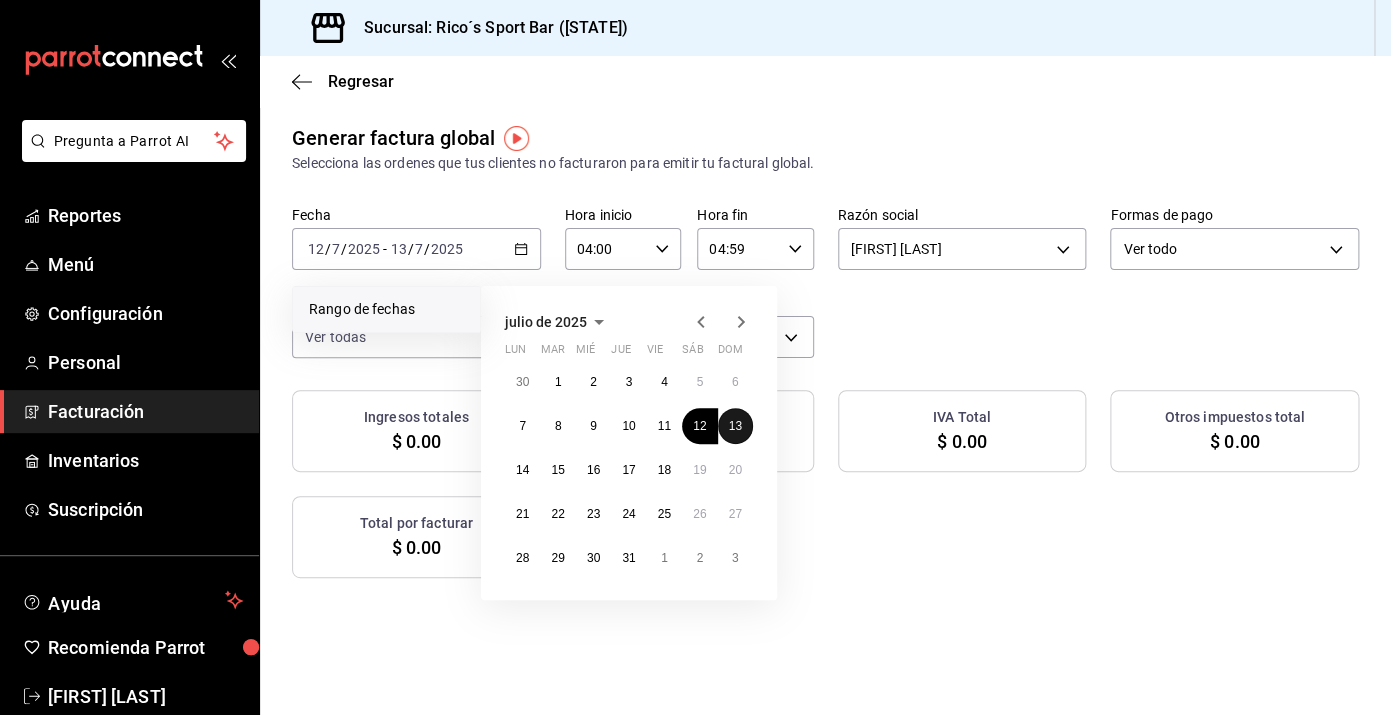click on "13" at bounding box center [735, 426] 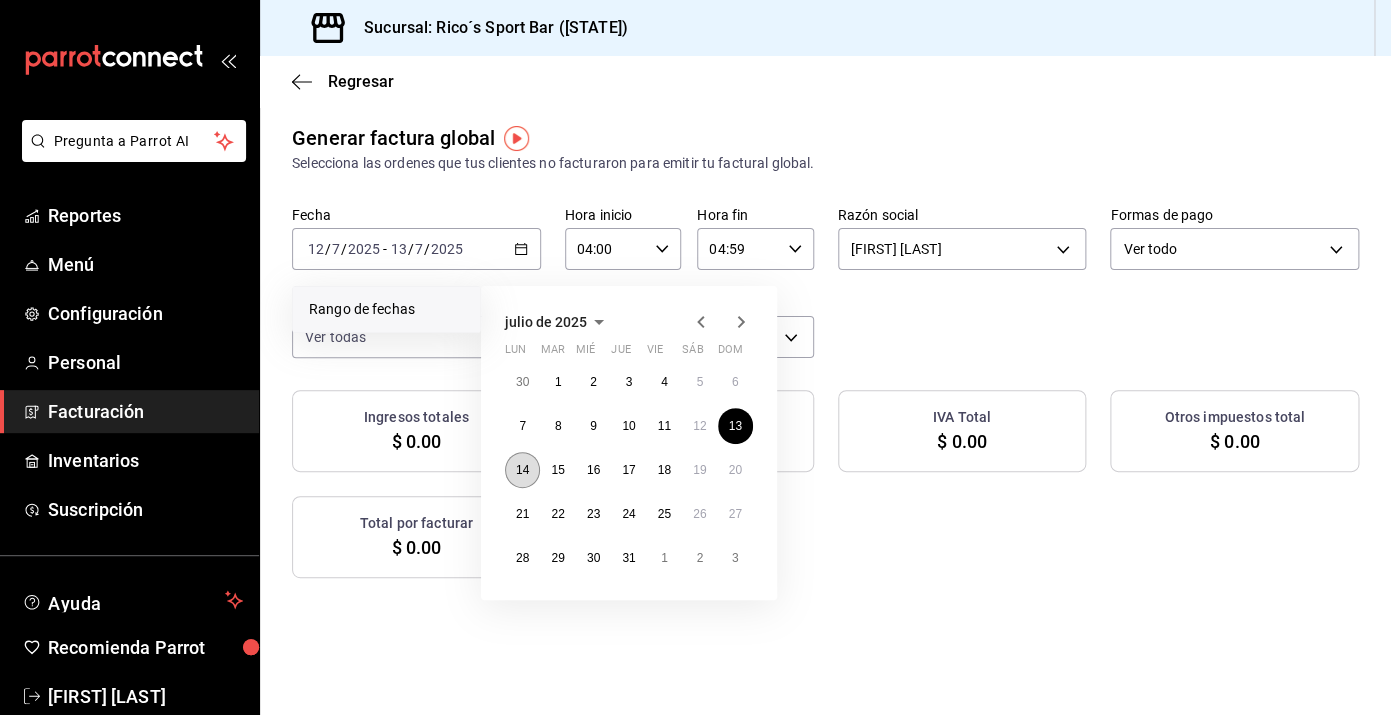 click on "14" at bounding box center (522, 470) 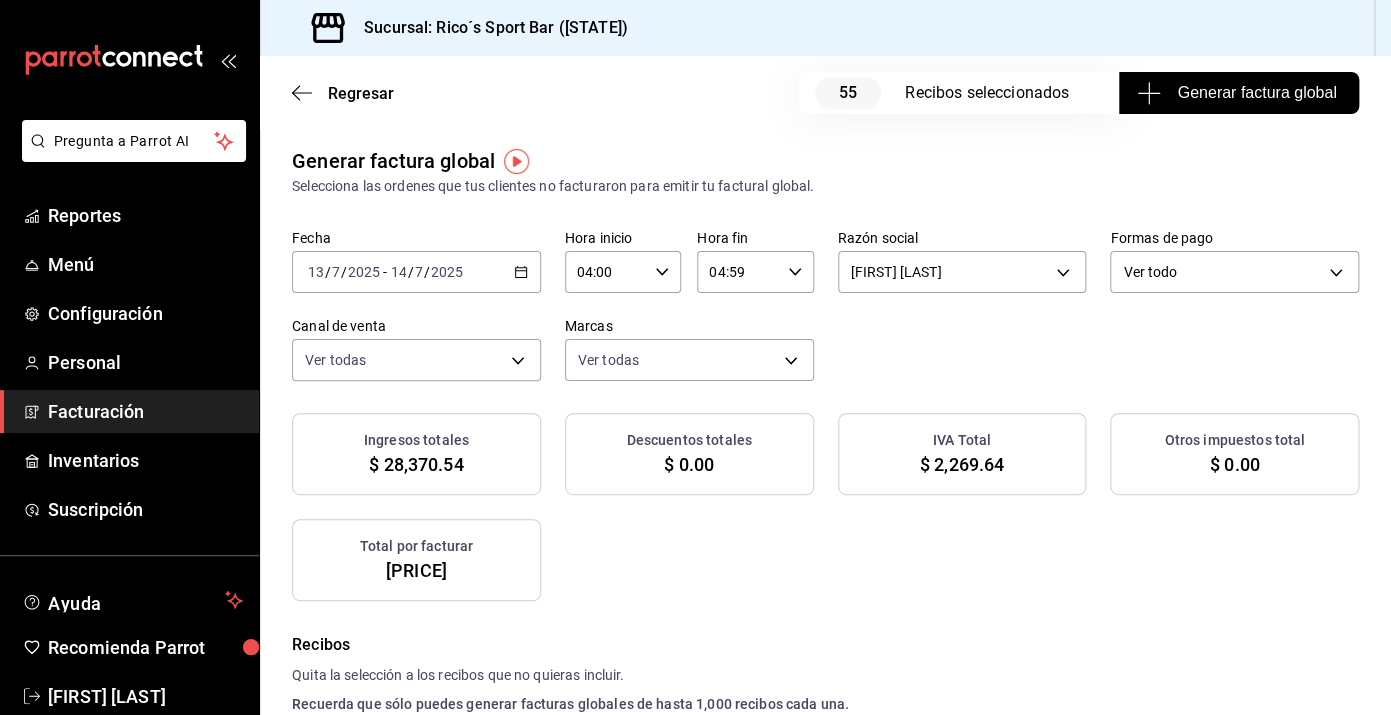 click on "Generar factura global" at bounding box center (1238, 93) 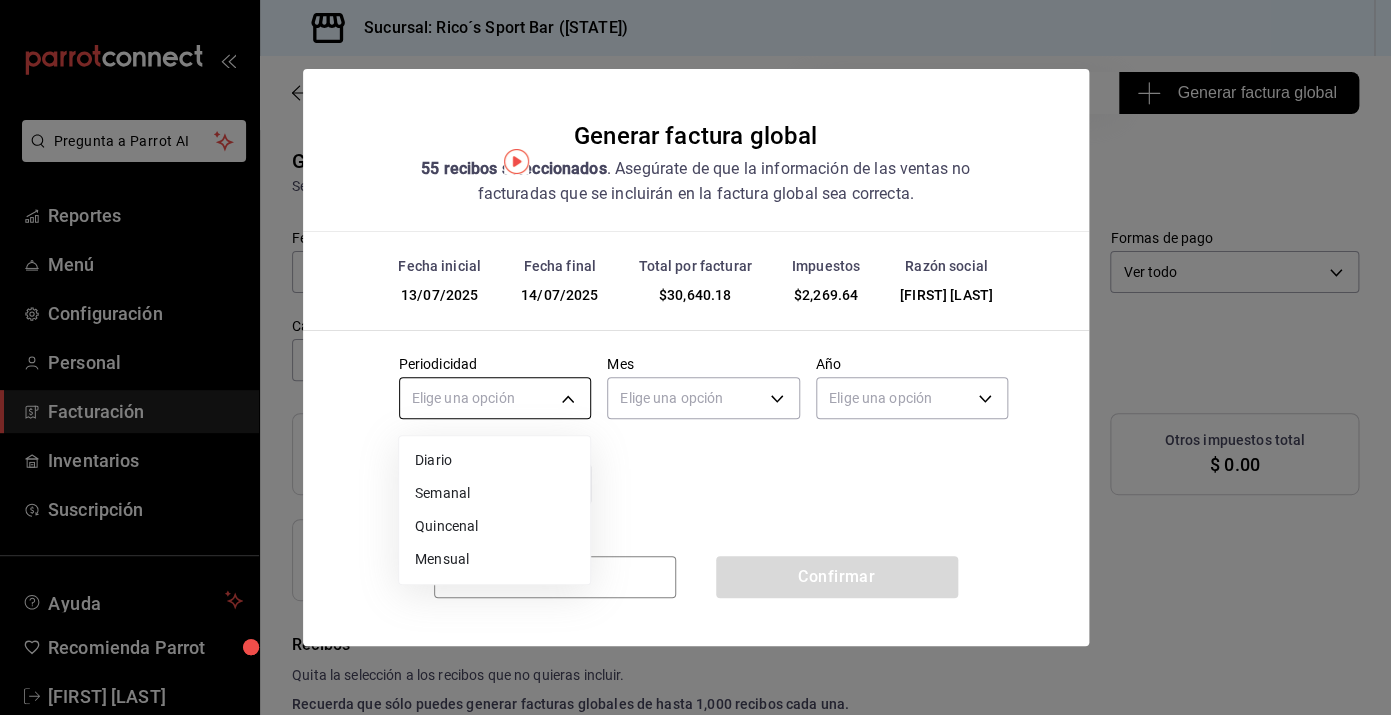 click on "Pregunta a Parrot AI Reportes   Menú   Configuración   Personal   Facturación   Inventarios   Suscripción   Ayuda Recomienda Parrot   [PERSON]   Sugerir nueva función   Sucursal: Rico´s Sport Bar (TAMAULIPAS) Regresar 55 Recibos seleccionados Generar factura global Generar factura global Selecciona las ordenes que tus clientes no facturaron para emitir tu factural global. Fecha 2025-07-13 13 / 7 / 2025 - 2025-07-14 14 / 7 / 2025 Hora inicio 04:00 Hora inicio Hora fin 04:59 Hora fin Razón social [PERSON] d3ea127f-2c6f-4227-8389-d2eff539017e Formas de pago Ver todo ALL Canal de venta Ver todas PARROT,UBER_EATS,RAPPI,DIDI_FOOD,ONLINE Marcas Ver todas d59757a6-6c4d-4808-9b22-f27a760eaad7 Ingresos totales [PRICE] Descuentos totales [PRICE] IVA Total [PRICE] Otros impuestos total [PRICE] Total por facturar [PRICE] Recibos Quita la selección a los recibos que no quieras incluir. Recuerda que sólo puedes generar facturas globales de hasta 1,000 recibos cada una. Fecha # de recibo" at bounding box center (695, 357) 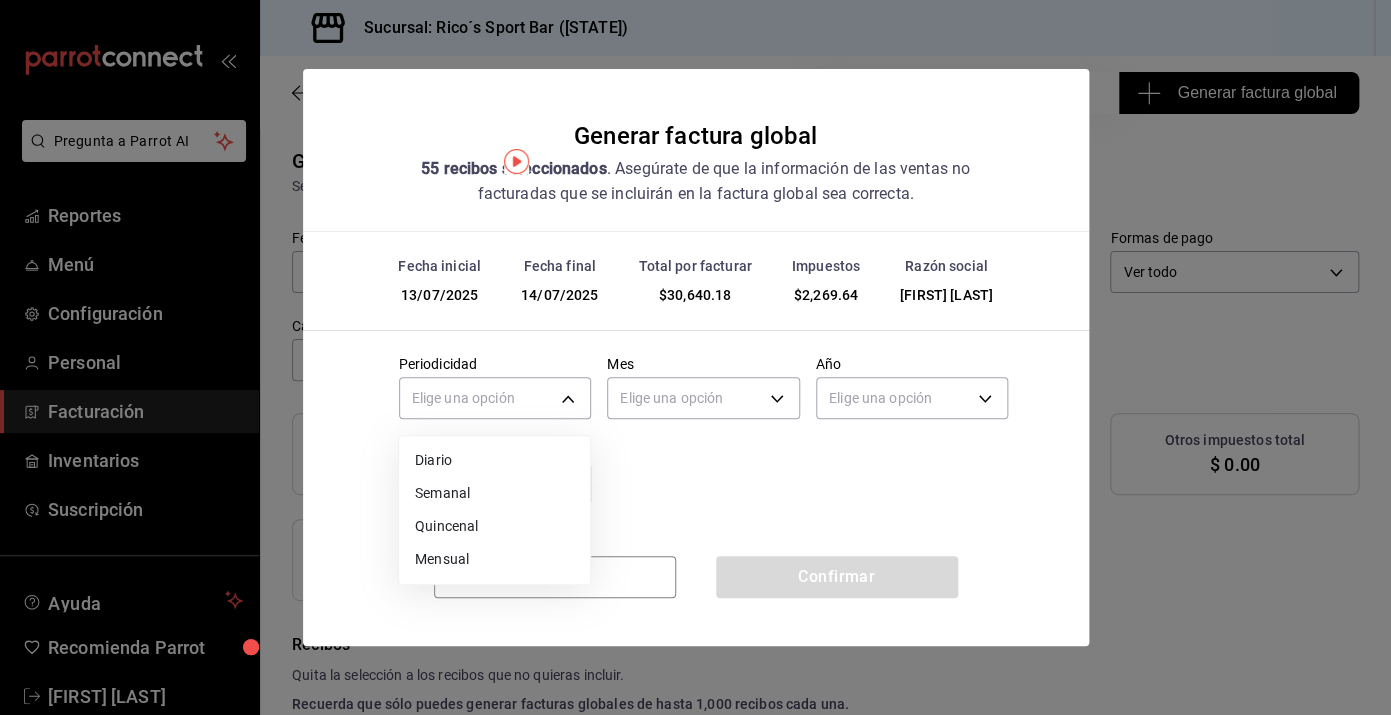 click on "Diario" at bounding box center [494, 460] 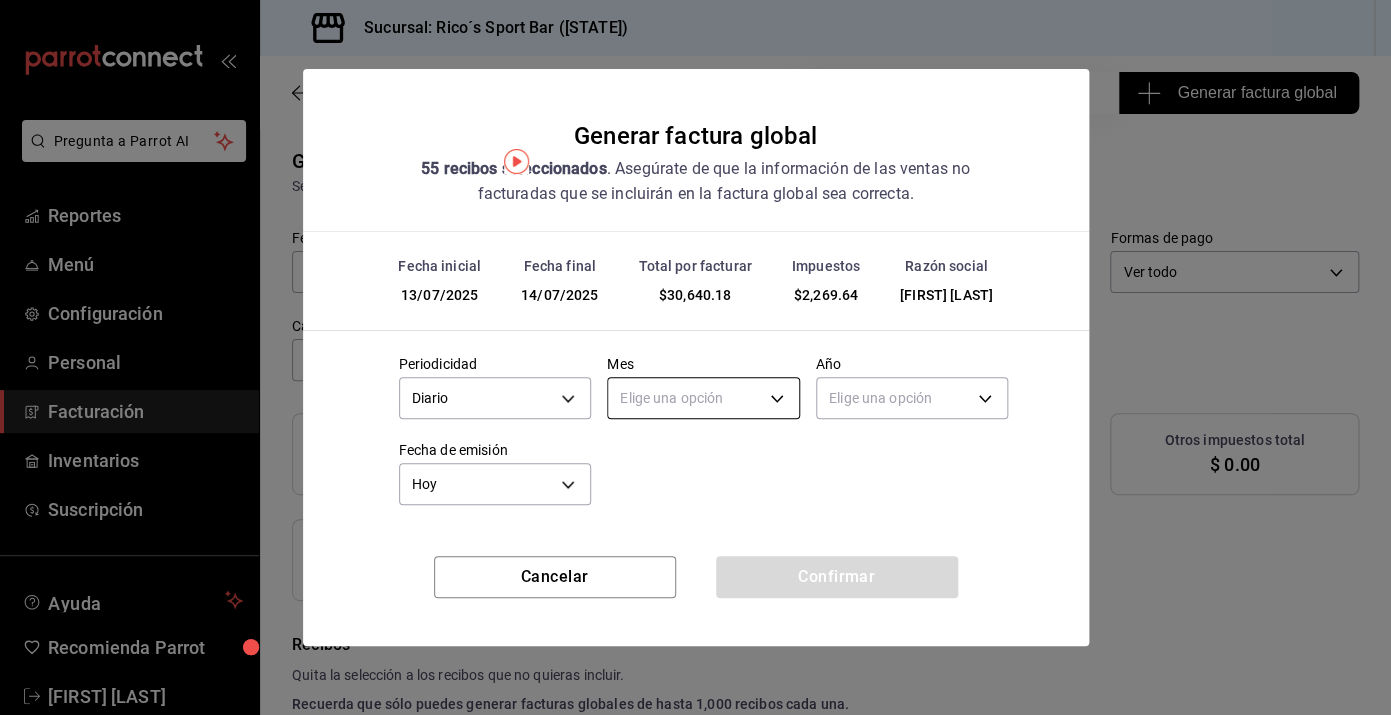 click on "Pregunta a Parrot AI Reportes   Menú   Configuración   Personal   Facturación   Inventarios   Suscripción   Ayuda Recomienda Parrot   [PERSON]   Sugerir nueva función   Sucursal: Rico´s Sport Bar (TAMAULIPAS) Regresar 55 Recibos seleccionados Generar factura global Generar factura global Selecciona las ordenes que tus clientes no facturaron para emitir tu factural global. Fecha 2025-07-13 13 / 7 / 2025 - 2025-07-14 14 / 7 / 2025 Hora inicio 04:00 Hora inicio Hora fin 04:59 Hora fin Razón social [PERSON] d3ea127f-2c6f-4227-8389-d2eff539017e Formas de pago Ver todo ALL Canal de venta Ver todas PARROT,UBER_EATS,RAPPI,DIDI_FOOD,ONLINE Marcas Ver todas d59757a6-6c4d-4808-9b22-f27a760eaad7 Ingresos totales [PRICE] Descuentos totales [PRICE] IVA Total [PRICE] Otros impuestos total [PRICE] Total por facturar [PRICE] Recibos Quita la selección a los recibos que no quieras incluir. Recuerda que sólo puedes generar facturas globales de hasta 1,000 recibos cada una. Fecha # de recibo" at bounding box center (695, 357) 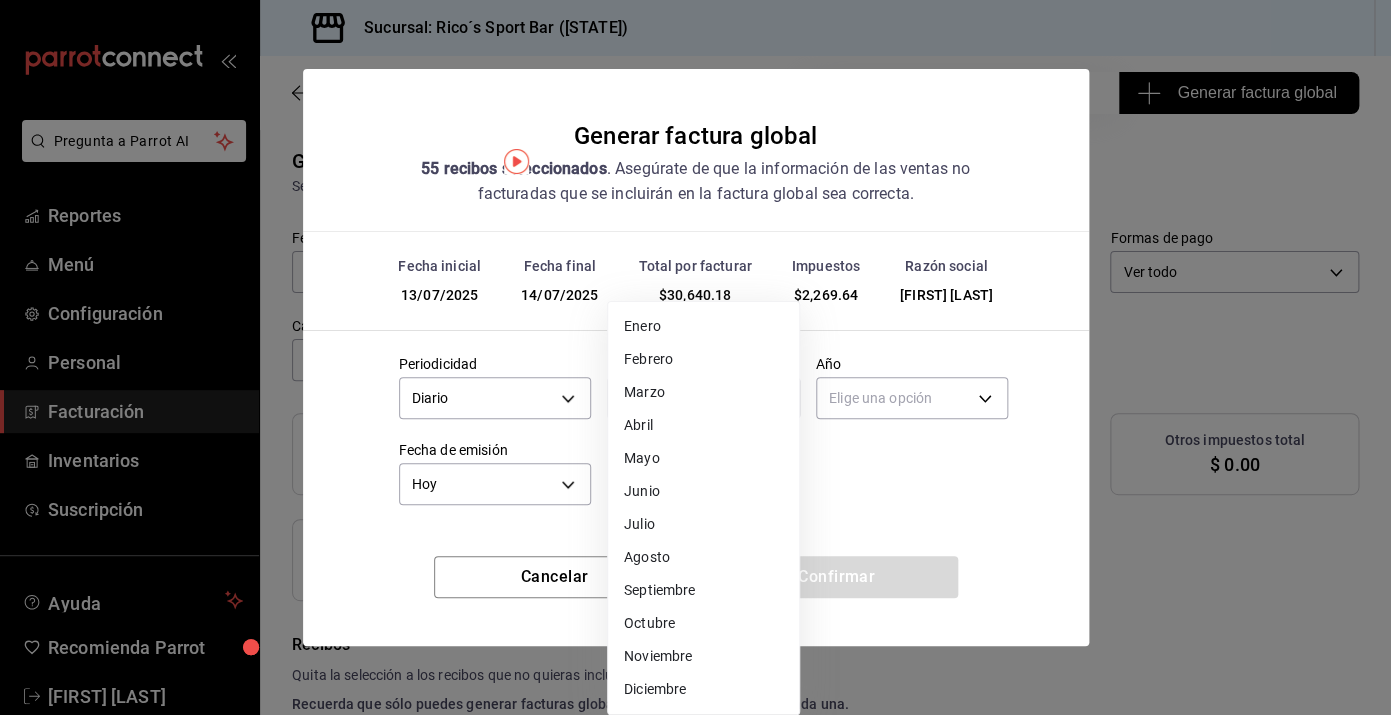 click on "Julio" at bounding box center (703, 524) 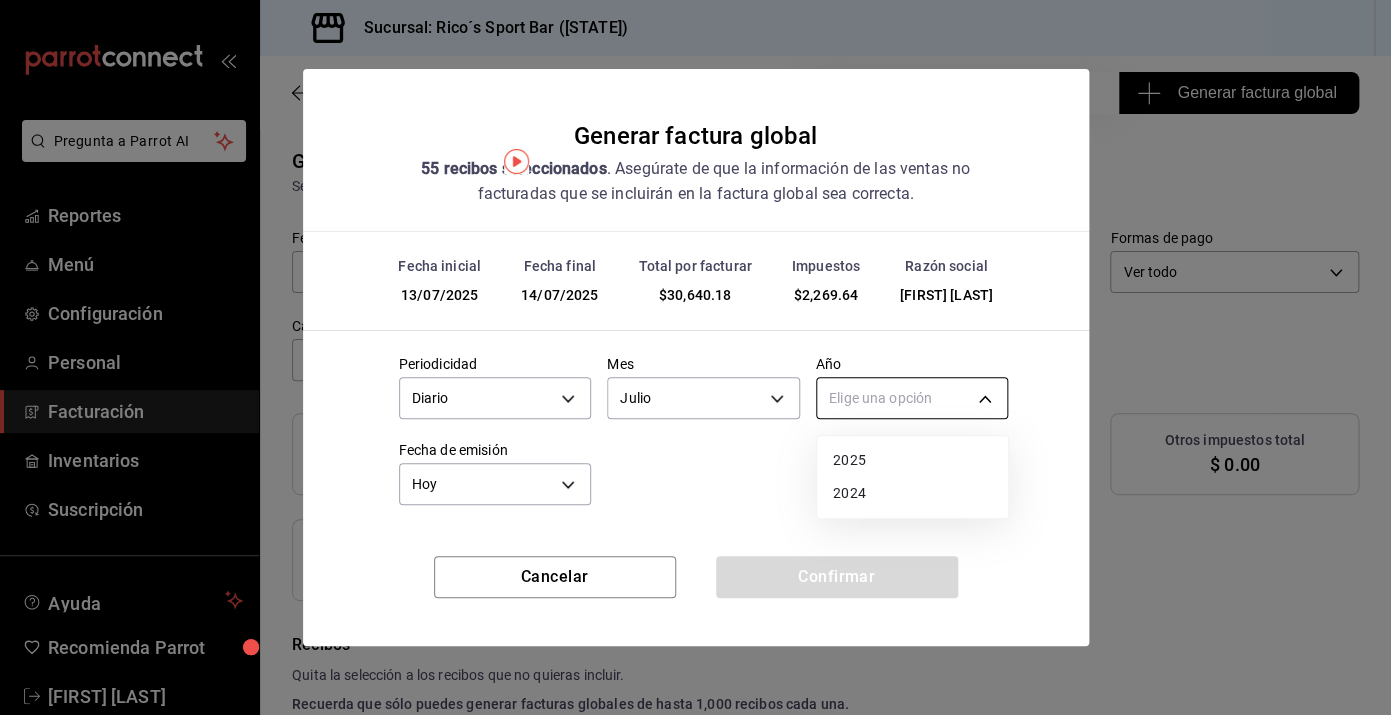 click on "Pregunta a Parrot AI Reportes   Menú   Configuración   Personal   Facturación   Inventarios   Suscripción   Ayuda Recomienda Parrot   [PERSON]   Sugerir nueva función   Sucursal: Rico´s Sport Bar (TAMAULIPAS) Regresar 55 Recibos seleccionados Generar factura global Generar factura global Selecciona las ordenes que tus clientes no facturaron para emitir tu factural global. Fecha 2025-07-13 13 / 7 / 2025 - 2025-07-14 14 / 7 / 2025 Hora inicio 04:00 Hora inicio Hora fin 04:59 Hora fin Razón social [PERSON] d3ea127f-2c6f-4227-8389-d2eff539017e Formas de pago Ver todo ALL Canal de venta Ver todas PARROT,UBER_EATS,RAPPI,DIDI_FOOD,ONLINE Marcas Ver todas d59757a6-6c4d-4808-9b22-f27a760eaad7 Ingresos totales [PRICE] Descuentos totales [PRICE] IVA Total [PRICE] Otros impuestos total [PRICE] Total por facturar [PRICE] Recibos Quita la selección a los recibos que no quieras incluir. Recuerda que sólo puedes generar facturas globales de hasta 1,000 recibos cada una. Fecha # de recibo" at bounding box center [695, 357] 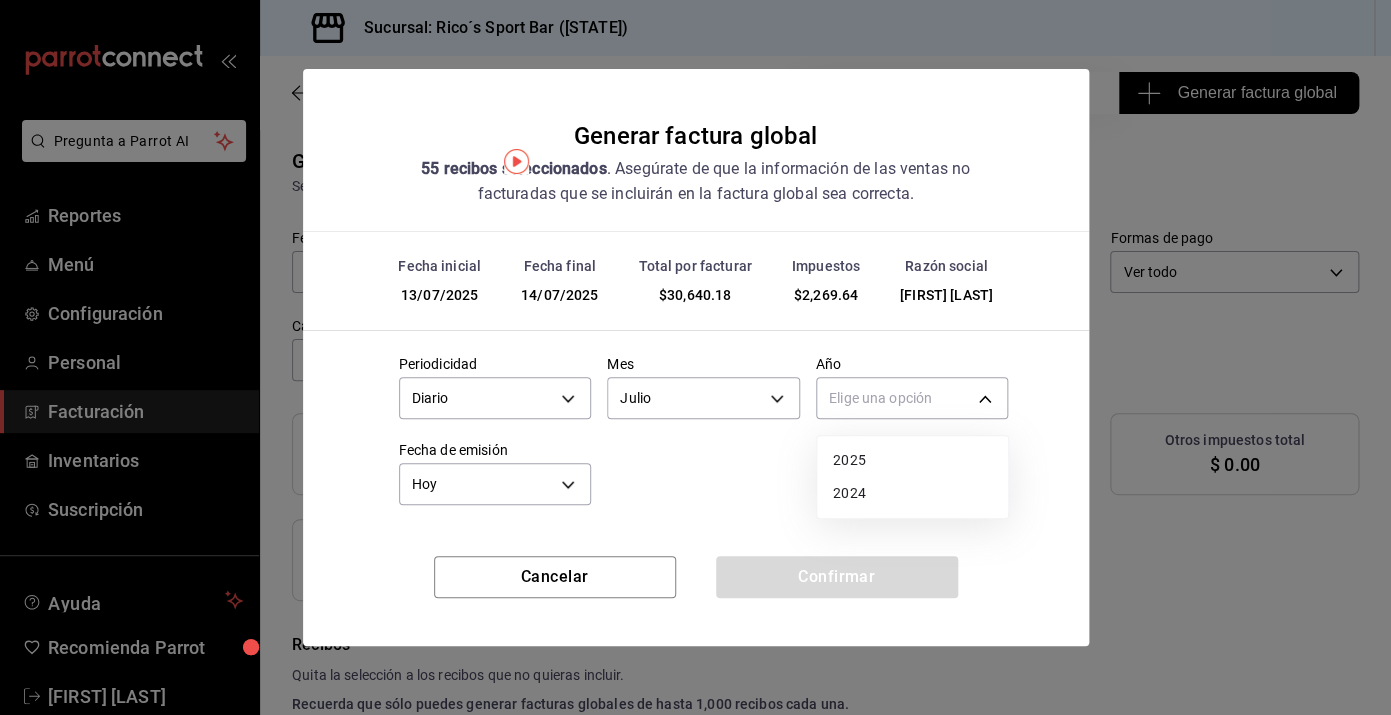 click on "2025" at bounding box center (912, 460) 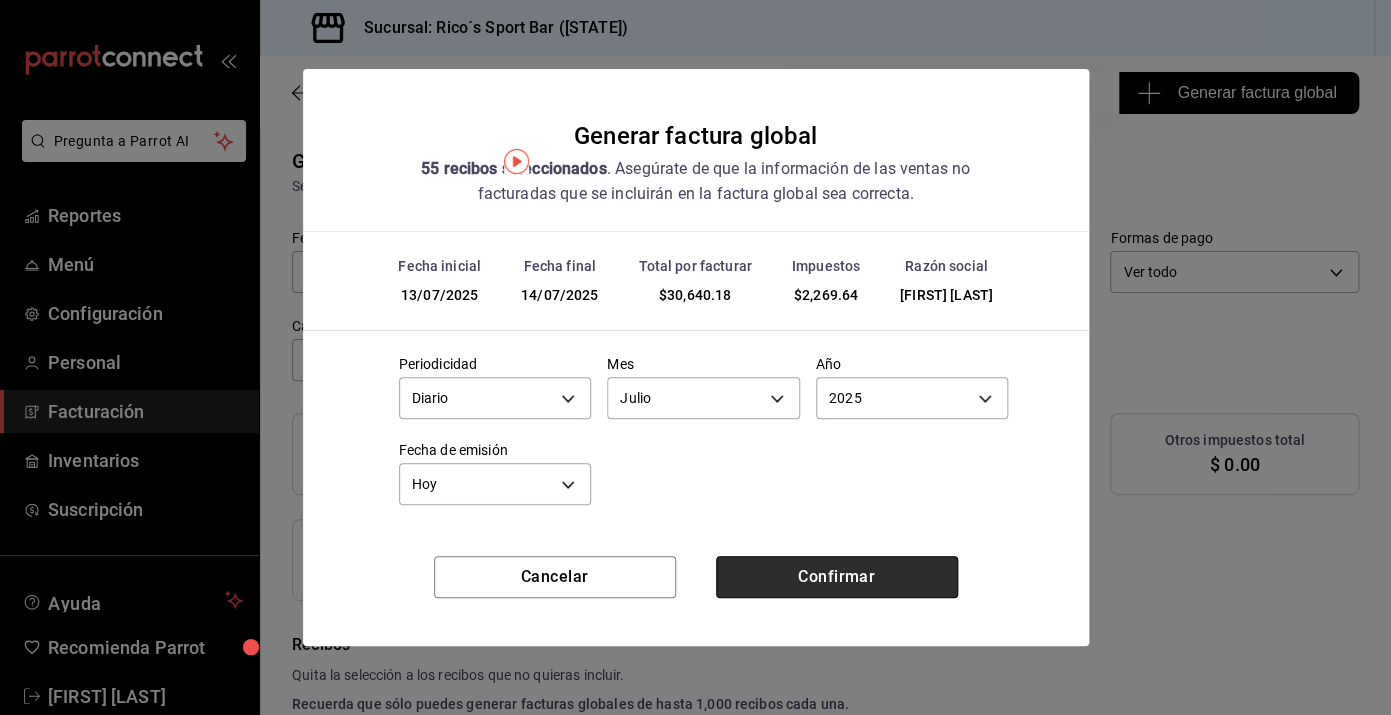 click on "Confirmar" at bounding box center (837, 577) 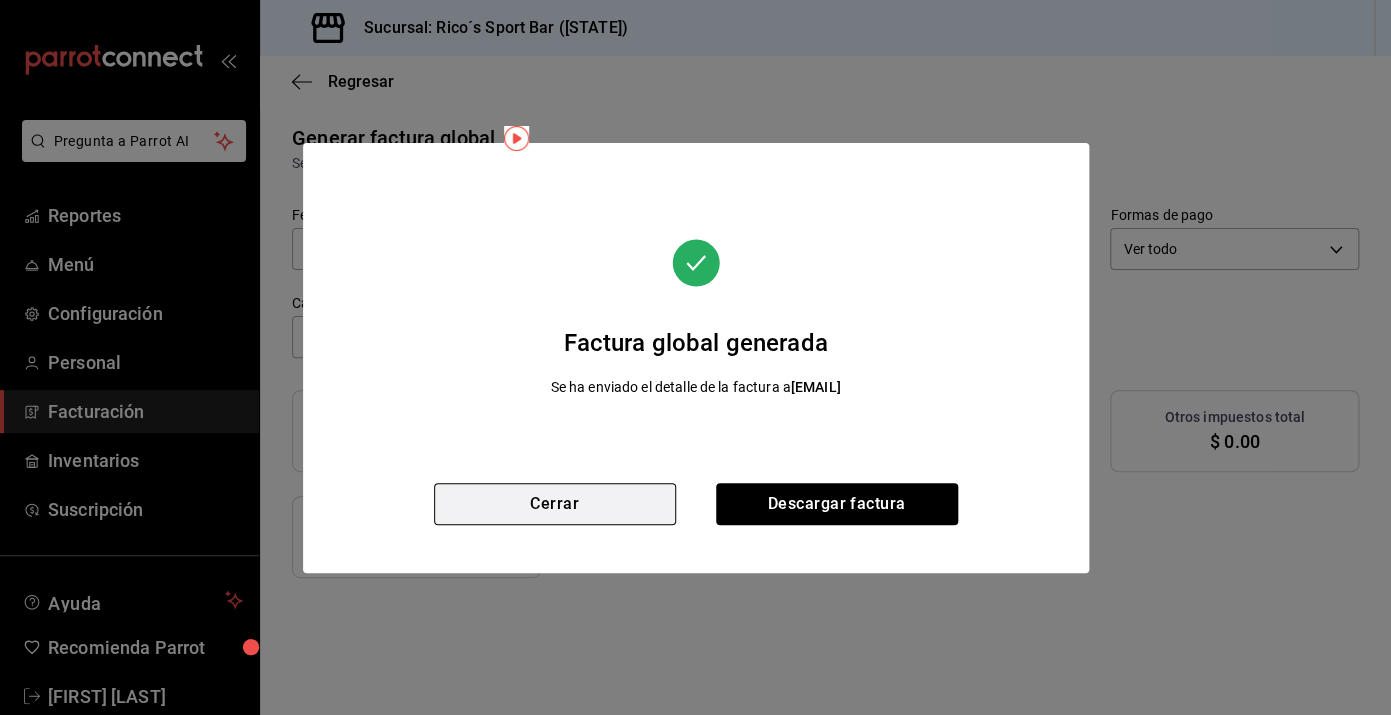 click on "Cerrar" at bounding box center [555, 504] 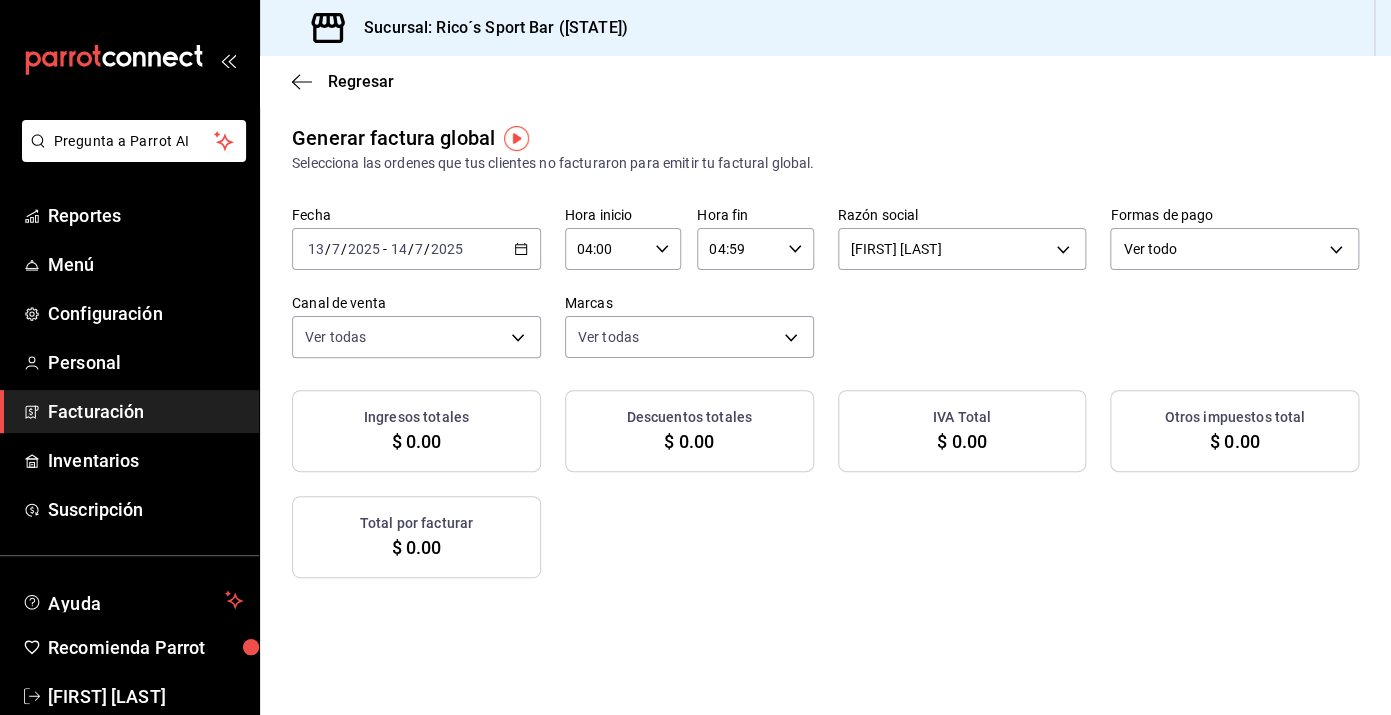 click 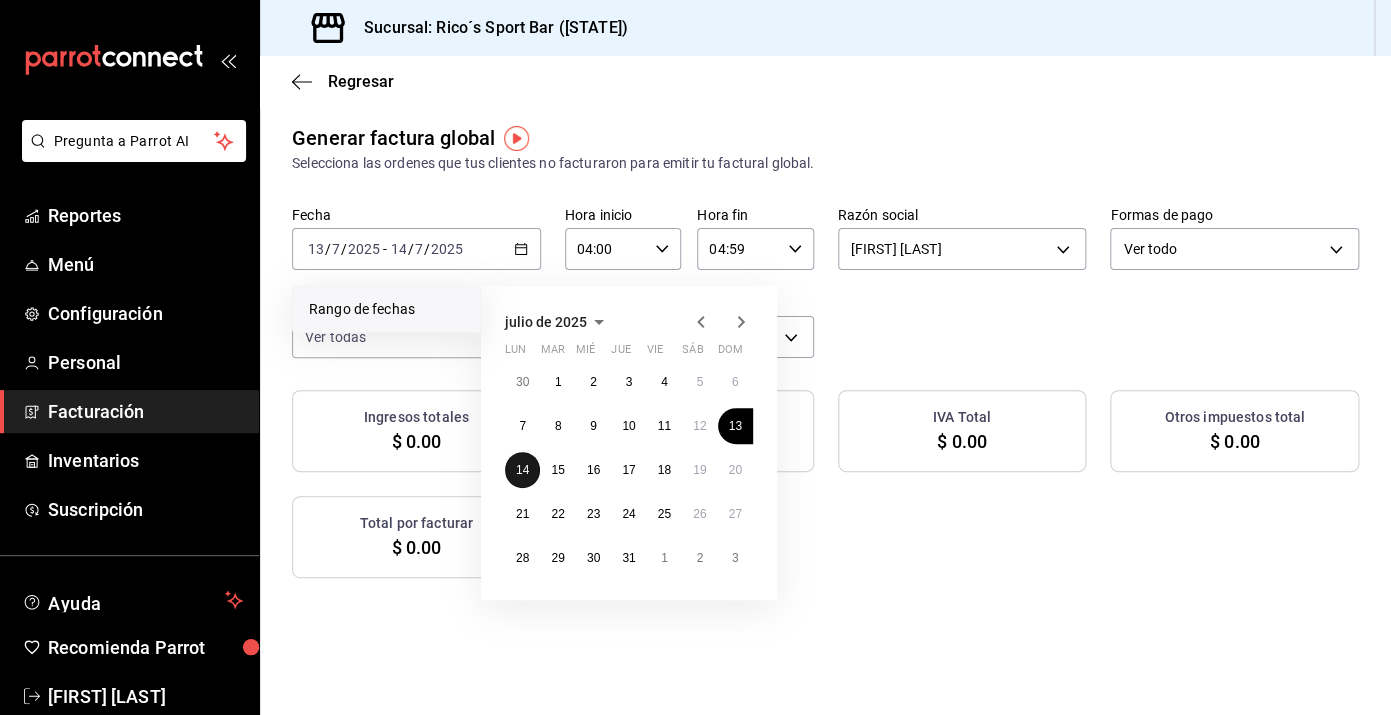 click on "14" at bounding box center (522, 470) 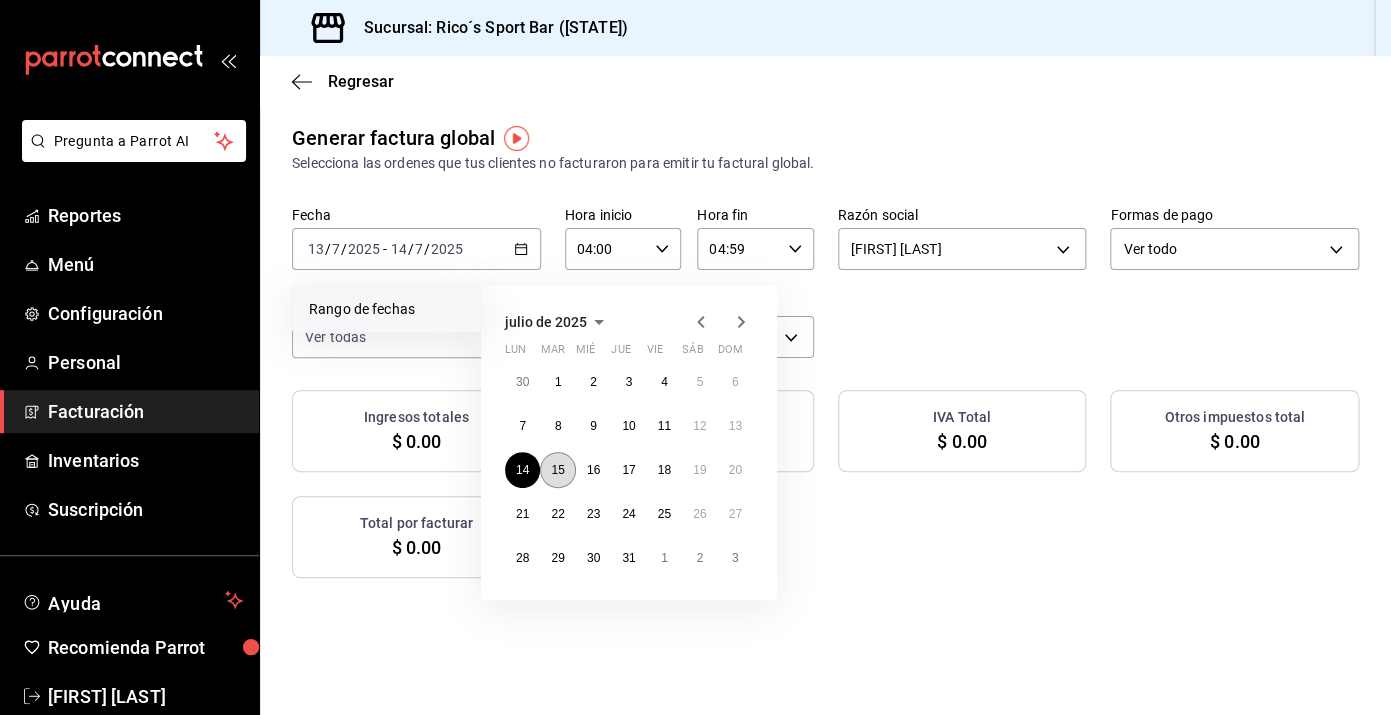 click on "15" at bounding box center (557, 470) 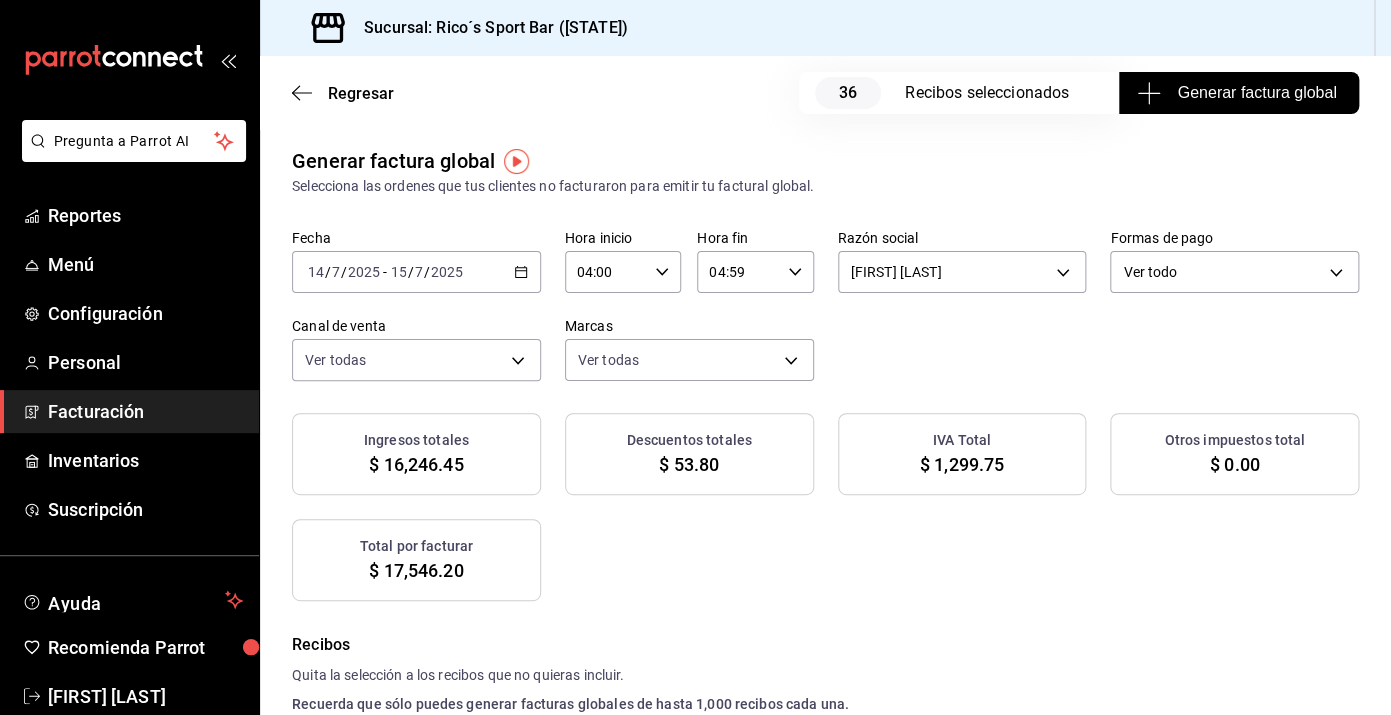 click on "Generar factura global" at bounding box center (1238, 93) 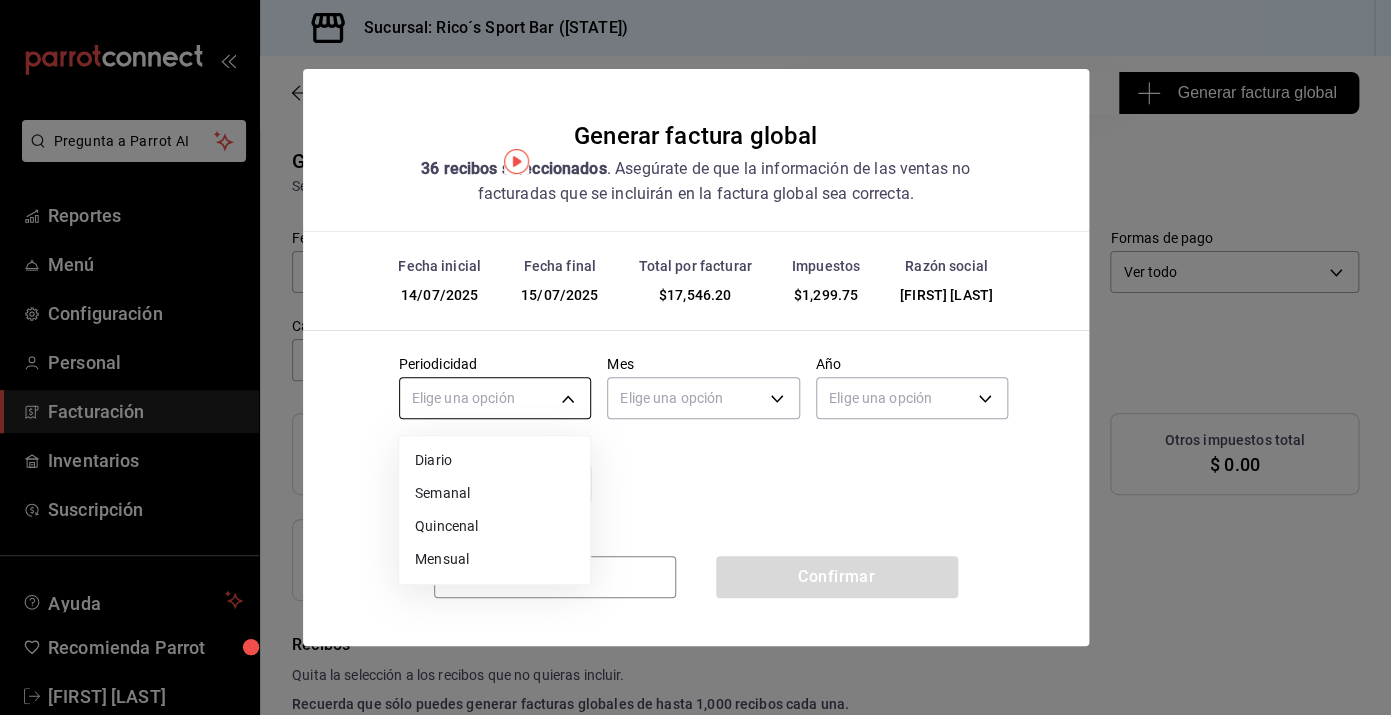 click on "Pregunta a Parrot AI Reportes   Menú   Configuración   Personal   Facturación   Inventarios   Suscripción   Ayuda Recomienda Parrot   [FIRST] [LAST]   Sugerir nueva función   Sucursal: Rico´s Sport Bar (TAMAULIPAS) Regresar 36 Recibos seleccionados Generar factura global Generar factura global Selecciona las ordenes que tus clientes no facturaron para emitir tu factural global. Fecha 2025-07-14 14 / 7 / 2025 - 2025-07-15 15 / 7 / 2025 Hora inicio 04:00 Hora inicio Hora fin 04:59 Hora fin Razón social [FIRST] [LAST] [UUID] Formas de pago Ver todo ALL Canal de venta Ver todas PARROT,UBER_EATS,RAPPI,DIDI_FOOD,ONLINE Marcas Ver todas [UUID] Ingresos totales $ 16,246.45 Descuentos totales $ 53.80 IVA Total $ 1,299.75 Otros impuestos total $ 0.00 Total por facturar $ 17,546.20 Recibos Quita la selección a los recibos que no quieras incluir. Recuerda que sólo puedes generar facturas globales de hasta 1,000 recibos cada una. Fecha # de recibo" at bounding box center (695, 357) 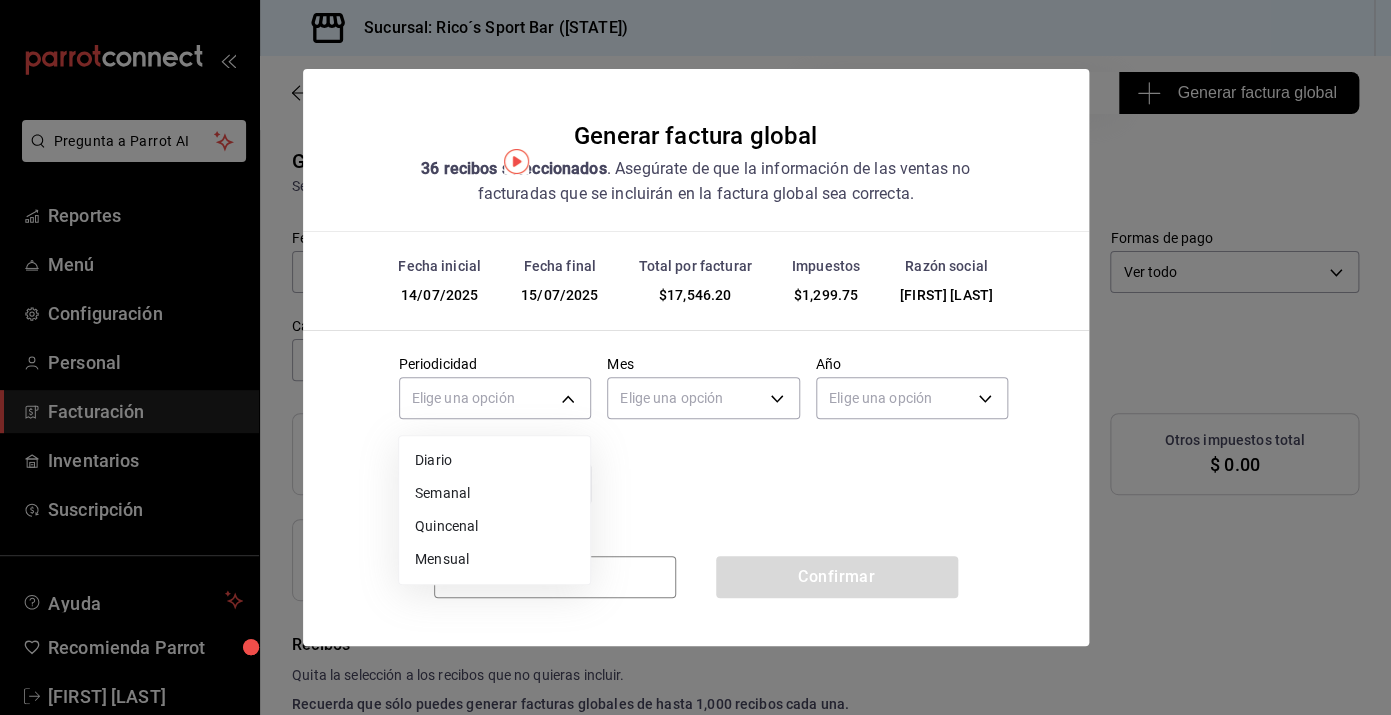 click on "Diario" at bounding box center (494, 460) 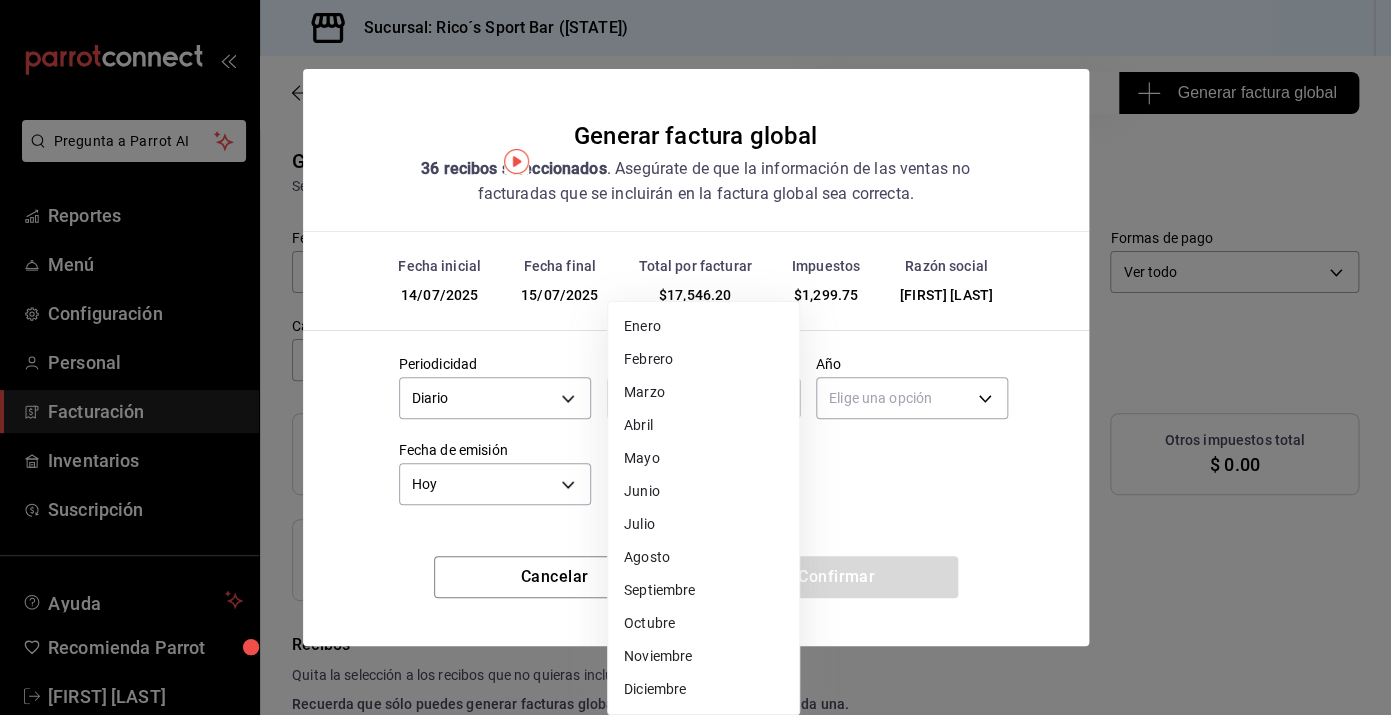 click on "Pregunta a Parrot AI Reportes   Menú   Configuración   Personal   Facturación   Inventarios   Suscripción   Ayuda Recomienda Parrot   [FIRST] [LAST]   Sugerir nueva función   Sucursal: Rico´s Sport Bar (TAMAULIPAS) Regresar 36 Recibos seleccionados Generar factura global Generar factura global Selecciona las ordenes que tus clientes no facturaron para emitir tu factural global. Fecha 2025-07-14 14 / 7 / 2025 - 2025-07-15 15 / 7 / 2025 Hora inicio 04:00 Hora inicio Hora fin 04:59 Hora fin Razón social [FIRST] [LAST] [UUID] Formas de pago Ver todo ALL Canal de venta Ver todas PARROT,UBER_EATS,RAPPI,DIDI_FOOD,ONLINE Marcas Ver todas [UUID] Ingresos totales $ 16,246.45 Descuentos totales $ 53.80 IVA Total $ 1,299.75 Otros impuestos total $ 0.00 Total por facturar $ 17,546.20 Recibos Quita la selección a los recibos que no quieras incluir. Recuerda que sólo puedes generar facturas globales de hasta 1,000 recibos cada una. Fecha # de recibo" at bounding box center (695, 357) 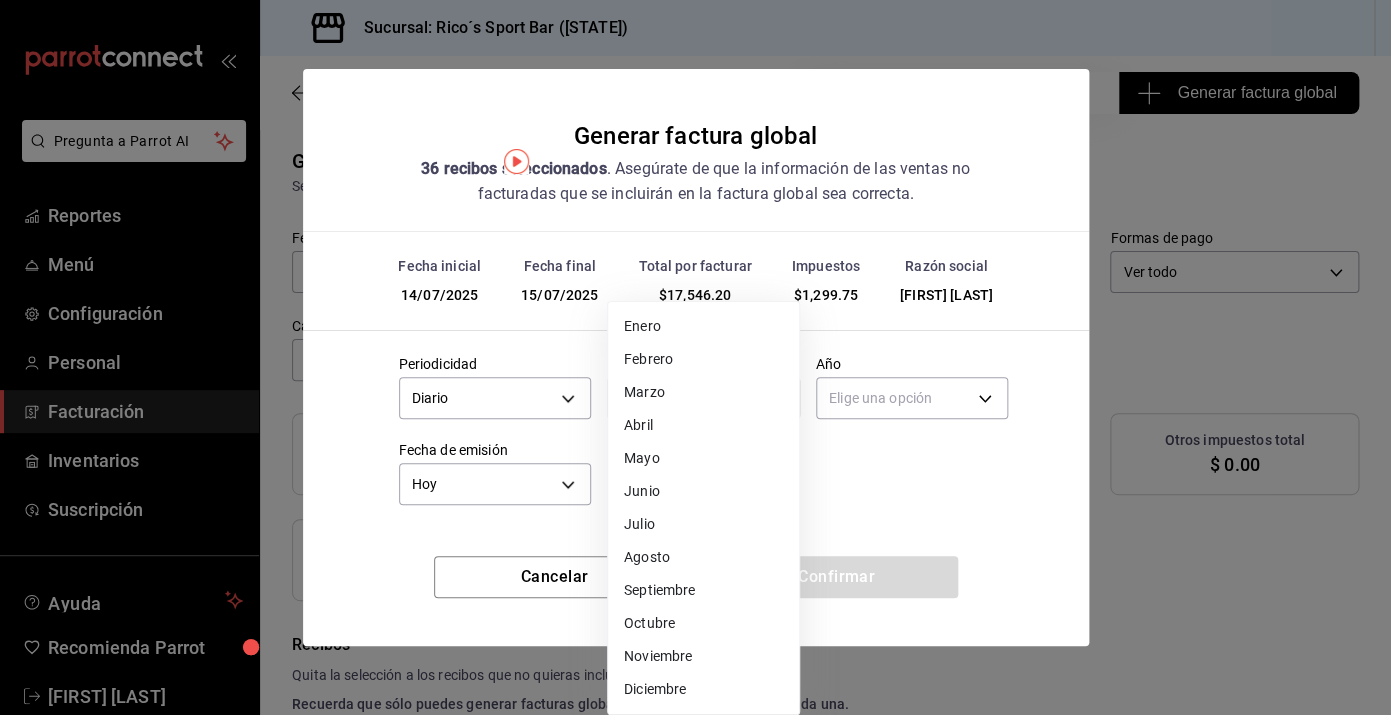 click on "Julio" at bounding box center (703, 524) 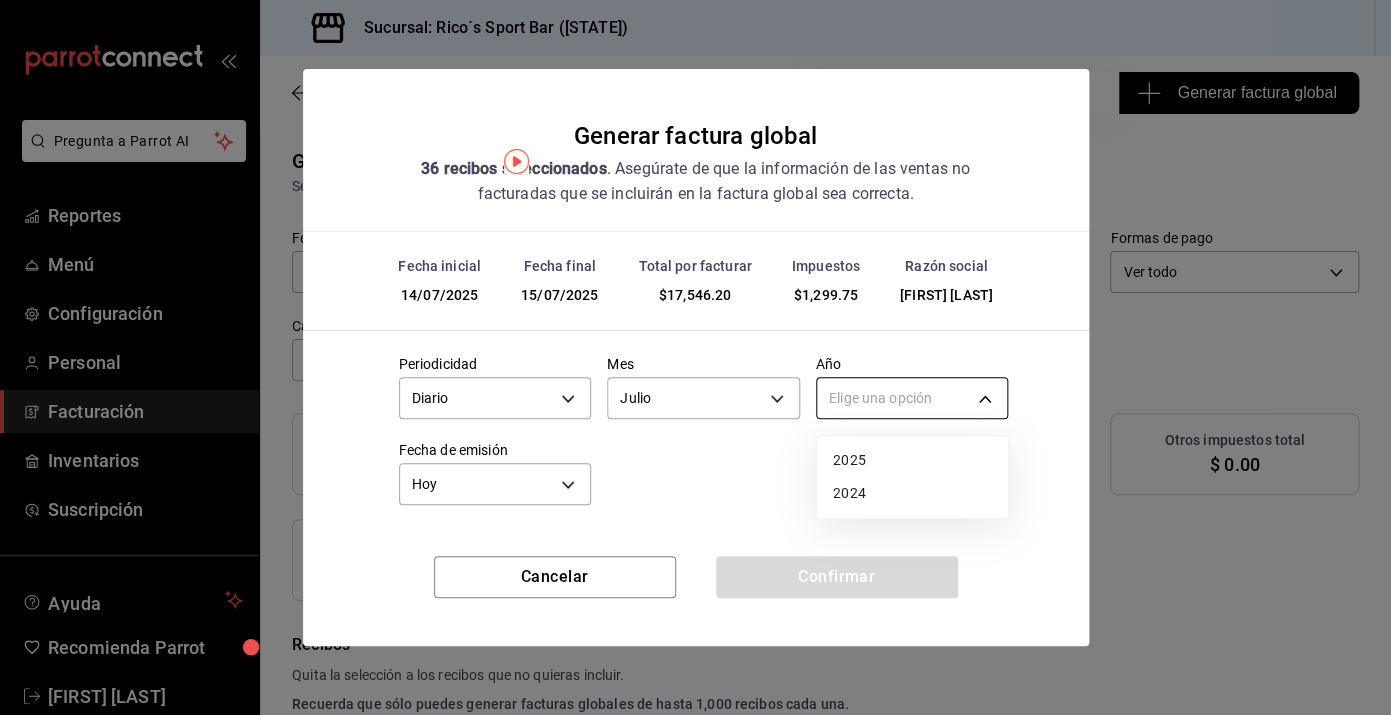 click on "Pregunta a Parrot AI Reportes   Menú   Configuración   Personal   Facturación   Inventarios   Suscripción   Ayuda Recomienda Parrot   [FIRST] [LAST]   Sugerir nueva función   Sucursal: Rico´s Sport Bar (TAMAULIPAS) Regresar 36 Recibos seleccionados Generar factura global Generar factura global Selecciona las ordenes que tus clientes no facturaron para emitir tu factural global. Fecha 2025-07-14 14 / 7 / 2025 - 2025-07-15 15 / 7 / 2025 Hora inicio 04:00 Hora inicio Hora fin 04:59 Hora fin Razón social [FIRST] [LAST] [UUID] Formas de pago Ver todo ALL Canal de venta Ver todas PARROT,UBER_EATS,RAPPI,DIDI_FOOD,ONLINE Marcas Ver todas [UUID] Ingresos totales $ 16,246.45 Descuentos totales $ 53.80 IVA Total $ 1,299.75 Otros impuestos total $ 0.00 Total por facturar $ 17,546.20 Recibos Quita la selección a los recibos que no quieras incluir. Recuerda que sólo puedes generar facturas globales de hasta 1,000 recibos cada una. Fecha # de recibo" at bounding box center (695, 357) 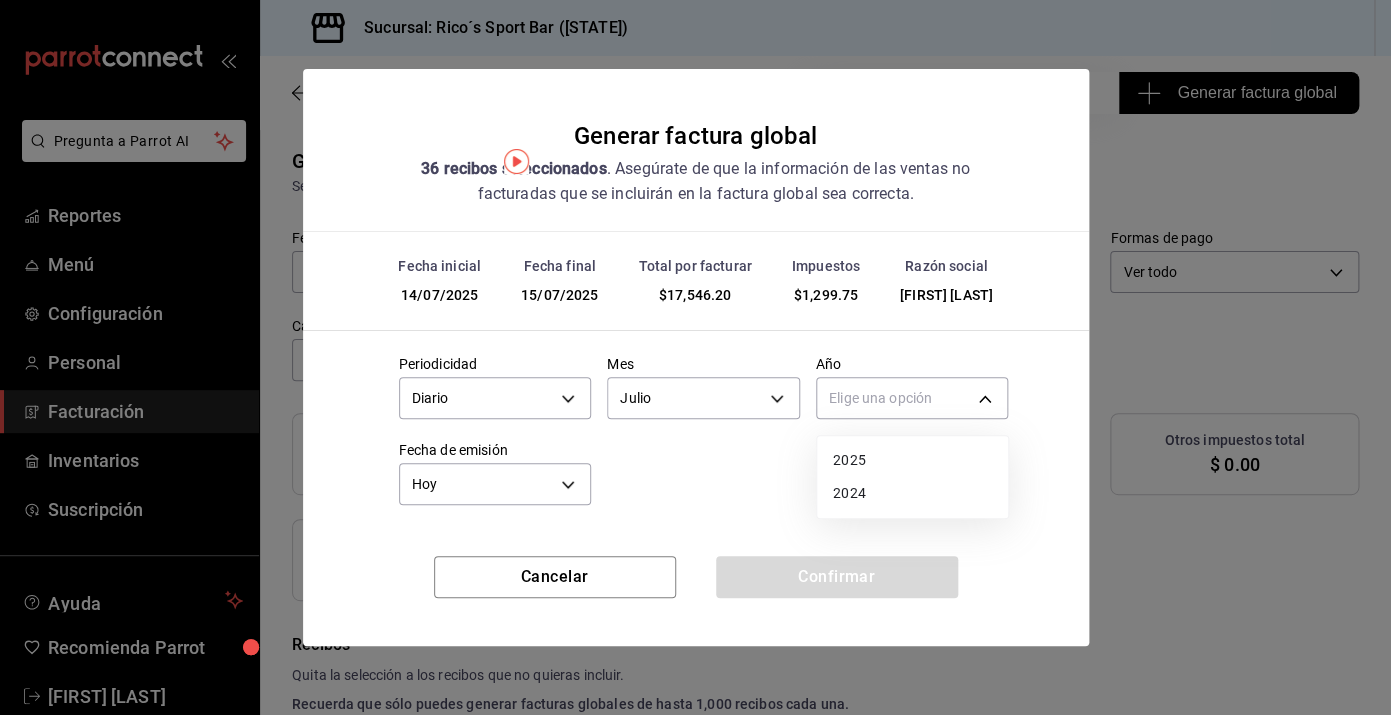click on "2025" at bounding box center (912, 460) 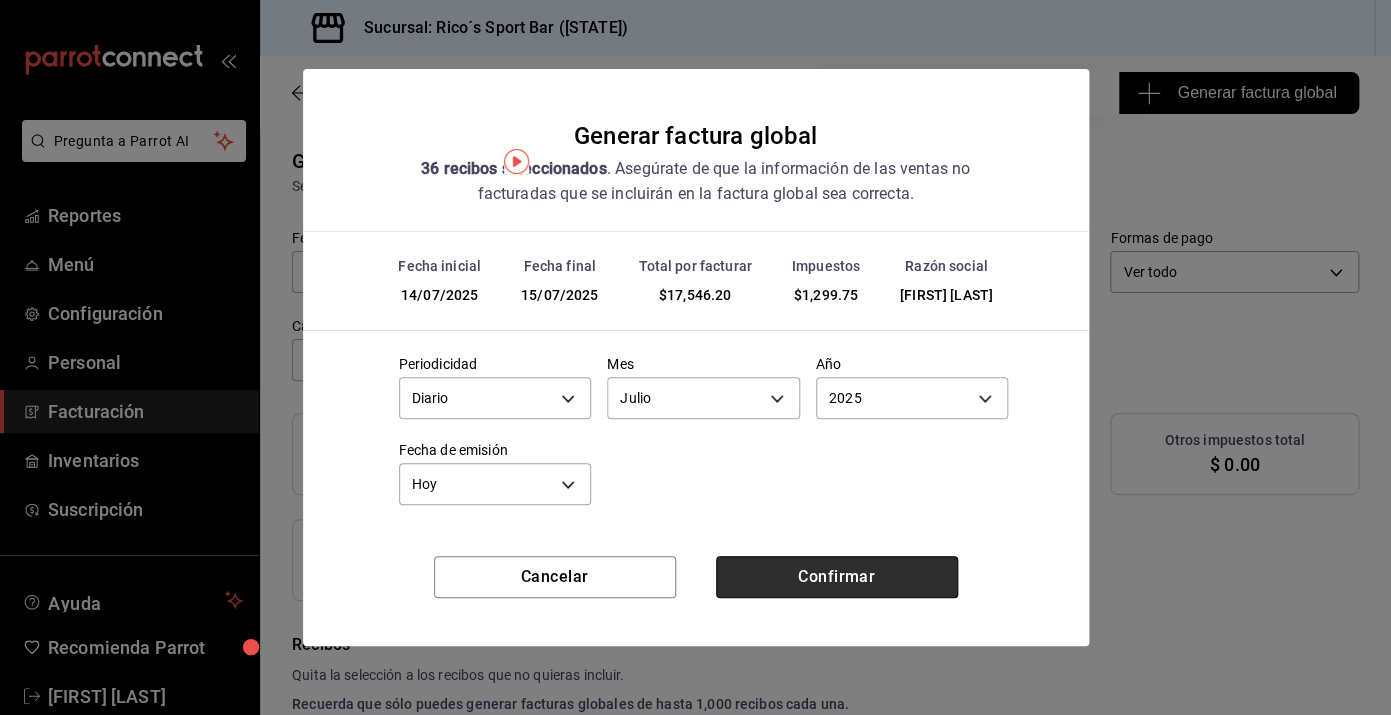 click on "Confirmar" at bounding box center [837, 577] 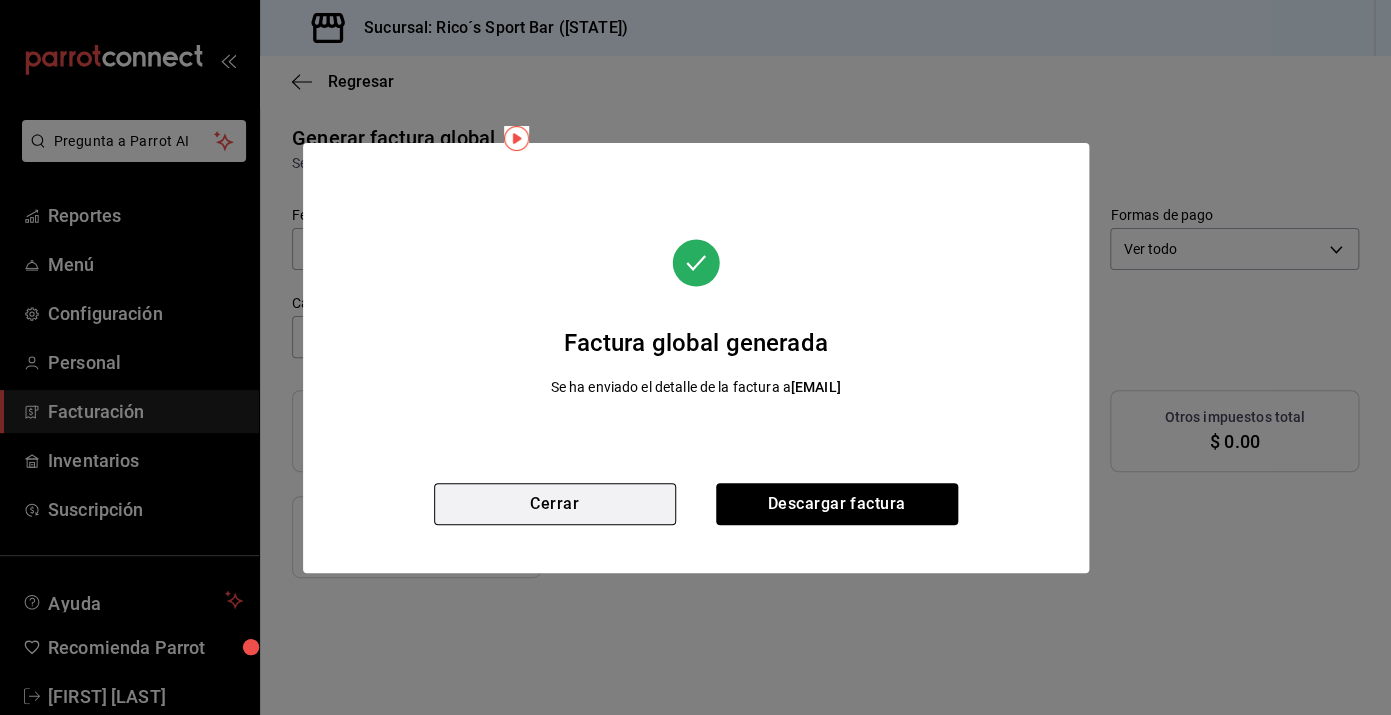 click on "Cerrar" at bounding box center [555, 504] 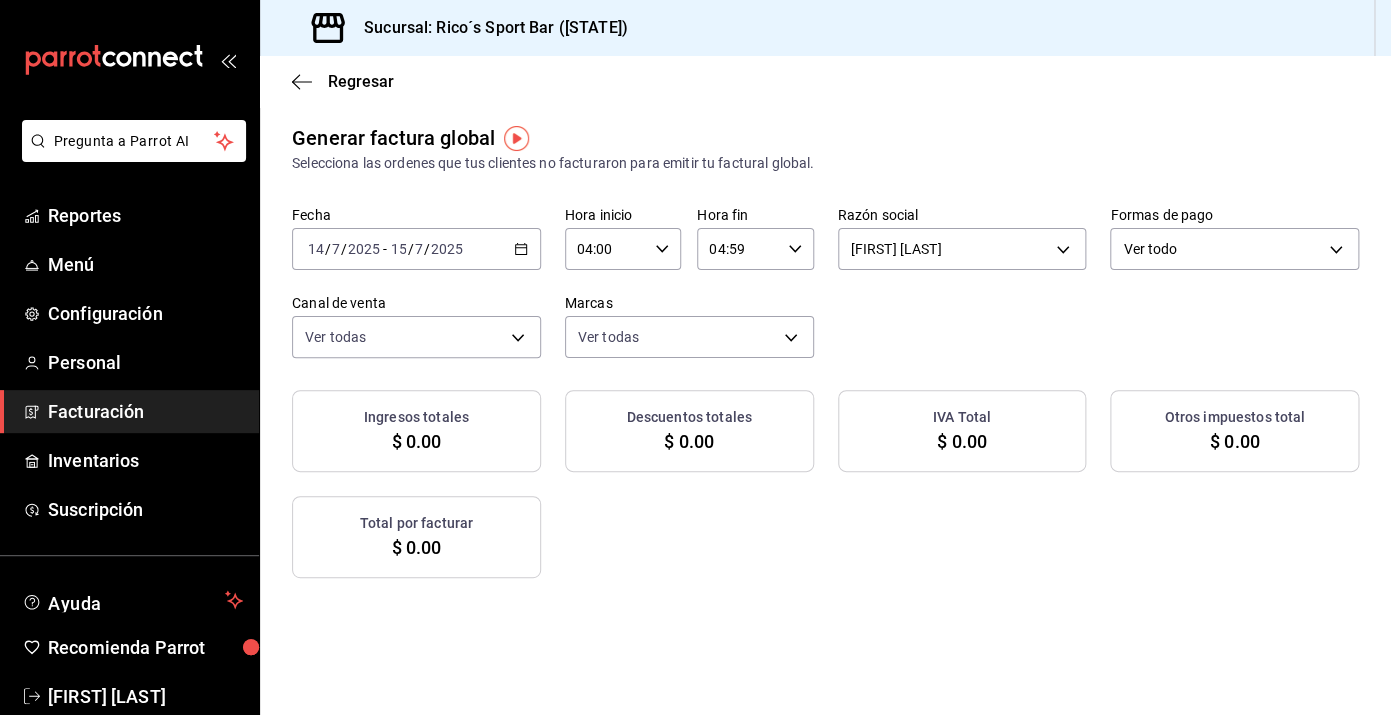 click on "2025-07-14 14 / 7 / 2025 - 2025-07-15 15 / 7 / 2025" at bounding box center [416, 249] 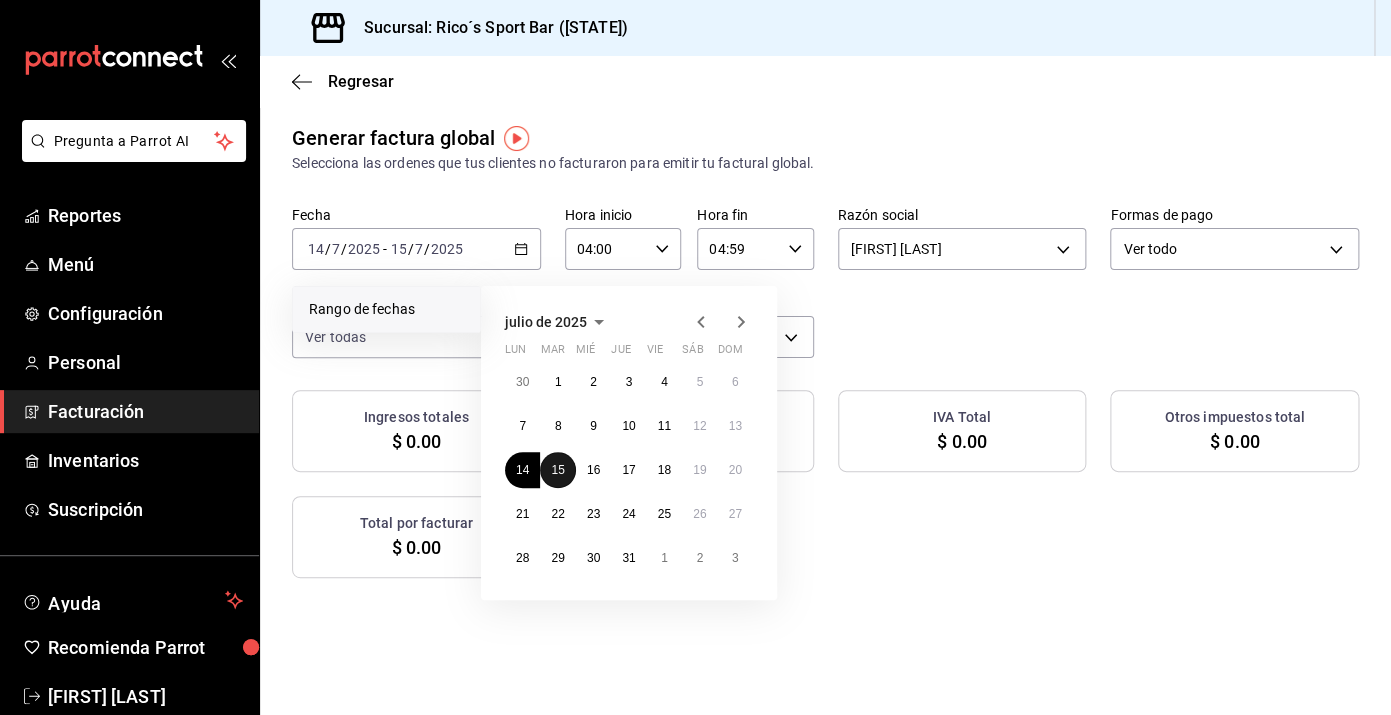 click on "15" at bounding box center (557, 470) 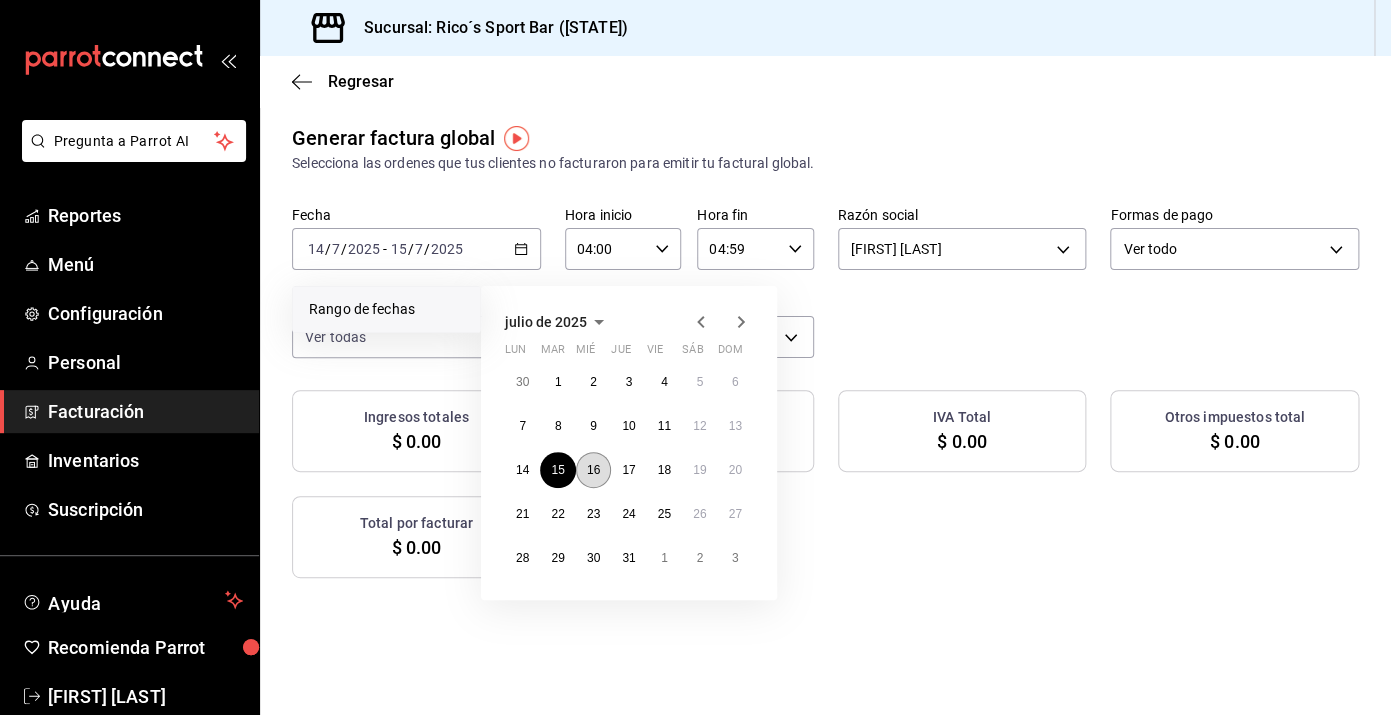 click on "16" at bounding box center [593, 470] 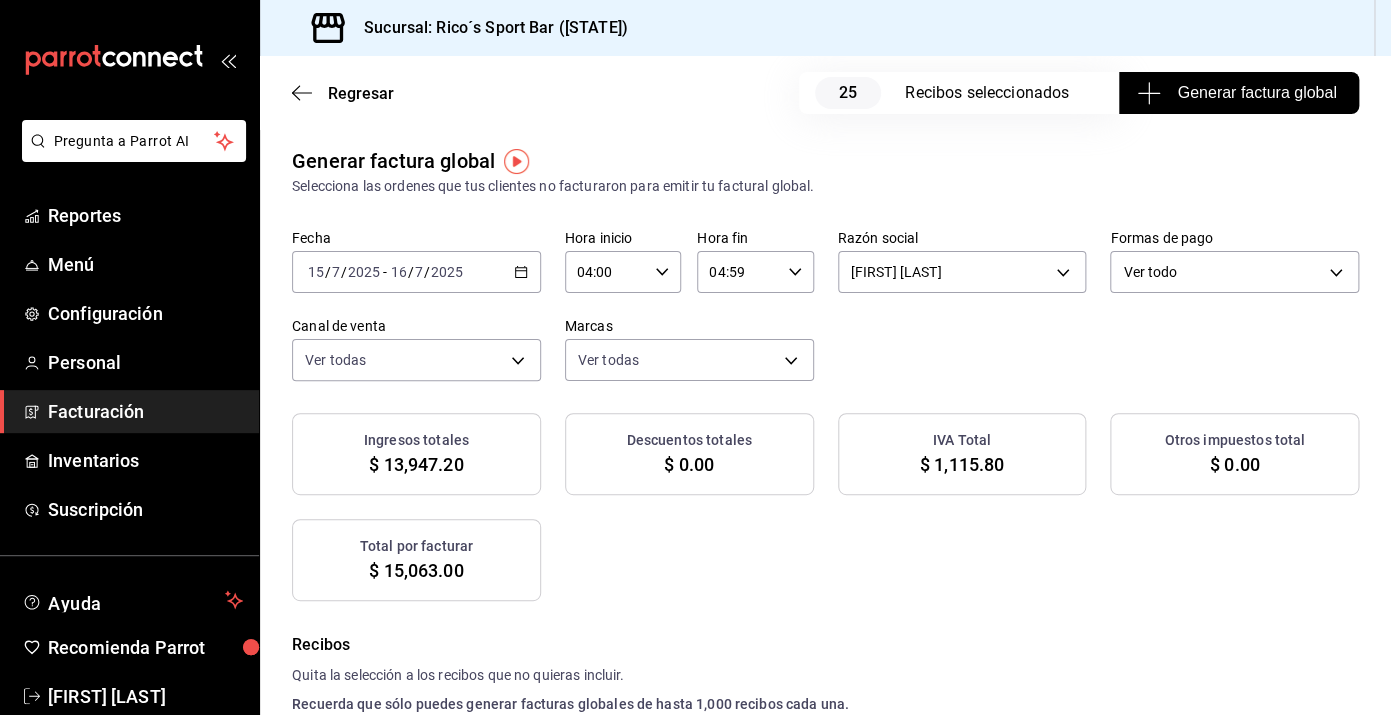 click on "Generar factura global" at bounding box center (1239, 93) 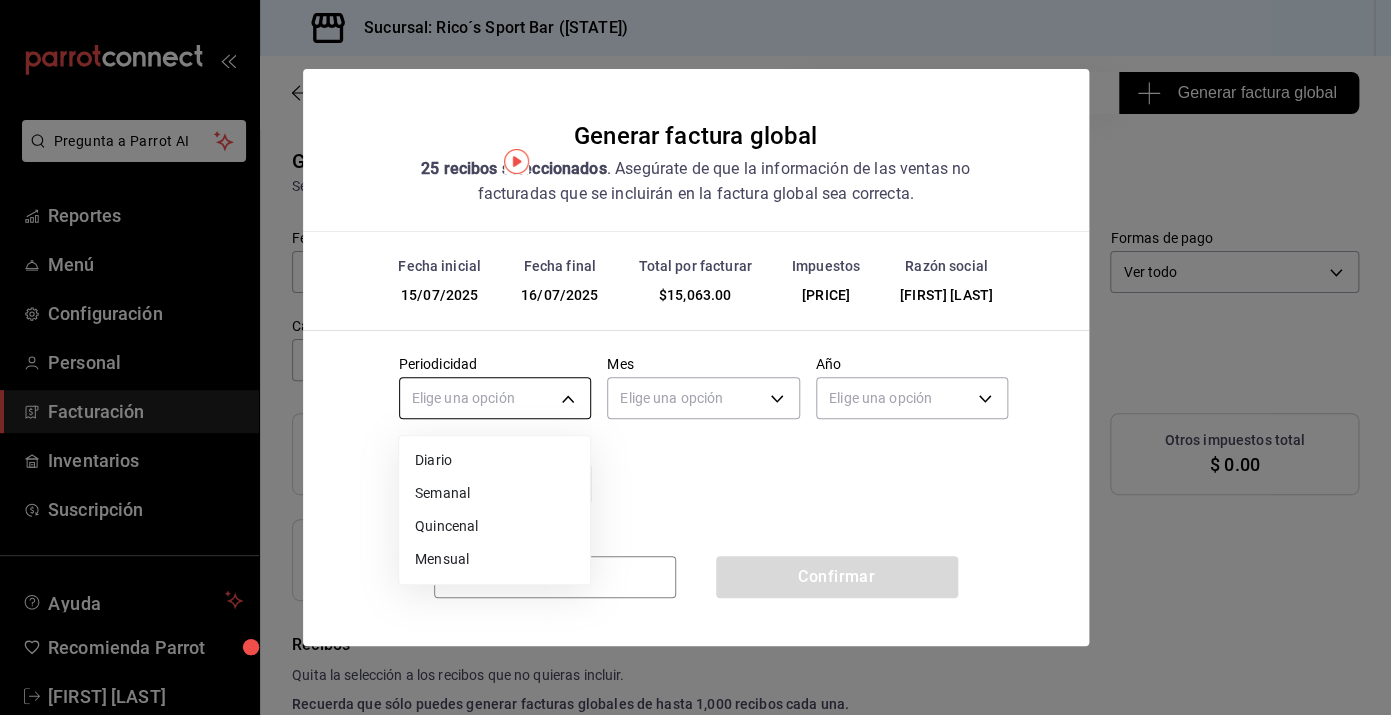 click on "Pregunta a Parrot AI Reportes   Menú   Configuración   Personal   Facturación   Inventarios   Suscripción   Ayuda Recomienda Parrot   [FIRST] [LAST]   Sugerir nueva función   Sucursal: Rico´s Sport Bar (TAMAULIPAS) Regresar 25 Recibos seleccionados Generar factura global Generar factura global Selecciona las ordenes que tus clientes no facturaron para emitir tu factural global. Fecha 2025-07-15 15 / 7 / 2025 - 2025-07-16 16 / 7 / 2025 Hora inicio 04:00 Hora inicio Hora fin 04:59 Hora fin Razón social [FIRST] [LAST] [UUID] Formas de pago Ver todo ALL Canal de venta Ver todas PARROT,UBER_EATS,RAPPI,DIDI_FOOD,ONLINE Marcas Ver todas [UUID] Ingresos totales $ 13,947.20 Descuentos totales $ 0.00 IVA Total $ 1,115.80 Otros impuestos total $ 0.00 Total por facturar $ 15,063.00 Recibos Quita la selección a los recibos que no quieras incluir. Recuerda que sólo puedes generar facturas globales de hasta 1,000 recibos cada una. Fecha # de recibo" at bounding box center (695, 357) 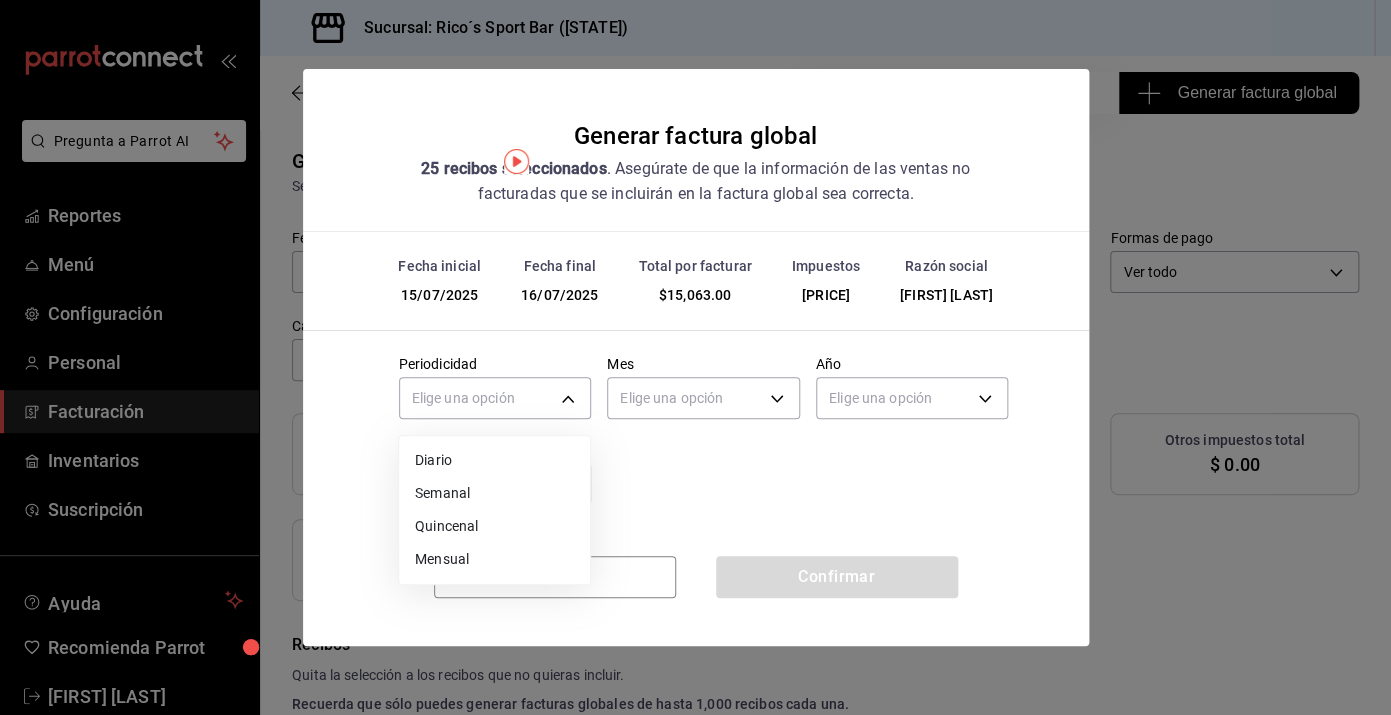 click on "Diario" at bounding box center (494, 460) 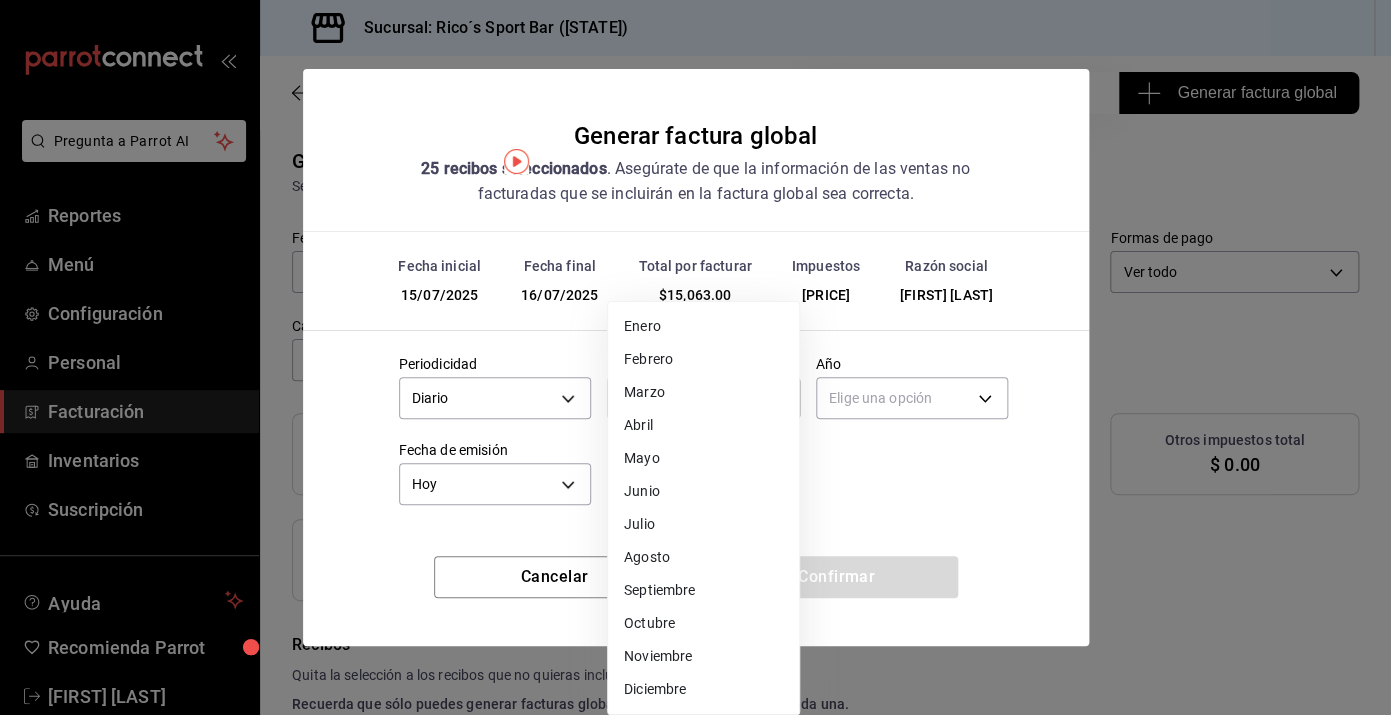 click on "Pregunta a Parrot AI Reportes   Menú   Configuración   Personal   Facturación   Inventarios   Suscripción   Ayuda Recomienda Parrot   [FIRST] [LAST]   Sugerir nueva función   Sucursal: Rico´s Sport Bar (TAMAULIPAS) Regresar 25 Recibos seleccionados Generar factura global Generar factura global Selecciona las ordenes que tus clientes no facturaron para emitir tu factural global. Fecha 2025-07-15 15 / 7 / 2025 - 2025-07-16 16 / 7 / 2025 Hora inicio 04:00 Hora inicio Hora fin 04:59 Hora fin Razón social [FIRST] [LAST] [UUID] Formas de pago Ver todo ALL Canal de venta Ver todas PARROT,UBER_EATS,RAPPI,DIDI_FOOD,ONLINE Marcas Ver todas [UUID] Ingresos totales $ 13,947.20 Descuentos totales $ 0.00 IVA Total $ 1,115.80 Otros impuestos total $ 0.00 Total por facturar $ 15,063.00 Recibos Quita la selección a los recibos que no quieras incluir. Recuerda que sólo puedes generar facturas globales de hasta 1,000 recibos cada una. Fecha # de recibo" at bounding box center [695, 357] 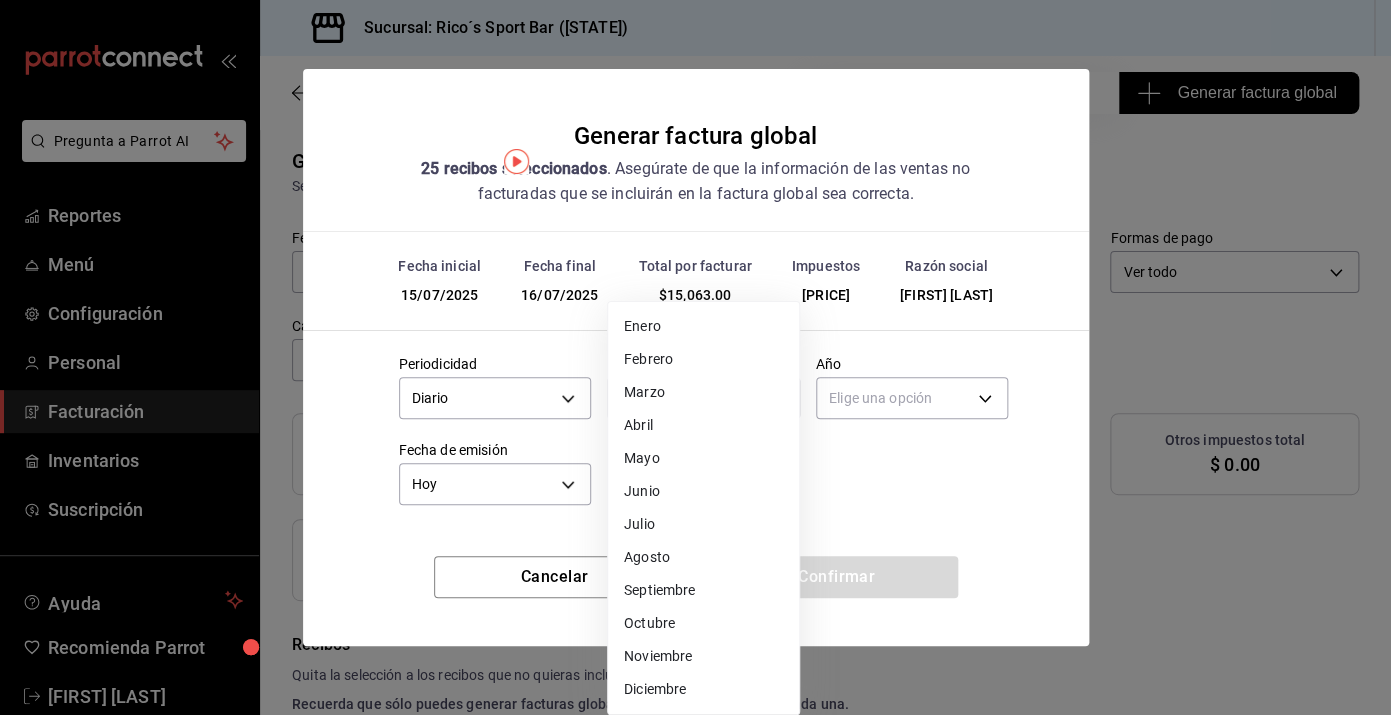 click on "Julio" at bounding box center (703, 524) 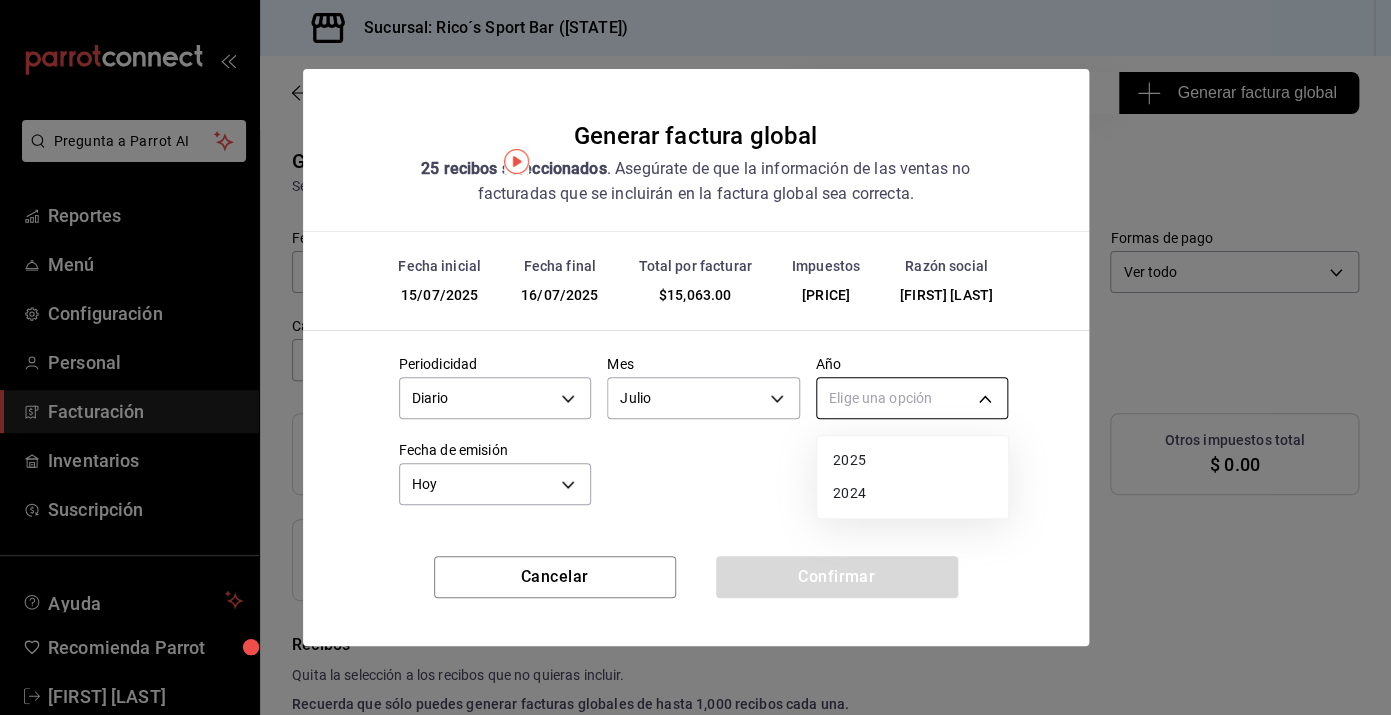 click on "Pregunta a Parrot AI Reportes   Menú   Configuración   Personal   Facturación   Inventarios   Suscripción   Ayuda Recomienda Parrot   [FIRST] [LAST]   Sugerir nueva función   Sucursal: Rico´s Sport Bar (TAMAULIPAS) Regresar 25 Recibos seleccionados Generar factura global Generar factura global Selecciona las ordenes que tus clientes no facturaron para emitir tu factural global. Fecha 2025-07-15 15 / 7 / 2025 - 2025-07-16 16 / 7 / 2025 Hora inicio 04:00 Hora inicio Hora fin 04:59 Hora fin Razón social [FIRST] [LAST] [UUID] Formas de pago Ver todo ALL Canal de venta Ver todas PARROT,UBER_EATS,RAPPI,DIDI_FOOD,ONLINE Marcas Ver todas [UUID] Ingresos totales $ 13,947.20 Descuentos totales $ 0.00 IVA Total $ 1,115.80 Otros impuestos total $ 0.00 Total por facturar $ 15,063.00 Recibos Quita la selección a los recibos que no quieras incluir. Recuerda que sólo puedes generar facturas globales de hasta 1,000 recibos cada una. Fecha # de recibo" at bounding box center [695, 357] 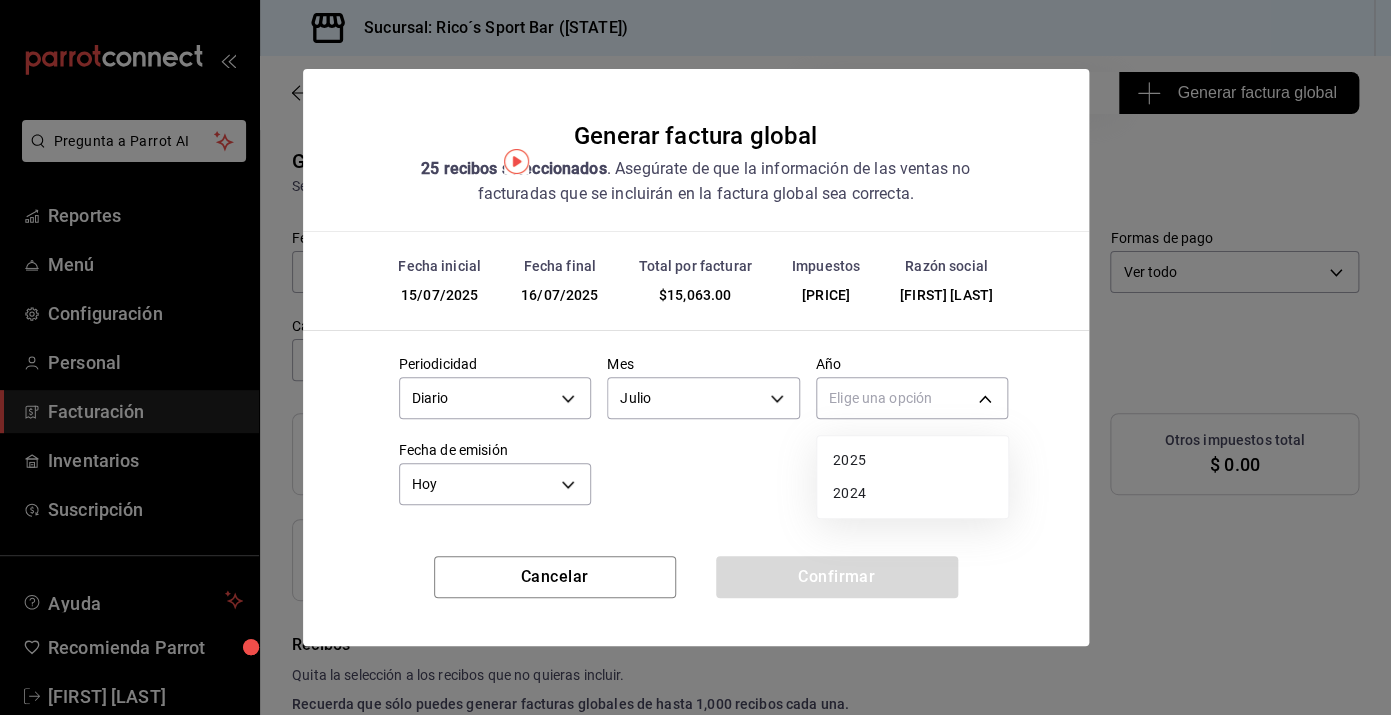 click on "2025" at bounding box center [912, 460] 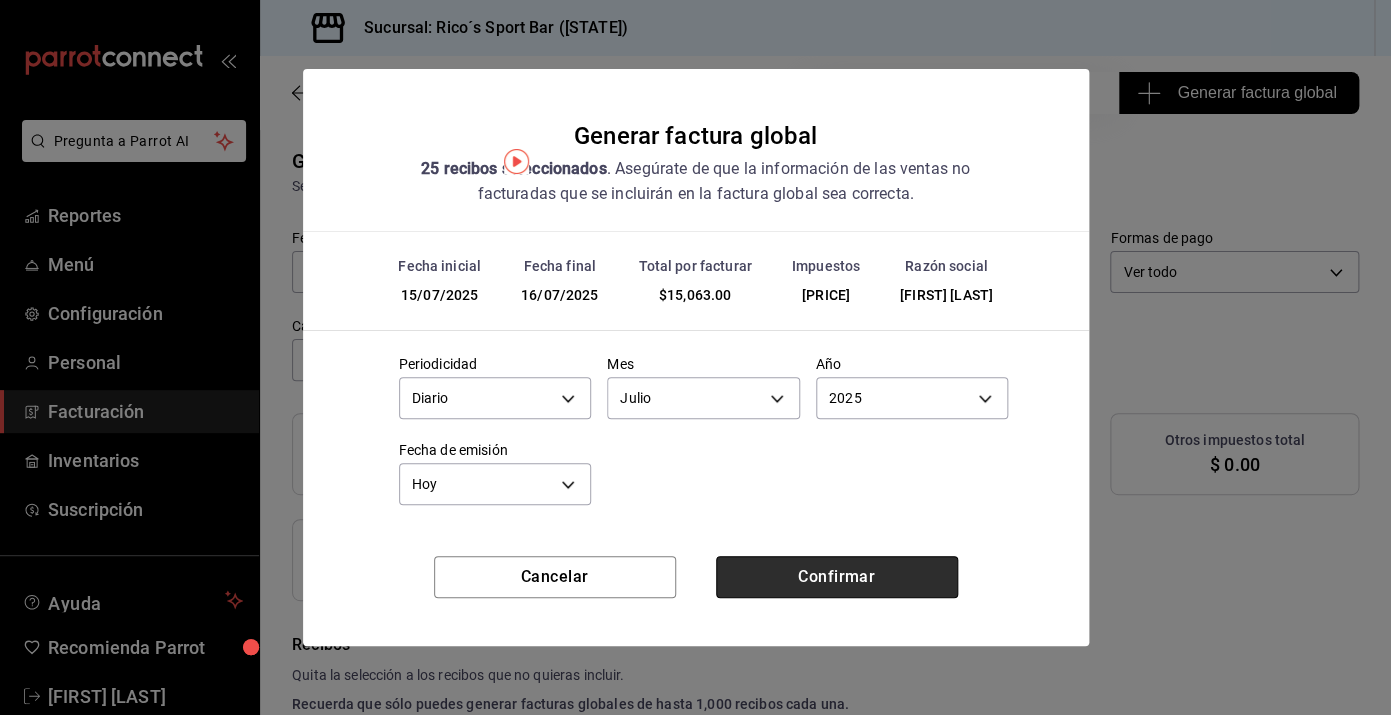 click on "Confirmar" at bounding box center [837, 577] 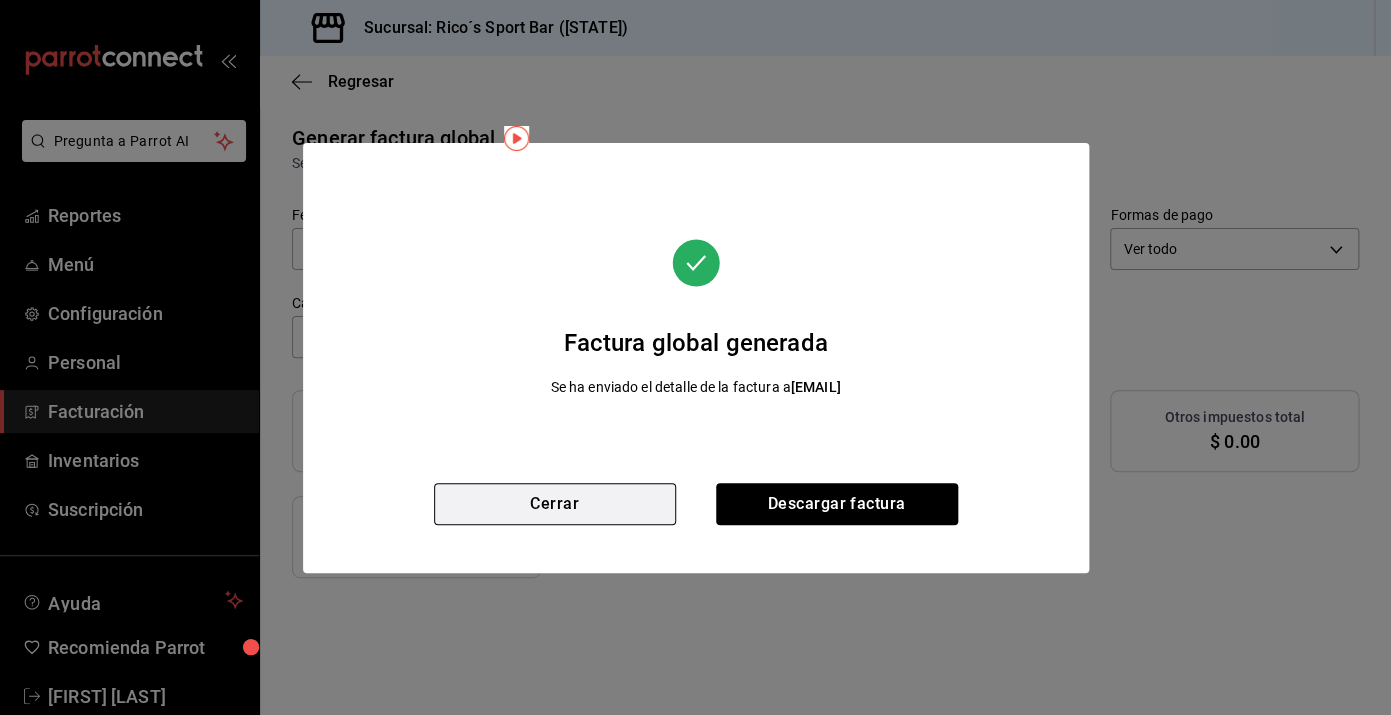 click on "Cerrar" at bounding box center (555, 504) 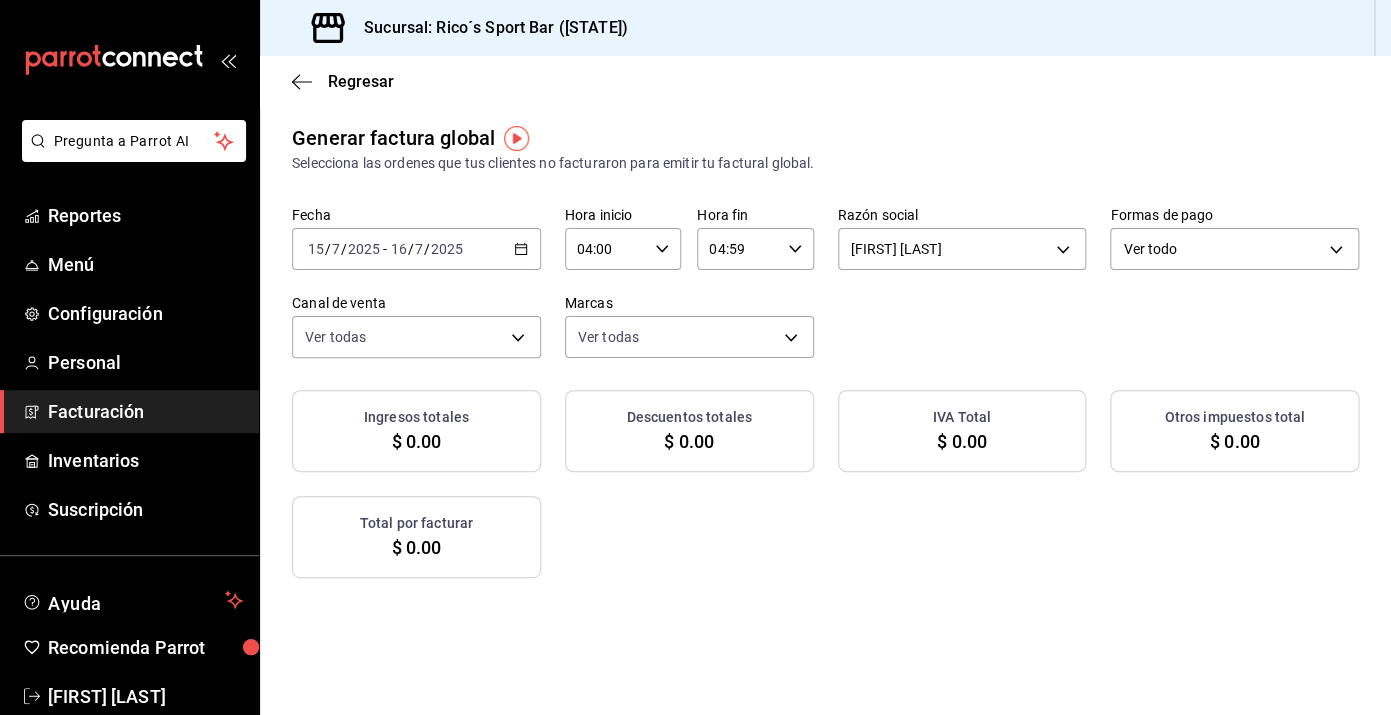 click 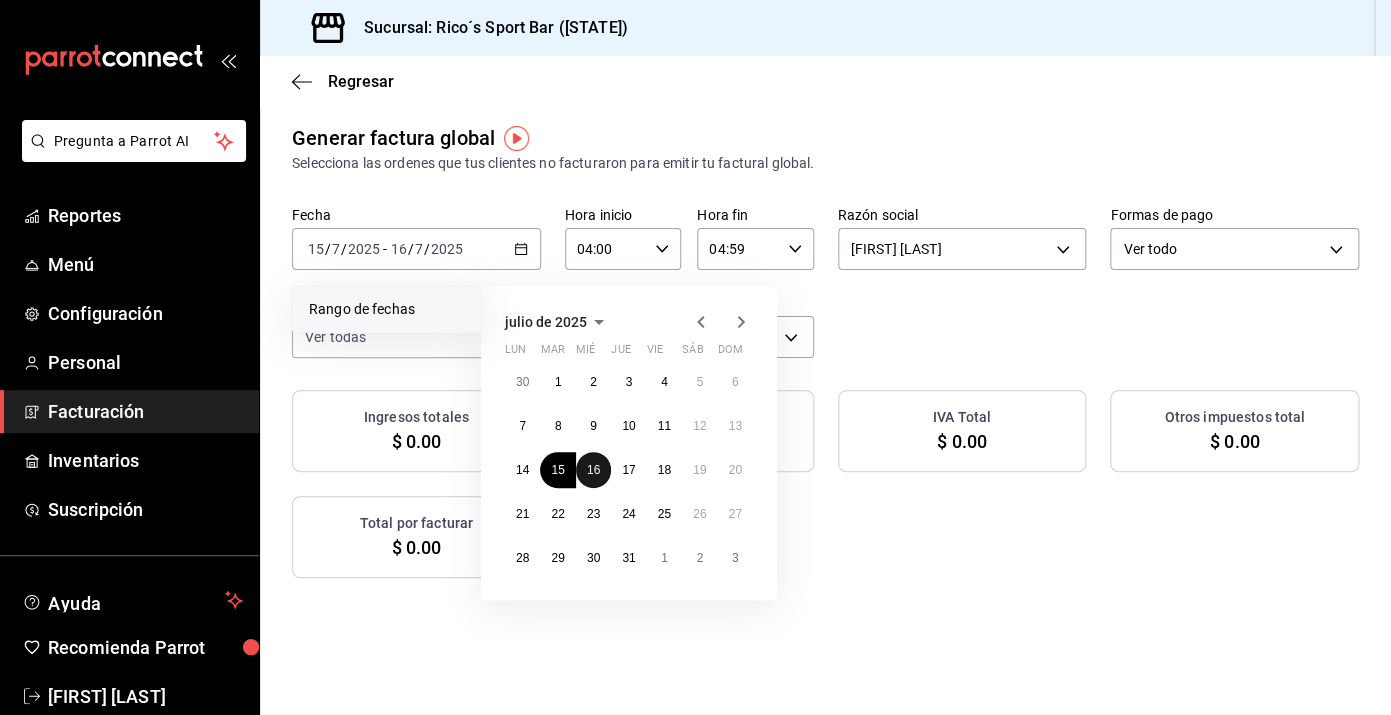 click on "16" at bounding box center [593, 470] 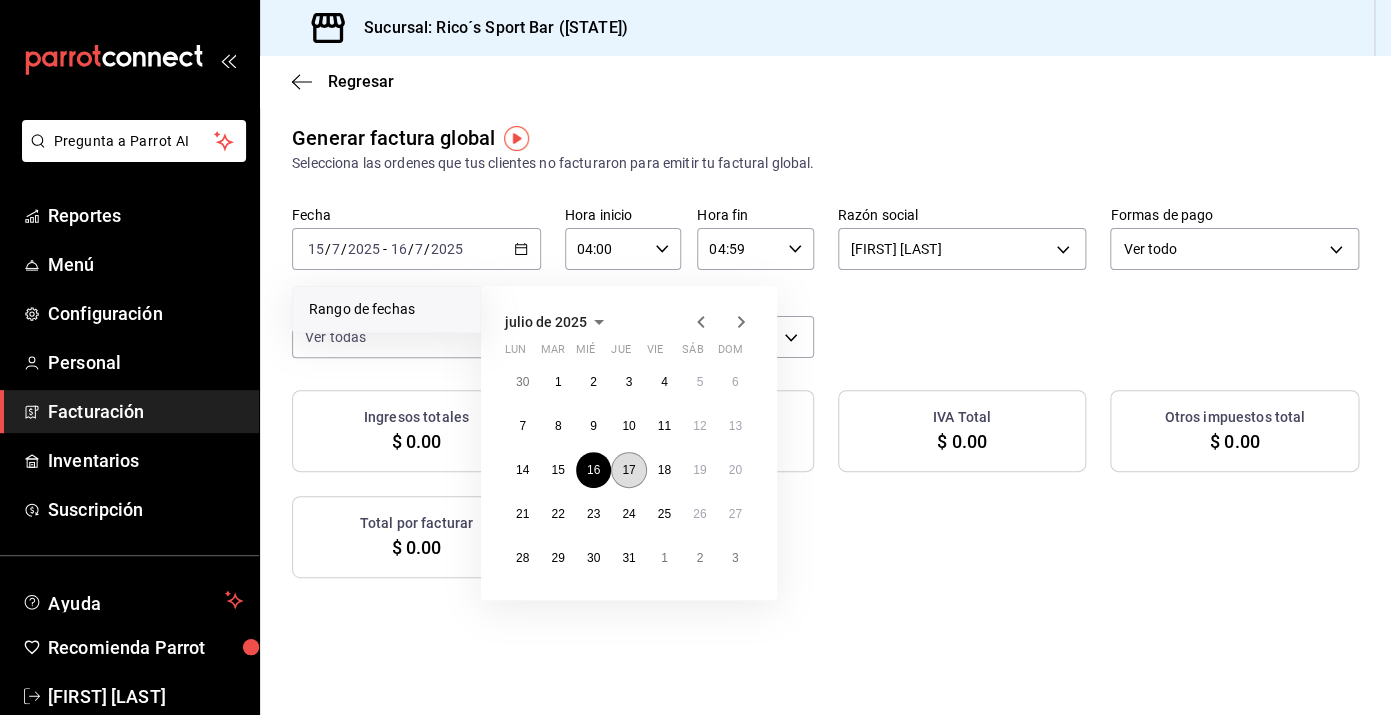 click on "17" at bounding box center [628, 470] 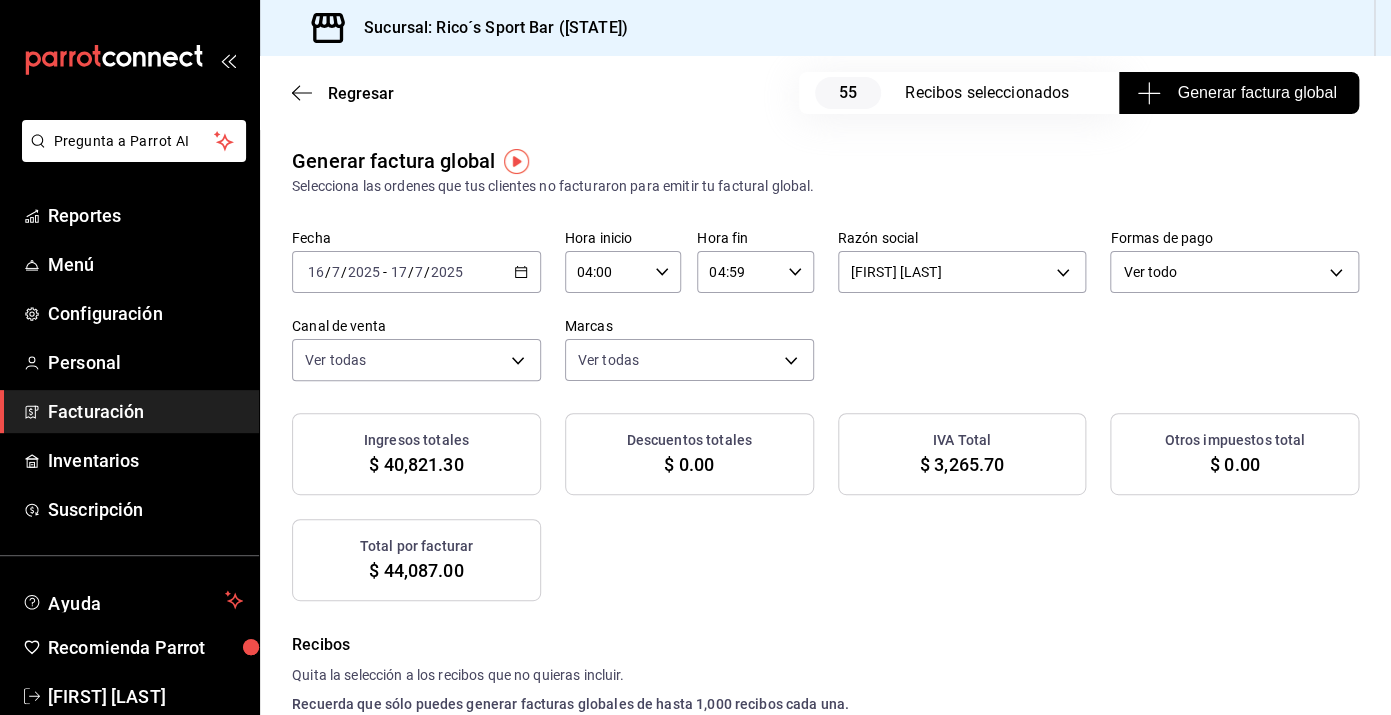 click on "Generar factura global" at bounding box center (1238, 93) 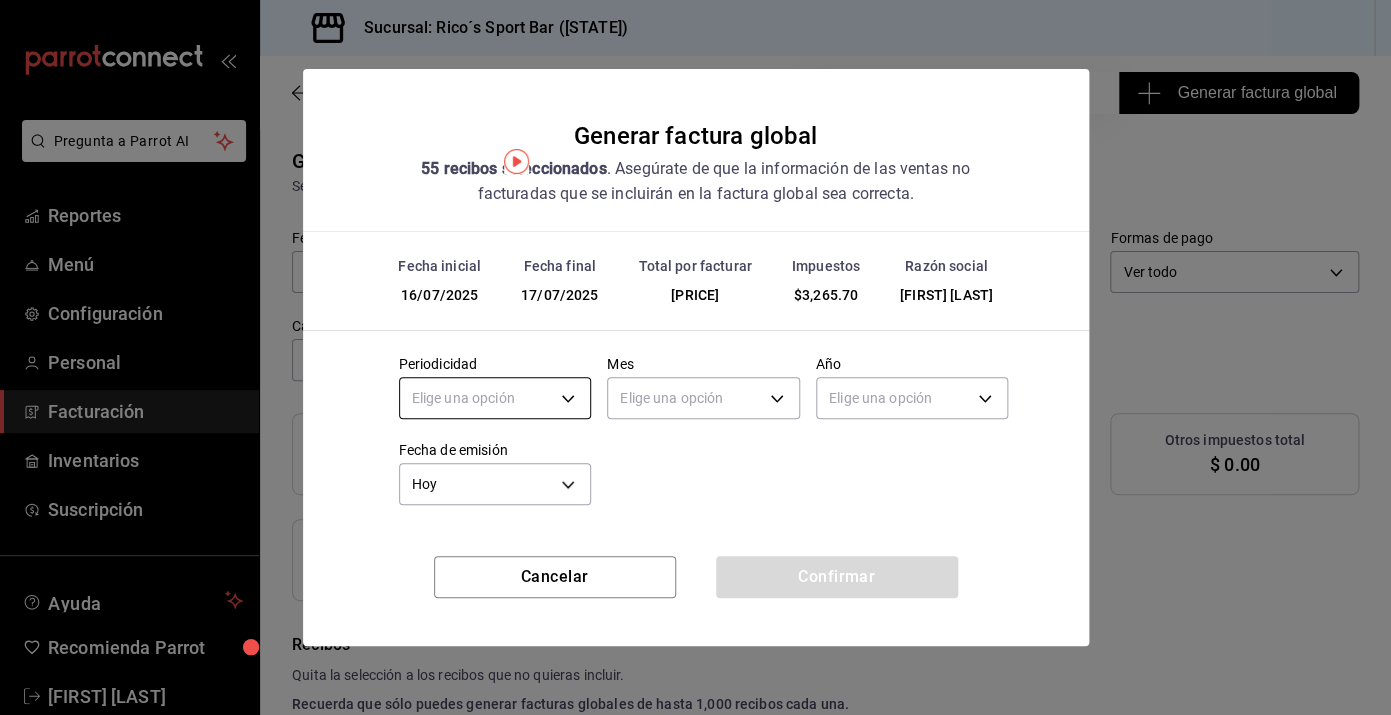 click on "Pregunta a Parrot AI Reportes   Menú   Configuración   Personal   Facturación   Inventarios   Suscripción   Ayuda Recomienda Parrot   [FIRST] [LAST]   Sugerir nueva función   Sucursal: Rico´s Sport Bar (TAMAULIPAS) Regresar 55 Recibos seleccionados Generar factura global Generar factura global Selecciona las ordenes que tus clientes no facturaron para emitir tu factural global. Fecha 2025-07-16 16 / 7 / 2025 - 2025-07-17 17 / 7 / 2025 Hora inicio 04:00 Hora inicio Hora fin 04:59 Hora fin Razón social [FIRST] [LAST] [UUID] Formas de pago Ver todo ALL Canal de venta Ver todas PARROT,UBER_EATS,RAPPI,DIDI_FOOD,ONLINE Marcas Ver todas [UUID] Ingresos totales $ 40,821.30 Descuentos totales $ 0.00 IVA Total $ 3,265.70 Otros impuestos total $ 0.00 Total por facturar $ 44,087.00 Recibos Quita la selección a los recibos que no quieras incluir. Recuerda que sólo puedes generar facturas globales de hasta 1,000 recibos cada una. Fecha # de recibo" at bounding box center [695, 357] 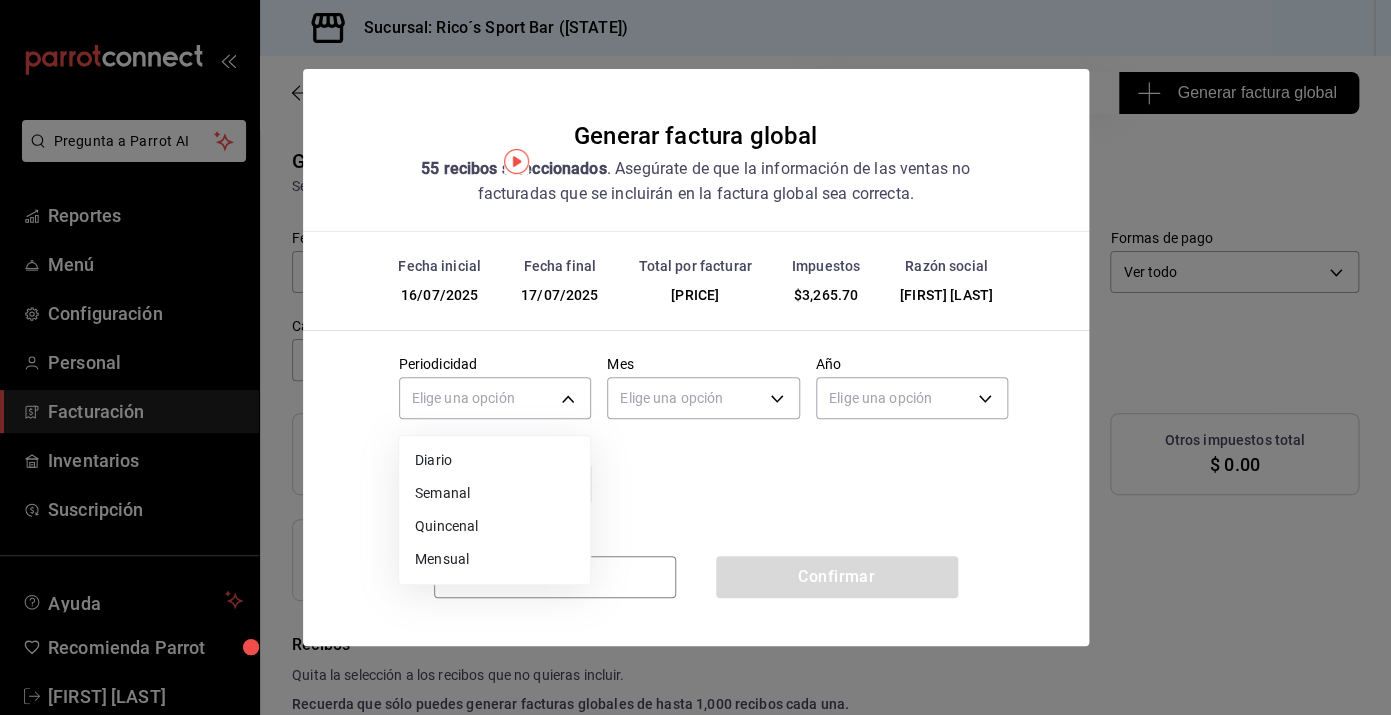 click on "Diario" at bounding box center [494, 460] 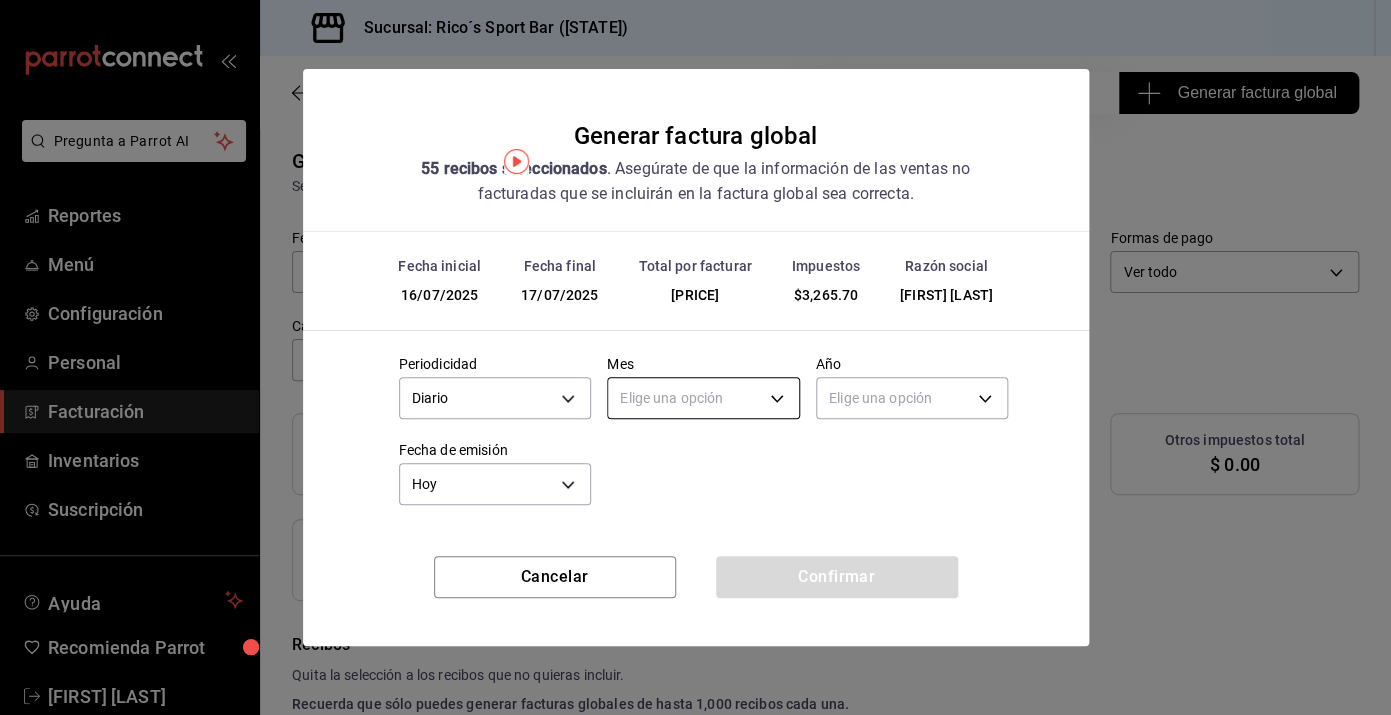 click on "Pregunta a Parrot AI Reportes   Menú   Configuración   Personal   Facturación   Inventarios   Suscripción   Ayuda Recomienda Parrot   [FIRST] [LAST]   Sugerir nueva función   Sucursal: Rico´s Sport Bar (TAMAULIPAS) Regresar 55 Recibos seleccionados Generar factura global Generar factura global Selecciona las ordenes que tus clientes no facturaron para emitir tu factural global. Fecha 2025-07-16 16 / 7 / 2025 - 2025-07-17 17 / 7 / 2025 Hora inicio 04:00 Hora inicio Hora fin 04:59 Hora fin Razón social [FIRST] [LAST] [UUID] Formas de pago Ver todo ALL Canal de venta Ver todas PARROT,UBER_EATS,RAPPI,DIDI_FOOD,ONLINE Marcas Ver todas [UUID] Ingresos totales $ 40,821.30 Descuentos totales $ 0.00 IVA Total $ 3,265.70 Otros impuestos total $ 0.00 Total por facturar $ 44,087.00 Recibos Quita la selección a los recibos que no quieras incluir. Recuerda que sólo puedes generar facturas globales de hasta 1,000 recibos cada una. Fecha # de recibo" at bounding box center (695, 357) 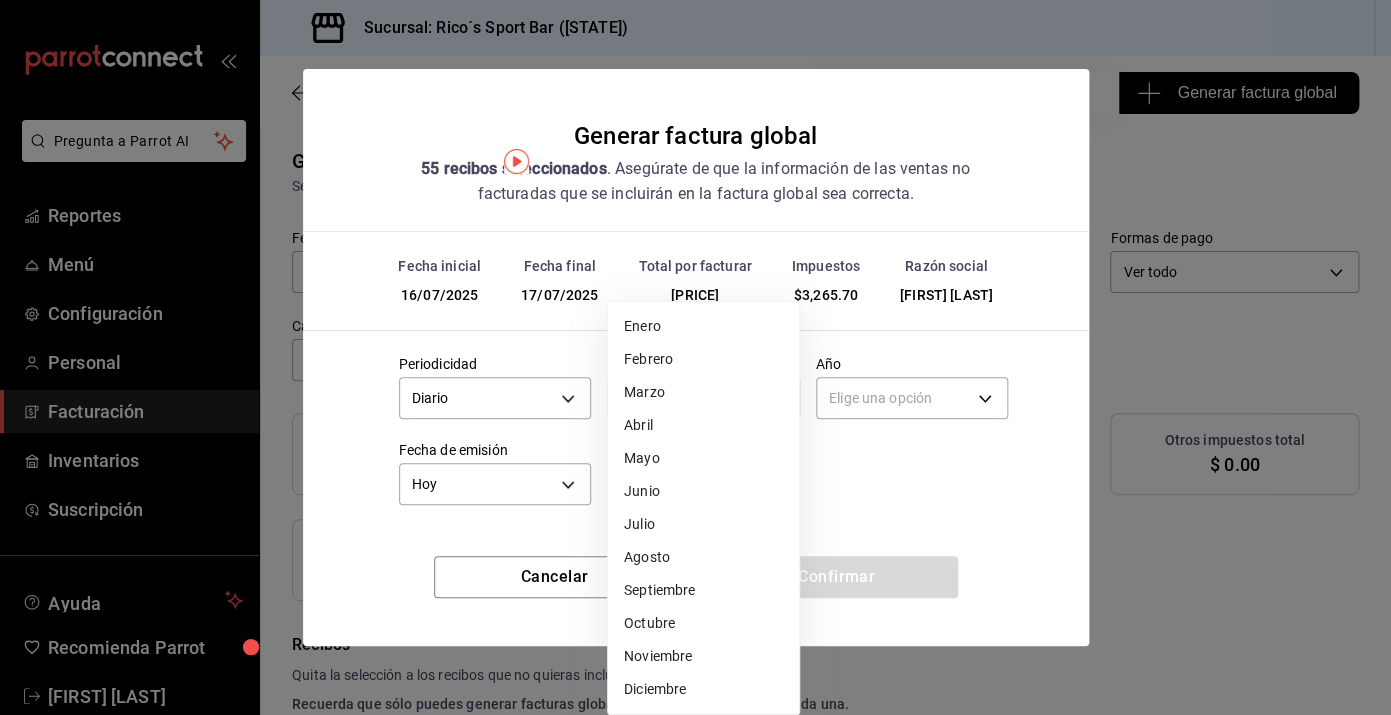 click on "Julio" at bounding box center (703, 524) 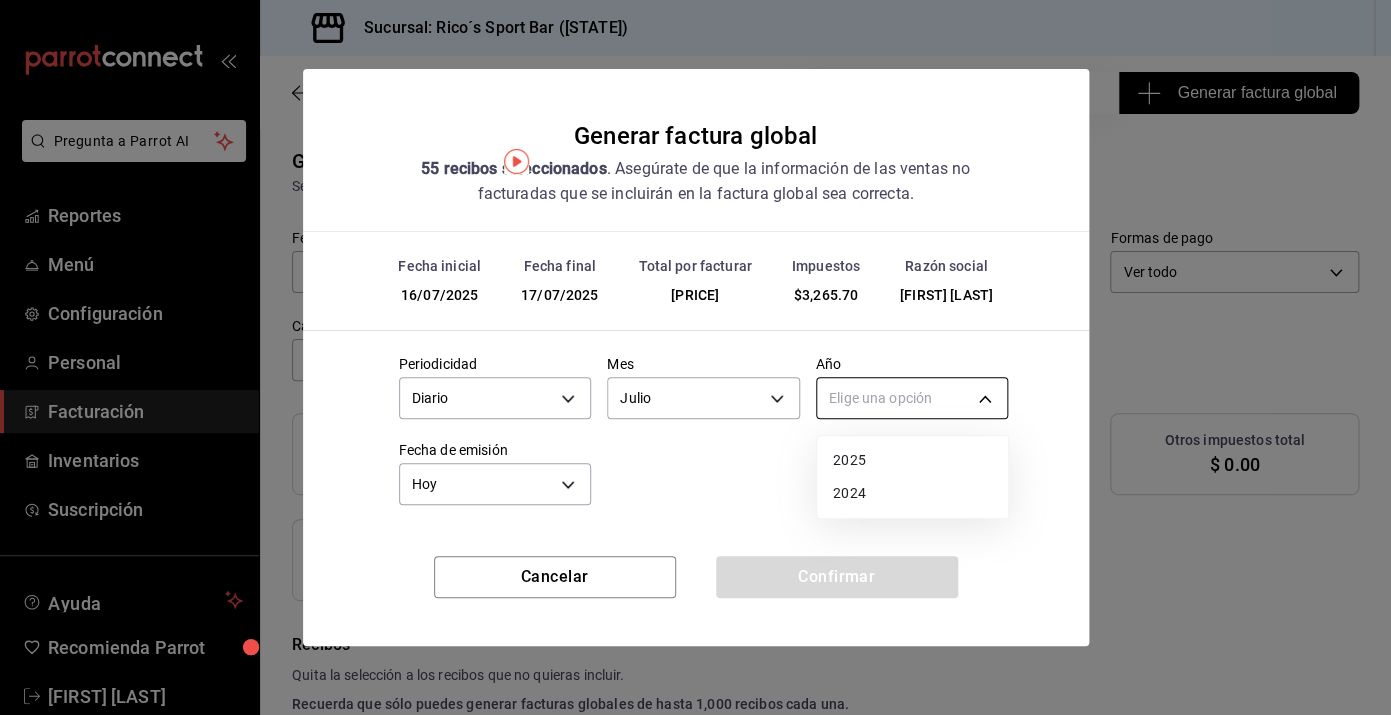 click on "Pregunta a Parrot AI Reportes   Menú   Configuración   Personal   Facturación   Inventarios   Suscripción   Ayuda Recomienda Parrot   [FIRST] [LAST]   Sugerir nueva función   Sucursal: Rico´s Sport Bar (TAMAULIPAS) Regresar 55 Recibos seleccionados Generar factura global Generar factura global Selecciona las ordenes que tus clientes no facturaron para emitir tu factural global. Fecha 2025-07-16 16 / 7 / 2025 - 2025-07-17 17 / 7 / 2025 Hora inicio 04:00 Hora inicio Hora fin 04:59 Hora fin Razón social [FIRST] [LAST] [UUID] Formas de pago Ver todo ALL Canal de venta Ver todas PARROT,UBER_EATS,RAPPI,DIDI_FOOD,ONLINE Marcas Ver todas [UUID] Ingresos totales $ 40,821.30 Descuentos totales $ 0.00 IVA Total $ 3,265.70 Otros impuestos total $ 0.00 Total por facturar $ 44,087.00 Recibos Quita la selección a los recibos que no quieras incluir. Recuerda que sólo puedes generar facturas globales de hasta 1,000 recibos cada una. Fecha # de recibo" at bounding box center (695, 357) 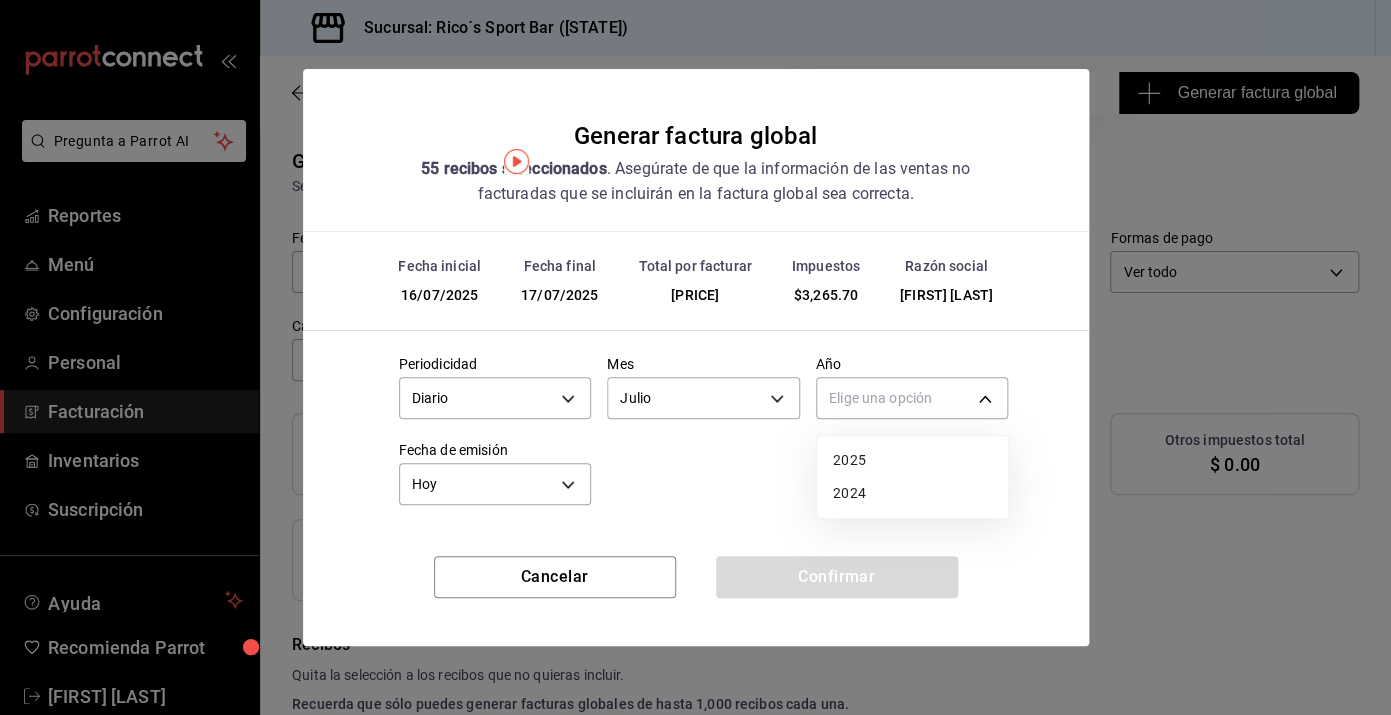 click on "2025" at bounding box center [912, 460] 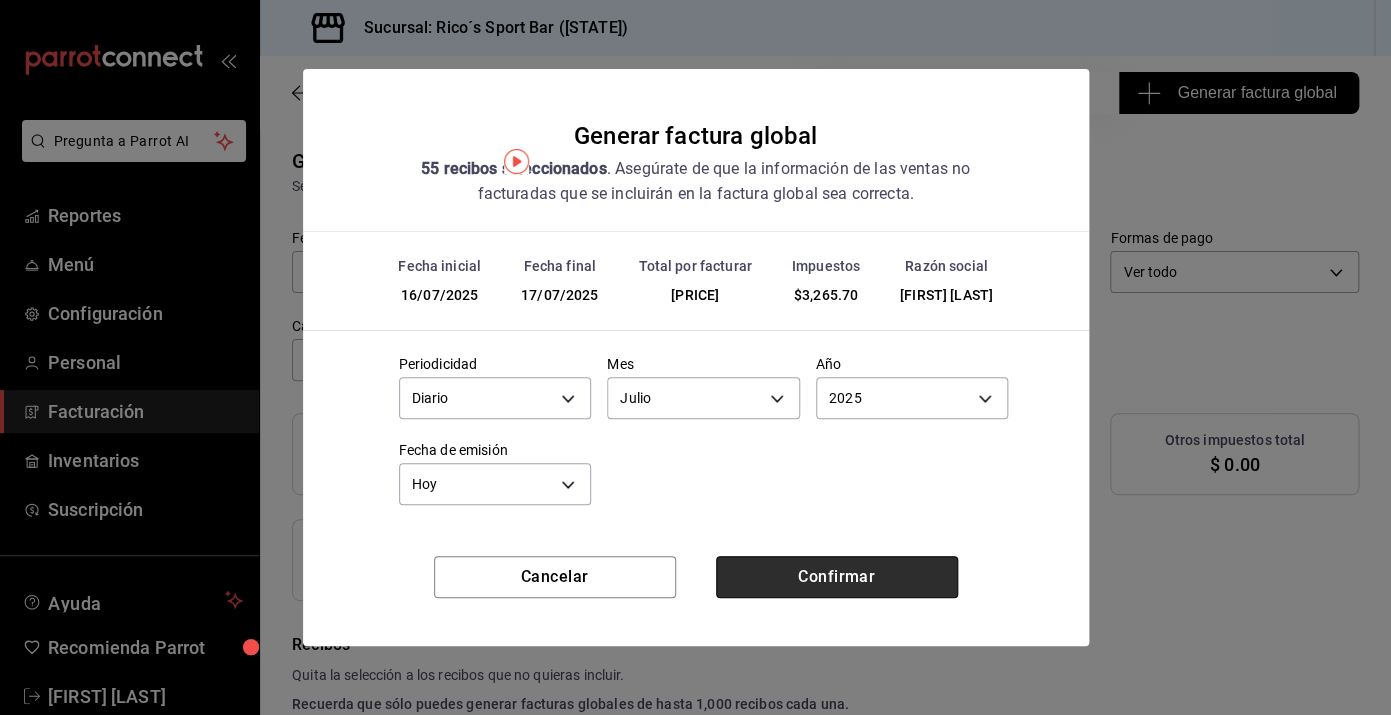 click on "Confirmar" at bounding box center (837, 577) 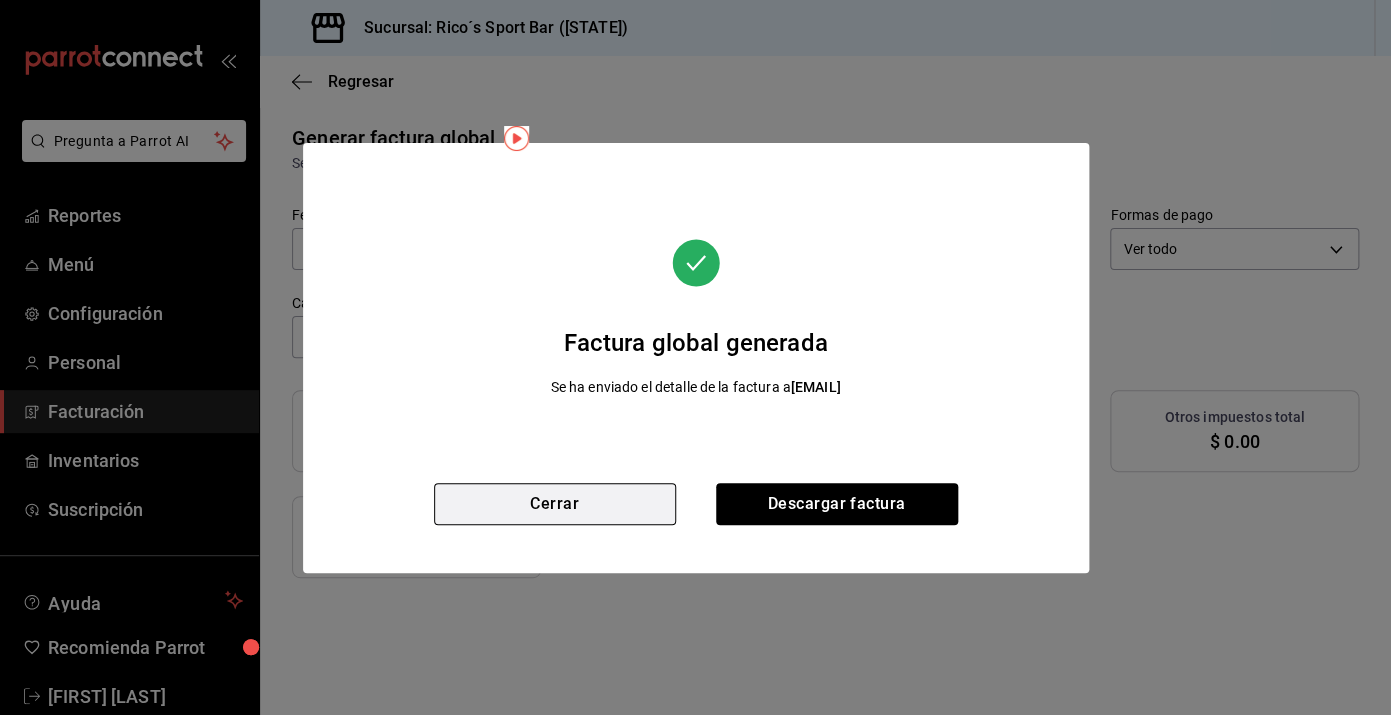 click on "Cerrar" at bounding box center (555, 504) 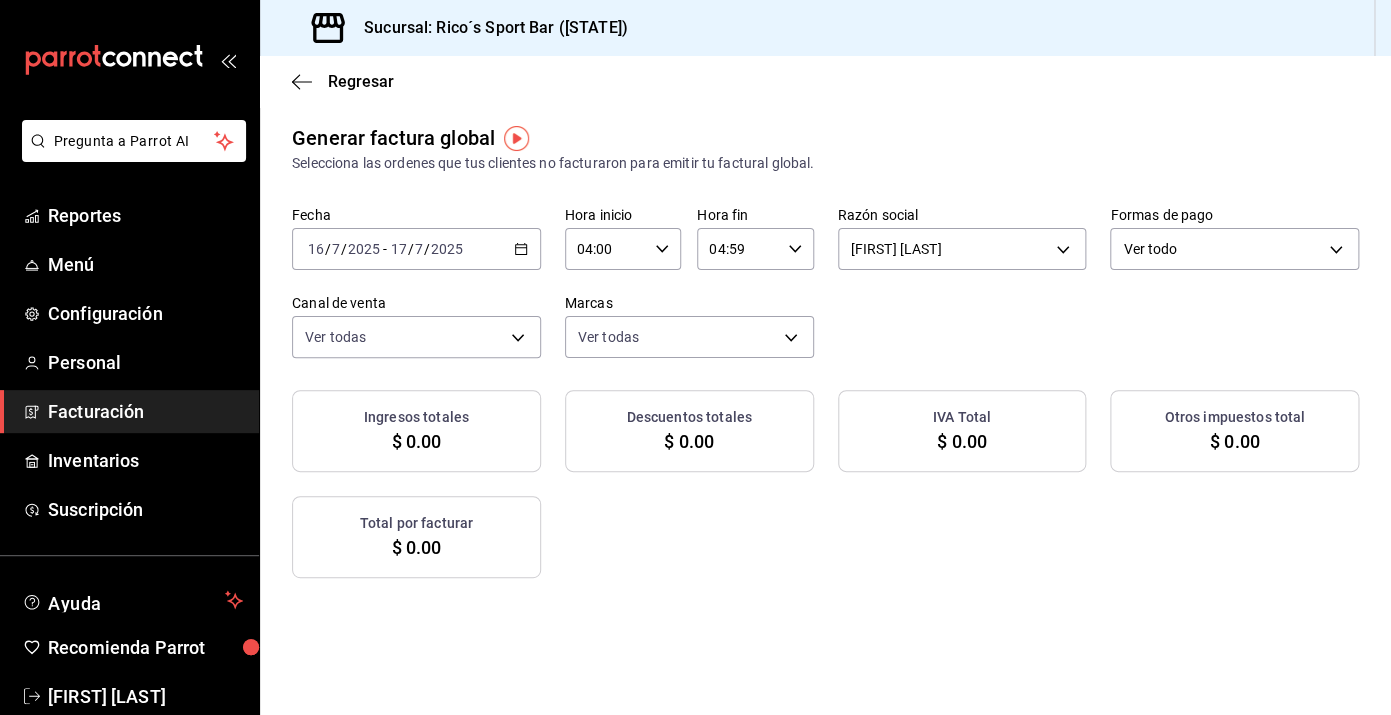 click 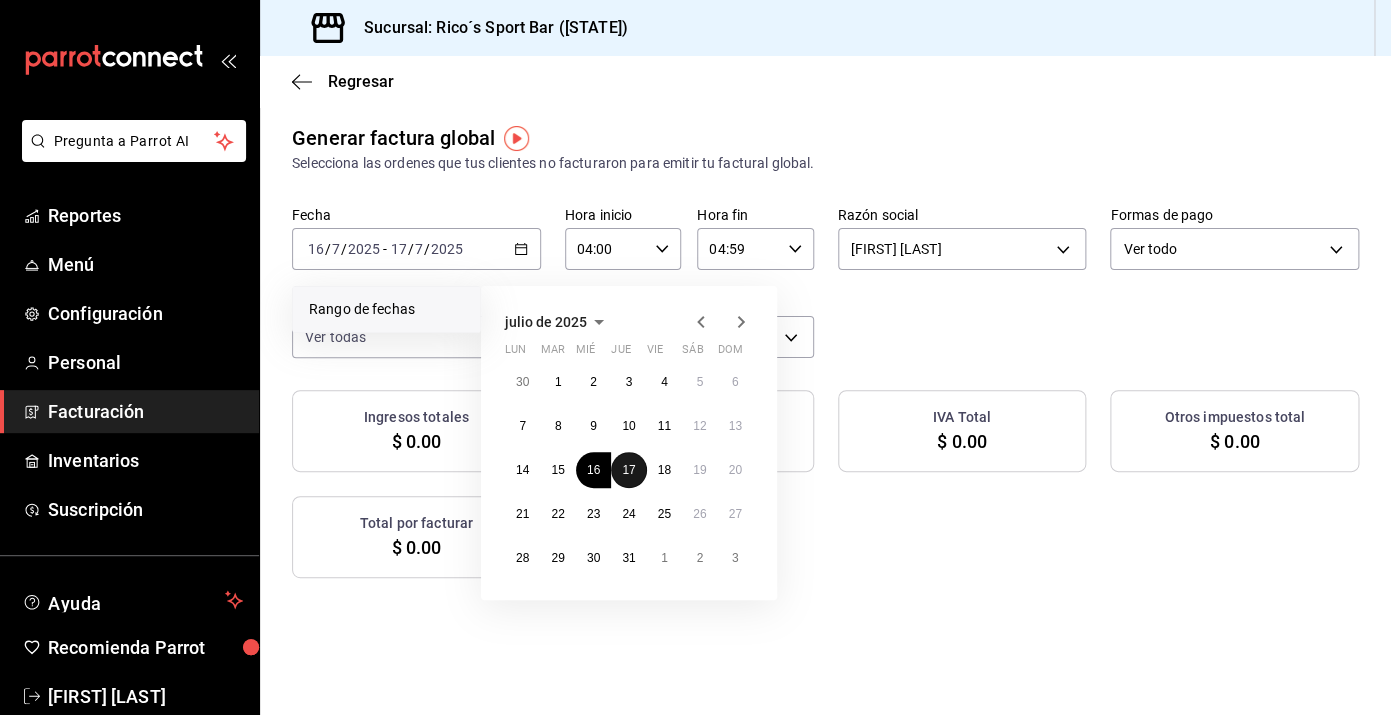 click on "17" at bounding box center (628, 470) 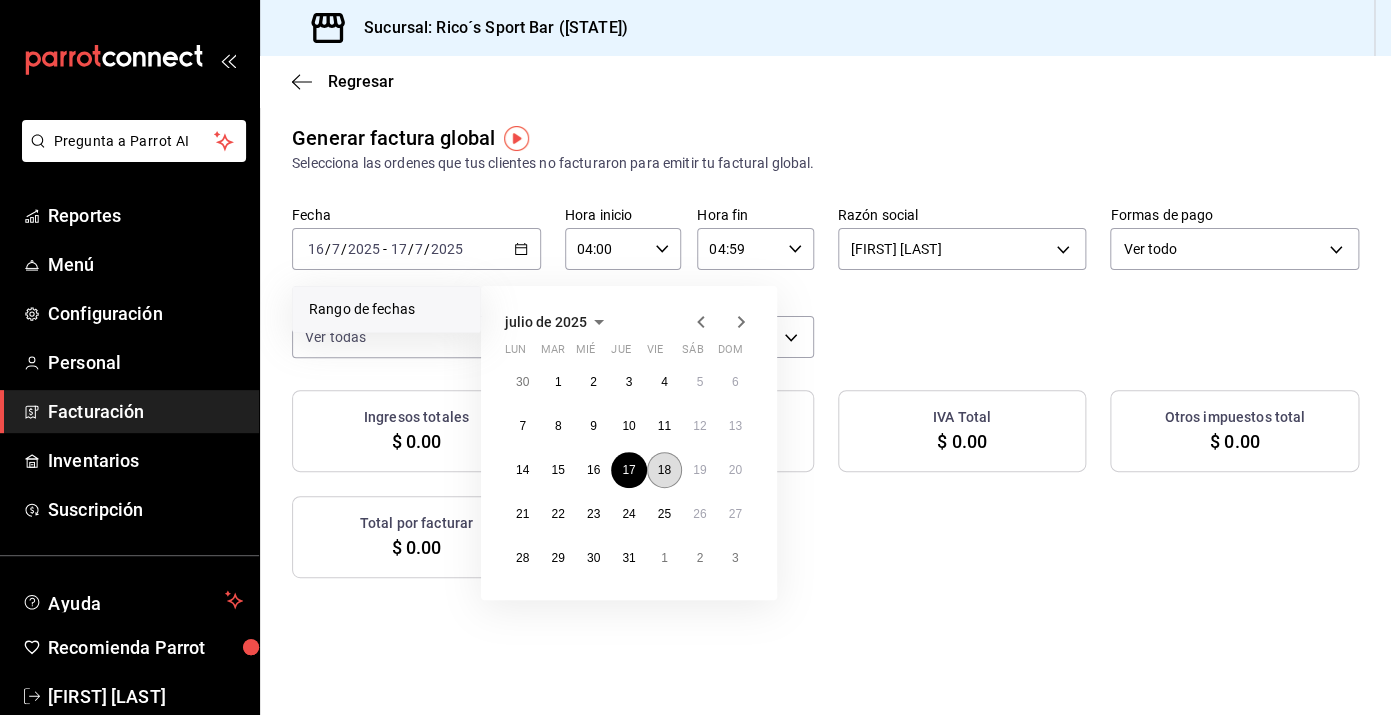 click on "18" at bounding box center [664, 470] 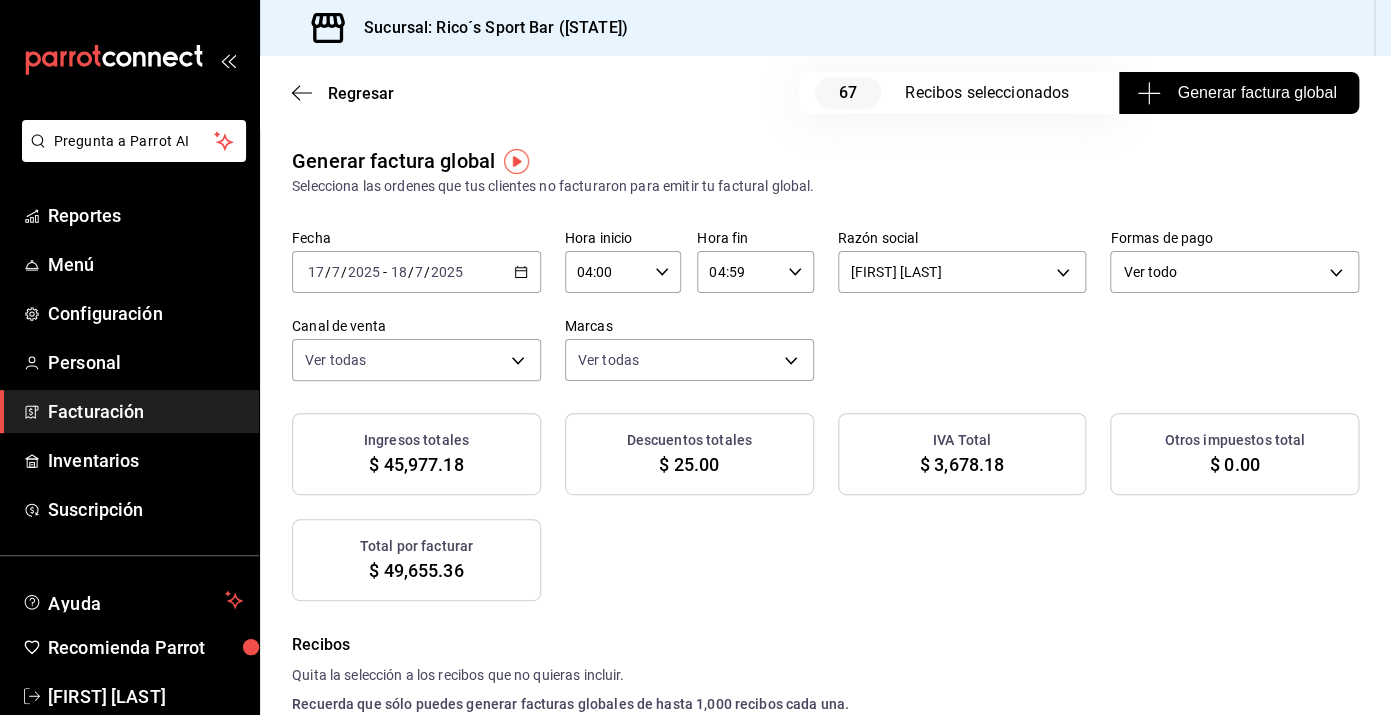 click on "Generar factura global" at bounding box center (1238, 93) 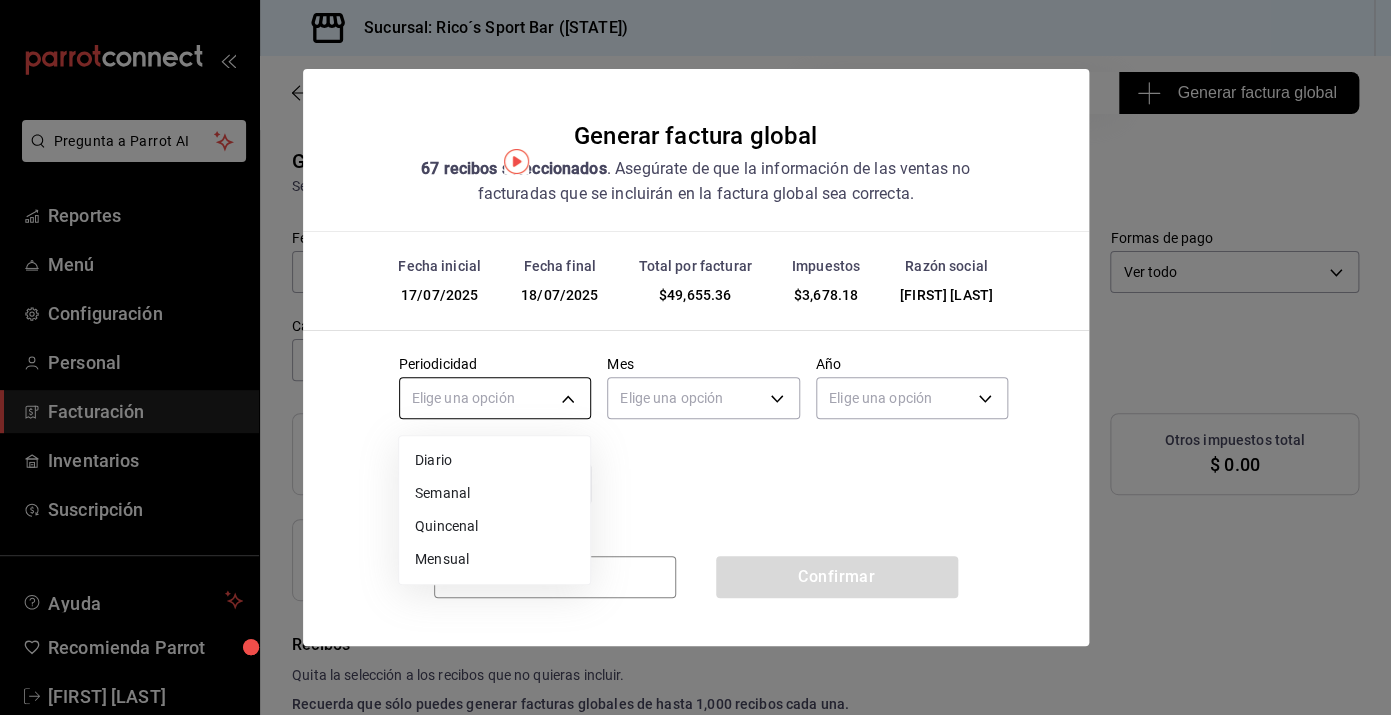 click on "Pregunta a Parrot AI Reportes   Menú   Configuración   Personal   Facturación   Inventarios   Suscripción   Ayuda Recomienda Parrot   [FIRST] [LAST]   Sugerir nueva función   Sucursal: Rico´s Sport Bar (TAMAULIPAS) Regresar 67 Recibos seleccionados Generar factura global Generar factura global Selecciona las ordenes que tus clientes no facturaron para emitir tu factural global. Fecha [DATE] [DATE] - [DATE] [DATE] Hora inicio 04:00 Hora inicio Hora fin 04:59 Hora fin Razón social [FIRST] [LAST] [UUID] Formas de pago Ver todo ALL Canal de venta Ver todas PARROT,UBER_EATS,RAPPI,DIDI_FOOD,ONLINE Marcas Ver todas [UUID] Ingresos totales $ 45,977.18 Descuentos totales $ 25.00 IVA Total $ 3,678.18 Otros impuestos total $ 0.00 Total por facturar $ 49,655.36 Recibos Quita la selección a los recibos que no quieras incluir. Recuerda que sólo puedes generar facturas globales de hasta 1,000 recibos cada una. Fecha # de recibo" at bounding box center [695, 357] 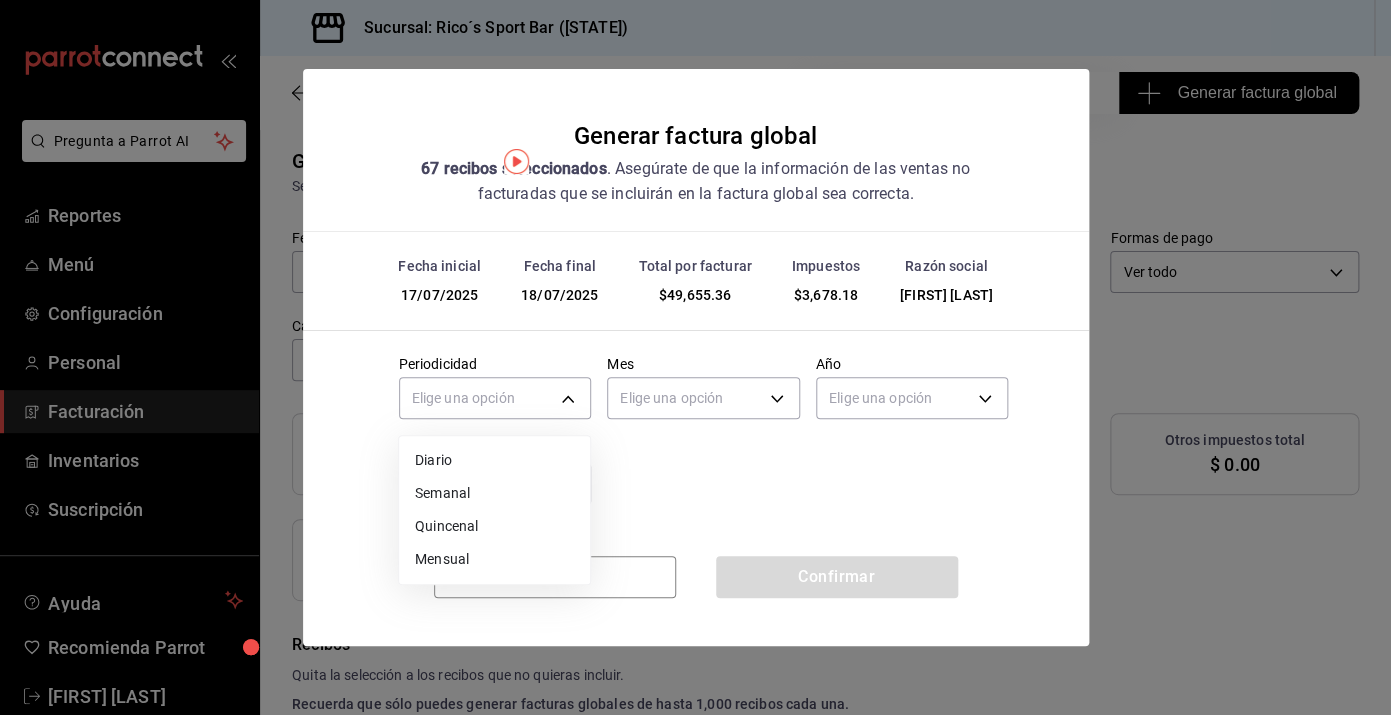 click on "Diario" at bounding box center (494, 460) 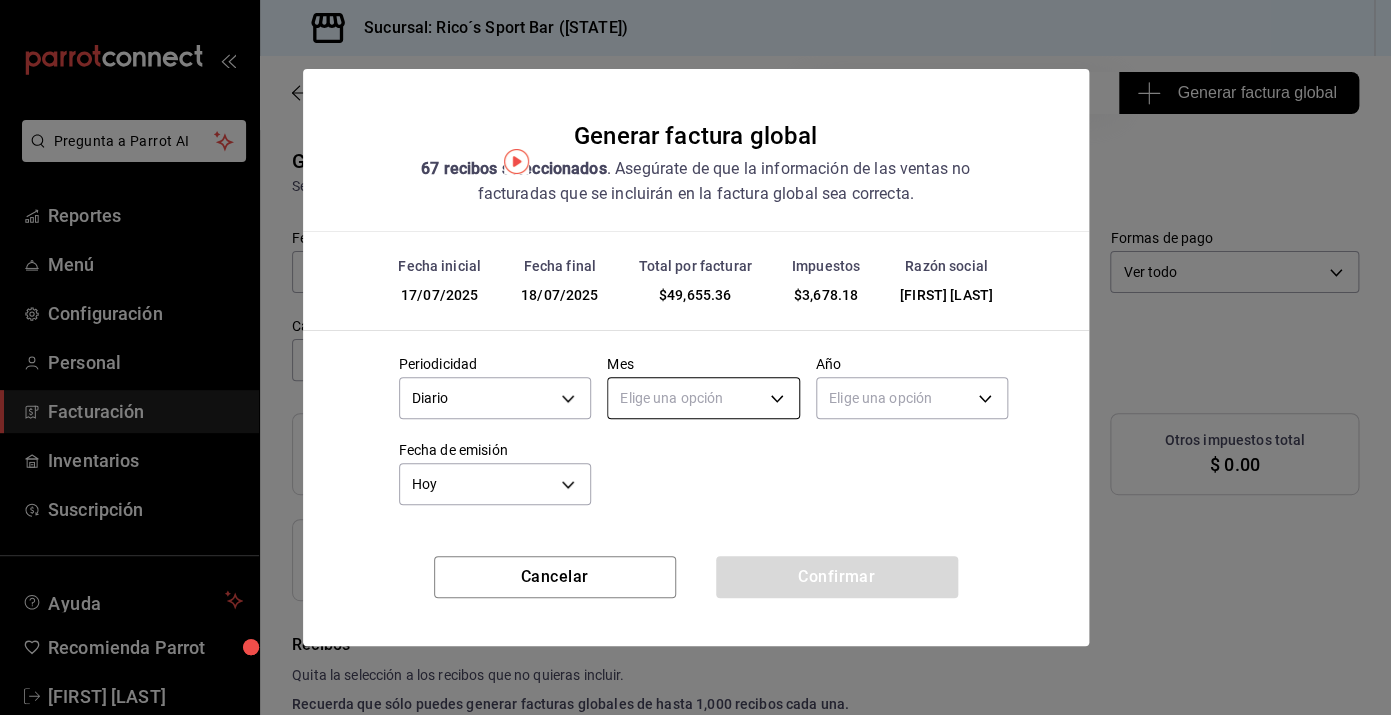 click on "Pregunta a Parrot AI Reportes   Menú   Configuración   Personal   Facturación   Inventarios   Suscripción   Ayuda Recomienda Parrot   [FIRST] [LAST]   Sugerir nueva función   Sucursal: Rico´s Sport Bar (TAMAULIPAS) Regresar 67 Recibos seleccionados Generar factura global Generar factura global Selecciona las ordenes que tus clientes no facturaron para emitir tu factural global. Fecha [DATE] [DATE] - [DATE] [DATE] Hora inicio 04:00 Hora inicio Hora fin 04:59 Hora fin Razón social [FIRST] [LAST] [UUID] Formas de pago Ver todo ALL Canal de venta Ver todas PARROT,UBER_EATS,RAPPI,DIDI_FOOD,ONLINE Marcas Ver todas [UUID] Ingresos totales $ 45,977.18 Descuentos totales $ 25.00 IVA Total $ 3,678.18 Otros impuestos total $ 0.00 Total por facturar $ 49,655.36 Recibos Quita la selección a los recibos que no quieras incluir. Recuerda que sólo puedes generar facturas globales de hasta 1,000 recibos cada una. Fecha # de recibo" at bounding box center [695, 357] 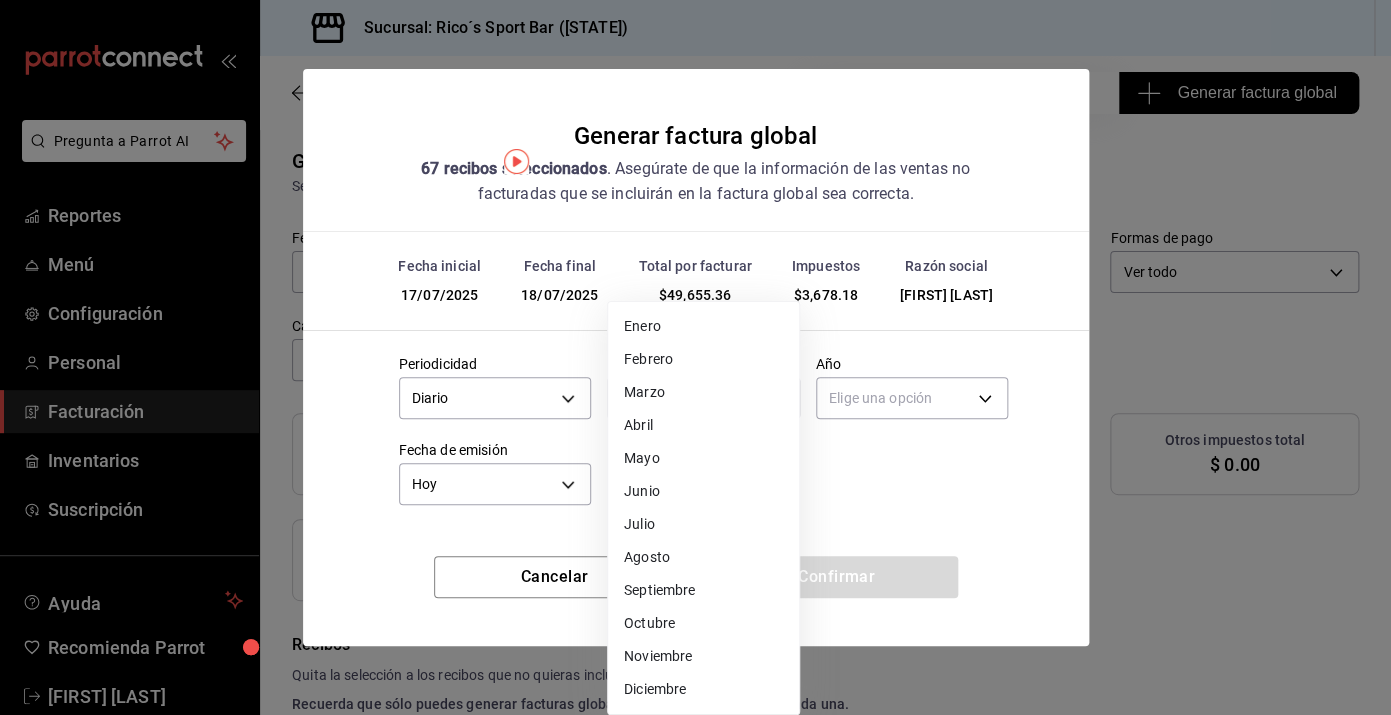 click on "Julio" at bounding box center [703, 524] 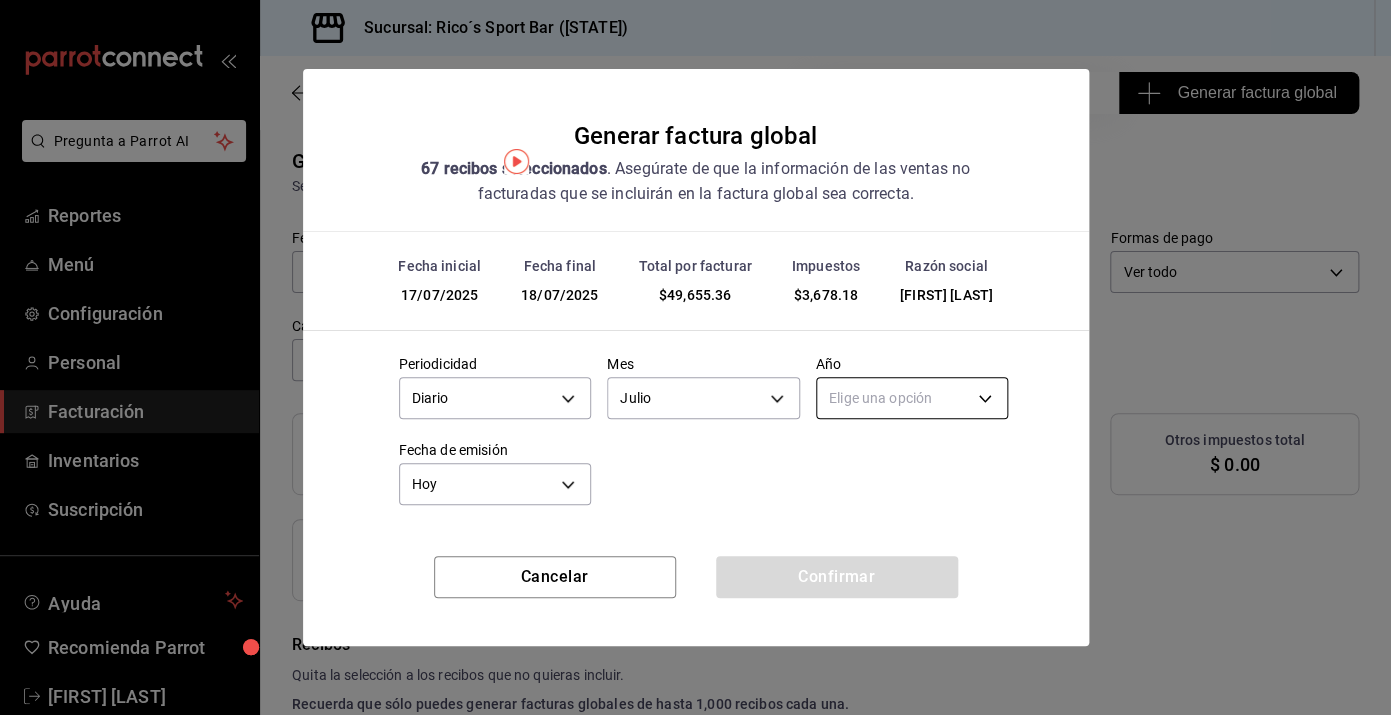 click on "Pregunta a Parrot AI Reportes   Menú   Configuración   Personal   Facturación   Inventarios   Suscripción   Ayuda Recomienda Parrot   [FIRST] [LAST]   Sugerir nueva función   Sucursal: Rico´s Sport Bar (TAMAULIPAS) Regresar 67 Recibos seleccionados Generar factura global Generar factura global Selecciona las ordenes que tus clientes no facturaron para emitir tu factural global. Fecha [DATE] [DATE] - [DATE] [DATE] Hora inicio 04:00 Hora inicio Hora fin 04:59 Hora fin Razón social [FIRST] [LAST] [UUID] Formas de pago Ver todo ALL Canal de venta Ver todas PARROT,UBER_EATS,RAPPI,DIDI_FOOD,ONLINE Marcas Ver todas [UUID] Ingresos totales $ 45,977.18 Descuentos totales $ 25.00 IVA Total $ 3,678.18 Otros impuestos total $ 0.00 Total por facturar $ 49,655.36 Recibos Quita la selección a los recibos que no quieras incluir. Recuerda que sólo puedes generar facturas globales de hasta 1,000 recibos cada una. Fecha # de recibo" at bounding box center (695, 357) 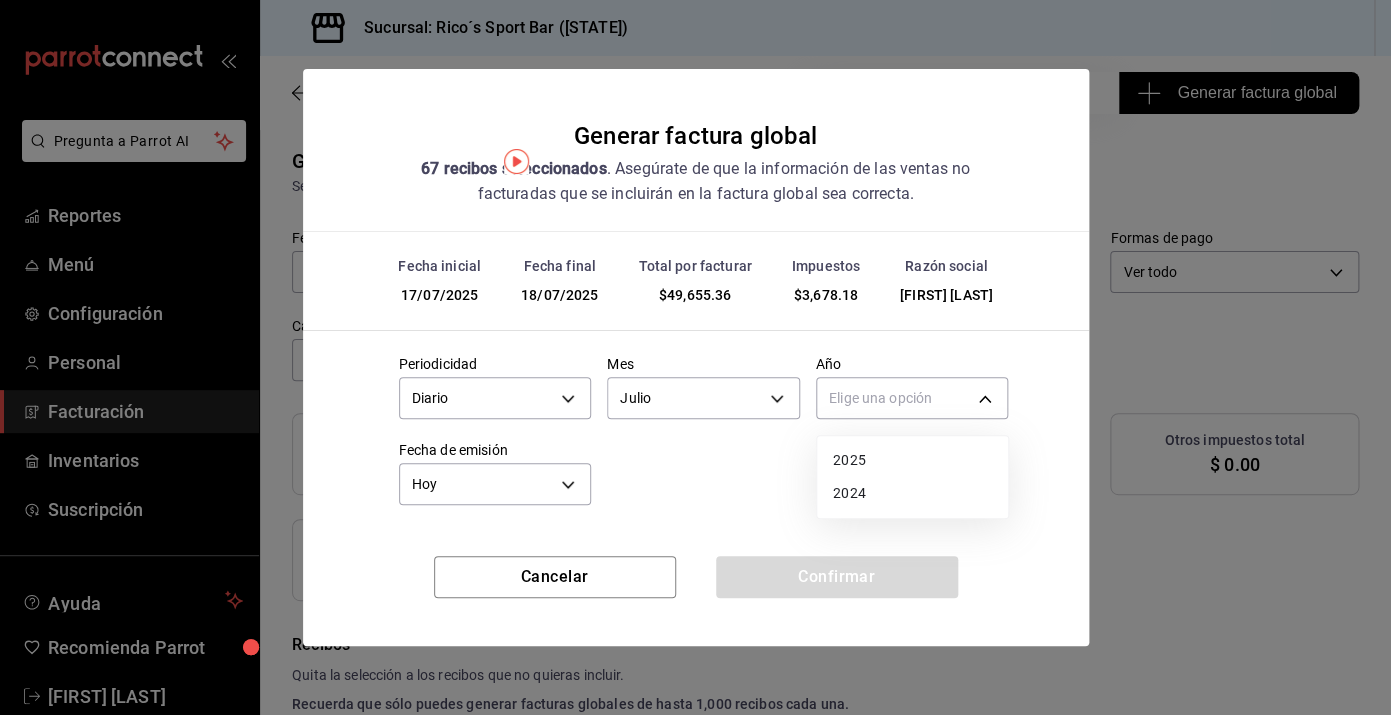 click on "2025" at bounding box center (912, 460) 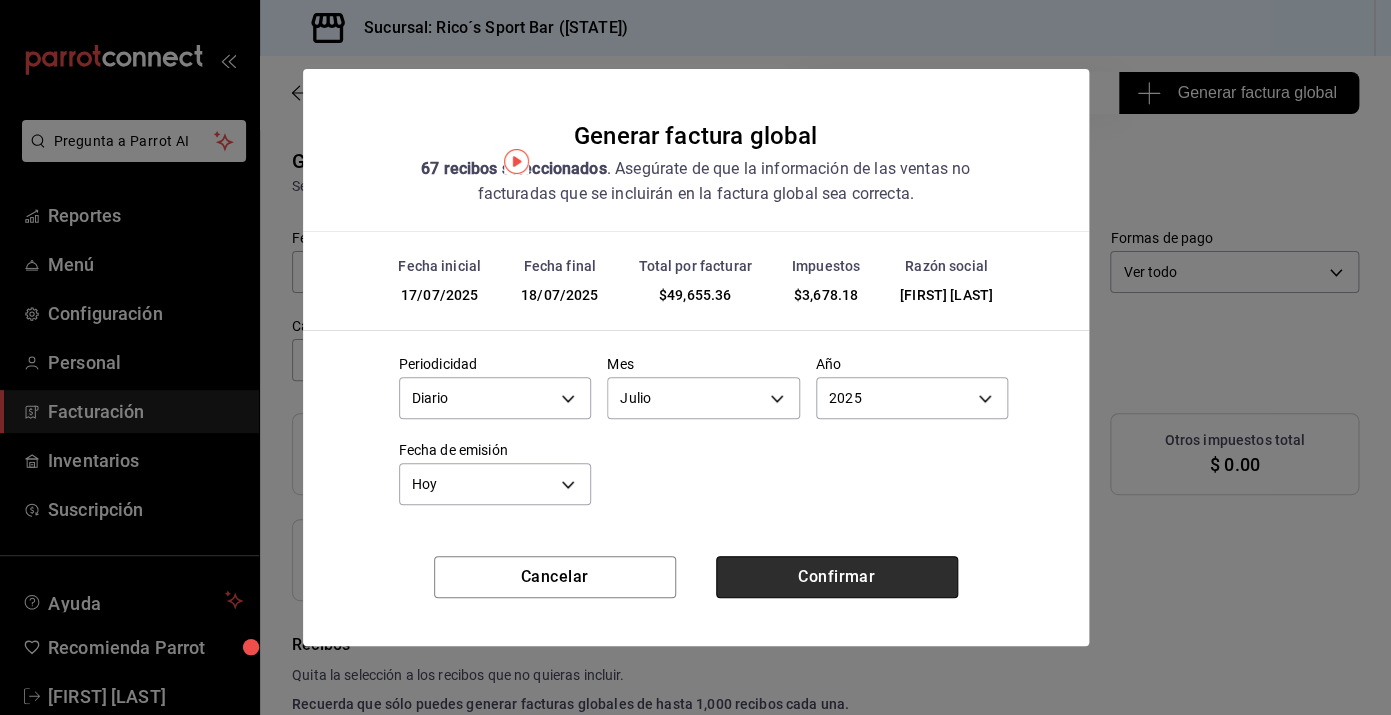 click on "Confirmar" at bounding box center [837, 577] 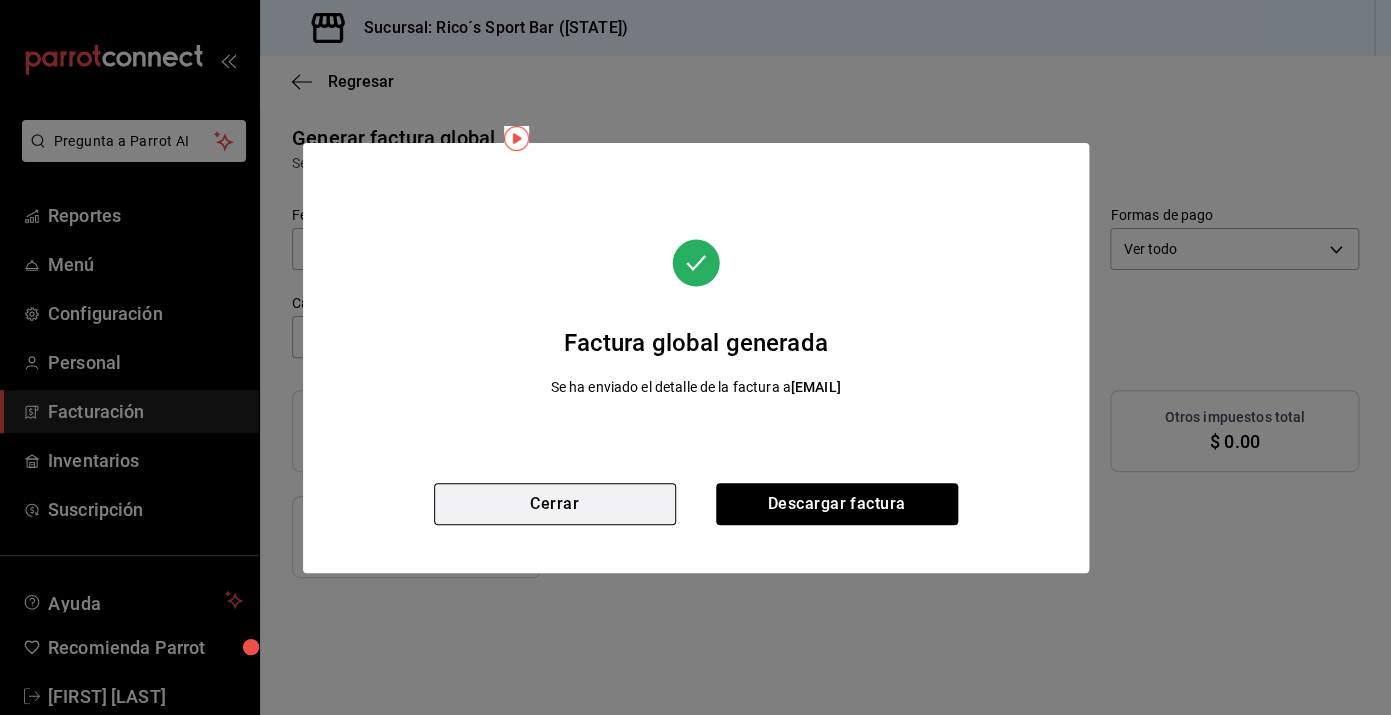 click on "Cerrar" at bounding box center [555, 504] 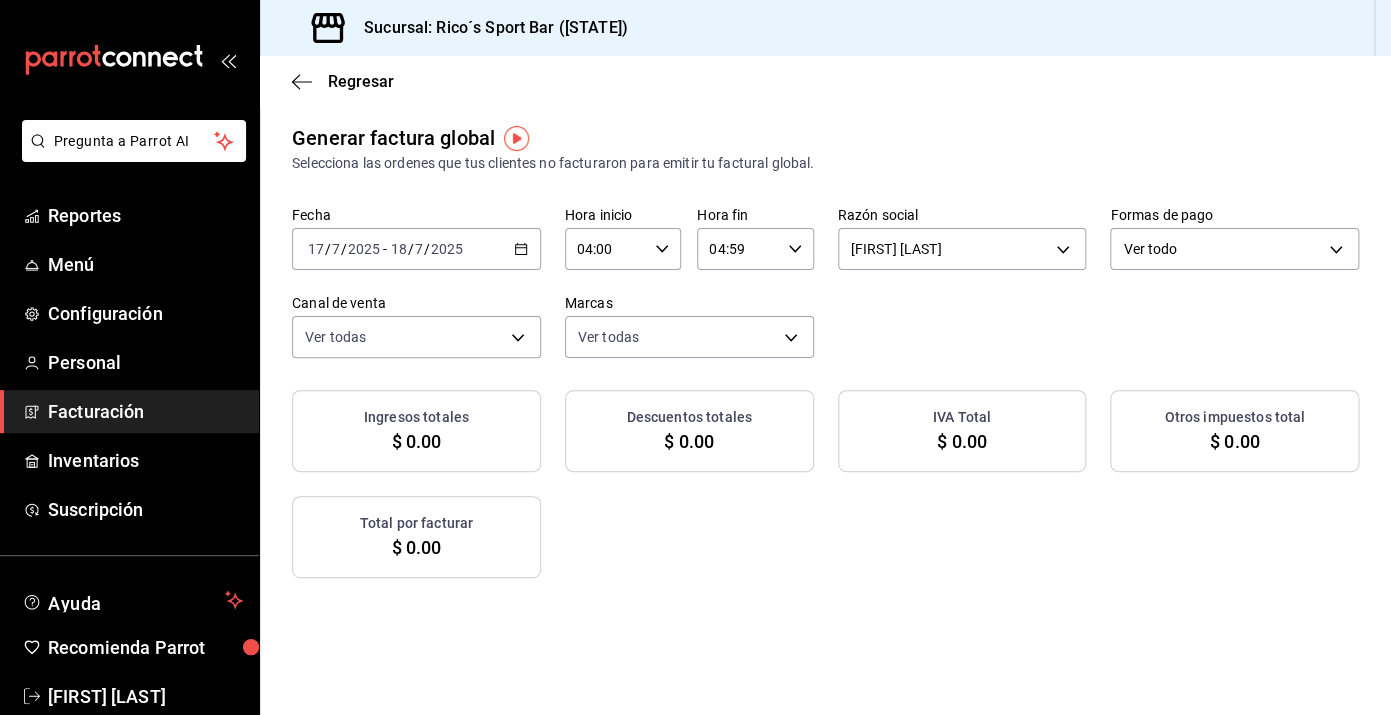 click 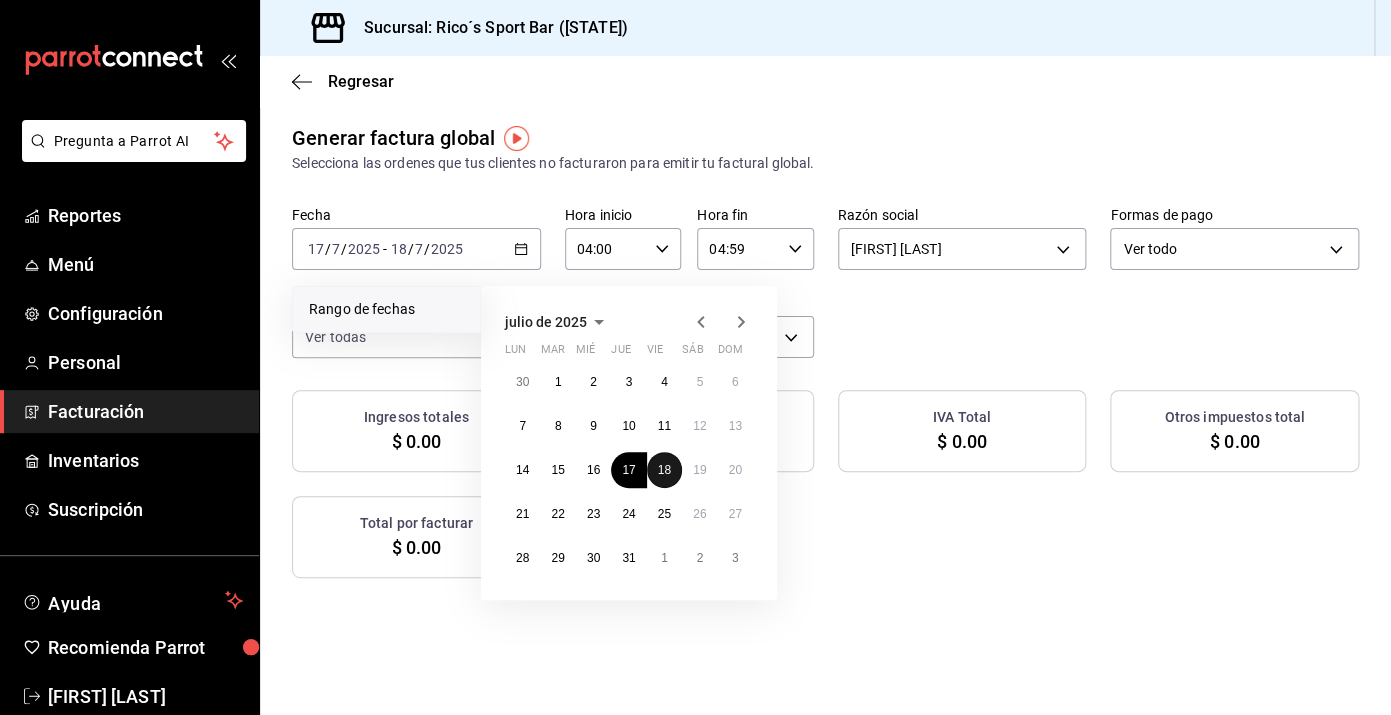 click on "18" at bounding box center [664, 470] 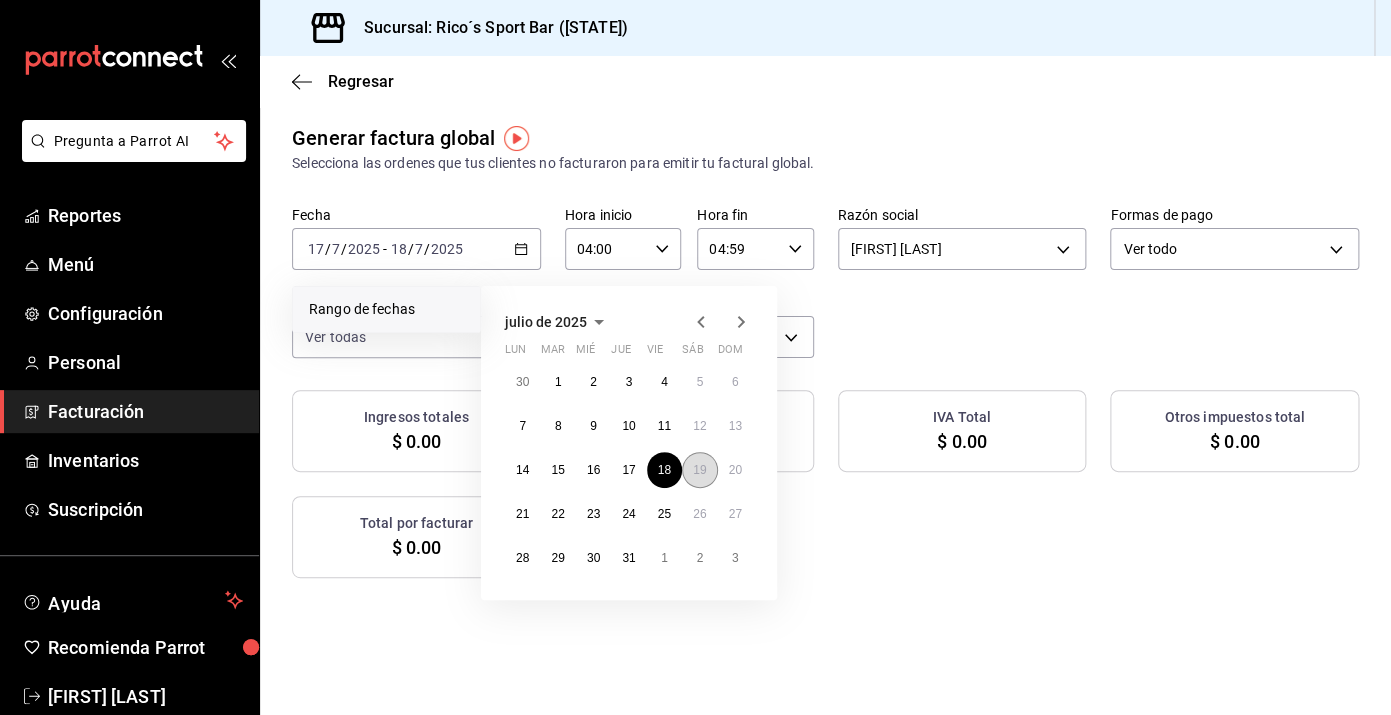 click on "19" at bounding box center (699, 470) 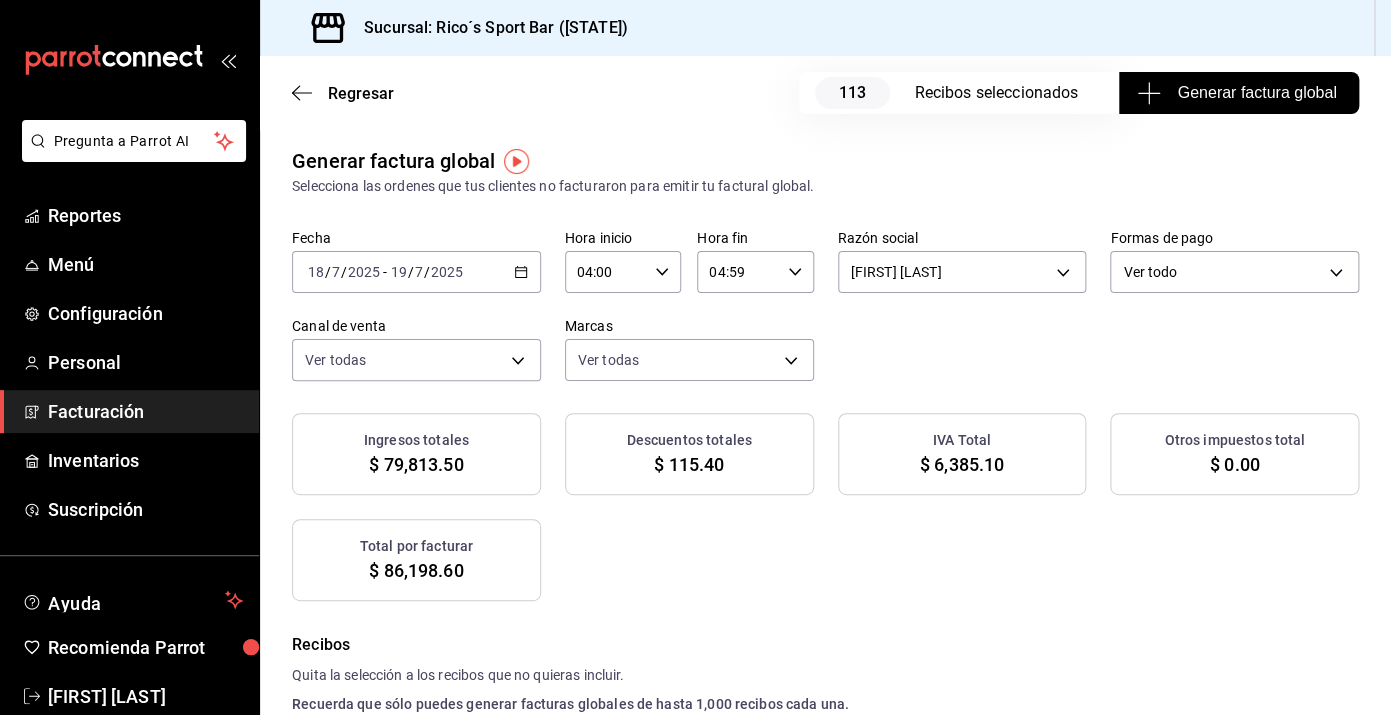 click on "Generar factura global" at bounding box center [1238, 93] 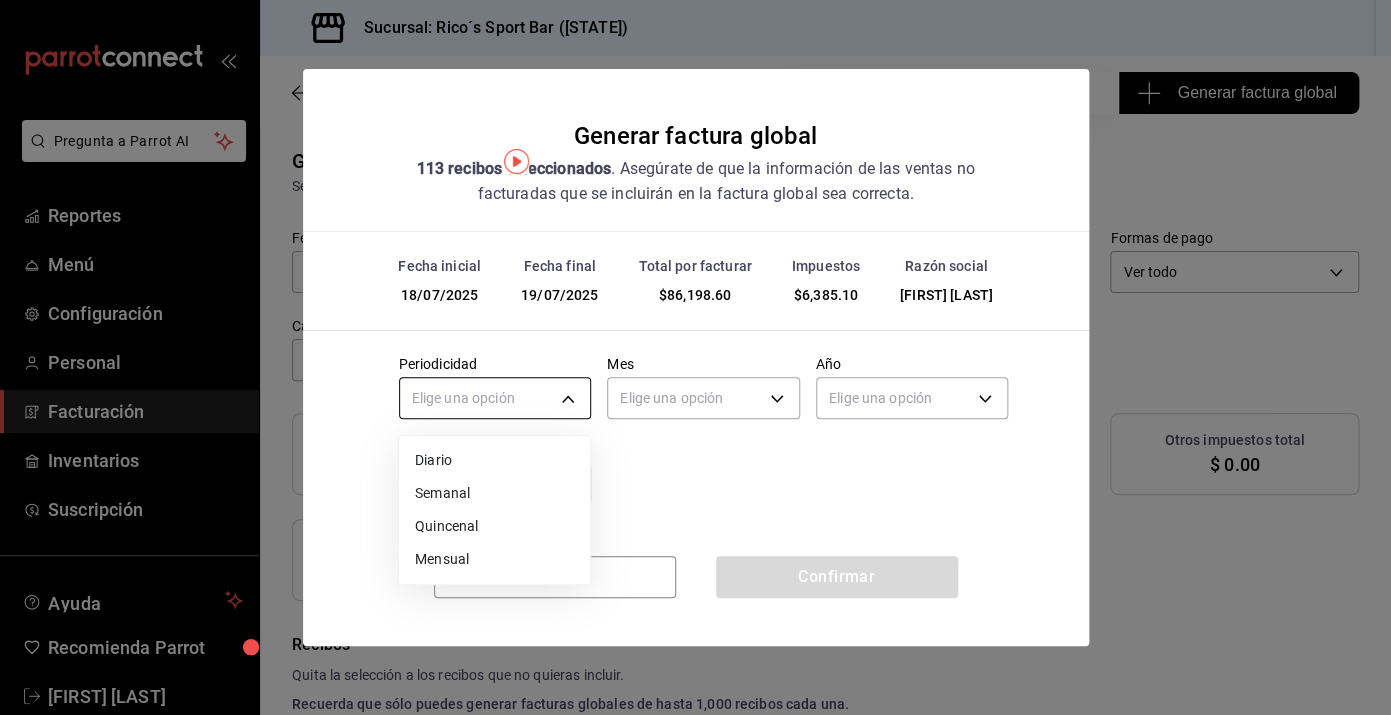 click on "Pregunta a Parrot AI Reportes   Menú   Configuración   Personal   Facturación   Inventarios   Suscripción   Ayuda Recomienda Parrot   [FIRST] [LAST]   Sugerir nueva función   Sucursal: Rico´s Sport Bar ([STATE]) Regresar 113 Recibos seleccionados Generar factura global Generar factura global Selecciona las ordenes que tus clientes no facturaron para emitir tu factural global. Fecha 2025-07-18 18 / 7 / 2025 - 2025-07-19 19 / 7 / 2025 Hora inicio 04:00 Hora inicio Hora fin 04:59 Hora fin Razón social [FIRST] [LAST] [UUID] Formas de pago Ver todo ALL Canal de venta Ver todas PARROT,UBER_EATS,RAPPI,DIDI_FOOD,ONLINE Marcas Ver todas [UUID] Ingresos totales $ 79,813.50 Descuentos totales $ 115.40 IVA Total $ 6,385.10 Otros impuestos total $ 0.00 Total por facturar $ 86,198.60 Recibos Quita la selección a los recibos que no quieras incluir. Recuerda que sólo puedes generar facturas globales de hasta 1,000 recibos cada una. Fecha Subtotal" at bounding box center (695, 357) 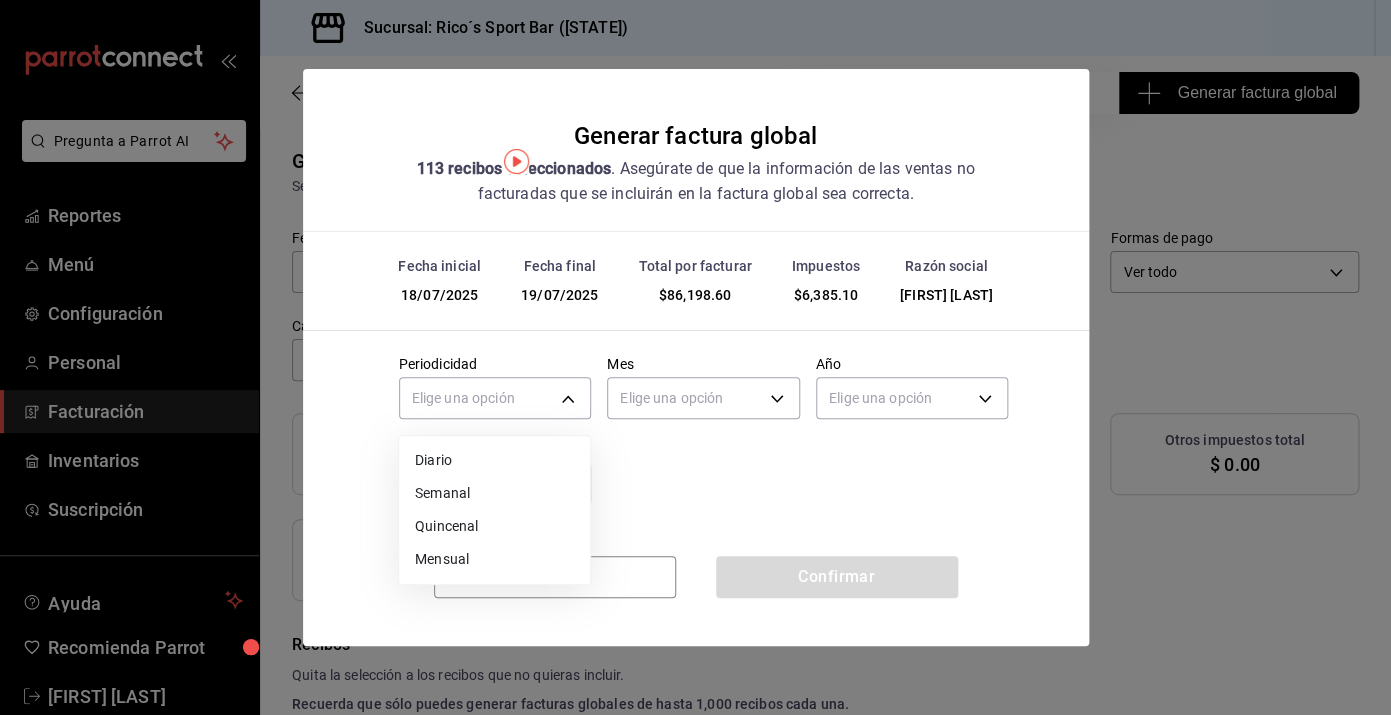 click on "Diario" at bounding box center [494, 460] 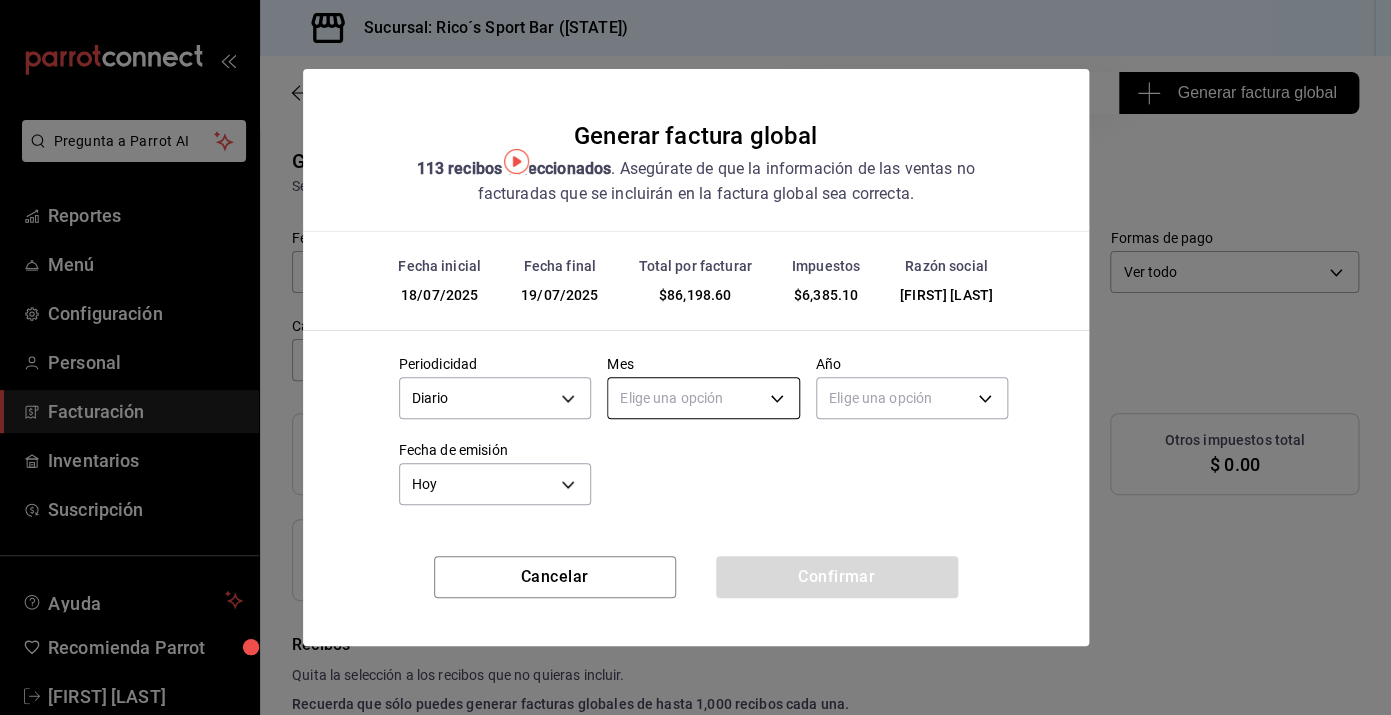 click on "Pregunta a Parrot AI Reportes   Menú   Configuración   Personal   Facturación   Inventarios   Suscripción   Ayuda Recomienda Parrot   [FIRST] [LAST]   Sugerir nueva función   Sucursal: Rico´s Sport Bar ([STATE]) Regresar 113 Recibos seleccionados Generar factura global Generar factura global Selecciona las ordenes que tus clientes no facturaron para emitir tu factural global. Fecha 2025-07-18 18 / 7 / 2025 - 2025-07-19 19 / 7 / 2025 Hora inicio 04:00 Hora inicio Hora fin 04:59 Hora fin Razón social [FIRST] [LAST] [UUID] Formas de pago Ver todo ALL Canal de venta Ver todas PARROT,UBER_EATS,RAPPI,DIDI_FOOD,ONLINE Marcas Ver todas [UUID] Ingresos totales $ 79,813.50 Descuentos totales $ 115.40 IVA Total $ 6,385.10 Otros impuestos total $ 0.00 Total por facturar $ 86,198.60 Recibos Quita la selección a los recibos que no quieras incluir. Recuerda que sólo puedes generar facturas globales de hasta 1,000 recibos cada una. Fecha Subtotal" at bounding box center (695, 357) 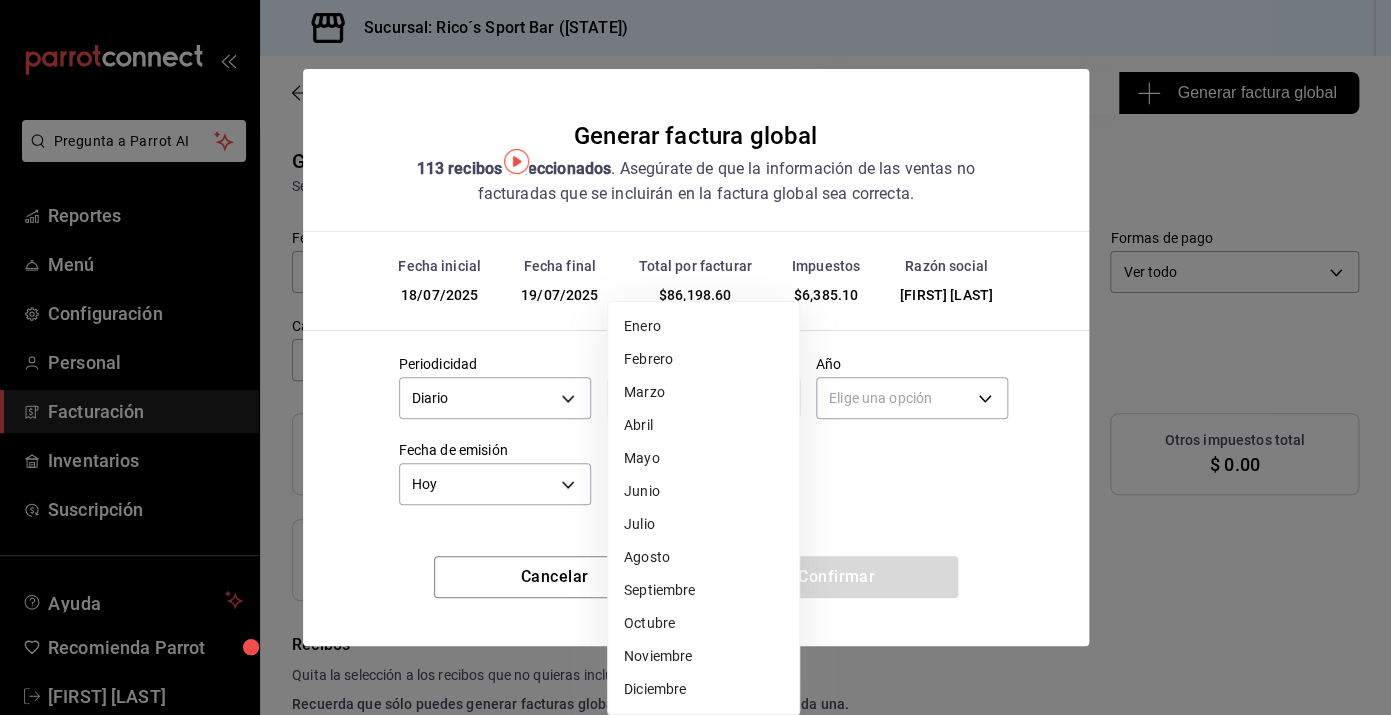 click on "Julio" at bounding box center [703, 524] 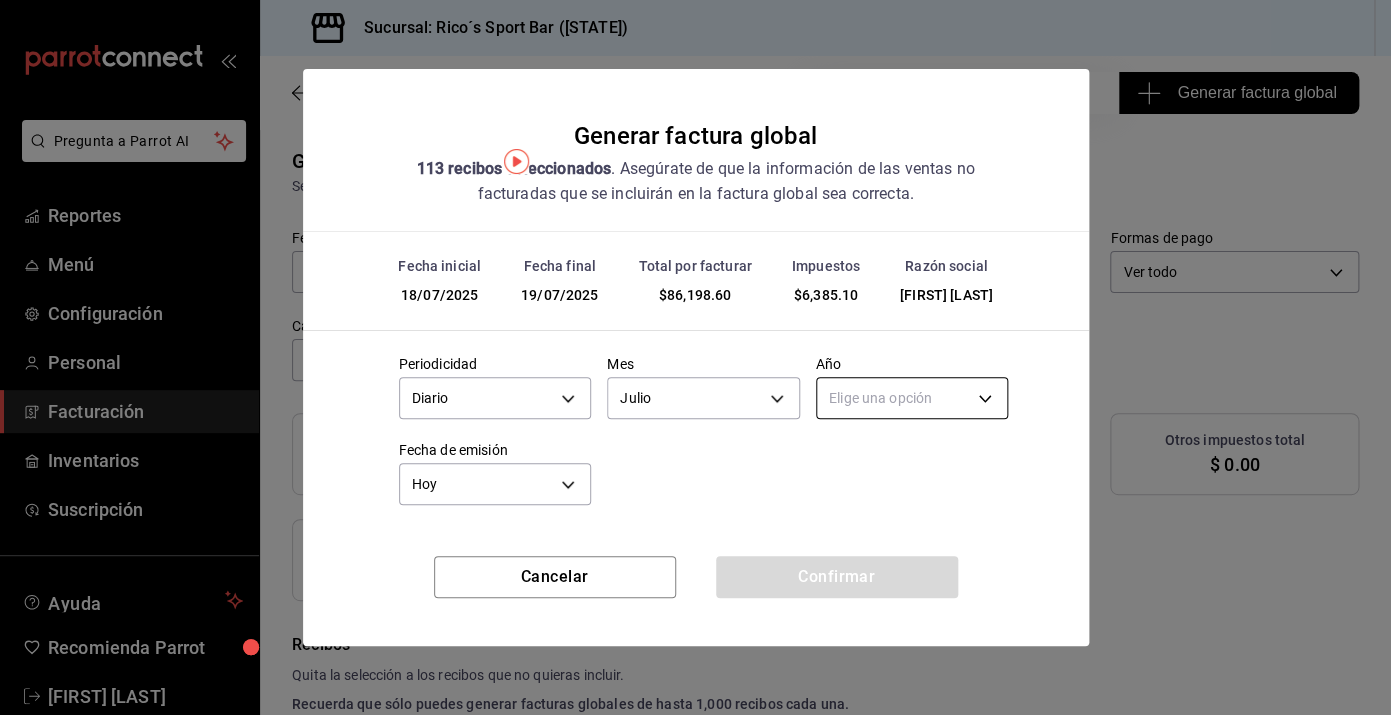 click on "Pregunta a Parrot AI Reportes   Menú   Configuración   Personal   Facturación   Inventarios   Suscripción   Ayuda Recomienda Parrot   [FIRST] [LAST]   Sugerir nueva función   Sucursal: Rico´s Sport Bar ([STATE]) Regresar 113 Recibos seleccionados Generar factura global Generar factura global Selecciona las ordenes que tus clientes no facturaron para emitir tu factural global. Fecha 2025-07-18 18 / 7 / 2025 - 2025-07-19 19 / 7 / 2025 Hora inicio 04:00 Hora inicio Hora fin 04:59 Hora fin Razón social [FIRST] [LAST] [UUID] Formas de pago Ver todo ALL Canal de venta Ver todas PARROT,UBER_EATS,RAPPI,DIDI_FOOD,ONLINE Marcas Ver todas [UUID] Ingresos totales $ 79,813.50 Descuentos totales $ 115.40 IVA Total $ 6,385.10 Otros impuestos total $ 0.00 Total por facturar $ 86,198.60 Recibos Quita la selección a los recibos que no quieras incluir. Recuerda que sólo puedes generar facturas globales de hasta 1,000 recibos cada una. Fecha Subtotal" at bounding box center [695, 357] 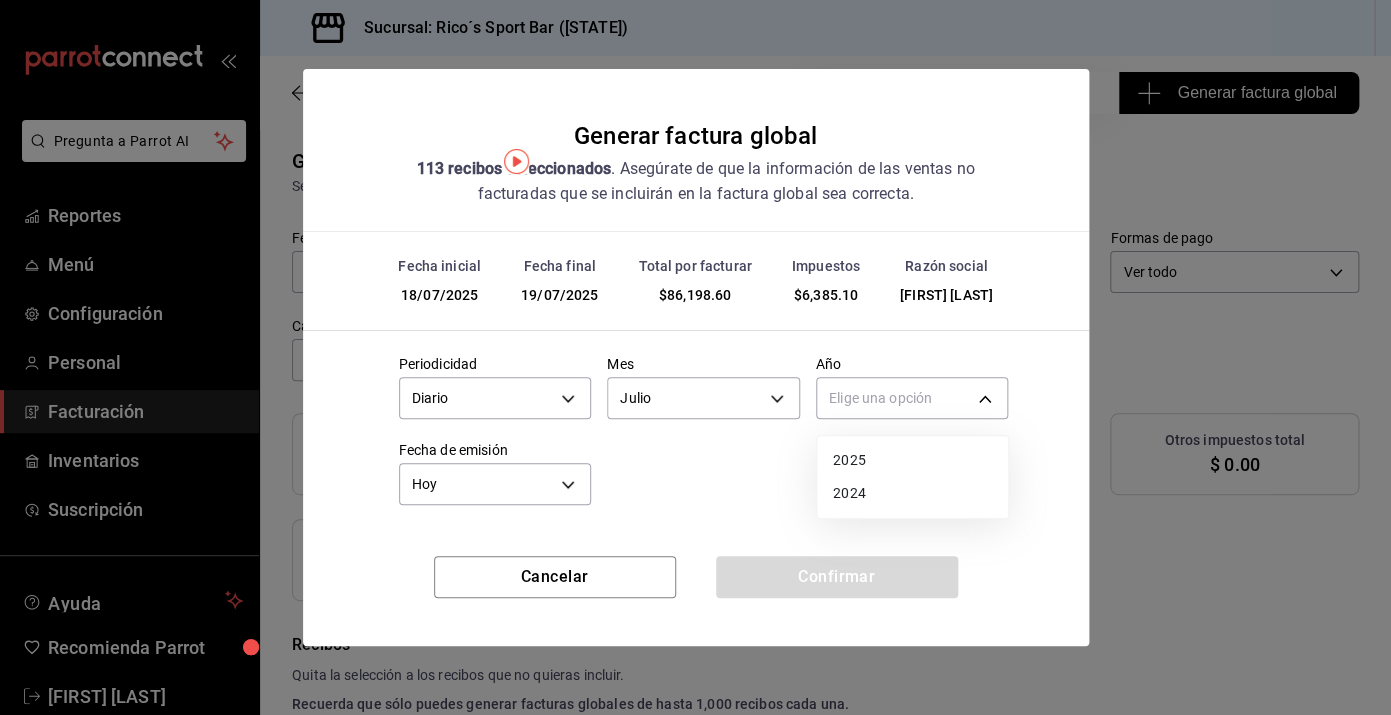 click on "2025" at bounding box center [912, 460] 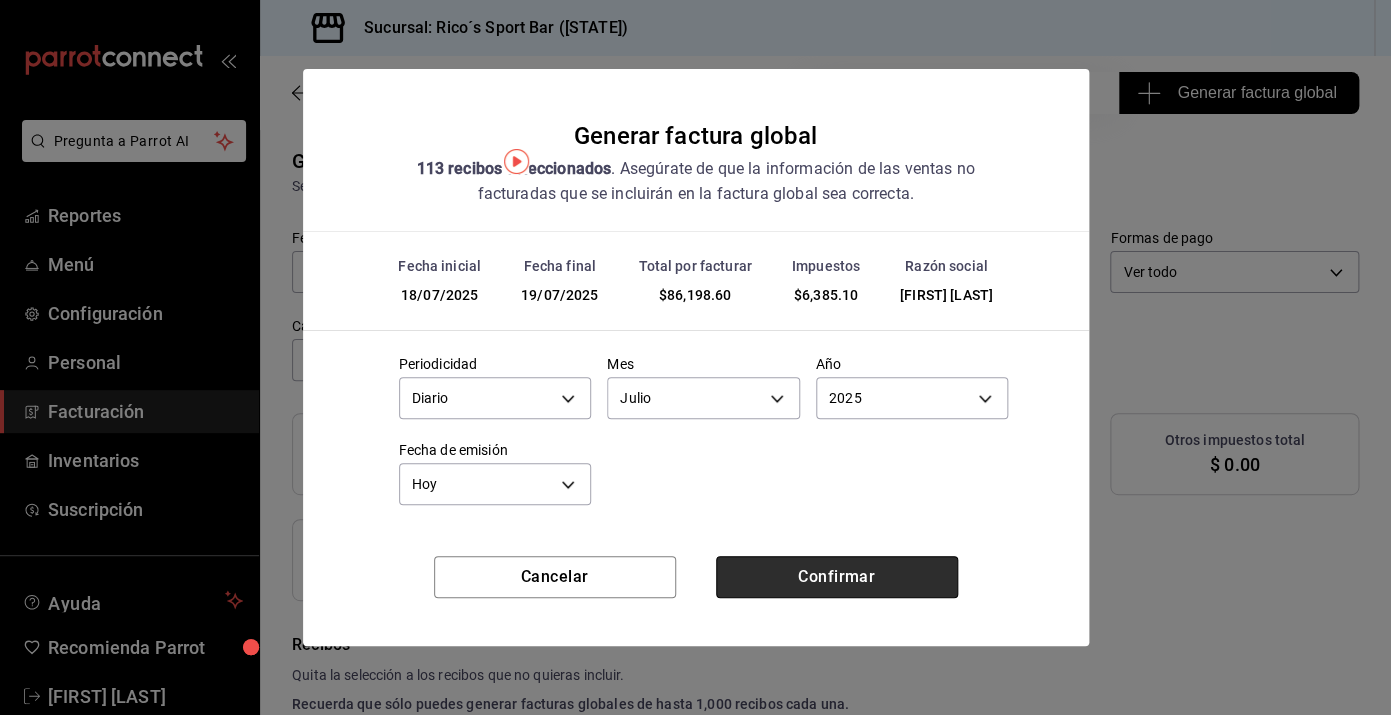 click on "Confirmar" at bounding box center (837, 577) 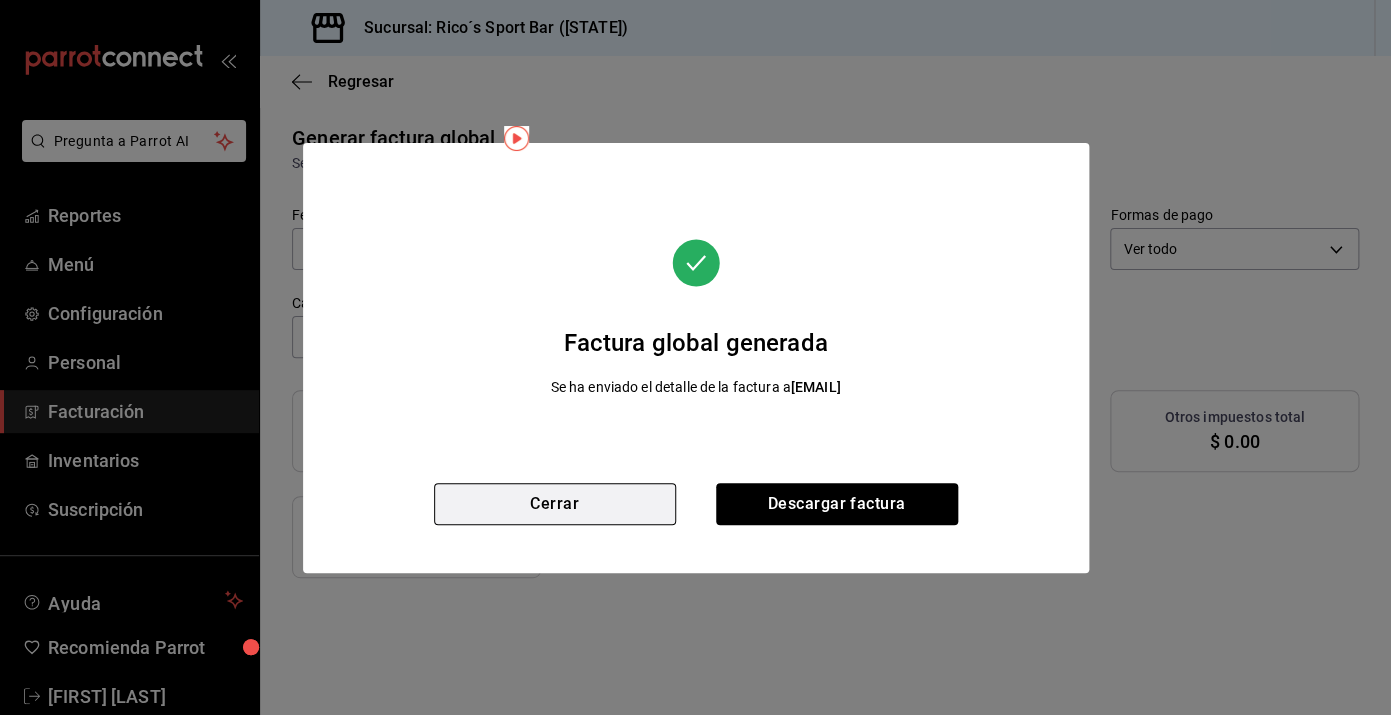 click on "Cerrar" at bounding box center [555, 504] 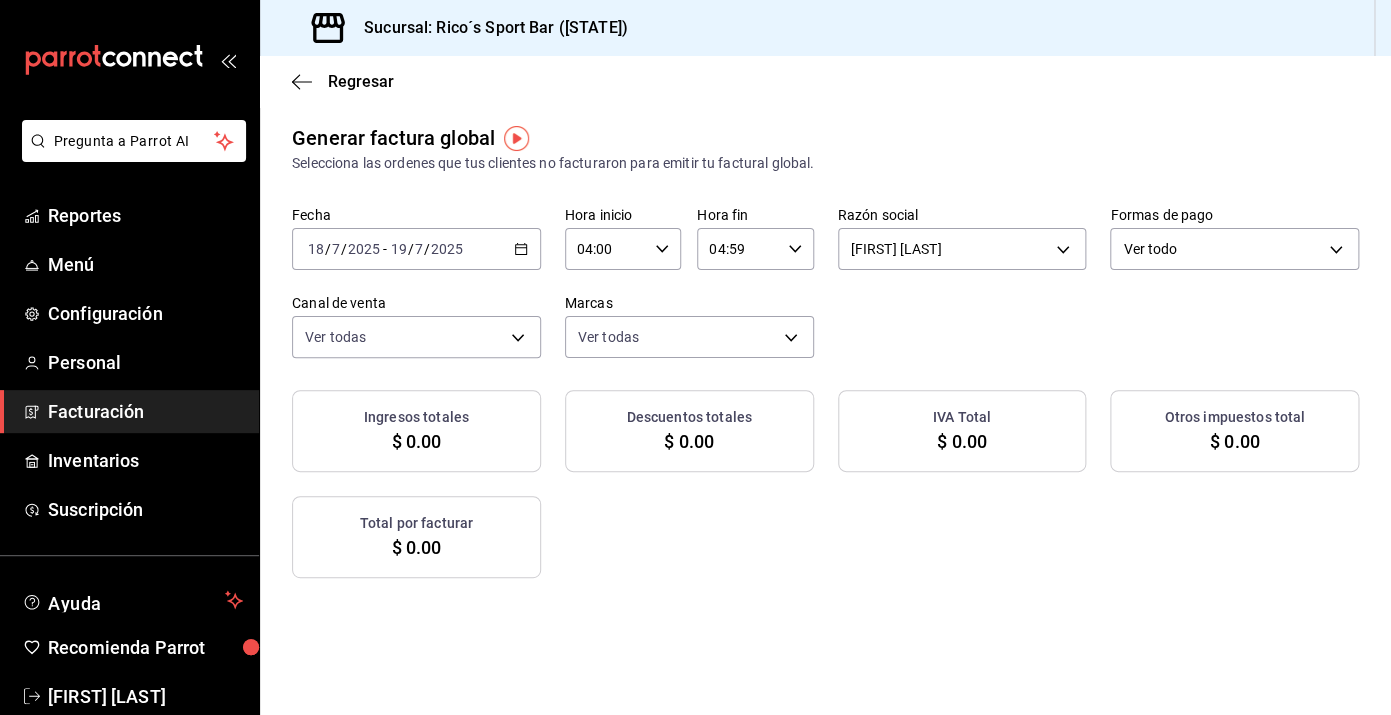 click 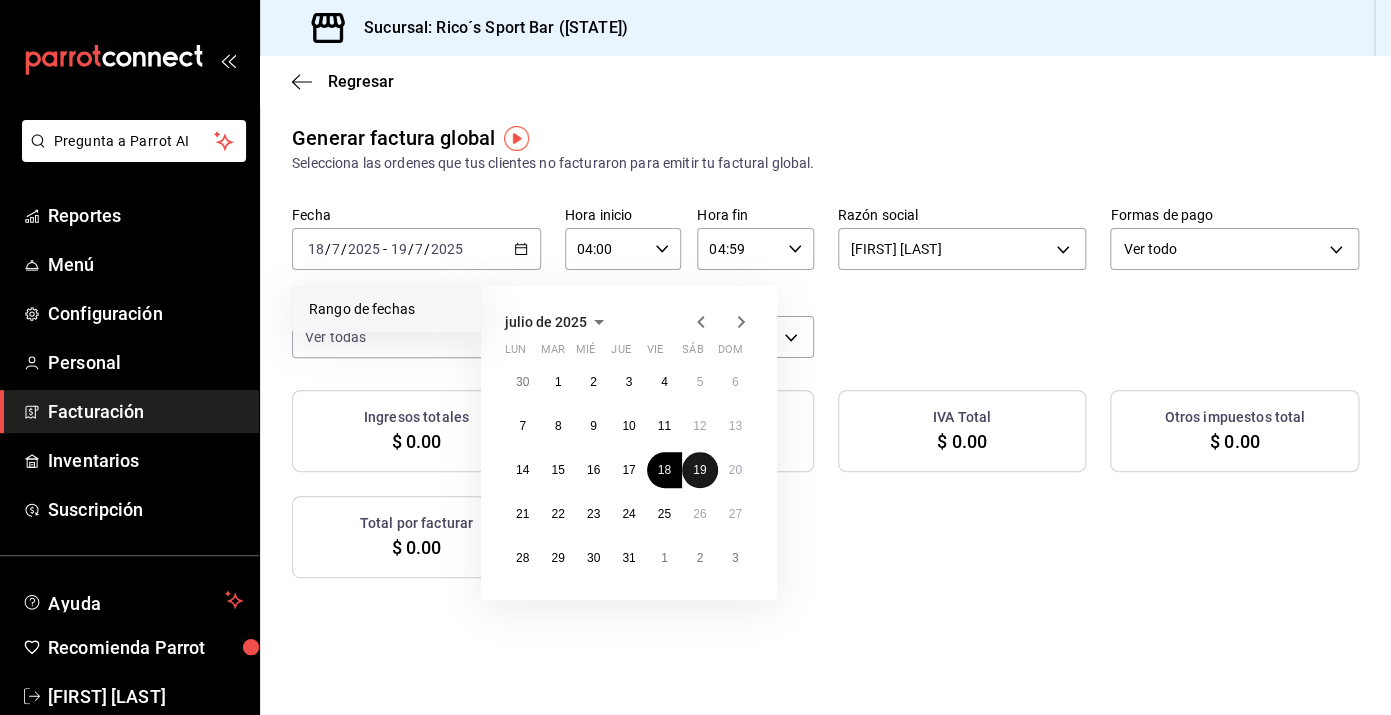 click on "19" at bounding box center [699, 470] 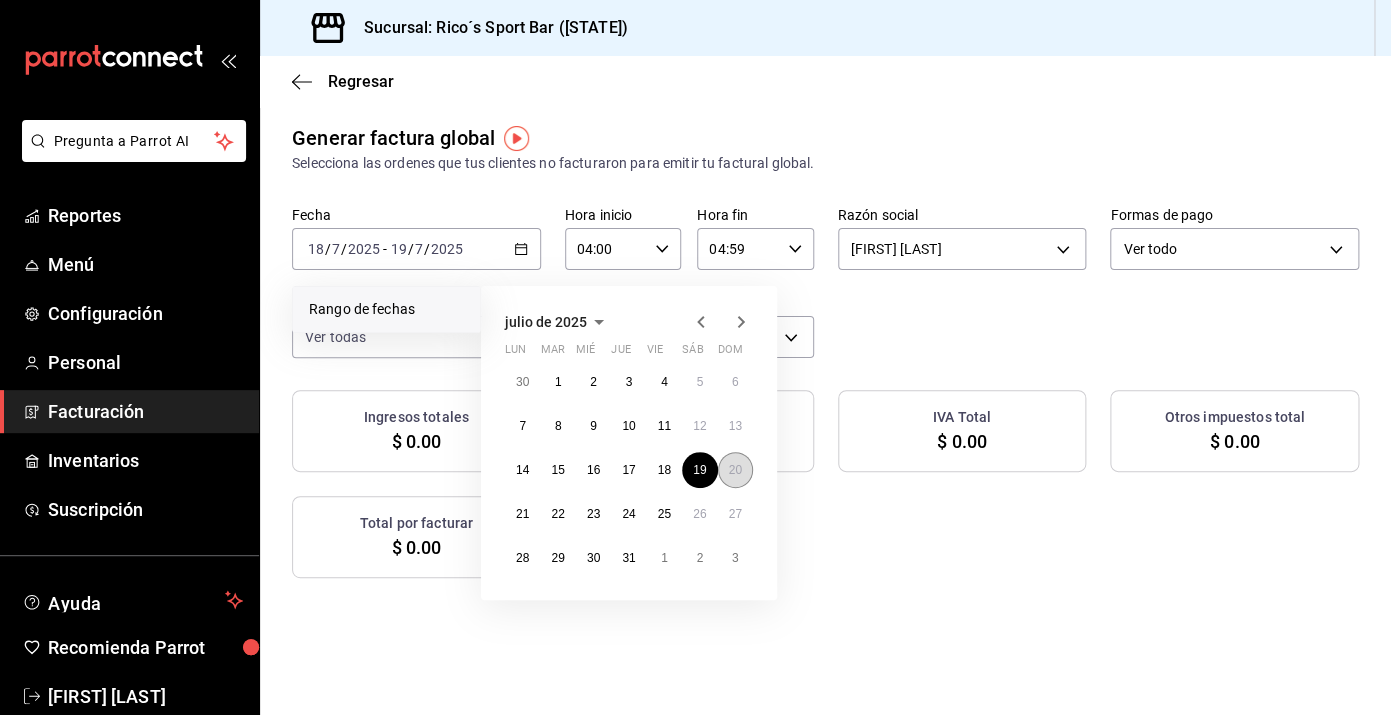 click on "20" at bounding box center [735, 470] 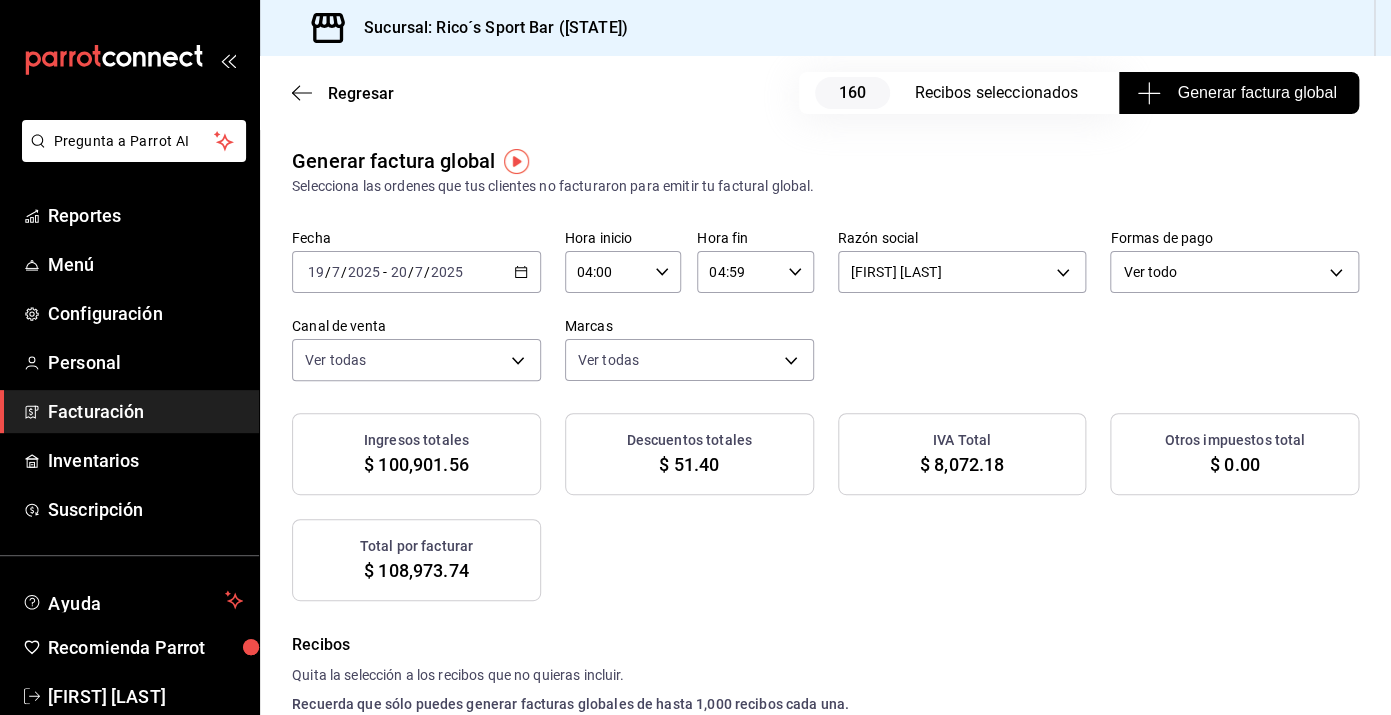 click on "Generar factura global" at bounding box center (1238, 93) 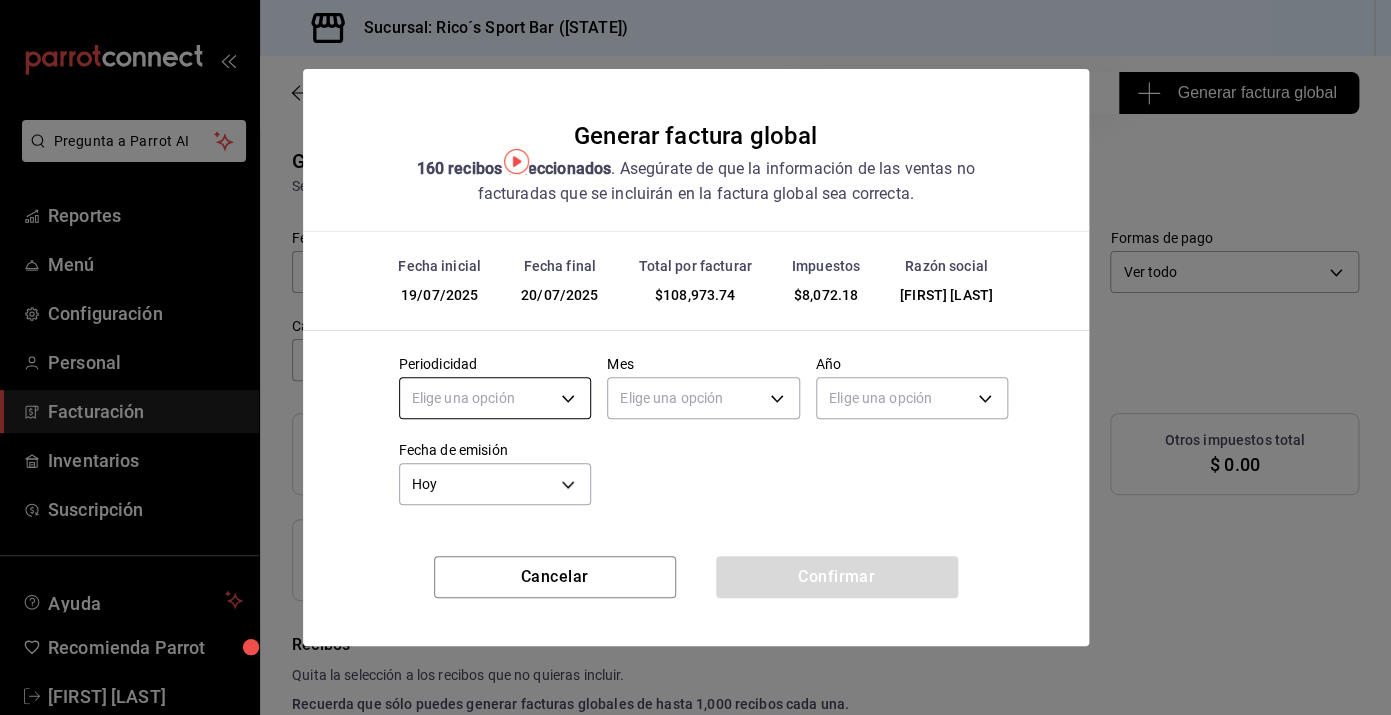 click on "Pregunta a Parrot AI Reportes   Menú   Configuración   Personal   Facturación   Inventarios   Suscripción   Ayuda Recomienda Parrot   [FIRST] [LAST]   Sugerir nueva función   Sucursal: Rico´s Sport Bar ([STATE]) Regresar 160 Recibos seleccionados Generar factura global Generar factura global Selecciona las ordenes que tus clientes no facturaron para emitir tu factural global. Fecha [DATE] [DATE] - [DATE] [DATE] Hora inicio [TIME] Hora inicio Hora fin [TIME] Hora fin Razón social [FULL_NAME] [UUID] Formas de pago Ver todo ALL Canal de venta Ver todas PARROT,UBER_EATS,RAPPI,DIDI_FOOD,ONLINE Marcas Ver todas [UUID] Ingresos totales $ [AMOUNT] Descuentos totales $ [AMOUNT] IVA Total $ [AMOUNT] Otros impuestos total $ [AMOUNT] Total por facturar $ [AMOUNT] Recibos Quita la selección a los recibos que no quieras incluir. Recuerda que sólo puedes generar facturas globales de hasta 1,000 recibos cada una. Fecha Subtotal" at bounding box center [695, 357] 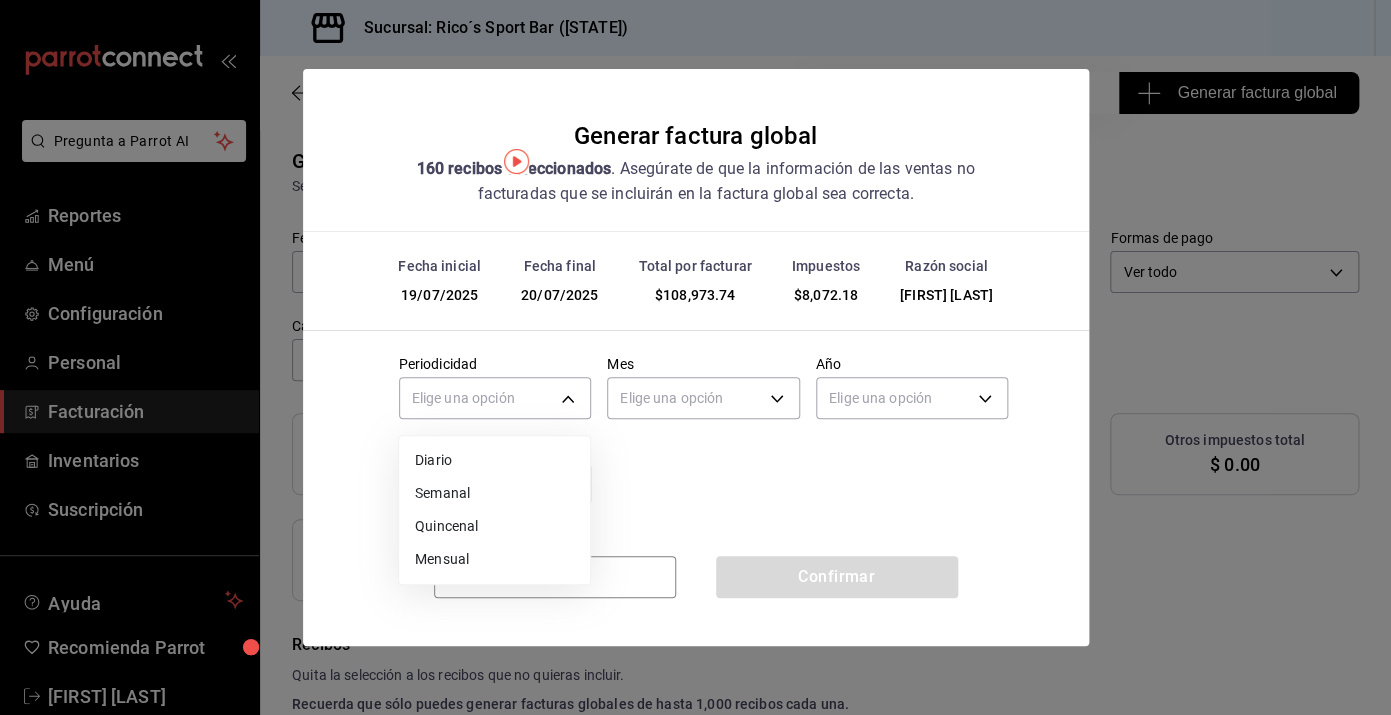 click on "Diario" at bounding box center (494, 460) 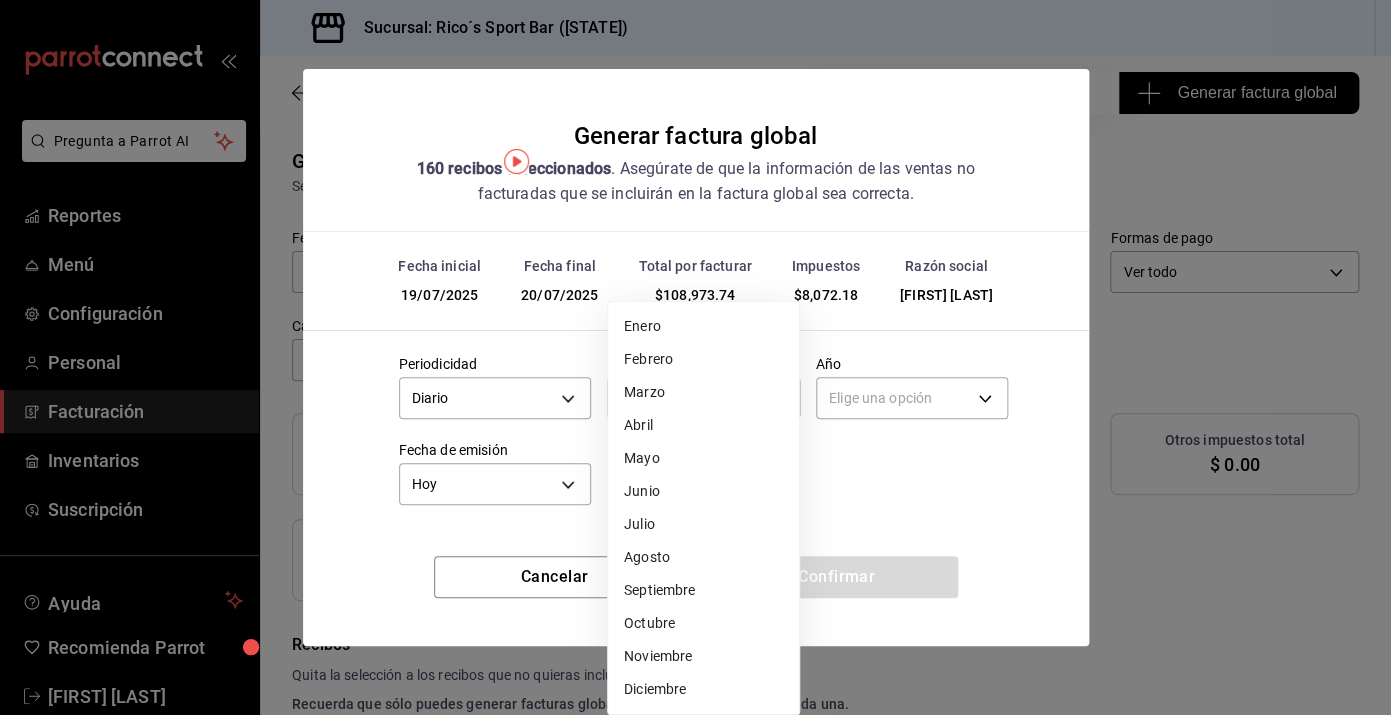 click on "Pregunta a Parrot AI Reportes   Menú   Configuración   Personal   Facturación   Inventarios   Suscripción   Ayuda Recomienda Parrot   [FIRST] [LAST]   Sugerir nueva función   Sucursal: Rico´s Sport Bar ([STATE]) Regresar 160 Recibos seleccionados Generar factura global Generar factura global Selecciona las ordenes que tus clientes no facturaron para emitir tu factural global. Fecha [DATE] [DATE] - [DATE] [DATE] Hora inicio [TIME] Hora inicio Hora fin [TIME] Hora fin Razón social [FULL_NAME] [UUID] Formas de pago Ver todo ALL Canal de venta Ver todas PARROT,UBER_EATS,RAPPI,DIDI_FOOD,ONLINE Marcas Ver todas [UUID] Ingresos totales $ [AMOUNT] Descuentos totales $ [AMOUNT] IVA Total $ [AMOUNT] Otros impuestos total $ [AMOUNT] Total por facturar $ [AMOUNT] Recibos Quita la selección a los recibos que no quieras incluir. Recuerda que sólo puedes generar facturas globales de hasta 1,000 recibos cada una. Fecha Subtotal" at bounding box center [695, 357] 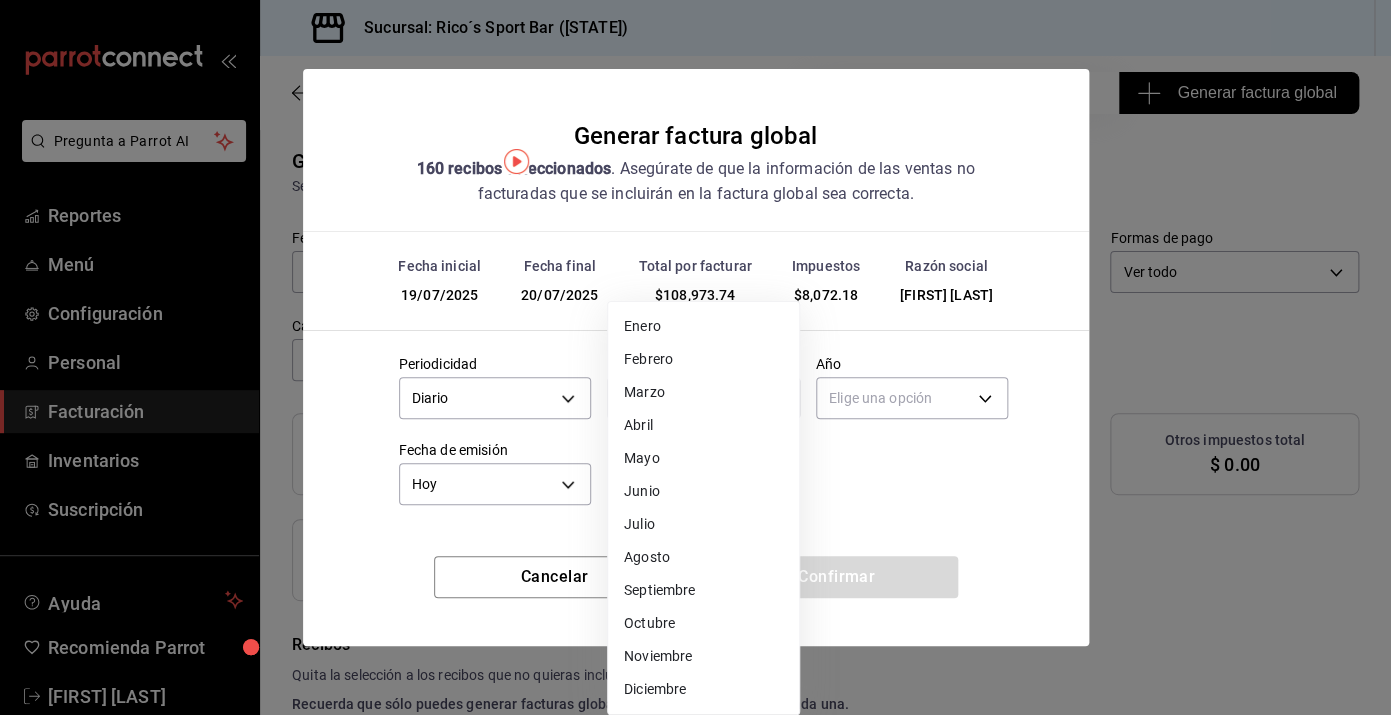 click on "Julio" at bounding box center (703, 524) 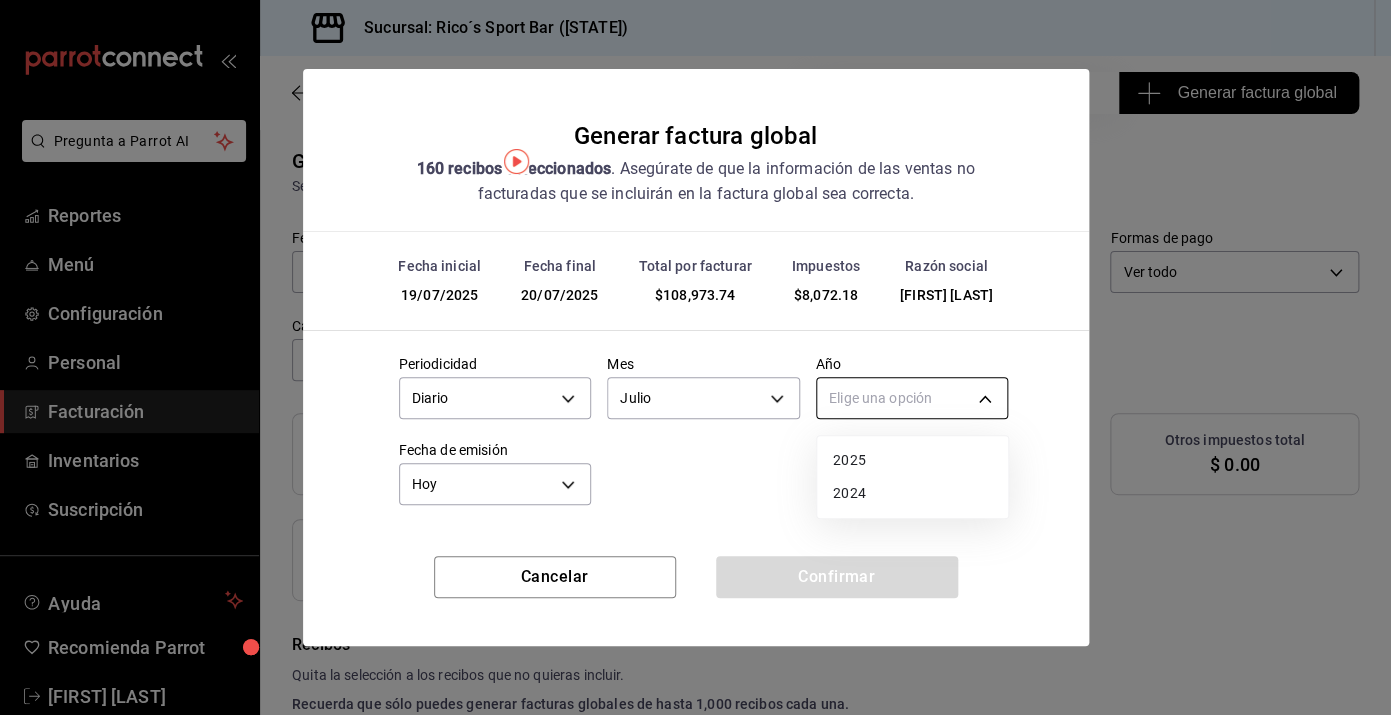 click on "Pregunta a Parrot AI Reportes   Menú   Configuración   Personal   Facturación   Inventarios   Suscripción   Ayuda Recomienda Parrot   [FIRST] [LAST]   Sugerir nueva función   Sucursal: Rico´s Sport Bar ([STATE]) Regresar 160 Recibos seleccionados Generar factura global Generar factura global Selecciona las ordenes que tus clientes no facturaron para emitir tu factural global. Fecha [DATE] [DATE] - [DATE] [DATE] Hora inicio [TIME] Hora inicio Hora fin [TIME] Hora fin Razón social [FULL_NAME] [UUID] Formas de pago Ver todo ALL Canal de venta Ver todas PARROT,UBER_EATS,RAPPI,DIDI_FOOD,ONLINE Marcas Ver todas [UUID] Ingresos totales $ [AMOUNT] Descuentos totales $ [AMOUNT] IVA Total $ [AMOUNT] Otros impuestos total $ [AMOUNT] Total por facturar $ [AMOUNT] Recibos Quita la selección a los recibos que no quieras incluir. Recuerda que sólo puedes generar facturas globales de hasta 1,000 recibos cada una. Fecha Subtotal" at bounding box center (695, 357) 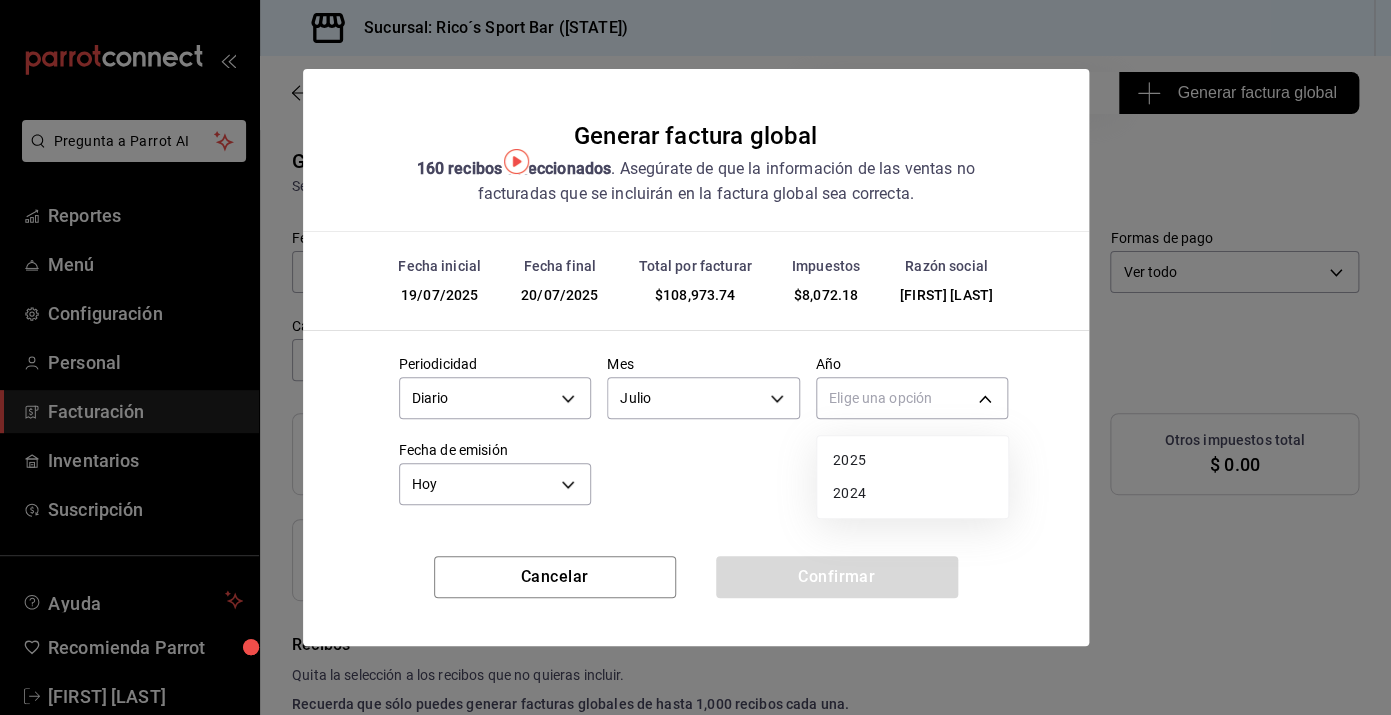 click on "2025" at bounding box center (912, 460) 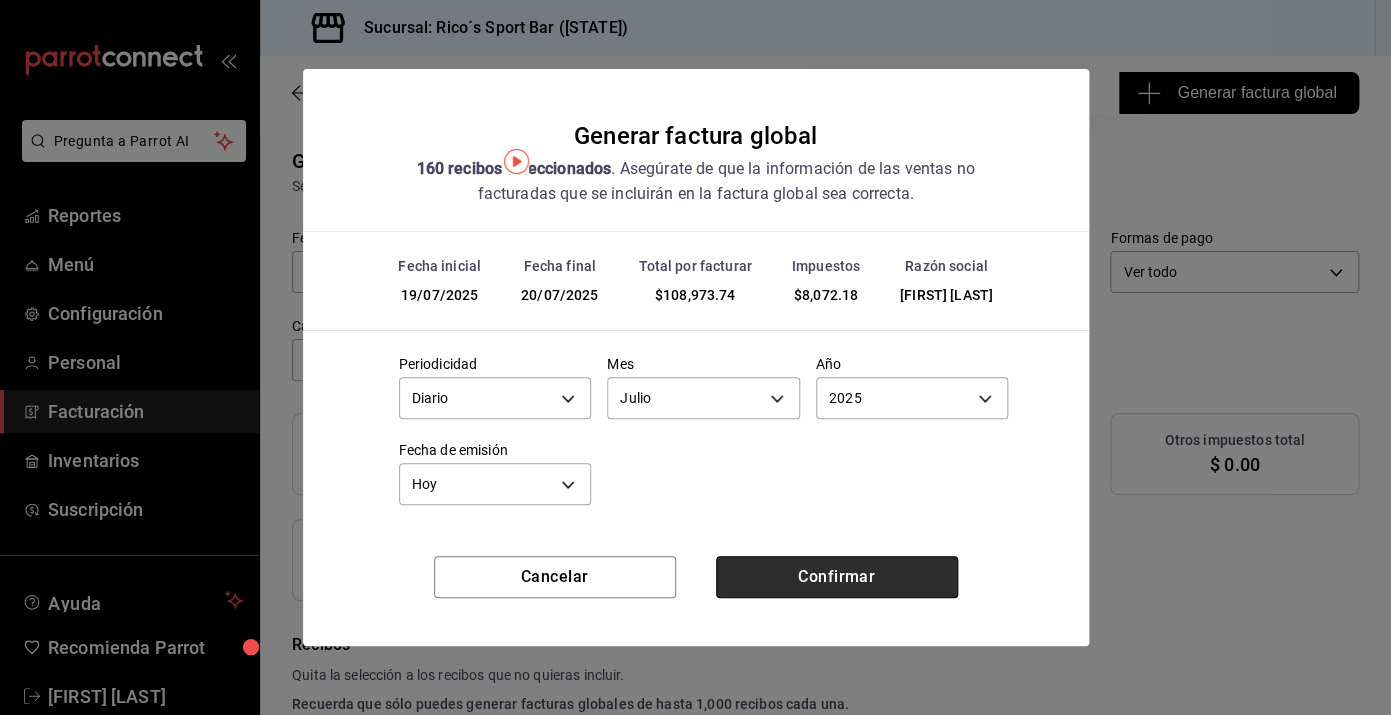 click on "Confirmar" at bounding box center (837, 577) 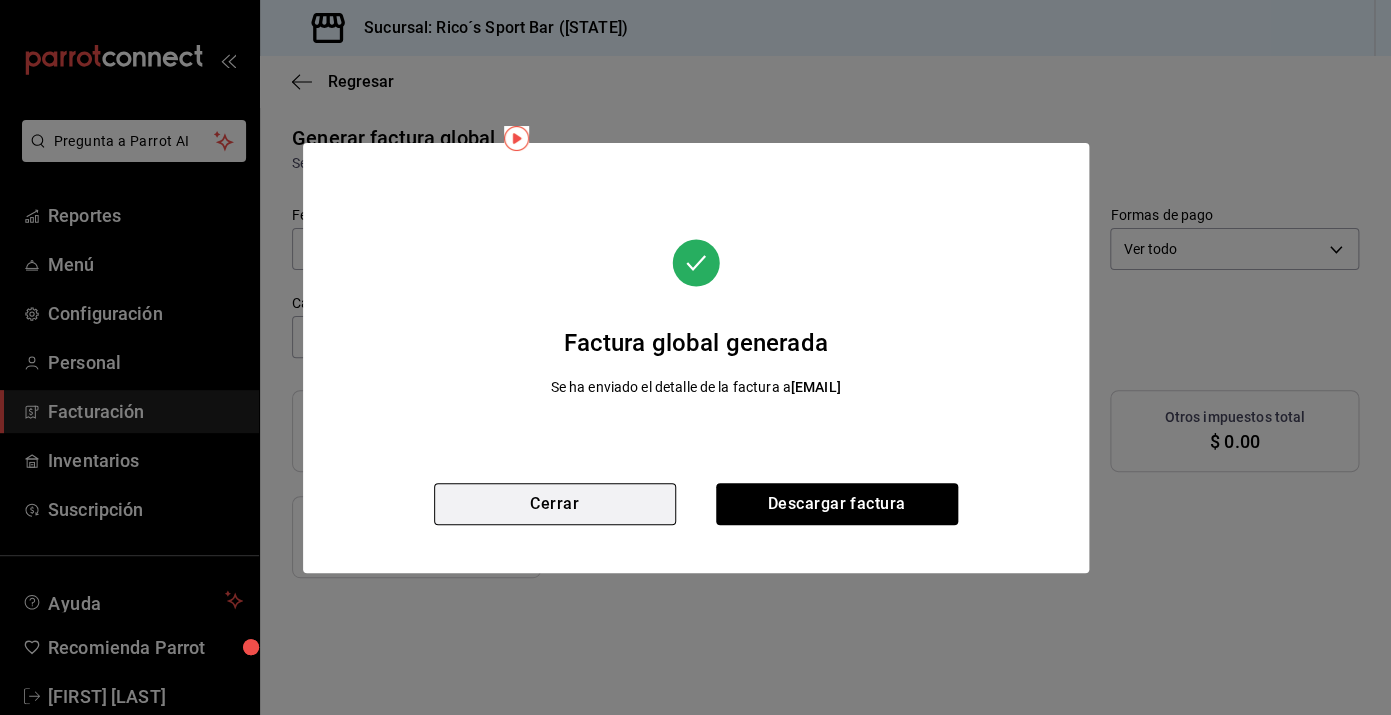 click on "Cerrar" at bounding box center [555, 504] 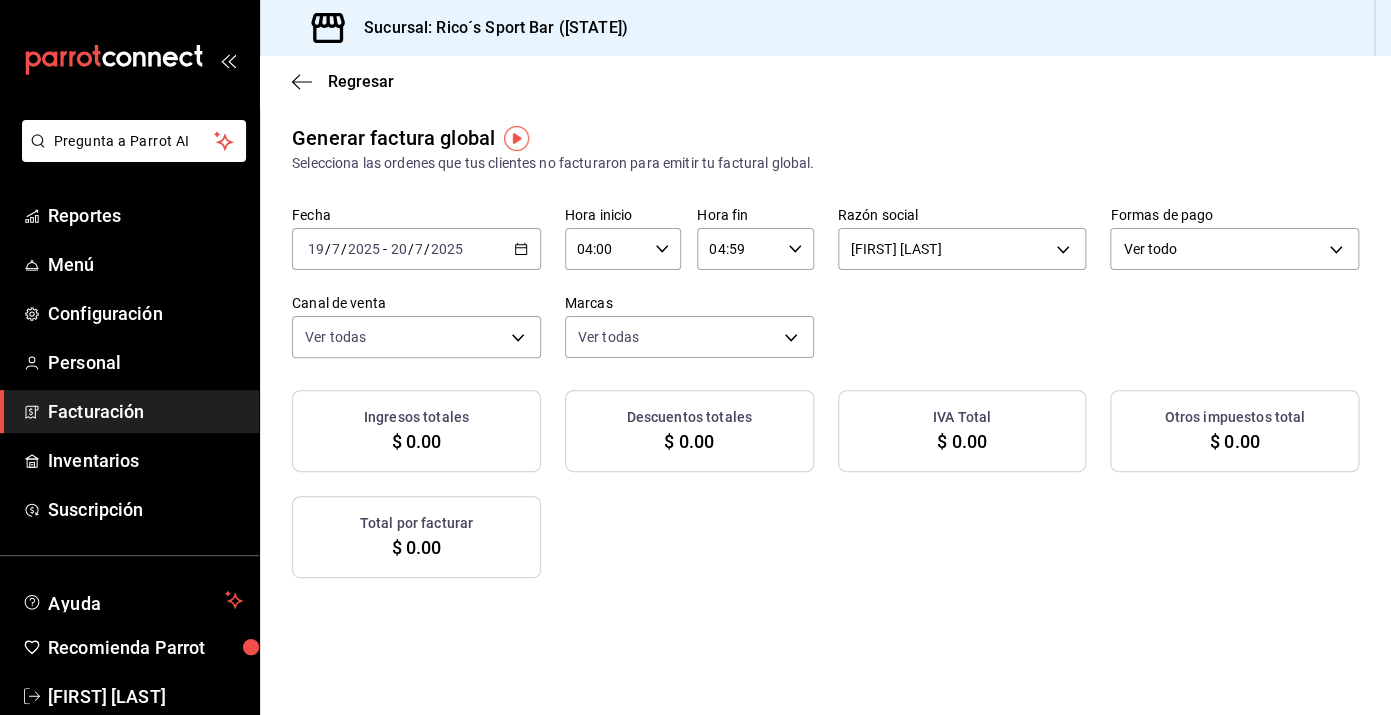 click on "2025-07-19 19 / 7 / 2025 - 2025-07-20 20 / 7 / 2025" at bounding box center [416, 249] 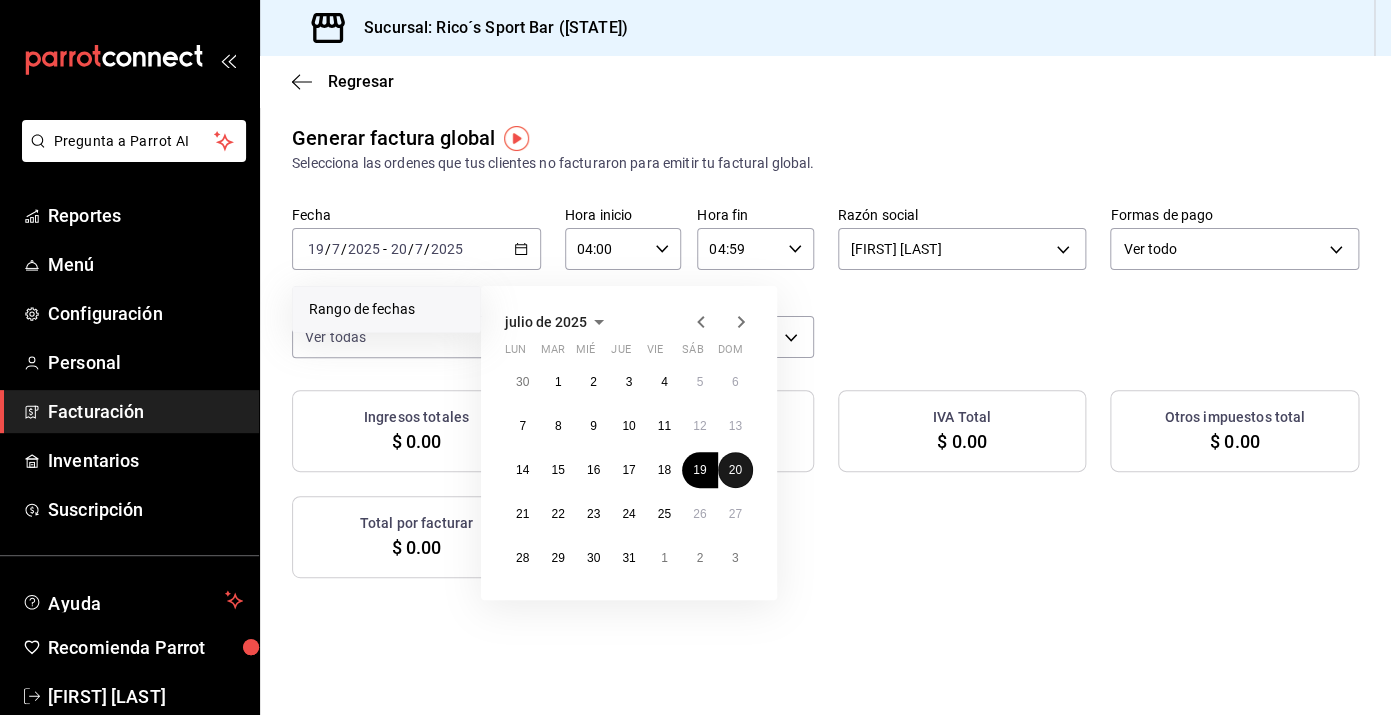 click on "20" at bounding box center (735, 470) 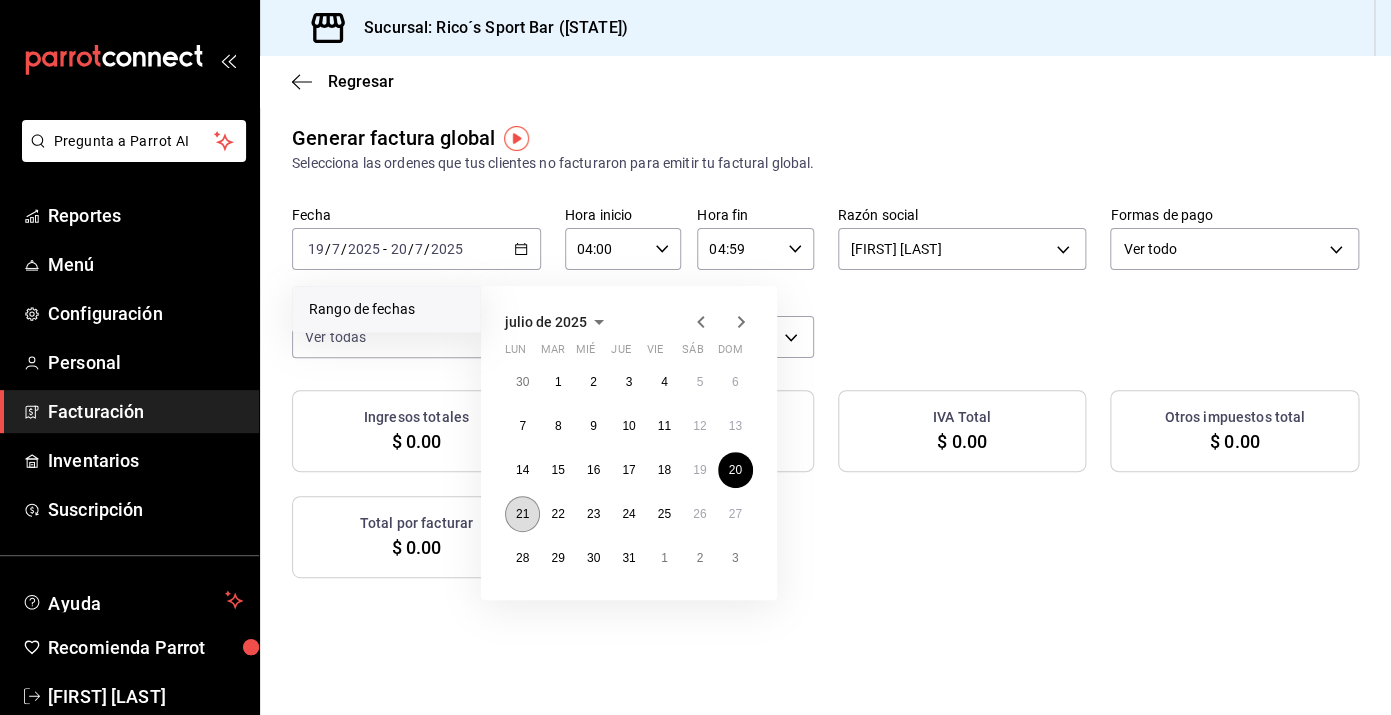 click on "21" at bounding box center [522, 514] 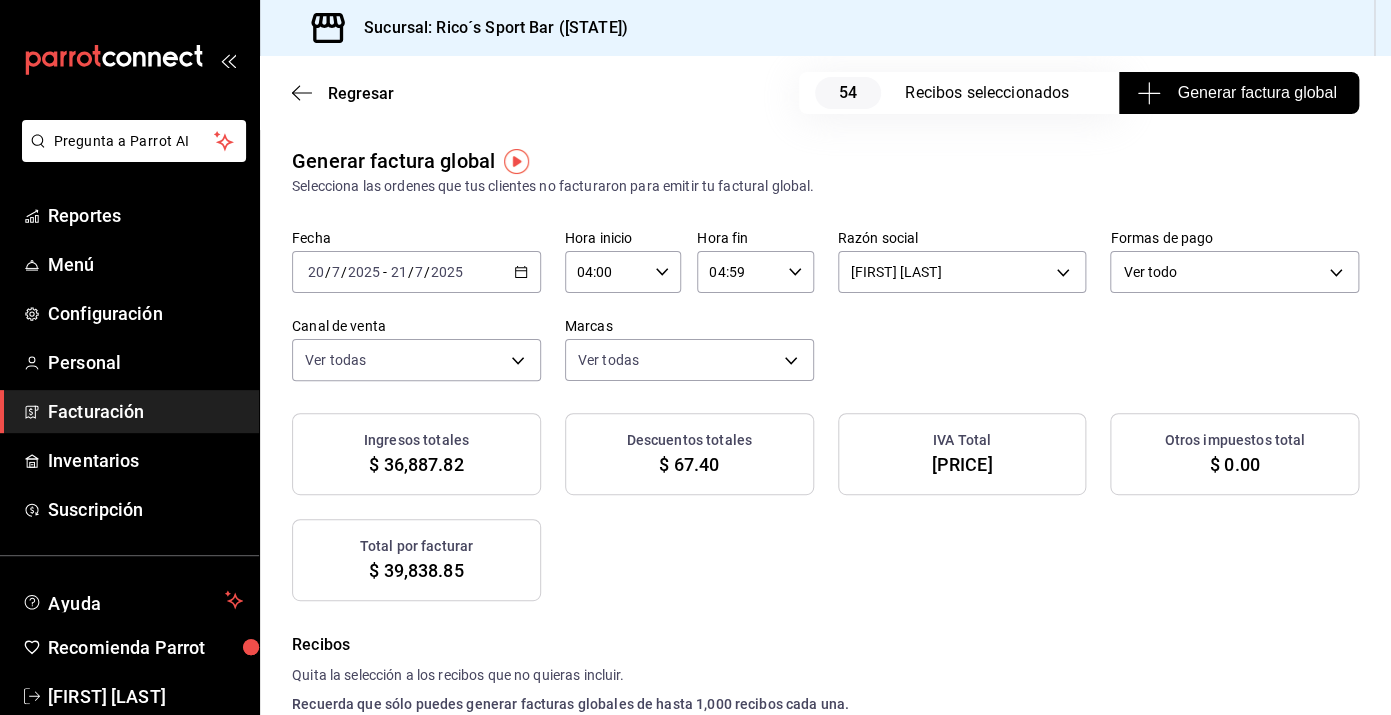 click on "Generar factura global" at bounding box center (1238, 93) 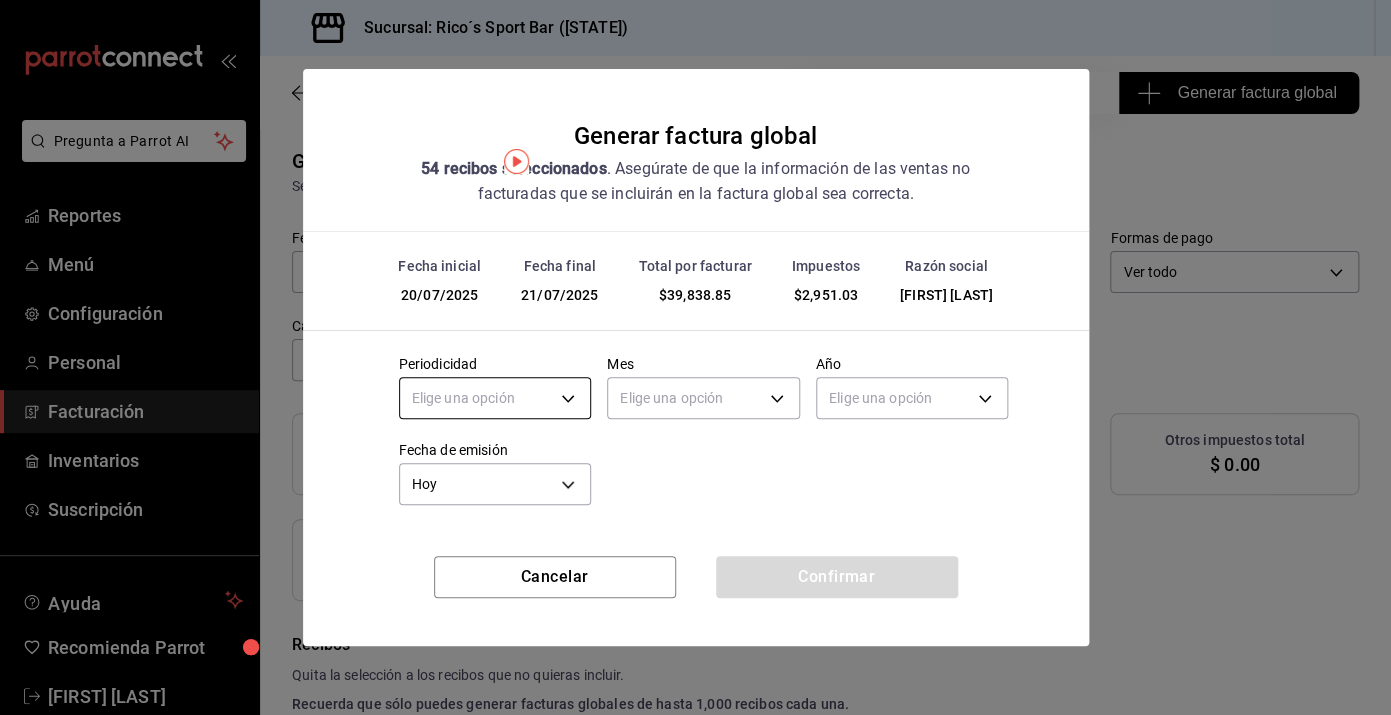 click on "Pregunta a Parrot AI Reportes   Menú   Configuración   Personal   Facturación   Inventarios   Suscripción   Ayuda Recomienda Parrot   [FIRST] [LAST]   Sugerir nueva función   Sucursal: Rico´s Sport Bar ([STATE]) Regresar 54 Recibos seleccionados Generar factura global Generar factura global Selecciona las ordenes que tus clientes no facturaron para emitir tu factural global. Fecha 2025-07-20 20 / 7 / 2025 - 2025-07-21 21 / 7 / 2025 Hora inicio 04:00 Hora inicio Hora fin 04:59 Hora fin Razón social [FIRST] [LAST] [UUID] Formas de pago Ver todo ALL Canal de venta Ver todas PARROT,UBER_EATS,RAPPI,DIDI_FOOD,ONLINE Marcas Ver todas [UUID] Ingresos totales $ 36,887.82 Descuentos totales $ 67.40 IVA Total $ 2,951.03 Otros impuestos total $ 0.00 Total por facturar $ 39,838.85 Recibos Quita la selección a los recibos que no quieras incluir. Recuerda que sólo puedes generar facturas globales de hasta 1,000 recibos cada una. Fecha # de recibo" at bounding box center (695, 357) 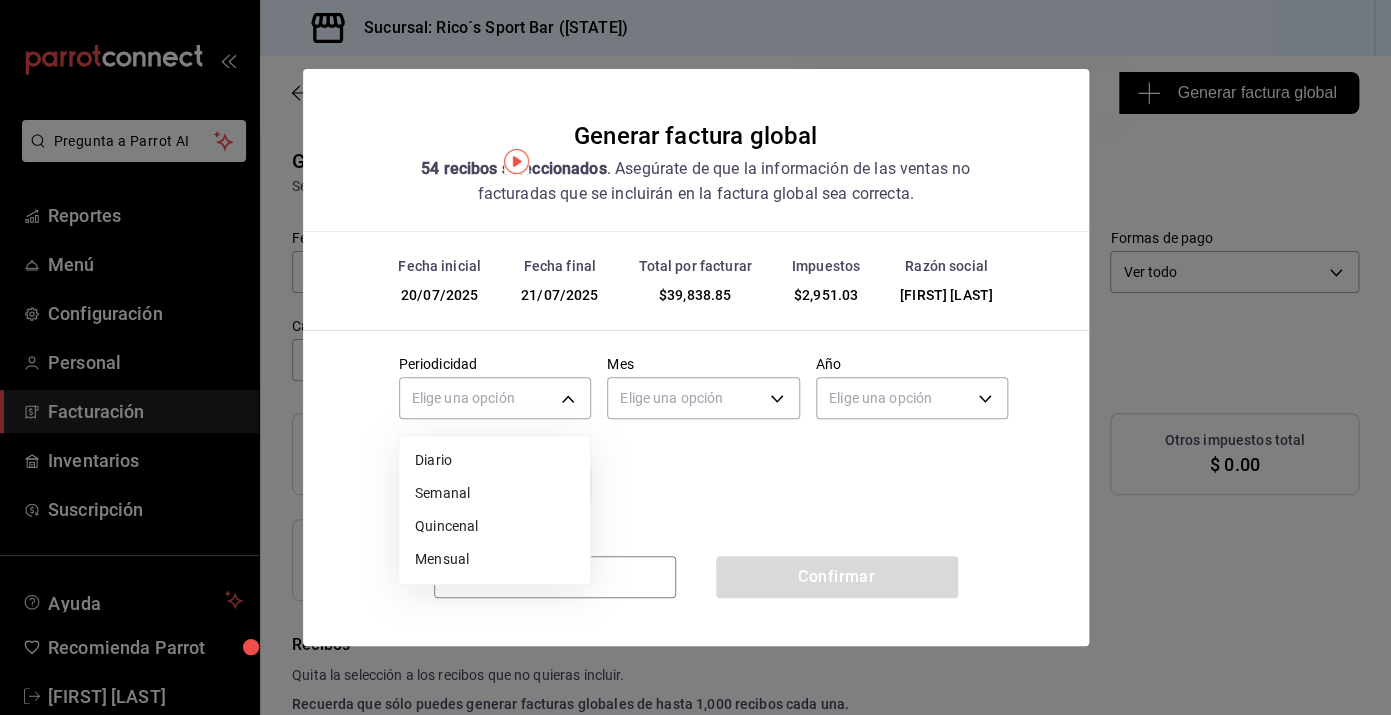 click on "Diario" at bounding box center [494, 460] 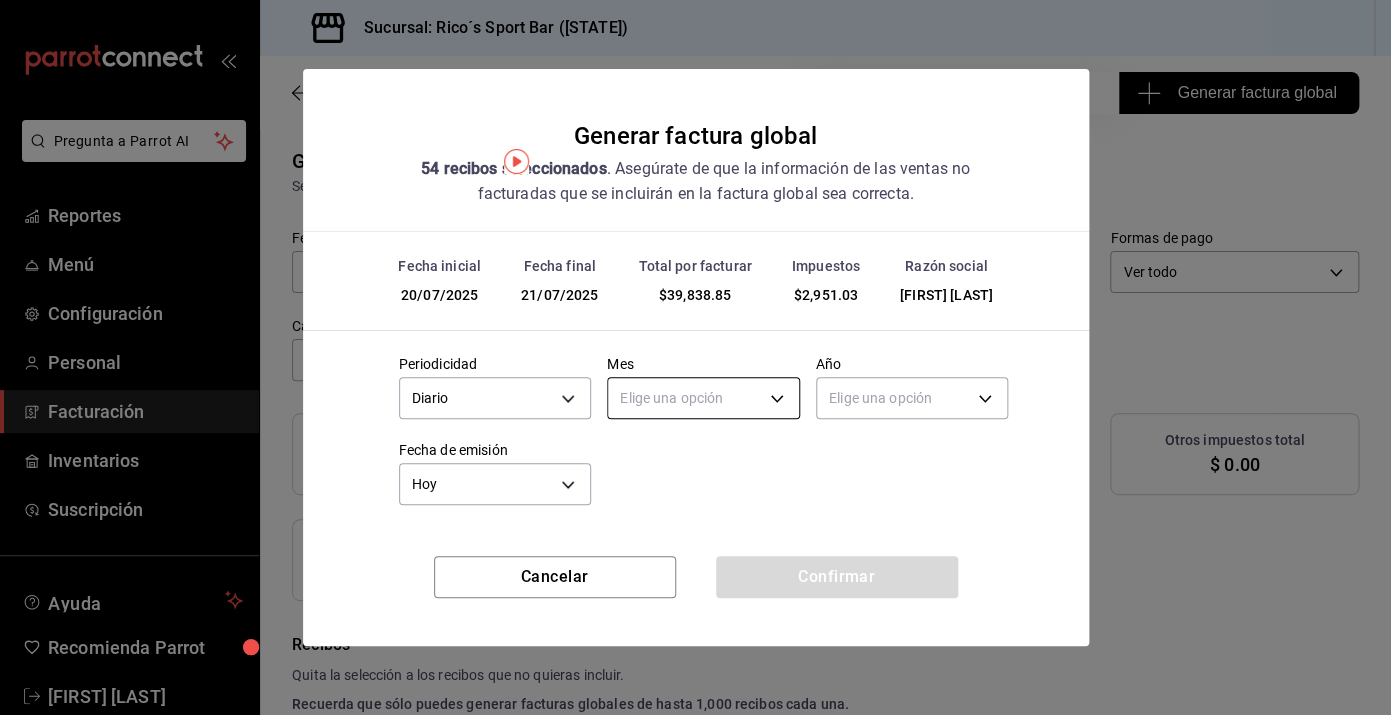 click on "Pregunta a Parrot AI Reportes   Menú   Configuración   Personal   Facturación   Inventarios   Suscripción   Ayuda Recomienda Parrot   [FIRST] [LAST]   Sugerir nueva función   Sucursal: Rico´s Sport Bar ([STATE]) Regresar 54 Recibos seleccionados Generar factura global Generar factura global Selecciona las ordenes que tus clientes no facturaron para emitir tu factural global. Fecha 2025-07-20 20 / 7 / 2025 - 2025-07-21 21 / 7 / 2025 Hora inicio 04:00 Hora inicio Hora fin 04:59 Hora fin Razón social [FIRST] [LAST] [UUID] Formas de pago Ver todo ALL Canal de venta Ver todas PARROT,UBER_EATS,RAPPI,DIDI_FOOD,ONLINE Marcas Ver todas [UUID] Ingresos totales $ 36,887.82 Descuentos totales $ 67.40 IVA Total $ 2,951.03 Otros impuestos total $ 0.00 Total por facturar $ 39,838.85 Recibos Quita la selección a los recibos que no quieras incluir. Recuerda que sólo puedes generar facturas globales de hasta 1,000 recibos cada una. Fecha # de recibo" at bounding box center (695, 357) 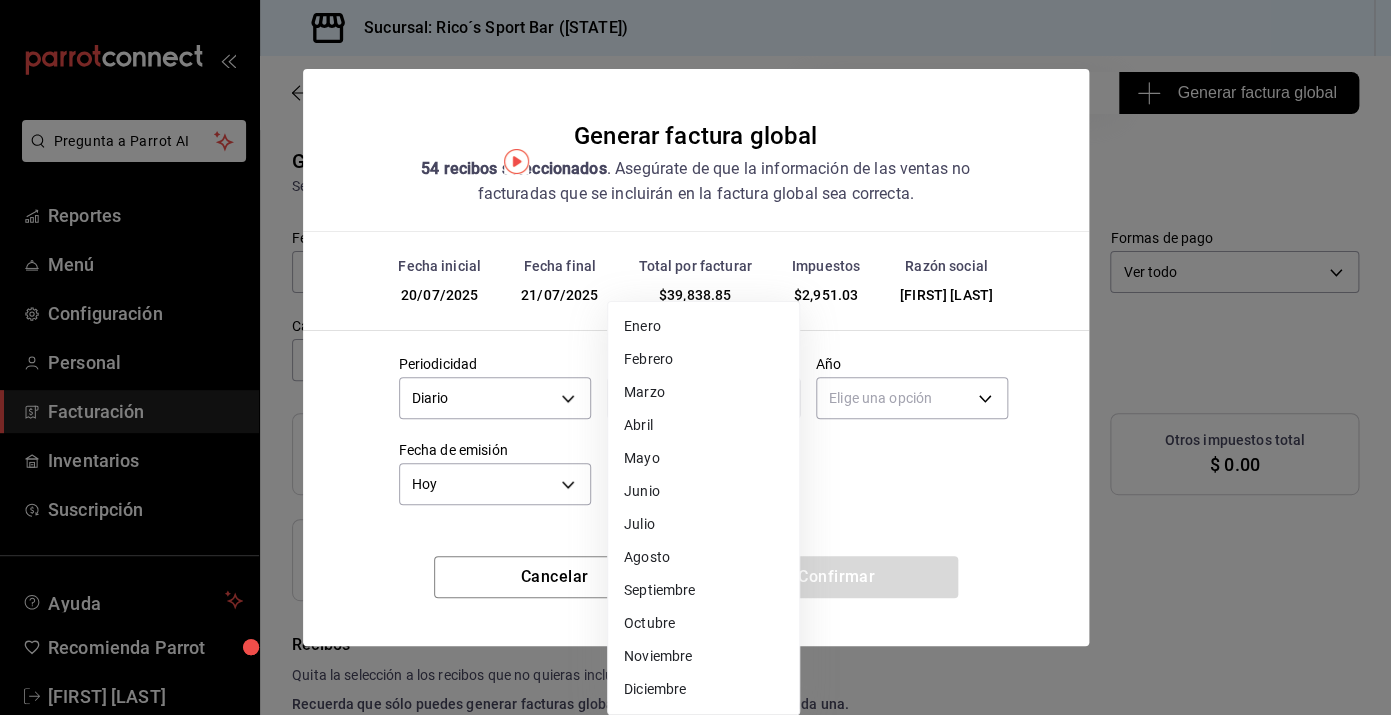 click on "Julio" at bounding box center (703, 524) 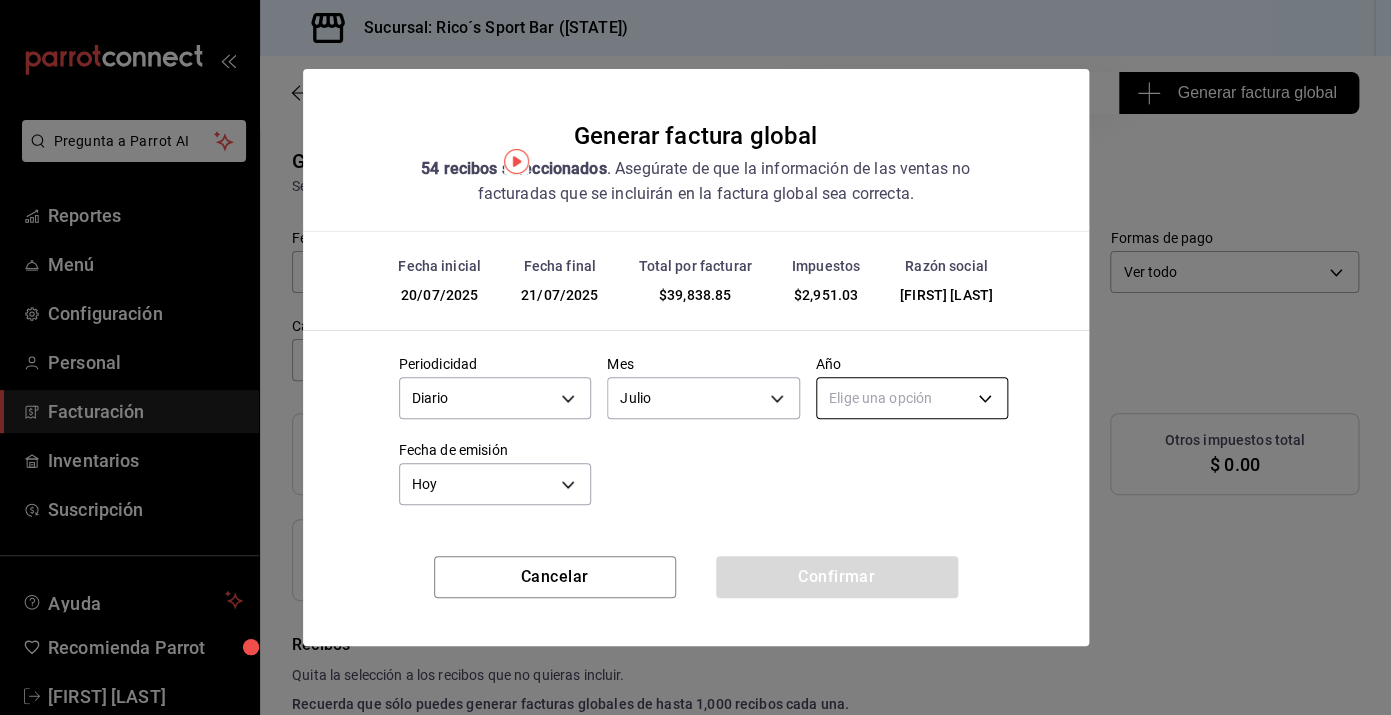 click on "Pregunta a Parrot AI Reportes   Menú   Configuración   Personal   Facturación   Inventarios   Suscripción   Ayuda Recomienda Parrot   [FIRST] [LAST]   Sugerir nueva función   Sucursal: Rico´s Sport Bar ([STATE]) Regresar 54 Recibos seleccionados Generar factura global Generar factura global Selecciona las ordenes que tus clientes no facturaron para emitir tu factural global. Fecha 2025-07-20 20 / 7 / 2025 - 2025-07-21 21 / 7 / 2025 Hora inicio 04:00 Hora inicio Hora fin 04:59 Hora fin Razón social [FIRST] [LAST] [UUID] Formas de pago Ver todo ALL Canal de venta Ver todas PARROT,UBER_EATS,RAPPI,DIDI_FOOD,ONLINE Marcas Ver todas [UUID] Ingresos totales $ 36,887.82 Descuentos totales $ 67.40 IVA Total $ 2,951.03 Otros impuestos total $ 0.00 Total por facturar $ 39,838.85 Recibos Quita la selección a los recibos que no quieras incluir. Recuerda que sólo puedes generar facturas globales de hasta 1,000 recibos cada una. Fecha # de recibo" at bounding box center [695, 357] 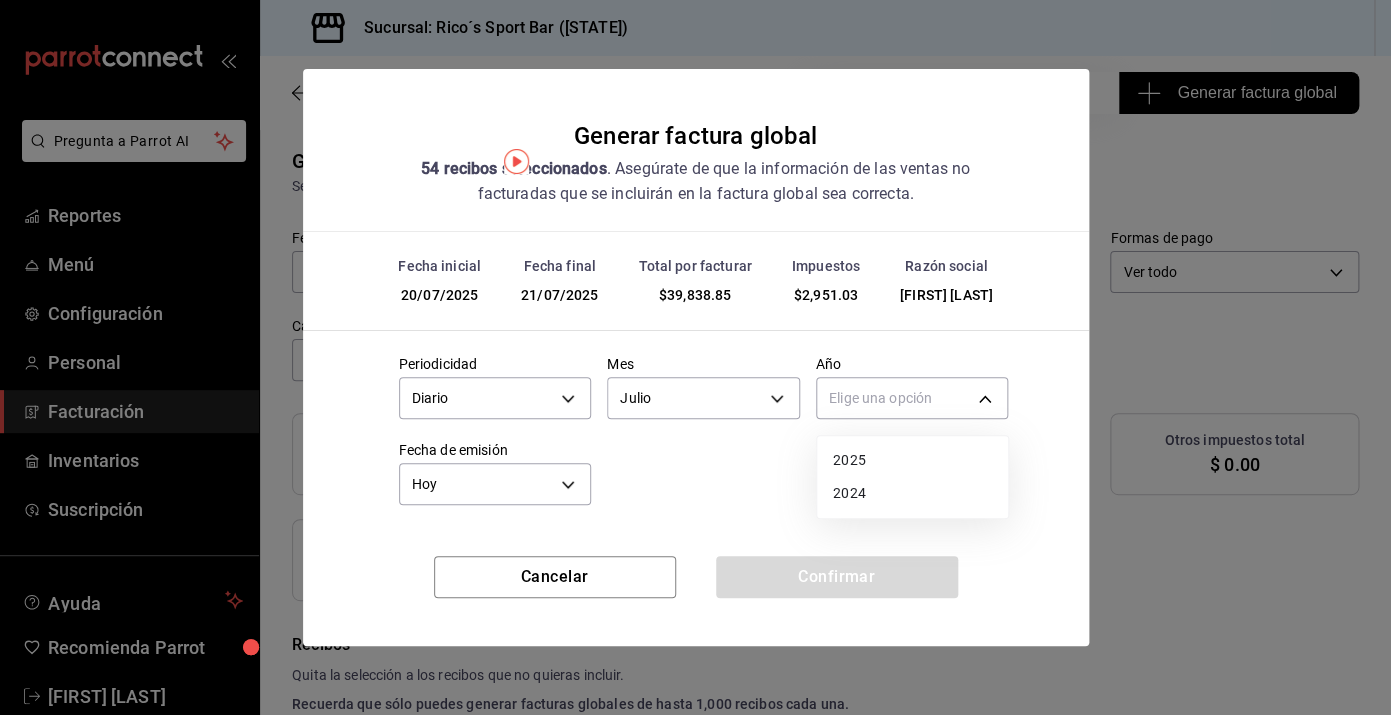 click on "2025" at bounding box center [912, 460] 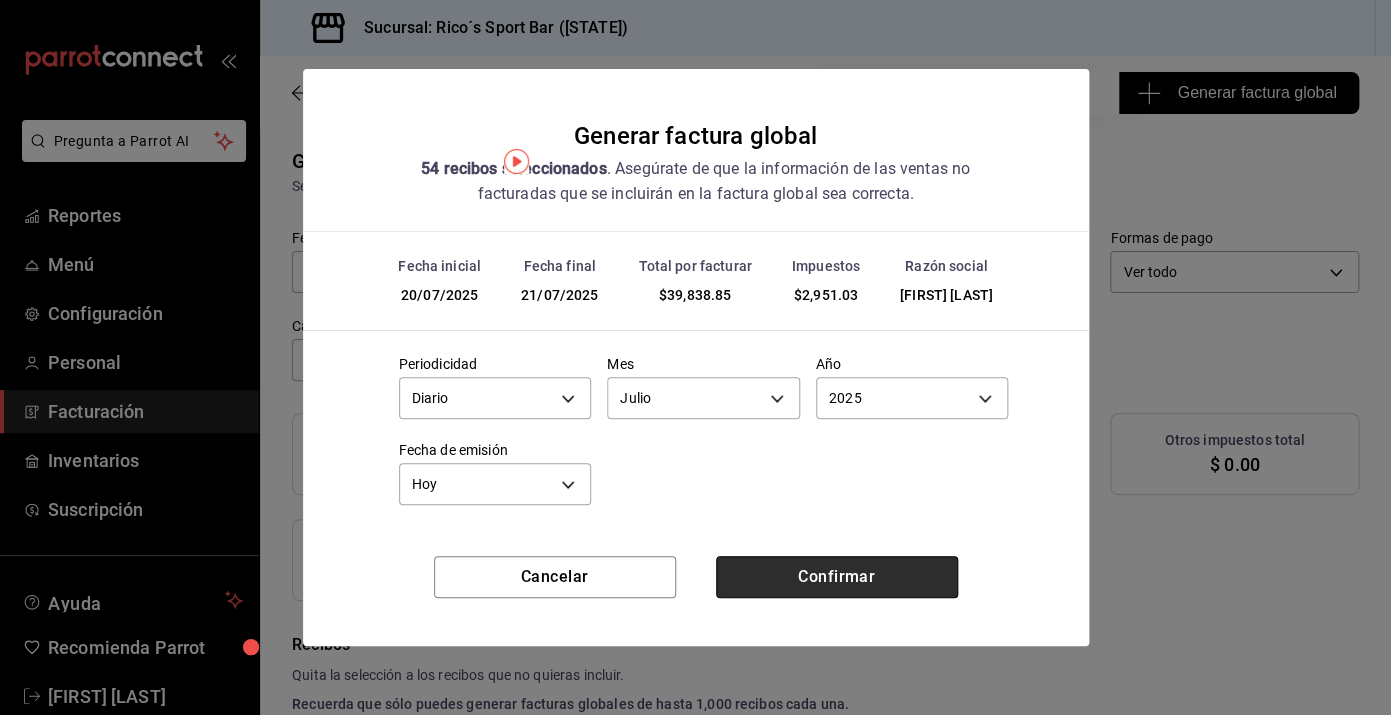 click on "Confirmar" at bounding box center (837, 577) 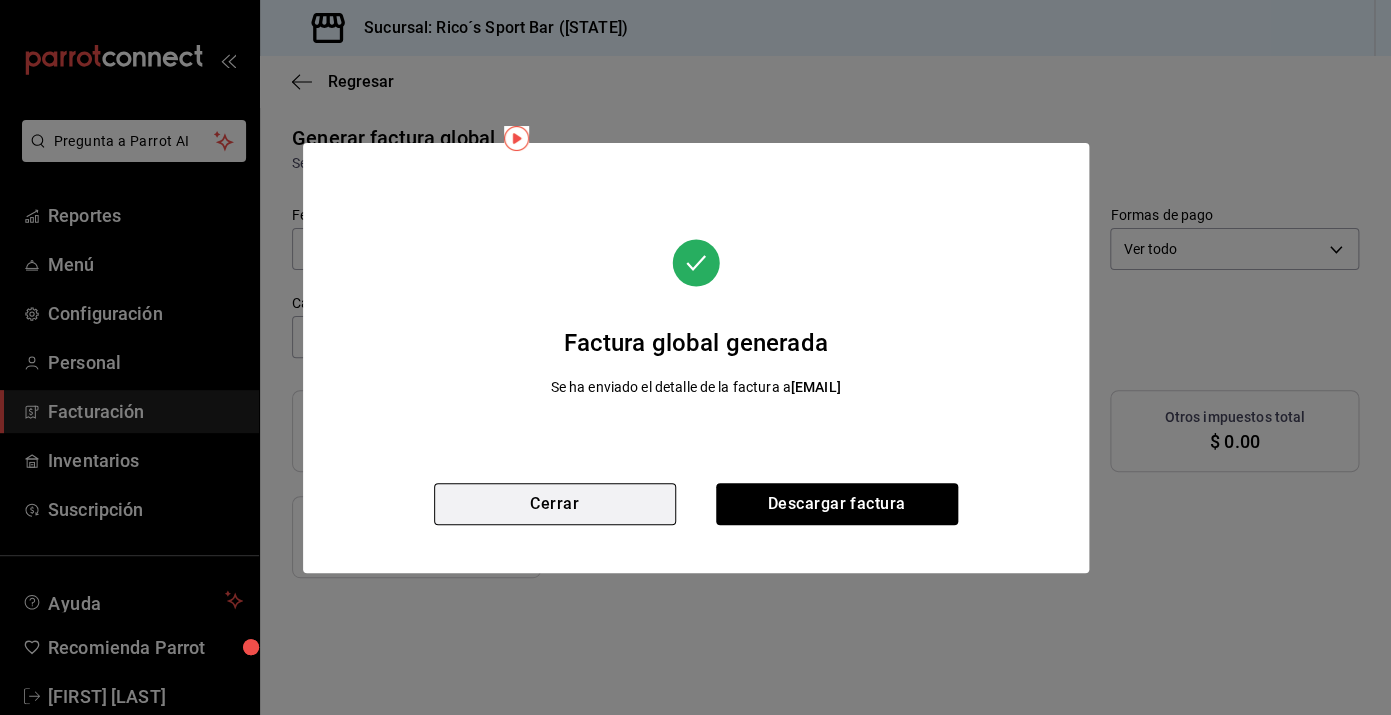 click on "Cerrar" at bounding box center (555, 504) 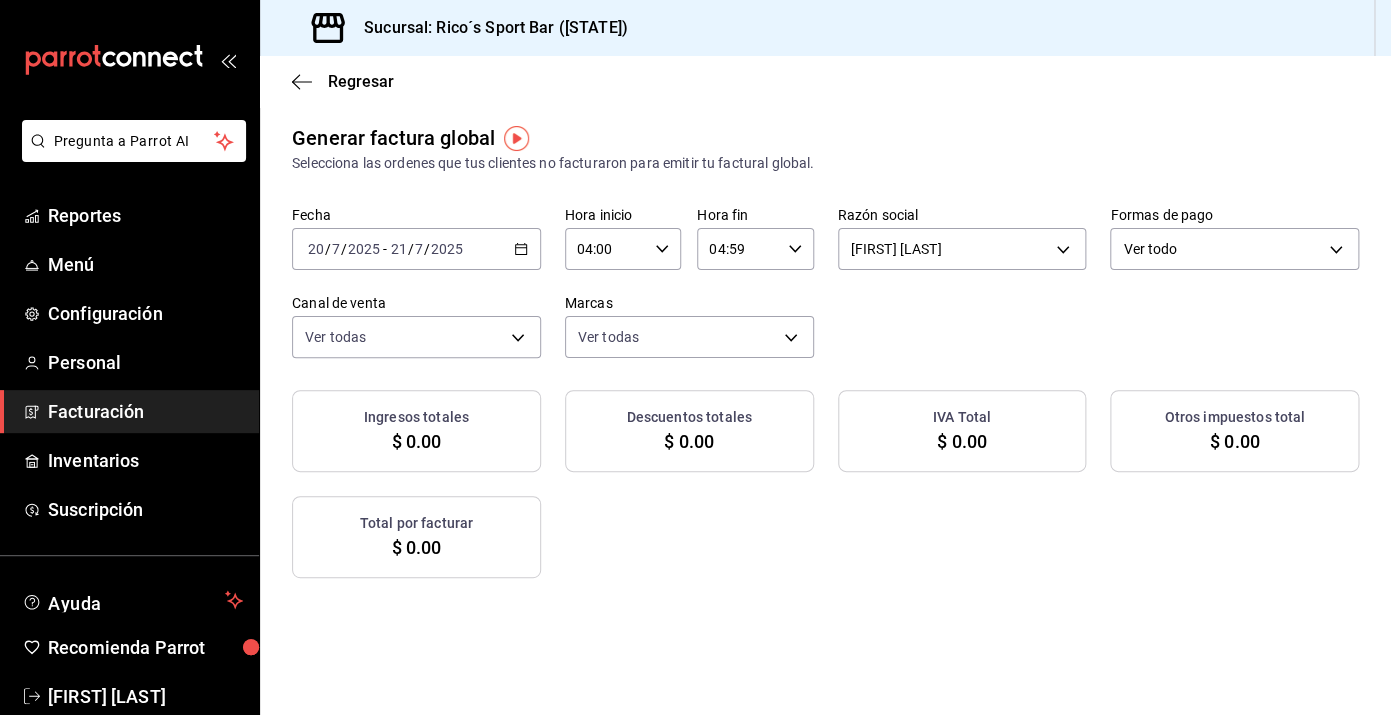 click 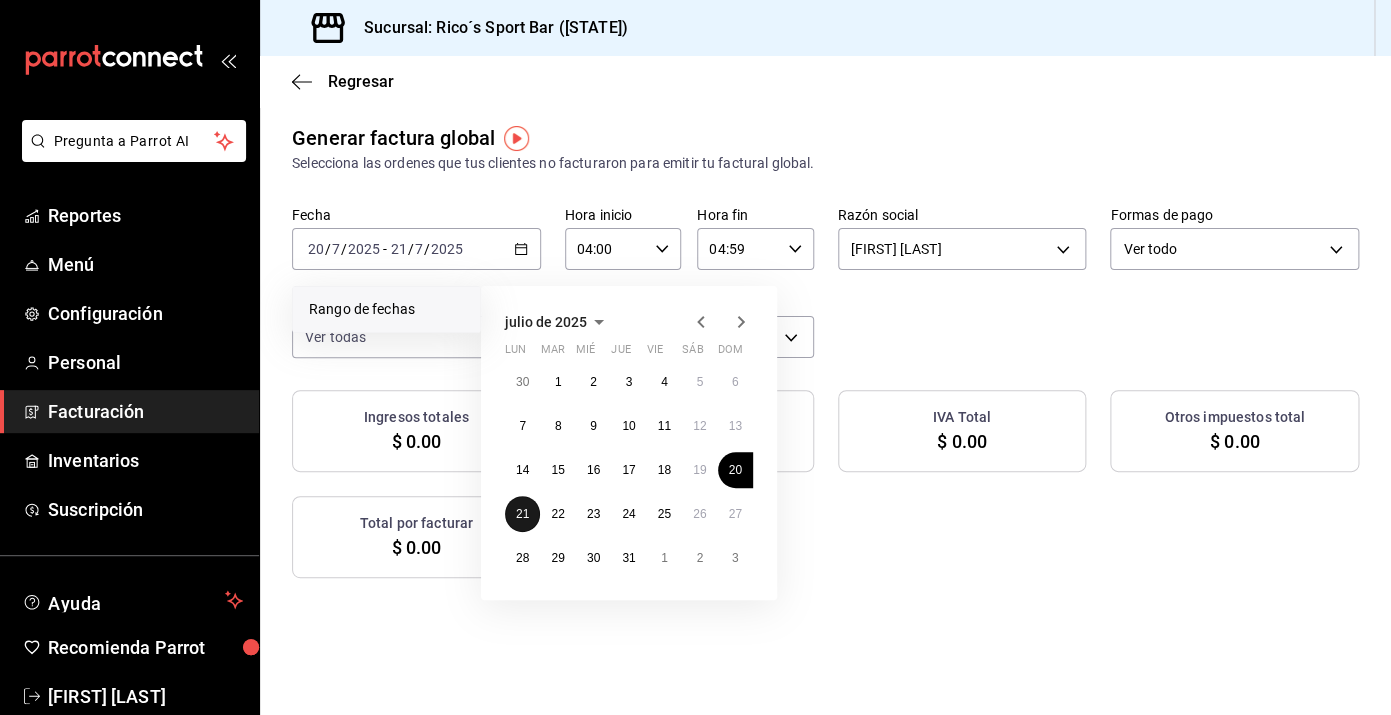 click on "21" at bounding box center [522, 514] 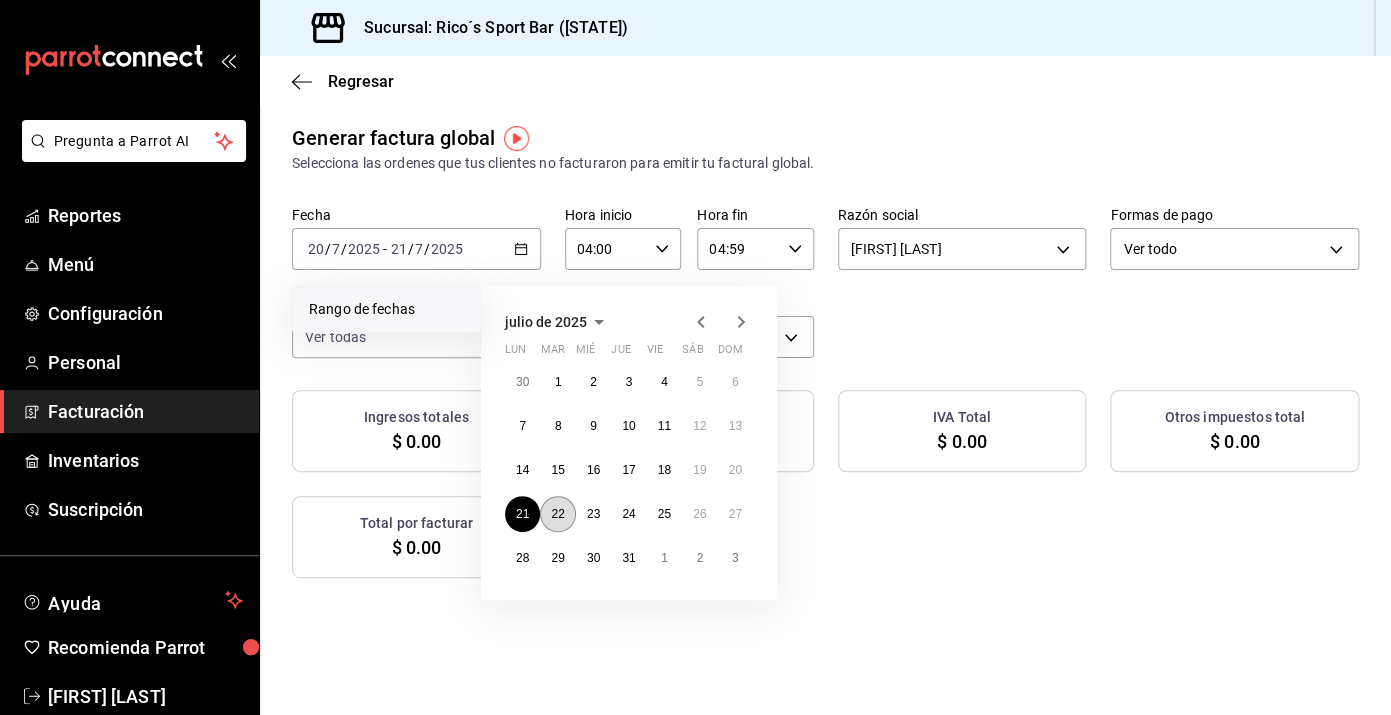 click on "22" at bounding box center (557, 514) 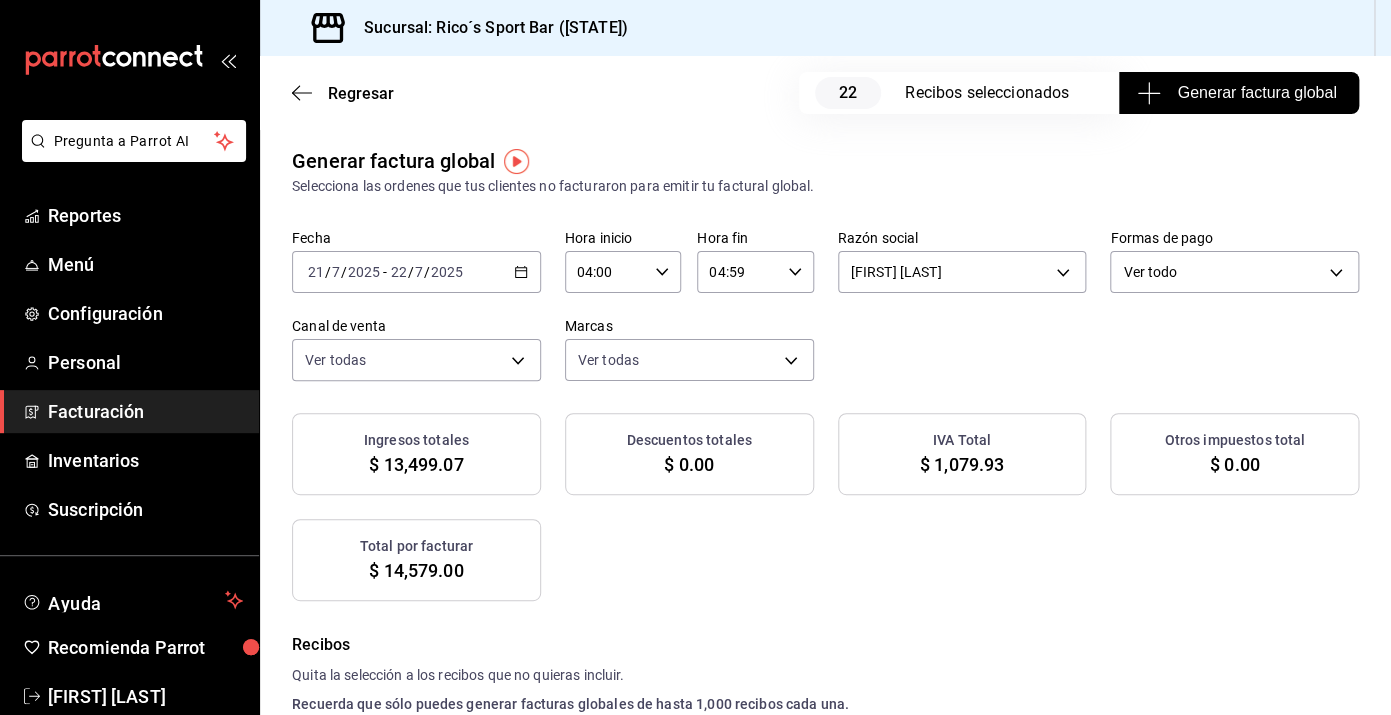 click on "Generar factura global" at bounding box center [1238, 93] 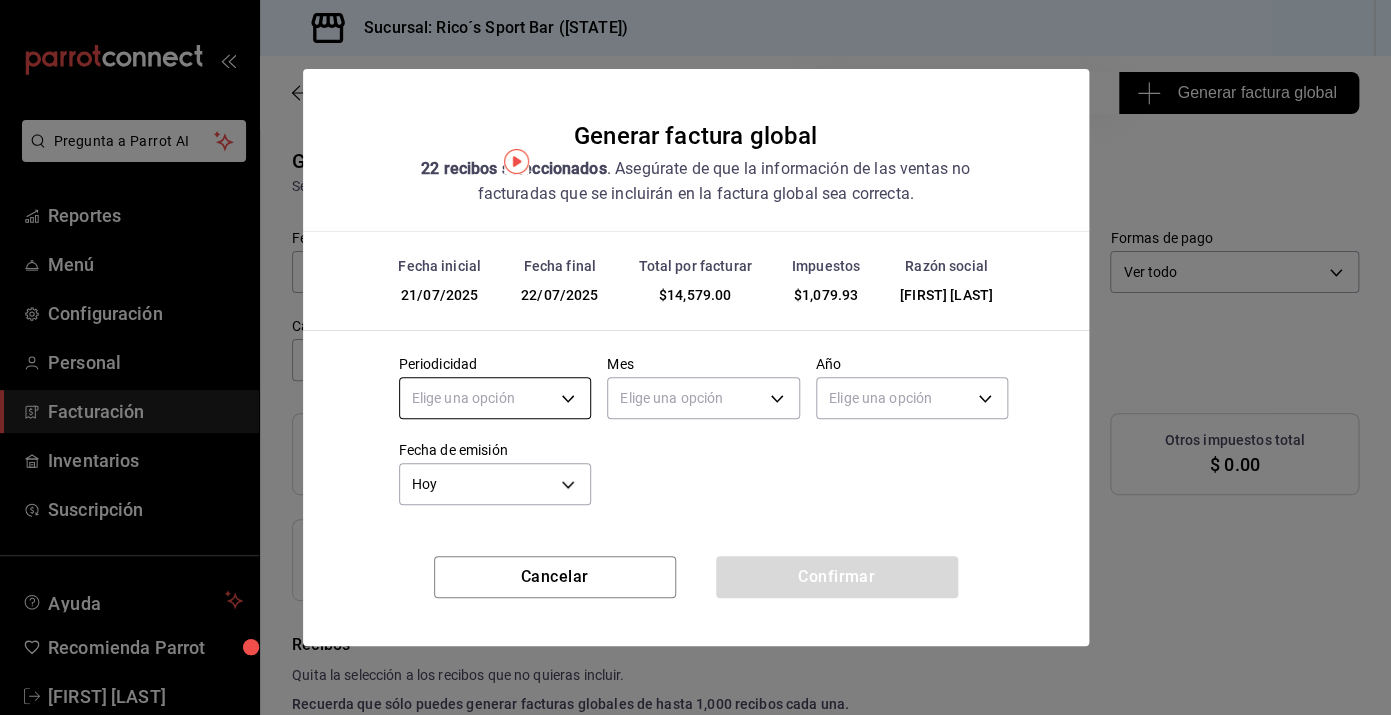 click on "Pregunta a Parrot AI Reportes   Menú   Configuración   Personal   Facturación   Inventarios   Suscripción   Ayuda Recomienda Parrot   [NAME]   Sugerir nueva función   Sucursal: Rico´s Sport Bar ([STATE]) Regresar 22 Recibos seleccionados Generar factura global Generar factura global Selecciona las ordenes que tus clientes no facturaron para emitir tu factural global. Fecha [DATE] [DATE] / 7 / [YEAR] - [DATE] [DATE] / 7 / [YEAR] Hora inicio 04:00 Hora inicio Hora fin 04:59 Hora fin Razón social [NAME] d3ea127f-2c6f-4227-8389-d2eff539017e Formas de pago Ver todo ALL Canal de venta Ver todas PARROT,UBER_EATS,RAPPI,DIDI_FOOD,ONLINE Marcas Ver todas d59757a6-6c4d-4808-9b22-f27a760eaad7 Ingresos totales $ 13,499.07 Descuentos totales $ 0.00 IVA Total $ 1,079.93 Otros impuestos total $ 0.00 Total por facturar $ 14,579.00 Recibos Quita la selección a los recibos que no quieras incluir. Recuerda que sólo puedes generar facturas globales de hasta 1,000 recibos cada una. Fecha # de recibo" at bounding box center (695, 357) 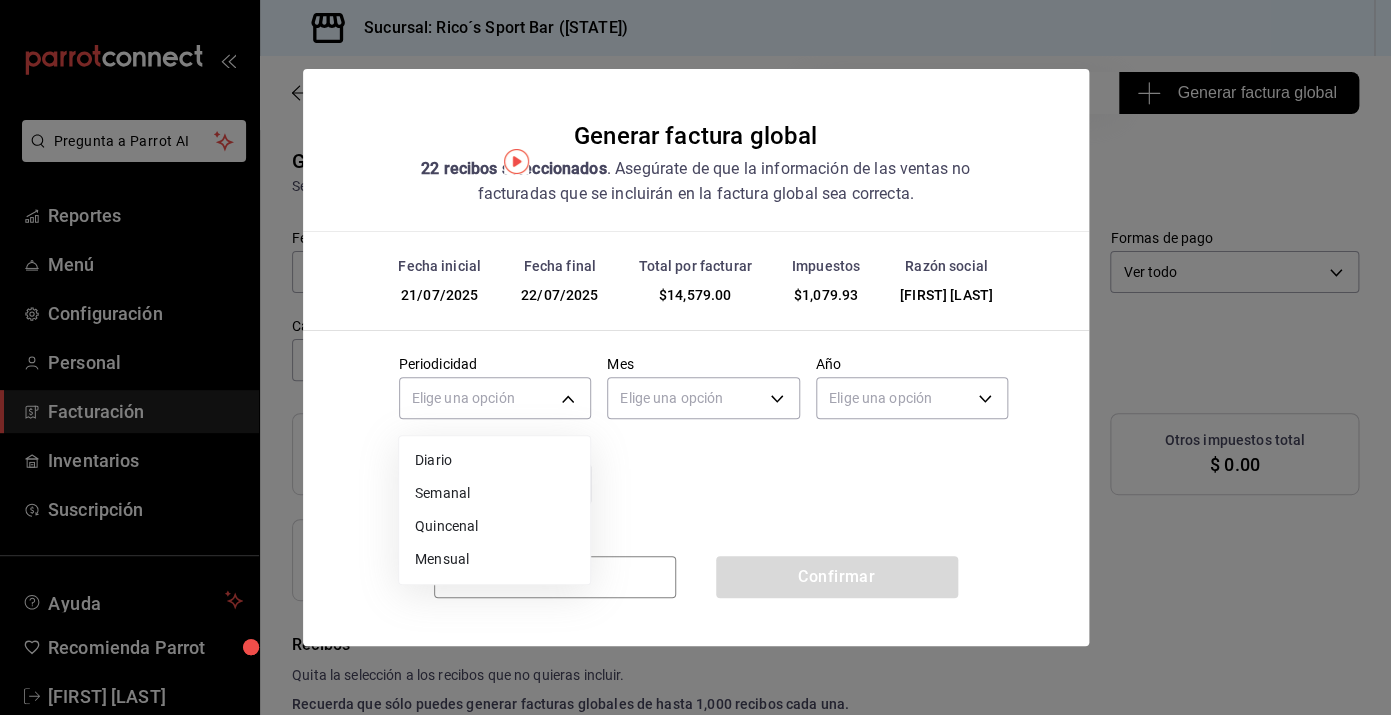 click on "Diario" at bounding box center (494, 460) 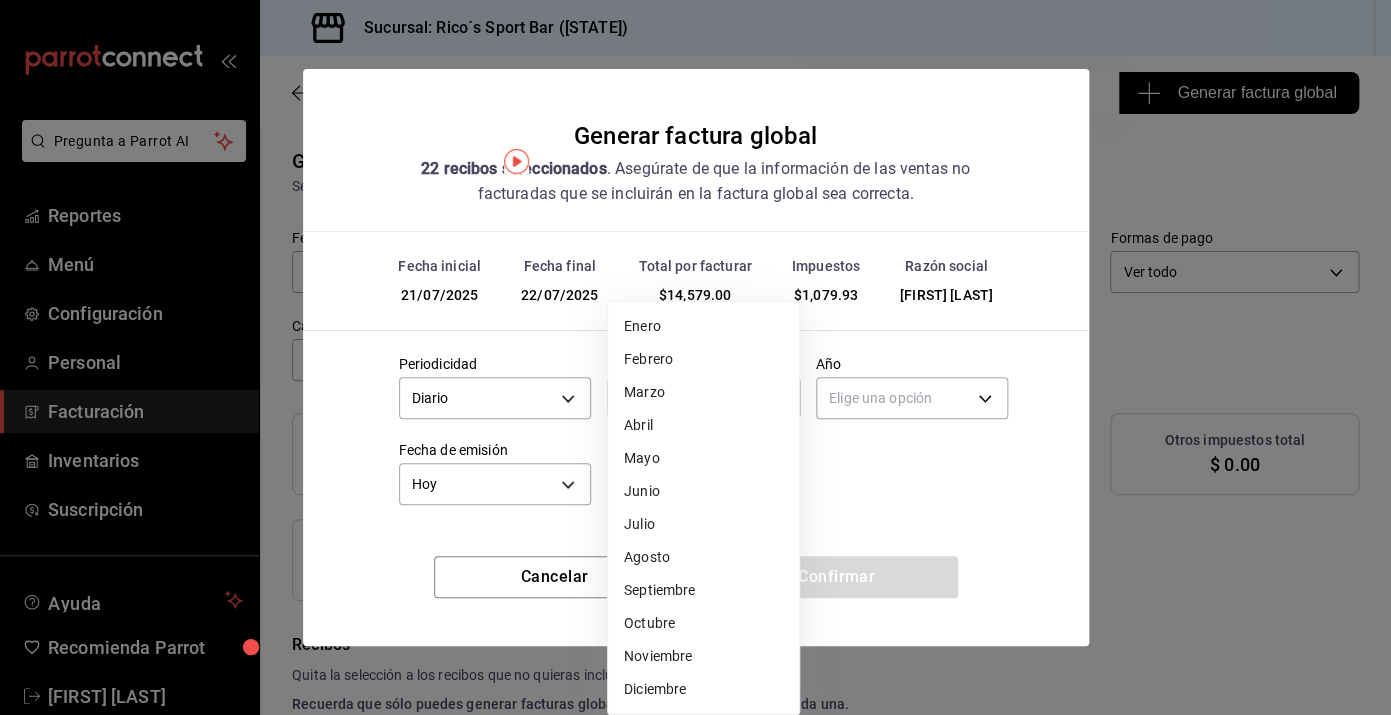 click on "Pregunta a Parrot AI Reportes   Menú   Configuración   Personal   Facturación   Inventarios   Suscripción   Ayuda Recomienda Parrot   [NAME]   Sugerir nueva función   Sucursal: Rico´s Sport Bar ([STATE]) Regresar 22 Recibos seleccionados Generar factura global Generar factura global Selecciona las ordenes que tus clientes no facturaron para emitir tu factural global. Fecha [DATE] [DATE] / 7 / [YEAR] - [DATE] [DATE] / 7 / [YEAR] Hora inicio 04:00 Hora inicio Hora fin 04:59 Hora fin Razón social [NAME] d3ea127f-2c6f-4227-8389-d2eff539017e Formas de pago Ver todo ALL Canal de venta Ver todas PARROT,UBER_EATS,RAPPI,DIDI_FOOD,ONLINE Marcas Ver todas d59757a6-6c4d-4808-9b22-f27a760eaad7 Ingresos totales $ 13,499.07 Descuentos totales $ 0.00 IVA Total $ 1,079.93 Otros impuestos total $ 0.00 Total por facturar $ 14,579.00 Recibos Quita la selección a los recibos que no quieras incluir. Recuerda que sólo puedes generar facturas globales de hasta 1,000 recibos cada una. Fecha # de recibo" at bounding box center [695, 357] 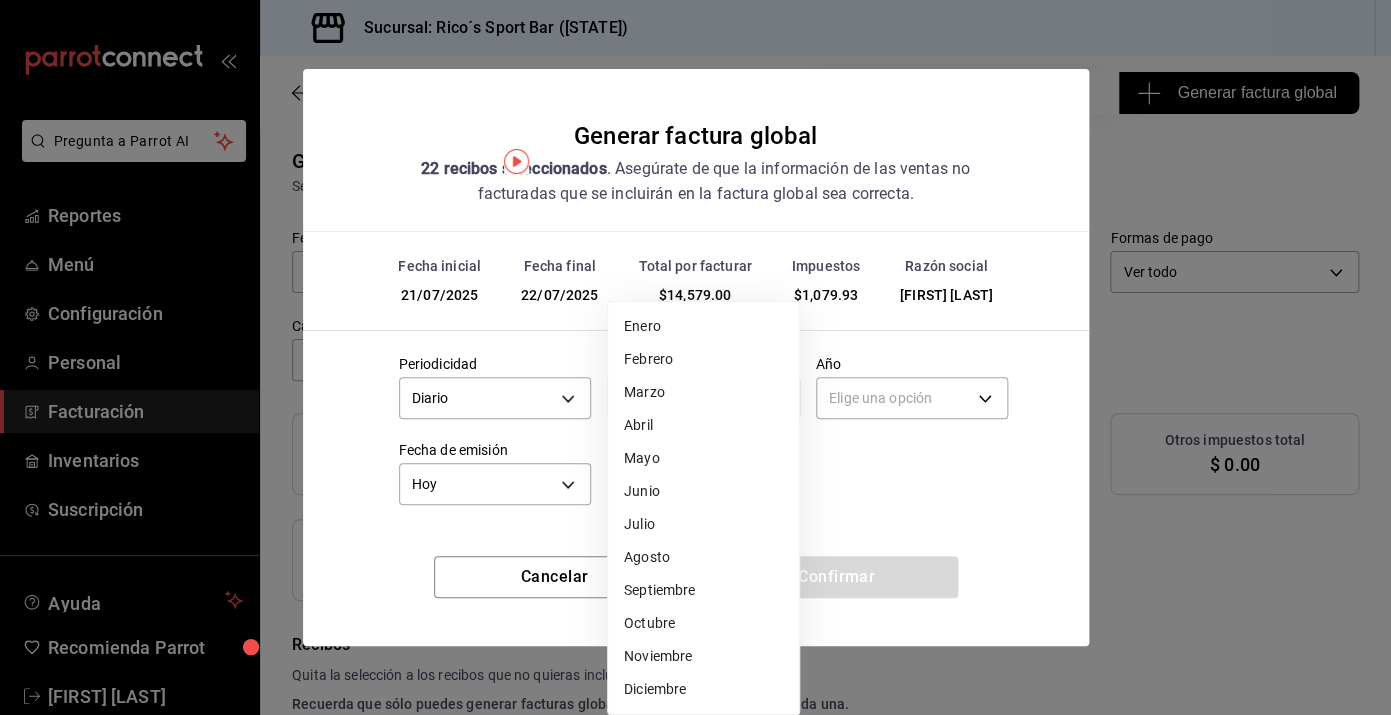 click on "Julio" at bounding box center (703, 524) 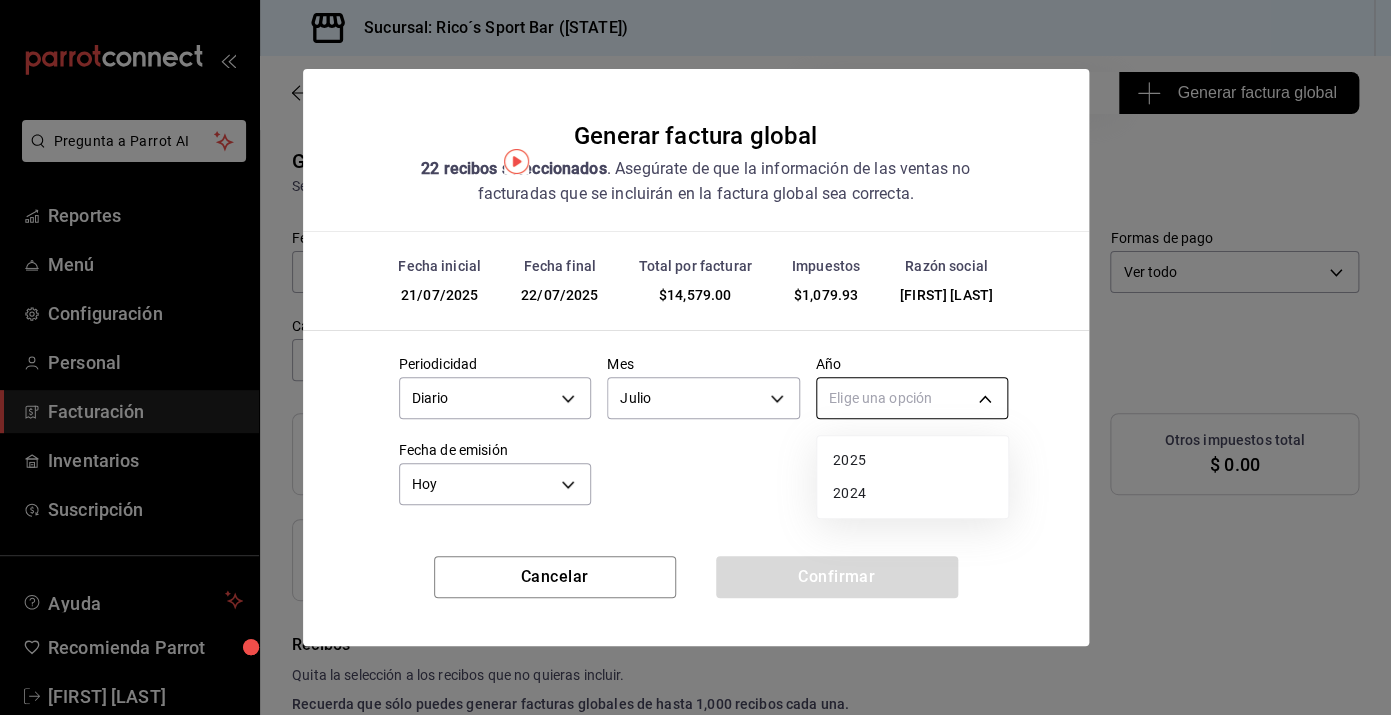 click on "Pregunta a Parrot AI Reportes   Menú   Configuración   Personal   Facturación   Inventarios   Suscripción   Ayuda Recomienda Parrot   [NAME]   Sugerir nueva función   Sucursal: Rico´s Sport Bar ([STATE]) Regresar 22 Recibos seleccionados Generar factura global Generar factura global Selecciona las ordenes que tus clientes no facturaron para emitir tu factural global. Fecha [DATE] [DATE] / 7 / [YEAR] - [DATE] [DATE] / 7 / [YEAR] Hora inicio 04:00 Hora inicio Hora fin 04:59 Hora fin Razón social [NAME] d3ea127f-2c6f-4227-8389-d2eff539017e Formas de pago Ver todo ALL Canal de venta Ver todas PARROT,UBER_EATS,RAPPI,DIDI_FOOD,ONLINE Marcas Ver todas d59757a6-6c4d-4808-9b22-f27a760eaad7 Ingresos totales $ 13,499.07 Descuentos totales $ 0.00 IVA Total $ 1,079.93 Otros impuestos total $ 0.00 Total por facturar $ 14,579.00 Recibos Quita la selección a los recibos que no quieras incluir. Recuerda que sólo puedes generar facturas globales de hasta 1,000 recibos cada una. Fecha # de recibo" at bounding box center [695, 357] 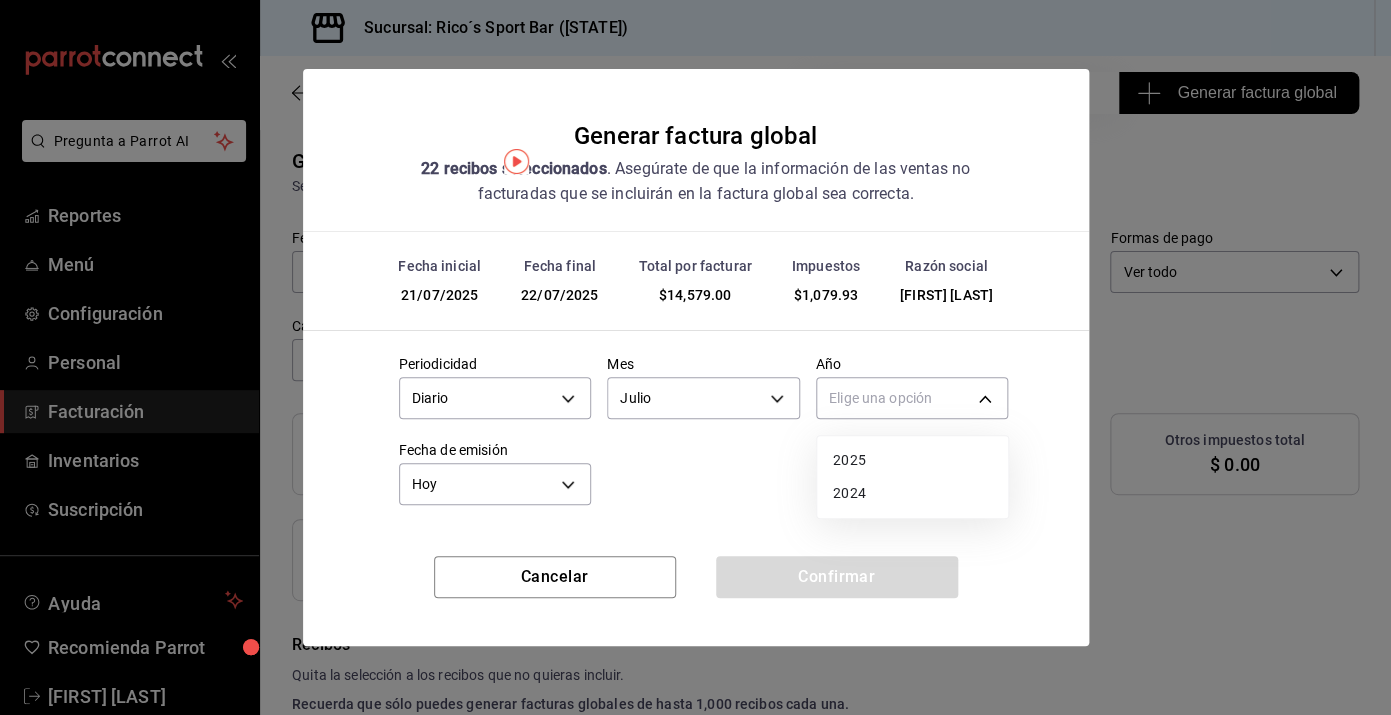 click on "2025" at bounding box center [912, 460] 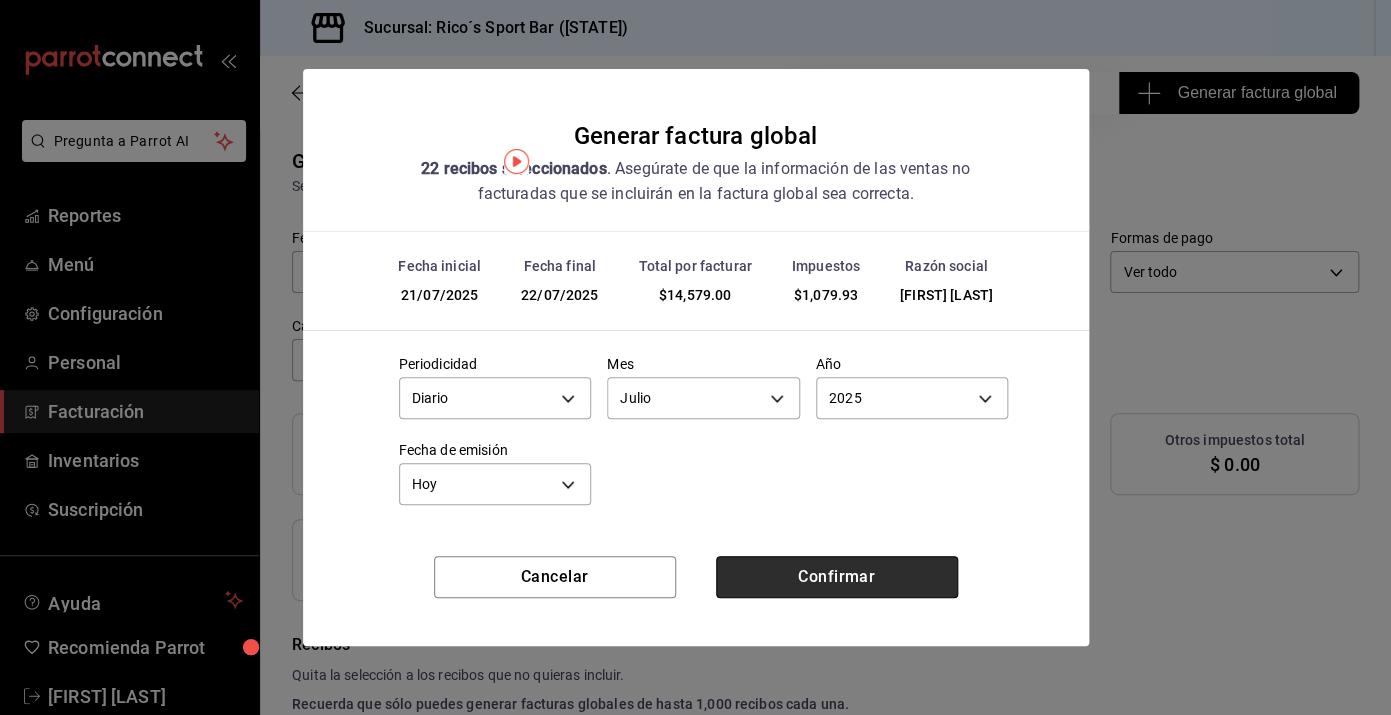 click on "Confirmar" at bounding box center (837, 577) 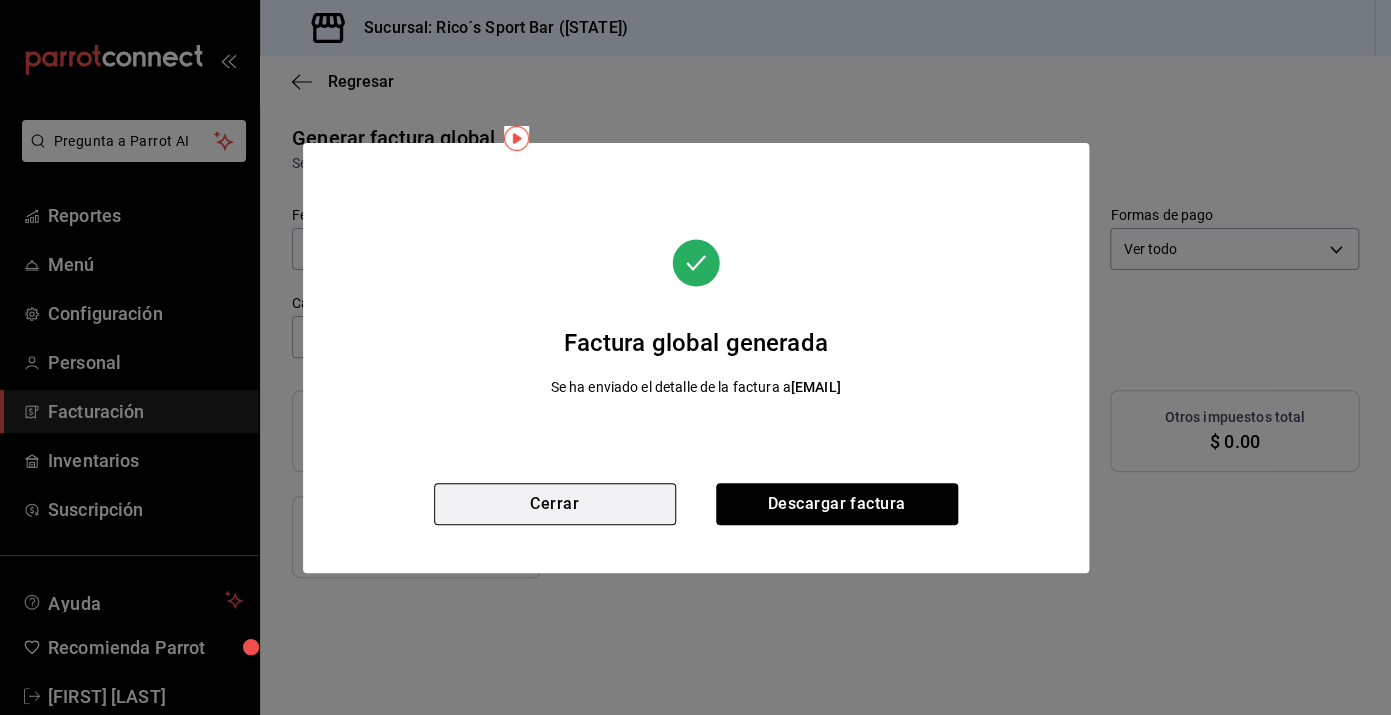 click on "Cerrar" at bounding box center [555, 504] 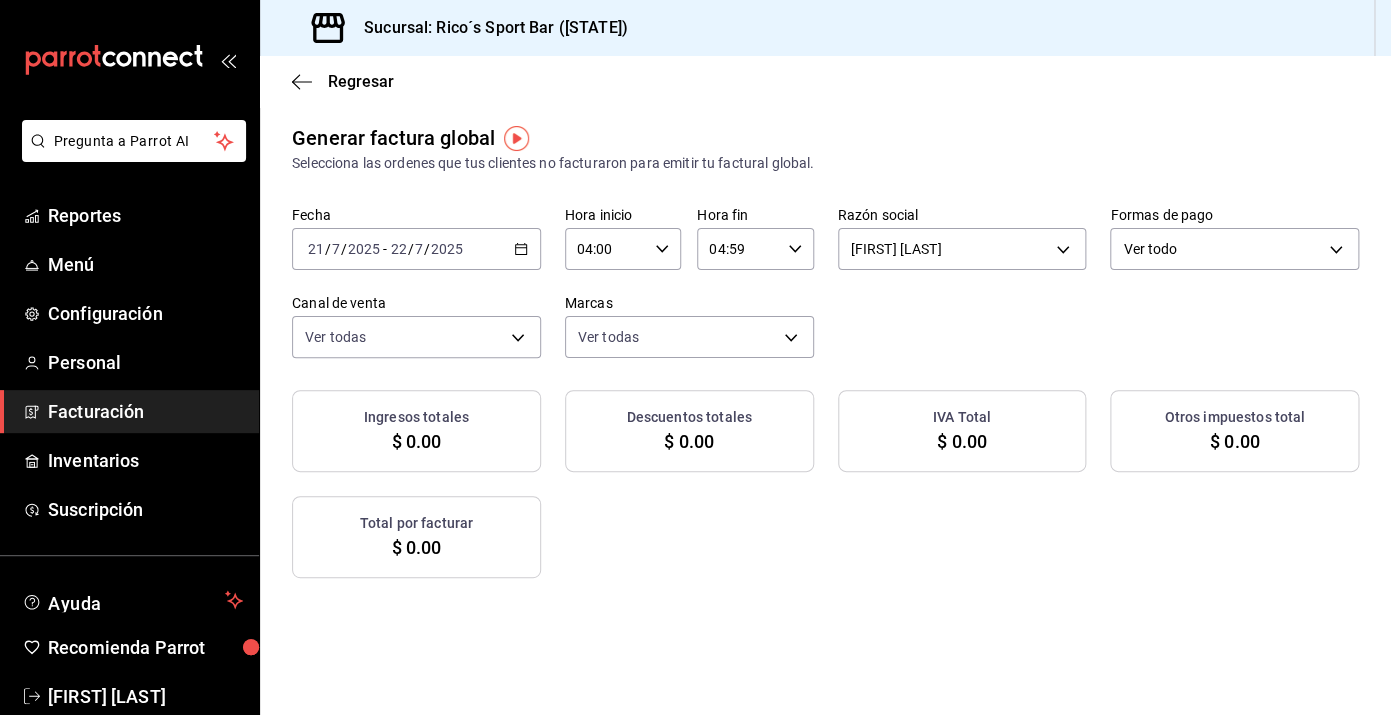 click 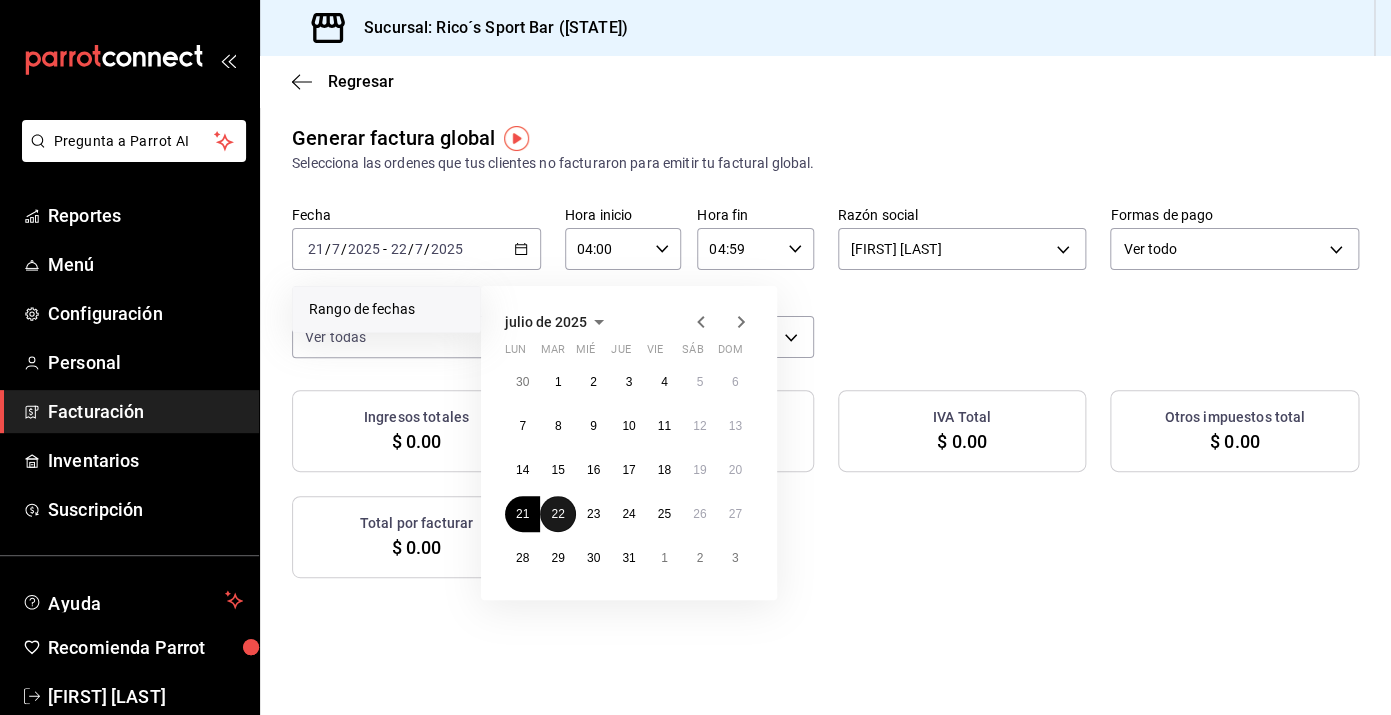 click on "22" at bounding box center (557, 514) 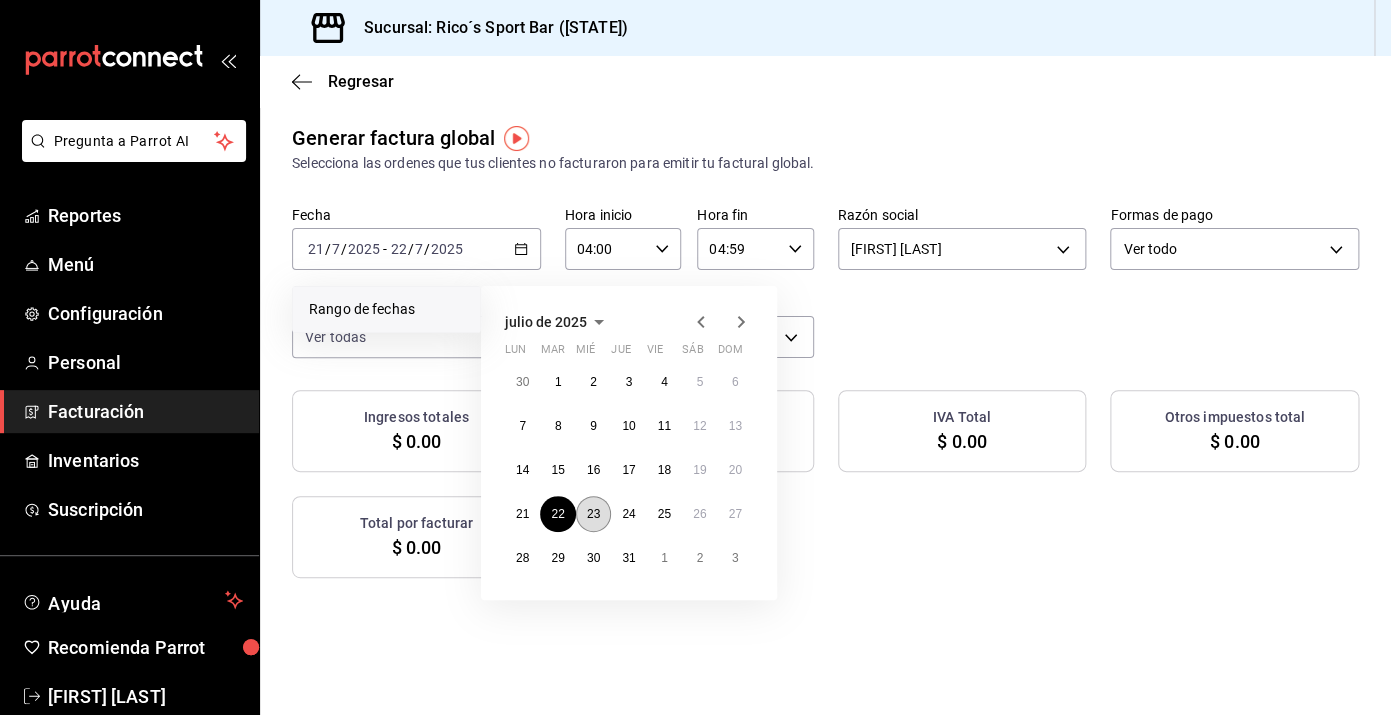 click on "23" at bounding box center [593, 514] 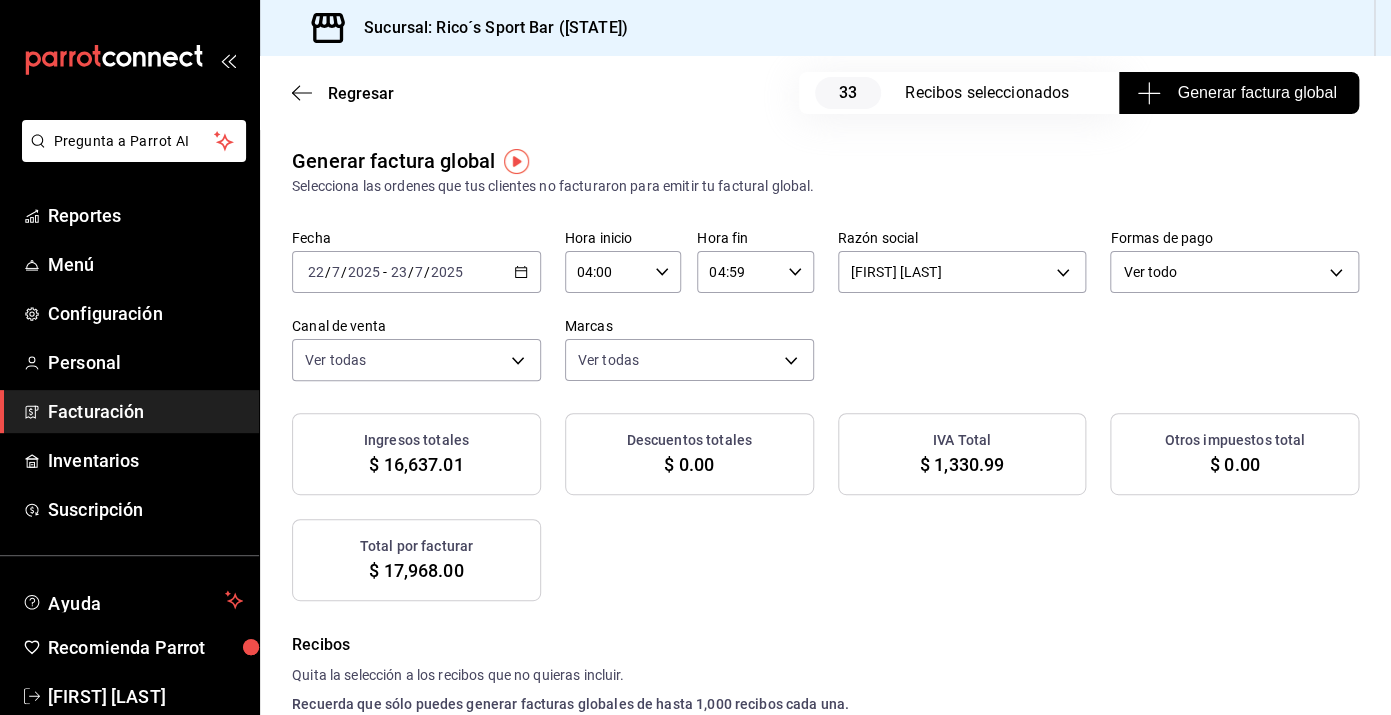 click on "Generar factura global" at bounding box center [1239, 93] 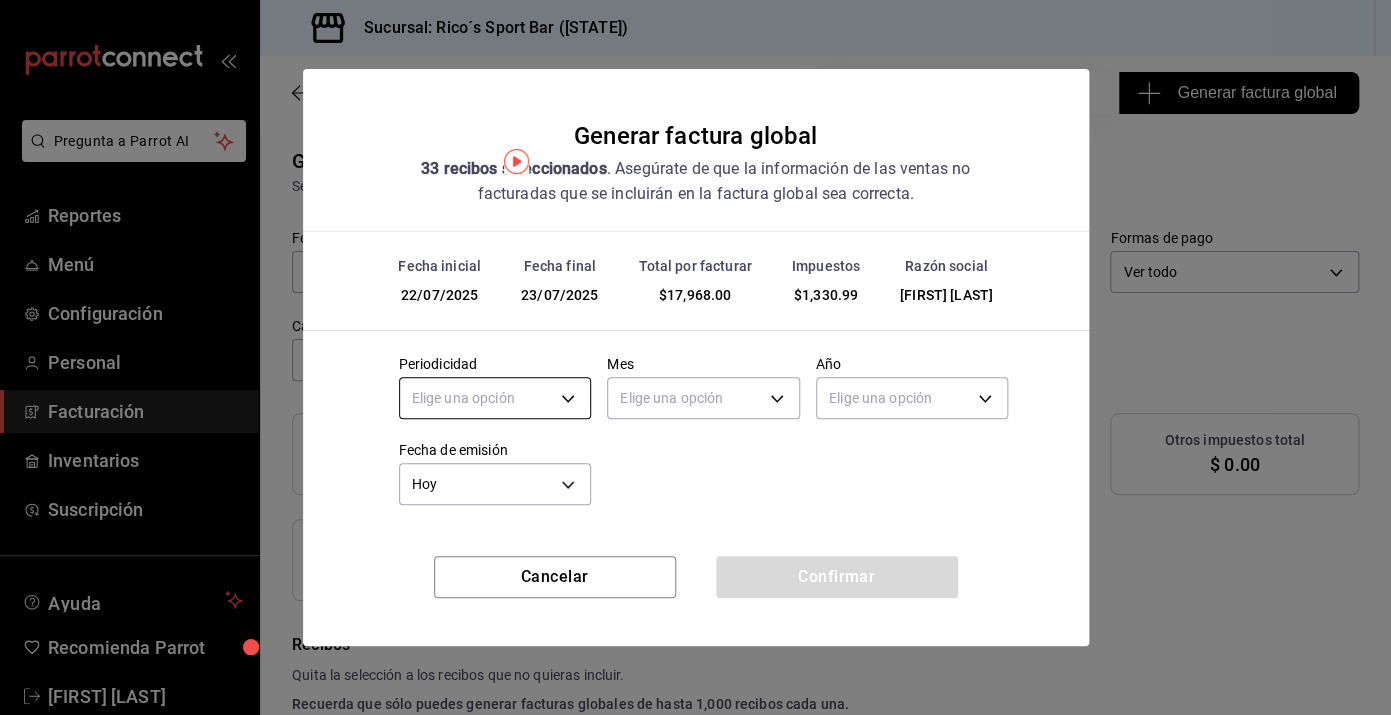 click on "Pregunta a Parrot AI Reportes   Menú   Configuración   Personal   Facturación   Inventarios   Suscripción   Ayuda Recomienda Parrot   [FIRST] [LAST]   Sugerir nueva función   Sucursal: Rico´s Sport Bar (TAMAULIPAS) Regresar 33 Recibos seleccionados Generar factura global Generar factura global Selecciona las ordenes que tus clientes no facturaron para emitir tu factural global. Fecha [DATE] [DATE] - [DATE] [DATE] Hora inicio 04:00 Hora inicio Hora fin 04:59 Hora fin Razón social [FIRST] [LAST] [UUID] Formas de pago Ver todo ALL Canal de venta Ver todas PARROT,UBER_EATS,RAPPI,DIDI_FOOD,ONLINE Marcas Ver todas [UUID] Ingresos totales $ 16,637.01 Descuentos totales $ 0.00 IVA Total $ 1,330.99 Otros impuestos total $ 0.00 Total por facturar $ 17,968.00 Recibos Quita la selección a los recibos que no quieras incluir. Recuerda que sólo puedes generar facturas globales de hasta 1,000 recibos cada una. Fecha # de recibo" at bounding box center [695, 357] 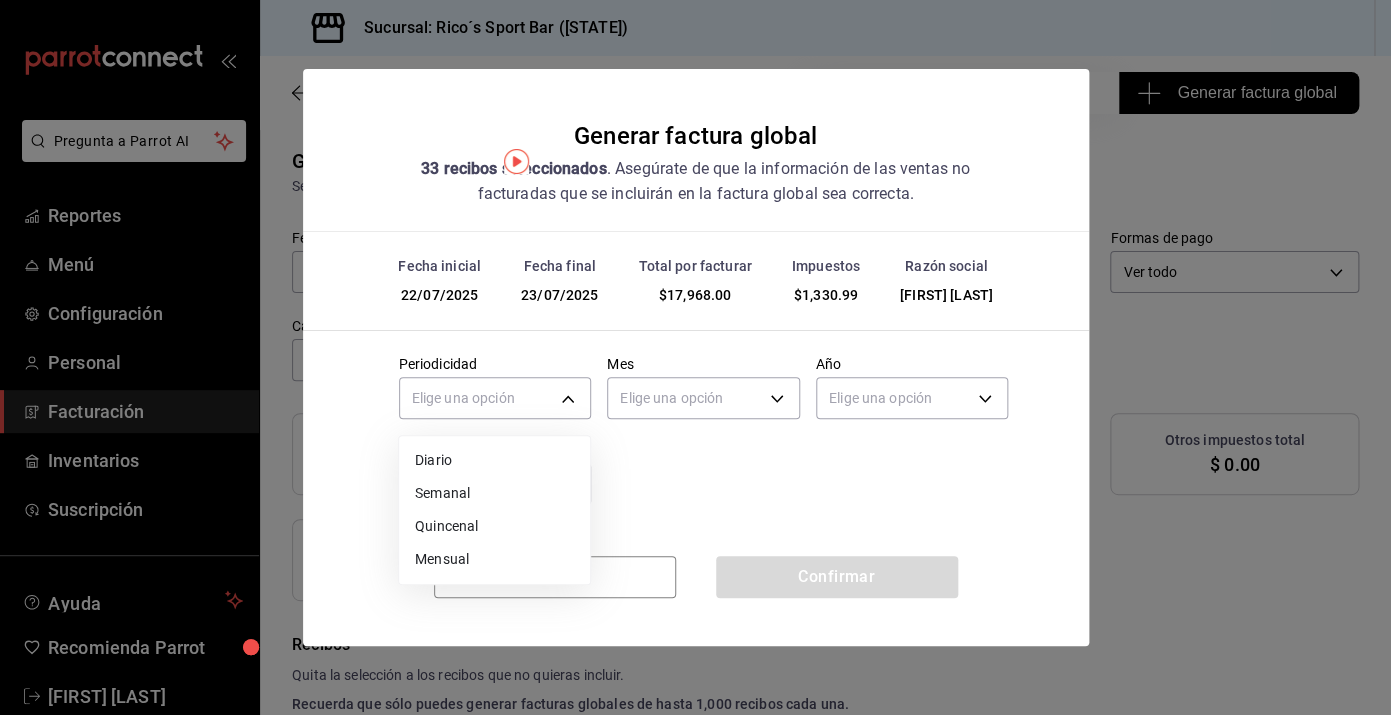 click on "Diario" at bounding box center (494, 460) 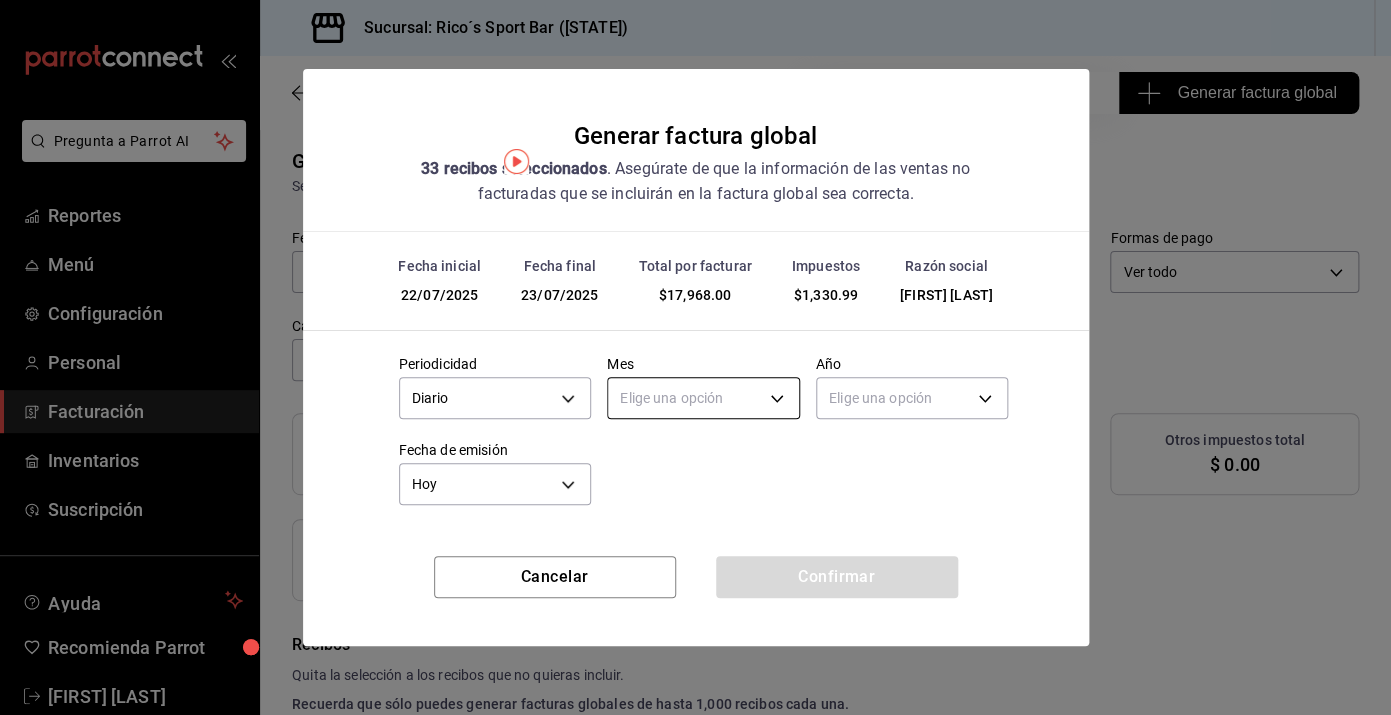 click on "Pregunta a Parrot AI Reportes   Menú   Configuración   Personal   Facturación   Inventarios   Suscripción   Ayuda Recomienda Parrot   [FIRST] [LAST]   Sugerir nueva función   Sucursal: Rico´s Sport Bar (TAMAULIPAS) Regresar 33 Recibos seleccionados Generar factura global Generar factura global Selecciona las ordenes que tus clientes no facturaron para emitir tu factural global. Fecha [DATE] [DATE] - [DATE] [DATE] Hora inicio 04:00 Hora inicio Hora fin 04:59 Hora fin Razón social [FIRST] [LAST] [UUID] Formas de pago Ver todo ALL Canal de venta Ver todas PARROT,UBER_EATS,RAPPI,DIDI_FOOD,ONLINE Marcas Ver todas [UUID] Ingresos totales $ 16,637.01 Descuentos totales $ 0.00 IVA Total $ 1,330.99 Otros impuestos total $ 0.00 Total por facturar $ 17,968.00 Recibos Quita la selección a los recibos que no quieras incluir. Recuerda que sólo puedes generar facturas globales de hasta 1,000 recibos cada una. Fecha # de recibo" at bounding box center [695, 357] 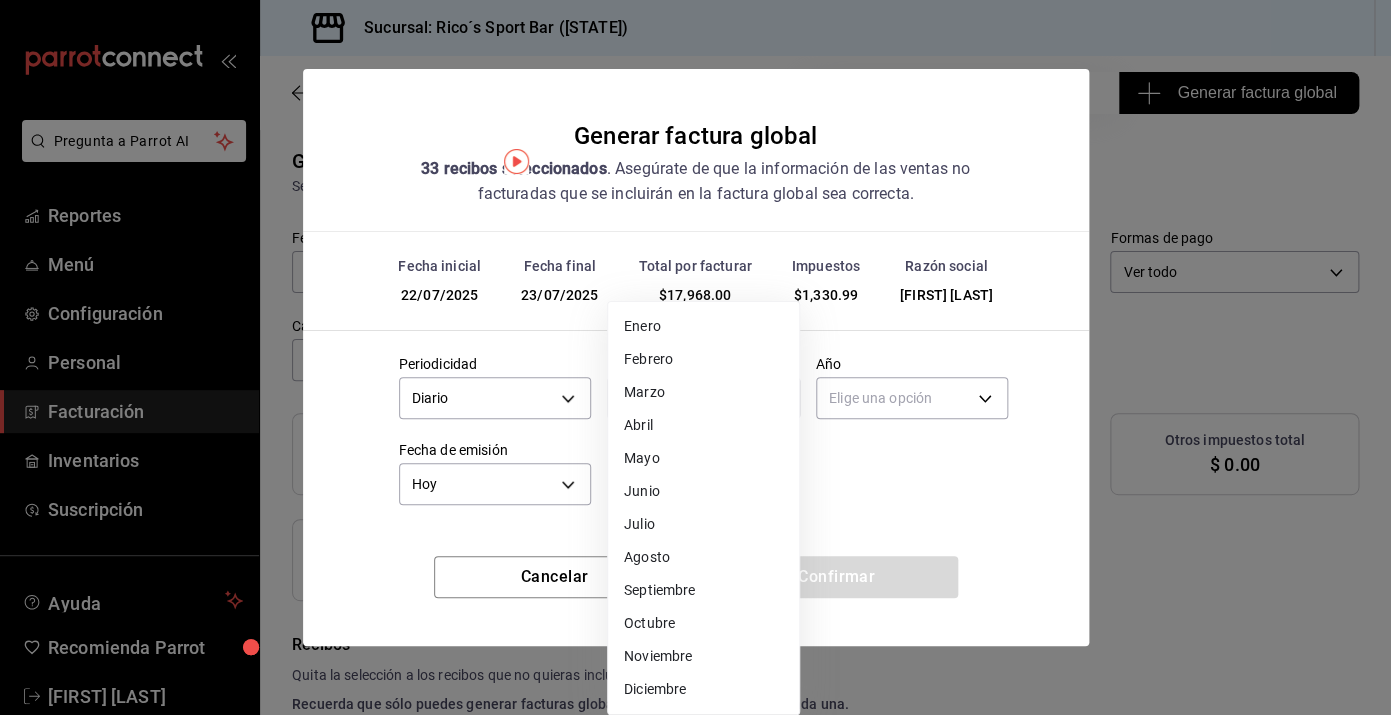 click on "Julio" at bounding box center (703, 524) 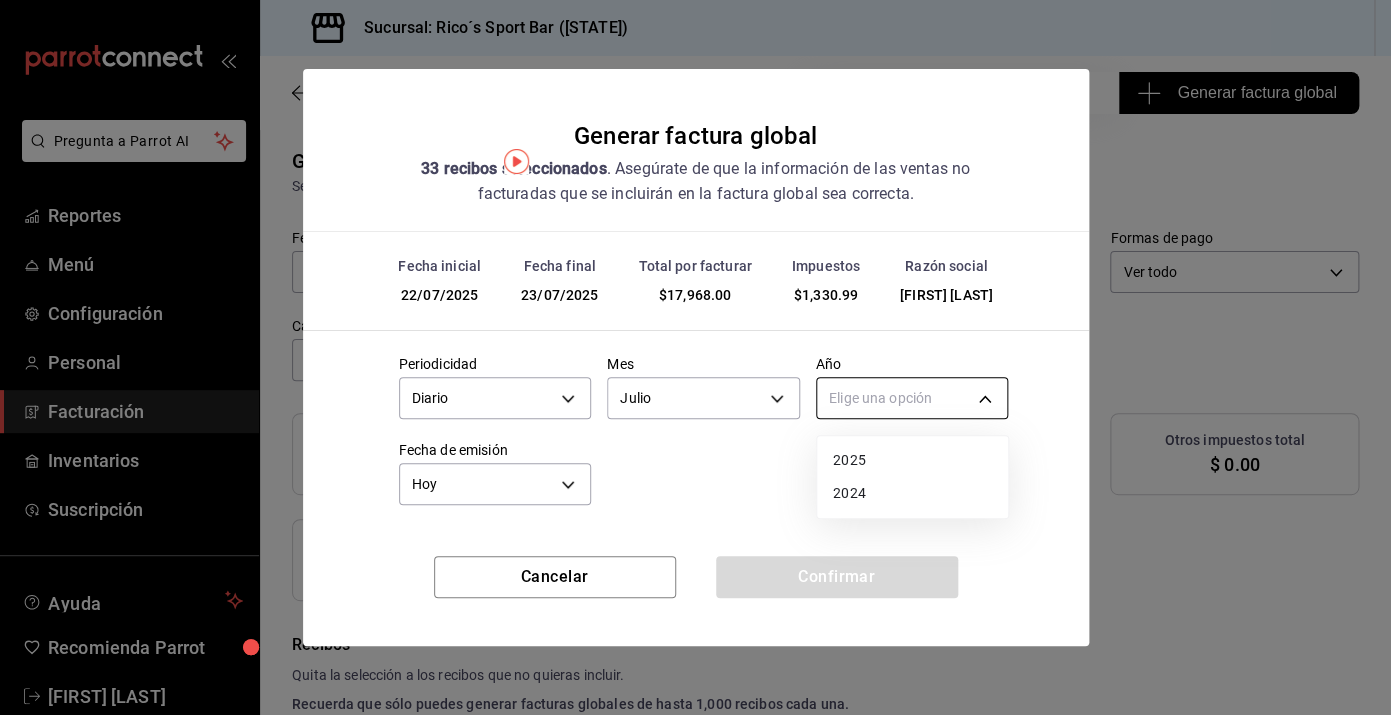 click on "Pregunta a Parrot AI Reportes   Menú   Configuración   Personal   Facturación   Inventarios   Suscripción   Ayuda Recomienda Parrot   [FIRST] [LAST]   Sugerir nueva función   Sucursal: Rico´s Sport Bar (TAMAULIPAS) Regresar 33 Recibos seleccionados Generar factura global Generar factura global Selecciona las ordenes que tus clientes no facturaron para emitir tu factural global. Fecha [DATE] [DATE] - [DATE] [DATE] Hora inicio 04:00 Hora inicio Hora fin 04:59 Hora fin Razón social [FIRST] [LAST] [UUID] Formas de pago Ver todo ALL Canal de venta Ver todas PARROT,UBER_EATS,RAPPI,DIDI_FOOD,ONLINE Marcas Ver todas [UUID] Ingresos totales $ 16,637.01 Descuentos totales $ 0.00 IVA Total $ 1,330.99 Otros impuestos total $ 0.00 Total por facturar $ 17,968.00 Recibos Quita la selección a los recibos que no quieras incluir. Recuerda que sólo puedes generar facturas globales de hasta 1,000 recibos cada una. Fecha # de recibo" at bounding box center (695, 357) 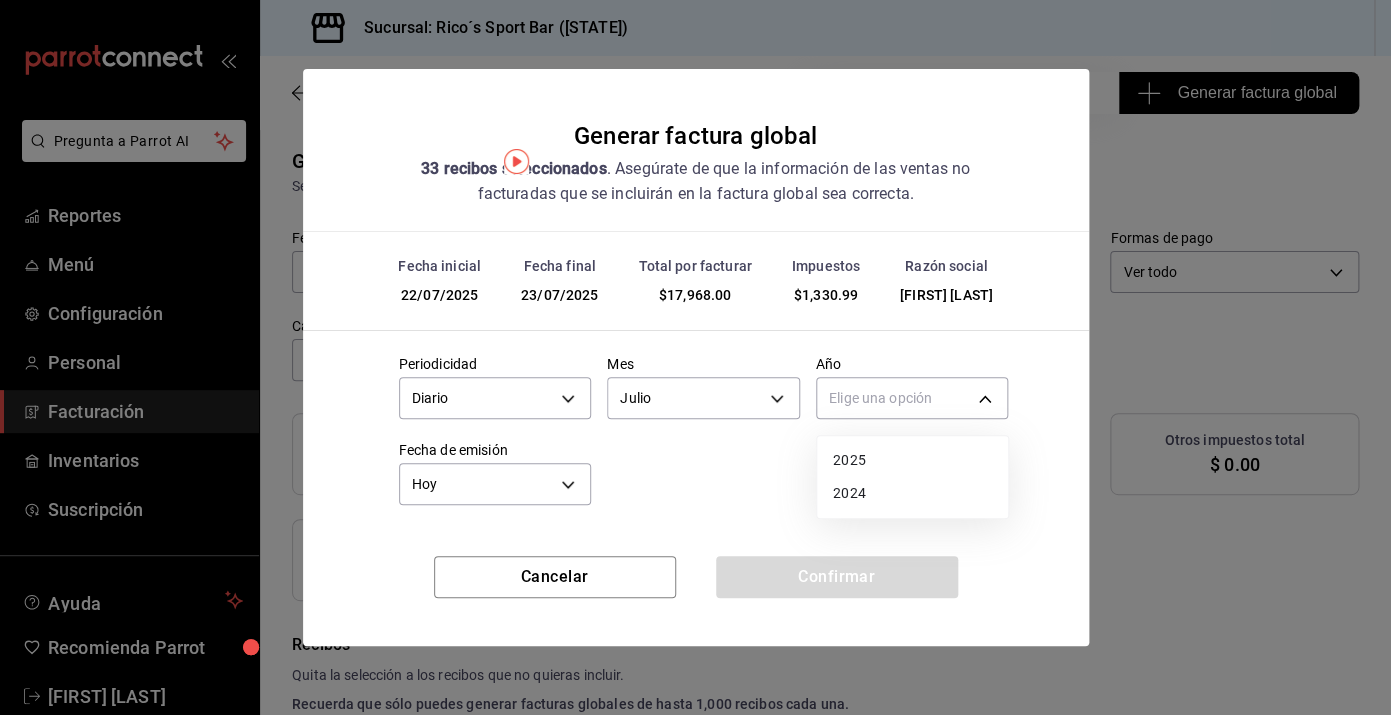 click on "2025" at bounding box center (912, 460) 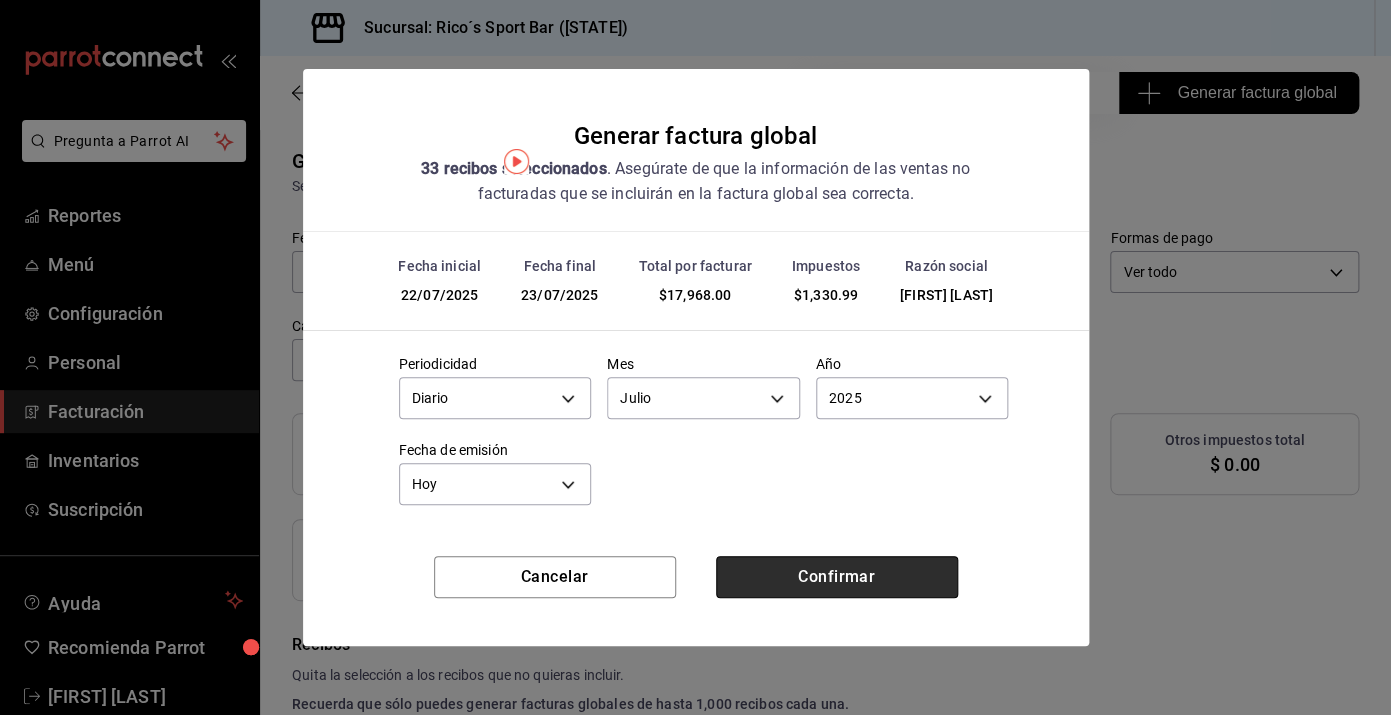 click on "Confirmar" at bounding box center [837, 577] 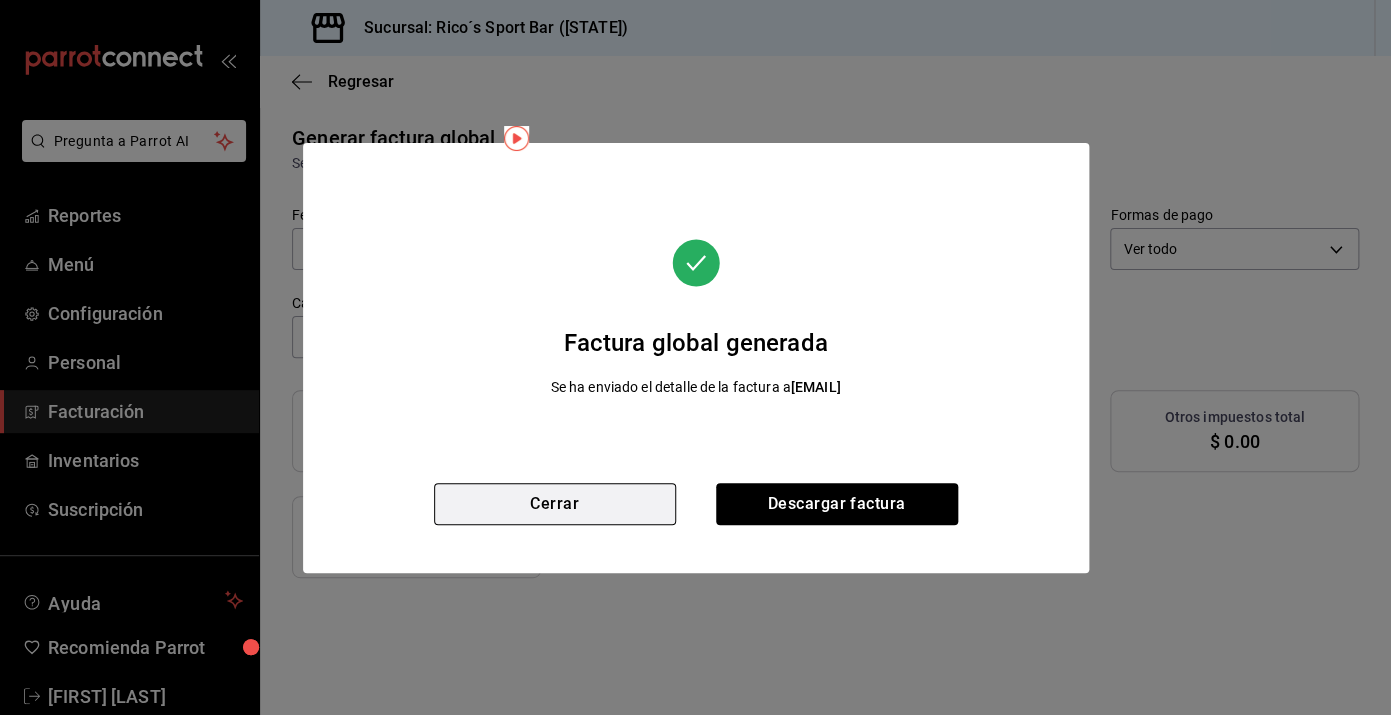 click on "Cerrar" at bounding box center [555, 504] 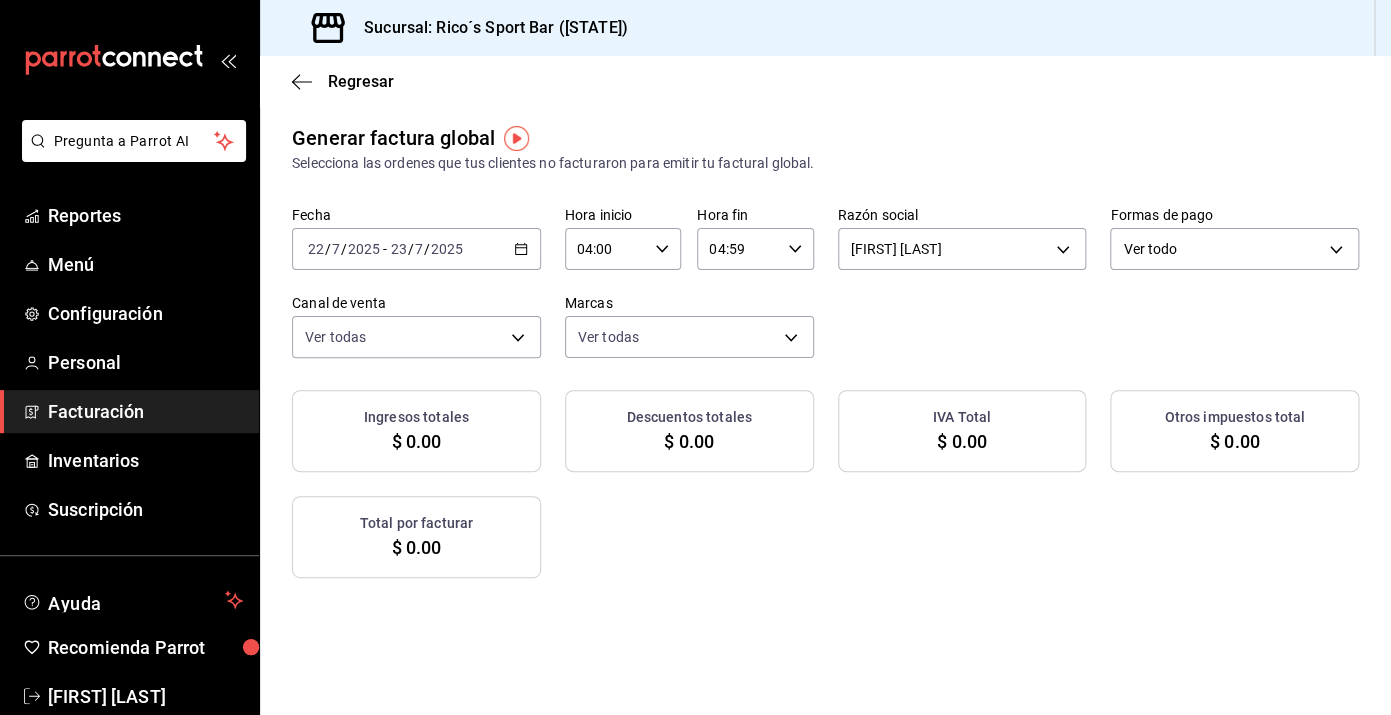 click 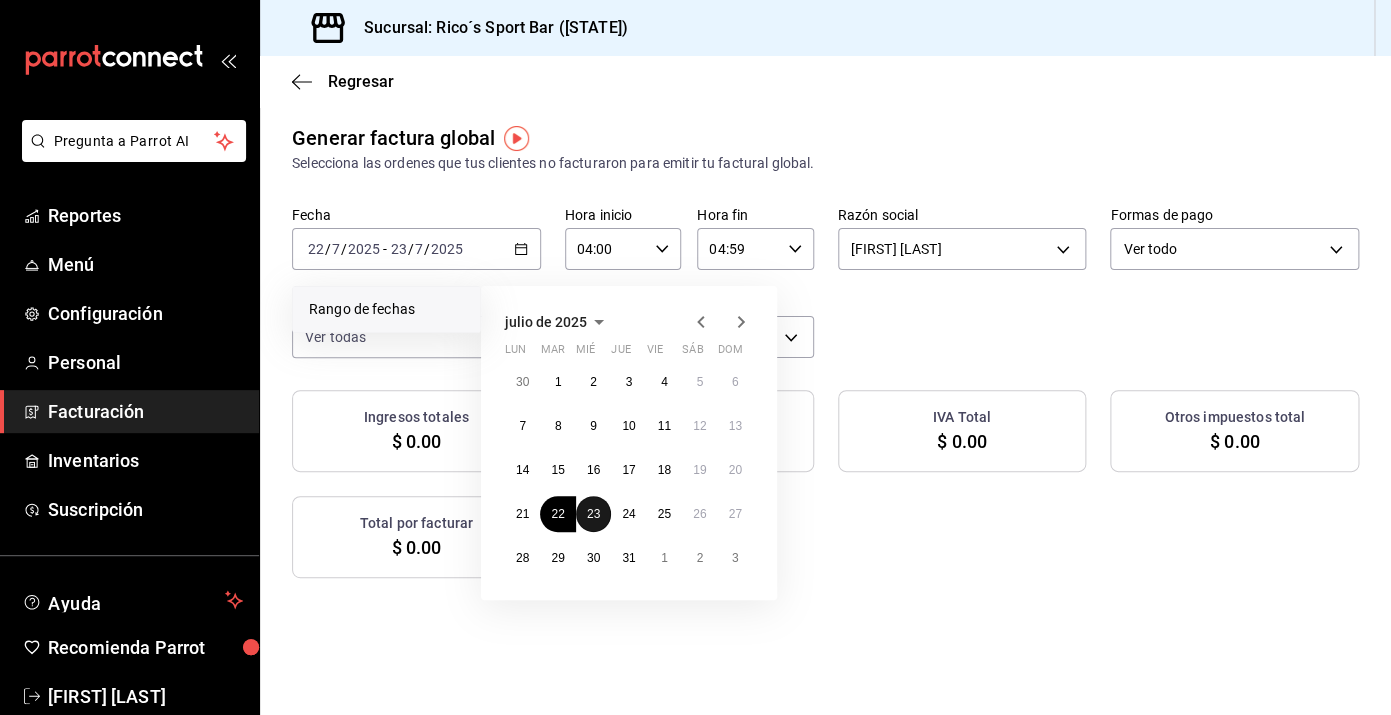 click on "23" at bounding box center [593, 514] 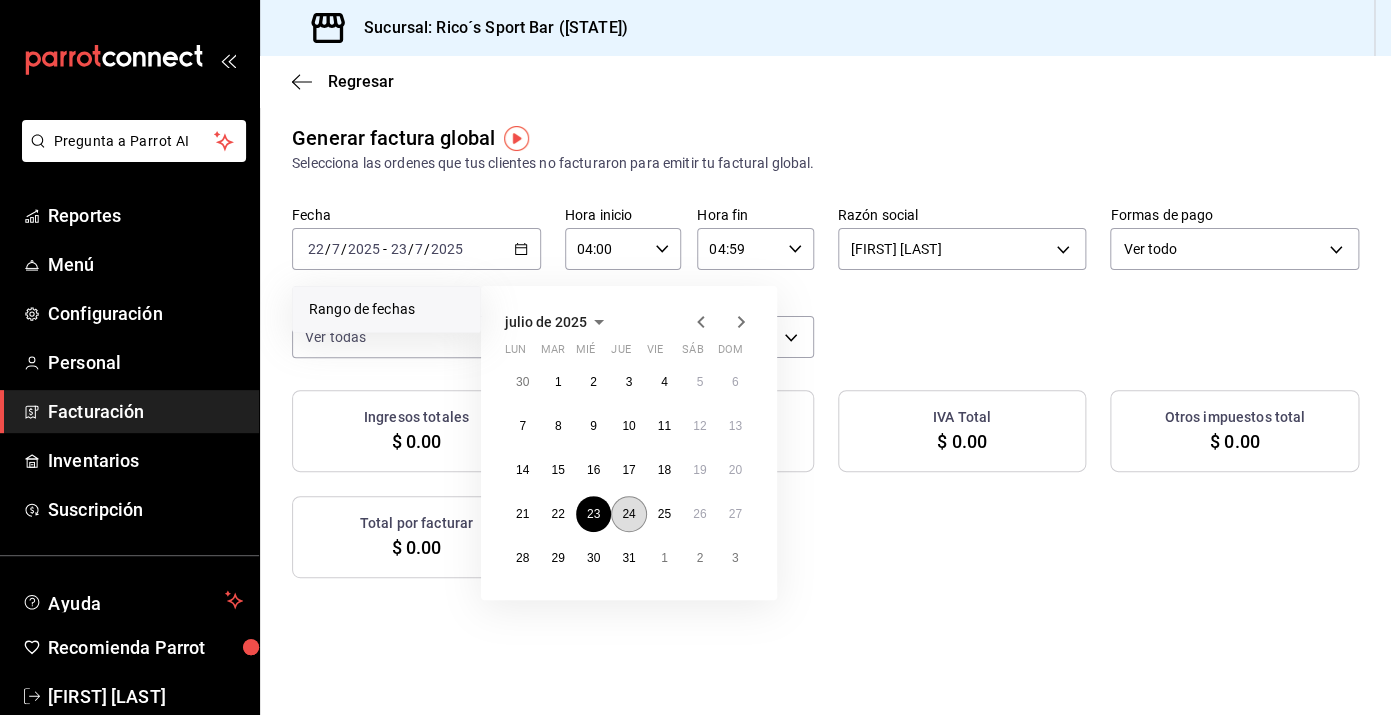 click on "24" at bounding box center (628, 514) 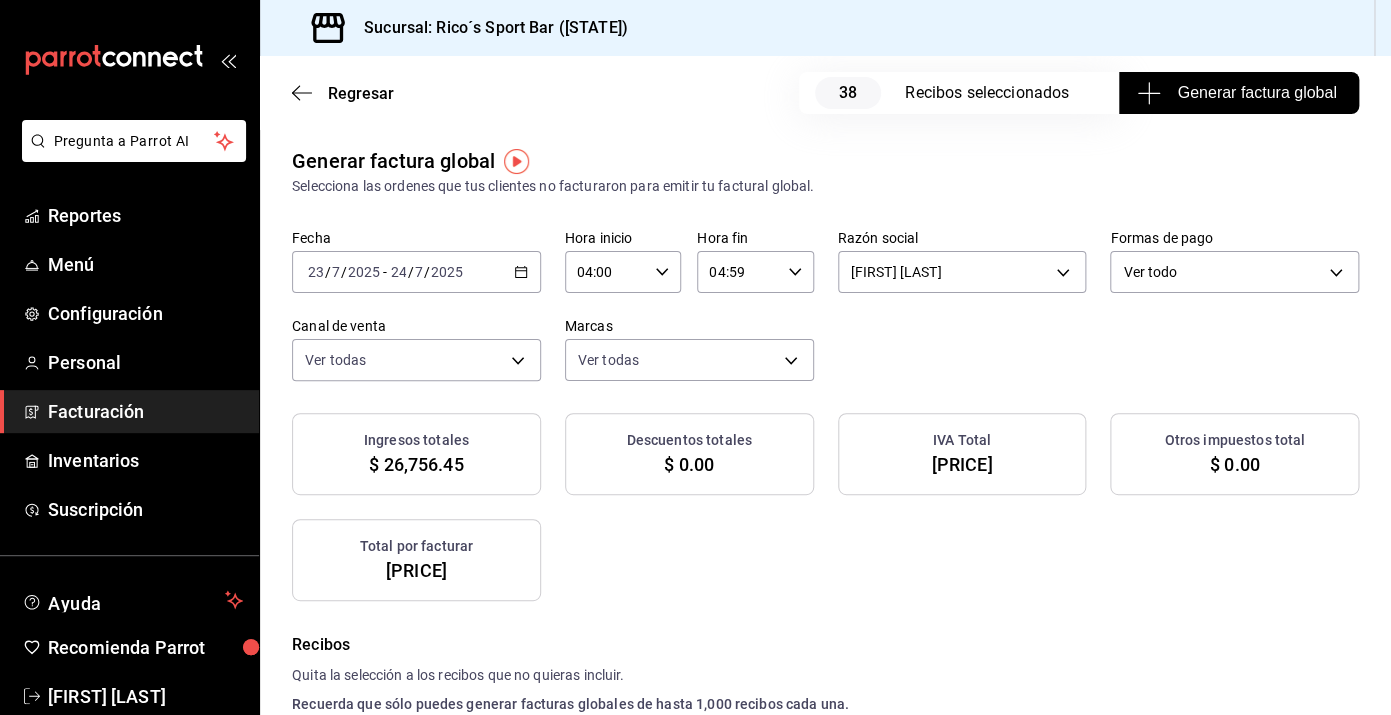 click on "Generar factura global" at bounding box center [1238, 93] 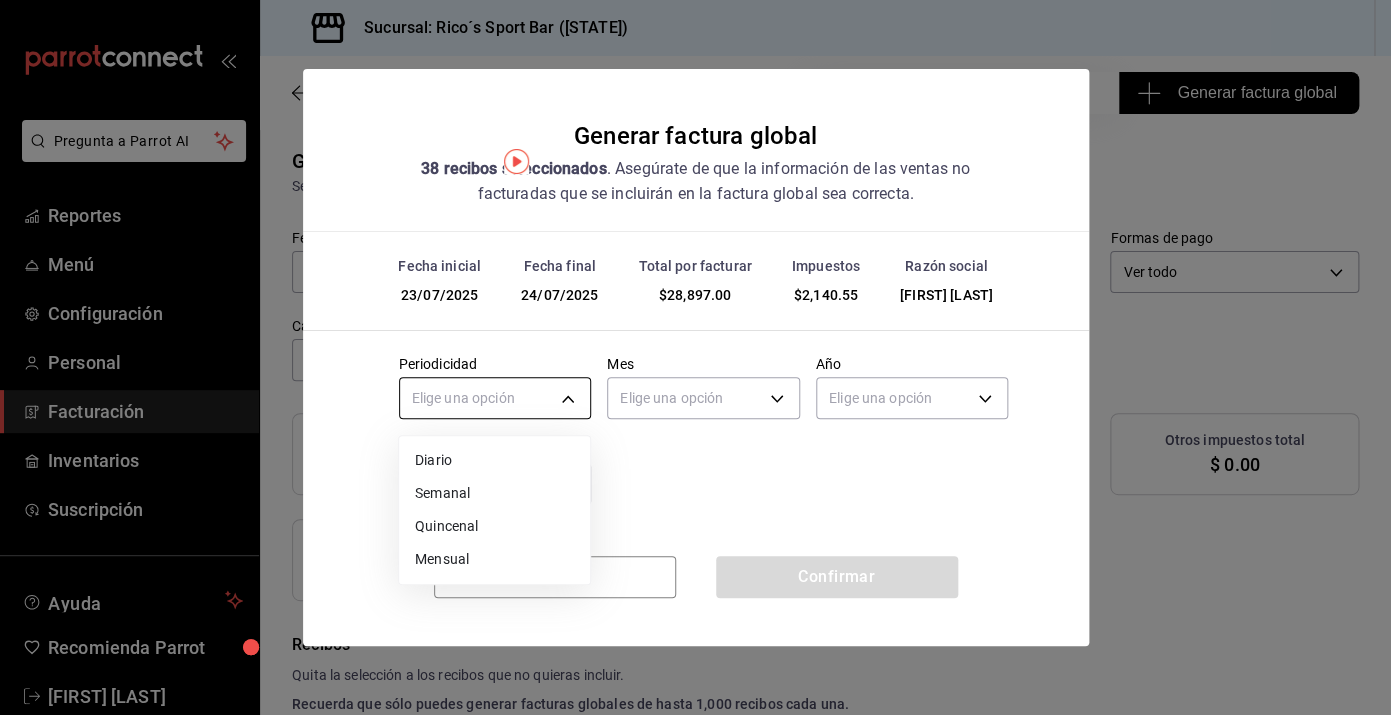 click on "Pregunta a Parrot AI Reportes   Menú   Configuración   Personal   Facturación   Inventarios   Suscripción   Ayuda Recomienda Parrot   [FIRST] [LAST]   Sugerir nueva función   Sucursal: Rico´s Sport Bar ([STATE]) Regresar 38 Recibos seleccionados Generar factura global Generar factura global Selecciona las ordenes que tus clientes no facturaron para emitir tu factural global. Fecha 2025-07-23 23 / 7 / 2025 - 2025-07-24 24 / 7 / 2025 Hora inicio 04:00 Hora inicio Hora fin 04:59 Hora fin Razón social [FIRST] [LAST] [UUID] Formas de pago Ver todo ALL Canal de venta Ver todas PARROT,UBER_EATS,RAPPI,DIDI_FOOD,ONLINE Marcas Ver todas [UUID] Ingresos totales $ 26,756.45 Descuentos totales $ 0.00 IVA Total $ 2,140.55 Otros impuestos total $ 0.00 Total por facturar $ 28,897.00 Recibos Quita la selección a los recibos que no quieras incluir. Recuerda que sólo puedes generar facturas globales de hasta 1,000 recibos cada una. Fecha # de recibo" at bounding box center (695, 357) 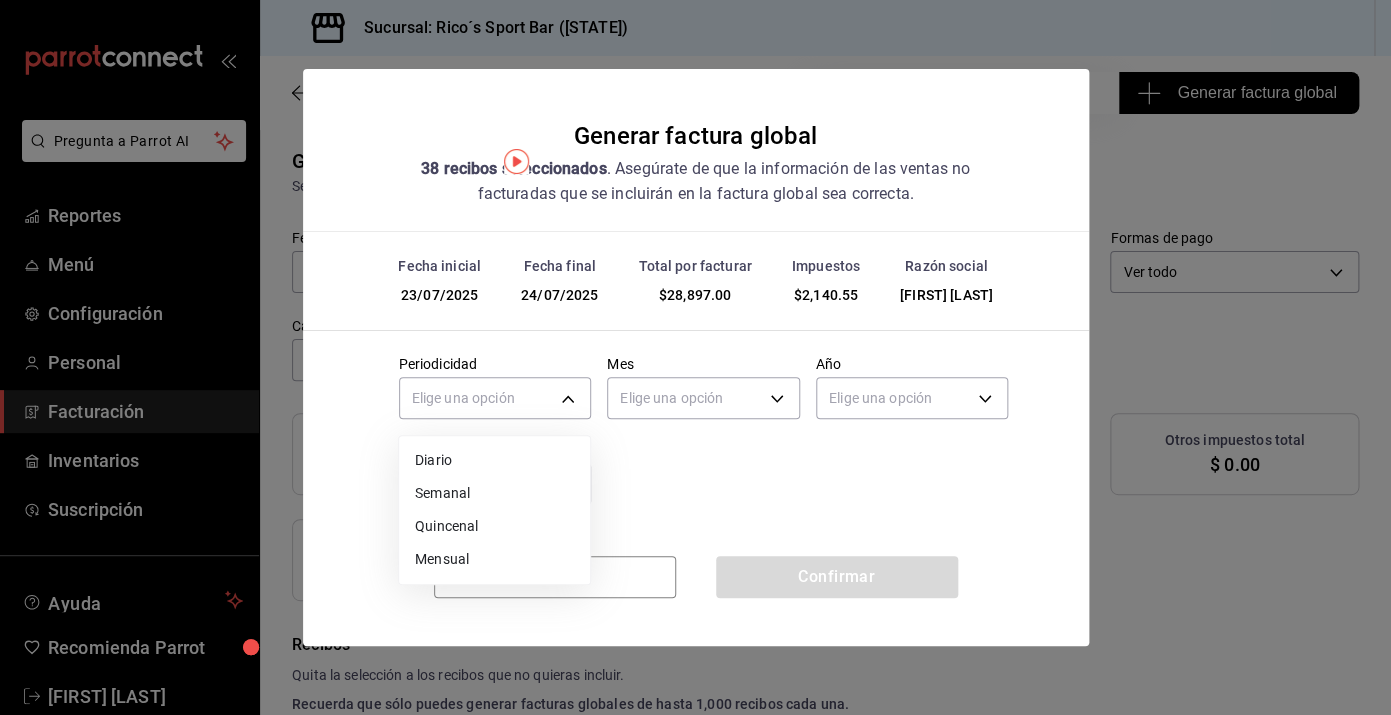 click on "Diario" at bounding box center (494, 460) 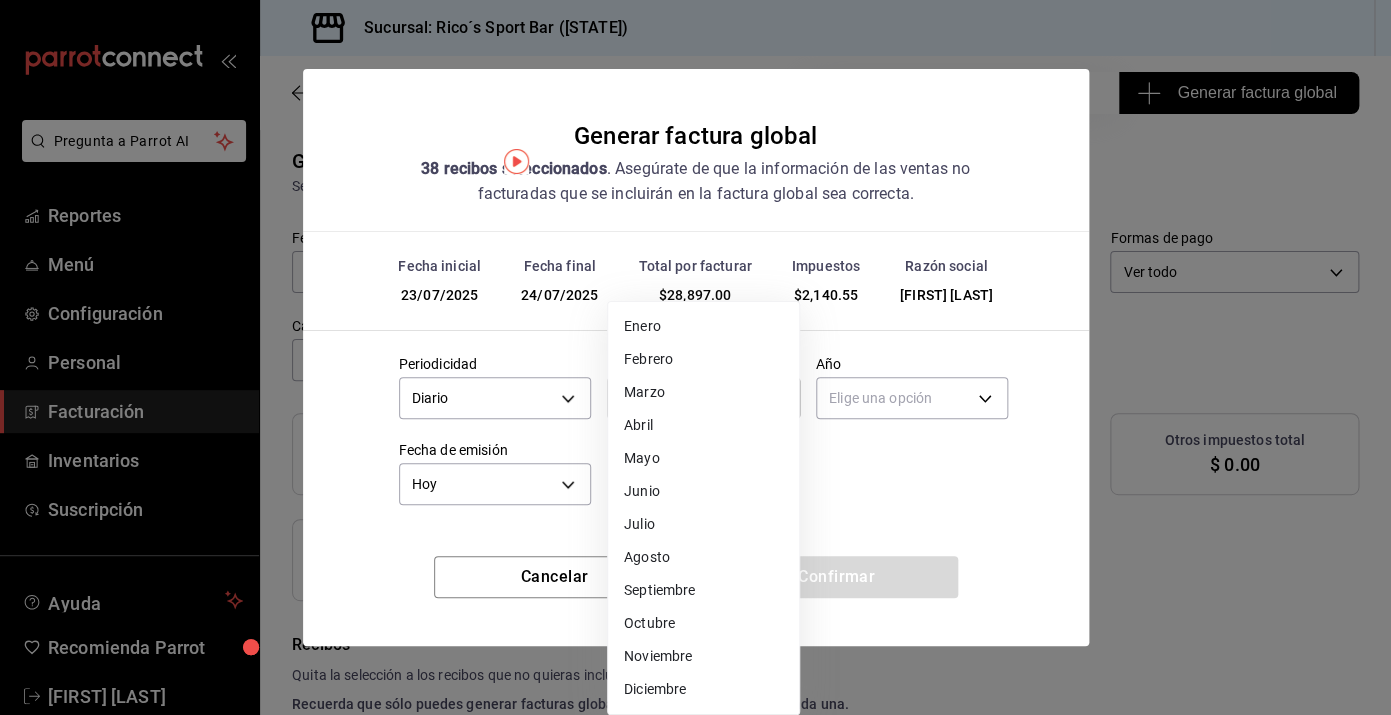 click on "Pregunta a Parrot AI Reportes   Menú   Configuración   Personal   Facturación   Inventarios   Suscripción   Ayuda Recomienda Parrot   [FIRST] [LAST]   Sugerir nueva función   Sucursal: Rico´s Sport Bar ([STATE]) Regresar 38 Recibos seleccionados Generar factura global Generar factura global Selecciona las ordenes que tus clientes no facturaron para emitir tu factural global. Fecha 2025-07-23 23 / 7 / 2025 - 2025-07-24 24 / 7 / 2025 Hora inicio 04:00 Hora inicio Hora fin 04:59 Hora fin Razón social [FIRST] [LAST] [UUID] Formas de pago Ver todo ALL Canal de venta Ver todas PARROT,UBER_EATS,RAPPI,DIDI_FOOD,ONLINE Marcas Ver todas [UUID] Ingresos totales $ 26,756.45 Descuentos totales $ 0.00 IVA Total $ 2,140.55 Otros impuestos total $ 0.00 Total por facturar $ 28,897.00 Recibos Quita la selección a los recibos que no quieras incluir. Recuerda que sólo puedes generar facturas globales de hasta 1,000 recibos cada una. Fecha # de recibo" at bounding box center (695, 357) 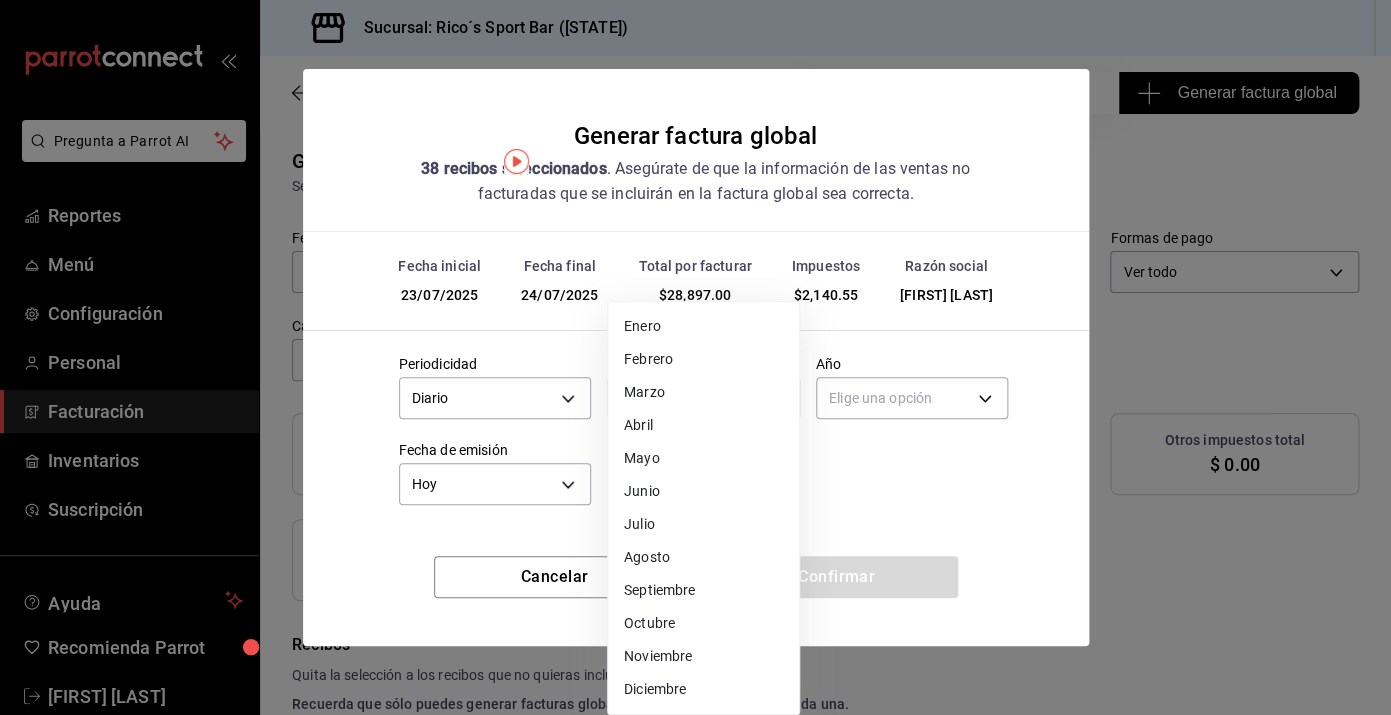 click on "Julio" at bounding box center (703, 524) 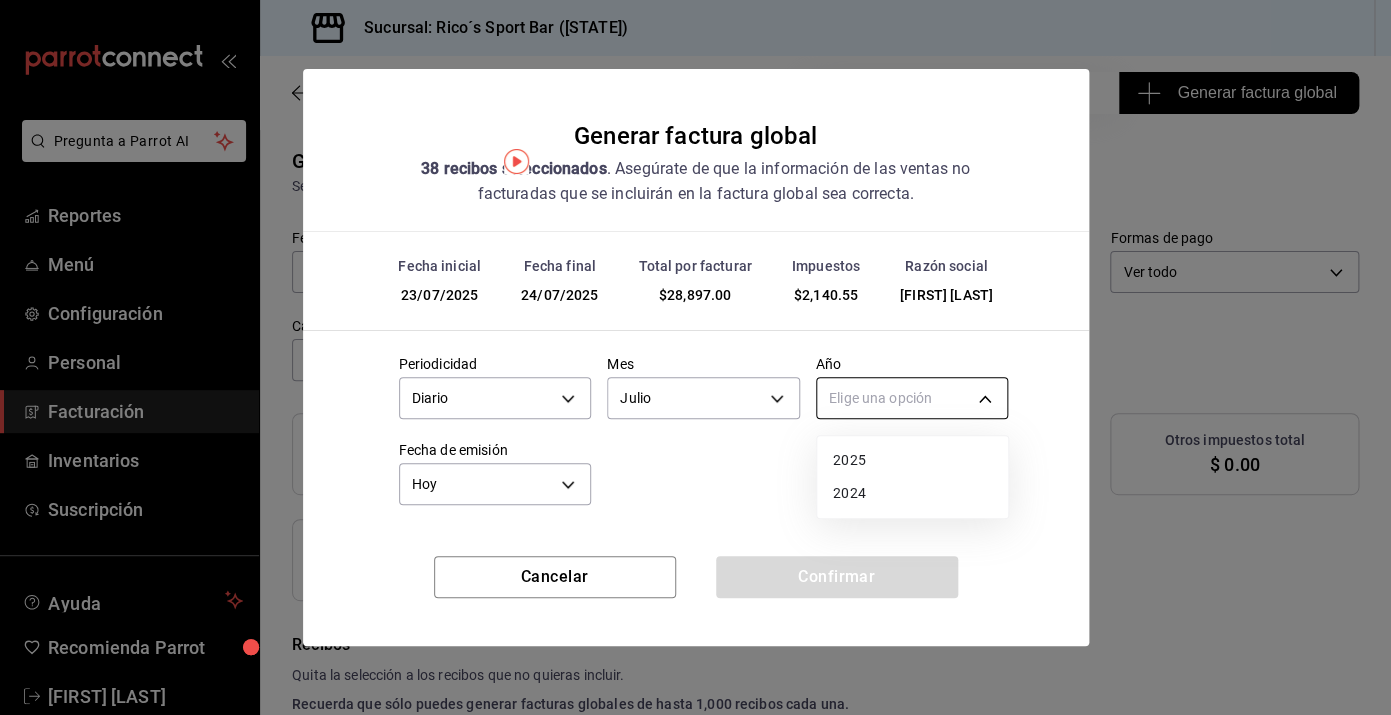 click on "Pregunta a Parrot AI Reportes   Menú   Configuración   Personal   Facturación   Inventarios   Suscripción   Ayuda Recomienda Parrot   [FIRST] [LAST]   Sugerir nueva función   Sucursal: Rico´s Sport Bar ([STATE]) Regresar 38 Recibos seleccionados Generar factura global Generar factura global Selecciona las ordenes que tus clientes no facturaron para emitir tu factural global. Fecha 2025-07-23 23 / 7 / 2025 - 2025-07-24 24 / 7 / 2025 Hora inicio 04:00 Hora inicio Hora fin 04:59 Hora fin Razón social [FIRST] [LAST] [UUID] Formas de pago Ver todo ALL Canal de venta Ver todas PARROT,UBER_EATS,RAPPI,DIDI_FOOD,ONLINE Marcas Ver todas [UUID] Ingresos totales $ 26,756.45 Descuentos totales $ 0.00 IVA Total $ 2,140.55 Otros impuestos total $ 0.00 Total por facturar $ 28,897.00 Recibos Quita la selección a los recibos que no quieras incluir. Recuerda que sólo puedes generar facturas globales de hasta 1,000 recibos cada una. Fecha # de recibo" at bounding box center (695, 357) 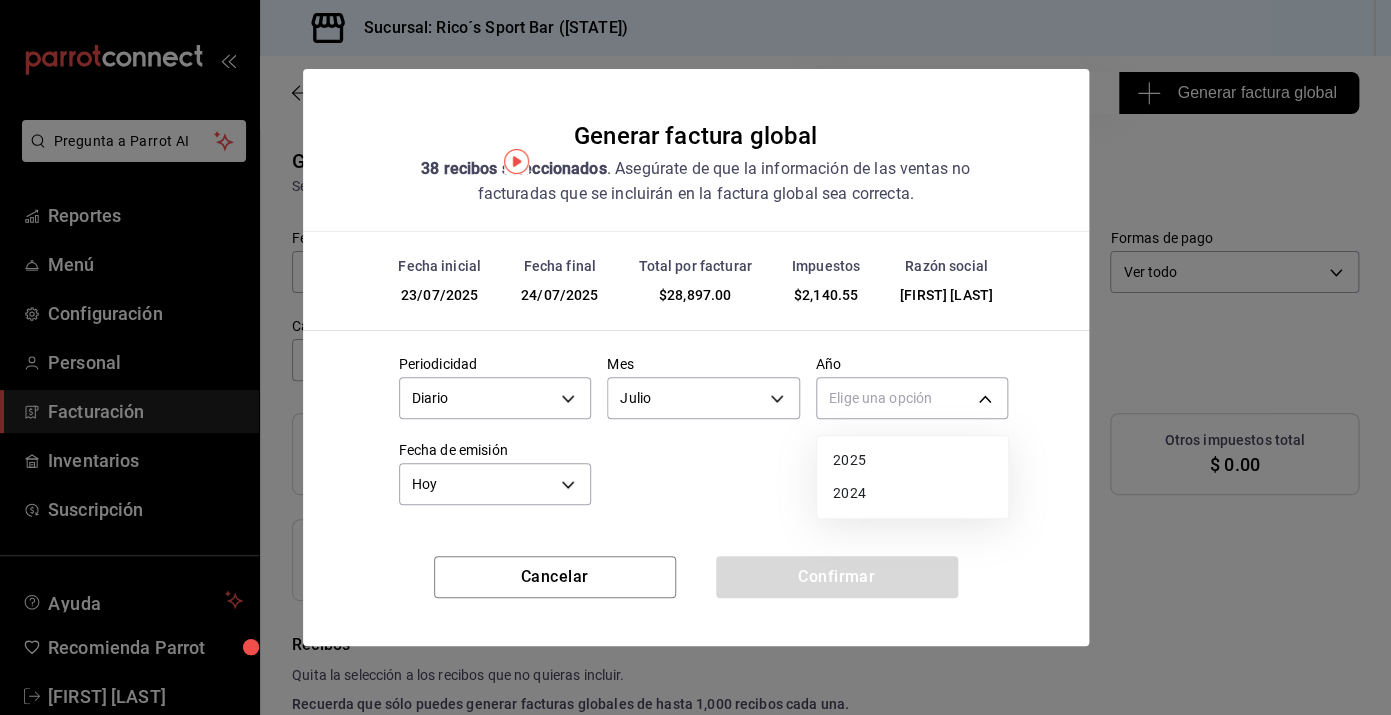 click on "2025" at bounding box center [912, 460] 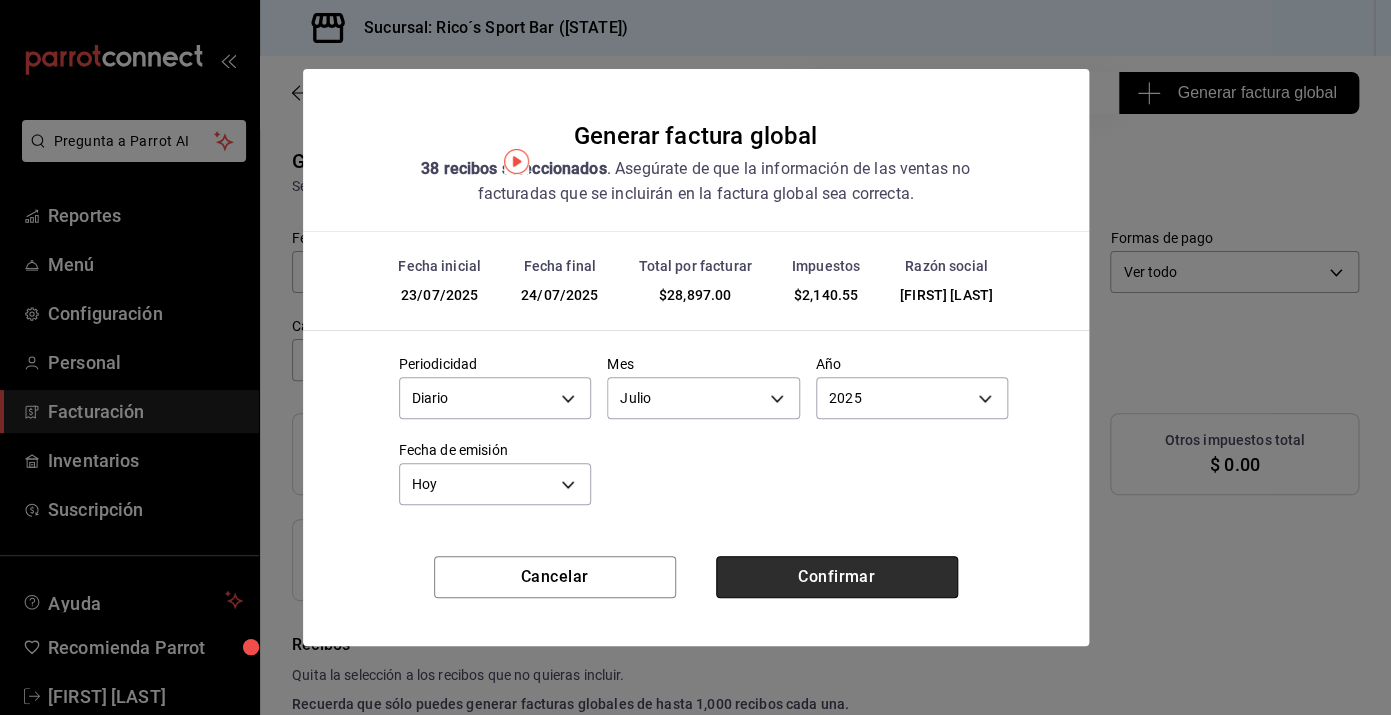 click on "Confirmar" at bounding box center [837, 577] 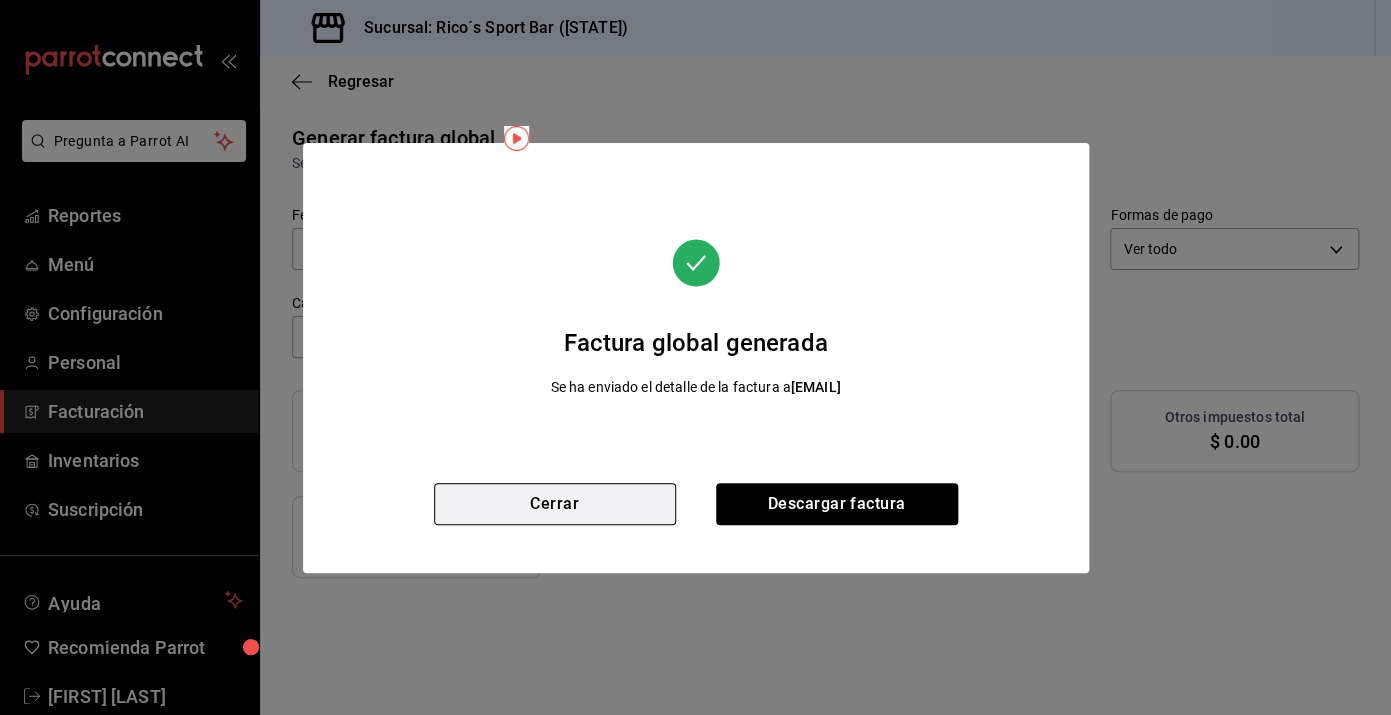 click on "Cerrar" at bounding box center (555, 504) 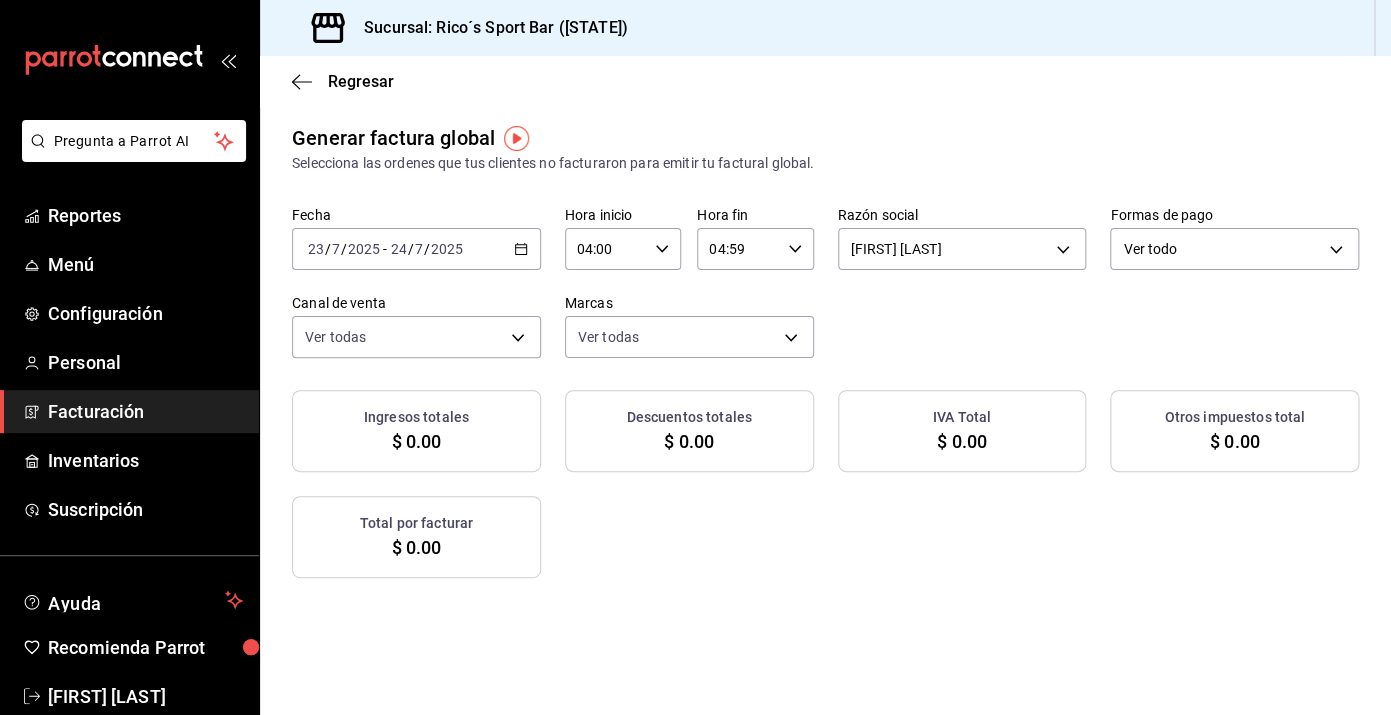 click 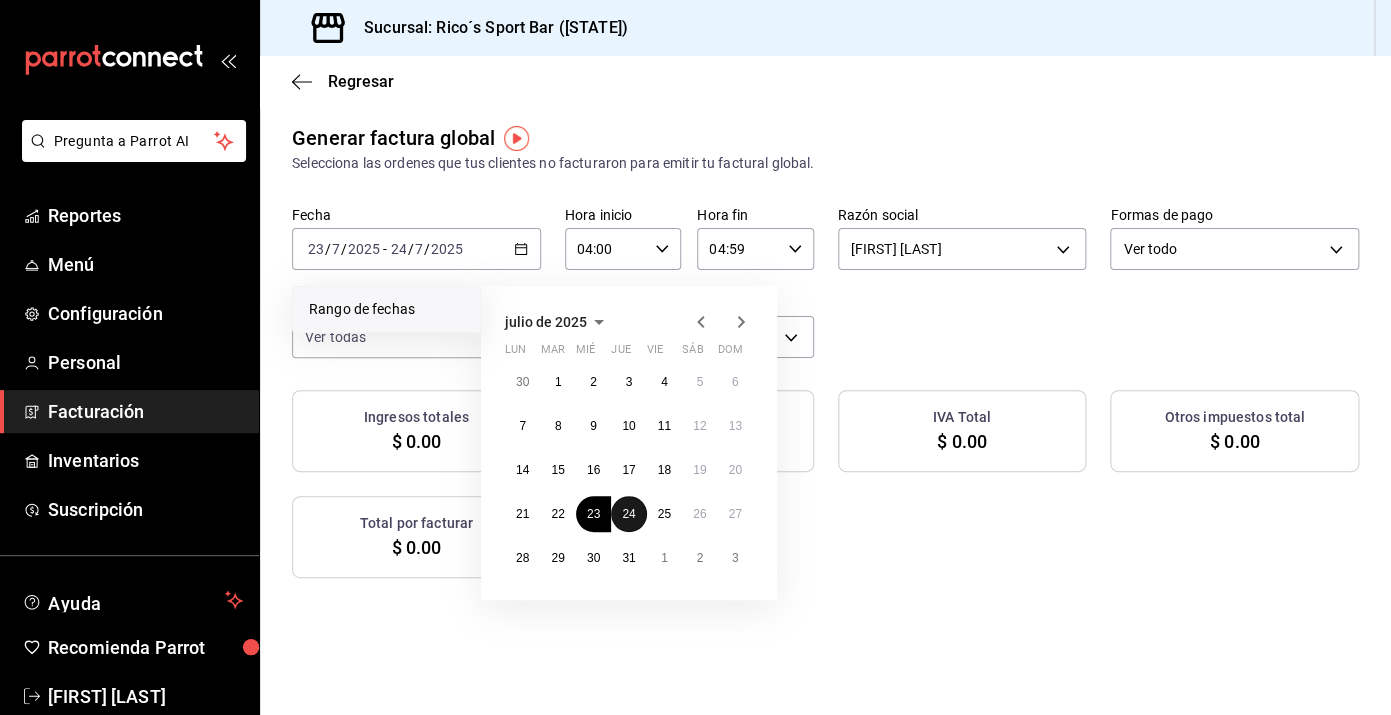 click on "24" at bounding box center [628, 514] 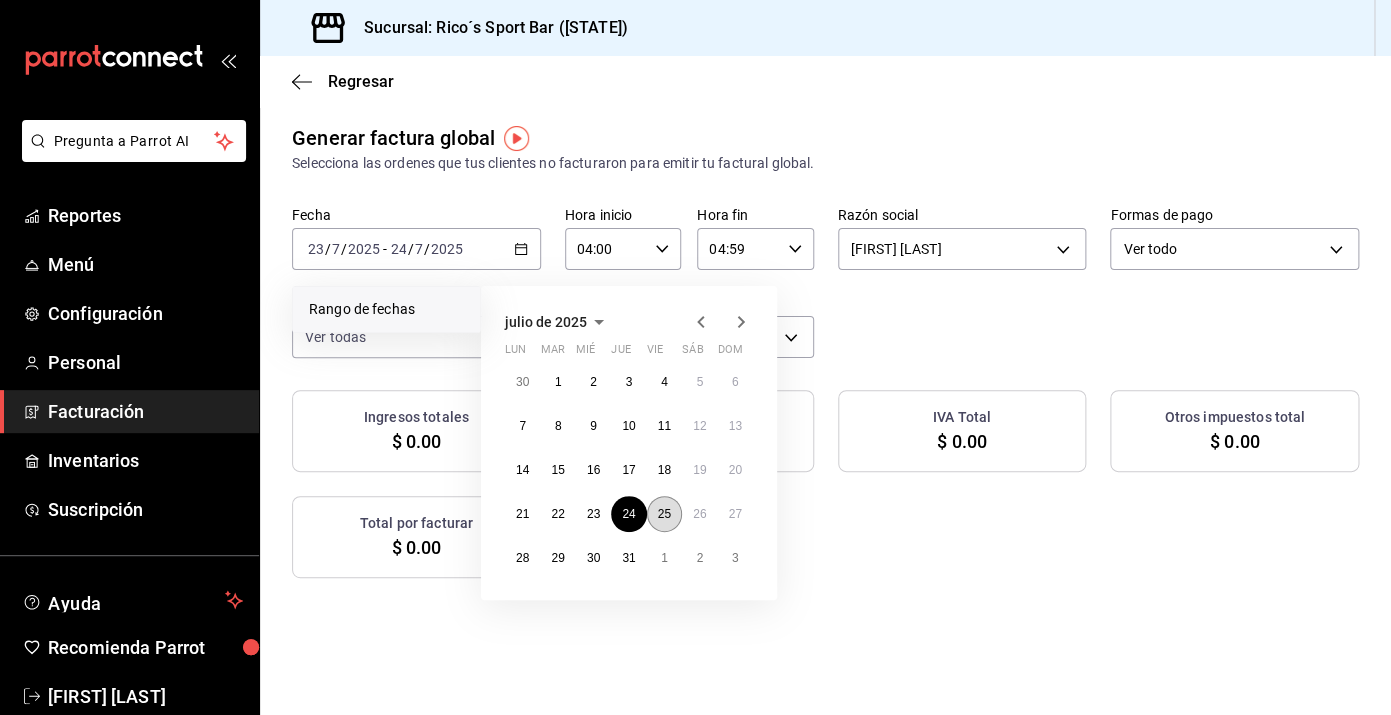 click on "25" at bounding box center (664, 514) 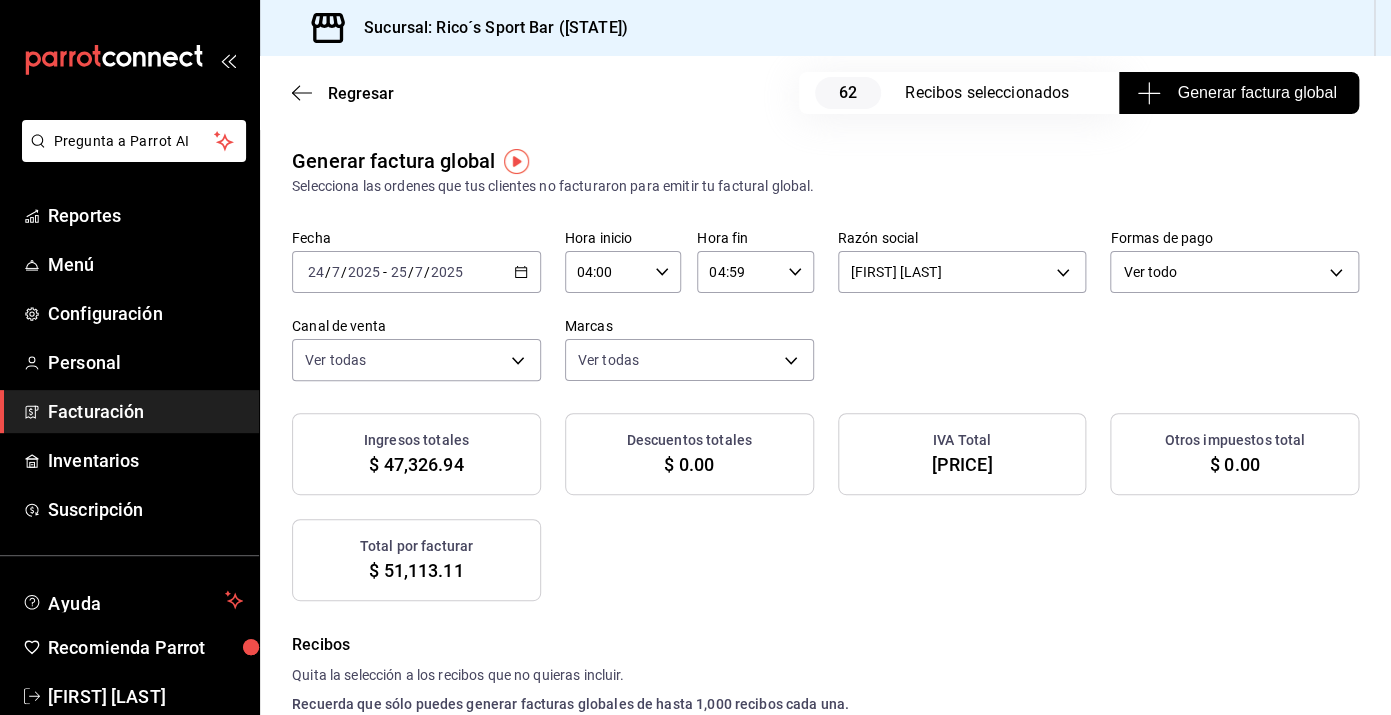 click on "Generar factura global" at bounding box center (1238, 93) 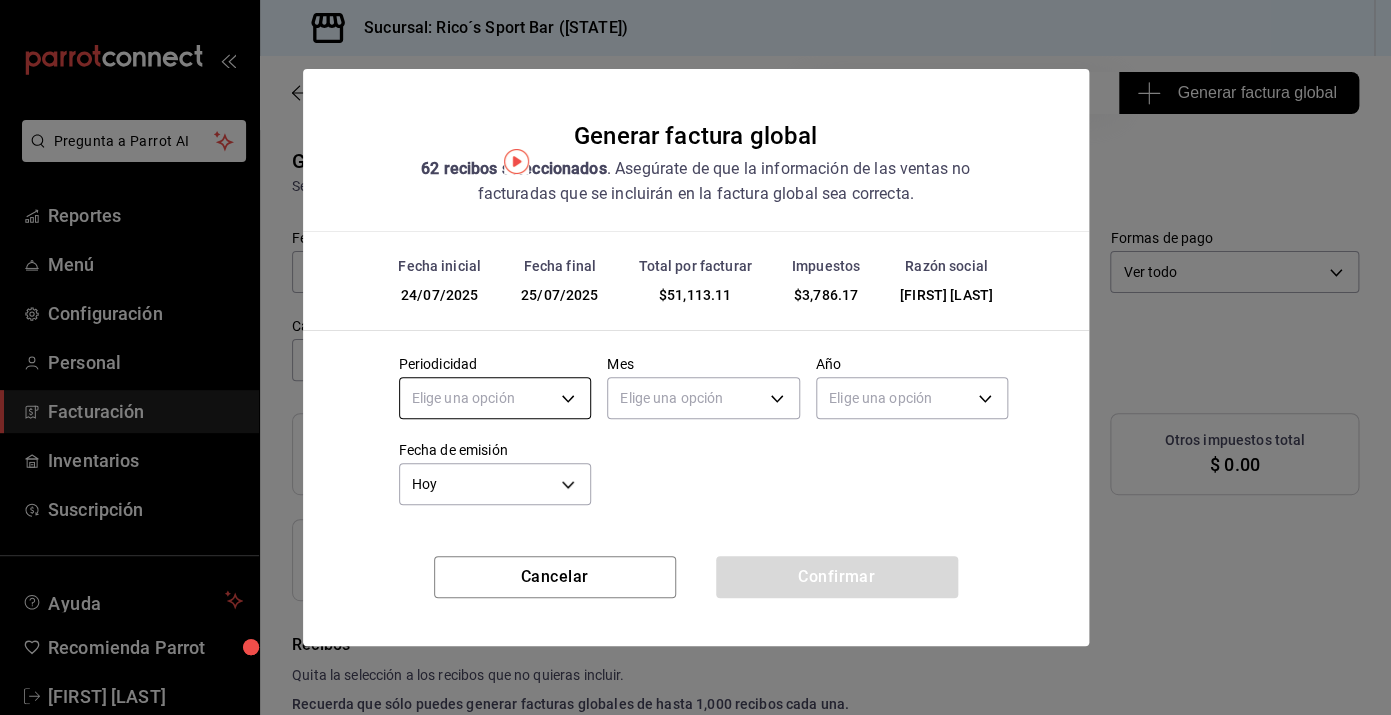 click on "Pregunta a Parrot AI Reportes   Menú   Configuración   Personal   Facturación   Inventarios   Suscripción   Ayuda Recomienda Parrot   [FIRST] [LAST]   Sugerir nueva función   Sucursal: Rico´s Sport Bar (TAMAULIPAS) Regresar 62 Recibos seleccionados Generar factura global Generar factura global Selecciona las ordenes que tus clientes no facturaron para emitir tu factural global. Fecha 2025-07-24 24 / 7 / 2025 - 2025-07-25 25 / 7 / 2025 Hora inicio 04:00 Hora inicio Hora fin 04:59 Hora fin Razón social [FIRST] [LAST] d3ea127f-2c6f-4227-8389-d2eff539017e Formas de pago Ver todo ALL Canal de venta Ver todas PARROT,UBER_EATS,RAPPI,DIDI_FOOD,ONLINE Marcas Ver todas d59757a6-6c4d-4808-9b22-f27a760eaad7 Ingresos totales $ 47,326.94 Descuentos totales $ 0.00 IVA Total $ 3,786.17 Otros impuestos total $ 0.00 Total por facturar $ 51,113.11 Recibos Quita la selección a los recibos que no quieras incluir. Recuerda que sólo puedes generar facturas globales de hasta 1,000 recibos cada una. Fecha Subtotal" at bounding box center [695, 357] 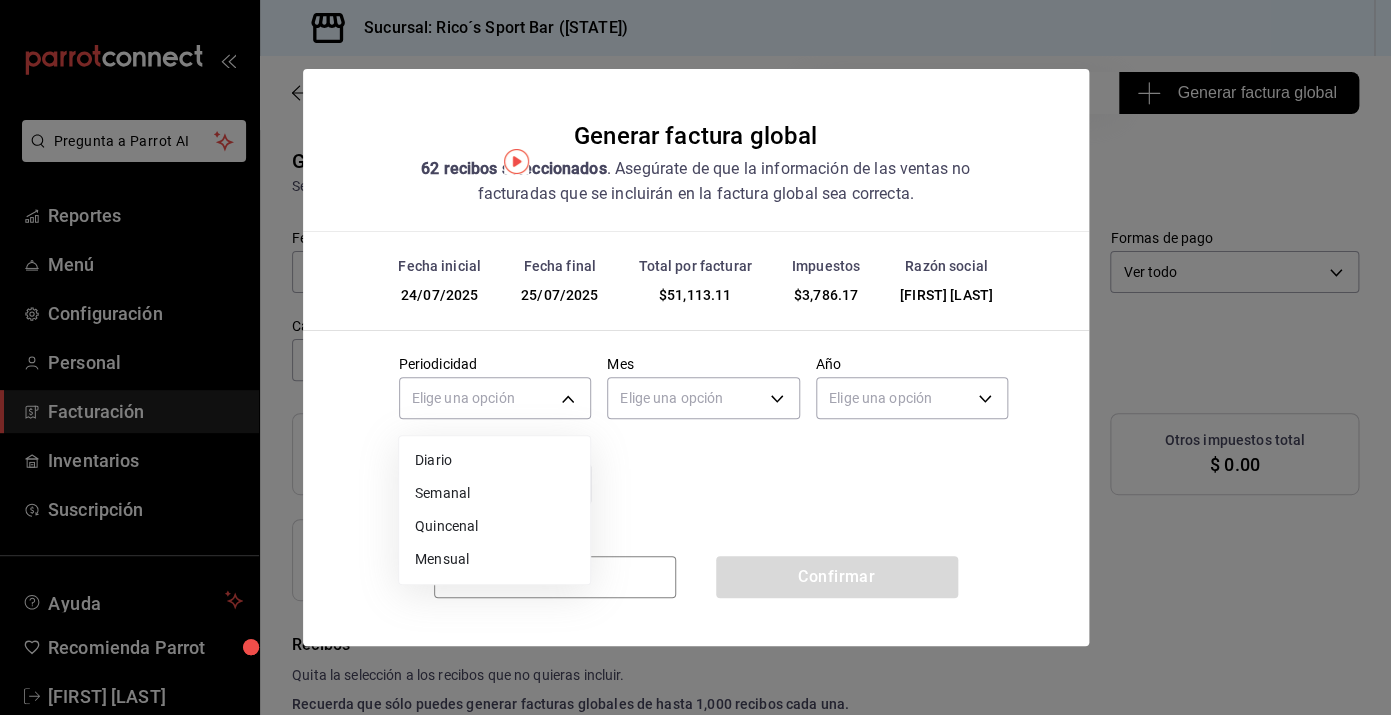 click on "Diario" at bounding box center [494, 460] 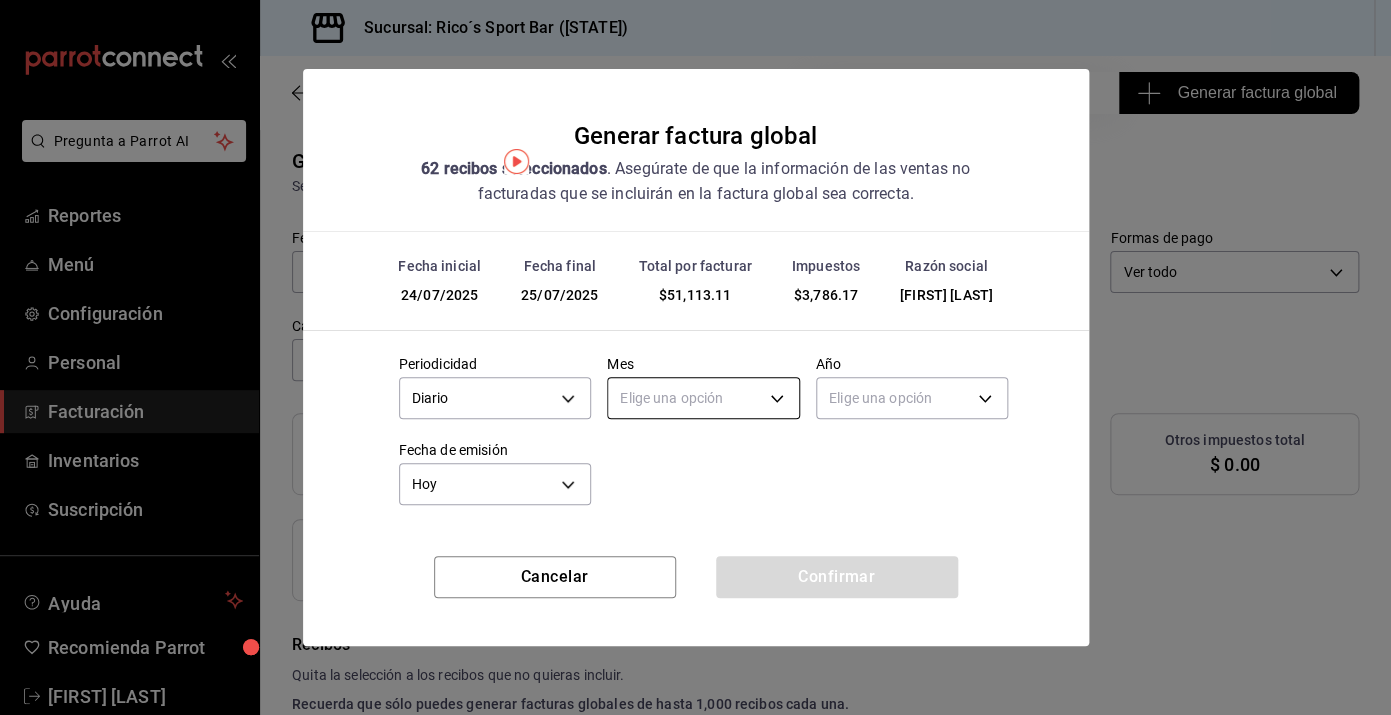 click on "Pregunta a Parrot AI Reportes   Menú   Configuración   Personal   Facturación   Inventarios   Suscripción   Ayuda Recomienda Parrot   [FIRST] [LAST]   Sugerir nueva función   Sucursal: Rico´s Sport Bar (TAMAULIPAS) Regresar 62 Recibos seleccionados Generar factura global Generar factura global Selecciona las ordenes que tus clientes no facturaron para emitir tu factural global. Fecha 2025-07-24 24 / 7 / 2025 - 2025-07-25 25 / 7 / 2025 Hora inicio 04:00 Hora inicio Hora fin 04:59 Hora fin Razón social [FIRST] [LAST] d3ea127f-2c6f-4227-8389-d2eff539017e Formas de pago Ver todo ALL Canal de venta Ver todas PARROT,UBER_EATS,RAPPI,DIDI_FOOD,ONLINE Marcas Ver todas d59757a6-6c4d-4808-9b22-f27a760eaad7 Ingresos totales $ 47,326.94 Descuentos totales $ 0.00 IVA Total $ 3,786.17 Otros impuestos total $ 0.00 Total por facturar $ 51,113.11 Recibos Quita la selección a los recibos que no quieras incluir. Recuerda que sólo puedes generar facturas globales de hasta 1,000 recibos cada una. Fecha Subtotal" at bounding box center (695, 357) 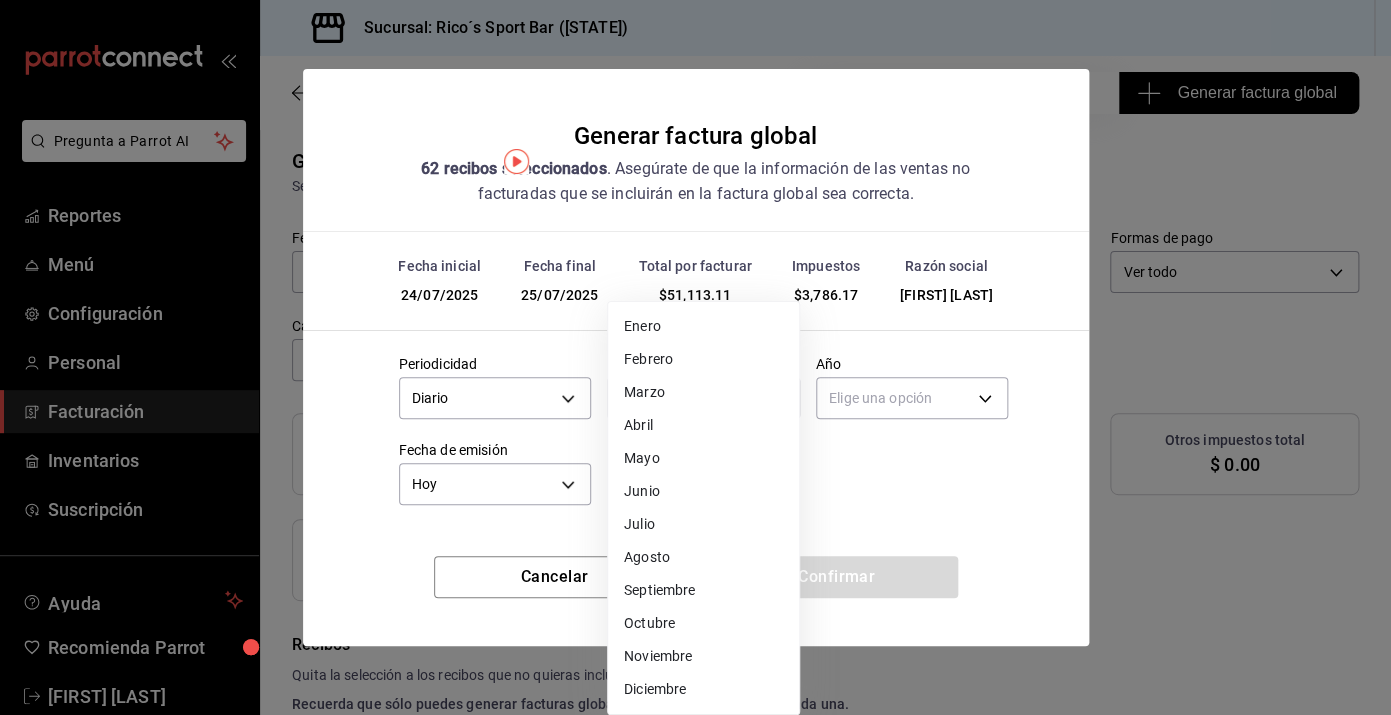 click on "Julio" at bounding box center [703, 524] 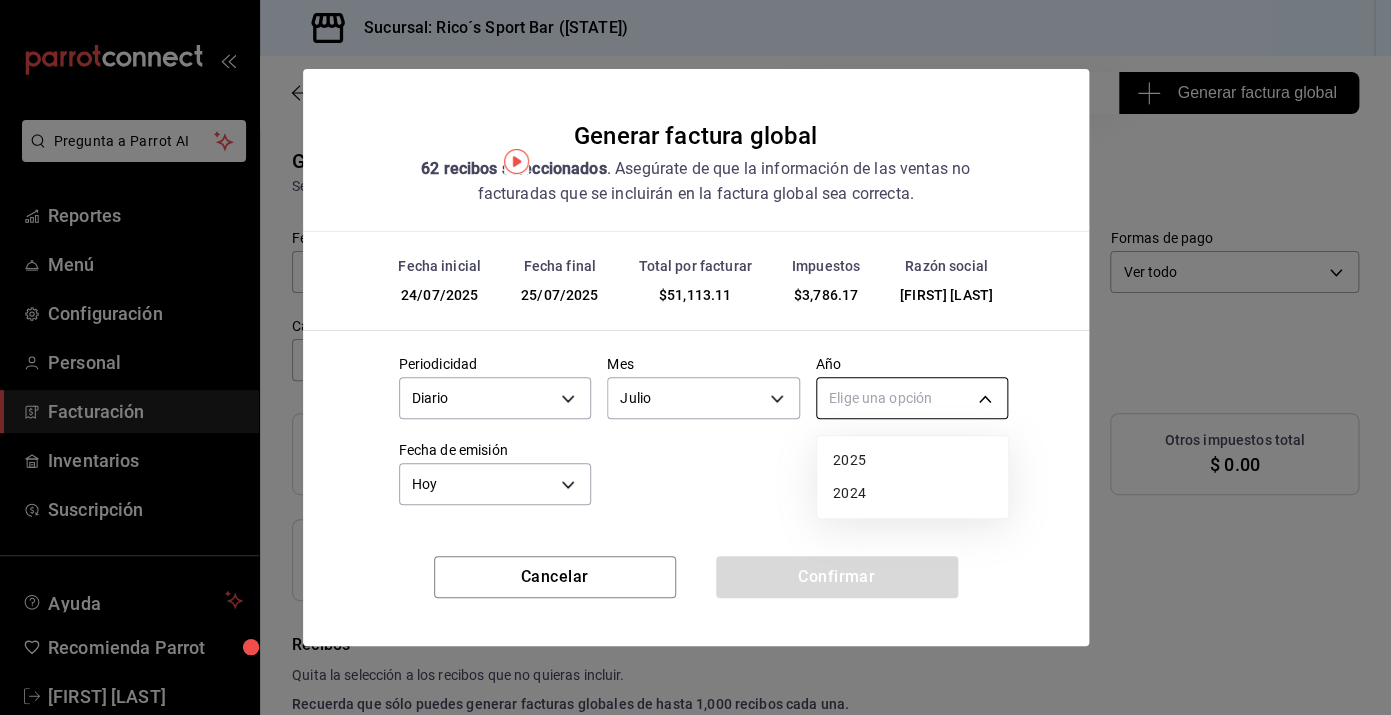 click on "Pregunta a Parrot AI Reportes   Menú   Configuración   Personal   Facturación   Inventarios   Suscripción   Ayuda Recomienda Parrot   [FIRST] [LAST]   Sugerir nueva función   Sucursal: Rico´s Sport Bar (TAMAULIPAS) Regresar 62 Recibos seleccionados Generar factura global Generar factura global Selecciona las ordenes que tus clientes no facturaron para emitir tu factural global. Fecha 2025-07-24 24 / 7 / 2025 - 2025-07-25 25 / 7 / 2025 Hora inicio 04:00 Hora inicio Hora fin 04:59 Hora fin Razón social [FIRST] [LAST] d3ea127f-2c6f-4227-8389-d2eff539017e Formas de pago Ver todo ALL Canal de venta Ver todas PARROT,UBER_EATS,RAPPI,DIDI_FOOD,ONLINE Marcas Ver todas d59757a6-6c4d-4808-9b22-f27a760eaad7 Ingresos totales $ 47,326.94 Descuentos totales $ 0.00 IVA Total $ 3,786.17 Otros impuestos total $ 0.00 Total por facturar $ 51,113.11 Recibos Quita la selección a los recibos que no quieras incluir. Recuerda que sólo puedes generar facturas globales de hasta 1,000 recibos cada una. Fecha Subtotal" at bounding box center [695, 357] 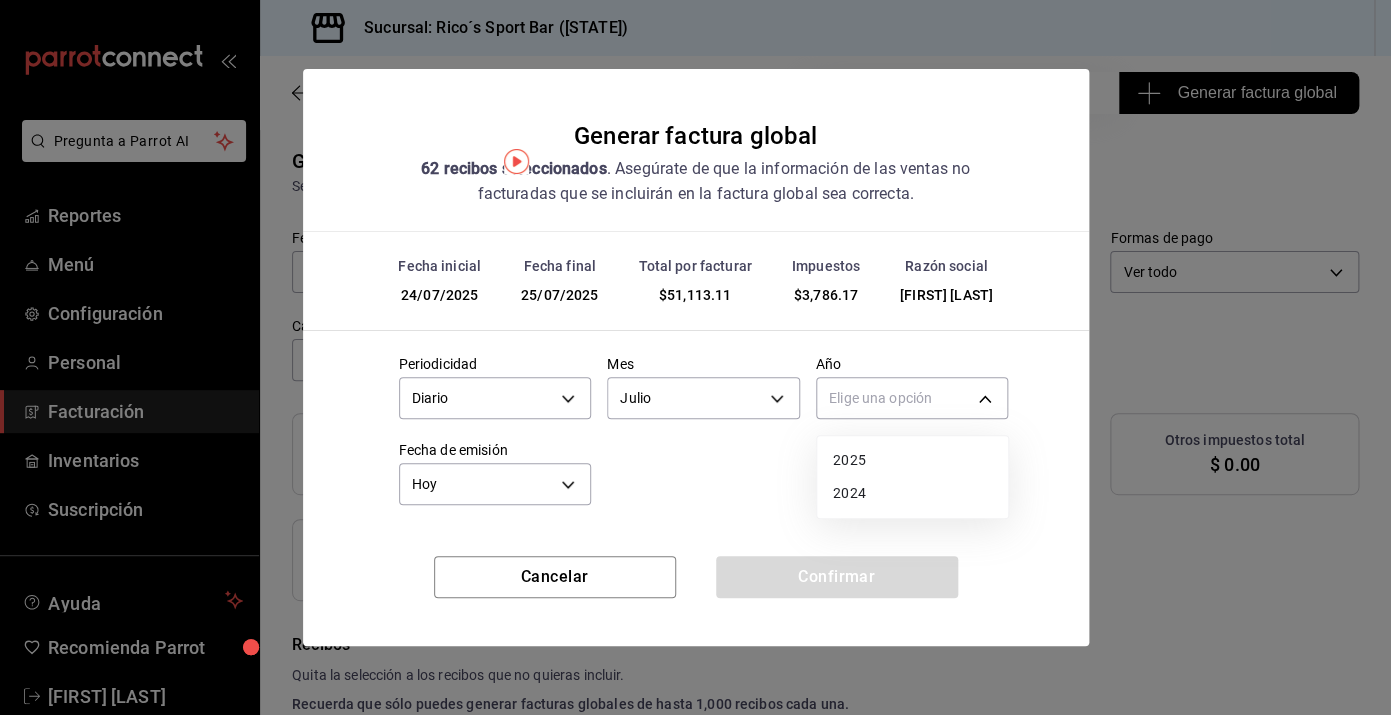 click on "2025" at bounding box center [912, 460] 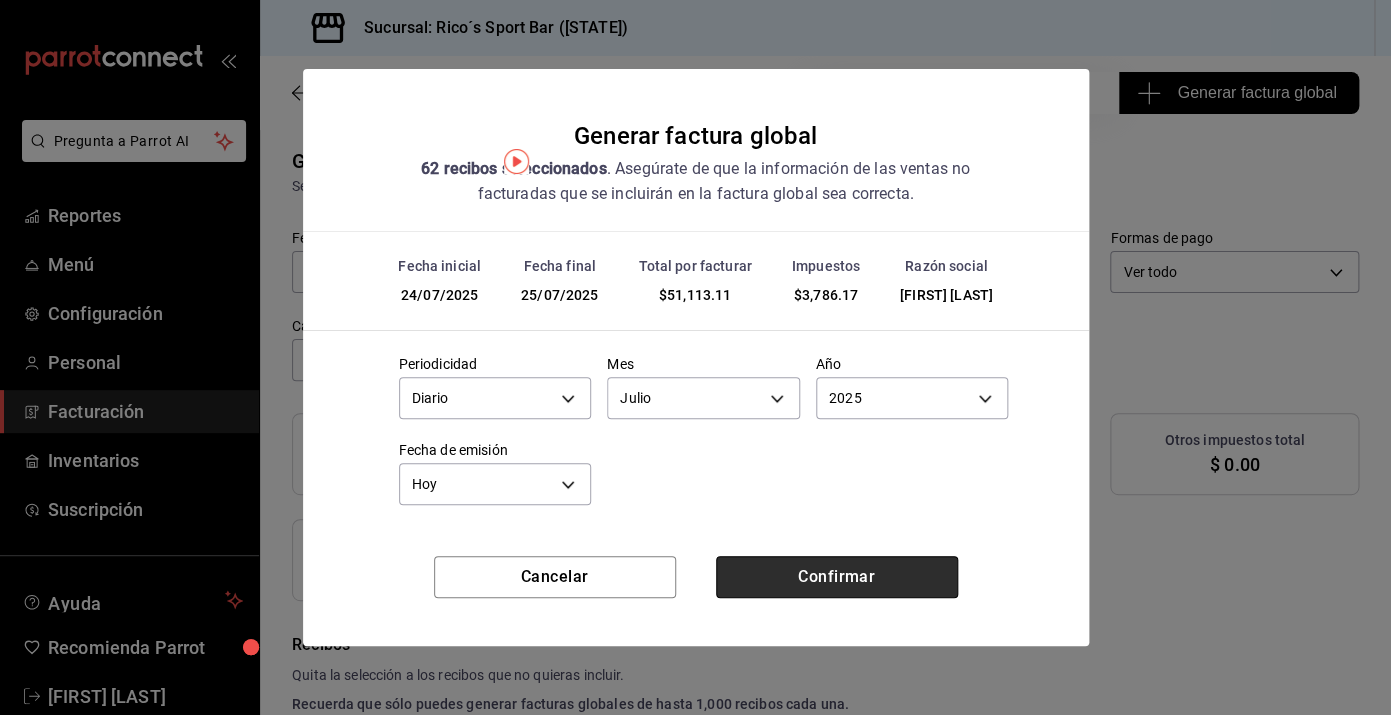 click on "Confirmar" at bounding box center [837, 577] 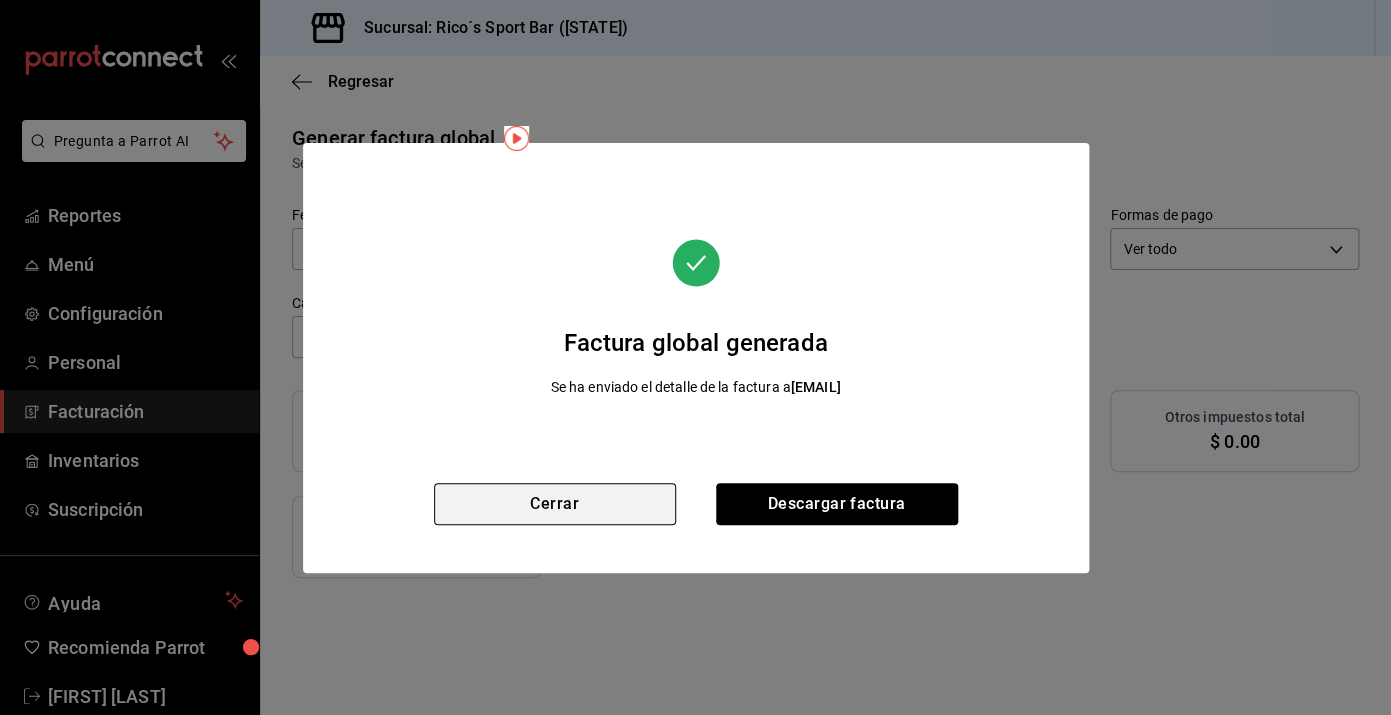 click on "Cerrar" at bounding box center (555, 504) 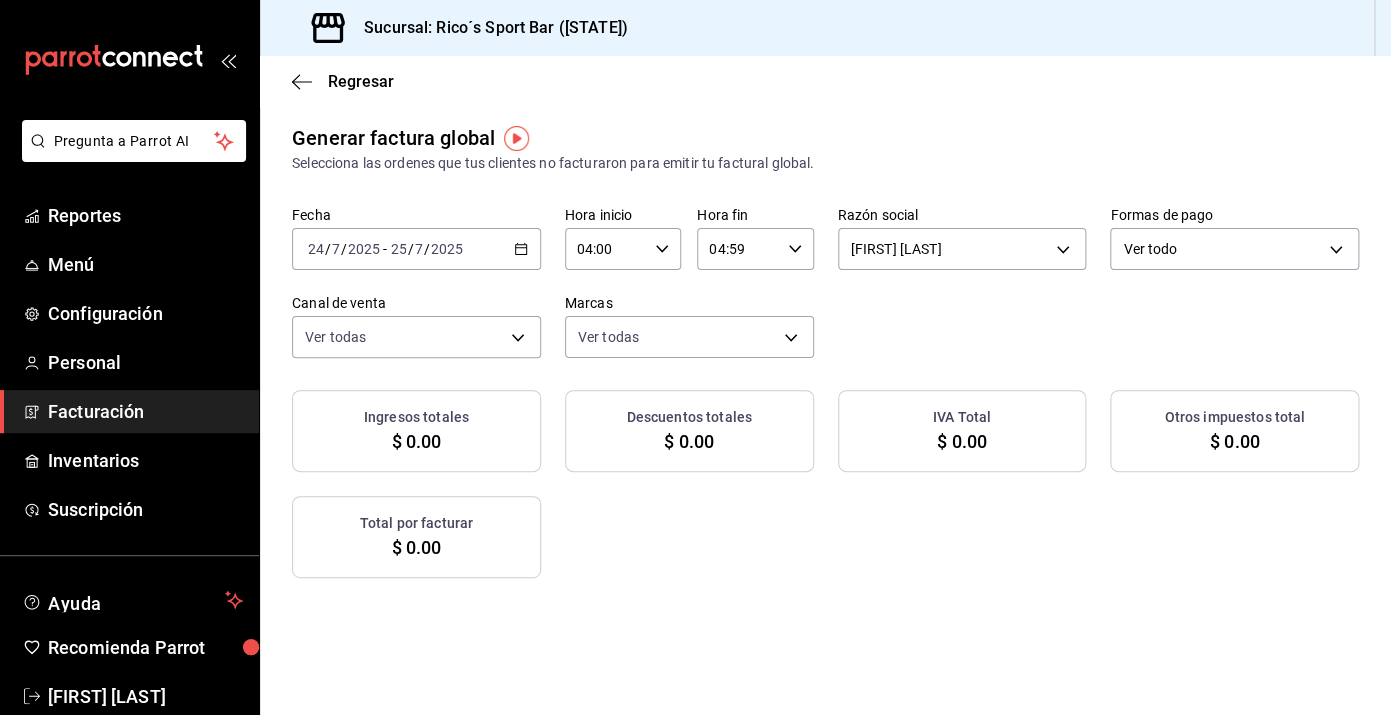 click 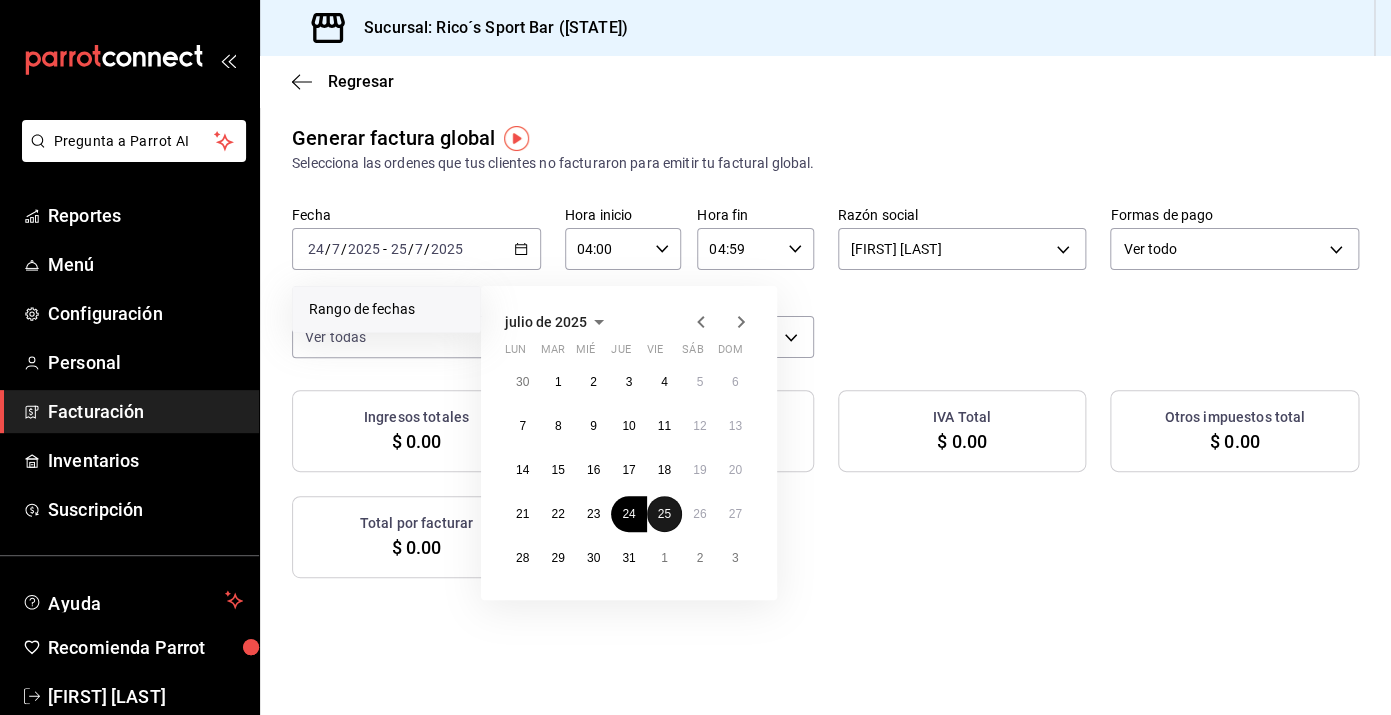 click on "25" at bounding box center (664, 514) 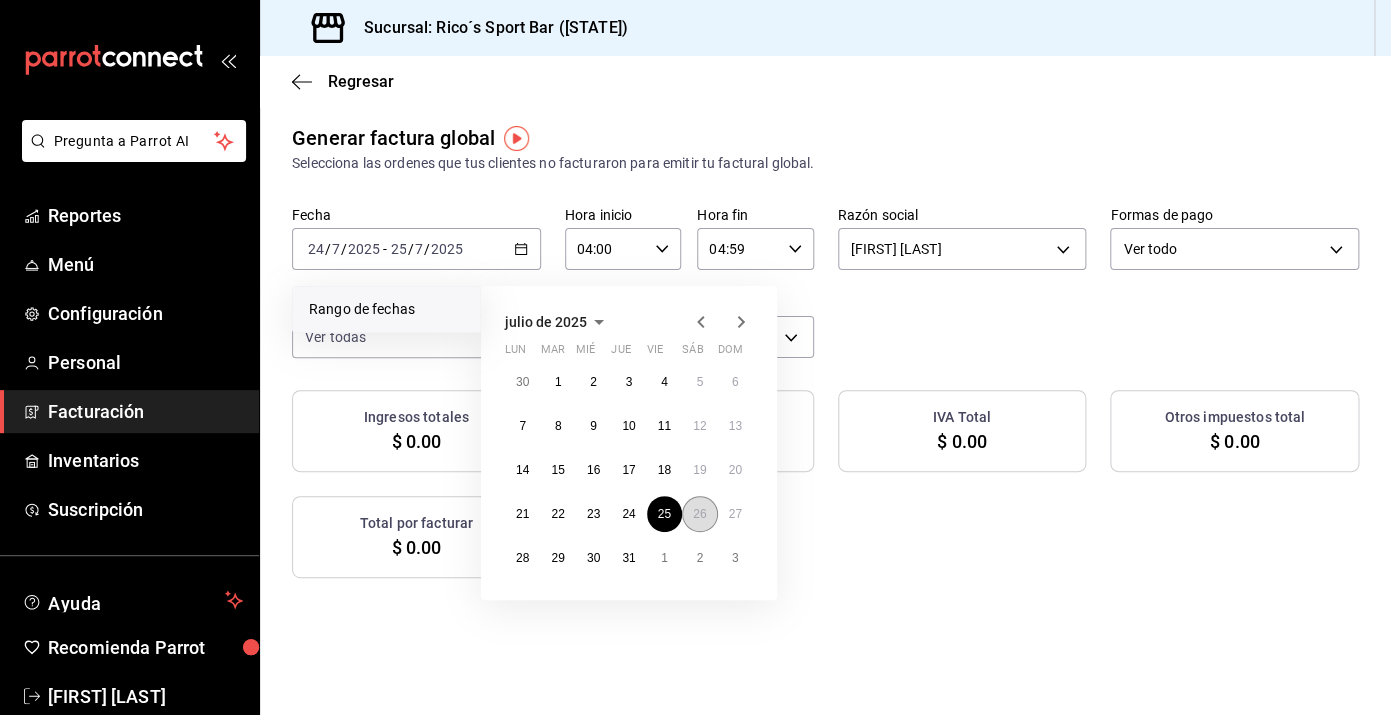 click on "26" at bounding box center [699, 514] 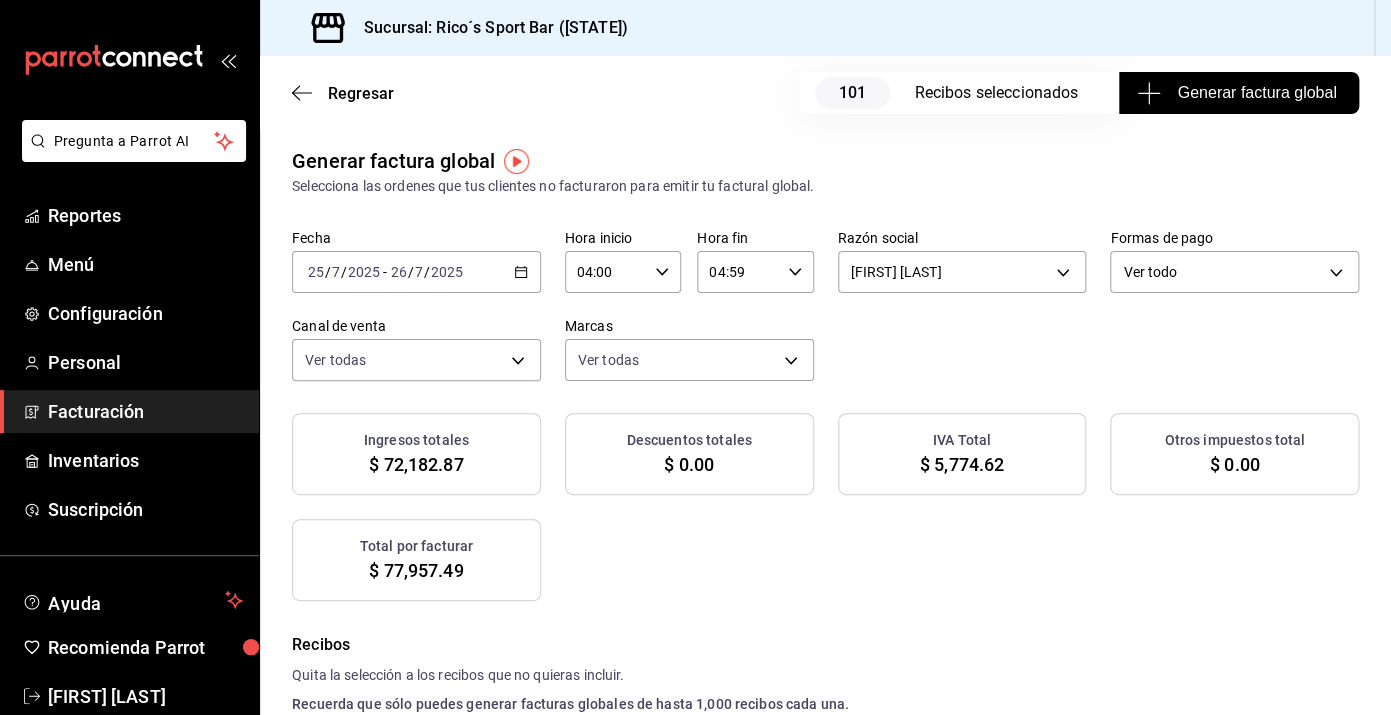 click on "Generar factura global" at bounding box center (1239, 93) 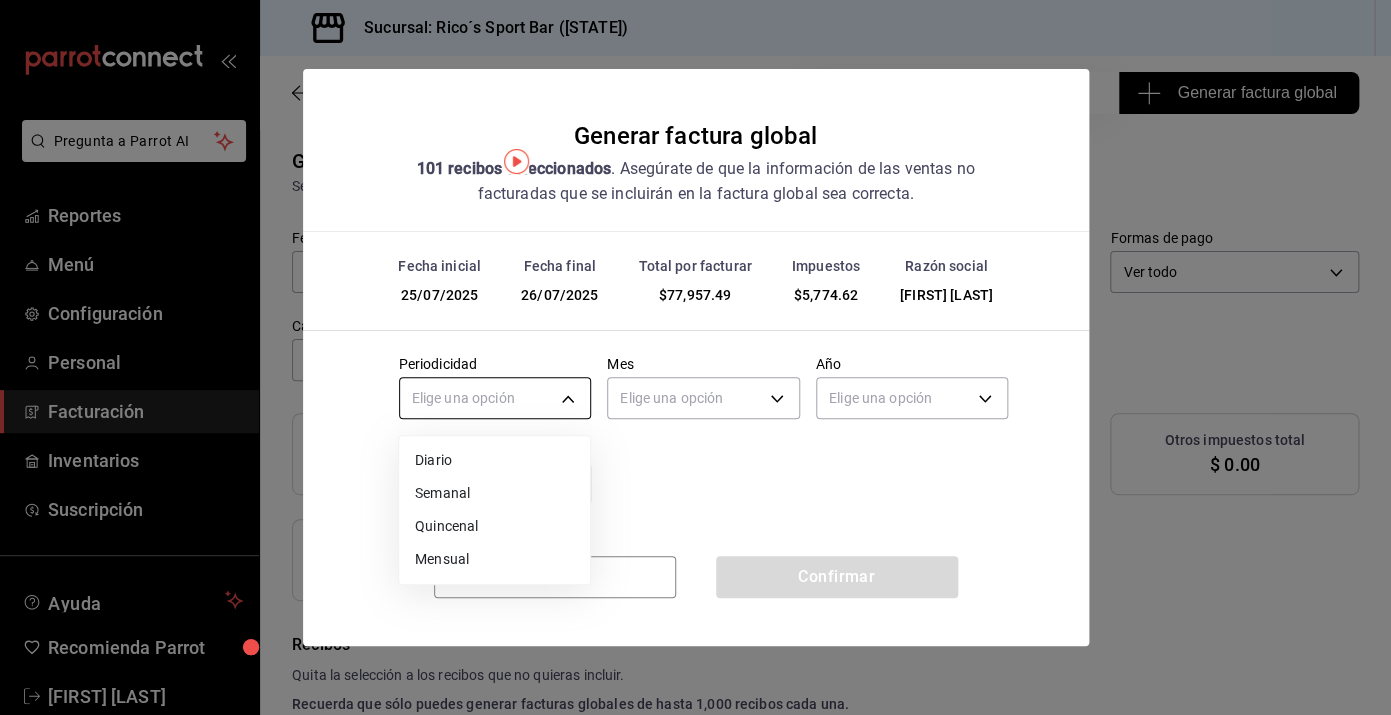 click on "Pregunta a Parrot AI Reportes   Menú   Configuración   Personal   Facturación   Inventarios   Suscripción   Ayuda Recomienda Parrot   [FIRST] [LAST]   Sugerir nueva función   Sucursal: Rico´s Sport Bar ([STATE]) Regresar 101 Recibos seleccionados Generar factura global Generar factura global Selecciona las ordenes que tus clientes no facturaron para emitir tu factural global. Fecha [DATE] [DATE] [DATE] - [DATE] [DATE] Hora inicio [TIME] Hora inicio Hora fin [TIME] Hora fin Razón social [FULL_NAME] [UUID] Formas de pago Ver todo ALL Canal de venta Ver todas PARROT,UBER_EATS,RAPPI,DIDI_FOOD,ONLINE Marcas Ver todas [UUID] Ingresos totales $ [AMOUNT] Descuentos totales $ [AMOUNT] IVA Total $ [AMOUNT] Otros impuestos total $ [AMOUNT] Total por facturar $ [AMOUNT] Recibos Quita la selección a los recibos que no quieras incluir. Recuerda que sólo puedes generar facturas globales de hasta 1,000 recibos cada una. Fecha # de recibo" at bounding box center [695, 357] 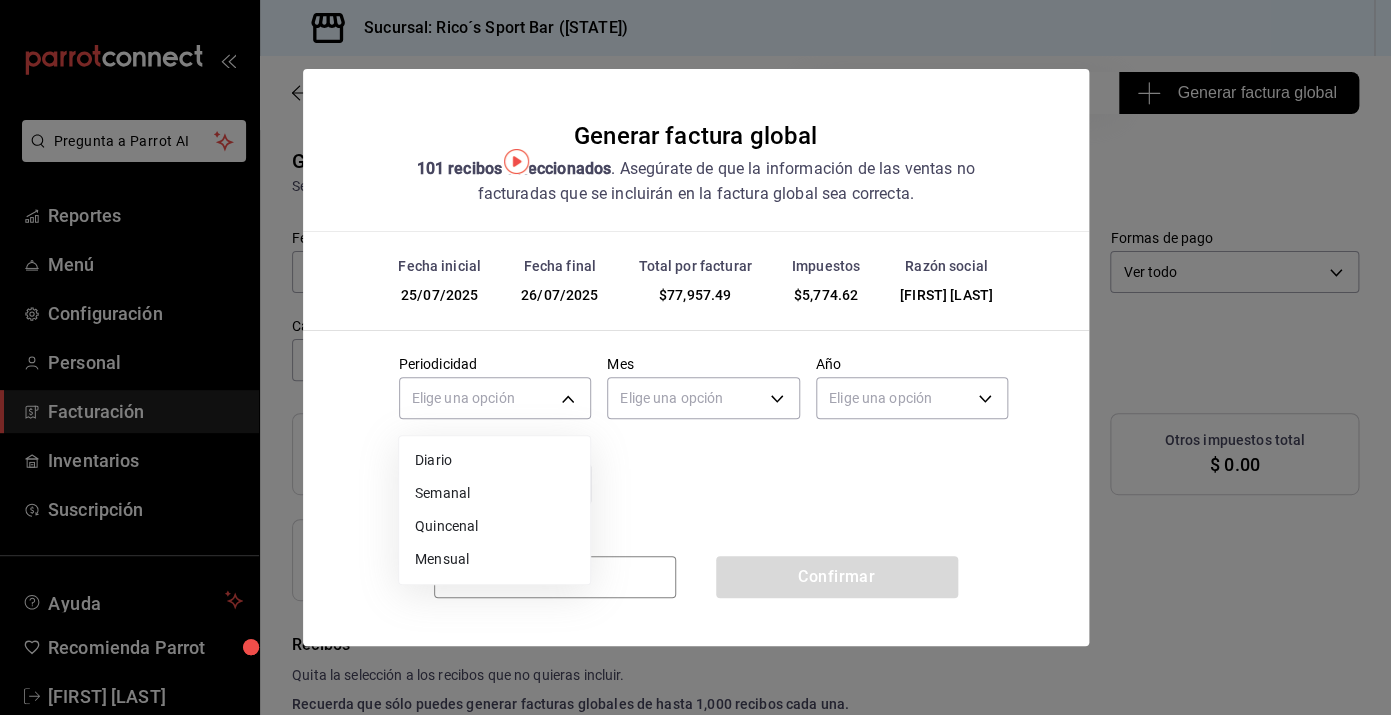 click on "Diario" at bounding box center [494, 460] 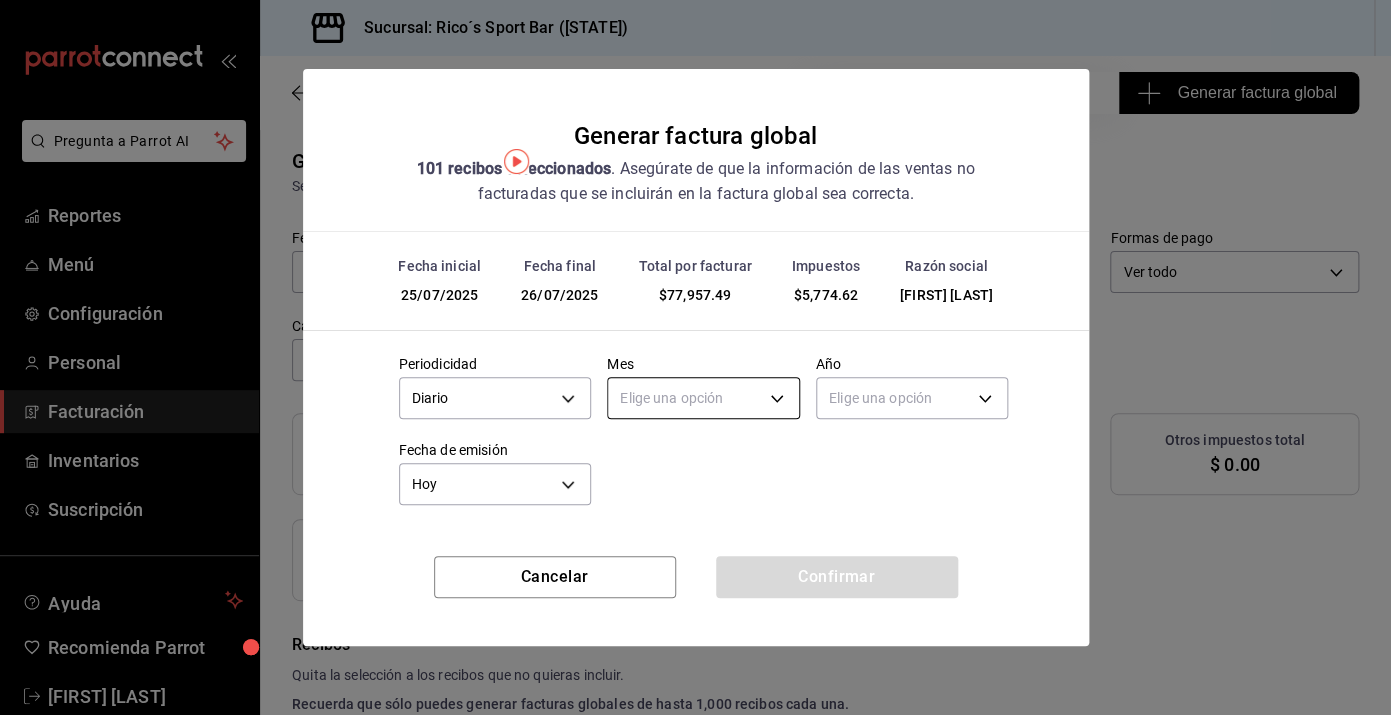 click on "Pregunta a Parrot AI Reportes   Menú   Configuración   Personal   Facturación   Inventarios   Suscripción   Ayuda Recomienda Parrot   [FIRST] [LAST]   Sugerir nueva función   Sucursal: Rico´s Sport Bar ([STATE]) Regresar 101 Recibos seleccionados Generar factura global Generar factura global Selecciona las ordenes que tus clientes no facturaron para emitir tu factural global. Fecha [DATE] [DATE] [DATE] - [DATE] [DATE] Hora inicio [TIME] Hora inicio Hora fin [TIME] Hora fin Razón social [FULL_NAME] [UUID] Formas de pago Ver todo ALL Canal de venta Ver todas PARROT,UBER_EATS,RAPPI,DIDI_FOOD,ONLINE Marcas Ver todas [UUID] Ingresos totales $ [AMOUNT] Descuentos totales $ [AMOUNT] IVA Total $ [AMOUNT] Otros impuestos total $ [AMOUNT] Total por facturar $ [AMOUNT] Recibos Quita la selección a los recibos que no quieras incluir. Recuerda que sólo puedes generar facturas globales de hasta 1,000 recibos cada una. Fecha # de recibo" at bounding box center [695, 357] 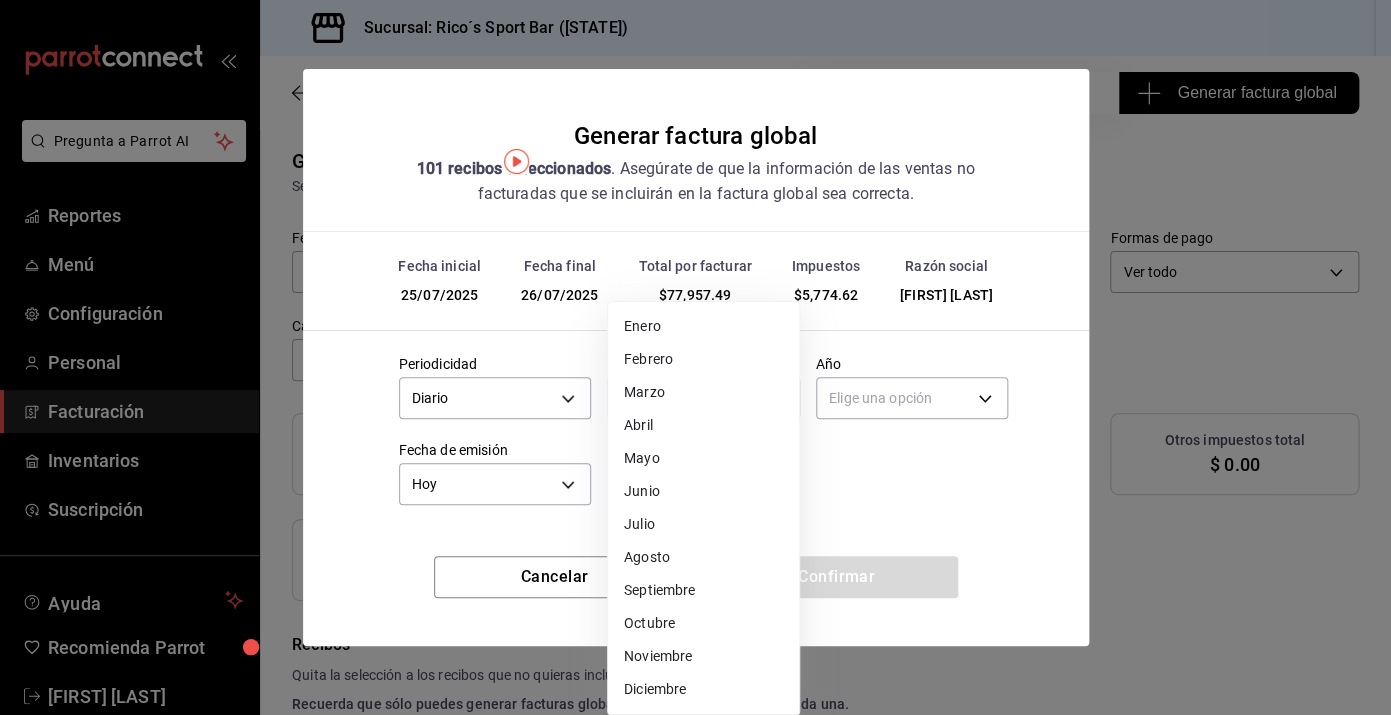 click on "Julio" at bounding box center (703, 524) 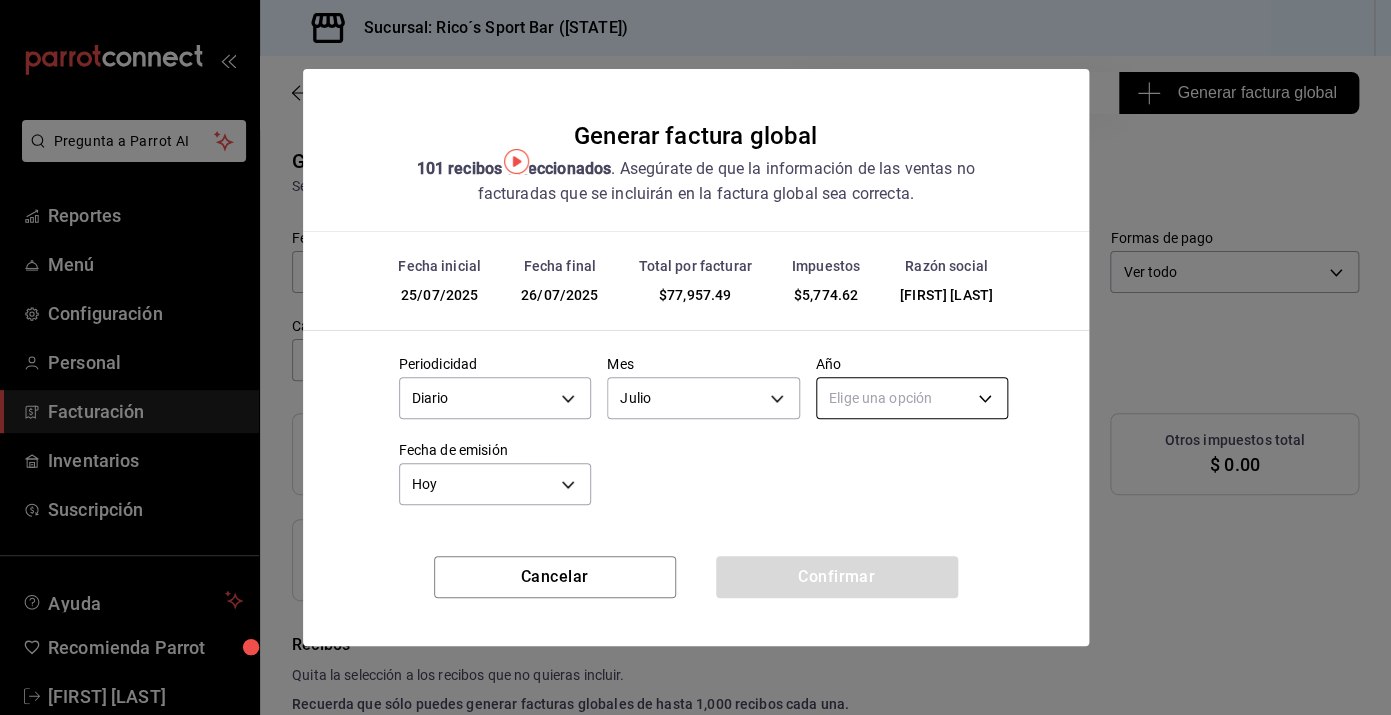 click on "Pregunta a Parrot AI Reportes   Menú   Configuración   Personal   Facturación   Inventarios   Suscripción   Ayuda Recomienda Parrot   [FIRST] [LAST]   Sugerir nueva función   Sucursal: Rico´s Sport Bar ([STATE]) Regresar 101 Recibos seleccionados Generar factura global Generar factura global Selecciona las ordenes que tus clientes no facturaron para emitir tu factural global. Fecha [DATE] [DATE] [DATE] - [DATE] [DATE] Hora inicio [TIME] Hora inicio Hora fin [TIME] Hora fin Razón social [FULL_NAME] [UUID] Formas de pago Ver todo ALL Canal de venta Ver todas PARROT,UBER_EATS,RAPPI,DIDI_FOOD,ONLINE Marcas Ver todas [UUID] Ingresos totales $ [AMOUNT] Descuentos totales $ [AMOUNT] IVA Total $ [AMOUNT] Otros impuestos total $ [AMOUNT] Total por facturar $ [AMOUNT] Recibos Quita la selección a los recibos que no quieras incluir. Recuerda que sólo puedes generar facturas globales de hasta 1,000 recibos cada una. Fecha # de recibo" at bounding box center (695, 357) 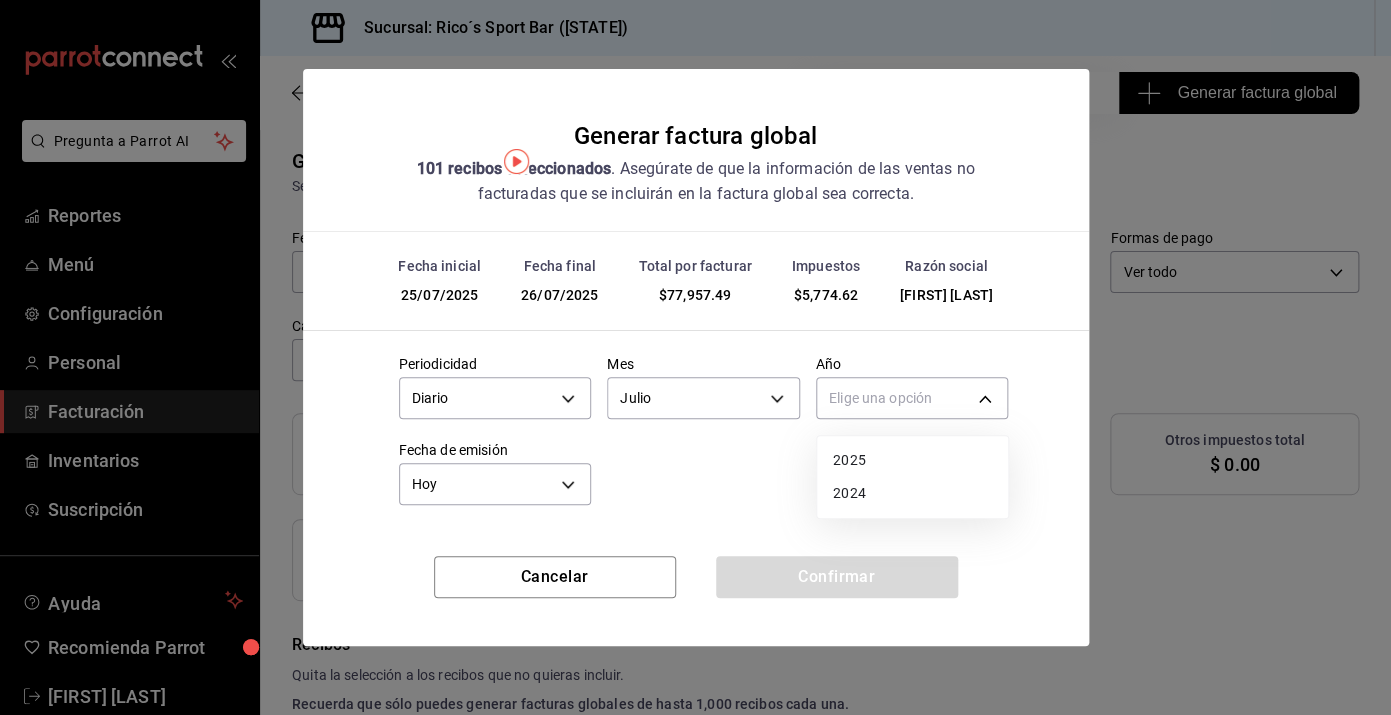 click on "2025" at bounding box center [912, 460] 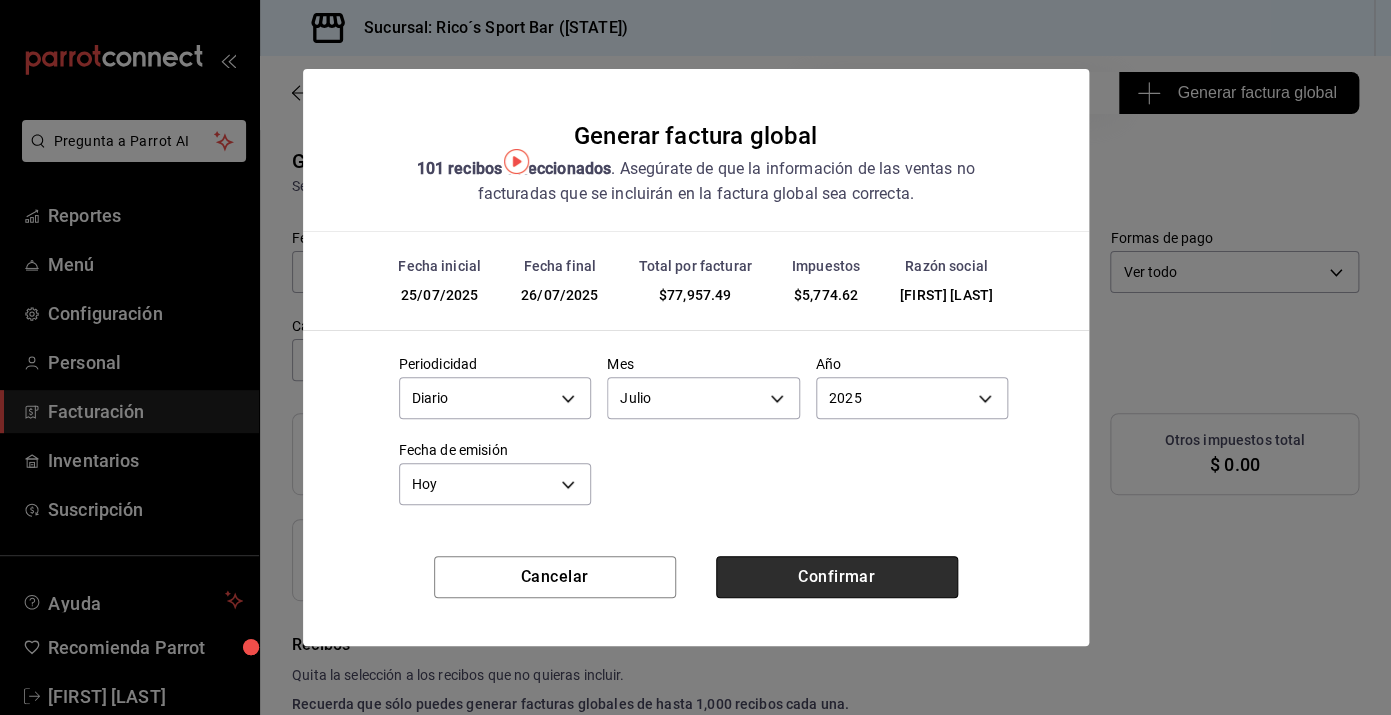 click on "Confirmar" at bounding box center [837, 577] 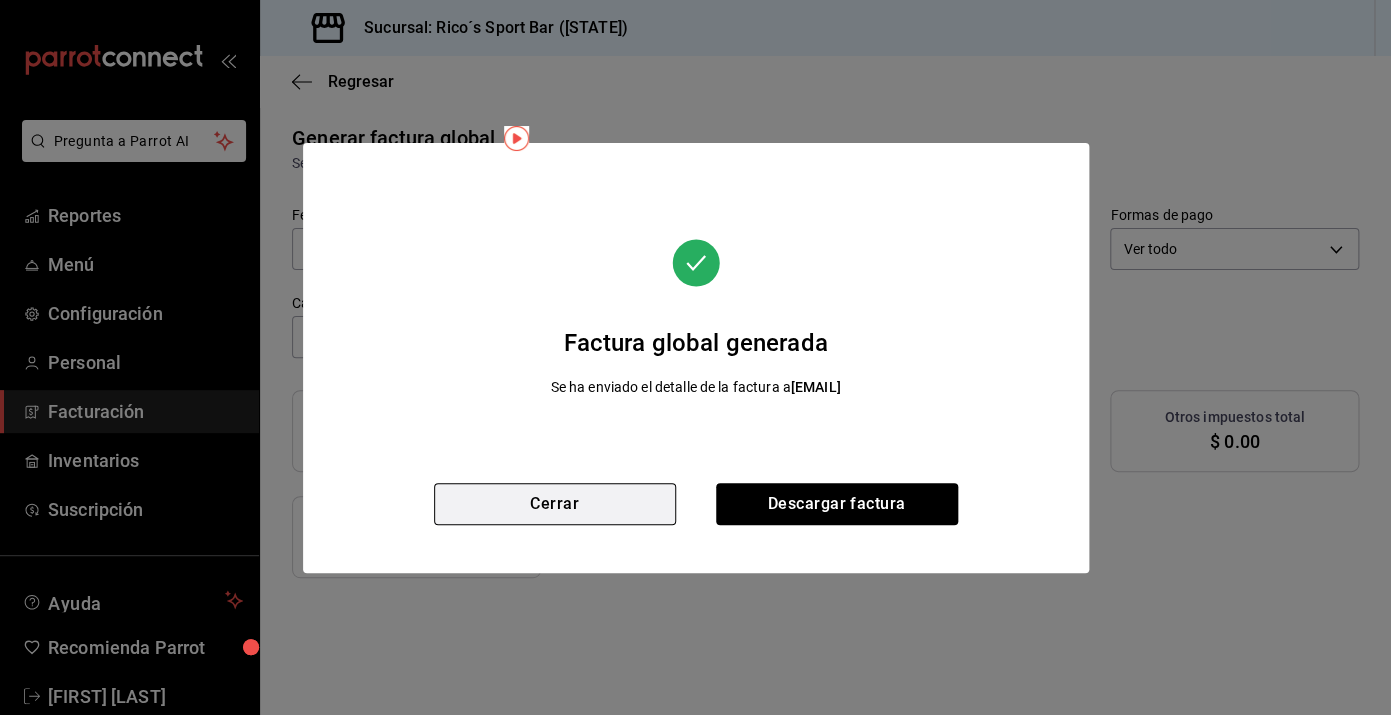 click on "Cerrar" at bounding box center [555, 504] 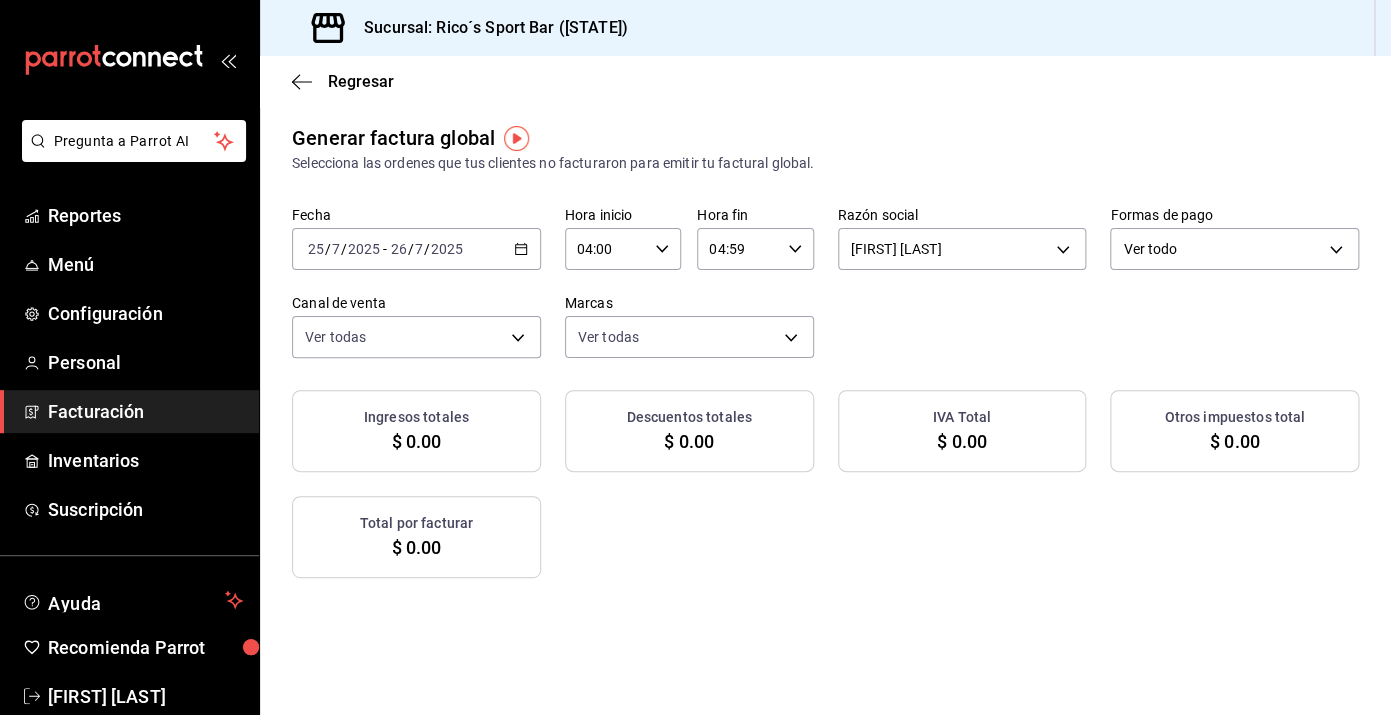 click 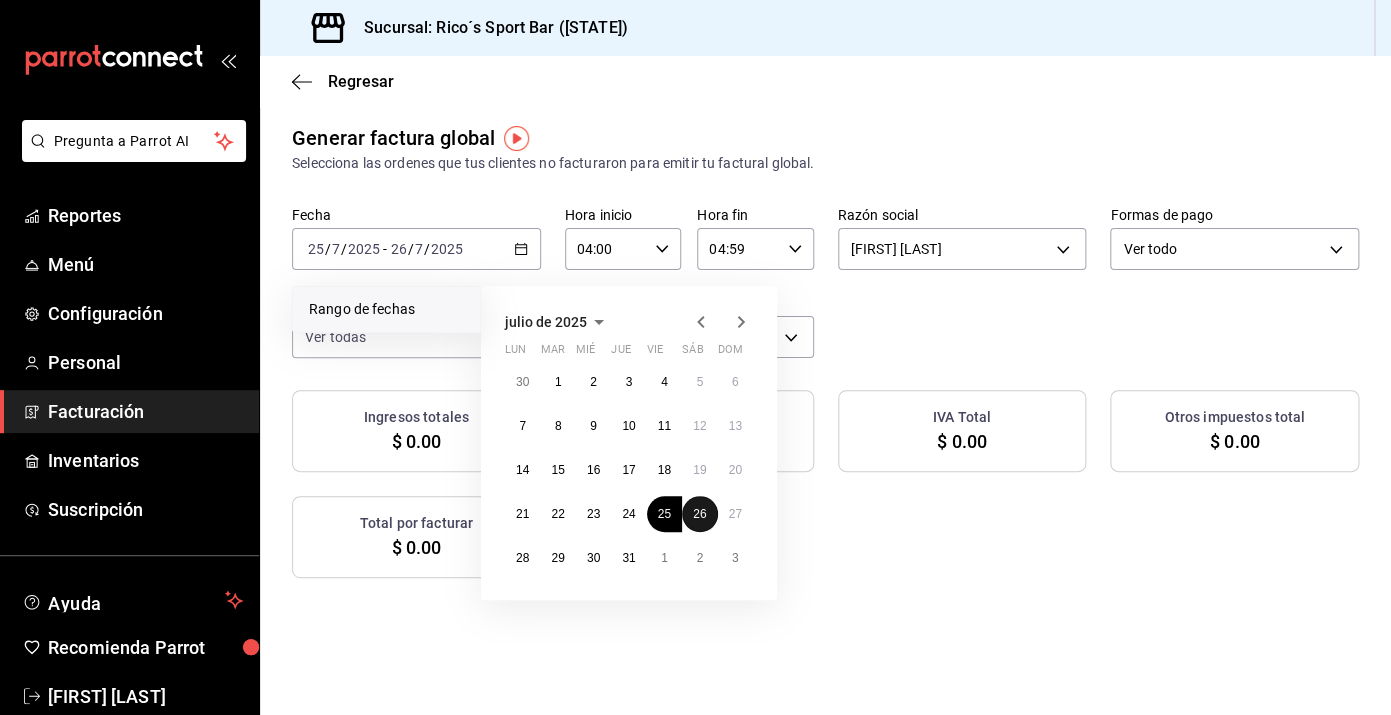 click on "26" at bounding box center (699, 514) 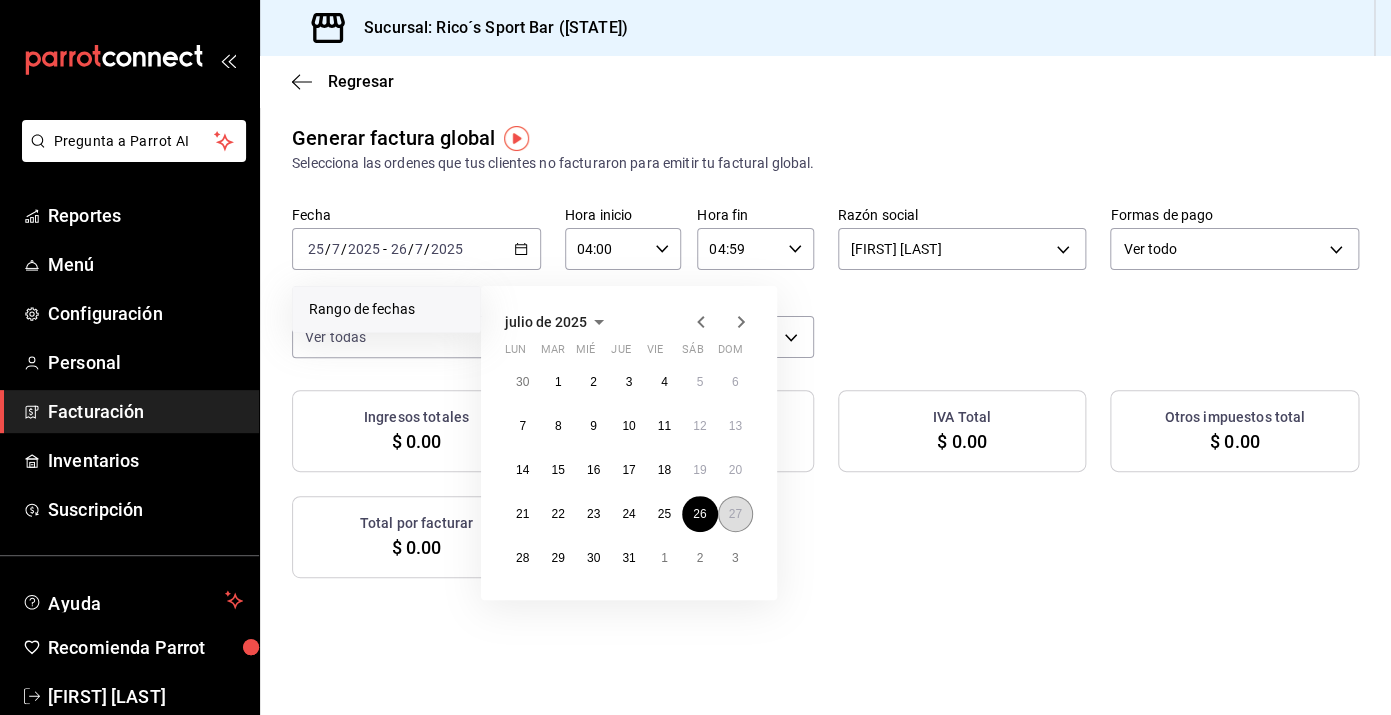 click on "27" at bounding box center (735, 514) 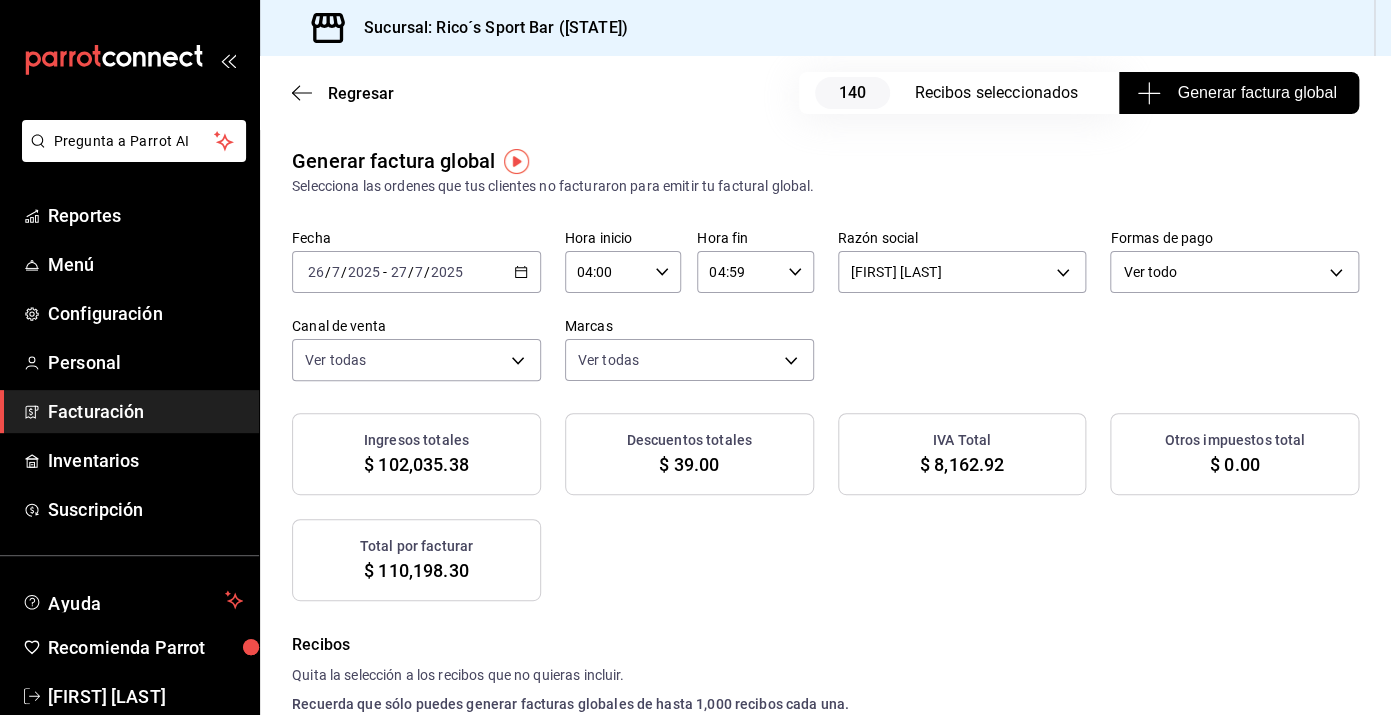 click on "Generar factura global" at bounding box center (1238, 93) 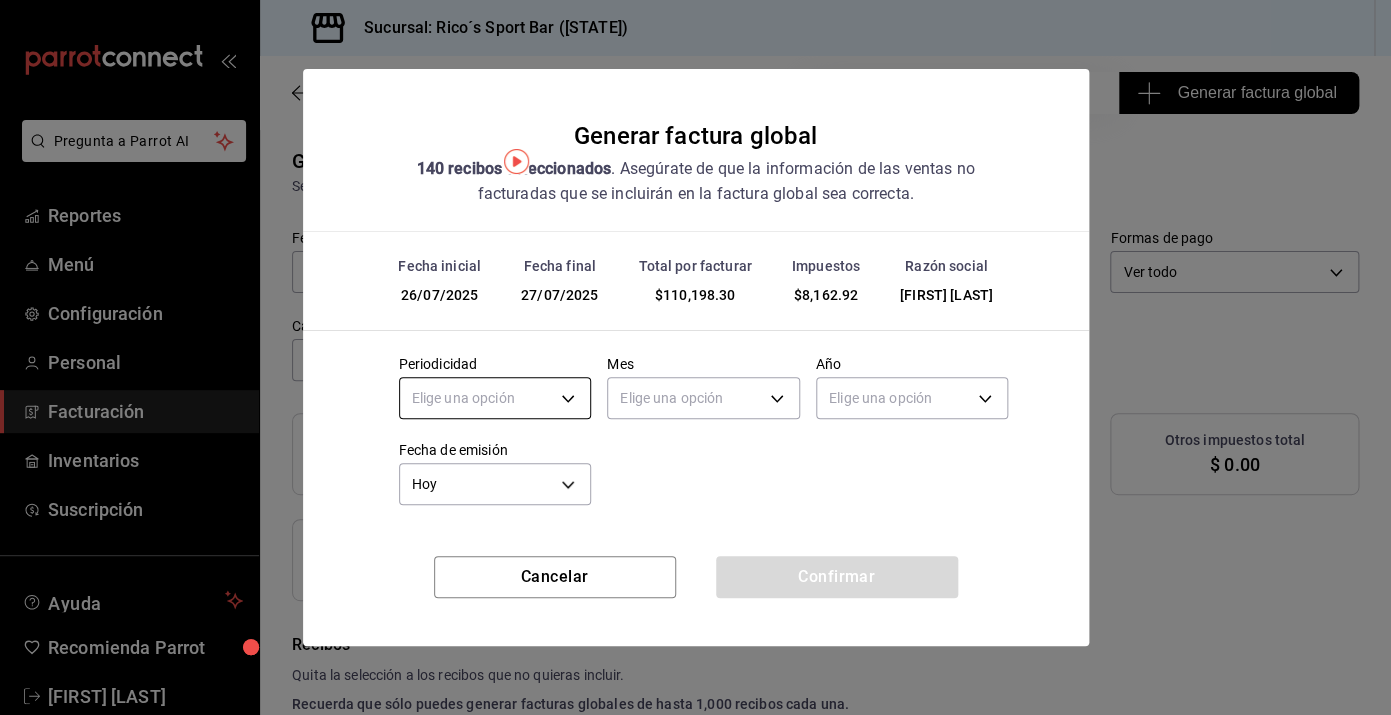 click on "Pregunta a Parrot AI Reportes   Menú   Configuración   Personal   Facturación   Inventarios   Suscripción   Ayuda Recomienda Parrot   [FIRST] [LAST]   Sugerir nueva función   Sucursal: Rico´s Sport Bar (TAMAULIPAS) Regresar 140 Recibos seleccionados Generar factura global Generar factura global Selecciona las ordenes que tus clientes no facturaron para emitir tu factural global. Fecha 2025-07-26 26 / 7 / 2025 - 2025-07-27 27 / 7 / 2025 Hora inicio 04:00 Hora inicio Hora fin 04:59 Hora fin Razón social [FIRST] [LAST] d3ea127f-2c6f-4227-8389-d2eff539017e Formas de pago Ver todo ALL Canal de venta Ver todas PARROT,UBER_EATS,RAPPI,DIDI_FOOD,ONLINE Marcas Ver todas d59757a6-6c4d-4808-9b22-f27a760eaad7 Ingresos totales $ 102,035.38 Descuentos totales $ 39.00 IVA Total $ 8,162.92 Otros impuestos total $ 0.00 Total por facturar $ 110,198.30 Recibos Quita la selección a los recibos que no quieras incluir. Recuerda que sólo puedes generar facturas globales de hasta 1,000 recibos cada una. Fecha Subtotal" at bounding box center (695, 357) 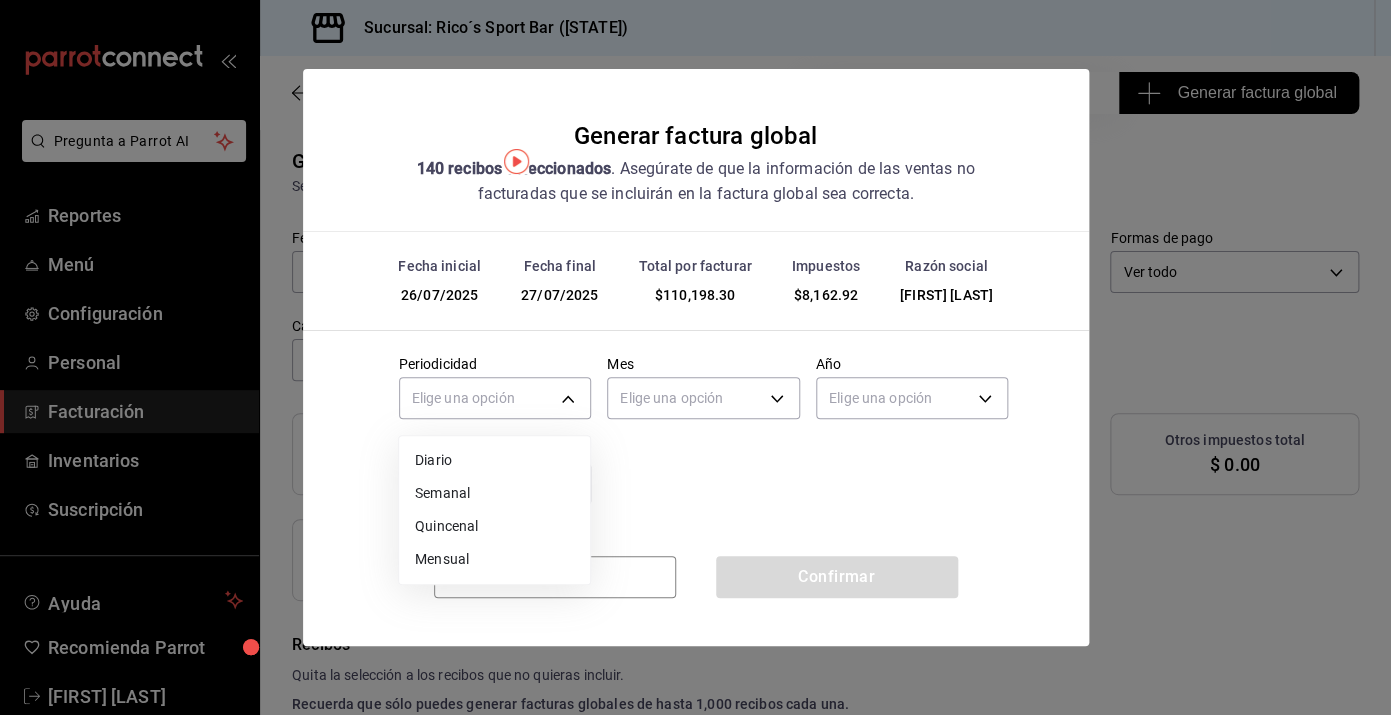 click on "Diario" at bounding box center [494, 460] 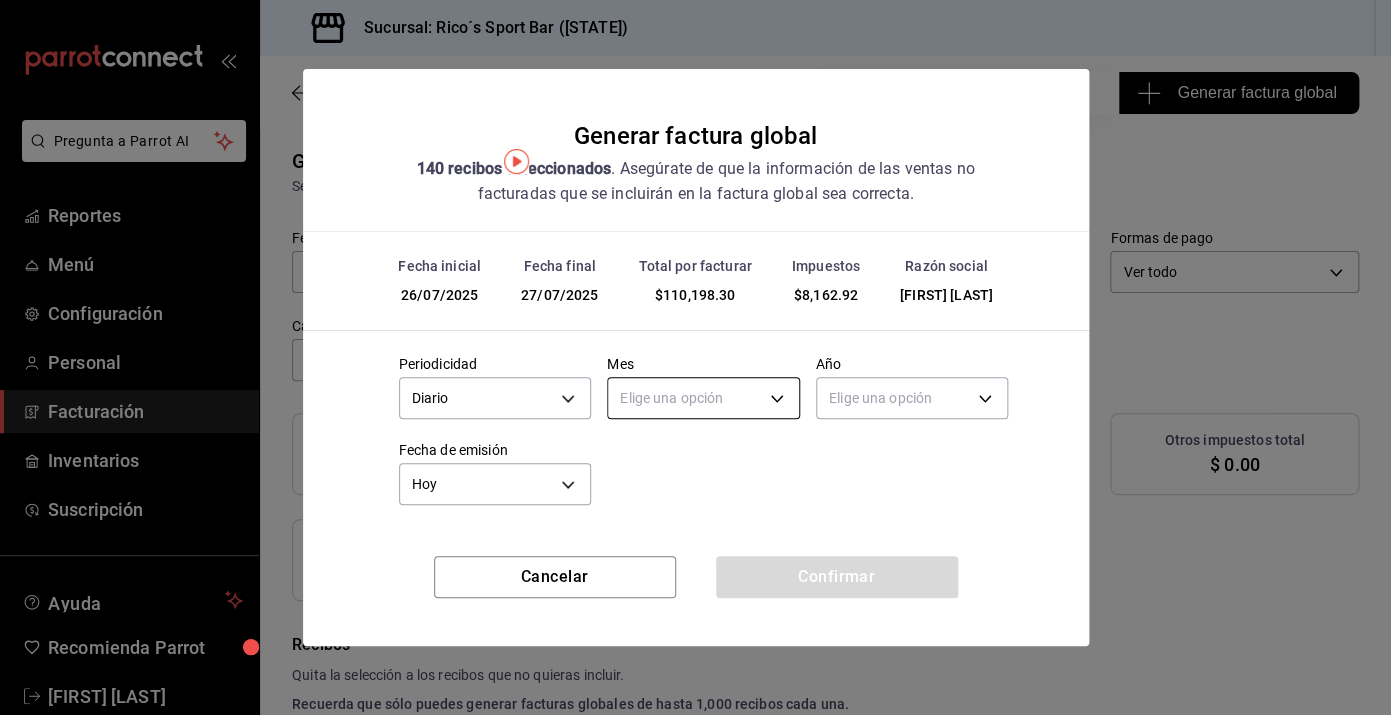 click on "Pregunta a Parrot AI Reportes   Menú   Configuración   Personal   Facturación   Inventarios   Suscripción   Ayuda Recomienda Parrot   [FIRST] [LAST]   Sugerir nueva función   Sucursal: Rico´s Sport Bar (TAMAULIPAS) Regresar 140 Recibos seleccionados Generar factura global Generar factura global Selecciona las ordenes que tus clientes no facturaron para emitir tu factural global. Fecha 2025-07-26 26 / 7 / 2025 - 2025-07-27 27 / 7 / 2025 Hora inicio 04:00 Hora inicio Hora fin 04:59 Hora fin Razón social [FIRST] [LAST] d3ea127f-2c6f-4227-8389-d2eff539017e Formas de pago Ver todo ALL Canal de venta Ver todas PARROT,UBER_EATS,RAPPI,DIDI_FOOD,ONLINE Marcas Ver todas d59757a6-6c4d-4808-9b22-f27a760eaad7 Ingresos totales $ 102,035.38 Descuentos totales $ 39.00 IVA Total $ 8,162.92 Otros impuestos total $ 0.00 Total por facturar $ 110,198.30 Recibos Quita la selección a los recibos que no quieras incluir. Recuerda que sólo puedes generar facturas globales de hasta 1,000 recibos cada una. Fecha Subtotal" at bounding box center [695, 357] 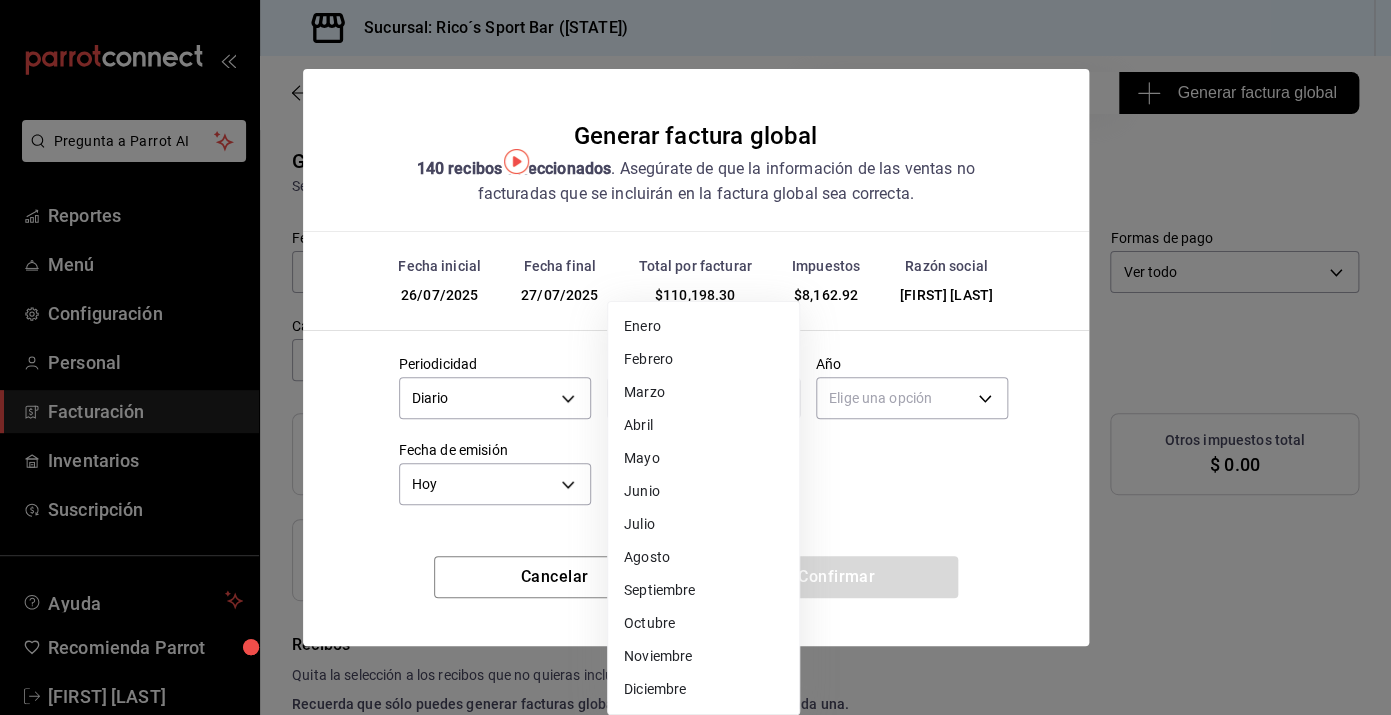 click on "Julio" at bounding box center [703, 524] 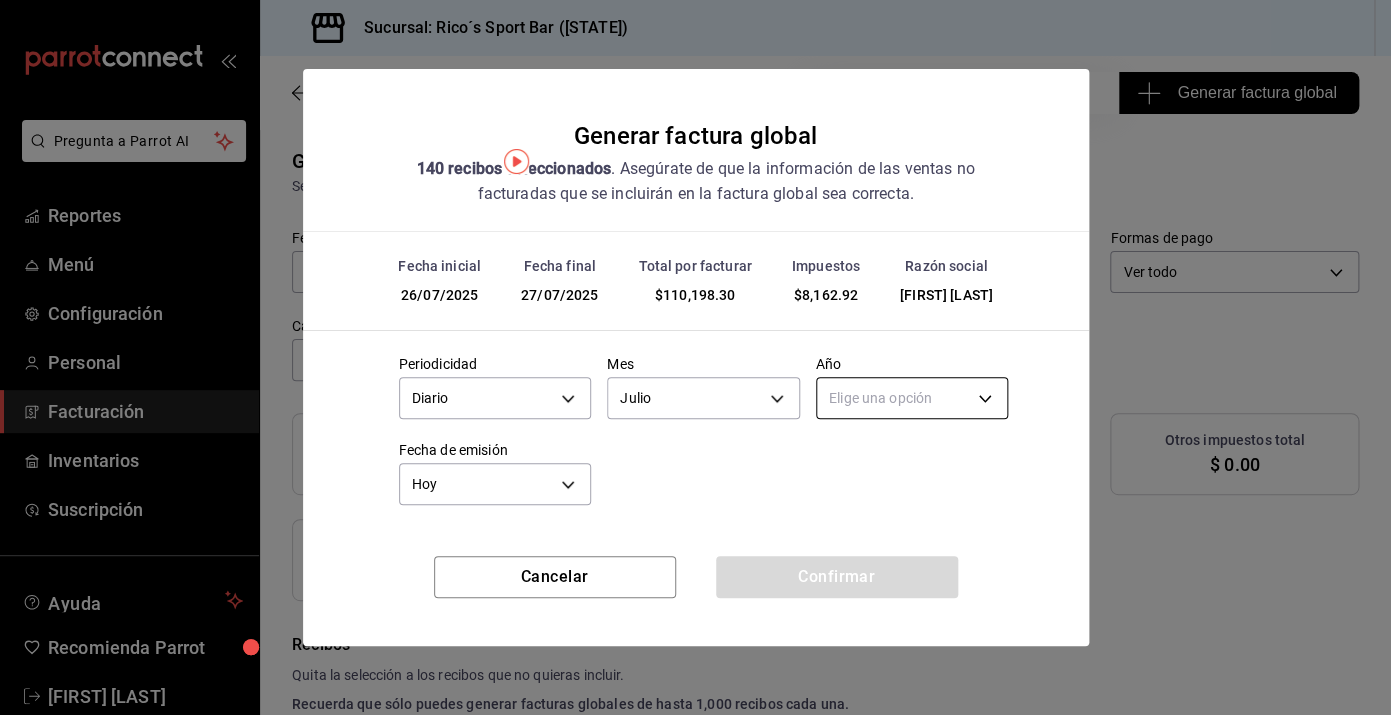 click on "Pregunta a Parrot AI Reportes   Menú   Configuración   Personal   Facturación   Inventarios   Suscripción   Ayuda Recomienda Parrot   [FIRST] [LAST]   Sugerir nueva función   Sucursal: Rico´s Sport Bar (TAMAULIPAS) Regresar 140 Recibos seleccionados Generar factura global Generar factura global Selecciona las ordenes que tus clientes no facturaron para emitir tu factural global. Fecha 2025-07-26 26 / 7 / 2025 - 2025-07-27 27 / 7 / 2025 Hora inicio 04:00 Hora inicio Hora fin 04:59 Hora fin Razón social [FIRST] [LAST] d3ea127f-2c6f-4227-8389-d2eff539017e Formas de pago Ver todo ALL Canal de venta Ver todas PARROT,UBER_EATS,RAPPI,DIDI_FOOD,ONLINE Marcas Ver todas d59757a6-6c4d-4808-9b22-f27a760eaad7 Ingresos totales $ 102,035.38 Descuentos totales $ 39.00 IVA Total $ 8,162.92 Otros impuestos total $ 0.00 Total por facturar $ 110,198.30 Recibos Quita la selección a los recibos que no quieras incluir. Recuerda que sólo puedes generar facturas globales de hasta 1,000 recibos cada una. Fecha Subtotal" at bounding box center [695, 357] 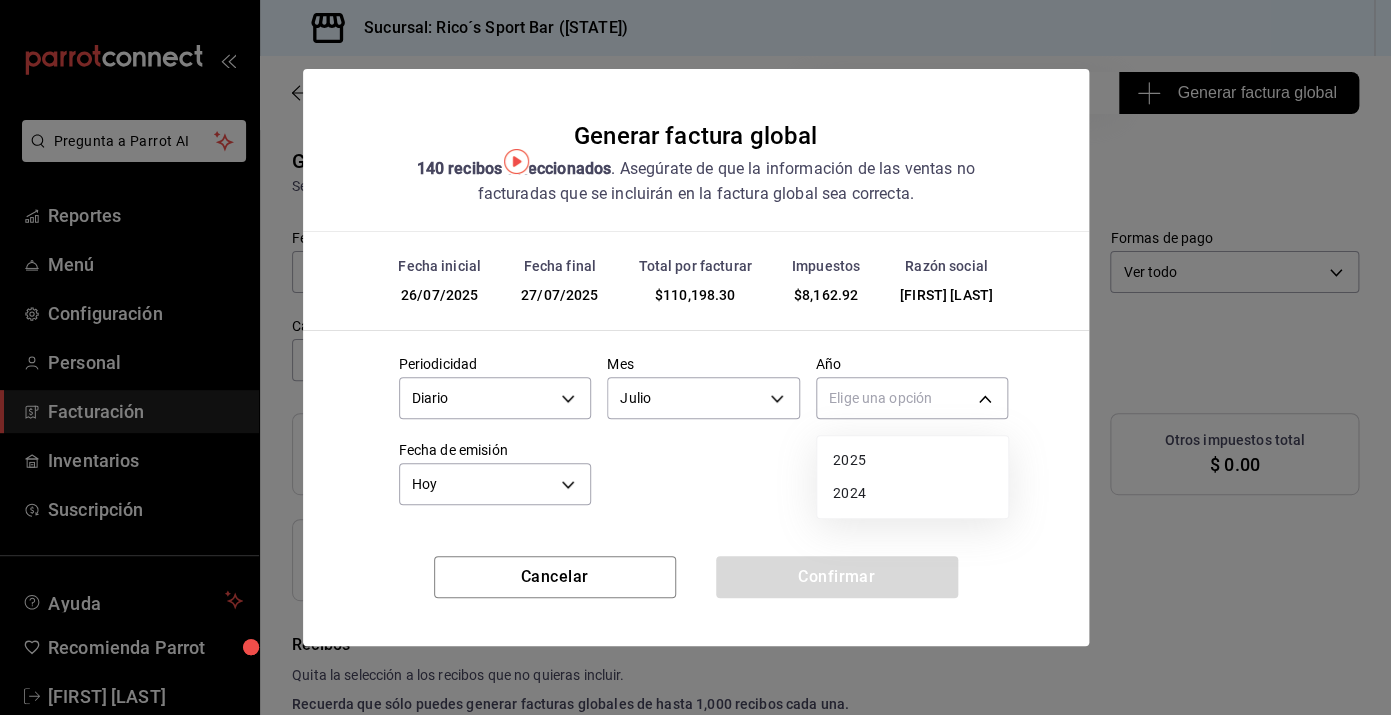 click on "2025" at bounding box center (912, 460) 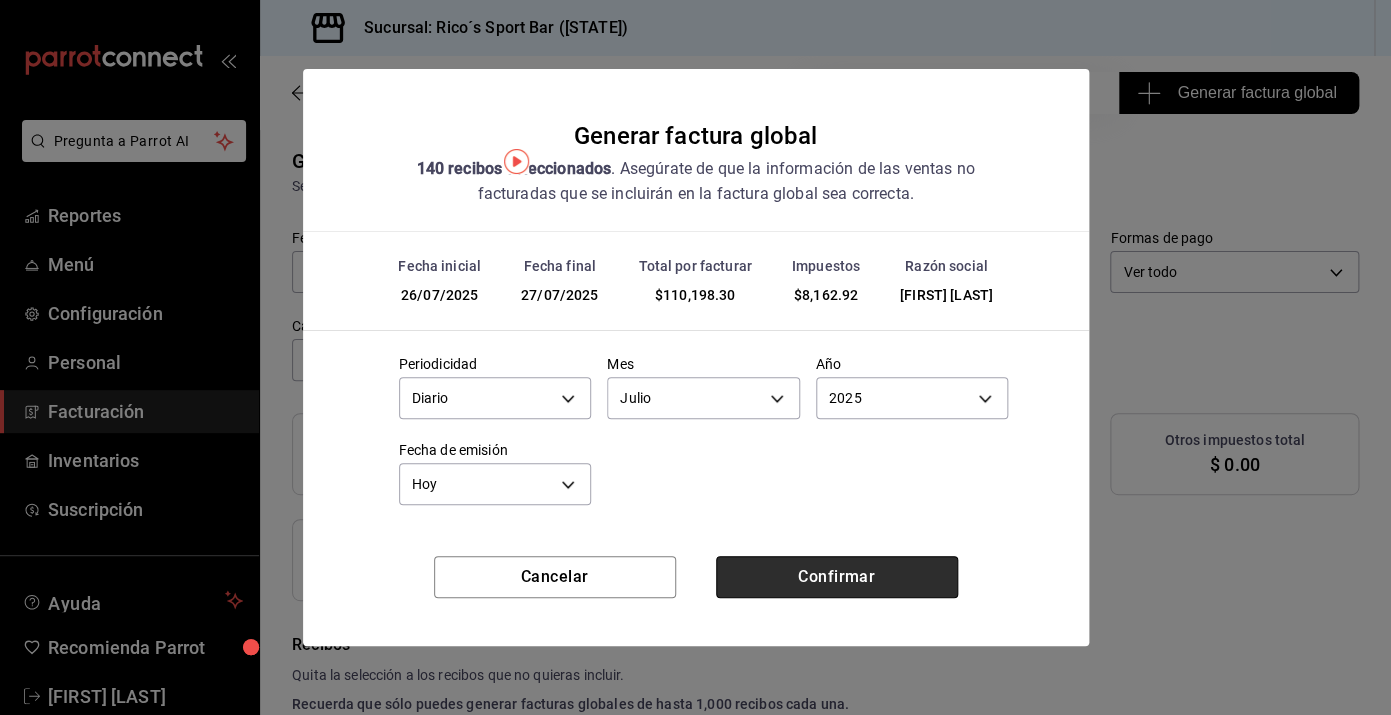 click on "Confirmar" at bounding box center [837, 577] 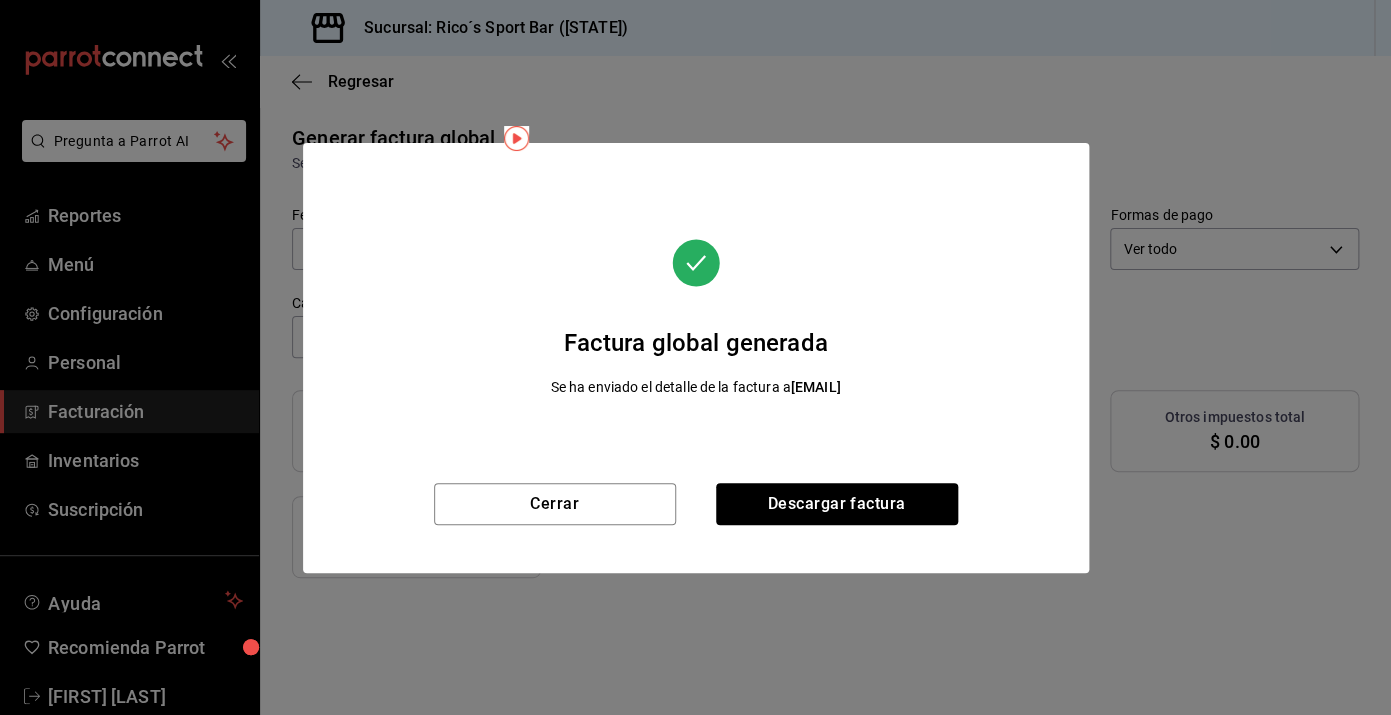 click on "Cerrar Descargar factura" at bounding box center [696, 528] 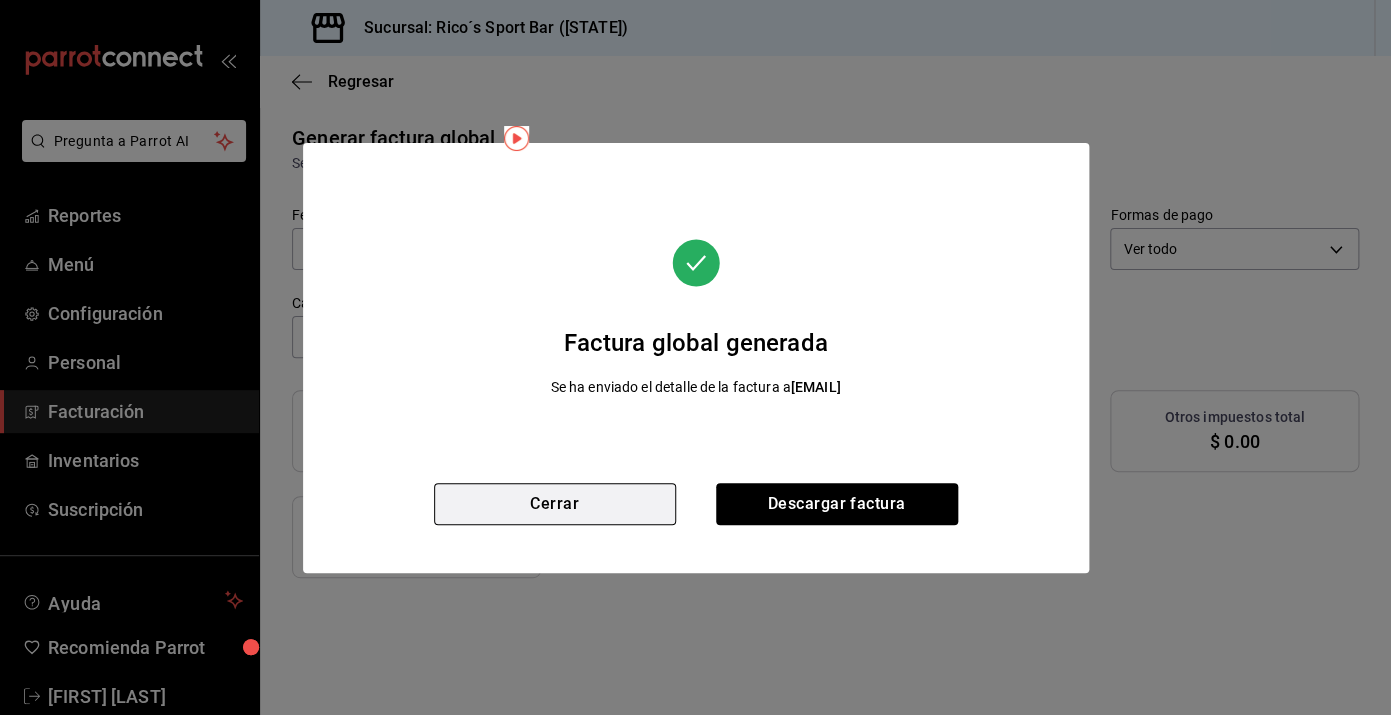 click on "Cerrar" at bounding box center [555, 504] 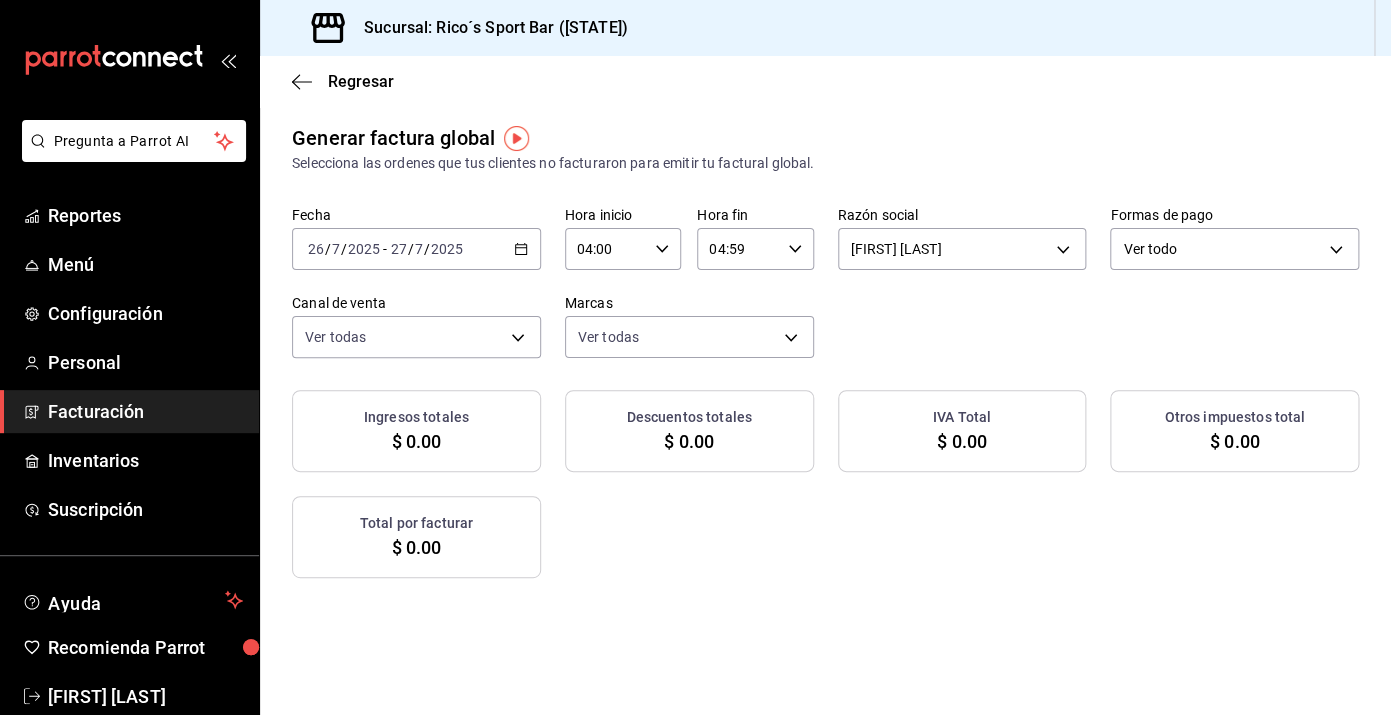 click on "2025-07-26 26 / 7 / 2025 - 2025-07-27 27 / 7 / 2025" at bounding box center [416, 249] 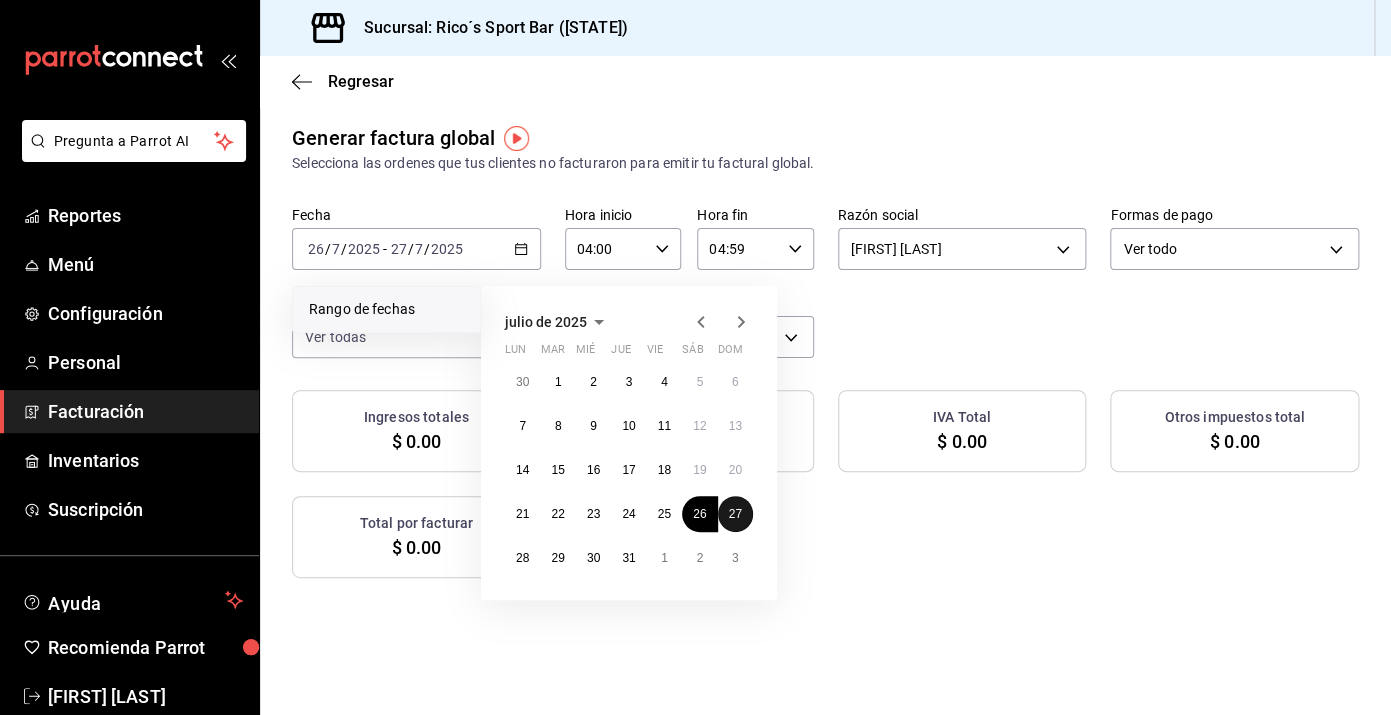 click on "27" at bounding box center [735, 514] 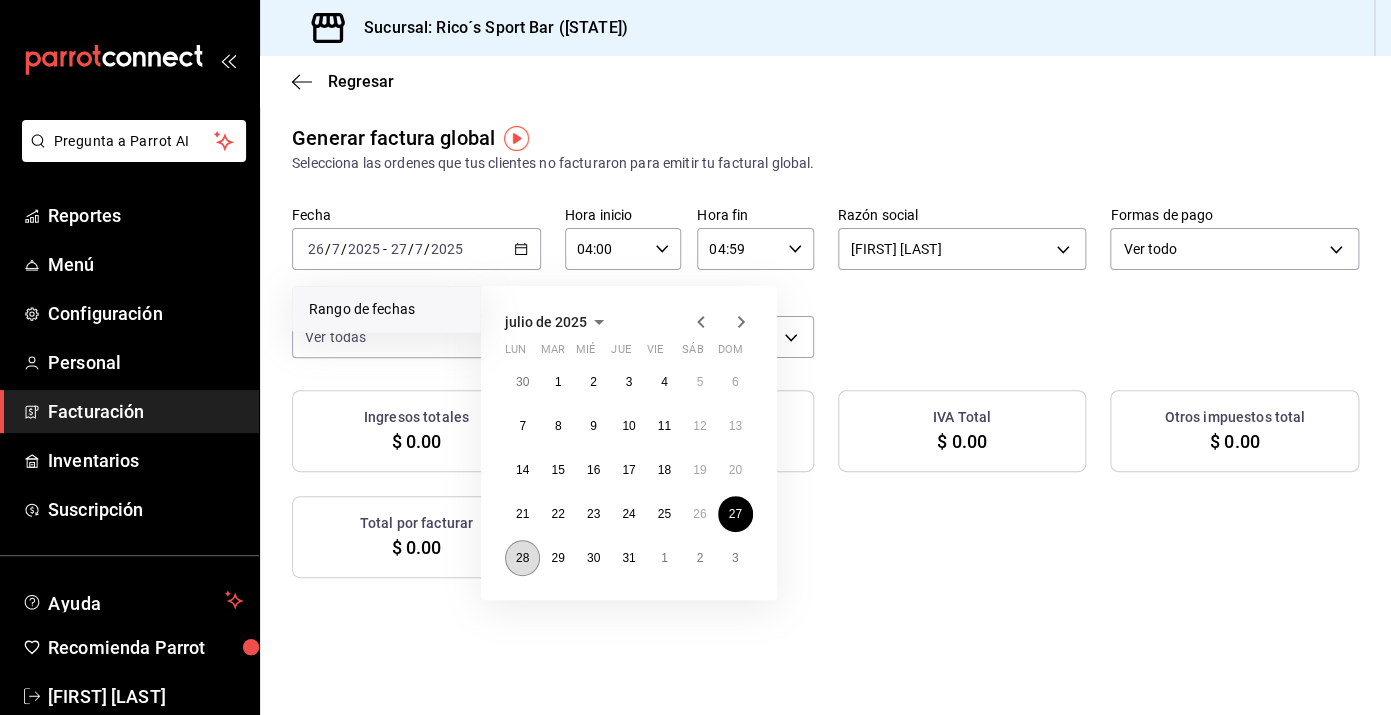 click on "28" at bounding box center (522, 558) 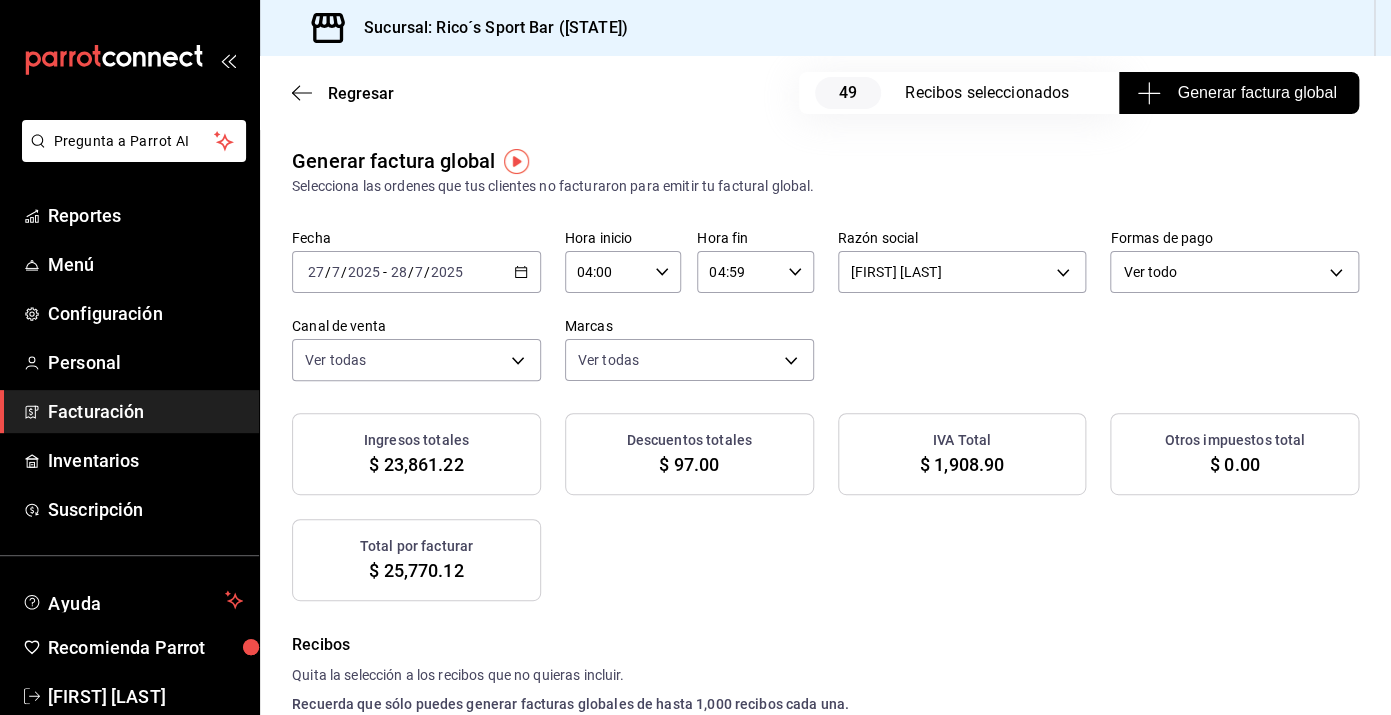 click on "Generar factura global" at bounding box center (1238, 93) 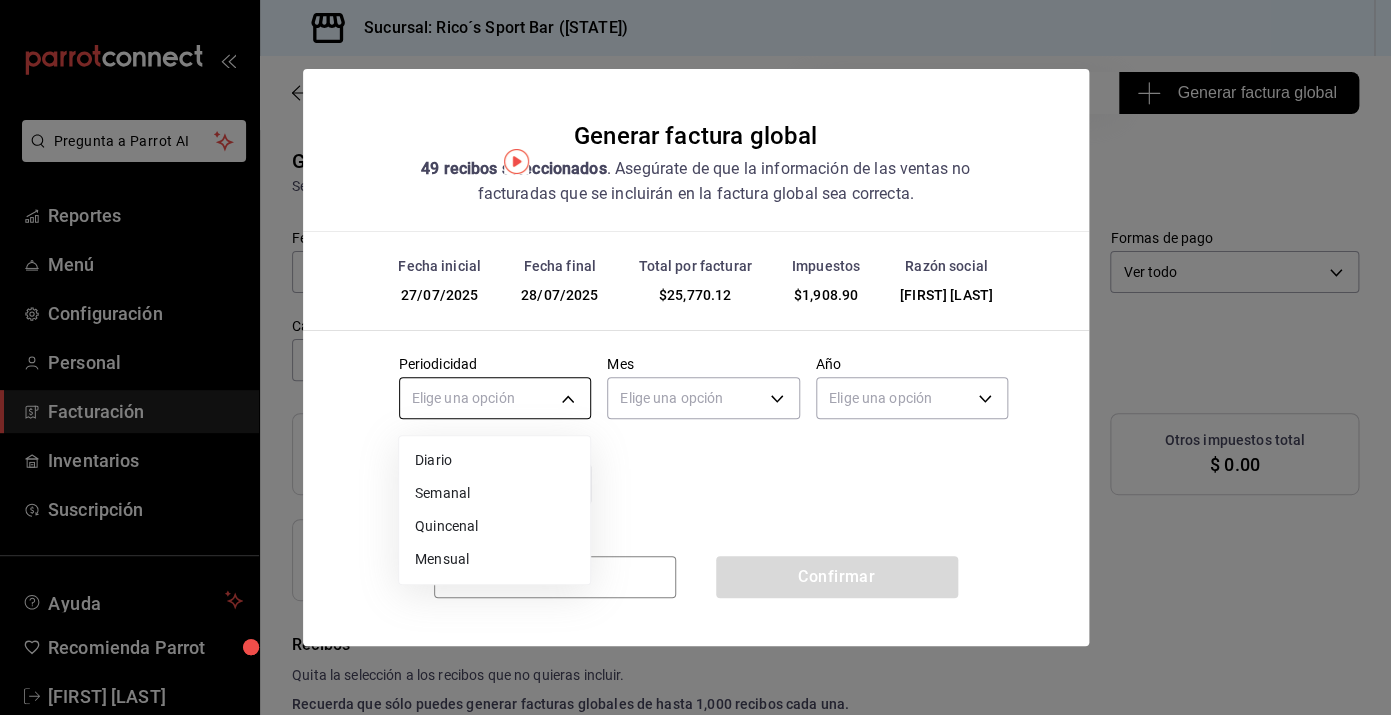 click on "Pregunta a Parrot AI Reportes   Menú   Configuración   Personal   Facturación   Inventarios   Suscripción   Ayuda Recomienda Parrot   [FIRST] [LAST]   Sugerir nueva función   Sucursal: Rico´s Sport Bar ([STATE]) Regresar 49 Recibos seleccionados Generar factura global Generar factura global Selecciona las ordenes que tus clientes no facturaron para emitir tu factural global. Fecha 2025-07-27 27 / 7 / 2025 - 2025-07-28 28 / 7 / 2025 Hora inicio 04:00 Hora inicio Hora fin 04:59 Hora fin Razón social [FIRST] [LAST] [UUID] Formas de pago Ver todo ALL Canal de venta Ver todas PARROT,UBER_EATS,RAPPI,DIDI_FOOD,ONLINE Marcas Ver todas [UUID] Ingresos totales $ 23,861.22 Descuentos totales $ 97.00 IVA Total $ 1,908.90 Otros impuestos total $ 0.00 Total por facturar $ 25,770.12 Recibos Quita la selección a los recibos que no quieras incluir. Recuerda que sólo puedes generar facturas globales de hasta 1,000 recibos cada una. Fecha # de recibo" at bounding box center [695, 357] 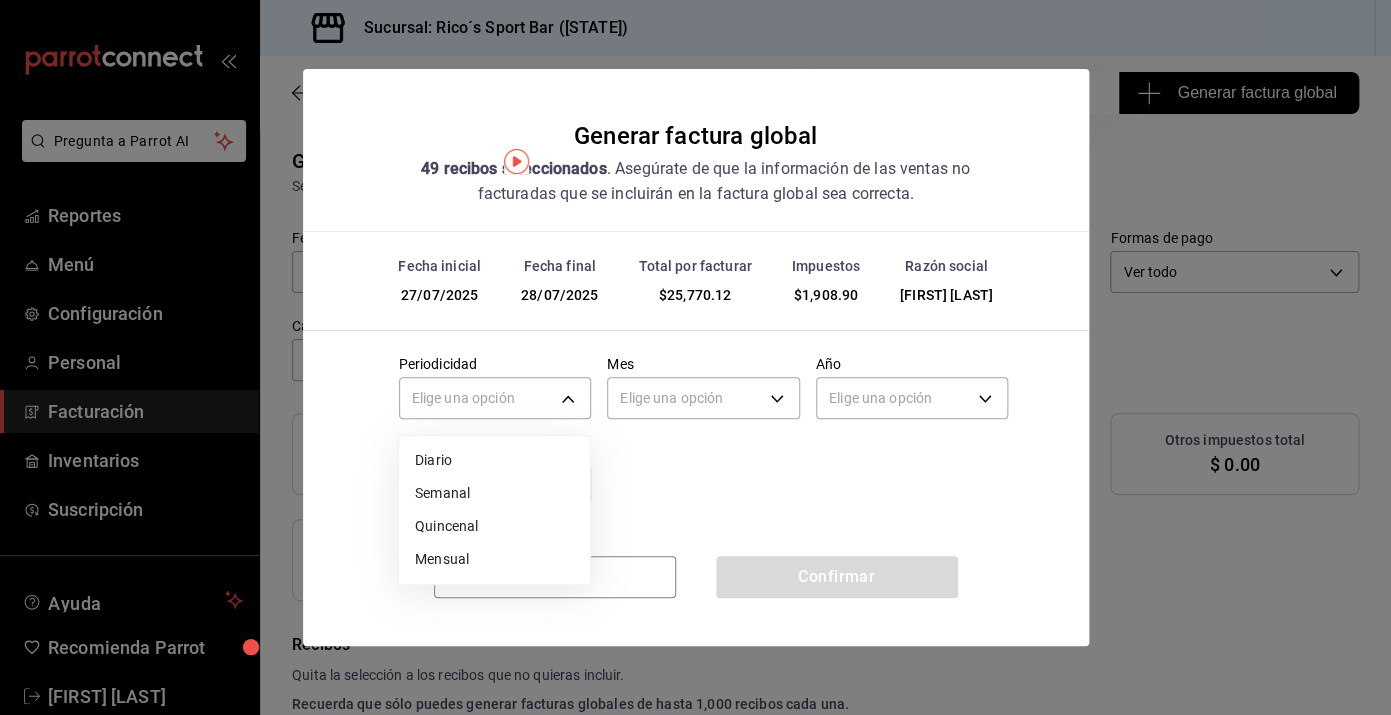click on "Diario" at bounding box center (494, 460) 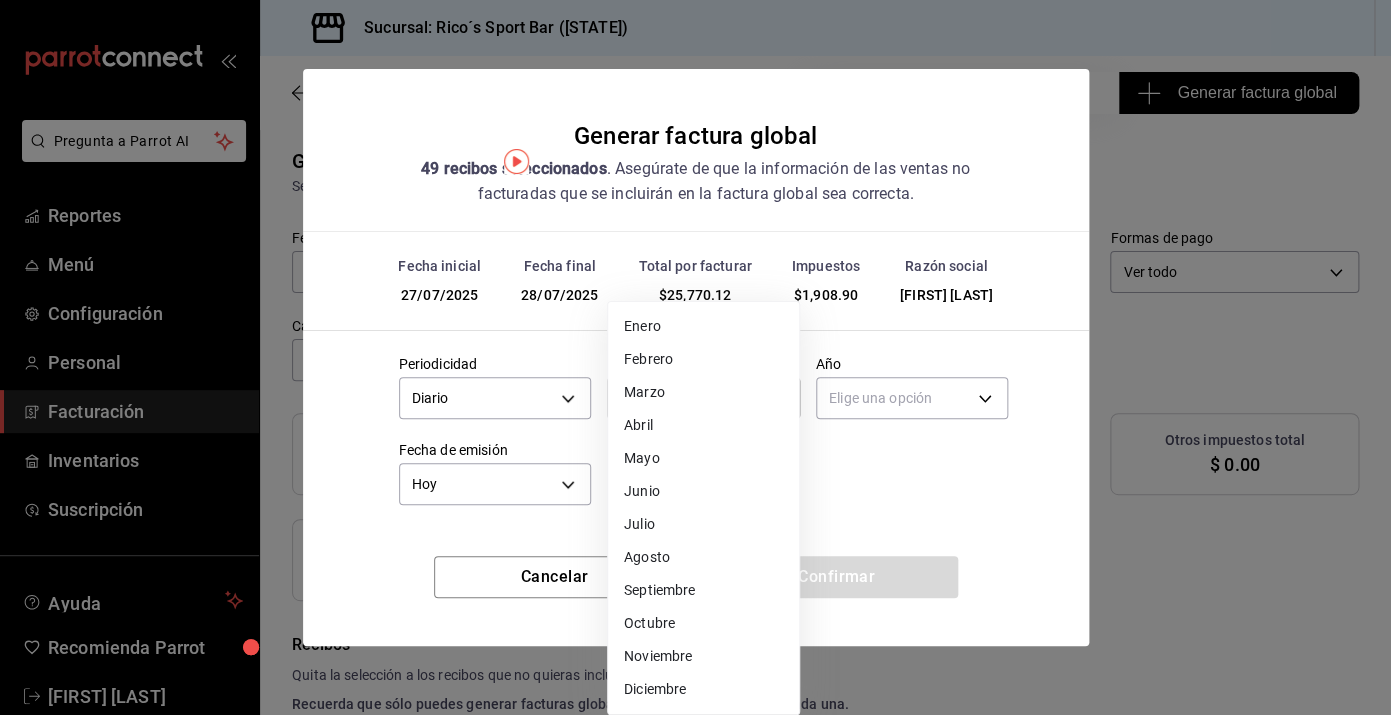 click on "Pregunta a Parrot AI Reportes   Menú   Configuración   Personal   Facturación   Inventarios   Suscripción   Ayuda Recomienda Parrot   [FIRST] [LAST]   Sugerir nueva función   Sucursal: Rico´s Sport Bar ([STATE]) Regresar 49 Recibos seleccionados Generar factura global Generar factura global Selecciona las ordenes que tus clientes no facturaron para emitir tu factural global. Fecha 2025-07-27 27 / 7 / 2025 - 2025-07-28 28 / 7 / 2025 Hora inicio 04:00 Hora inicio Hora fin 04:59 Hora fin Razón social [FIRST] [LAST] [UUID] Formas de pago Ver todo ALL Canal de venta Ver todas PARROT,UBER_EATS,RAPPI,DIDI_FOOD,ONLINE Marcas Ver todas [UUID] Ingresos totales $ 23,861.22 Descuentos totales $ 97.00 IVA Total $ 1,908.90 Otros impuestos total $ 0.00 Total por facturar $ 25,770.12 Recibos Quita la selección a los recibos que no quieras incluir. Recuerda que sólo puedes generar facturas globales de hasta 1,000 recibos cada una. Fecha # de recibo" at bounding box center [695, 357] 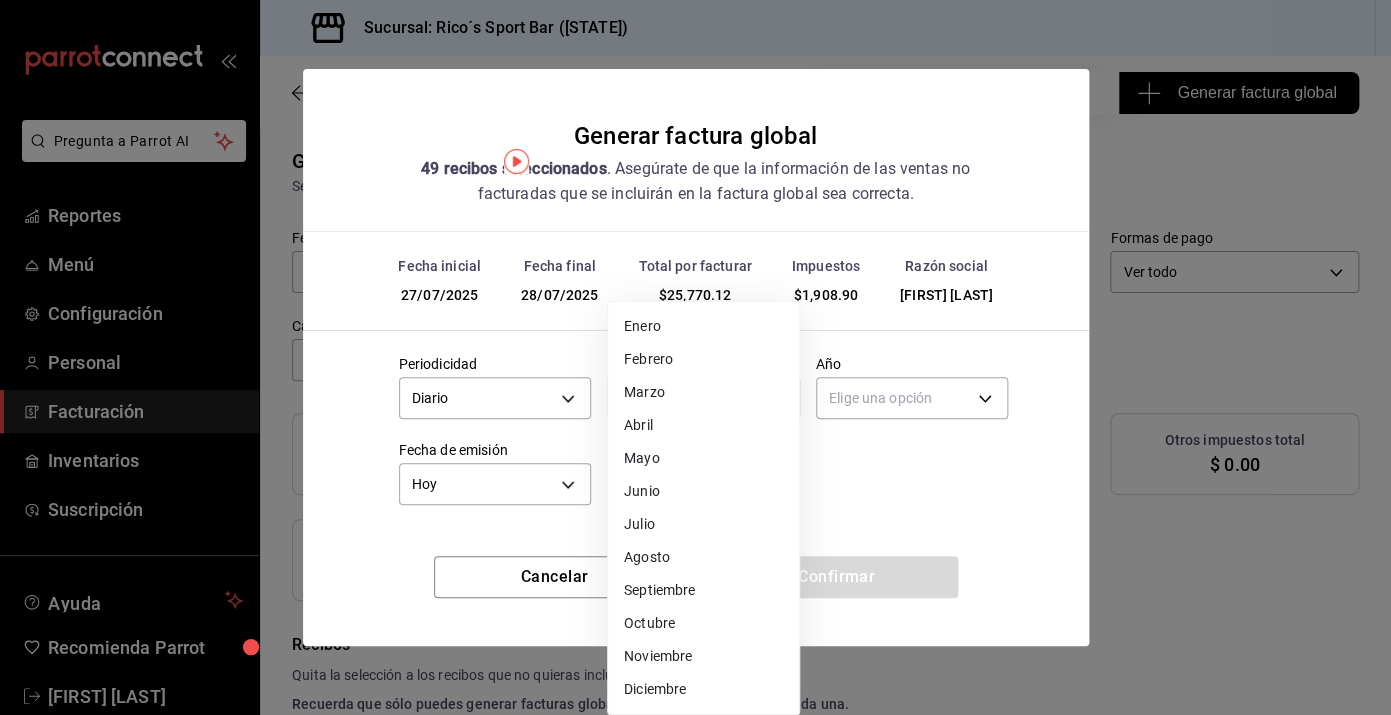 click on "Julio" at bounding box center [703, 524] 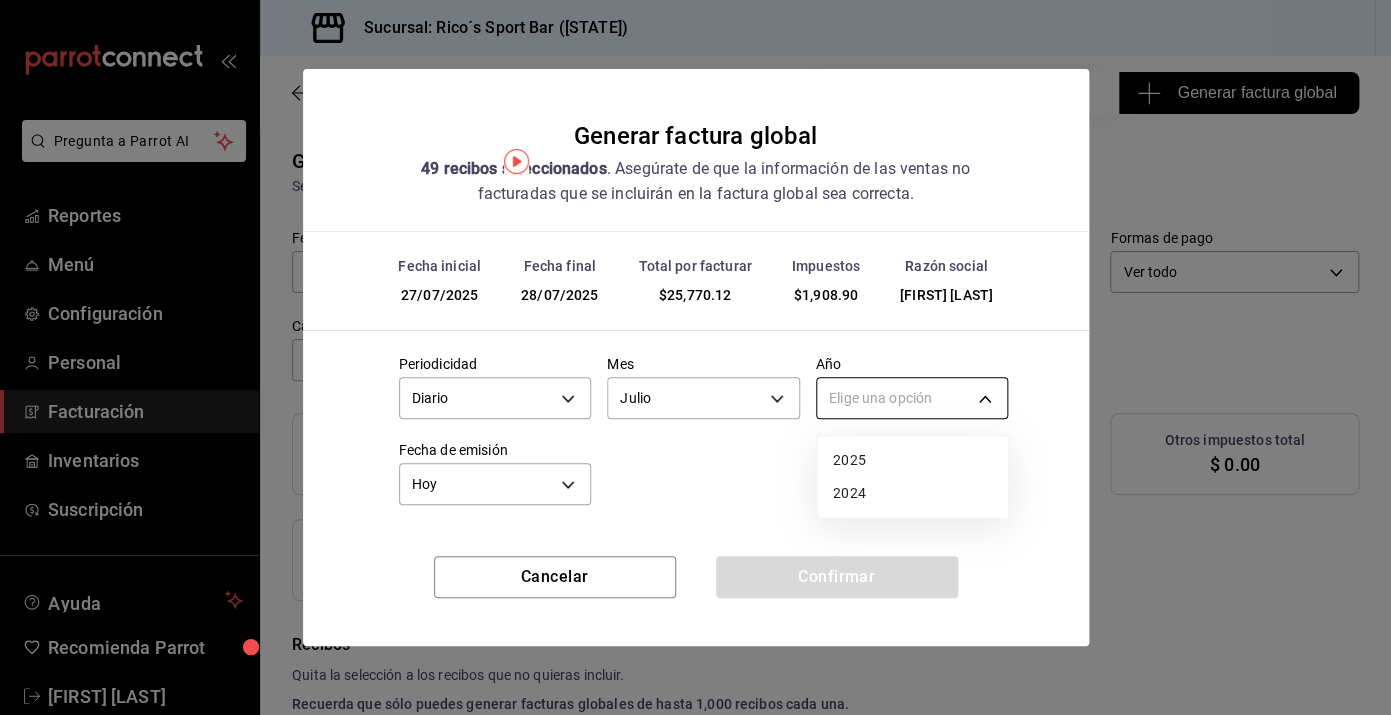 click on "Pregunta a Parrot AI Reportes   Menú   Configuración   Personal   Facturación   Inventarios   Suscripción   Ayuda Recomienda Parrot   [FIRST] [LAST]   Sugerir nueva función   Sucursal: Rico´s Sport Bar ([STATE]) Regresar 49 Recibos seleccionados Generar factura global Generar factura global Selecciona las ordenes que tus clientes no facturaron para emitir tu factural global. Fecha 2025-07-27 27 / 7 / 2025 - 2025-07-28 28 / 7 / 2025 Hora inicio 04:00 Hora inicio Hora fin 04:59 Hora fin Razón social [FIRST] [LAST] [UUID] Formas de pago Ver todo ALL Canal de venta Ver todas PARROT,UBER_EATS,RAPPI,DIDI_FOOD,ONLINE Marcas Ver todas [UUID] Ingresos totales $ 23,861.22 Descuentos totales $ 97.00 IVA Total $ 1,908.90 Otros impuestos total $ 0.00 Total por facturar $ 25,770.12 Recibos Quita la selección a los recibos que no quieras incluir. Recuerda que sólo puedes generar facturas globales de hasta 1,000 recibos cada una. Fecha # de recibo" at bounding box center (695, 357) 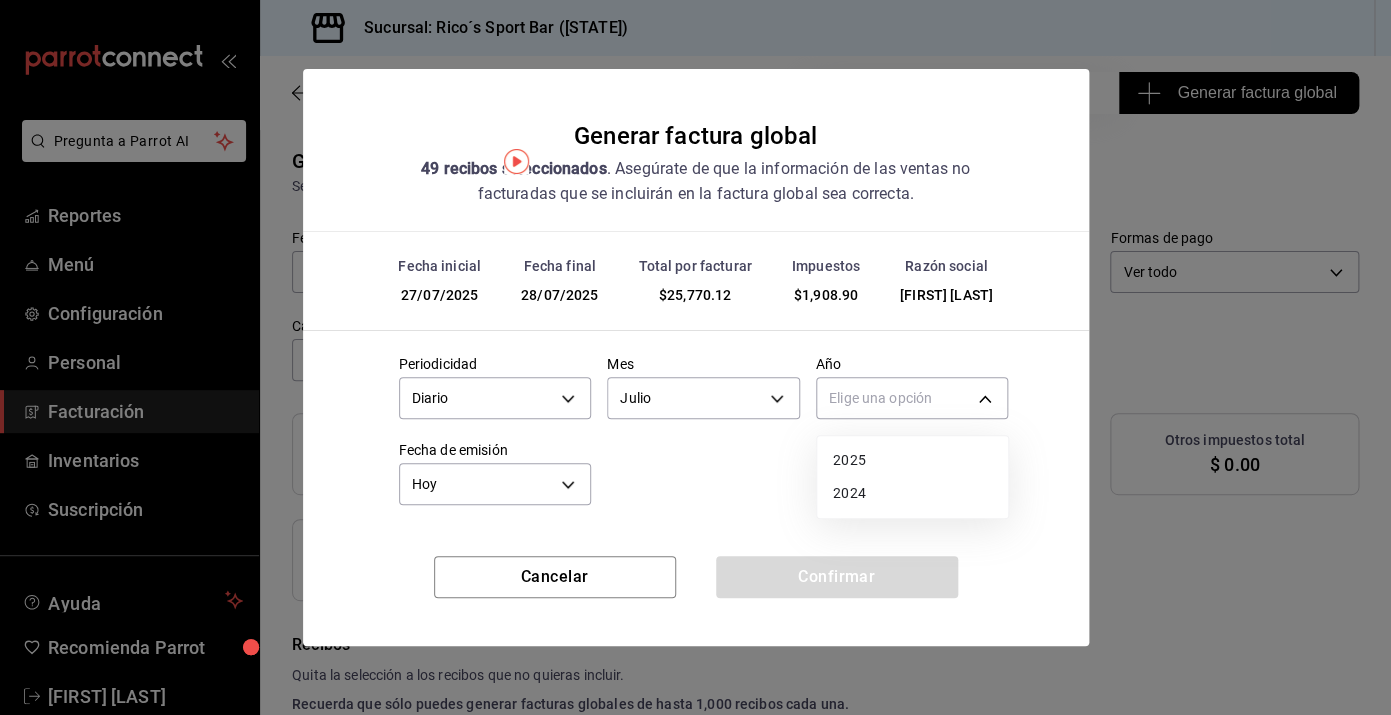 click on "2025" at bounding box center (912, 460) 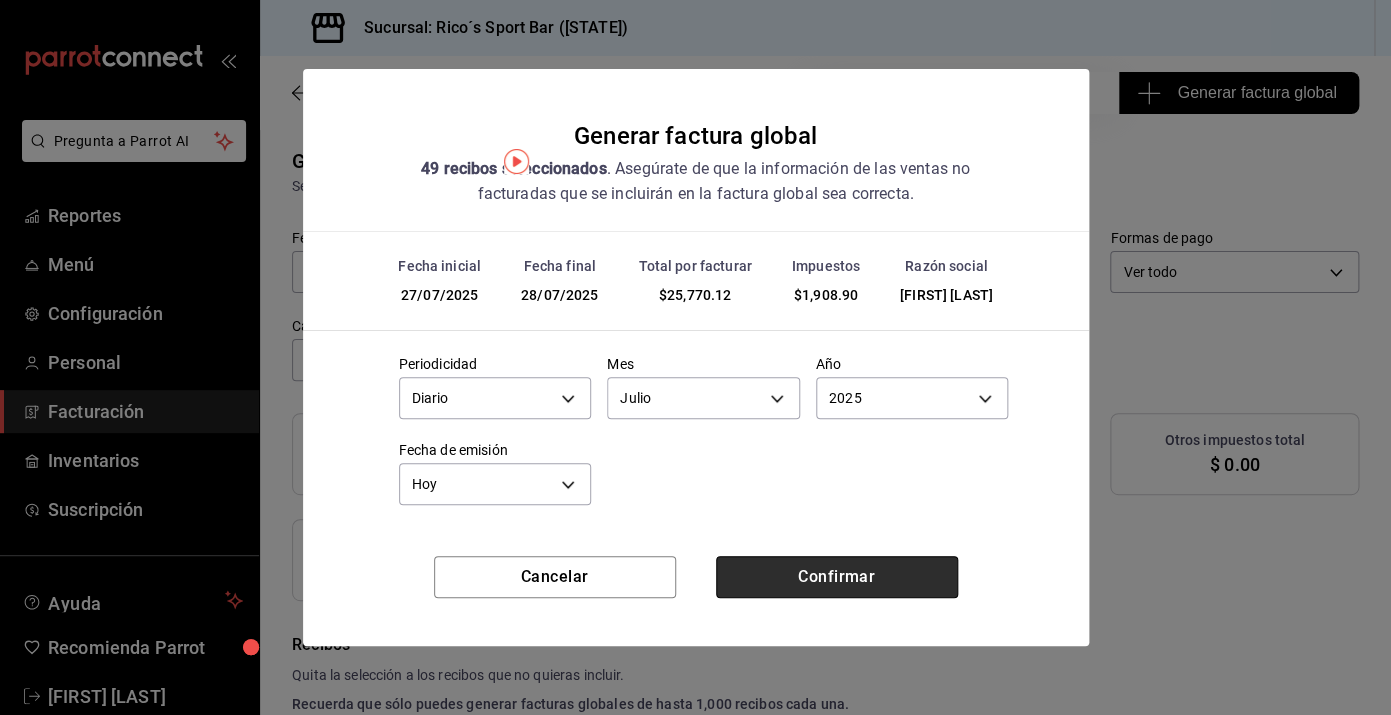 click on "Confirmar" at bounding box center [837, 577] 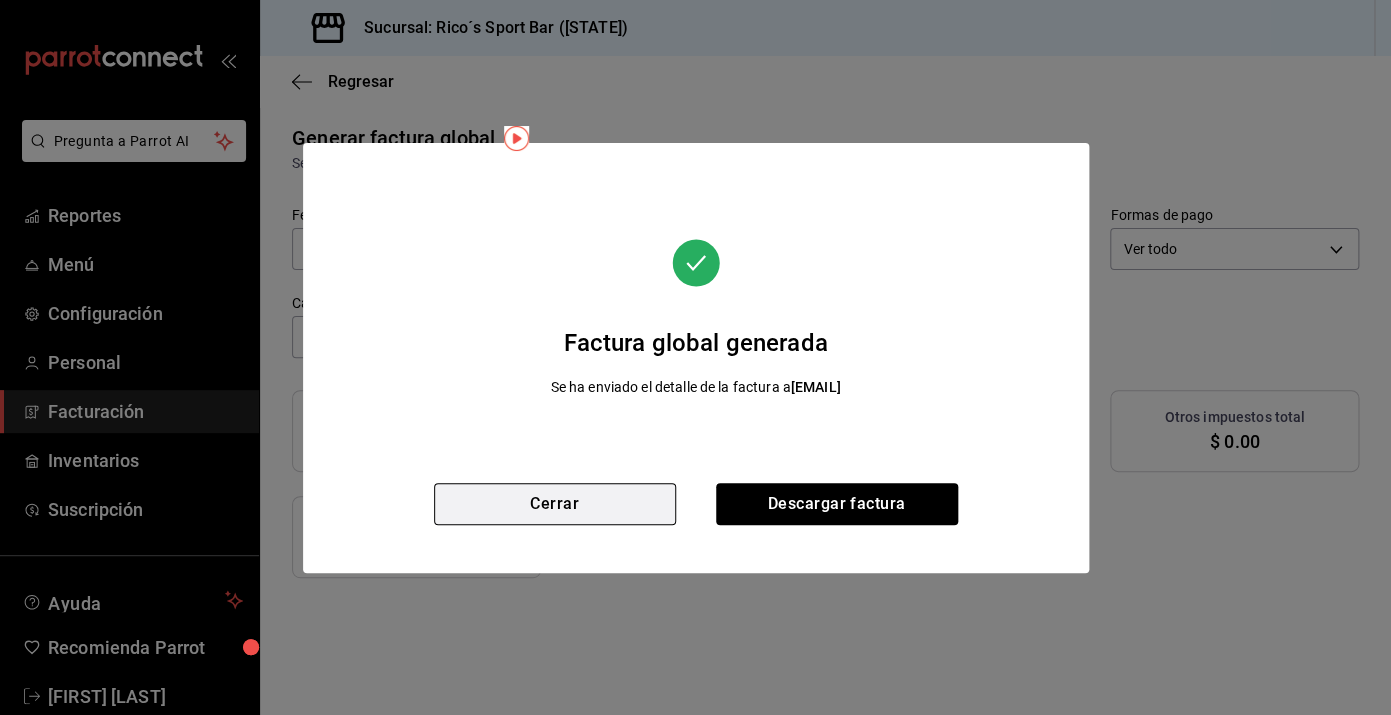 click on "Cerrar" at bounding box center (555, 504) 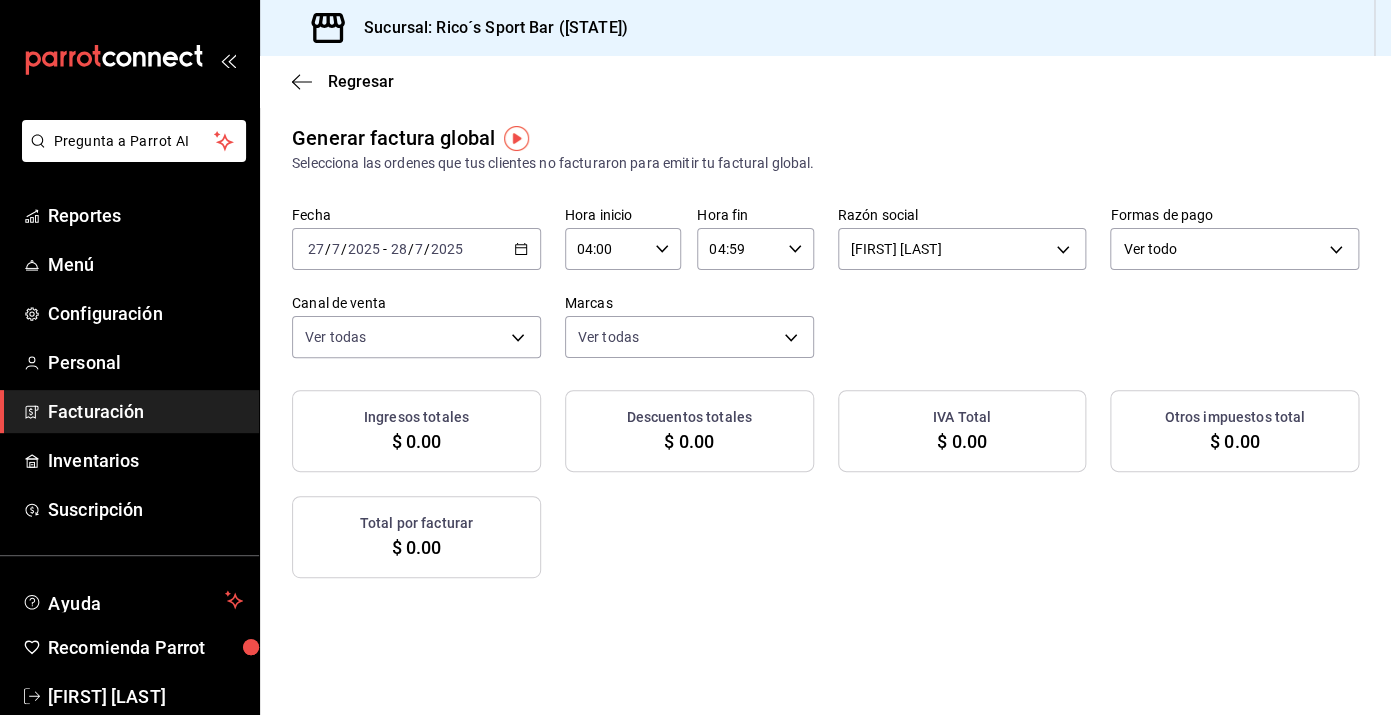 click 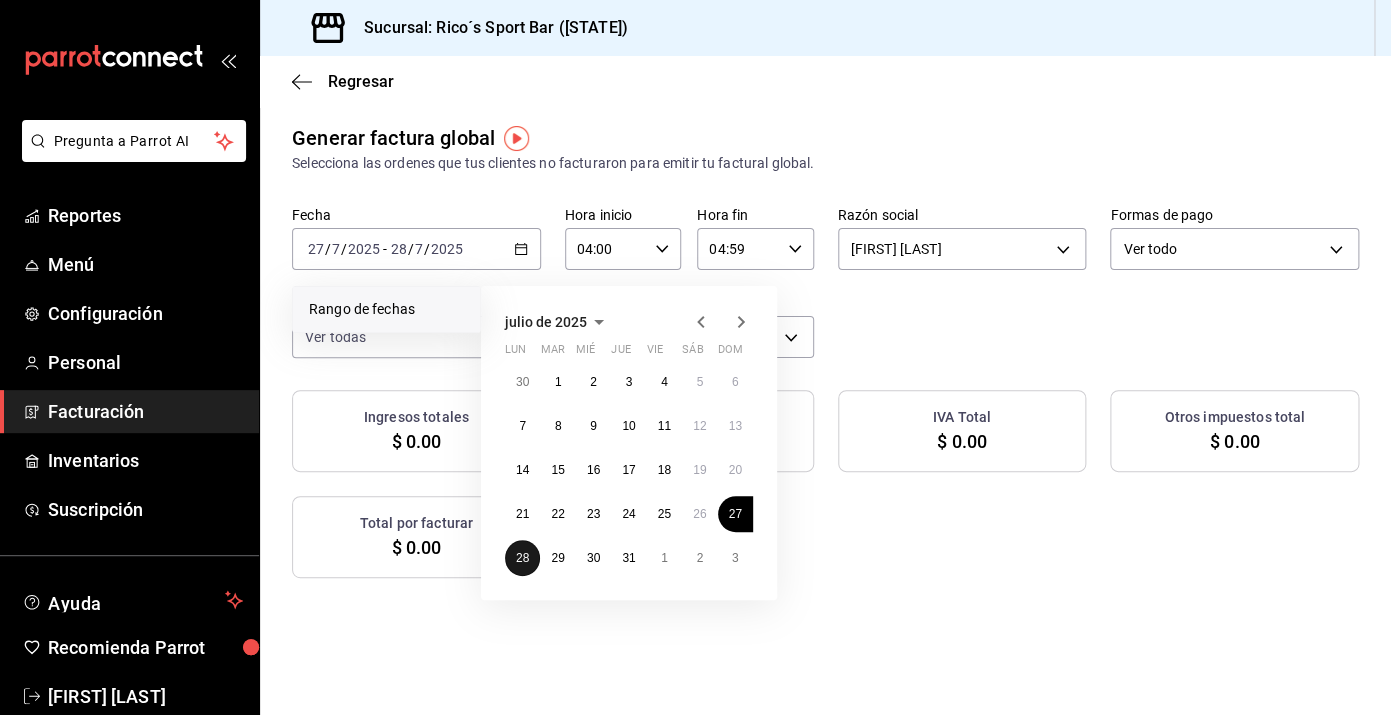 click on "28" at bounding box center (522, 558) 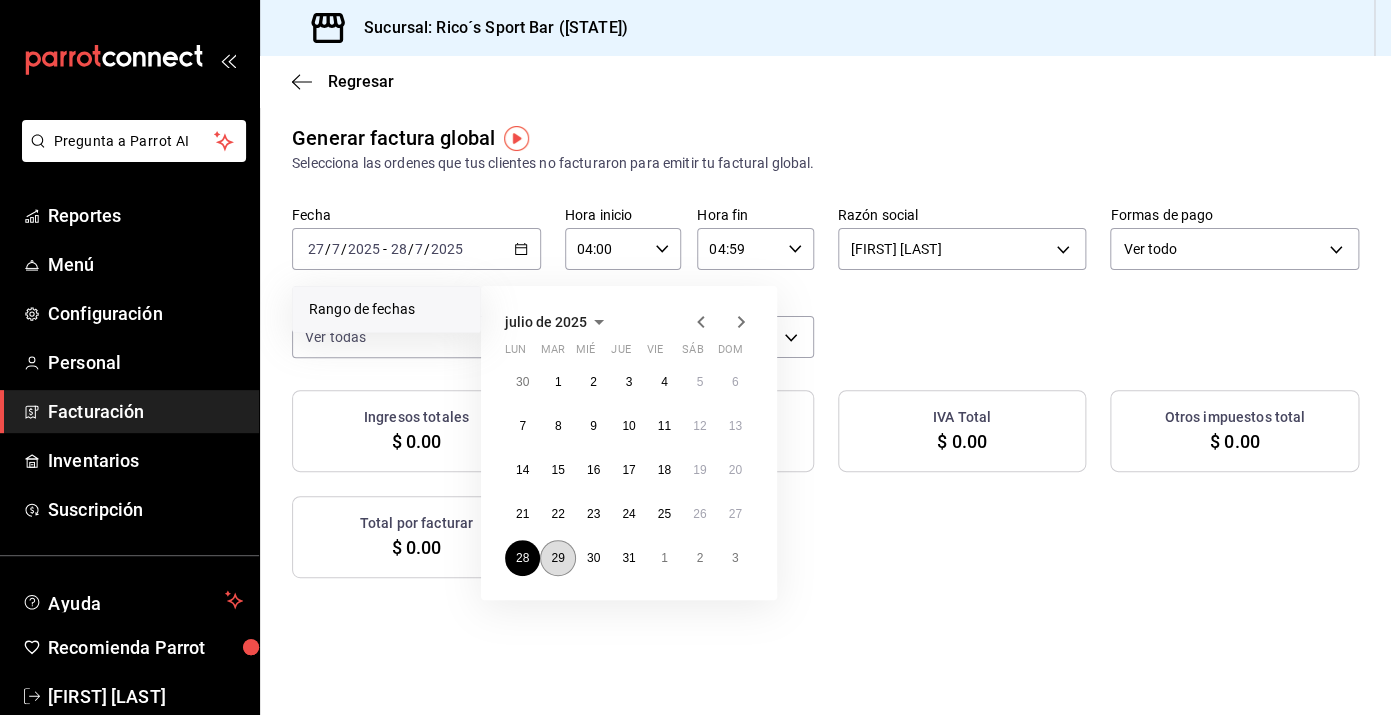 click on "29" at bounding box center (557, 558) 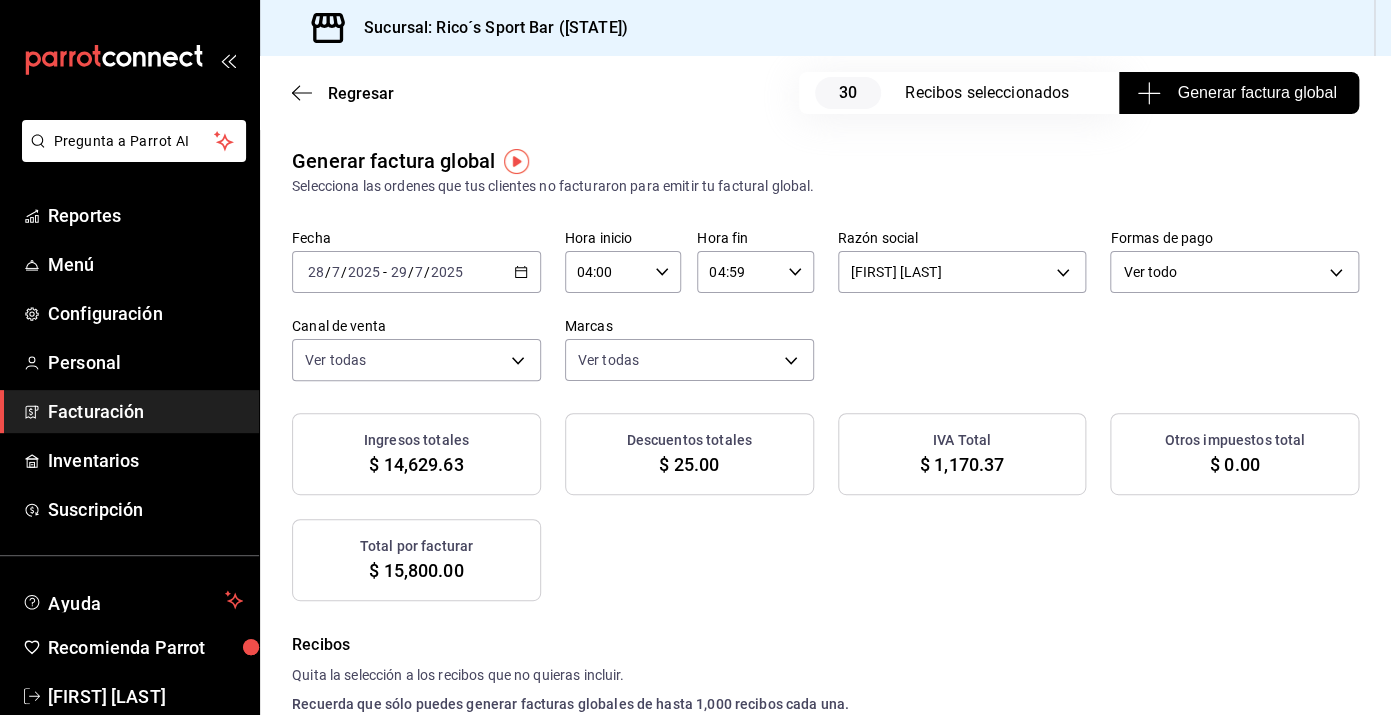 click on "Generar factura global" at bounding box center (1238, 93) 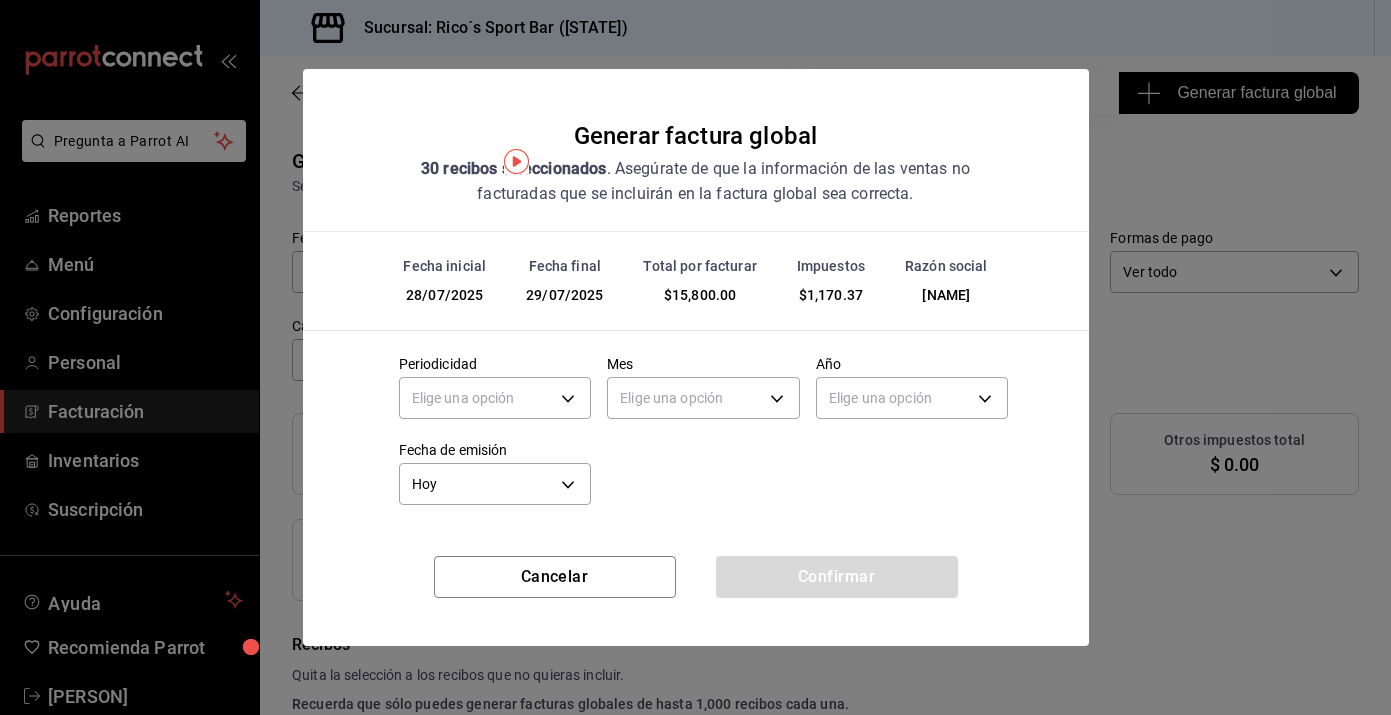 scroll, scrollTop: 0, scrollLeft: 0, axis: both 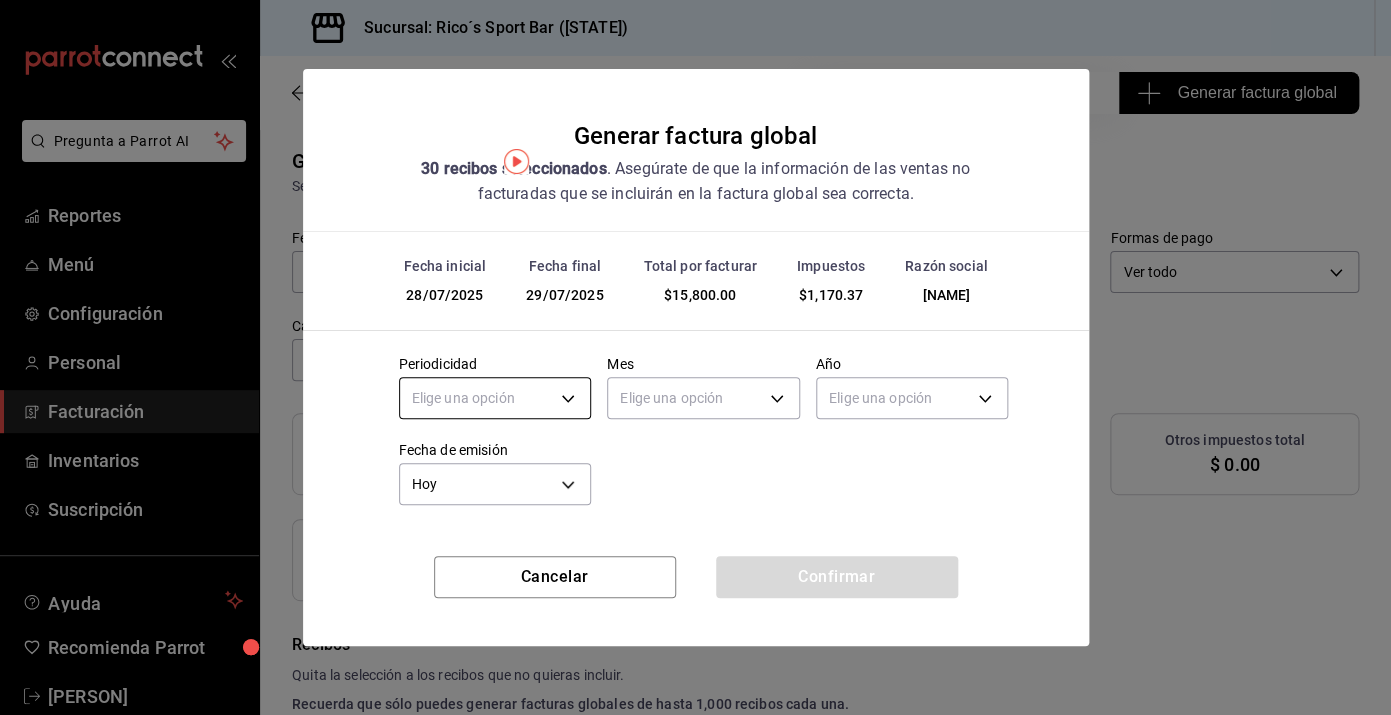 click on "Pregunta a Parrot AI Reportes   Menú   Configuración   Personal   Facturación   Inventarios   Suscripción   Ayuda Recomienda Parrot   [FIRST] [LAST]   Sugerir nueva función   Sucursal: Rico´s Sport Bar ([STATE]) Regresar [NUMBER] Recibos seleccionados Generar factura global Generar factura global Selecciona las ordenes que tus clientes no facturaron para emitir tu factural global. Fecha [DATE] [DATE] - [DATE] [DATE] Hora inicio [TIME] Hora inicio Hora fin [TIME] Hora fin Razón social [FULL_NAME] [ID] Formas de pago Ver todo ALL Canal de venta Ver todas PARROT,UBER_EATS,RAPPI,DIDI_FOOD,ONLINE Marcas Ver todas [ID] Ingresos totales $[PRICE] Descuentos totales $[PRICE] IVA Total $[PRICE] Otros impuestos total $[PRICE] Total por facturar $[PRICE] Recibos Quita la selección a los recibos que no quieras incluir. Recuerda que sólo puedes generar facturas globales de hasta [NUMBER] recibos cada una. Fecha # de recibo" at bounding box center [695, 357] 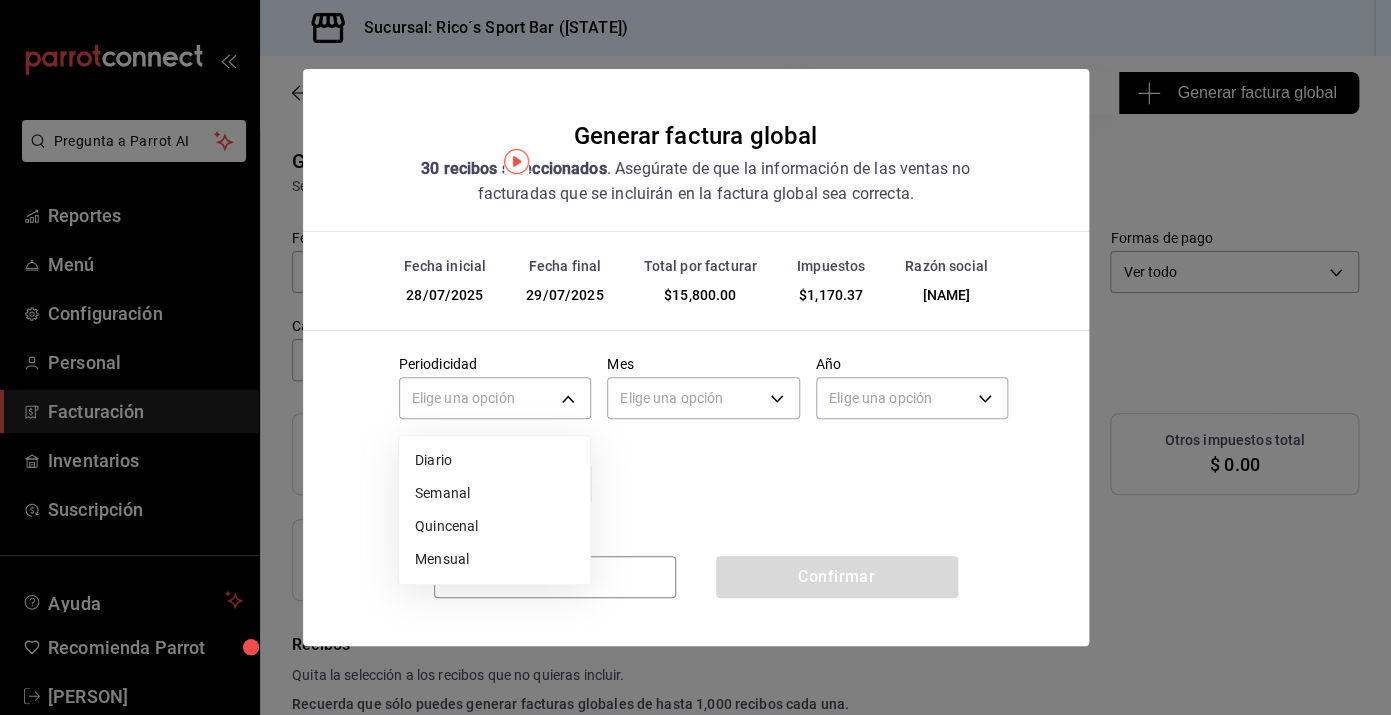 click on "Diario" at bounding box center [494, 460] 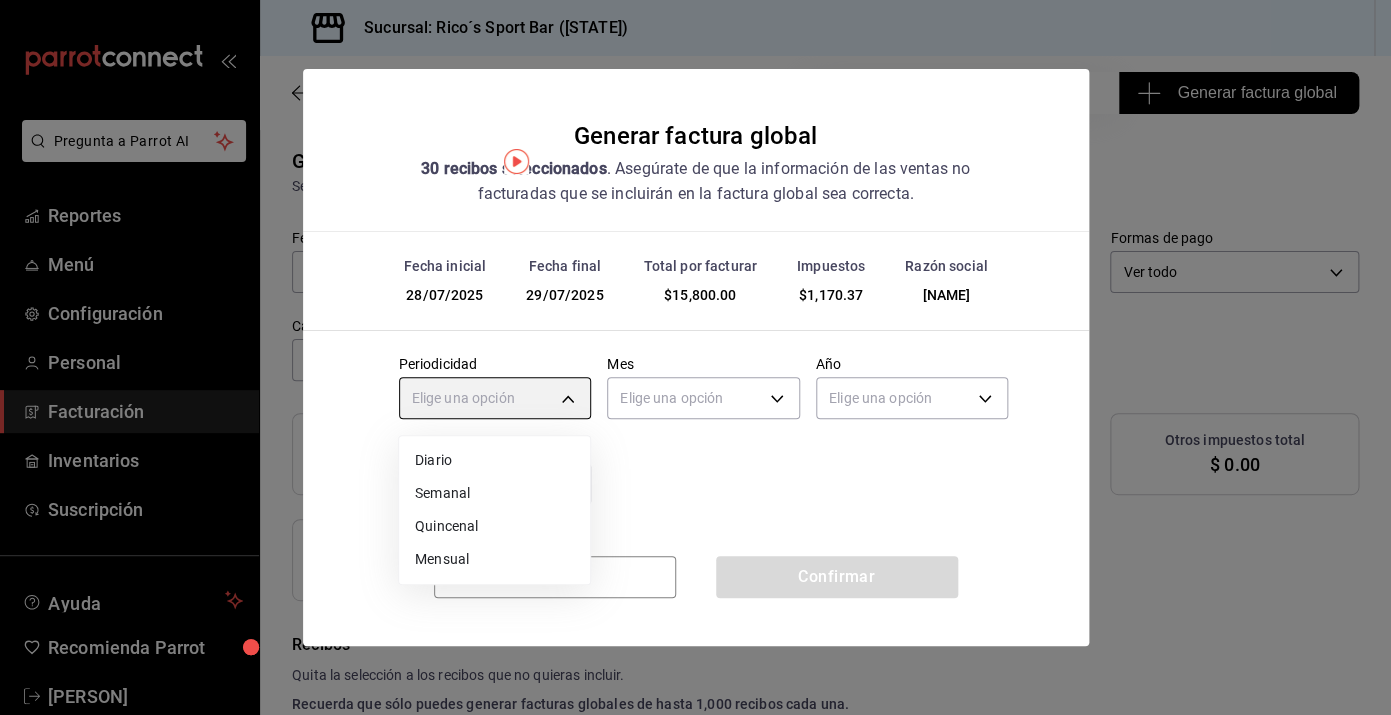 type on "DAILY" 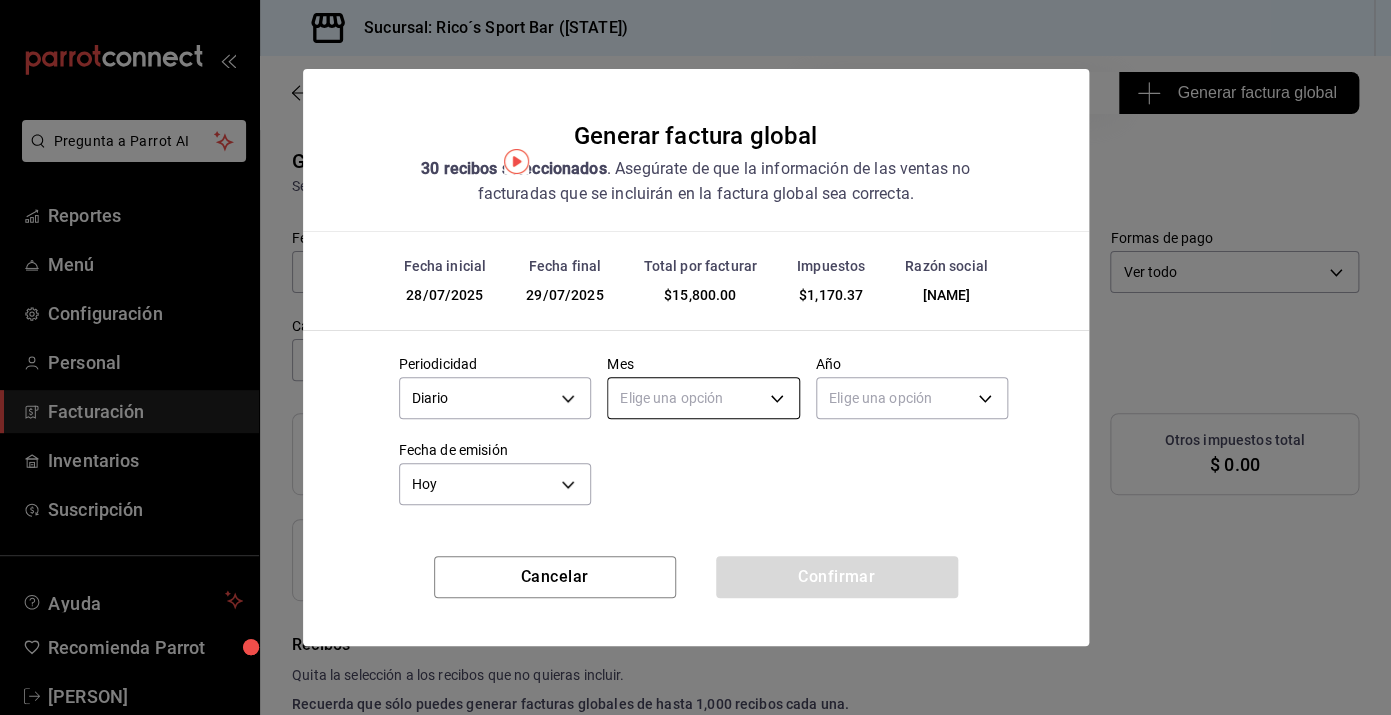 click on "Pregunta a Parrot AI Reportes   Menú   Configuración   Personal   Facturación   Inventarios   Suscripción   Ayuda Recomienda Parrot   [FIRST] [LAST]   Sugerir nueva función   Sucursal: Rico´s Sport Bar ([STATE]) Regresar [NUMBER] Recibos seleccionados Generar factura global Generar factura global Selecciona las ordenes que tus clientes no facturaron para emitir tu factural global. Fecha [DATE] [DATE] - [DATE] [DATE] Hora inicio [TIME] Hora inicio Hora fin [TIME] Hora fin Razón social [FULL_NAME] [ID] Formas de pago Ver todo ALL Canal de venta Ver todas PARROT,UBER_EATS,RAPPI,DIDI_FOOD,ONLINE Marcas Ver todas [ID] Ingresos totales $[PRICE] Descuentos totales $[PRICE] IVA Total $[PRICE] Otros impuestos total $[PRICE] Total por facturar $[PRICE] Recibos Quita la selección a los recibos que no quieras incluir. Recuerda que sólo puedes generar facturas globales de hasta [NUMBER] recibos cada una. Fecha # de recibo" at bounding box center (695, 357) 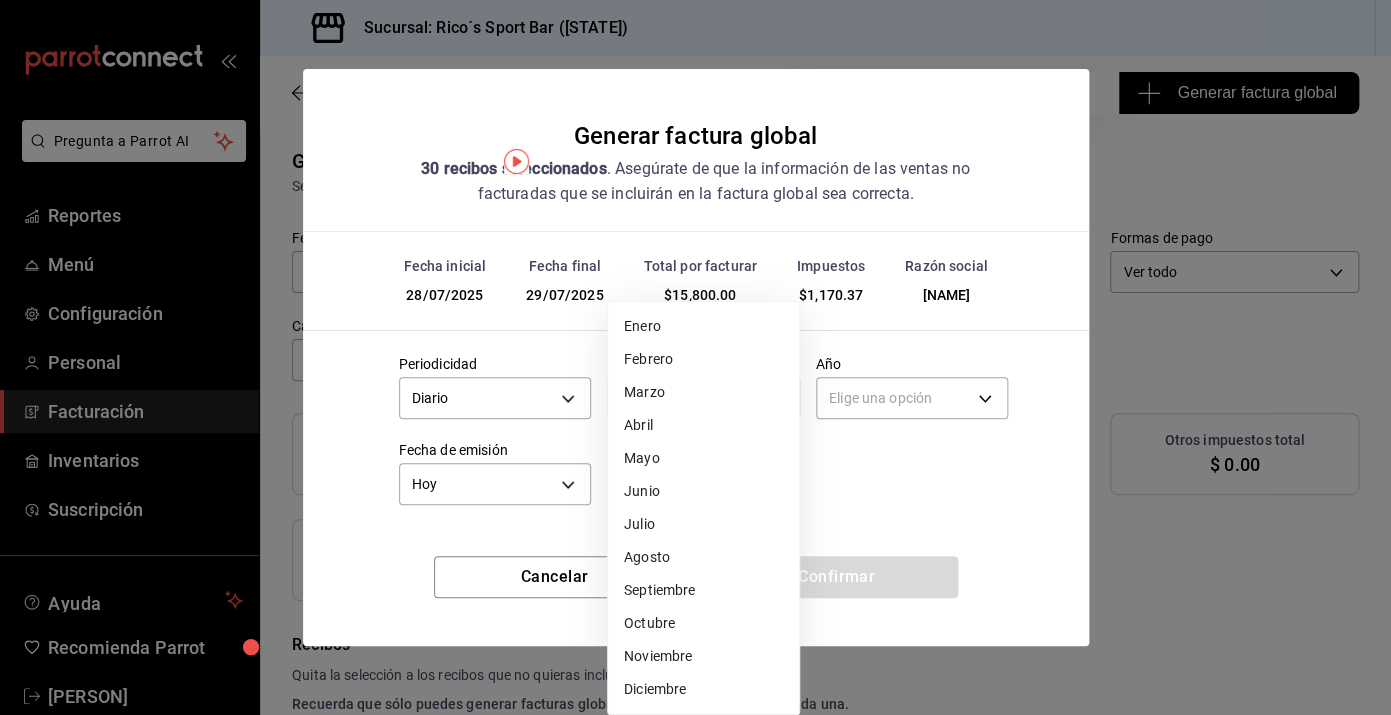 click on "Julio" at bounding box center (703, 524) 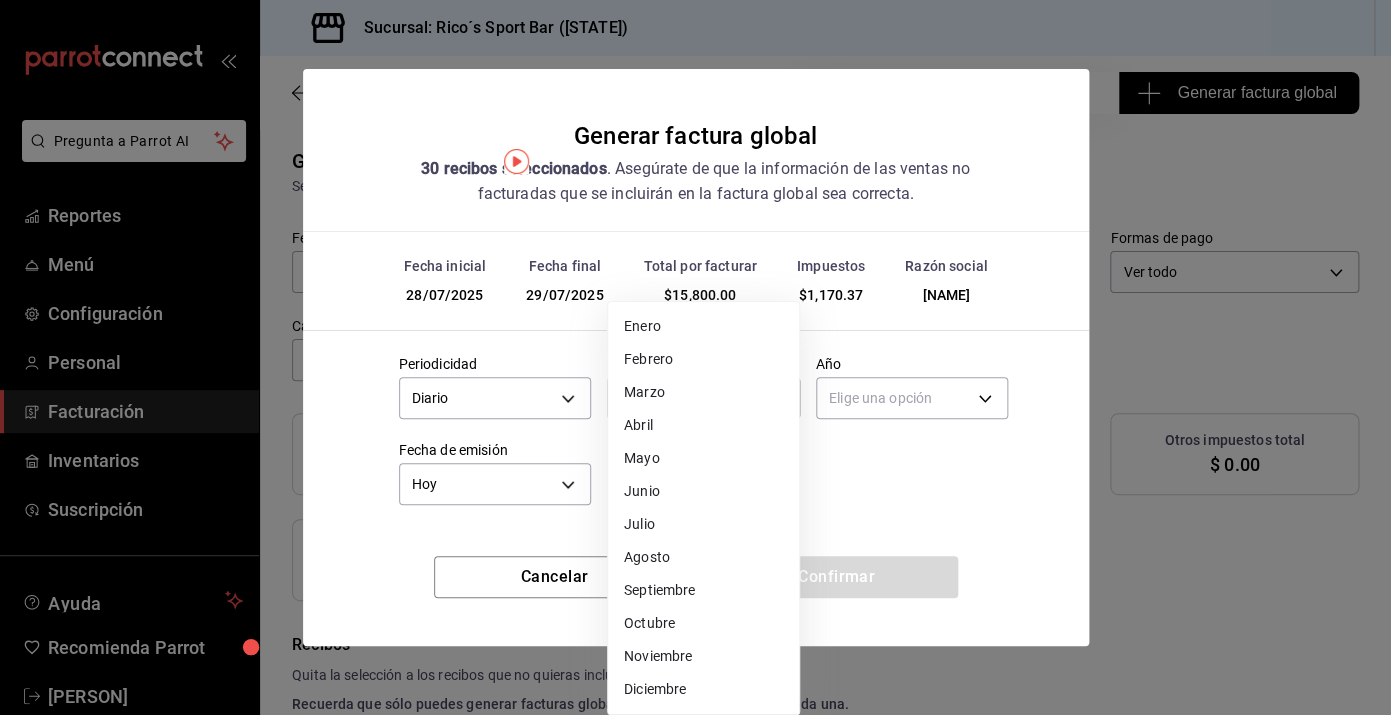 type on "7" 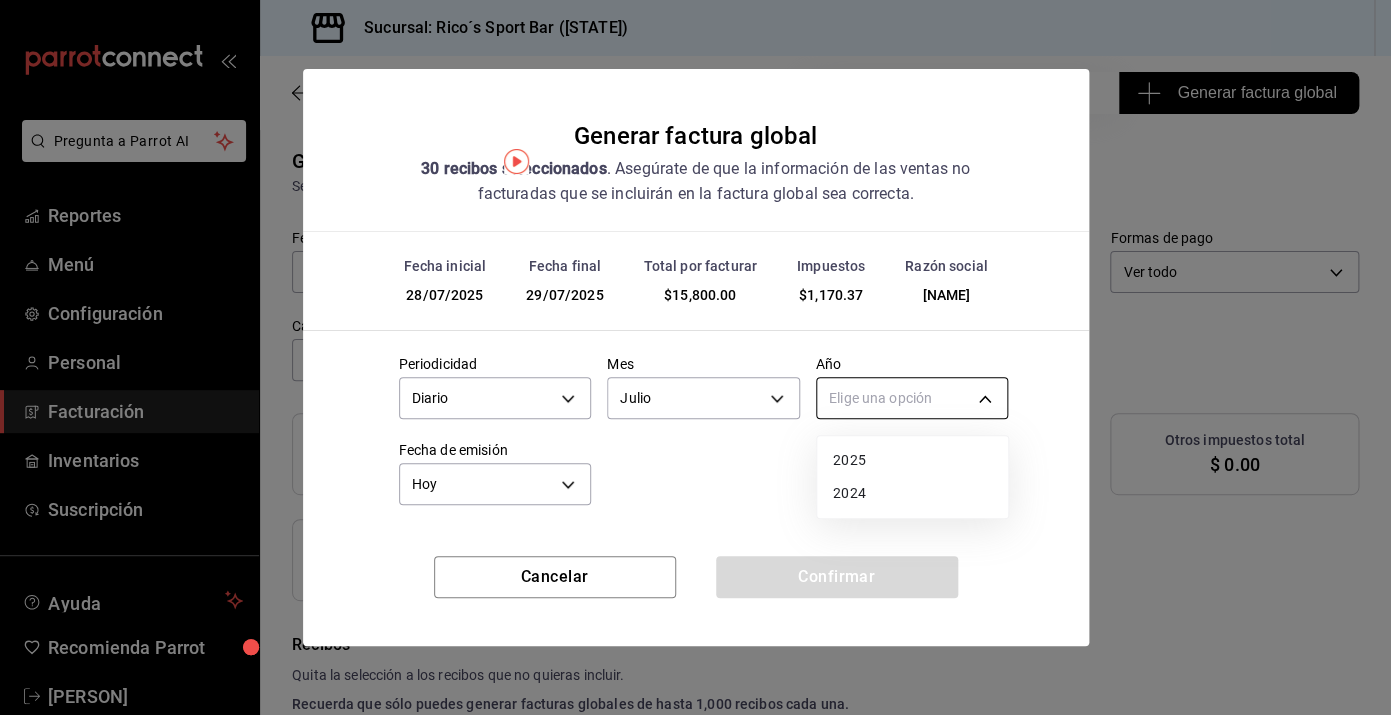 click on "Pregunta a Parrot AI Reportes   Menú   Configuración   Personal   Facturación   Inventarios   Suscripción   Ayuda Recomienda Parrot   Sergio Lam   Sugerir nueva función   Sucursal: Rico´s Sport Bar (TAMAULIPAS) Regresar 30 Recibos seleccionados Generar factura global Generar factura global Selecciona las ordenes que tus clientes no facturaron para emitir tu factural global. Fecha 2025-07-28 28 / 7 / 2025 - 2025-07-29 29 / 7 / 2025 Hora inicio 04:00 Hora inicio Hora fin 04:59 Hora fin Razón social SERGIO ERNESTO LAM MACEDO d3ea127f-2c6f-4227-8389-d2eff539017e Formas de pago Ver todo ALL Canal de venta Ver todas PARROT,UBER_EATS,RAPPI,DIDI_FOOD,ONLINE Marcas Ver todas d59757a6-6c4d-4808-9b22-f27a760eaad7 Ingresos totales $ 14,629.63 Descuentos totales $ 25.00 IVA Total $ 1,170.37 Otros impuestos total $ 0.00 Total por facturar $ 15,800.00 Recibos Quita la selección a los recibos que no quieras incluir. Recuerda que sólo puedes generar facturas globales de hasta 1,000 recibos cada una. Fecha # de recibo" at bounding box center (695, 357) 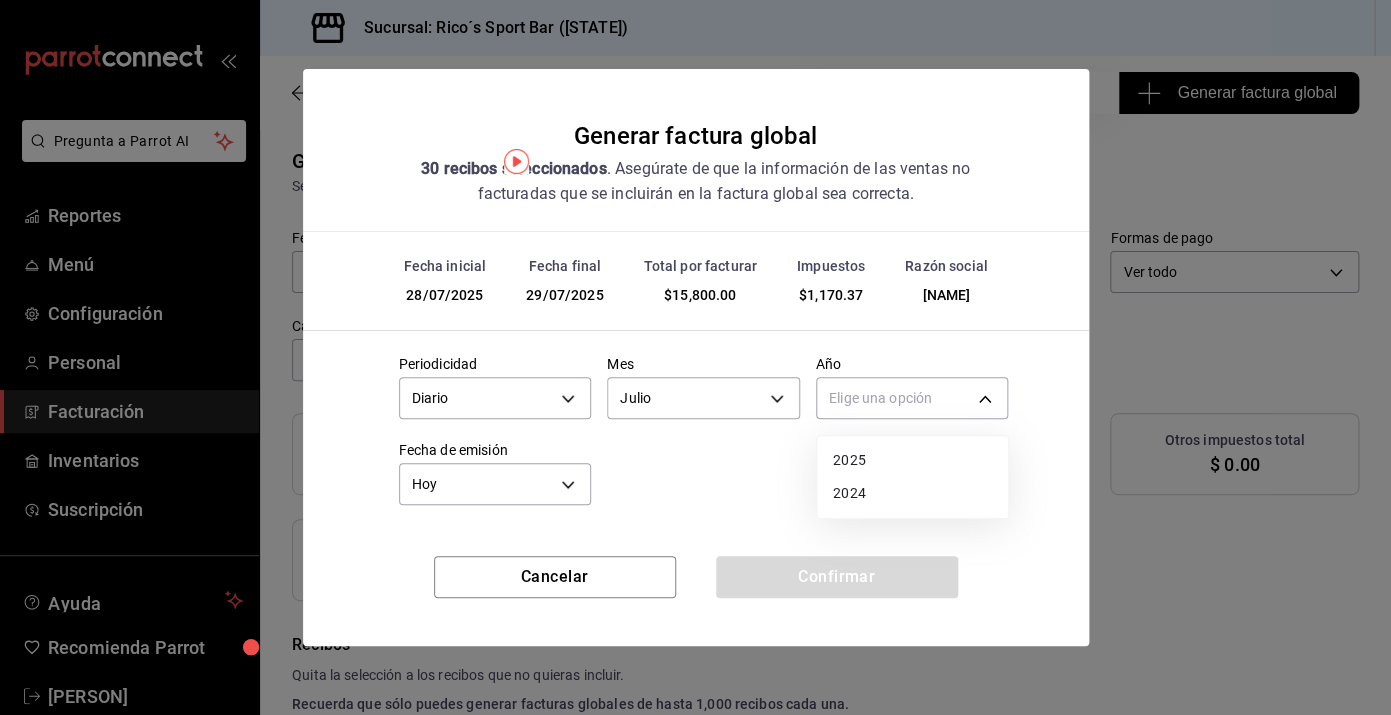 click on "2025" at bounding box center (912, 460) 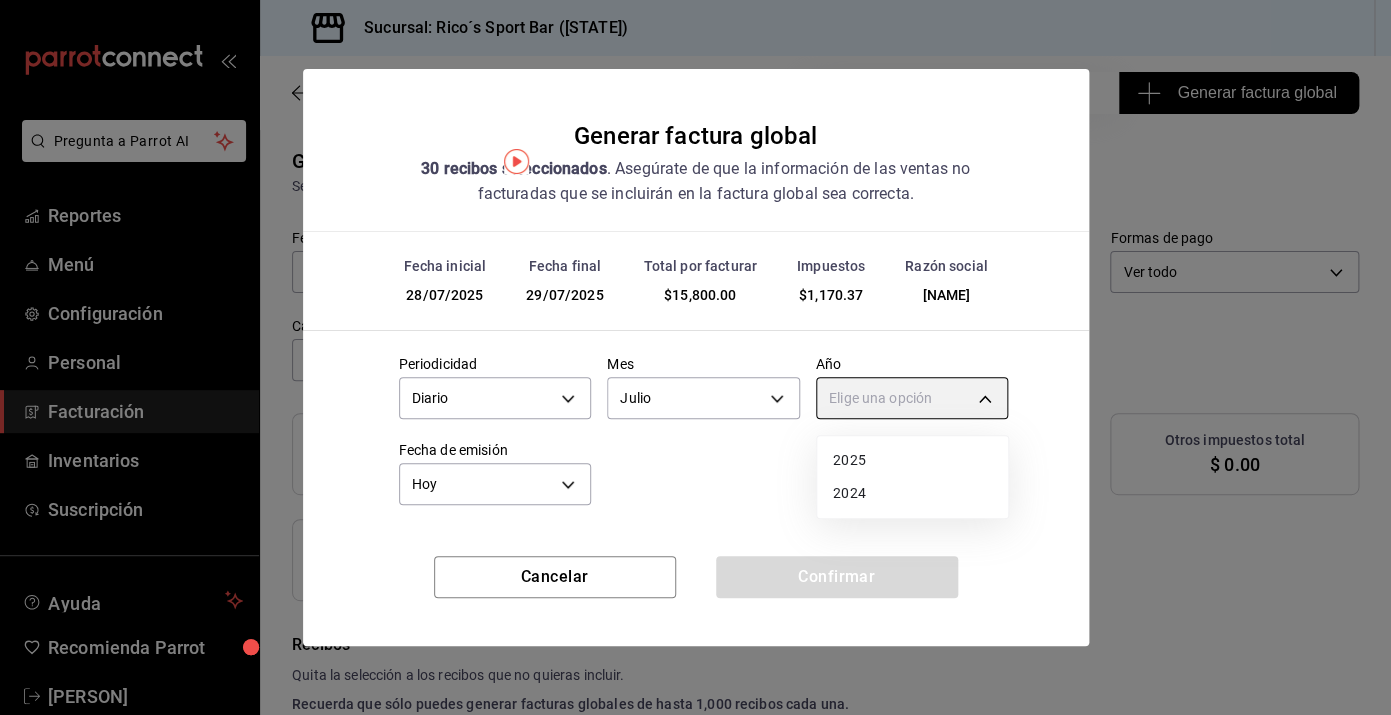 type on "2025" 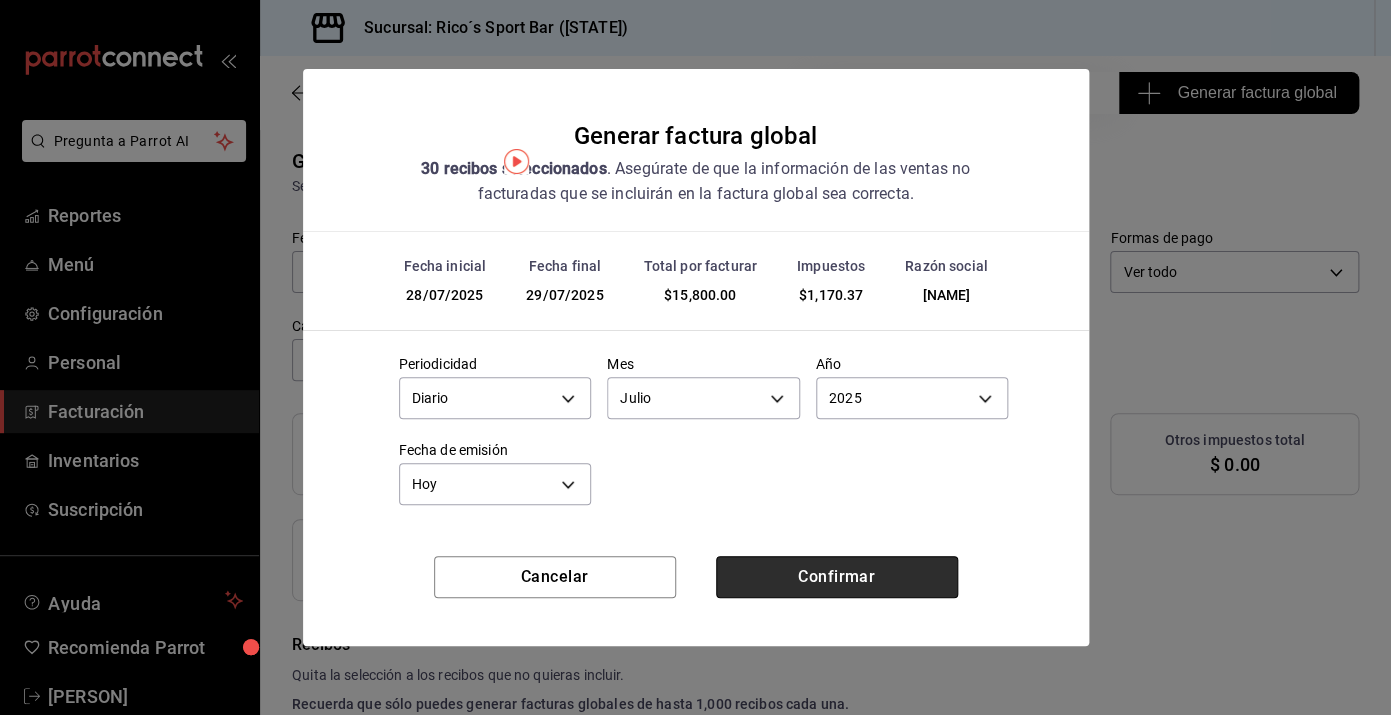click on "Confirmar" at bounding box center [837, 577] 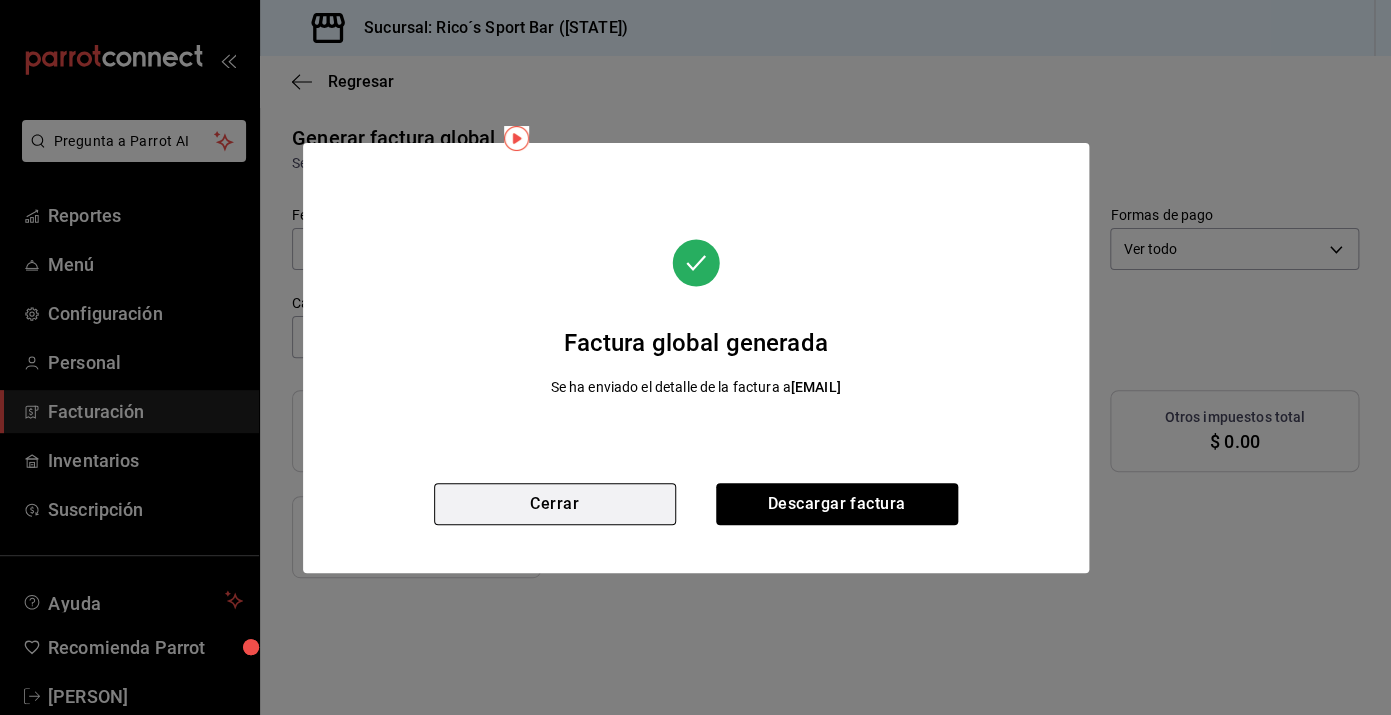 click on "Cerrar" at bounding box center (555, 504) 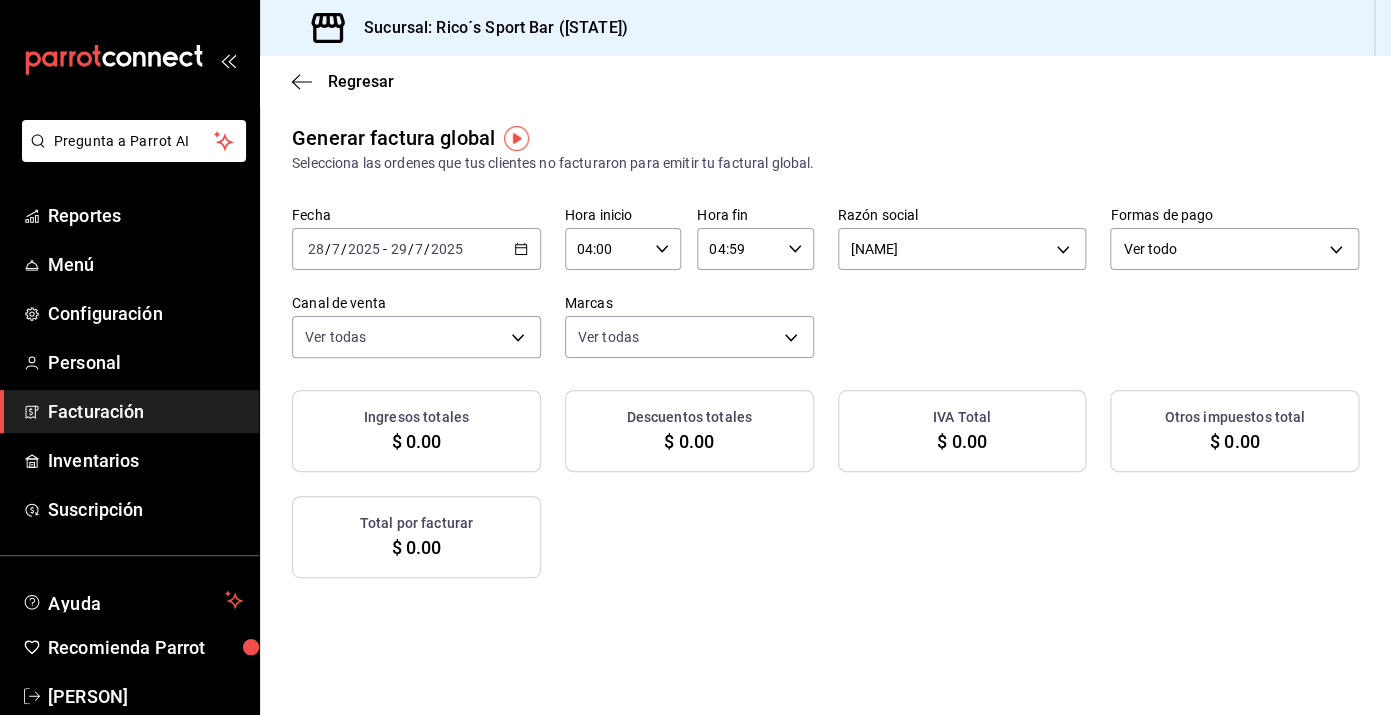 click on "2025-07-28 28 / 7 / 2025 - 2025-07-29 29 / 7 / 2025" at bounding box center [416, 249] 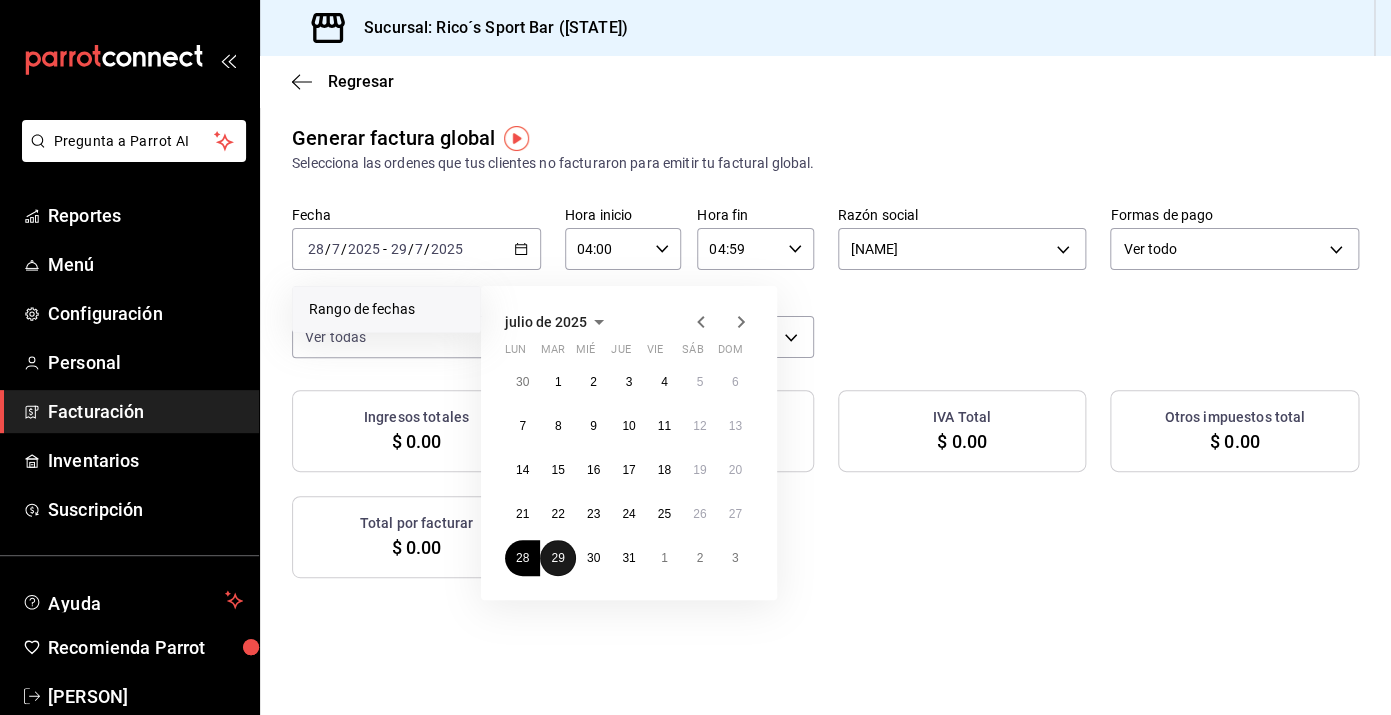 click on "29" at bounding box center [557, 558] 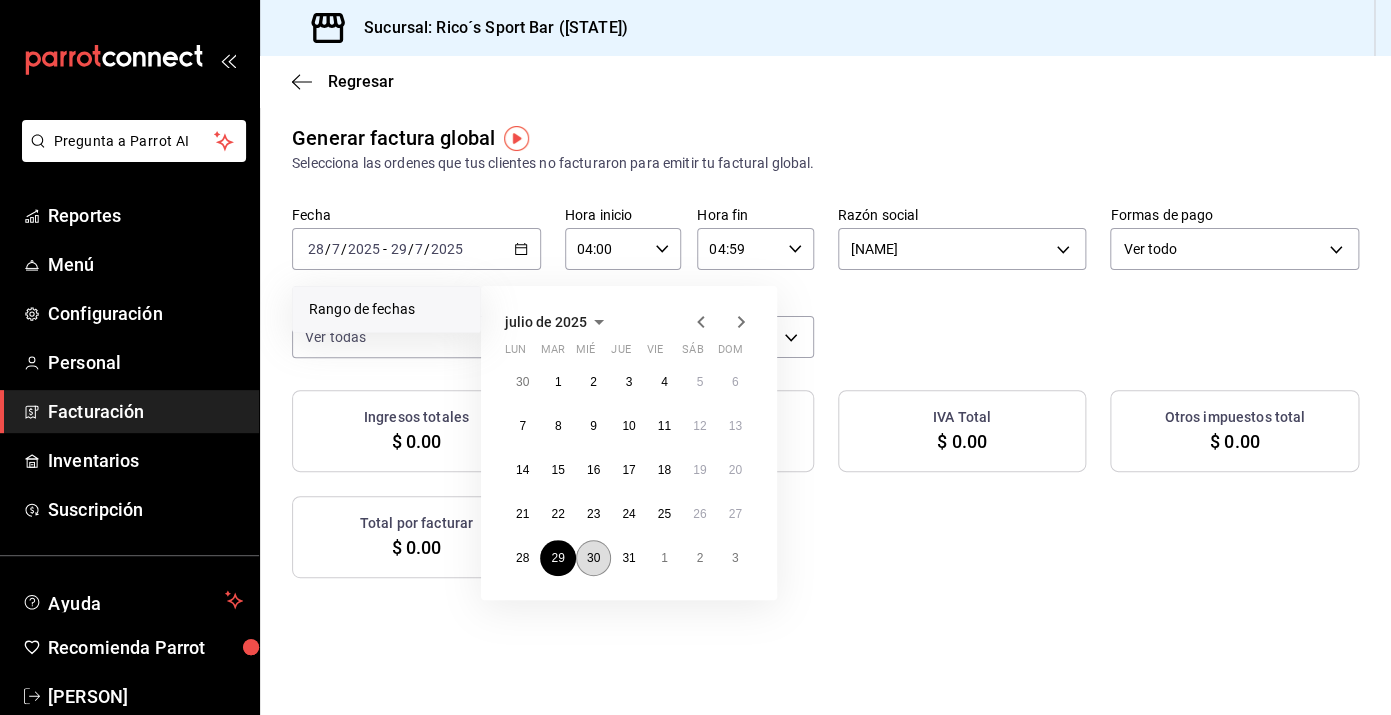 click on "30" at bounding box center [593, 558] 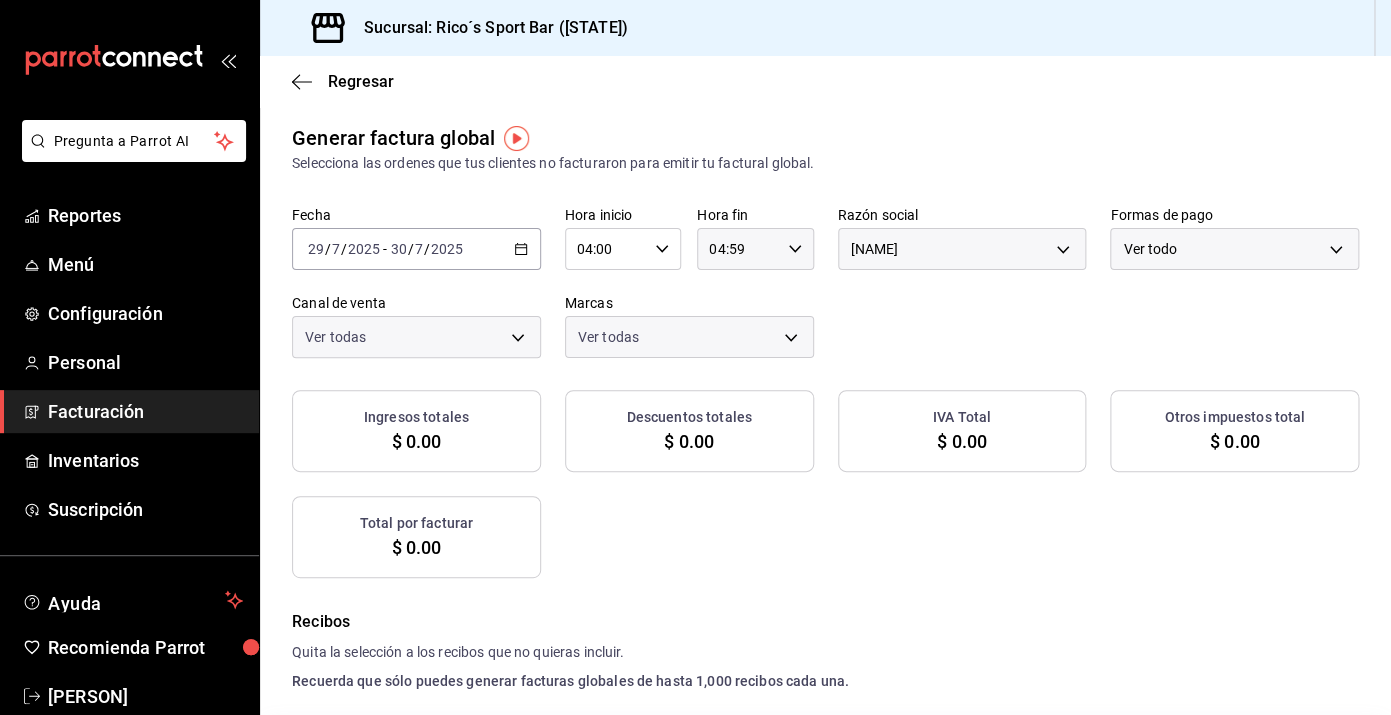 checkbox on "true" 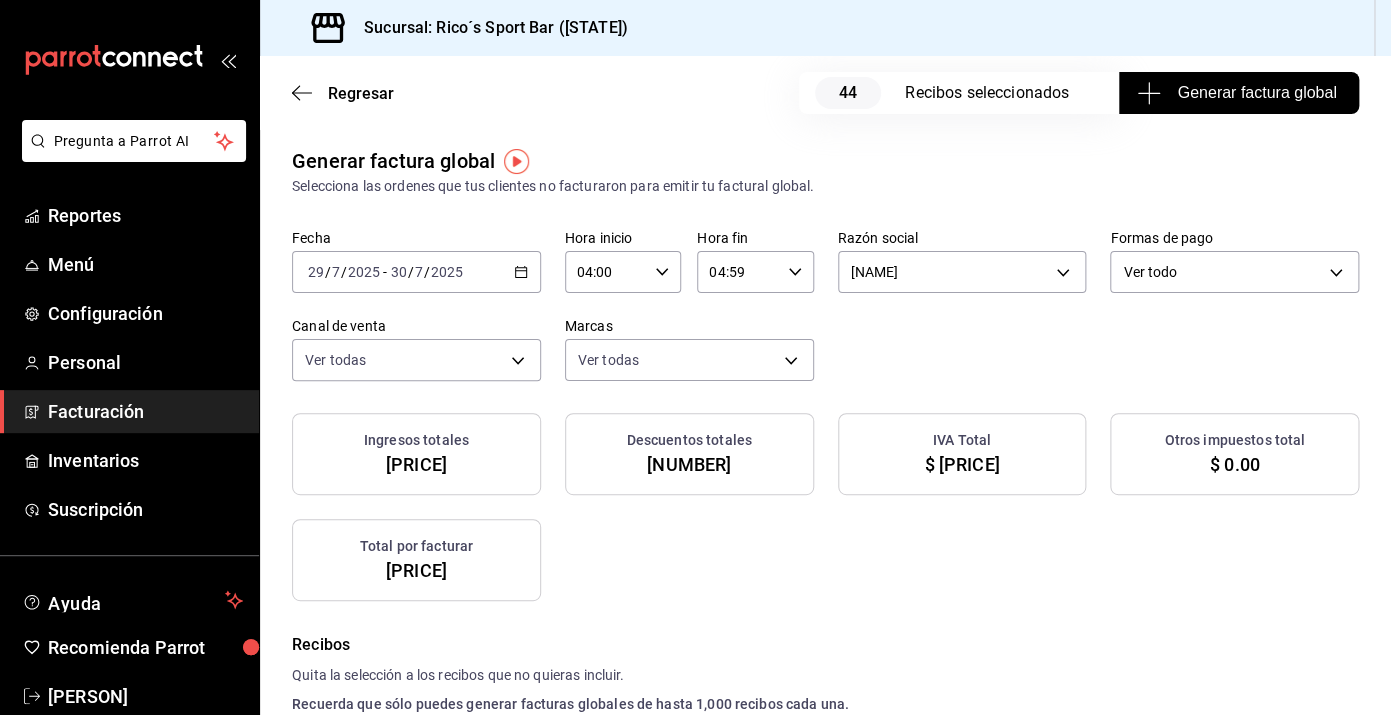 click on "Generar factura global" at bounding box center [1238, 93] 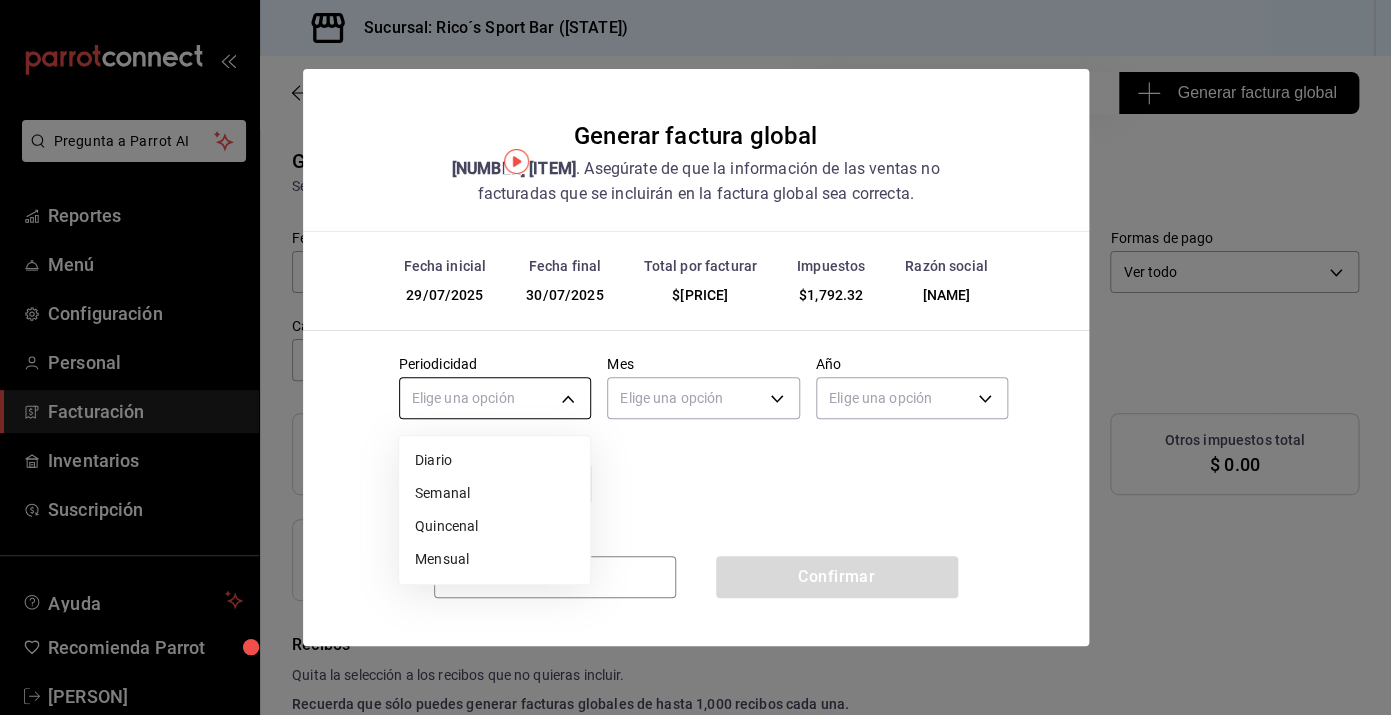 click on "Pregunta a Parrot AI Reportes   Menú   Configuración   Personal   Facturación   Inventarios   Suscripción   Ayuda Recomienda Parrot   Sergio Lam   Sugerir nueva función   Sucursal: Rico´s Sport Bar (TAMAULIPAS) Regresar 44 Recibos seleccionados Generar factura global Generar factura global Selecciona las ordenes que tus clientes no facturaron para emitir tu factural global. Fecha 2025-07-29 29 / 7 / 2025 - 2025-07-30 30 / 7 / 2025 Hora inicio 04:00 Hora inicio Hora fin 04:59 Hora fin Razón social SERGIO ERNESTO LAM MACEDO d3ea127f-2c6f-4227-8389-d2eff539017e Formas de pago Ver todo ALL Canal de venta Ver todas PARROT,UBER_EATS,RAPPI,DIDI_FOOD,ONLINE Marcas Ver todas d59757a6-6c4d-4808-9b22-f27a760eaad7 Ingresos totales $ 22,403.88 Descuentos totales $ 90.80 IVA Total $ 1,792.32 Otros impuestos total $ 0.00 Total por facturar $ 24,196.20 Recibos Quita la selección a los recibos que no quieras incluir. Recuerda que sólo puedes generar facturas globales de hasta 1,000 recibos cada una. Fecha # de recibo" at bounding box center [695, 357] 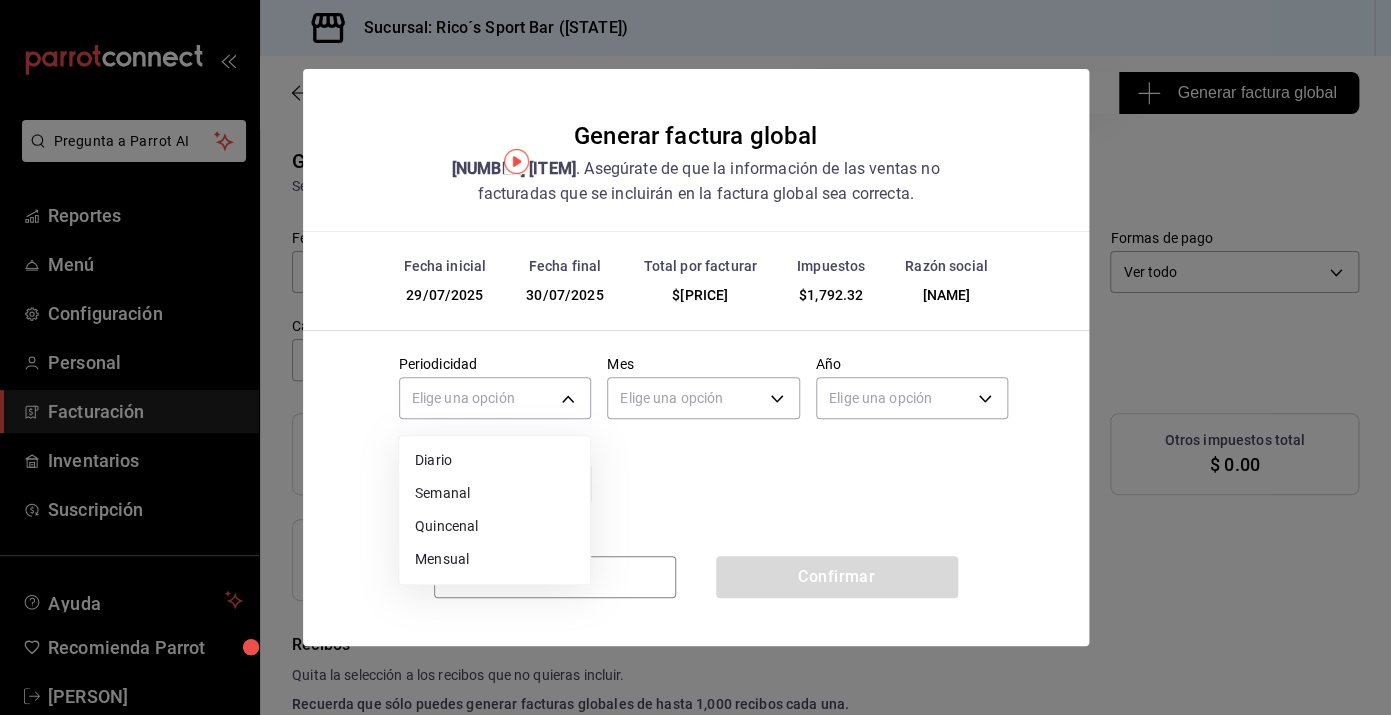click on "Diario" at bounding box center (494, 460) 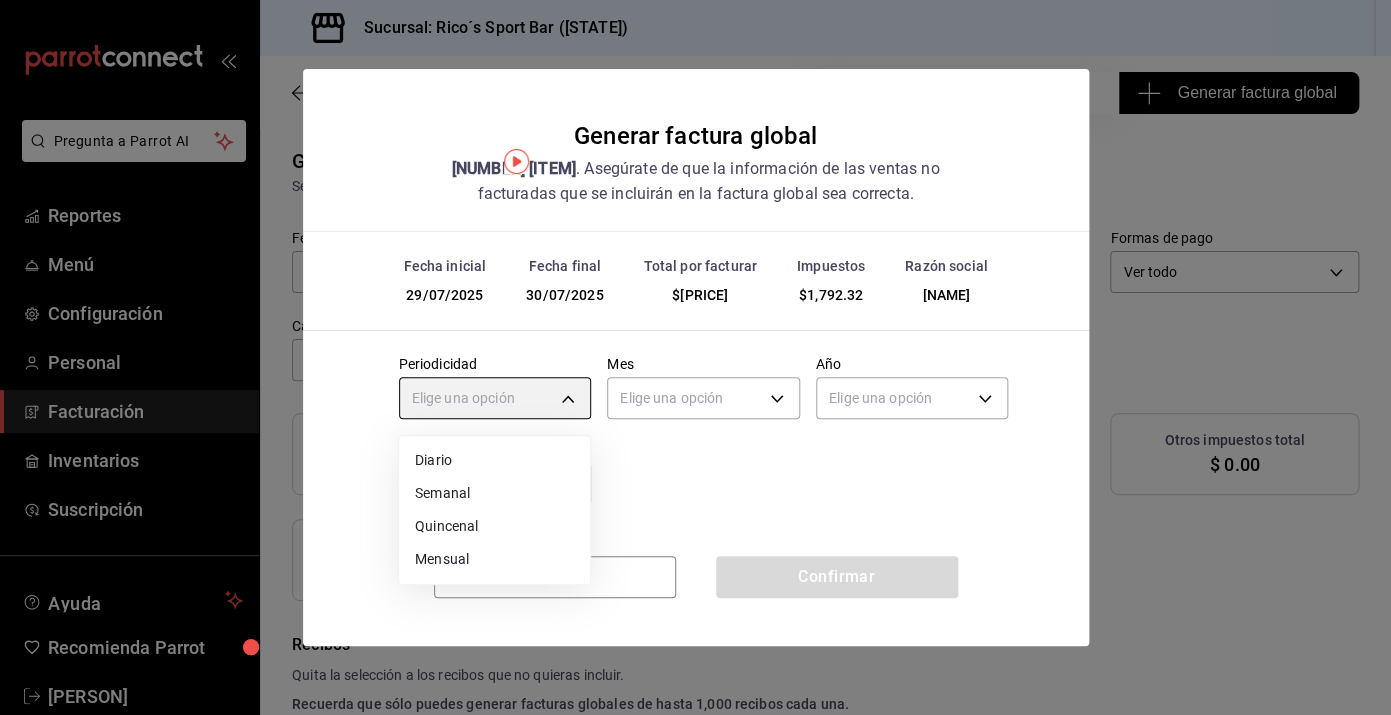type on "DAILY" 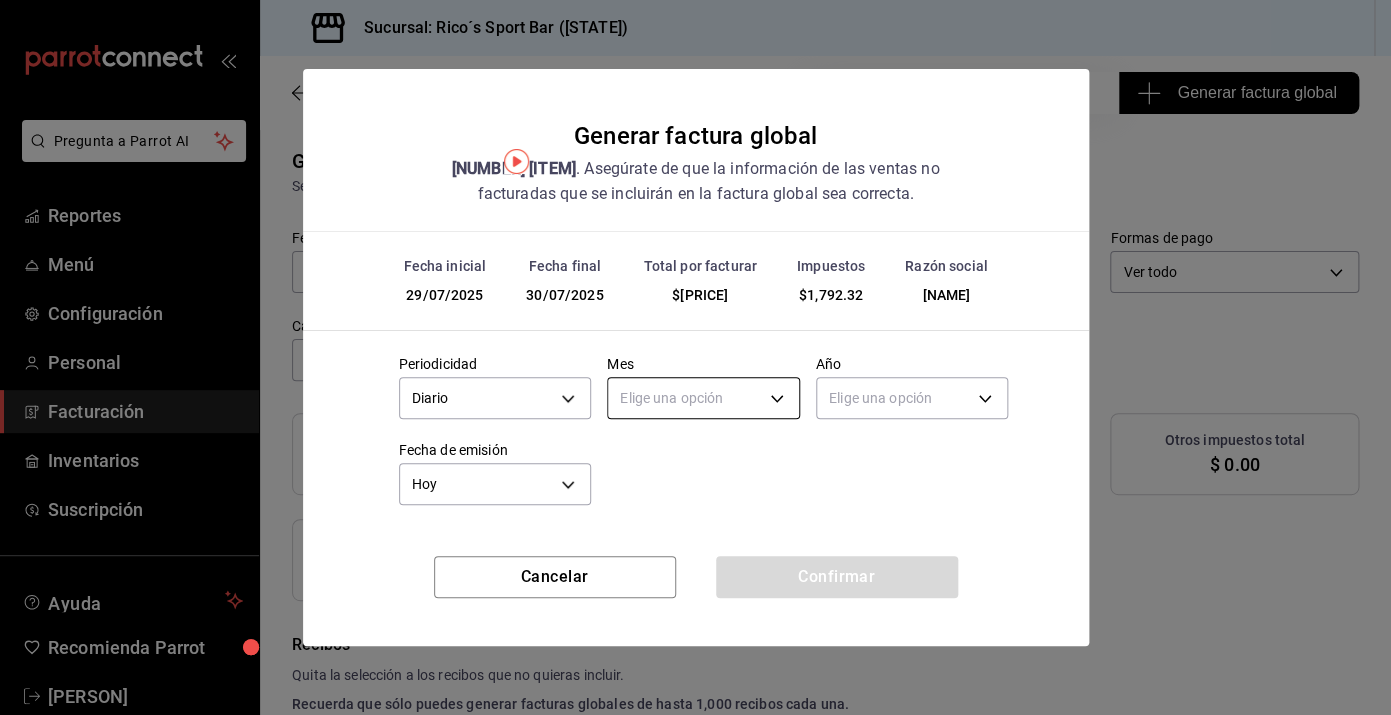 click on "Pregunta a Parrot AI Reportes   Menú   Configuración   Personal   Facturación   Inventarios   Suscripción   Ayuda Recomienda Parrot   Sergio Lam   Sugerir nueva función   Sucursal: Rico´s Sport Bar (TAMAULIPAS) Regresar 44 Recibos seleccionados Generar factura global Generar factura global Selecciona las ordenes que tus clientes no facturaron para emitir tu factural global. Fecha 2025-07-29 29 / 7 / 2025 - 2025-07-30 30 / 7 / 2025 Hora inicio 04:00 Hora inicio Hora fin 04:59 Hora fin Razón social SERGIO ERNESTO LAM MACEDO d3ea127f-2c6f-4227-8389-d2eff539017e Formas de pago Ver todo ALL Canal de venta Ver todas PARROT,UBER_EATS,RAPPI,DIDI_FOOD,ONLINE Marcas Ver todas d59757a6-6c4d-4808-9b22-f27a760eaad7 Ingresos totales $ 22,403.88 Descuentos totales $ 90.80 IVA Total $ 1,792.32 Otros impuestos total $ 0.00 Total por facturar $ 24,196.20 Recibos Quita la selección a los recibos que no quieras incluir. Recuerda que sólo puedes generar facturas globales de hasta 1,000 recibos cada una. Fecha # de recibo" at bounding box center (695, 357) 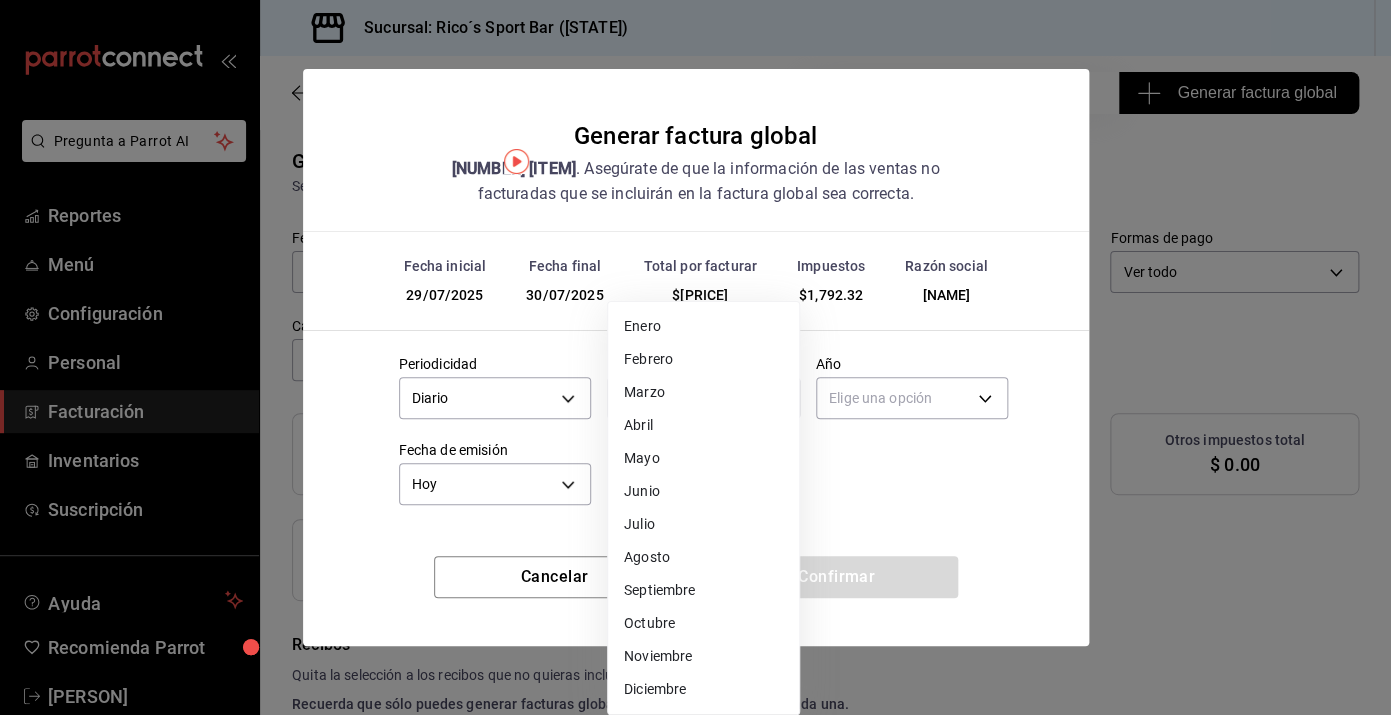click on "Julio" at bounding box center (703, 524) 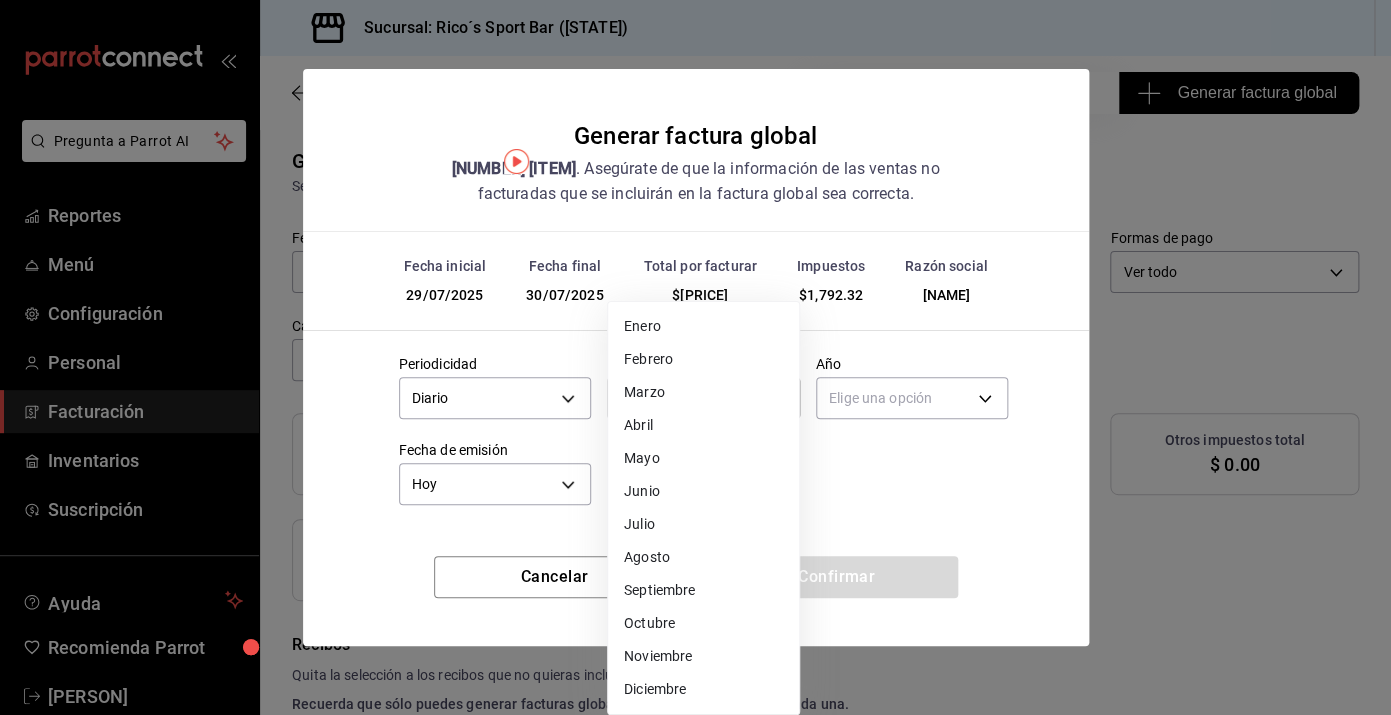 type on "7" 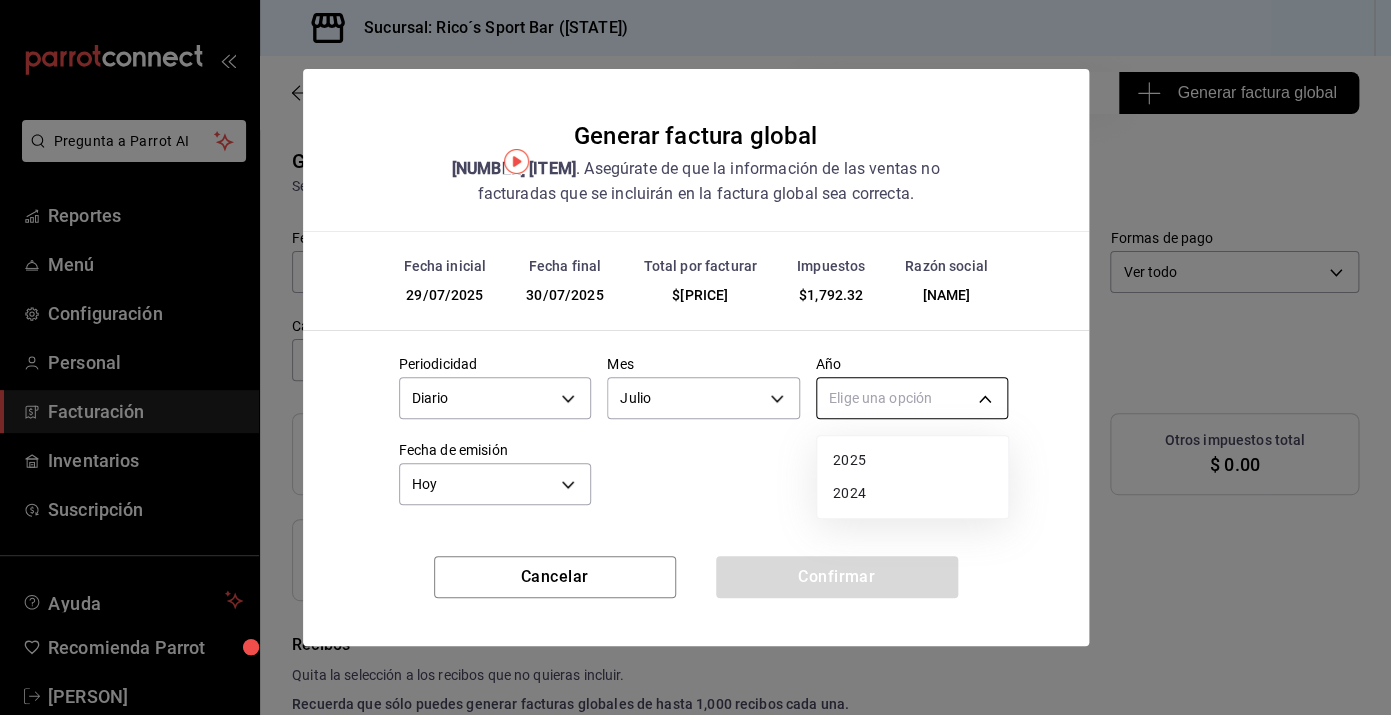click on "Pregunta a Parrot AI Reportes   Menú   Configuración   Personal   Facturación   Inventarios   Suscripción   Ayuda Recomienda Parrot   Sergio Lam   Sugerir nueva función   Sucursal: Rico´s Sport Bar (TAMAULIPAS) Regresar 44 Recibos seleccionados Generar factura global Generar factura global Selecciona las ordenes que tus clientes no facturaron para emitir tu factural global. Fecha 2025-07-29 29 / 7 / 2025 - 2025-07-30 30 / 7 / 2025 Hora inicio 04:00 Hora inicio Hora fin 04:59 Hora fin Razón social SERGIO ERNESTO LAM MACEDO d3ea127f-2c6f-4227-8389-d2eff539017e Formas de pago Ver todo ALL Canal de venta Ver todas PARROT,UBER_EATS,RAPPI,DIDI_FOOD,ONLINE Marcas Ver todas d59757a6-6c4d-4808-9b22-f27a760eaad7 Ingresos totales $ 22,403.88 Descuentos totales $ 90.80 IVA Total $ 1,792.32 Otros impuestos total $ 0.00 Total por facturar $ 24,196.20 Recibos Quita la selección a los recibos que no quieras incluir. Recuerda que sólo puedes generar facturas globales de hasta 1,000 recibos cada una. Fecha # de recibo" at bounding box center (695, 357) 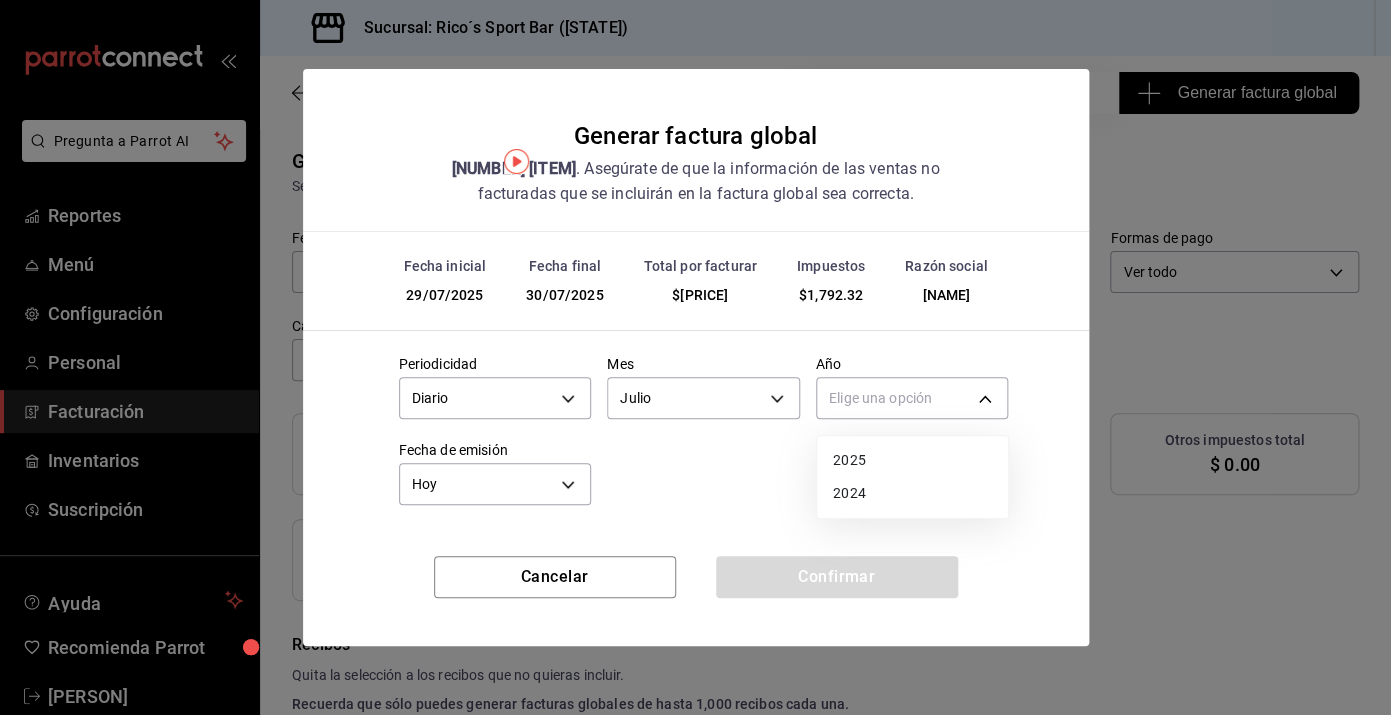 click on "2025" at bounding box center [912, 460] 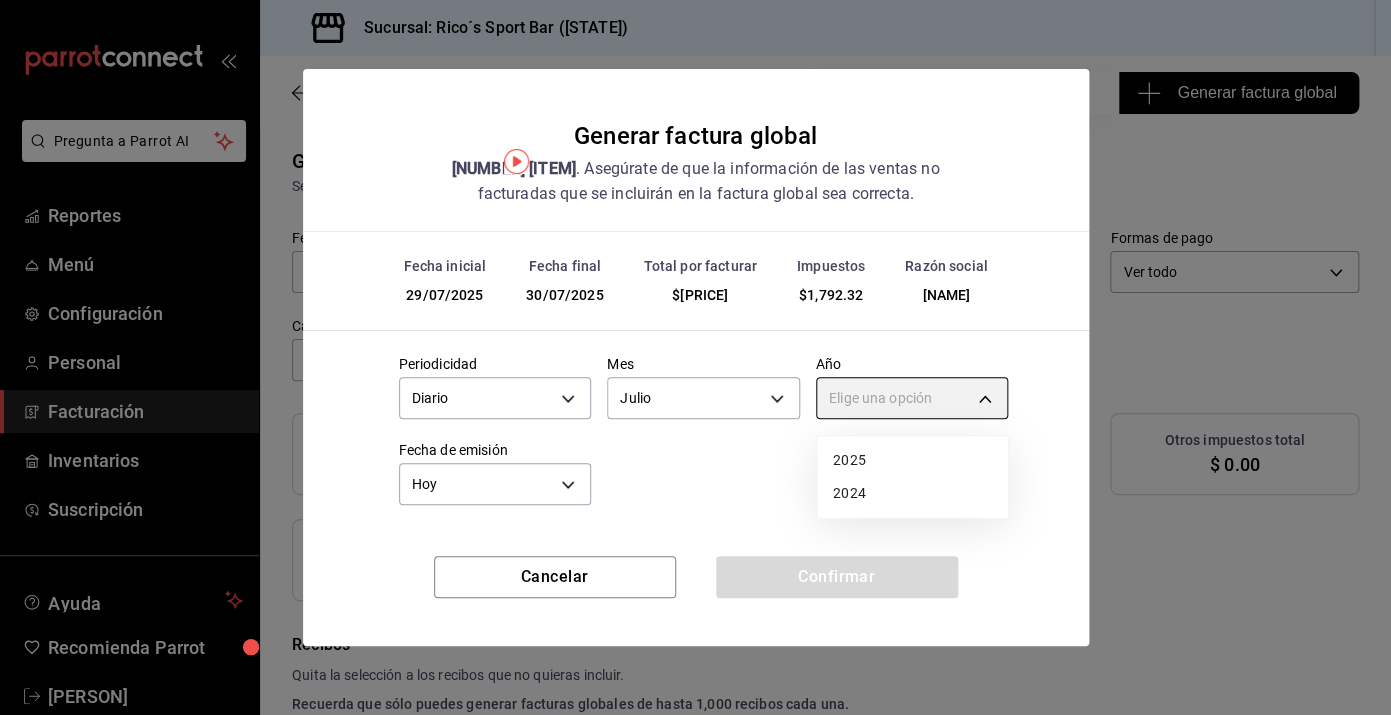type on "2025" 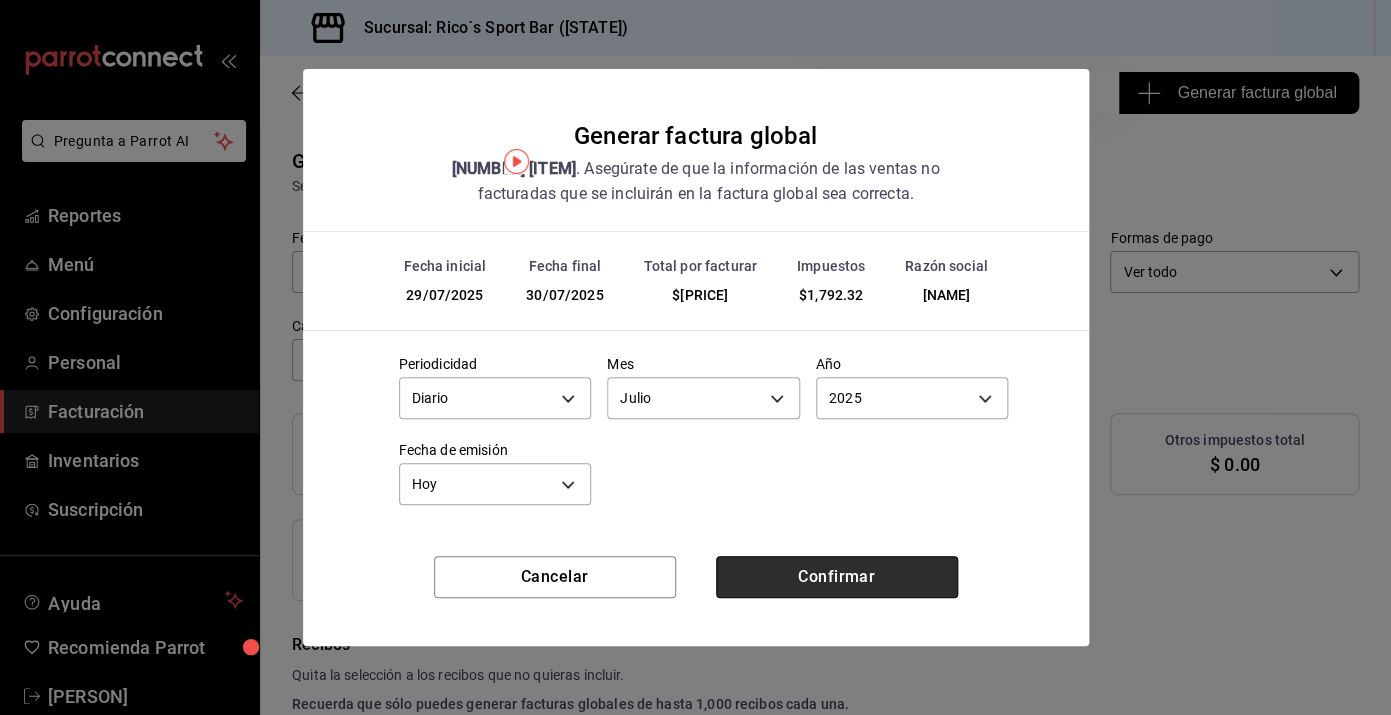 click on "Confirmar" at bounding box center [837, 577] 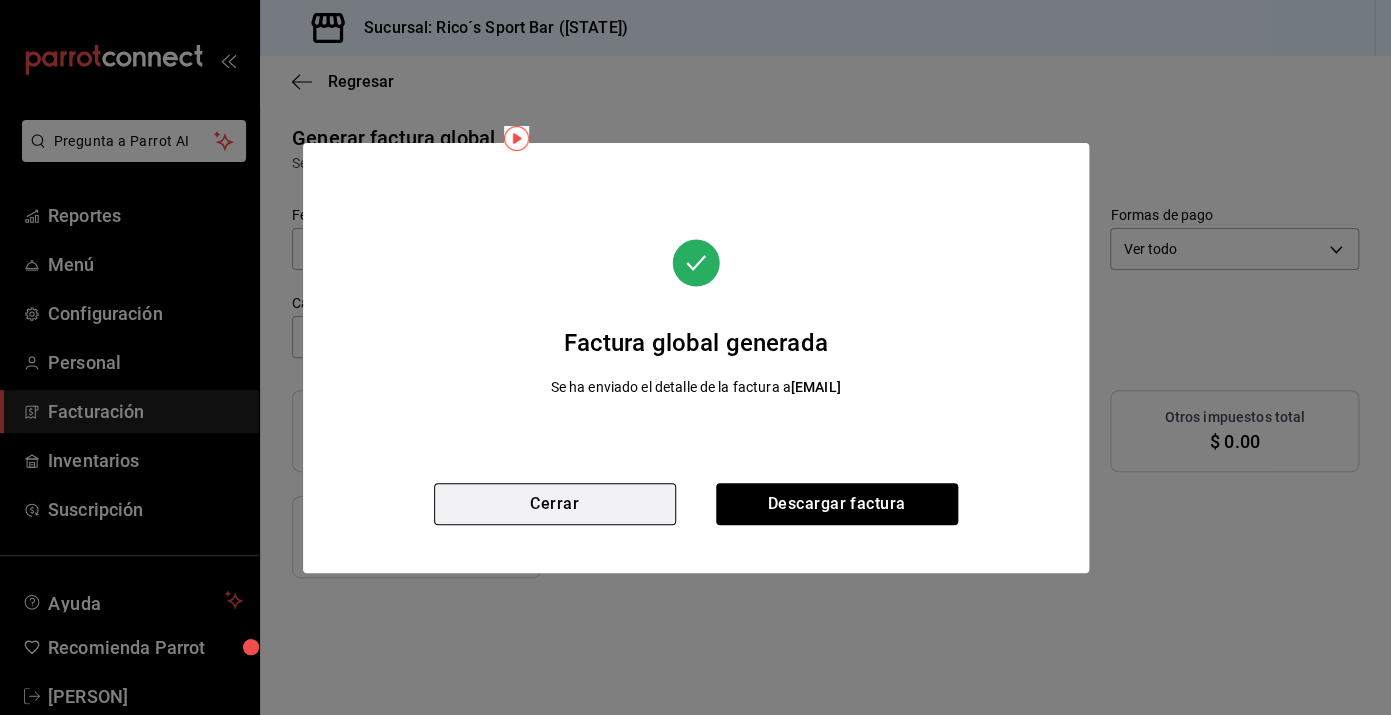 click on "Cerrar" at bounding box center [555, 504] 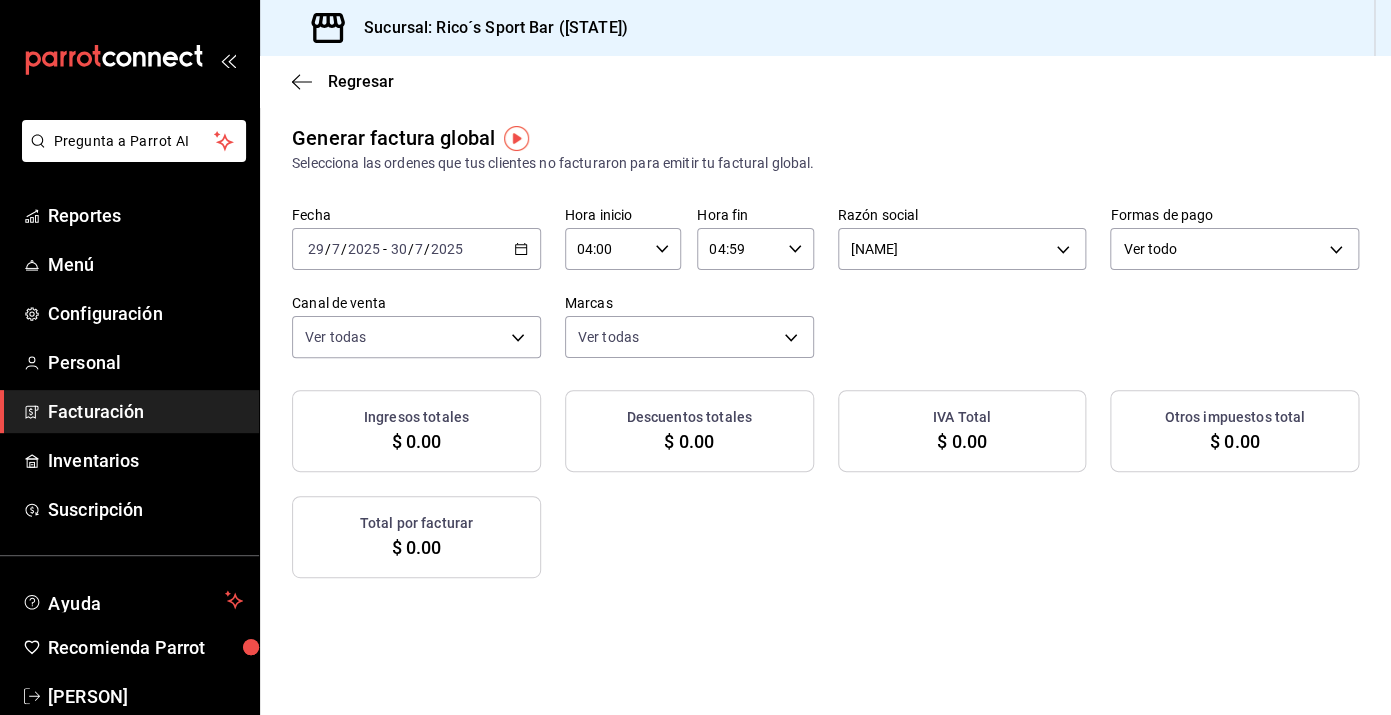 click 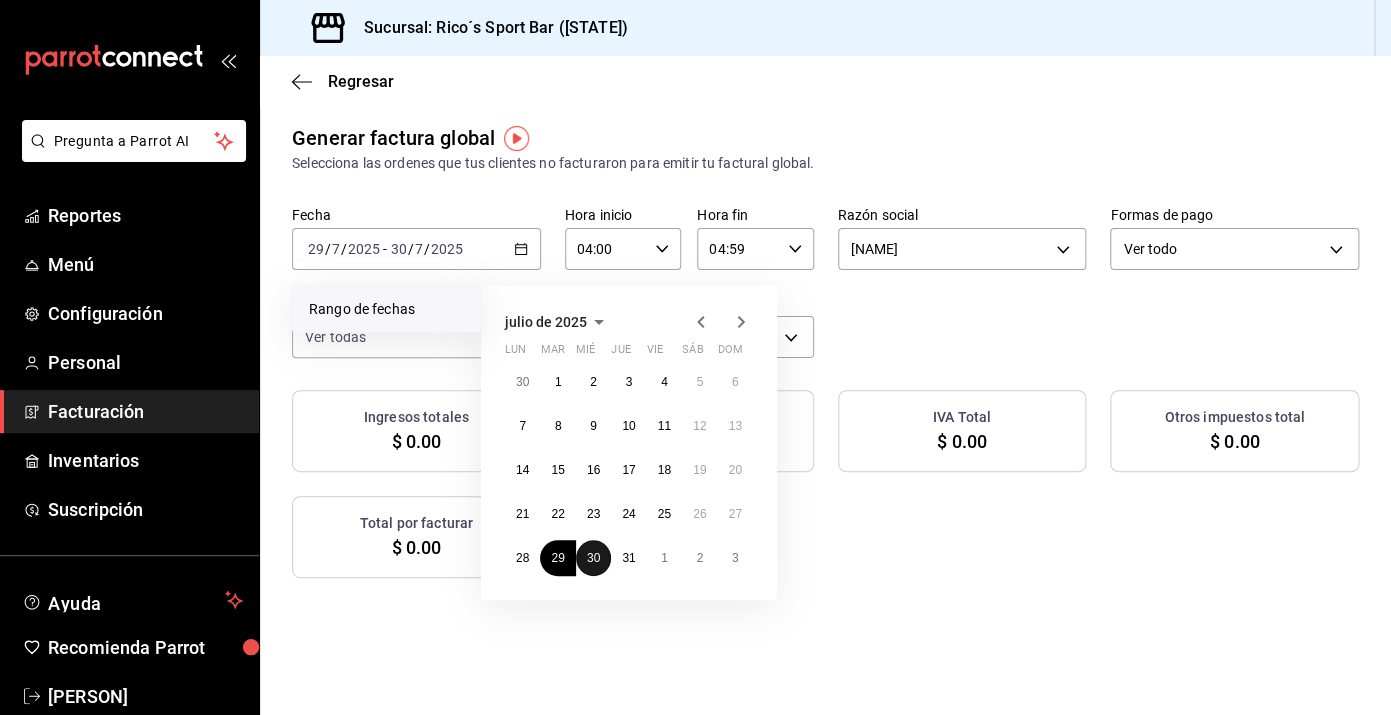 click on "30" at bounding box center (593, 558) 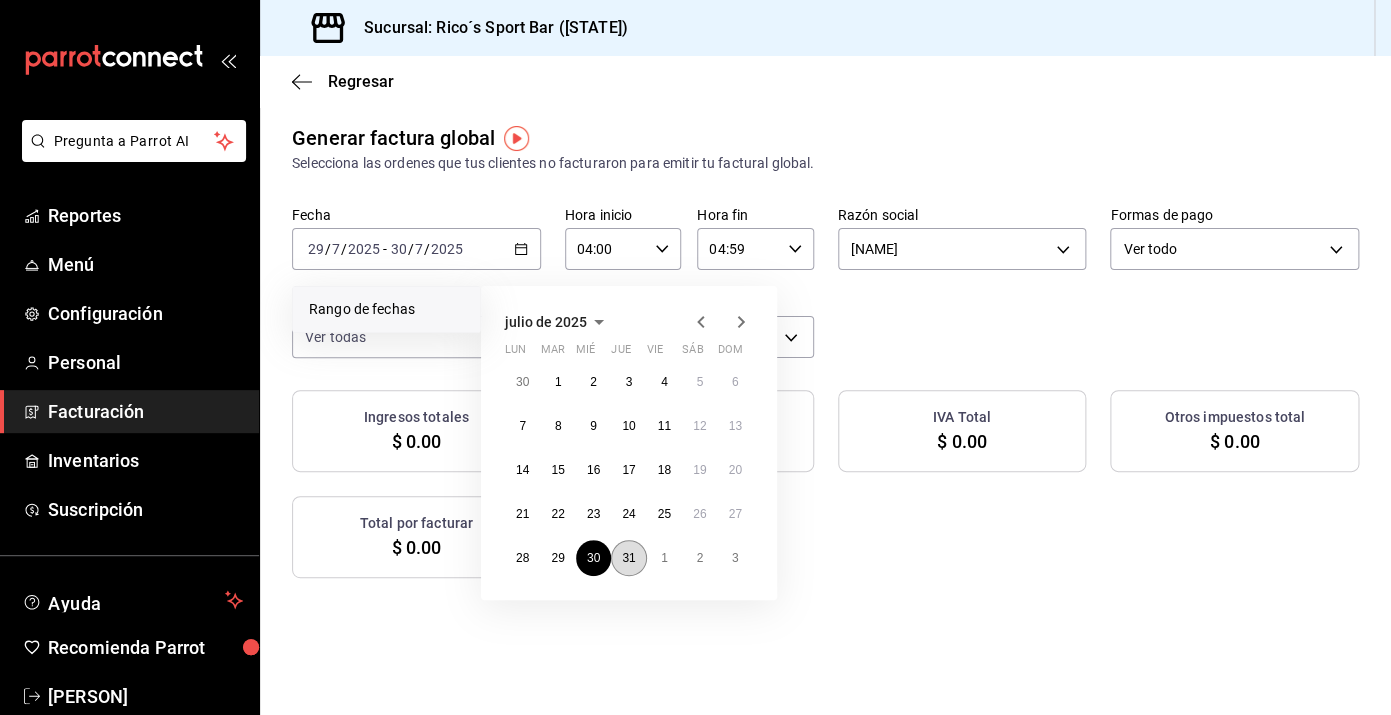 click on "31" at bounding box center [628, 558] 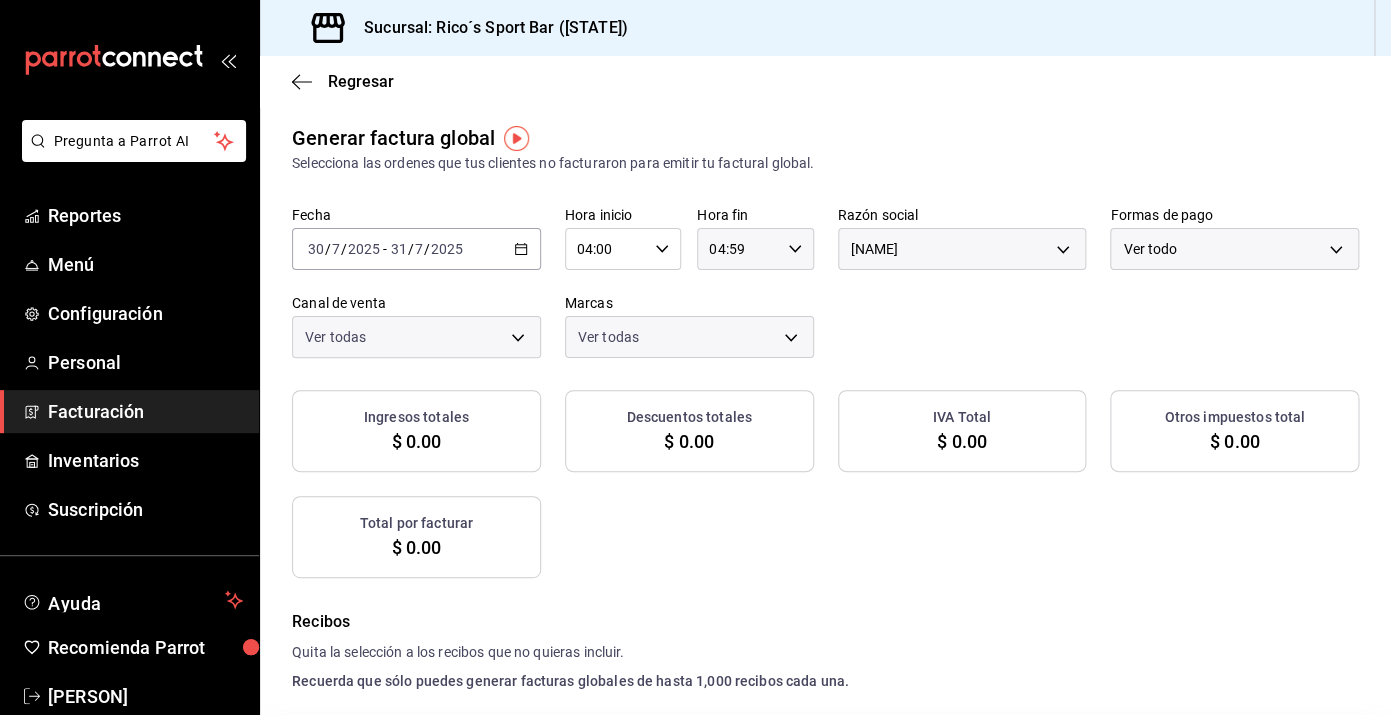 checkbox on "true" 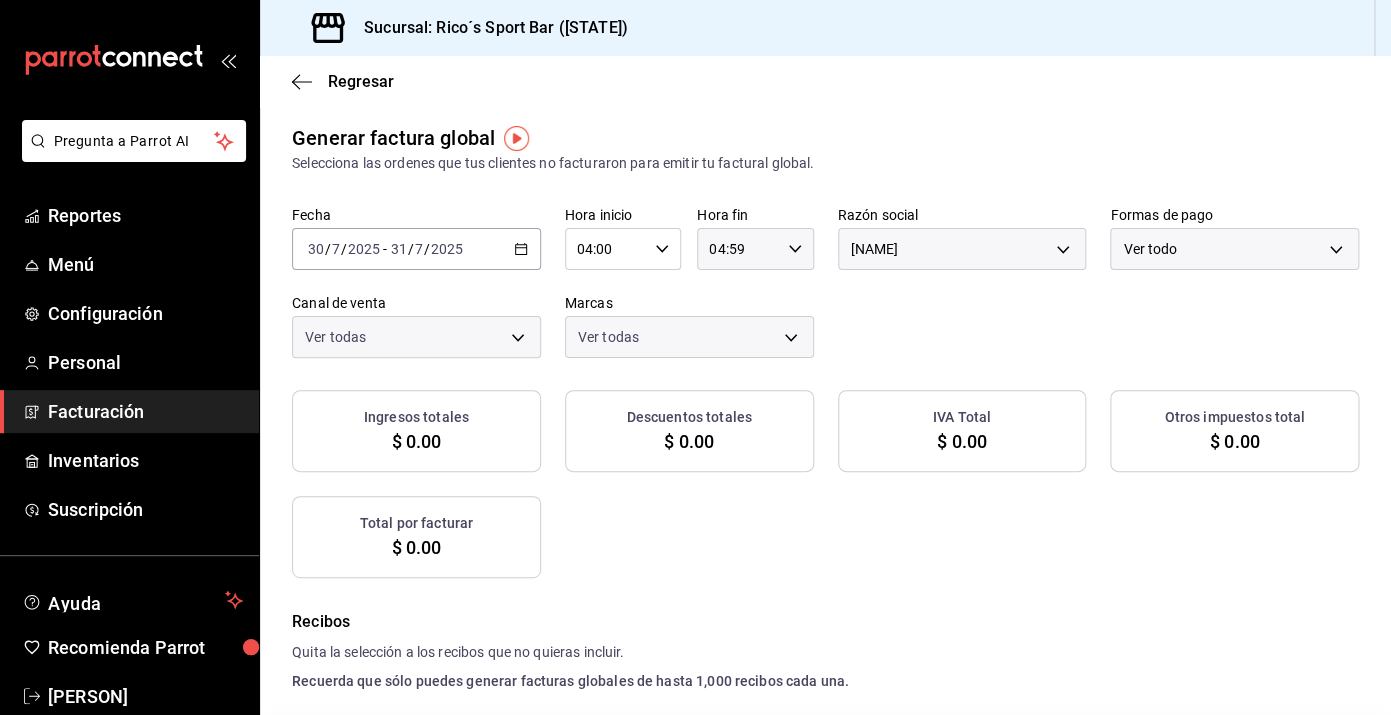 checkbox on "true" 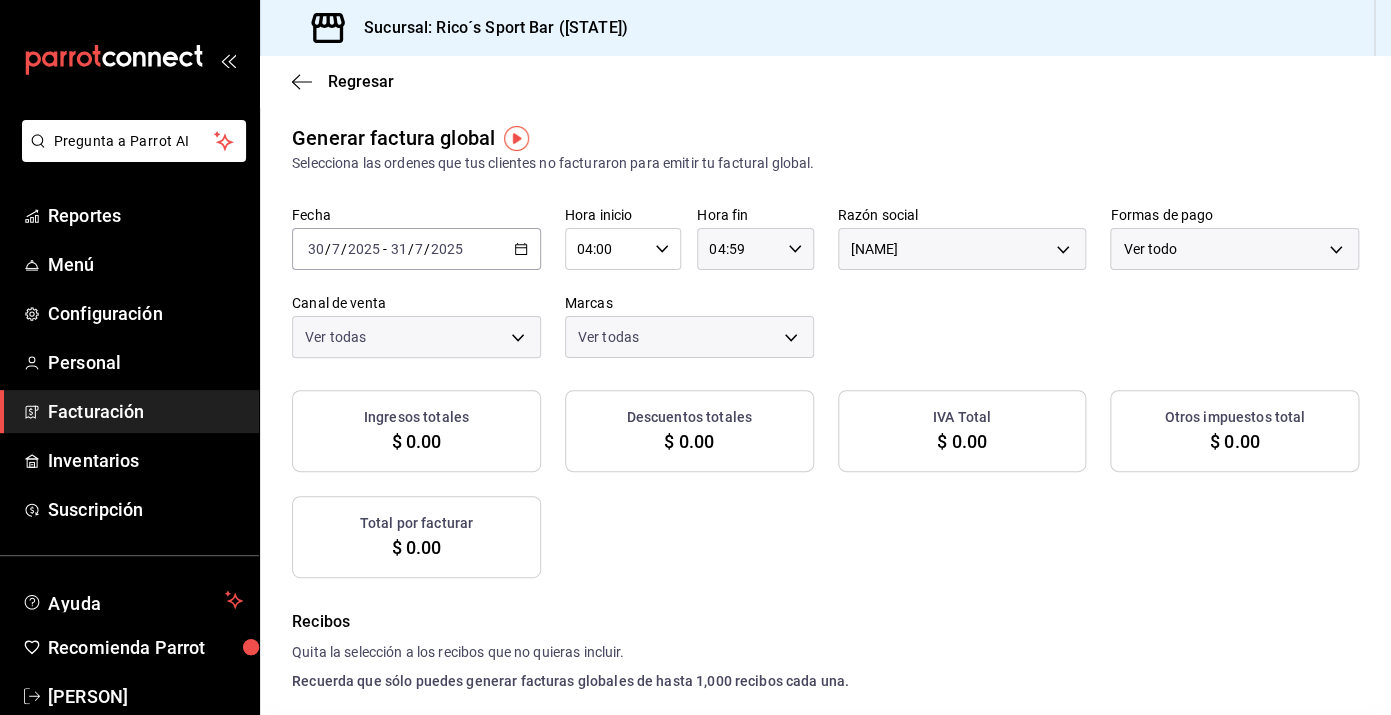 checkbox on "true" 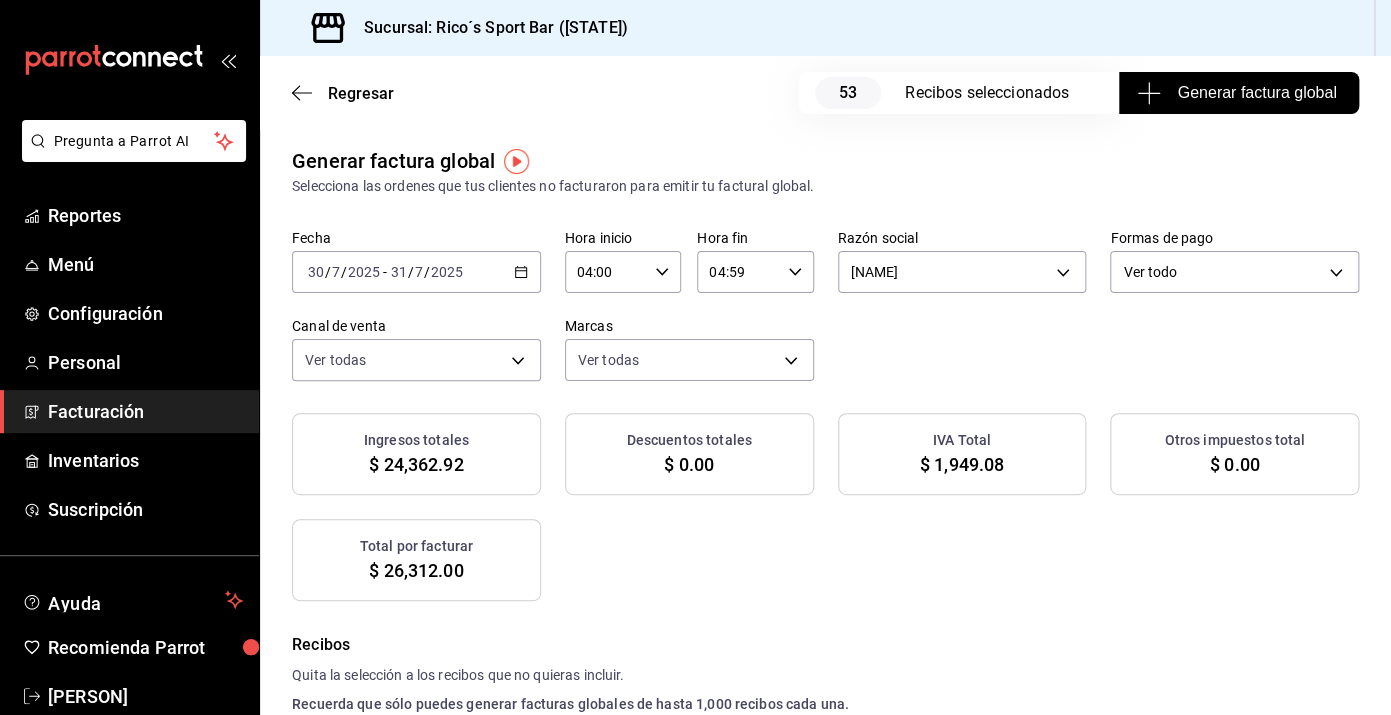 click on "Generar factura global" at bounding box center (1239, 93) 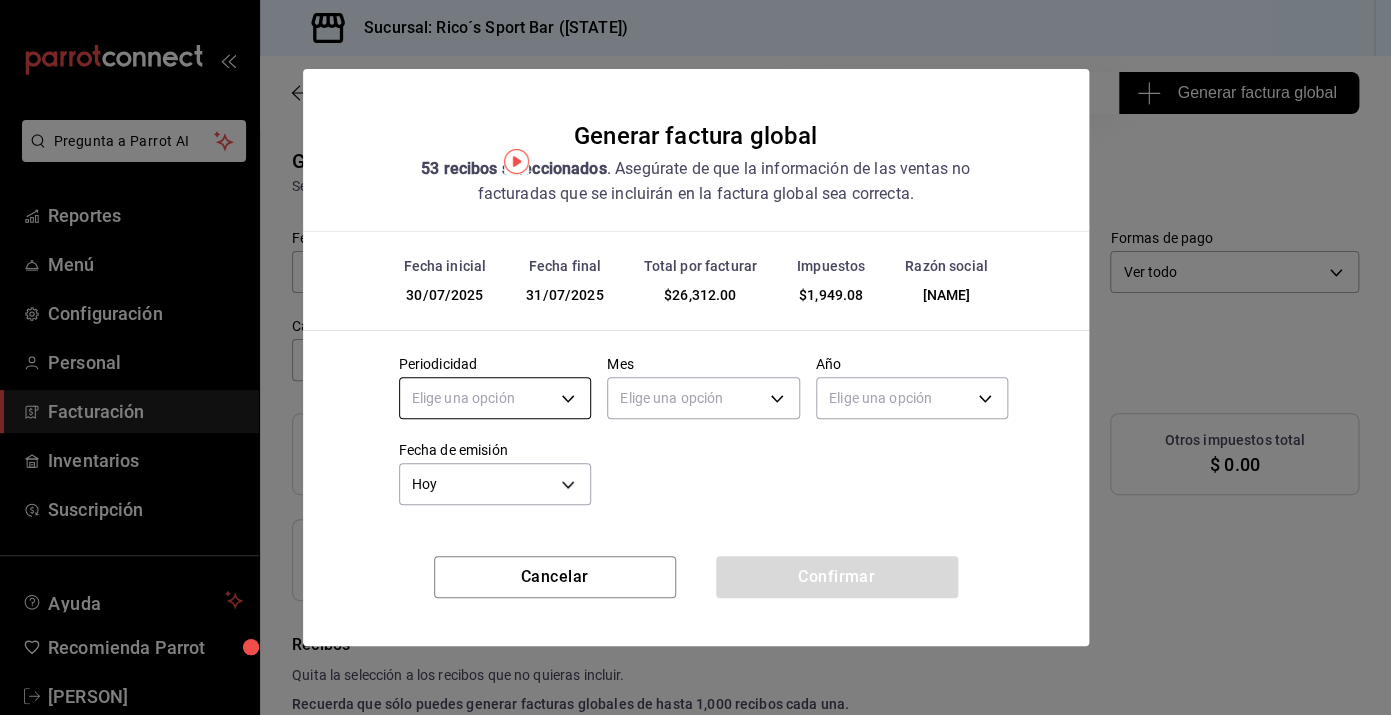 click on "Pregunta a Parrot AI Reportes   Menú   Configuración   Personal   Facturación   Inventarios   Suscripción   Ayuda Recomienda Parrot   Sergio Lam   Sugerir nueva función   Sucursal: Rico´s Sport Bar (TAMAULIPAS) Regresar 53 Recibos seleccionados Generar factura global Generar factura global Selecciona las ordenes que tus clientes no facturaron para emitir tu factural global. Fecha 2025-07-30 30 / 7 / 2025 - 2025-07-31 31 / 7 / 2025 Hora inicio 04:00 Hora inicio Hora fin 04:59 Hora fin Razón social SERGIO ERNESTO LAM MACEDO d3ea127f-2c6f-4227-8389-d2eff539017e Formas de pago Ver todo ALL Canal de venta Ver todas PARROT,UBER_EATS,RAPPI,DIDI_FOOD,ONLINE Marcas Ver todas d59757a6-6c4d-4808-9b22-f27a760eaad7 Ingresos totales $ 24,362.92 Descuentos totales $ 0.00 IVA Total $ 1,949.08 Otros impuestos total $ 0.00 Total por facturar $ 26,312.00 Recibos Quita la selección a los recibos que no quieras incluir. Recuerda que sólo puedes generar facturas globales de hasta 1,000 recibos cada una. Fecha # de recibo" at bounding box center [695, 357] 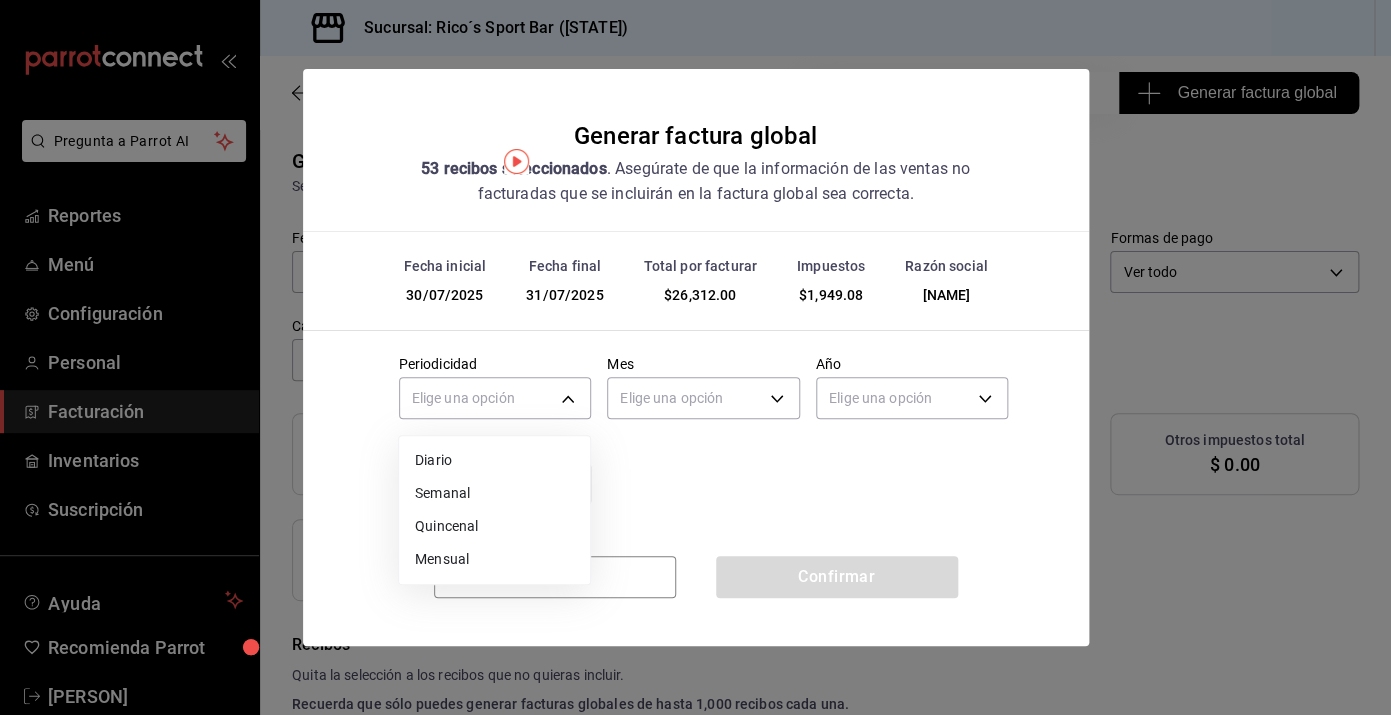 click on "Diario" at bounding box center (494, 460) 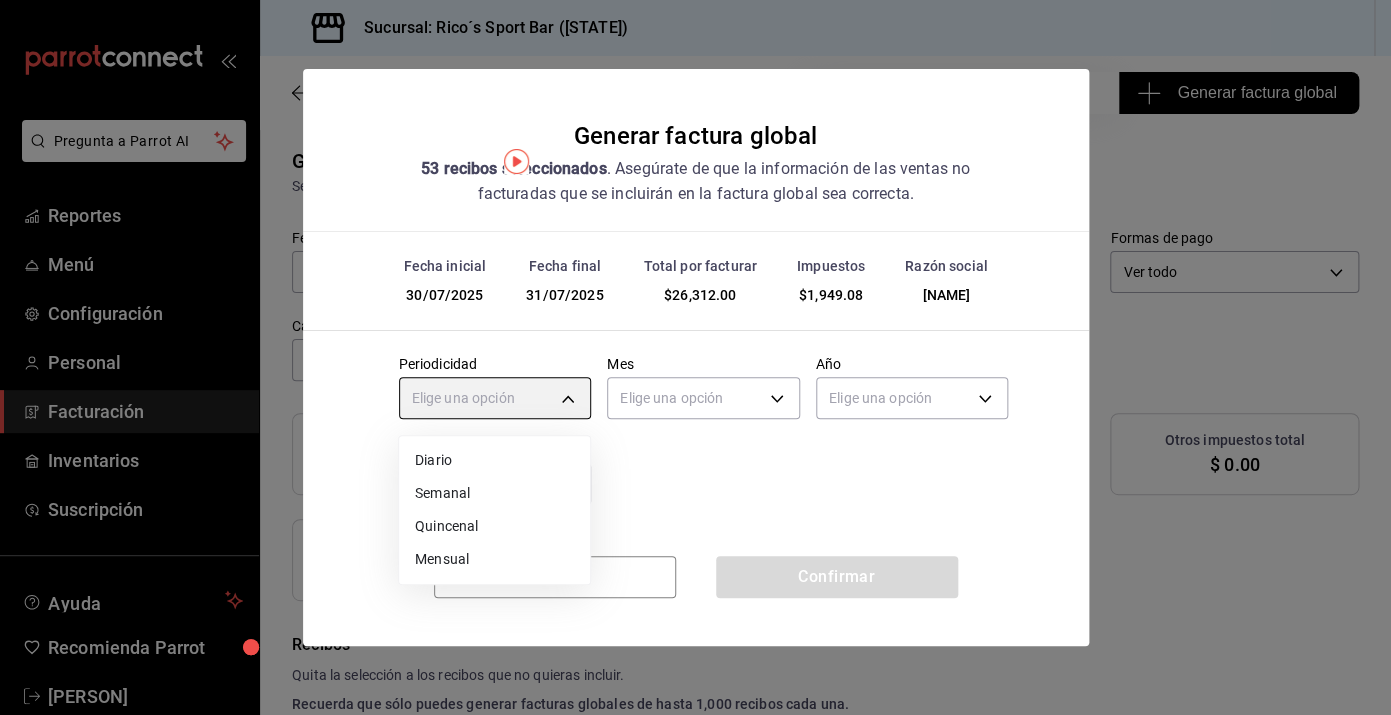 type on "DAILY" 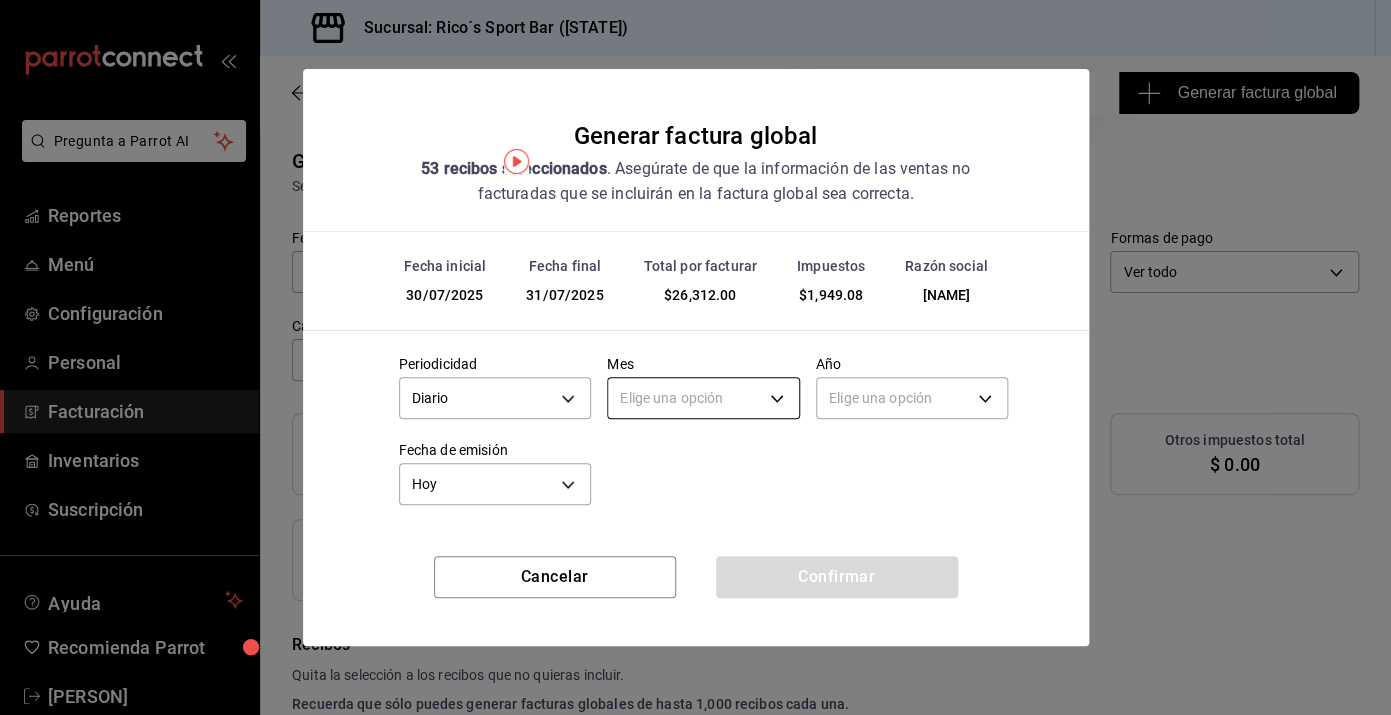 click on "Pregunta a Parrot AI Reportes   Menú   Configuración   Personal   Facturación   Inventarios   Suscripción   Ayuda Recomienda Parrot   Sergio Lam   Sugerir nueva función   Sucursal: Rico´s Sport Bar (TAMAULIPAS) Regresar 53 Recibos seleccionados Generar factura global Generar factura global Selecciona las ordenes que tus clientes no facturaron para emitir tu factural global. Fecha 2025-07-30 30 / 7 / 2025 - 2025-07-31 31 / 7 / 2025 Hora inicio 04:00 Hora inicio Hora fin 04:59 Hora fin Razón social SERGIO ERNESTO LAM MACEDO d3ea127f-2c6f-4227-8389-d2eff539017e Formas de pago Ver todo ALL Canal de venta Ver todas PARROT,UBER_EATS,RAPPI,DIDI_FOOD,ONLINE Marcas Ver todas d59757a6-6c4d-4808-9b22-f27a760eaad7 Ingresos totales $ 24,362.92 Descuentos totales $ 0.00 IVA Total $ 1,949.08 Otros impuestos total $ 0.00 Total por facturar $ 26,312.00 Recibos Quita la selección a los recibos que no quieras incluir. Recuerda que sólo puedes generar facturas globales de hasta 1,000 recibos cada una. Fecha # de recibo" at bounding box center [695, 357] 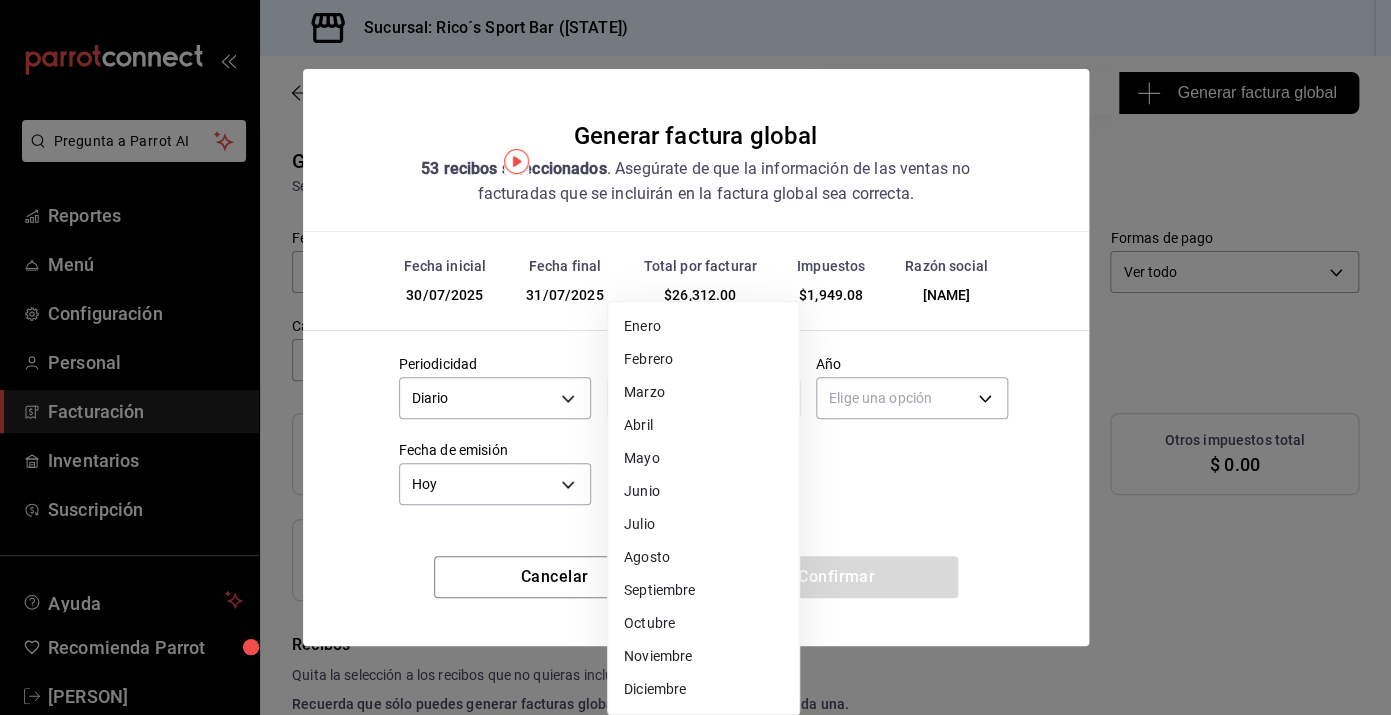 click on "Julio" at bounding box center (703, 524) 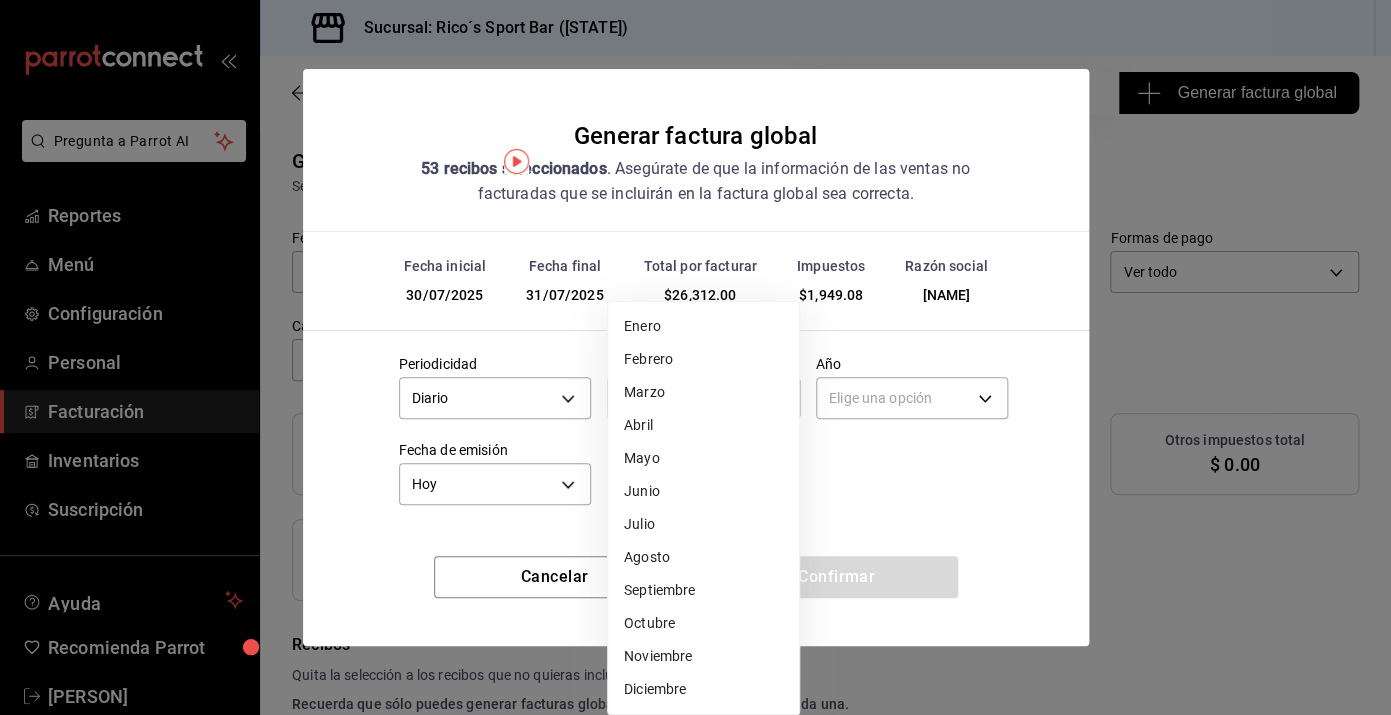 type on "7" 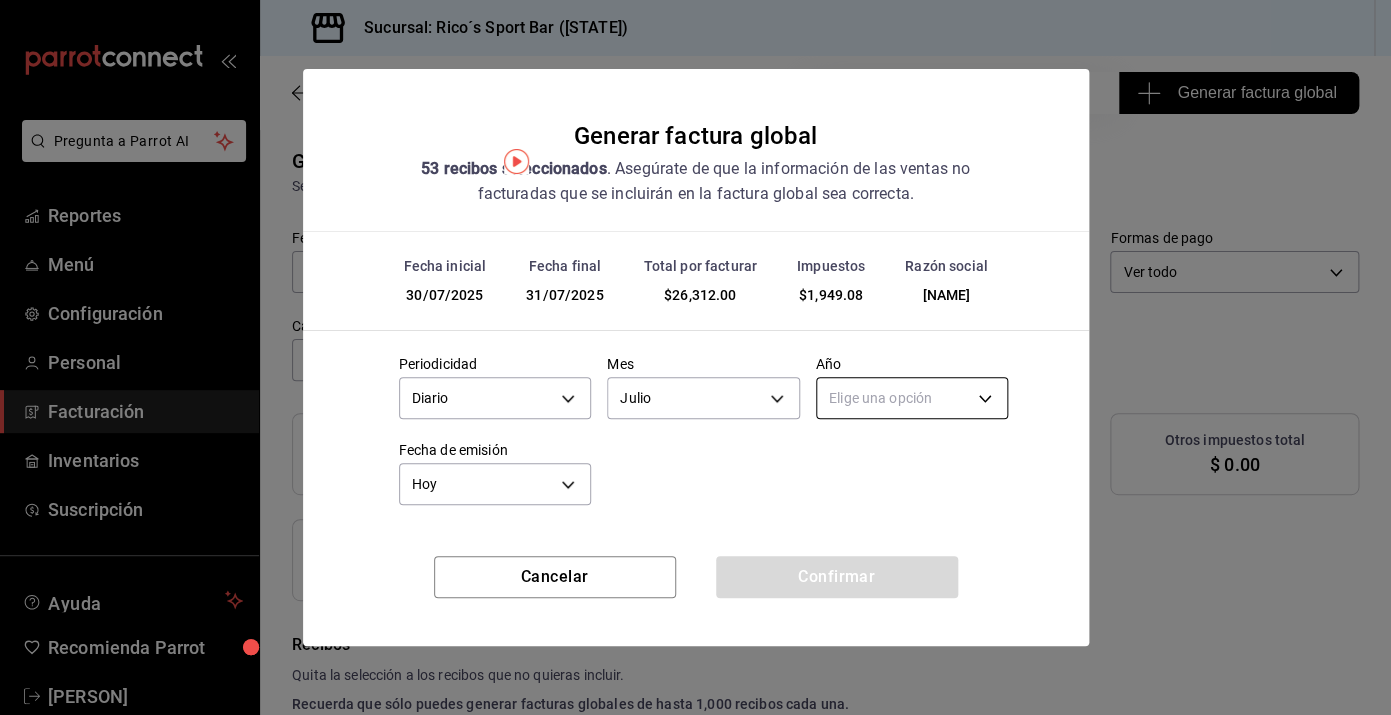 click on "Pregunta a Parrot AI Reportes   Menú   Configuración   Personal   Facturación   Inventarios   Suscripción   Ayuda Recomienda Parrot   Sergio Lam   Sugerir nueva función   Sucursal: Rico´s Sport Bar (TAMAULIPAS) Regresar 53 Recibos seleccionados Generar factura global Generar factura global Selecciona las ordenes que tus clientes no facturaron para emitir tu factural global. Fecha 2025-07-30 30 / 7 / 2025 - 2025-07-31 31 / 7 / 2025 Hora inicio 04:00 Hora inicio Hora fin 04:59 Hora fin Razón social SERGIO ERNESTO LAM MACEDO d3ea127f-2c6f-4227-8389-d2eff539017e Formas de pago Ver todo ALL Canal de venta Ver todas PARROT,UBER_EATS,RAPPI,DIDI_FOOD,ONLINE Marcas Ver todas d59757a6-6c4d-4808-9b22-f27a760eaad7 Ingresos totales $ 24,362.92 Descuentos totales $ 0.00 IVA Total $ 1,949.08 Otros impuestos total $ 0.00 Total por facturar $ 26,312.00 Recibos Quita la selección a los recibos que no quieras incluir. Recuerda que sólo puedes generar facturas globales de hasta 1,000 recibos cada una. Fecha # de recibo" at bounding box center (695, 357) 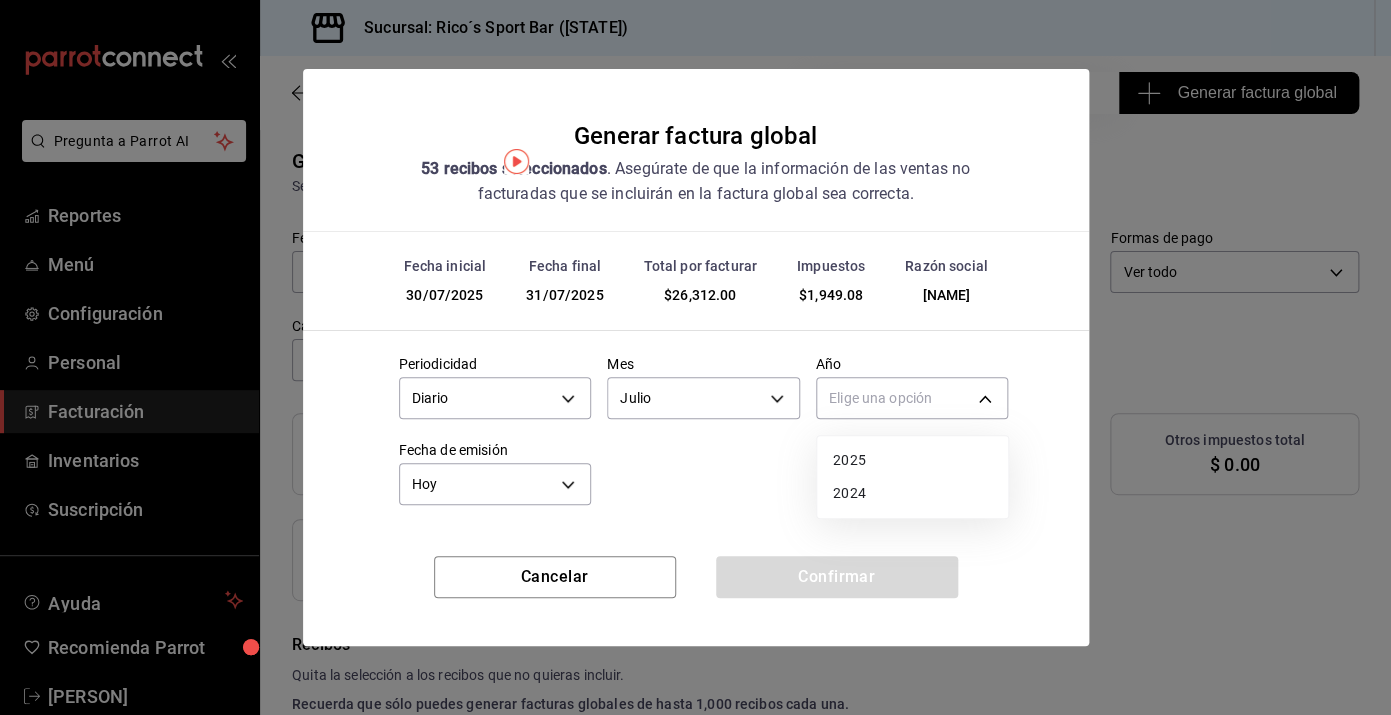 click on "2025" at bounding box center [912, 460] 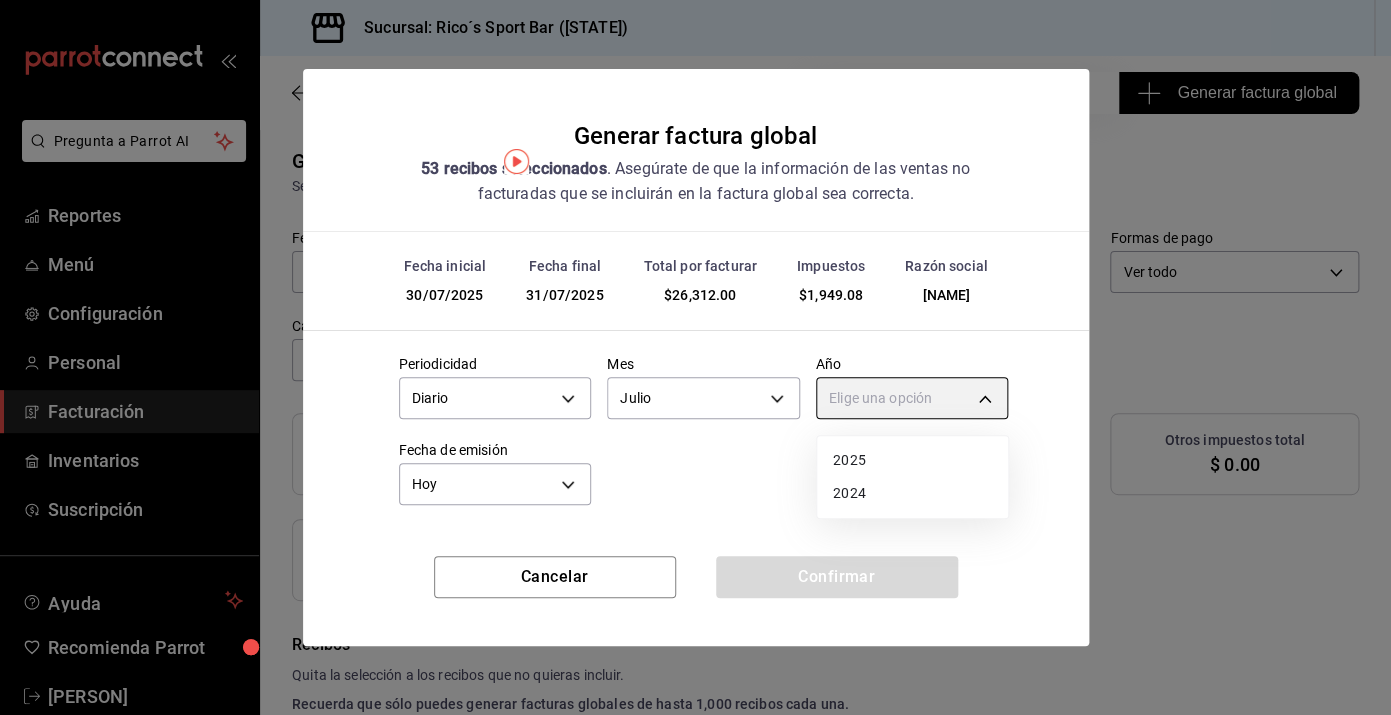 type on "2025" 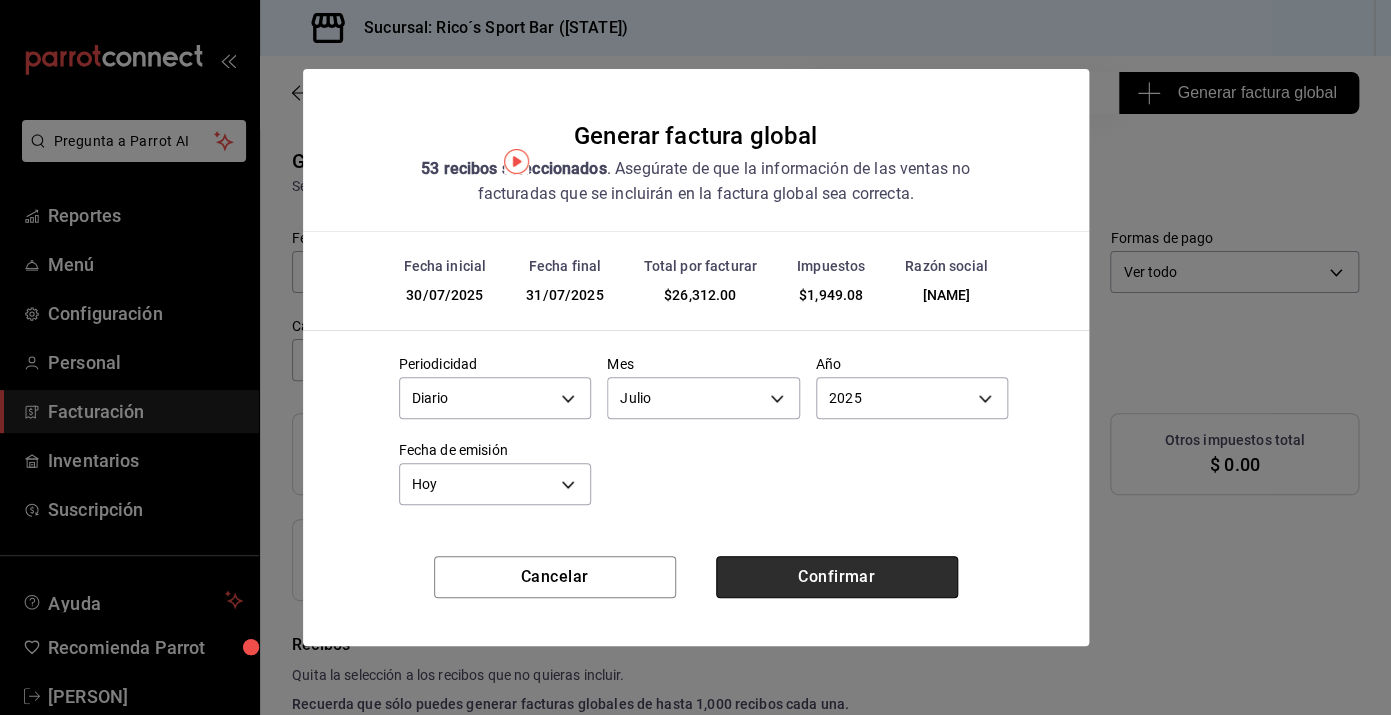 click on "Confirmar" at bounding box center [837, 577] 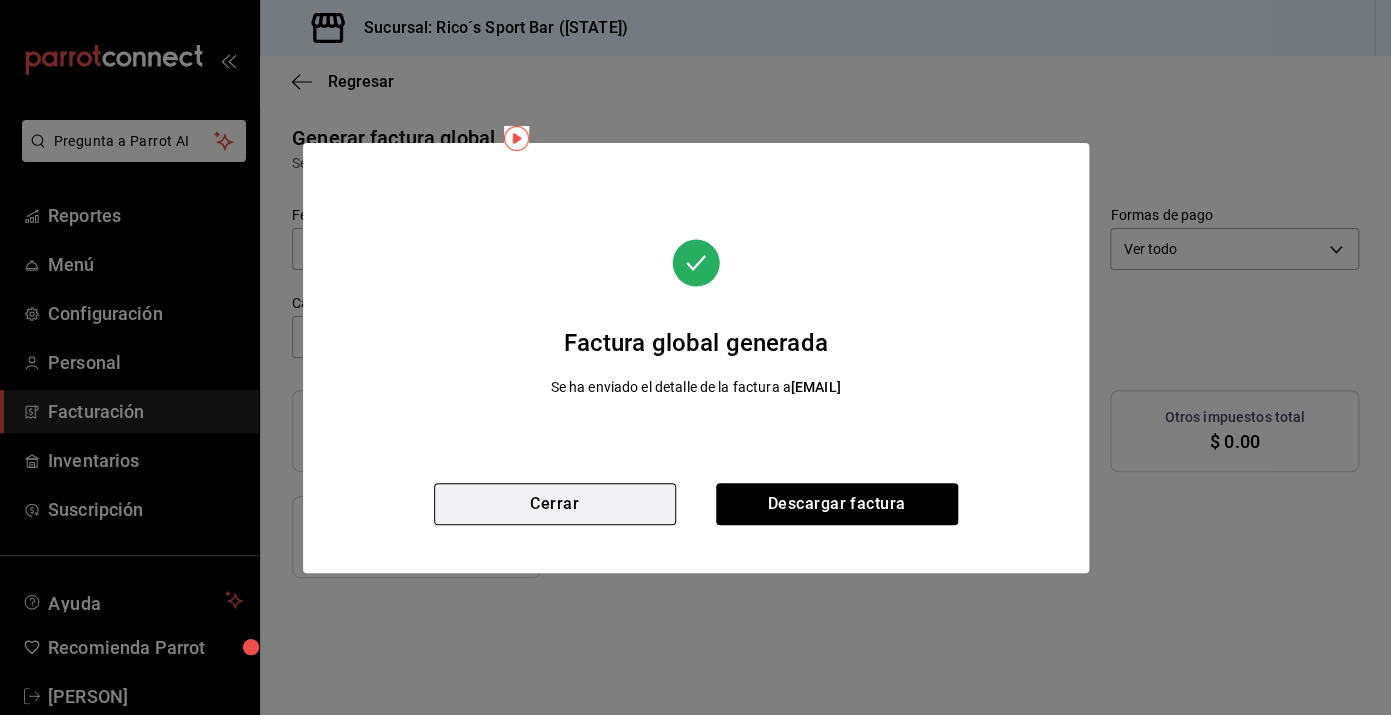 click on "Cerrar" at bounding box center (555, 504) 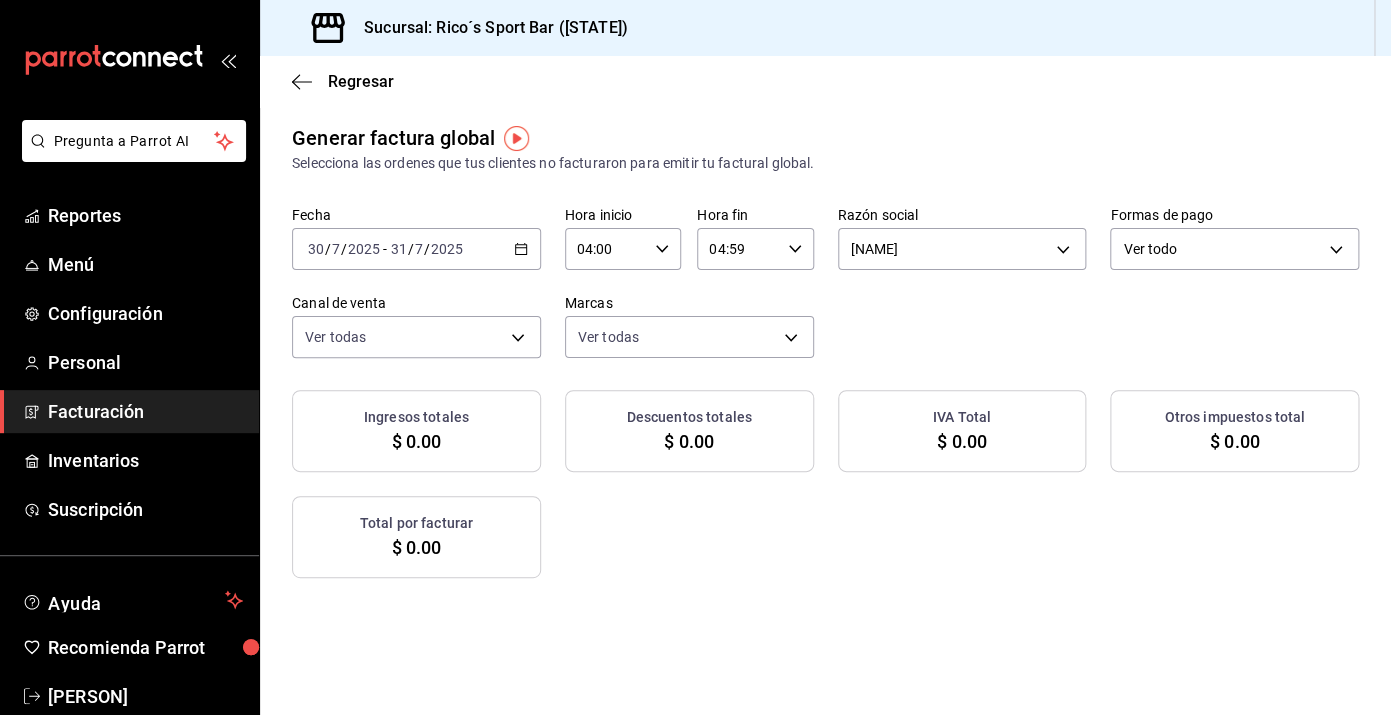 click 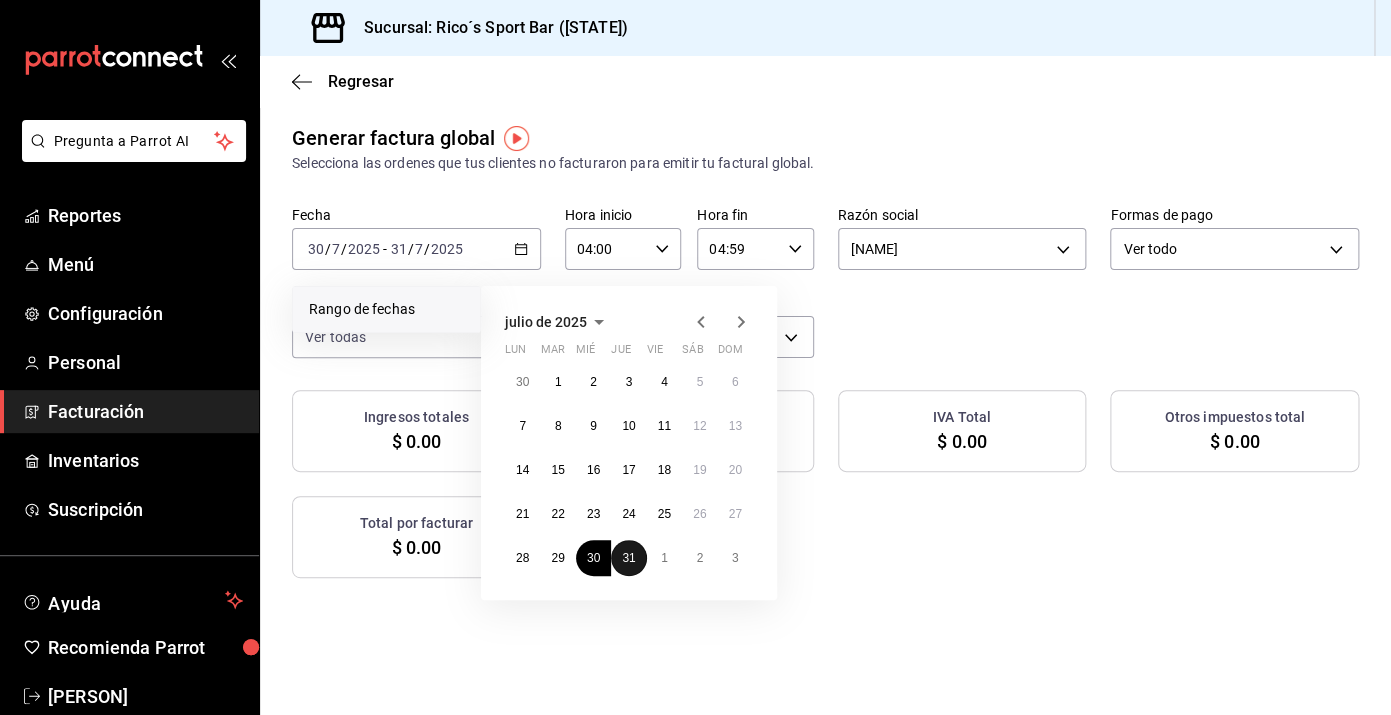 click on "31" at bounding box center (628, 558) 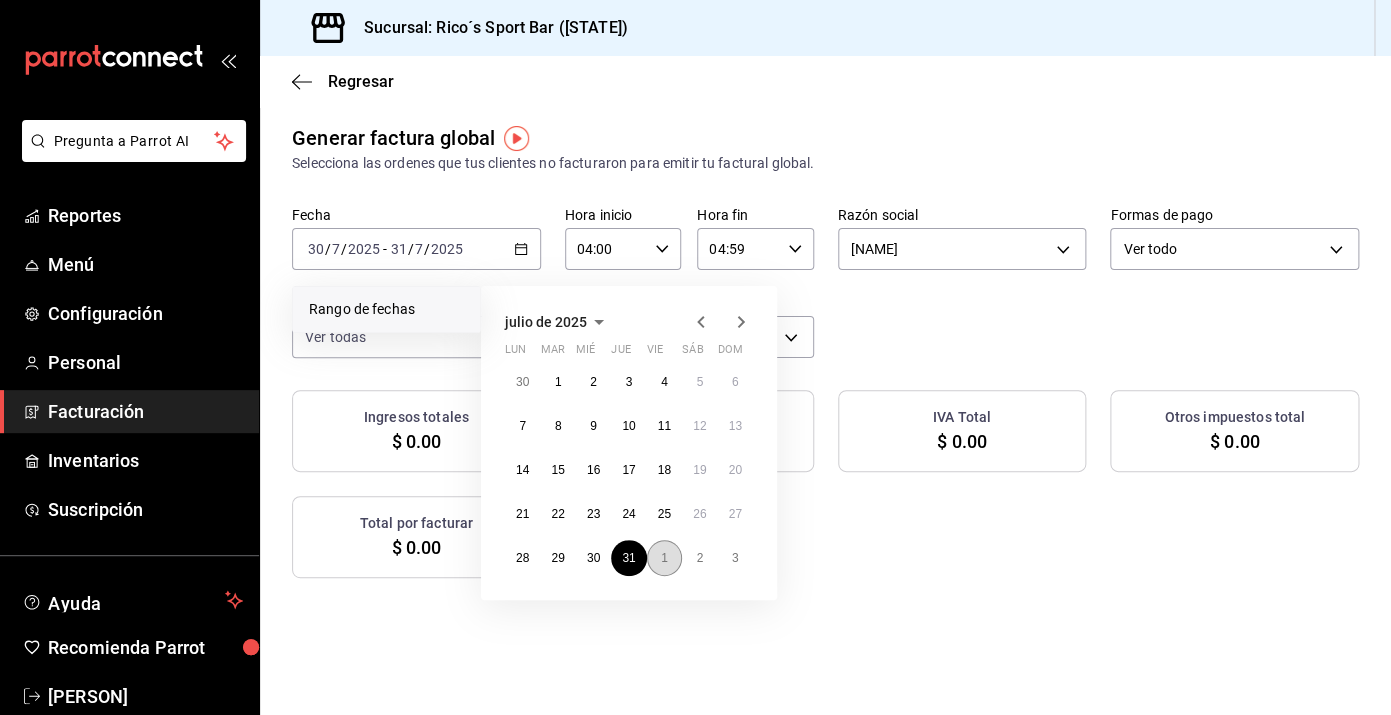 click on "1" at bounding box center (664, 558) 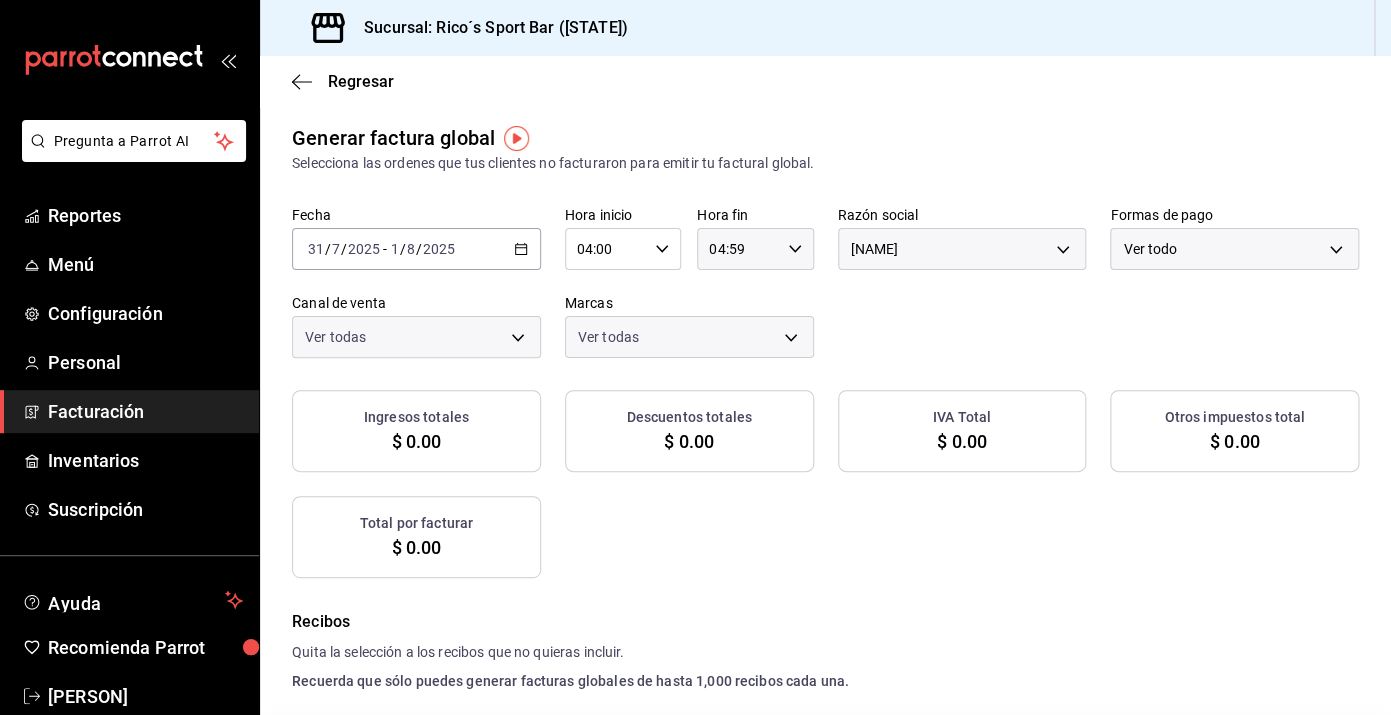 checkbox on "true" 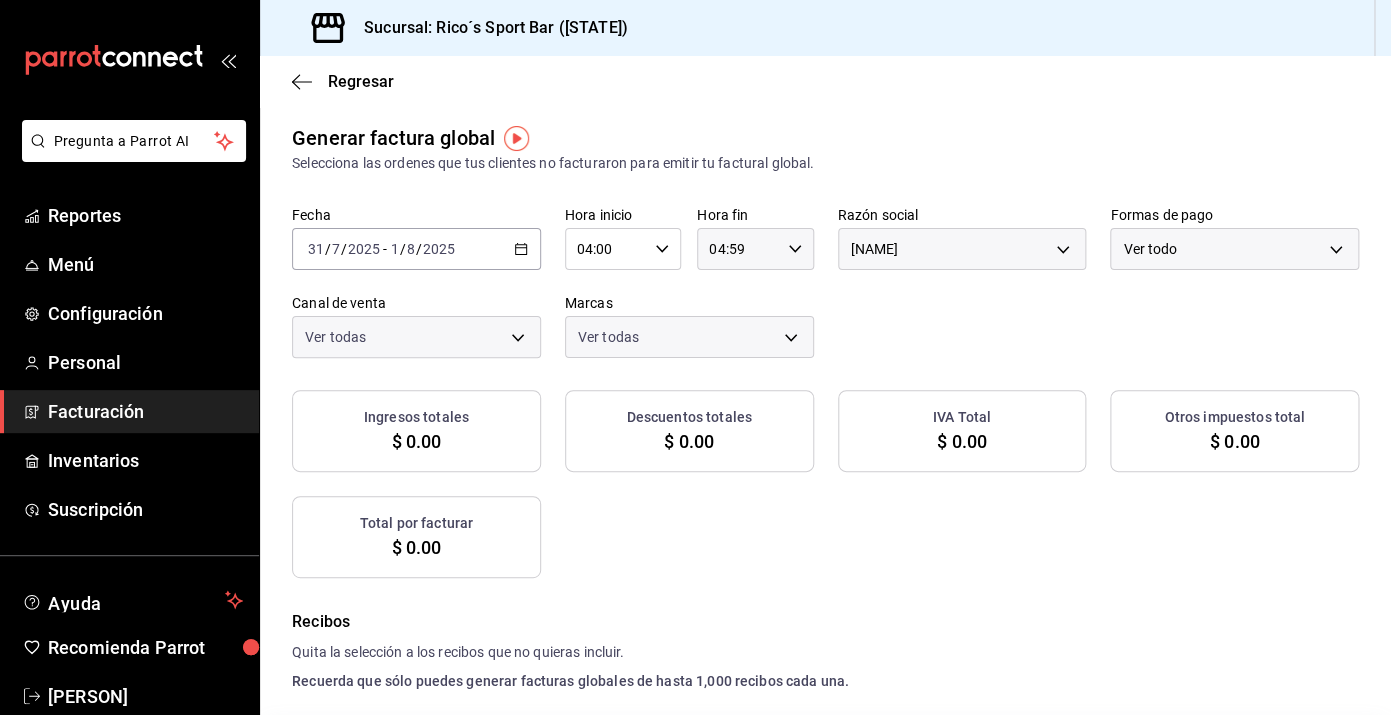 checkbox on "true" 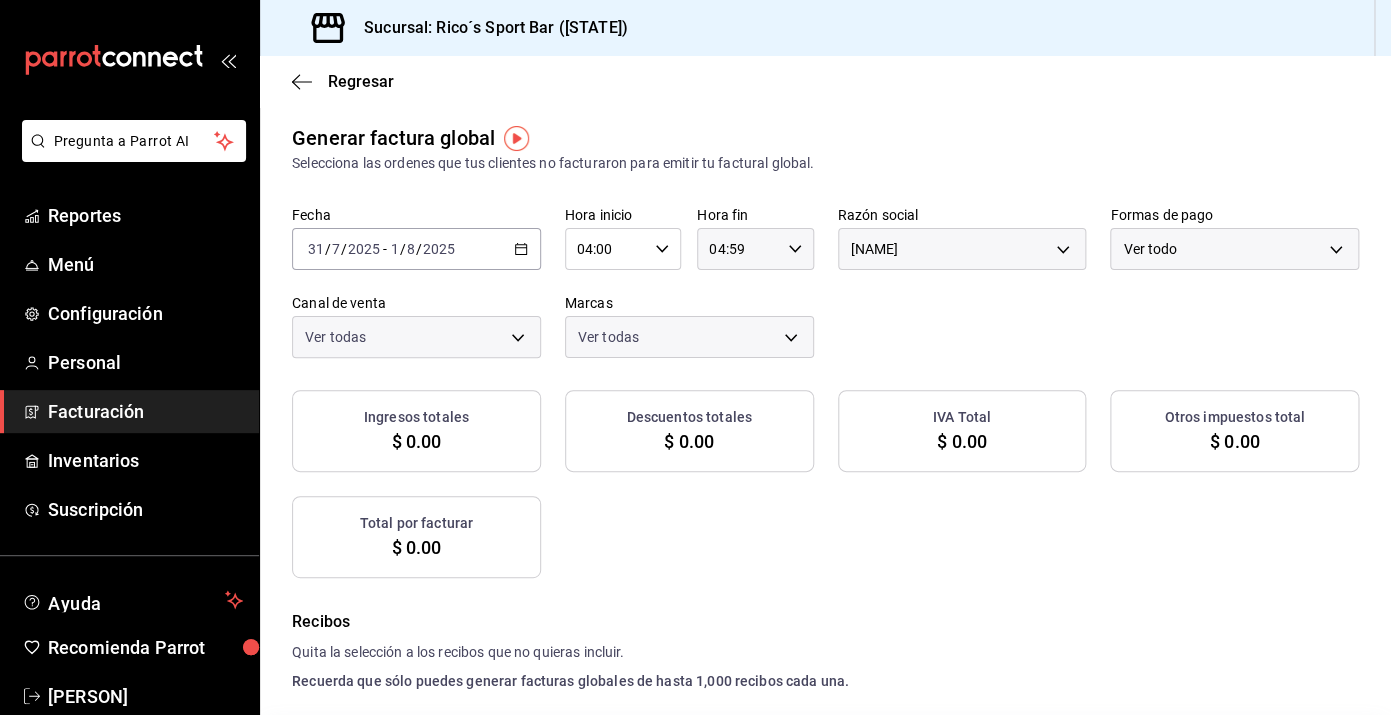 checkbox on "true" 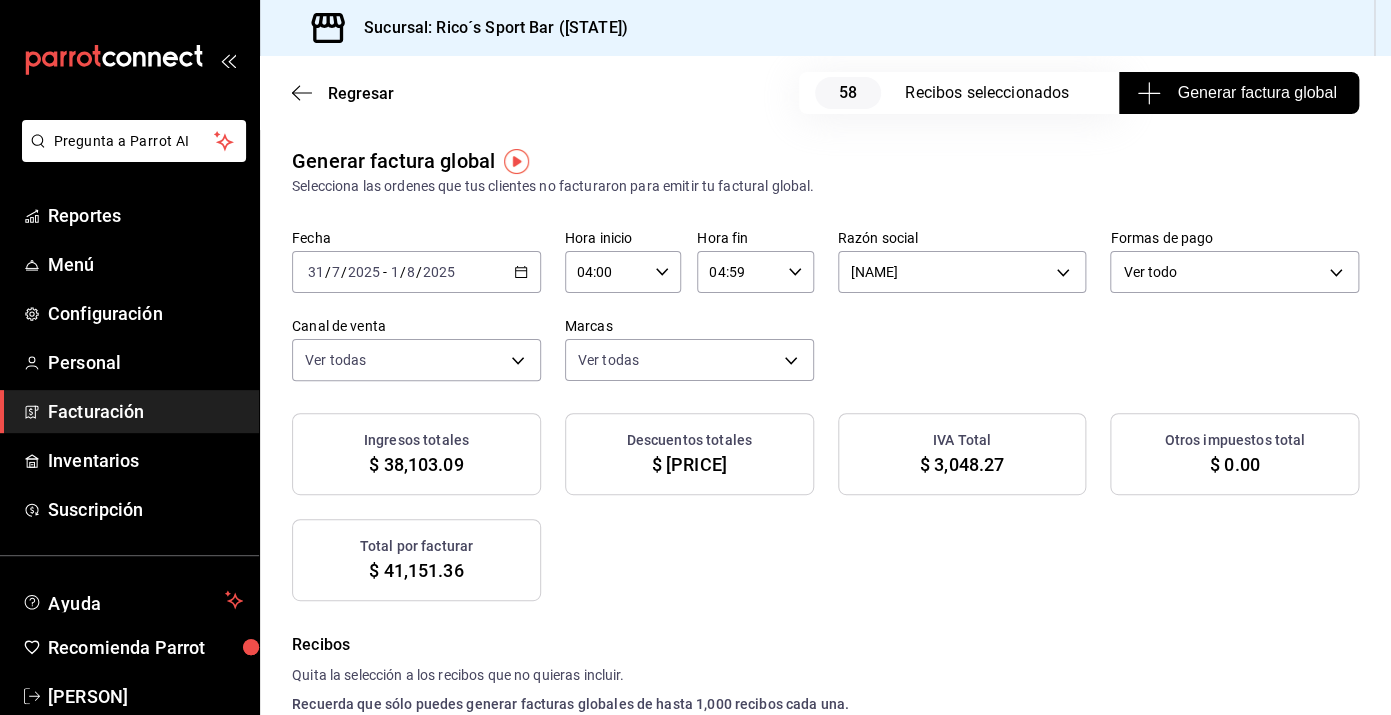 click on "Generar factura global" at bounding box center (1238, 93) 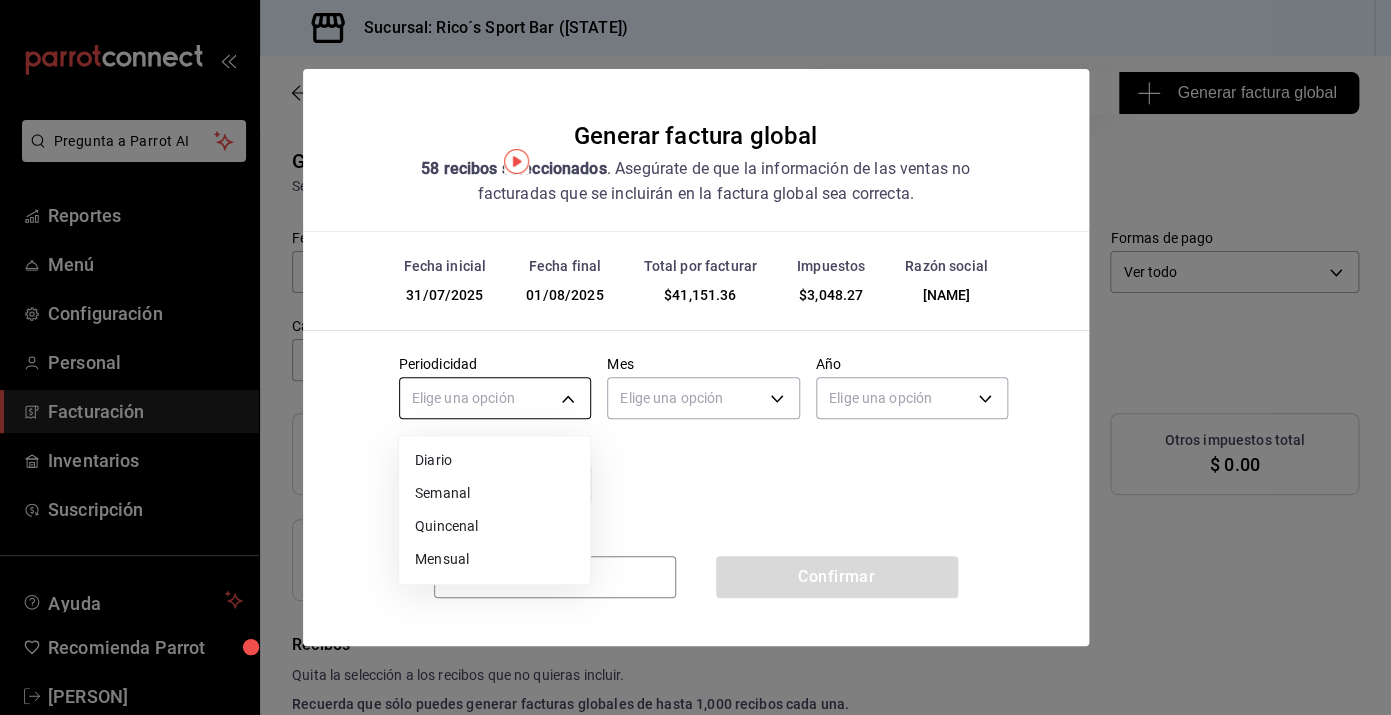 click on "Pregunta a Parrot AI Reportes   Menú   Configuración   Personal   Facturación   Inventarios   Suscripción   Ayuda Recomienda Parrot   Sergio Lam   Sugerir nueva función   Sucursal: Rico´s Sport Bar (TAMAULIPAS) Regresar 58 Recibos seleccionados Generar factura global Generar factura global Selecciona las ordenes que tus clientes no facturaron para emitir tu factural global. Fecha 2025-07-31 31 / 7 / 2025 - 2025-08-01 1 / 8 / 2025 Hora inicio 04:00 Hora inicio Hora fin 04:59 Hora fin Razón social SERGIO ERNESTO LAM MACEDO d3ea127f-2c6f-4227-8389-d2eff539017e Formas de pago Ver todo ALL Canal de venta Ver todas PARROT,UBER_EATS,RAPPI,DIDI_FOOD,ONLINE Marcas Ver todas d59757a6-6c4d-4808-9b22-f27a760eaad7 Ingresos totales $ 38,103.09 Descuentos totales $ 25.00 IVA Total $ 3,048.27 Otros impuestos total $ 0.00 Total por facturar $ 41,151.36 Recibos Quita la selección a los recibos que no quieras incluir. Recuerda que sólo puedes generar facturas globales de hasta 1,000 recibos cada una. Fecha # de recibo" at bounding box center [695, 357] 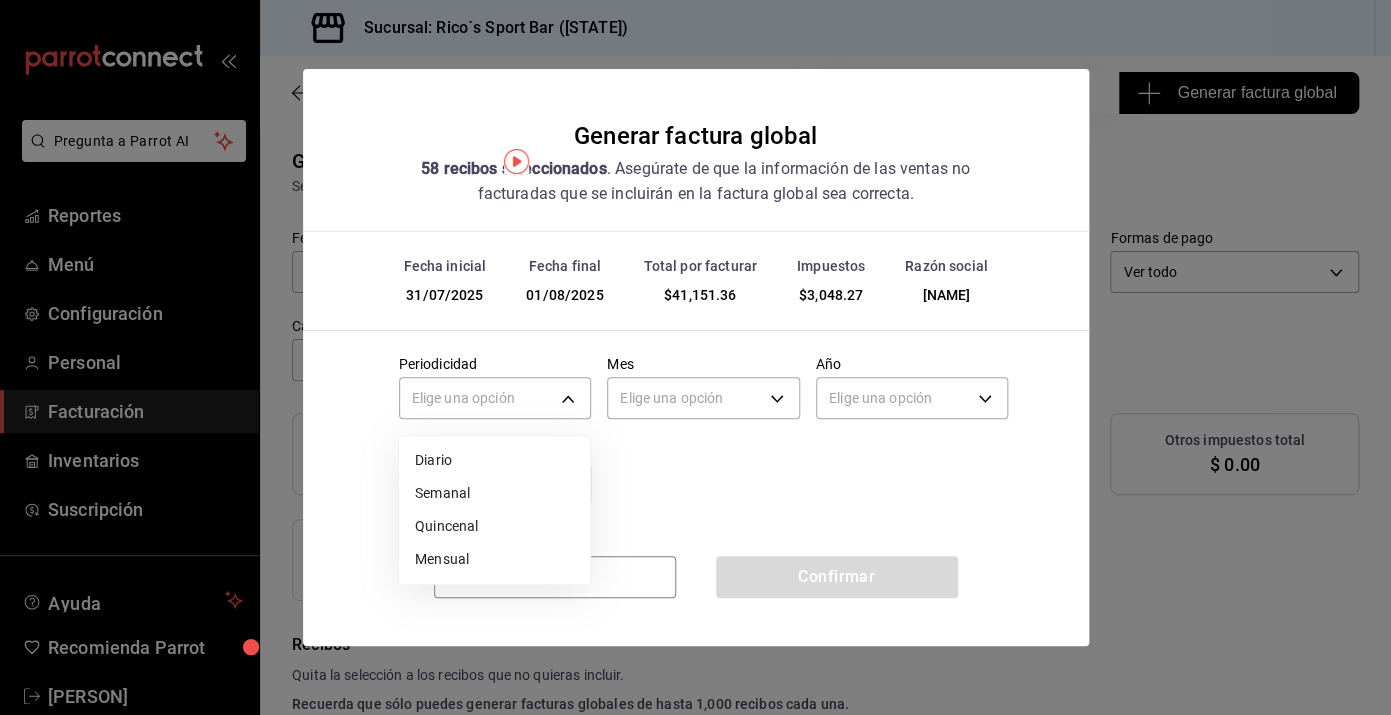 click on "Diario" at bounding box center (494, 460) 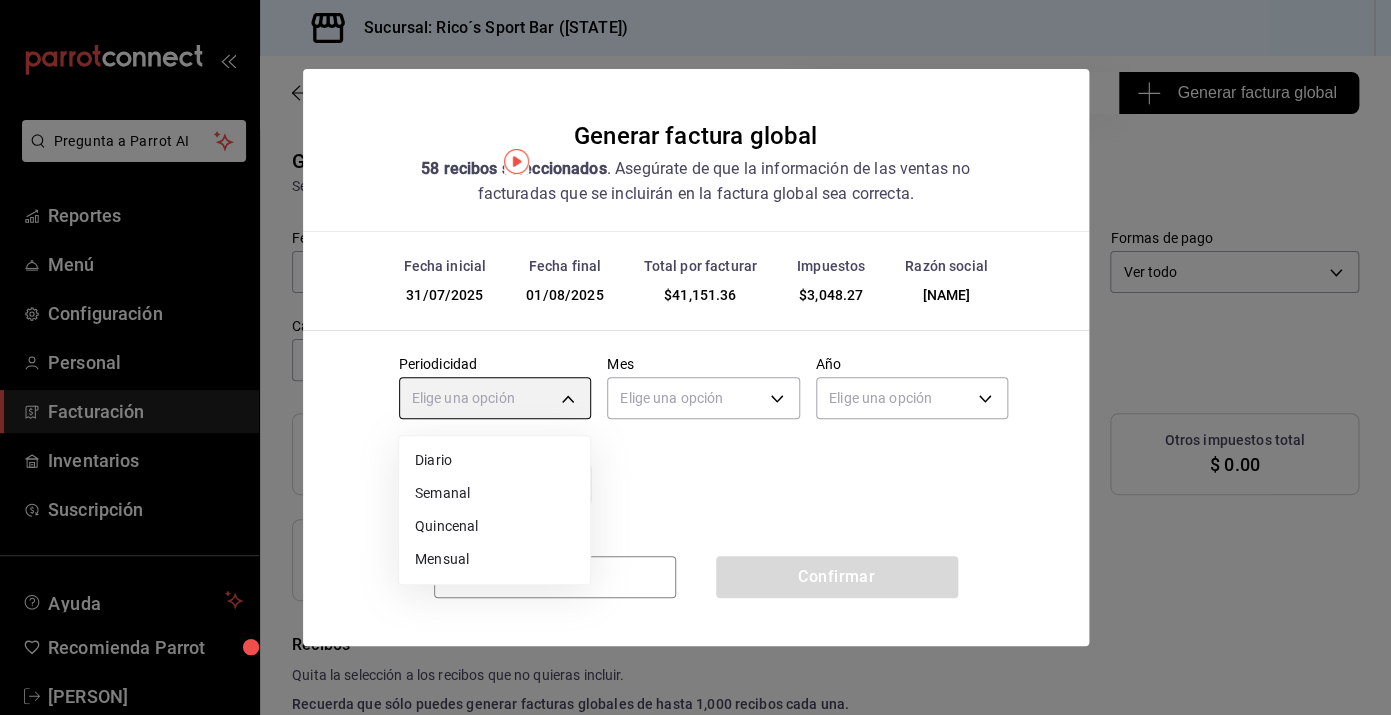 type on "DAILY" 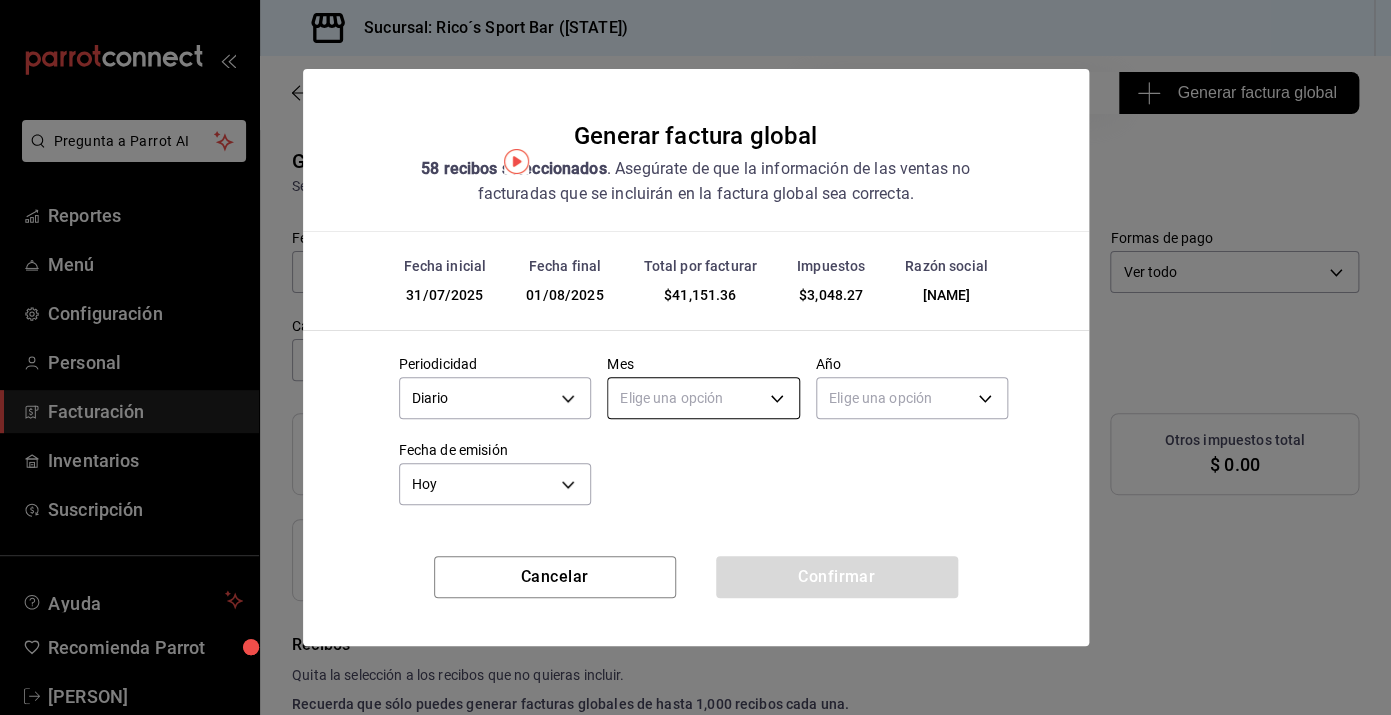 click on "Pregunta a Parrot AI Reportes   Menú   Configuración   Personal   Facturación   Inventarios   Suscripción   Ayuda Recomienda Parrot   Sergio Lam   Sugerir nueva función   Sucursal: Rico´s Sport Bar (TAMAULIPAS) Regresar 58 Recibos seleccionados Generar factura global Generar factura global Selecciona las ordenes que tus clientes no facturaron para emitir tu factural global. Fecha 2025-07-31 31 / 7 / 2025 - 2025-08-01 1 / 8 / 2025 Hora inicio 04:00 Hora inicio Hora fin 04:59 Hora fin Razón social SERGIO ERNESTO LAM MACEDO d3ea127f-2c6f-4227-8389-d2eff539017e Formas de pago Ver todo ALL Canal de venta Ver todas PARROT,UBER_EATS,RAPPI,DIDI_FOOD,ONLINE Marcas Ver todas d59757a6-6c4d-4808-9b22-f27a760eaad7 Ingresos totales $ 38,103.09 Descuentos totales $ 25.00 IVA Total $ 3,048.27 Otros impuestos total $ 0.00 Total por facturar $ 41,151.36 Recibos Quita la selección a los recibos que no quieras incluir. Recuerda que sólo puedes generar facturas globales de hasta 1,000 recibos cada una. Fecha # de recibo" at bounding box center (695, 357) 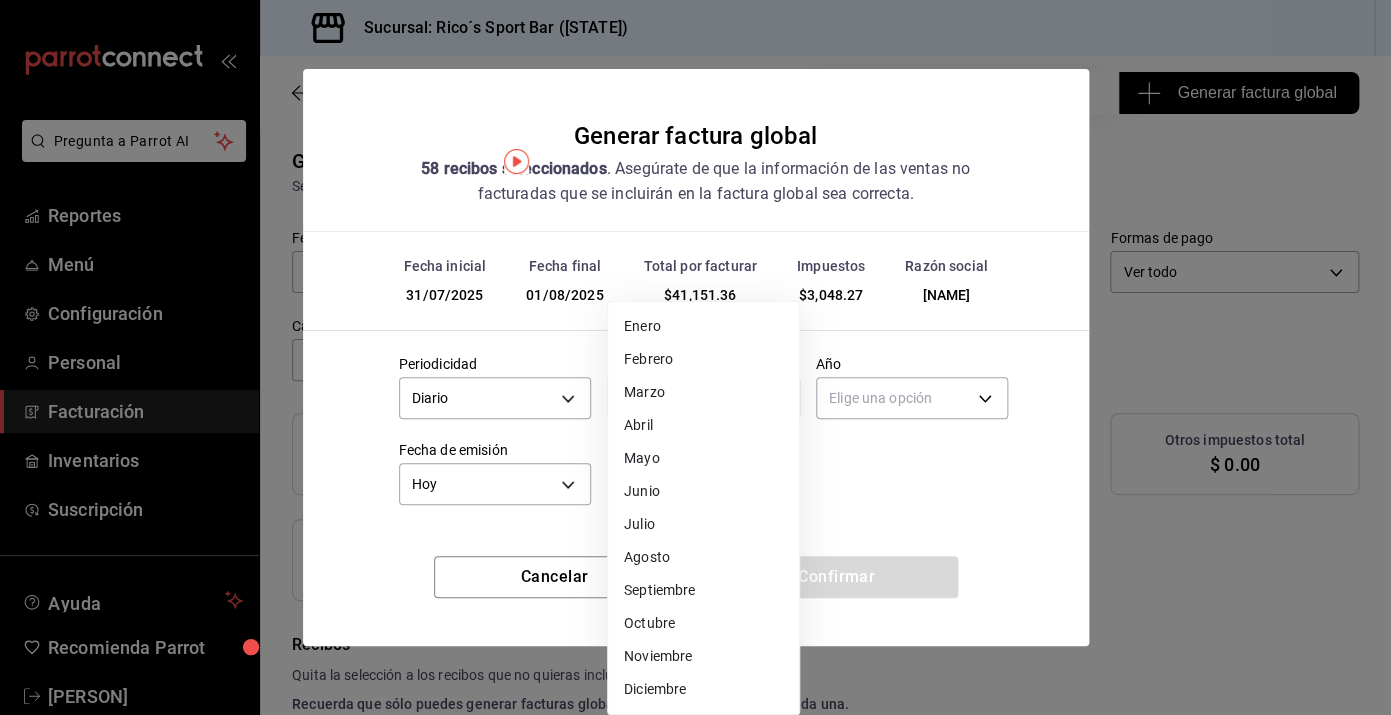 click on "Julio" at bounding box center (703, 524) 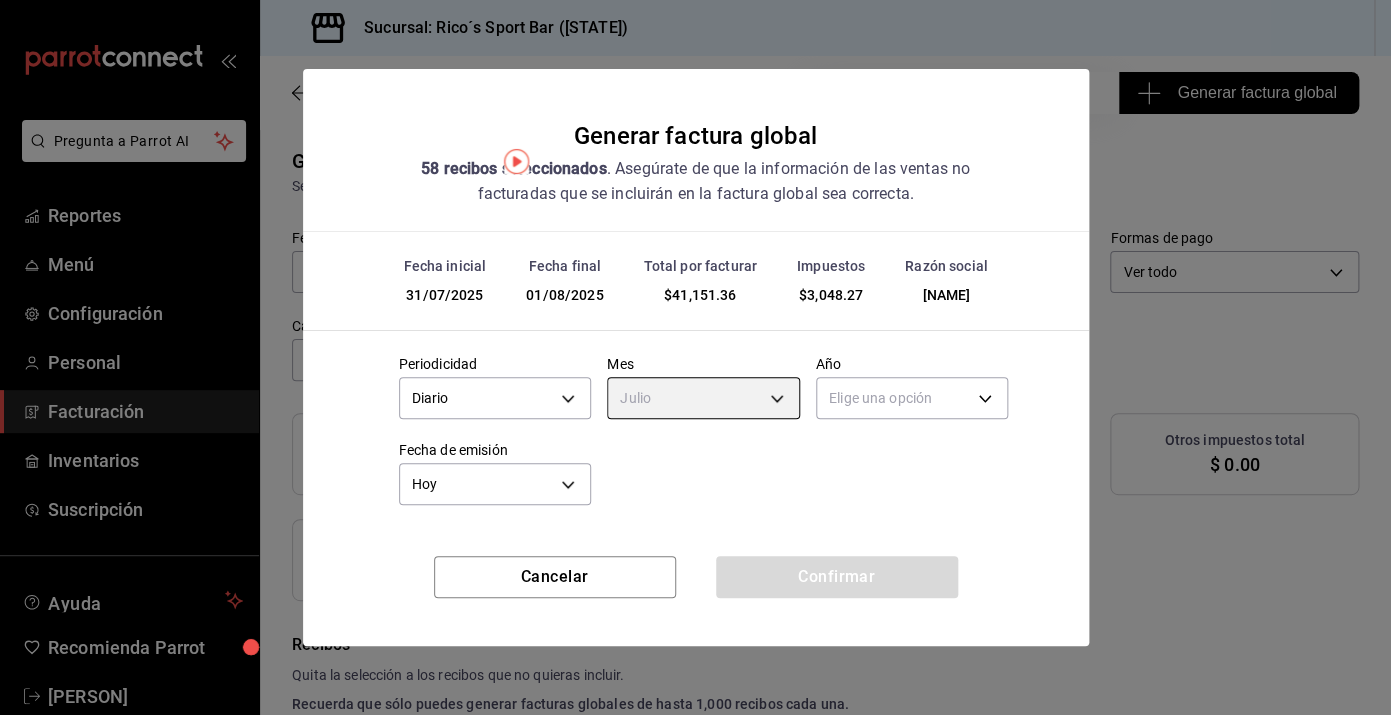 type on "7" 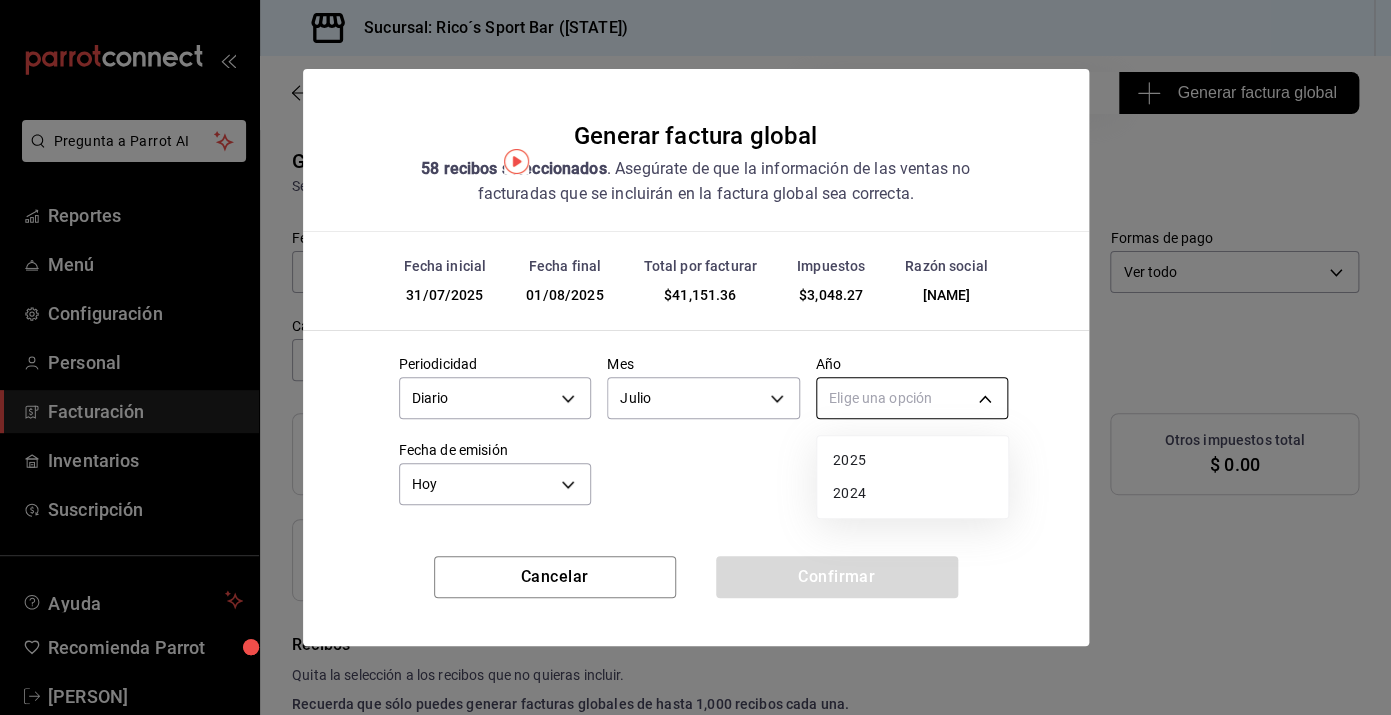 click on "Pregunta a Parrot AI Reportes   Menú   Configuración   Personal   Facturación   Inventarios   Suscripción   Ayuda Recomienda Parrot   Sergio Lam   Sugerir nueva función   Sucursal: Rico´s Sport Bar (TAMAULIPAS) Regresar 58 Recibos seleccionados Generar factura global Generar factura global Selecciona las ordenes que tus clientes no facturaron para emitir tu factural global. Fecha 2025-07-31 31 / 7 / 2025 - 2025-08-01 1 / 8 / 2025 Hora inicio 04:00 Hora inicio Hora fin 04:59 Hora fin Razón social SERGIO ERNESTO LAM MACEDO d3ea127f-2c6f-4227-8389-d2eff539017e Formas de pago Ver todo ALL Canal de venta Ver todas PARROT,UBER_EATS,RAPPI,DIDI_FOOD,ONLINE Marcas Ver todas d59757a6-6c4d-4808-9b22-f27a760eaad7 Ingresos totales $ 38,103.09 Descuentos totales $ 25.00 IVA Total $ 3,048.27 Otros impuestos total $ 0.00 Total por facturar $ 41,151.36 Recibos Quita la selección a los recibos que no quieras incluir. Recuerda que sólo puedes generar facturas globales de hasta 1,000 recibos cada una. Fecha # de recibo" at bounding box center (695, 357) 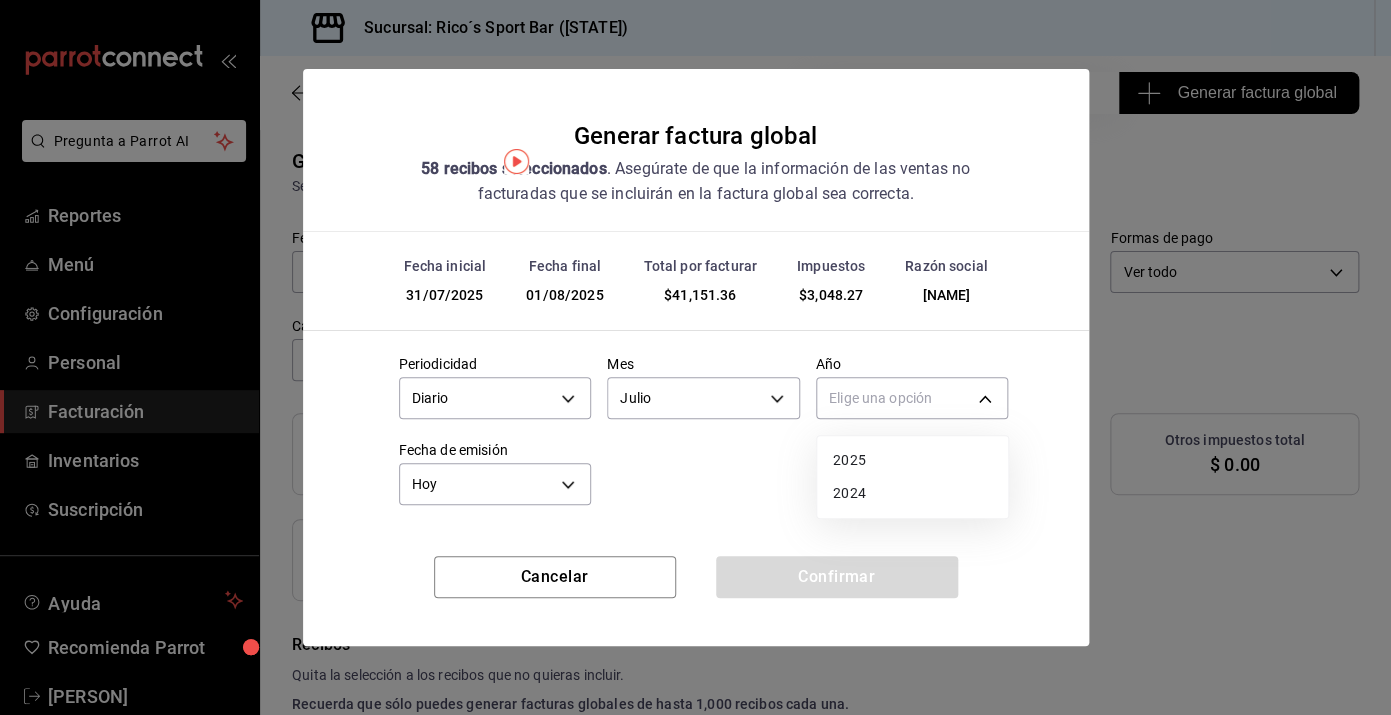 click on "2025" at bounding box center [912, 460] 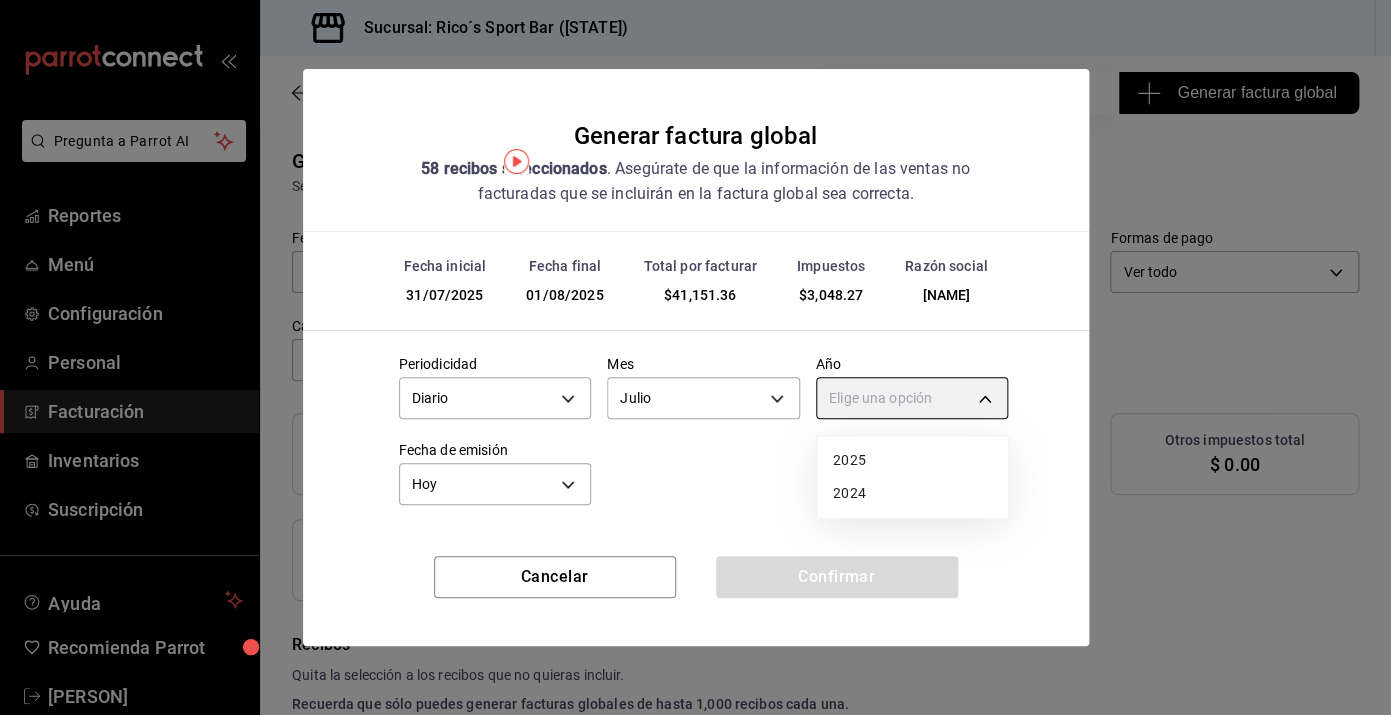 type on "2025" 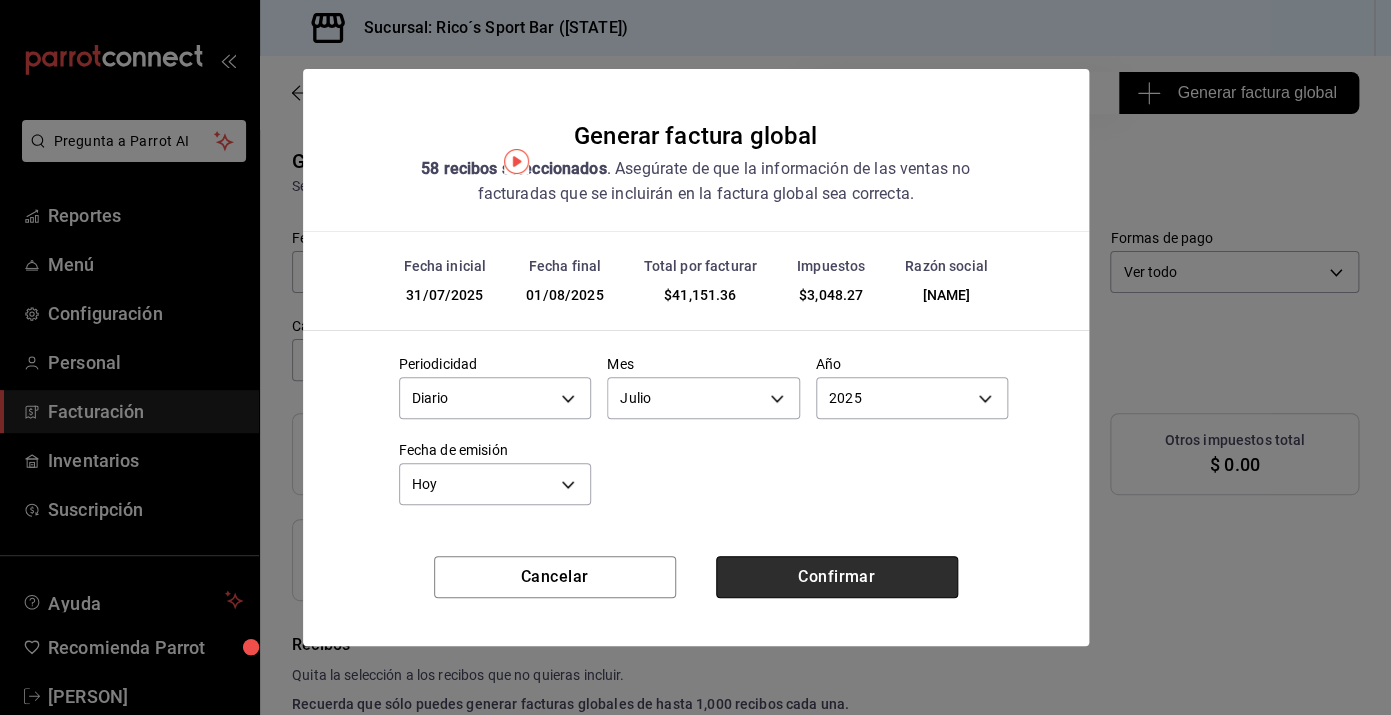 click on "Confirmar" at bounding box center [837, 577] 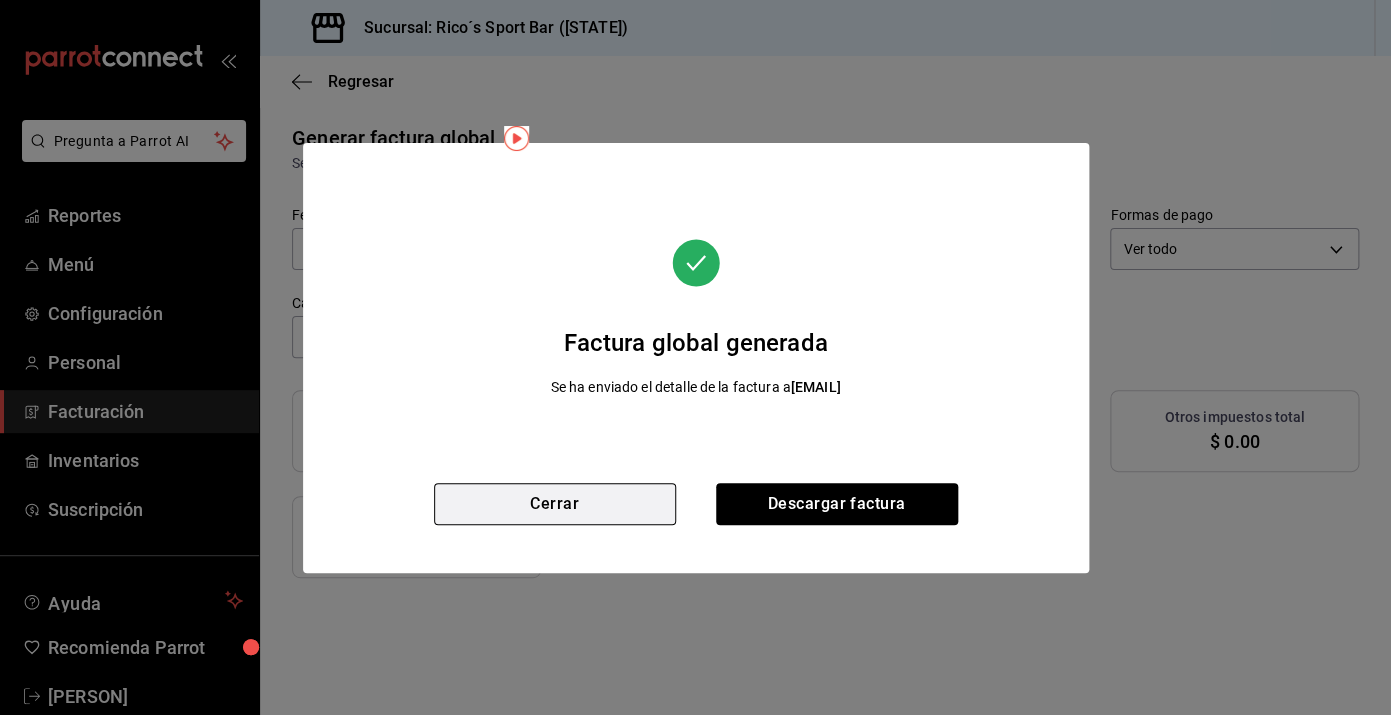 click on "Cerrar" at bounding box center (555, 504) 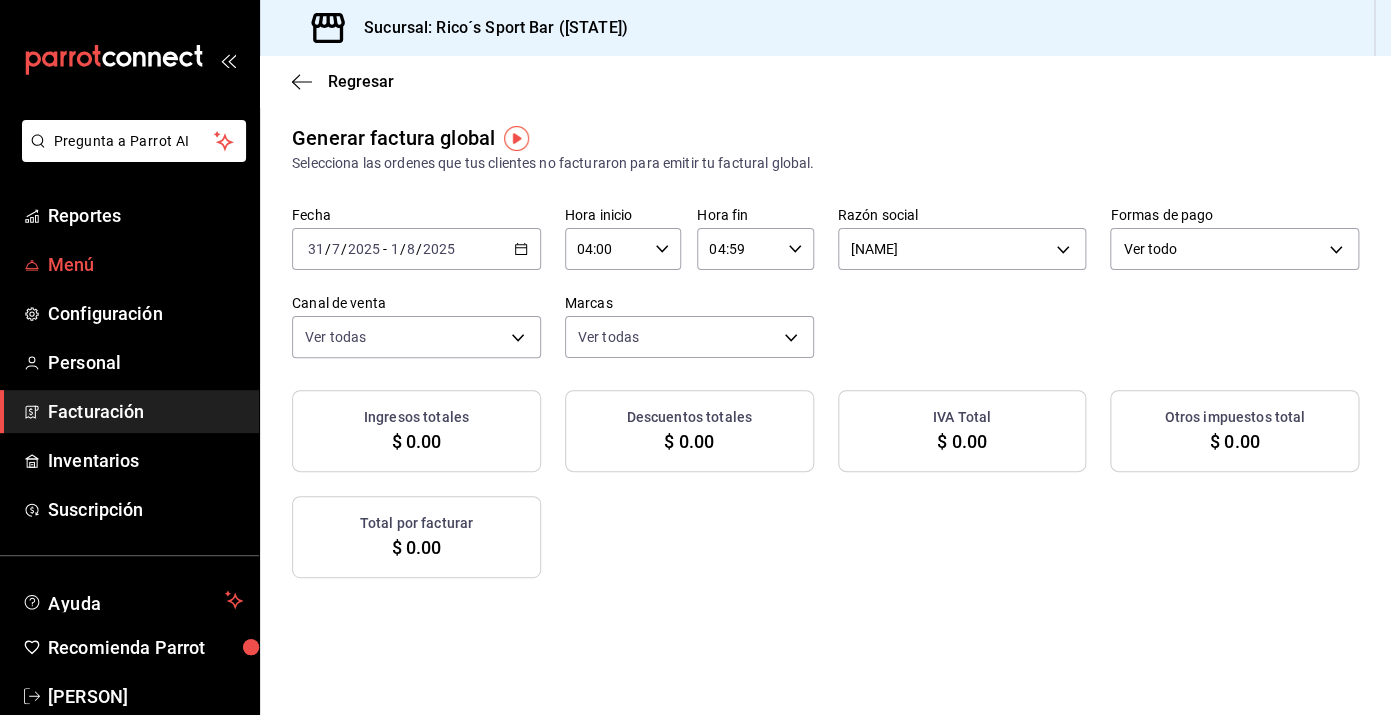 click on "Menú" at bounding box center [145, 264] 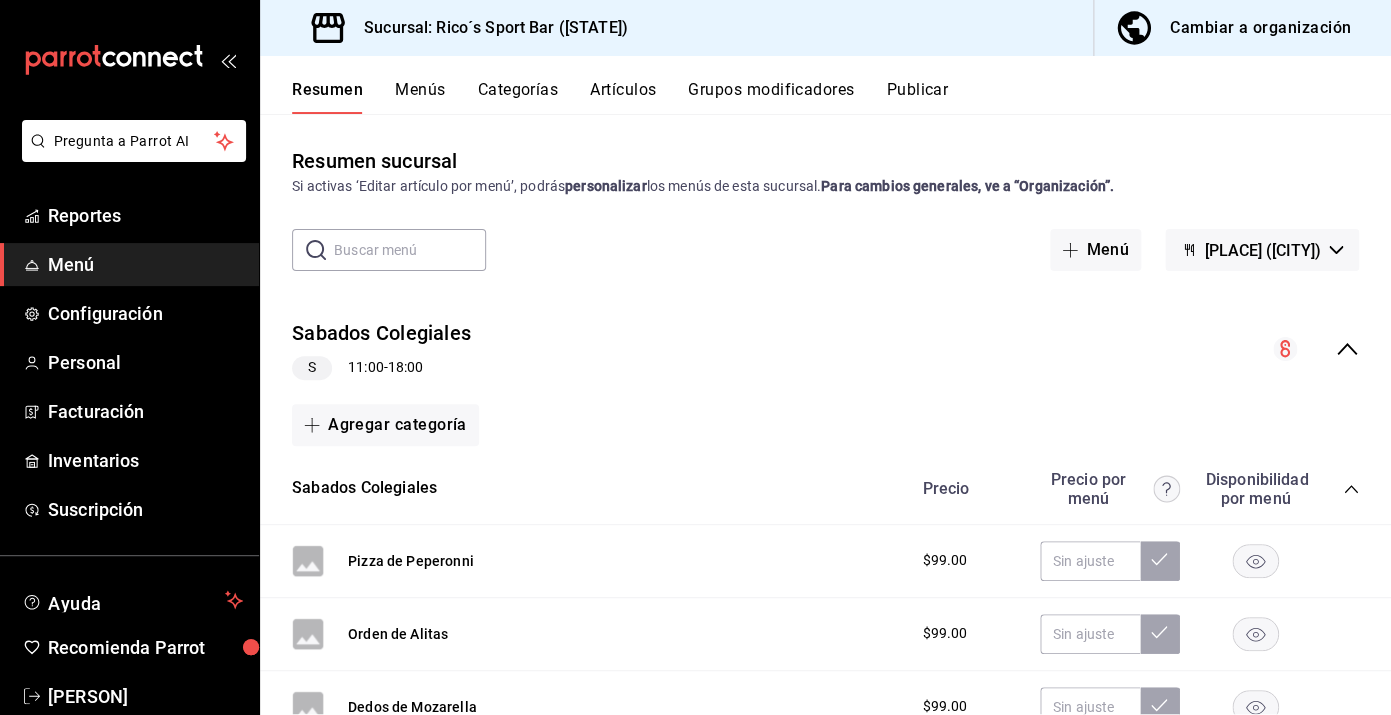click on "Artículos" at bounding box center [623, 97] 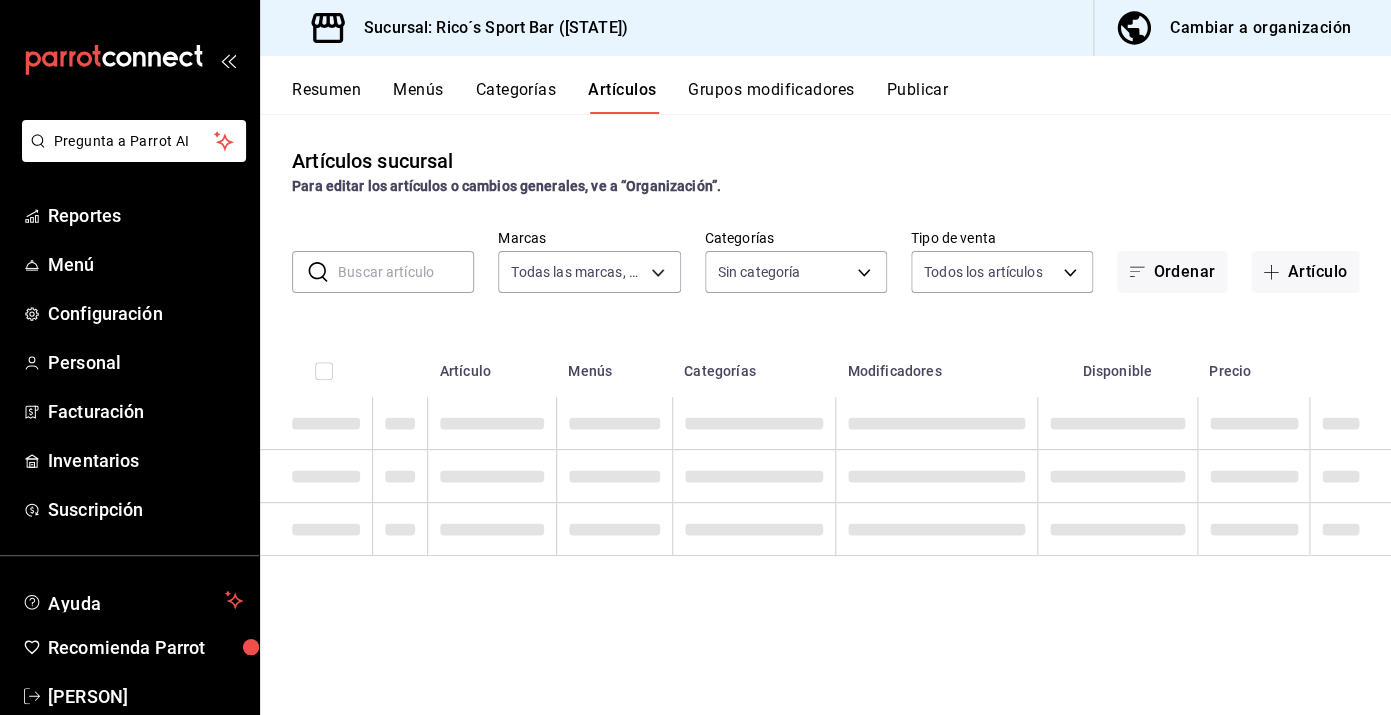 type on "d59757a6-6c4d-4808-9b22-f27a760eaad7" 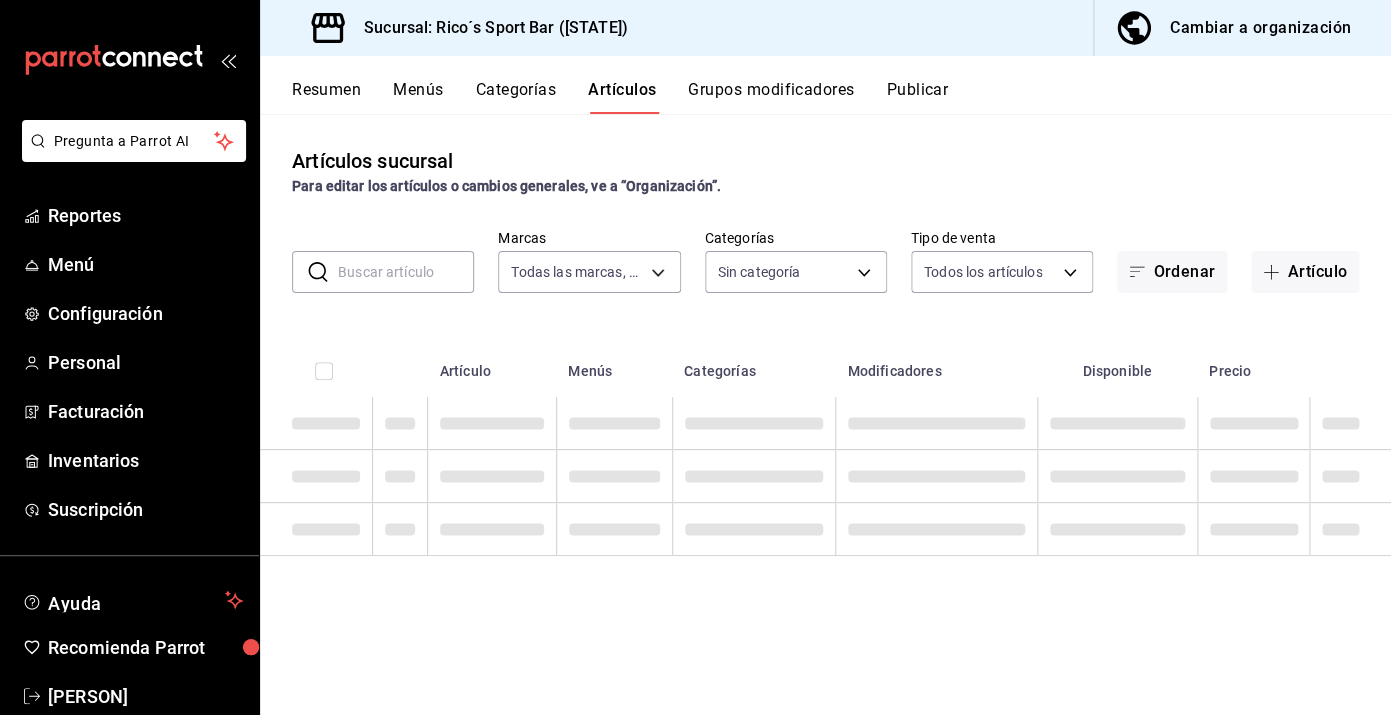 click at bounding box center [406, 272] 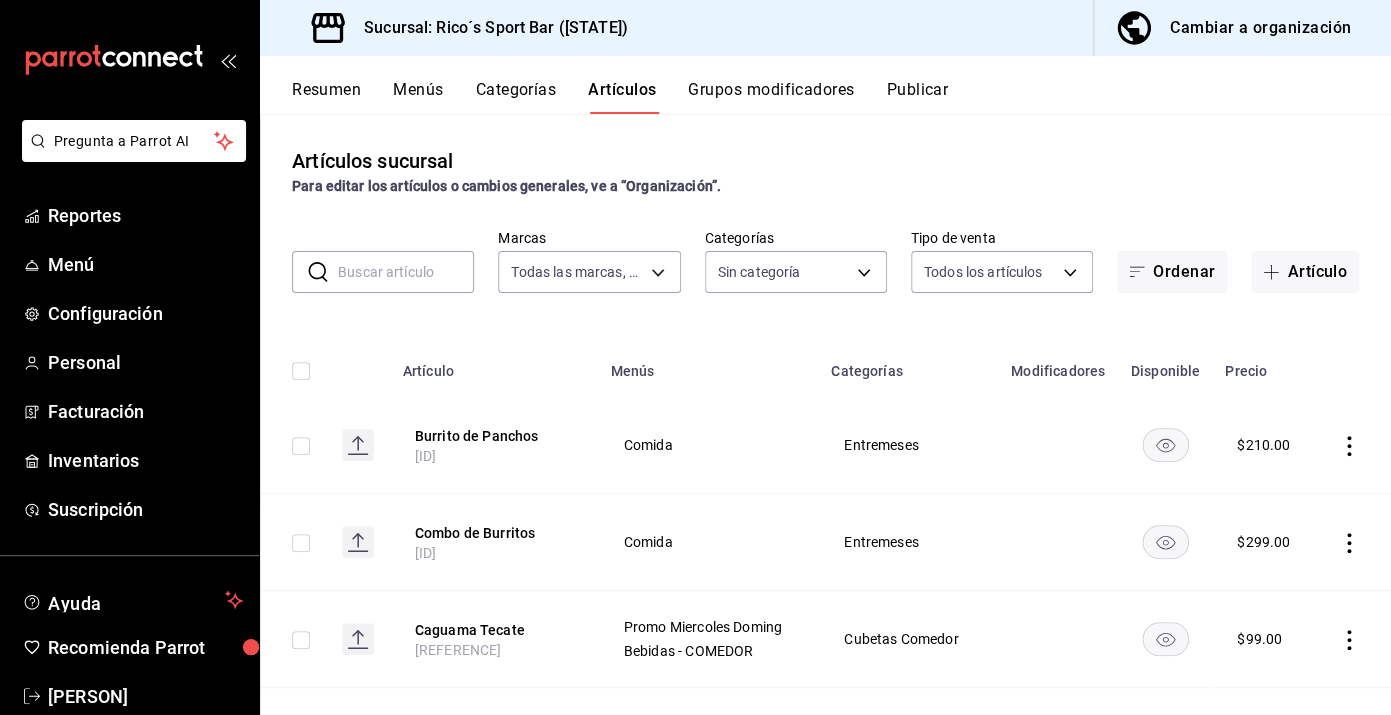type on "a609f0f1-474f-4742-9420-4a94e5115f1b,7de43e81-fefc-4752-87d9-653373a6db06,dc9f195e-e830-485f-af76-9700d6e5acc3,61da0178-cc48-4916-8425-caf0d9c77f26,b6dfc913-2e19-48d2-9ba3-5d7210143530,75991d70-5208-40e2-8573-7b3d2ad35af6,0a7eb2dc-df20-4982-9a99-4417054cf8c6,25d0f492-4ade-4a15-bd54-4c6ae62995e2,5963d680-ebe5-45d3-97aa-6066fbe3d54c,e20621dd-2a89-4954-a260-a01e45551dc5,70d83267-3921-472b-aa23-2c1d8d24fba5,dc4c5bfa-e628-4991-ad3f-b85424ee4871,d7628e2a-6819-4d71-8d3c-f69dcaadad0f,46638e8d-d654-443e-91ea-73baf198d5fb,95851fff-6368-4fc5-b460-00f3fbf1931a,faf1ffa0-5dea-4130-bc16-c171781cc657,eff32792-db94-4a10-b6f8-344d1c753a19,c644f950-d332-442b-b254-6830d3c610e5,43efbf39-537c-44b0-9868-c662a7d2ead8,d7fc699b-22e2-4eef-834f-d11a734510af,76dab3fe-d508-4010-a5d1-c80e9d031bf5,2e097158-820c-4d62-8842-77dbf7e59cb9,0d962ce7-7b7e-4523-a392-81f52fa36707,a4b4198a-3ee0-41a9-8386-097e6b8b4b96,6c85a39d-55c9-47cb-ae0e-1a91a69eb300,b1b35032-4f13-44f2-b894-738627cd15fe,49672a36-0904-43f1-84ab-0c44d5901e43,40a7c7c1-c468-4709-bda..." 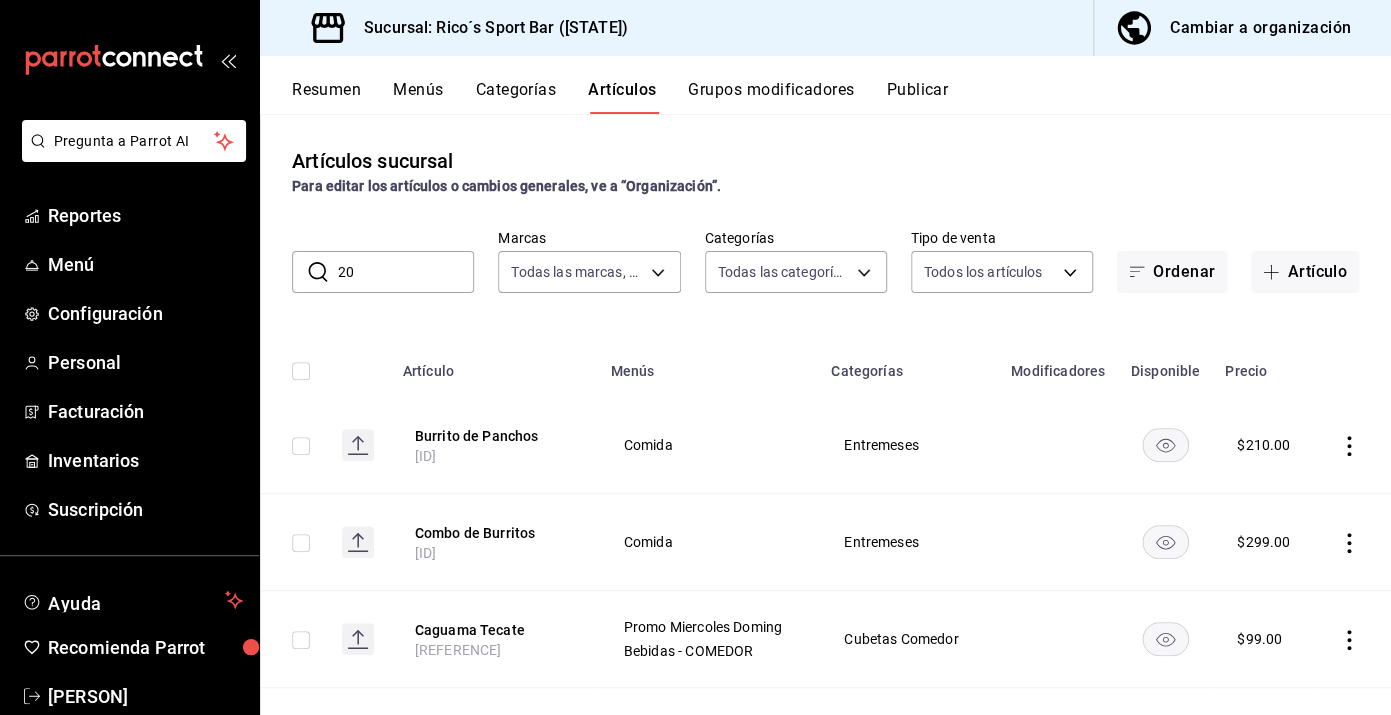 type on "20" 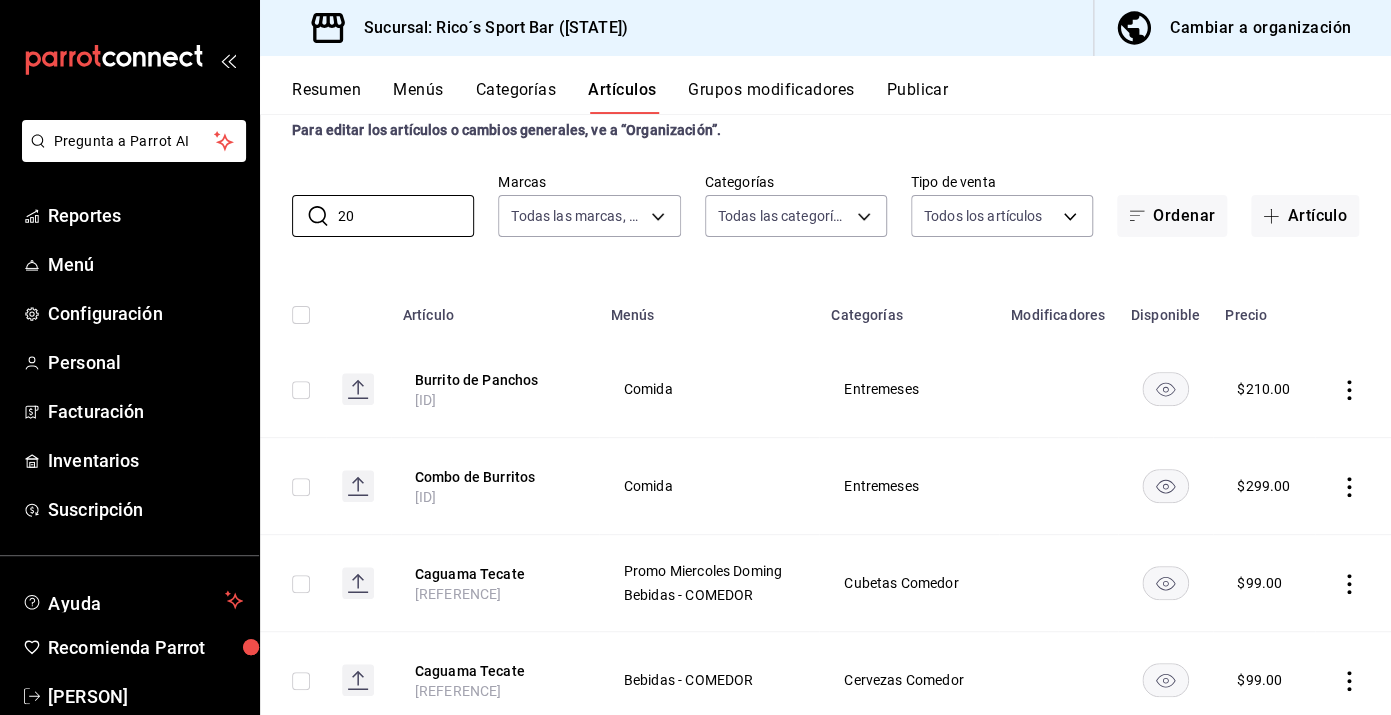scroll, scrollTop: 0, scrollLeft: 0, axis: both 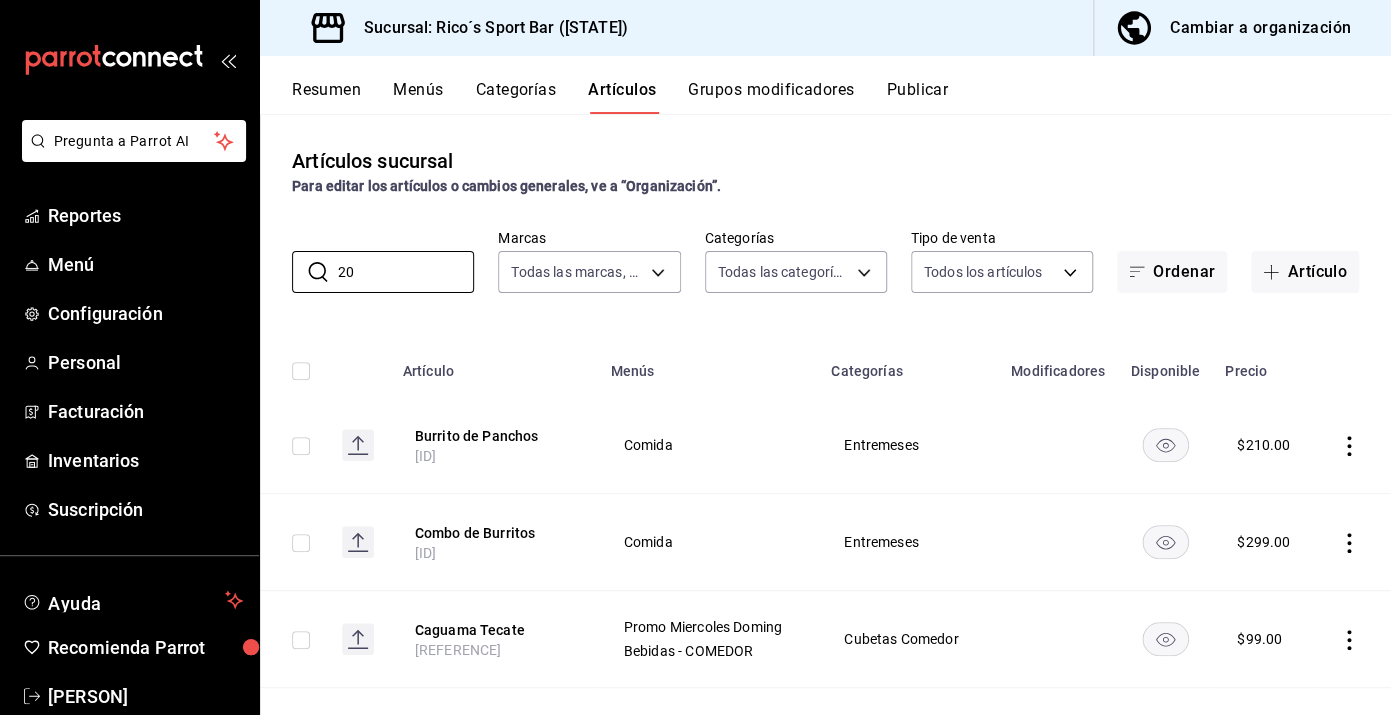 click on "Resumen" at bounding box center (326, 97) 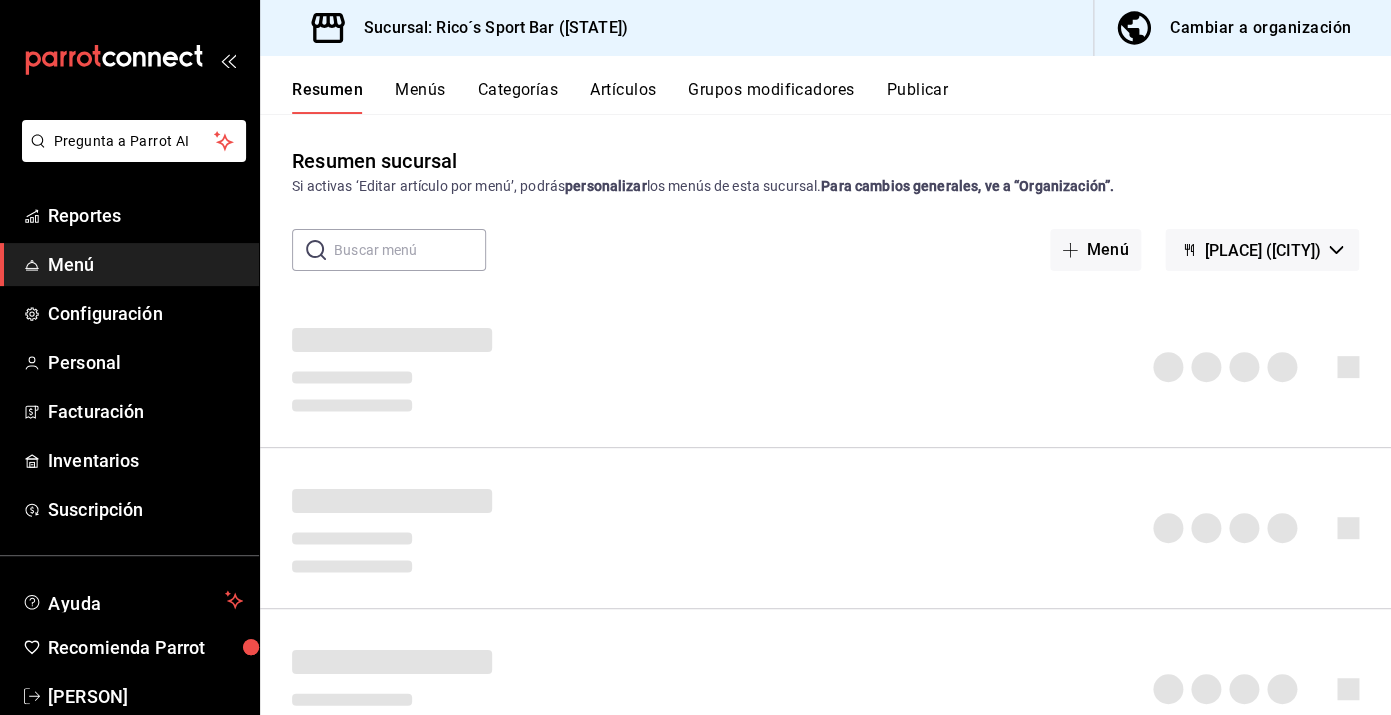 click at bounding box center [410, 250] 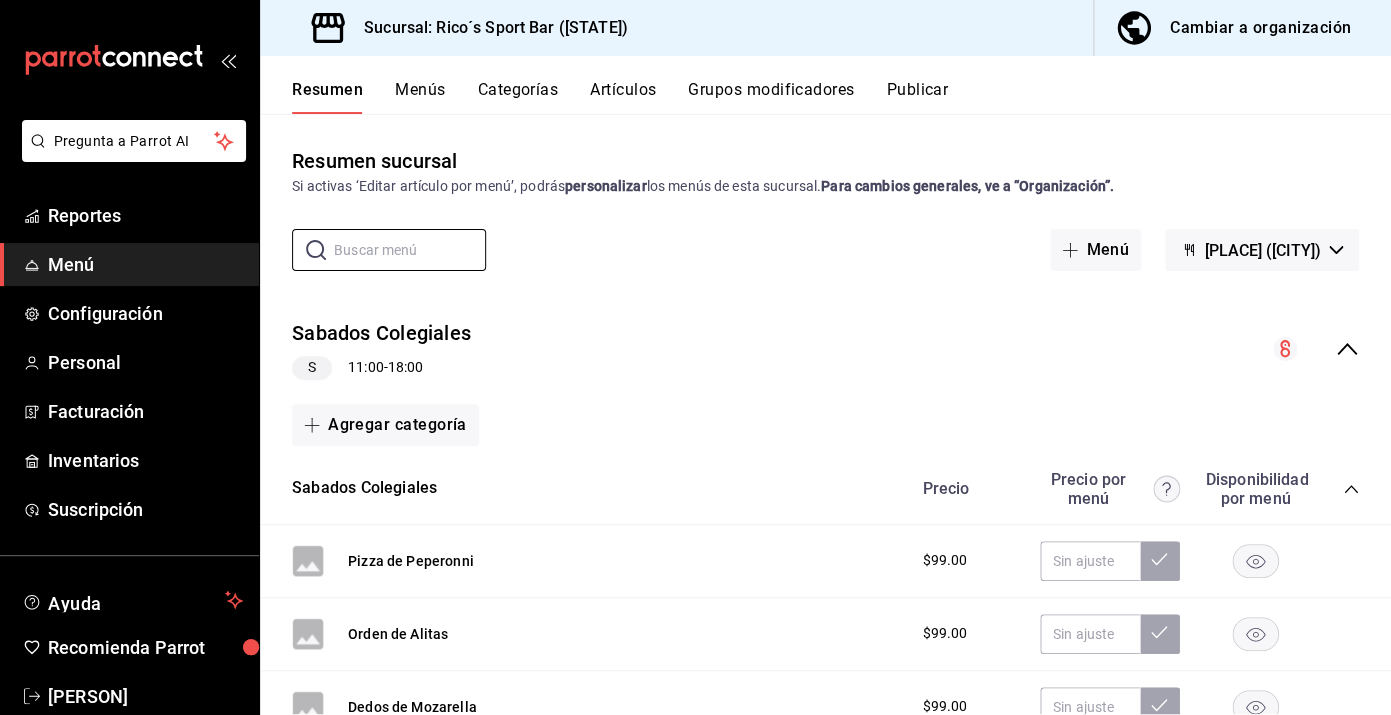 click on "Menús" at bounding box center (420, 97) 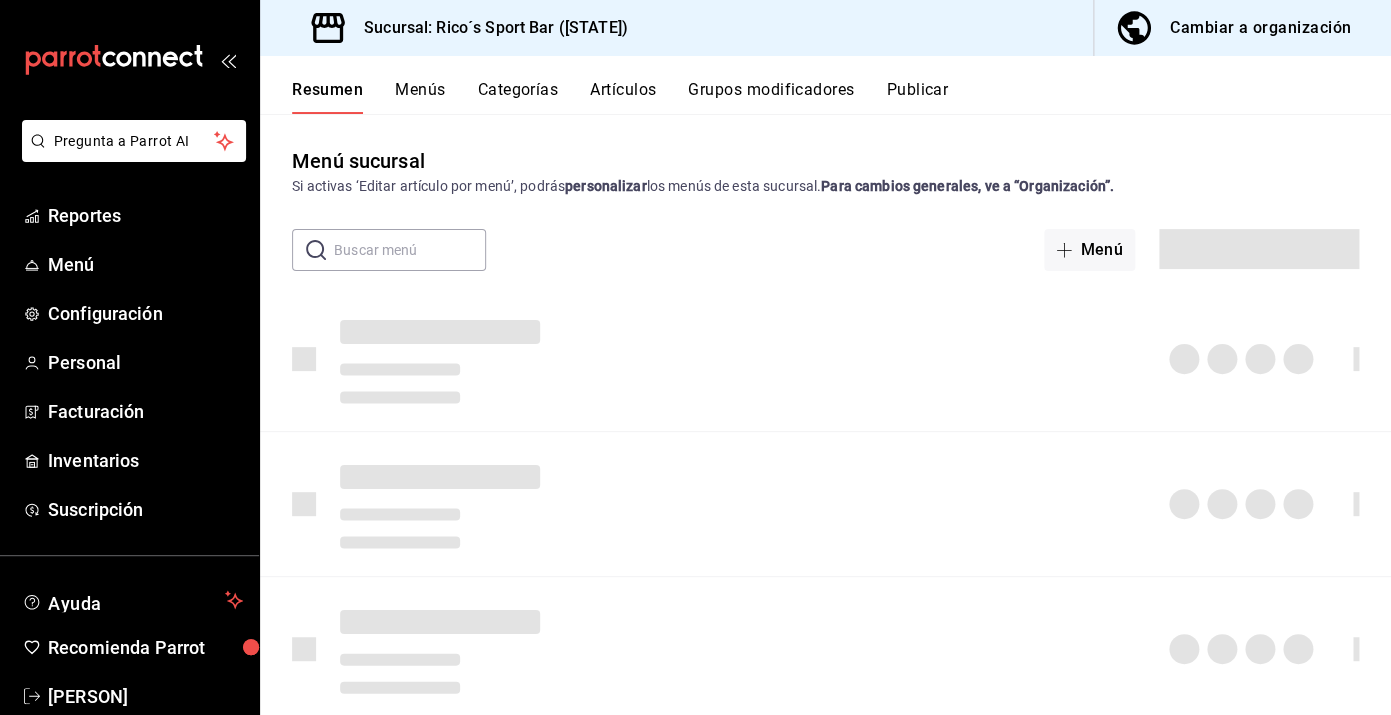 click on "Artículos" at bounding box center (623, 97) 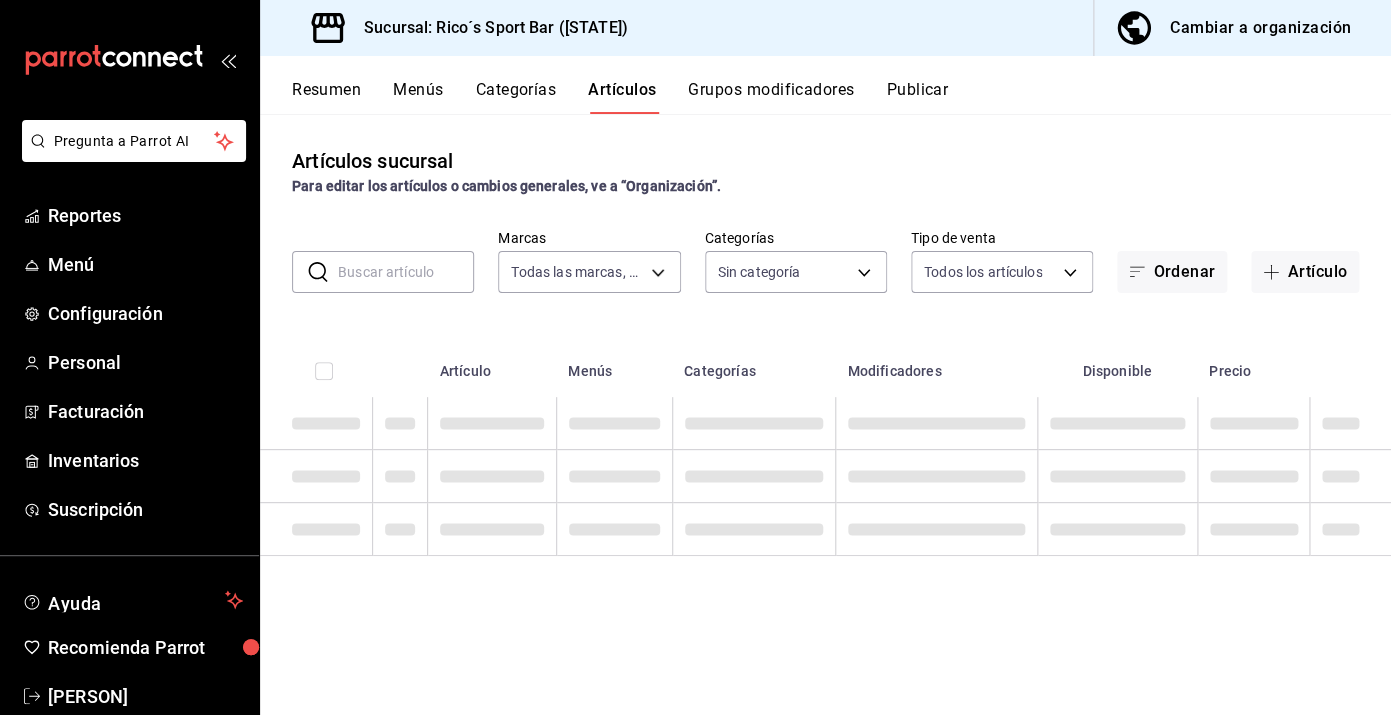 type on "d59757a6-6c4d-4808-9b22-f27a760eaad7" 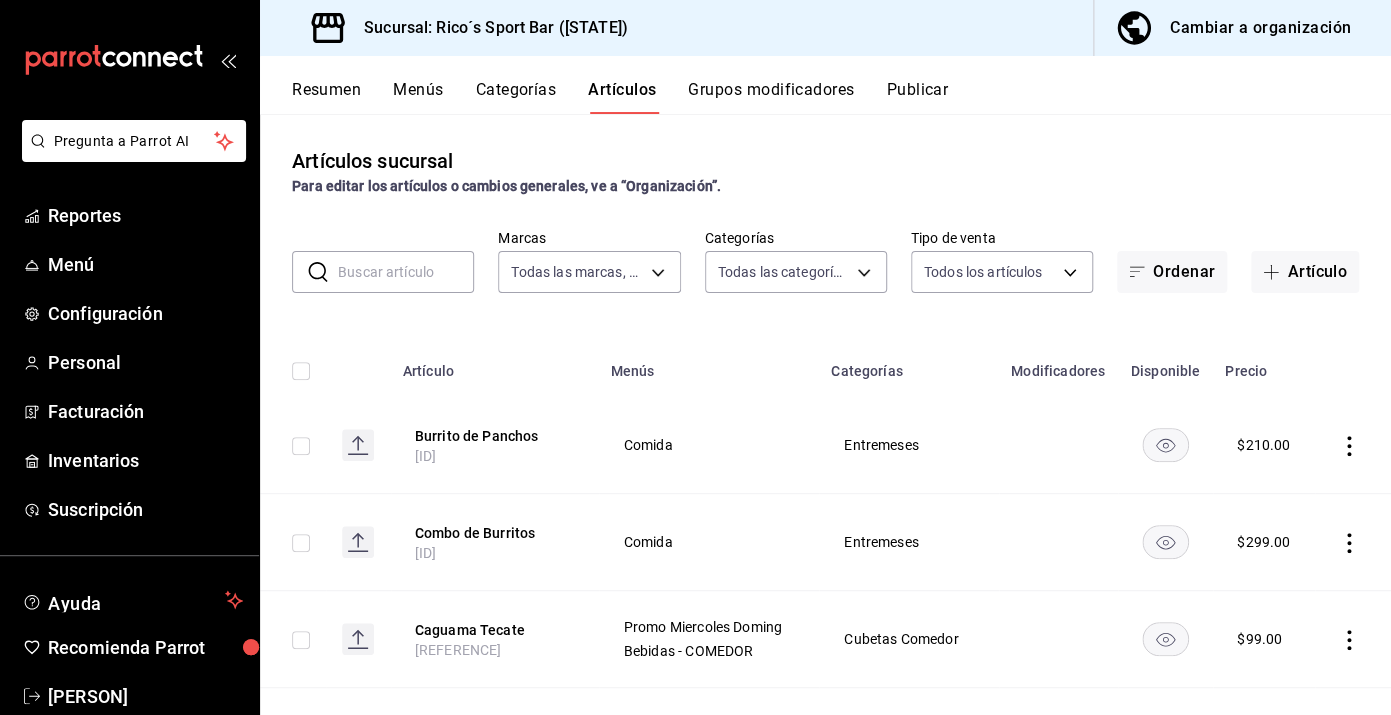 type on "a609f0f1-474f-4742-9420-4a94e5115f1b,7de43e81-fefc-4752-87d9-653373a6db06,dc9f195e-e830-485f-af76-9700d6e5acc3,61da0178-cc48-4916-8425-caf0d9c77f26,b6dfc913-2e19-48d2-9ba3-5d7210143530,75991d70-5208-40e2-8573-7b3d2ad35af6,0a7eb2dc-df20-4982-9a99-4417054cf8c6,25d0f492-4ade-4a15-bd54-4c6ae62995e2,5963d680-ebe5-45d3-97aa-6066fbe3d54c,e20621dd-2a89-4954-a260-a01e45551dc5,70d83267-3921-472b-aa23-2c1d8d24fba5,dc4c5bfa-e628-4991-ad3f-b85424ee4871,d7628e2a-6819-4d71-8d3c-f69dcaadad0f,46638e8d-d654-443e-91ea-73baf198d5fb,95851fff-6368-4fc5-b460-00f3fbf1931a,faf1ffa0-5dea-4130-bc16-c171781cc657,eff32792-db94-4a10-b6f8-344d1c753a19,c644f950-d332-442b-b254-6830d3c610e5,43efbf39-537c-44b0-9868-c662a7d2ead8,d7fc699b-22e2-4eef-834f-d11a734510af,76dab3fe-d508-4010-a5d1-c80e9d031bf5,2e097158-820c-4d62-8842-77dbf7e59cb9,0d962ce7-7b7e-4523-a392-81f52fa36707,a4b4198a-3ee0-41a9-8386-097e6b8b4b96,6c85a39d-55c9-47cb-ae0e-1a91a69eb300,b1b35032-4f13-44f2-b894-738627cd15fe,49672a36-0904-43f1-84ab-0c44d5901e43,40a7c7c1-c468-4709-bda..." 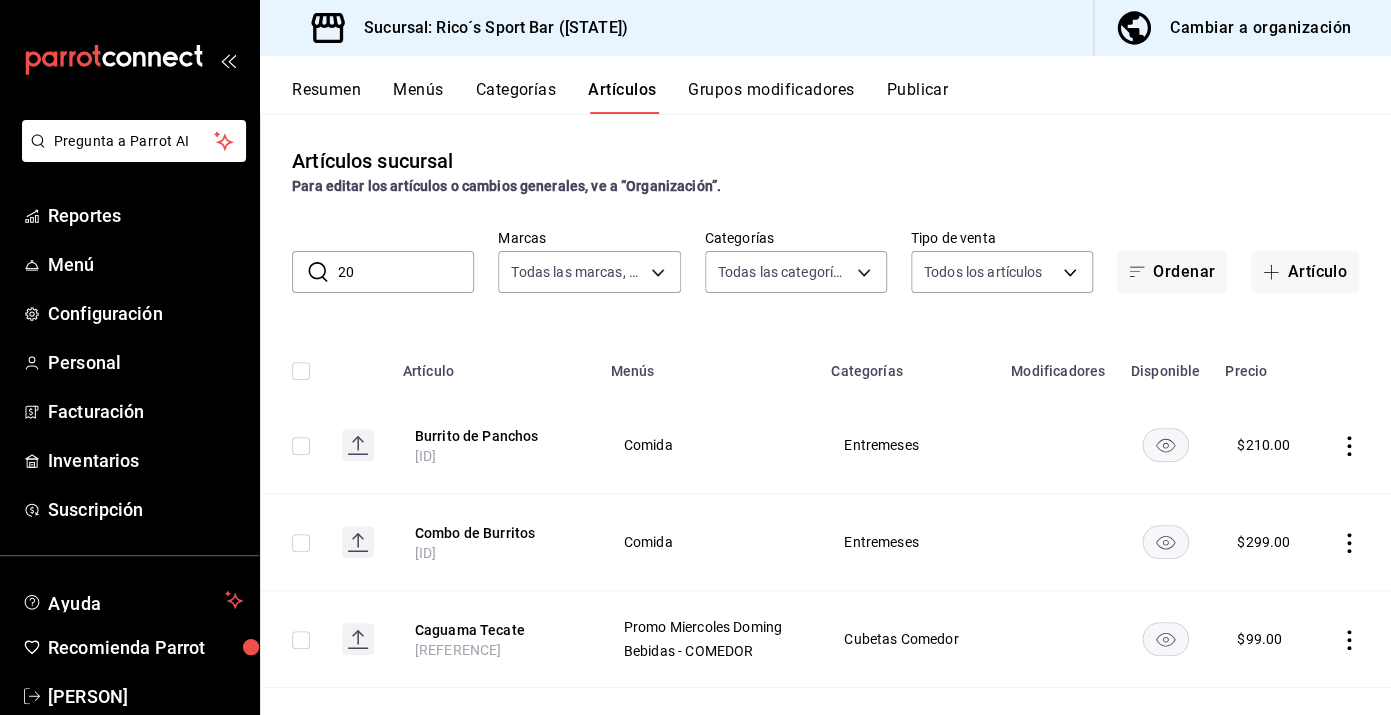 click 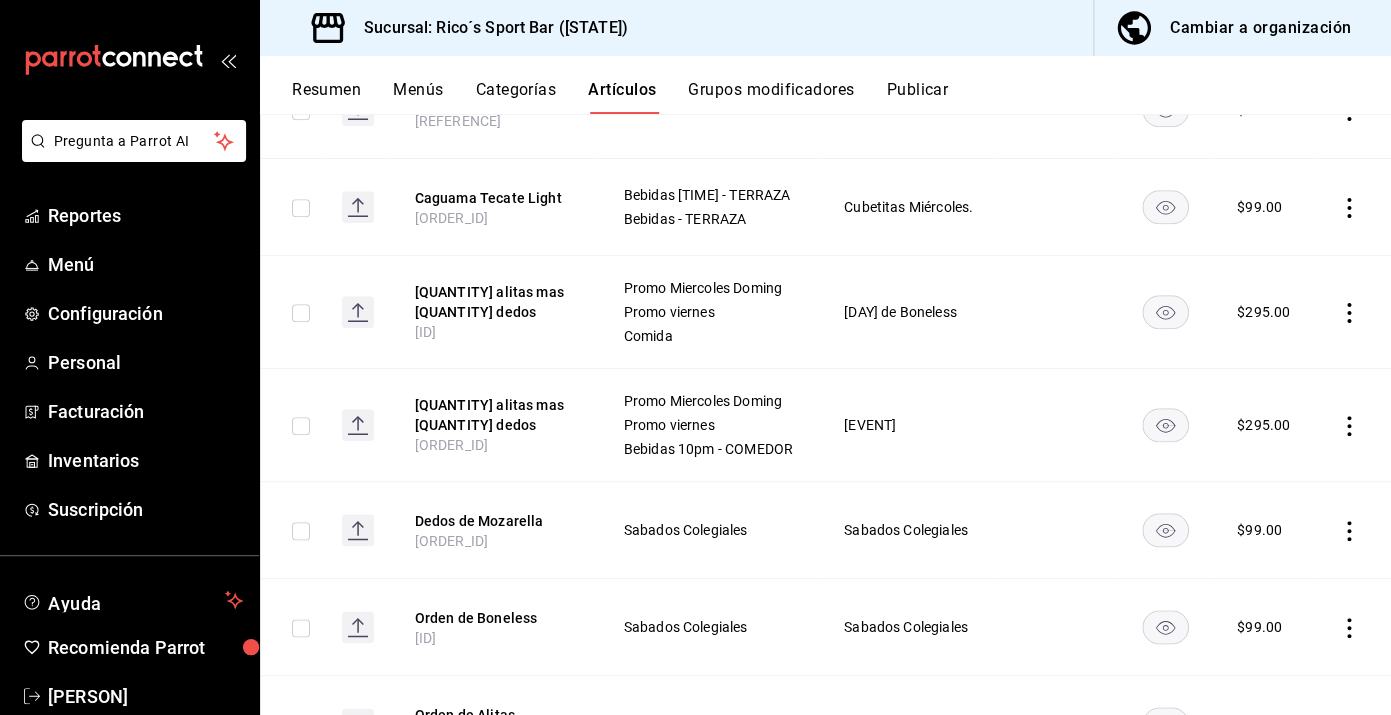 scroll, scrollTop: 0, scrollLeft: 0, axis: both 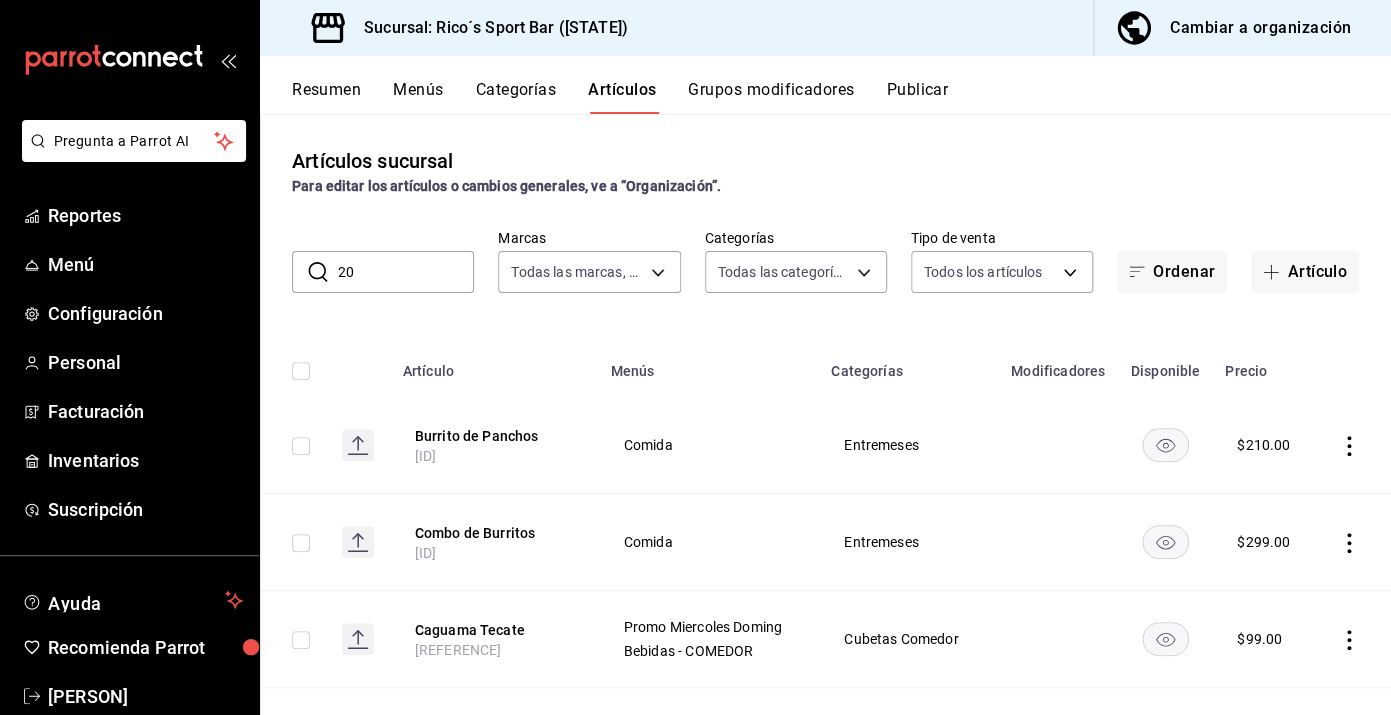 click on "20" at bounding box center [406, 272] 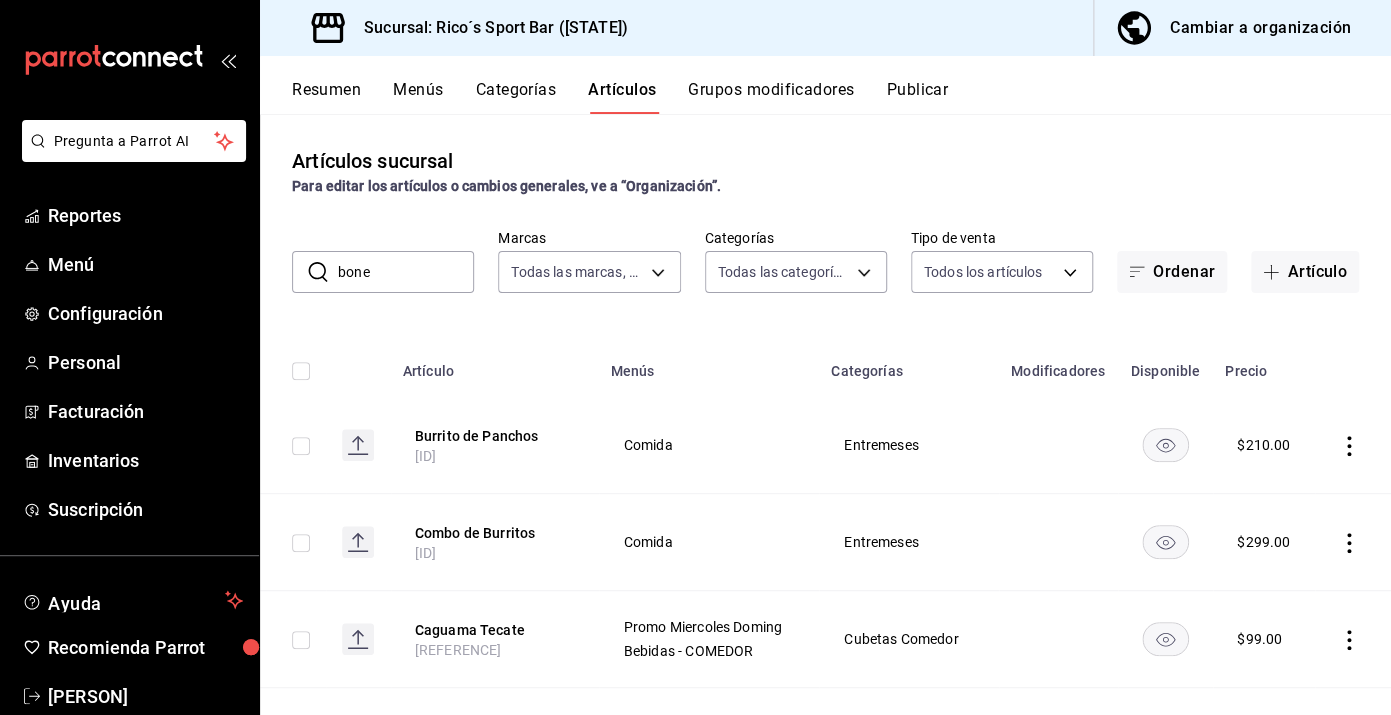 type on "bone" 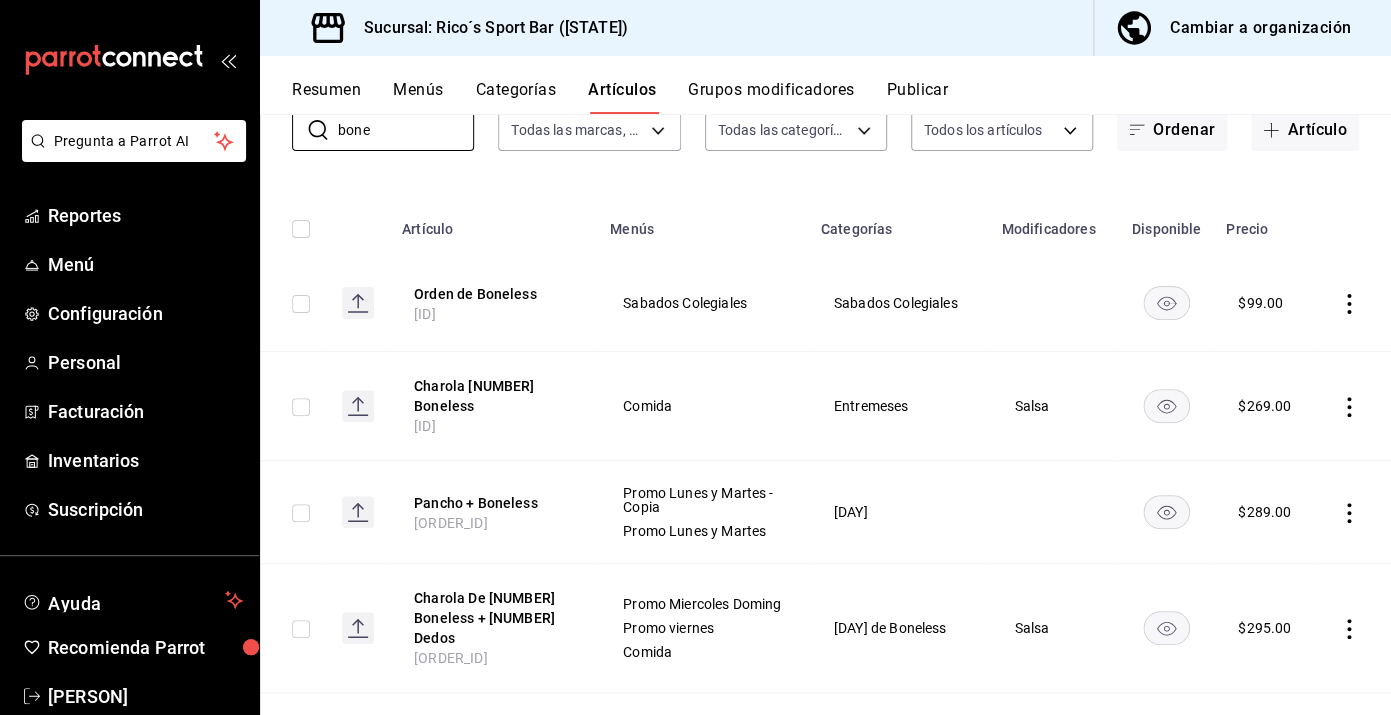 scroll, scrollTop: 157, scrollLeft: 0, axis: vertical 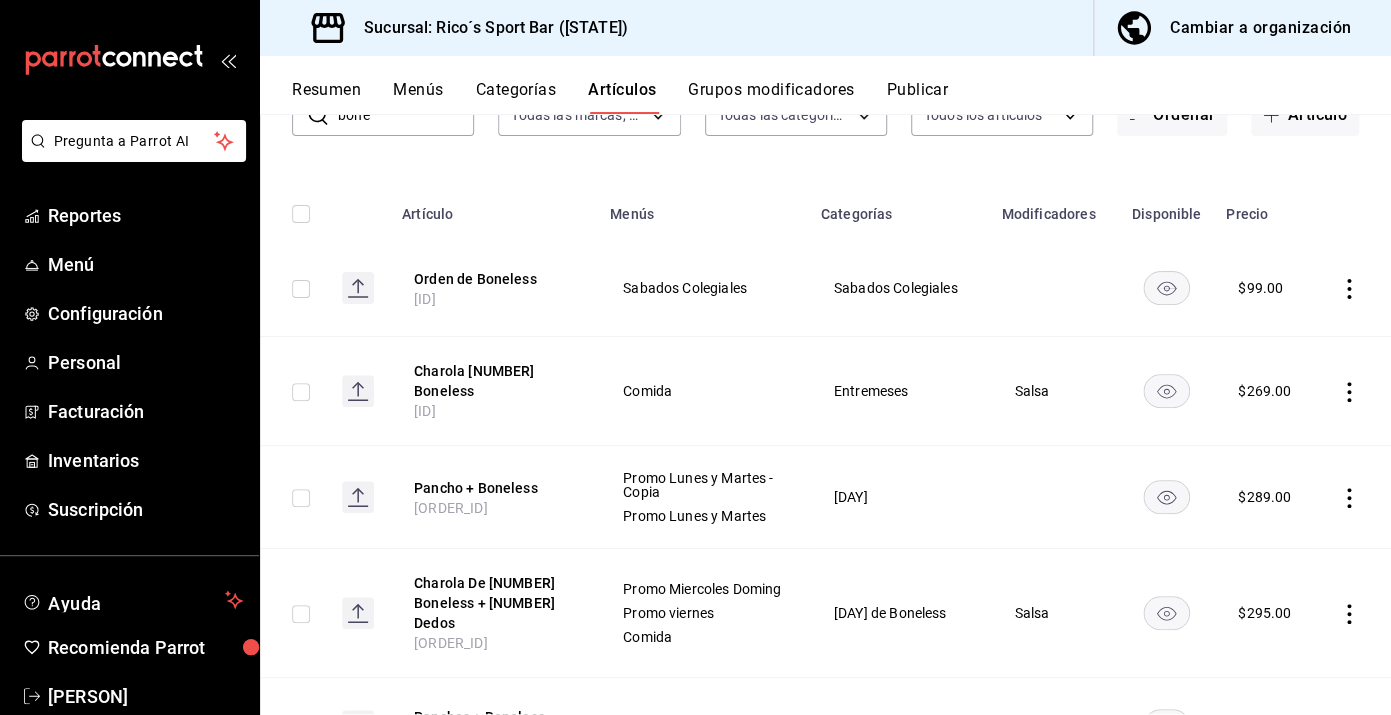 click 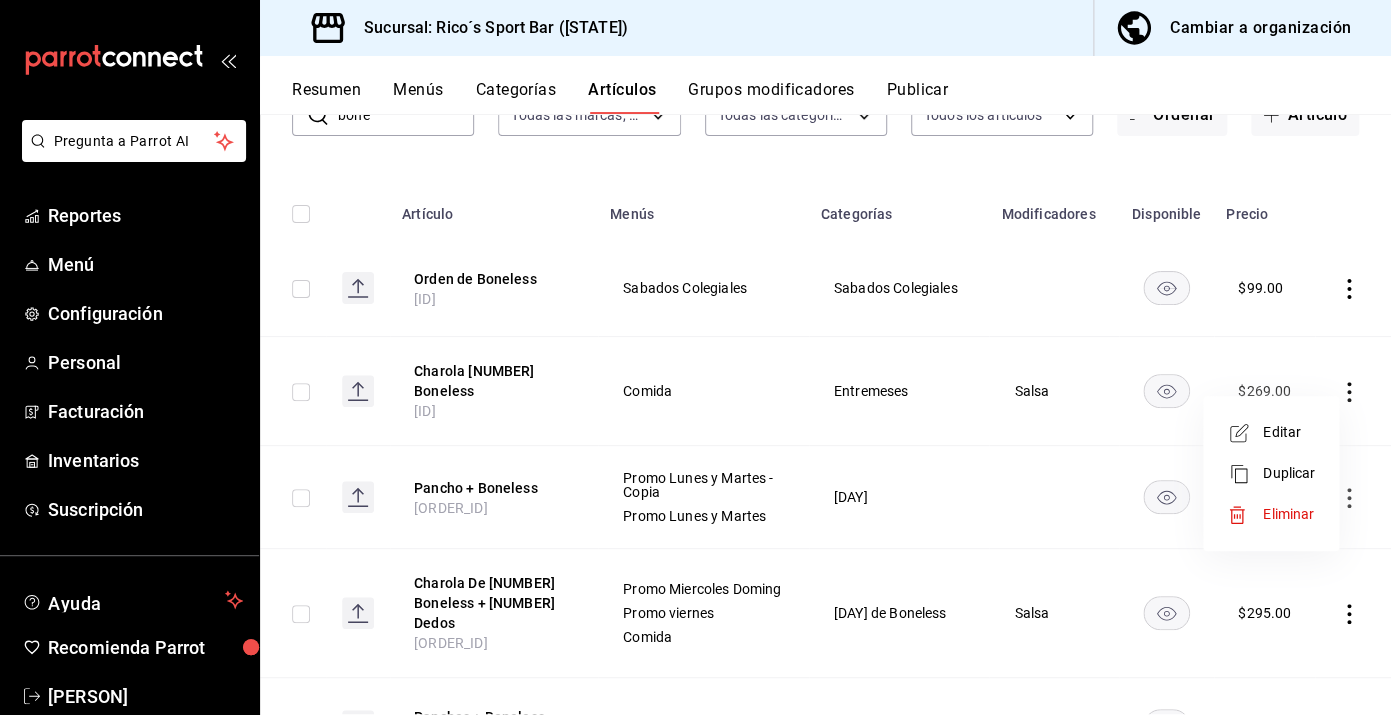 click on "Editar" at bounding box center (1289, 432) 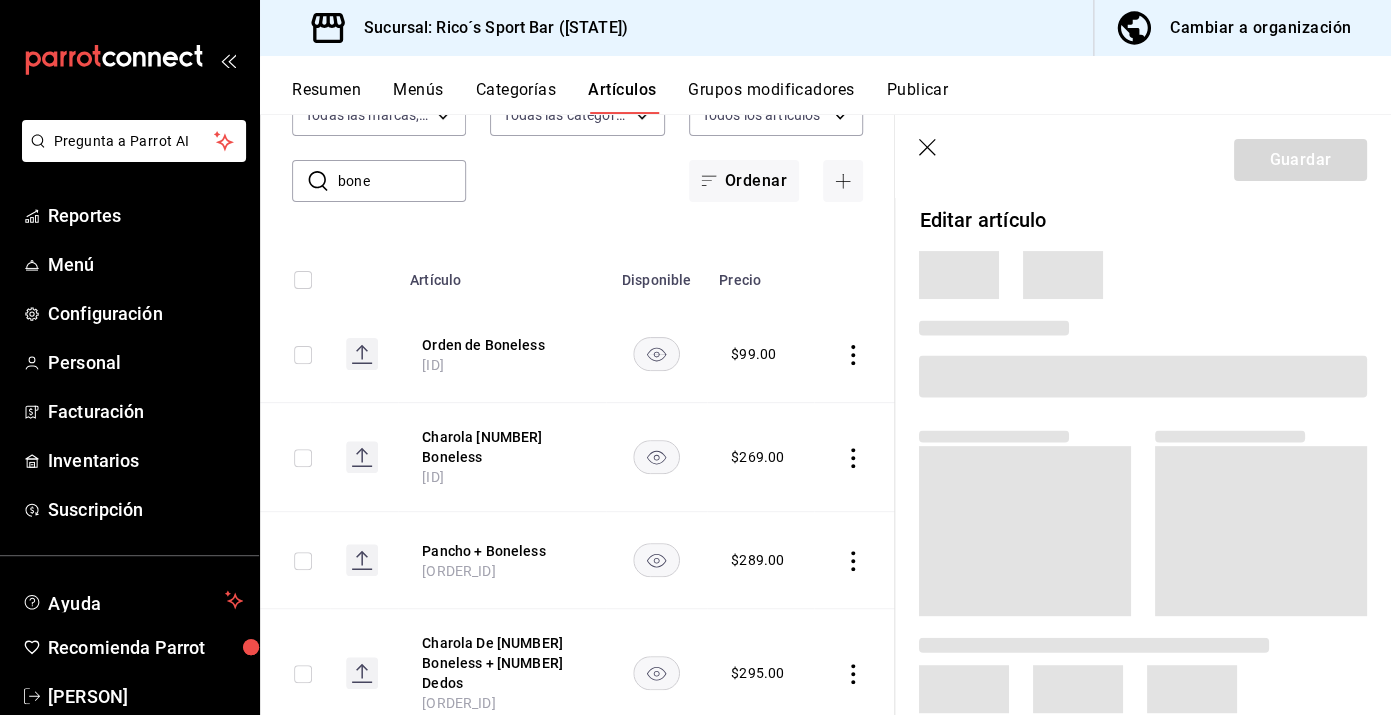 scroll, scrollTop: 223, scrollLeft: 0, axis: vertical 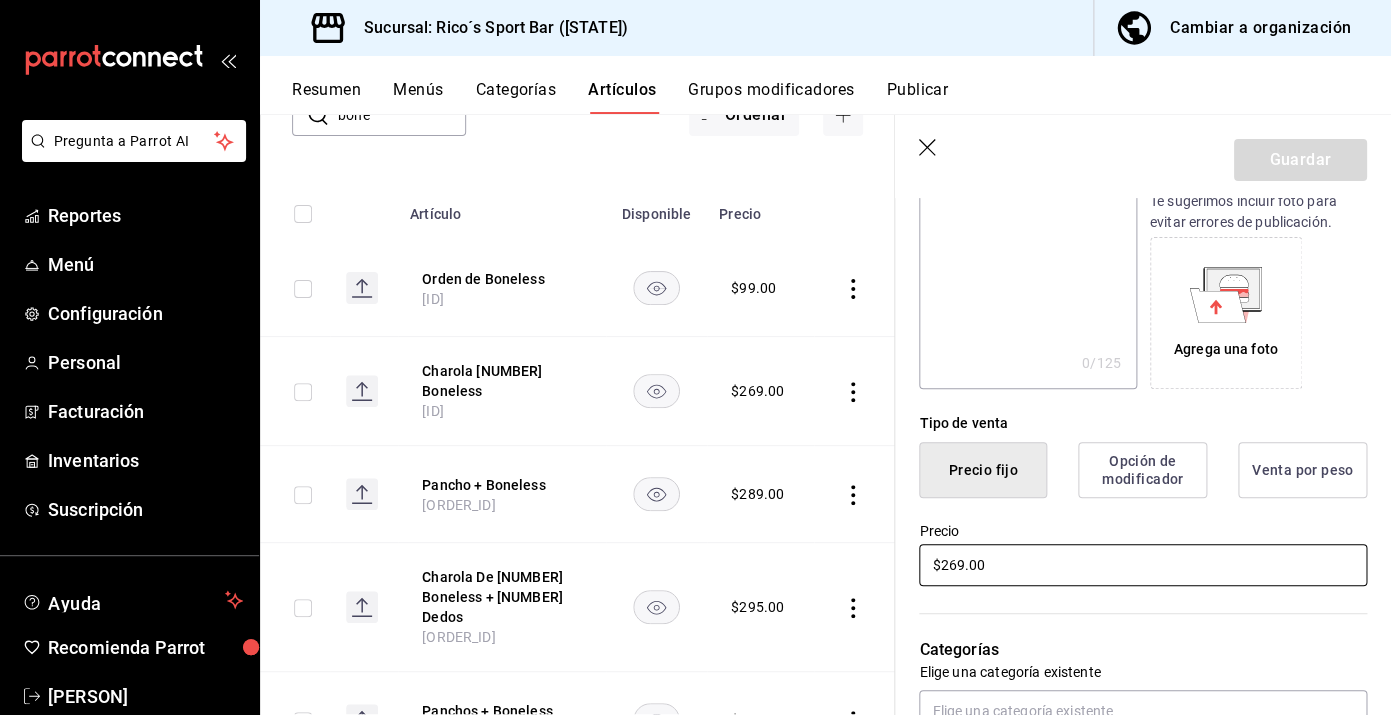 click on "$269.00" at bounding box center (1143, 565) 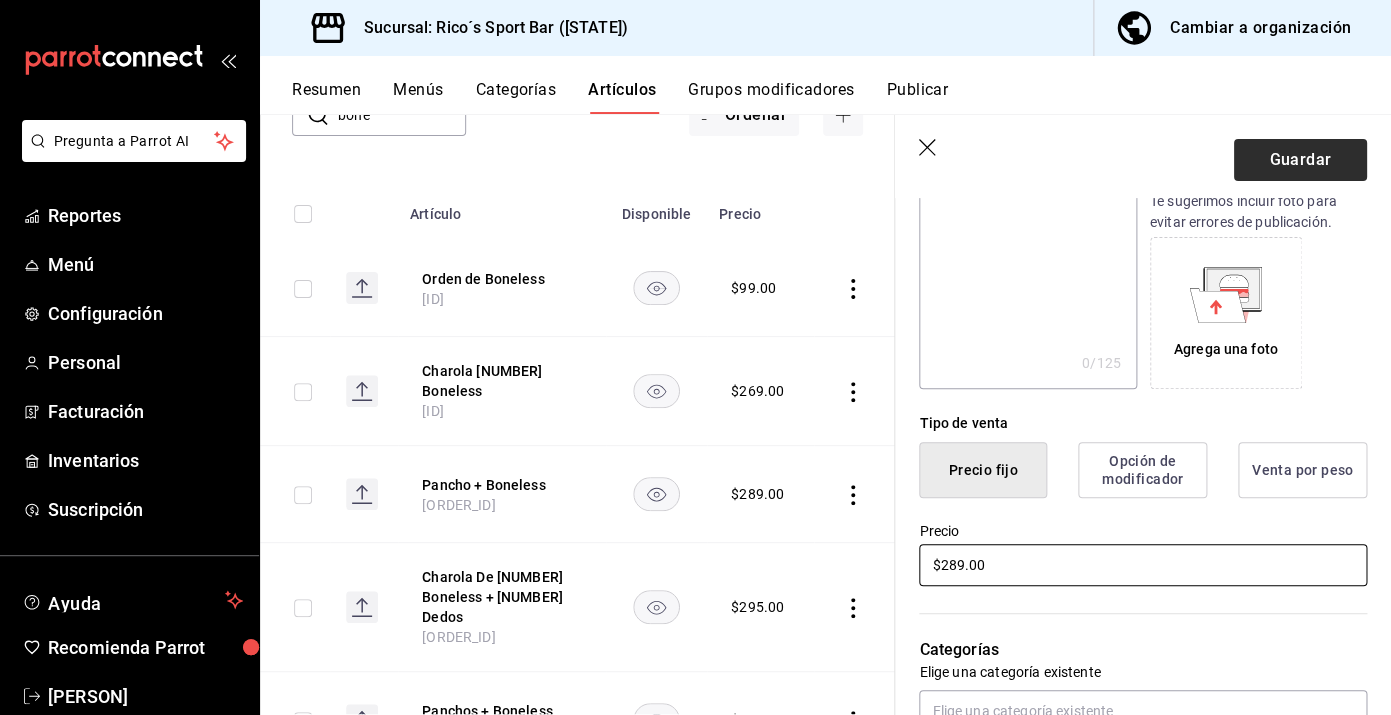 type on "$289.00" 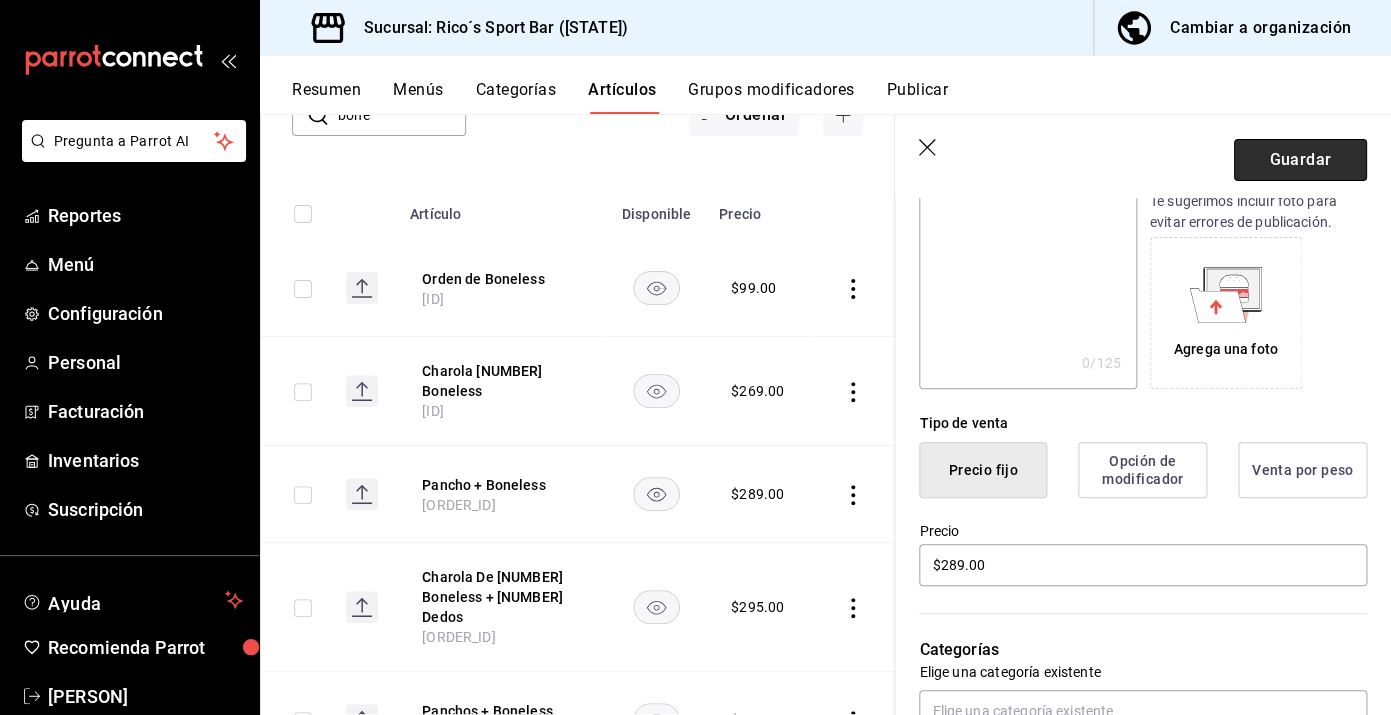 click on "Guardar" at bounding box center (1300, 160) 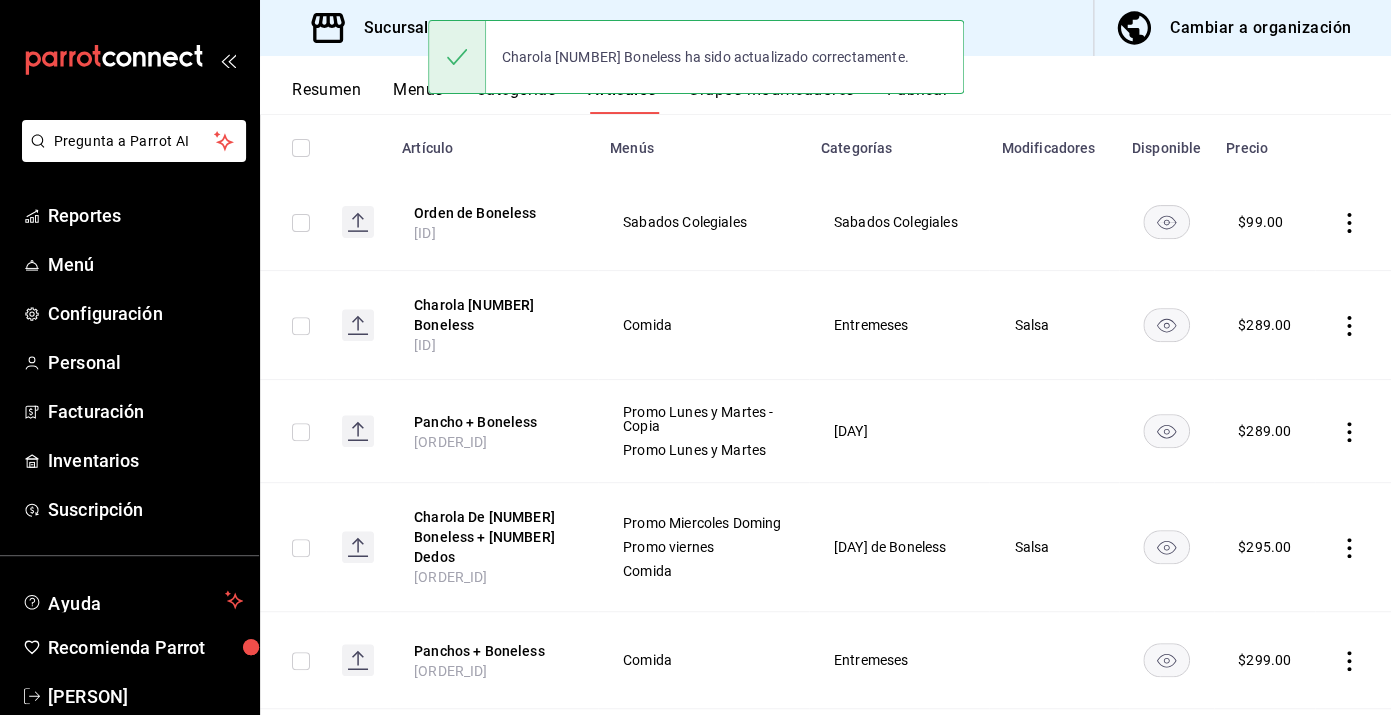 scroll, scrollTop: 0, scrollLeft: 0, axis: both 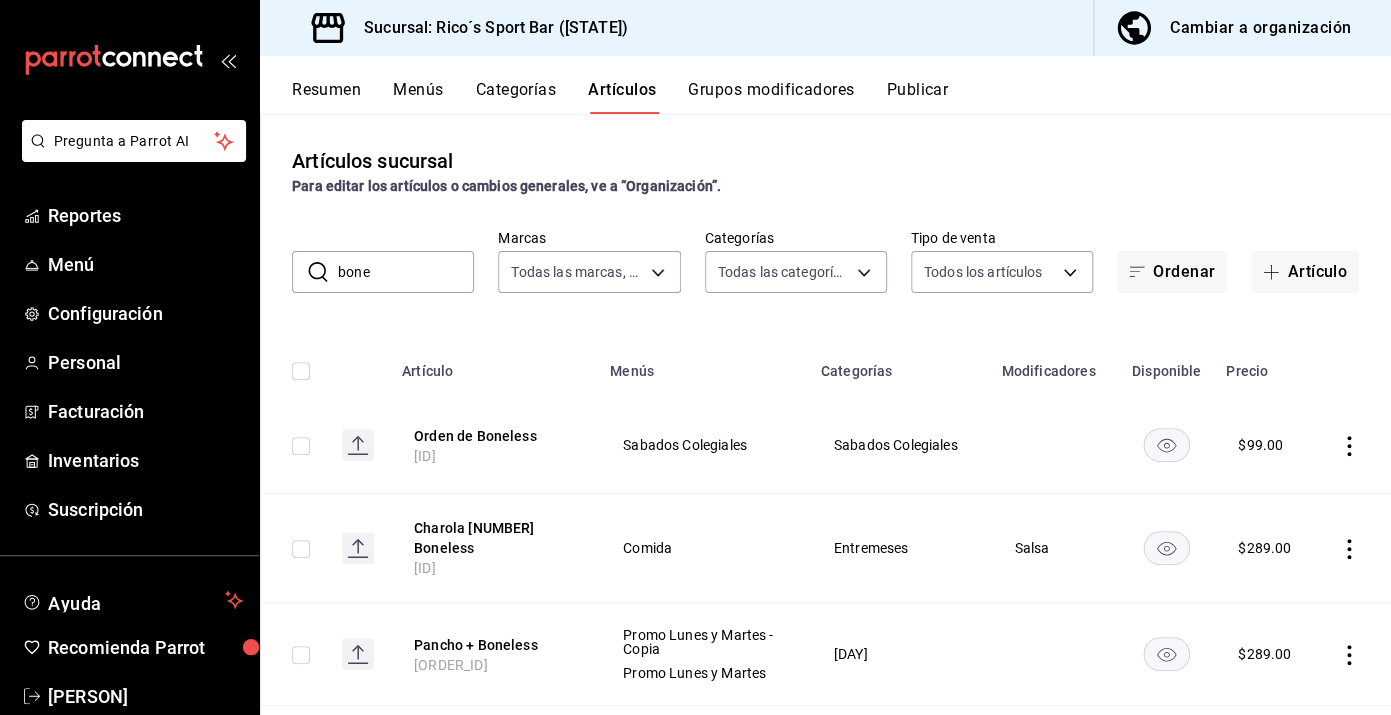 click on "bone" at bounding box center [406, 272] 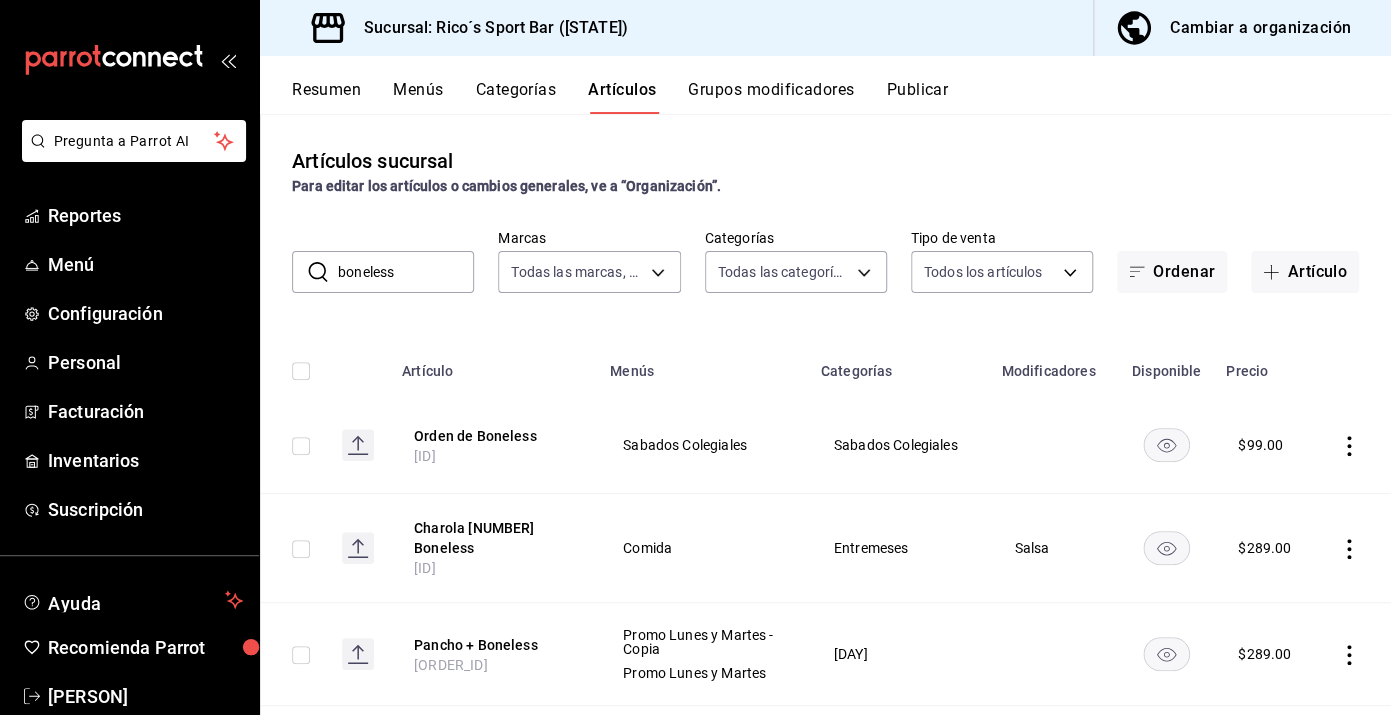 type on "boneless" 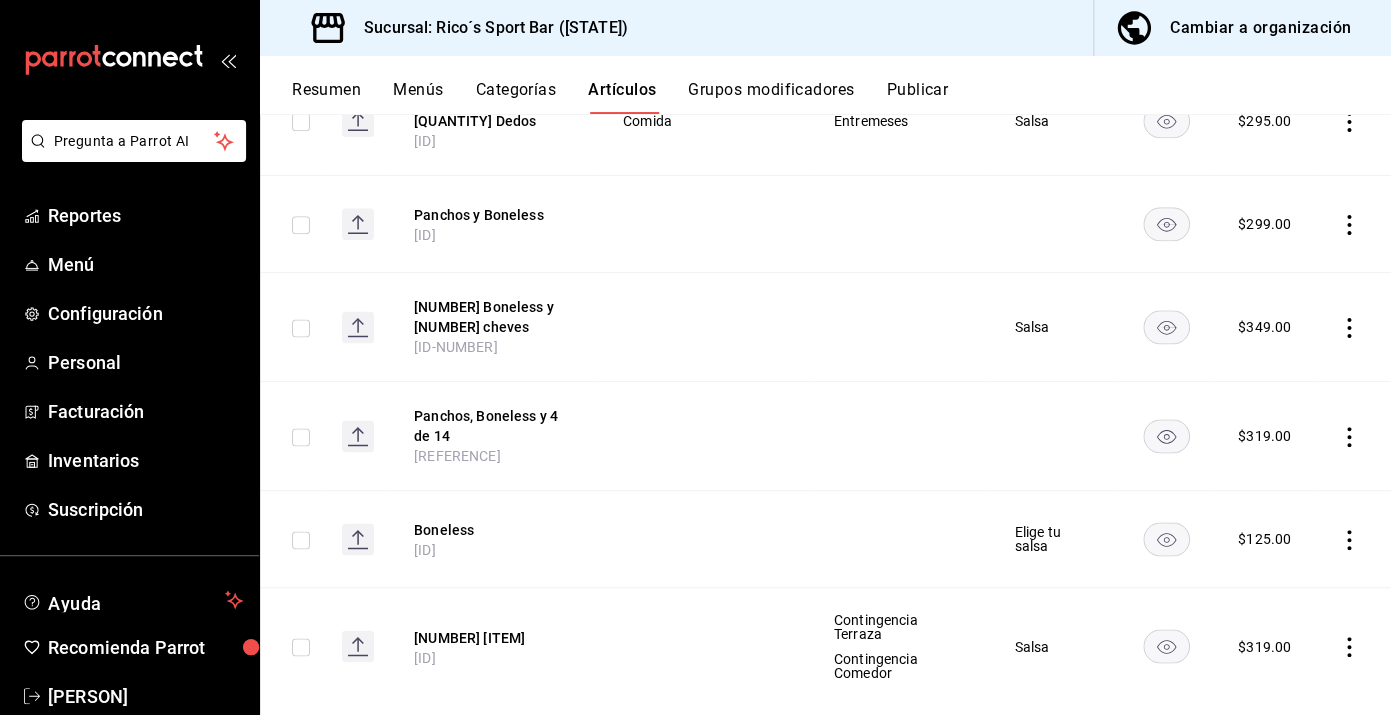 scroll, scrollTop: 0, scrollLeft: 0, axis: both 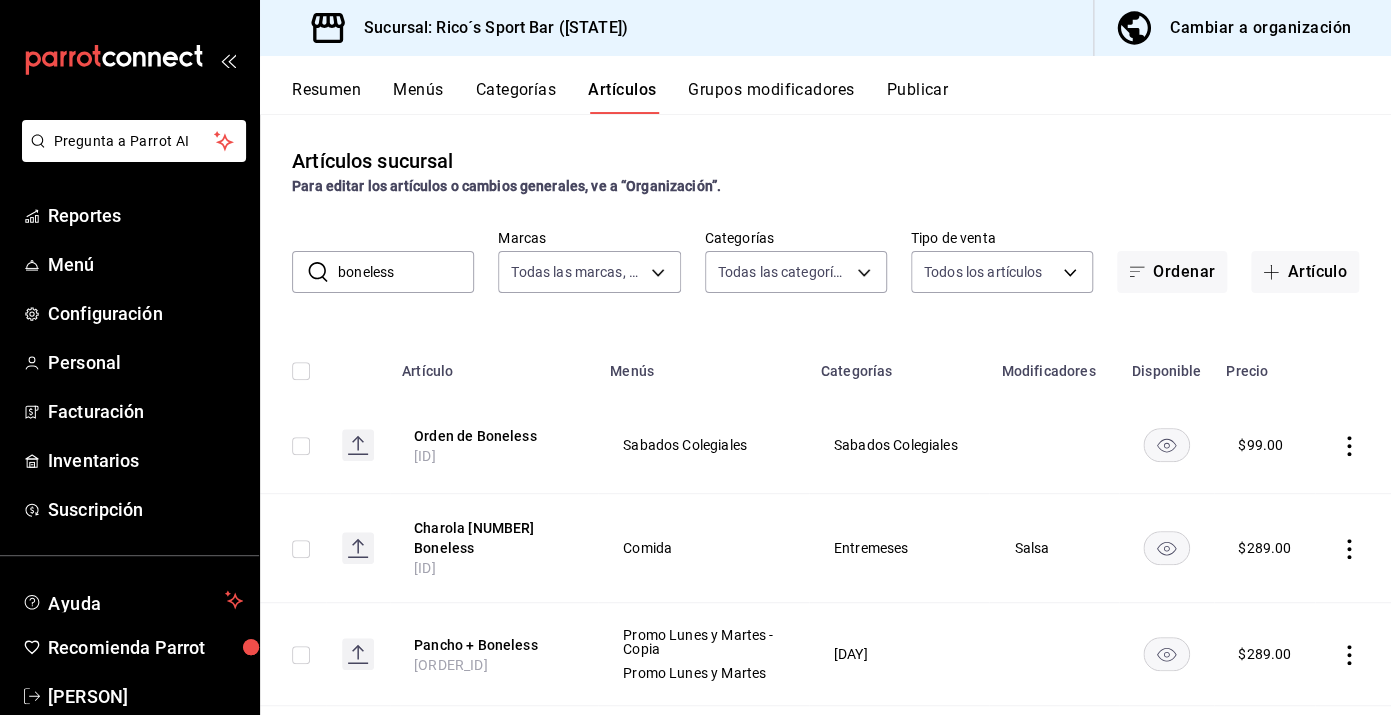 click on "Artículos sucursal Para editar los artículos o cambios generales, ve a “Organización”." at bounding box center (825, 171) 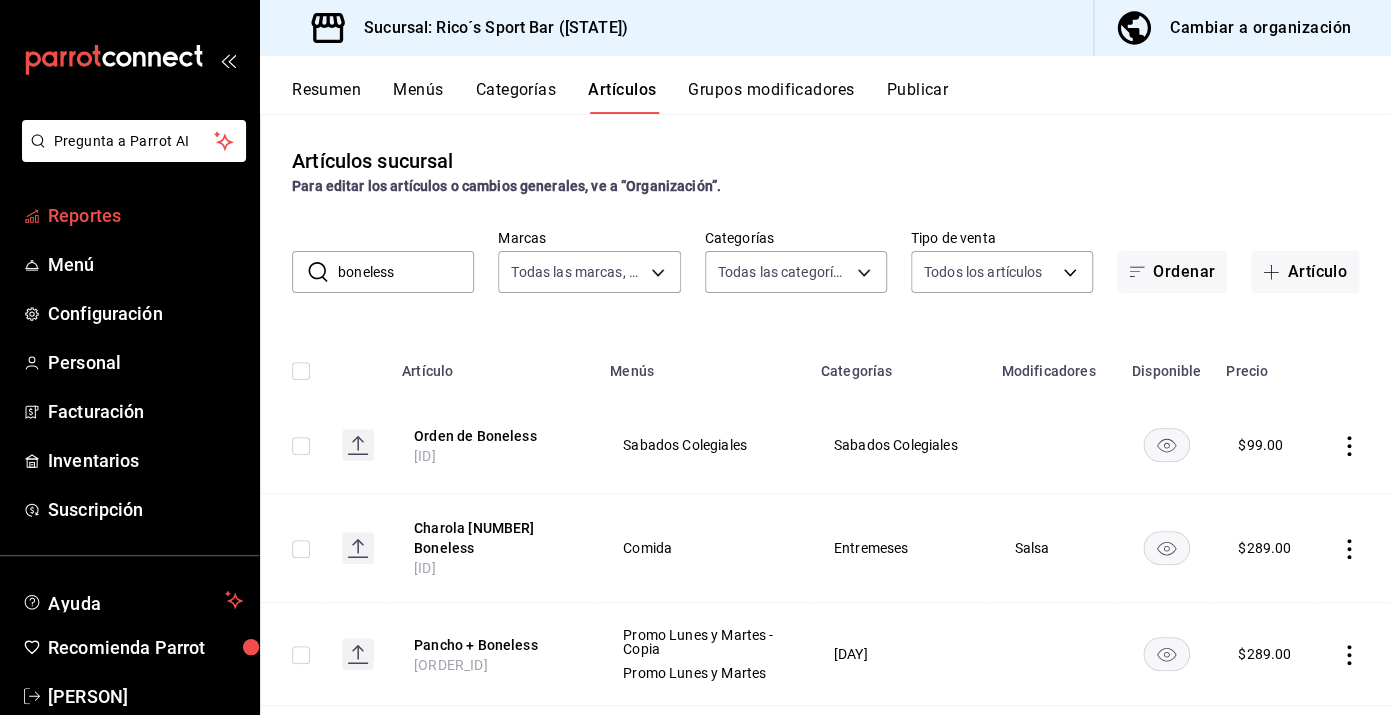 click on "Reportes" at bounding box center (145, 215) 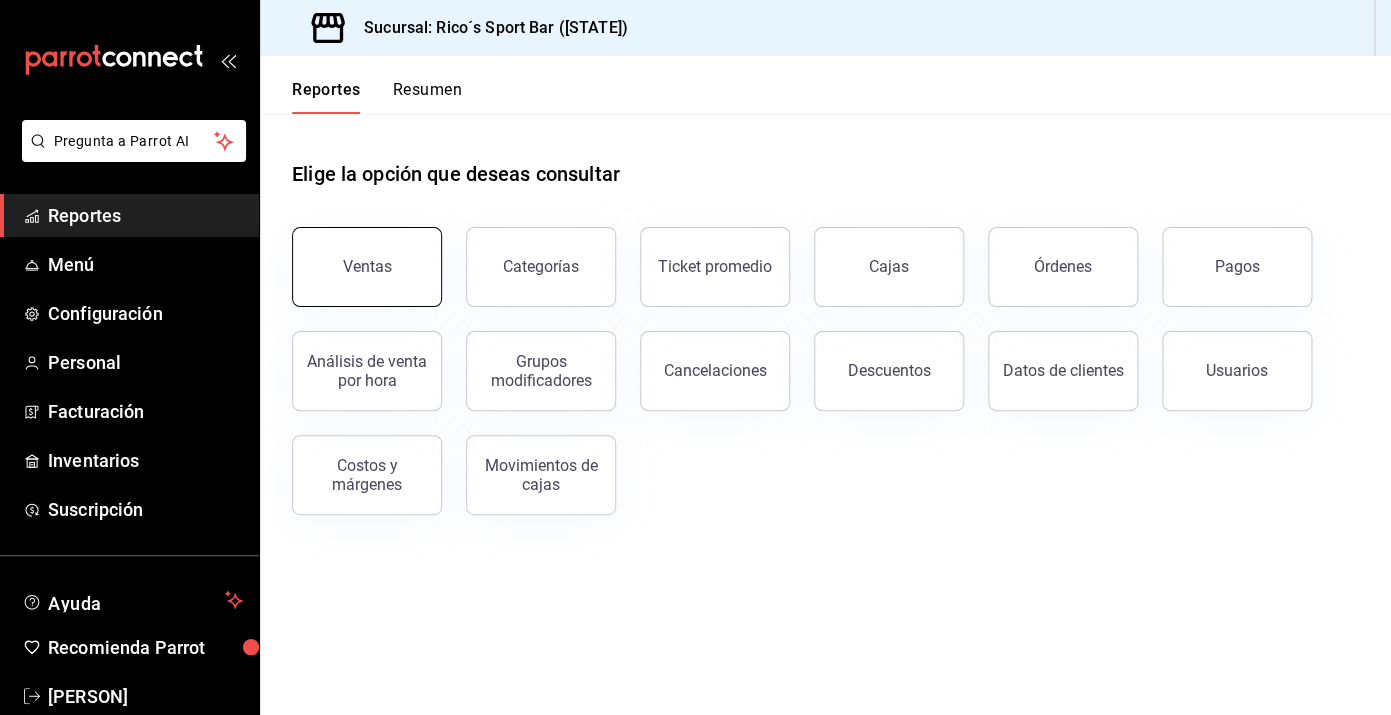 click on "Ventas" at bounding box center (367, 266) 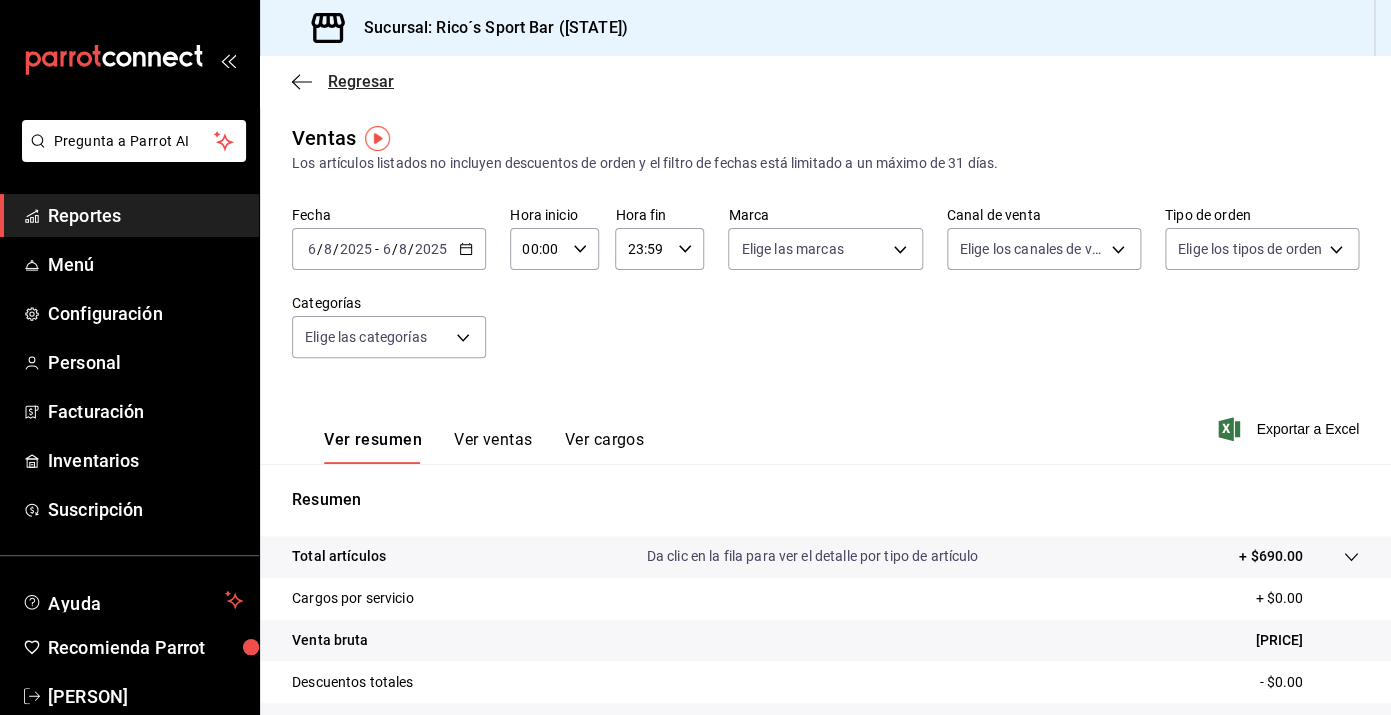 click 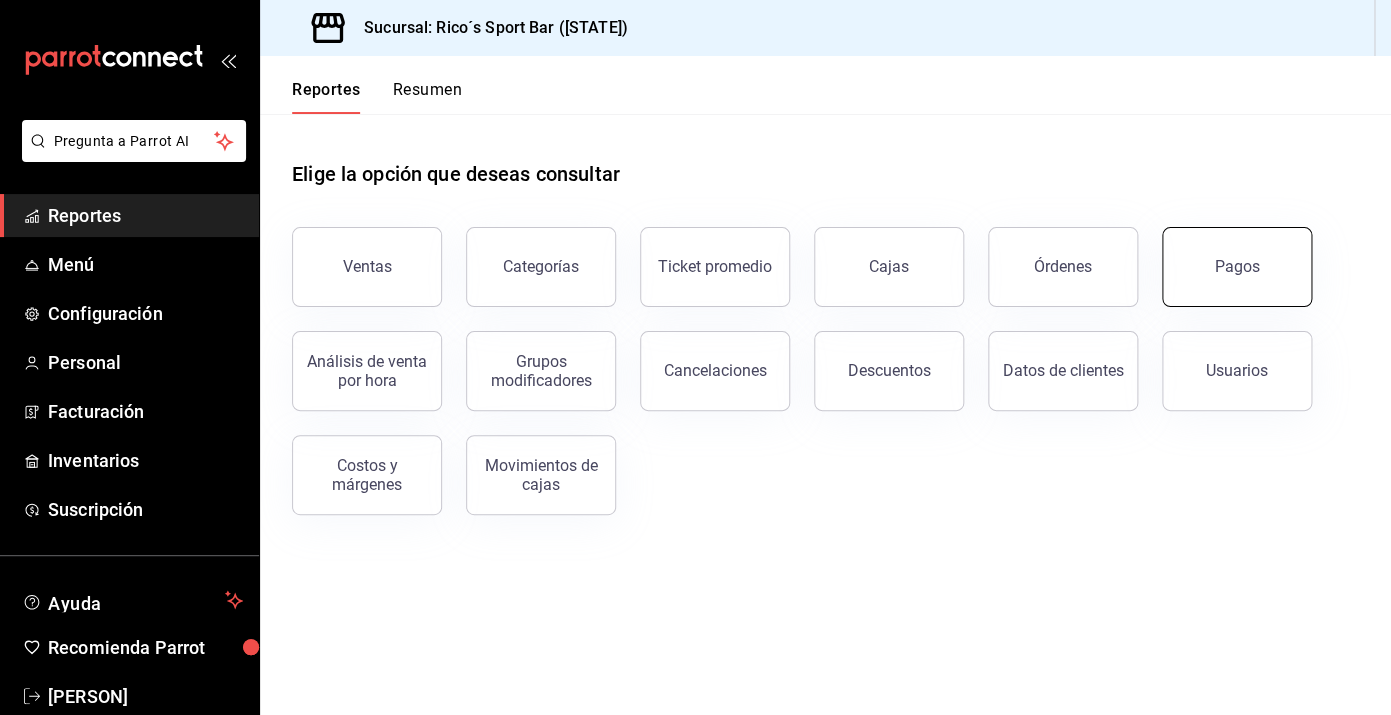 click on "Pagos" at bounding box center (1237, 266) 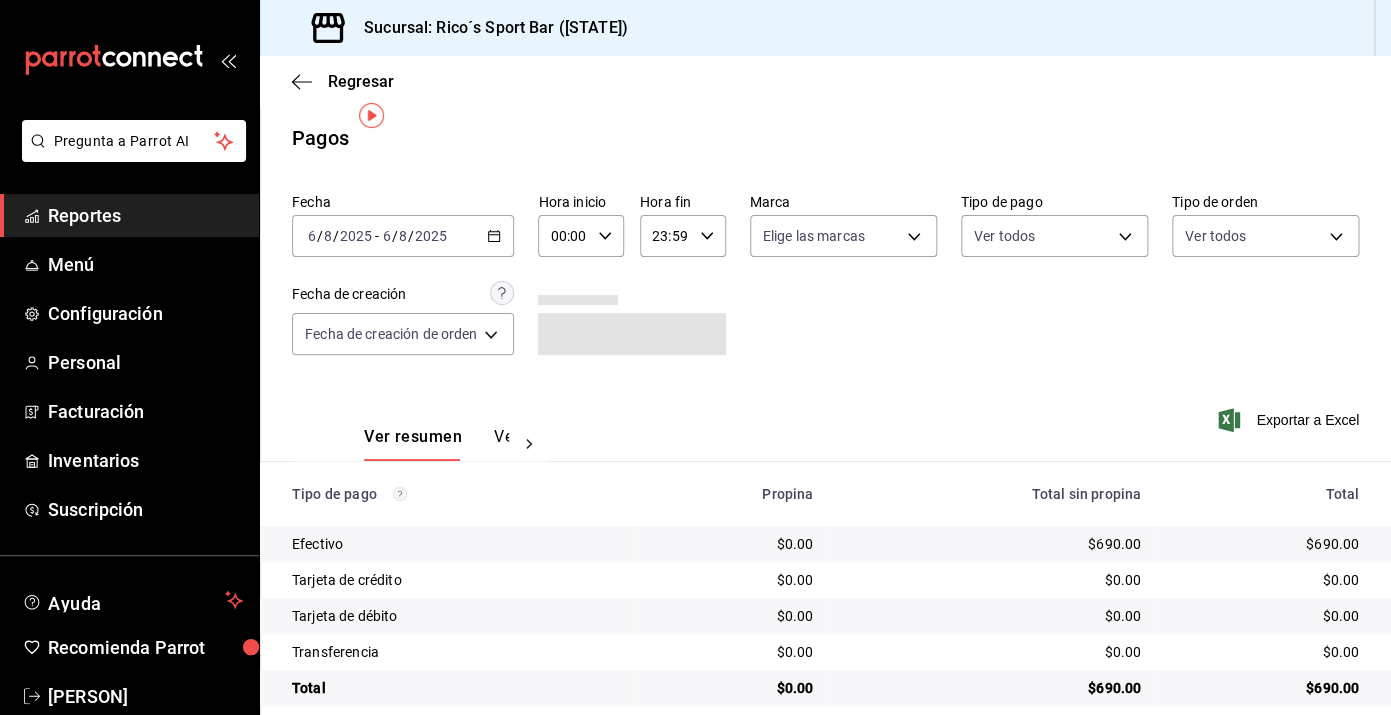 scroll, scrollTop: 24, scrollLeft: 0, axis: vertical 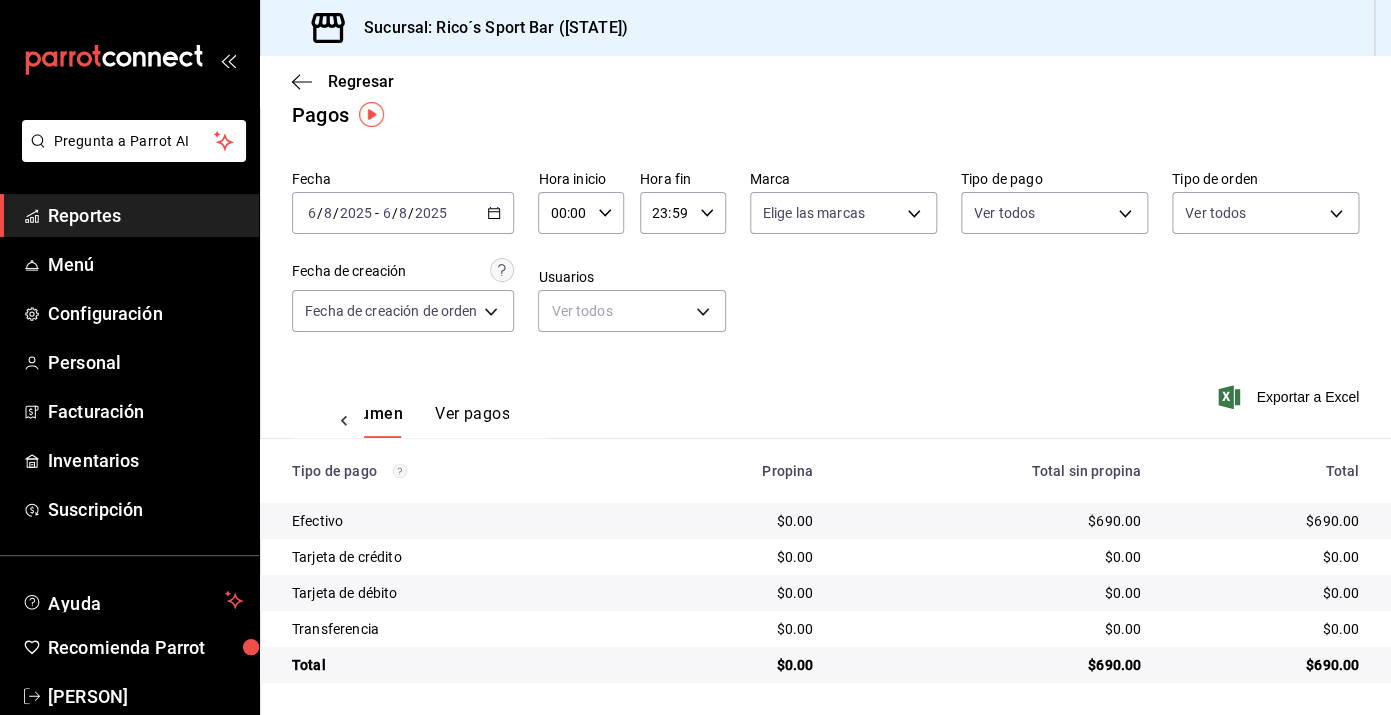 click on "Ver pagos" at bounding box center (472, 421) 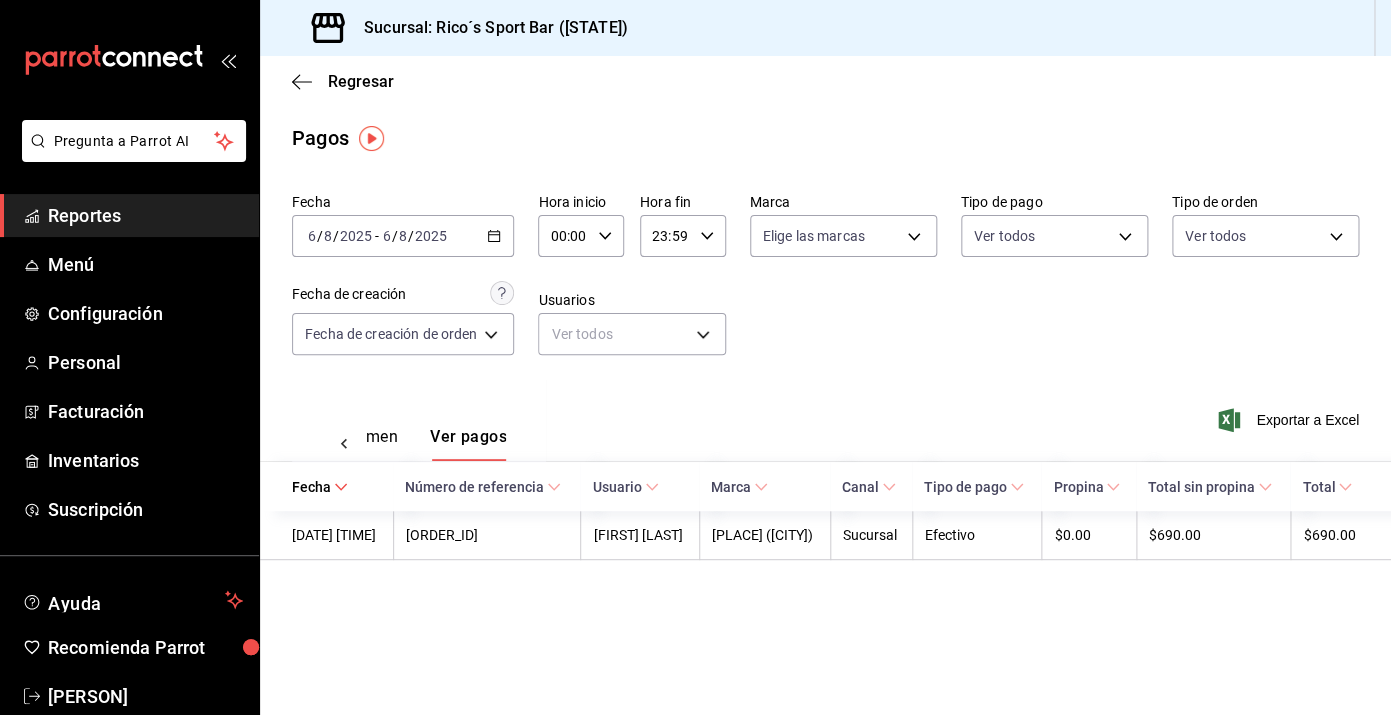 scroll, scrollTop: 0, scrollLeft: 0, axis: both 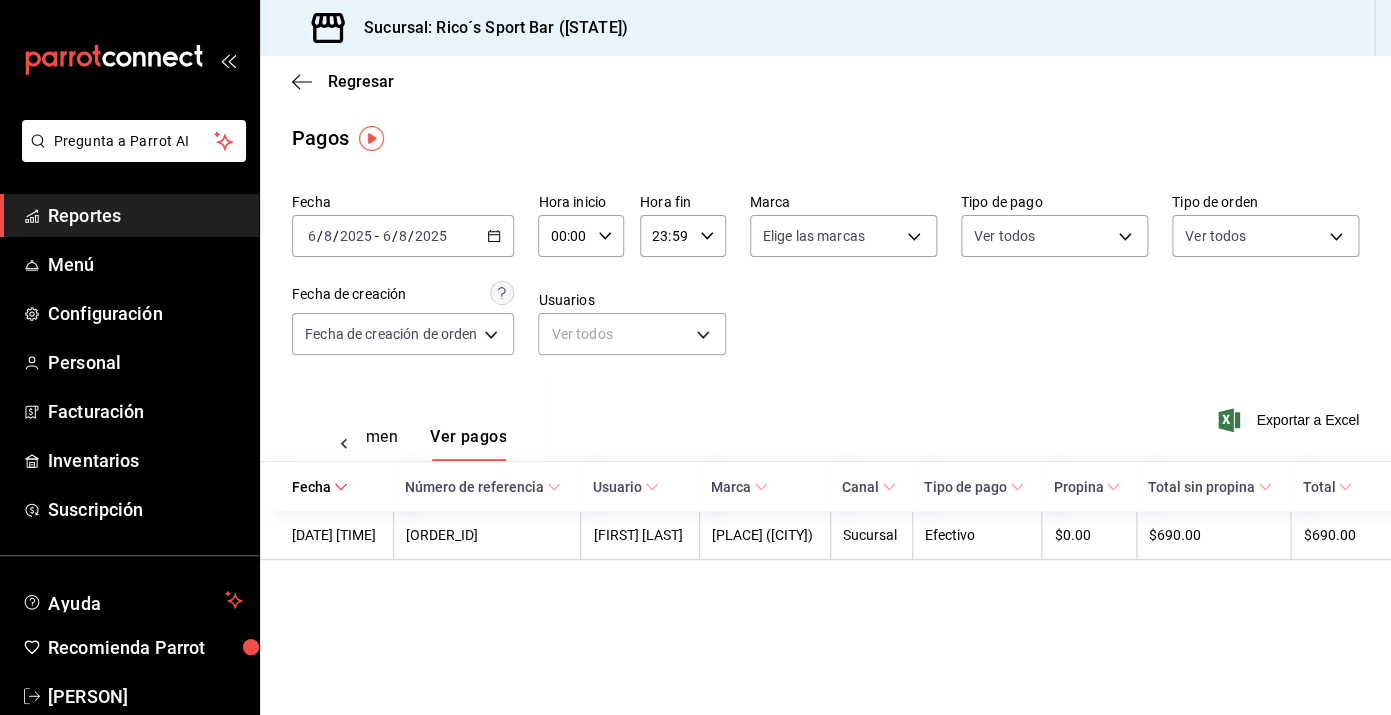 click 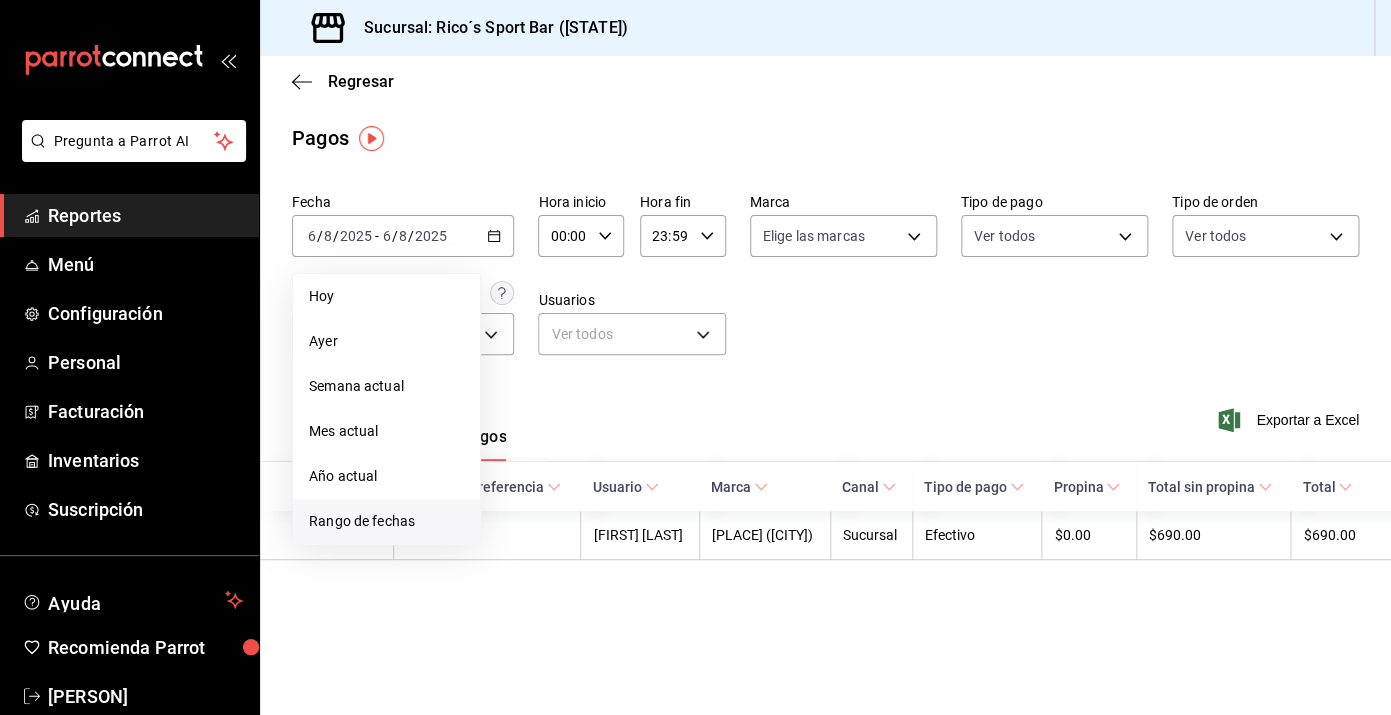 click on "Rango de fechas" at bounding box center [386, 521] 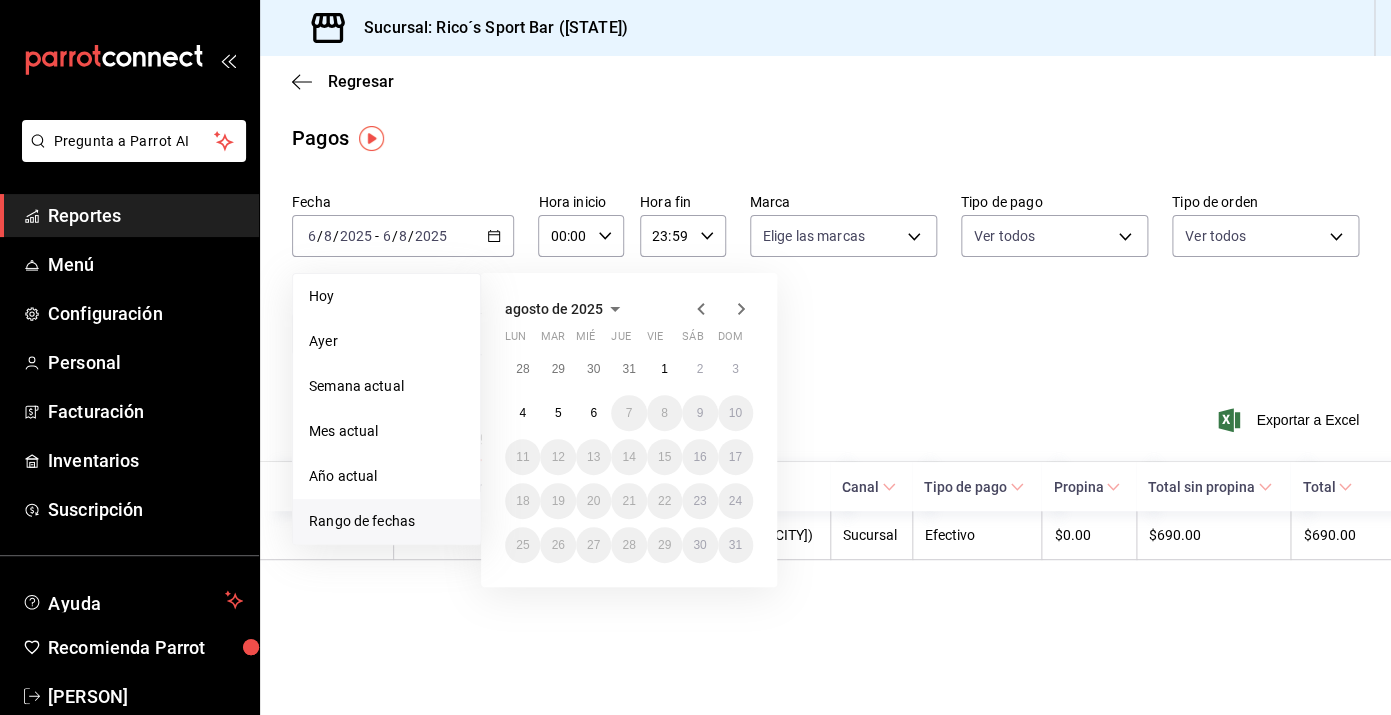 click 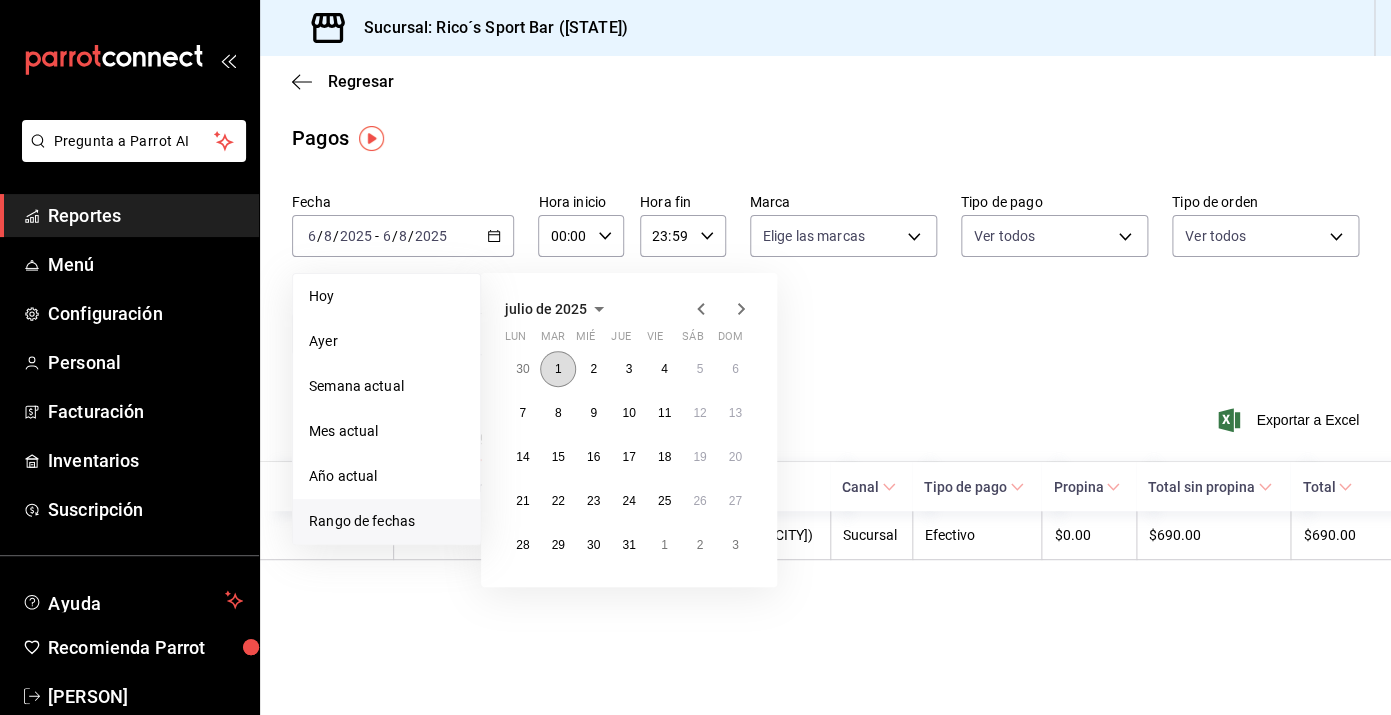 click on "1" at bounding box center (557, 369) 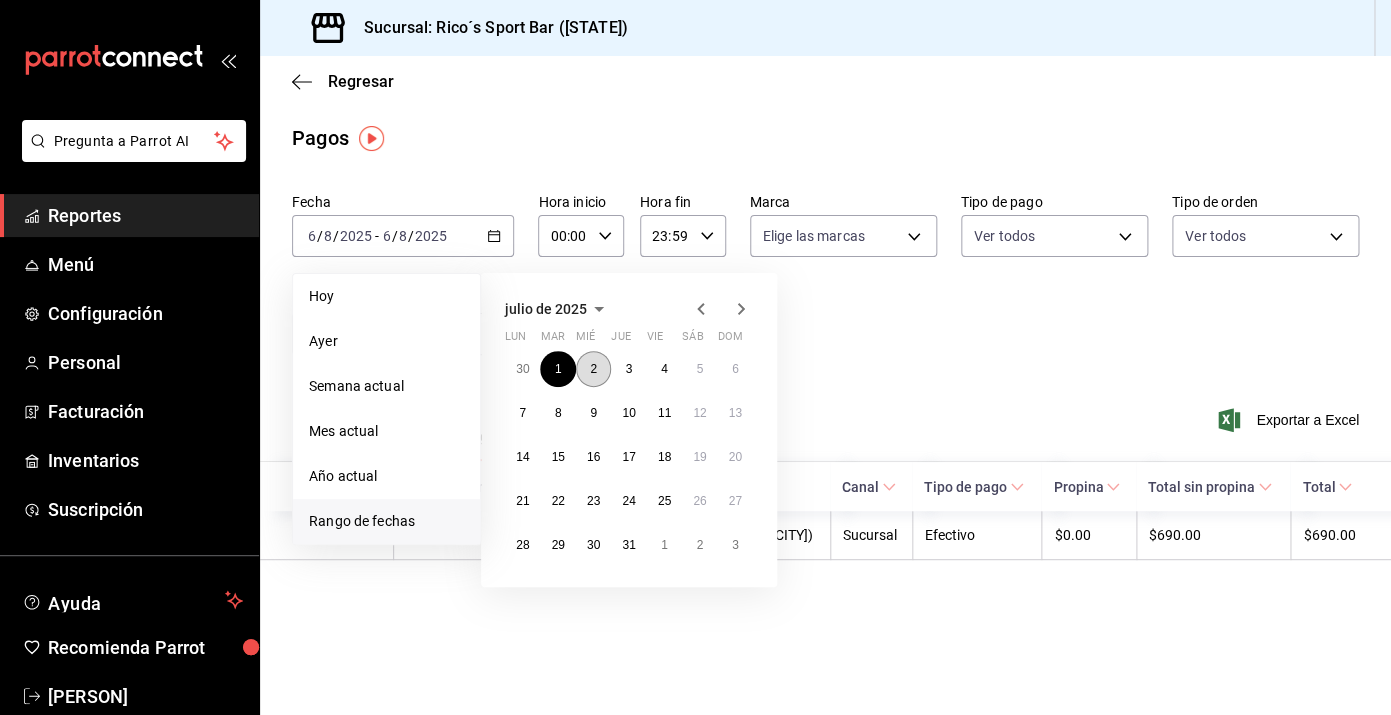 click on "2" at bounding box center [593, 369] 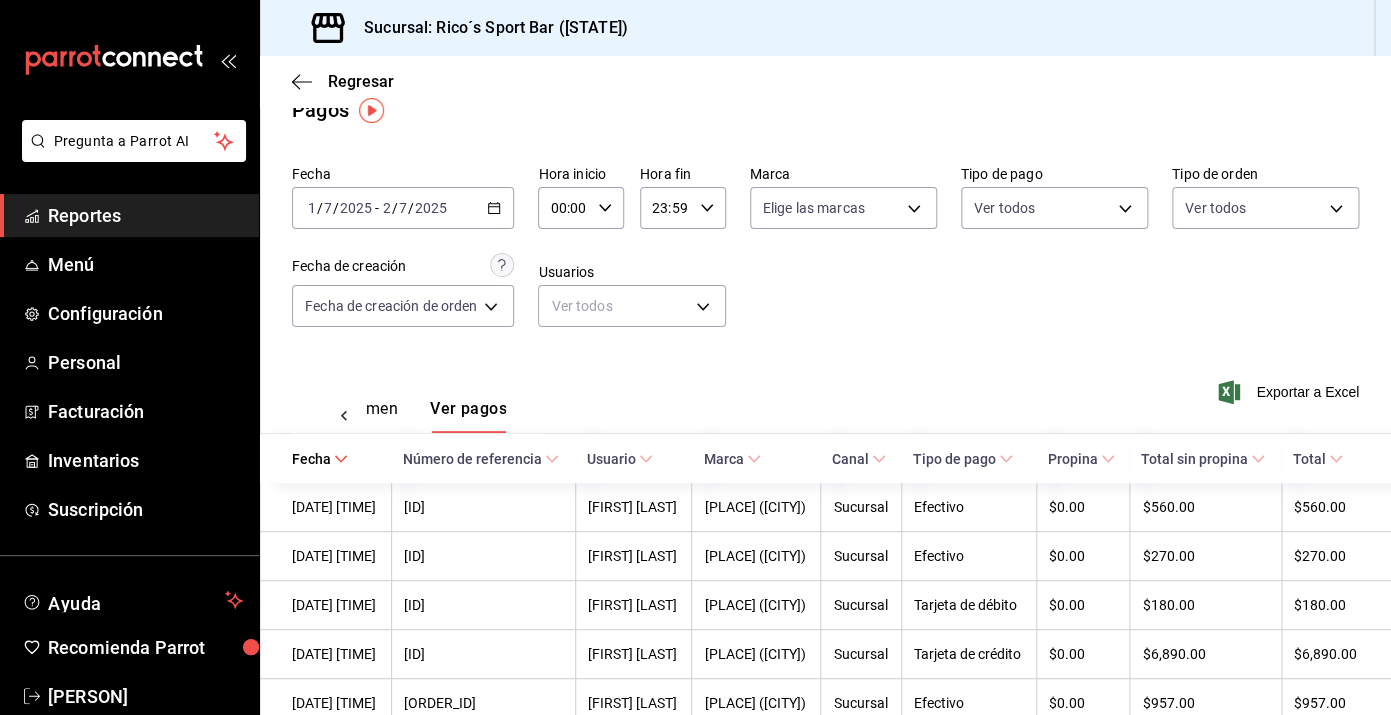scroll, scrollTop: 0, scrollLeft: 0, axis: both 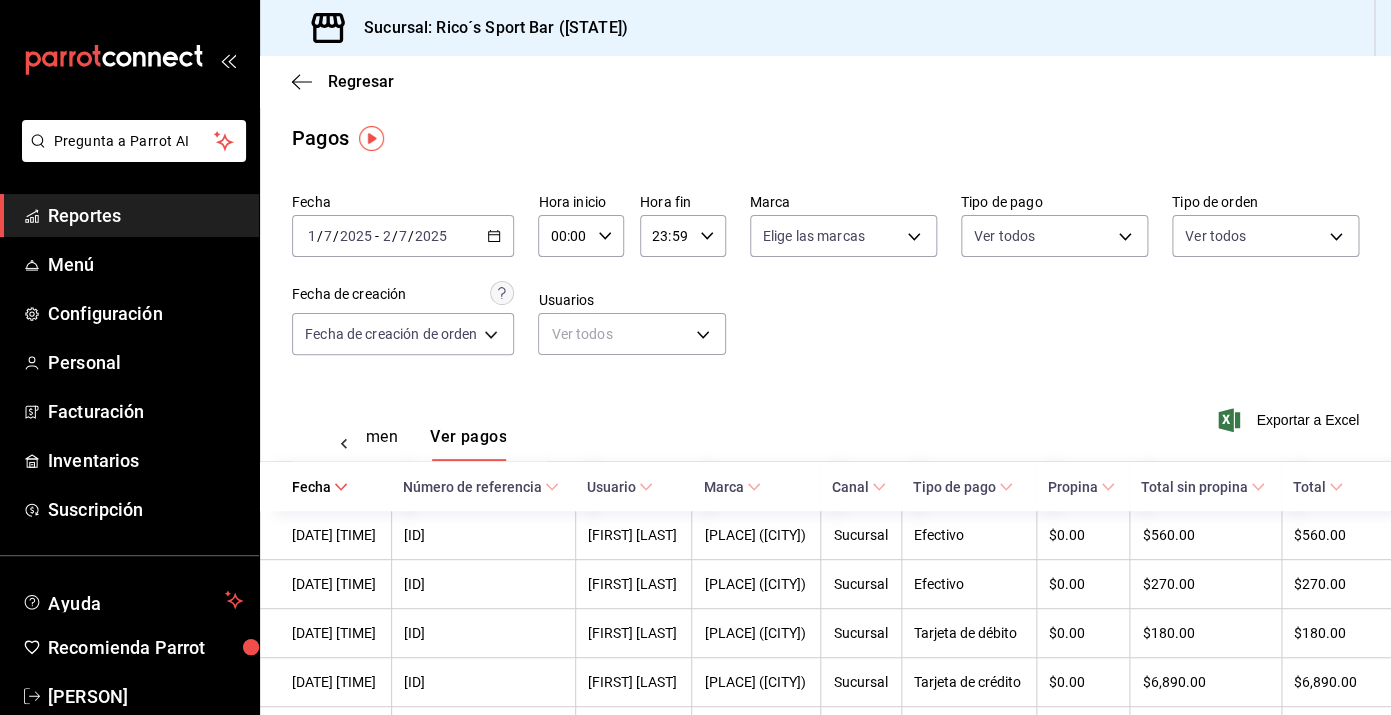 click 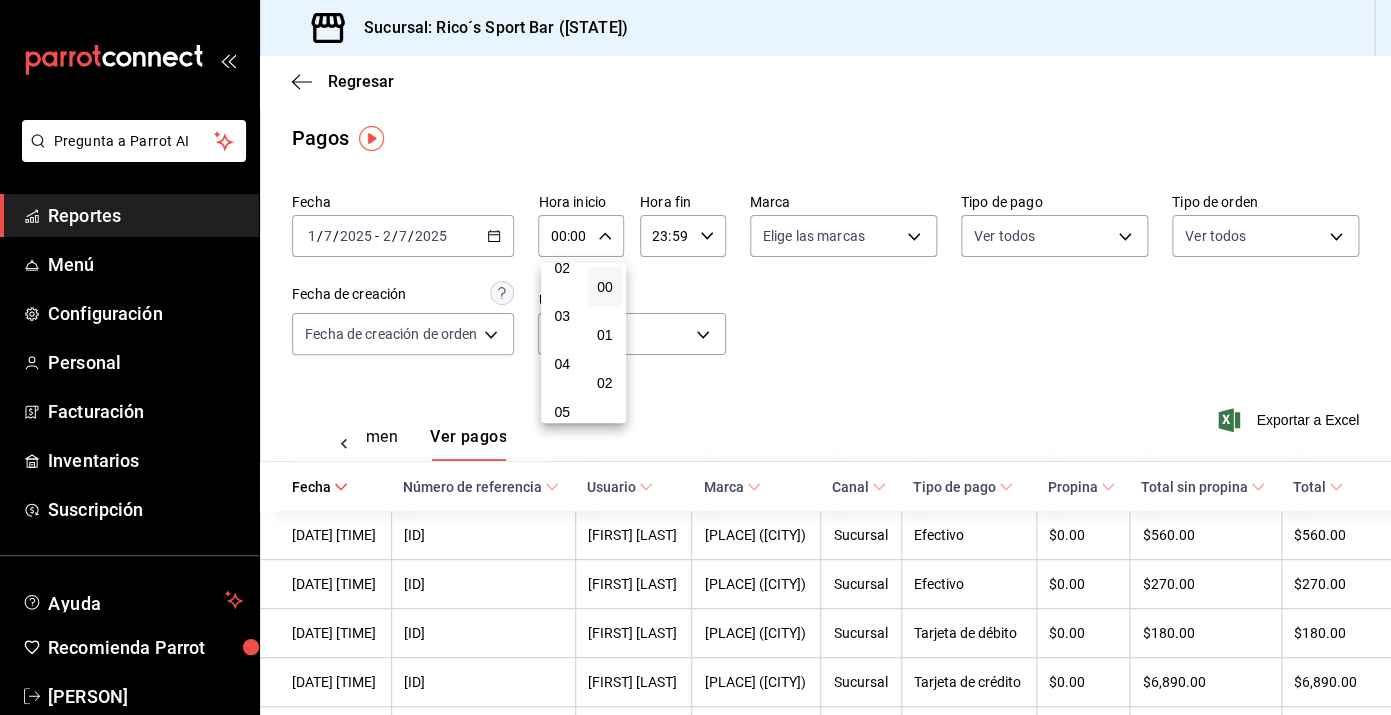 scroll, scrollTop: 116, scrollLeft: 0, axis: vertical 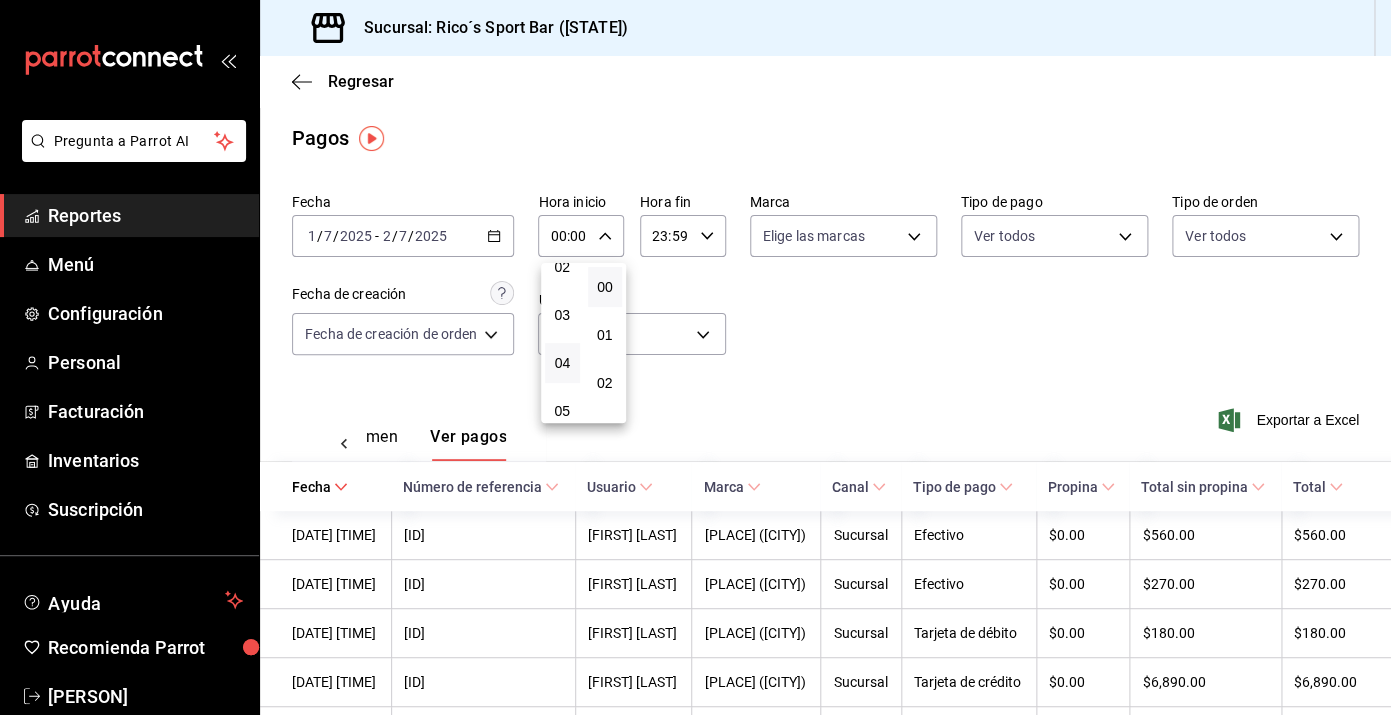 click on "04" at bounding box center (562, 363) 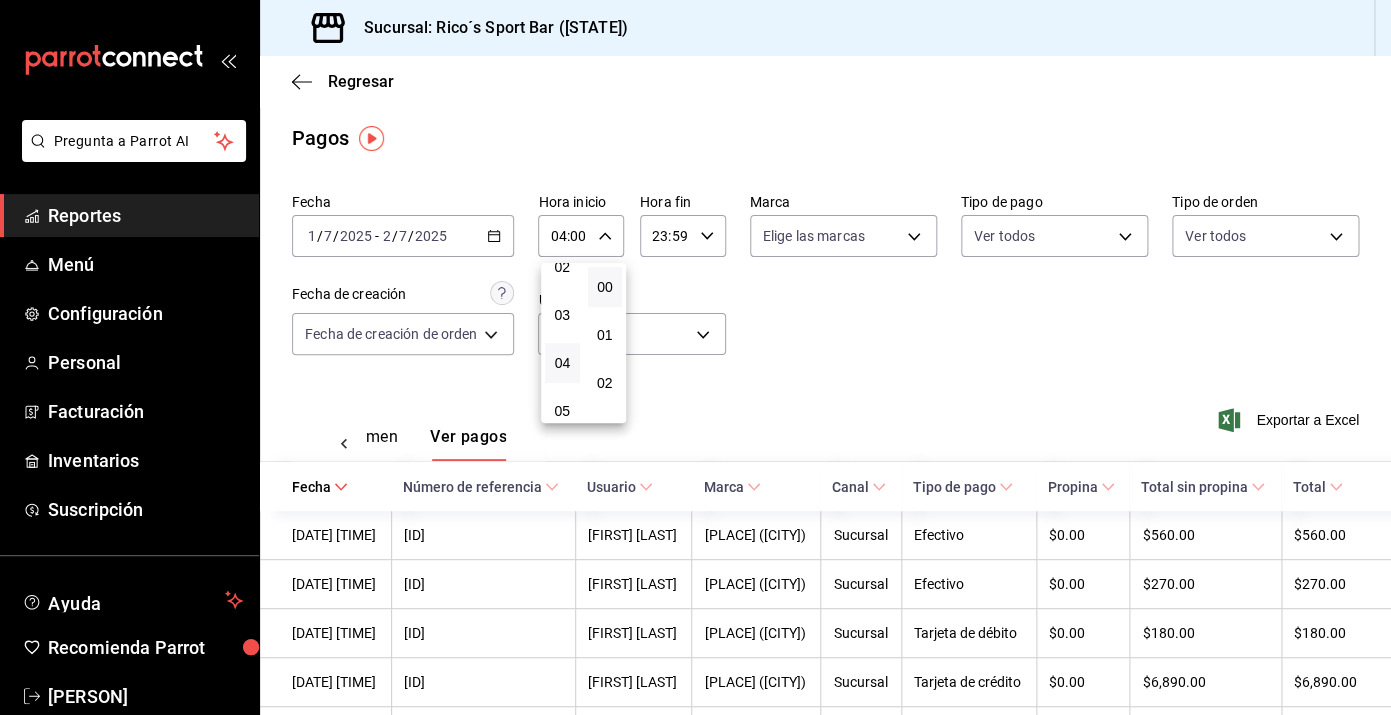 click at bounding box center [695, 357] 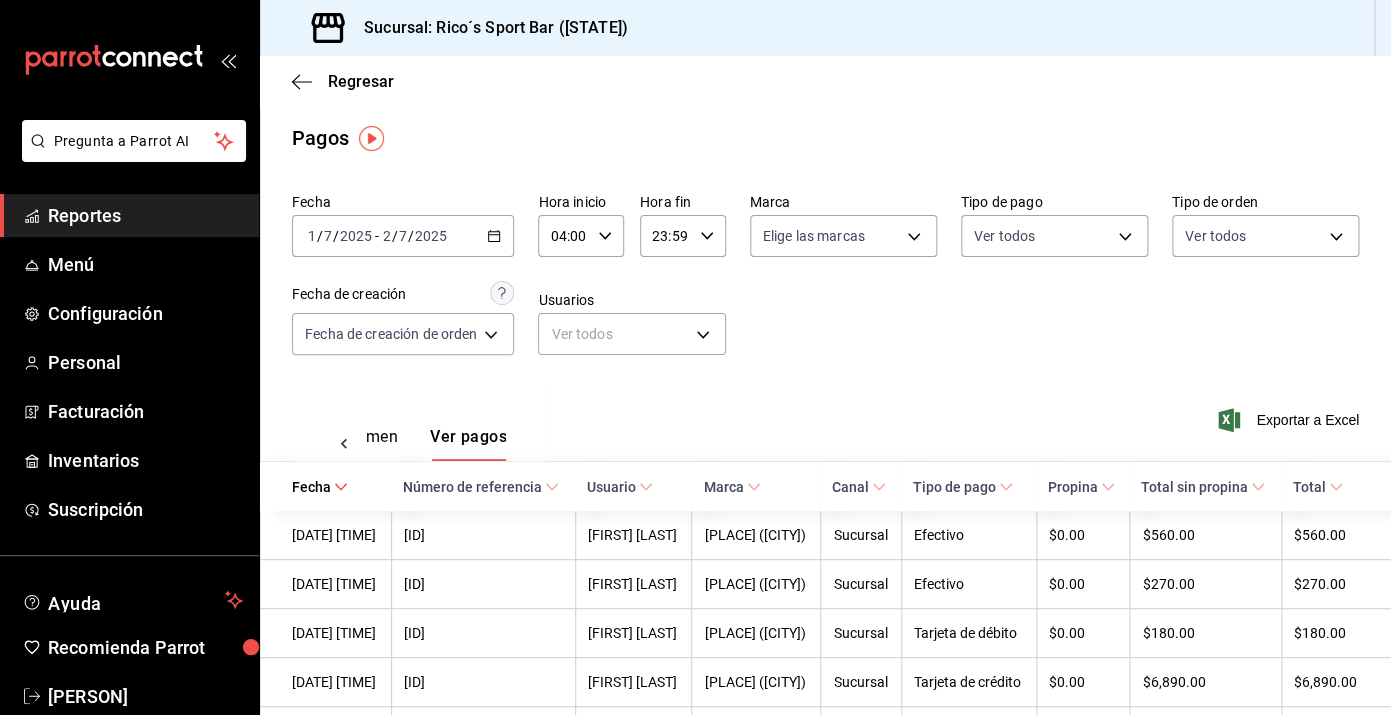 click 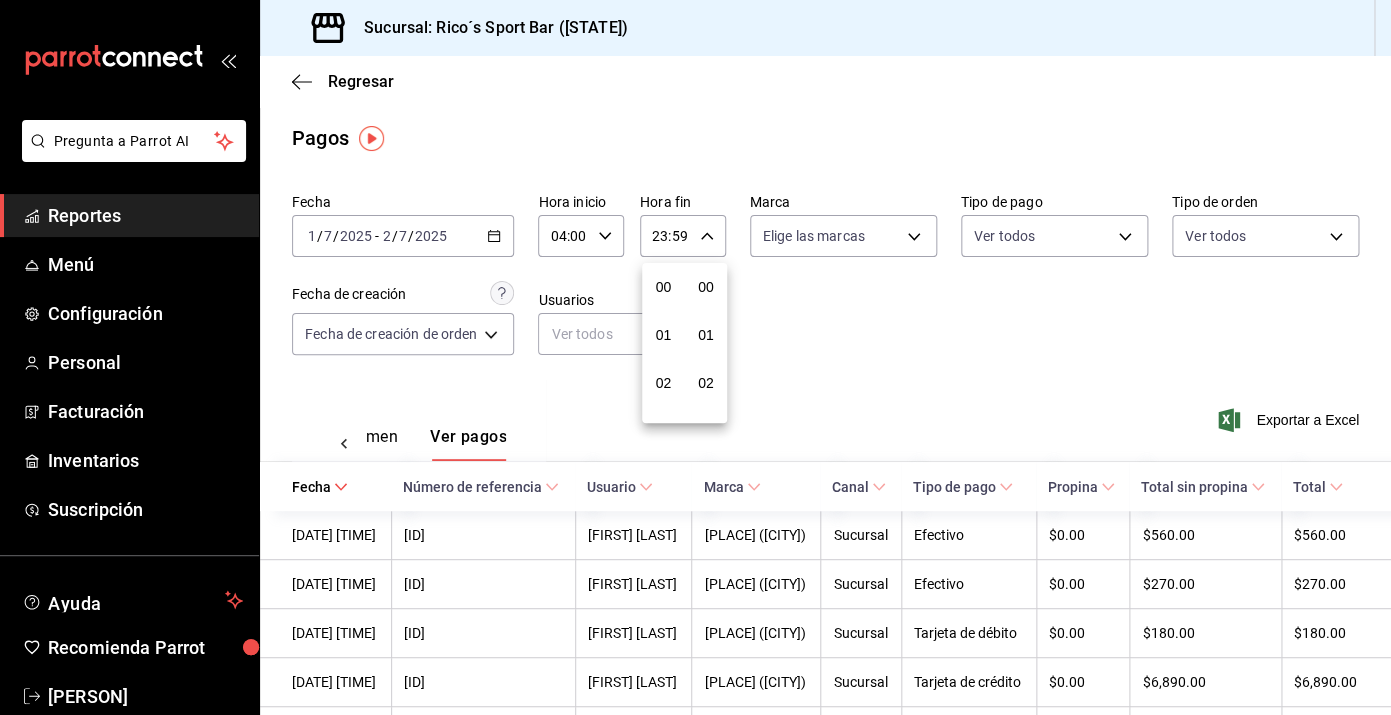 scroll, scrollTop: 1016, scrollLeft: 0, axis: vertical 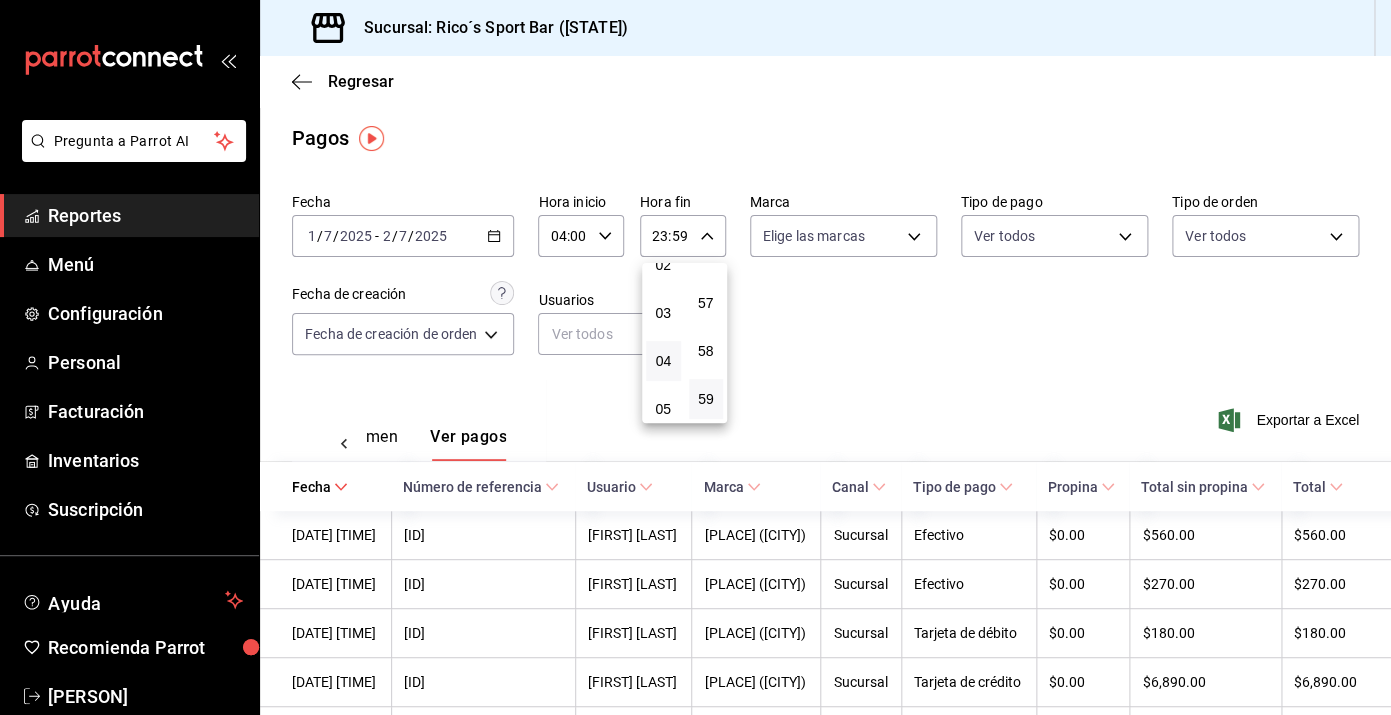 click on "04" at bounding box center (663, 361) 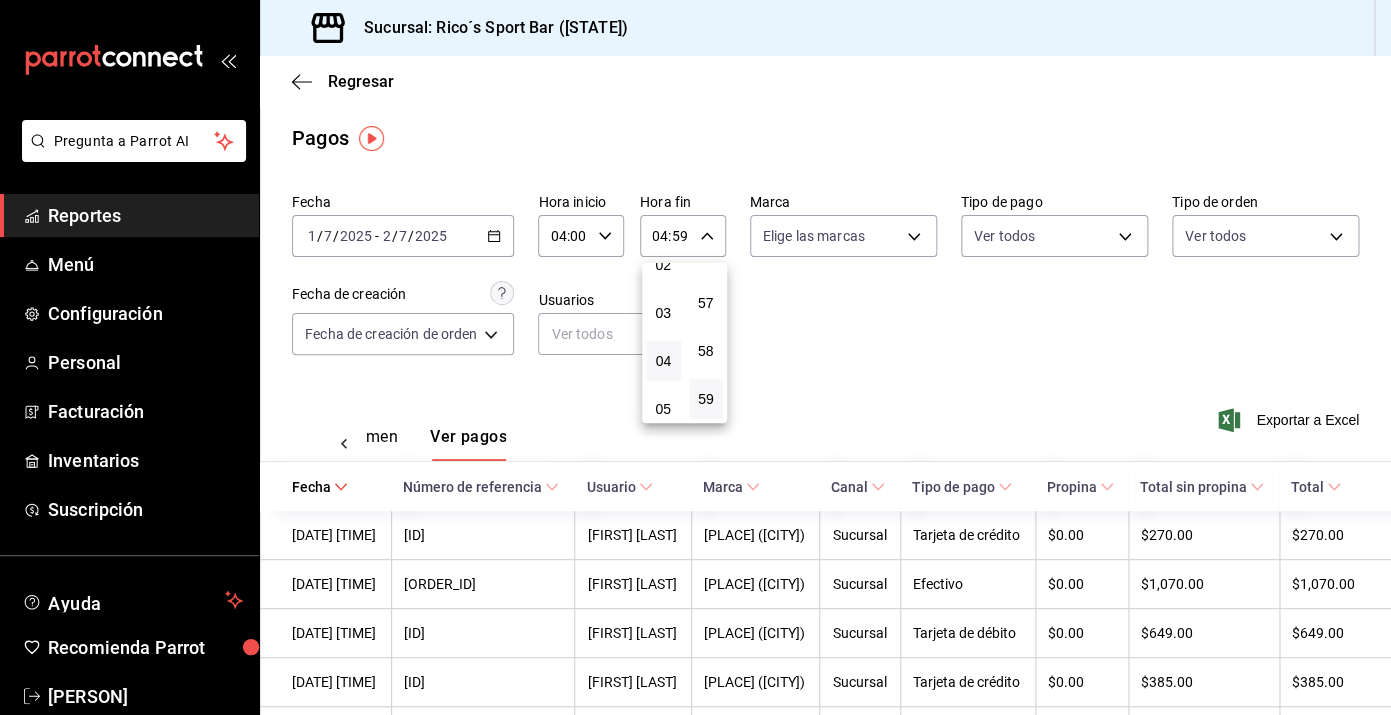 click at bounding box center (695, 357) 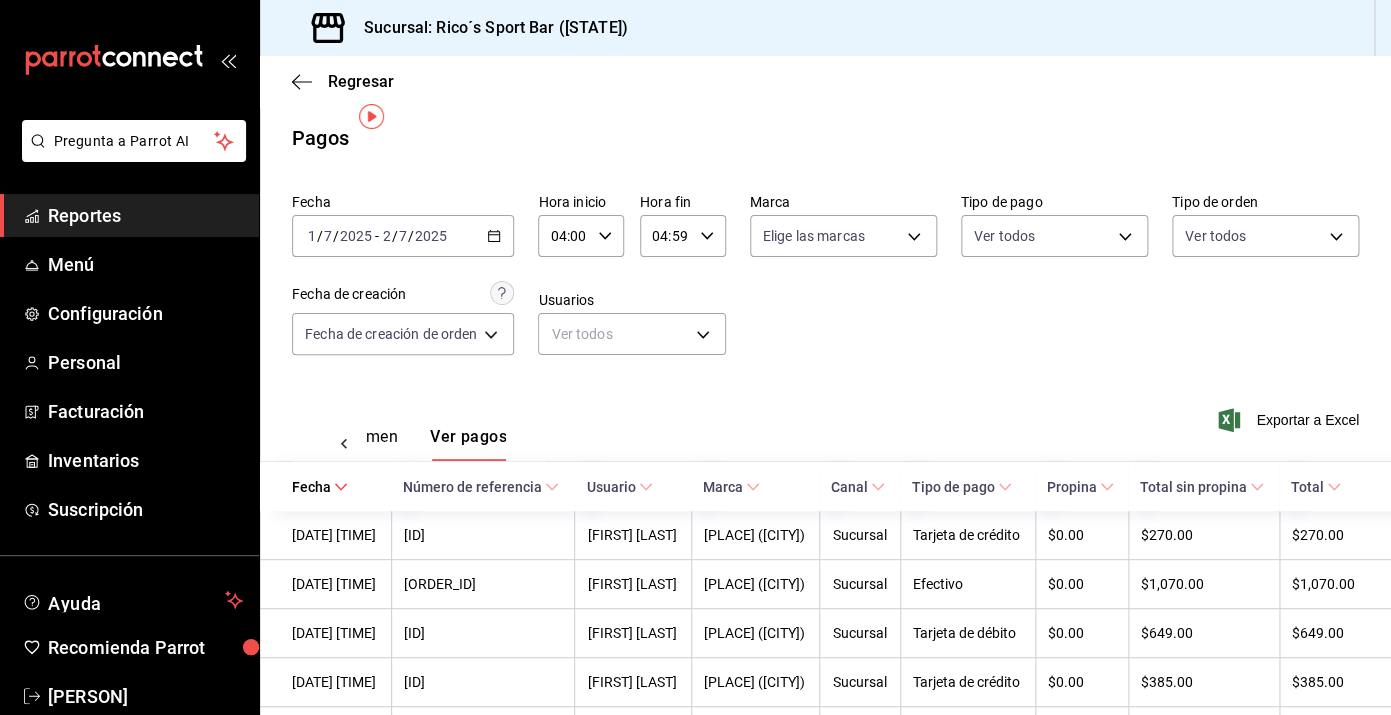 scroll, scrollTop: 56, scrollLeft: 0, axis: vertical 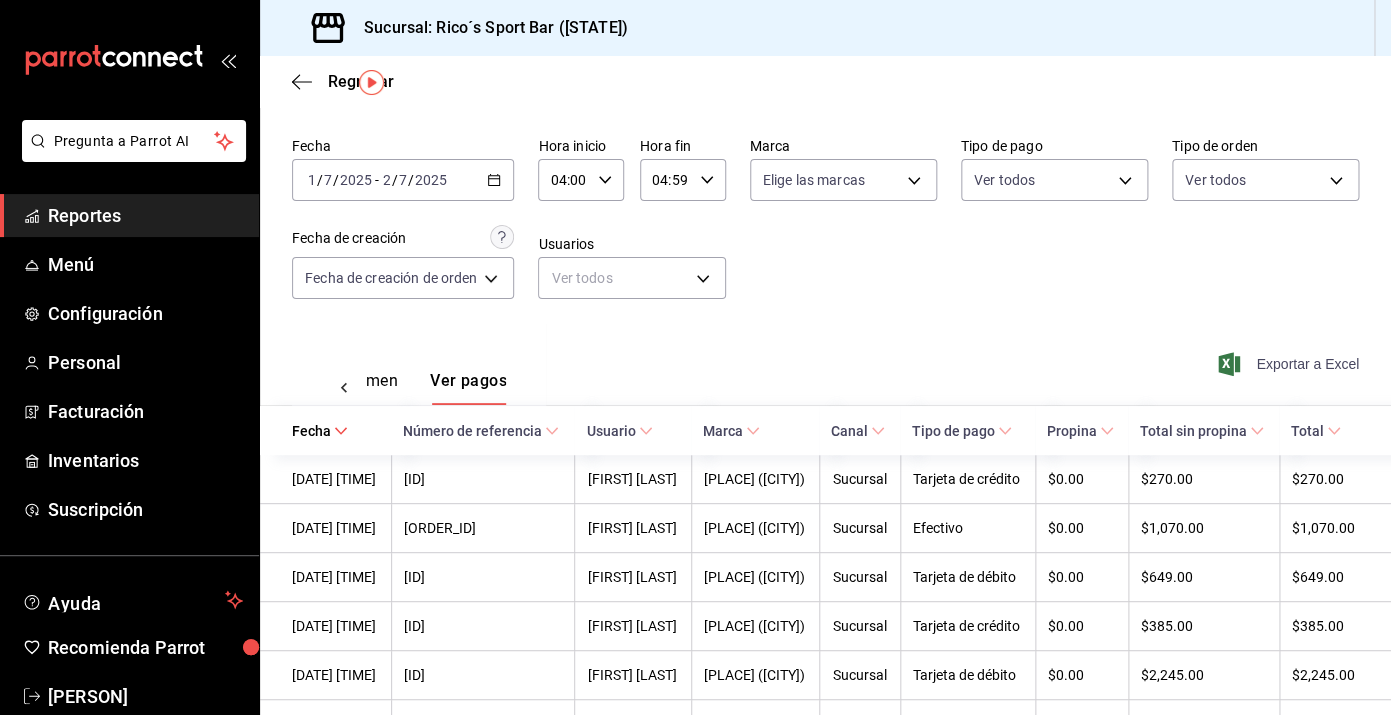 click on "Exportar a Excel" at bounding box center [1290, 364] 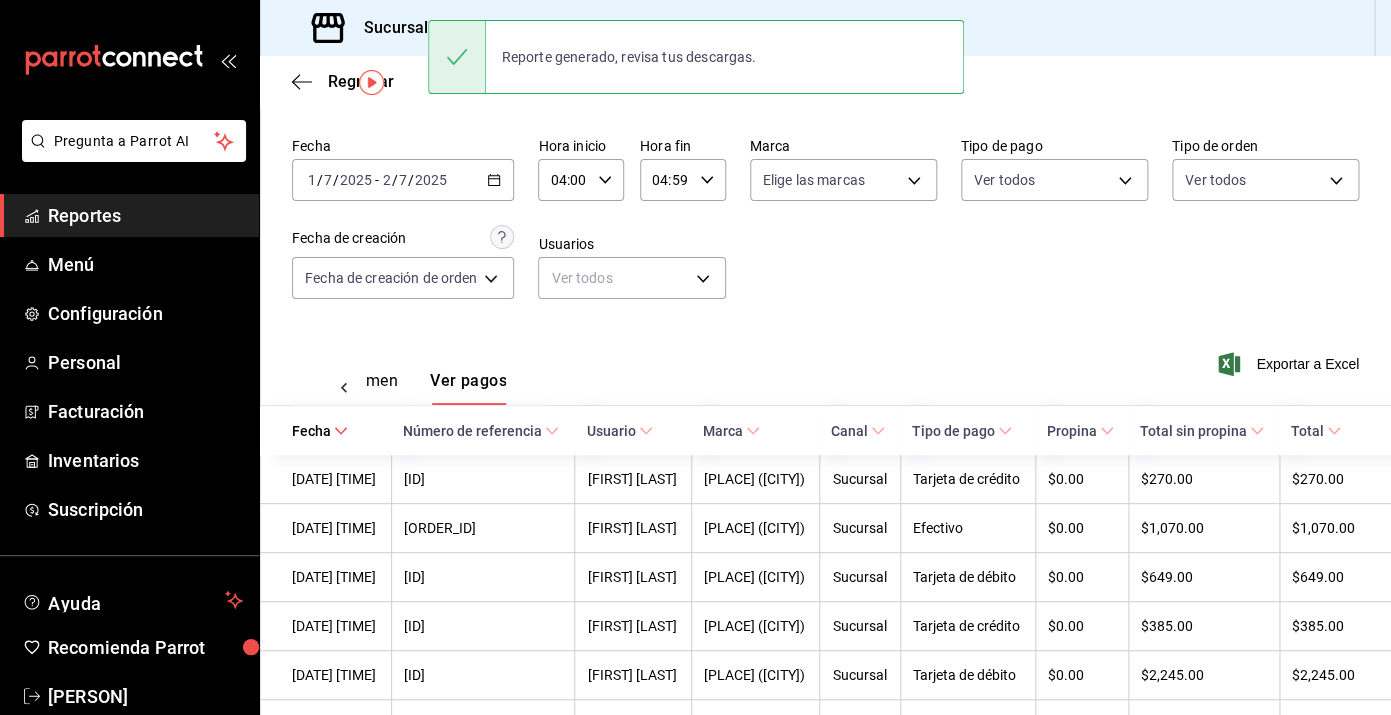 click on "Ver resumen Ver pagos Exportar a Excel" at bounding box center (825, 376) 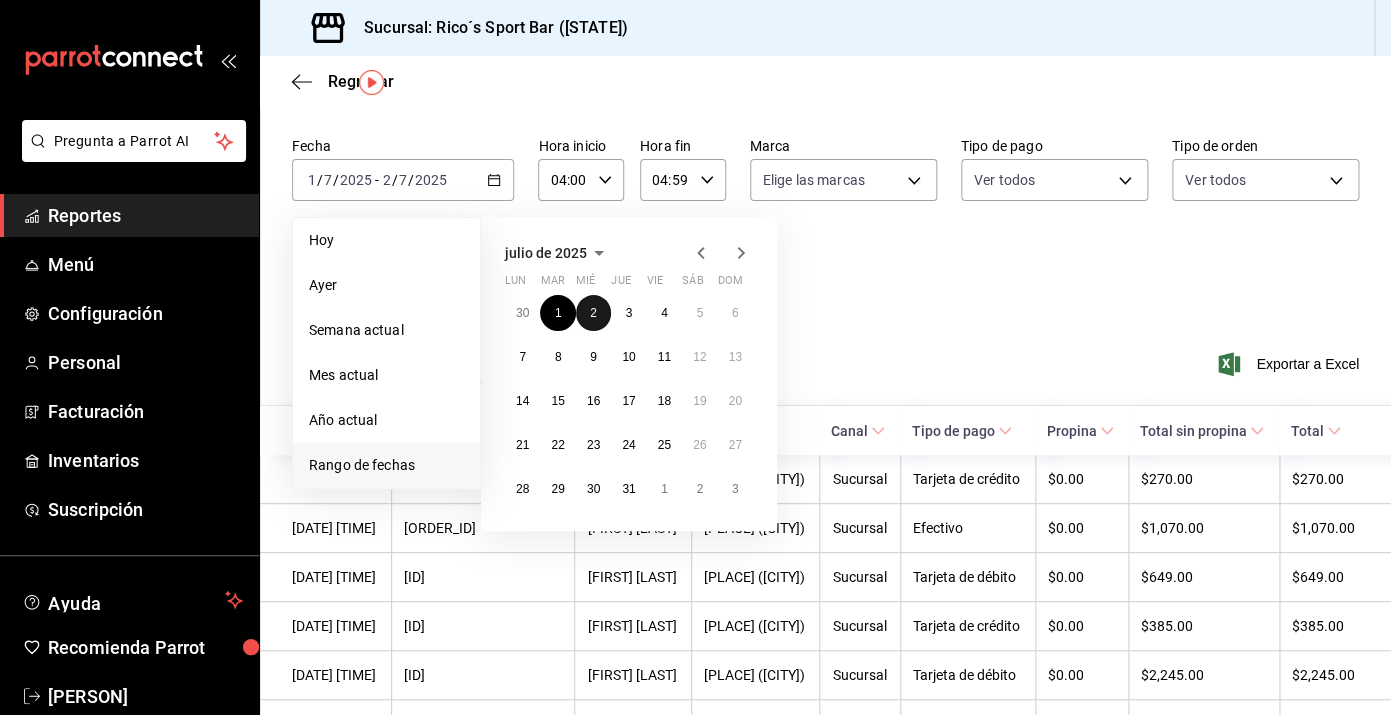 click on "2" at bounding box center (593, 313) 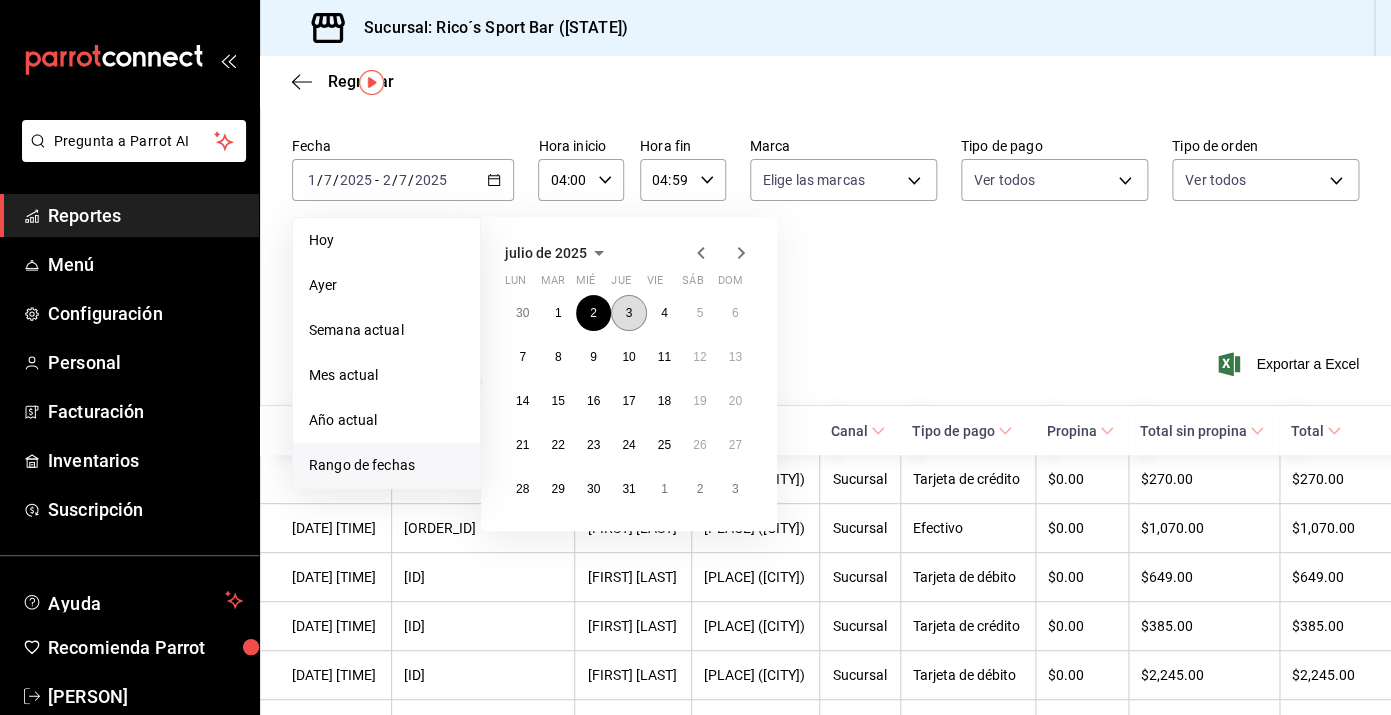 click on "3" at bounding box center [629, 313] 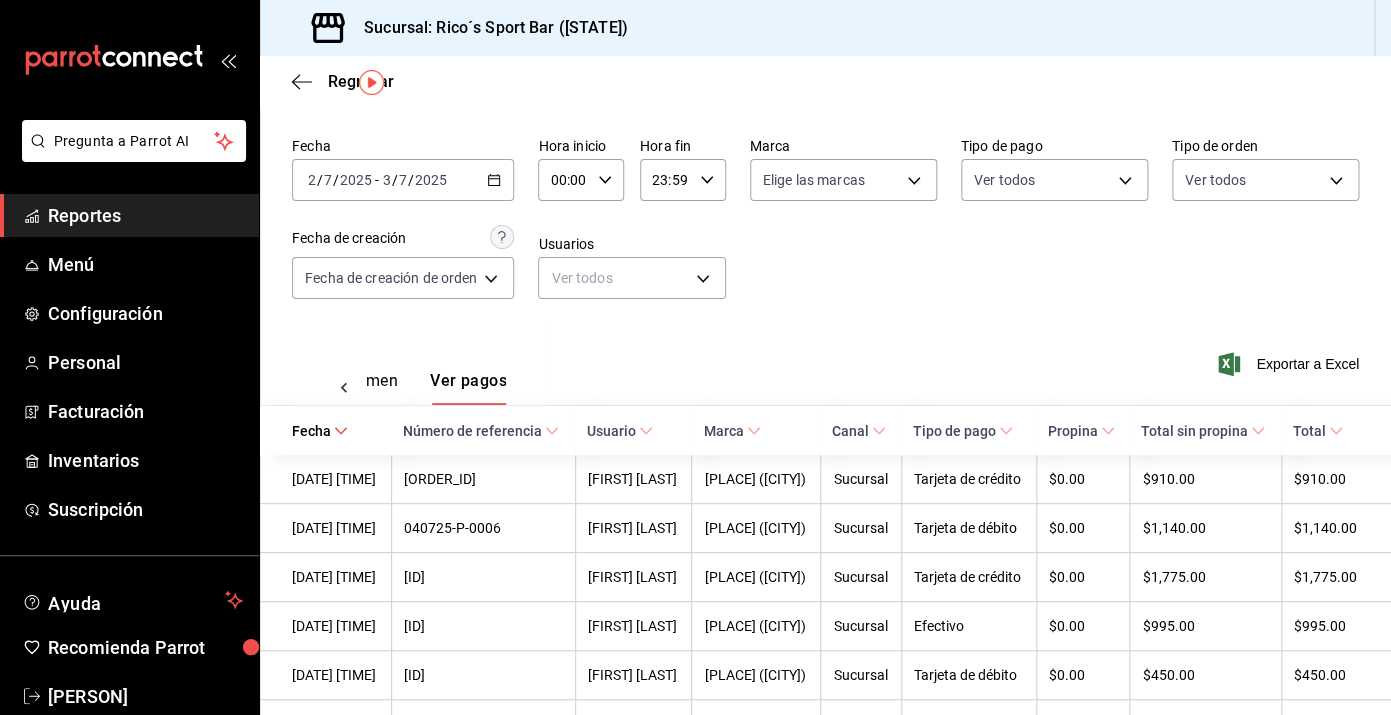 click 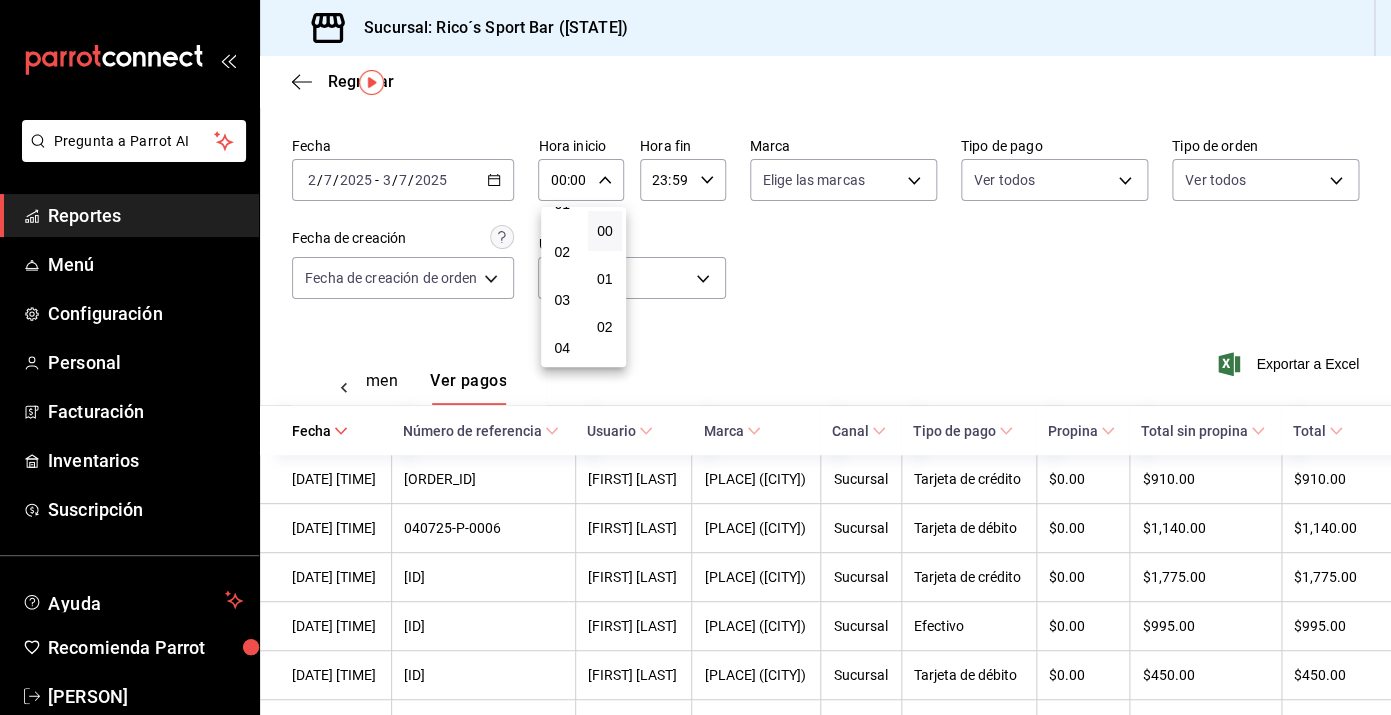 scroll, scrollTop: 109, scrollLeft: 0, axis: vertical 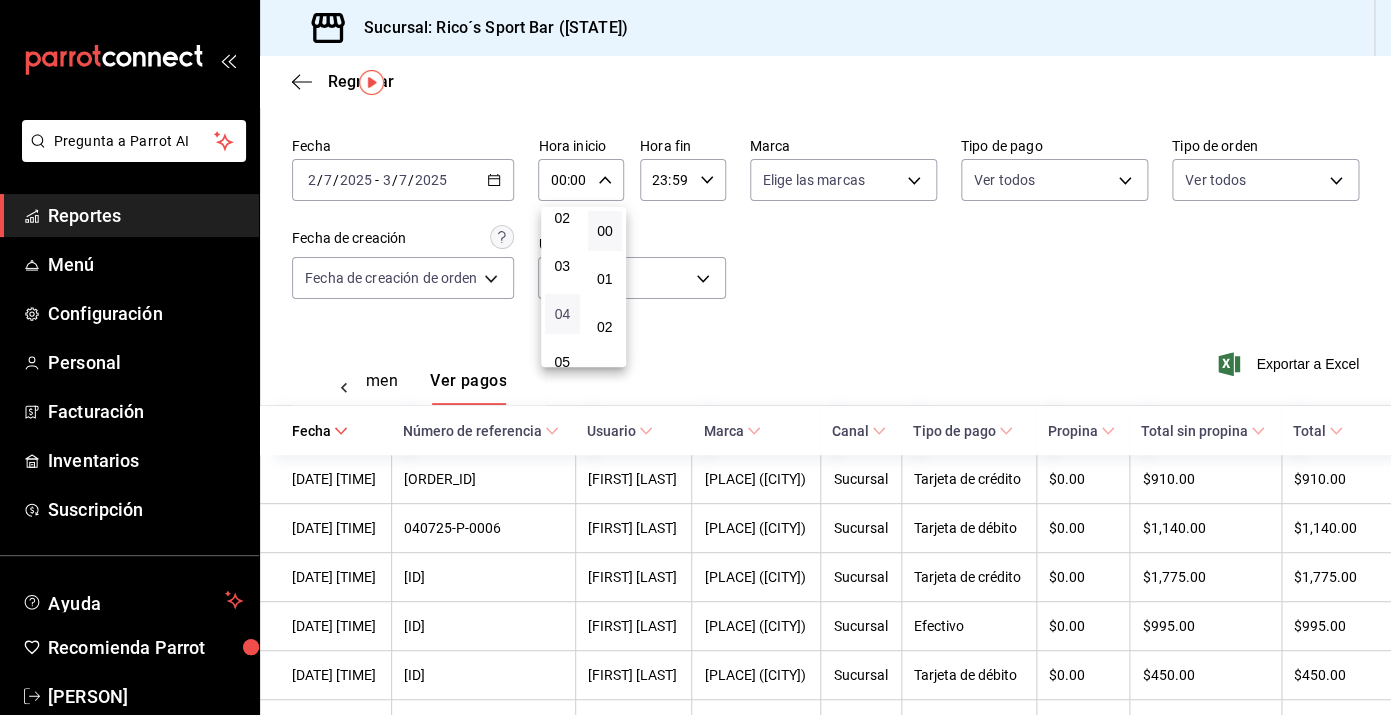 click on "04" at bounding box center [562, 314] 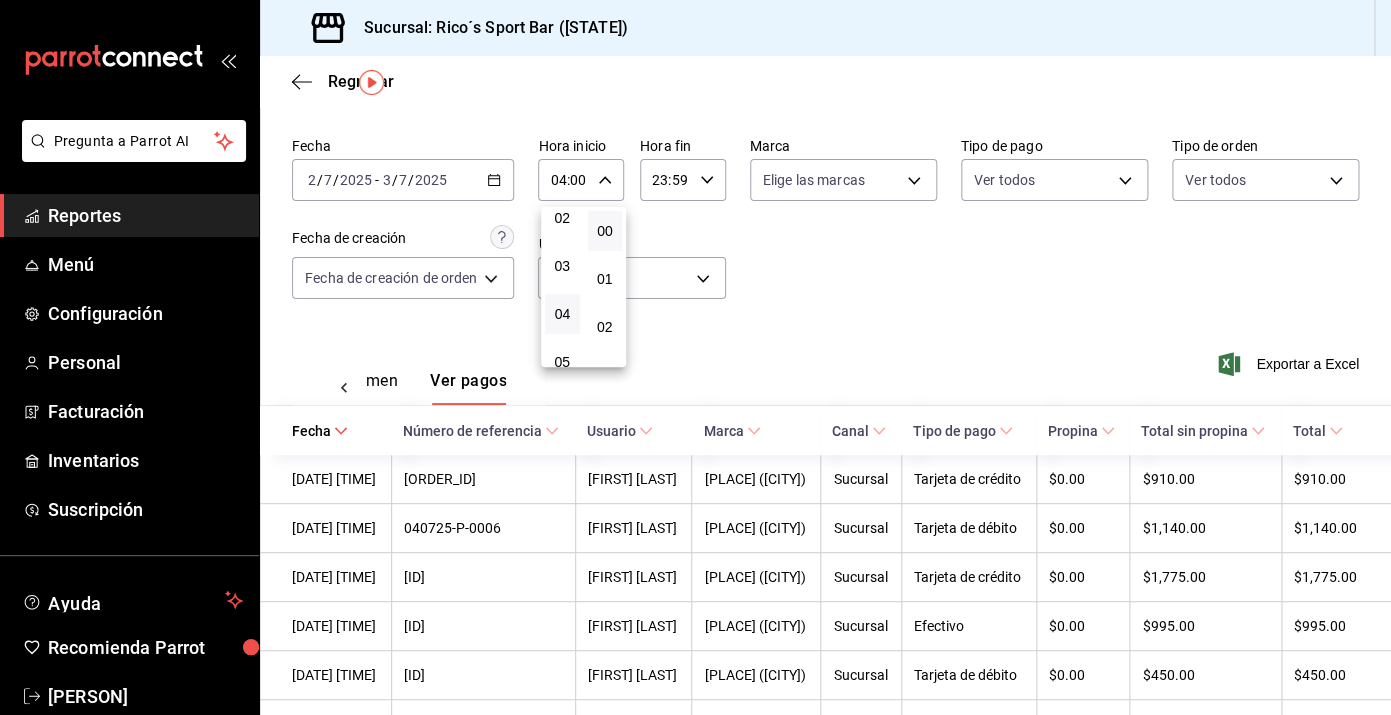 click at bounding box center [695, 357] 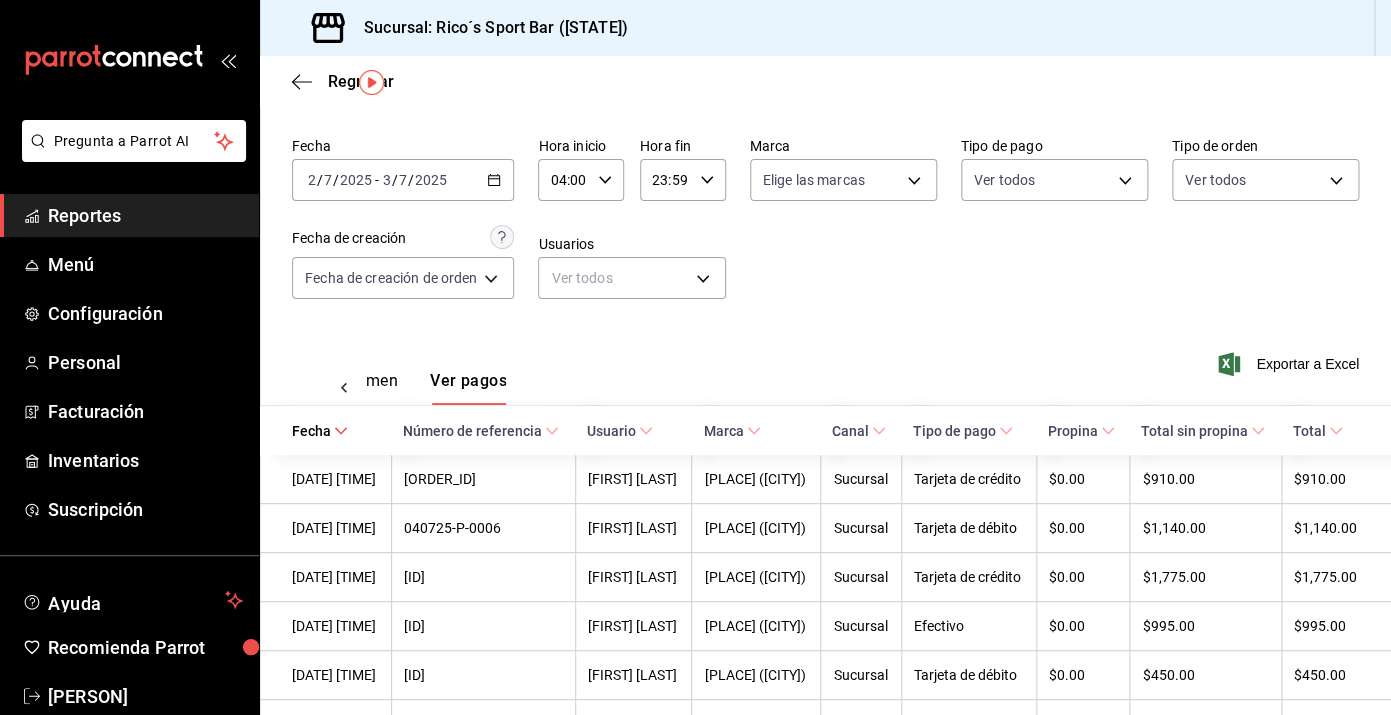 click 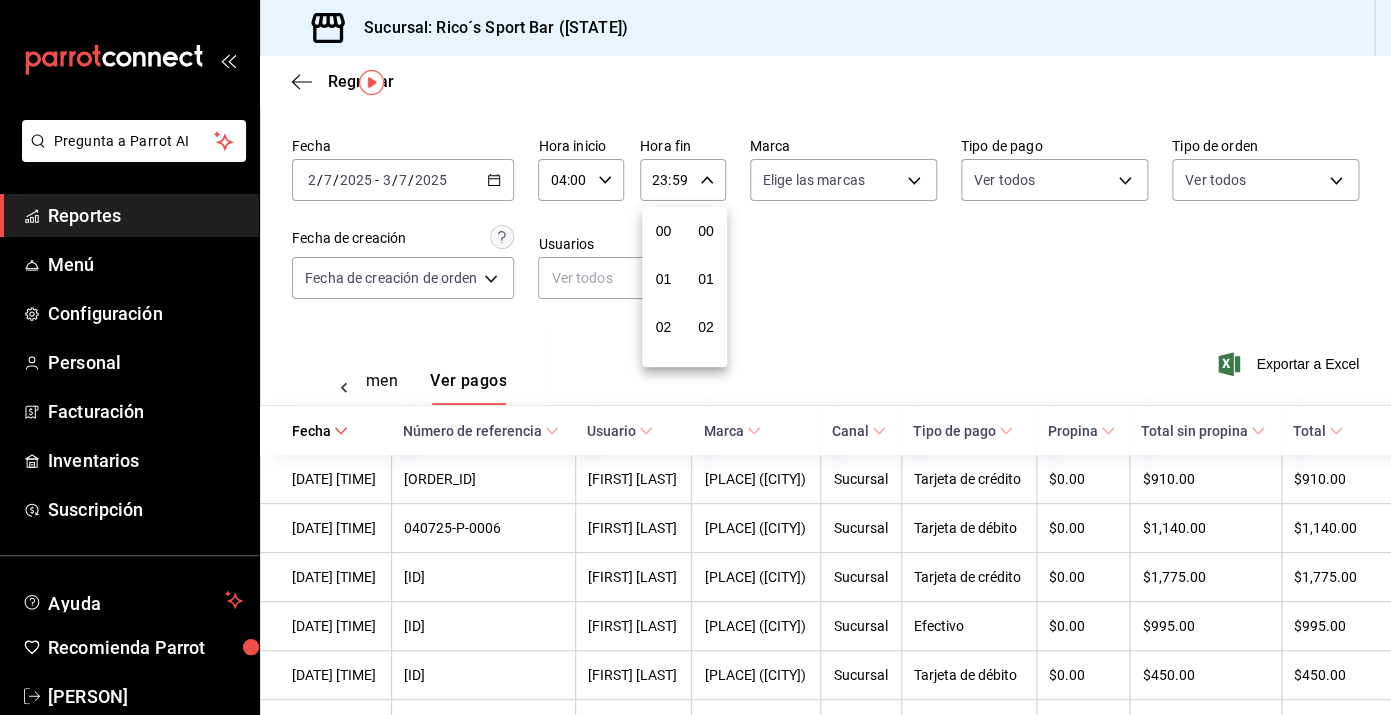 scroll, scrollTop: 1016, scrollLeft: 0, axis: vertical 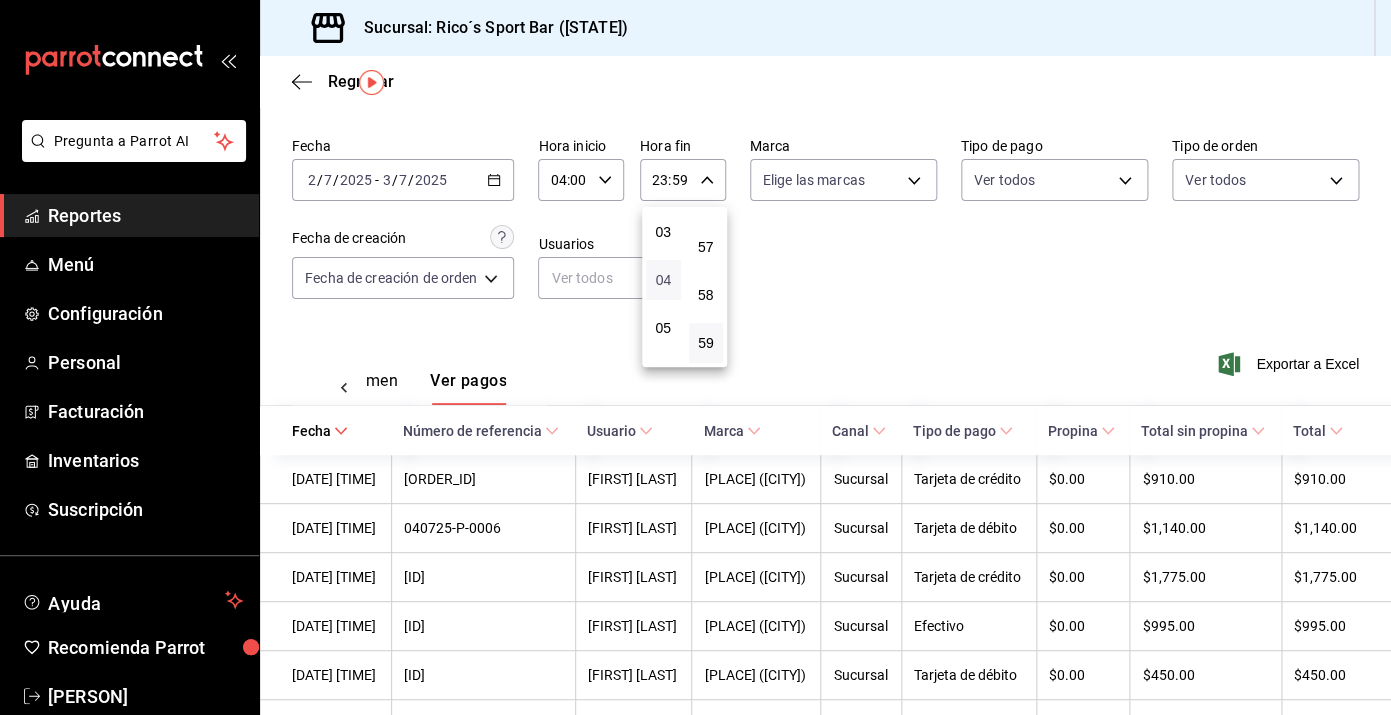 click on "04" at bounding box center (663, 280) 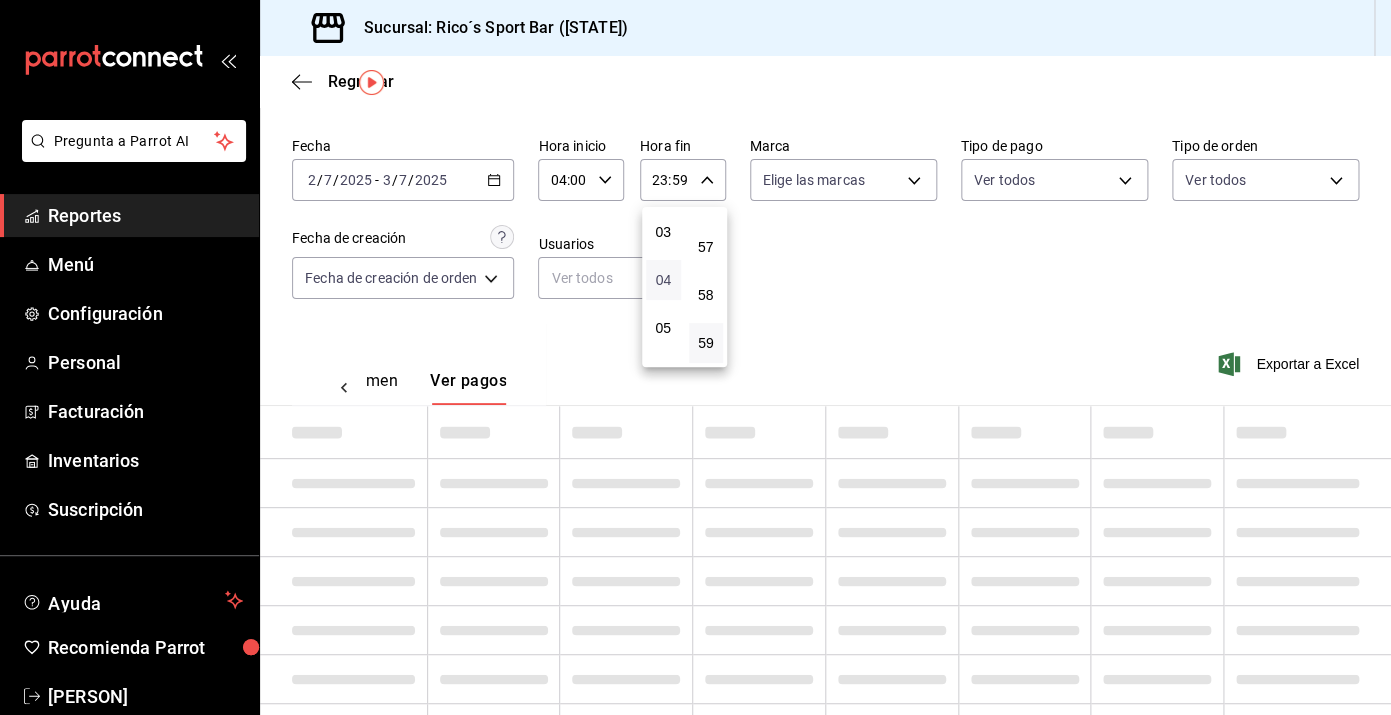 type on "04:59" 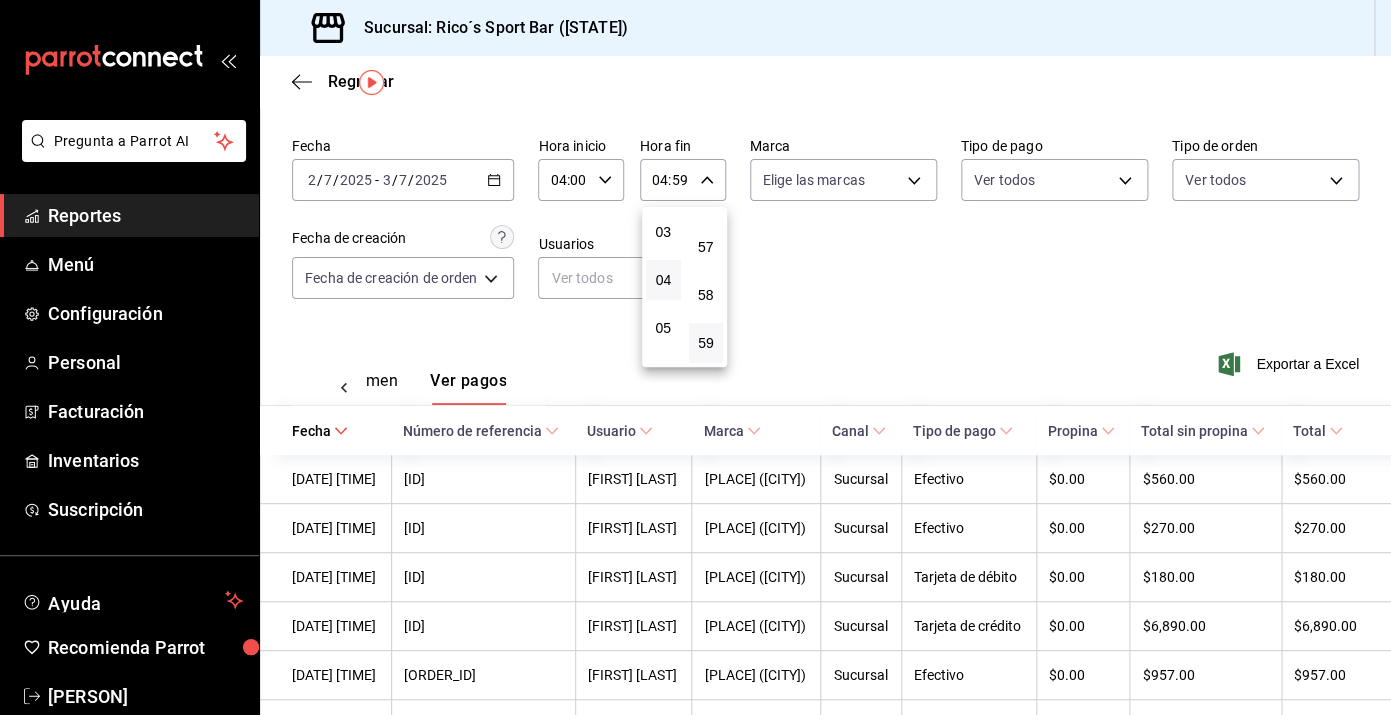 click at bounding box center (695, 357) 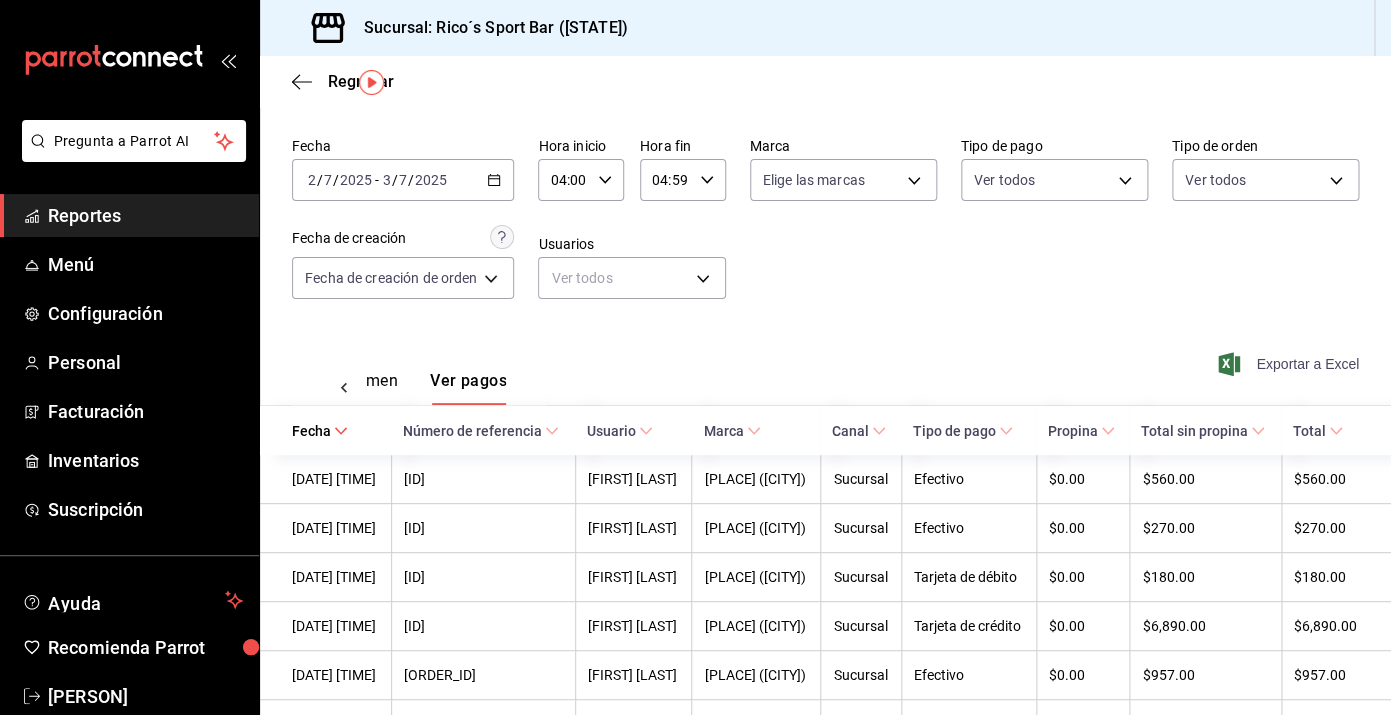 click on "Exportar a Excel" at bounding box center [1290, 364] 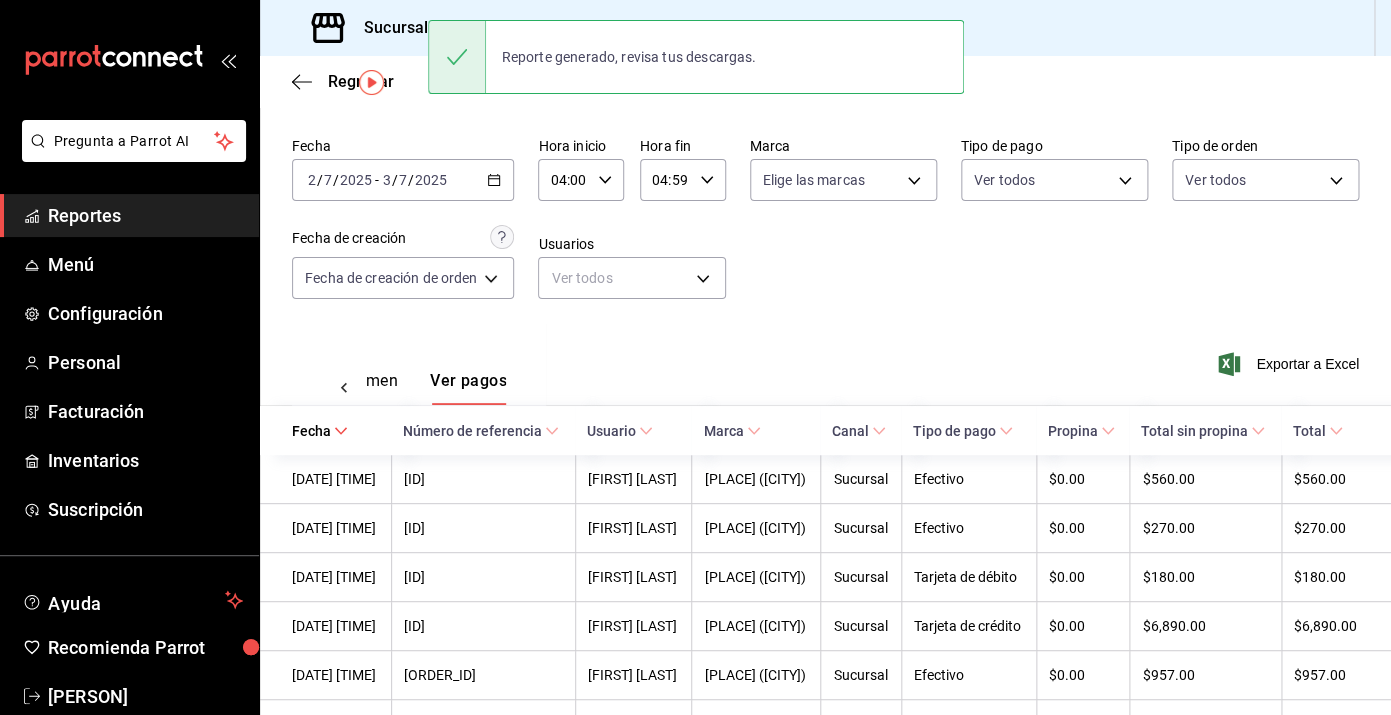 click on "Ver resumen Ver pagos Exportar a Excel" at bounding box center (825, 376) 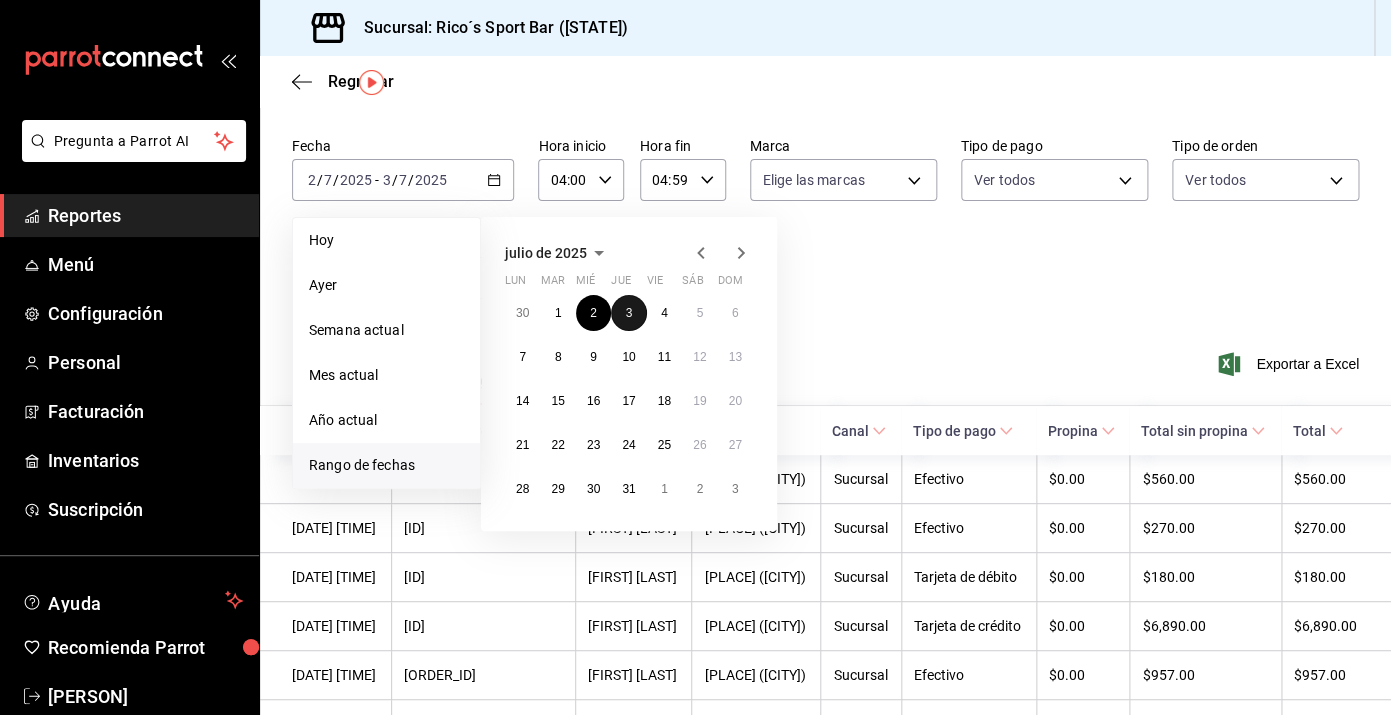click on "3" at bounding box center [629, 313] 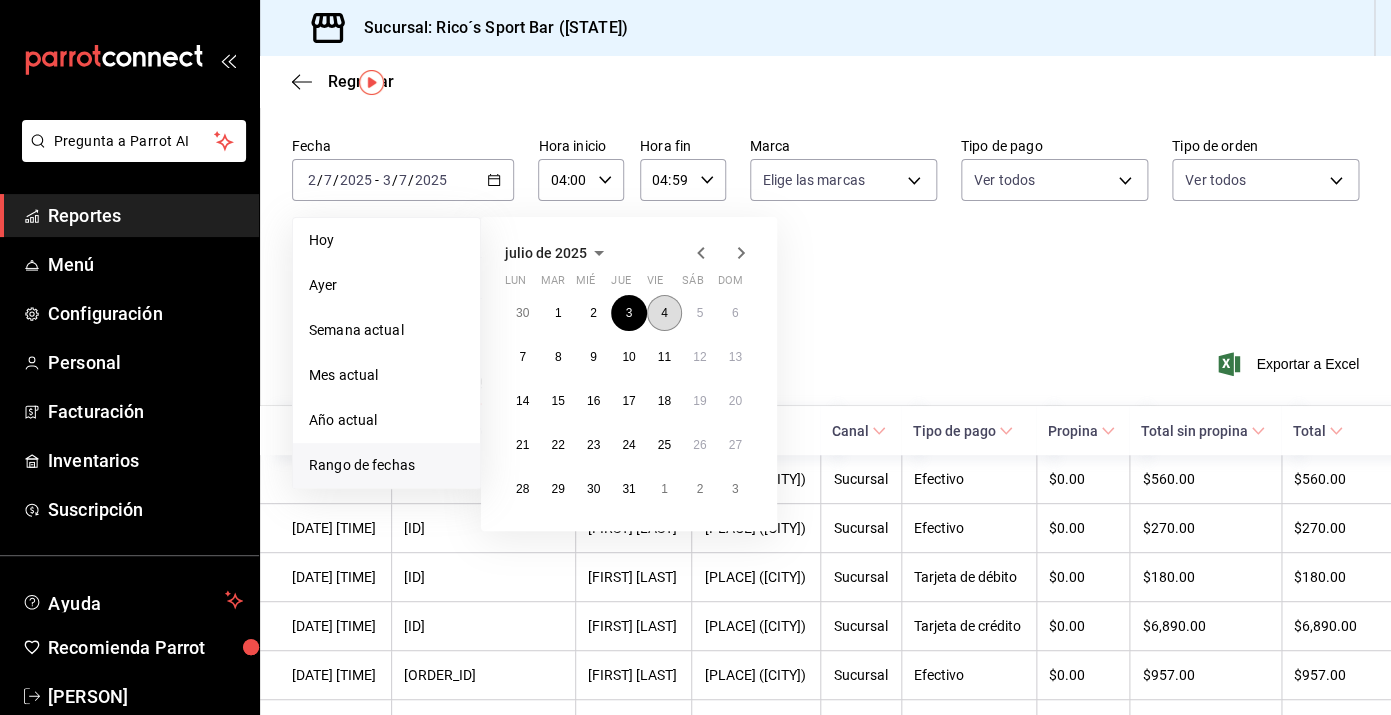 click on "4" at bounding box center [664, 313] 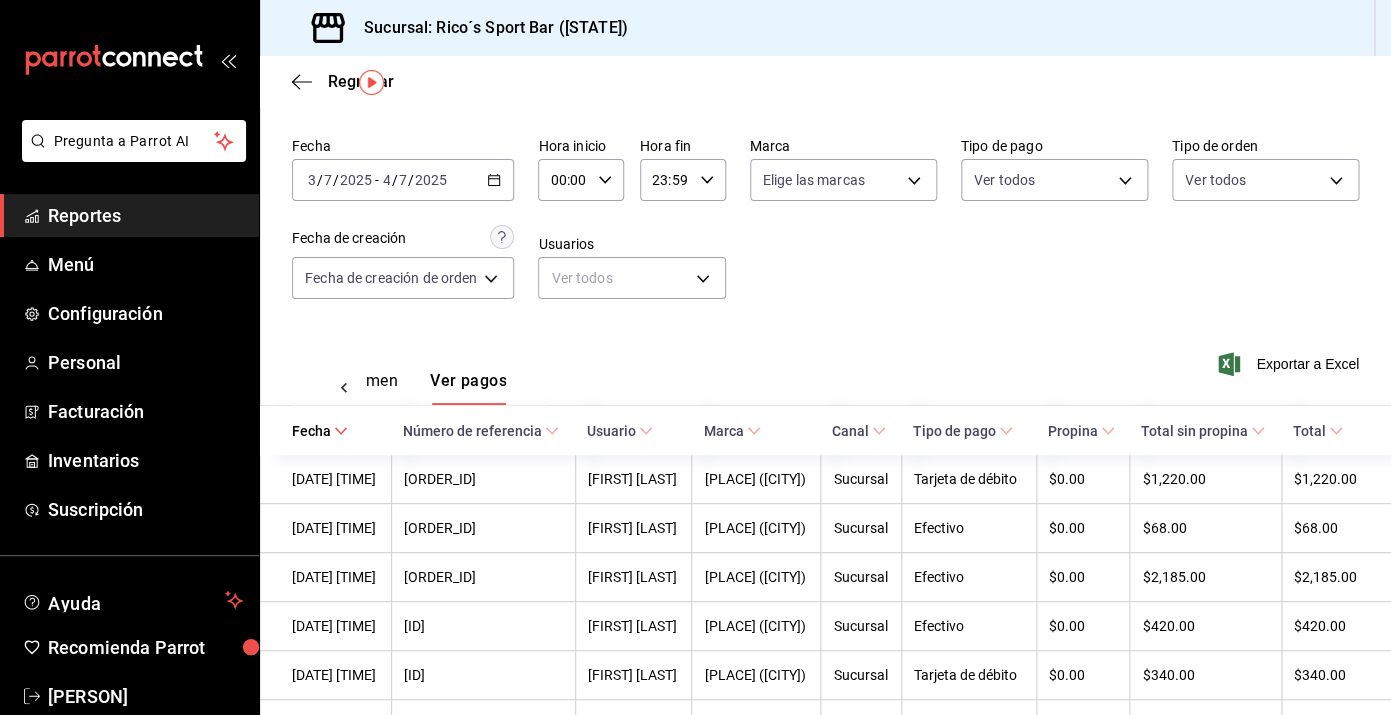 click 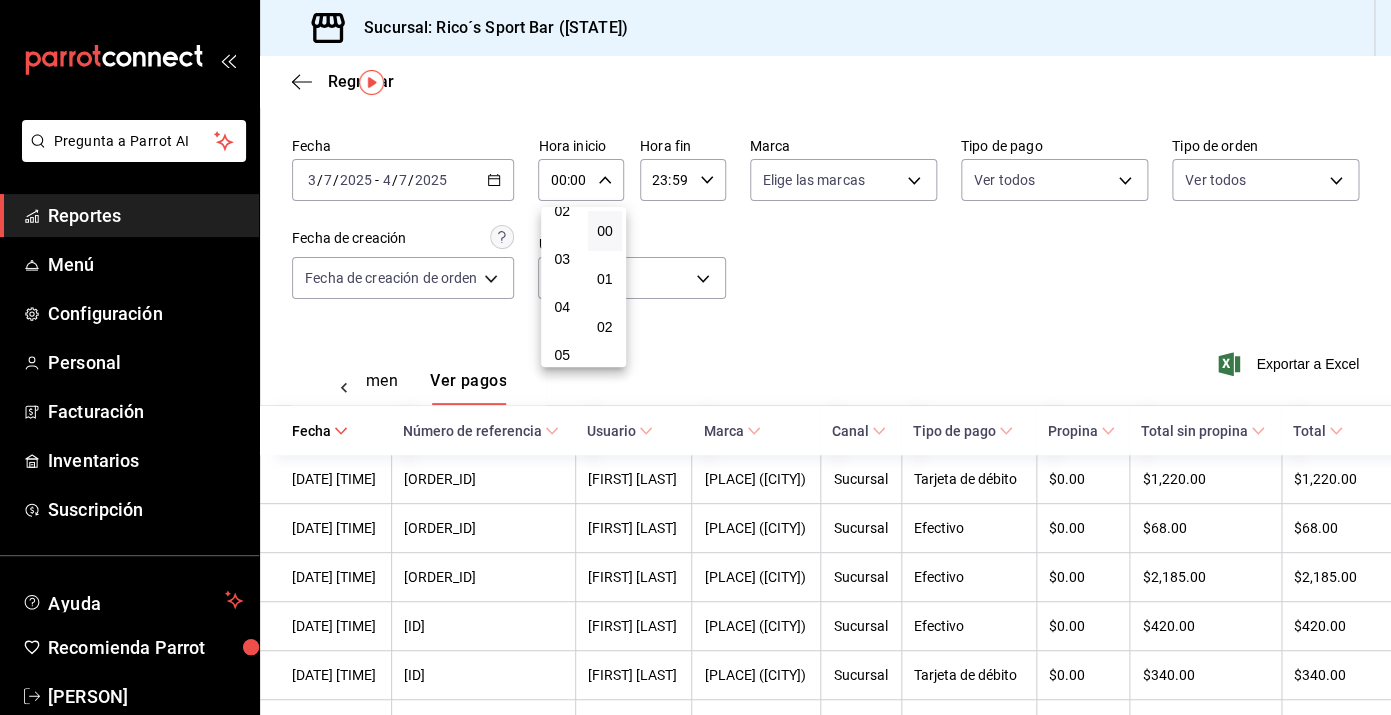 scroll, scrollTop: 117, scrollLeft: 0, axis: vertical 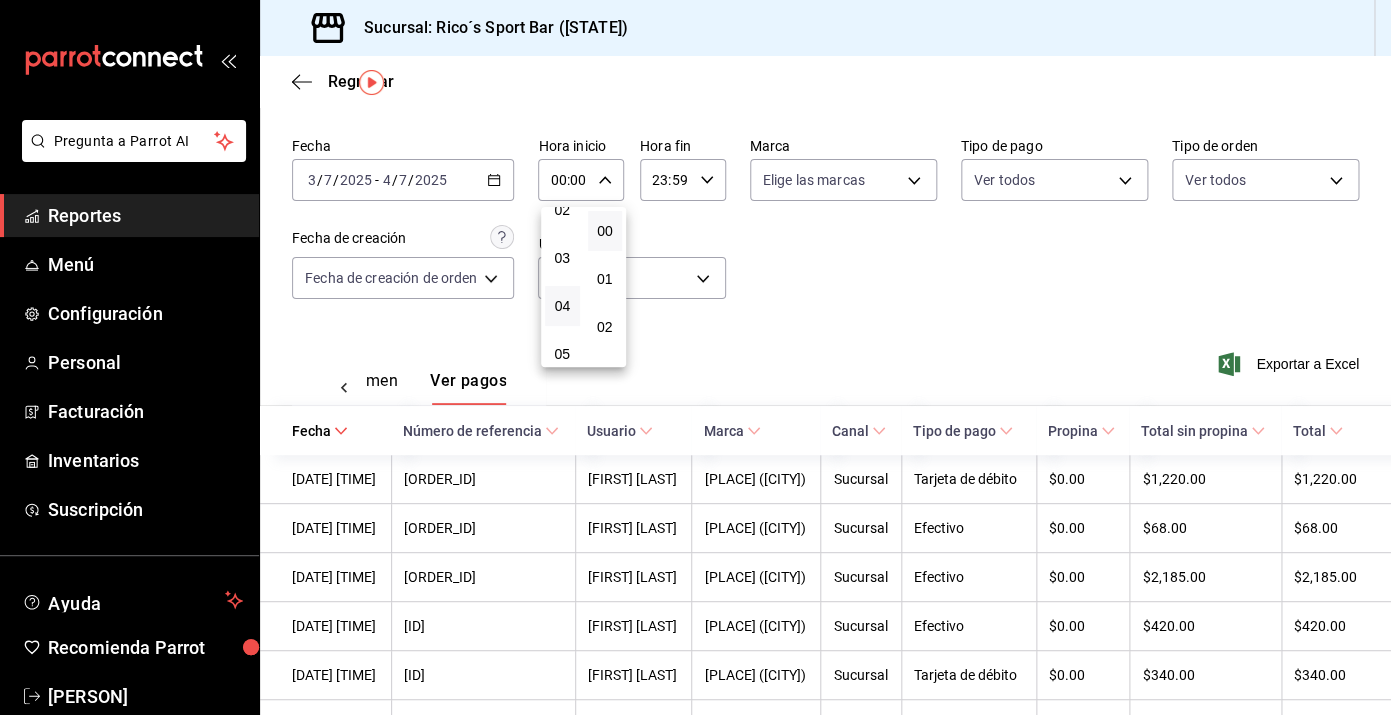 click on "04" at bounding box center (562, 306) 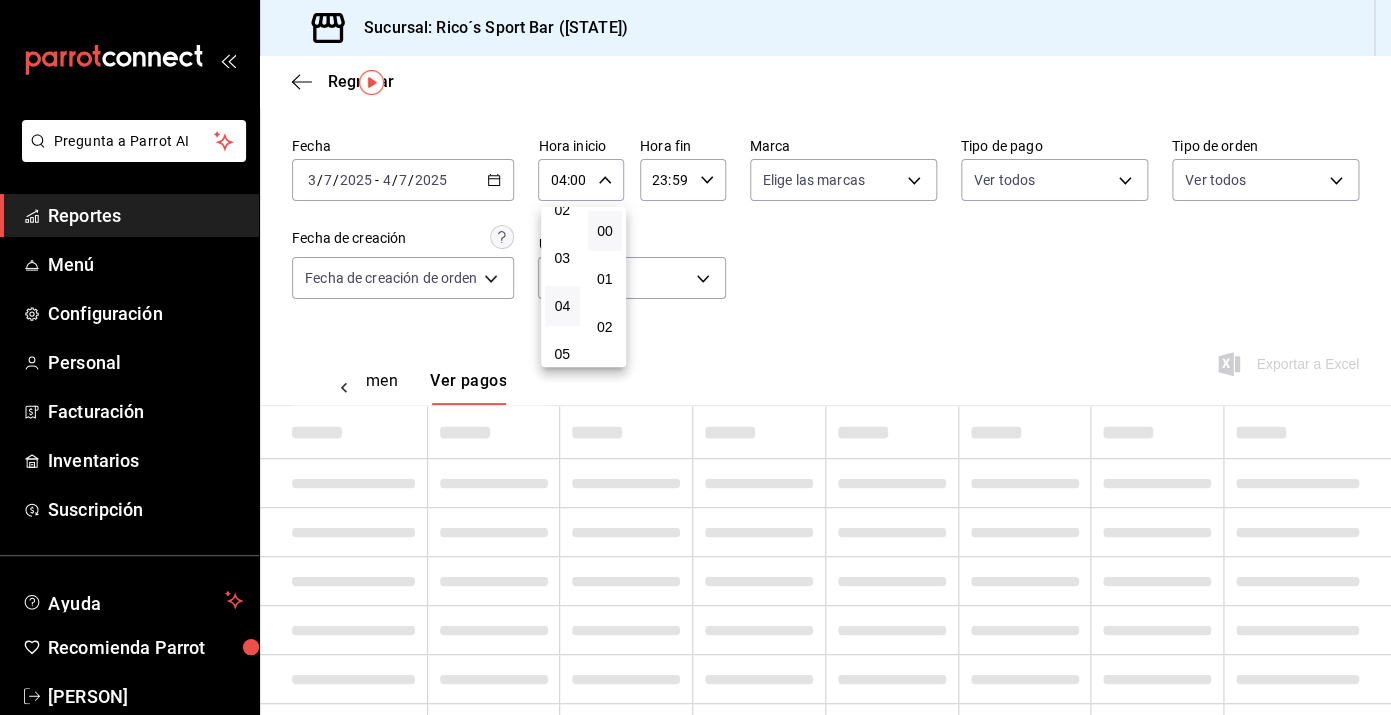 click at bounding box center (695, 357) 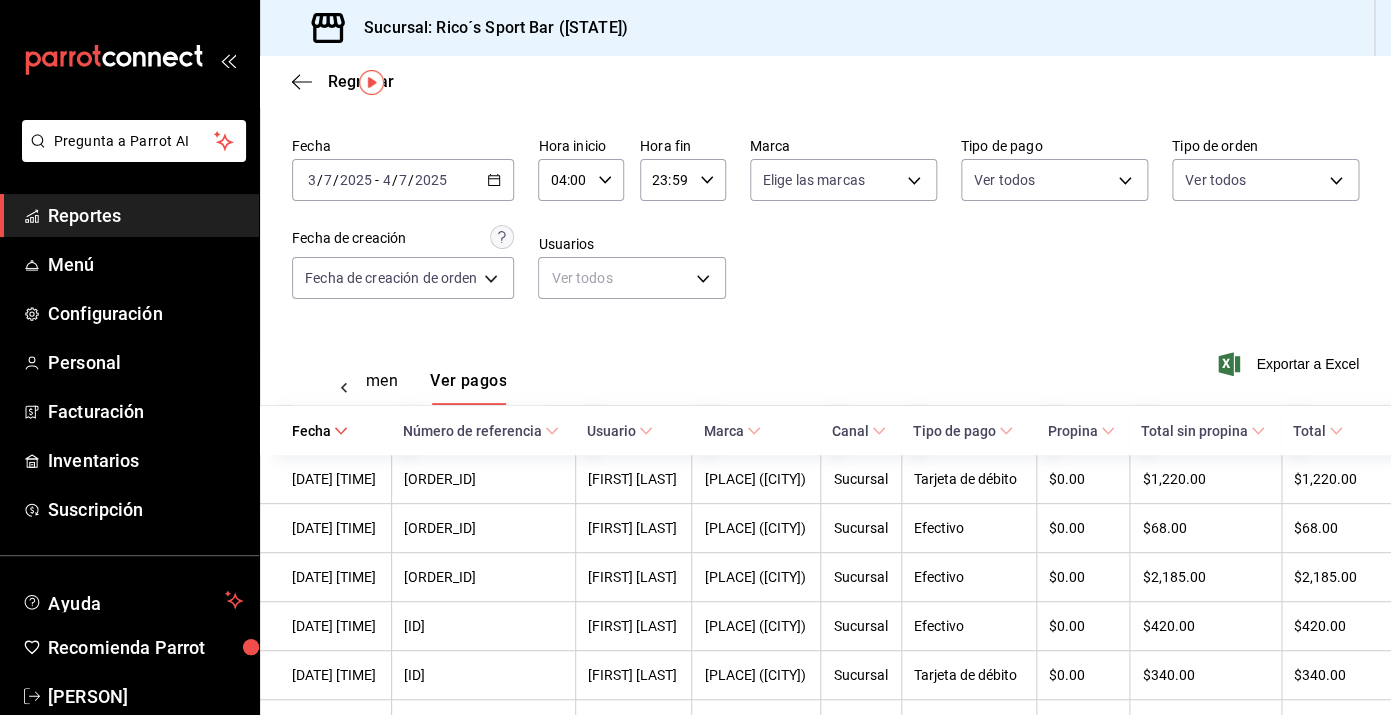 click 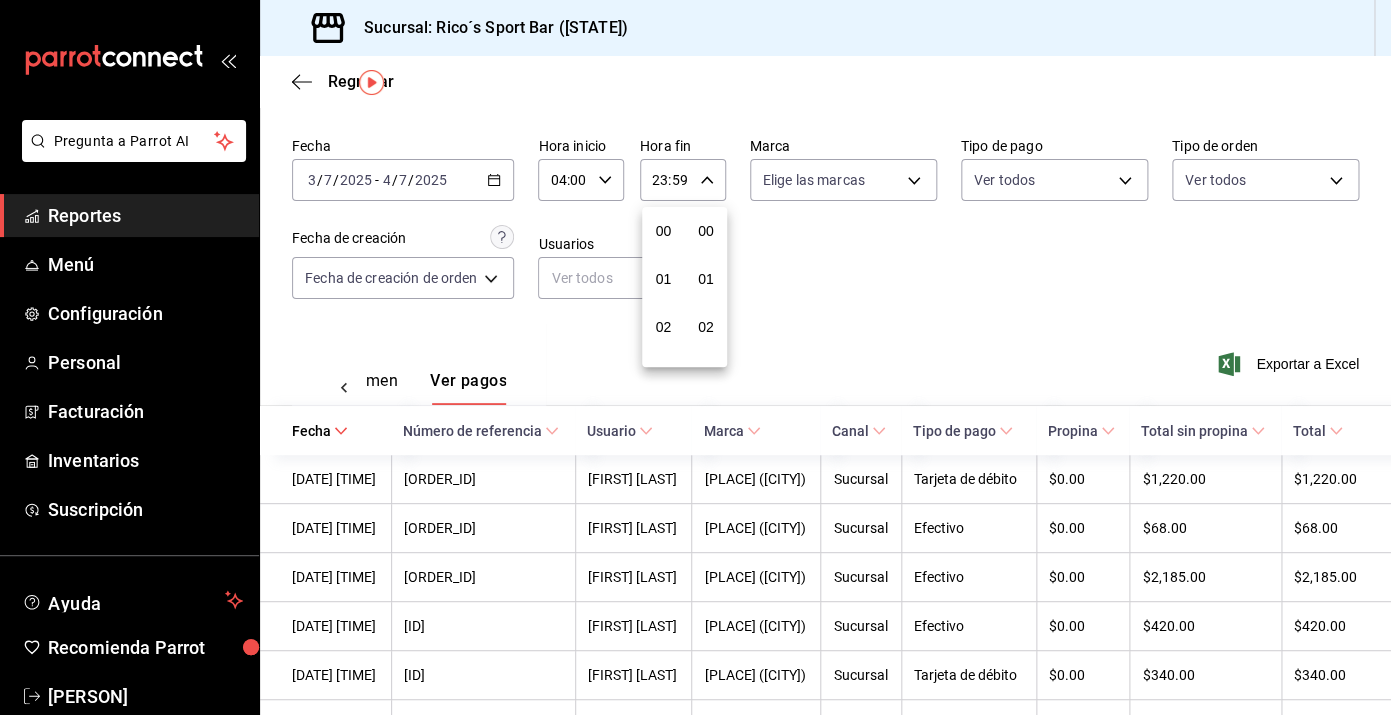 scroll, scrollTop: 1016, scrollLeft: 0, axis: vertical 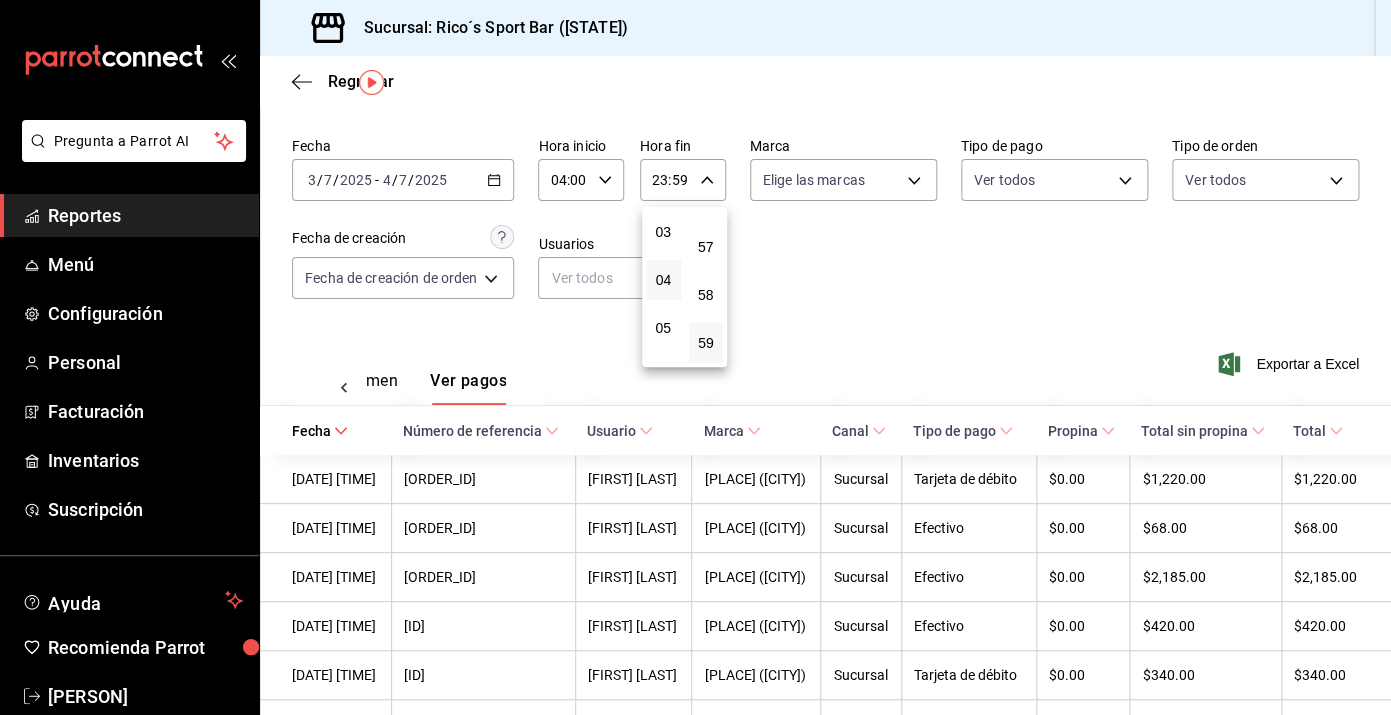 click on "04" at bounding box center (663, 280) 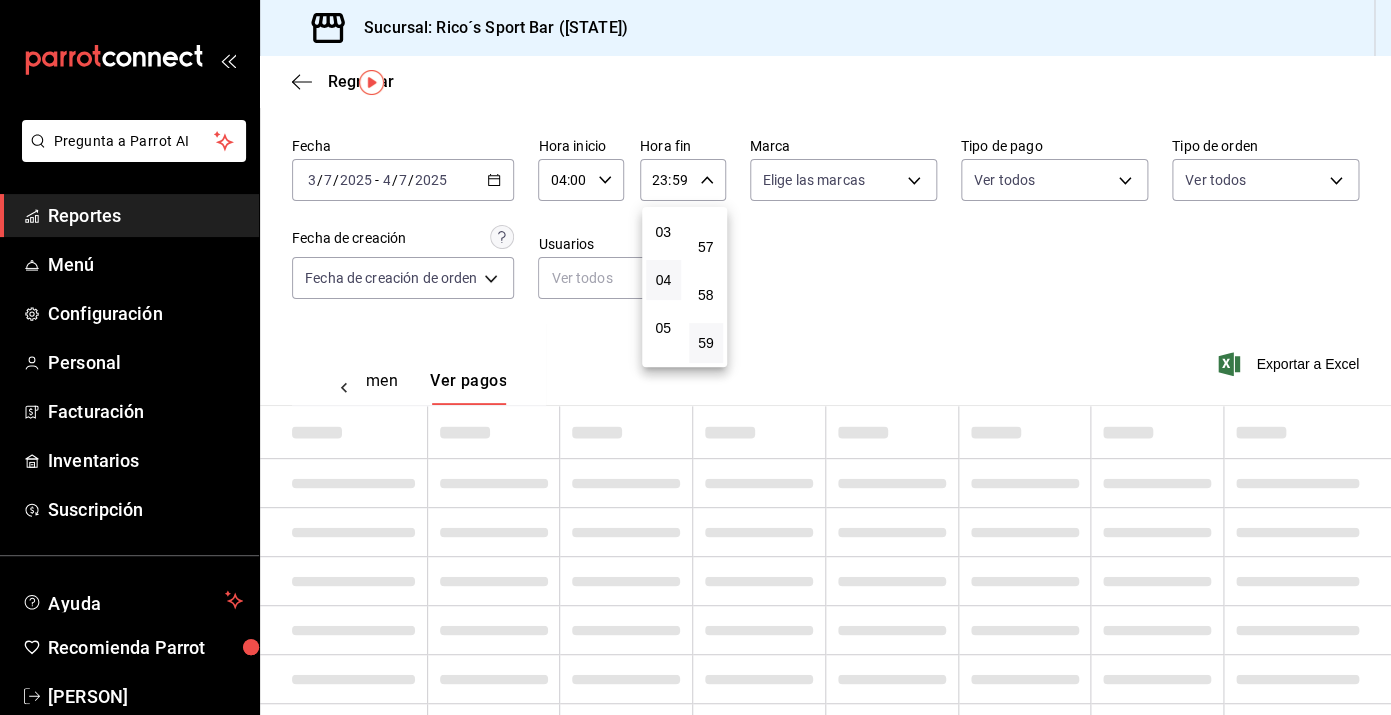 type on "04:59" 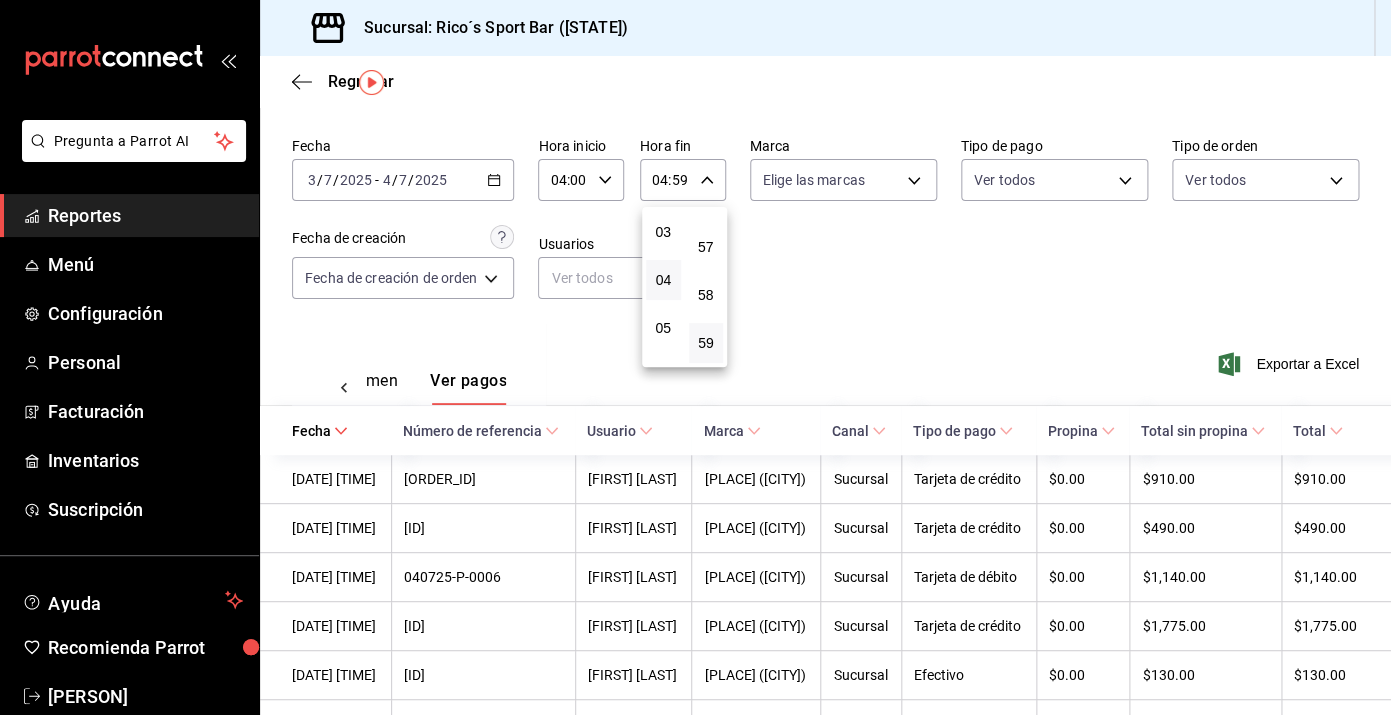 click at bounding box center (695, 357) 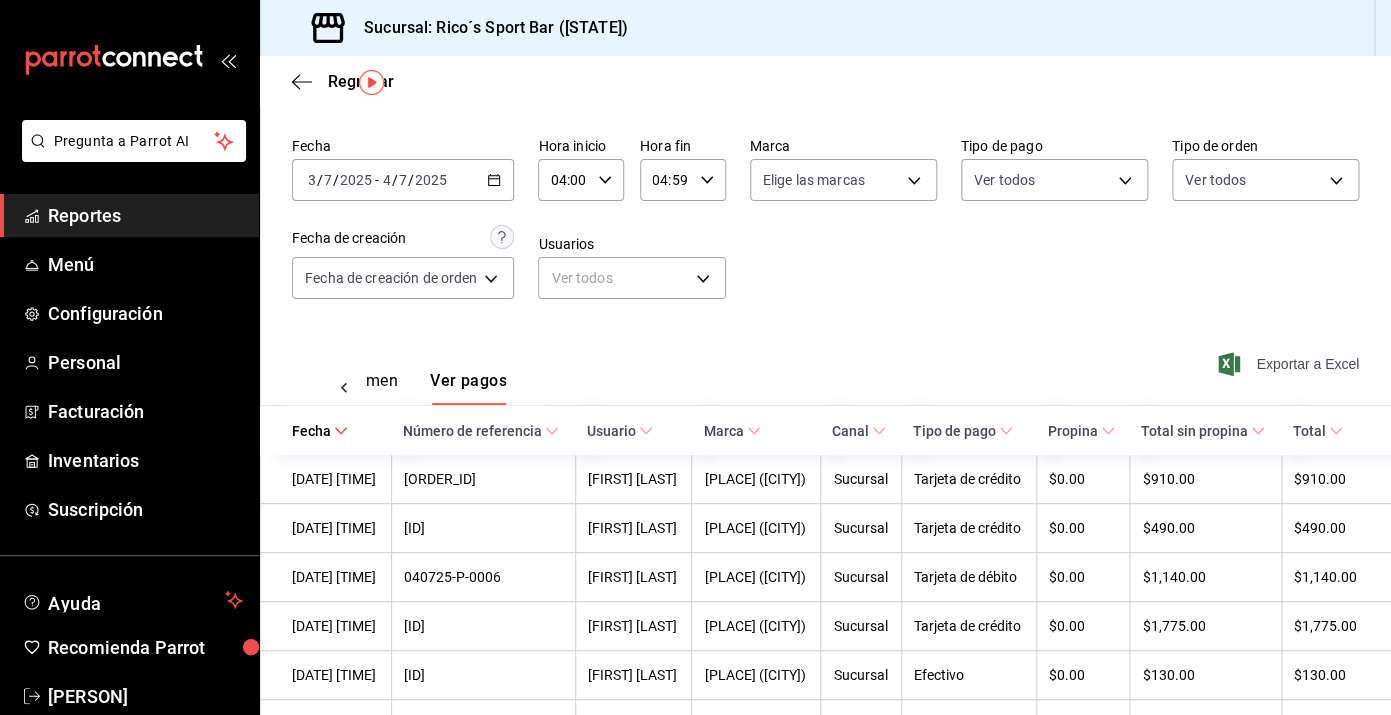 click on "Exportar a Excel" at bounding box center [1290, 364] 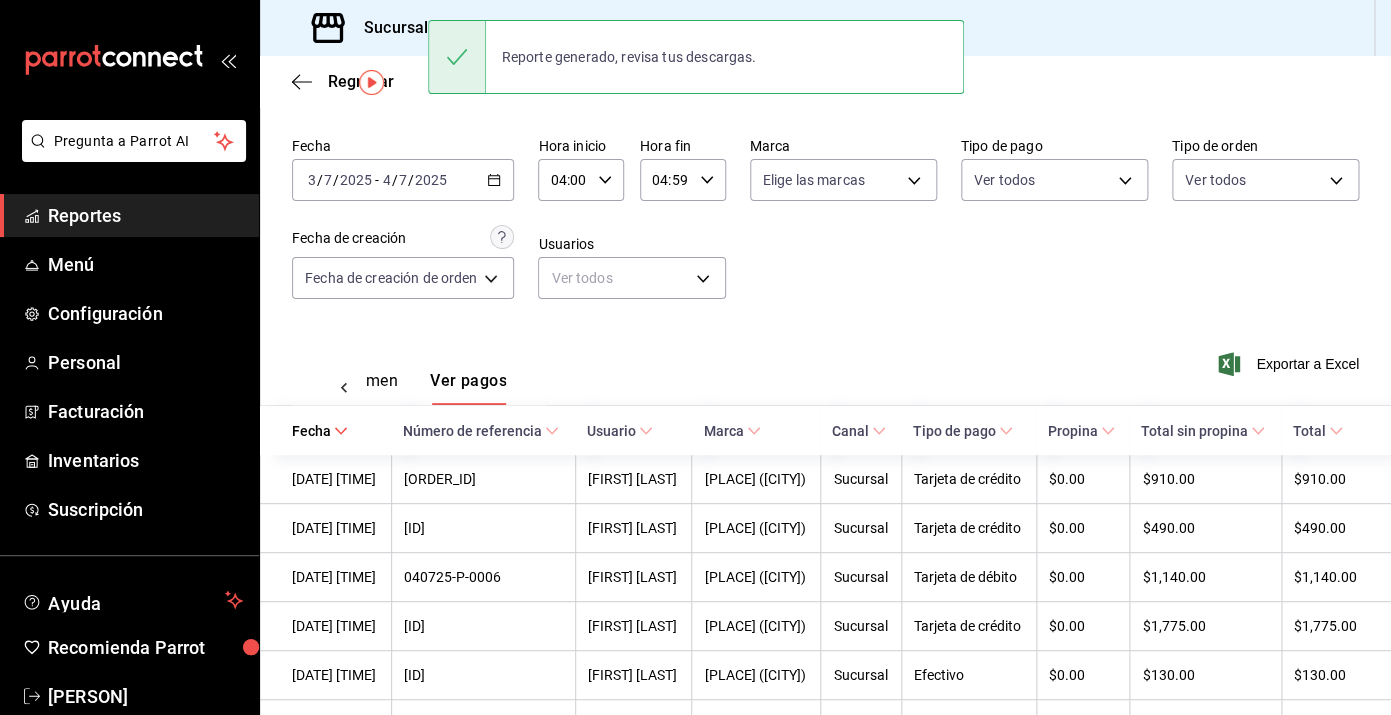 click 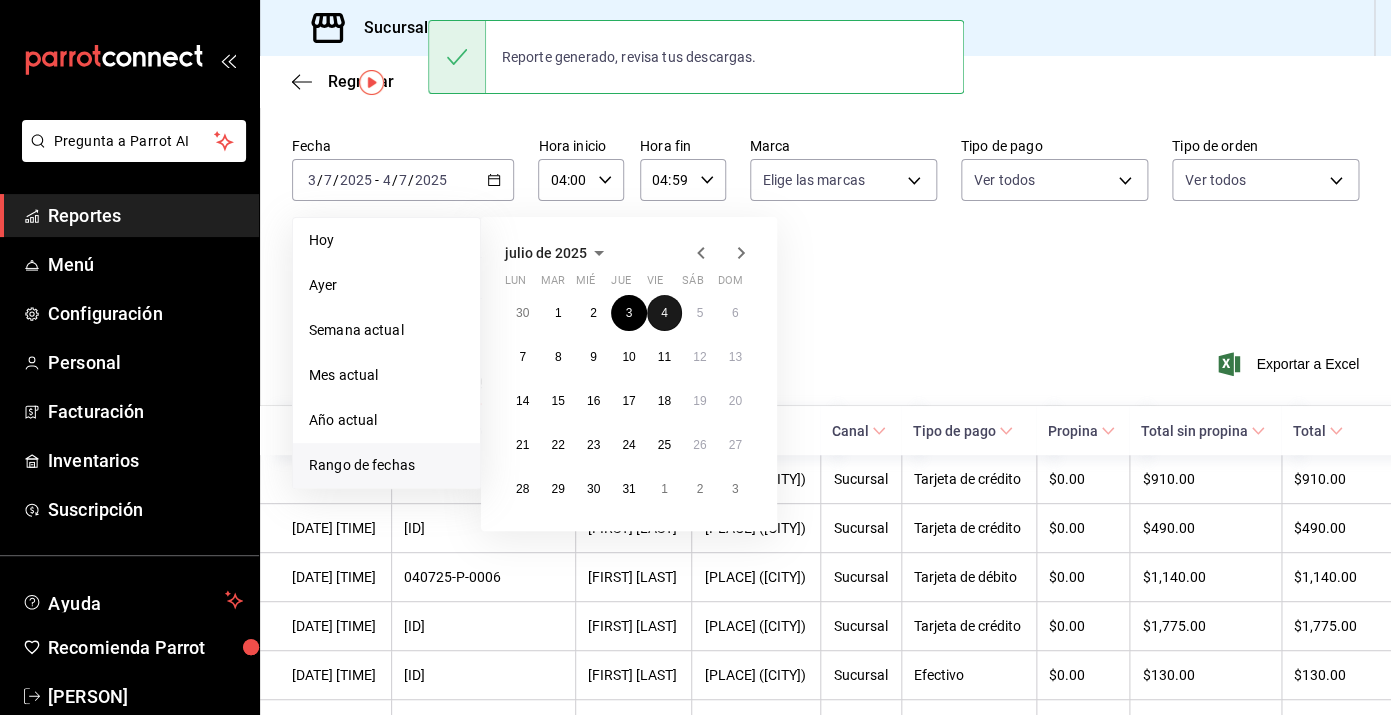 click on "4" at bounding box center [664, 313] 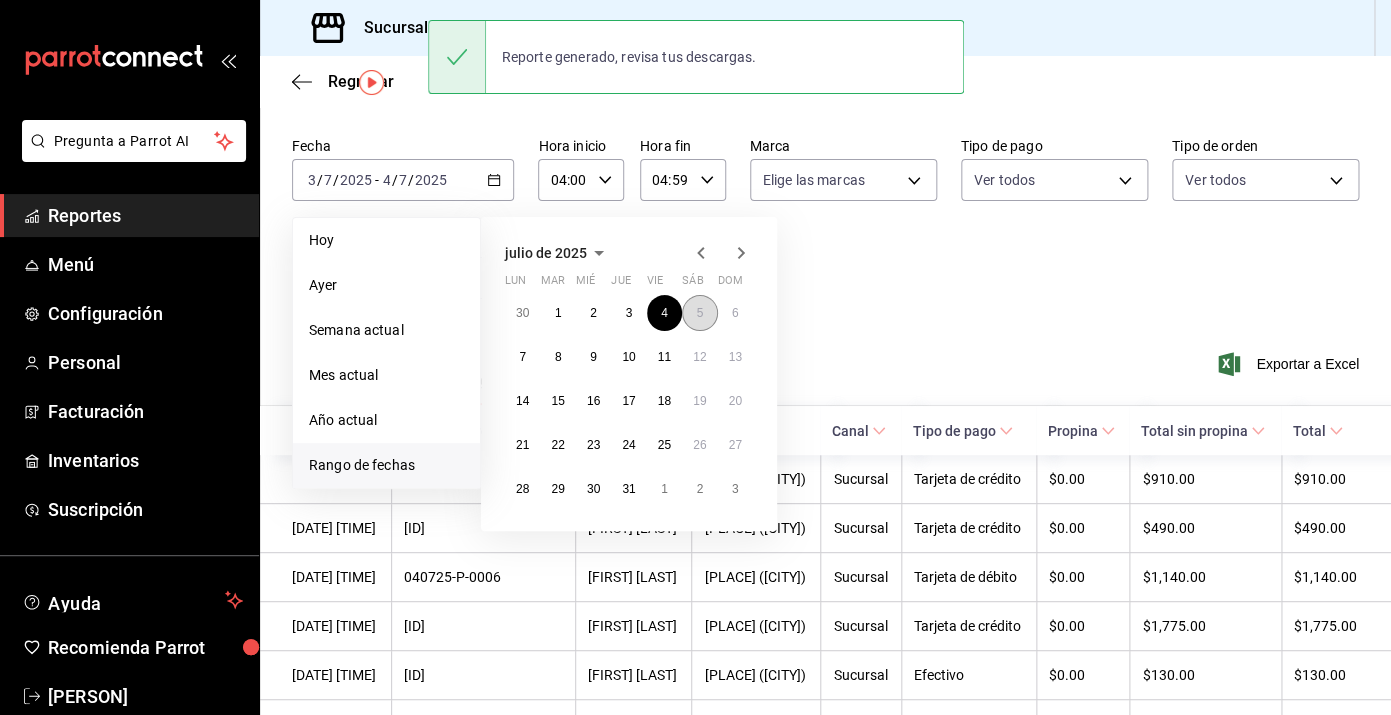 click on "5" at bounding box center (699, 313) 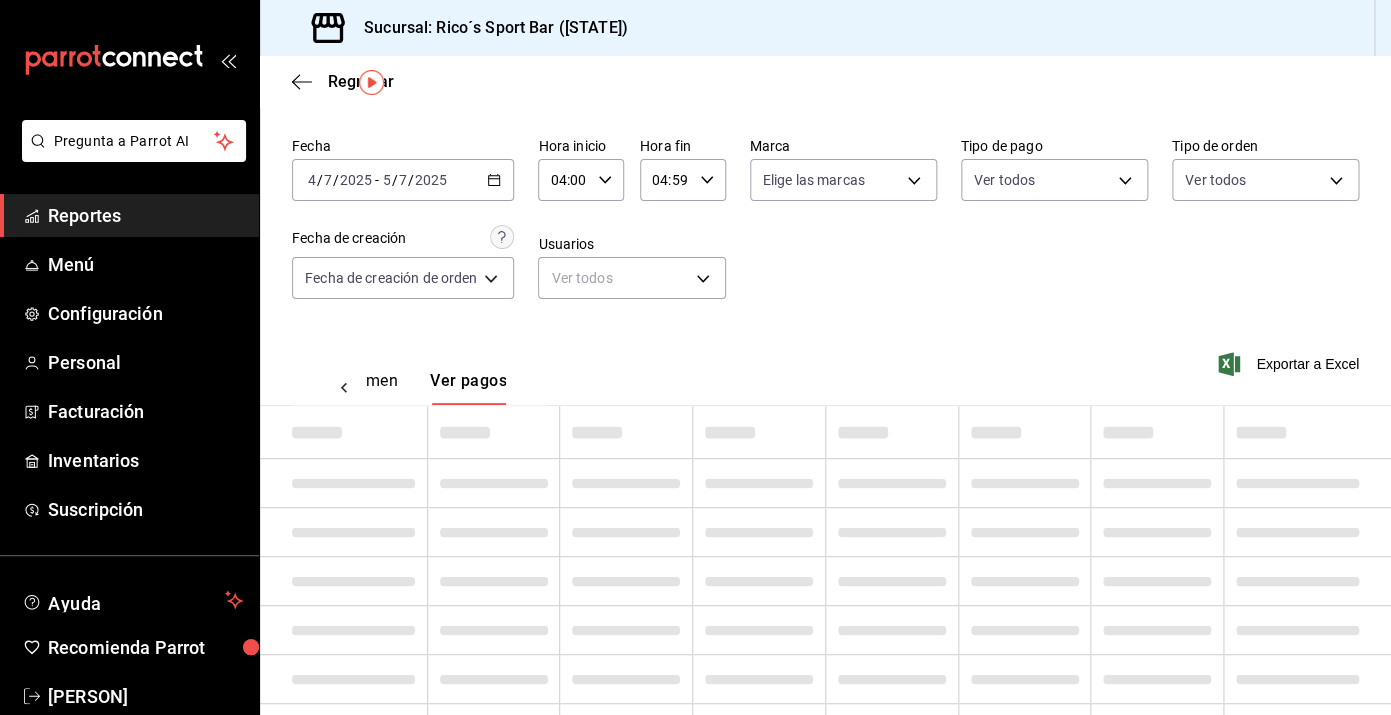 type on "00:00" 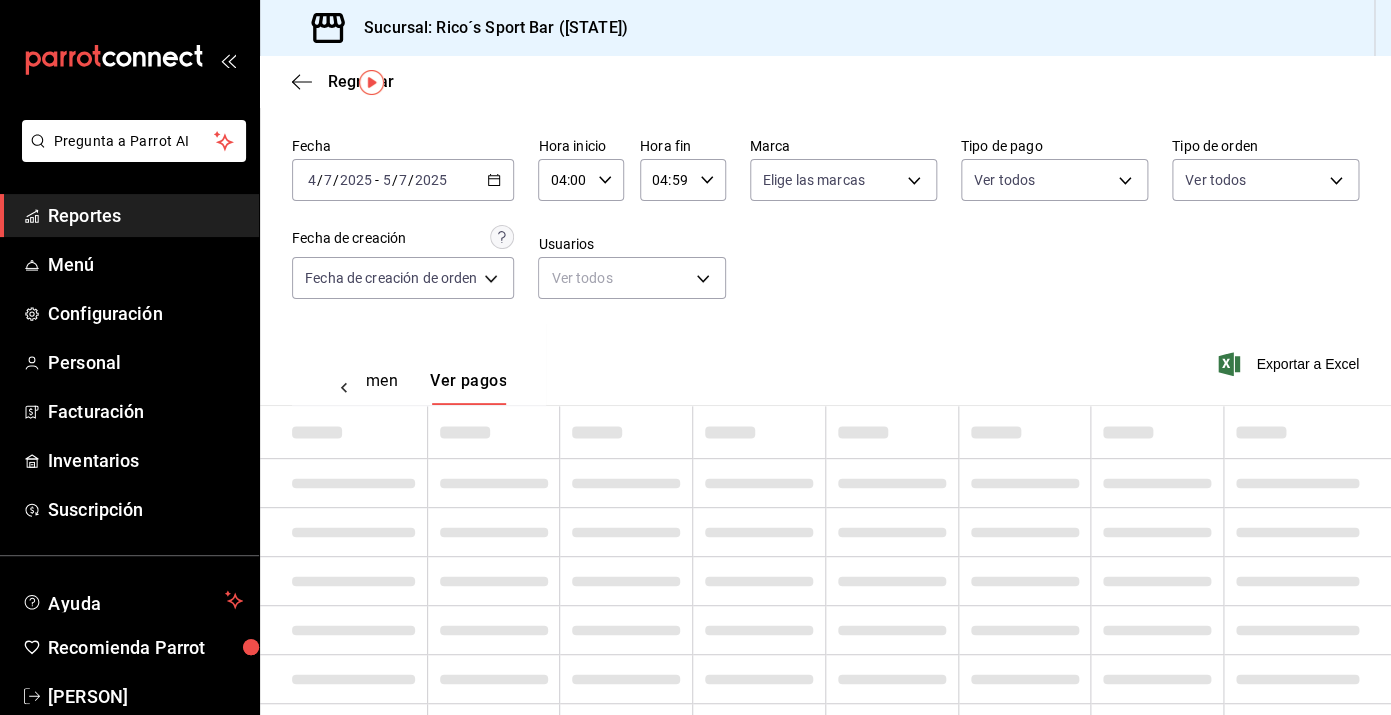 type on "23:59" 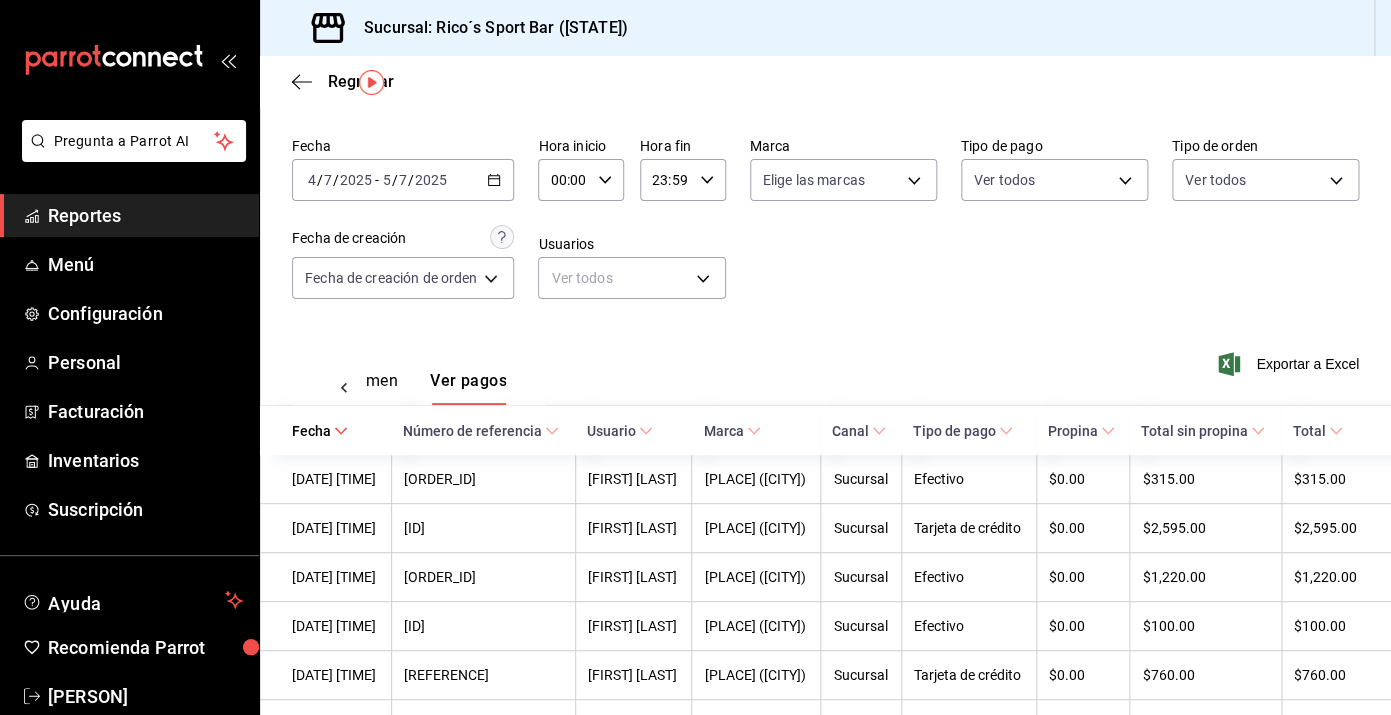 click on "00:00 Hora inicio" at bounding box center [581, 180] 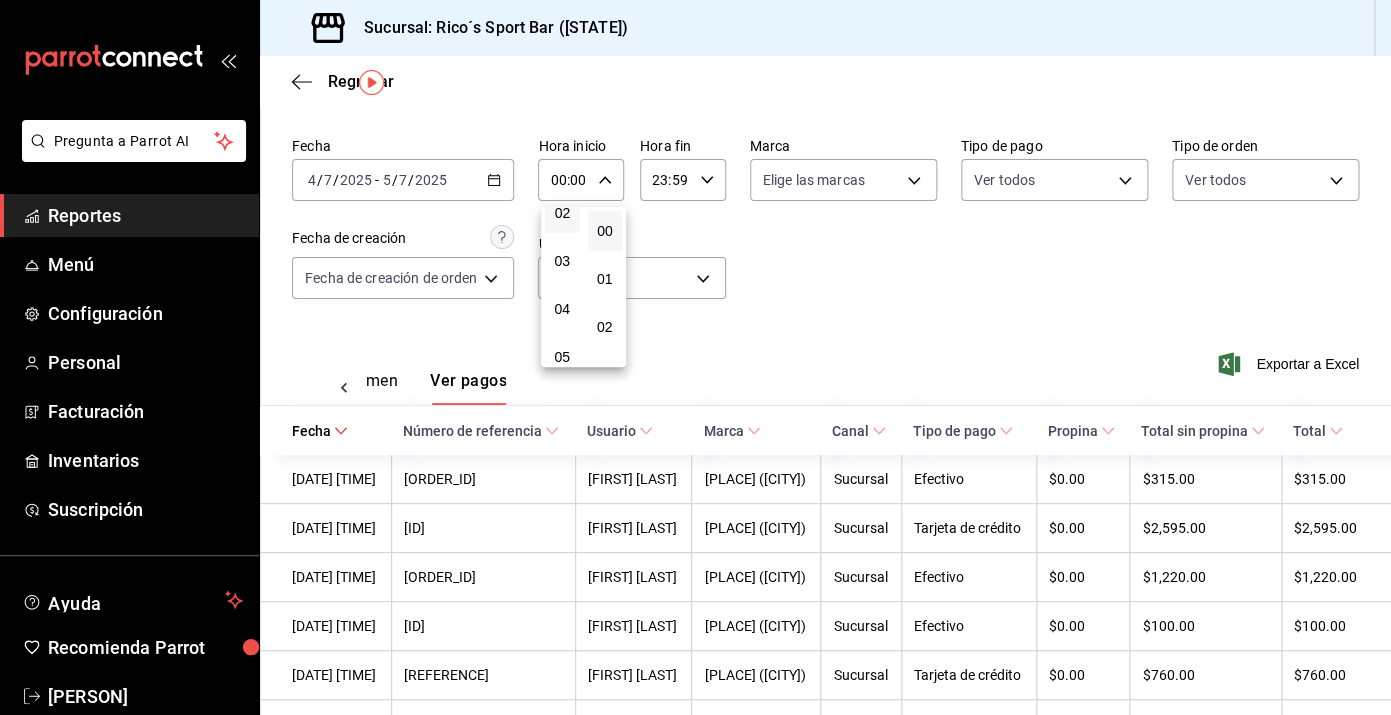 scroll, scrollTop: 115, scrollLeft: 0, axis: vertical 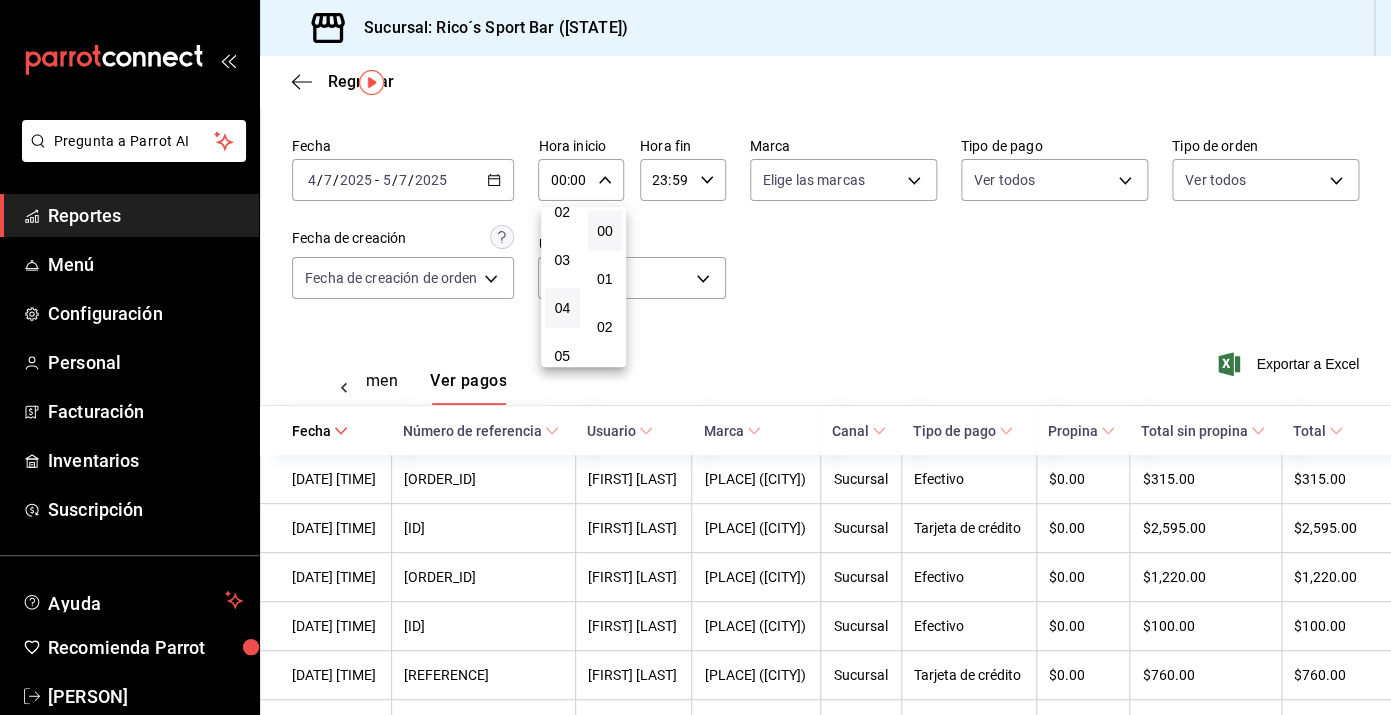 click on "04" at bounding box center [562, 308] 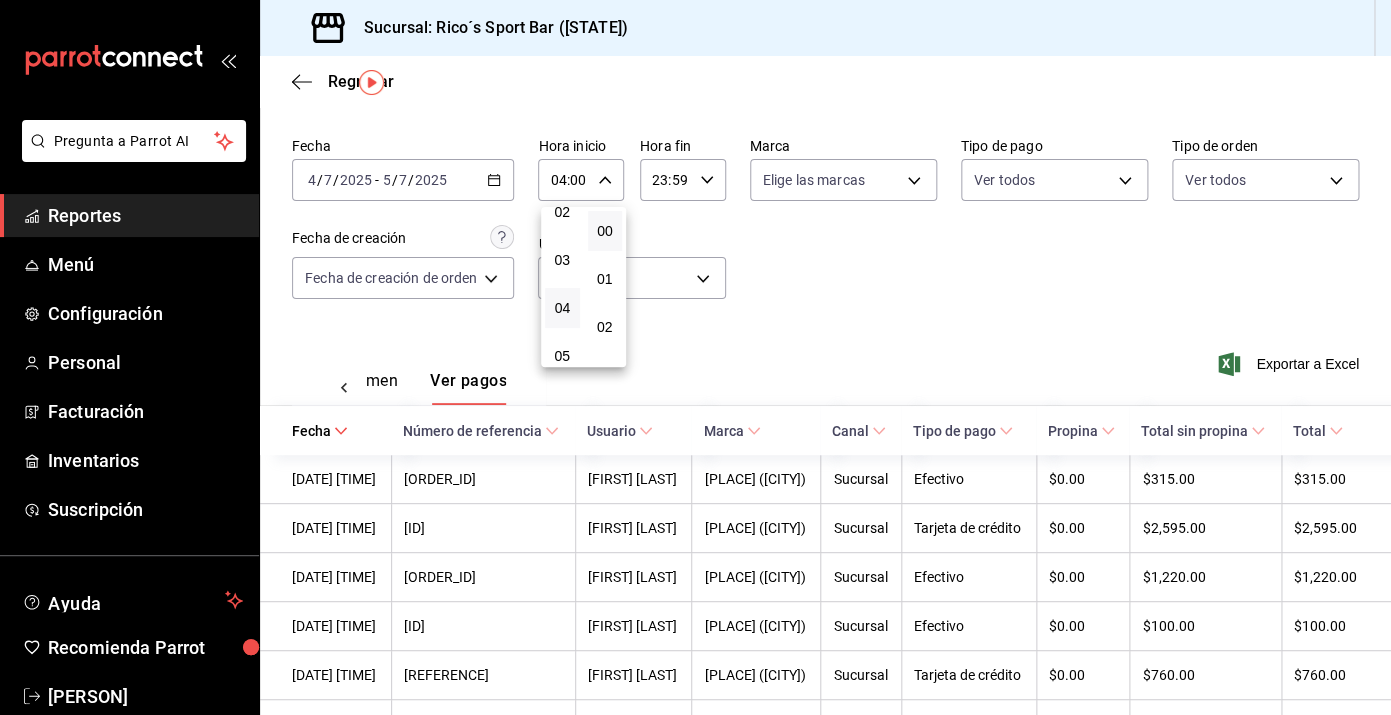 click at bounding box center [695, 357] 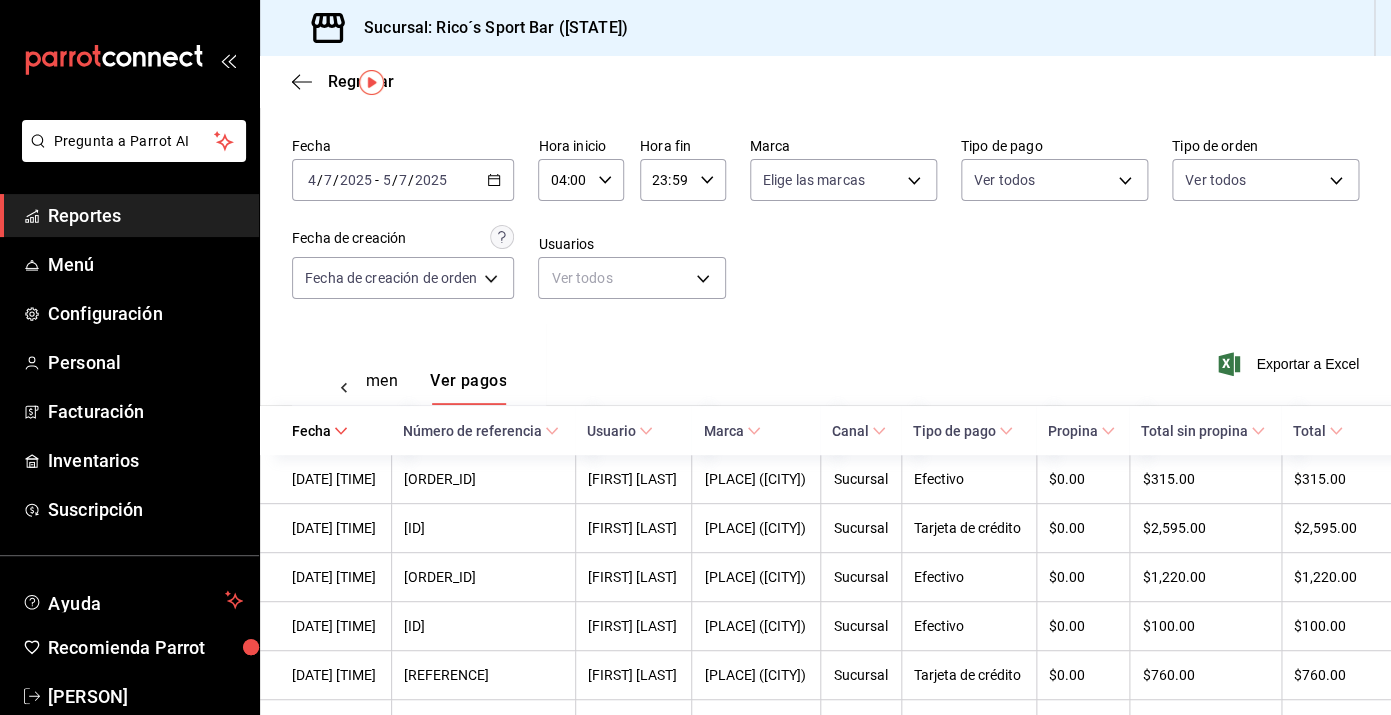 click 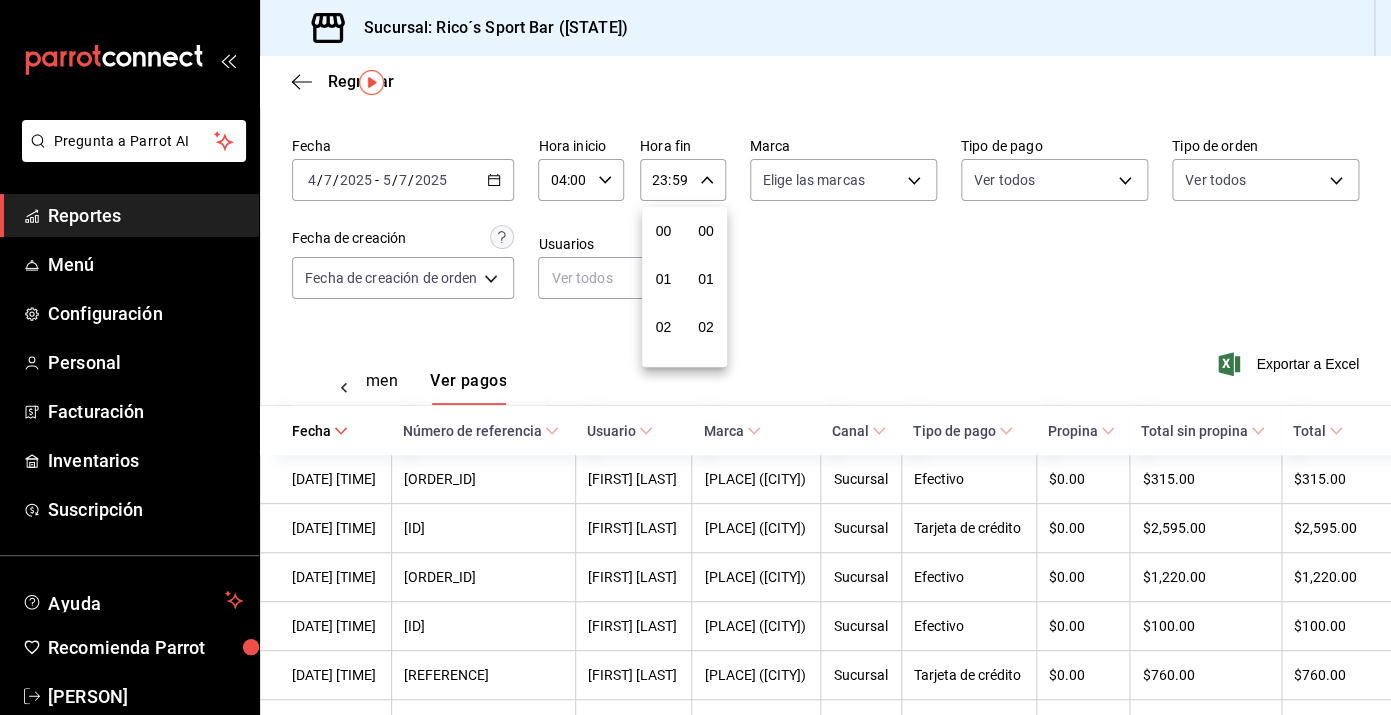 scroll, scrollTop: 1016, scrollLeft: 0, axis: vertical 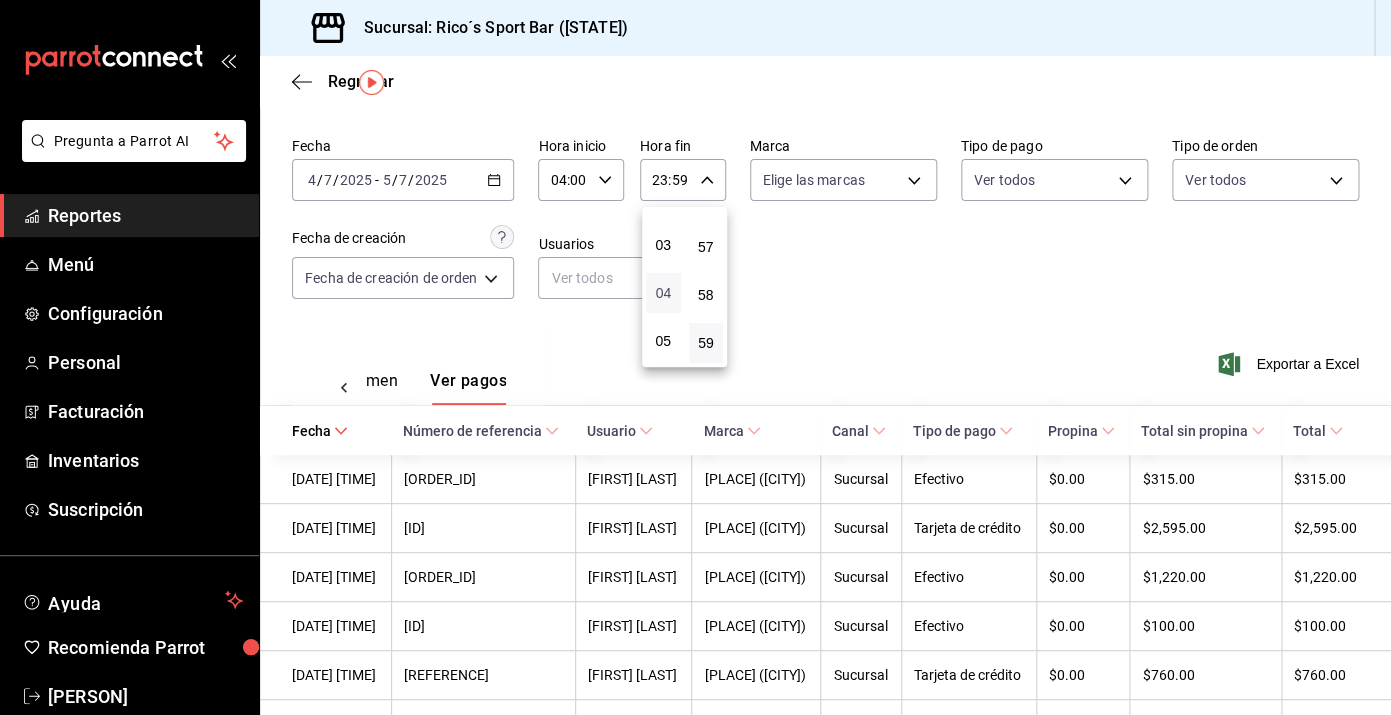 click on "04" at bounding box center [663, 293] 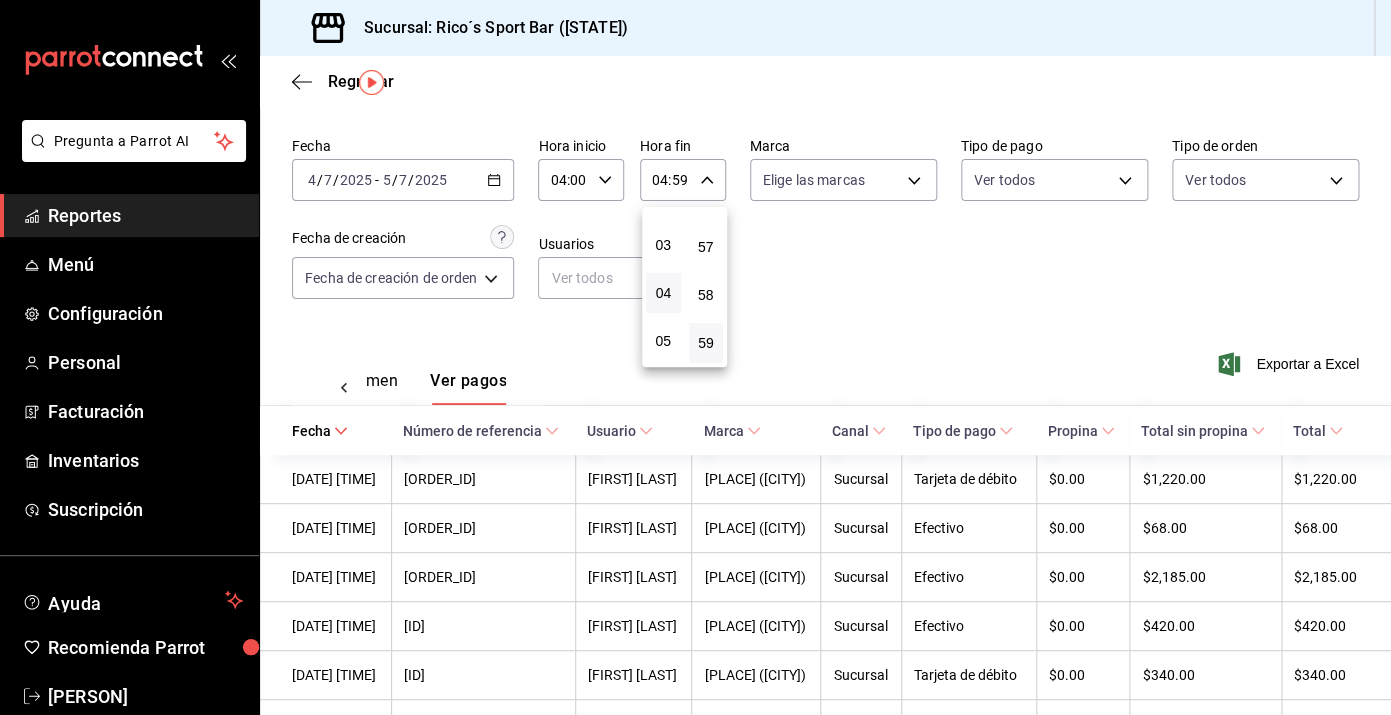 click at bounding box center (695, 357) 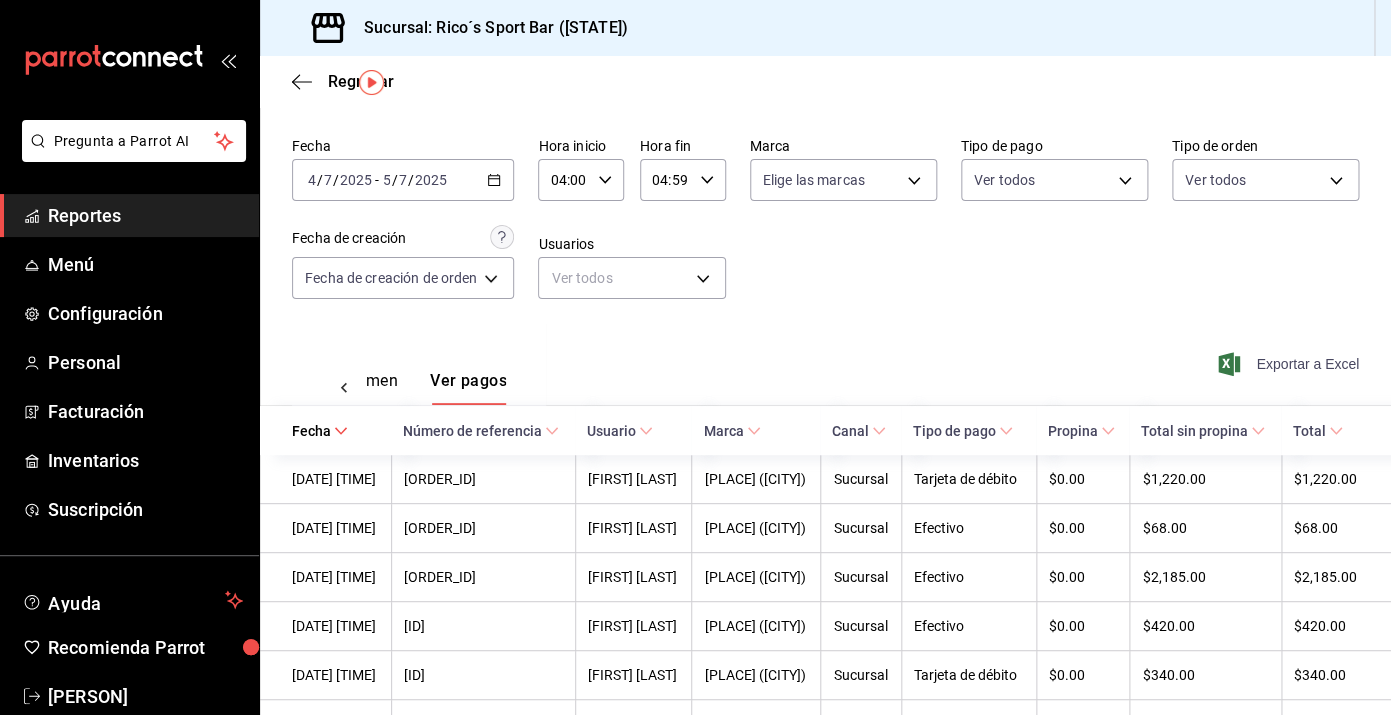 click on "Exportar a Excel" at bounding box center [1290, 364] 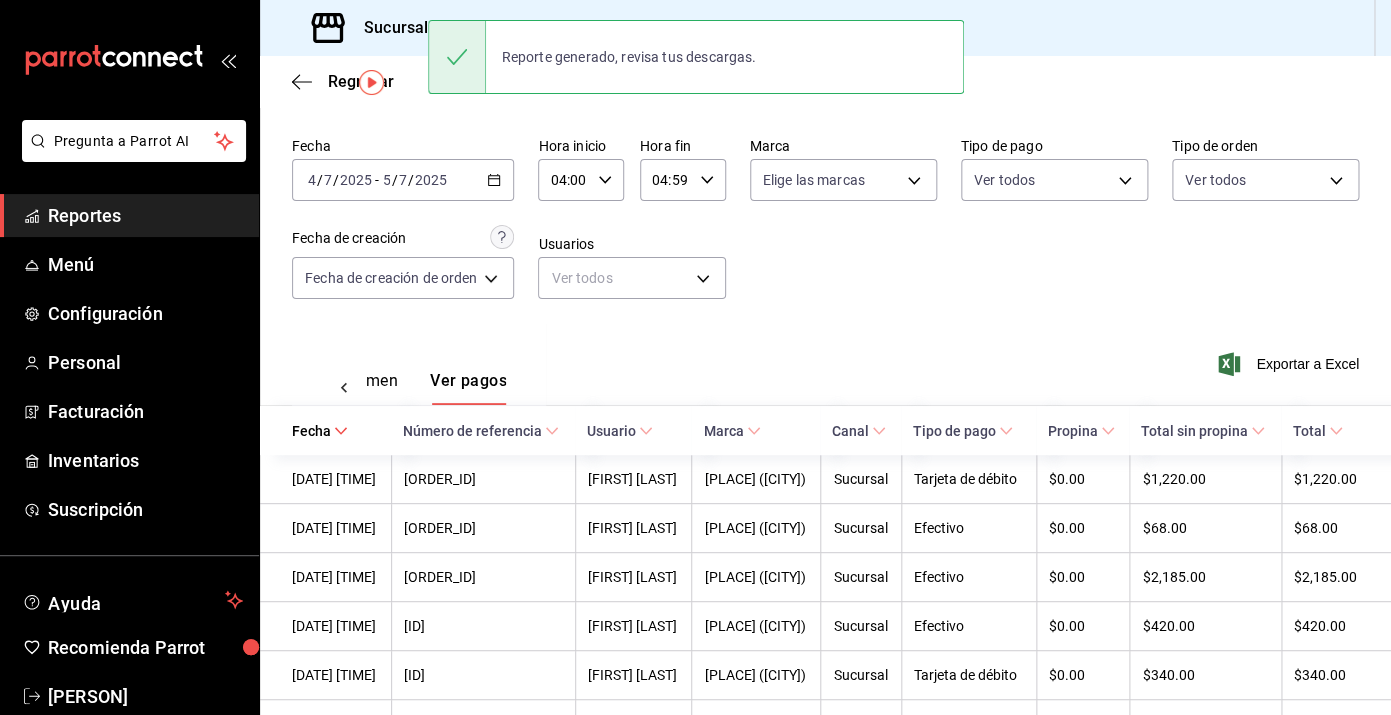 click 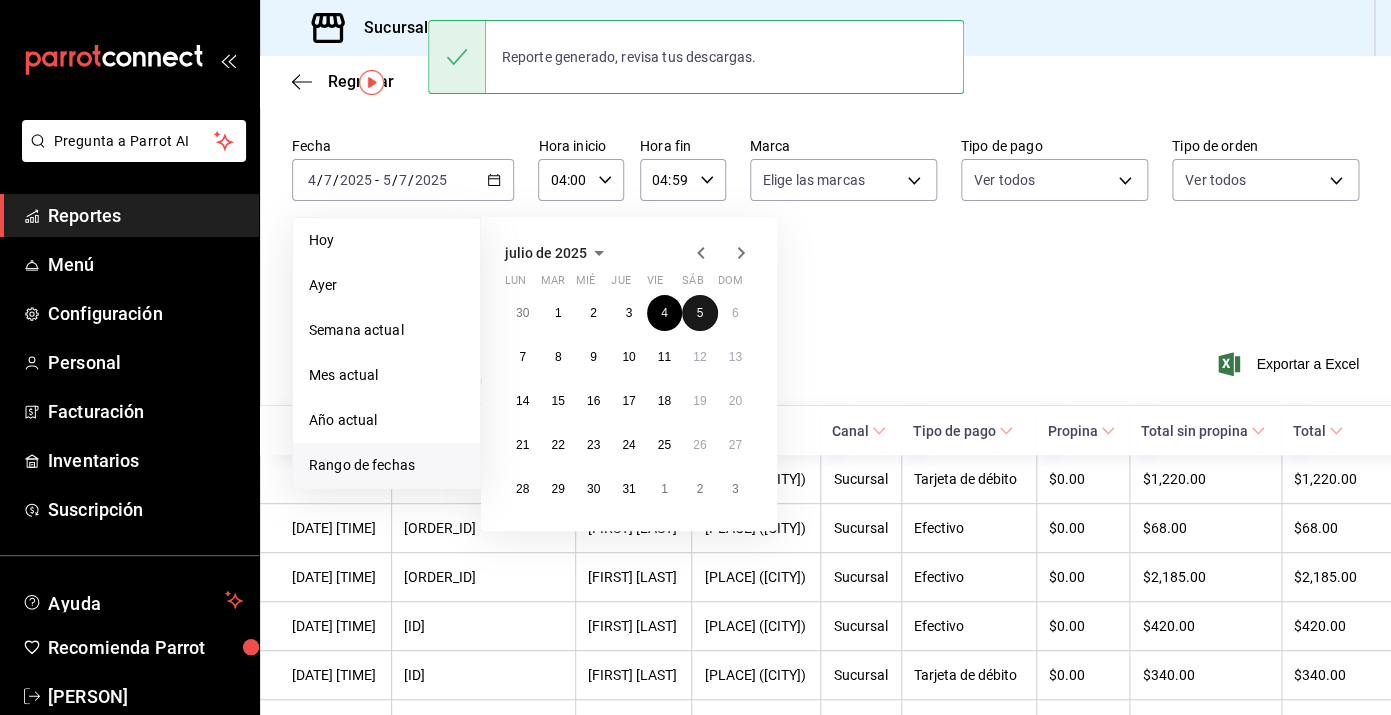 click on "5" at bounding box center (699, 313) 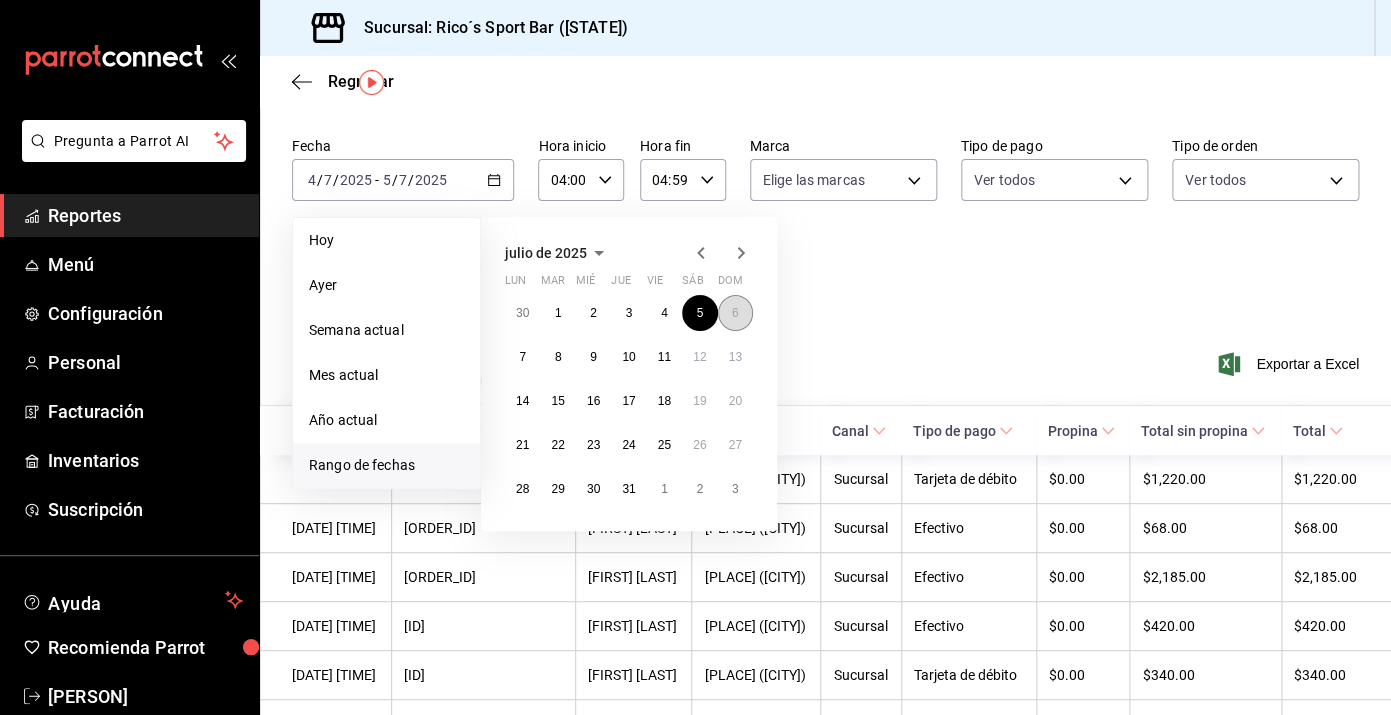 click on "6" at bounding box center (735, 313) 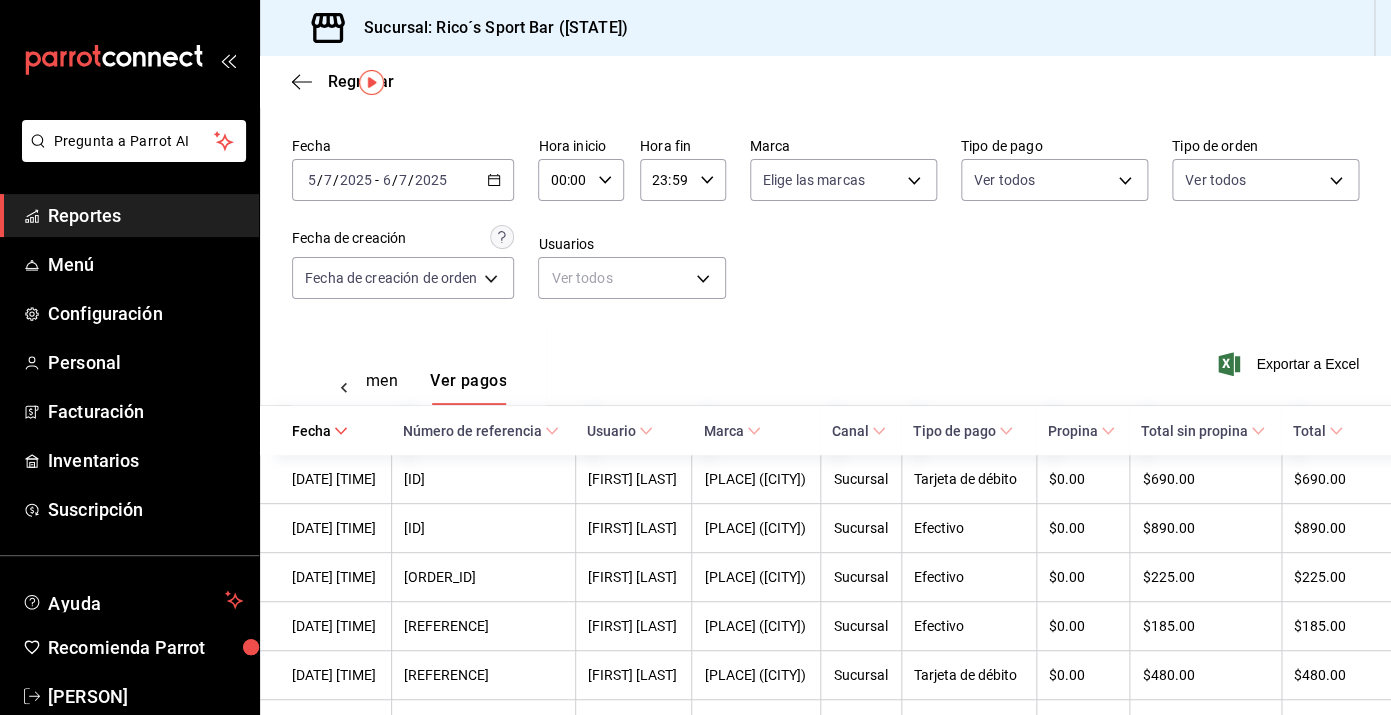 click 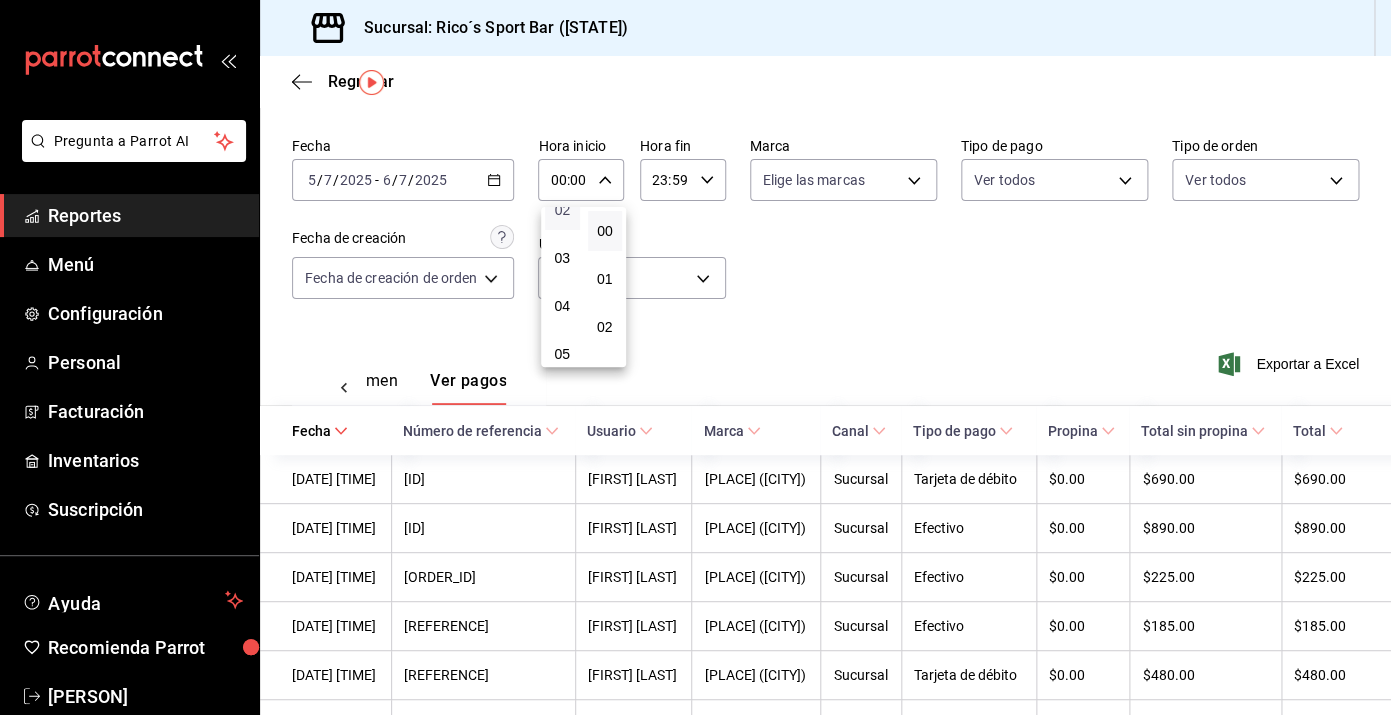 scroll, scrollTop: 138, scrollLeft: 0, axis: vertical 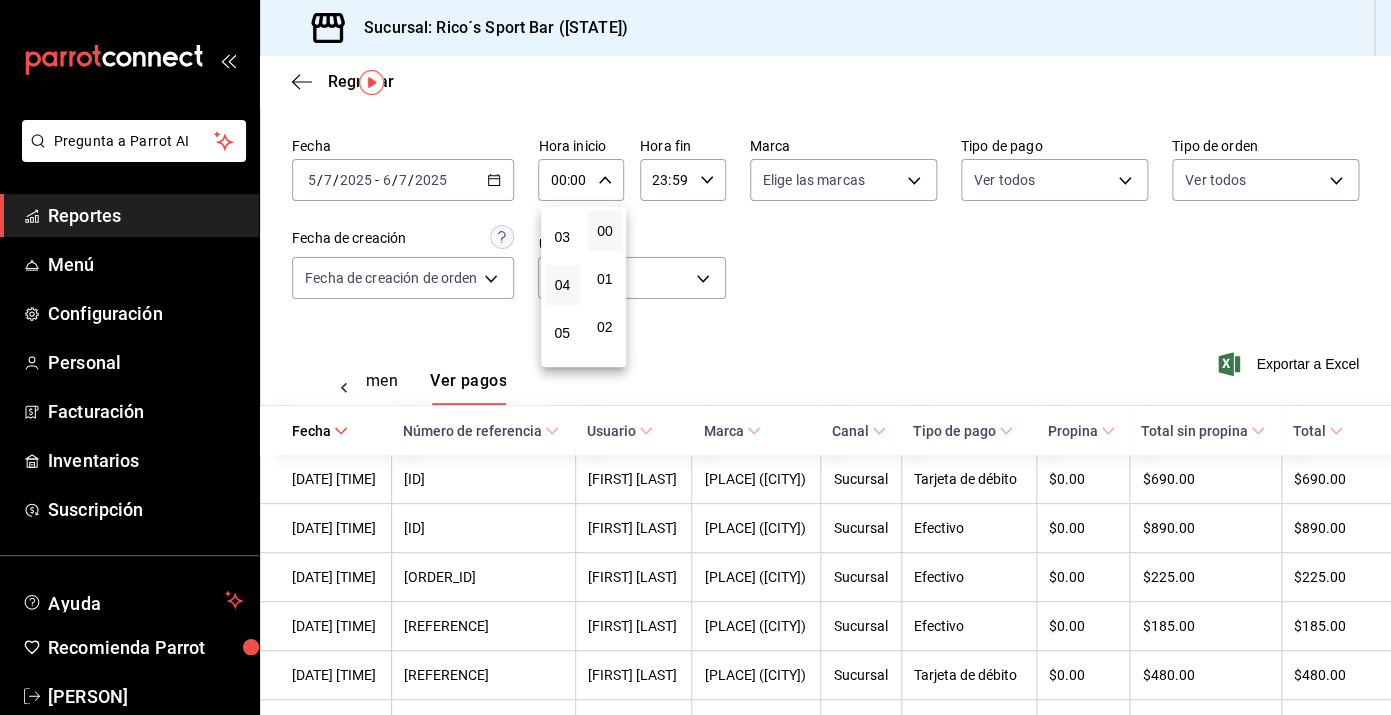 click on "04" at bounding box center (562, 285) 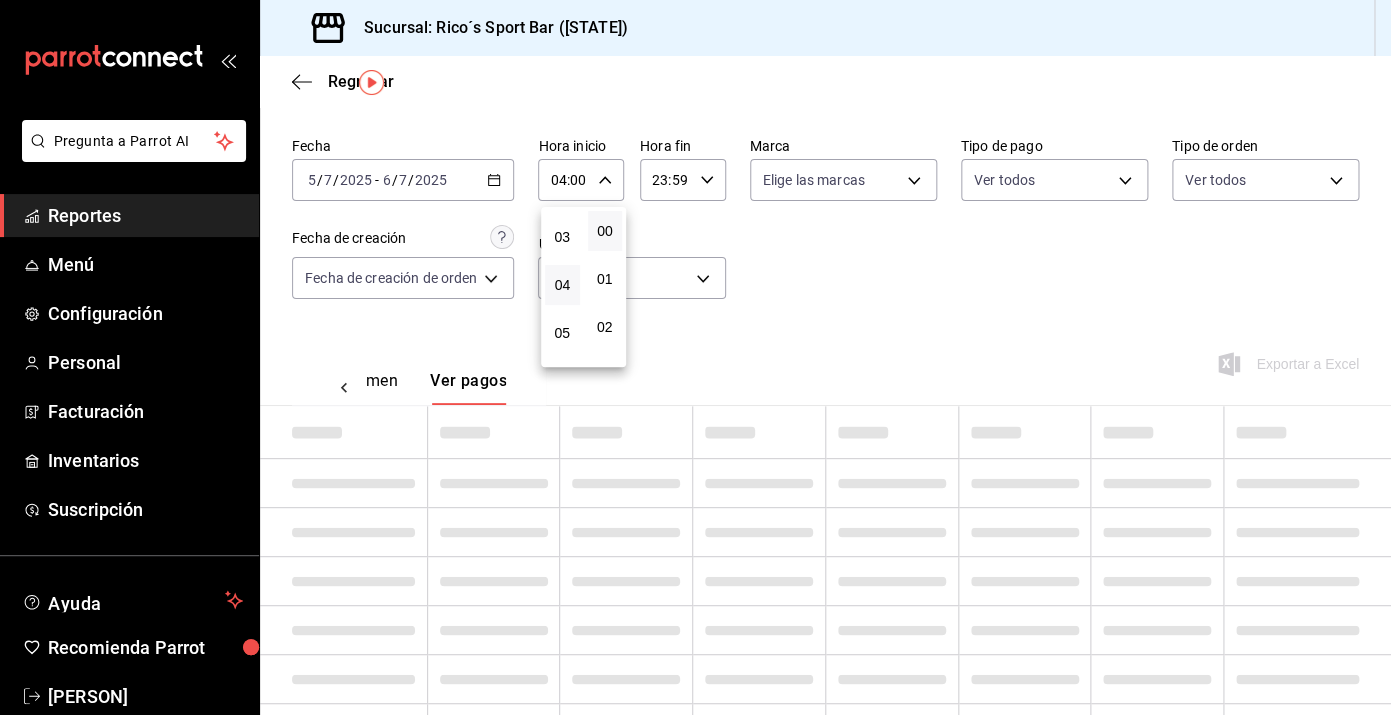 click at bounding box center [695, 357] 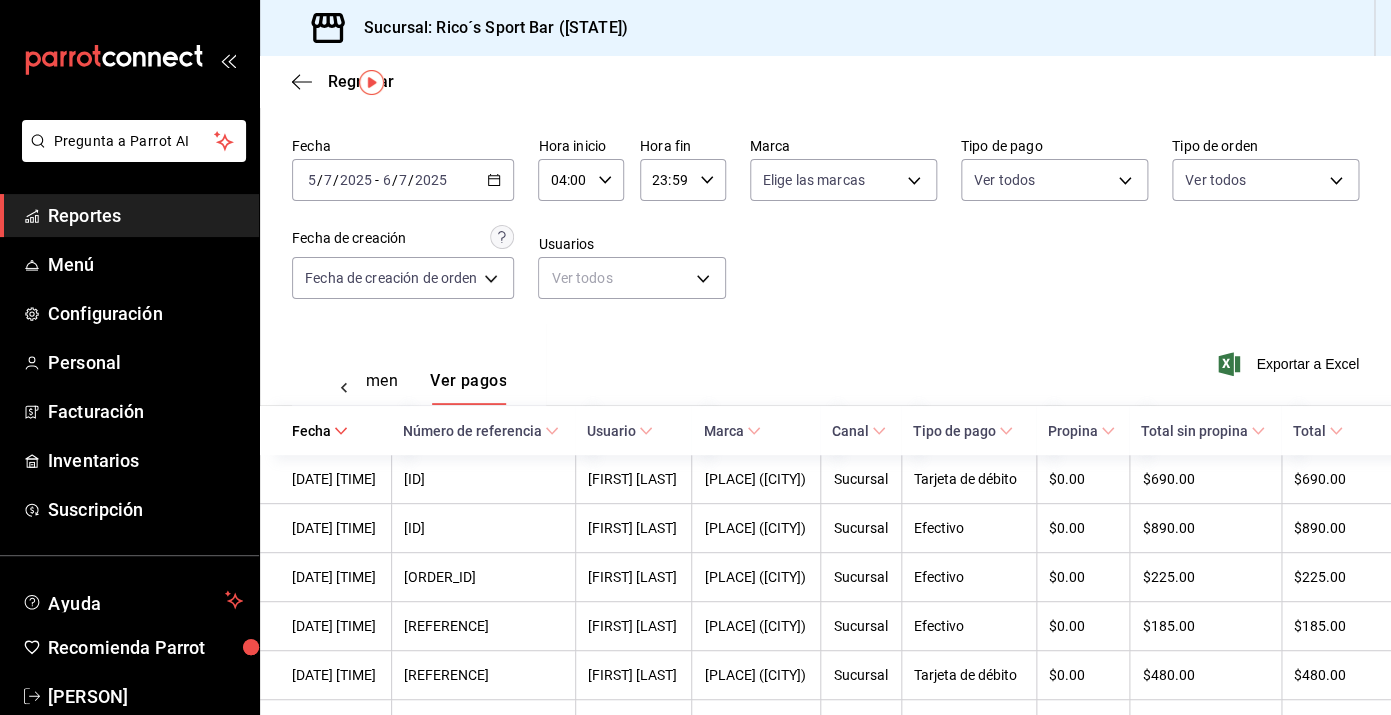click 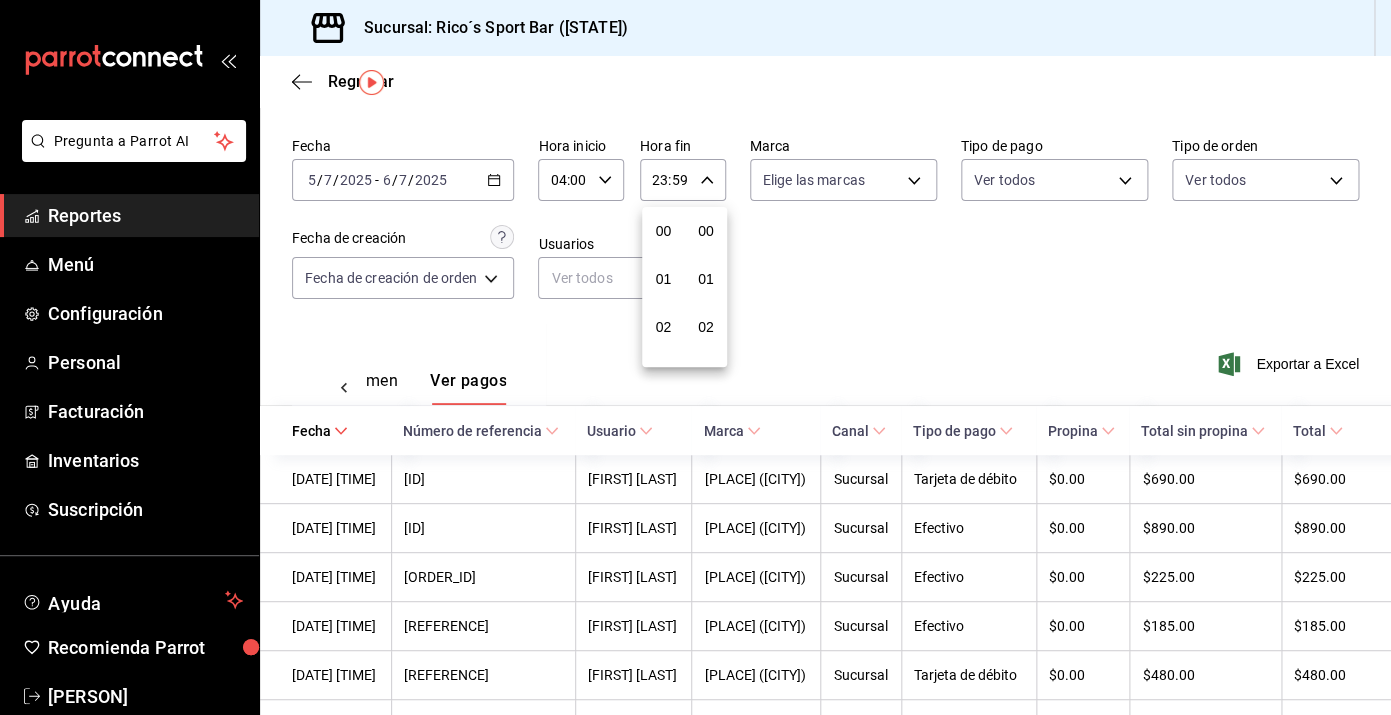 scroll, scrollTop: 1016, scrollLeft: 0, axis: vertical 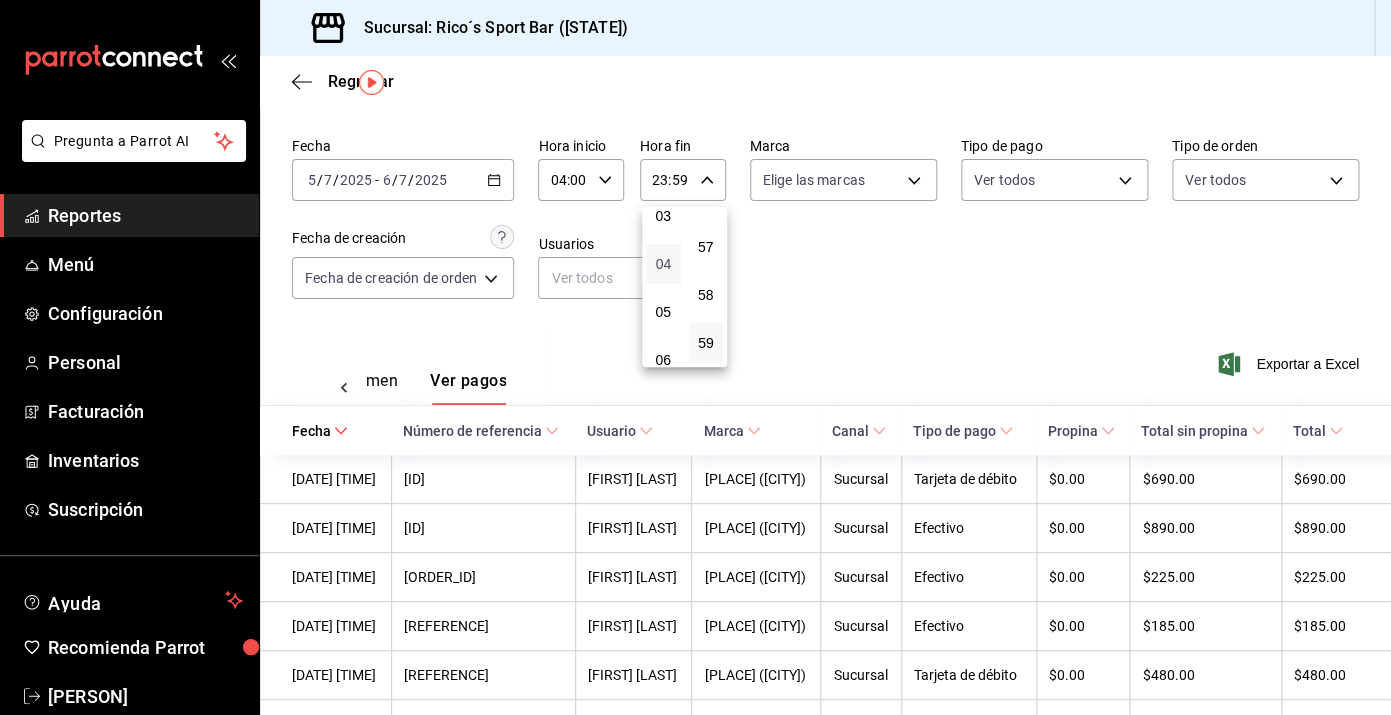click on "04" at bounding box center (663, 264) 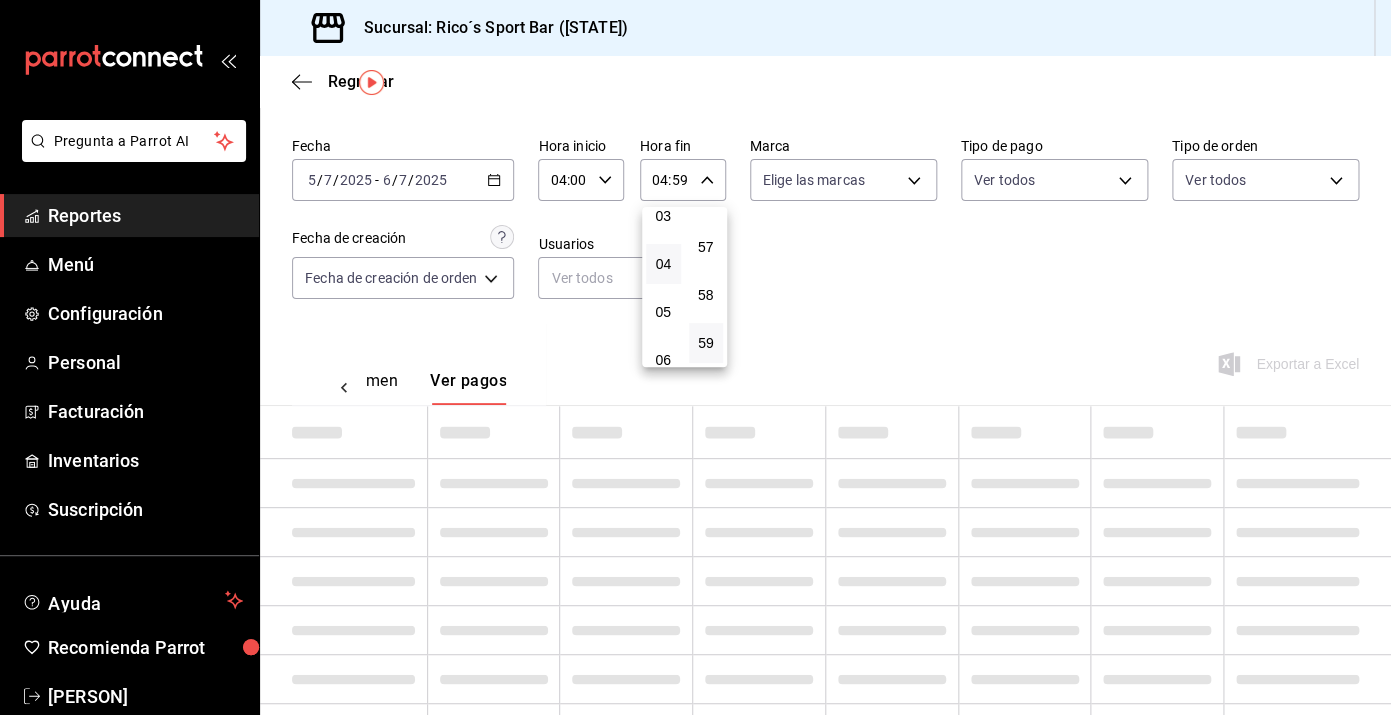 click at bounding box center (695, 357) 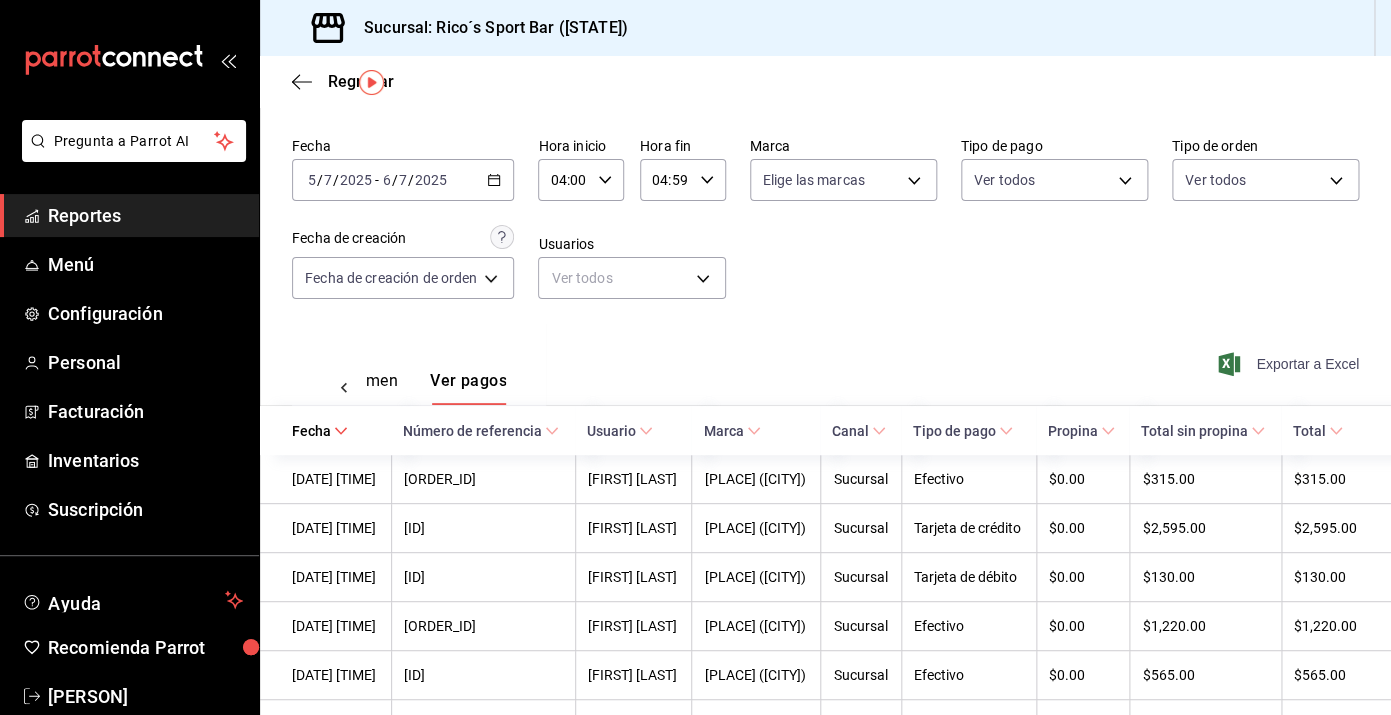 click on "Exportar a Excel" at bounding box center (1290, 364) 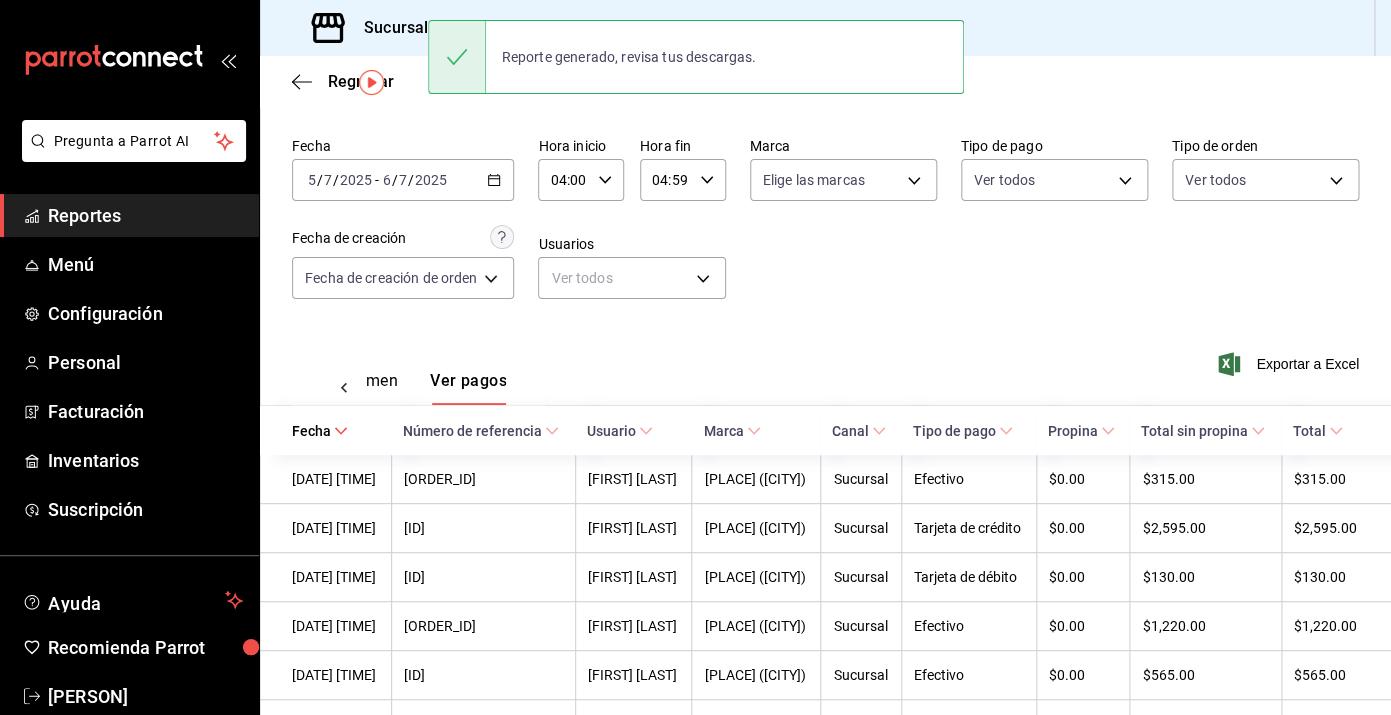 click 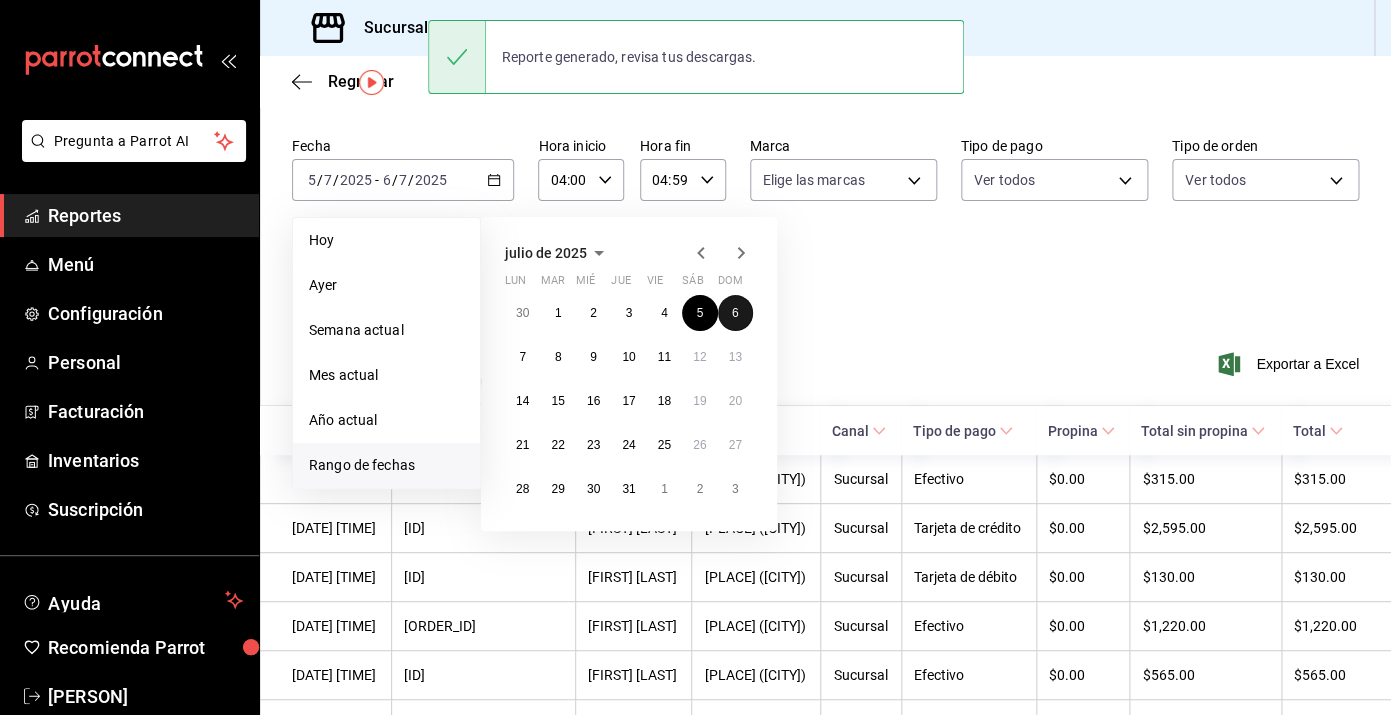 click on "6" at bounding box center [735, 313] 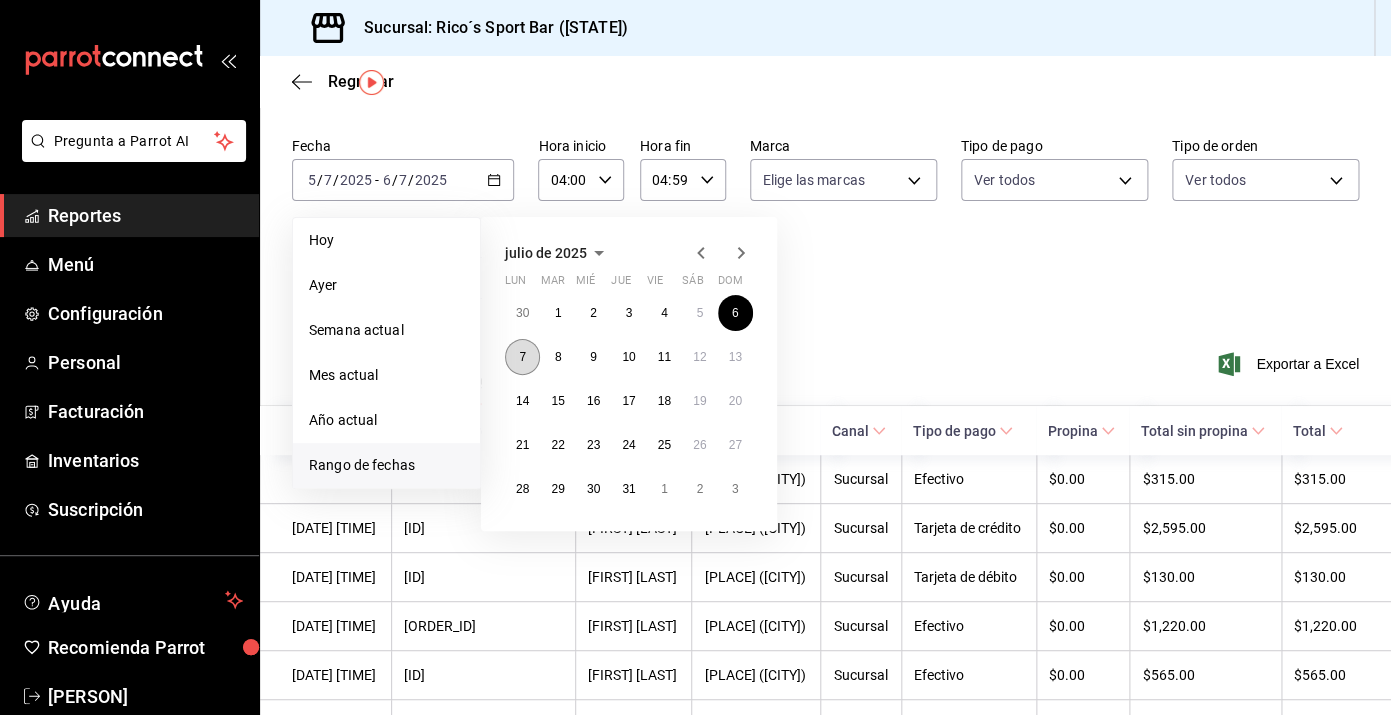 click on "7" at bounding box center [522, 357] 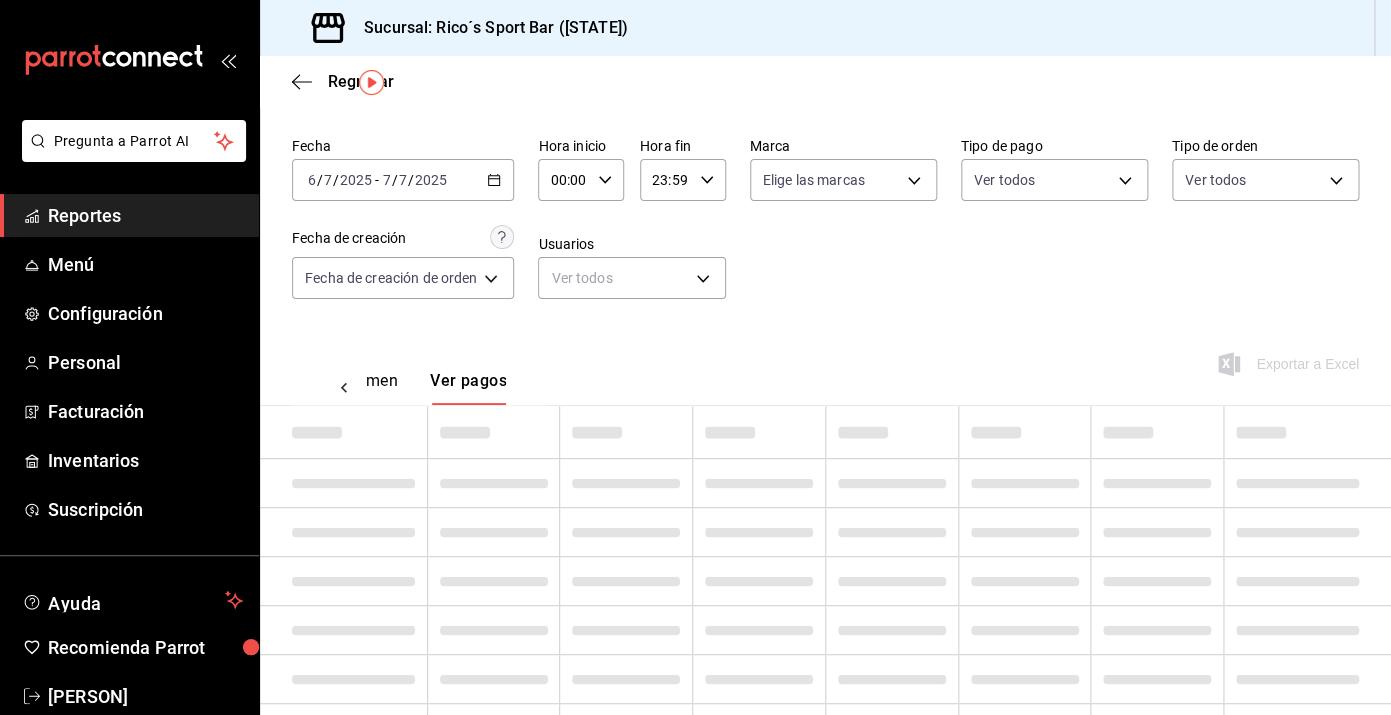 click 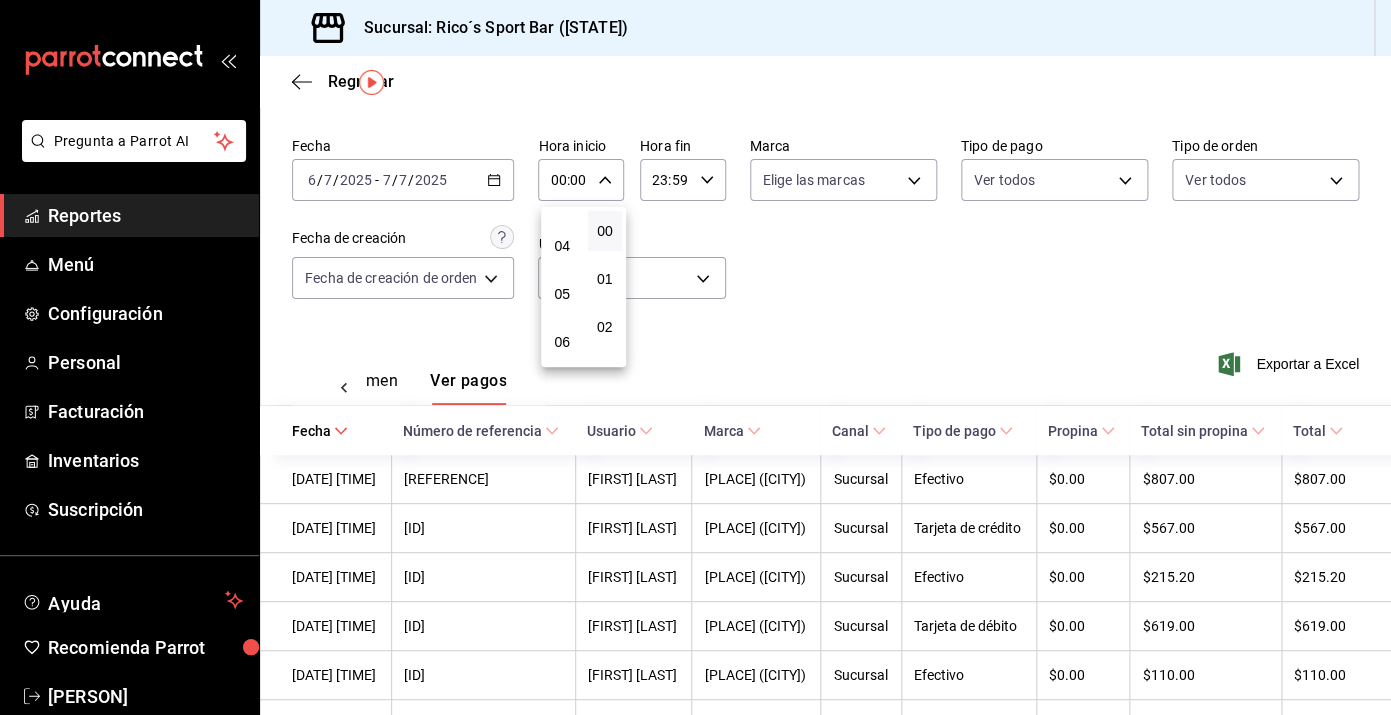 scroll, scrollTop: 183, scrollLeft: 0, axis: vertical 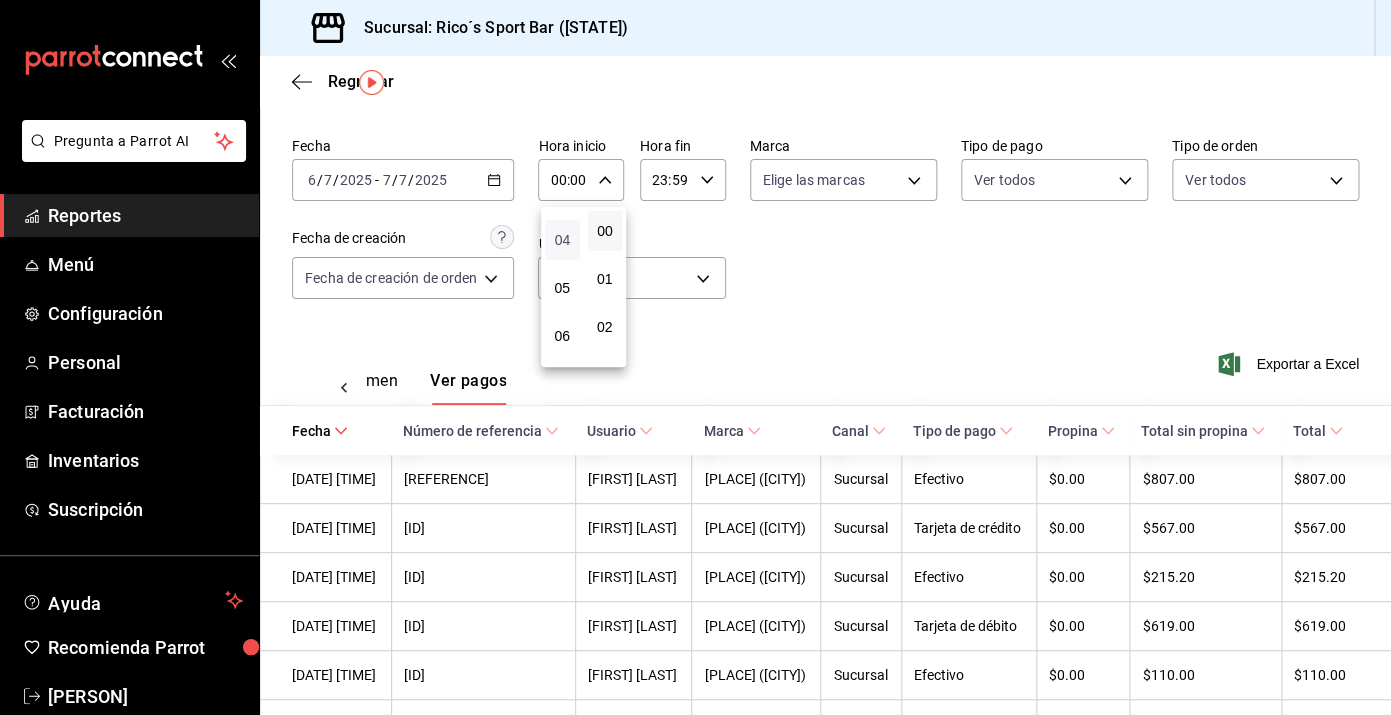 click on "04" at bounding box center (562, 240) 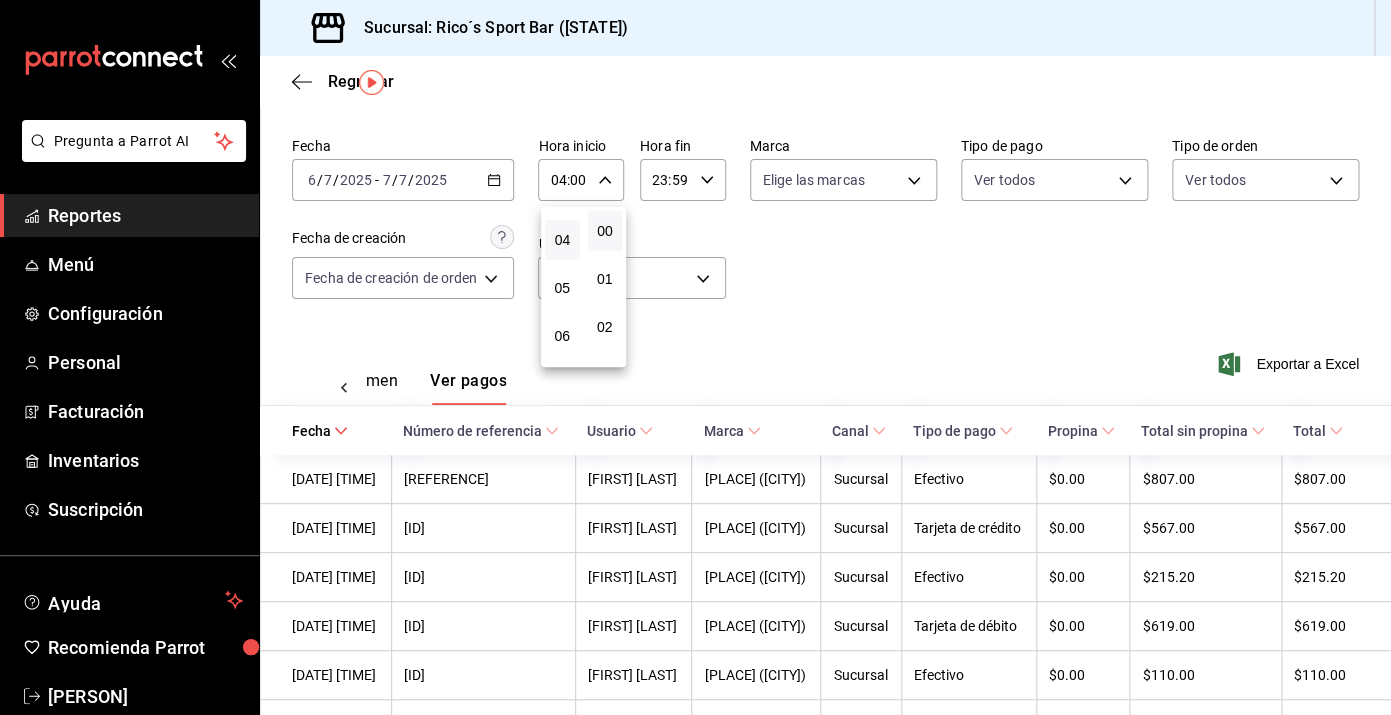 click at bounding box center (695, 357) 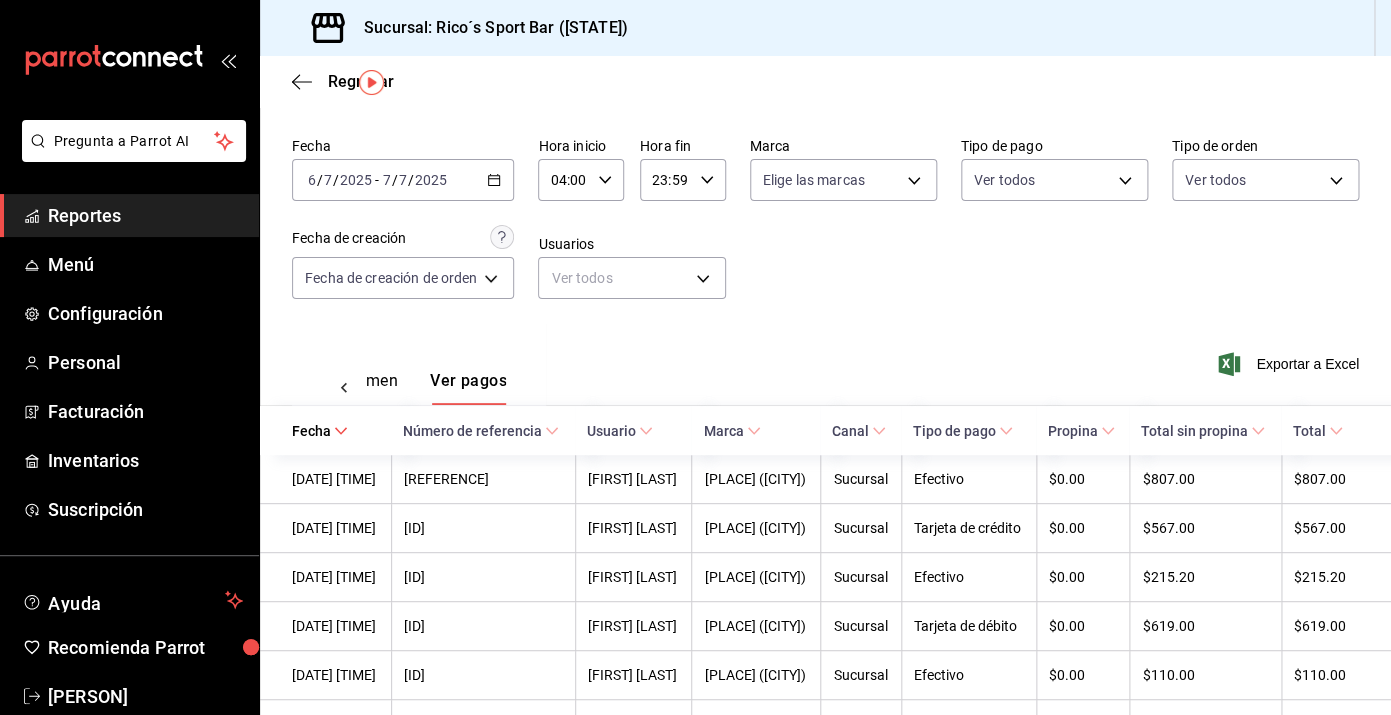 click 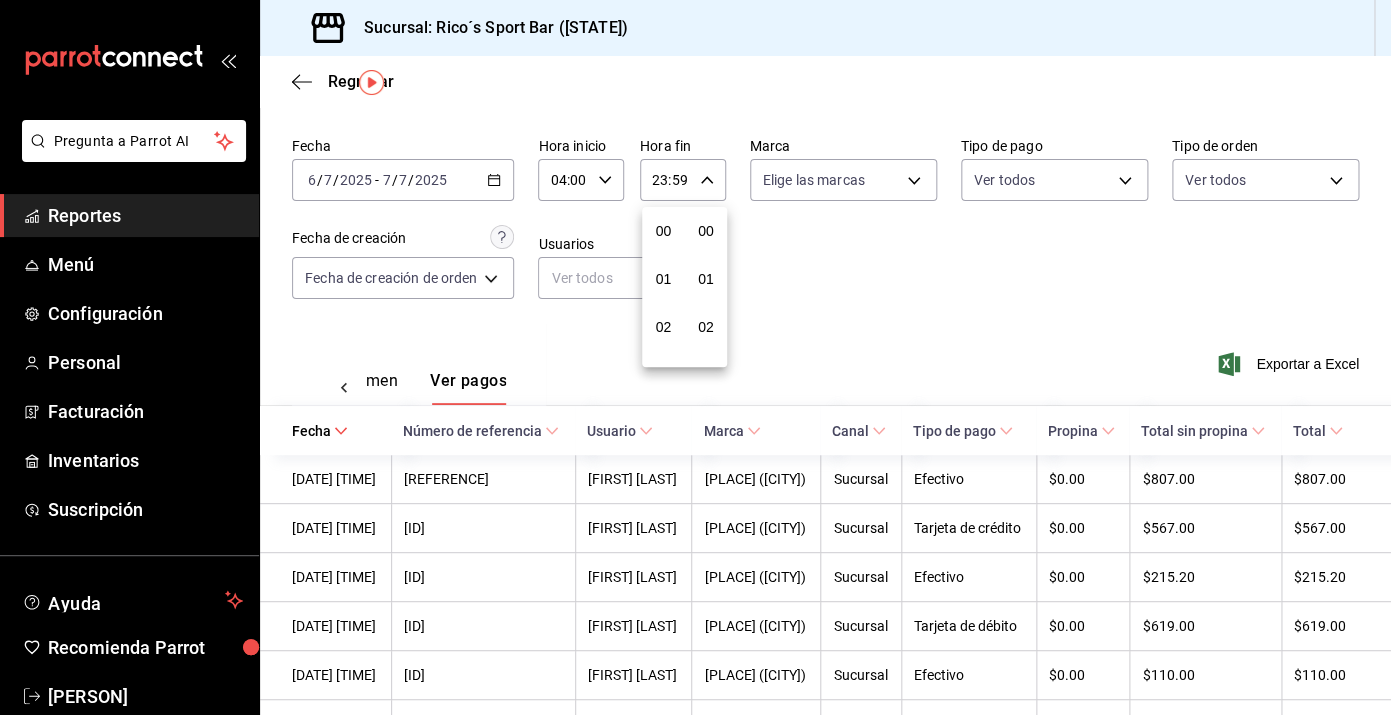scroll, scrollTop: 1016, scrollLeft: 0, axis: vertical 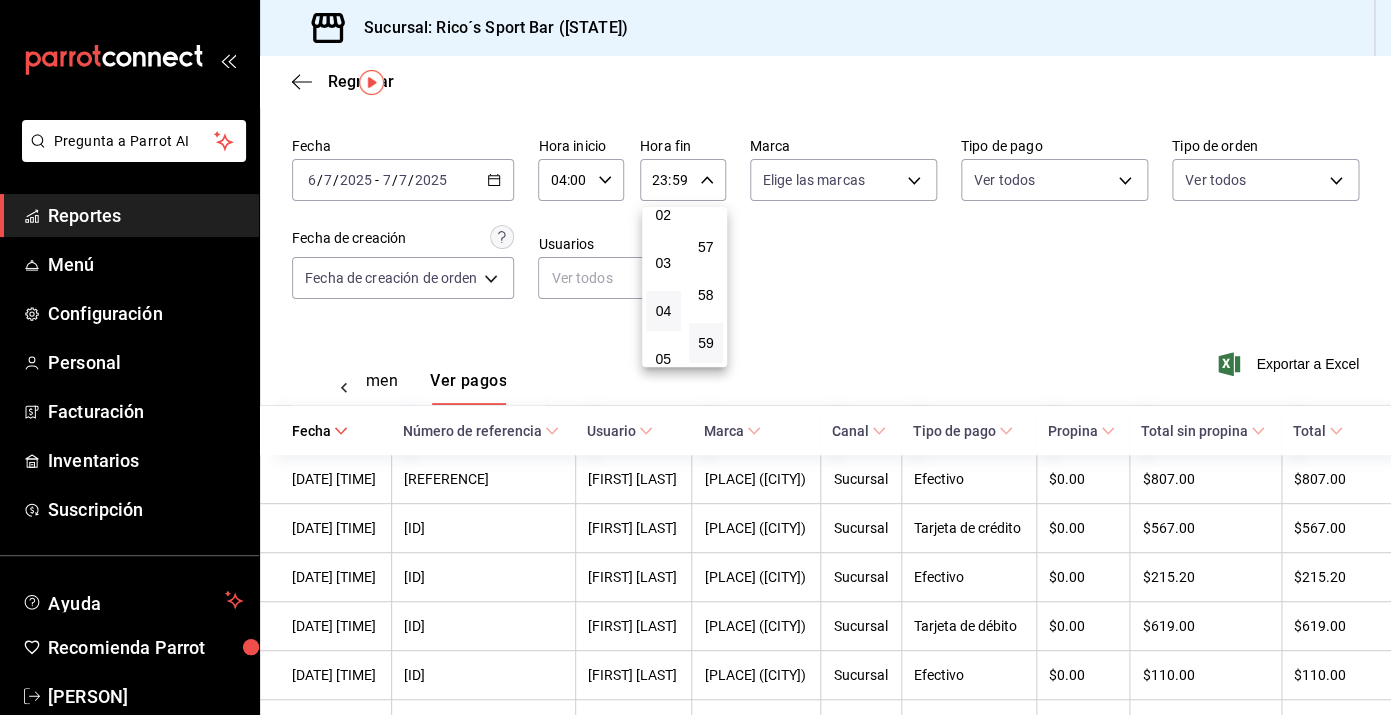 click on "04" at bounding box center (663, 311) 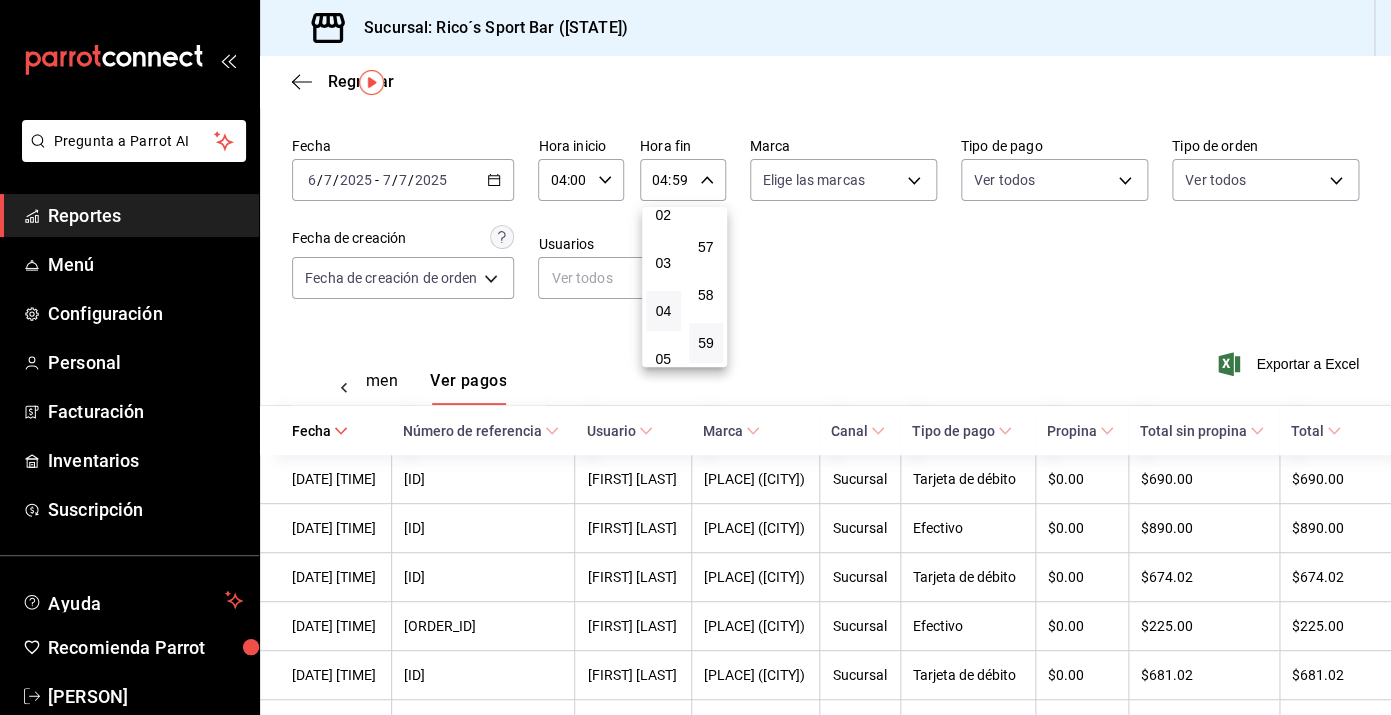 click at bounding box center [695, 357] 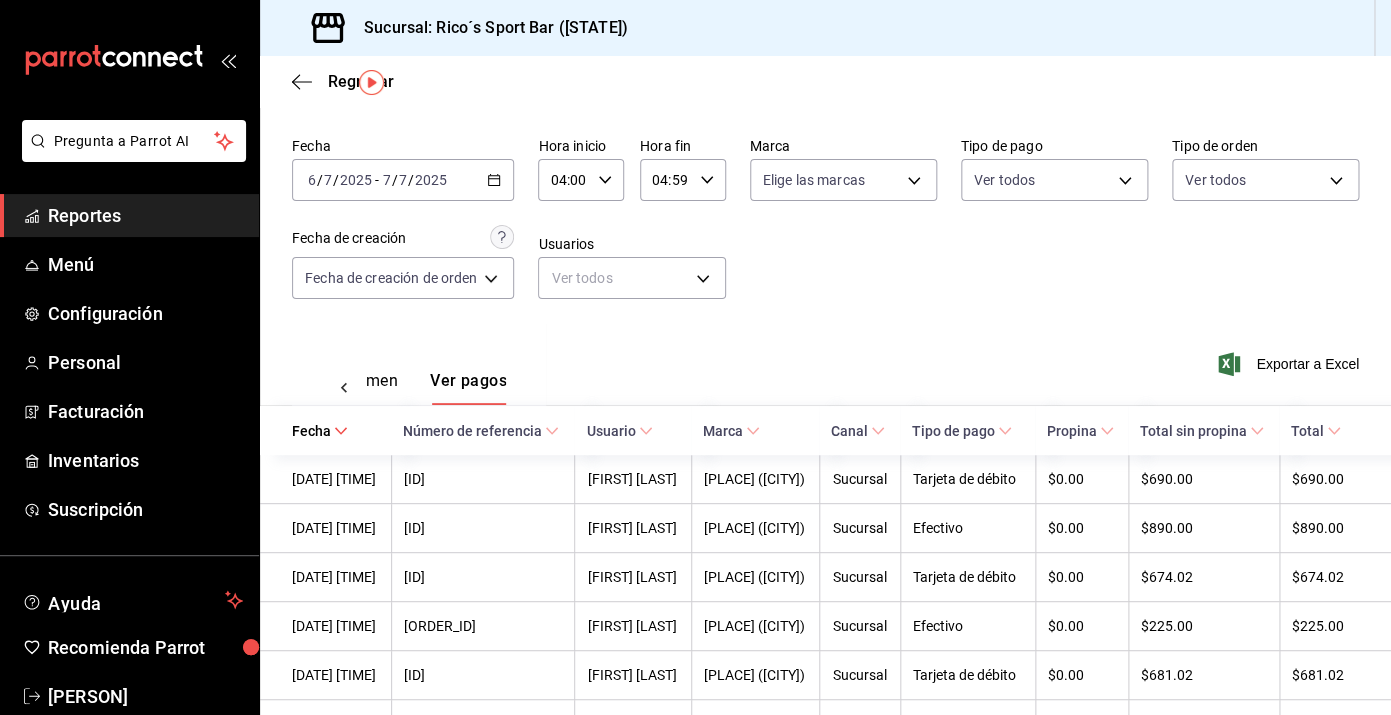 click on "Exportar a Excel" at bounding box center (1290, 364) 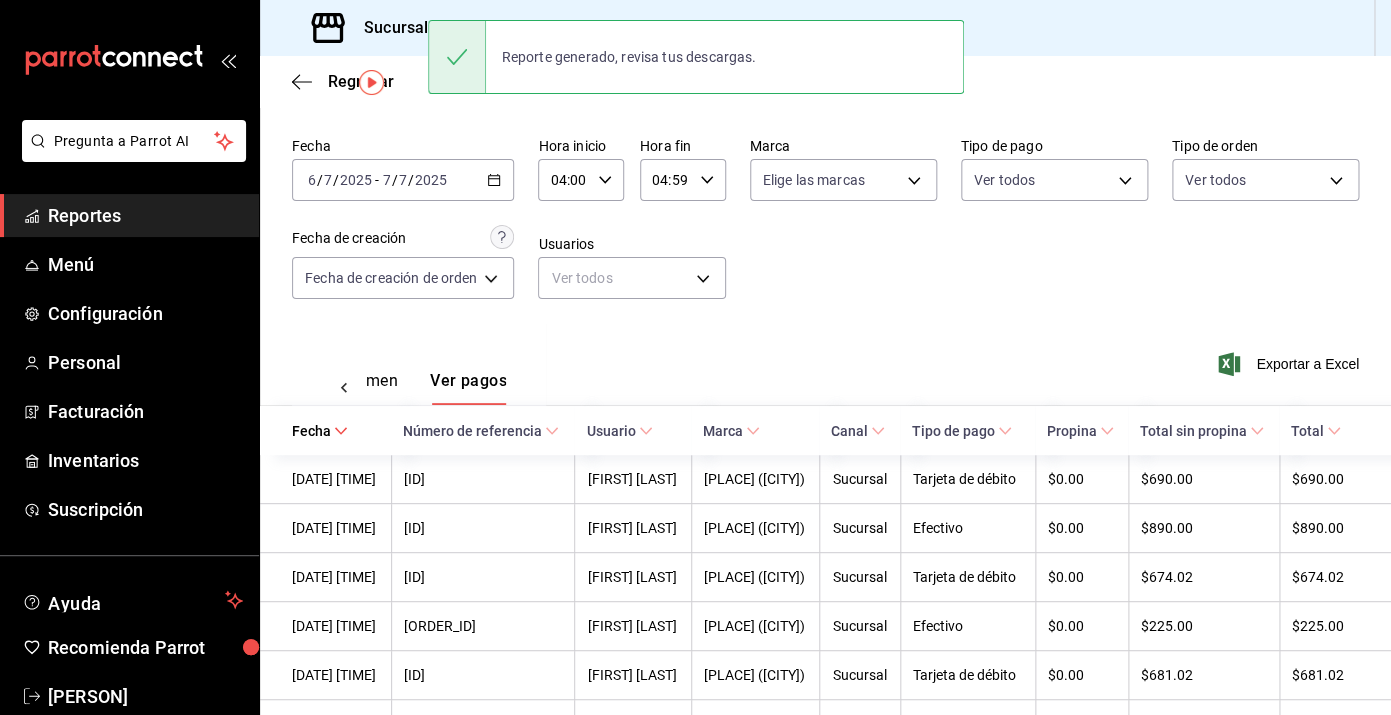 click on "2025-07-06 6 / 7 / 2025 - 2025-07-07 7 / 7 / 2025" at bounding box center (403, 180) 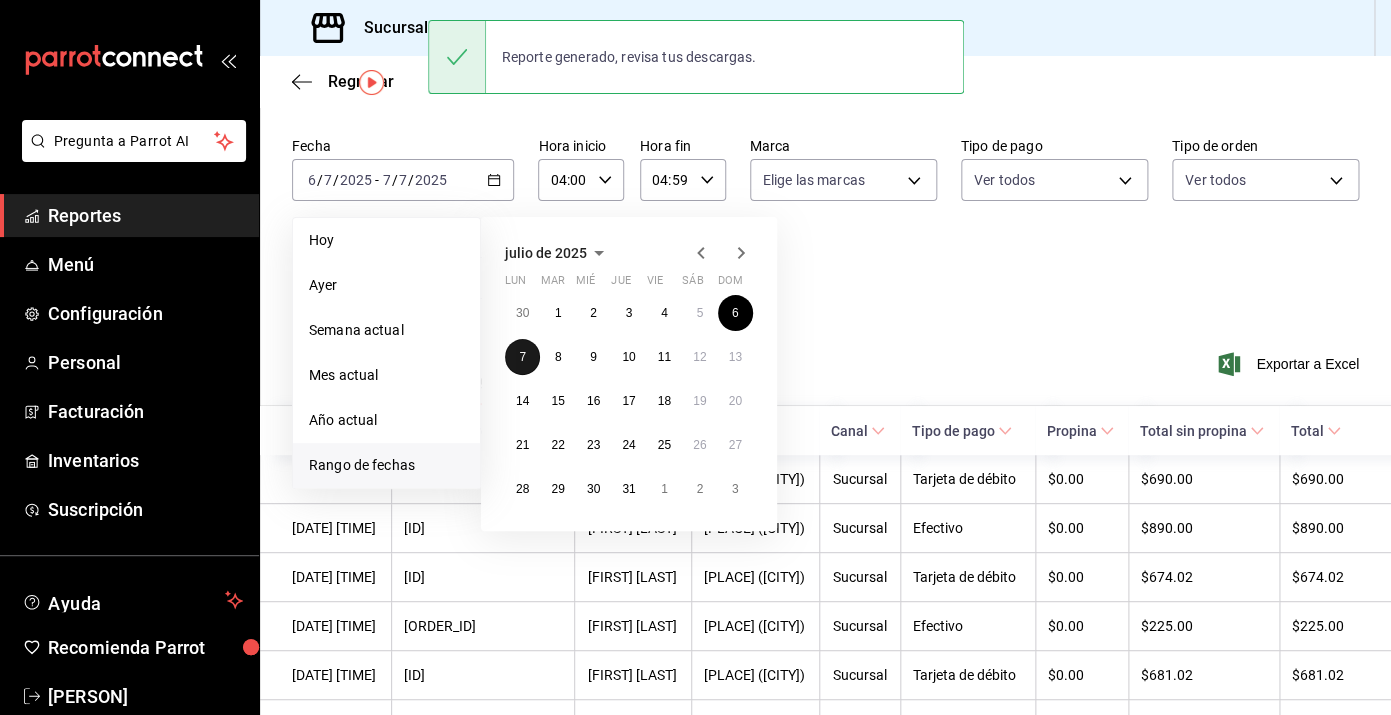click on "7" at bounding box center (522, 357) 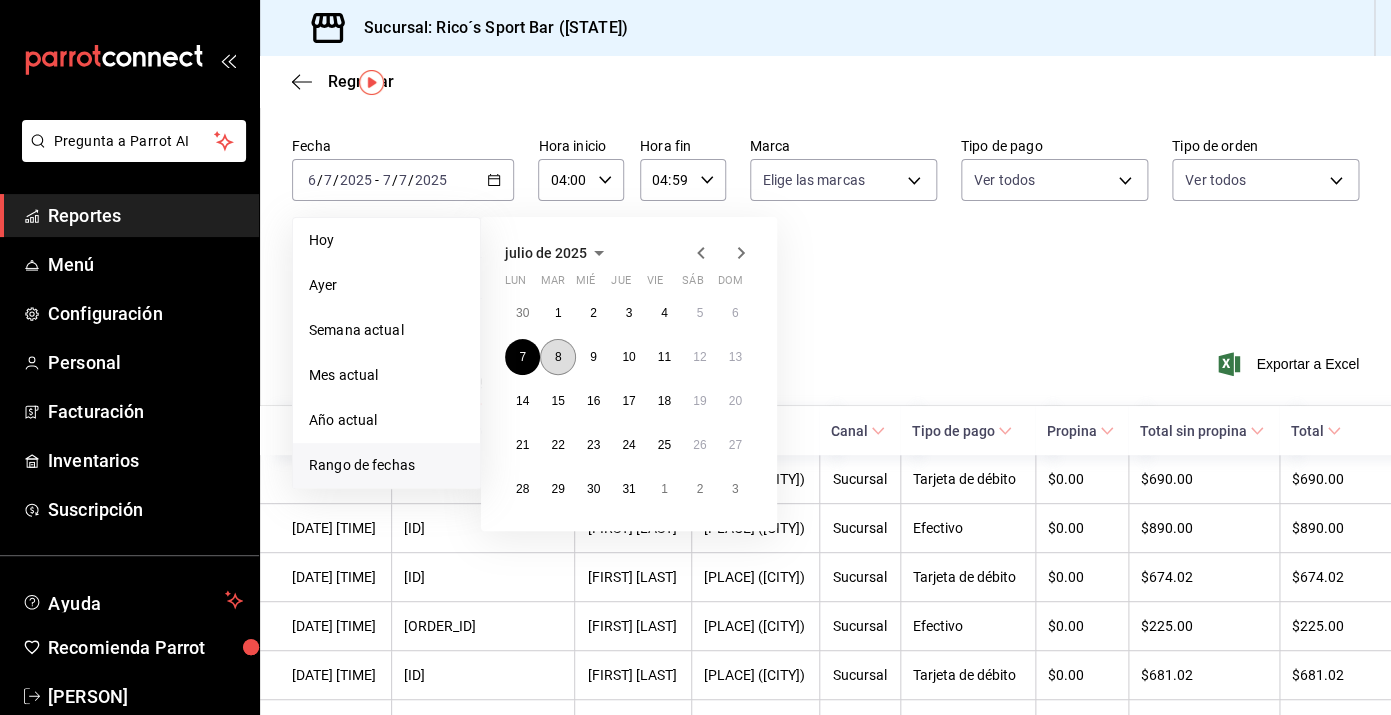 click on "8" at bounding box center [558, 357] 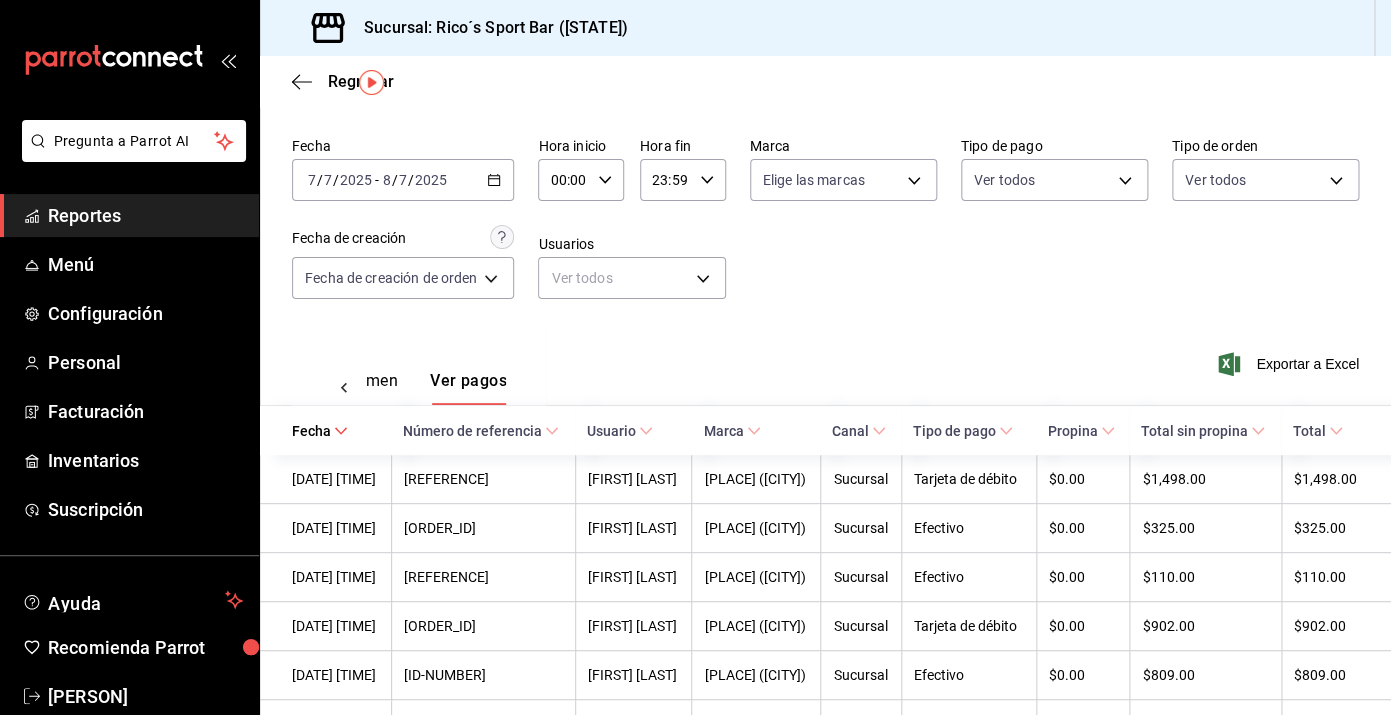 click 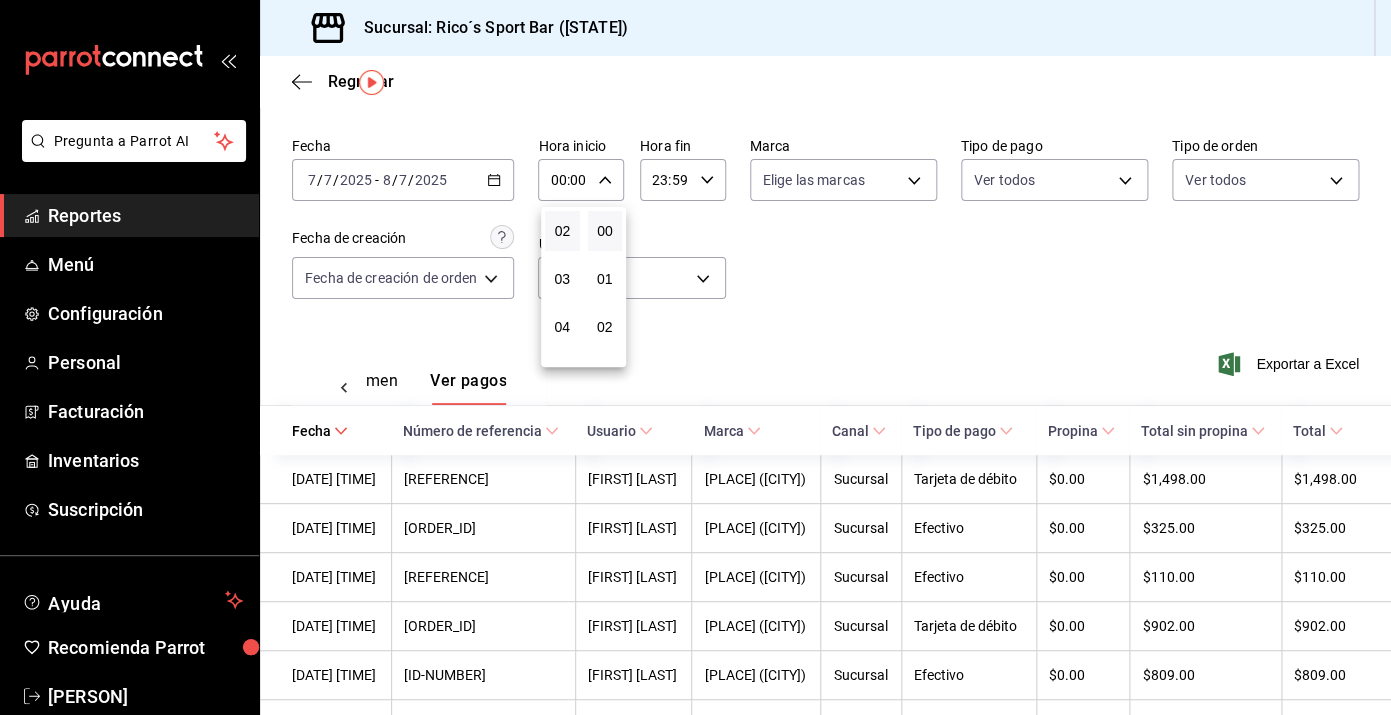 scroll, scrollTop: 97, scrollLeft: 0, axis: vertical 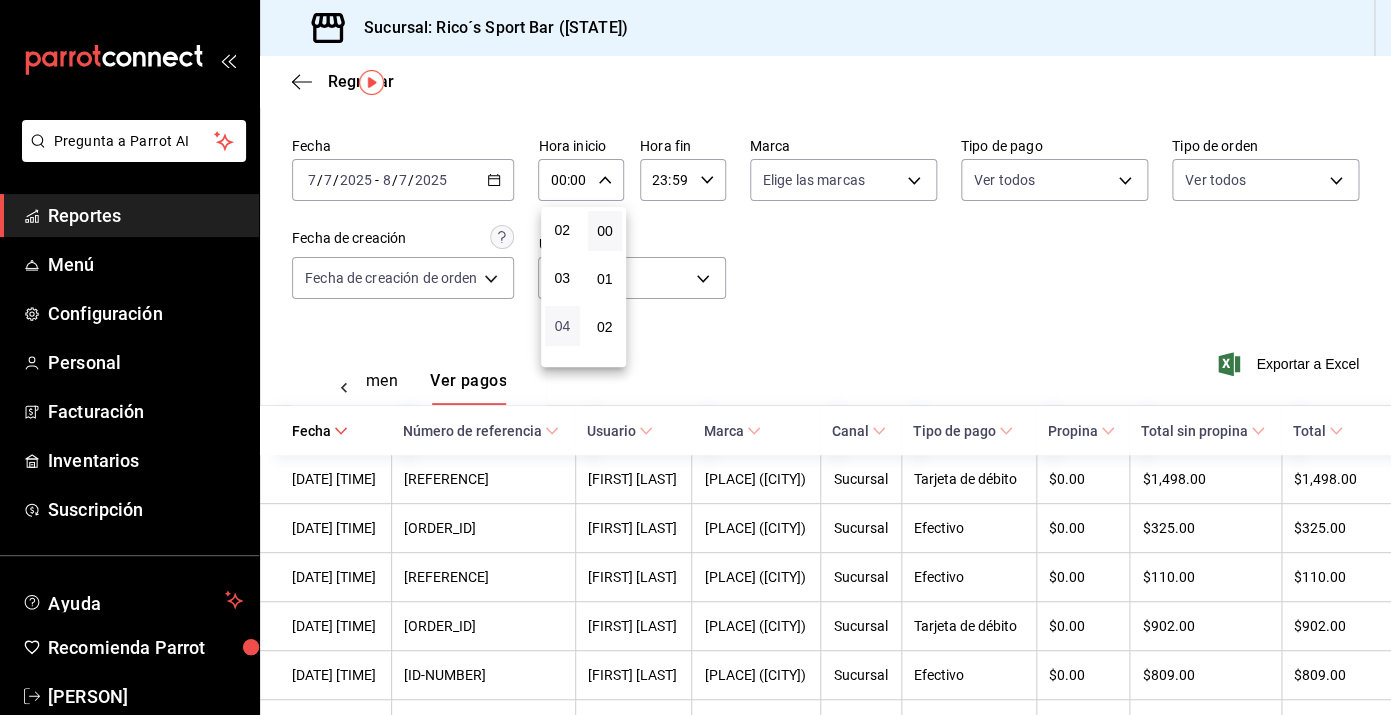 click on "04" at bounding box center (562, 326) 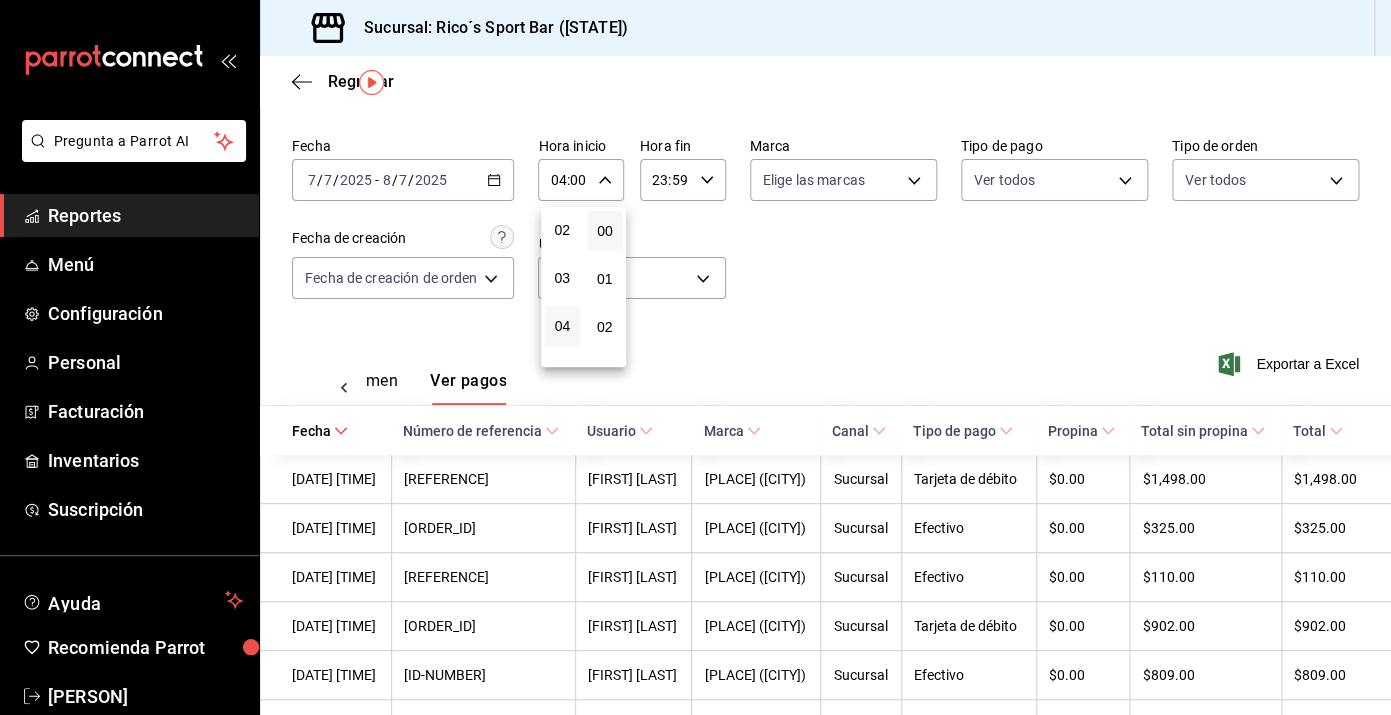 click at bounding box center (695, 357) 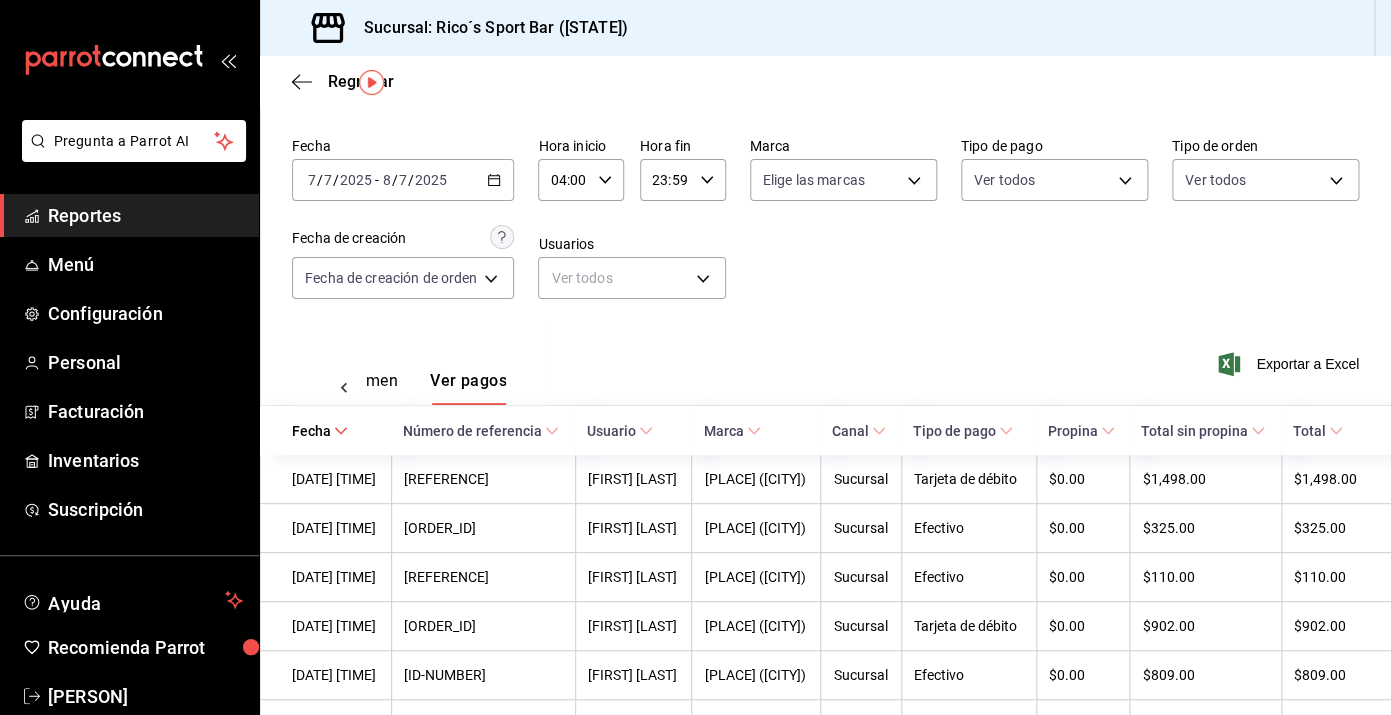 click 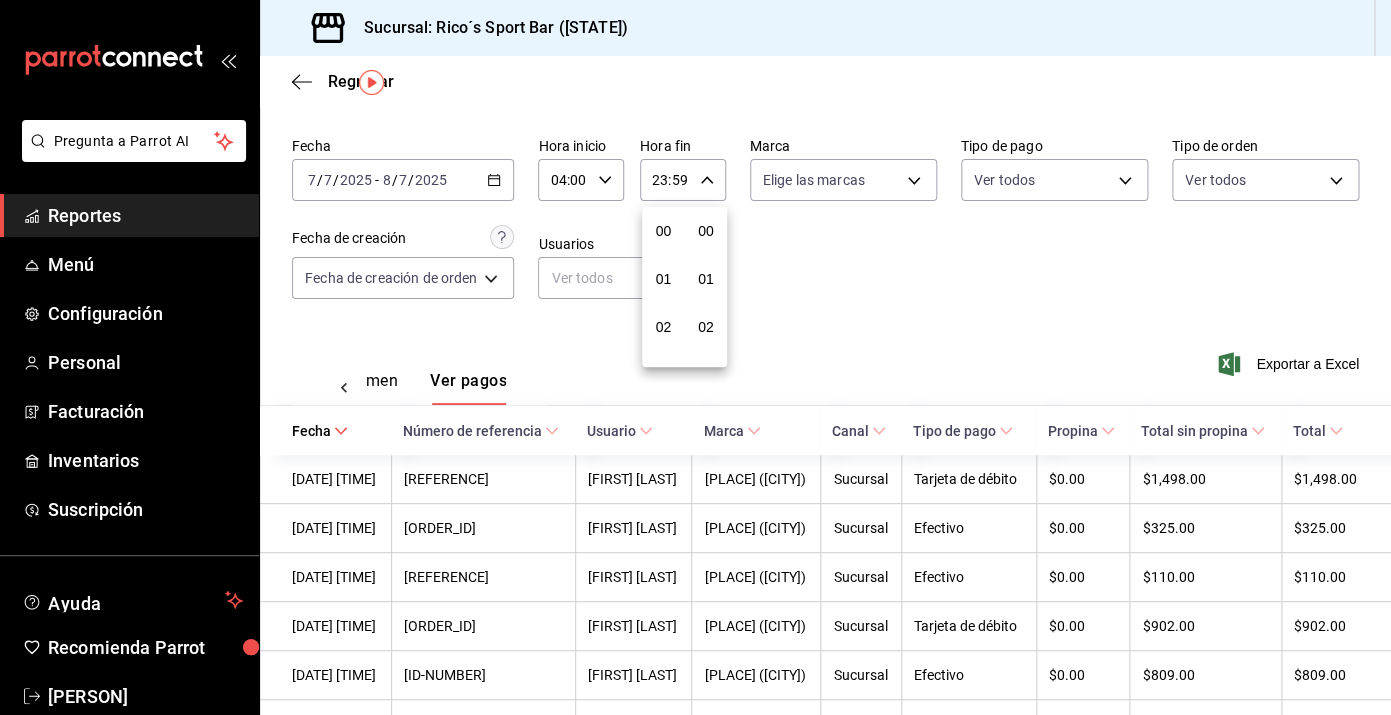 scroll, scrollTop: 1016, scrollLeft: 0, axis: vertical 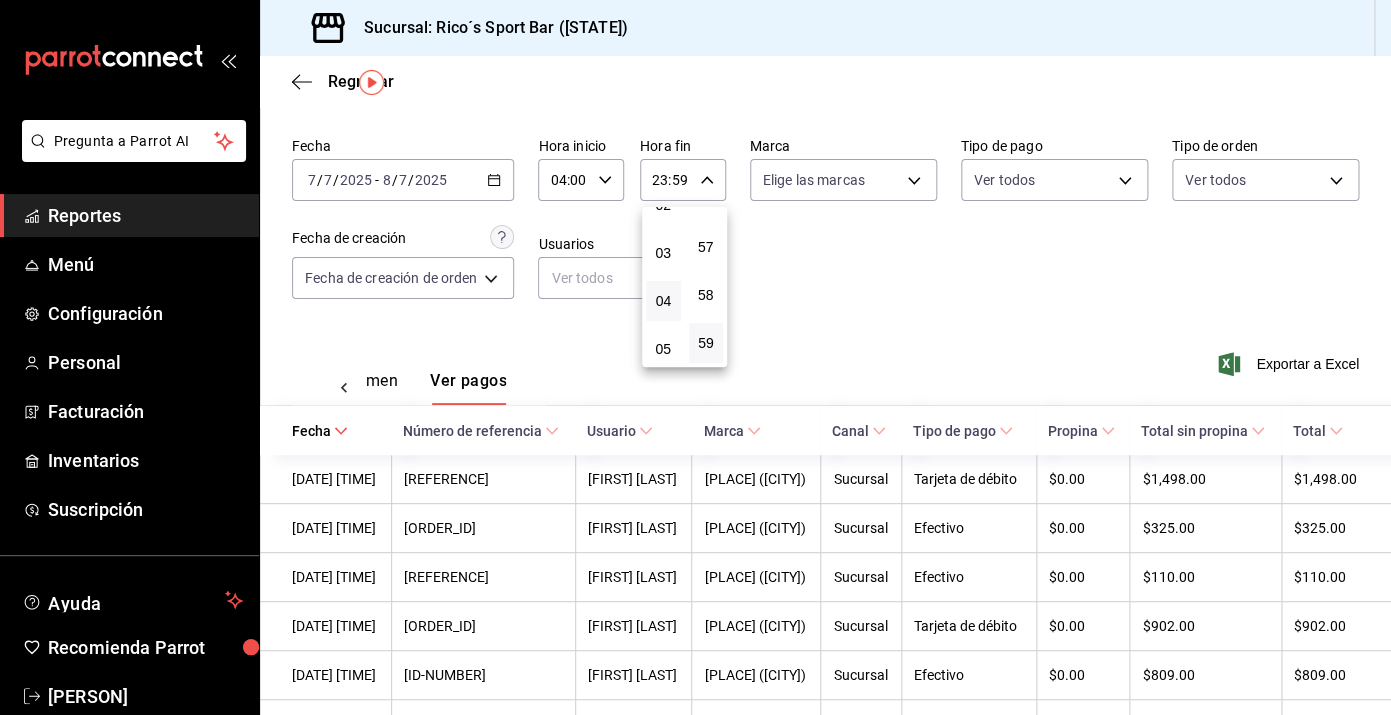 click on "04" at bounding box center (663, 301) 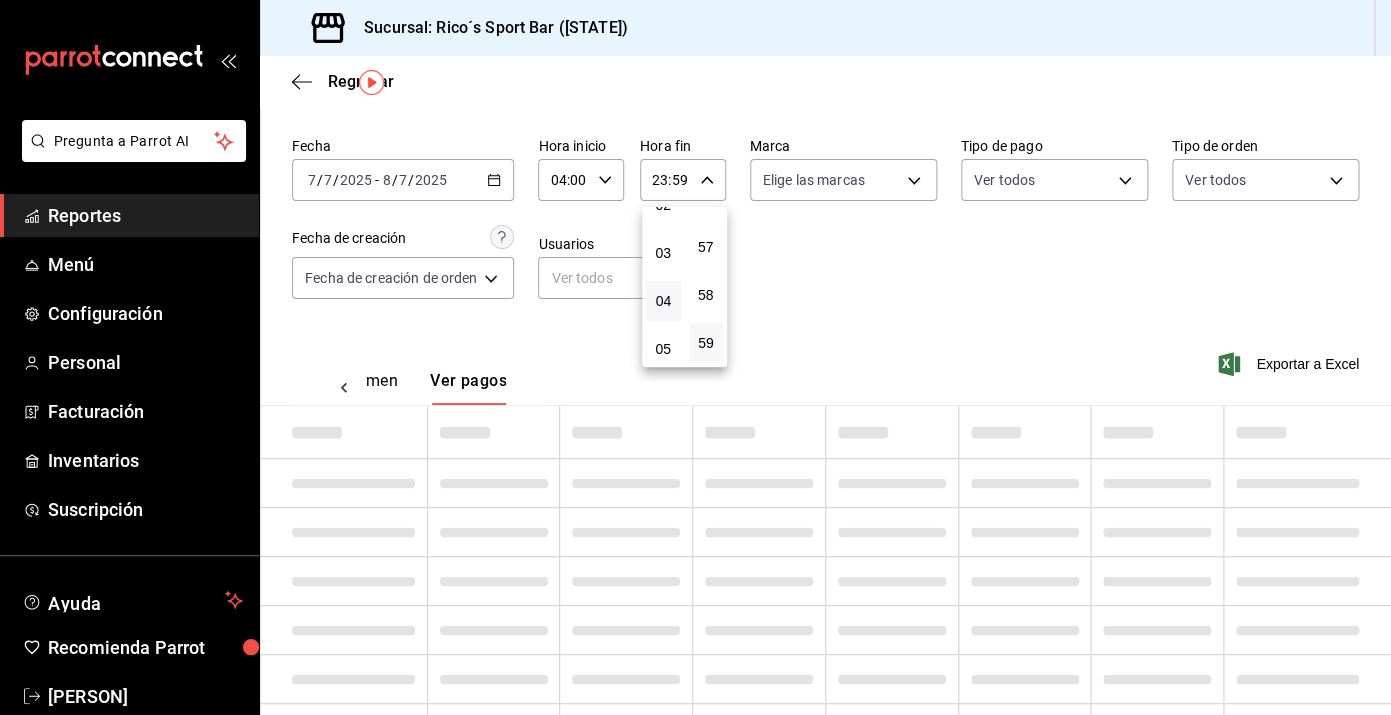 type 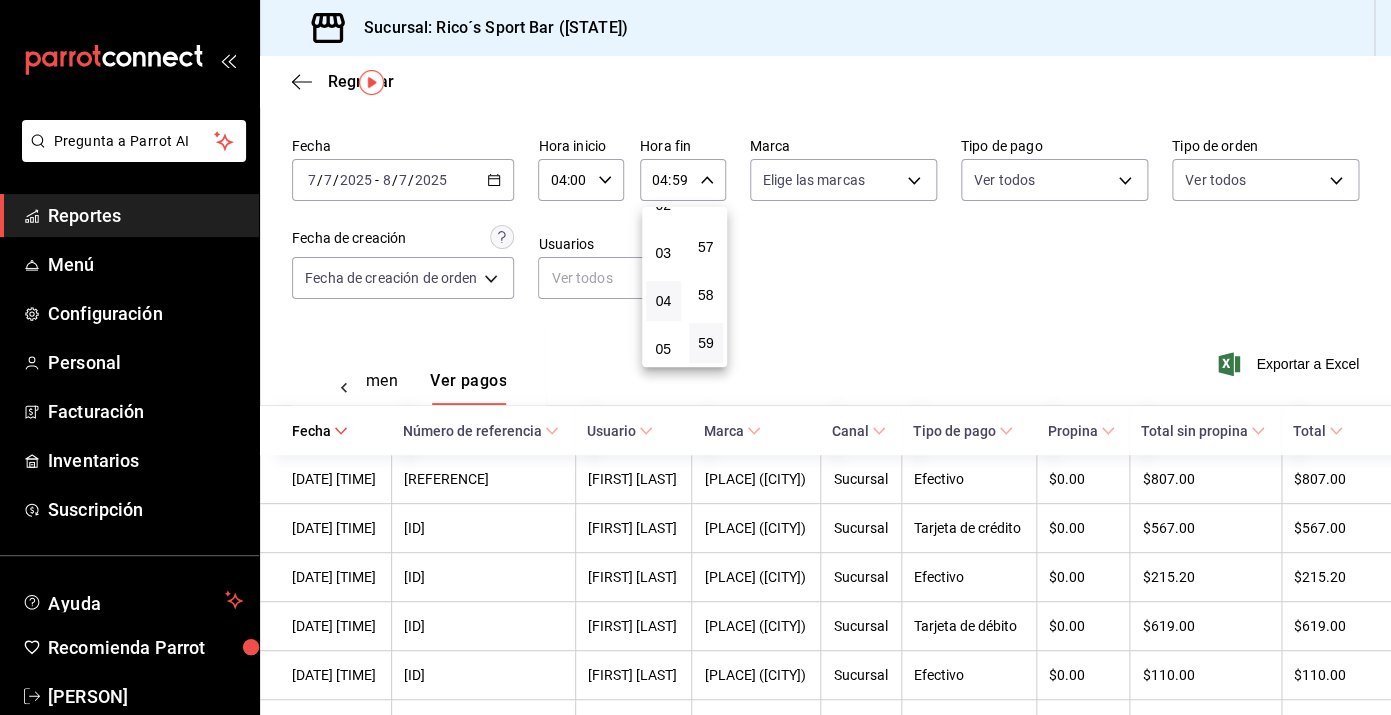 click at bounding box center (695, 357) 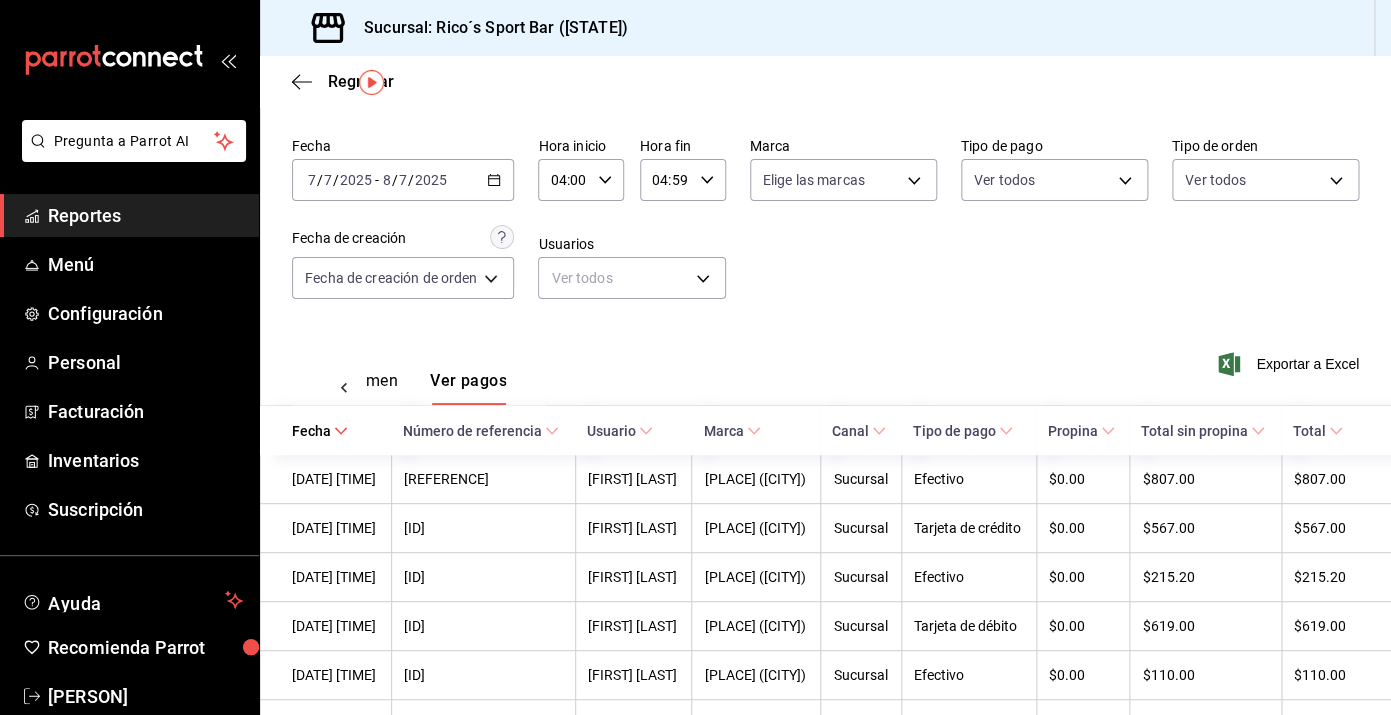 click on "Exportar a Excel" at bounding box center (1290, 364) 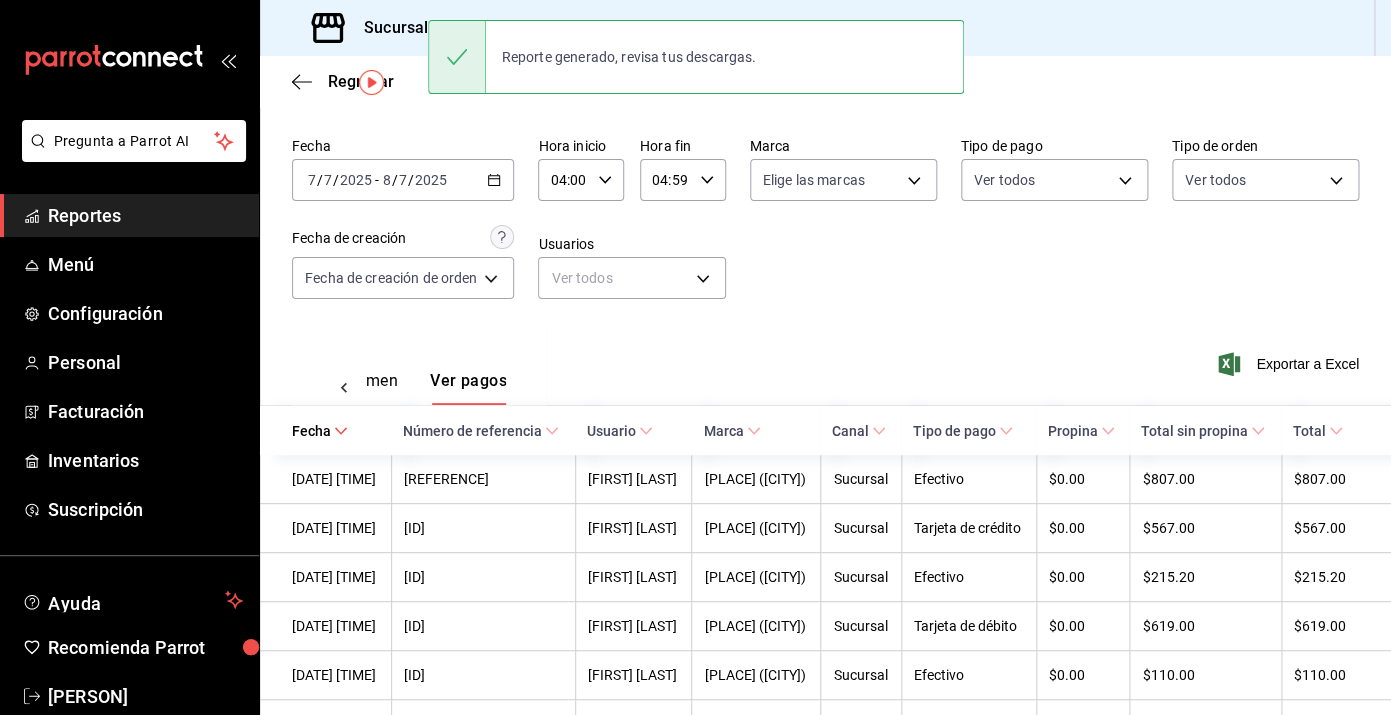 click 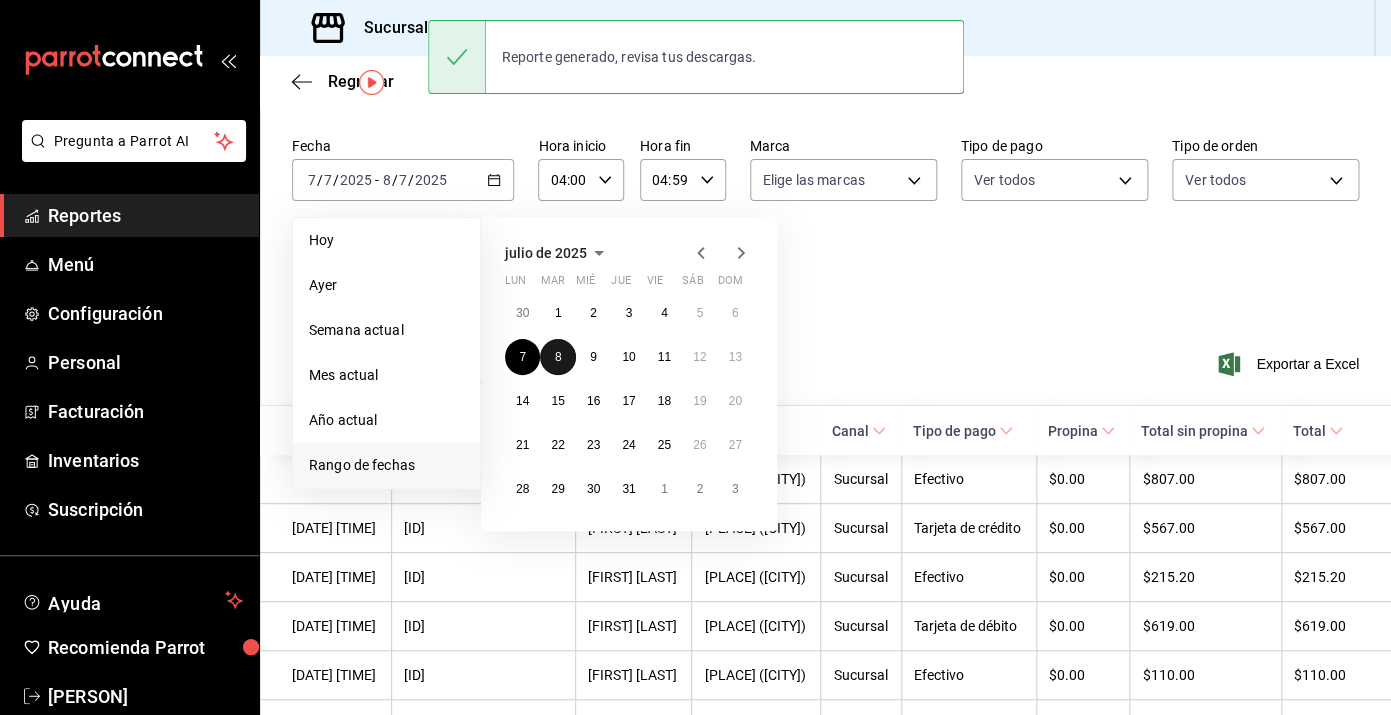 click on "8" at bounding box center [557, 357] 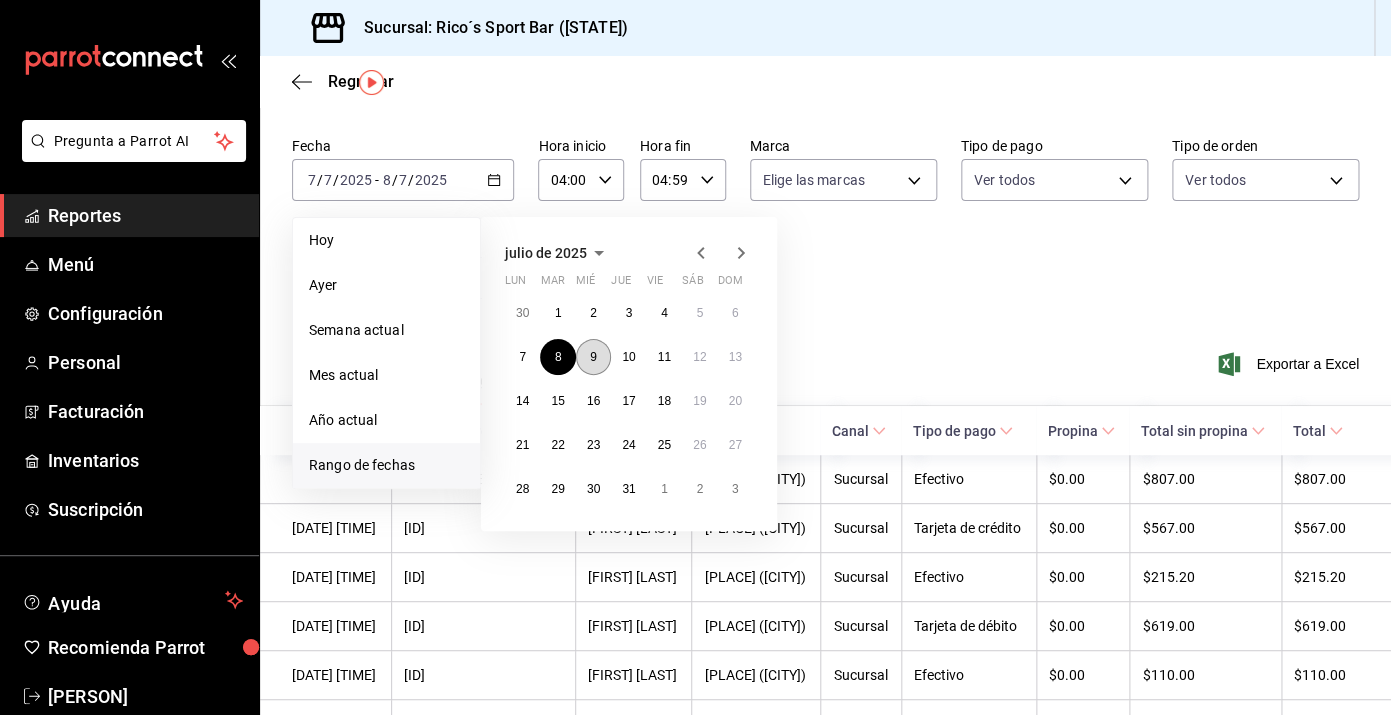 click on "9" at bounding box center [593, 357] 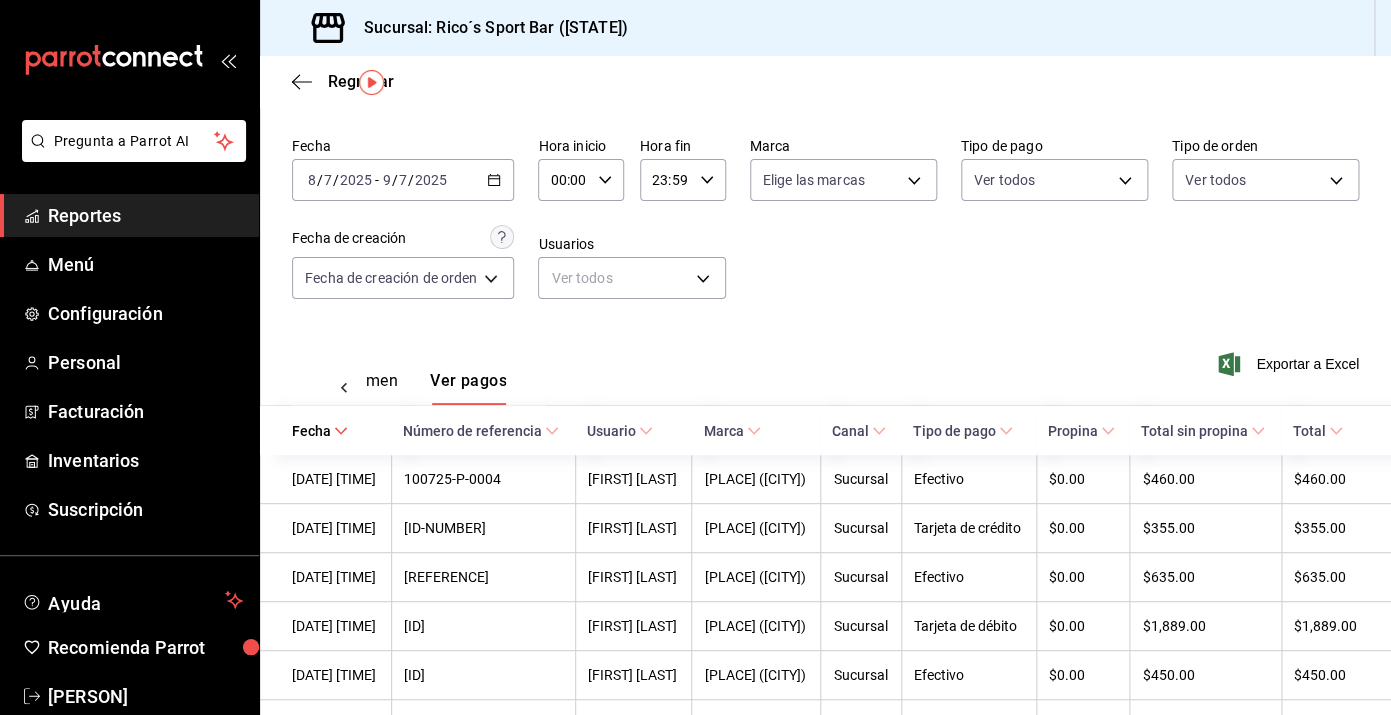 click 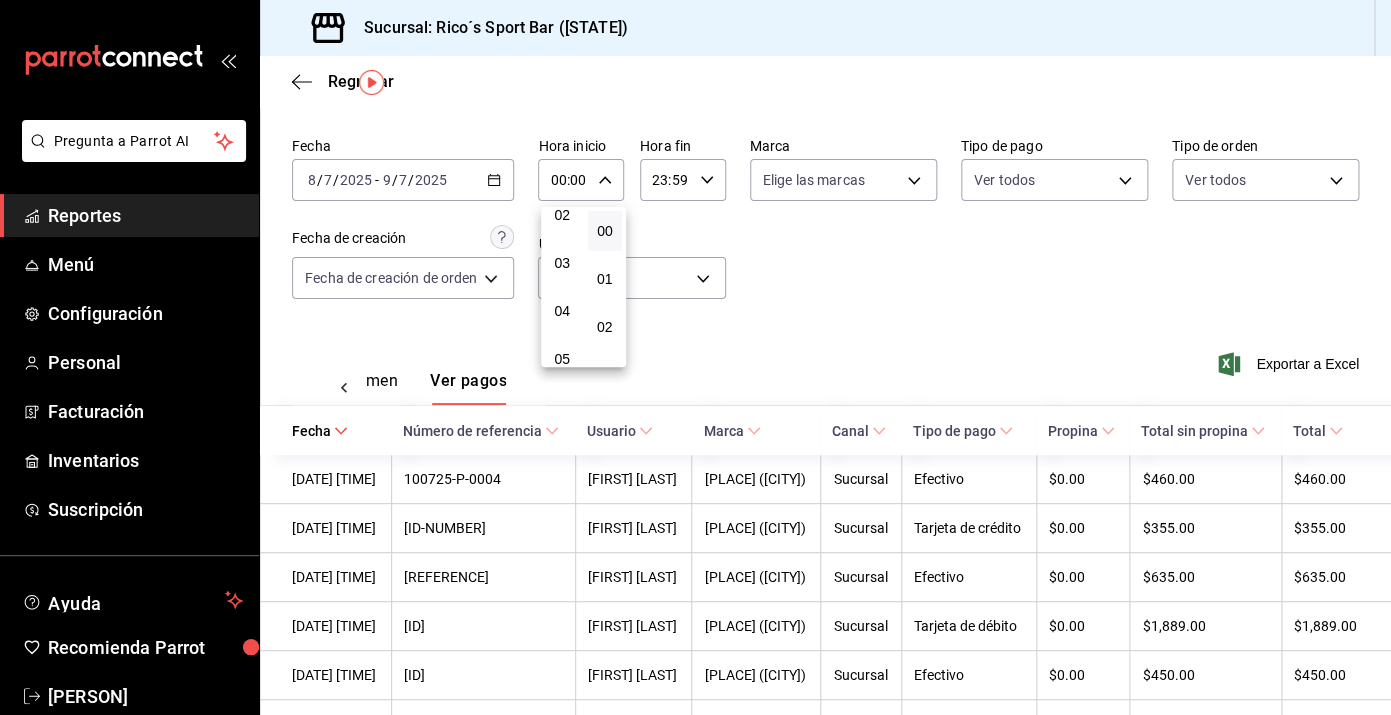 scroll, scrollTop: 113, scrollLeft: 0, axis: vertical 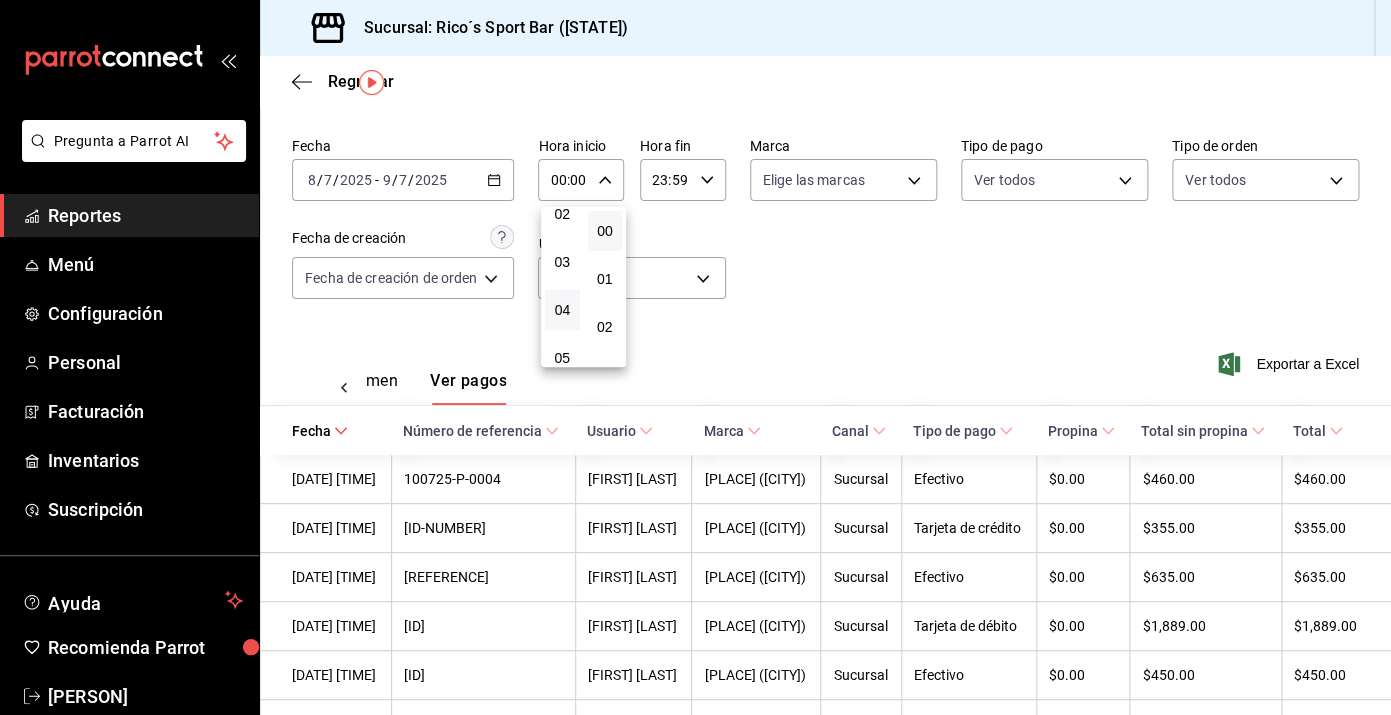 click on "04" at bounding box center (562, 310) 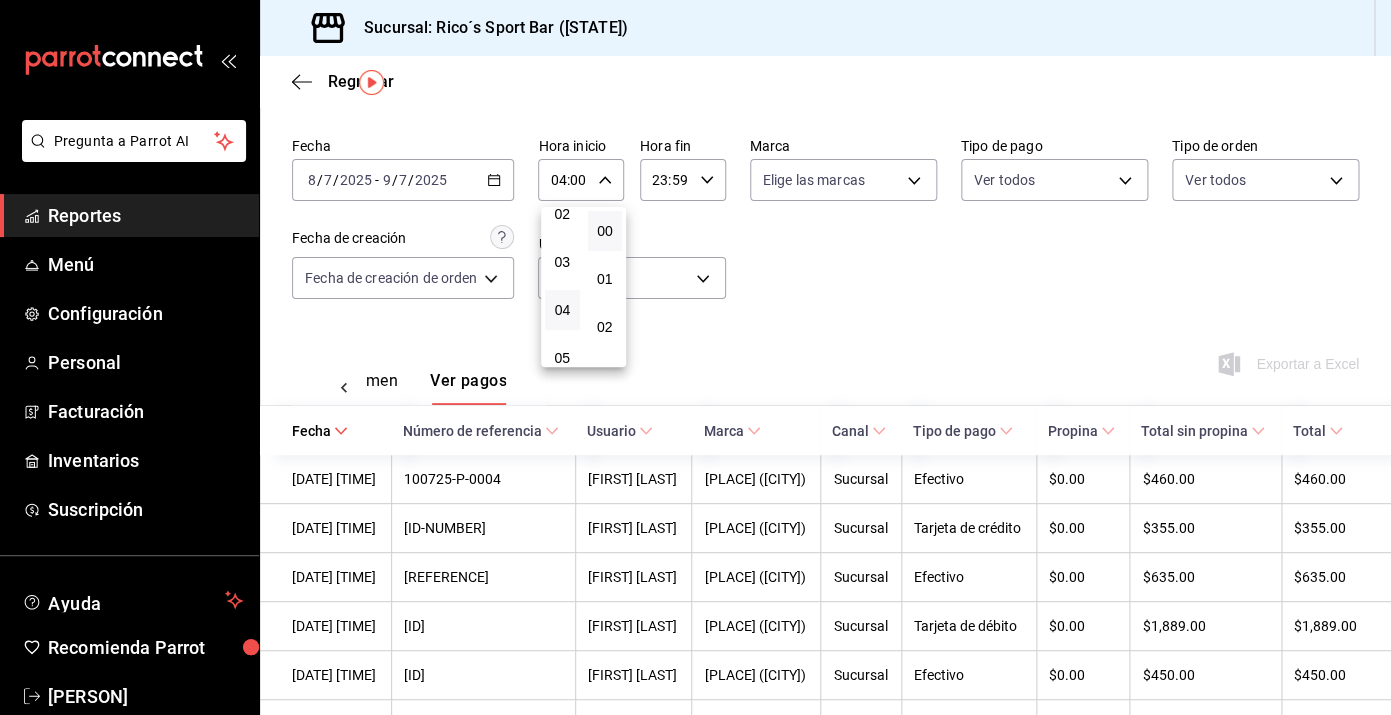 click at bounding box center (695, 357) 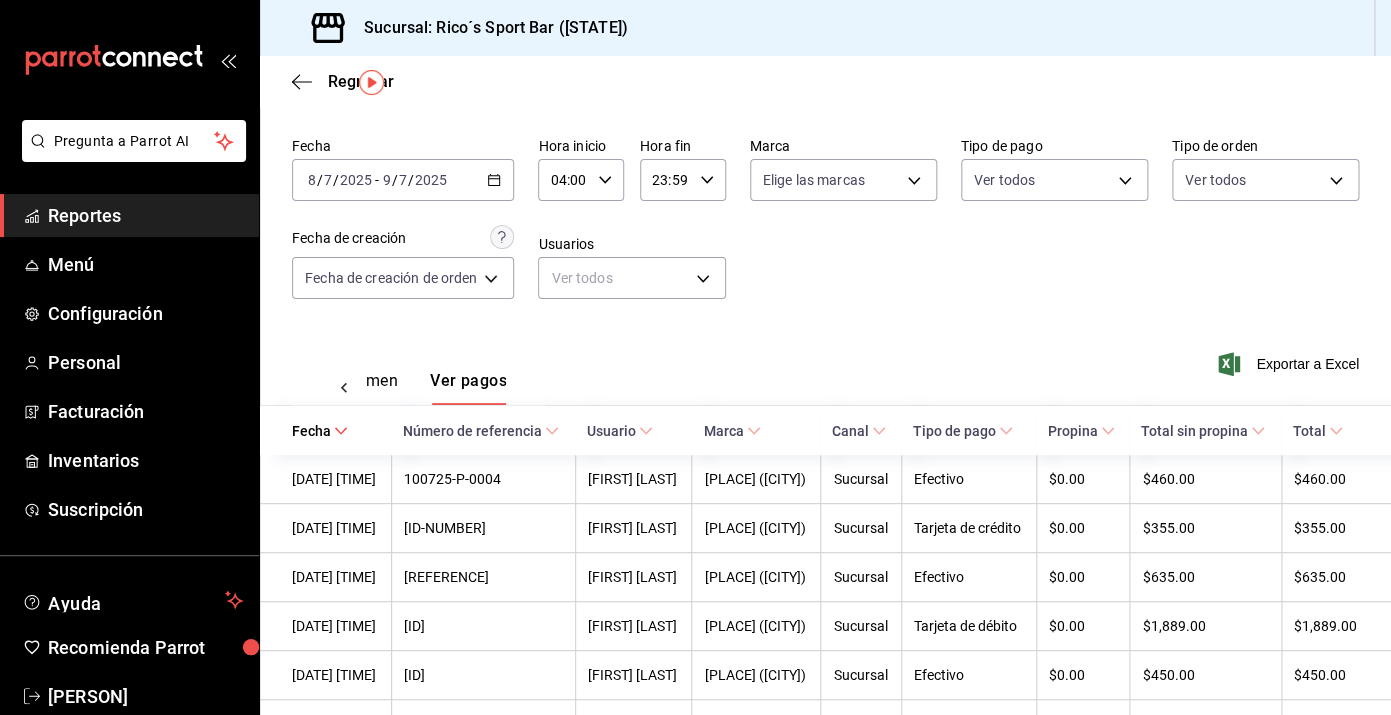 click 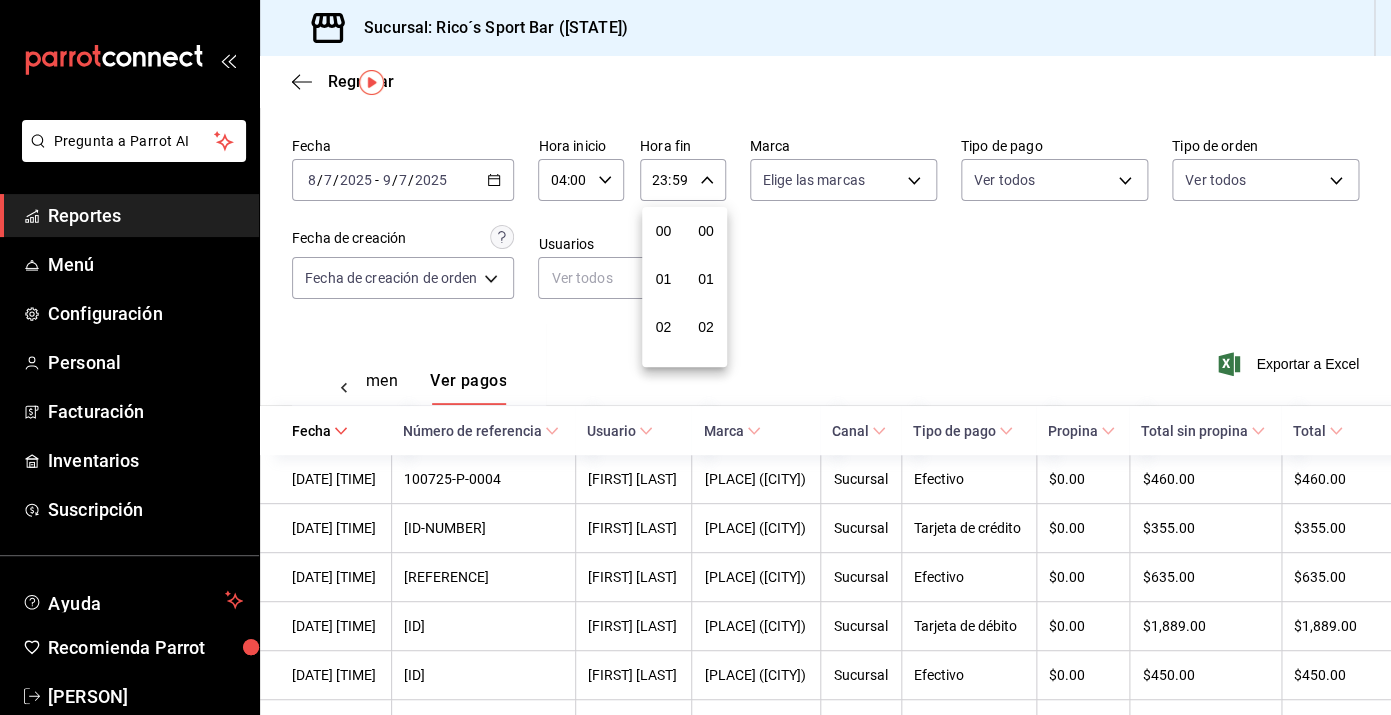 scroll, scrollTop: 1016, scrollLeft: 0, axis: vertical 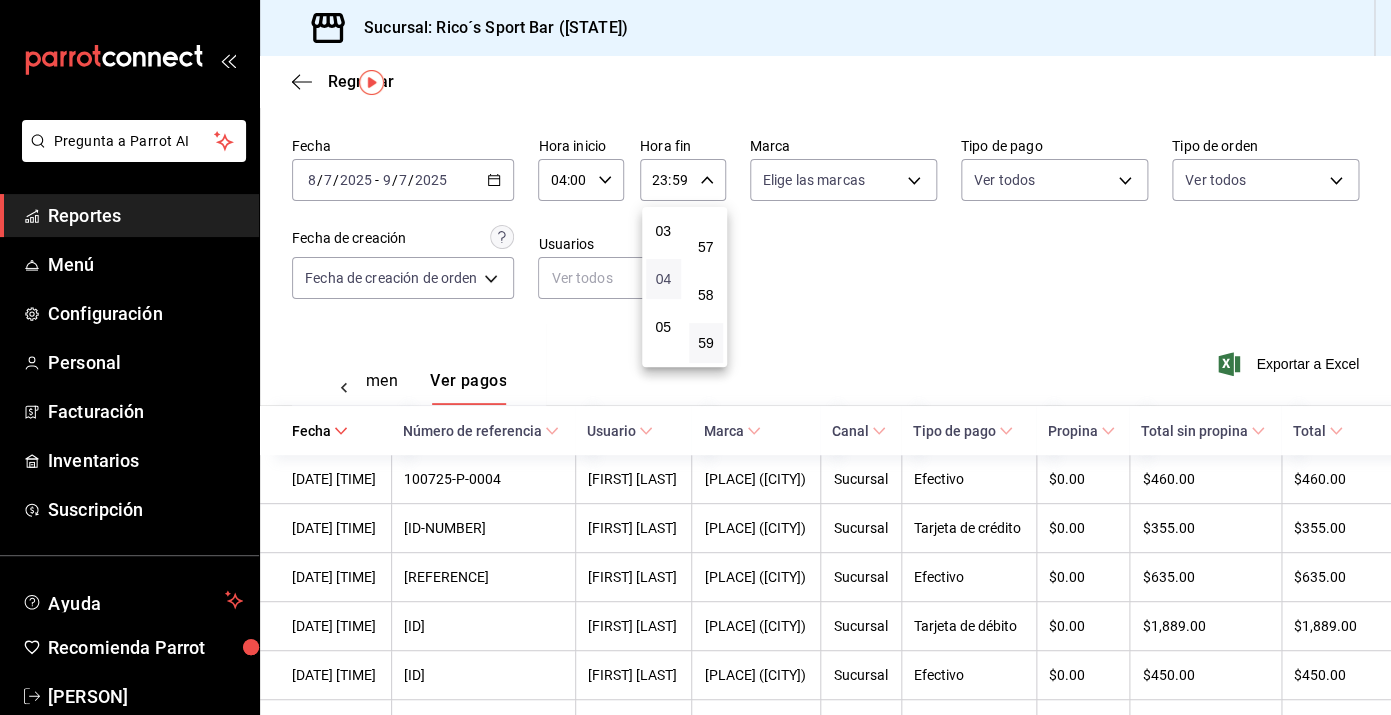 click on "04" at bounding box center [663, 279] 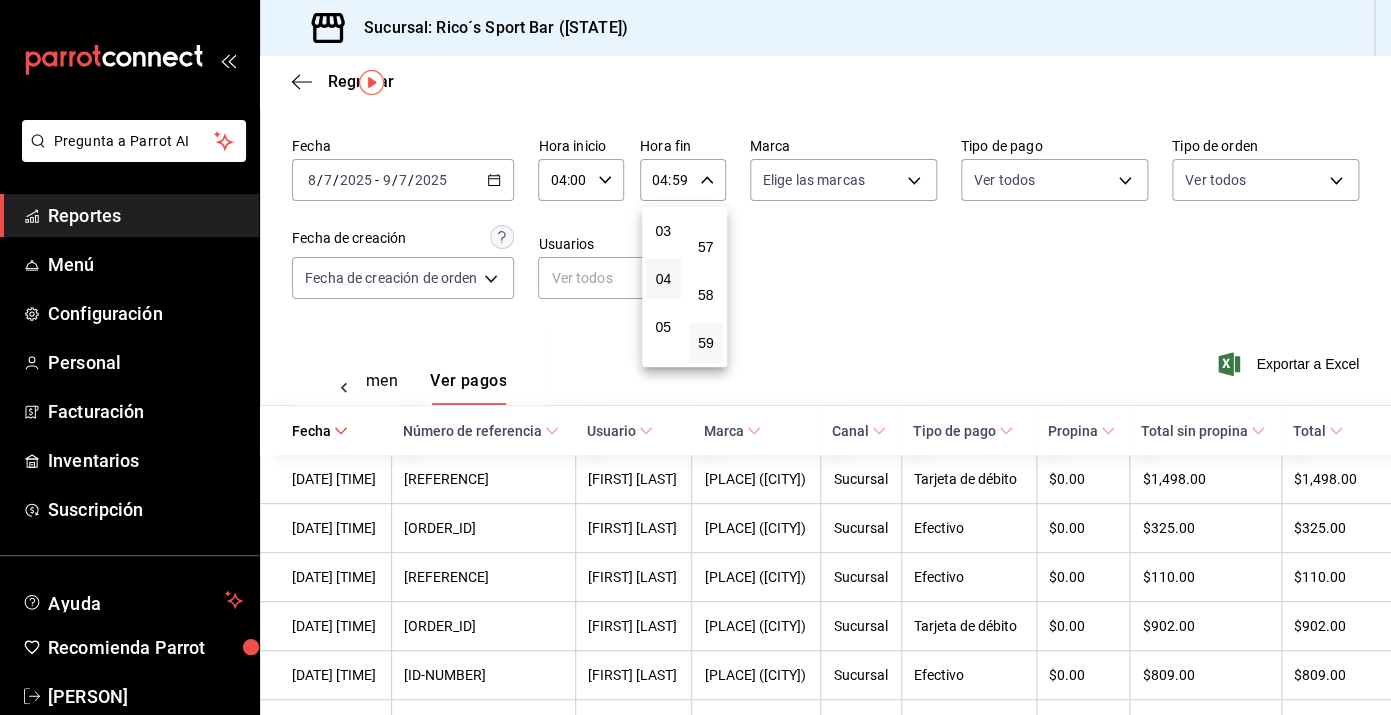 click at bounding box center [695, 357] 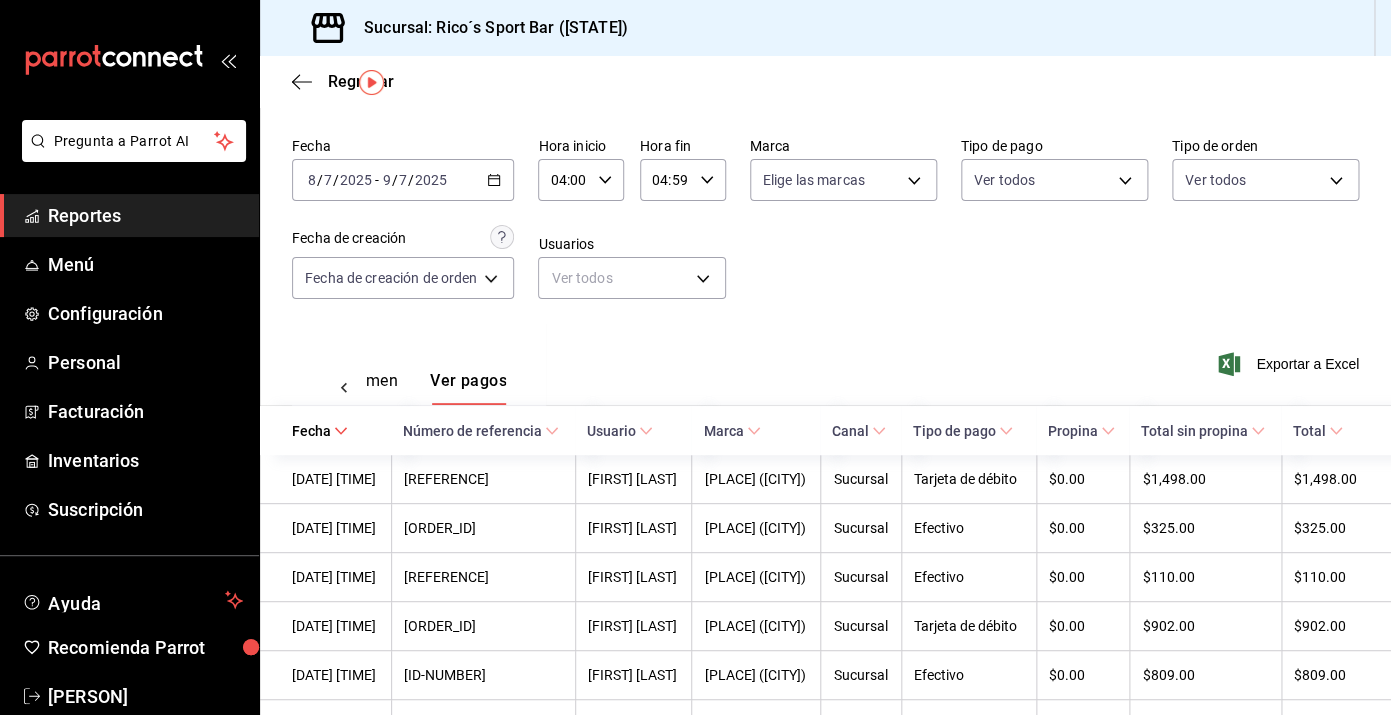 click on "Exportar a Excel" at bounding box center [1290, 364] 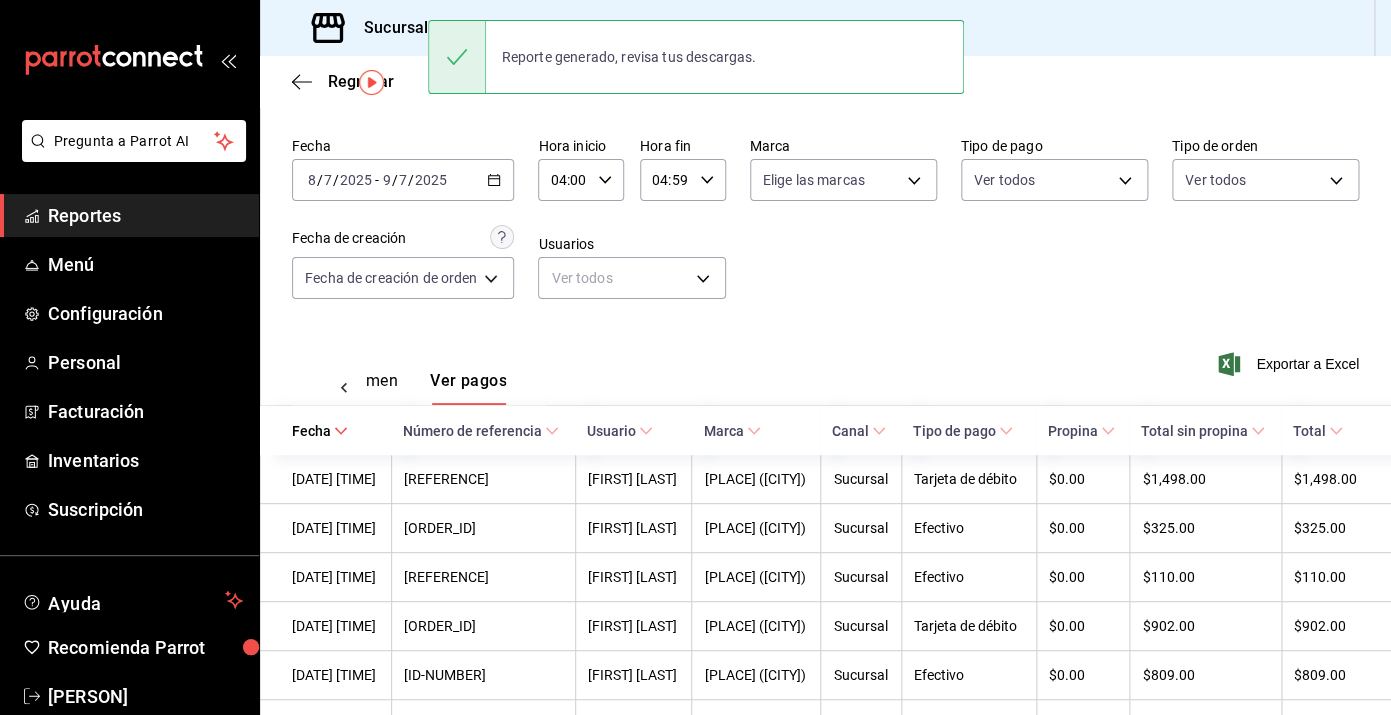 click 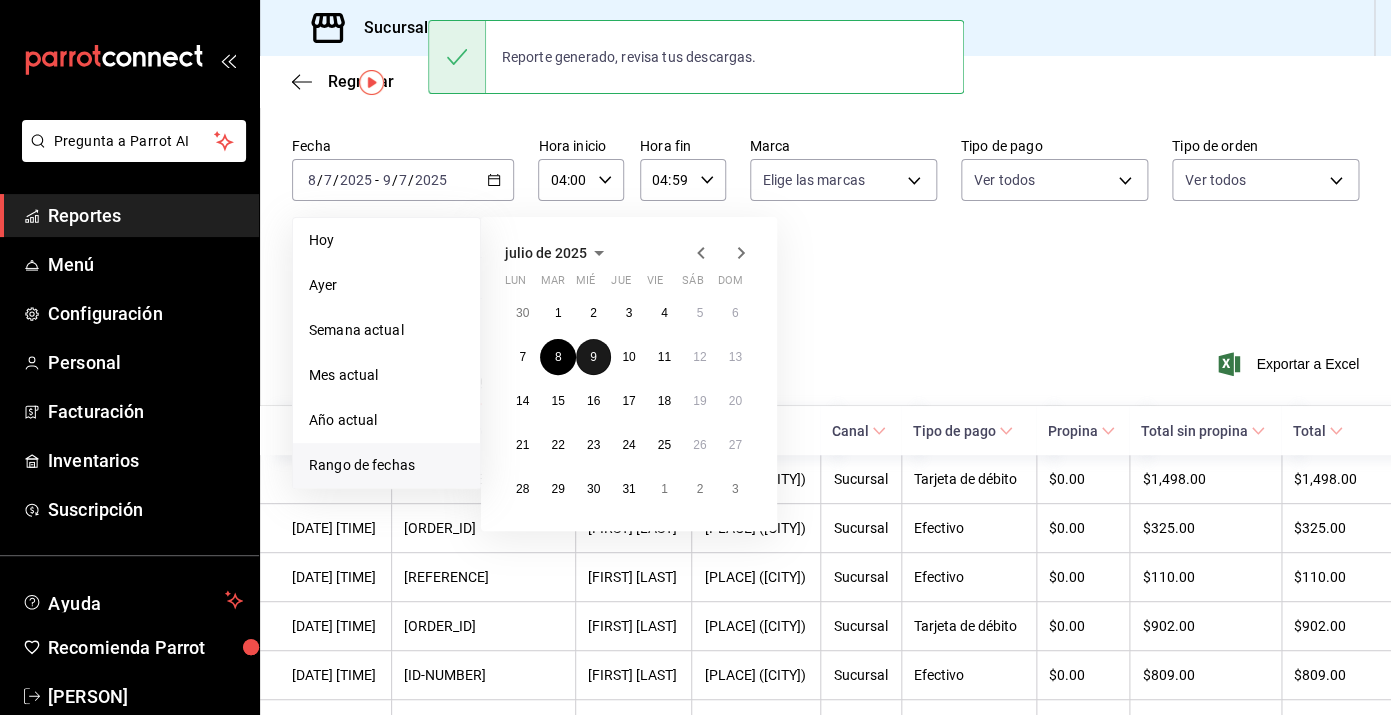 click on "9" at bounding box center (593, 357) 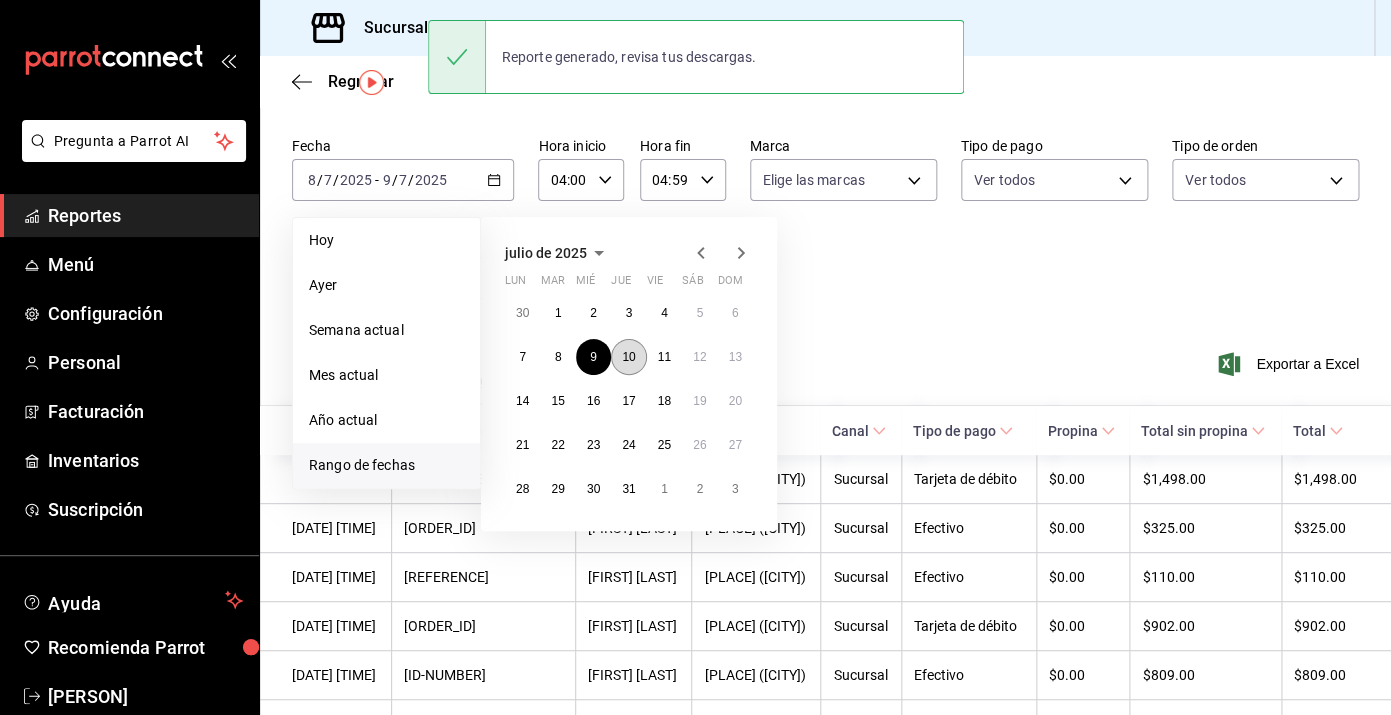 click on "10" at bounding box center (628, 357) 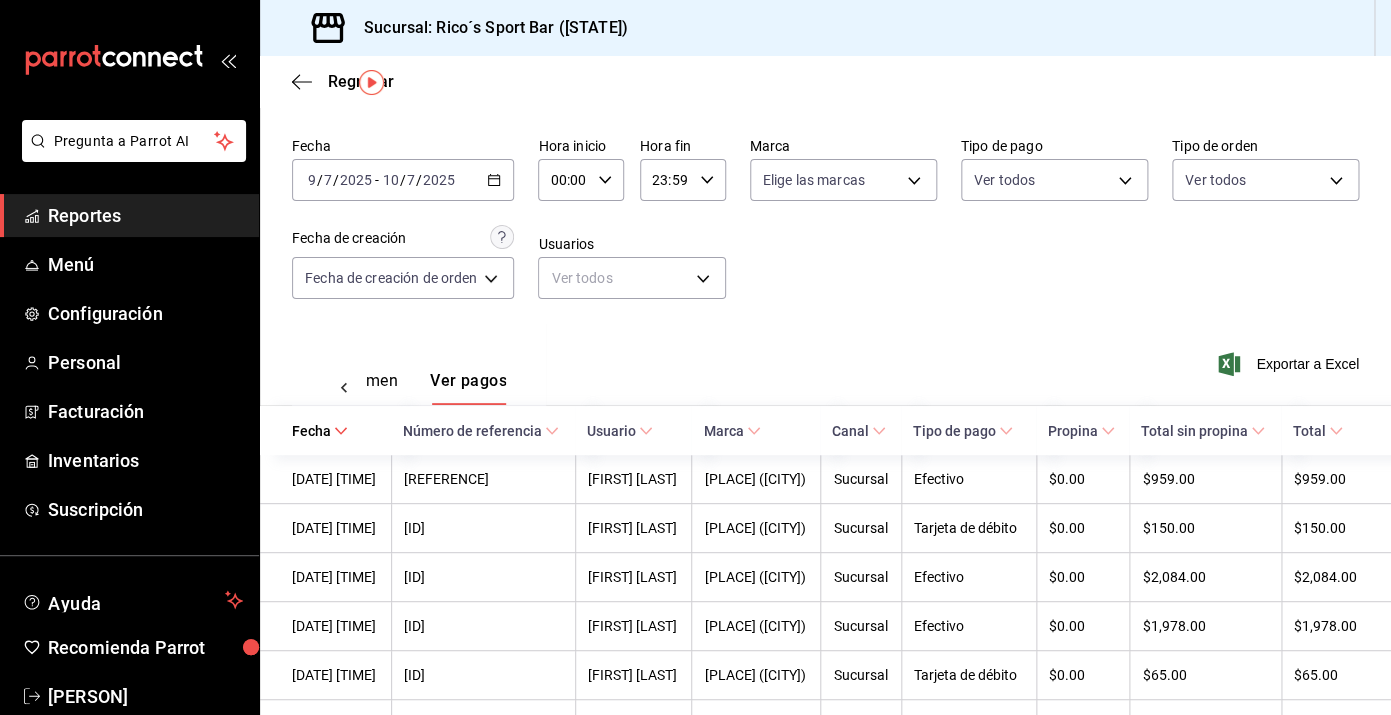 click on "00:00 Hora inicio" at bounding box center [581, 180] 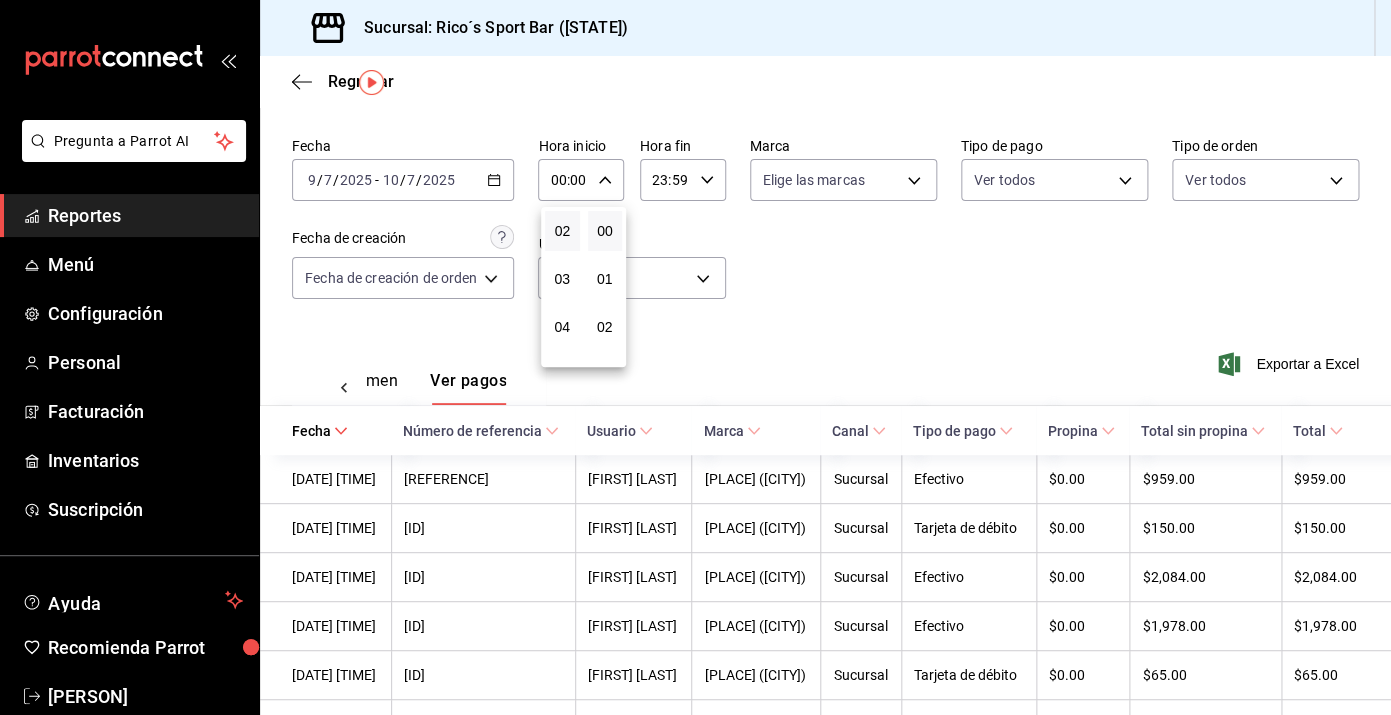 scroll, scrollTop: 108, scrollLeft: 0, axis: vertical 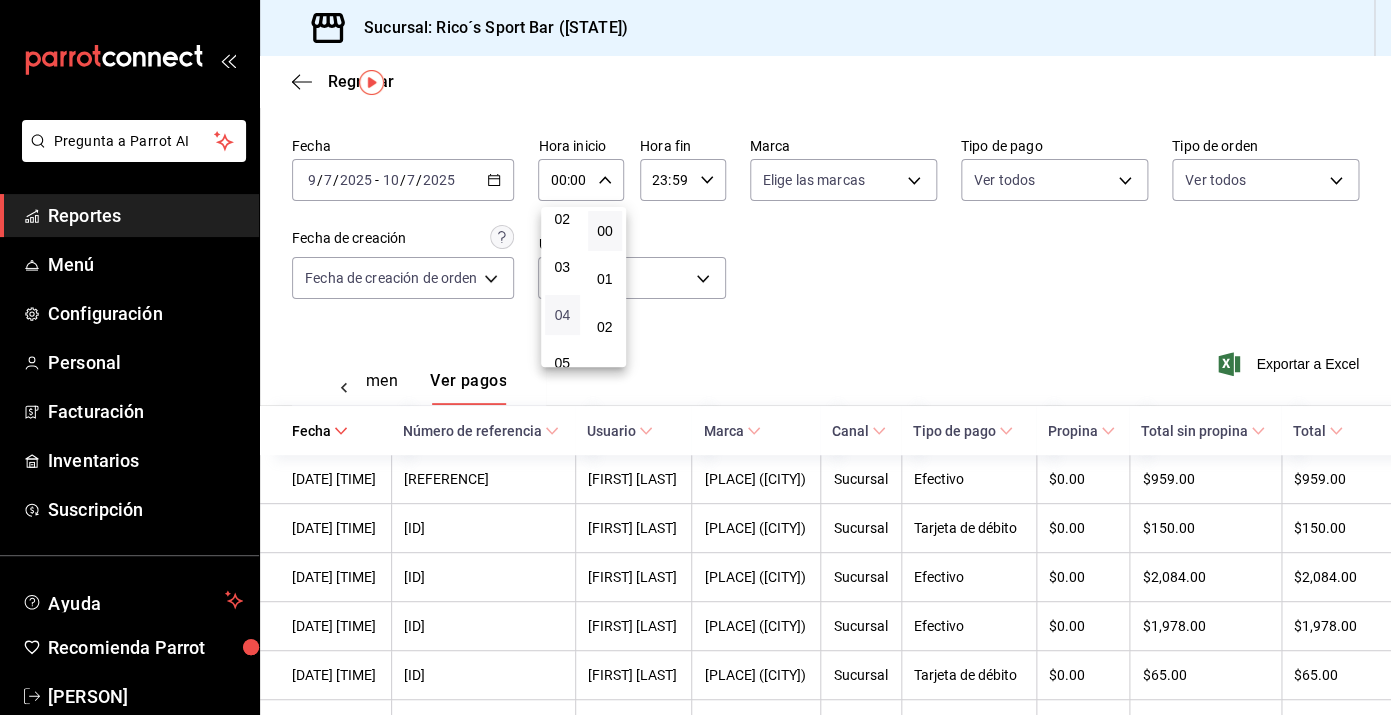click on "04" at bounding box center (562, 315) 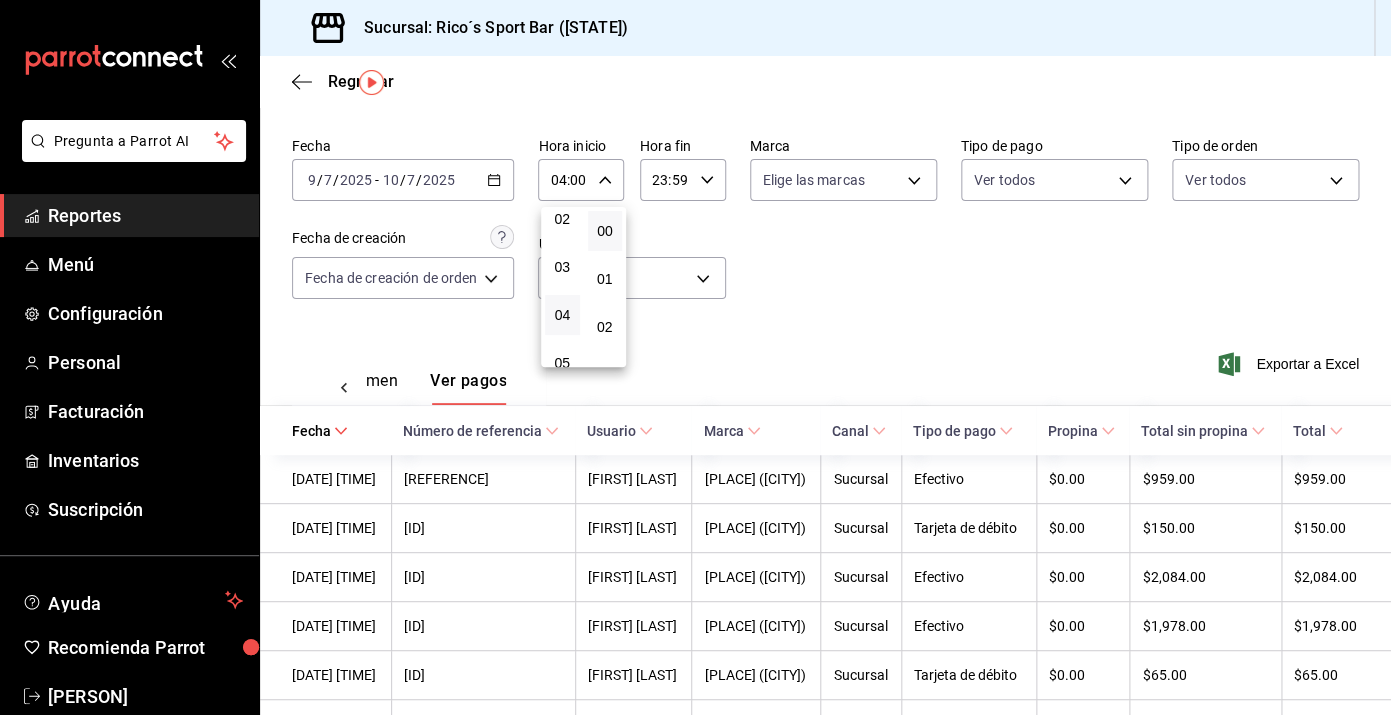click at bounding box center [695, 357] 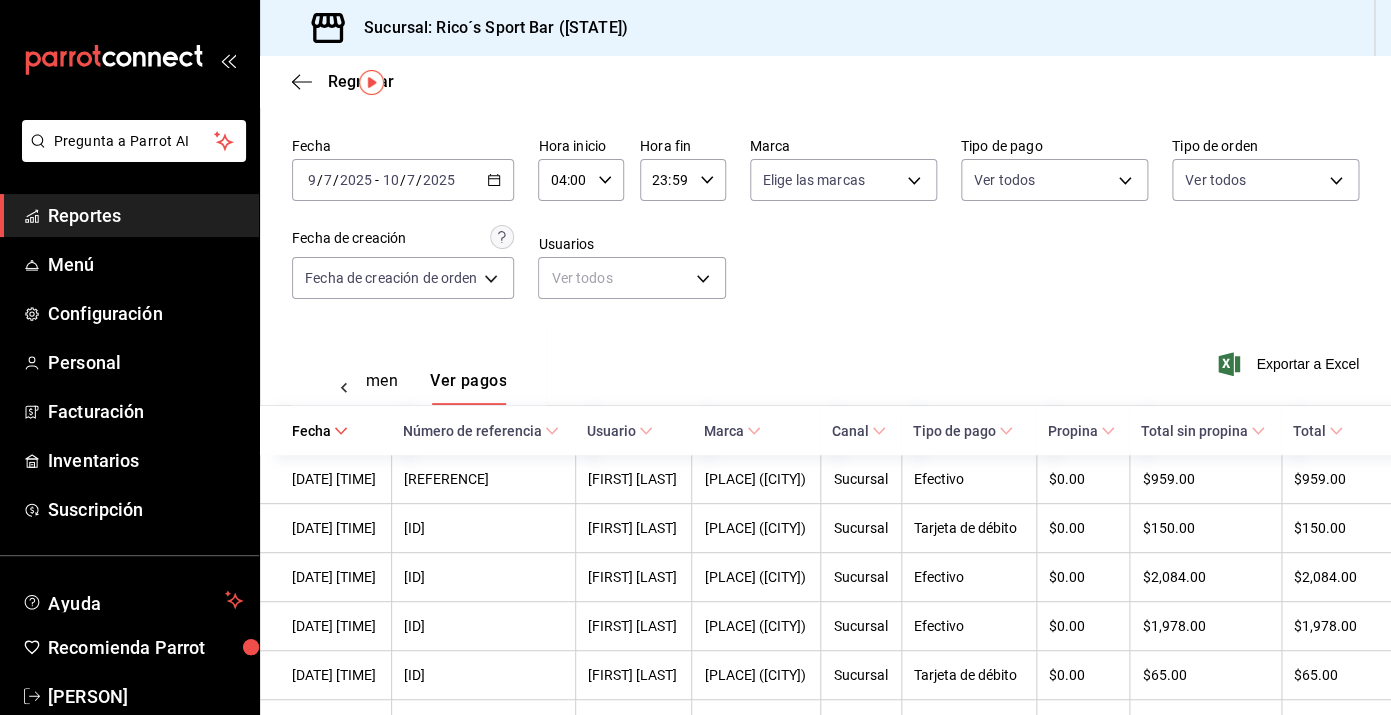 click on "23:59 Hora fin" at bounding box center (683, 180) 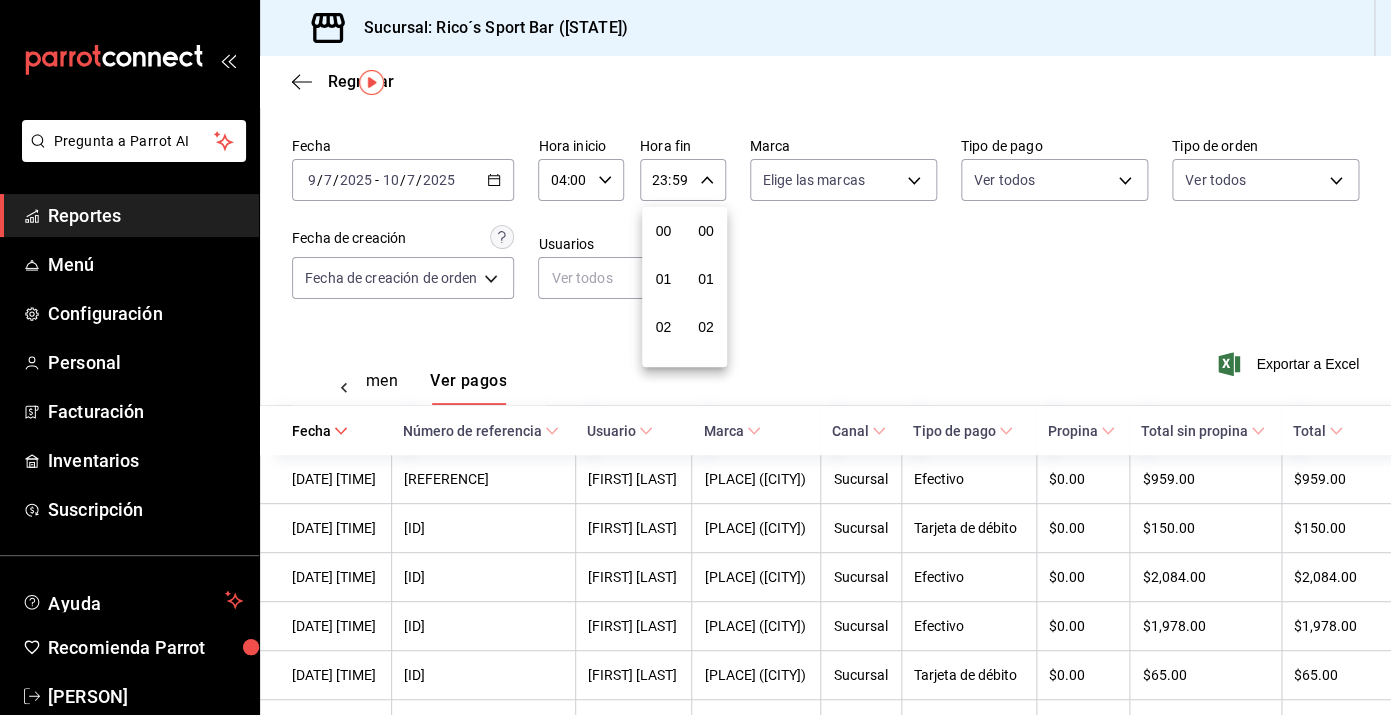 scroll, scrollTop: 1016, scrollLeft: 0, axis: vertical 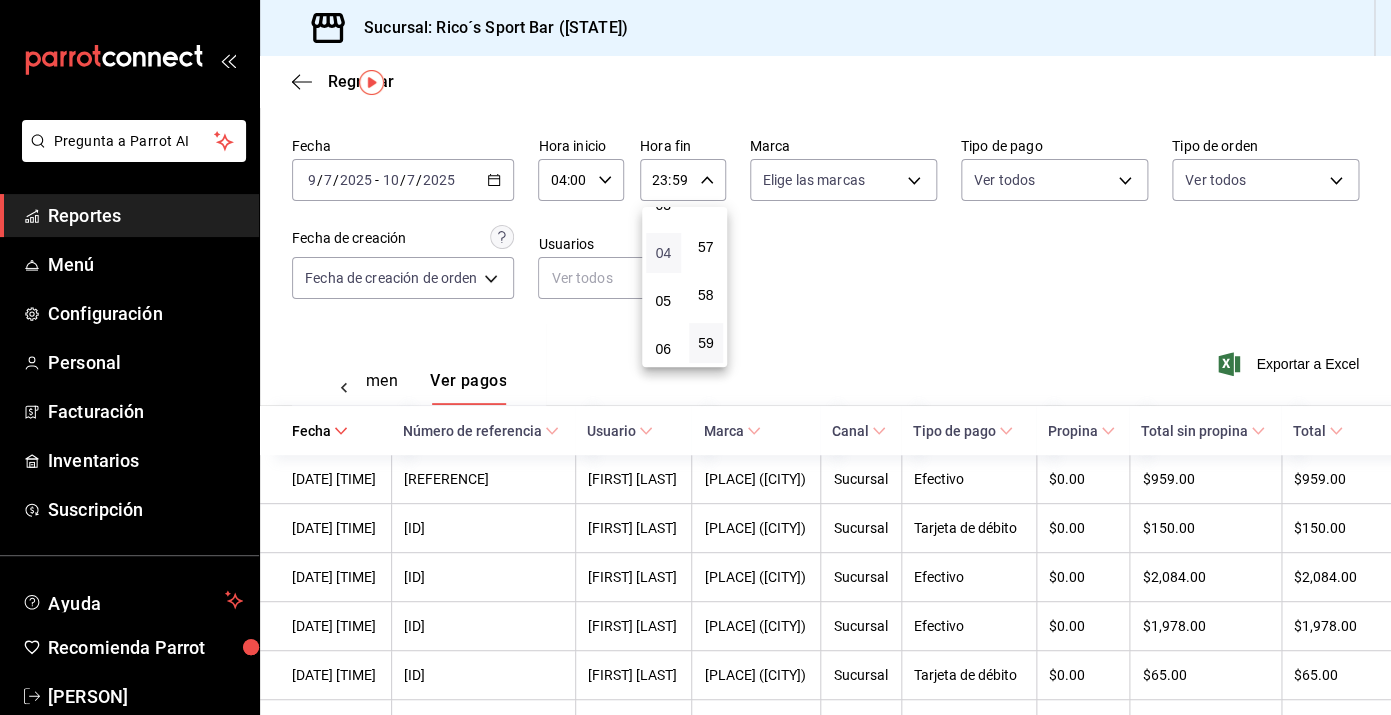 click on "04" at bounding box center (663, 253) 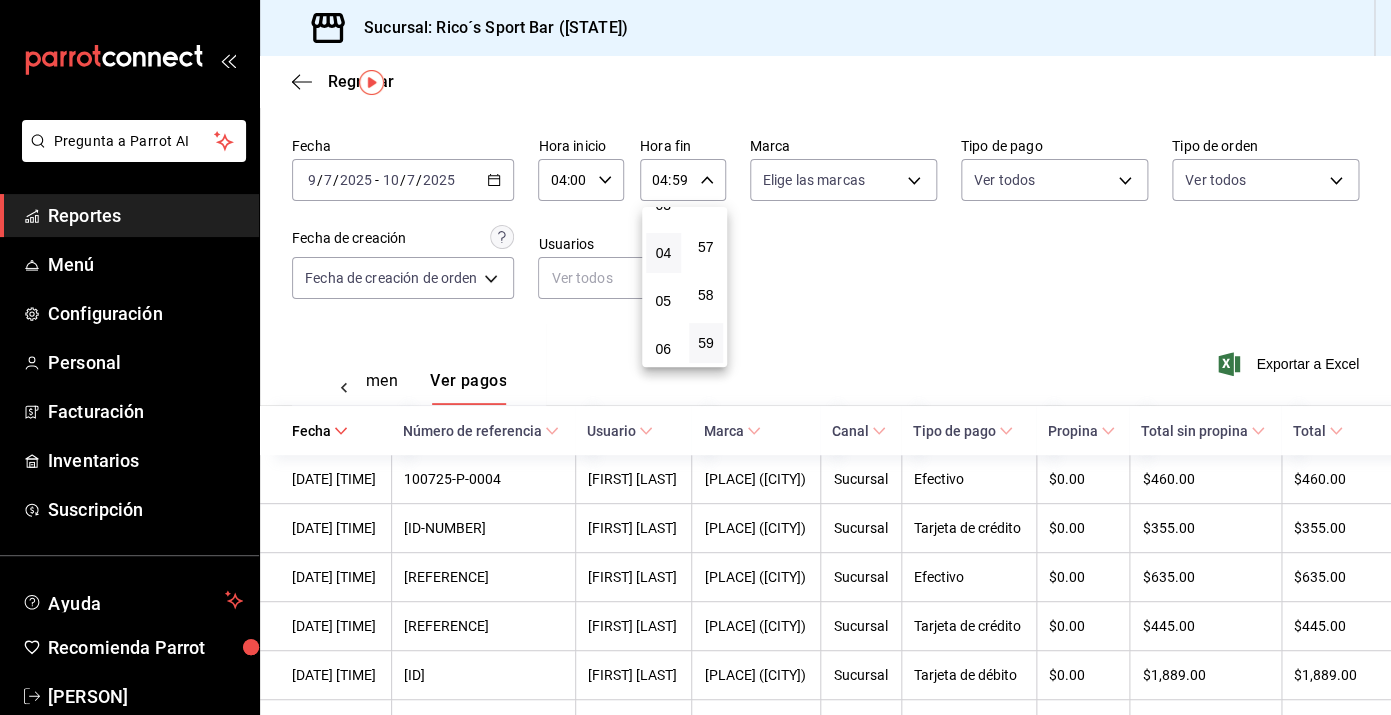 click at bounding box center (695, 357) 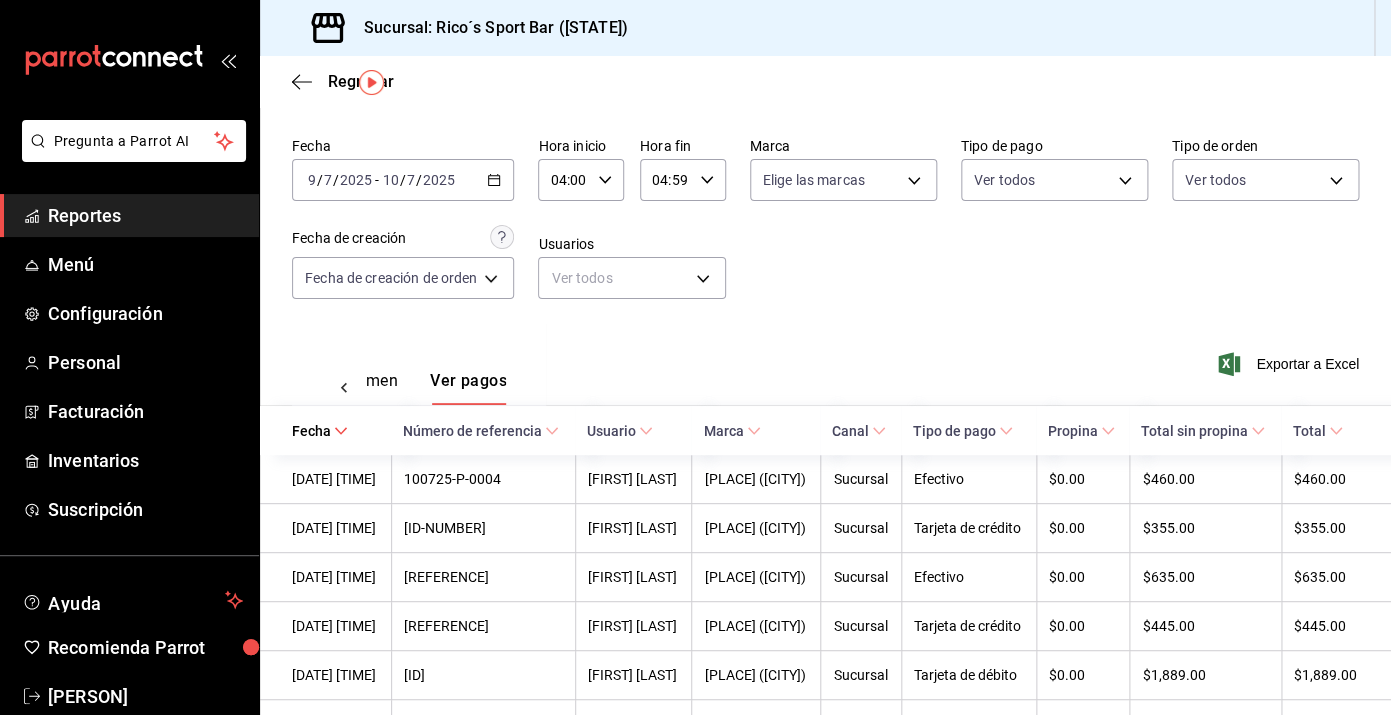 click on "Exportar a Excel" at bounding box center (1290, 364) 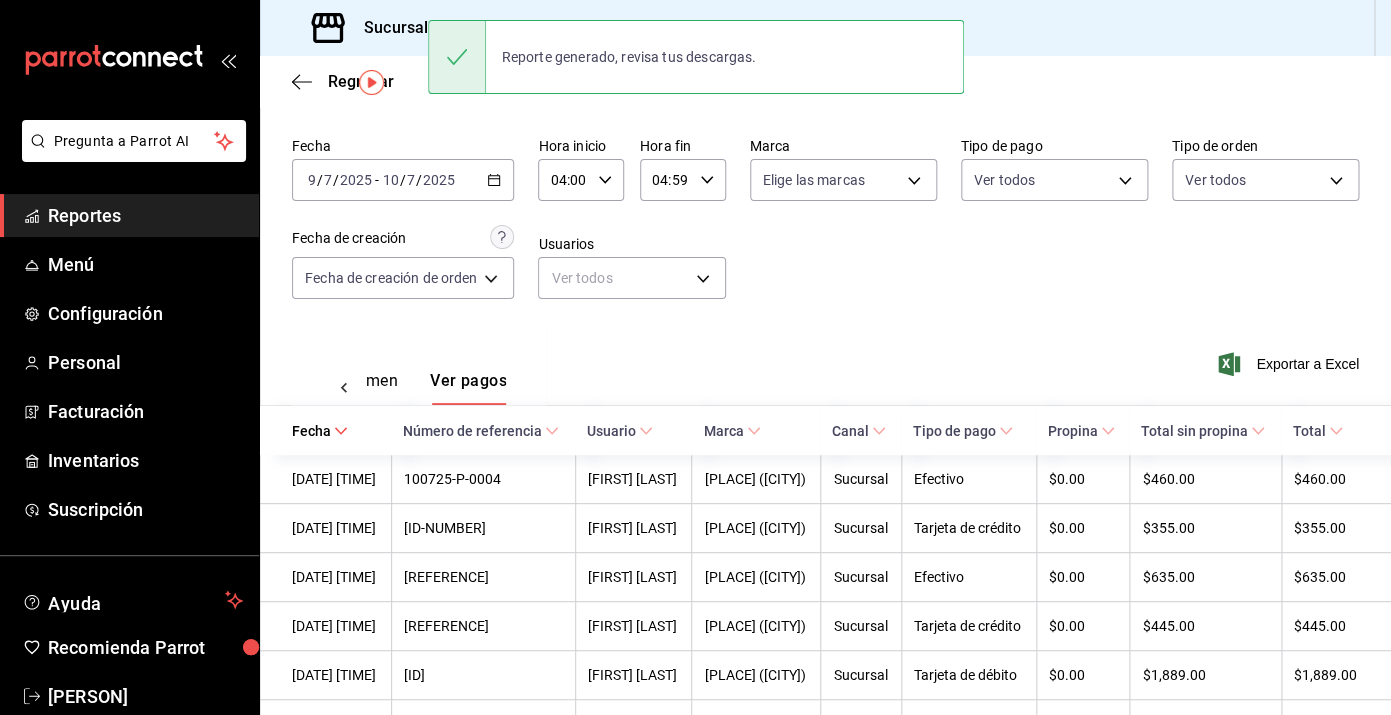 click 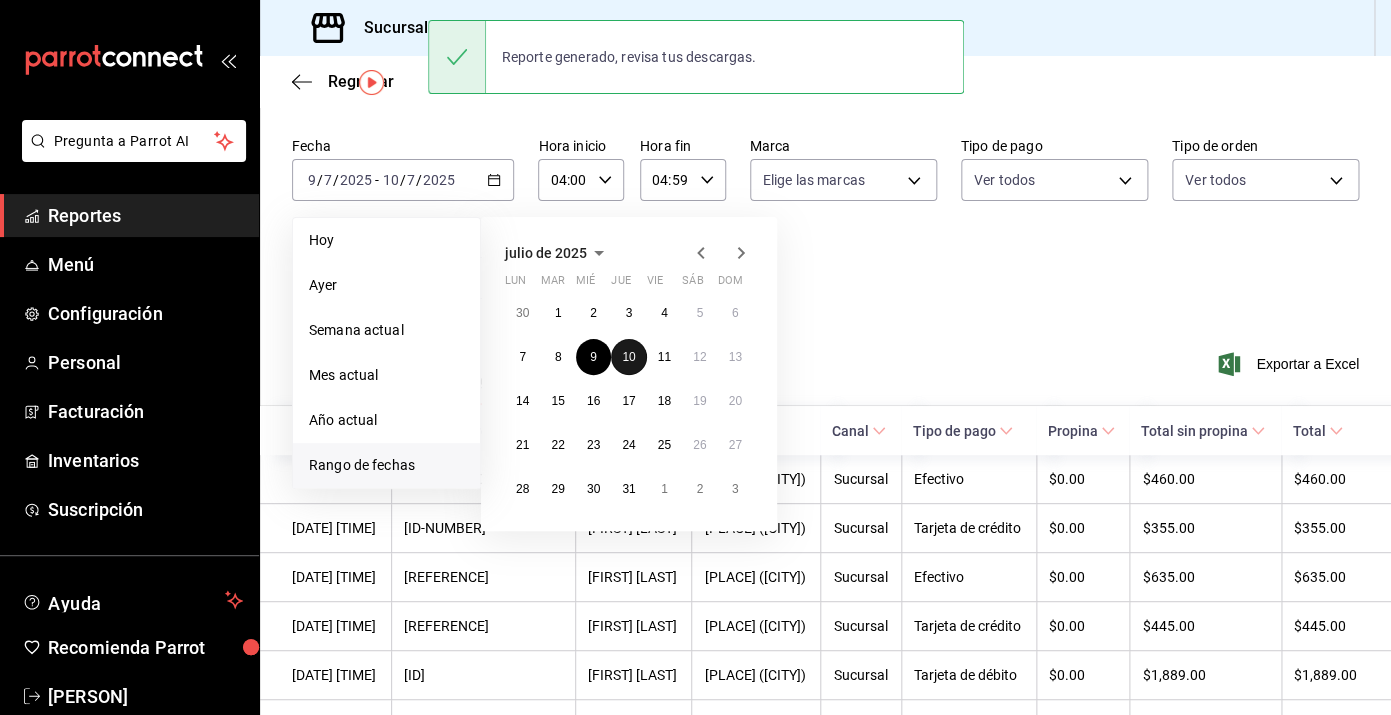 click on "10" at bounding box center (628, 357) 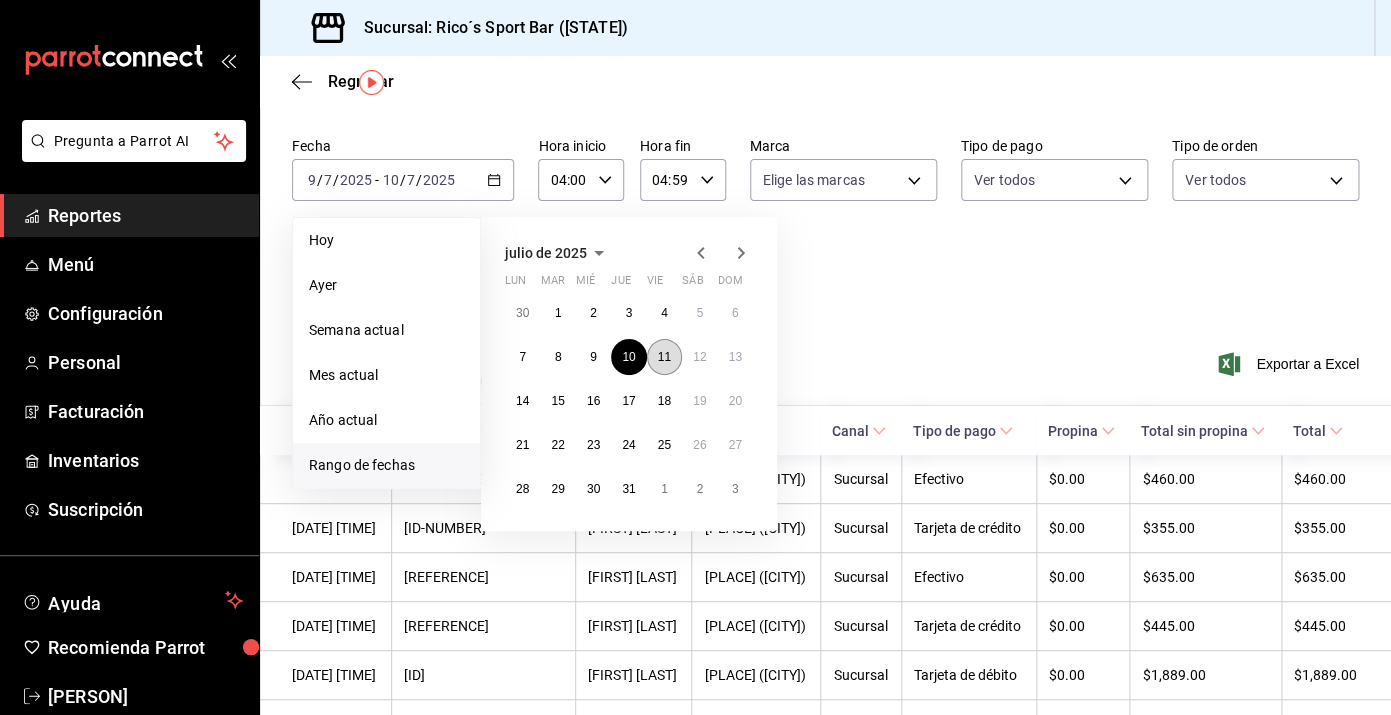 click on "11" at bounding box center (664, 357) 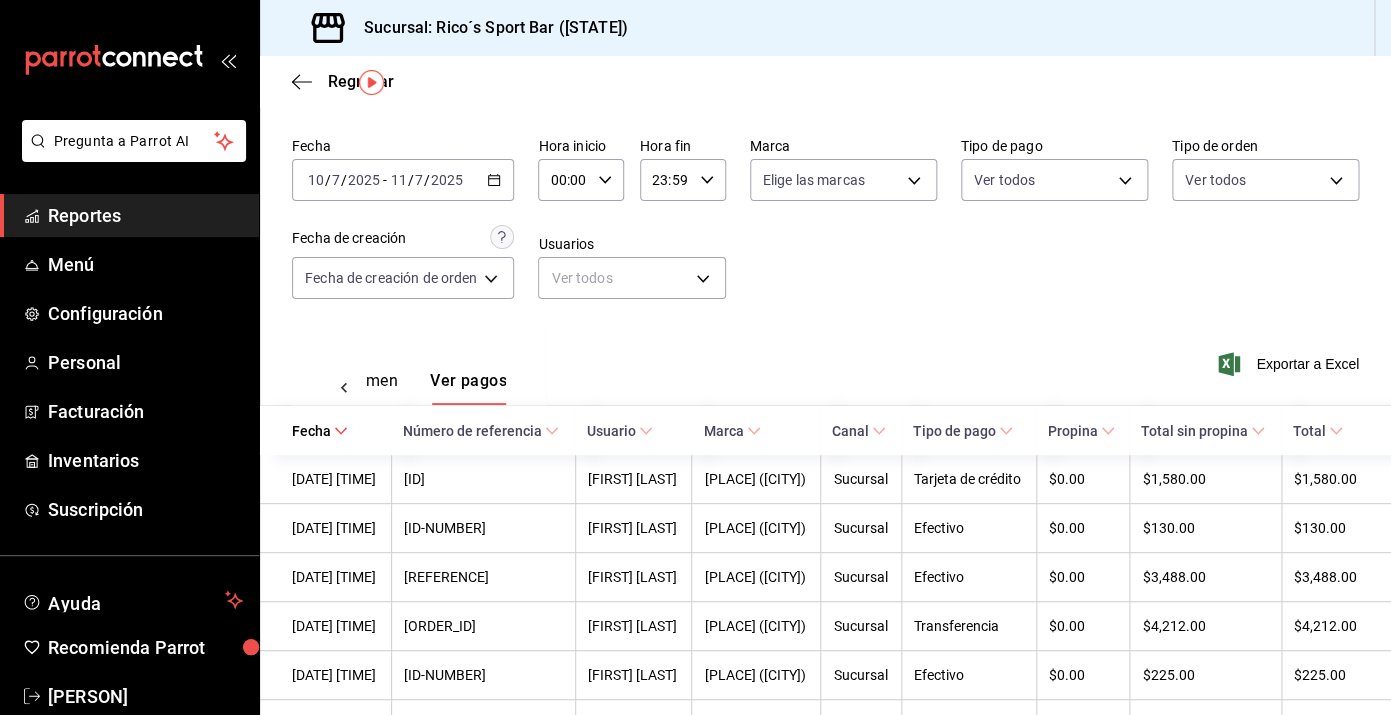 click 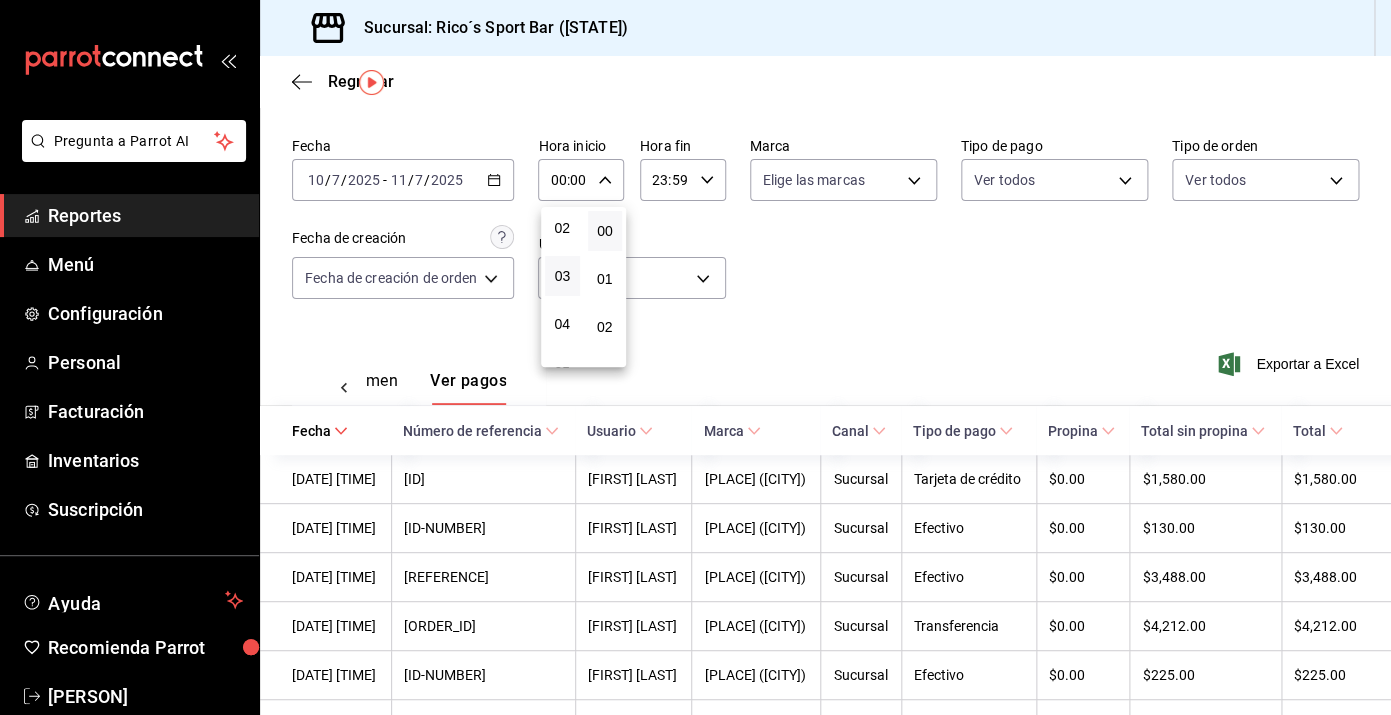 scroll, scrollTop: 101, scrollLeft: 0, axis: vertical 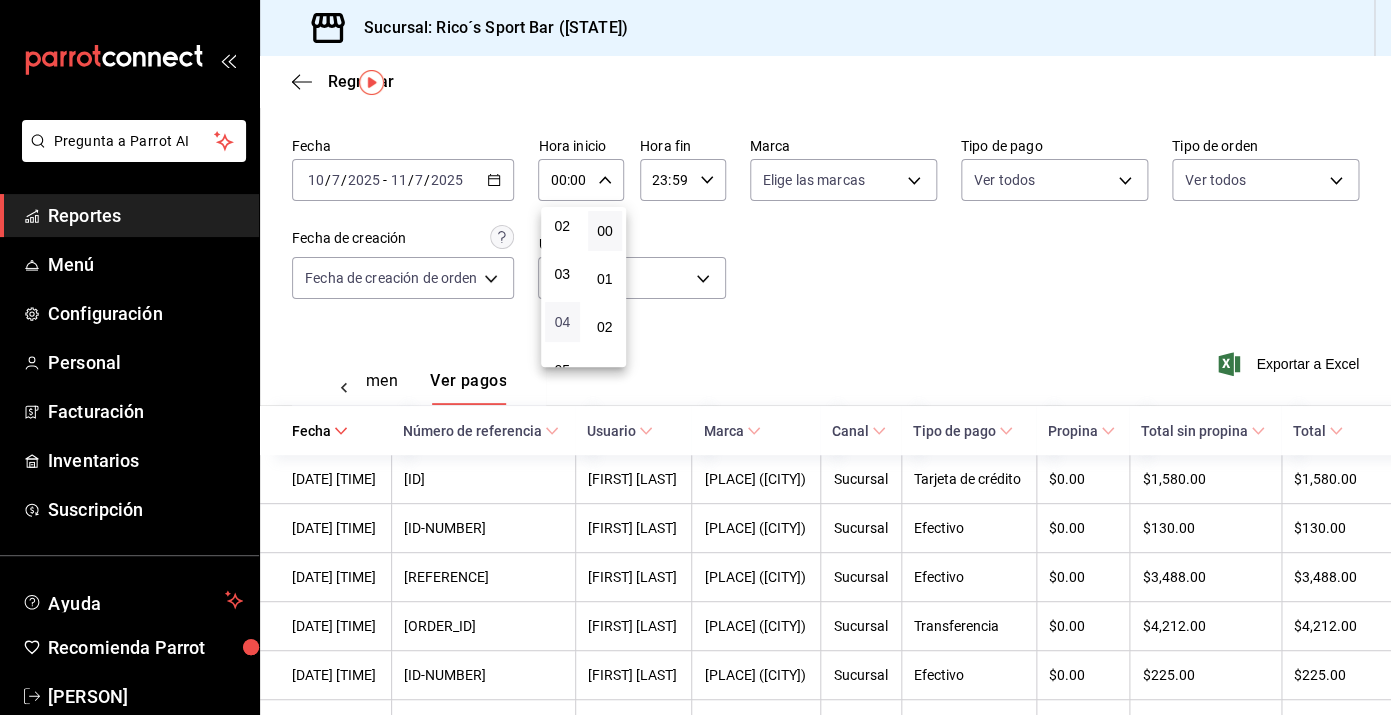 click on "04" at bounding box center [562, 322] 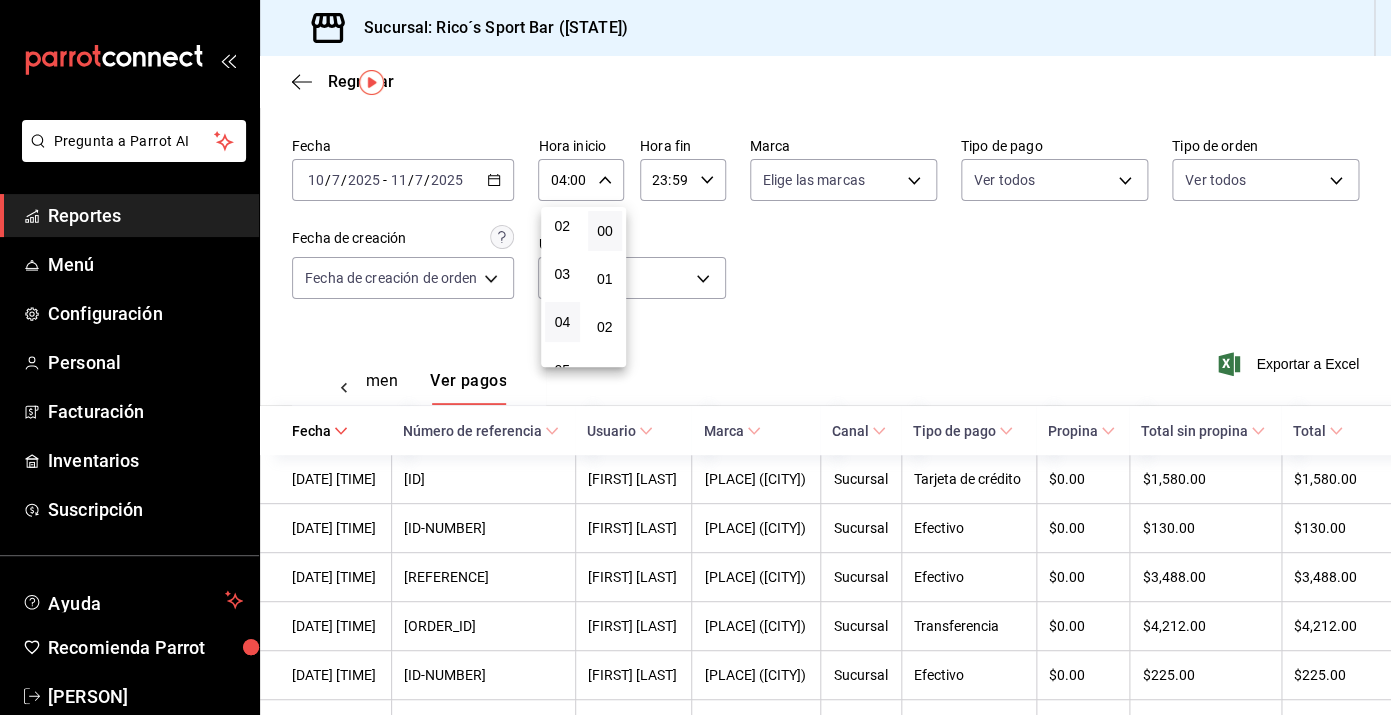 click at bounding box center [695, 357] 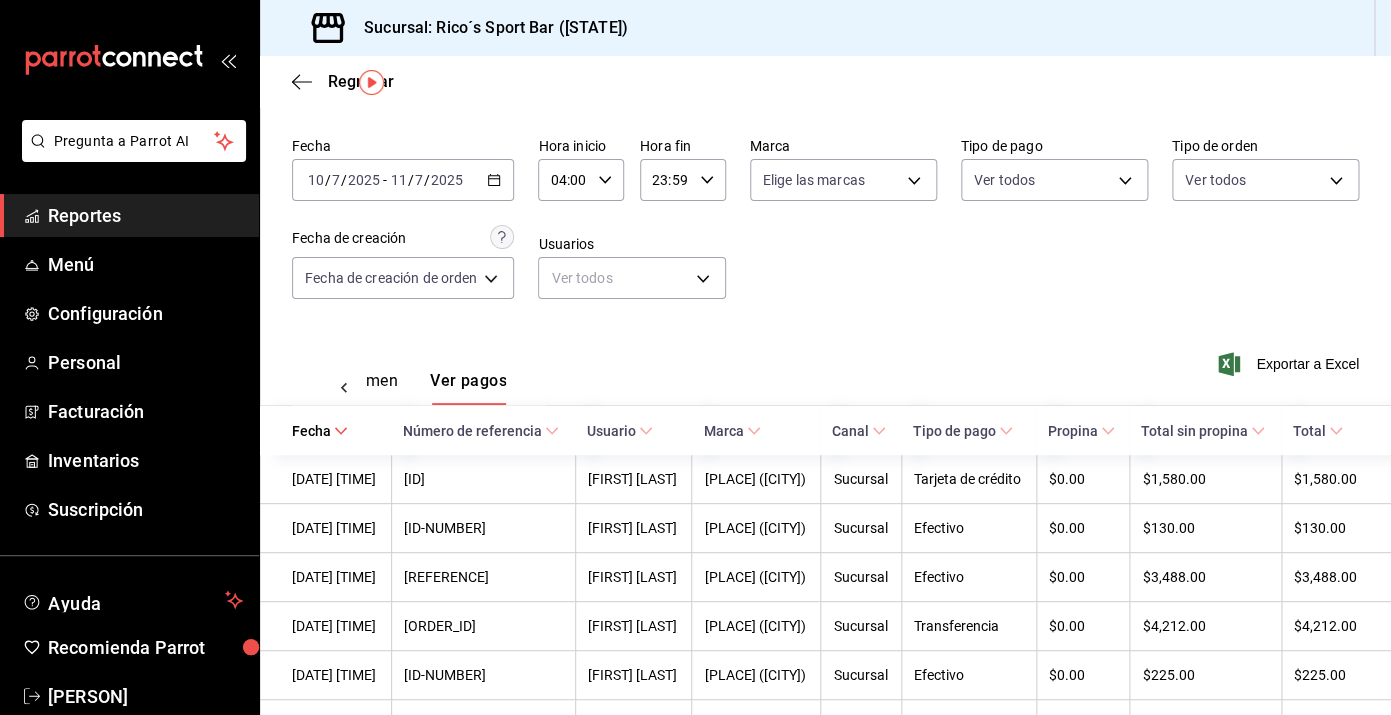 click 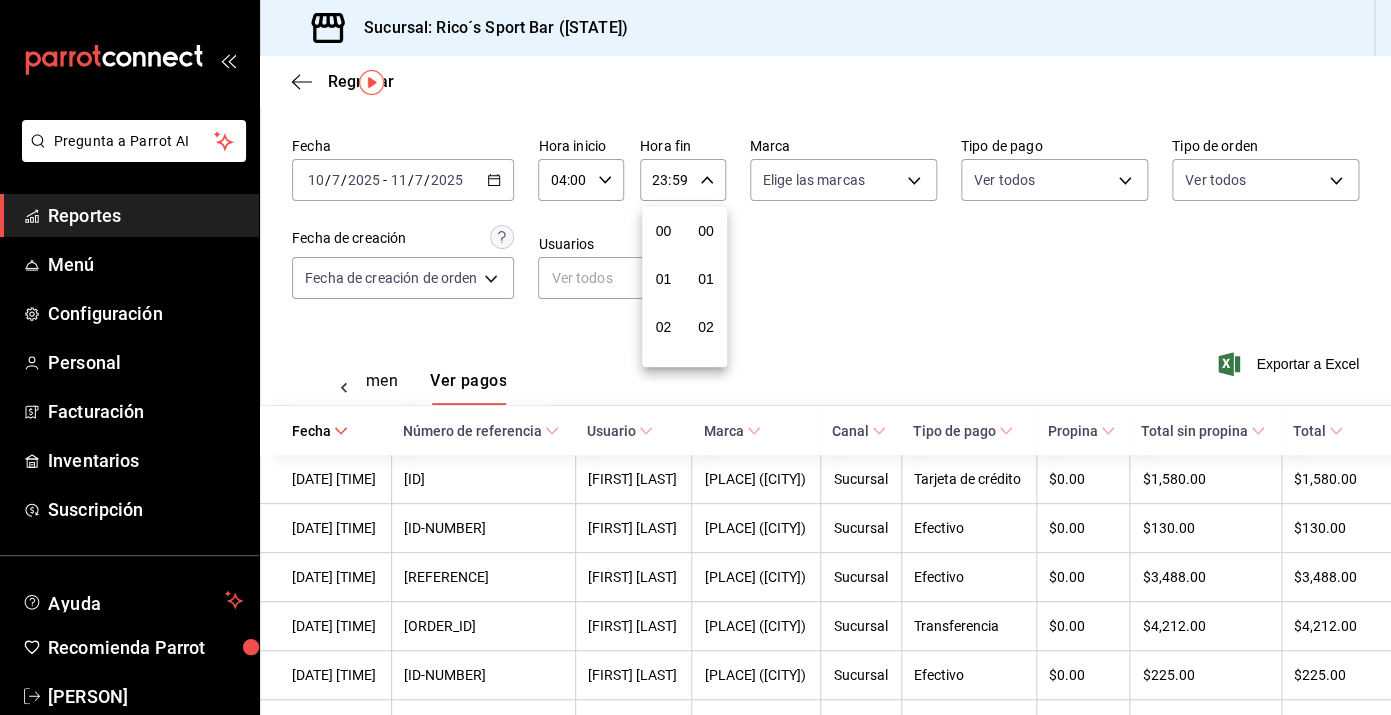 scroll, scrollTop: 1016, scrollLeft: 0, axis: vertical 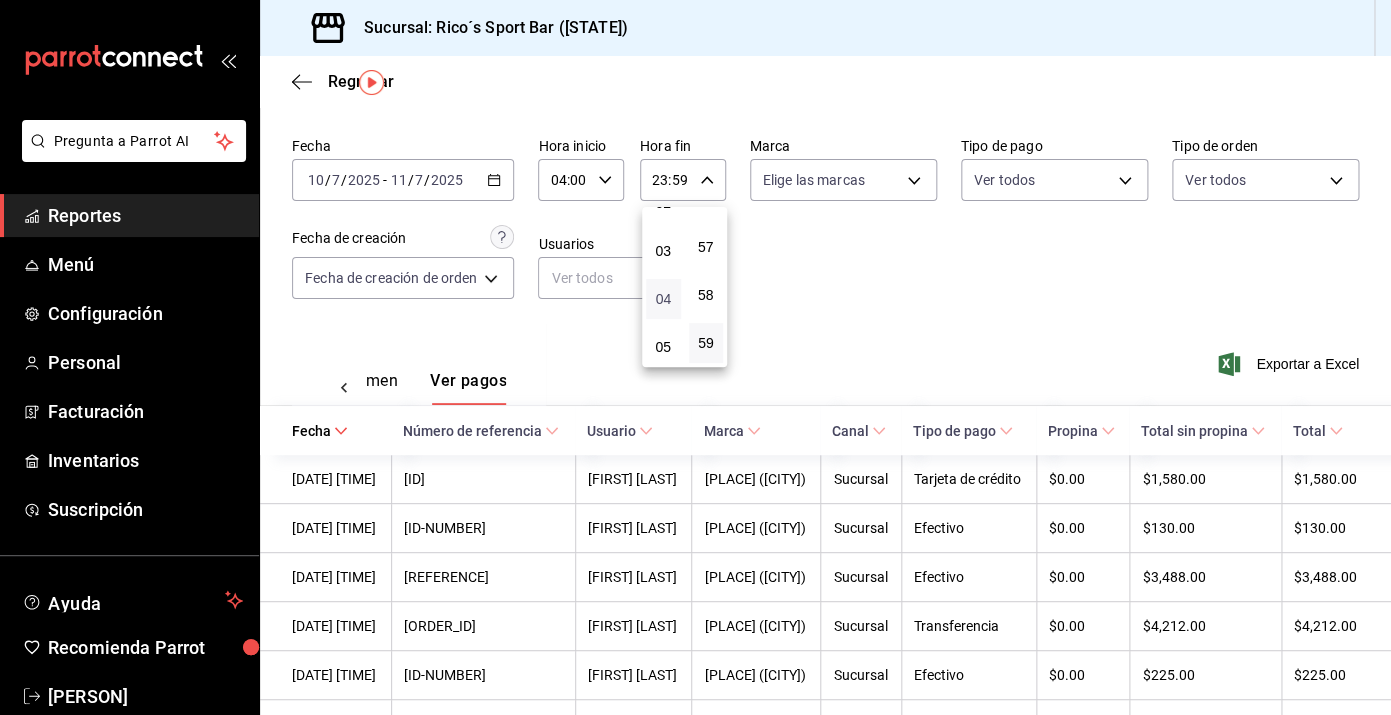 click on "04" at bounding box center [663, 299] 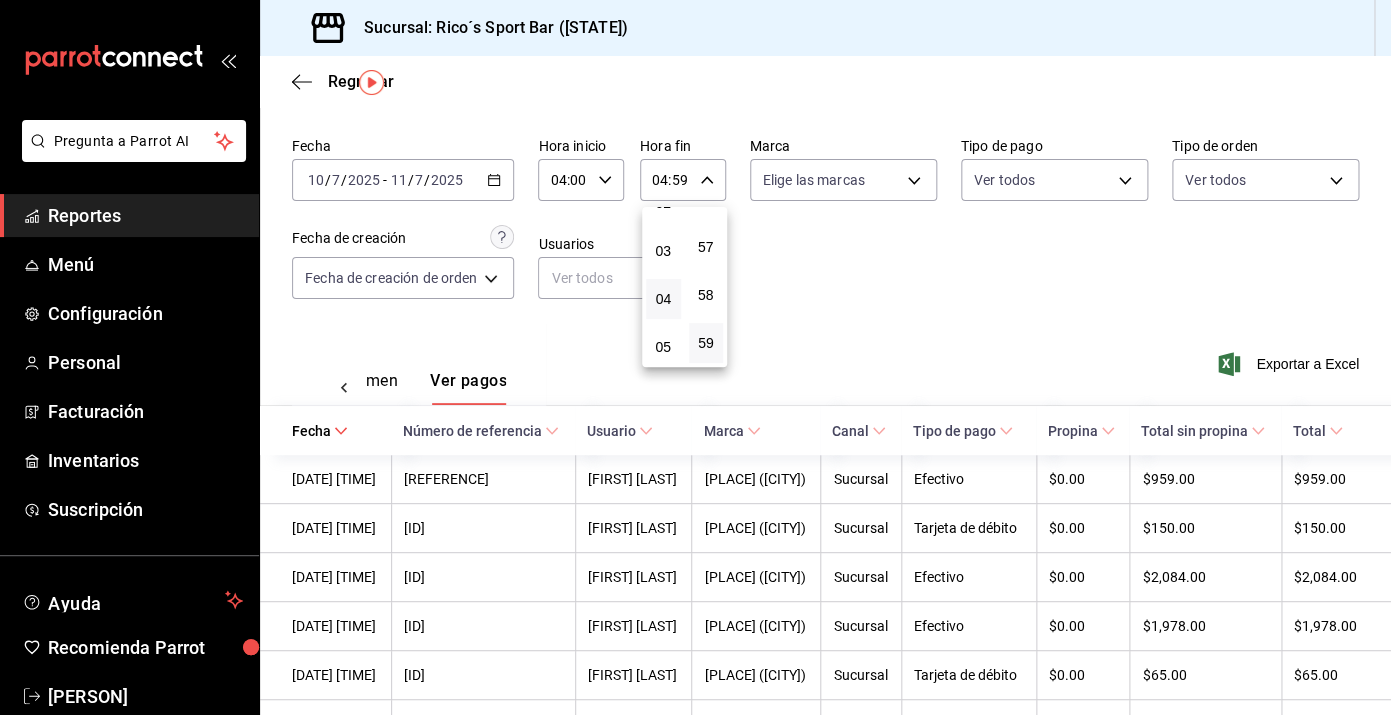 click at bounding box center [695, 357] 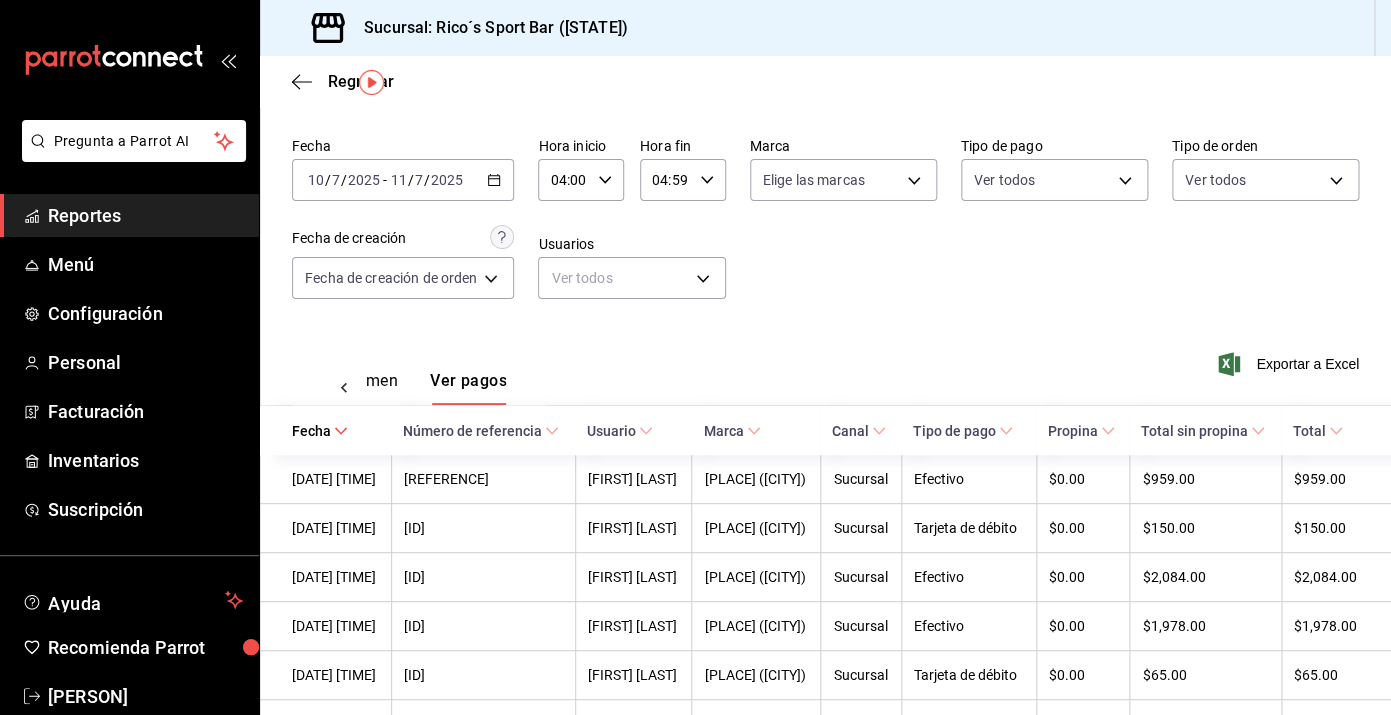 click on "Exportar a Excel" at bounding box center (1290, 364) 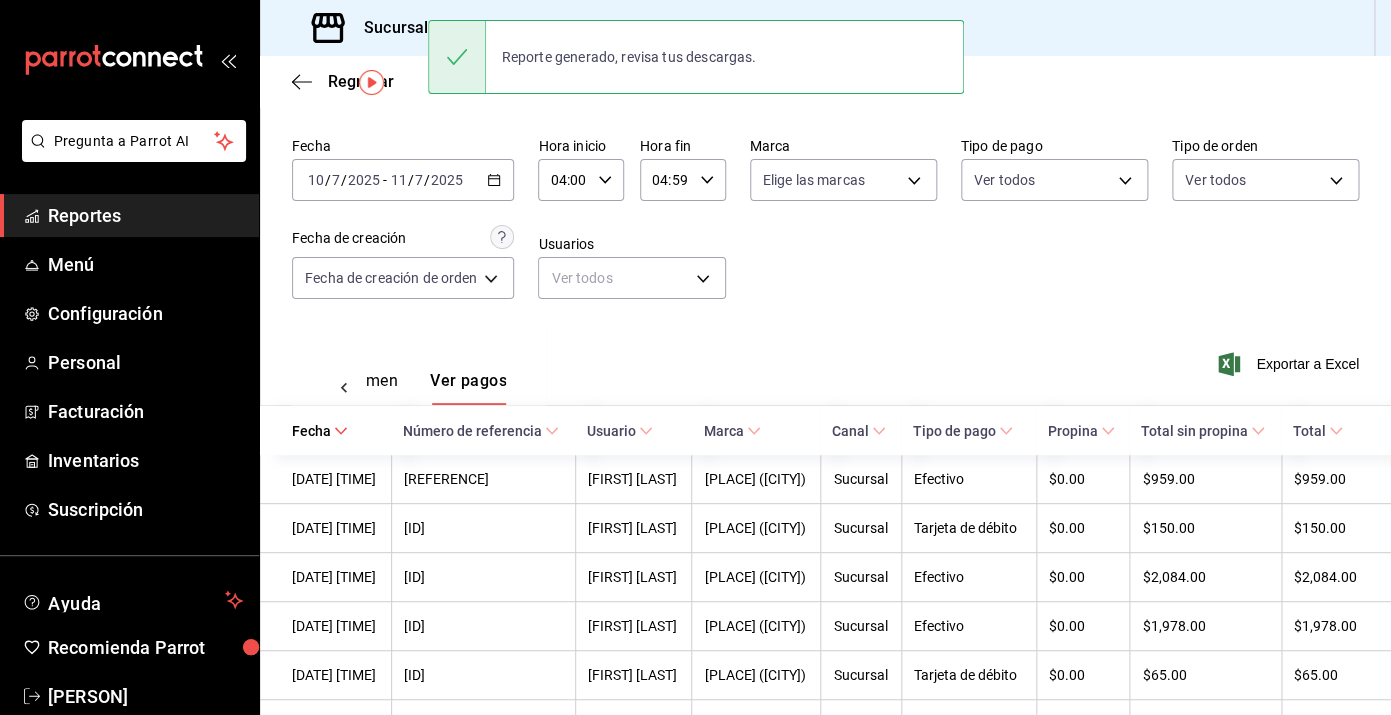click 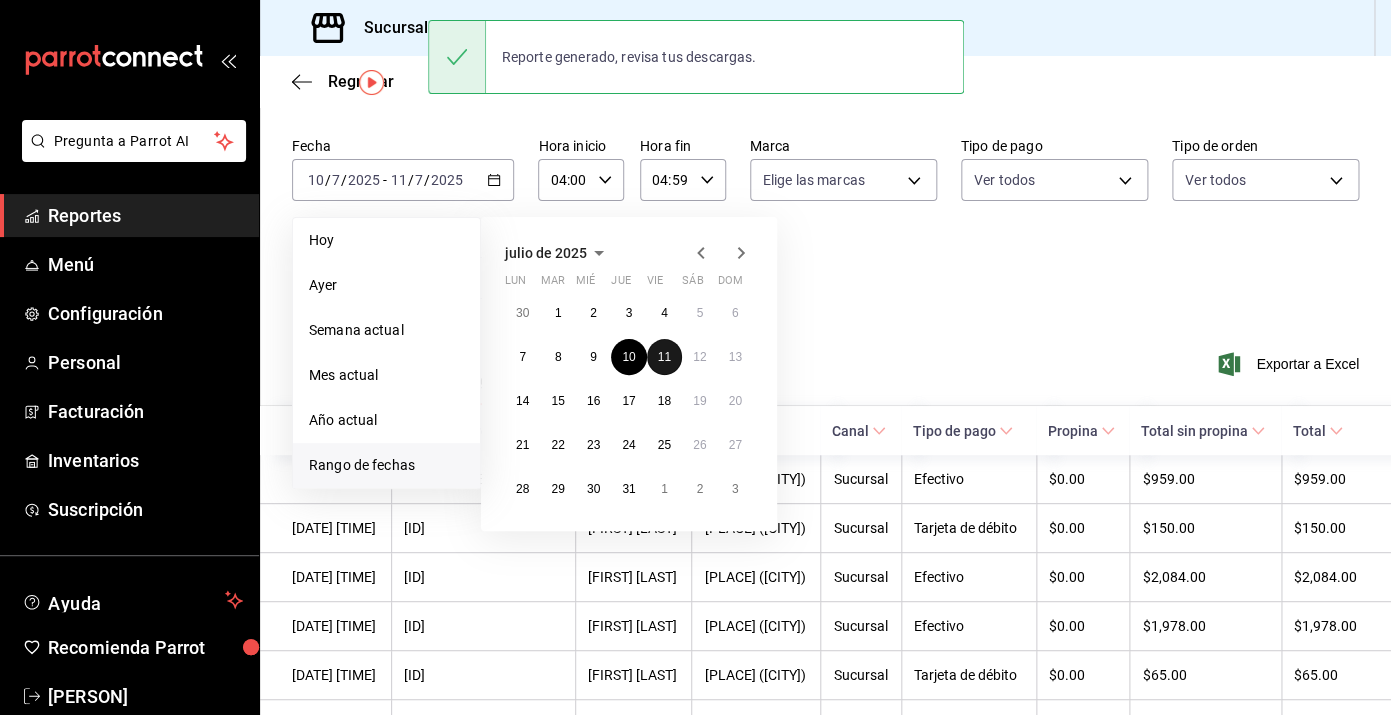 click on "11" at bounding box center (664, 357) 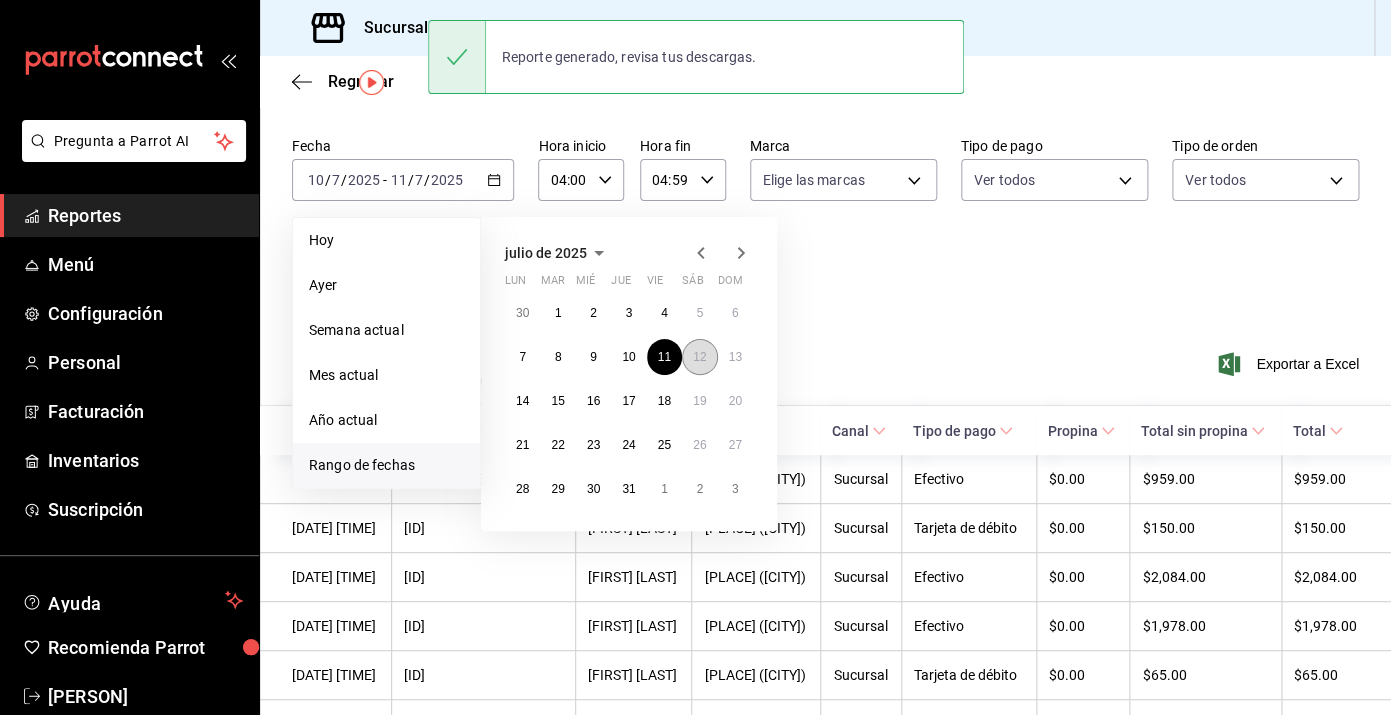 click on "12" at bounding box center [699, 357] 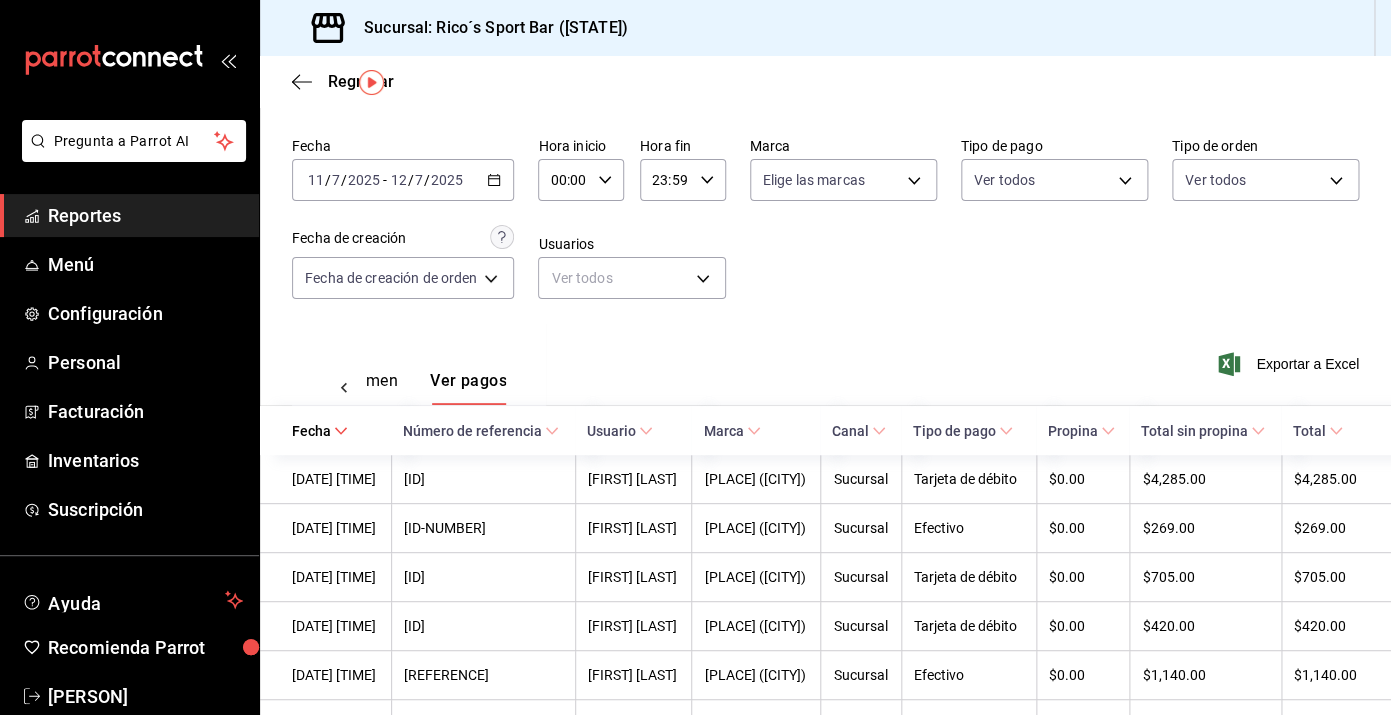click 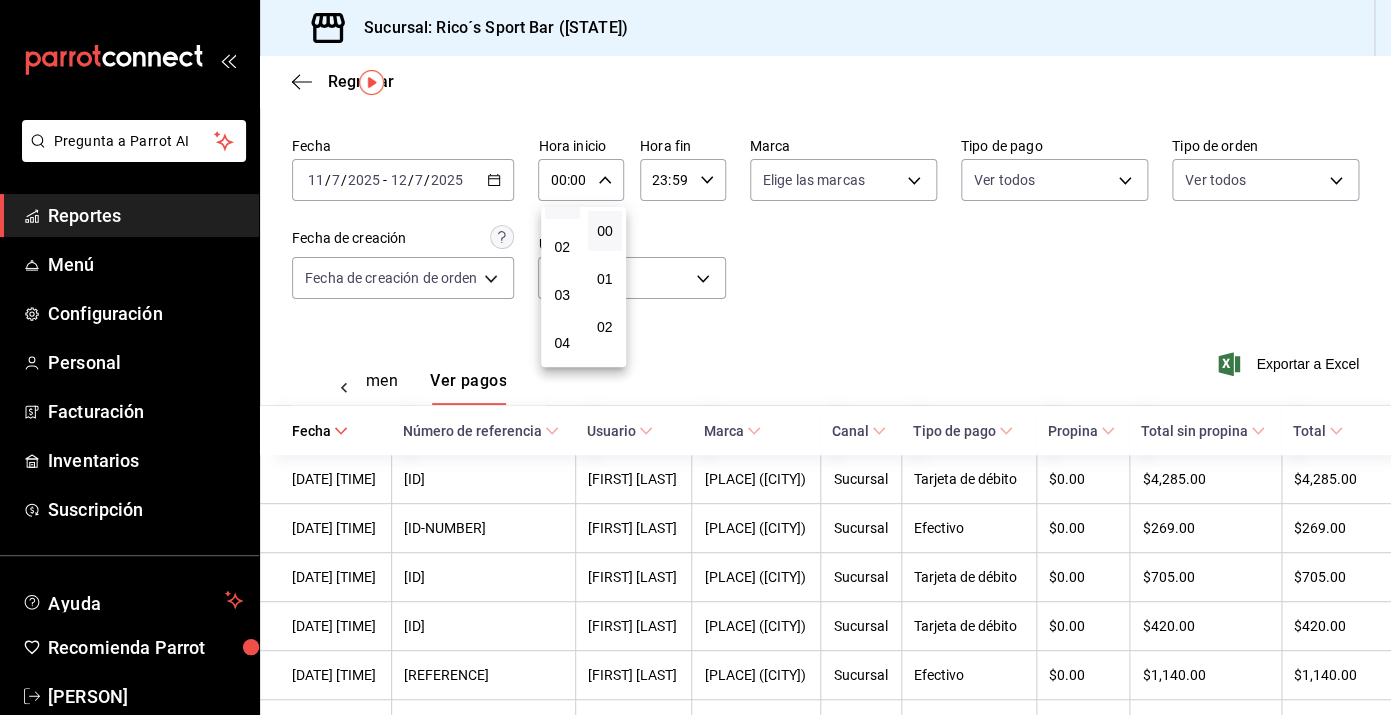 scroll, scrollTop: 126, scrollLeft: 0, axis: vertical 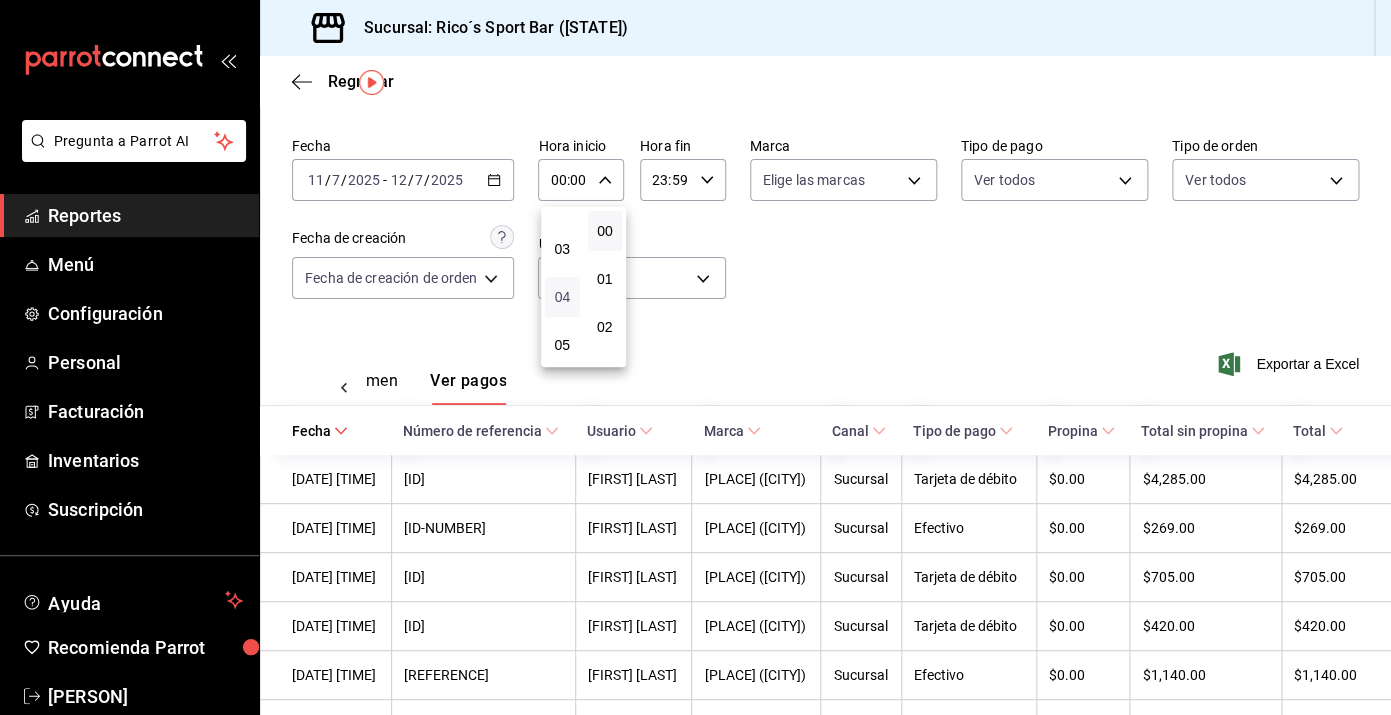 click on "04" at bounding box center [562, 297] 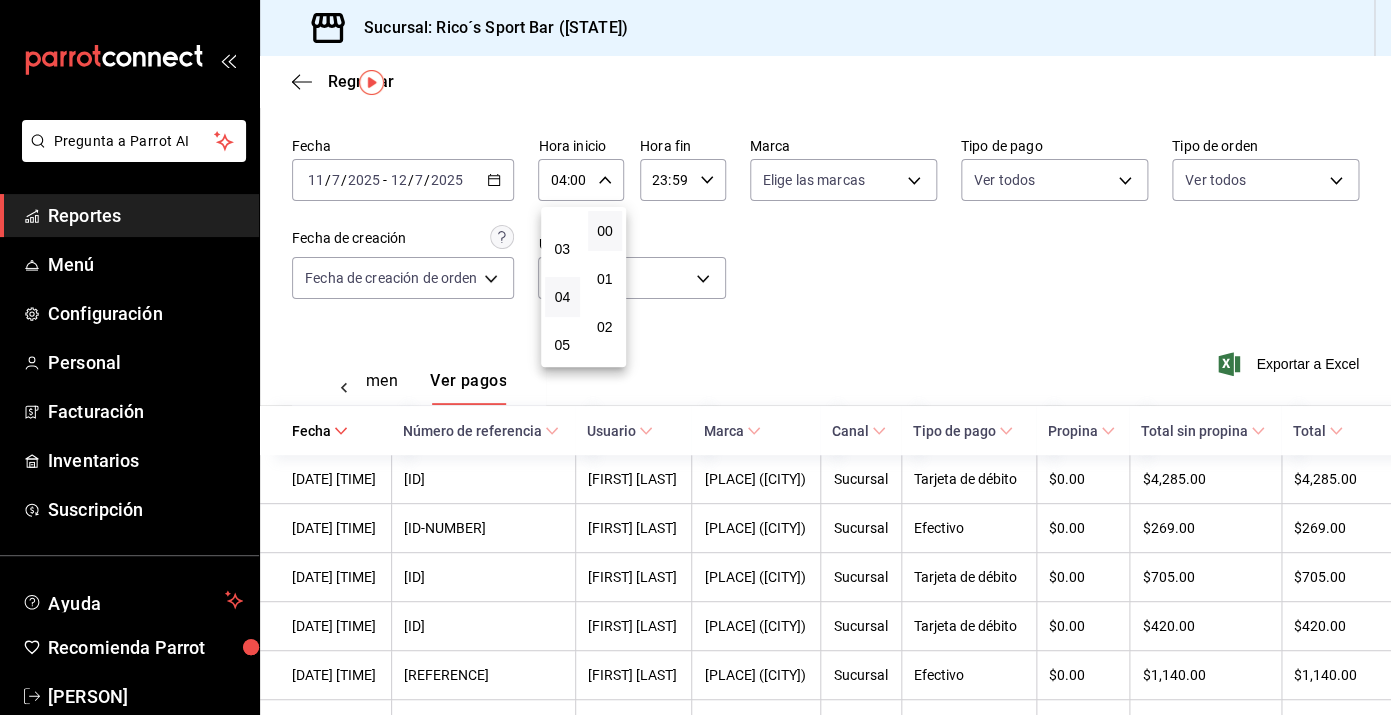 click at bounding box center (695, 357) 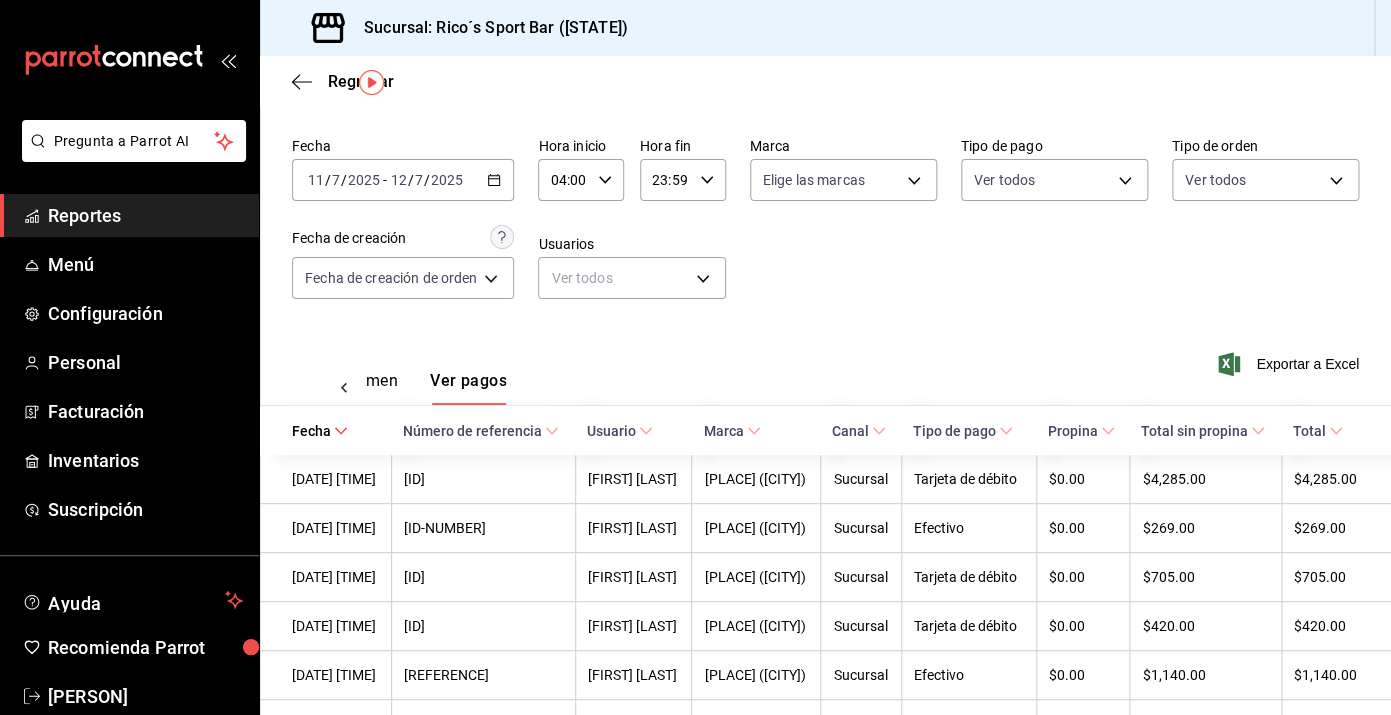 click 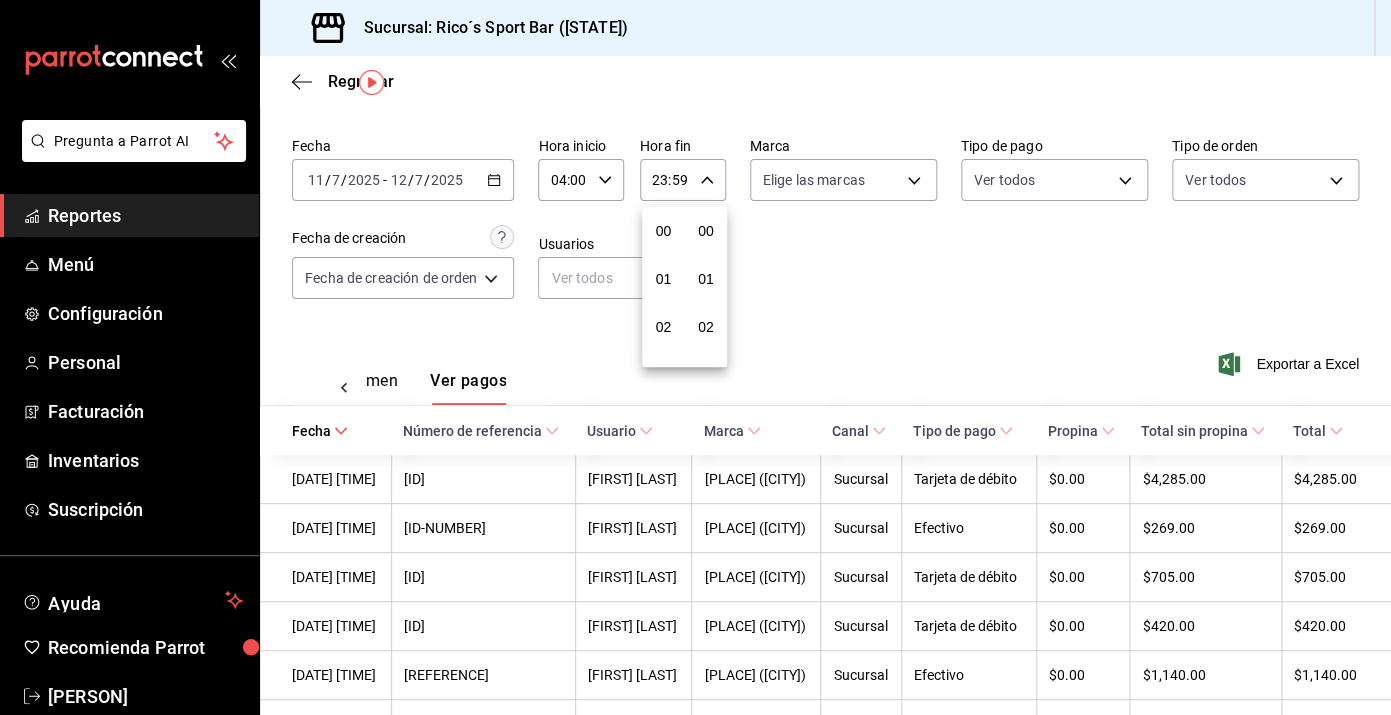scroll, scrollTop: 1016, scrollLeft: 0, axis: vertical 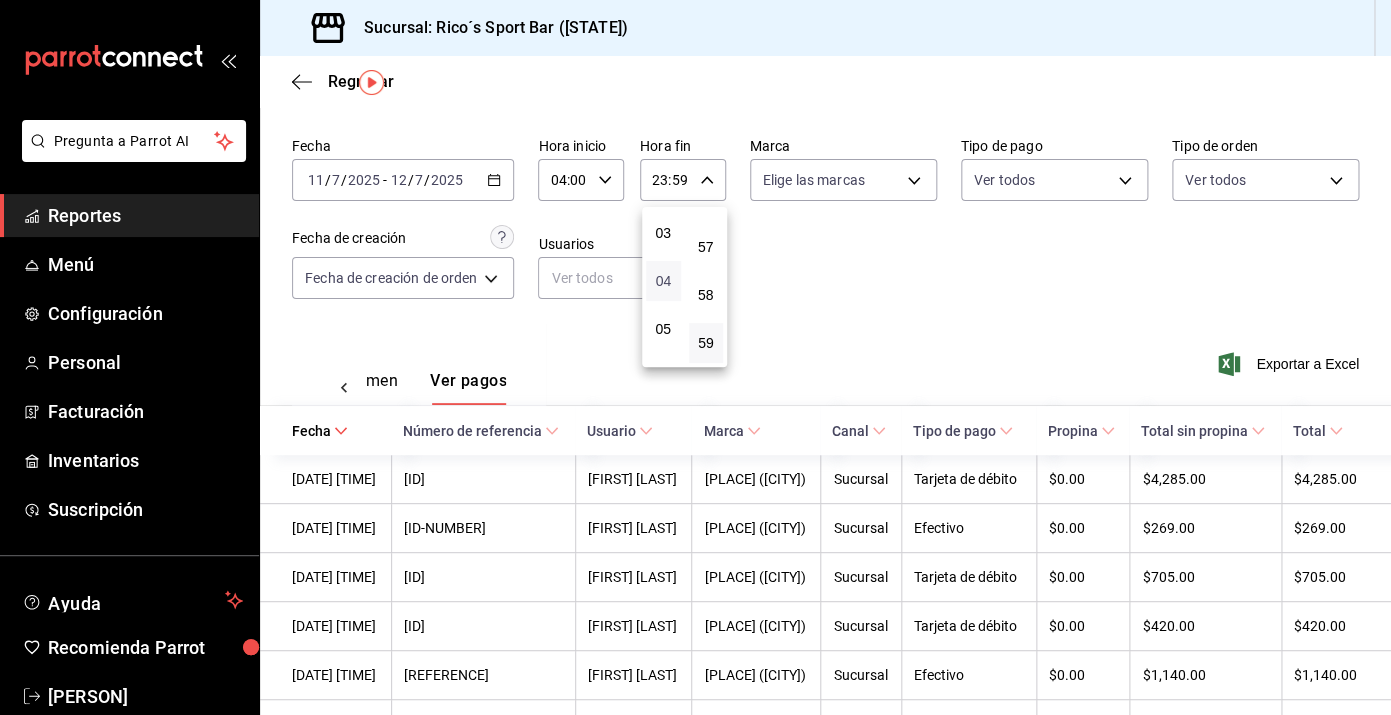 click on "04" at bounding box center [663, 281] 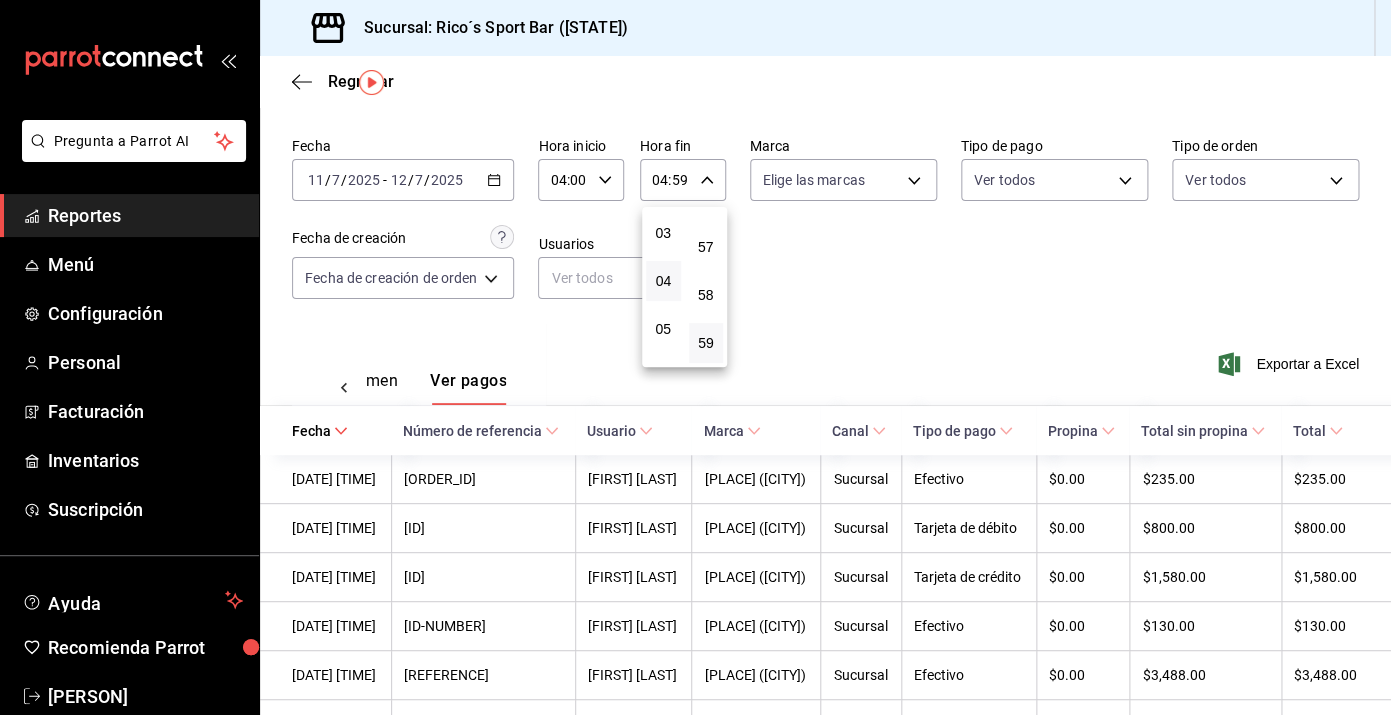 click at bounding box center [695, 357] 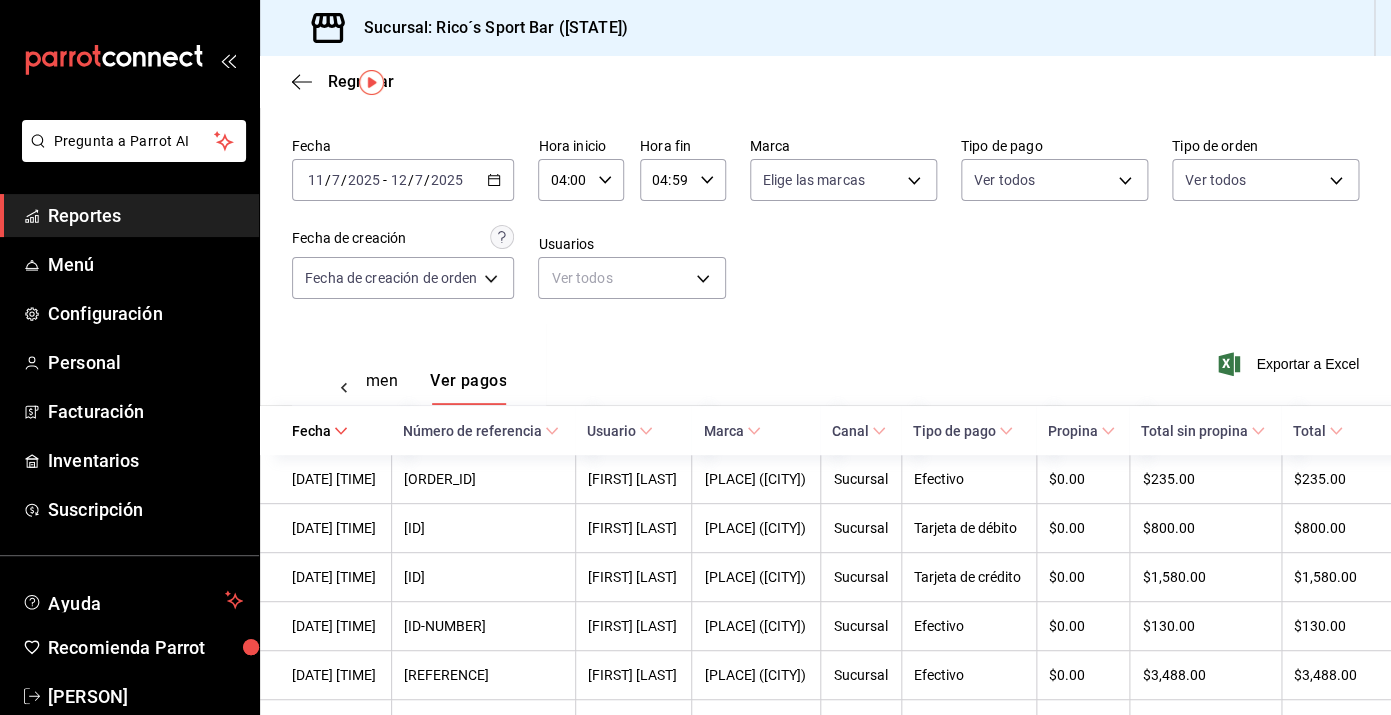 click on "Exportar a Excel" at bounding box center [1290, 364] 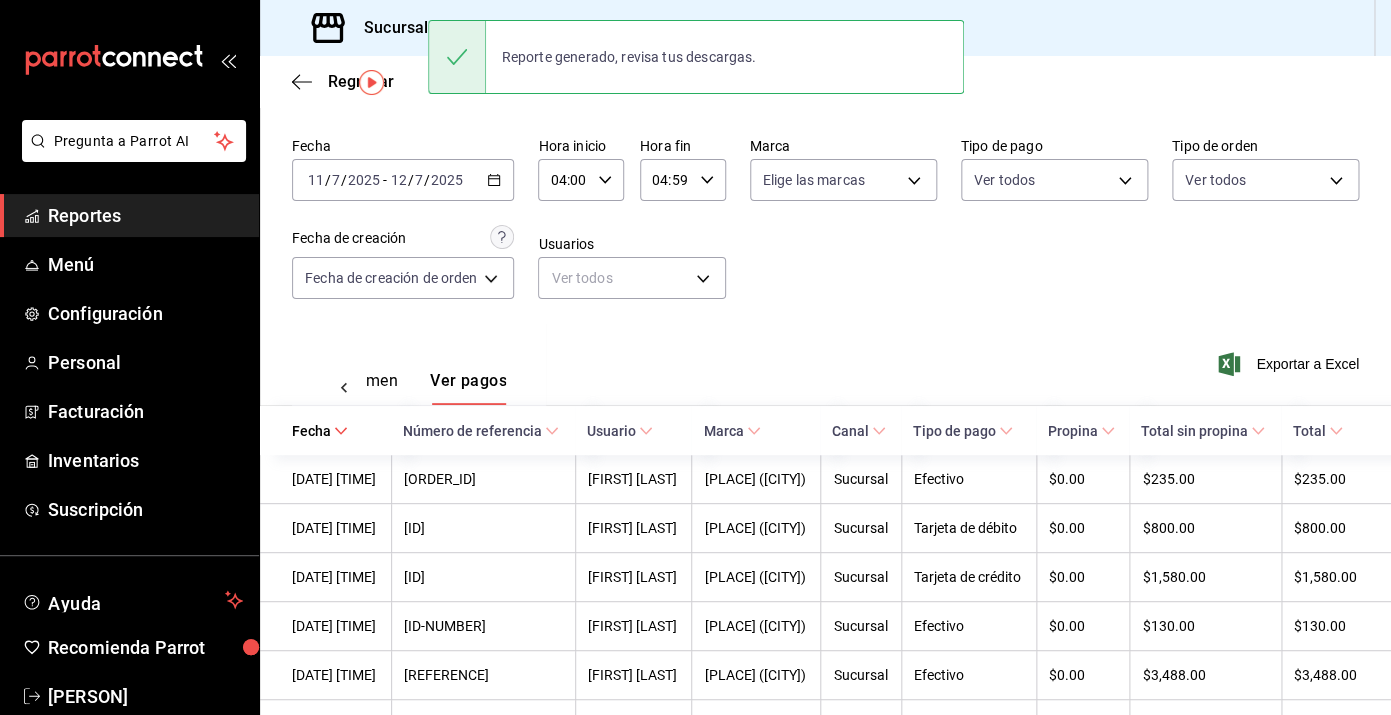 click 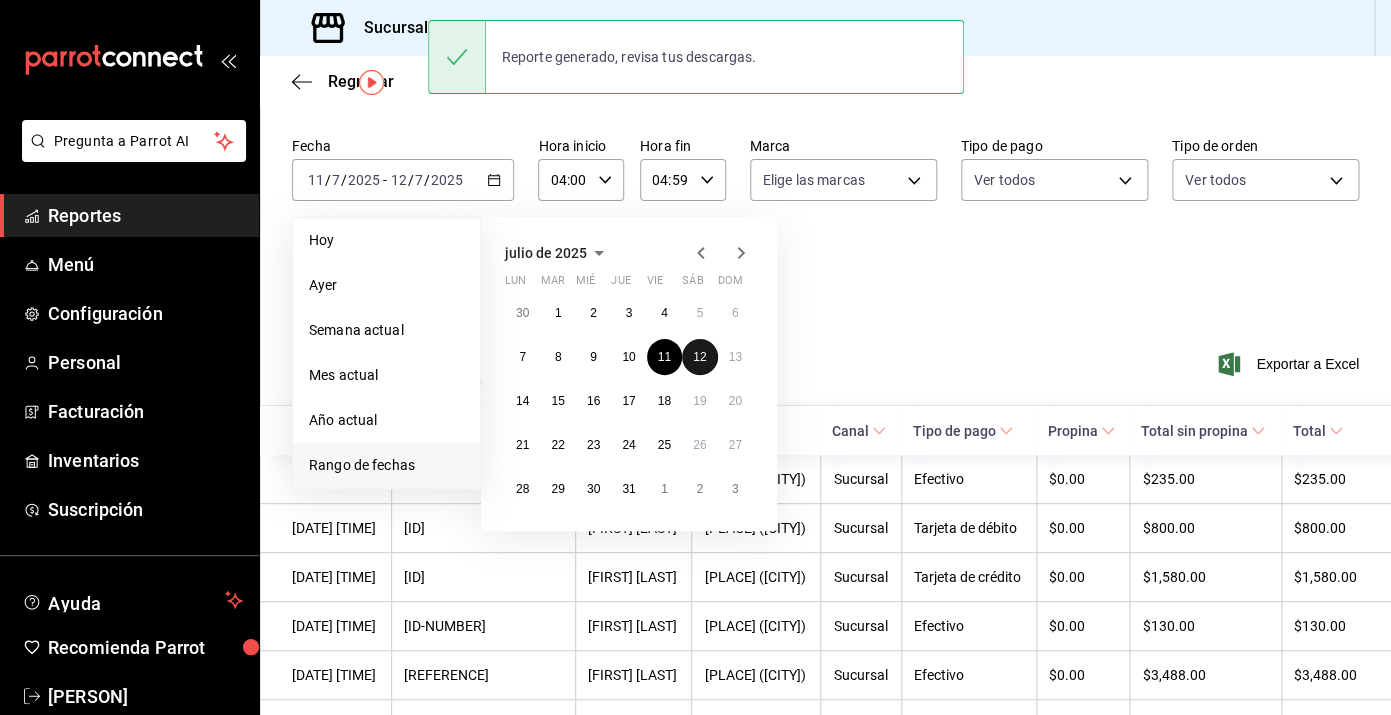 click on "12" at bounding box center (699, 357) 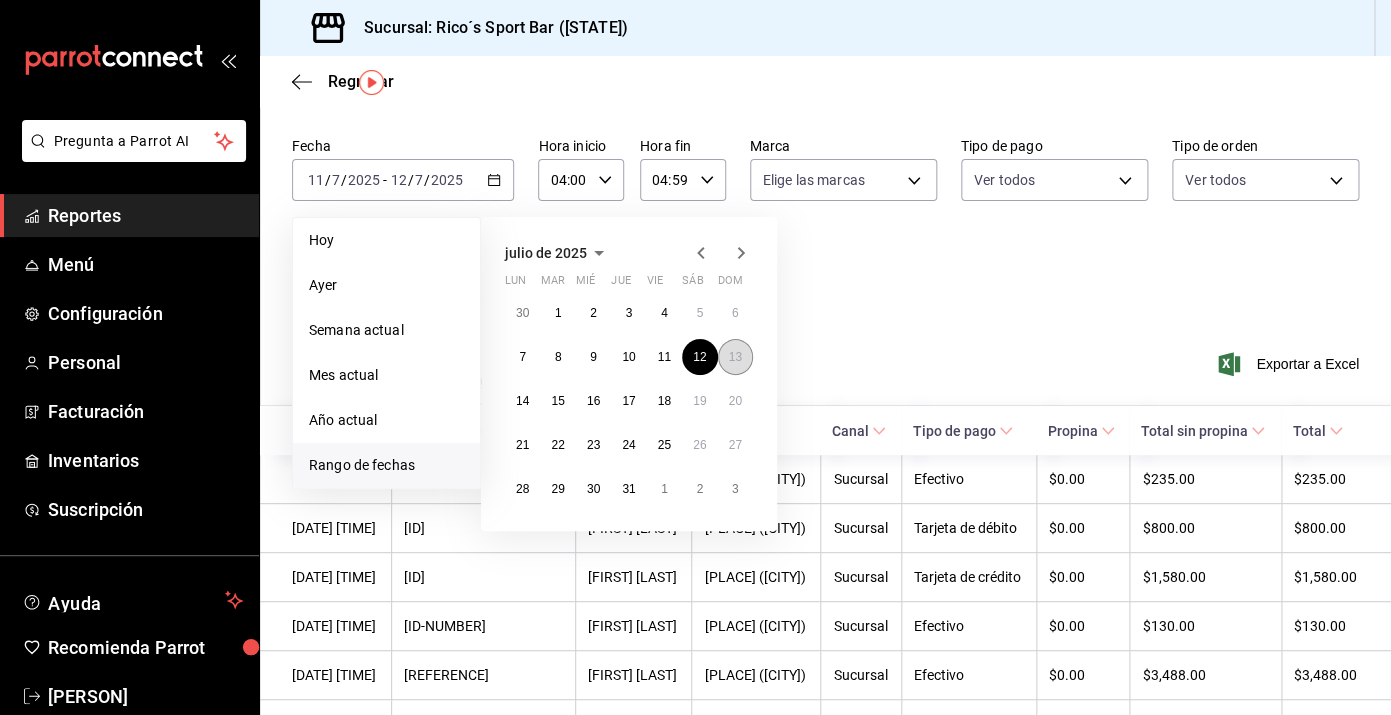 click on "13" at bounding box center [735, 357] 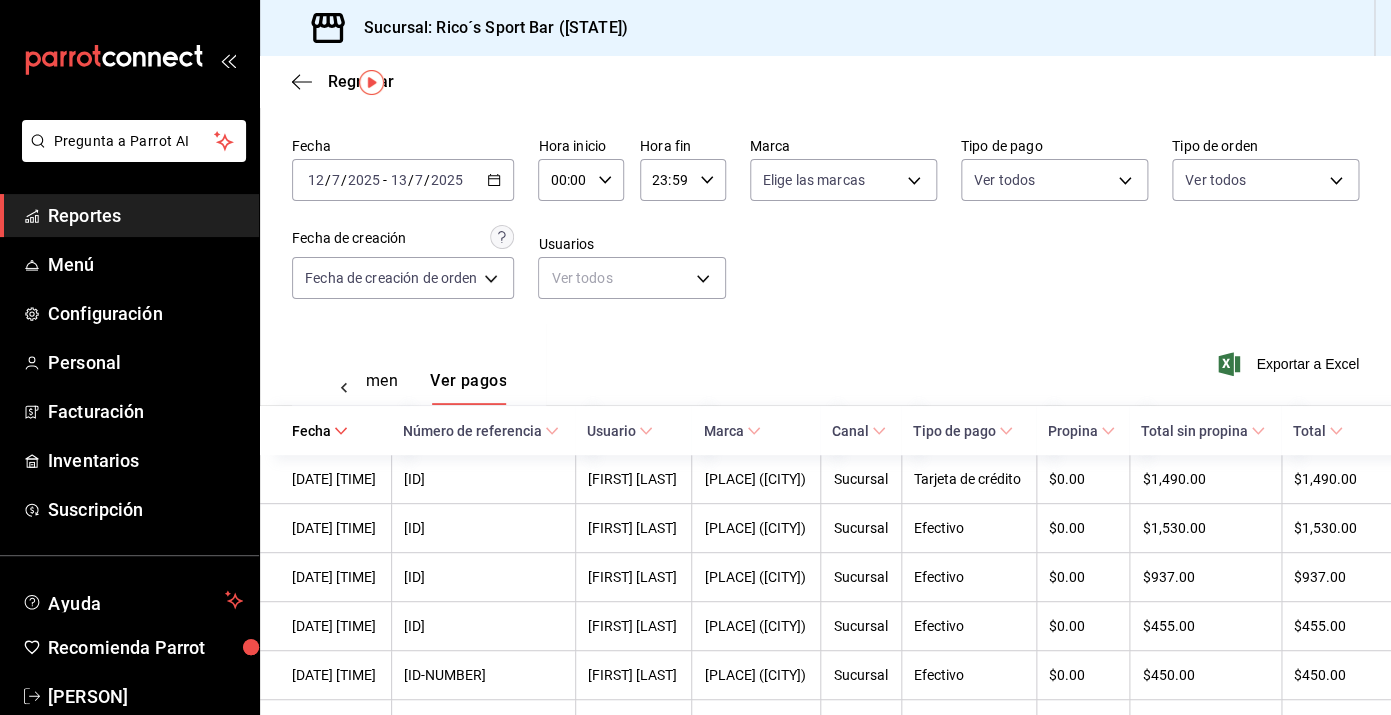 click 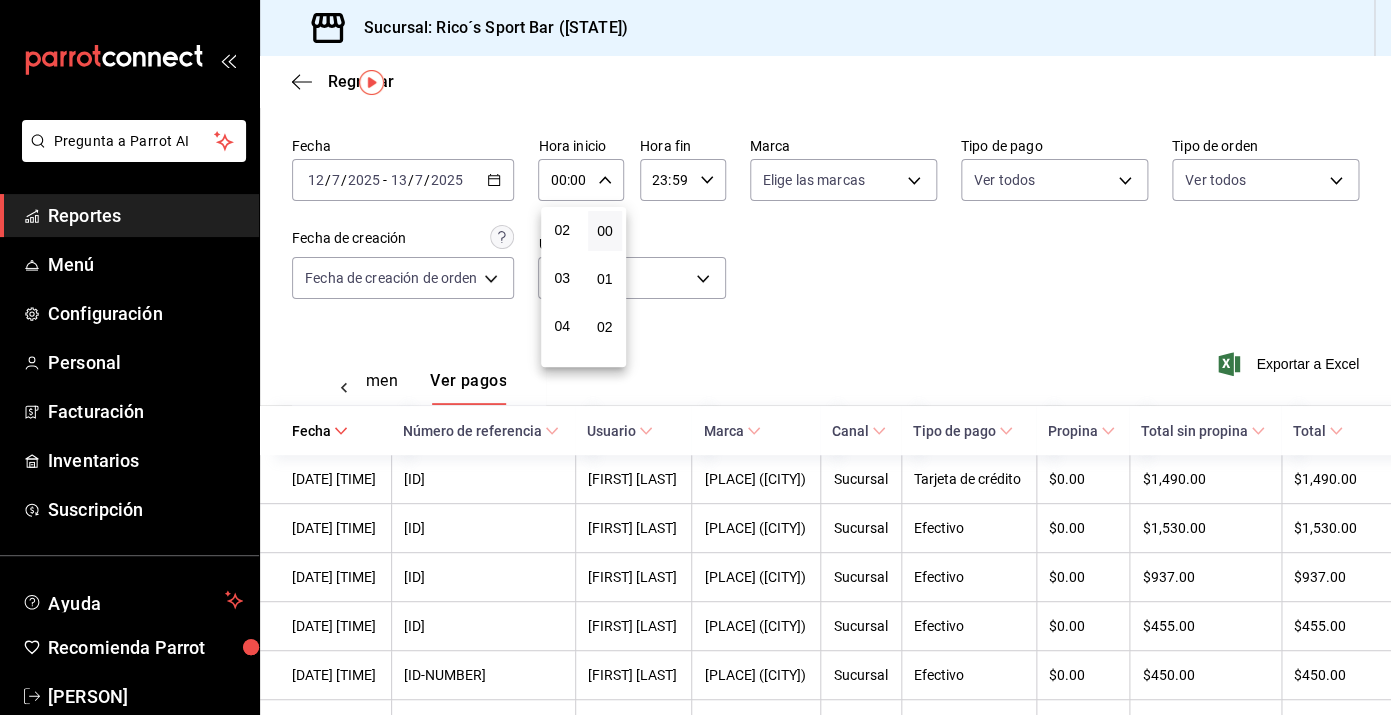 scroll, scrollTop: 110, scrollLeft: 0, axis: vertical 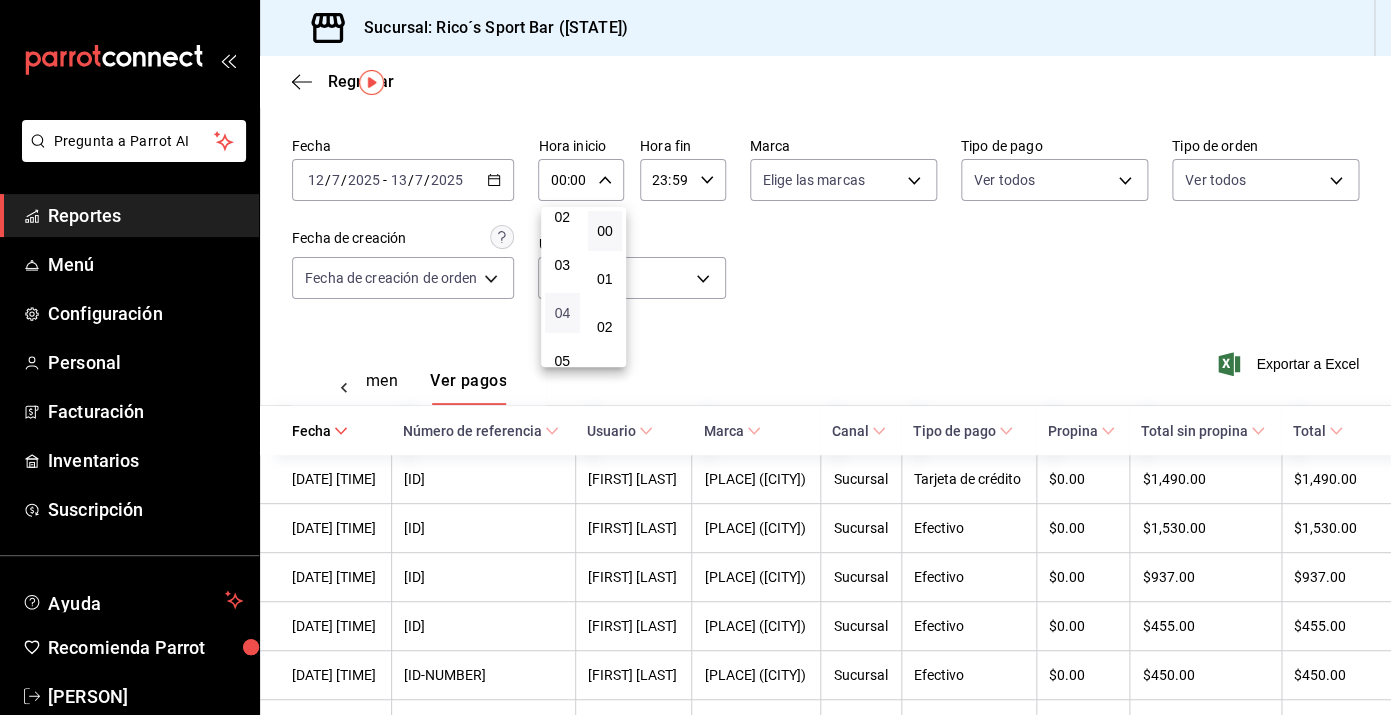 click on "04" at bounding box center (562, 313) 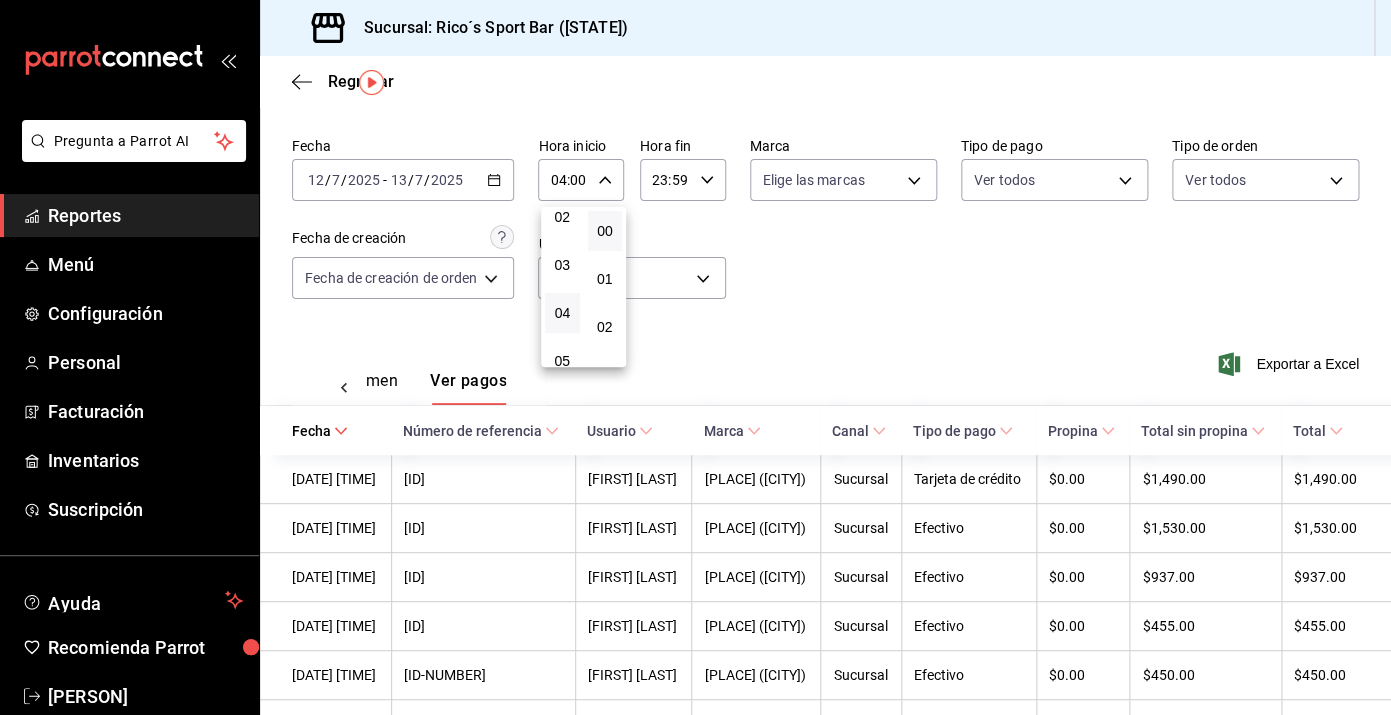 click at bounding box center (695, 357) 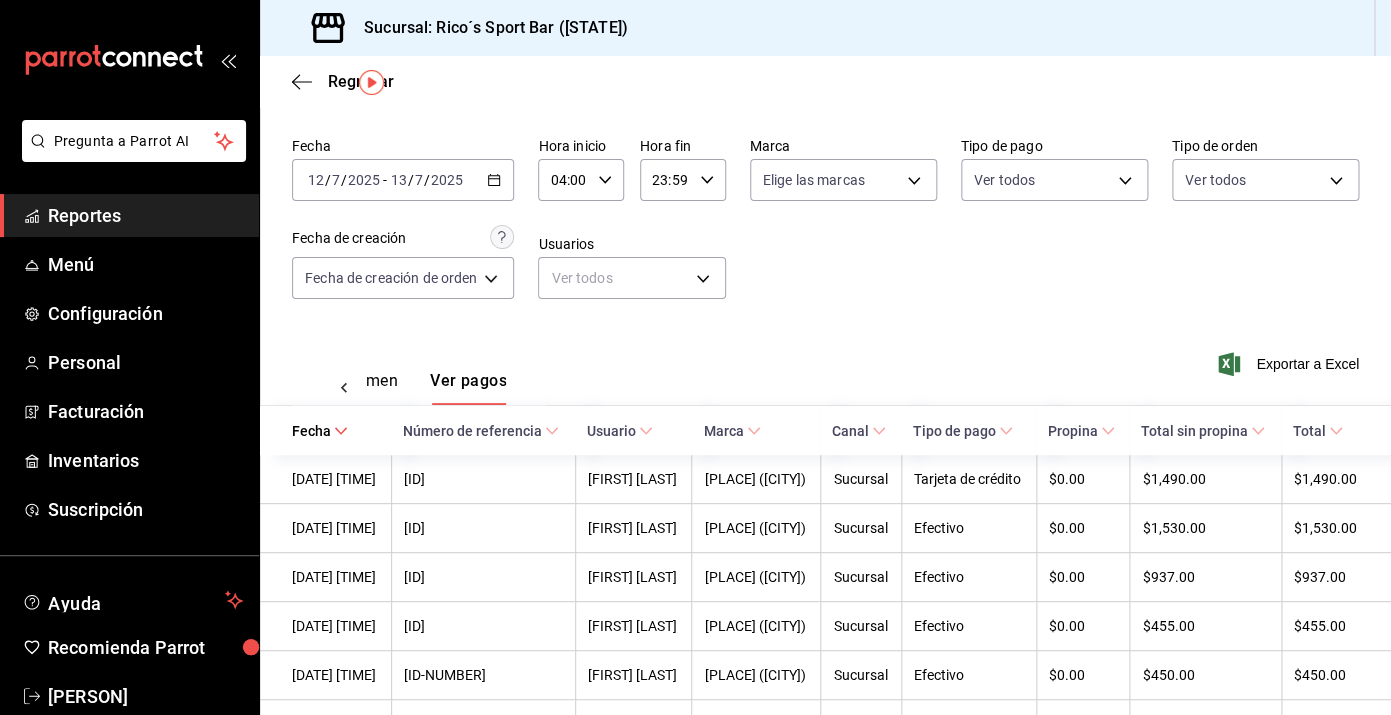 click 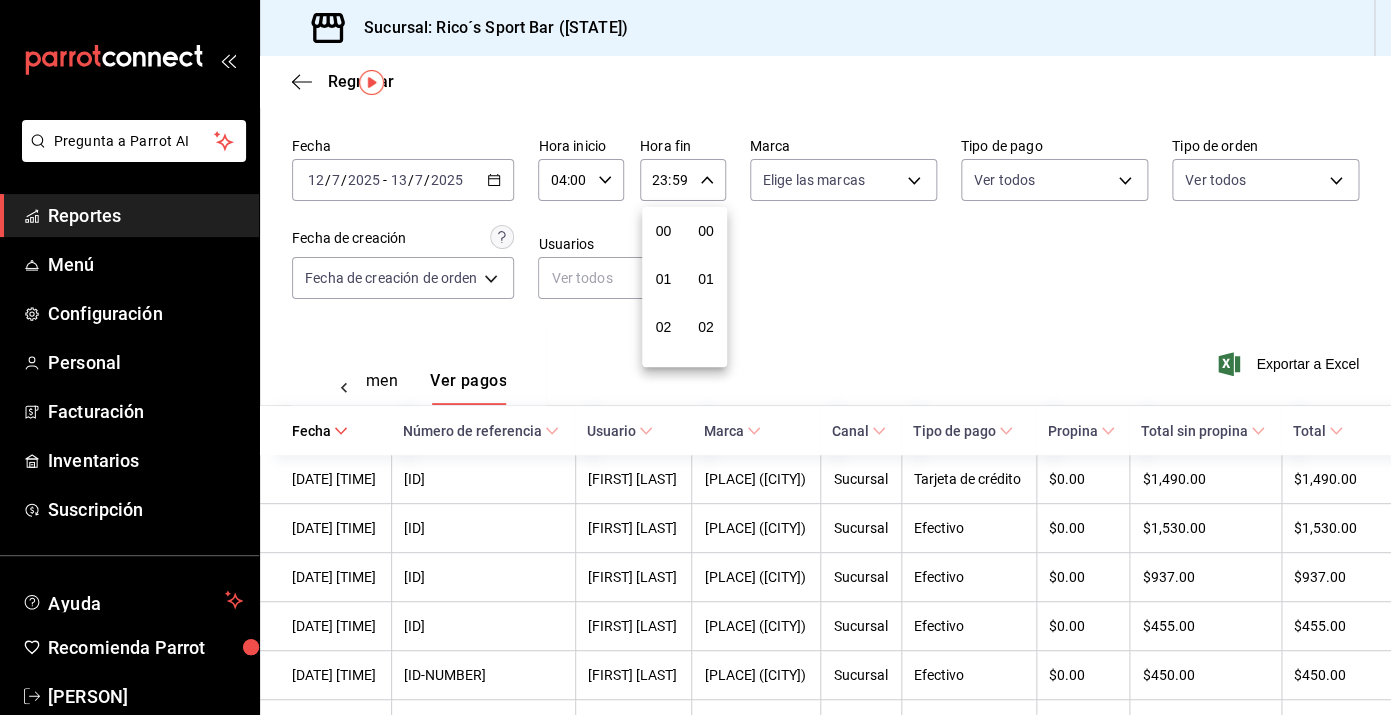 scroll, scrollTop: 1016, scrollLeft: 0, axis: vertical 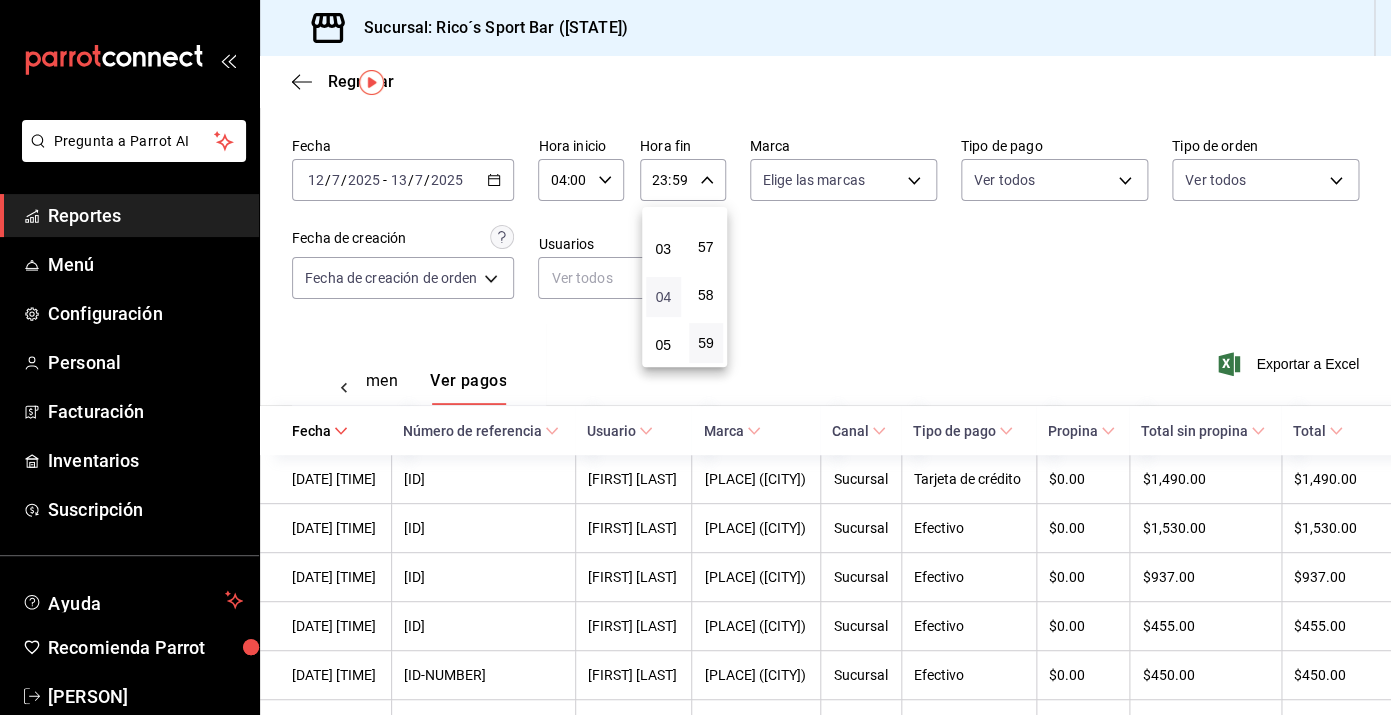 click on "04" at bounding box center (663, 297) 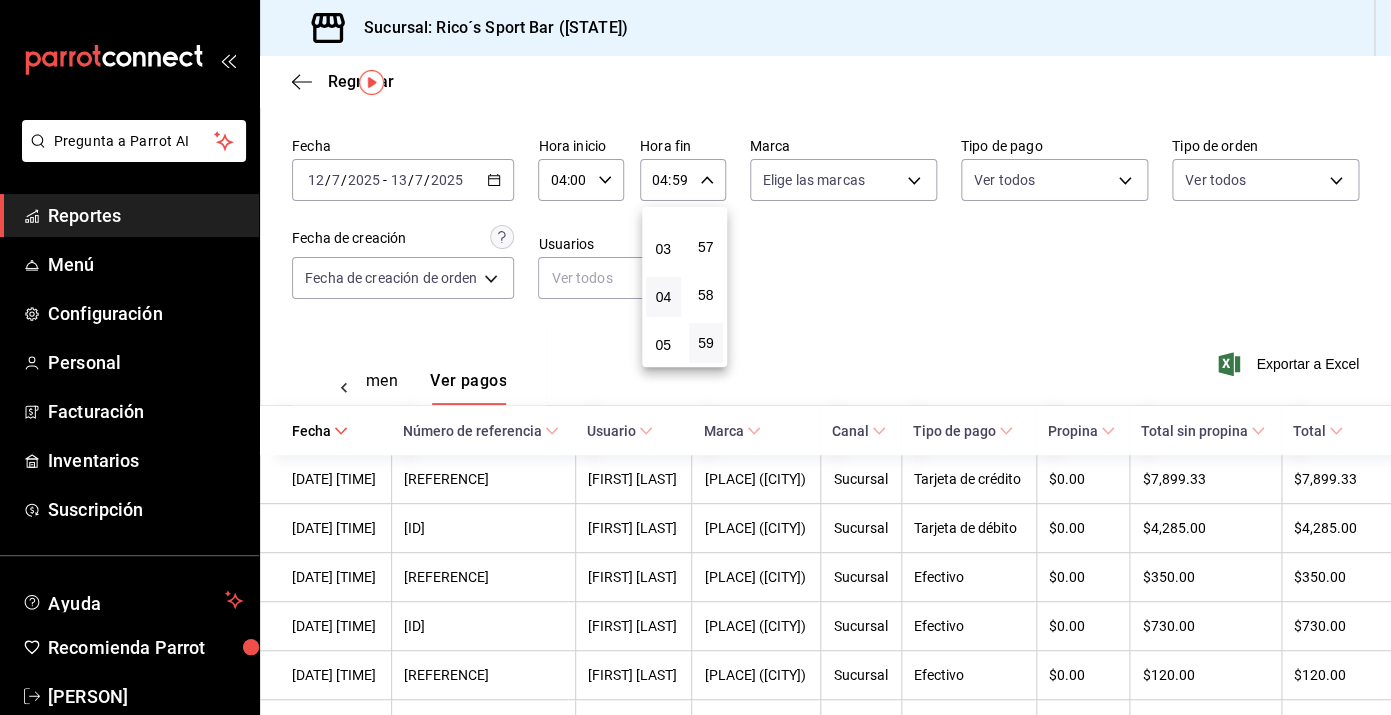 click at bounding box center (695, 357) 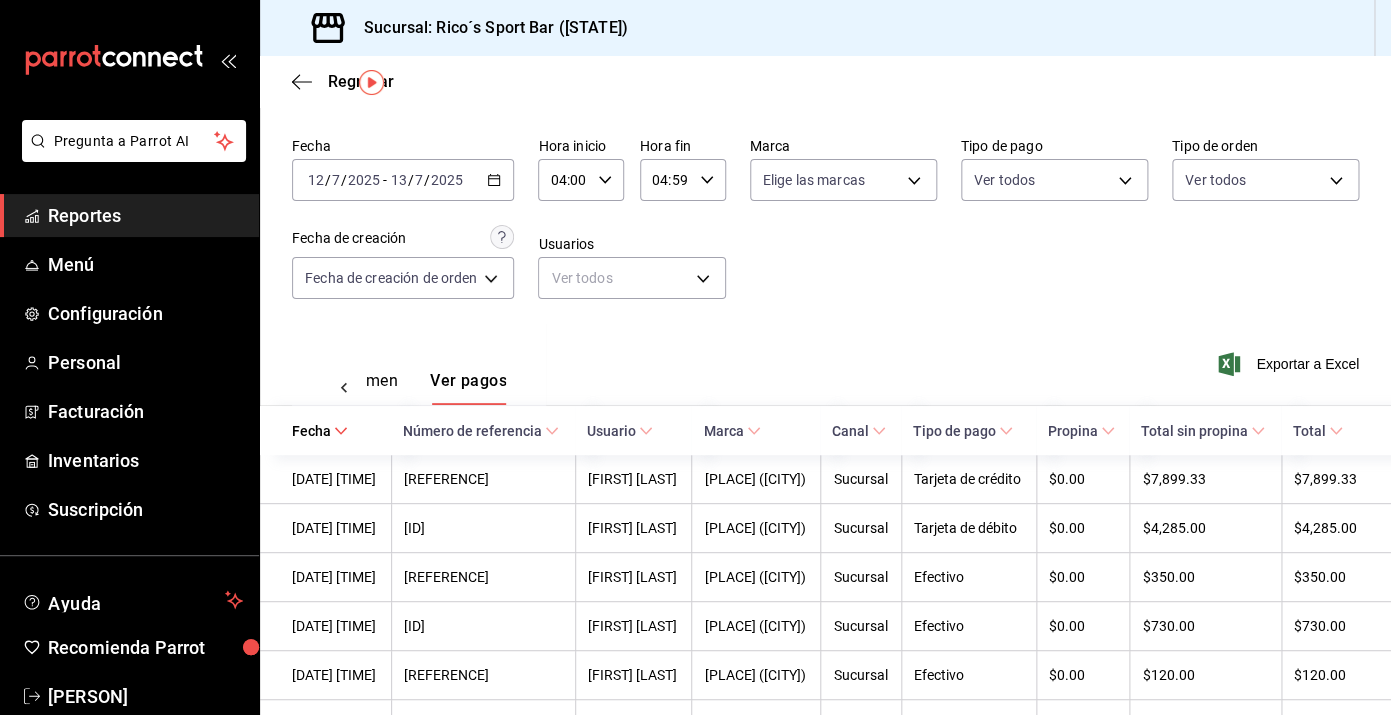 click on "Exportar a Excel" at bounding box center [1290, 364] 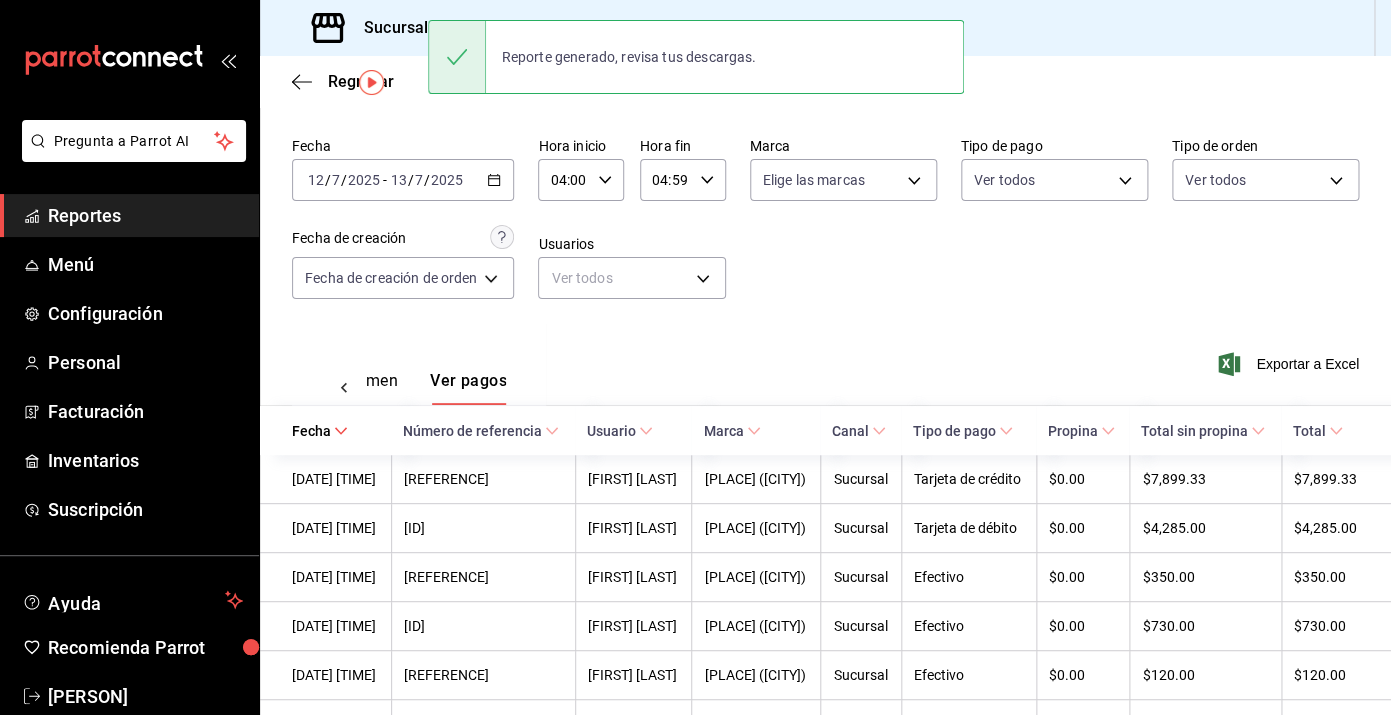 click 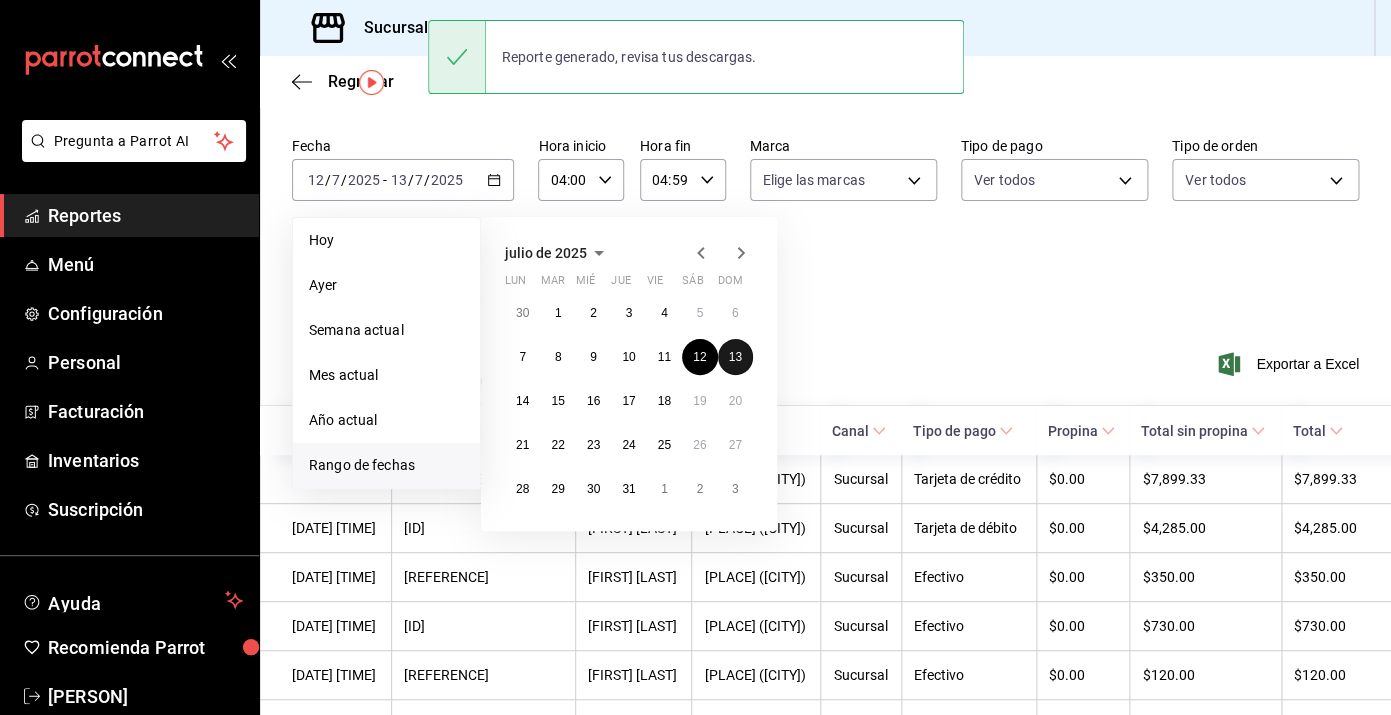 click on "13" at bounding box center (735, 357) 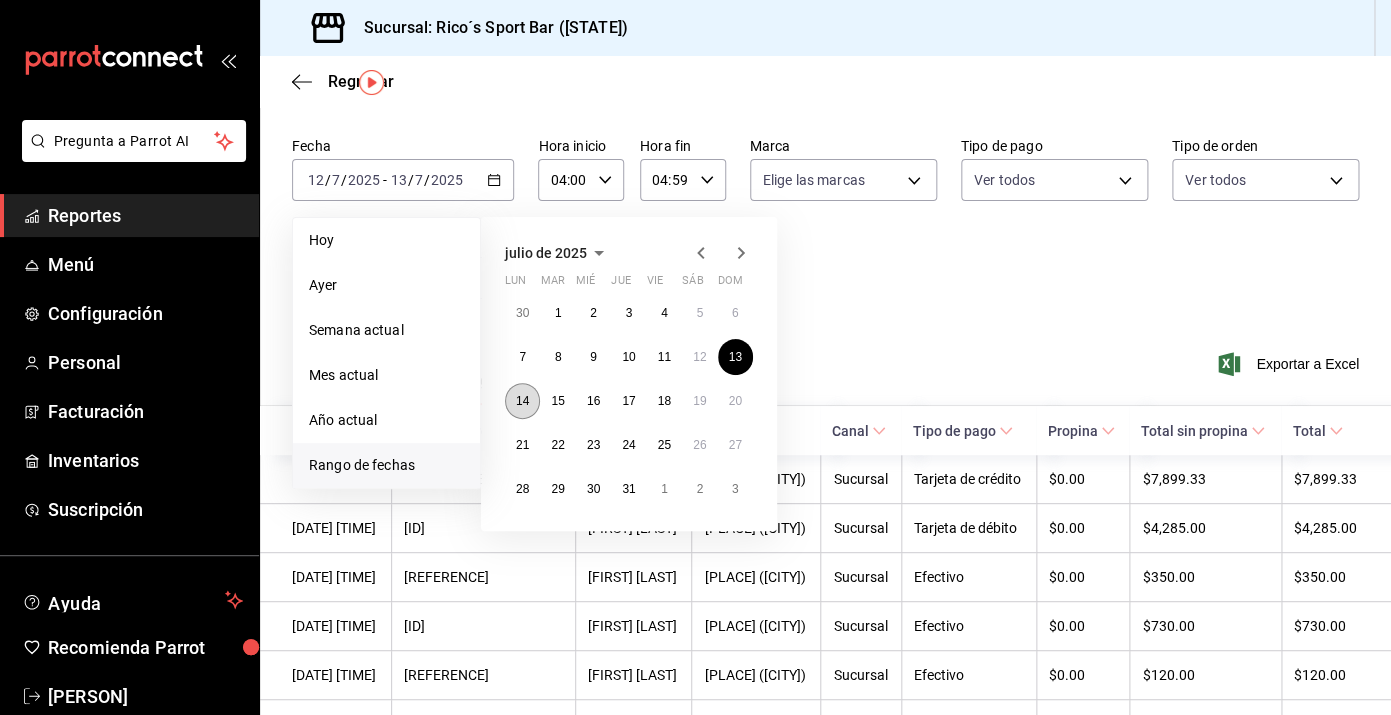 click on "14" at bounding box center (522, 401) 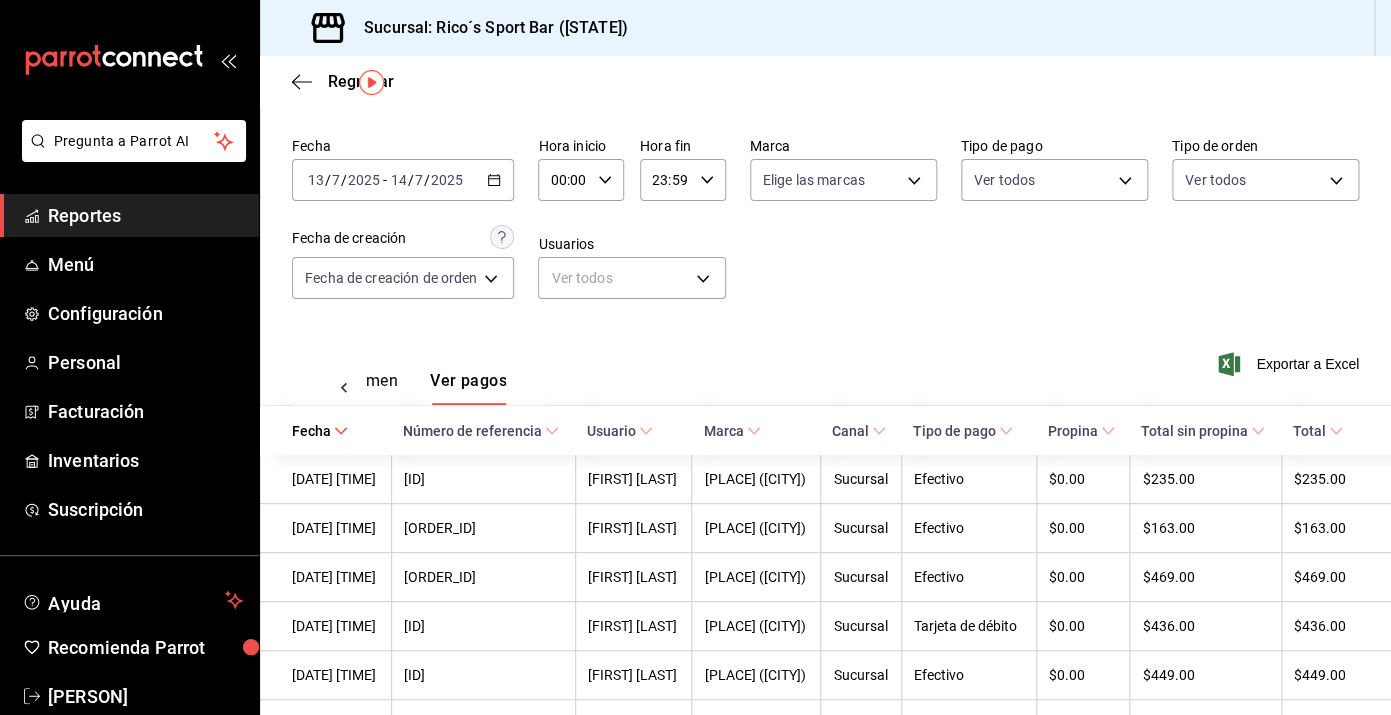 click on "00:00 Hora inicio" at bounding box center (581, 180) 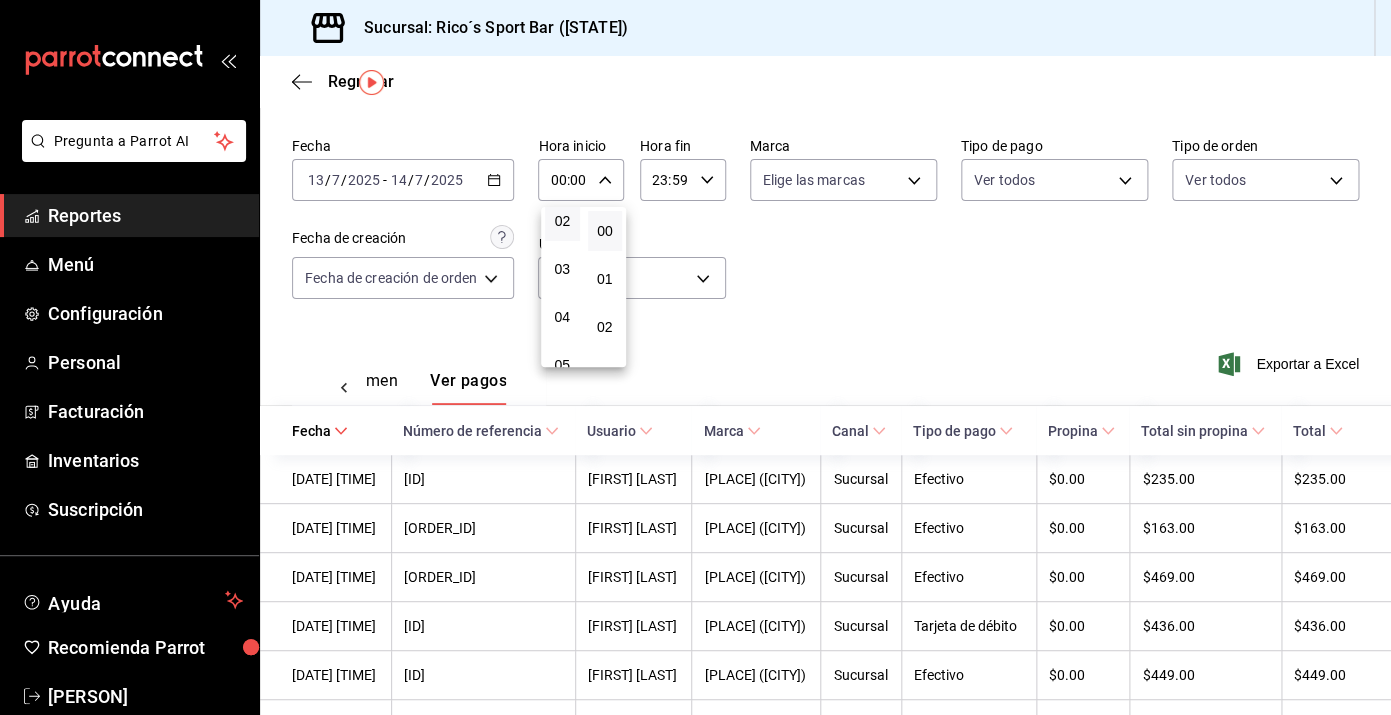 scroll, scrollTop: 107, scrollLeft: 0, axis: vertical 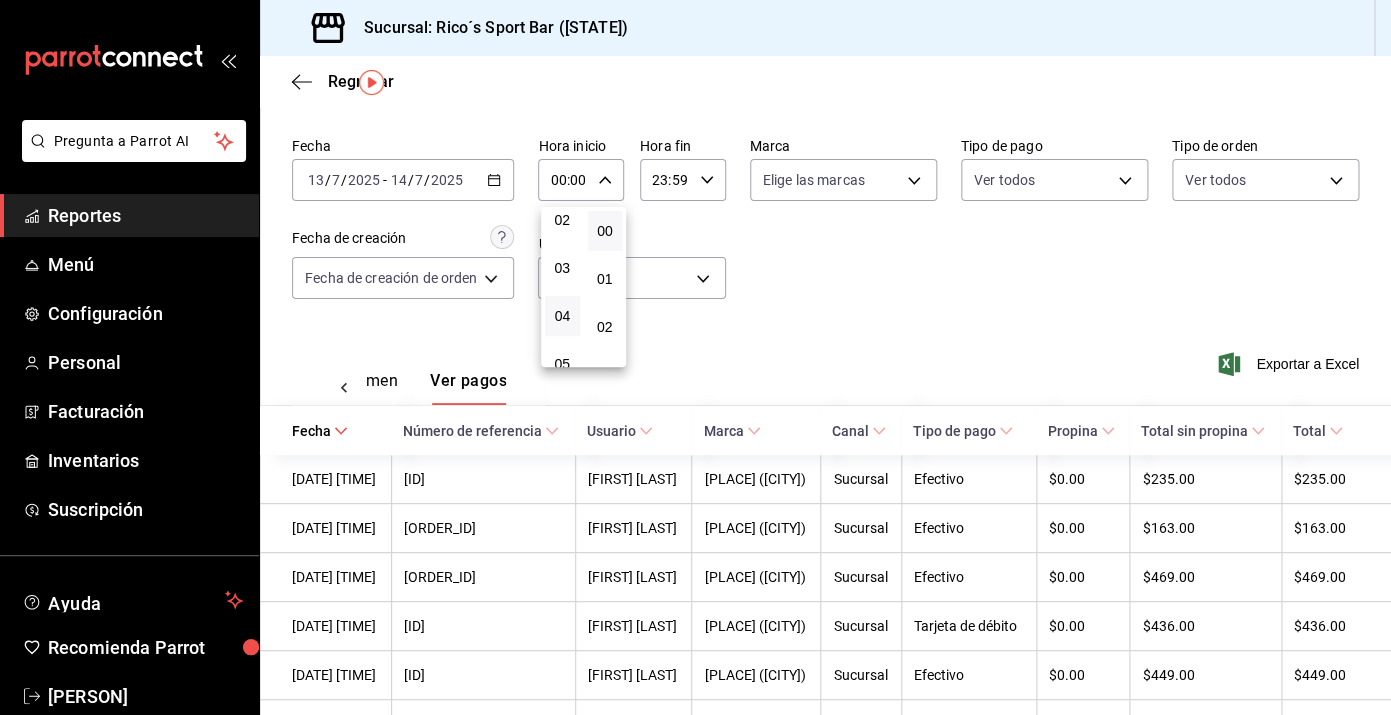 click on "04" at bounding box center [562, 316] 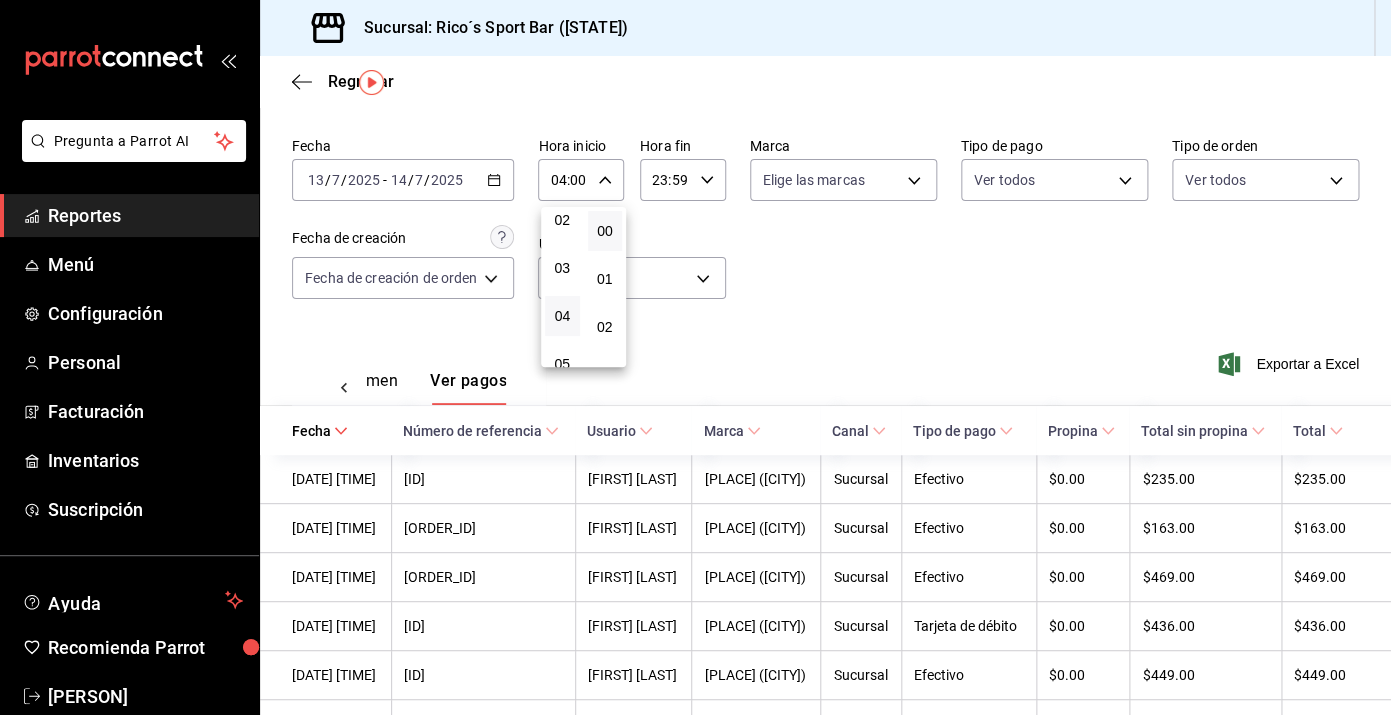click at bounding box center (695, 357) 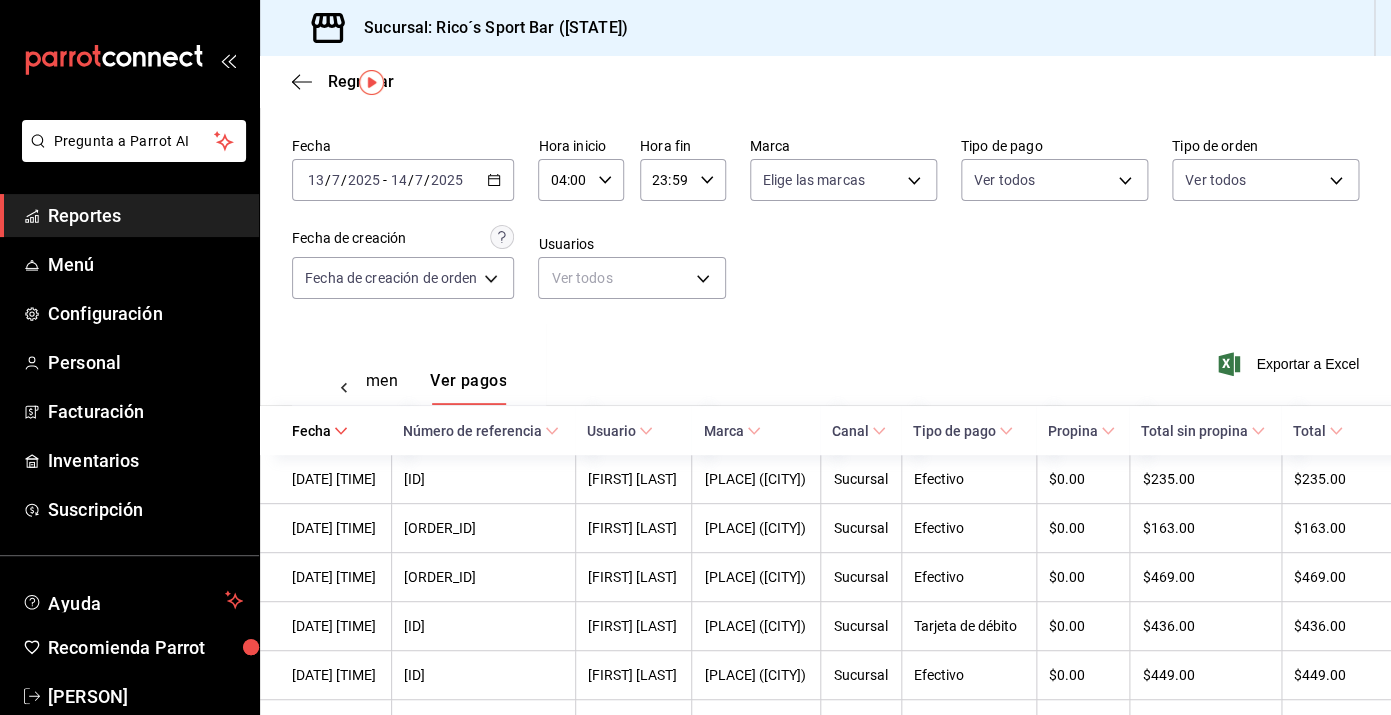 click 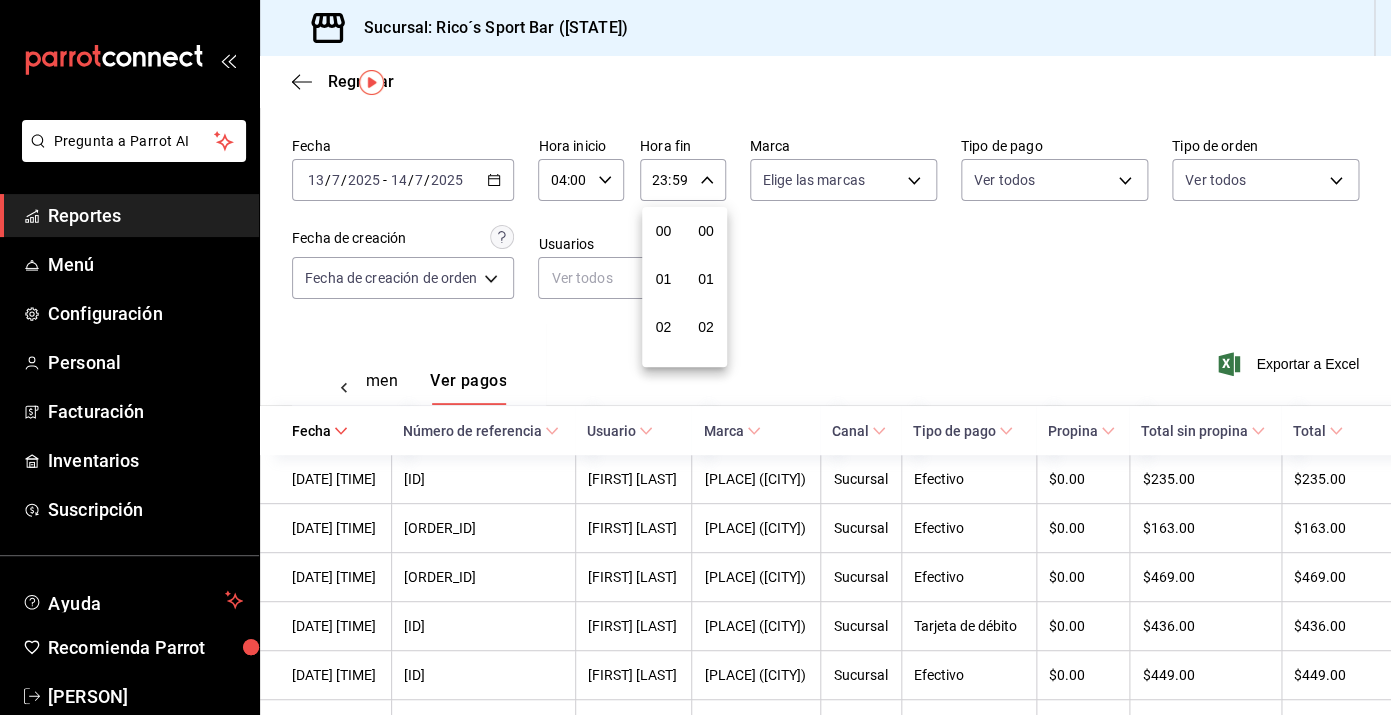 scroll, scrollTop: 1016, scrollLeft: 0, axis: vertical 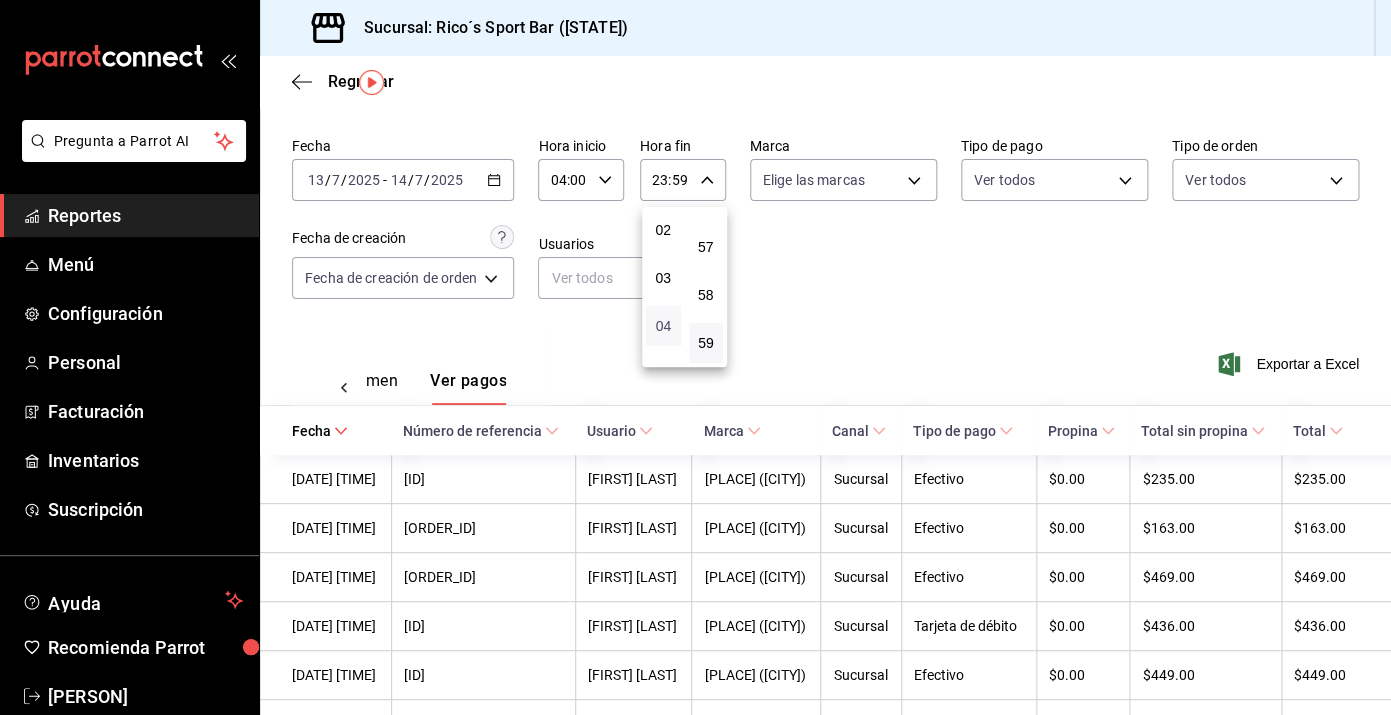 click on "04" at bounding box center [663, 326] 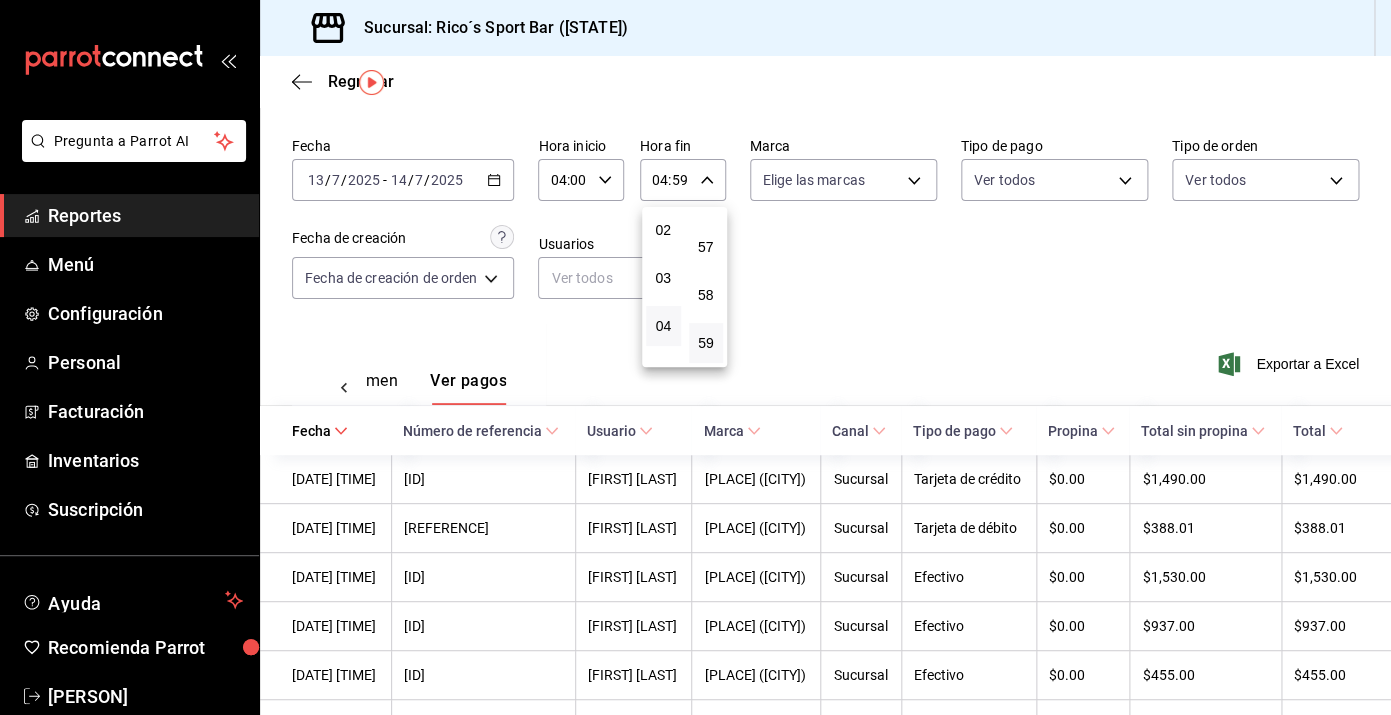 click at bounding box center [695, 357] 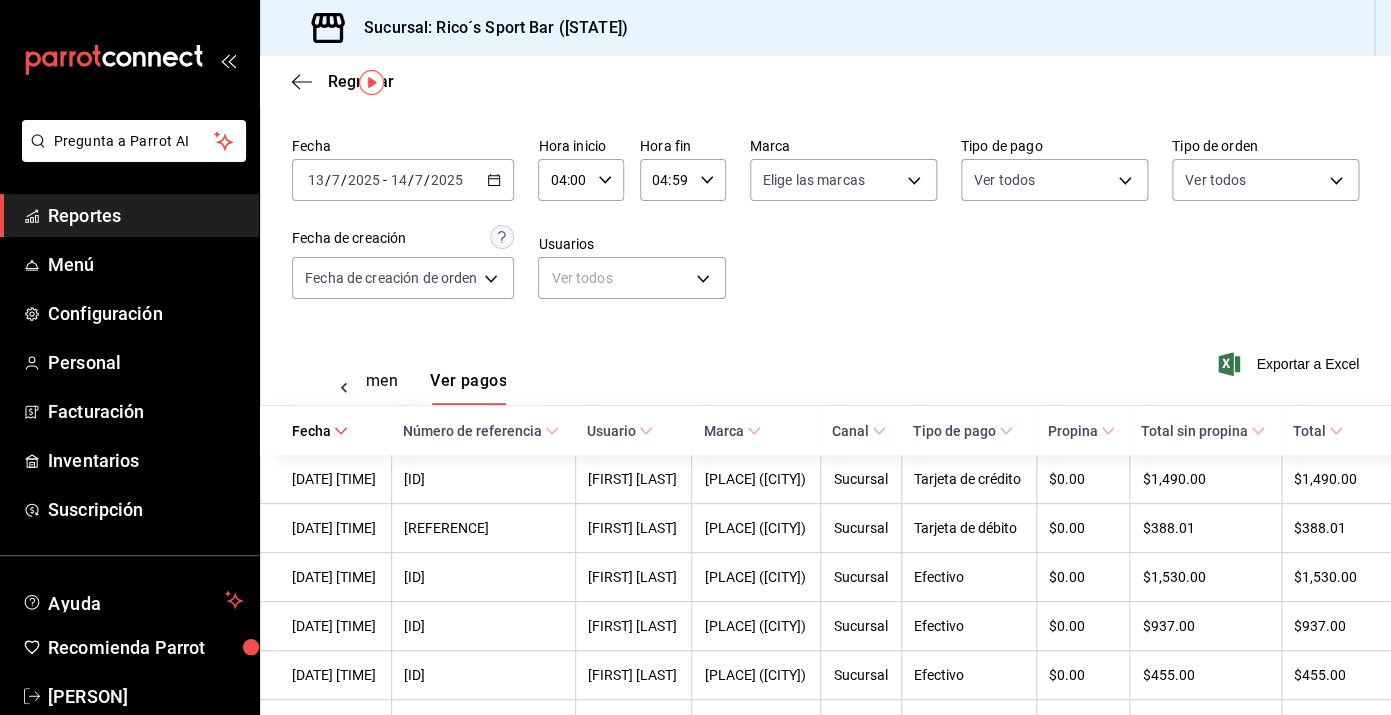 click on "Exportar a Excel" at bounding box center [1290, 364] 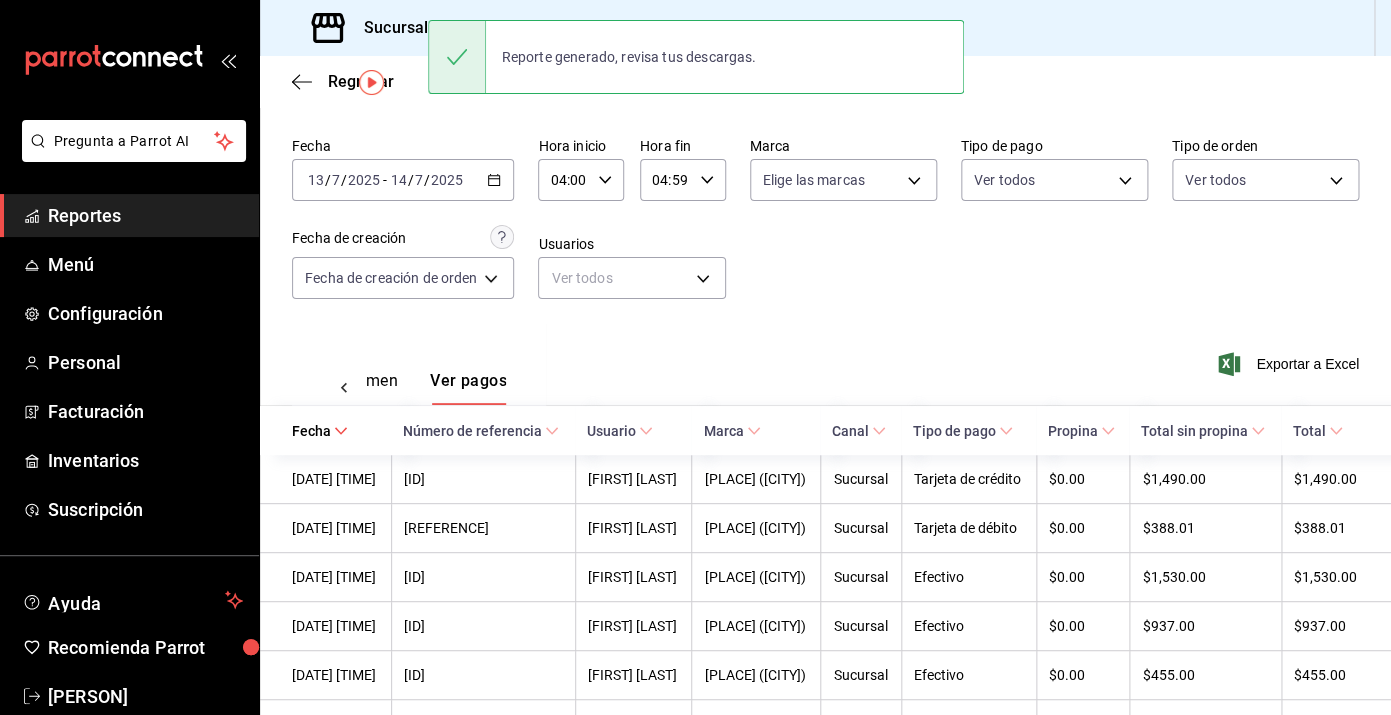 click 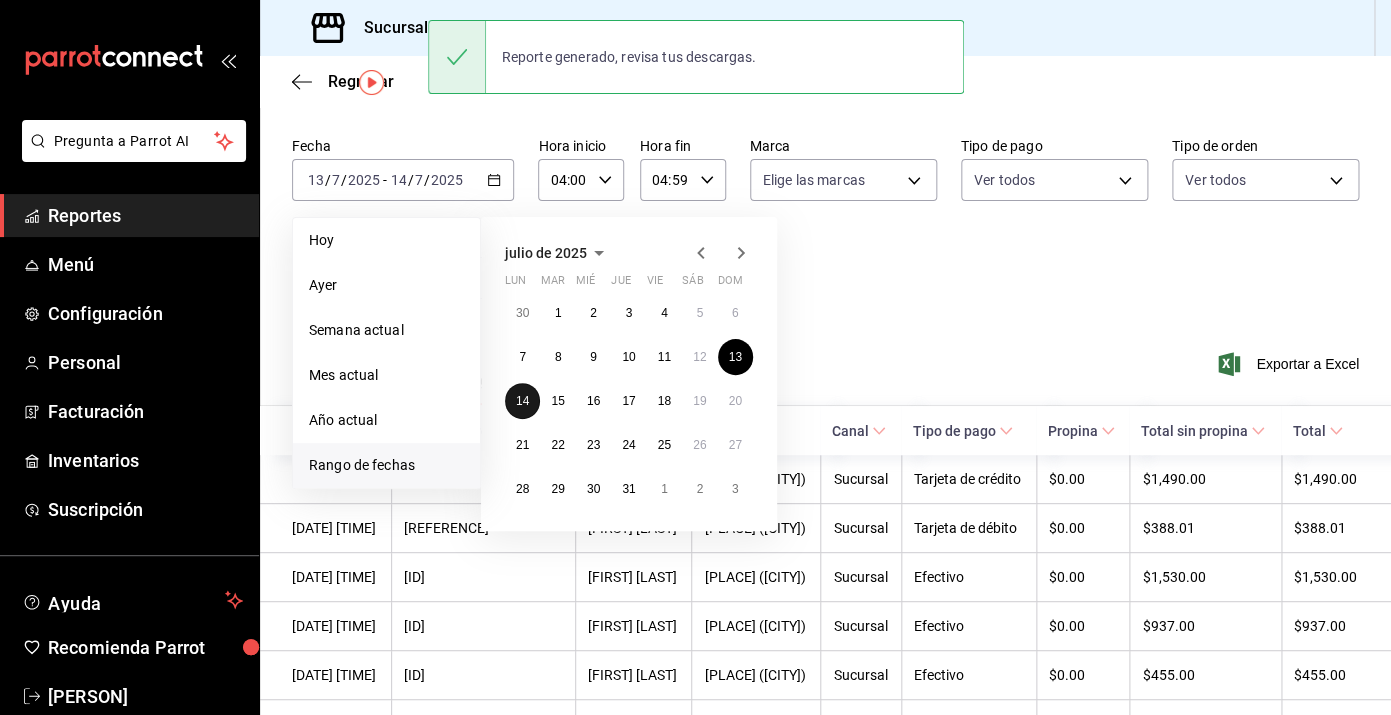 click on "14" at bounding box center (522, 401) 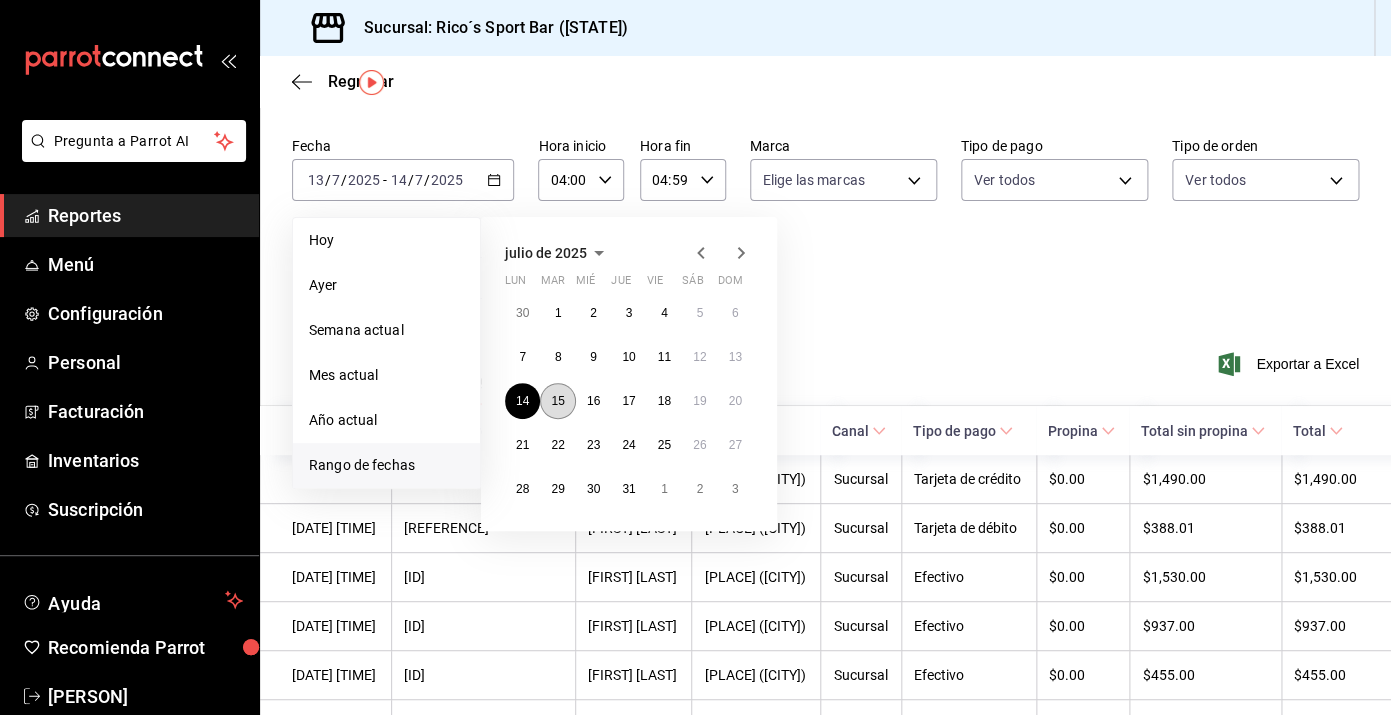 click on "15" at bounding box center (557, 401) 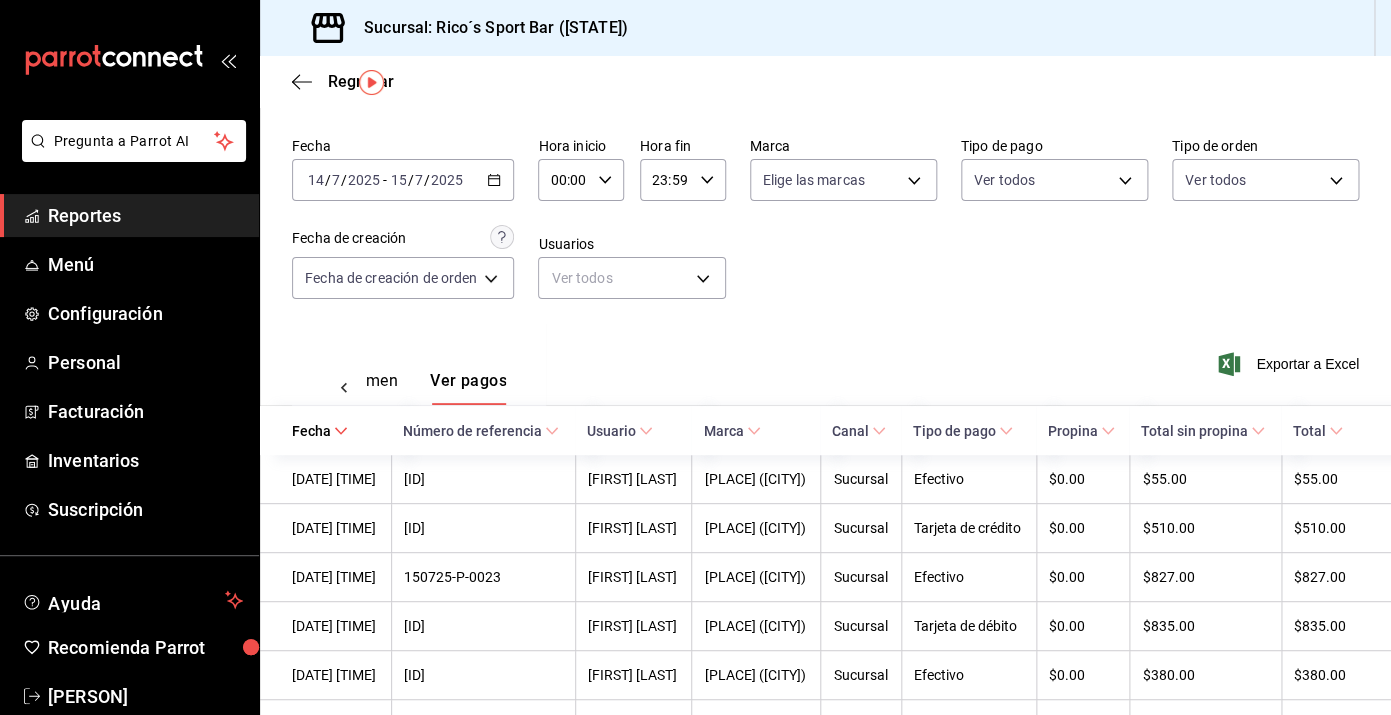 click 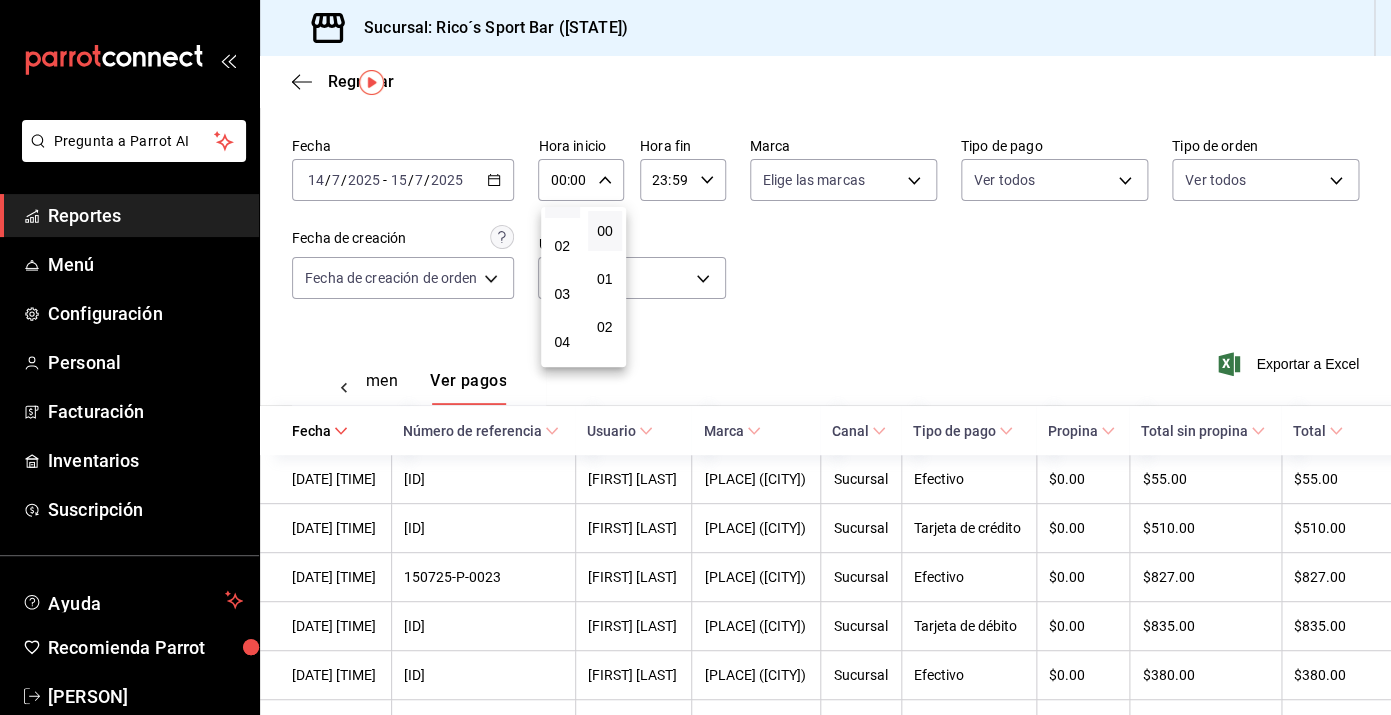 scroll, scrollTop: 85, scrollLeft: 0, axis: vertical 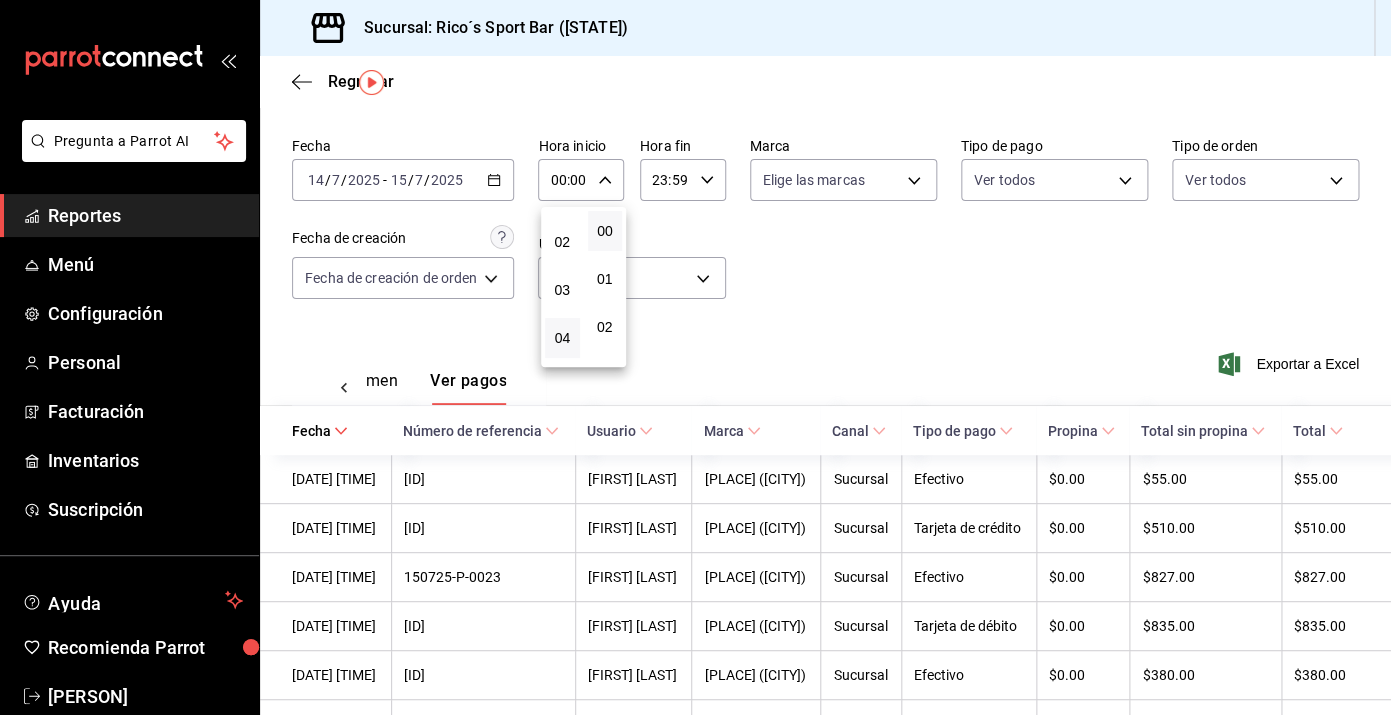 click on "04" at bounding box center (562, 338) 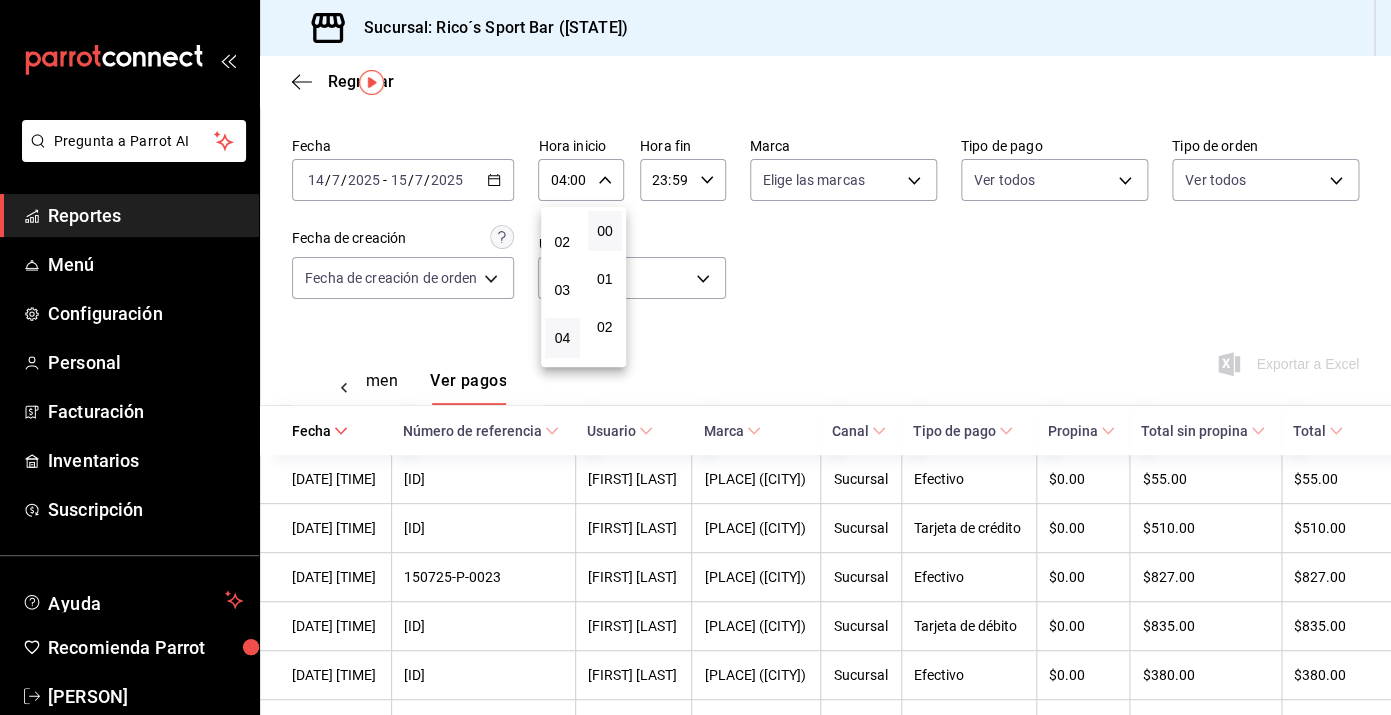 click at bounding box center (695, 357) 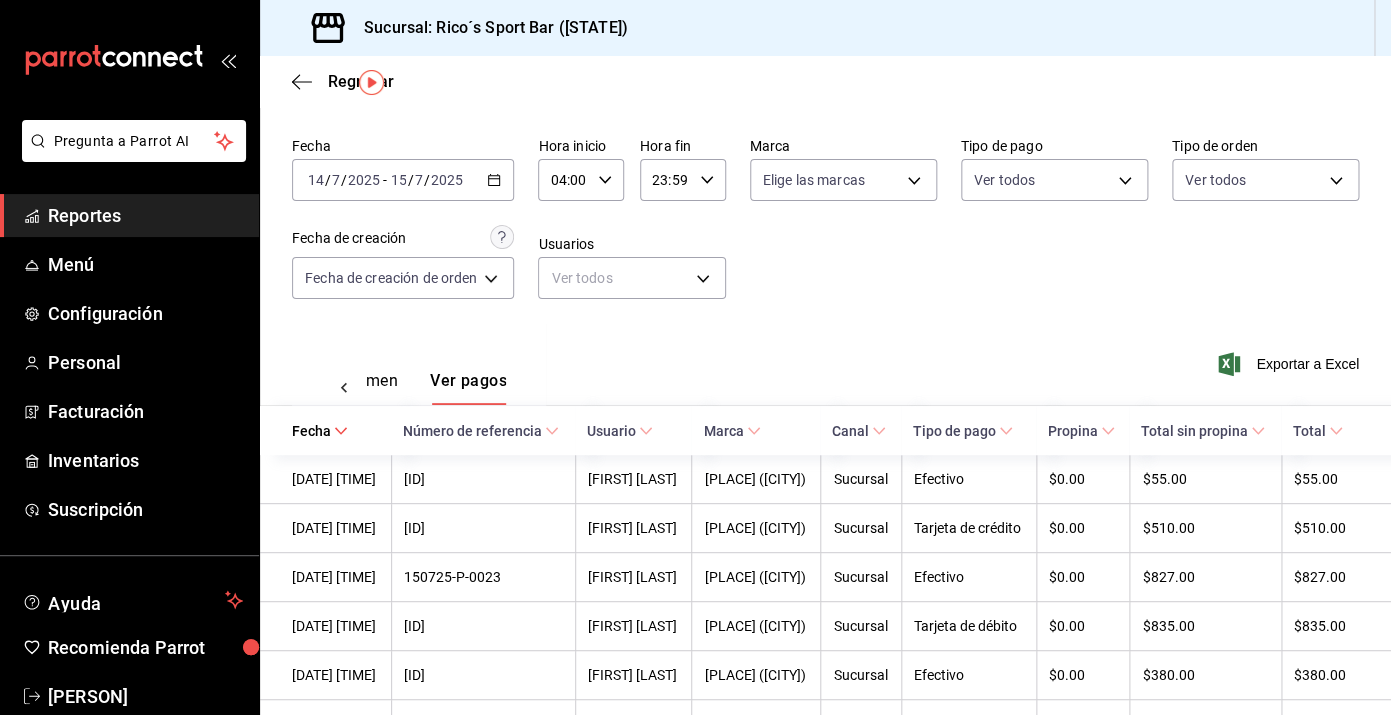 click 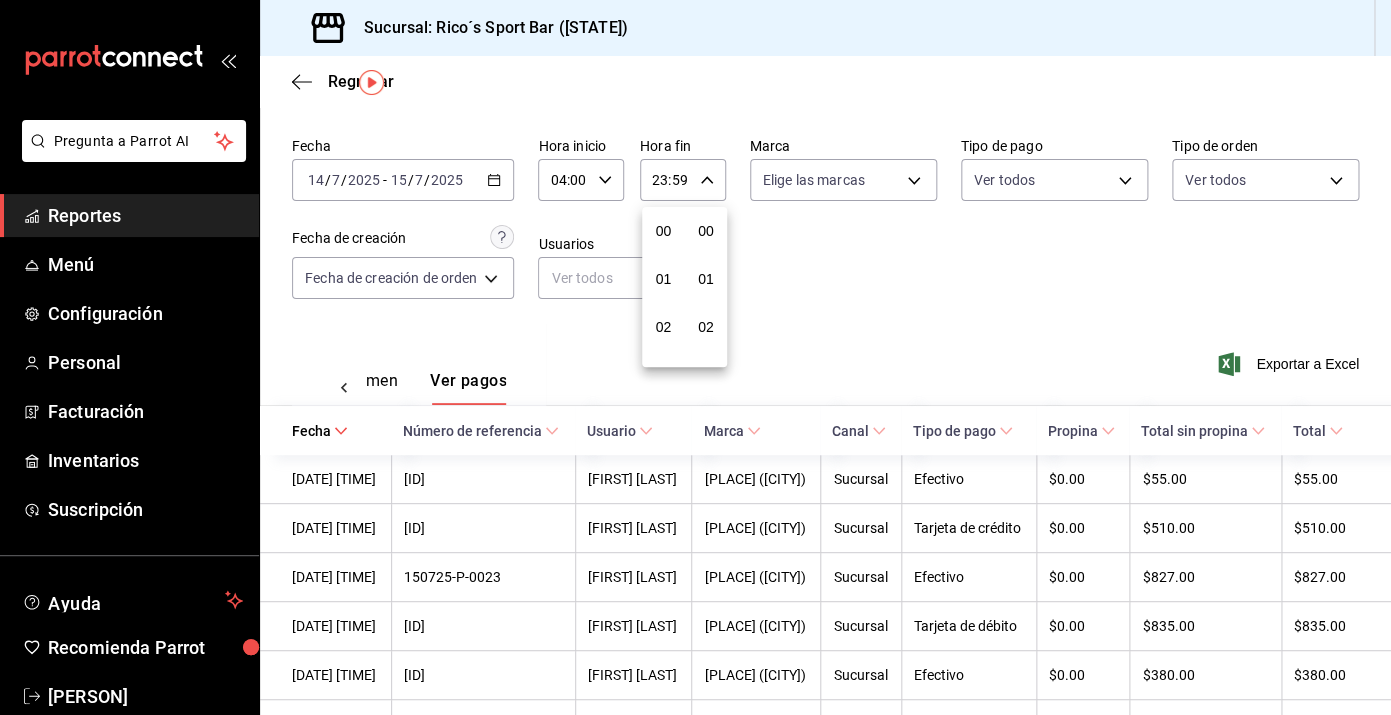 scroll, scrollTop: 1016, scrollLeft: 0, axis: vertical 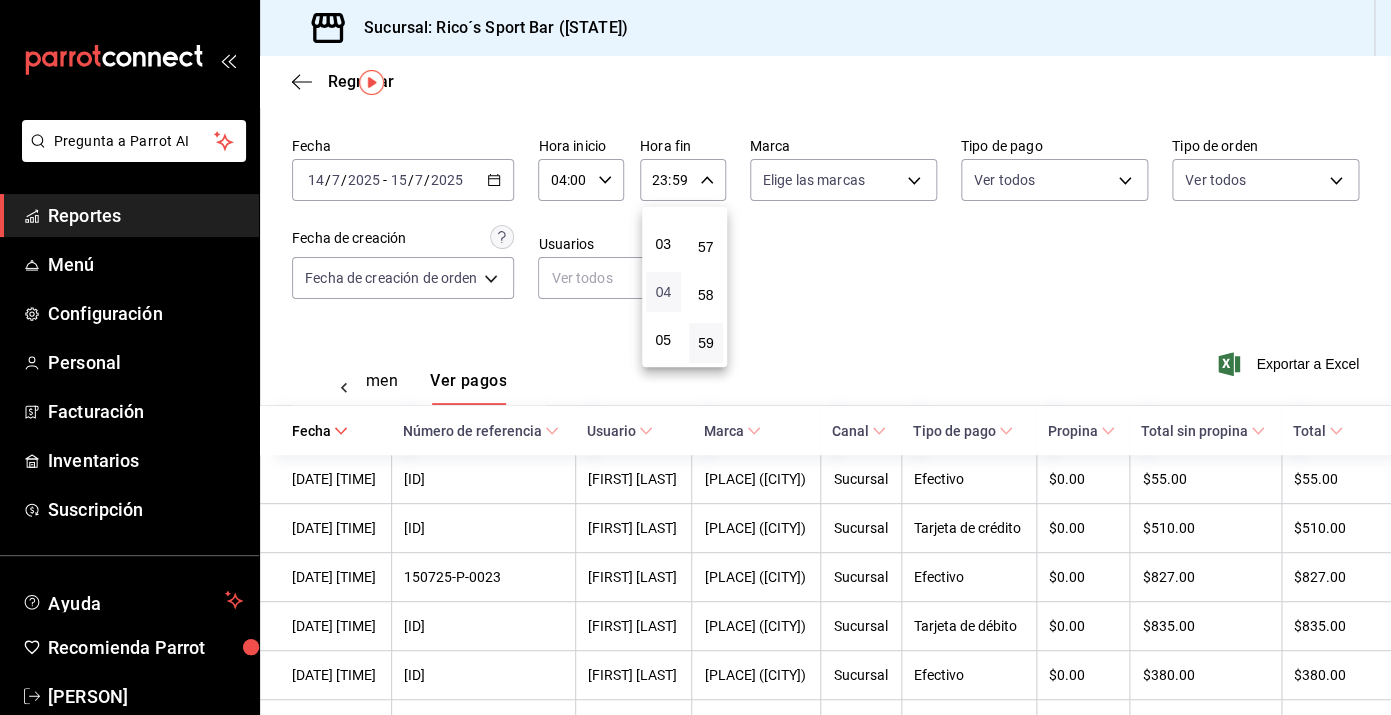 click on "04" at bounding box center [663, 292] 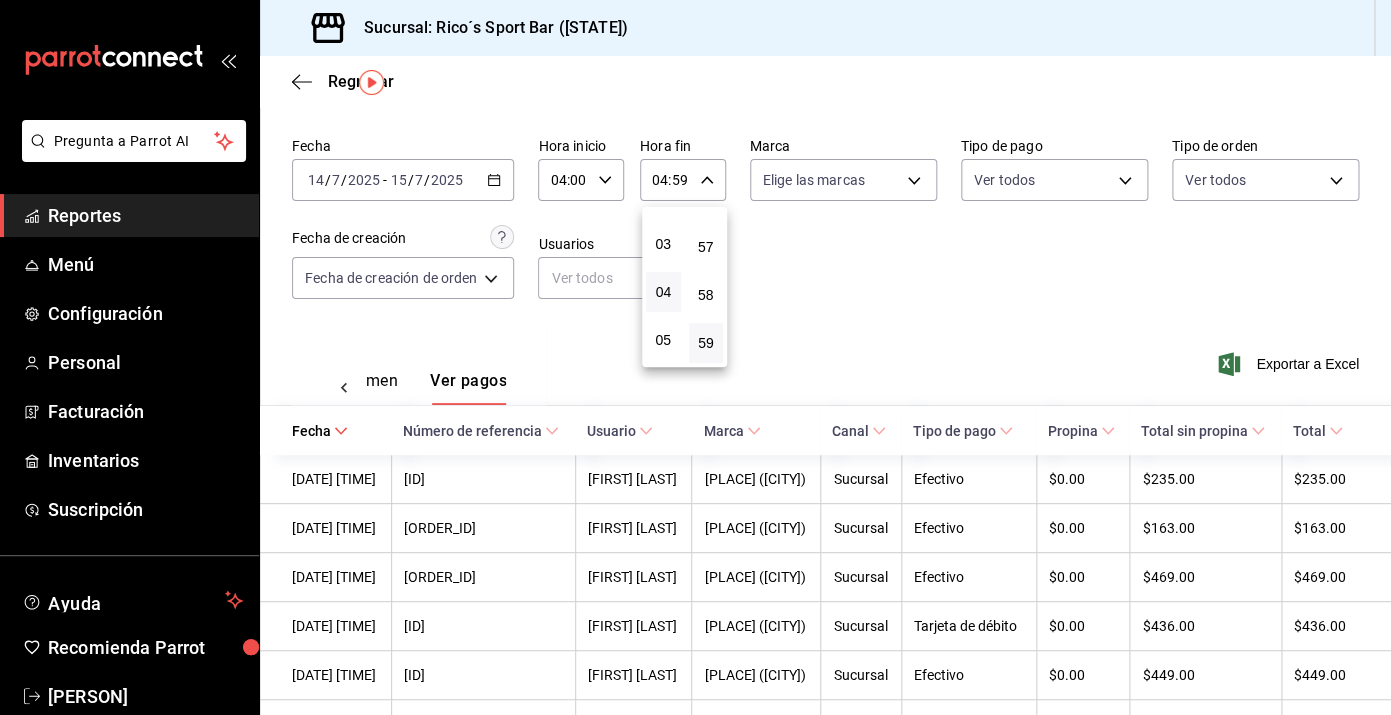 click at bounding box center (695, 357) 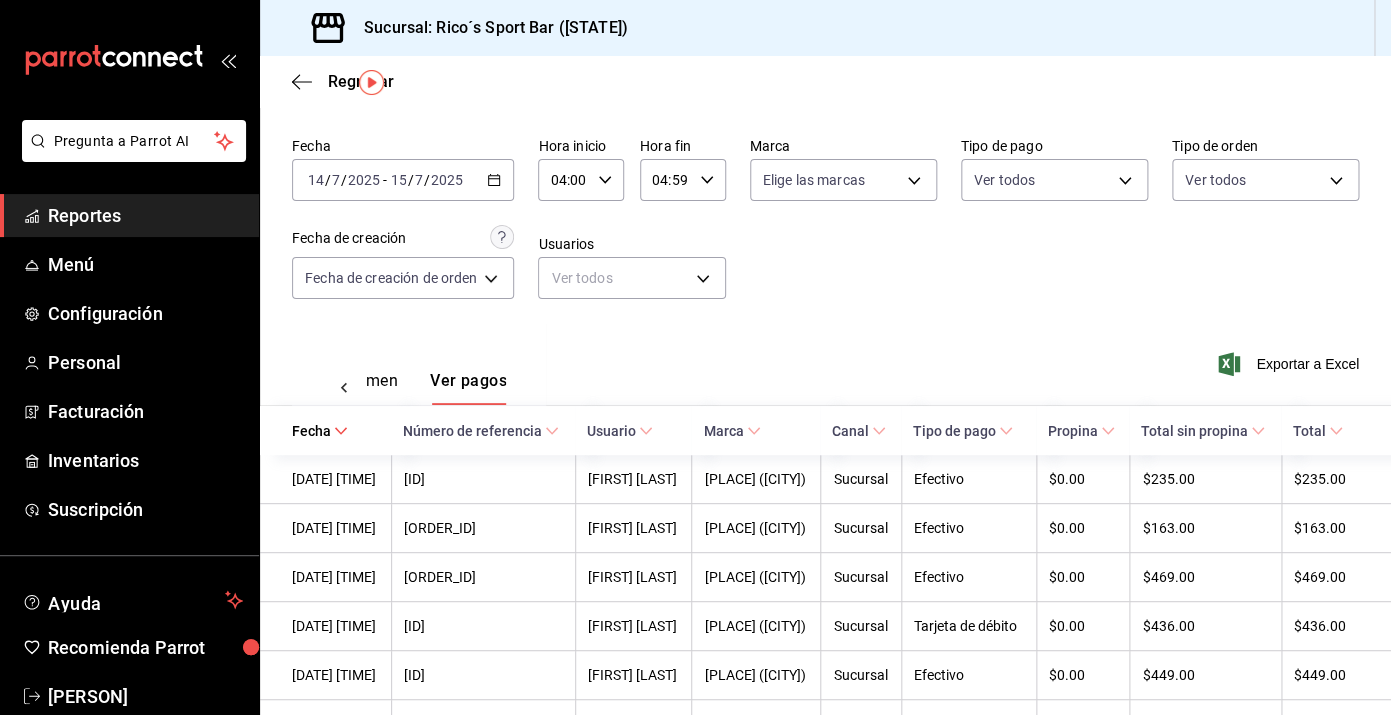 click on "Exportar a Excel" at bounding box center [1290, 364] 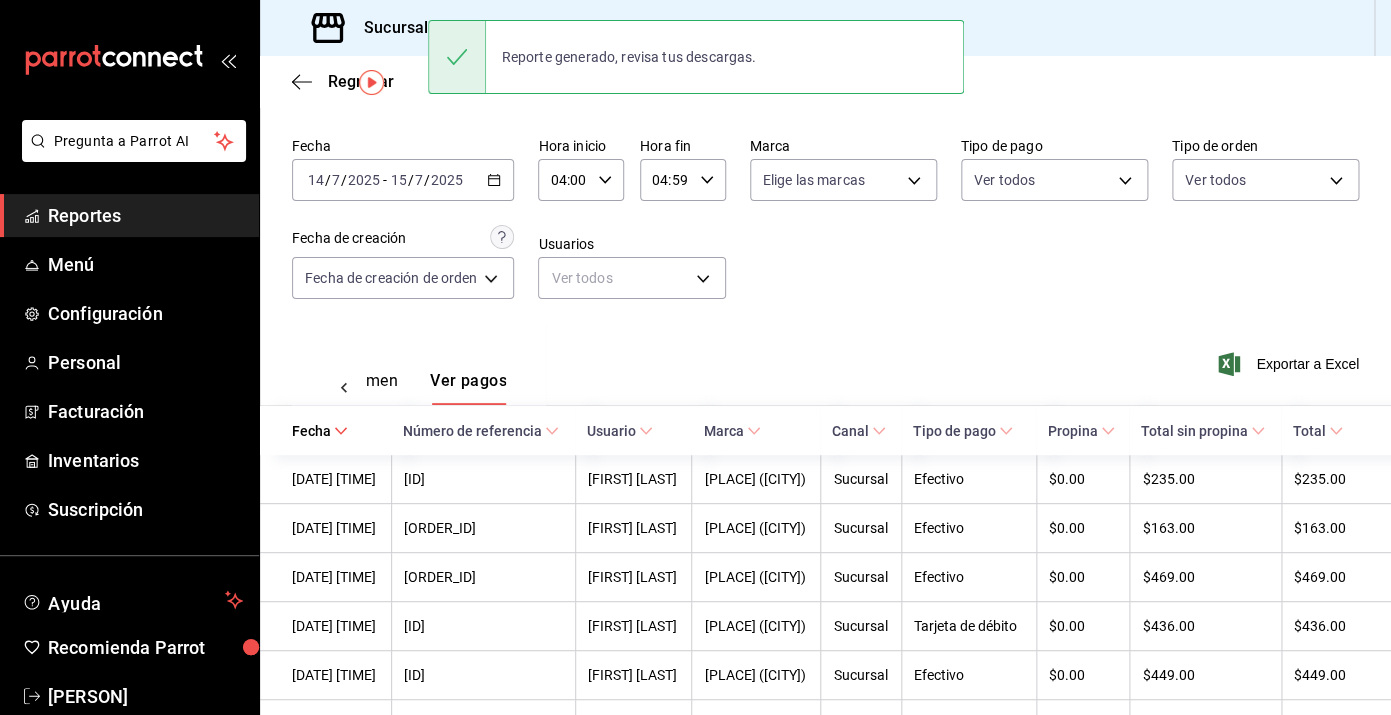 click 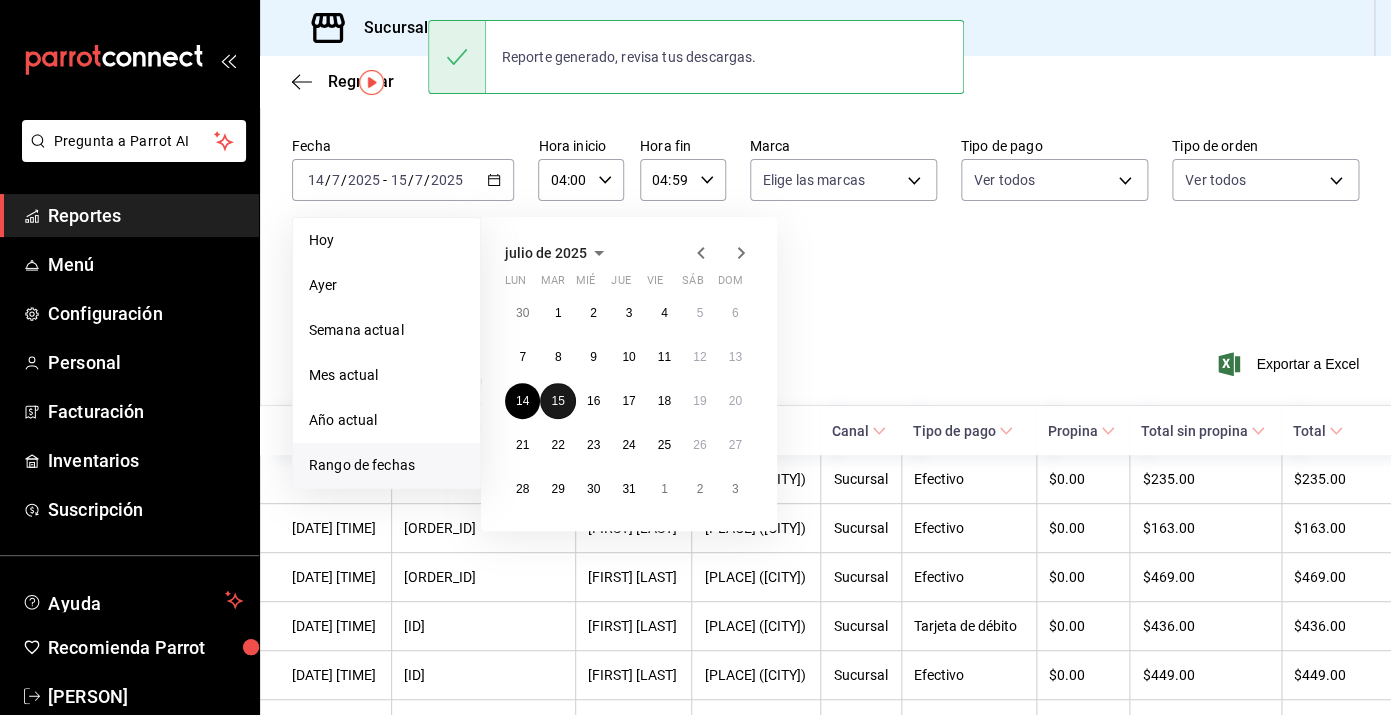 click on "15" at bounding box center (557, 401) 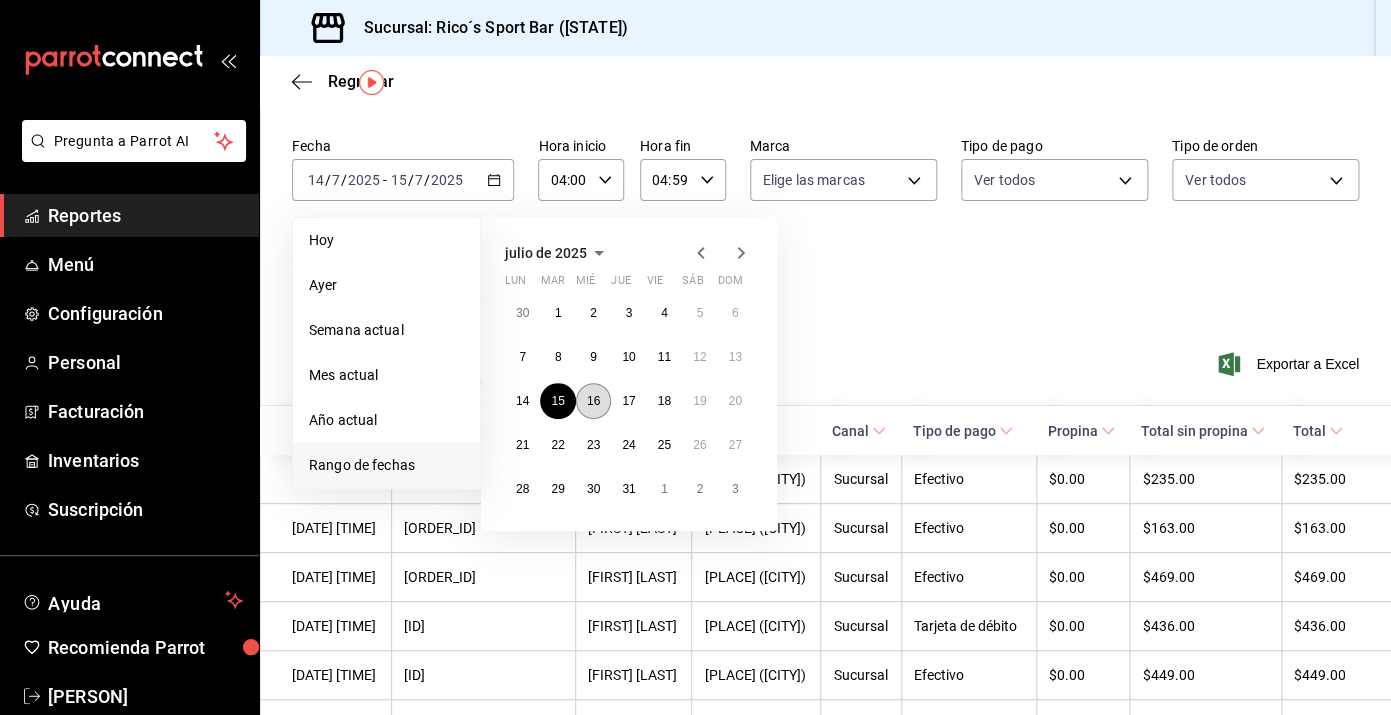 click on "16" at bounding box center (593, 401) 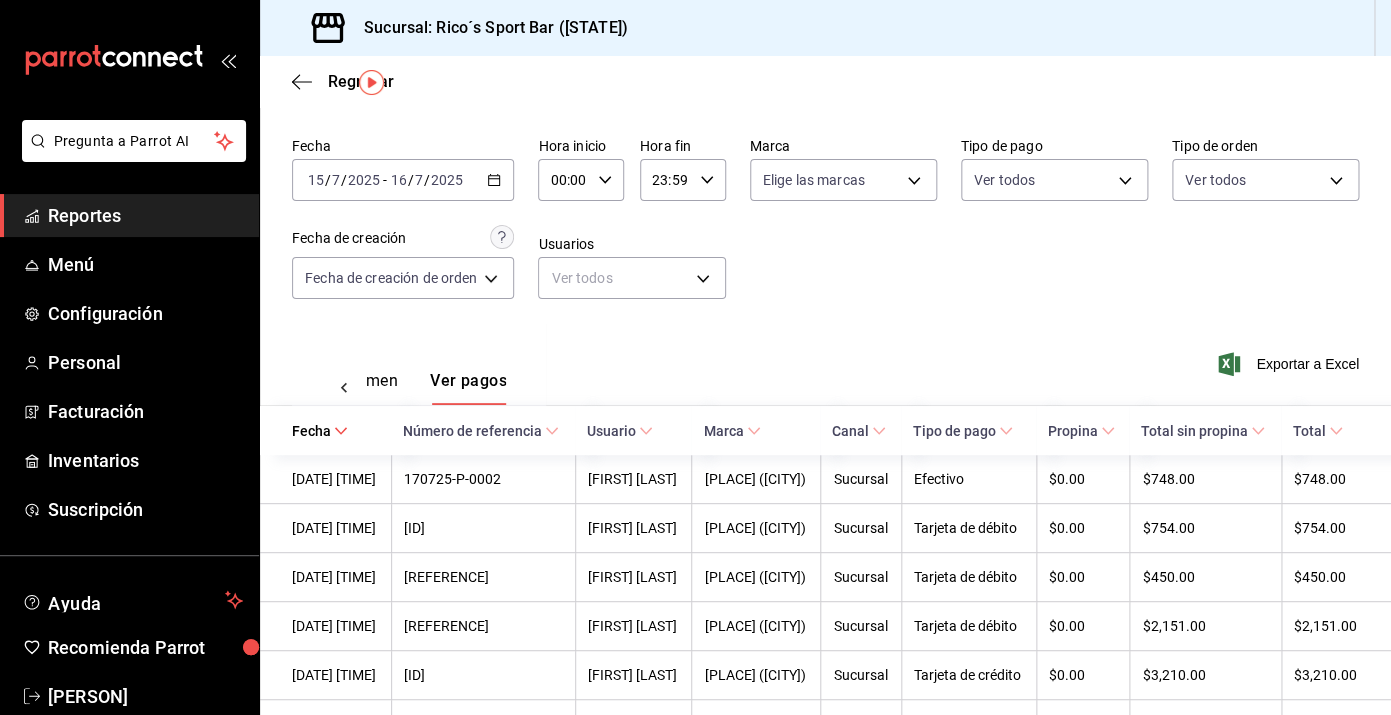 click 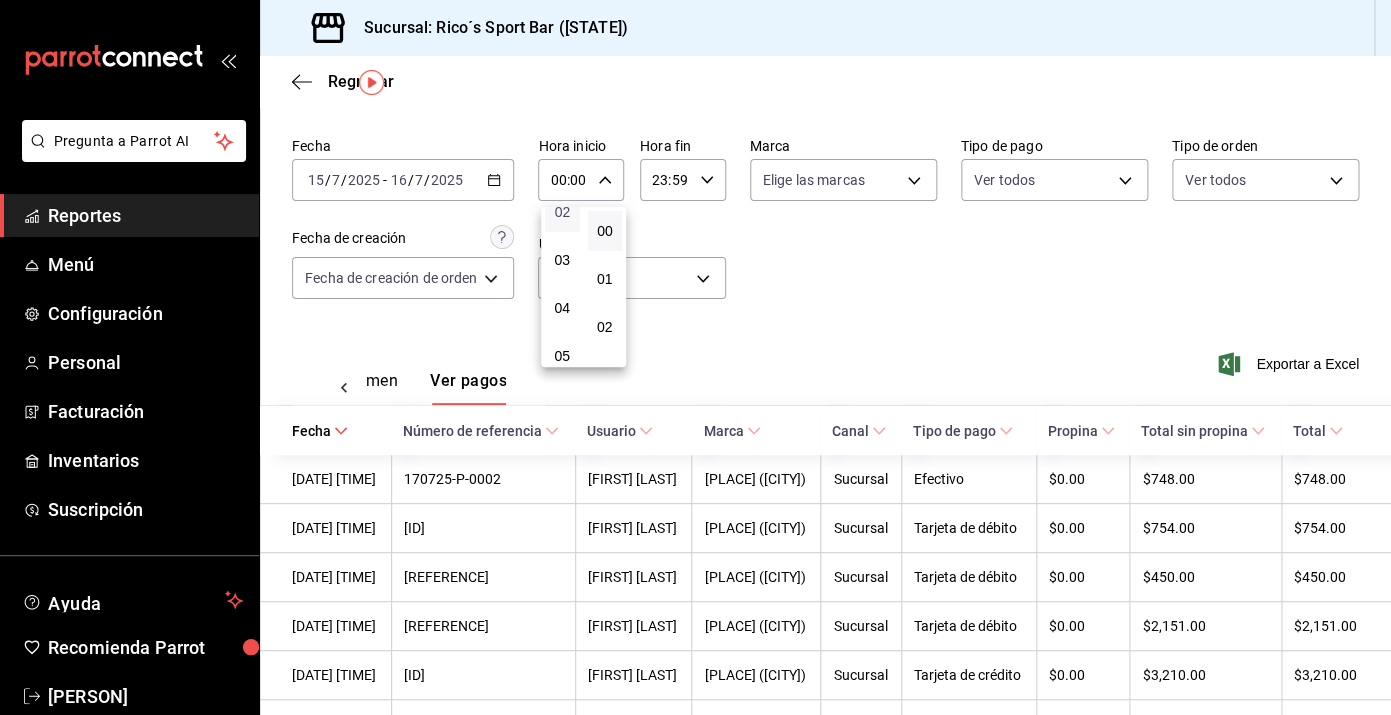 scroll, scrollTop: 116, scrollLeft: 0, axis: vertical 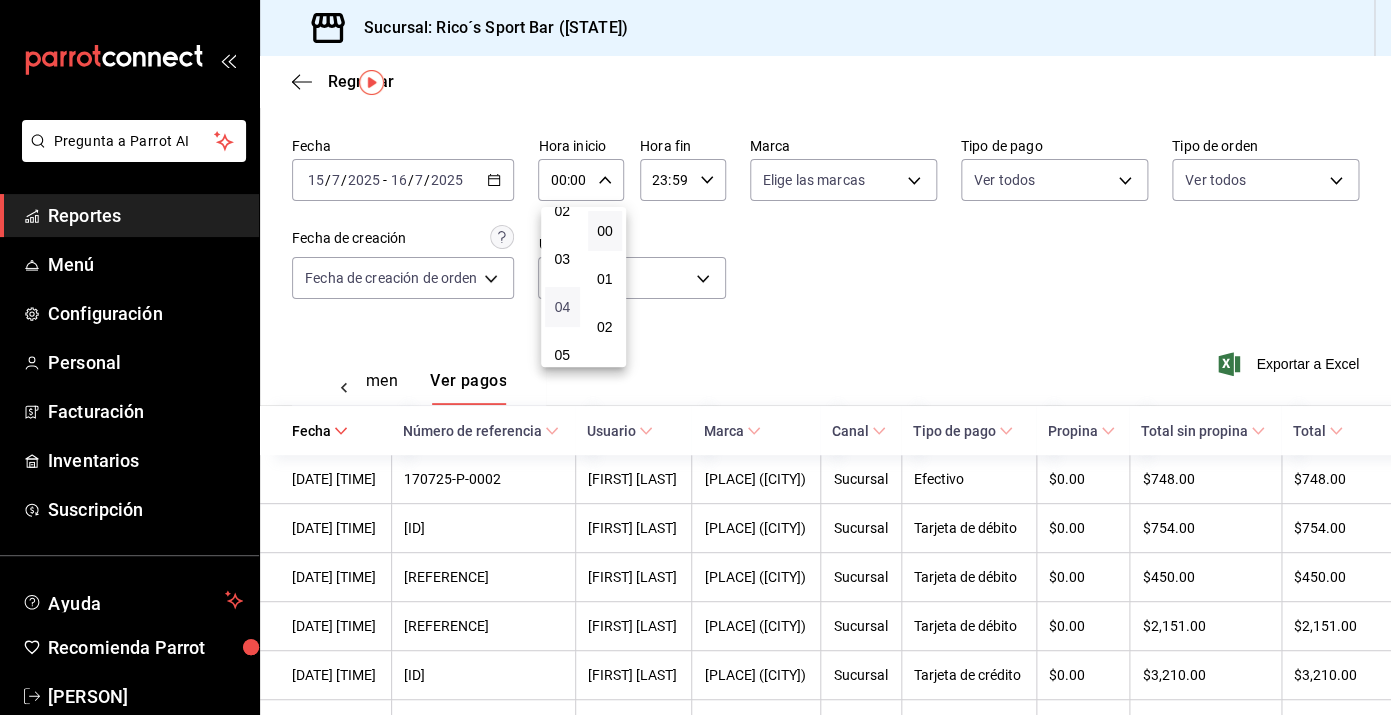 click on "04" at bounding box center (562, 307) 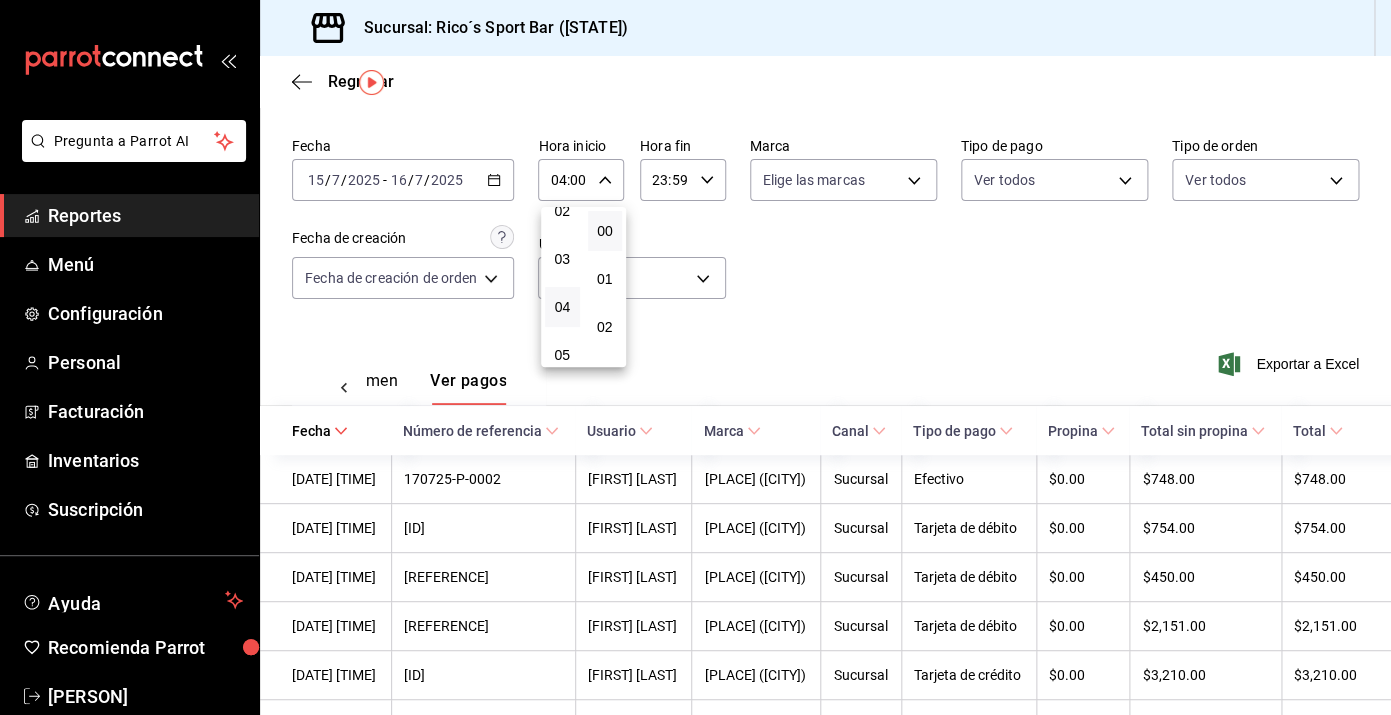 click at bounding box center (695, 357) 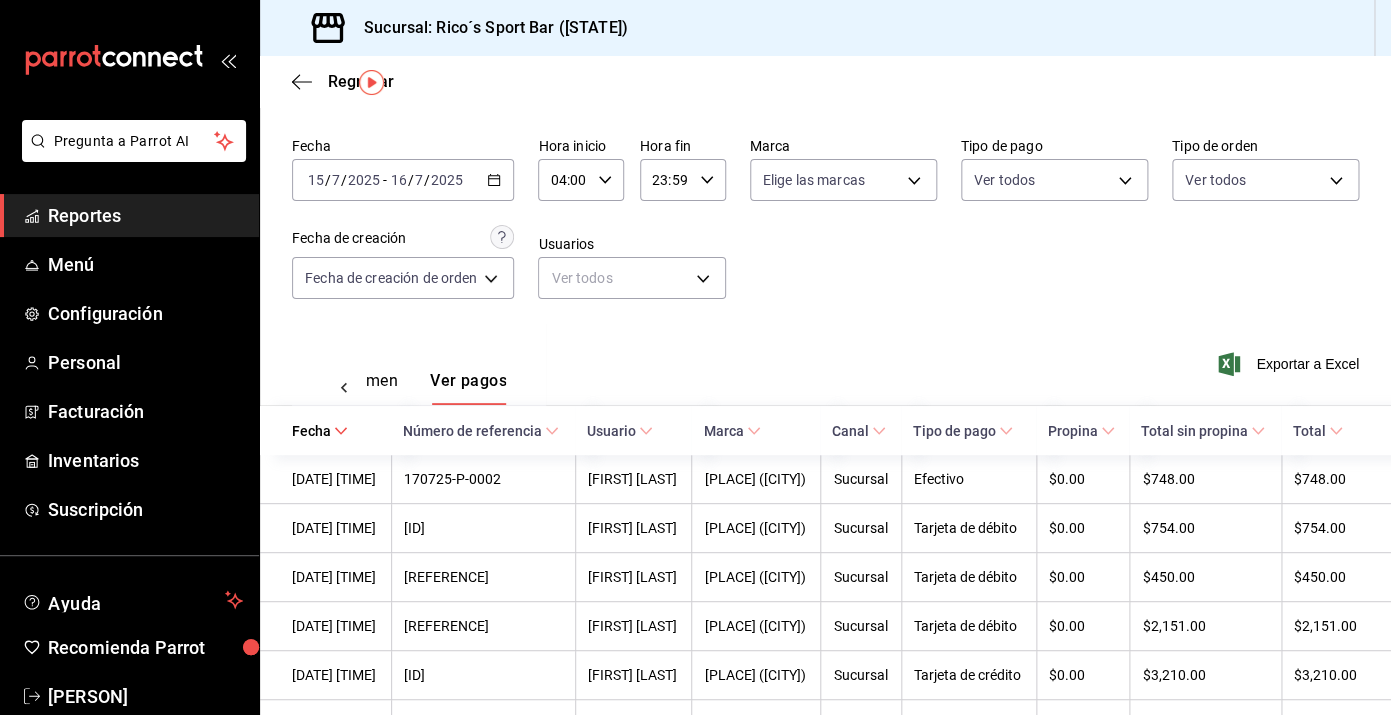 click 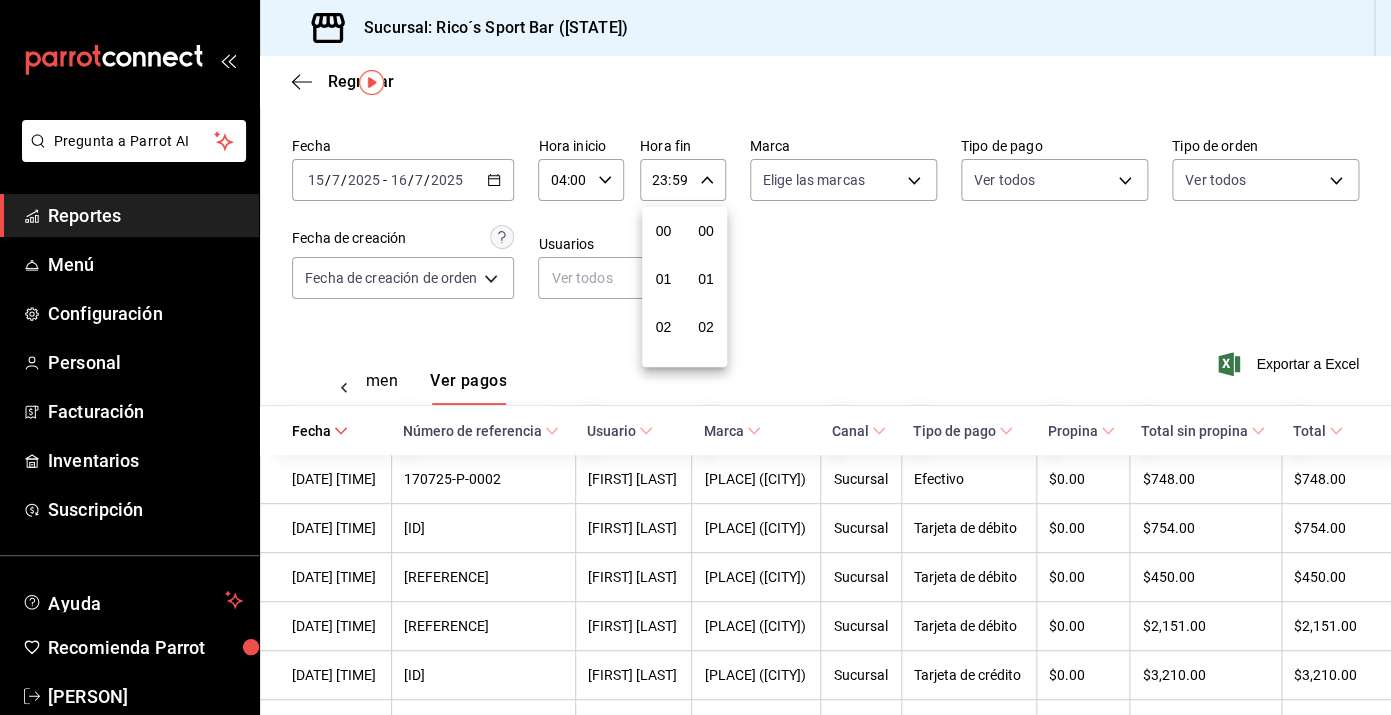 scroll, scrollTop: 1016, scrollLeft: 0, axis: vertical 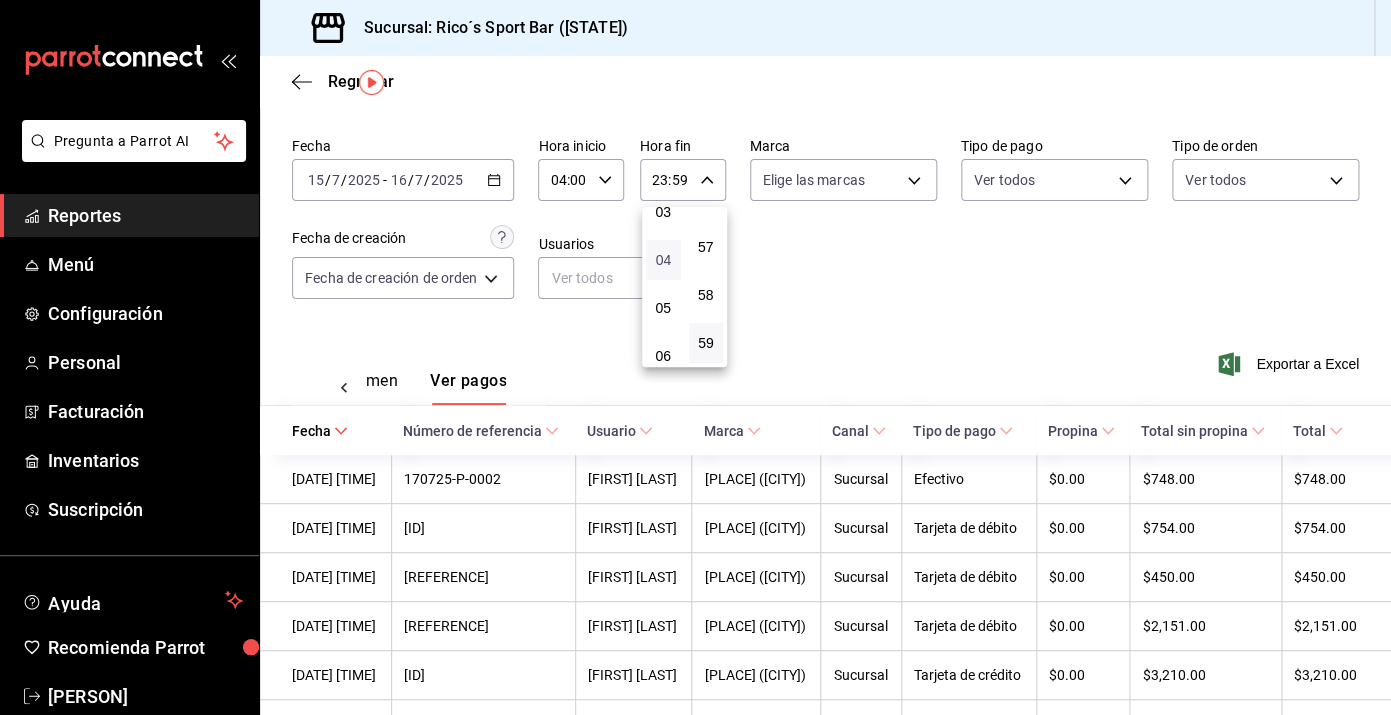 click on "04" at bounding box center (663, 260) 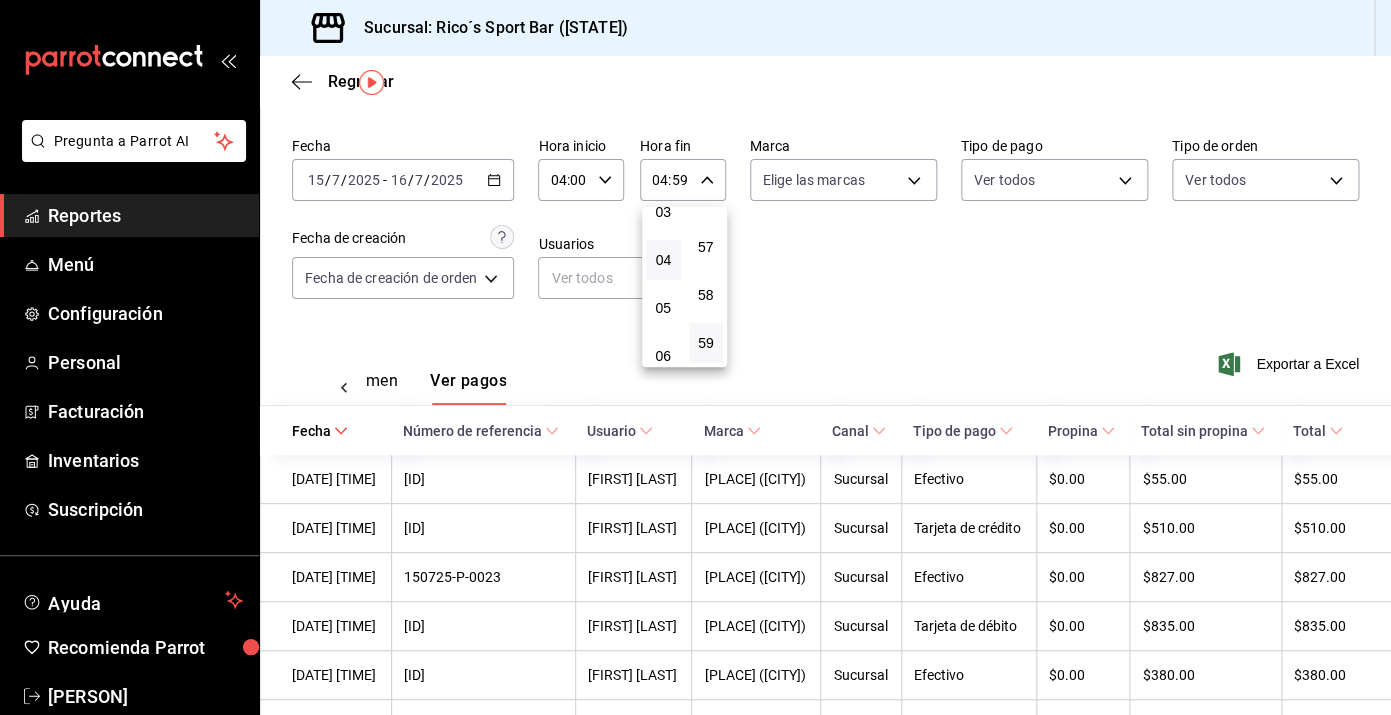 click at bounding box center (695, 357) 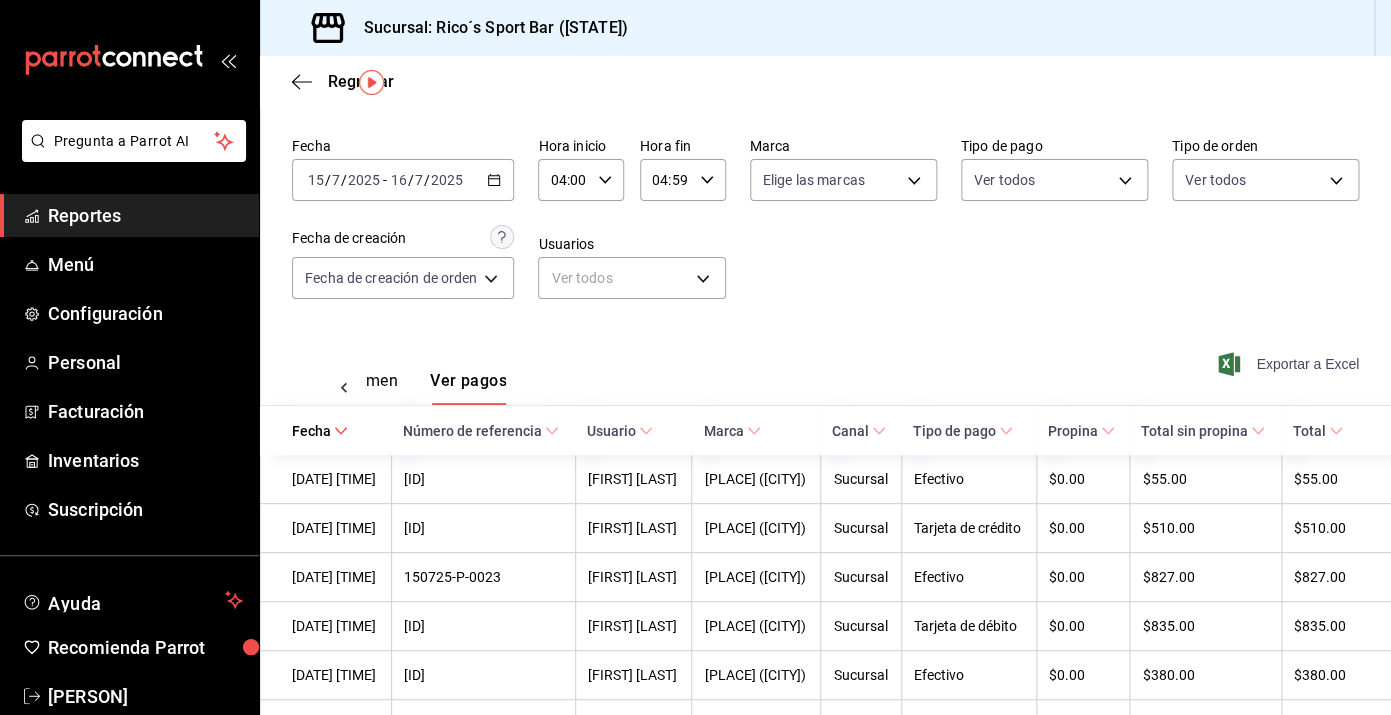 click on "Exportar a Excel" at bounding box center [1290, 364] 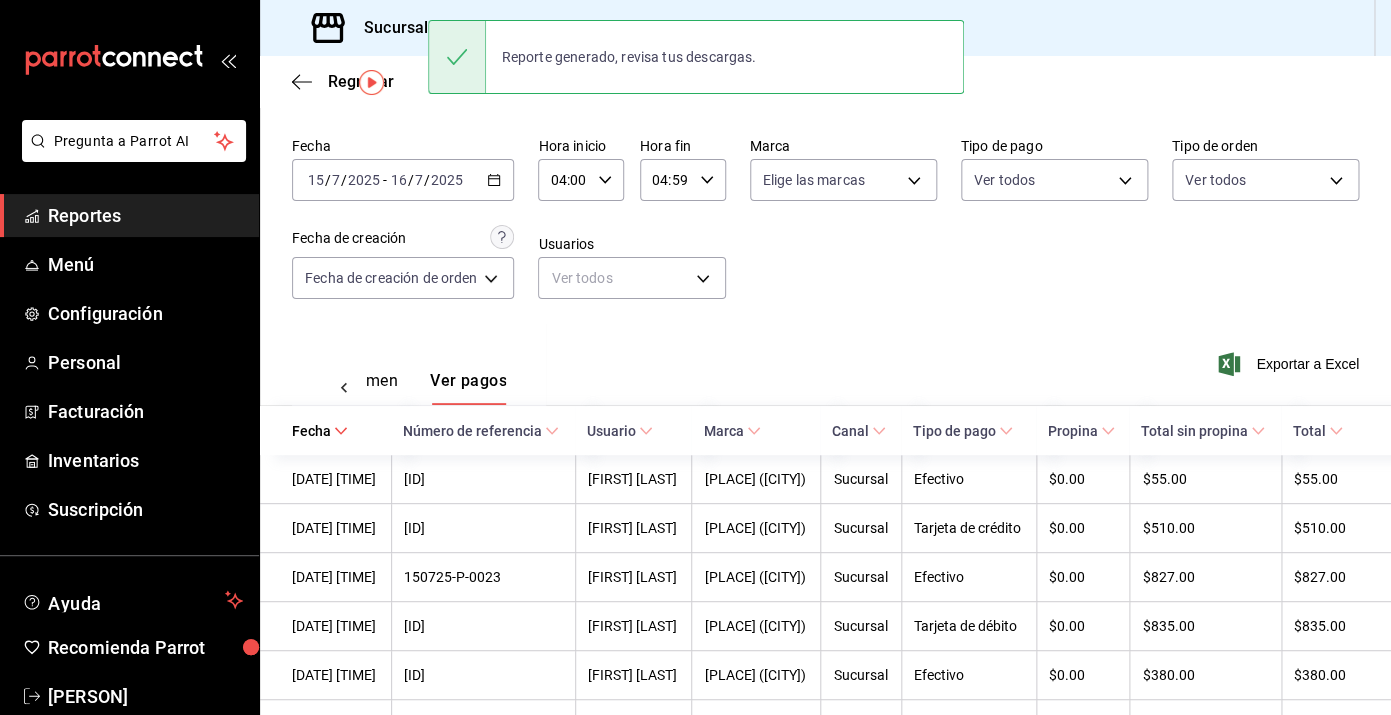 click on "2025-07-15 15 / 7 / 2025 - 2025-07-16 16 / 7 / 2025" at bounding box center (403, 180) 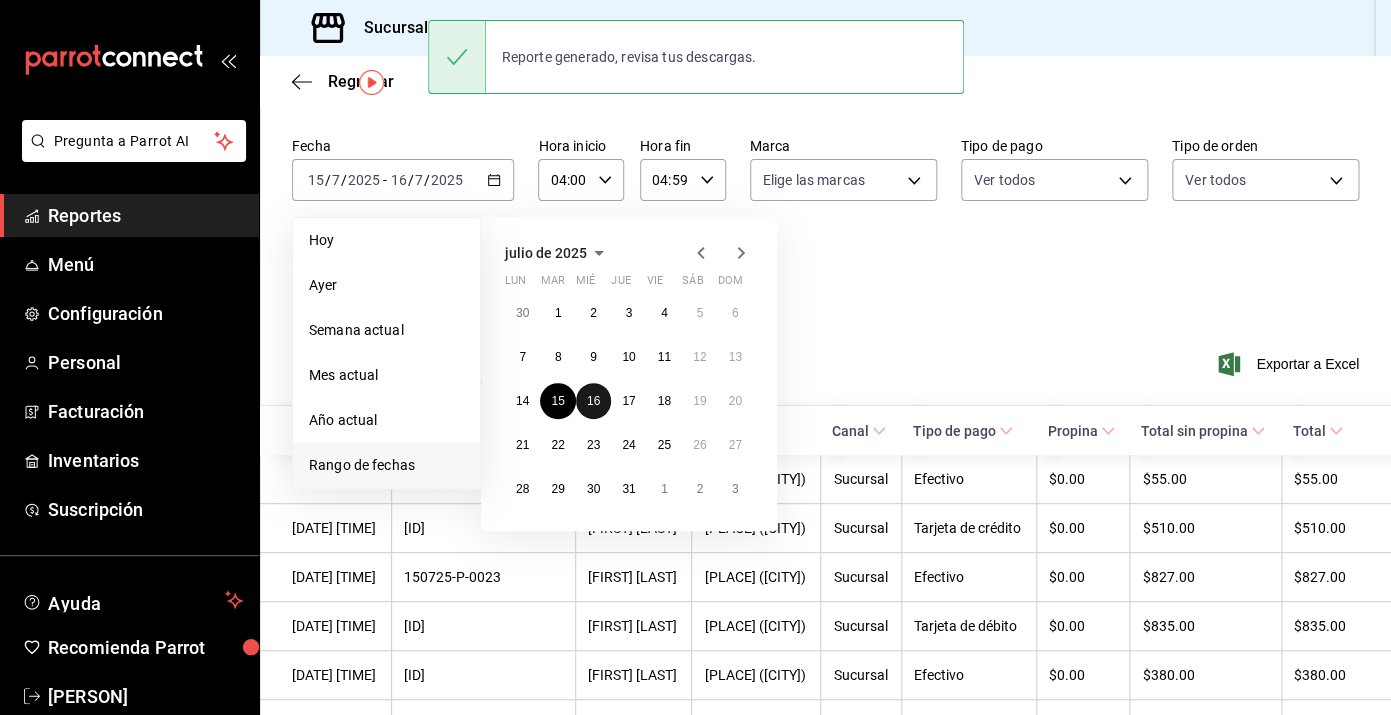 click on "16" at bounding box center [593, 401] 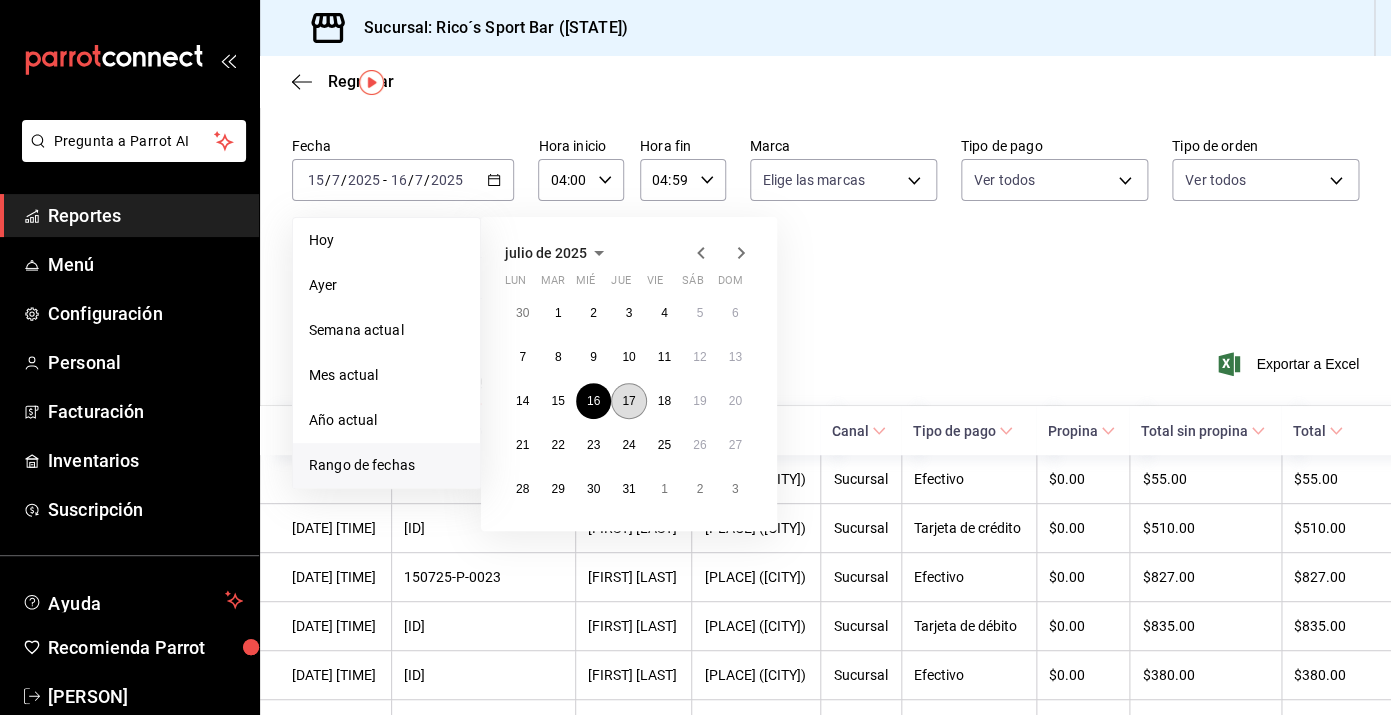 click on "17" at bounding box center (628, 401) 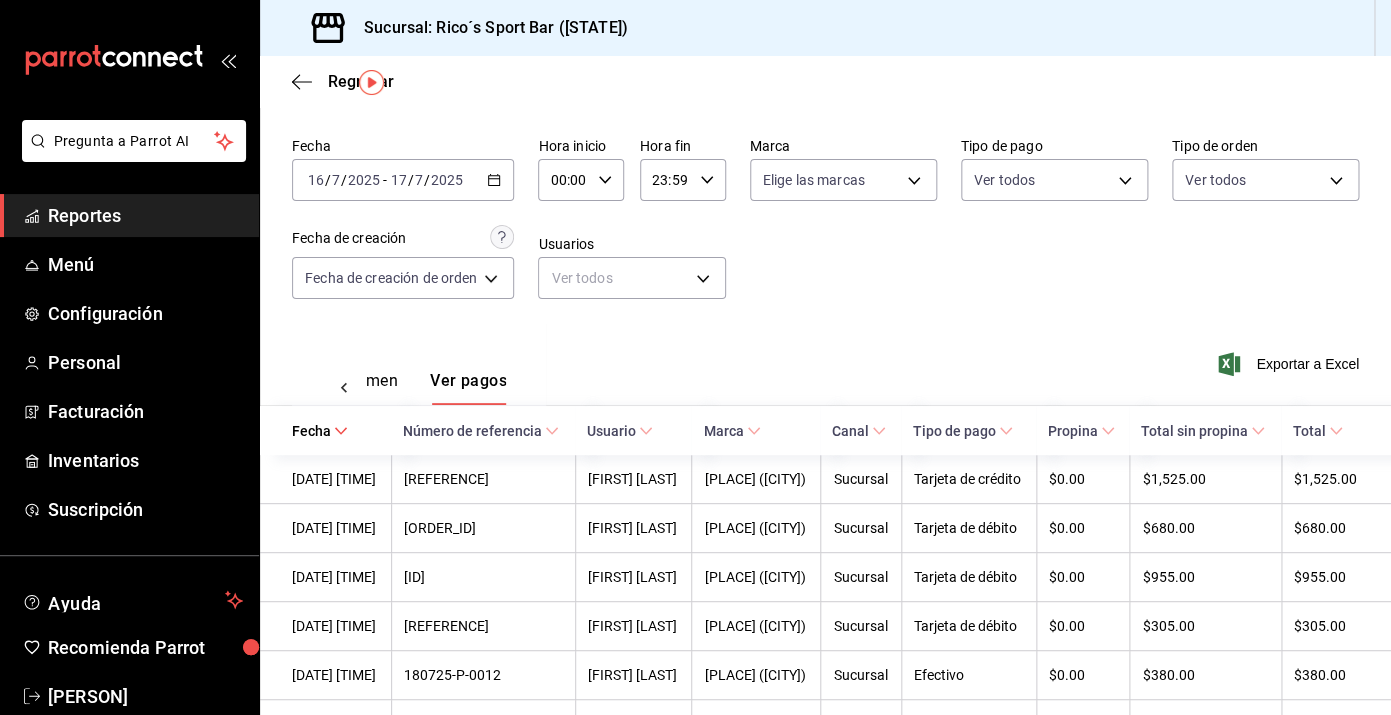 click 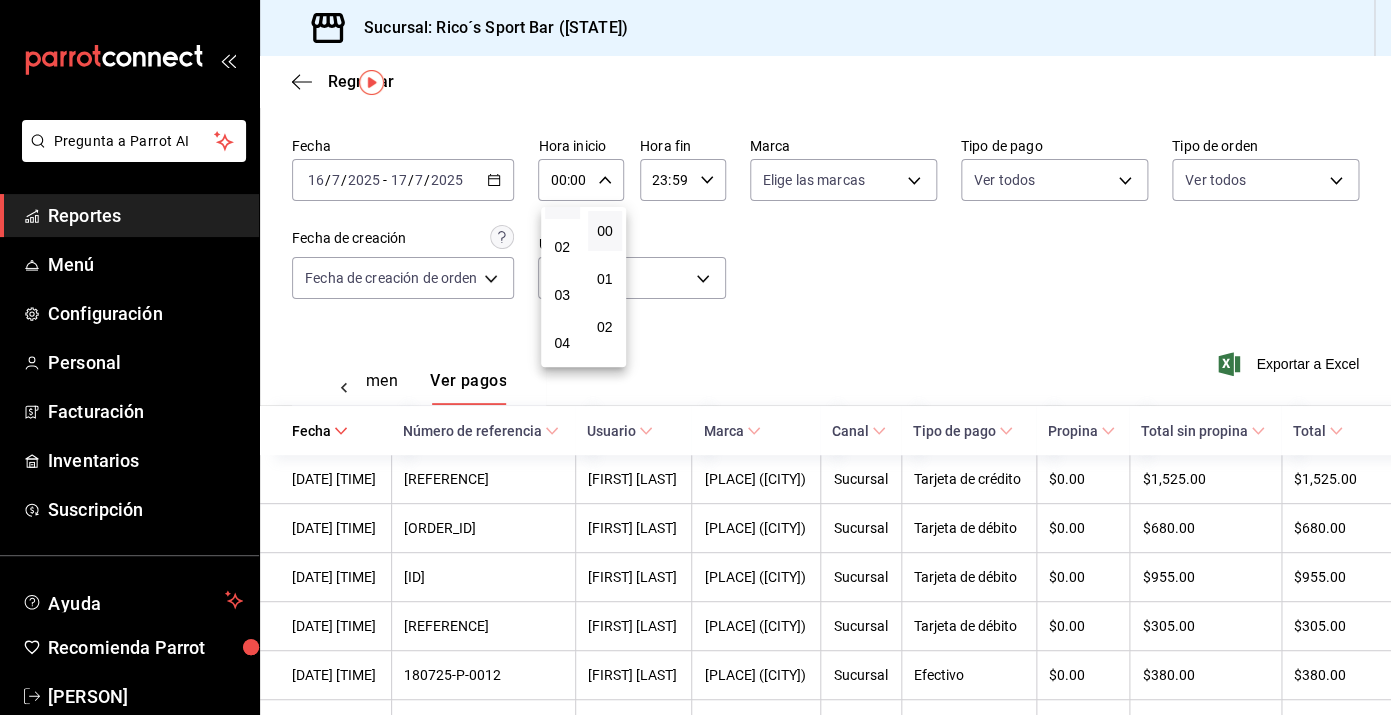 scroll, scrollTop: 131, scrollLeft: 0, axis: vertical 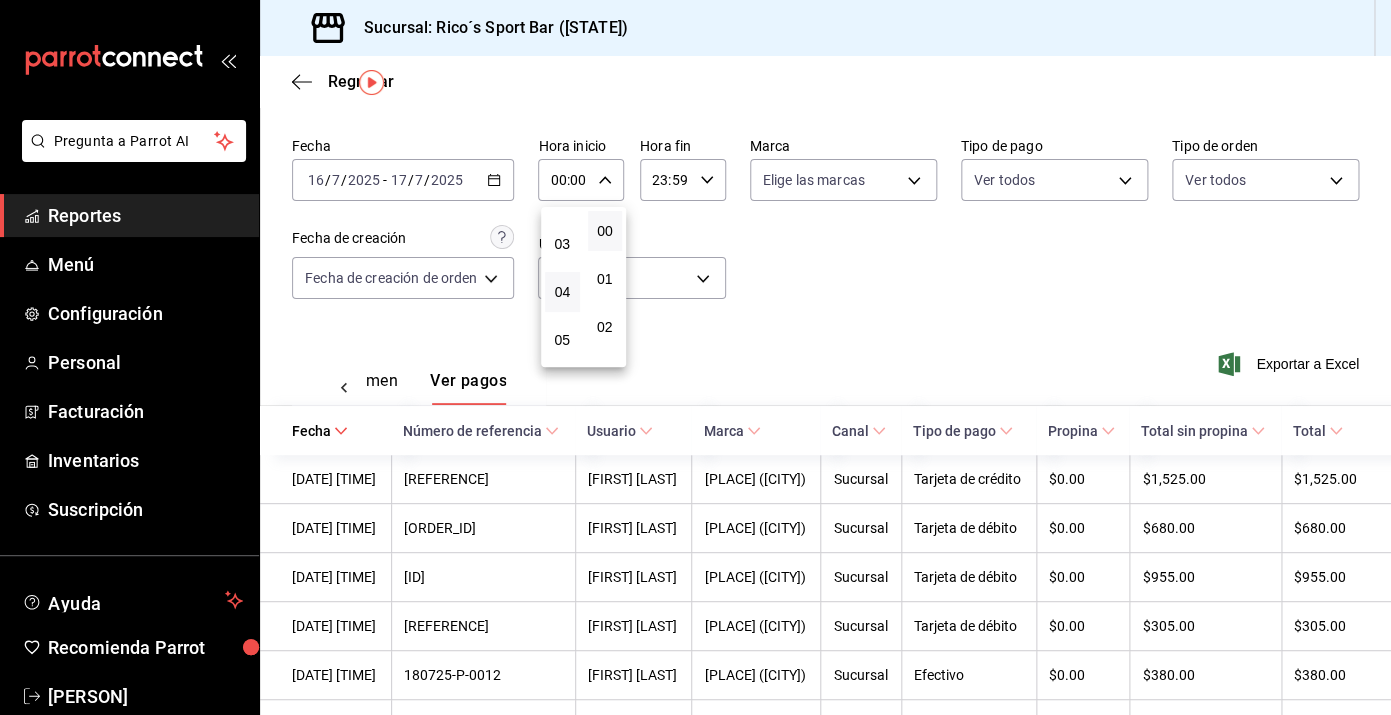 click on "04" at bounding box center (562, 292) 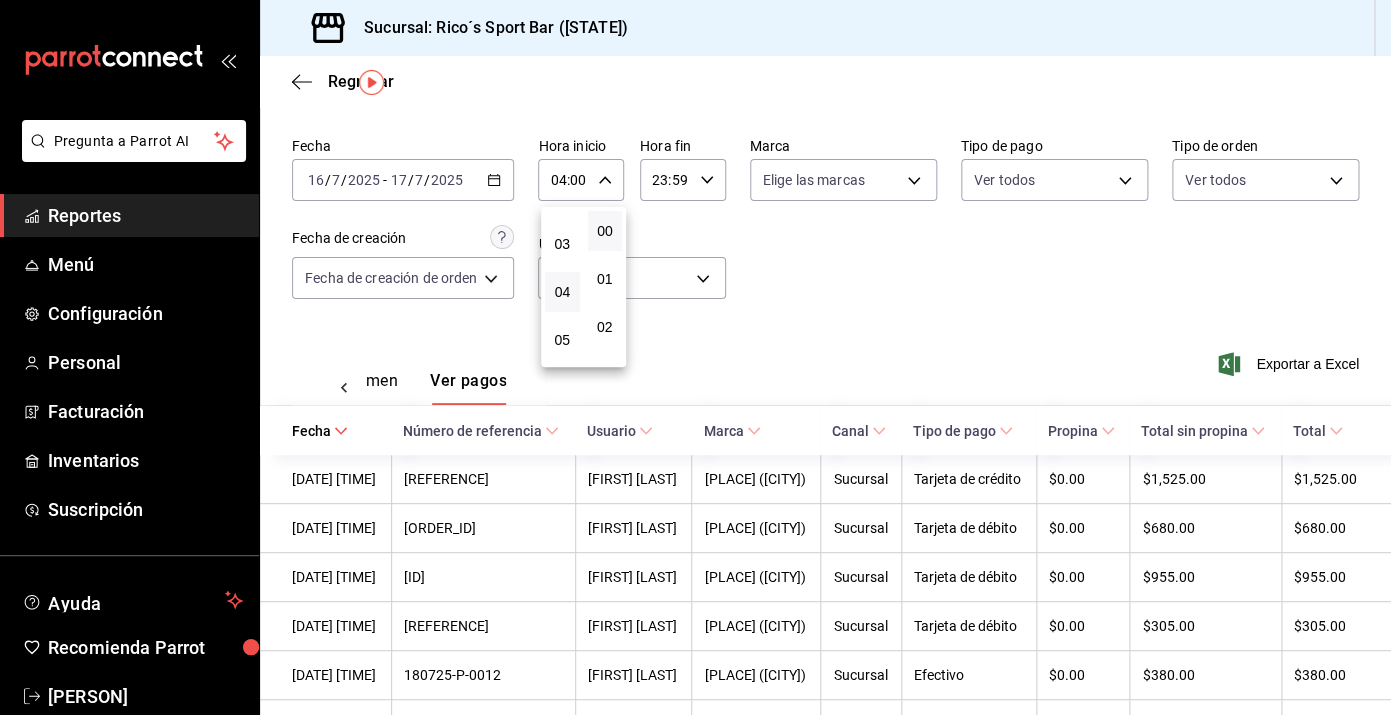 click at bounding box center [695, 357] 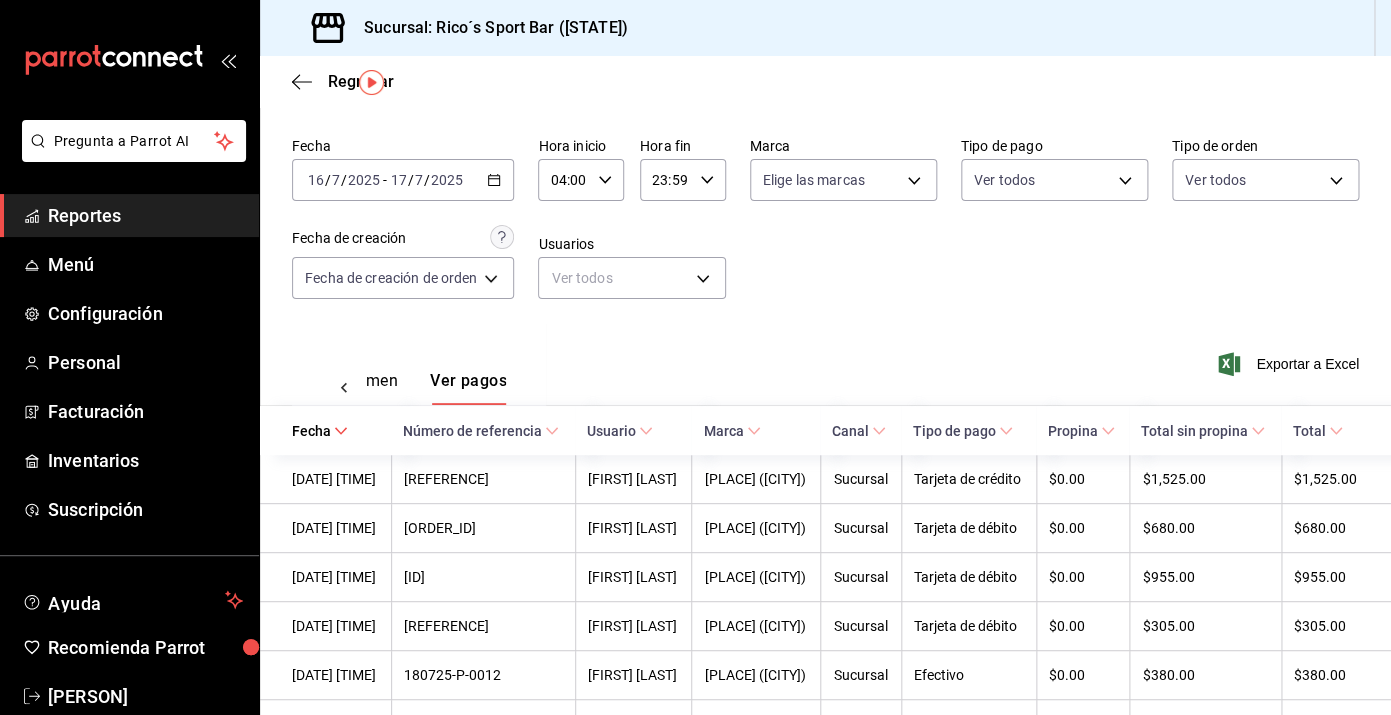 click 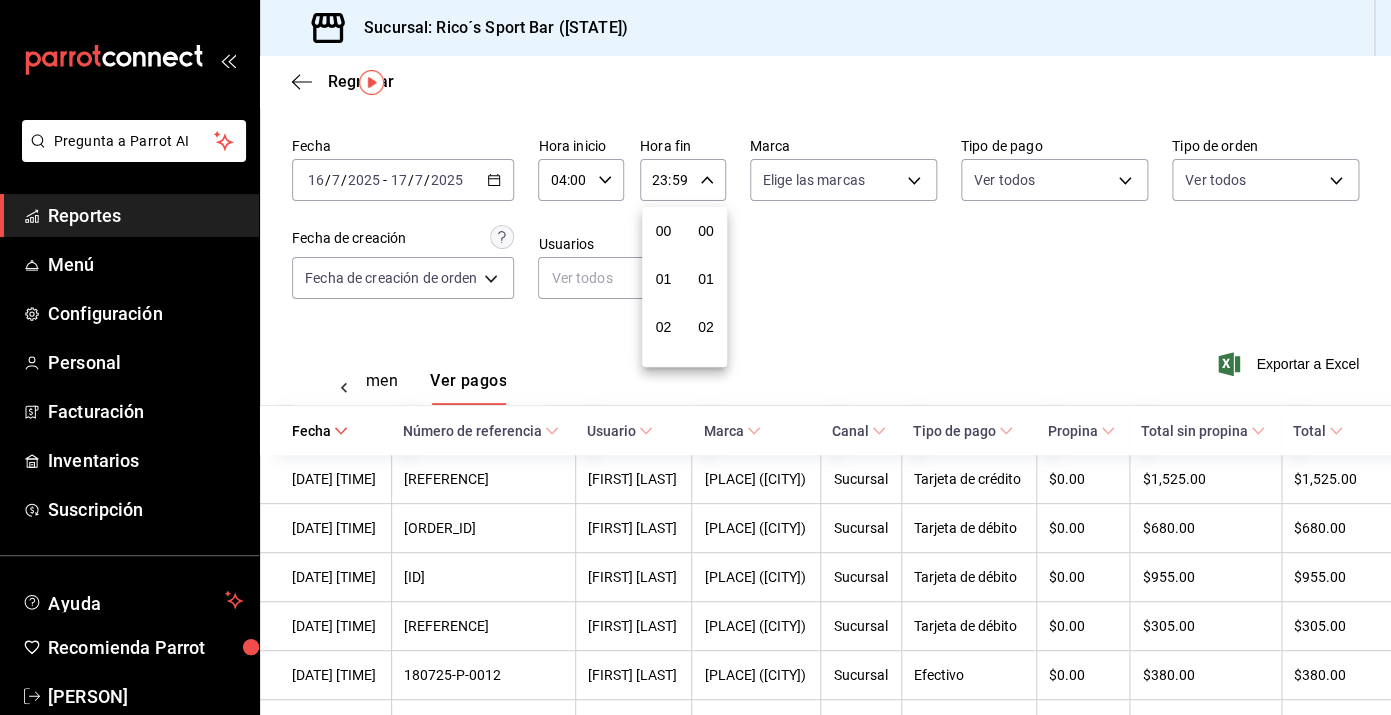 scroll, scrollTop: 1016, scrollLeft: 0, axis: vertical 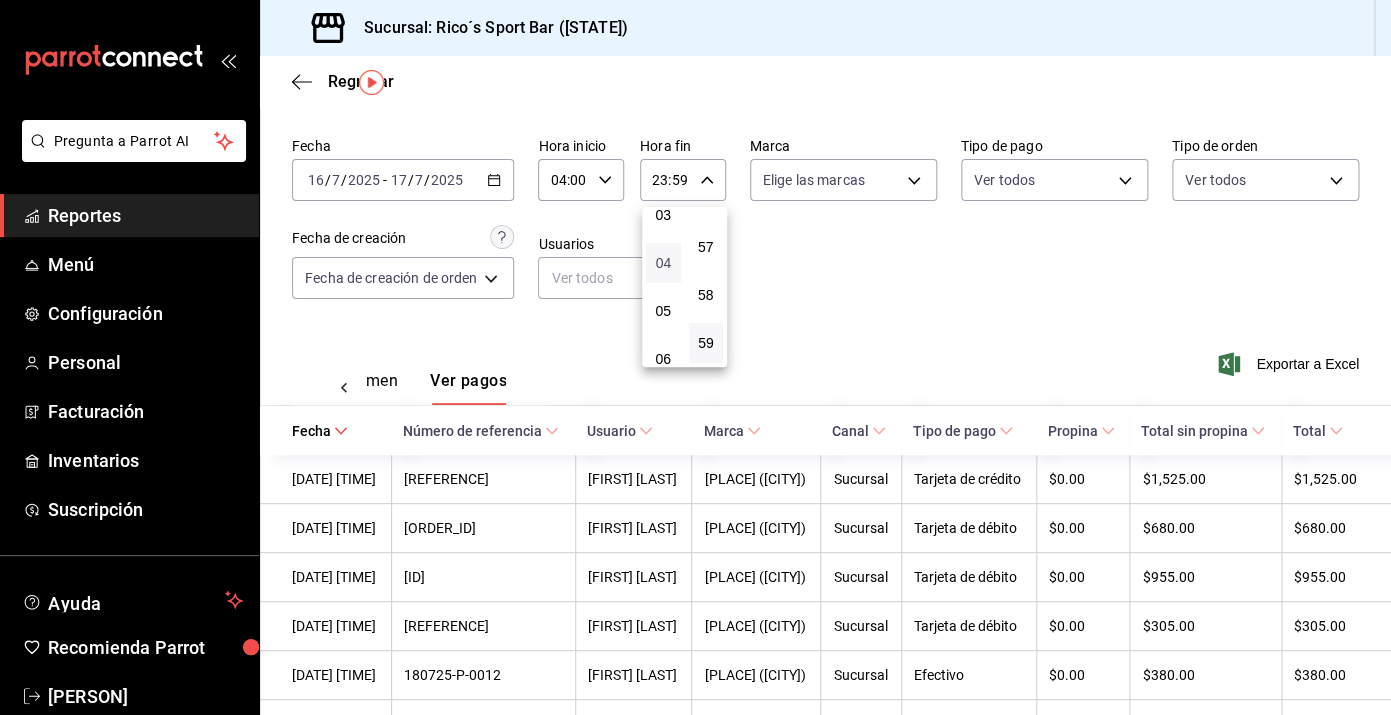 click on "04" at bounding box center (663, 263) 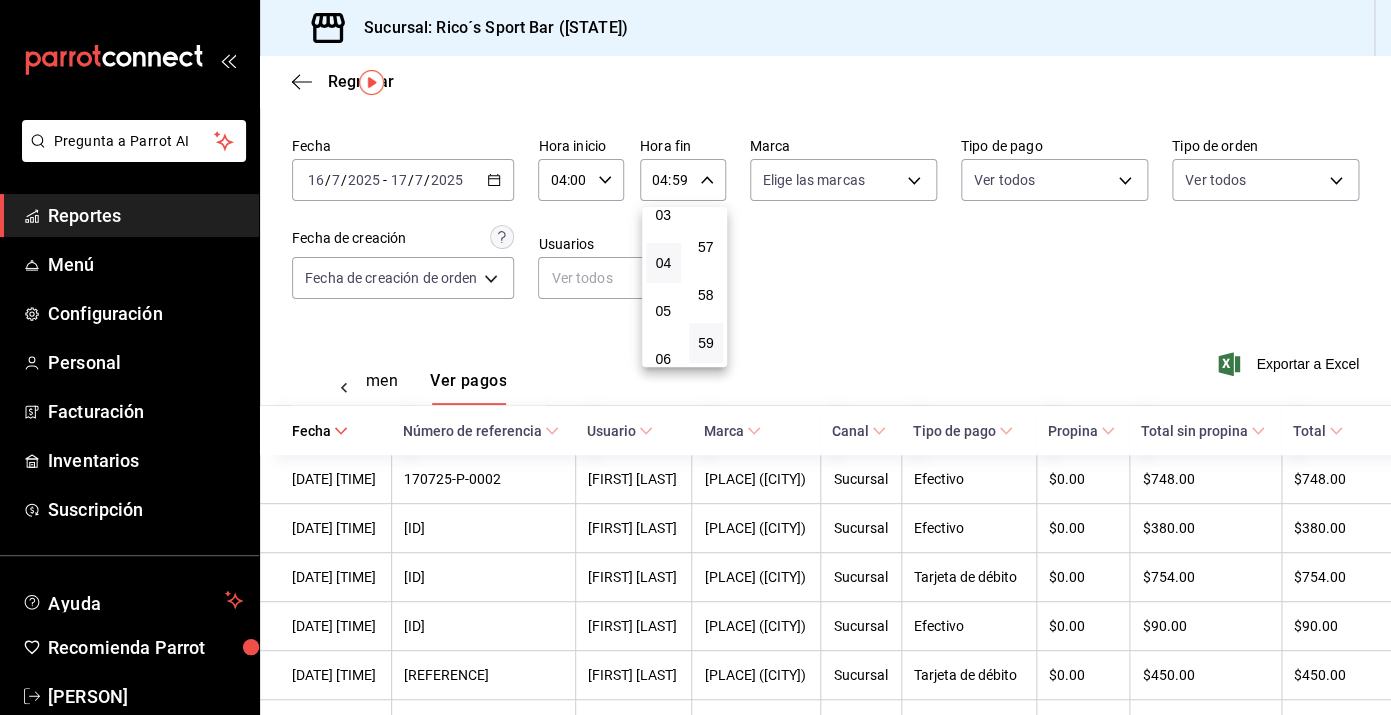 click at bounding box center (695, 357) 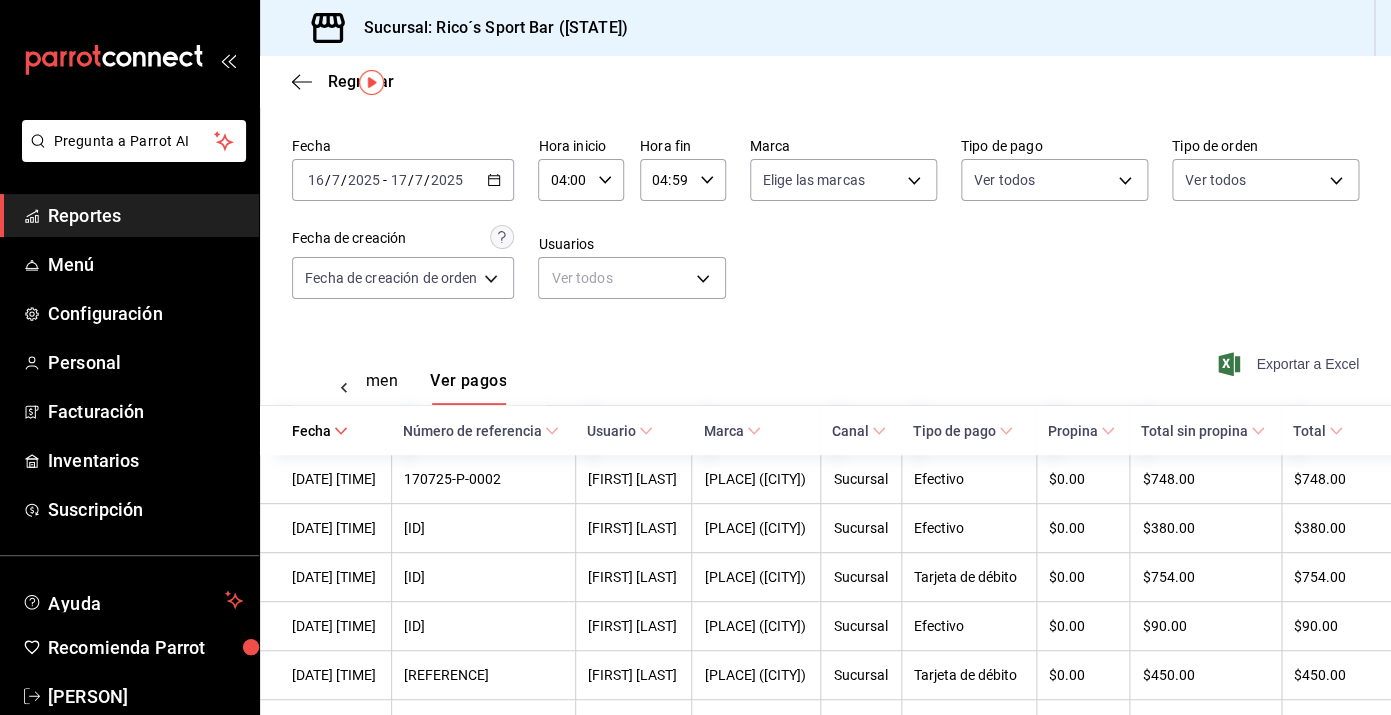 click on "Exportar a Excel" at bounding box center (1290, 364) 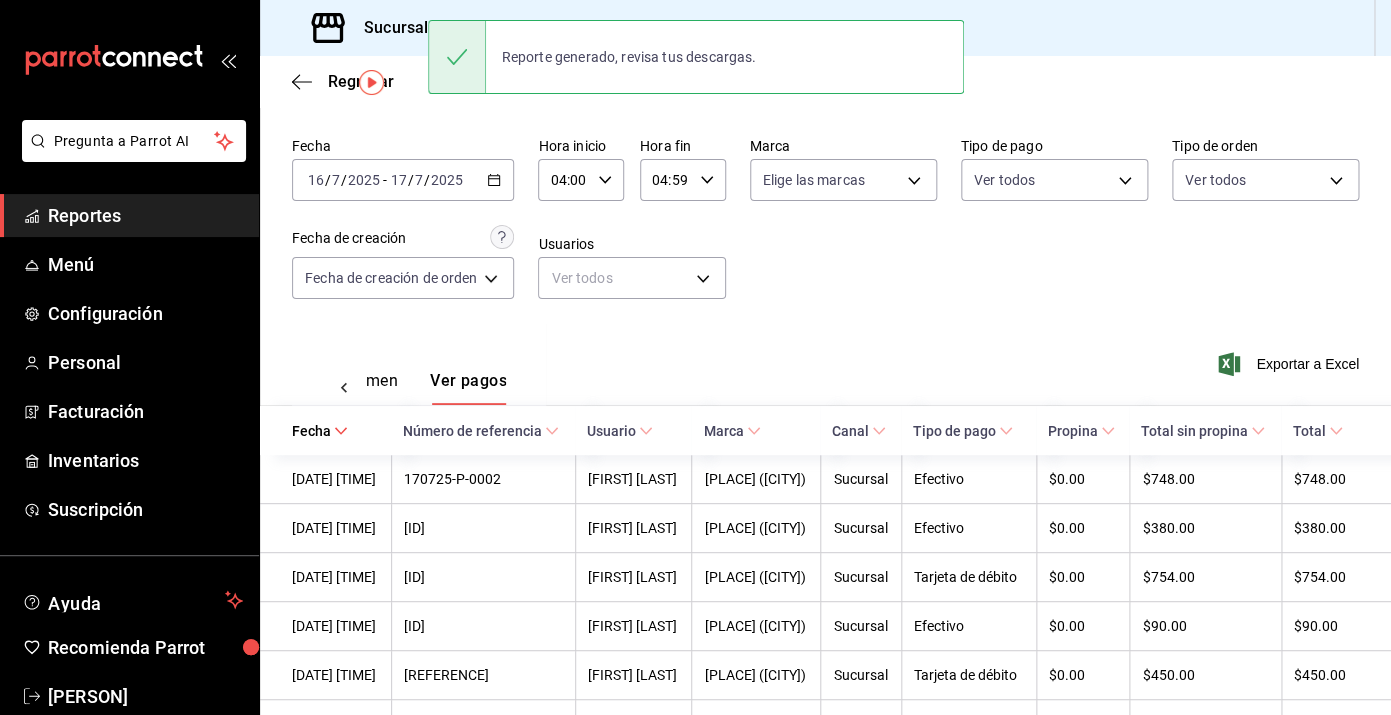 click 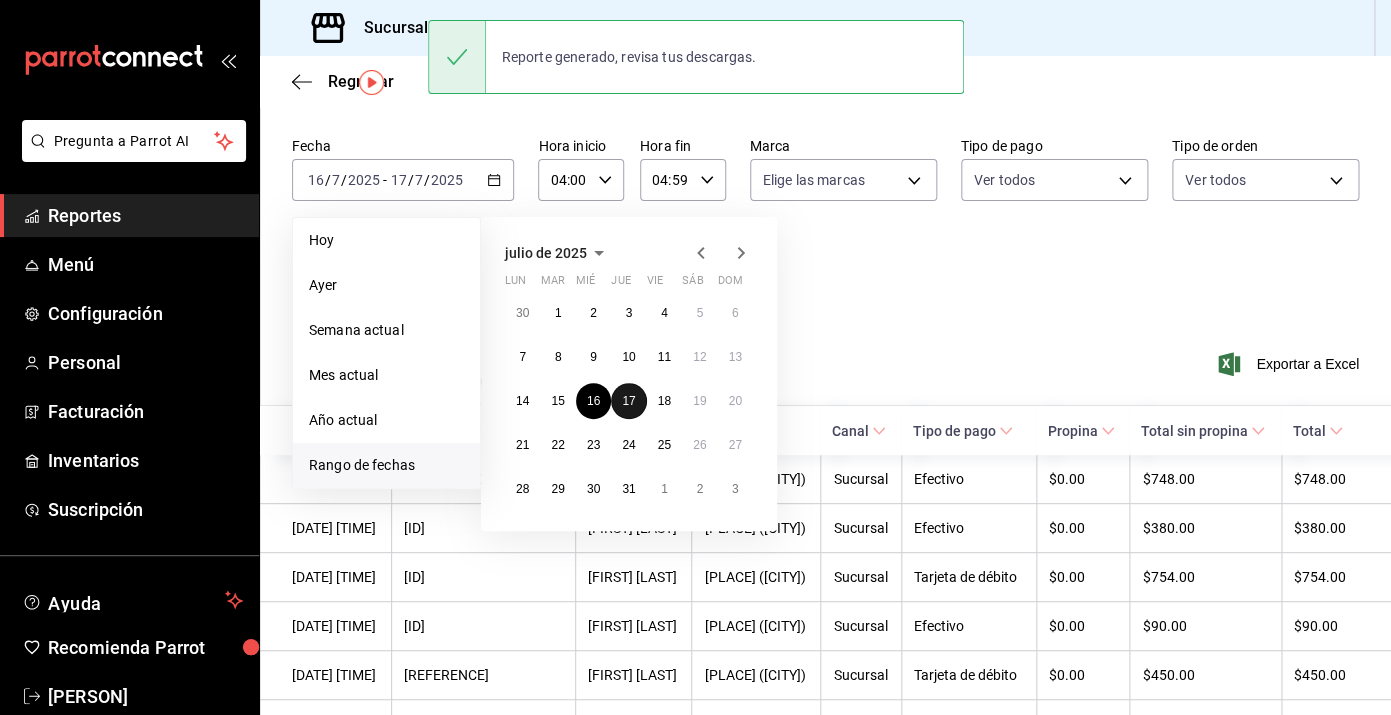 click on "17" at bounding box center (628, 401) 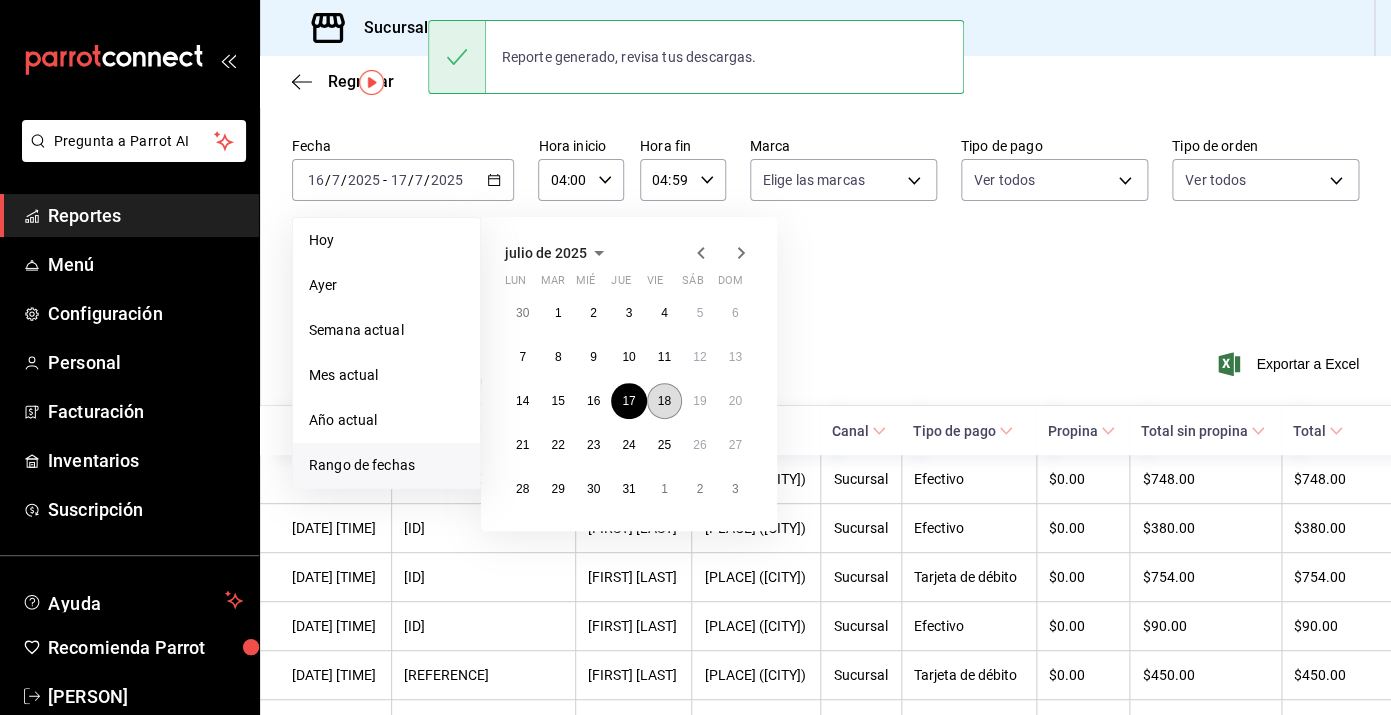 click on "18" at bounding box center [664, 401] 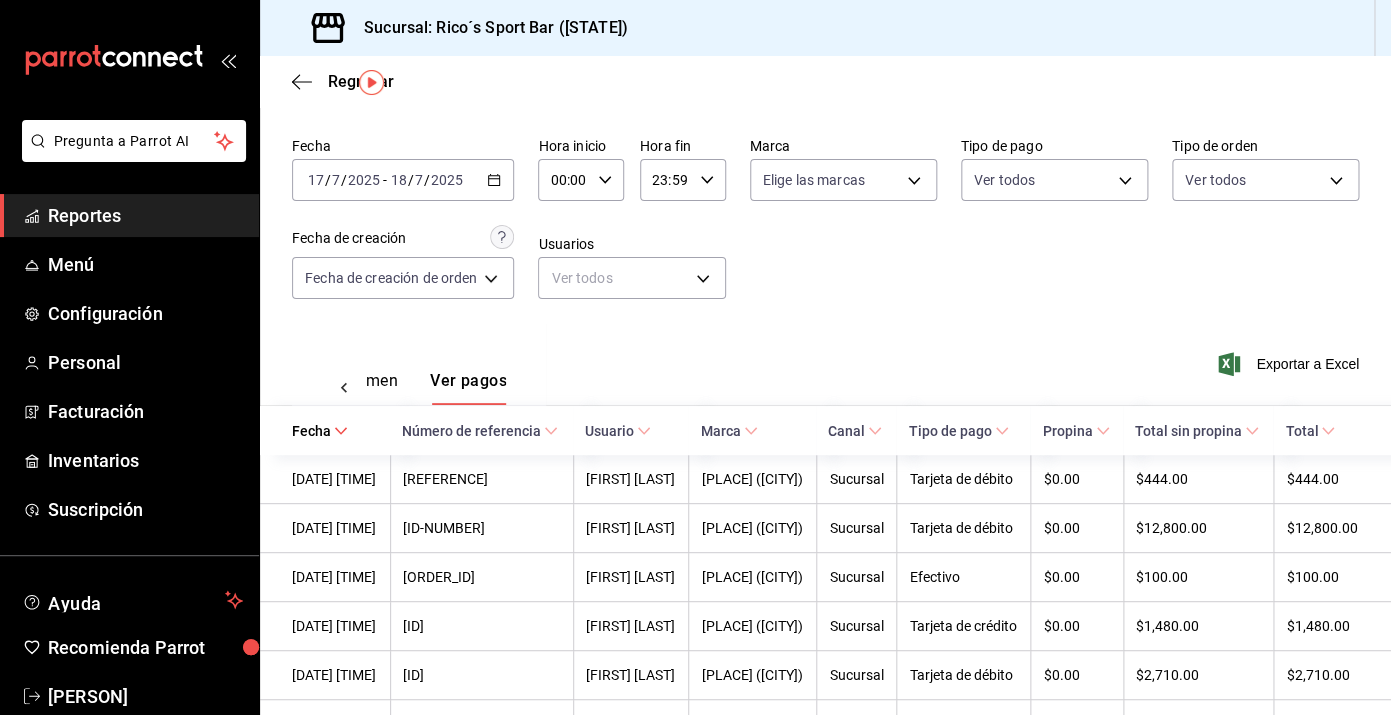 click 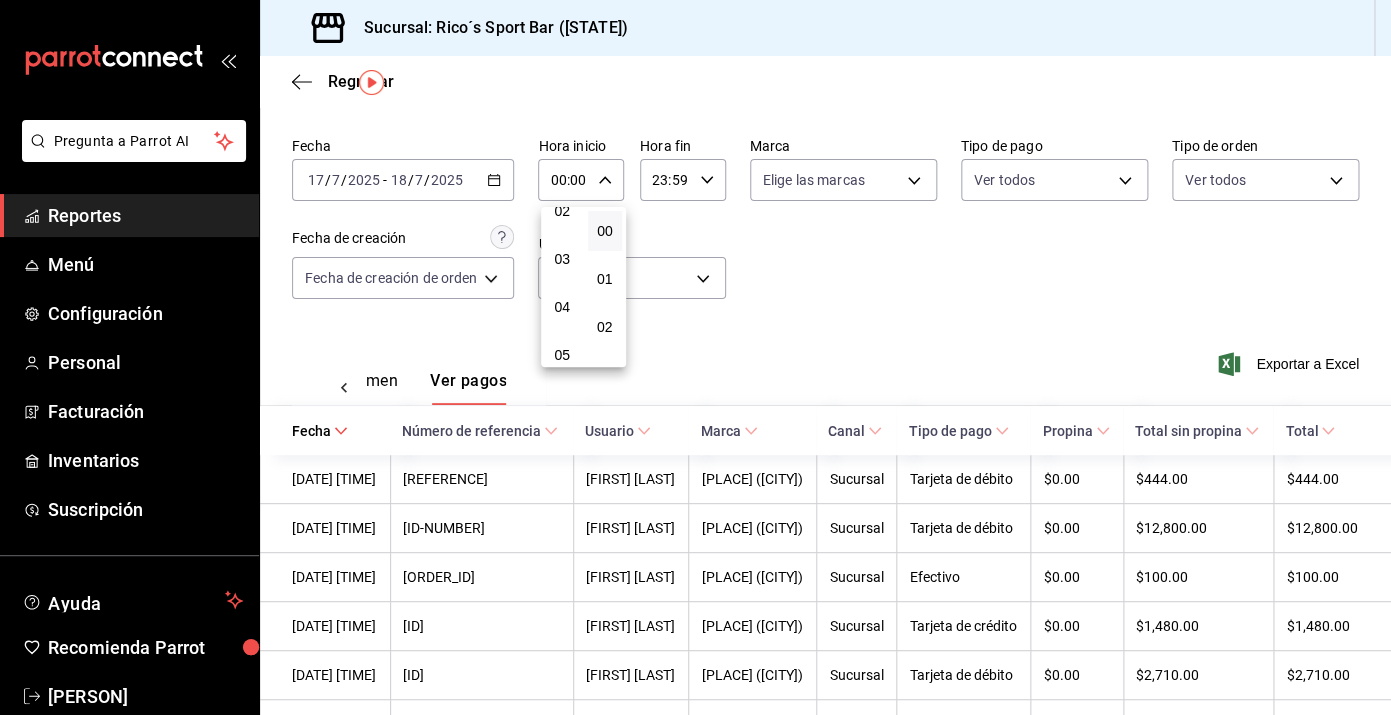scroll, scrollTop: 123, scrollLeft: 0, axis: vertical 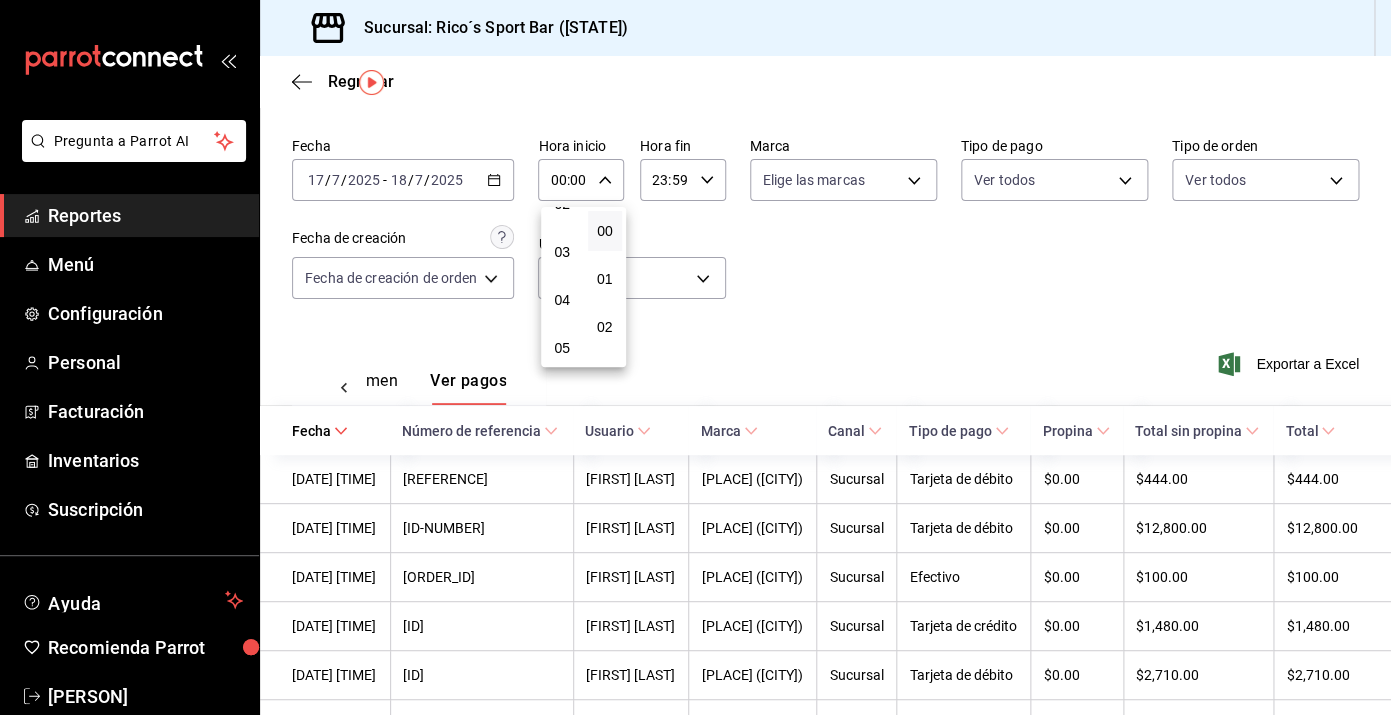 click on "04" at bounding box center [562, 300] 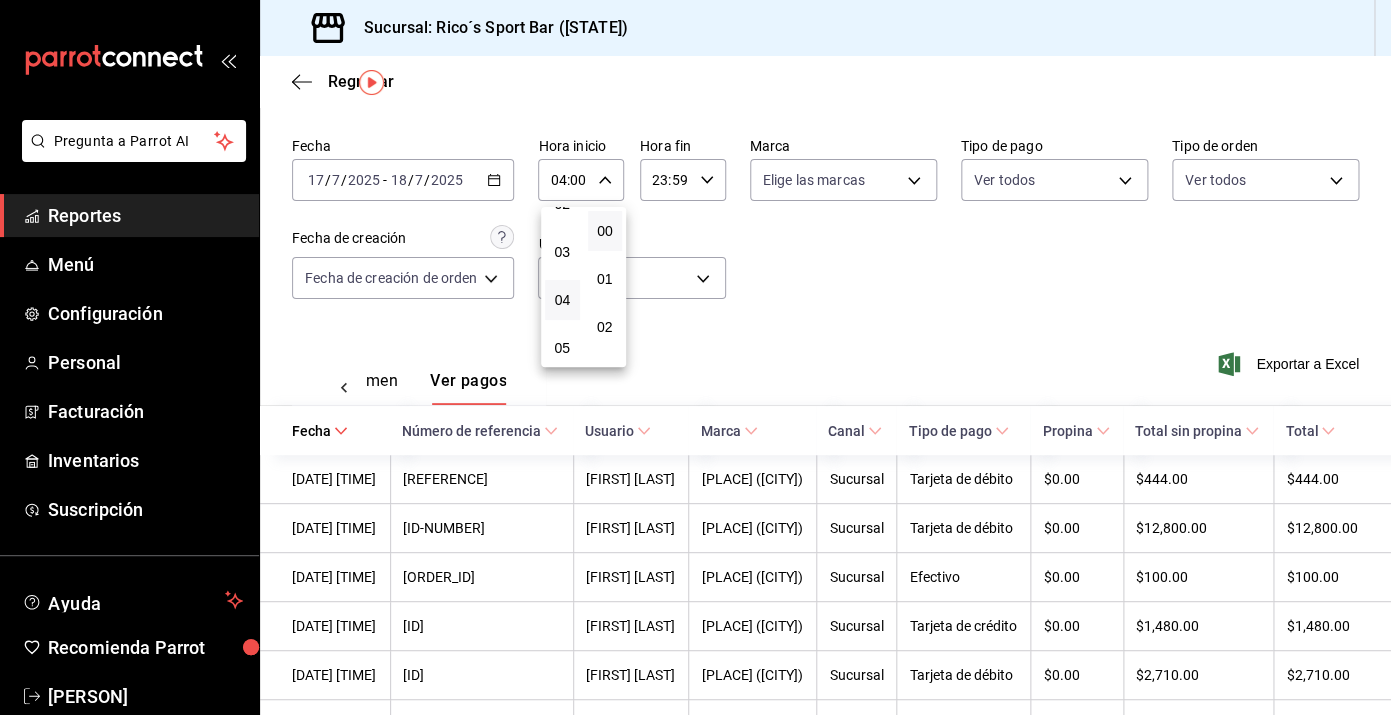 click at bounding box center [695, 357] 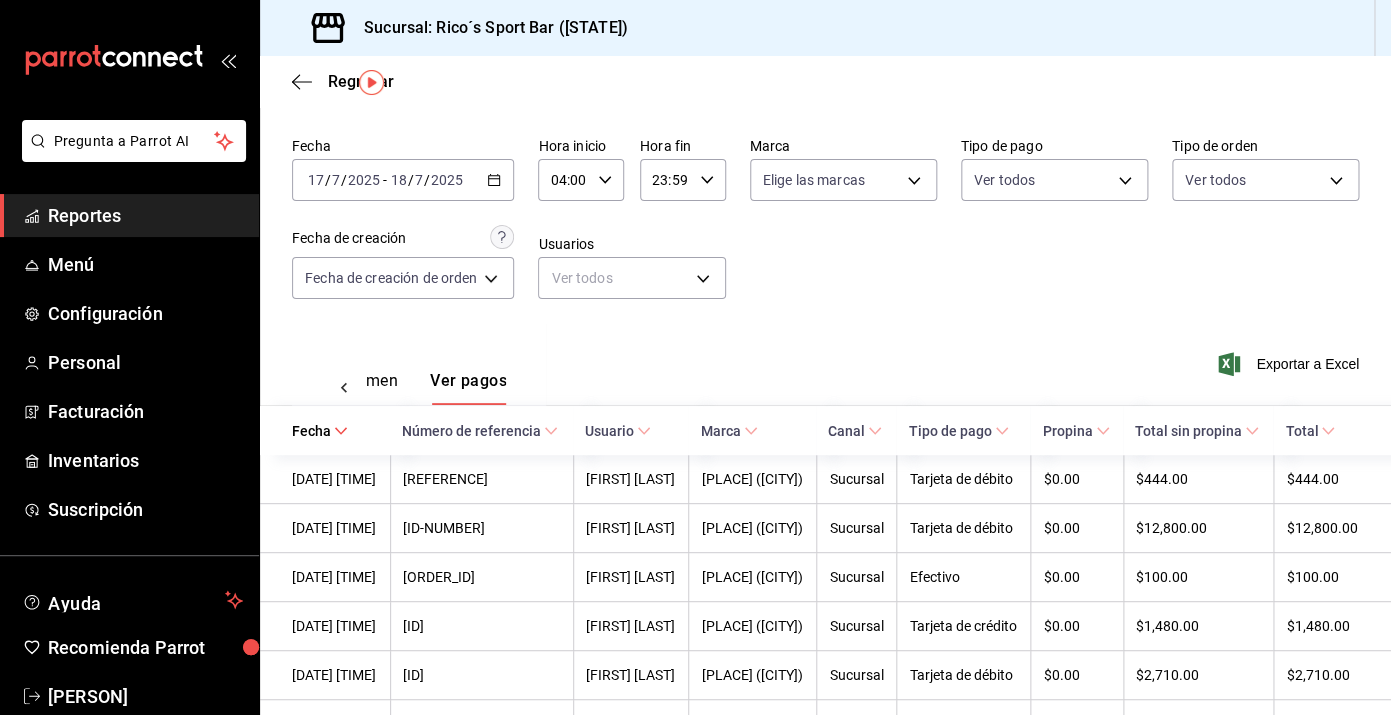 click 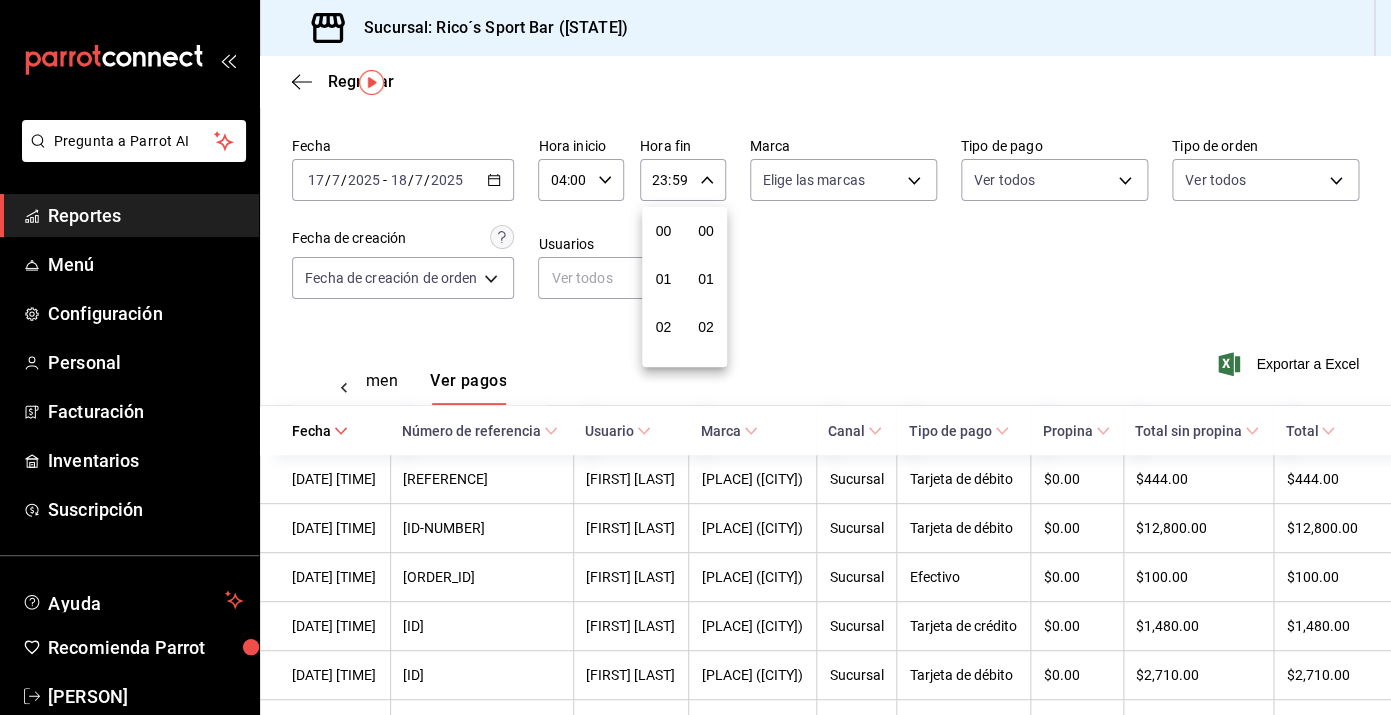 scroll, scrollTop: 1016, scrollLeft: 0, axis: vertical 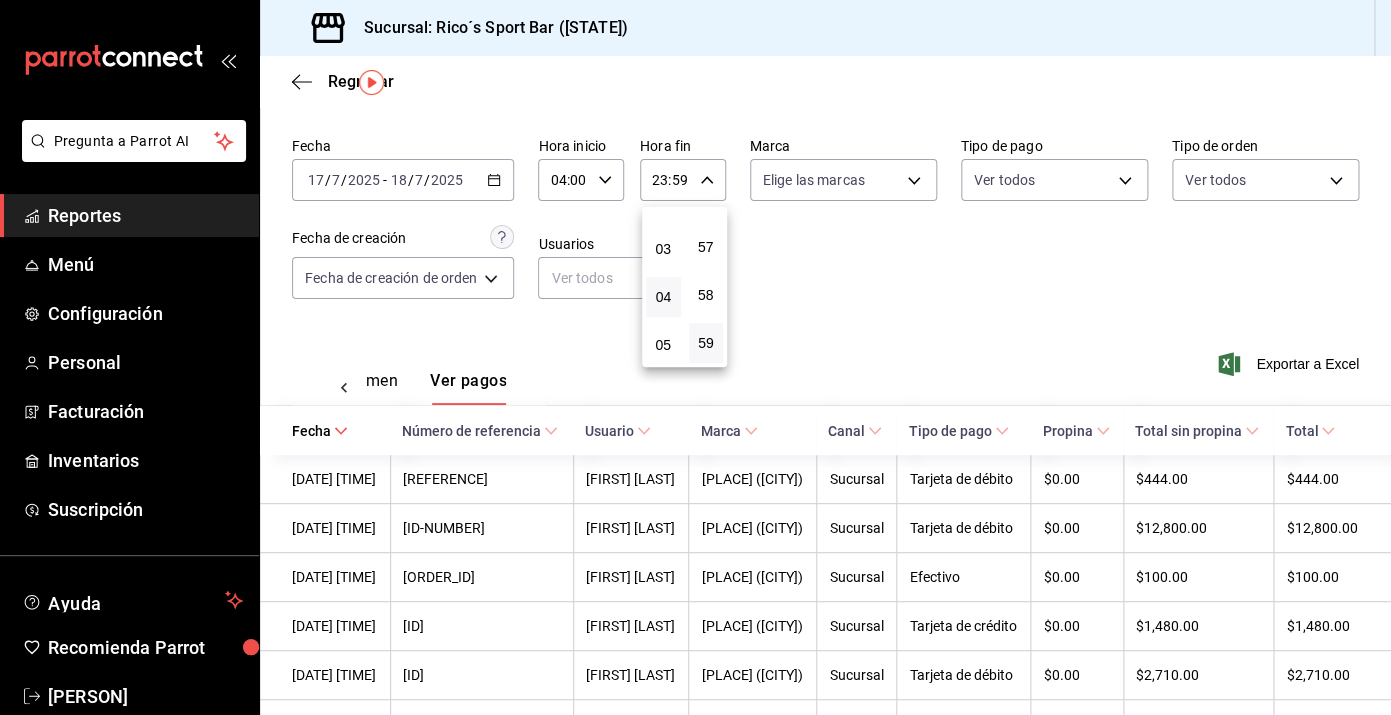 click on "04" at bounding box center (663, 297) 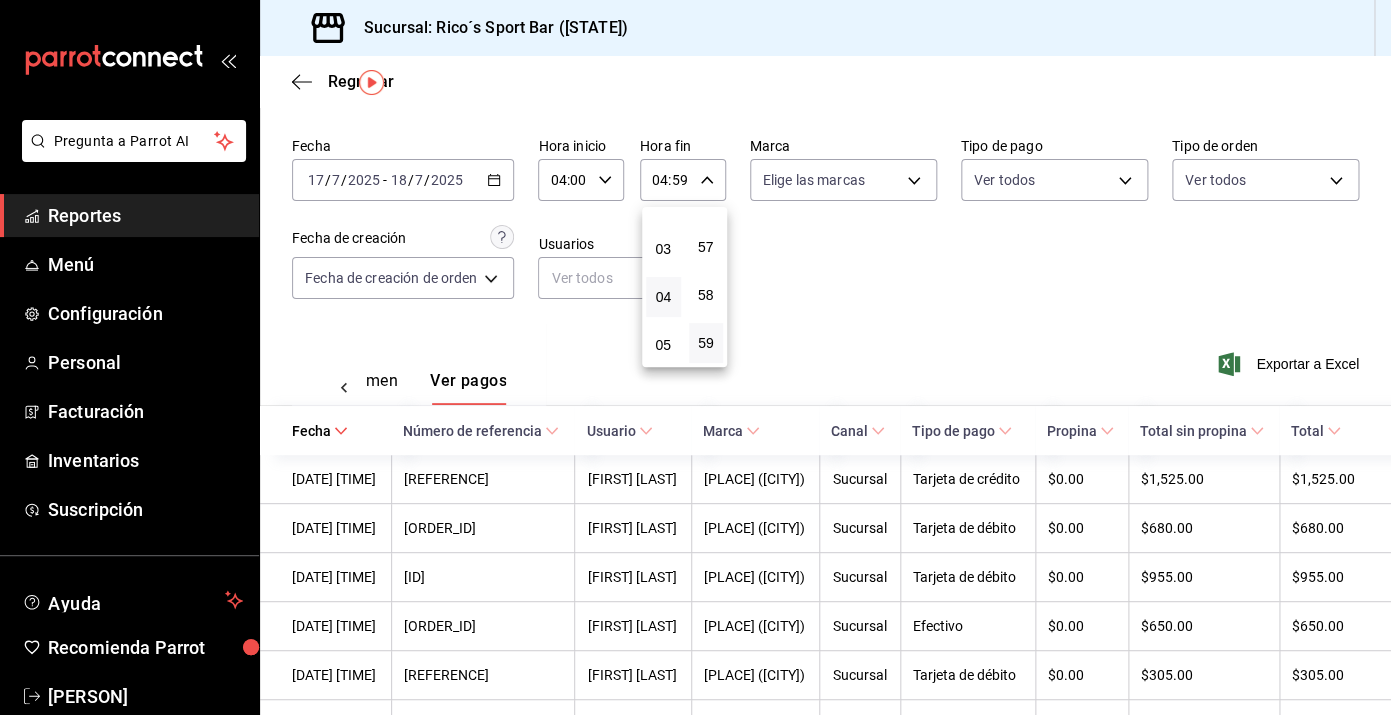 click at bounding box center [695, 357] 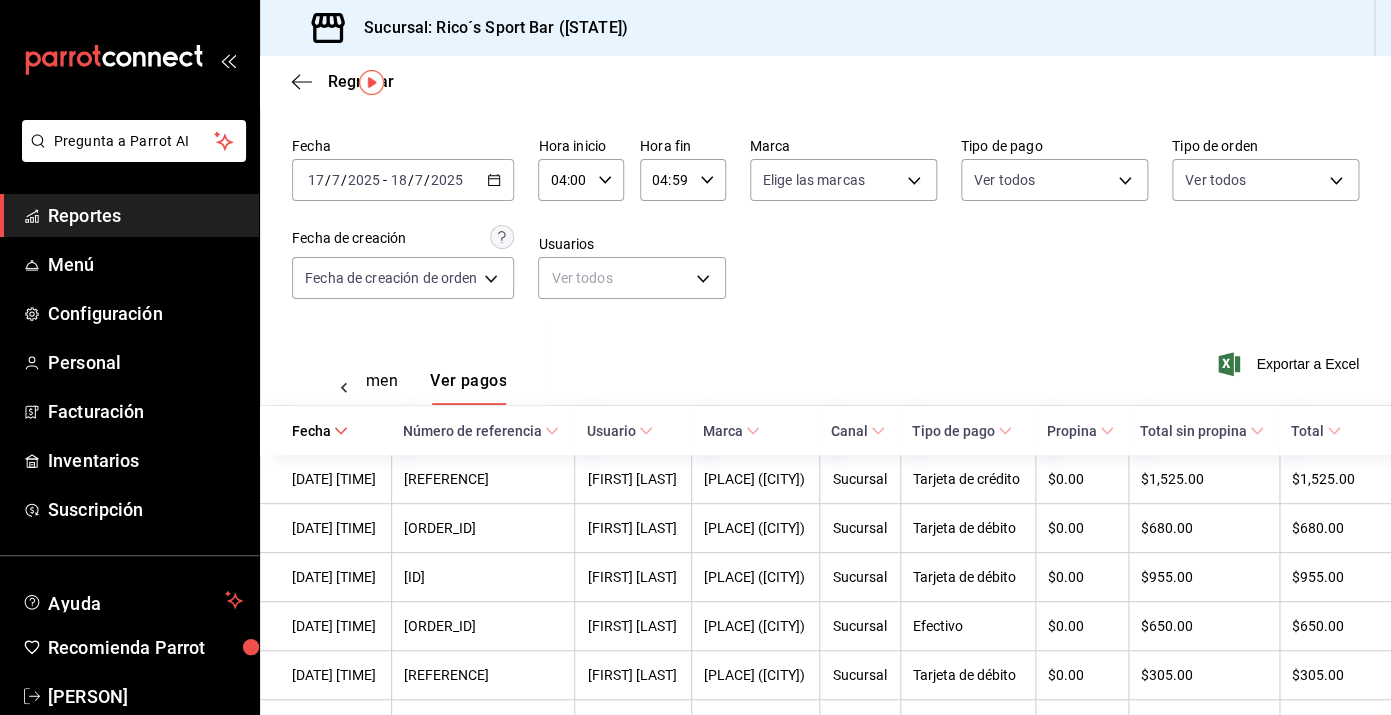 click on "Exportar a Excel" at bounding box center [1290, 364] 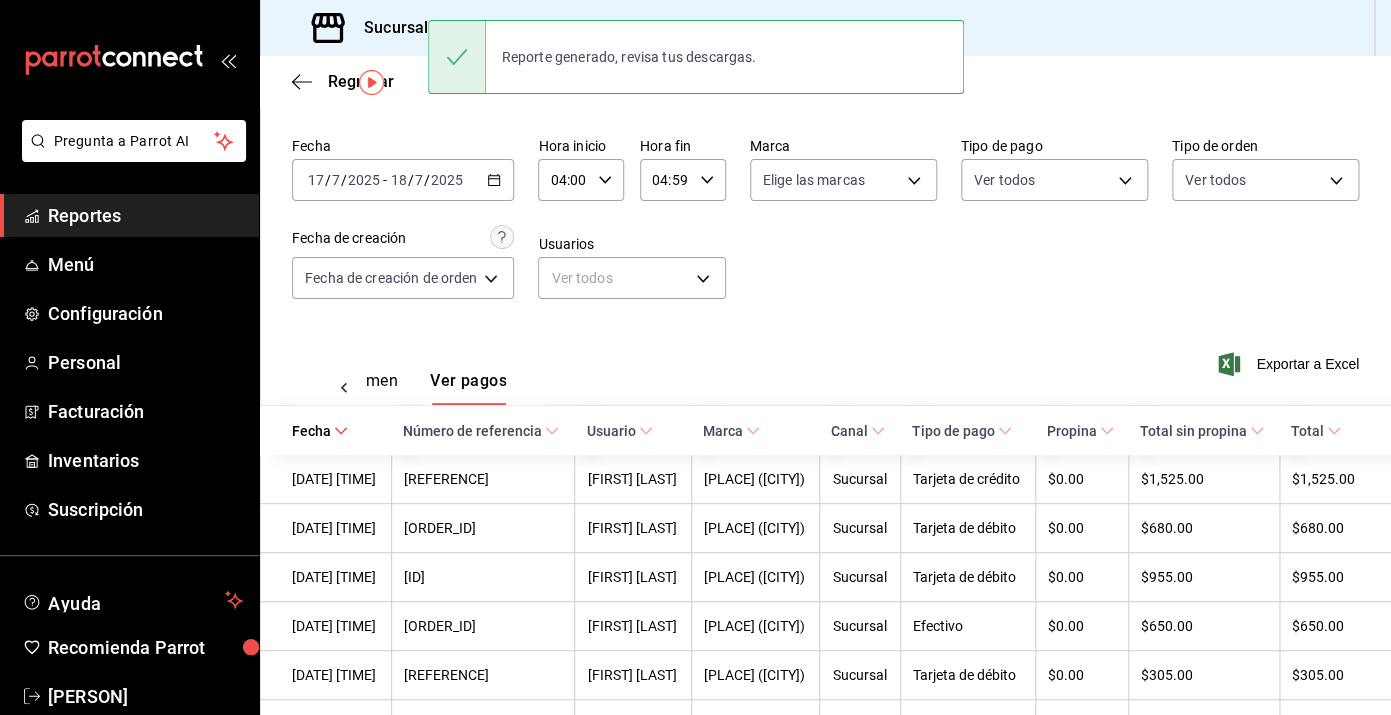 click on "2025-07-17 17 / 7 / 2025 - 2025-07-18 18 / 7 / 2025" at bounding box center (403, 180) 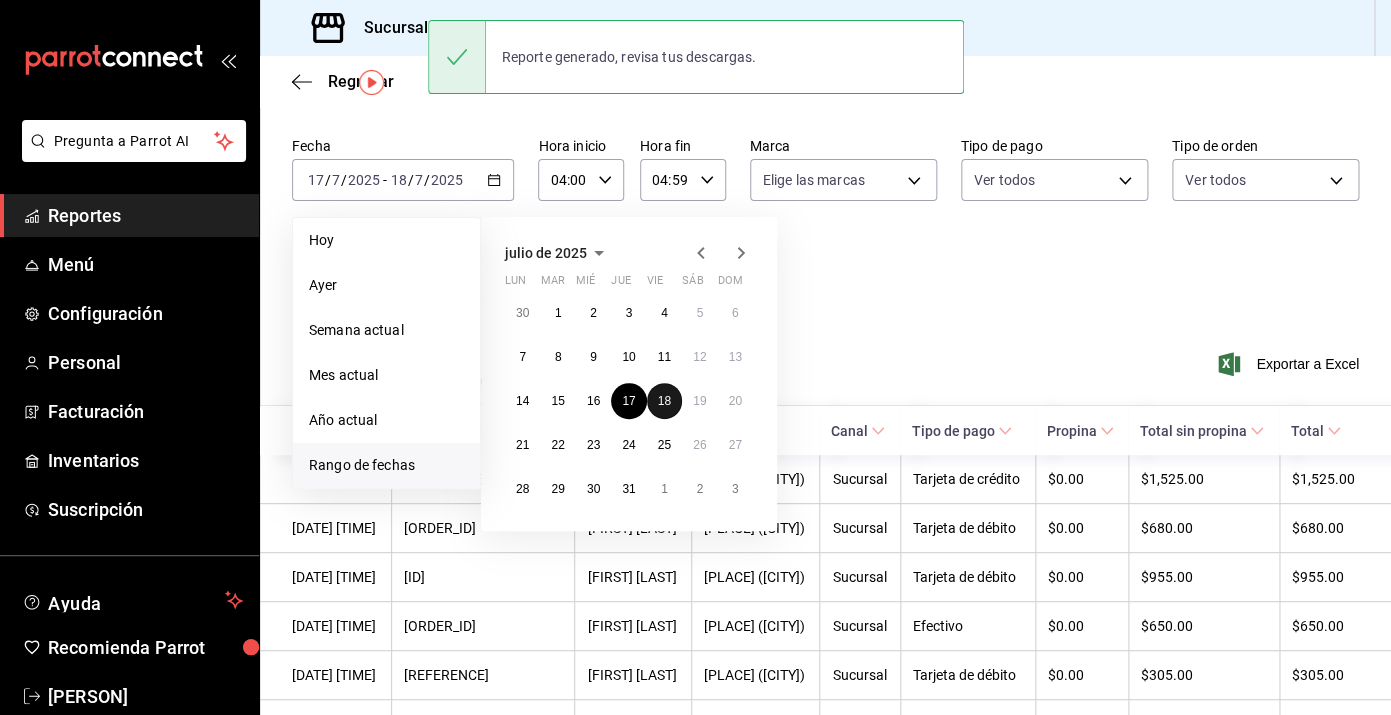 click on "18" at bounding box center (664, 401) 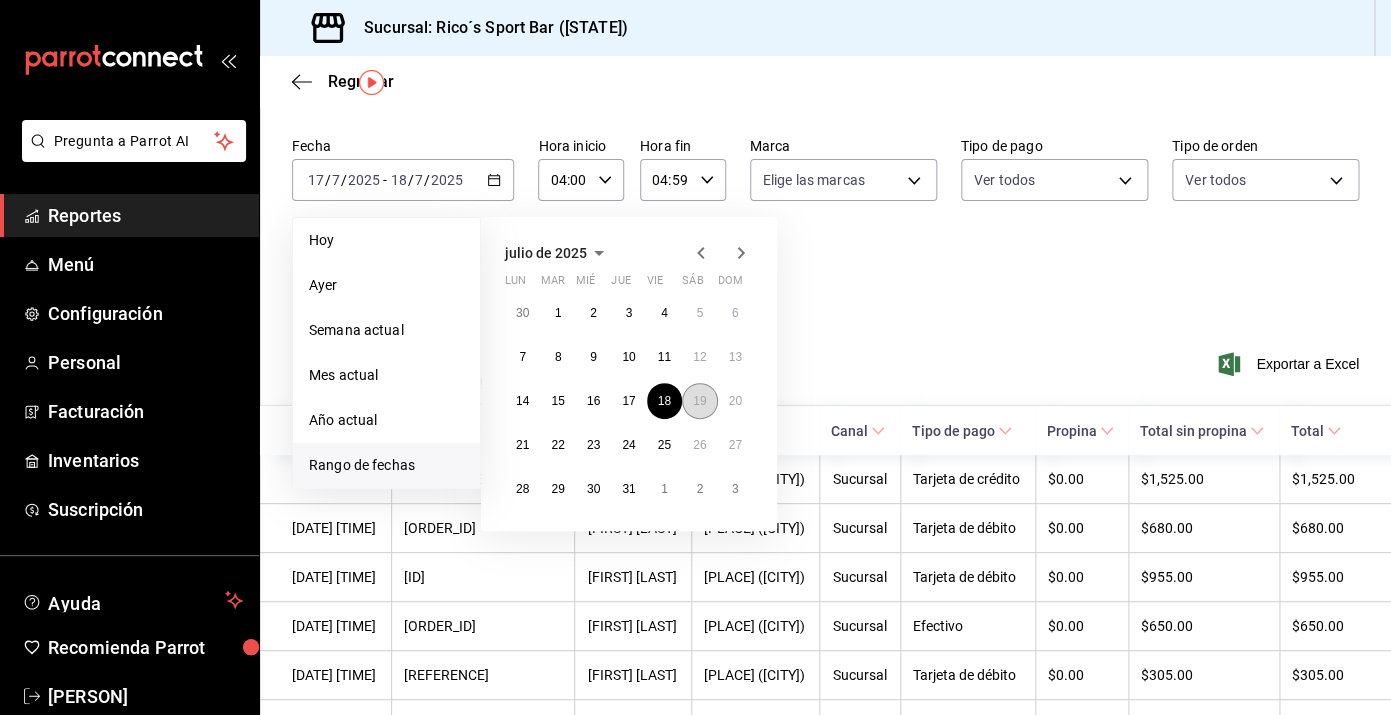 click on "19" at bounding box center (699, 401) 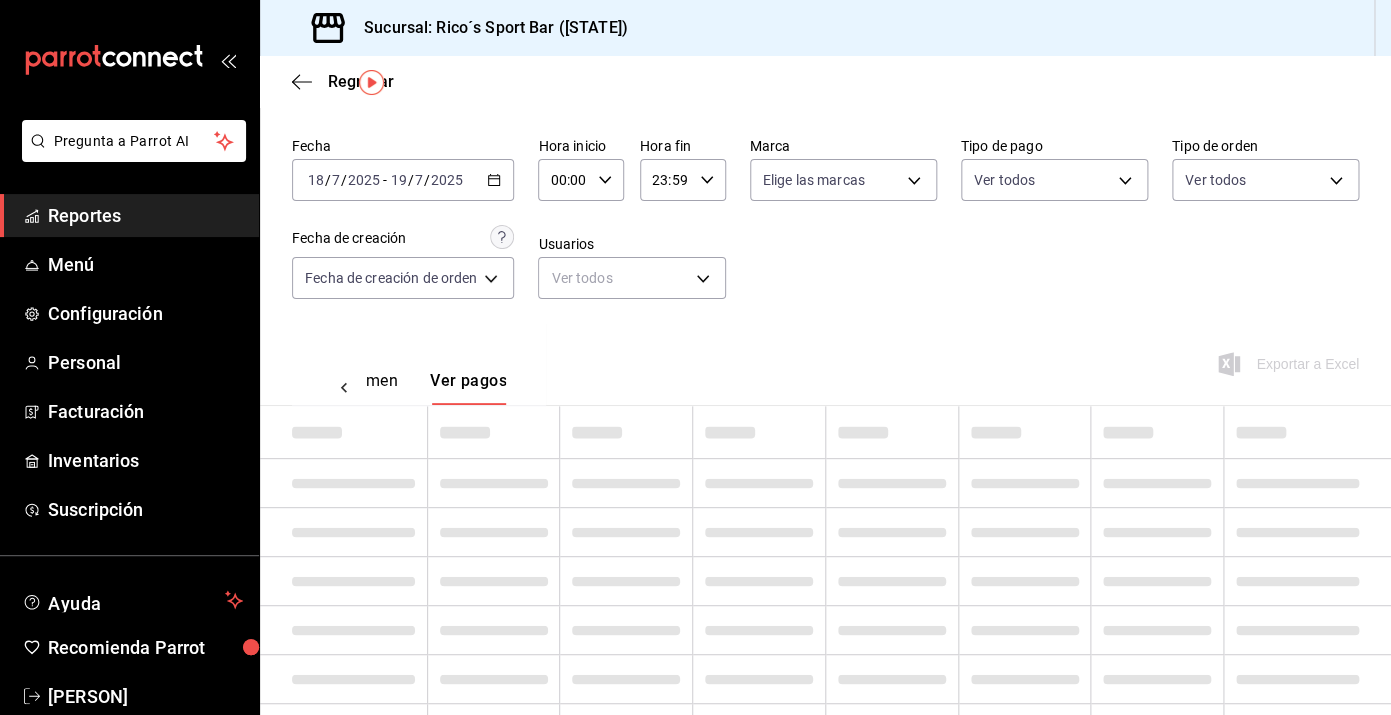 click 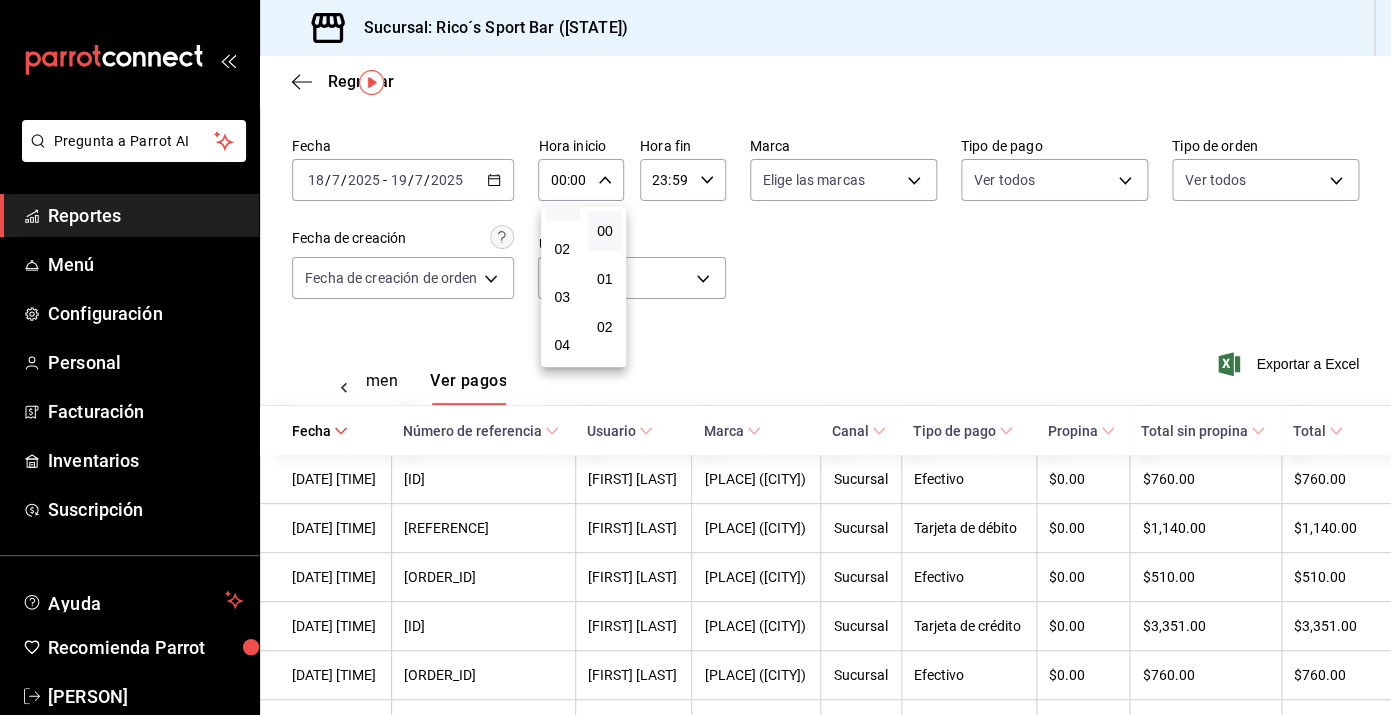 scroll, scrollTop: 99, scrollLeft: 0, axis: vertical 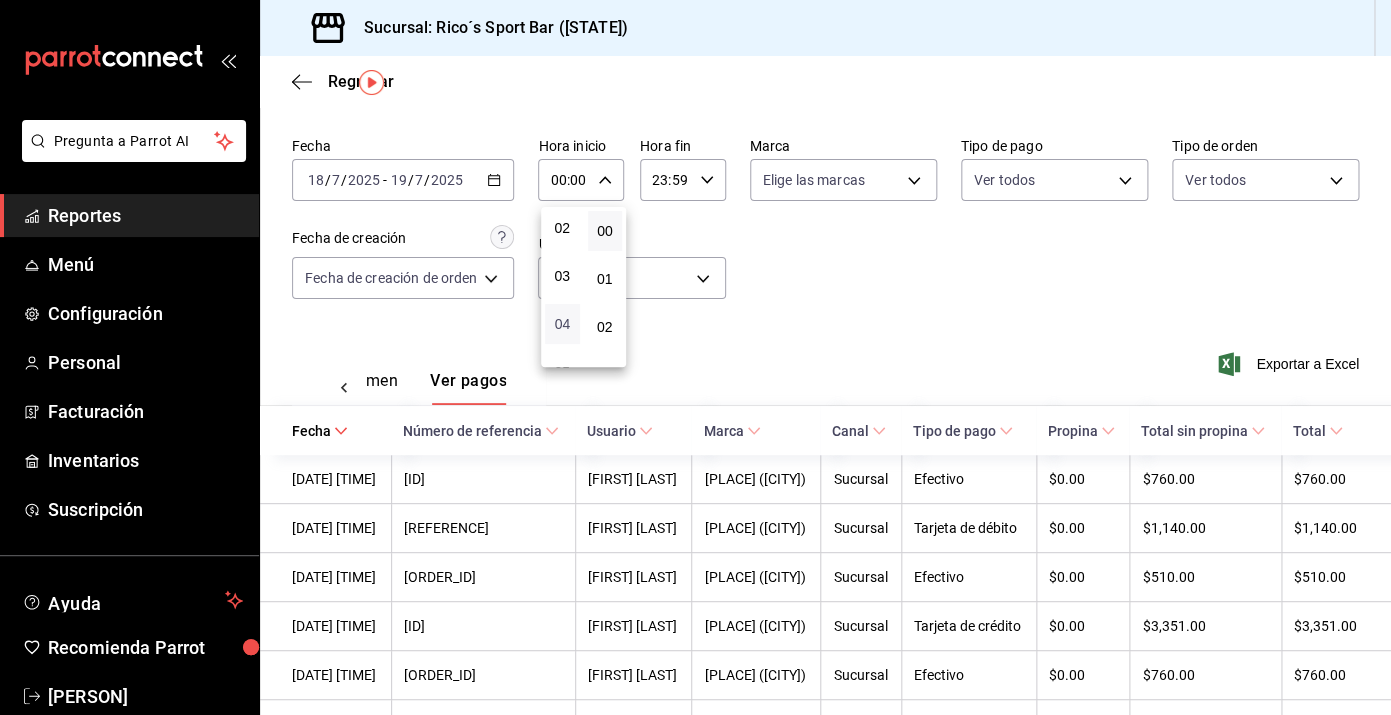 click on "04" at bounding box center (562, 324) 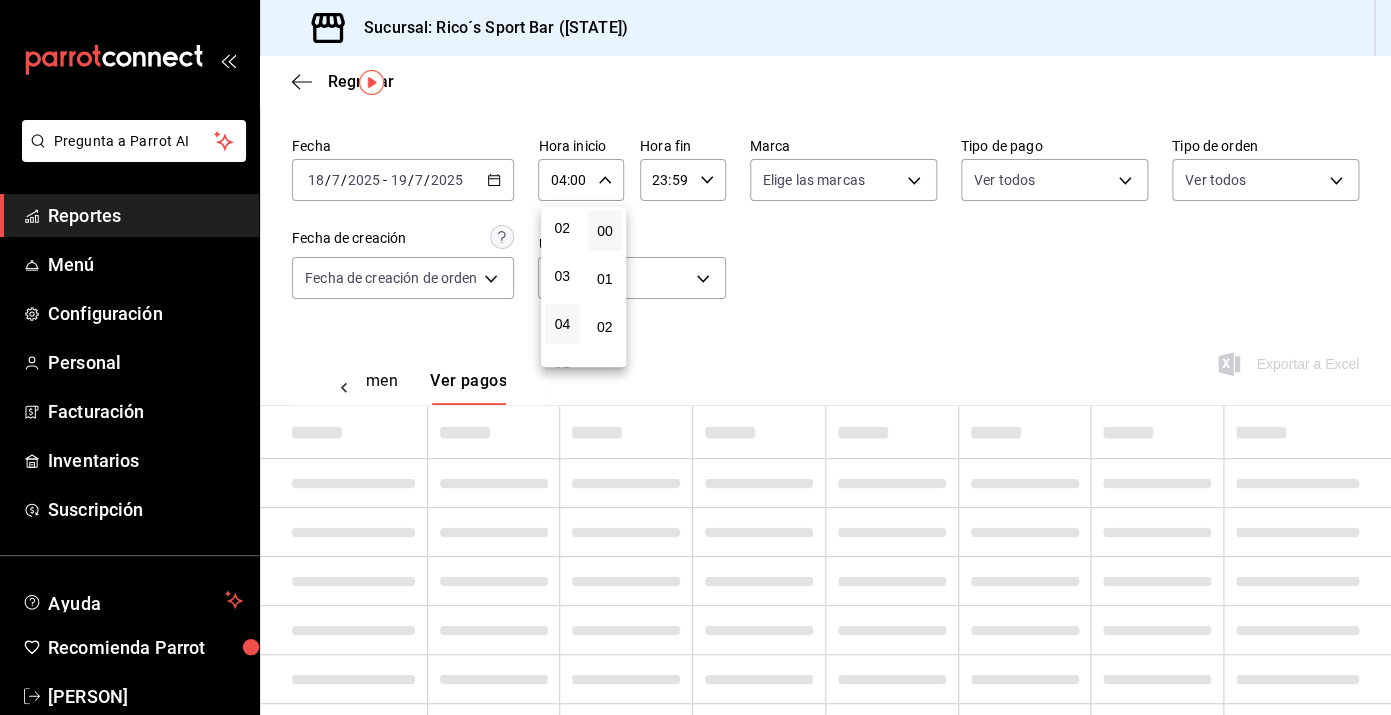 click at bounding box center [695, 357] 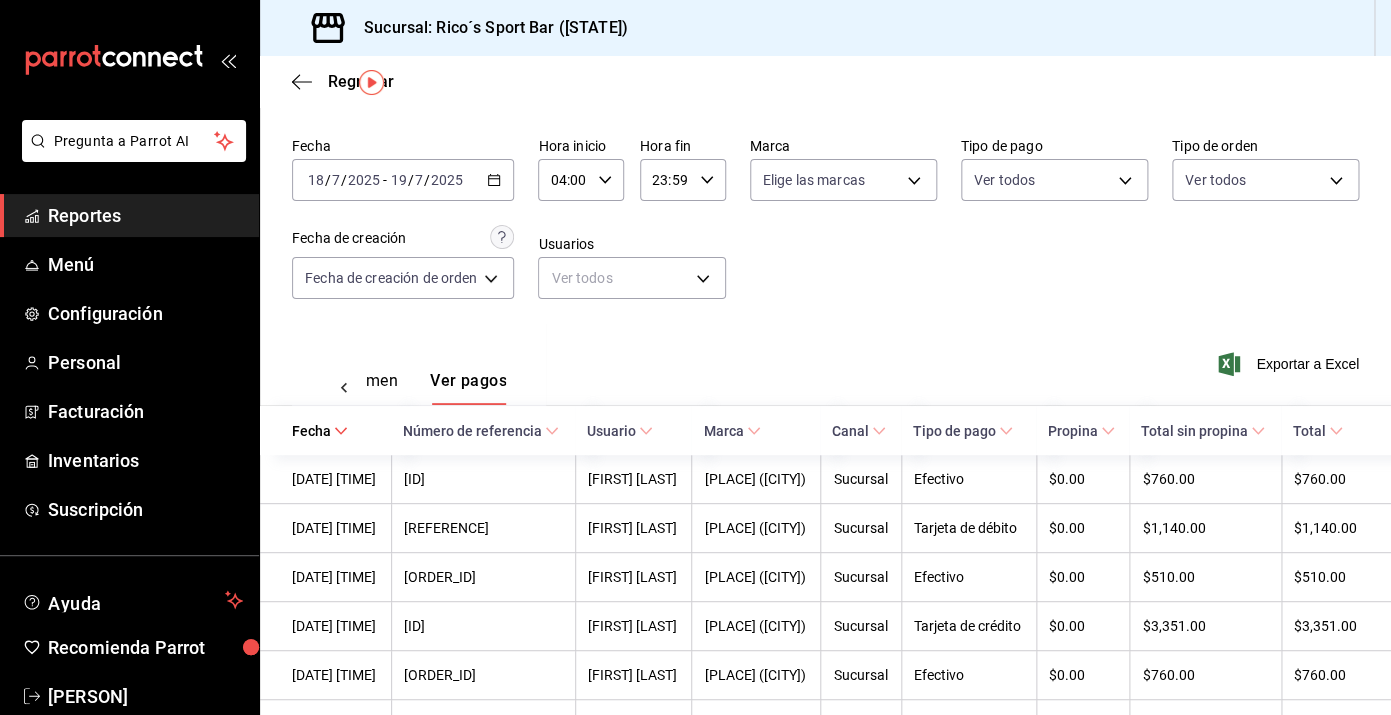 click 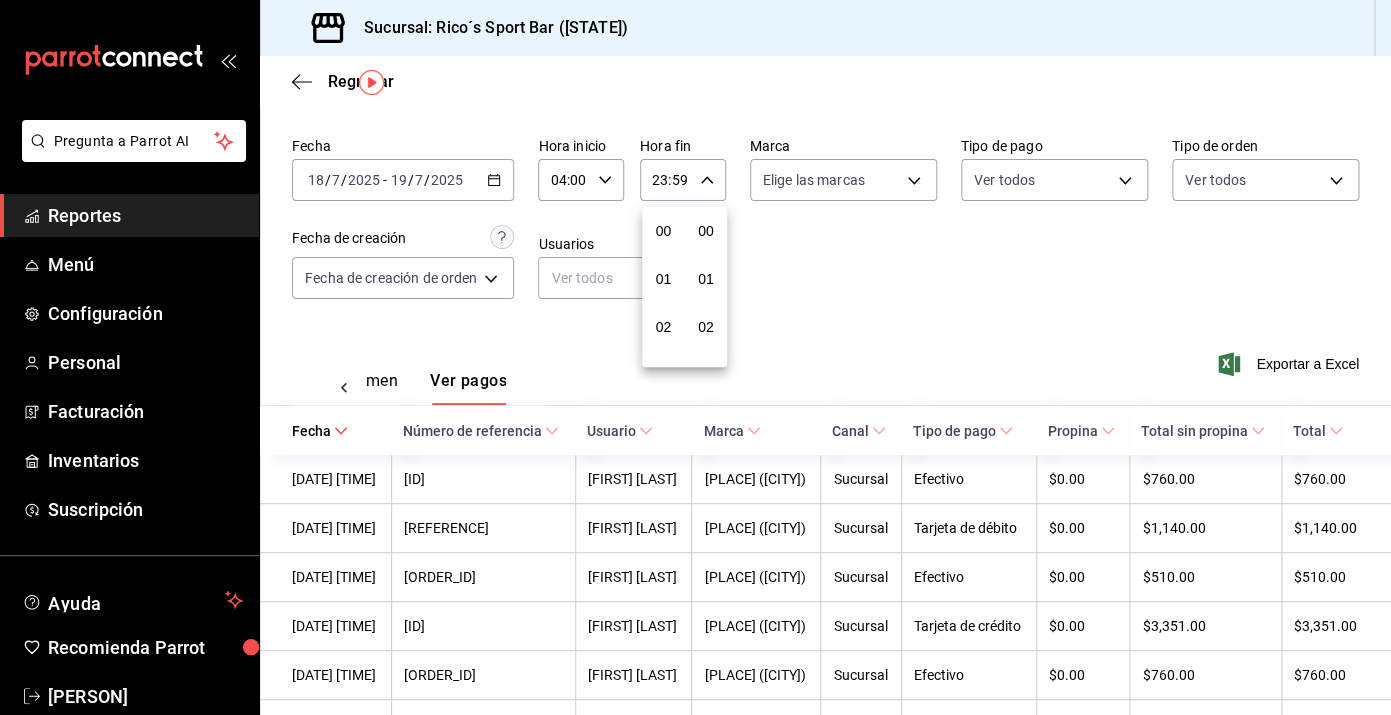 scroll, scrollTop: 1016, scrollLeft: 0, axis: vertical 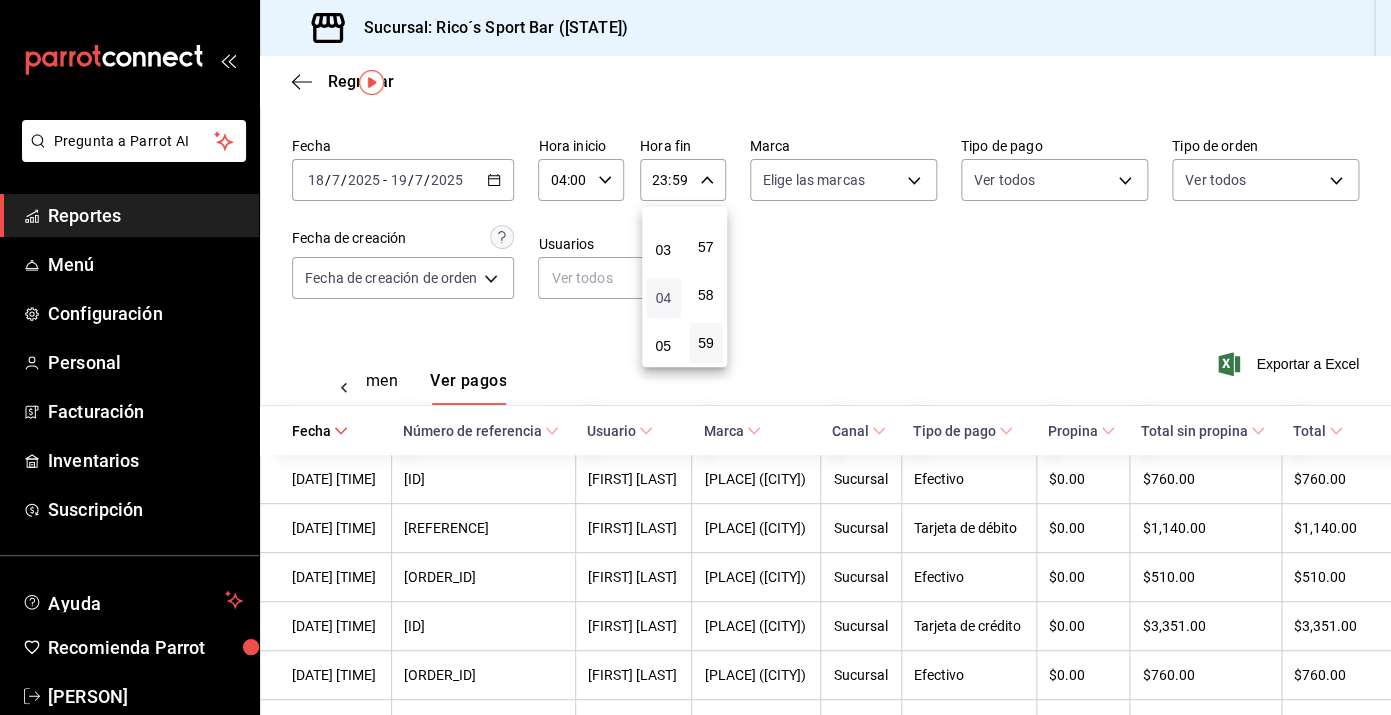 click on "04" at bounding box center (663, 298) 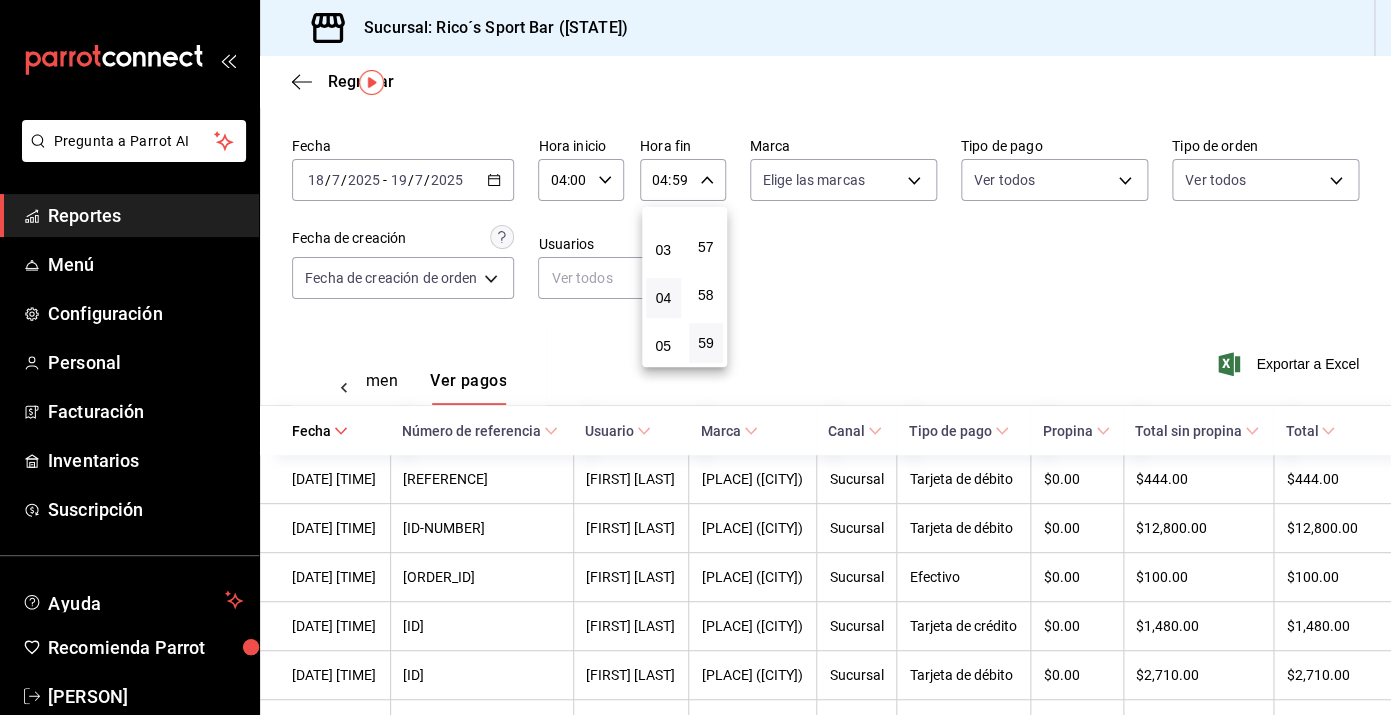click at bounding box center (695, 357) 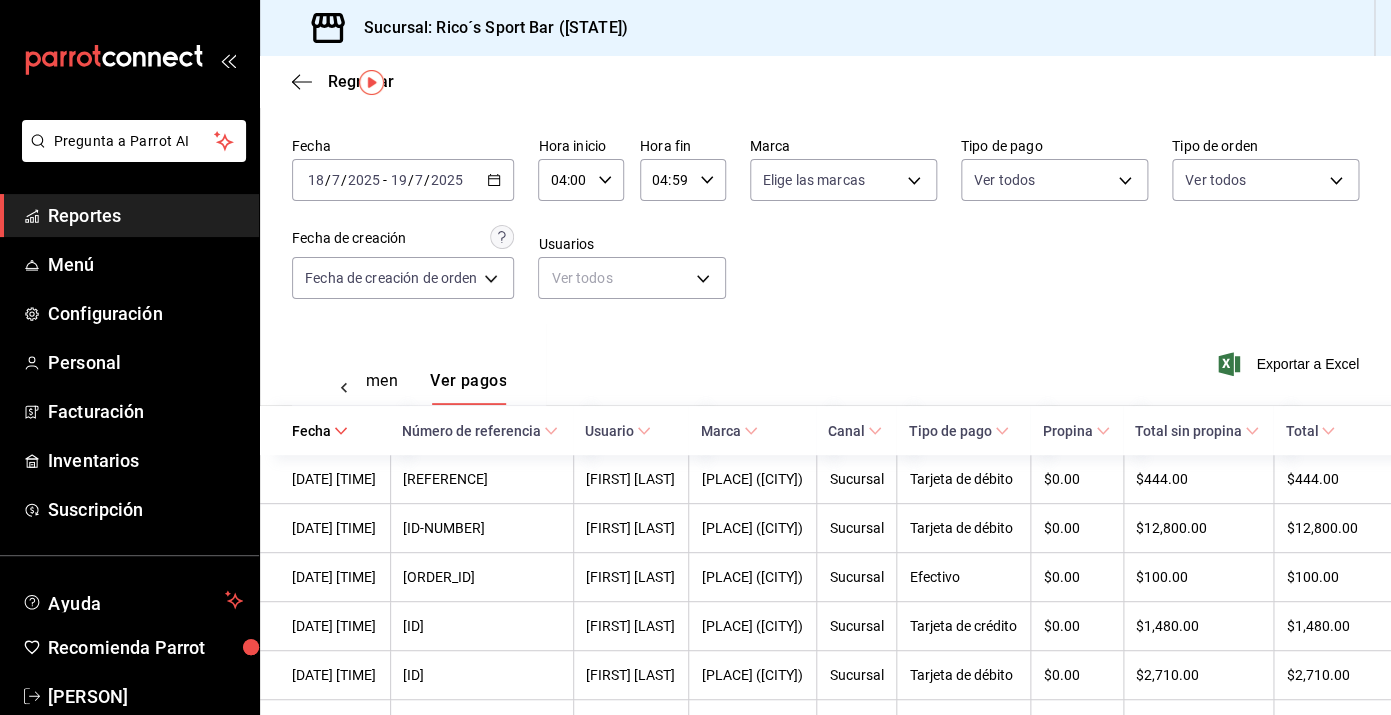 click on "Exportar a Excel" at bounding box center [1290, 364] 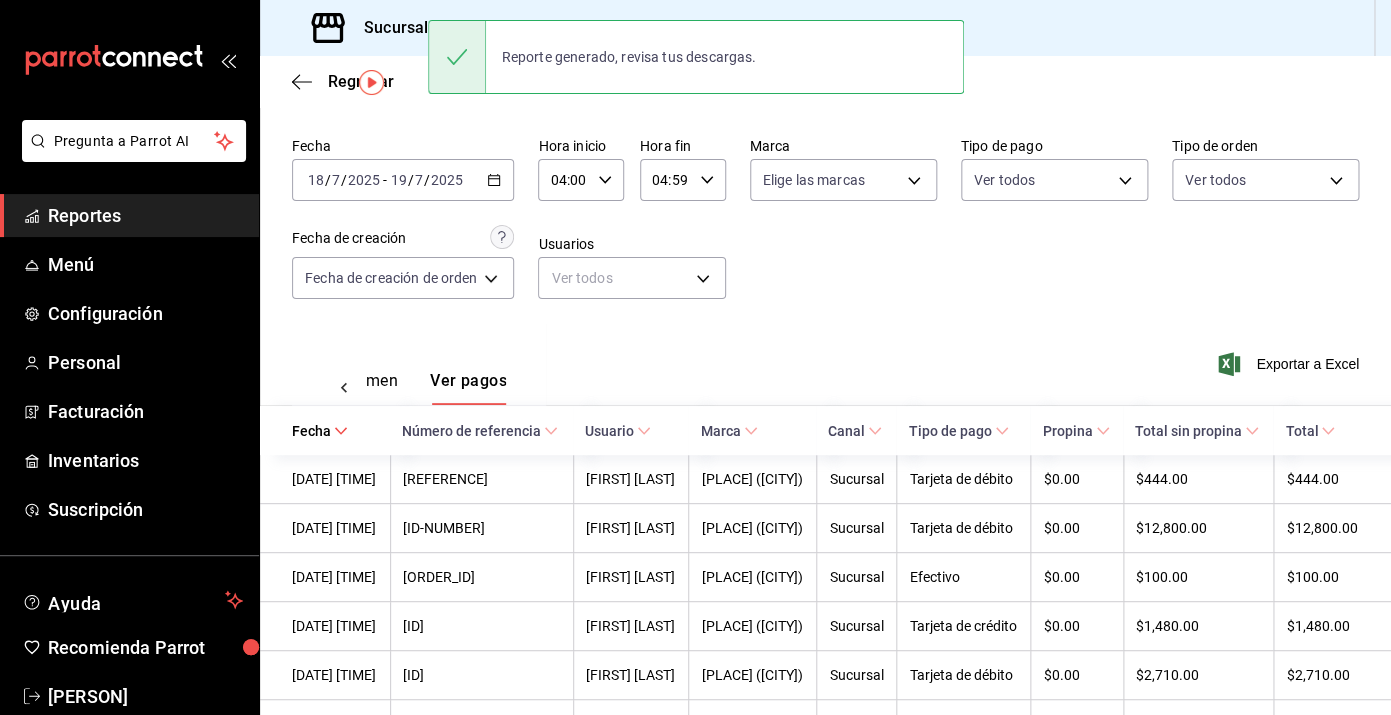 click 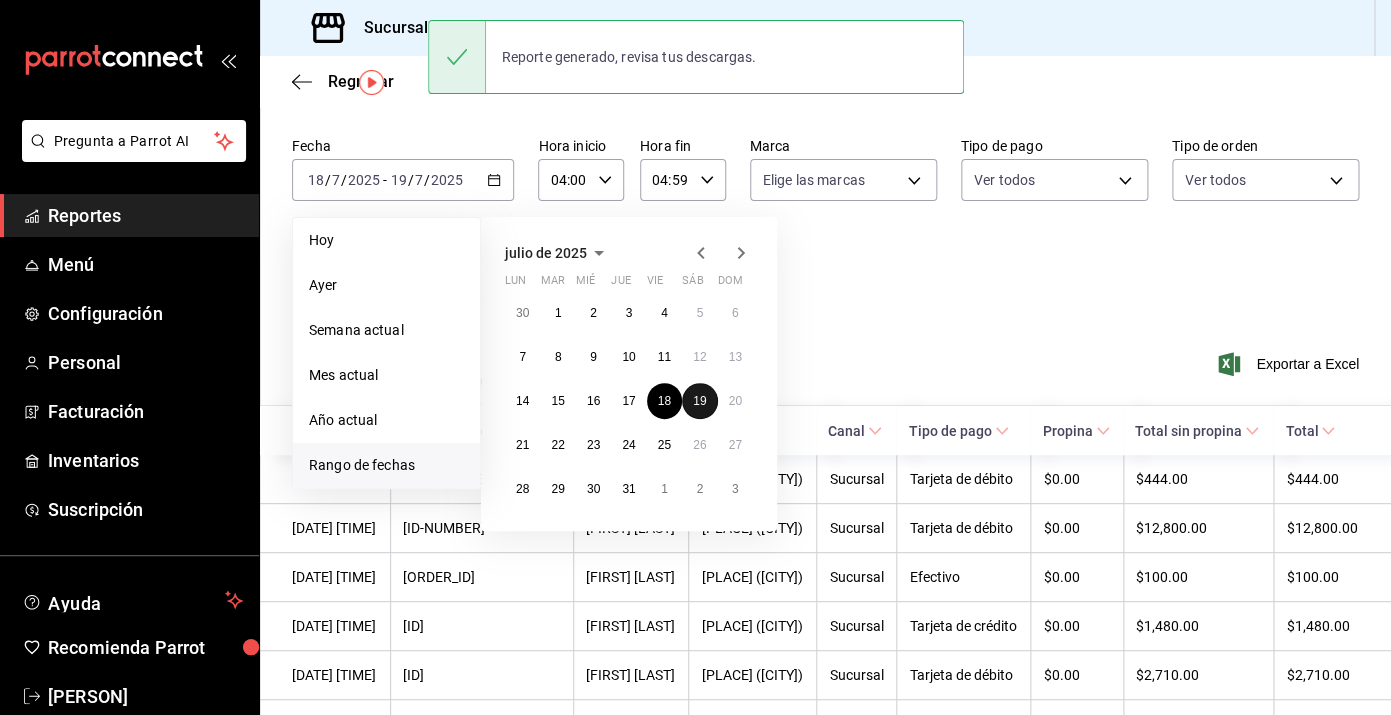click on "19" at bounding box center [699, 401] 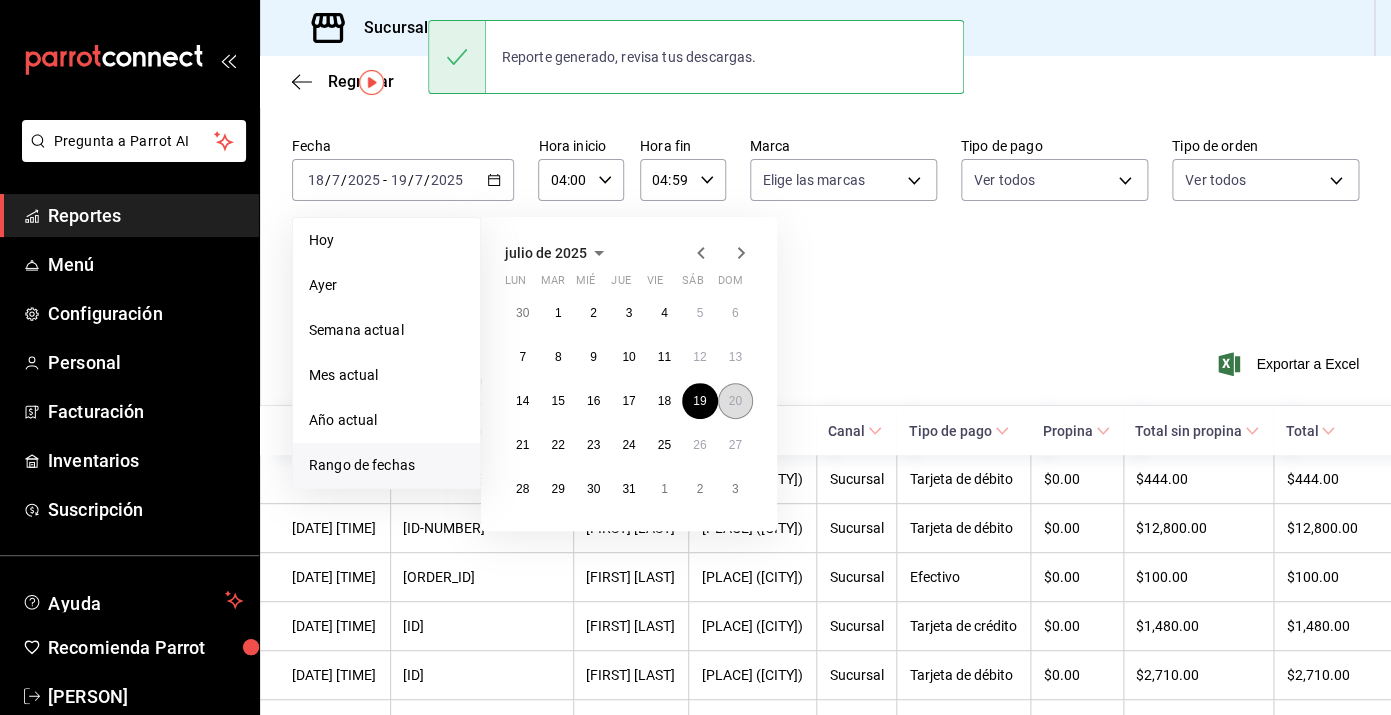 click on "20" at bounding box center (735, 401) 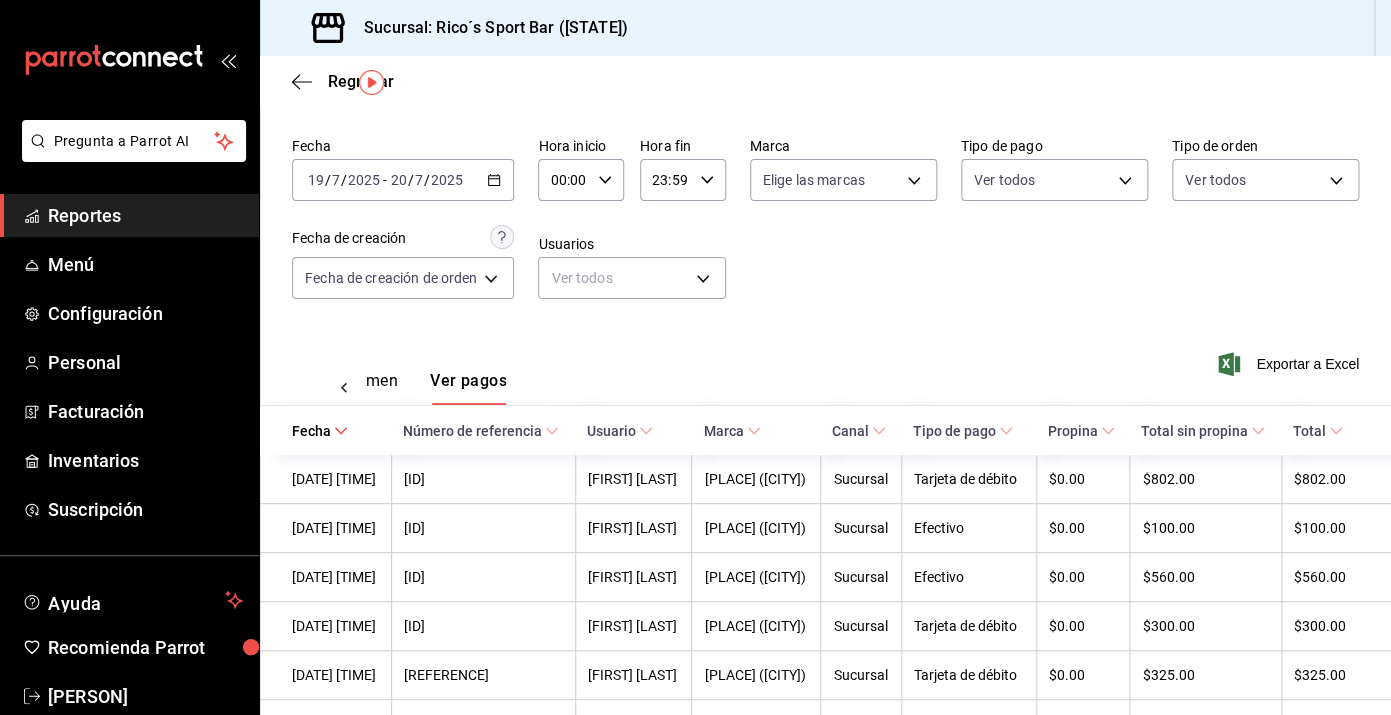 click on "00:00 Hora inicio" at bounding box center [581, 180] 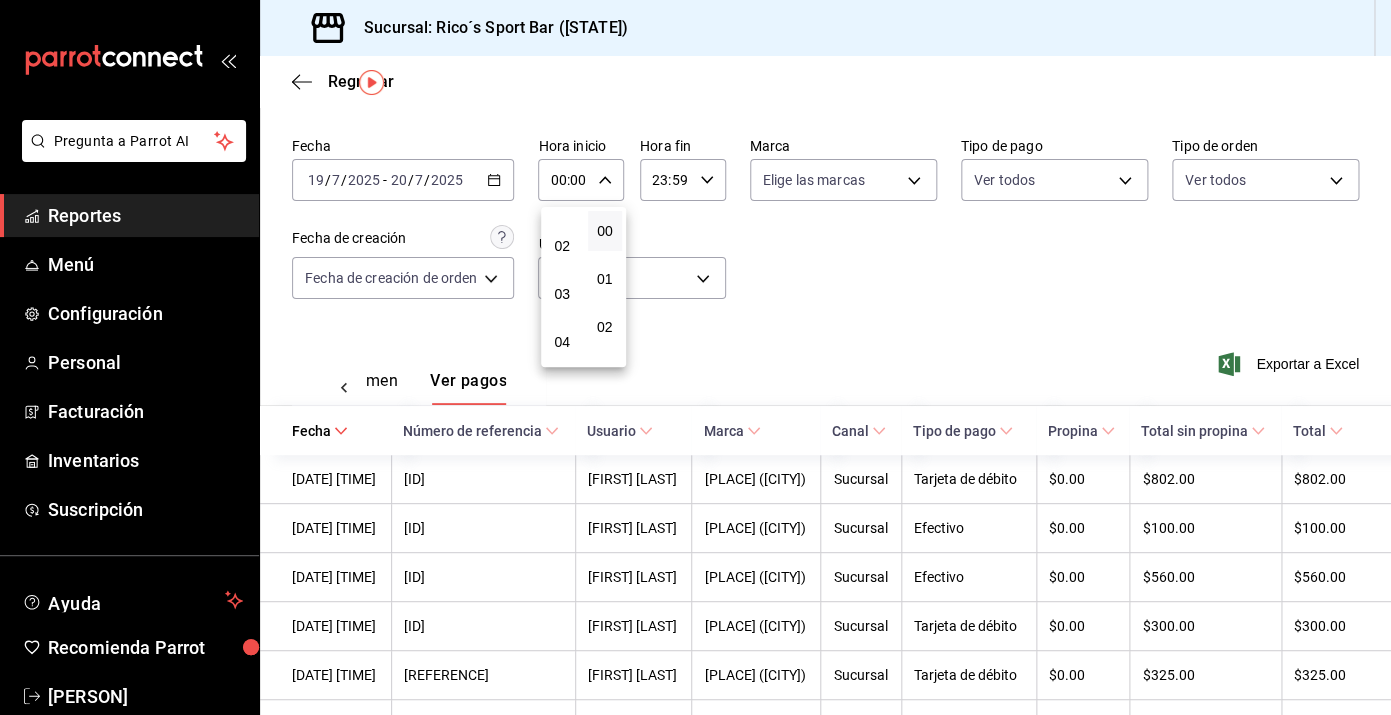 scroll, scrollTop: 104, scrollLeft: 0, axis: vertical 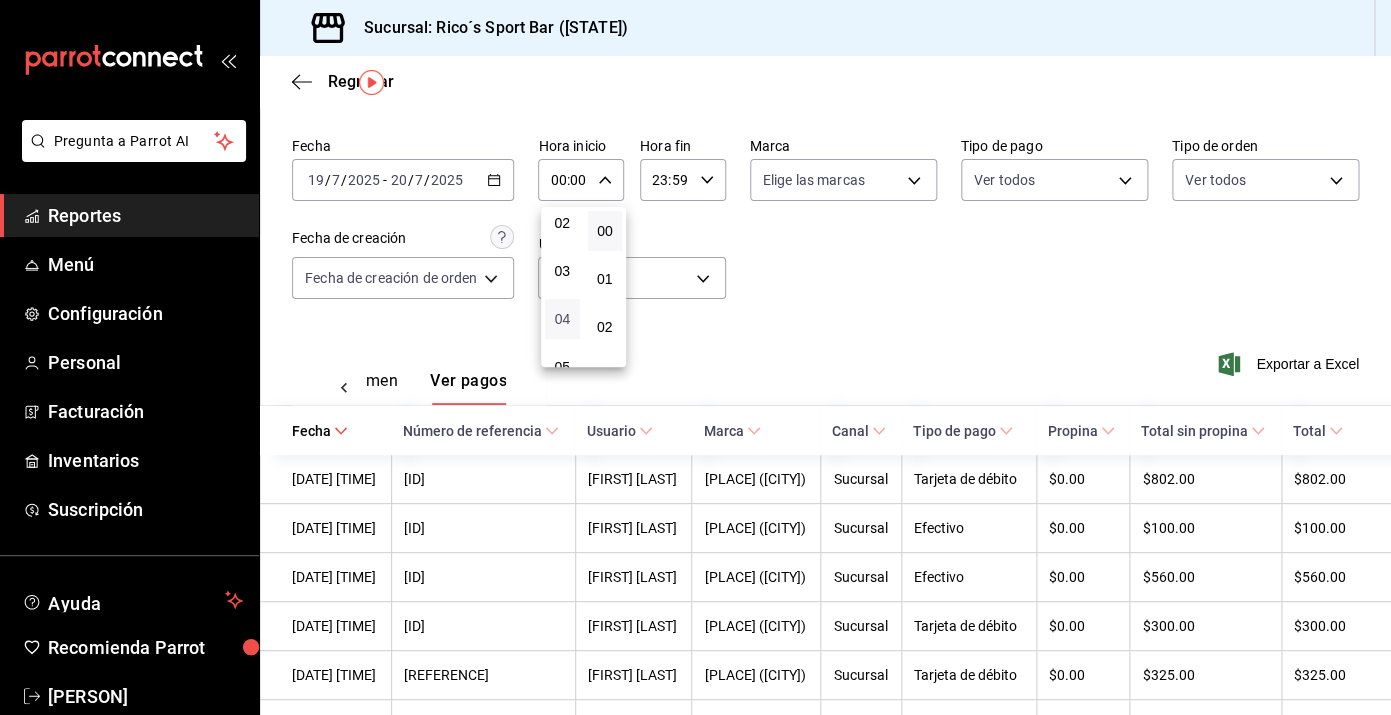 click on "04" at bounding box center [562, 319] 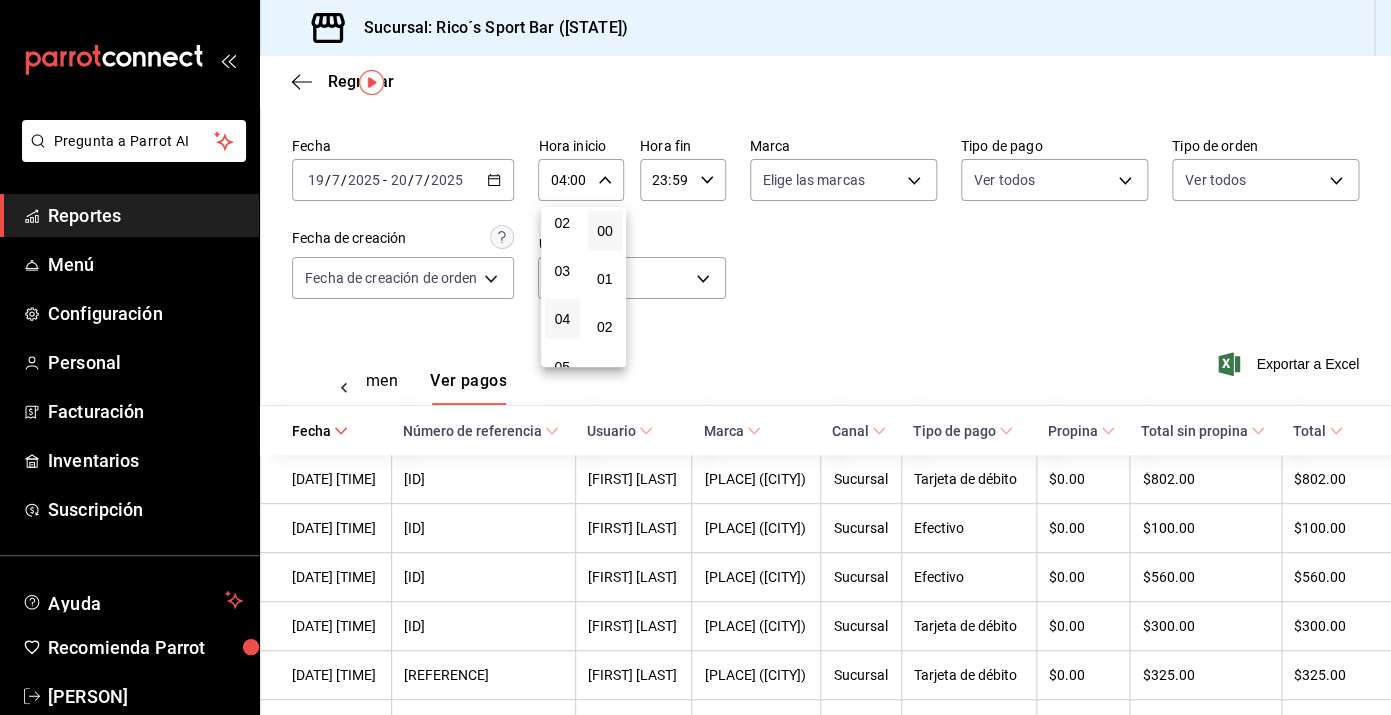 click at bounding box center [695, 357] 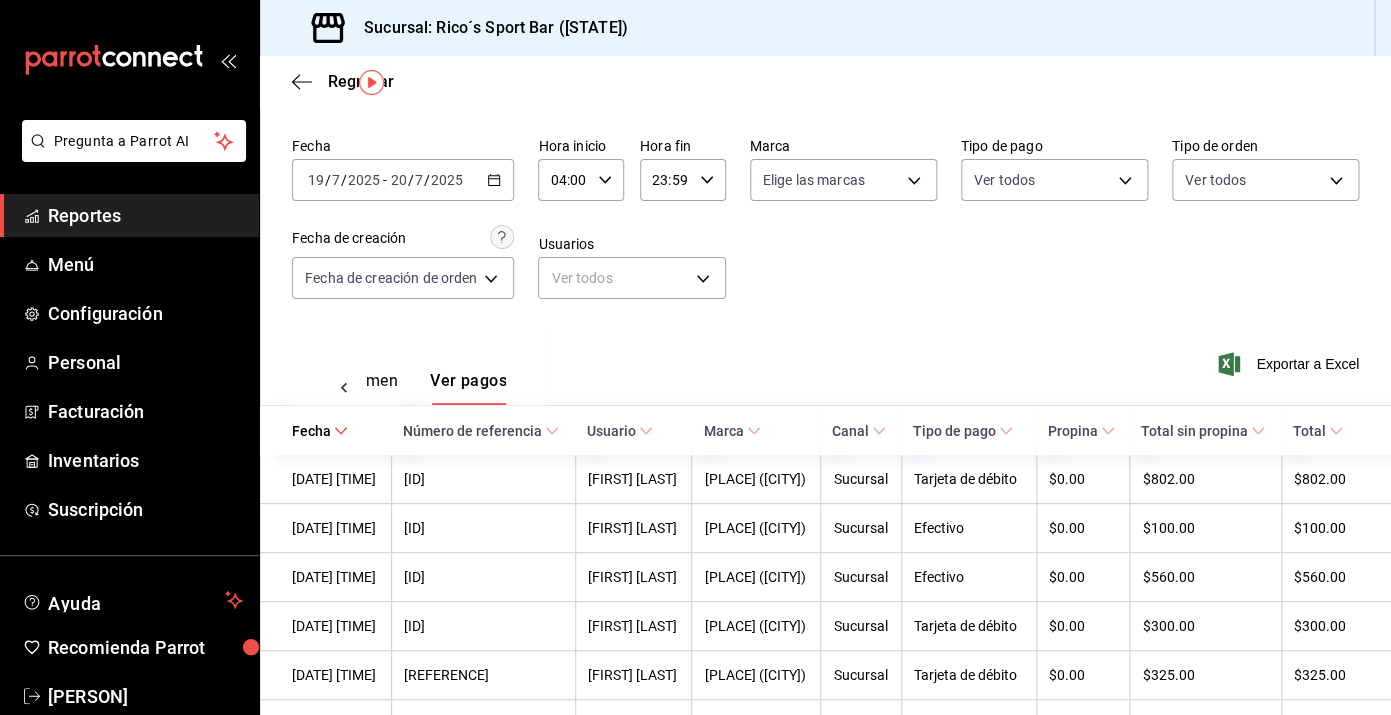 click 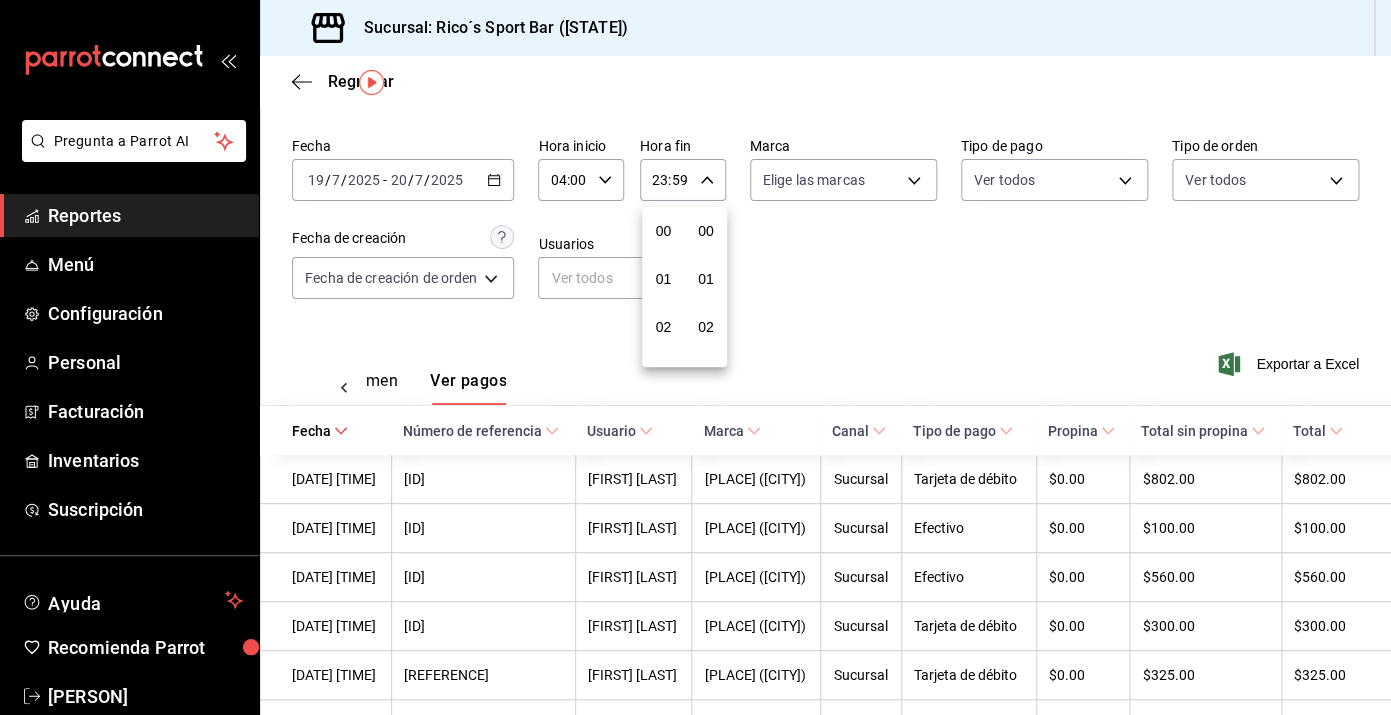 scroll, scrollTop: 1016, scrollLeft: 0, axis: vertical 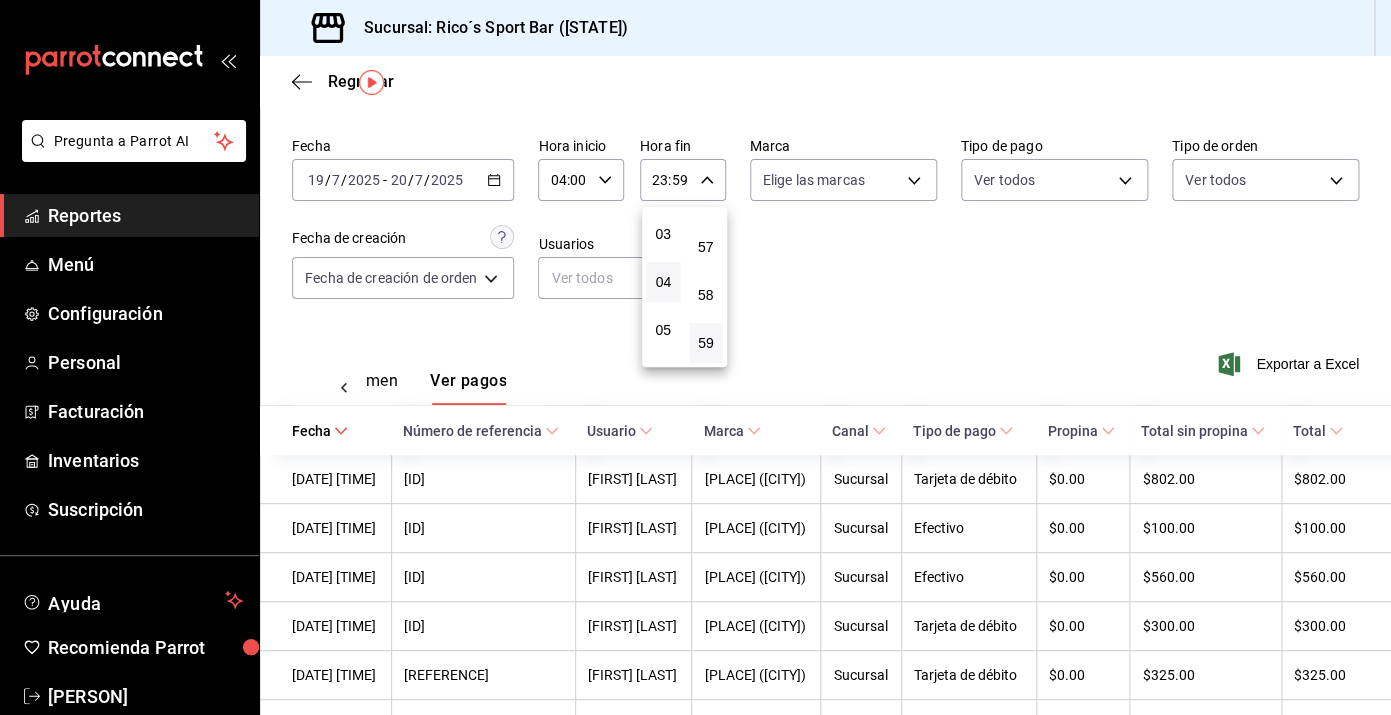click on "04" at bounding box center (663, 282) 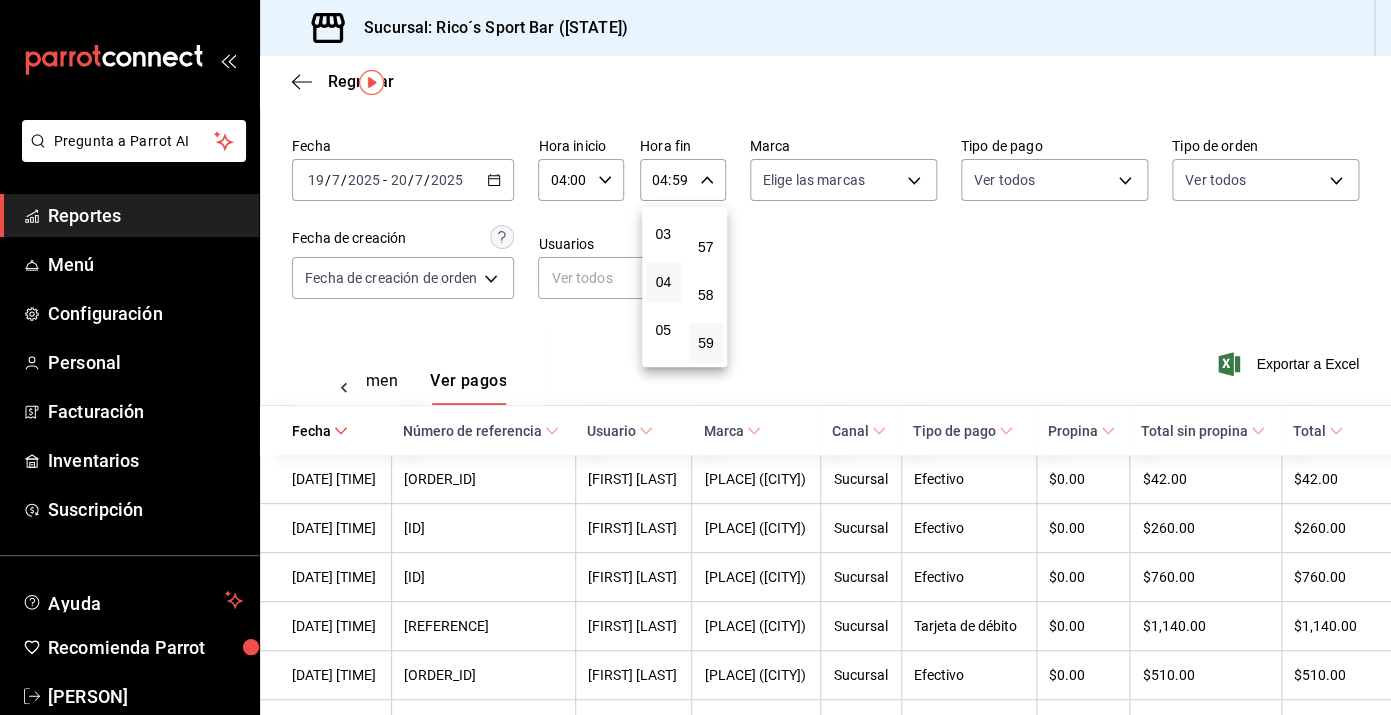 click at bounding box center (695, 357) 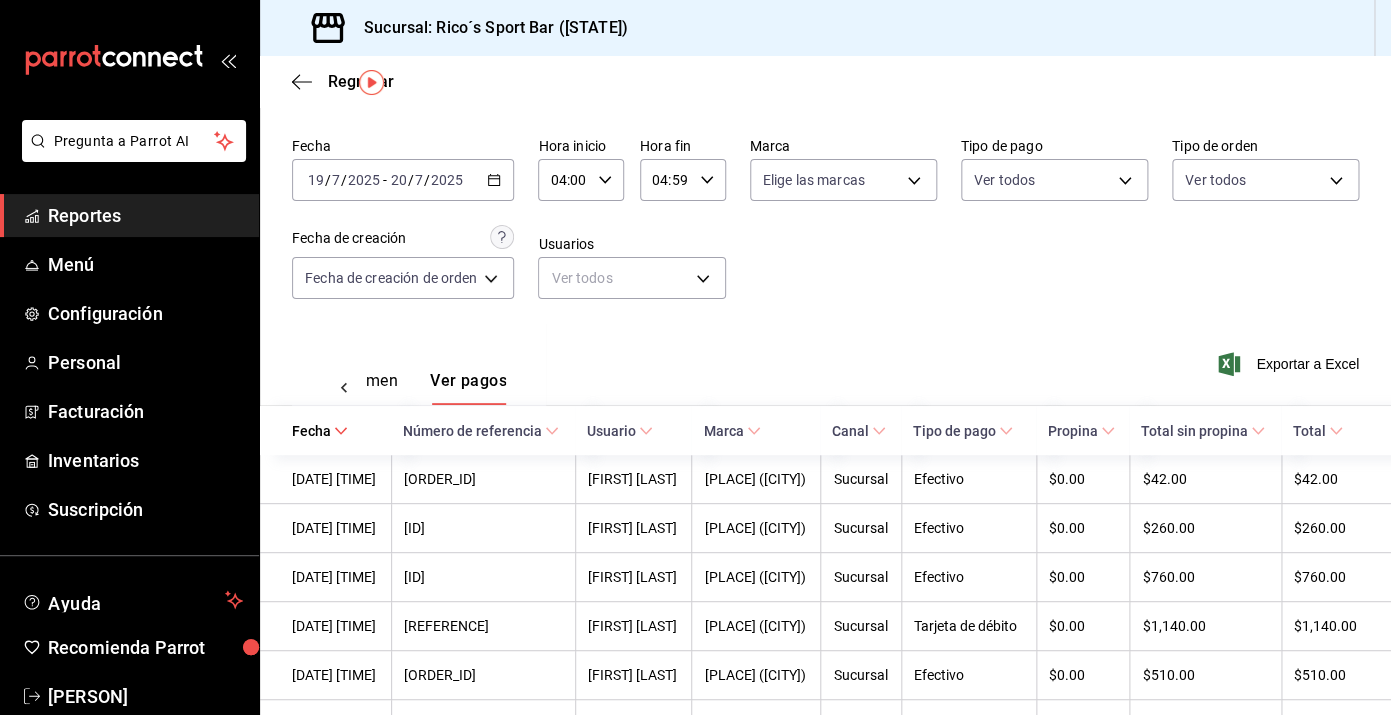 click on "Exportar a Excel" at bounding box center [1290, 364] 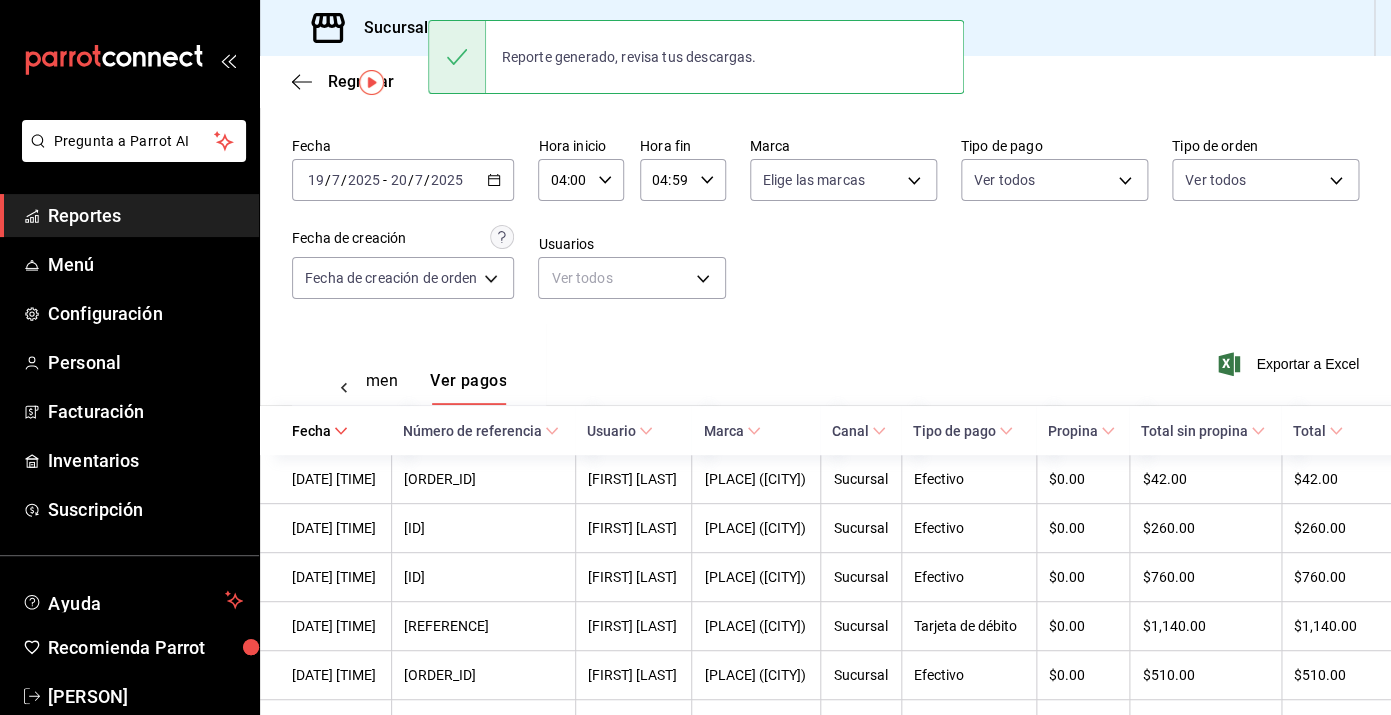 click on "2025-07-19 19 / 7 / 2025 - 2025-07-20 20 / 7 / 2025" at bounding box center [403, 180] 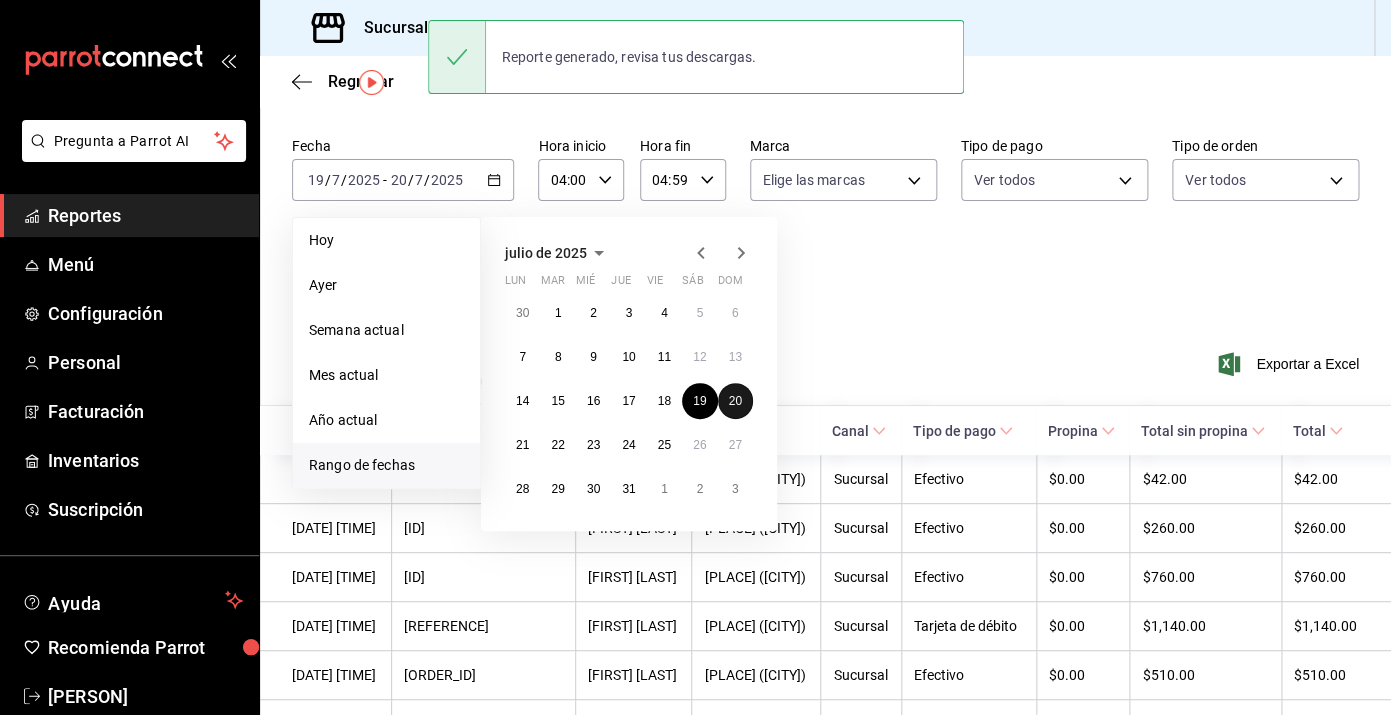 click on "20" at bounding box center (735, 401) 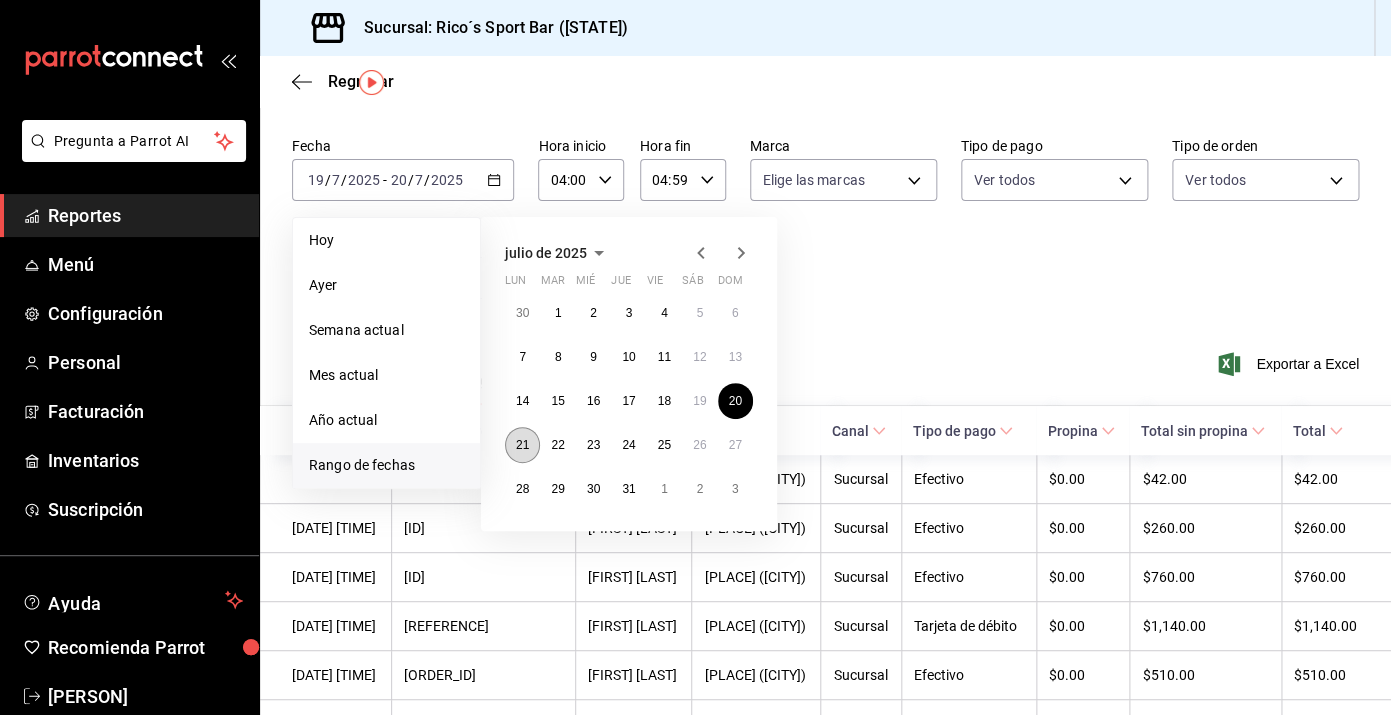 click on "21" at bounding box center (522, 445) 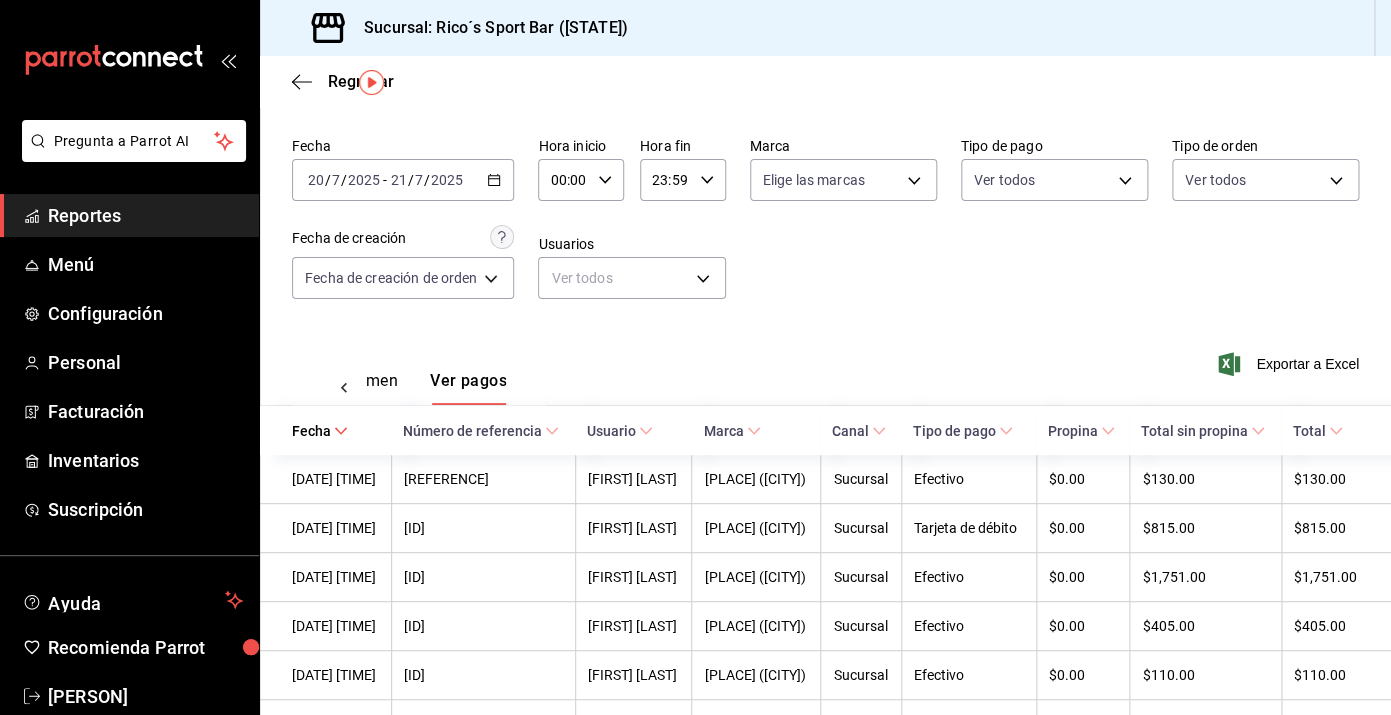 click 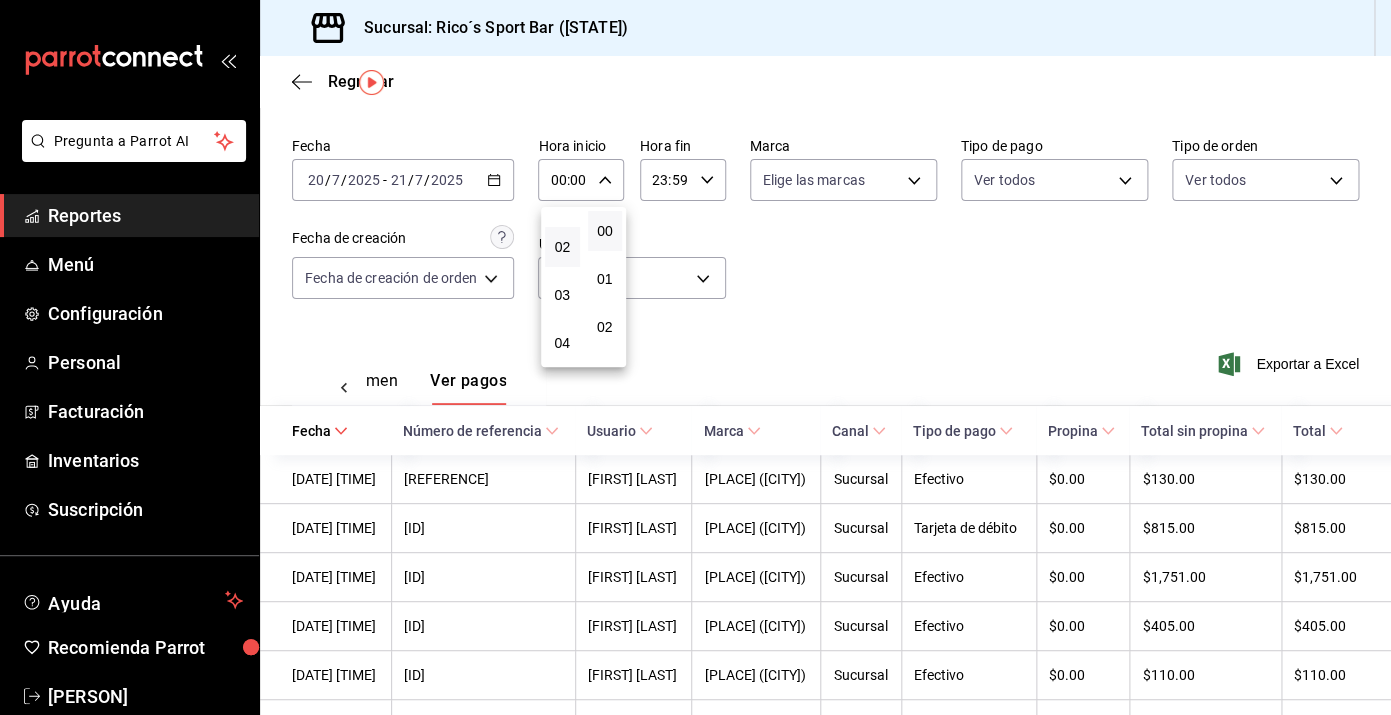 scroll, scrollTop: 81, scrollLeft: 0, axis: vertical 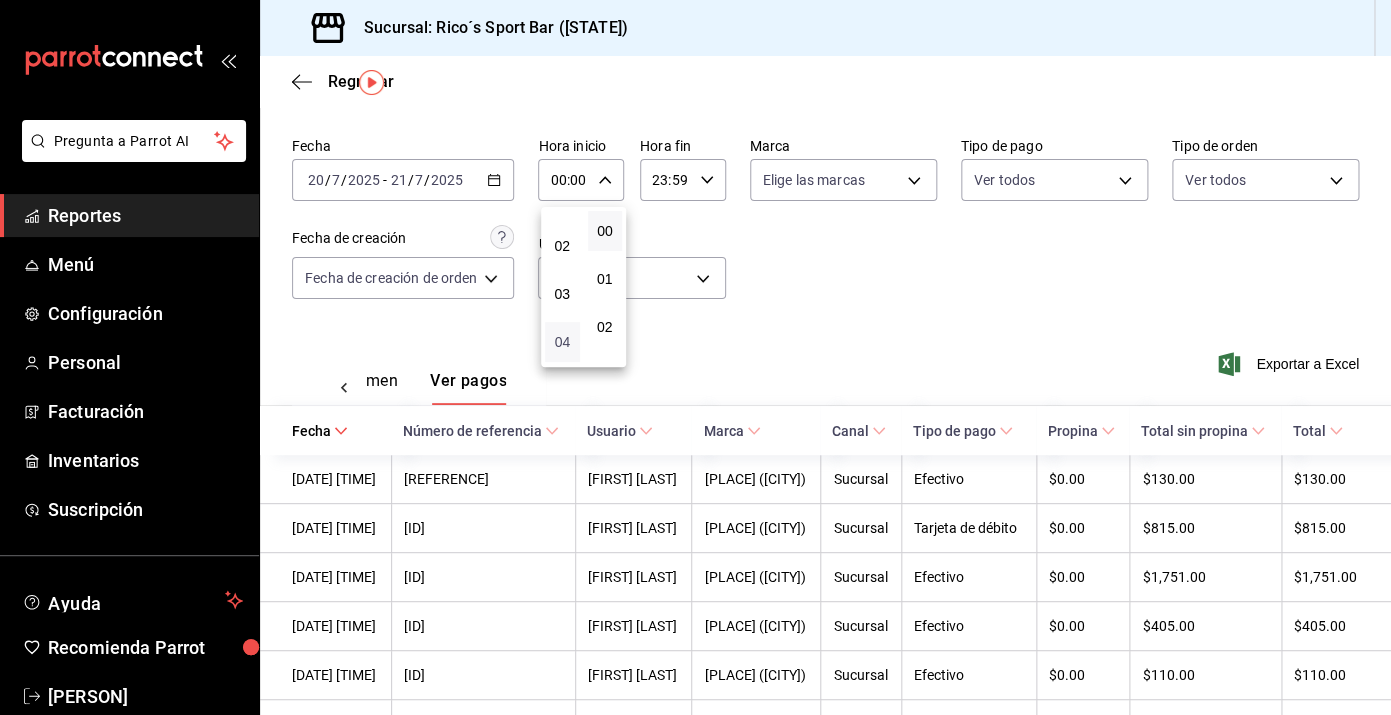 click on "04" at bounding box center [562, 342] 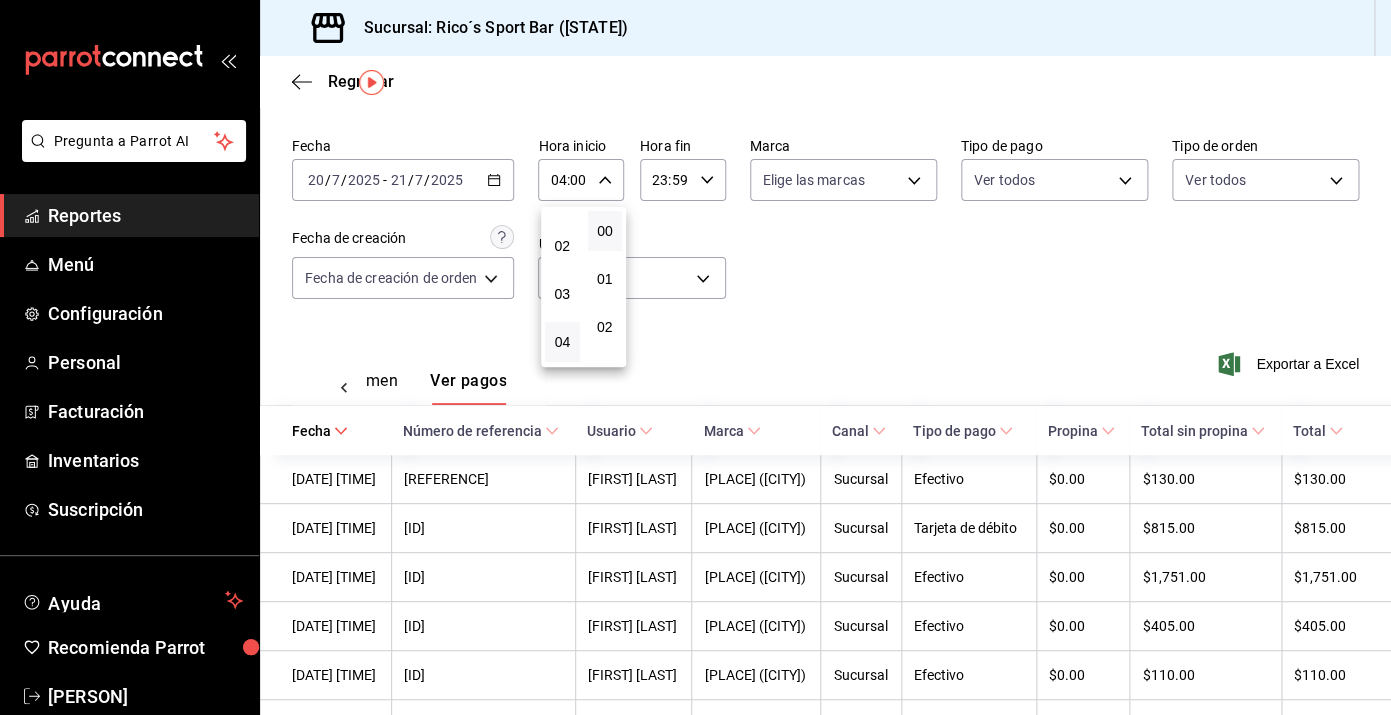 click at bounding box center (695, 357) 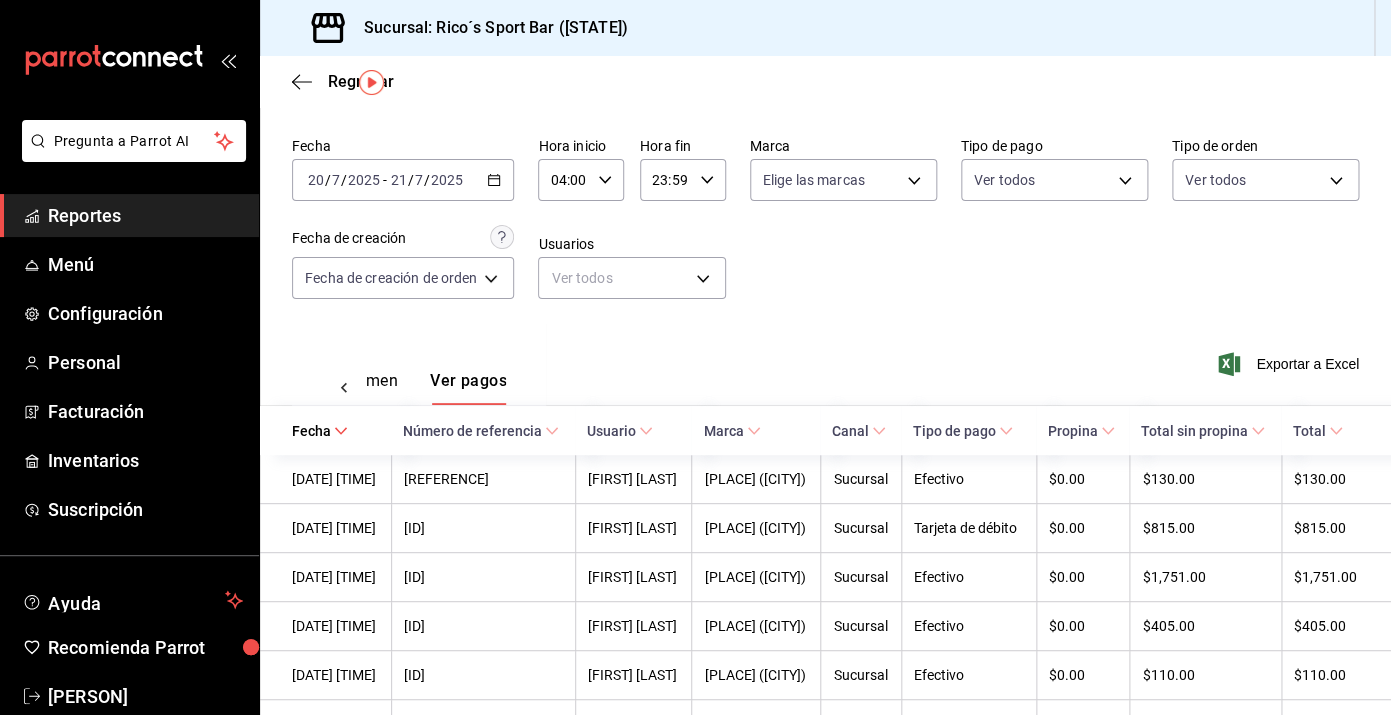 click 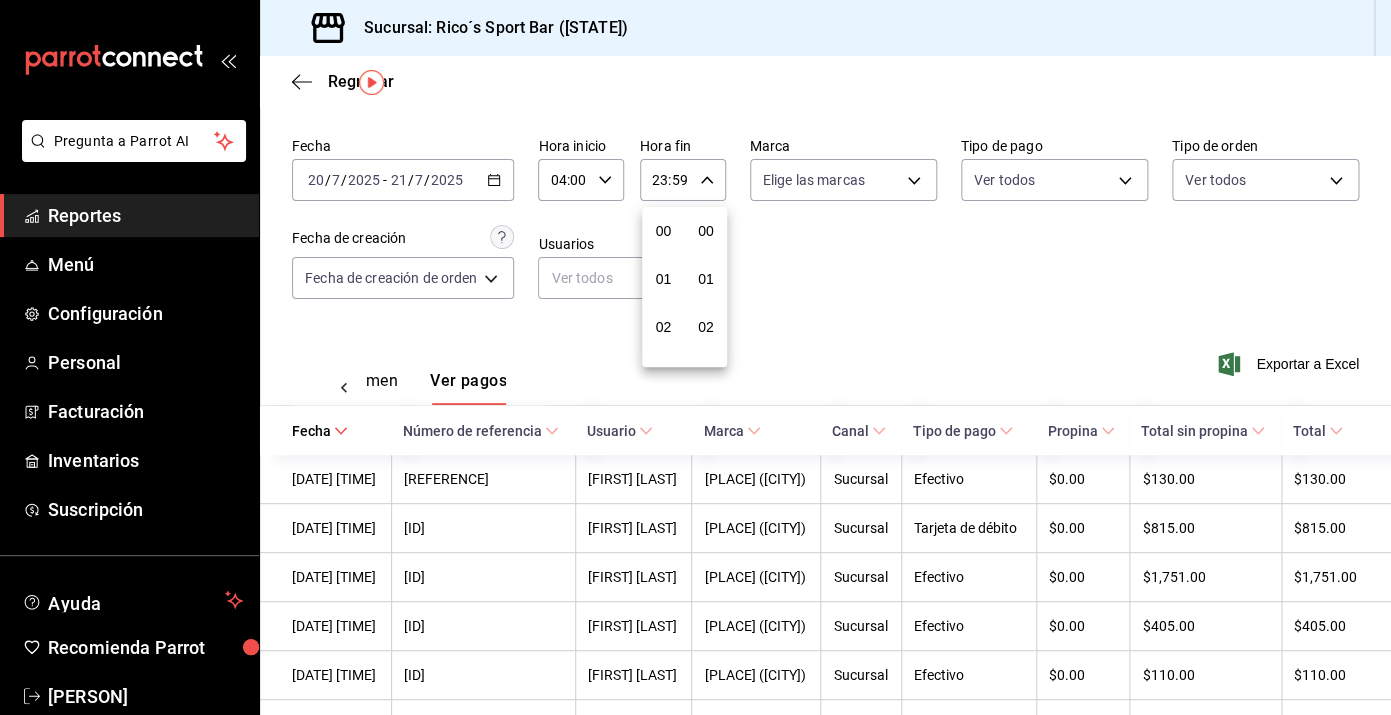 scroll, scrollTop: 1016, scrollLeft: 0, axis: vertical 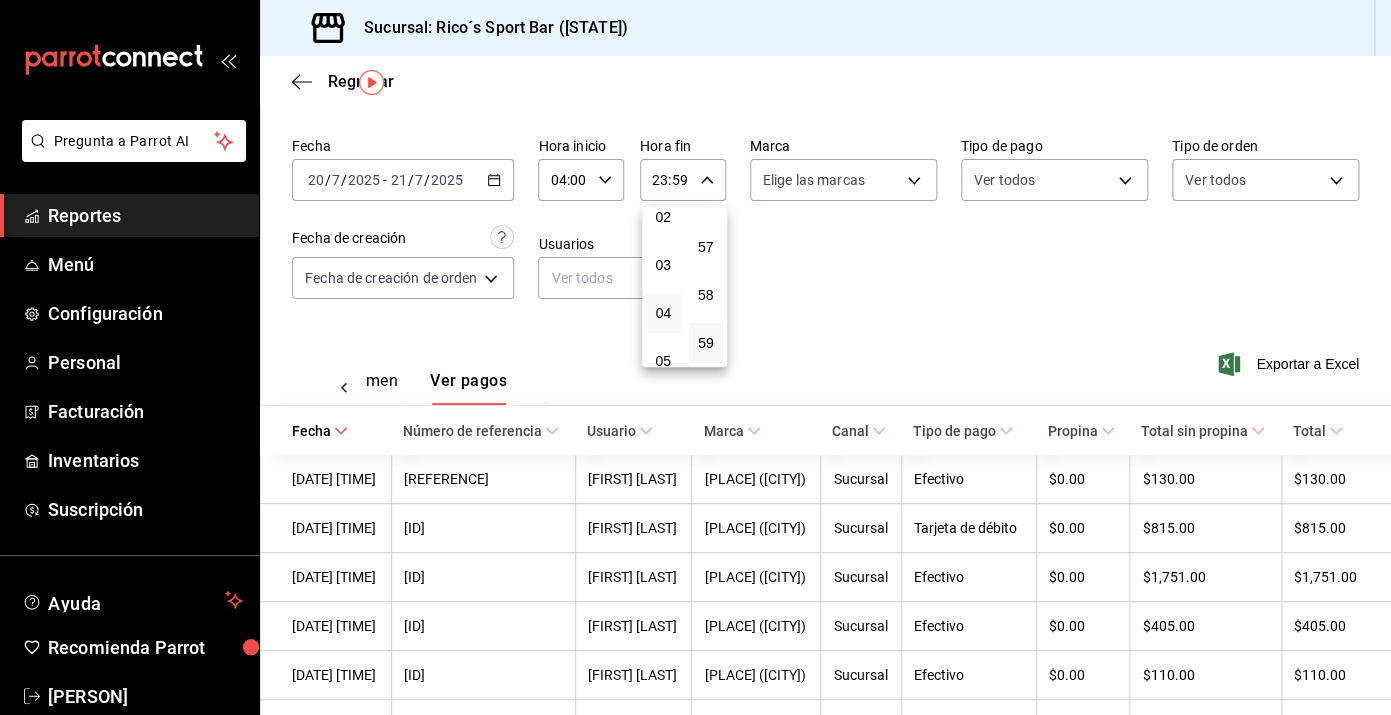 click on "04" at bounding box center [663, 313] 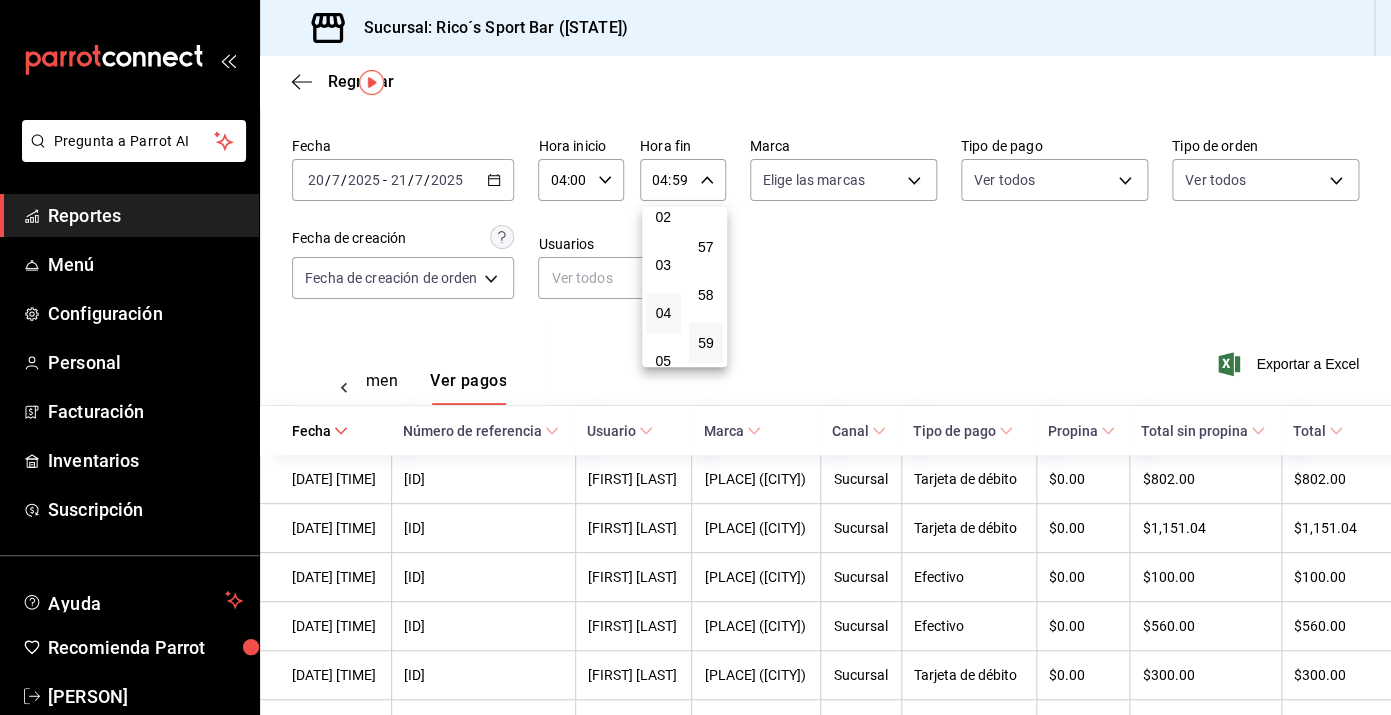 click at bounding box center (695, 357) 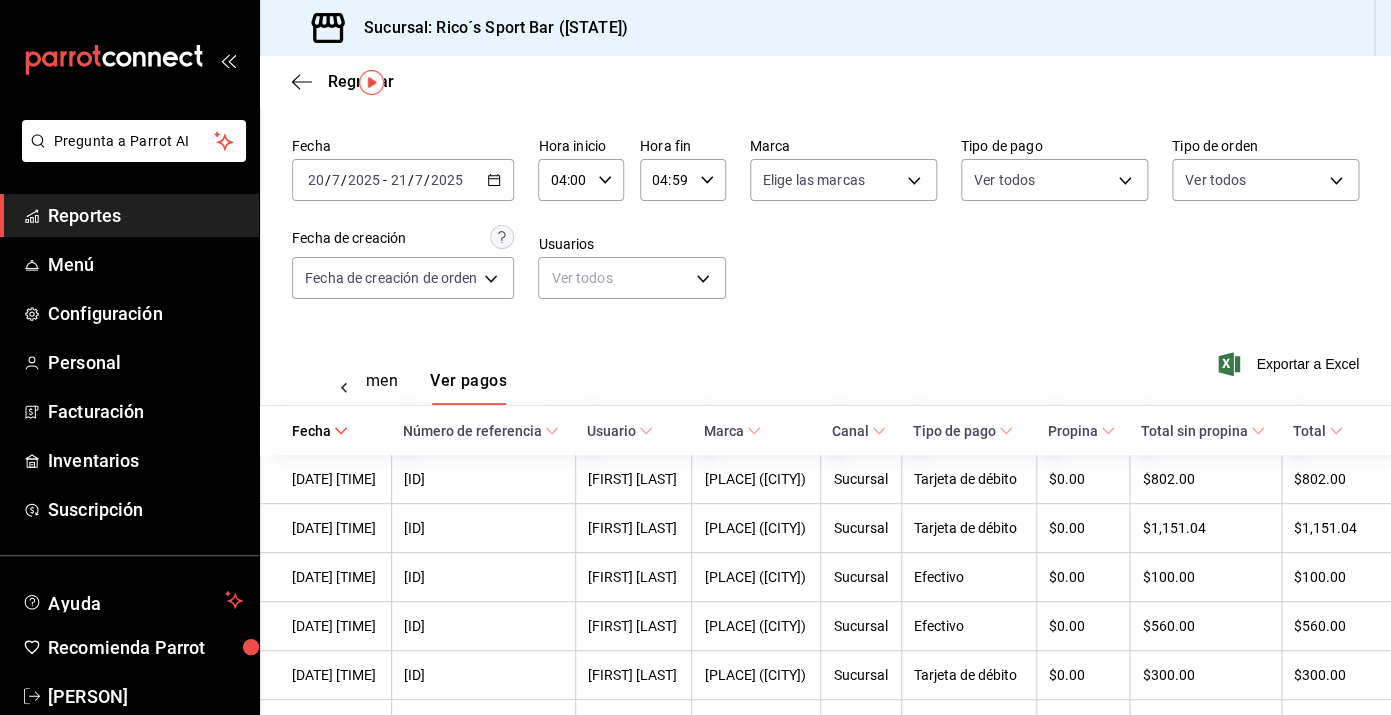 click on "Exportar a Excel" at bounding box center [1290, 364] 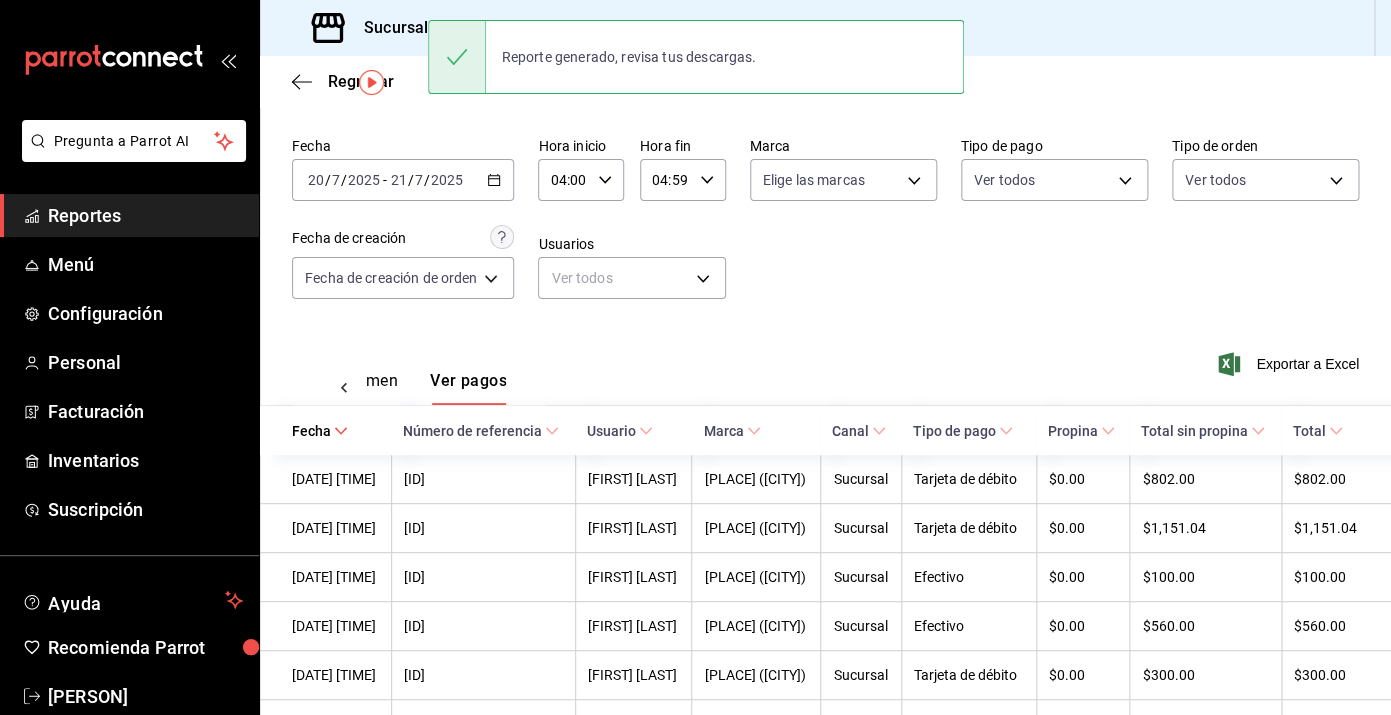 click 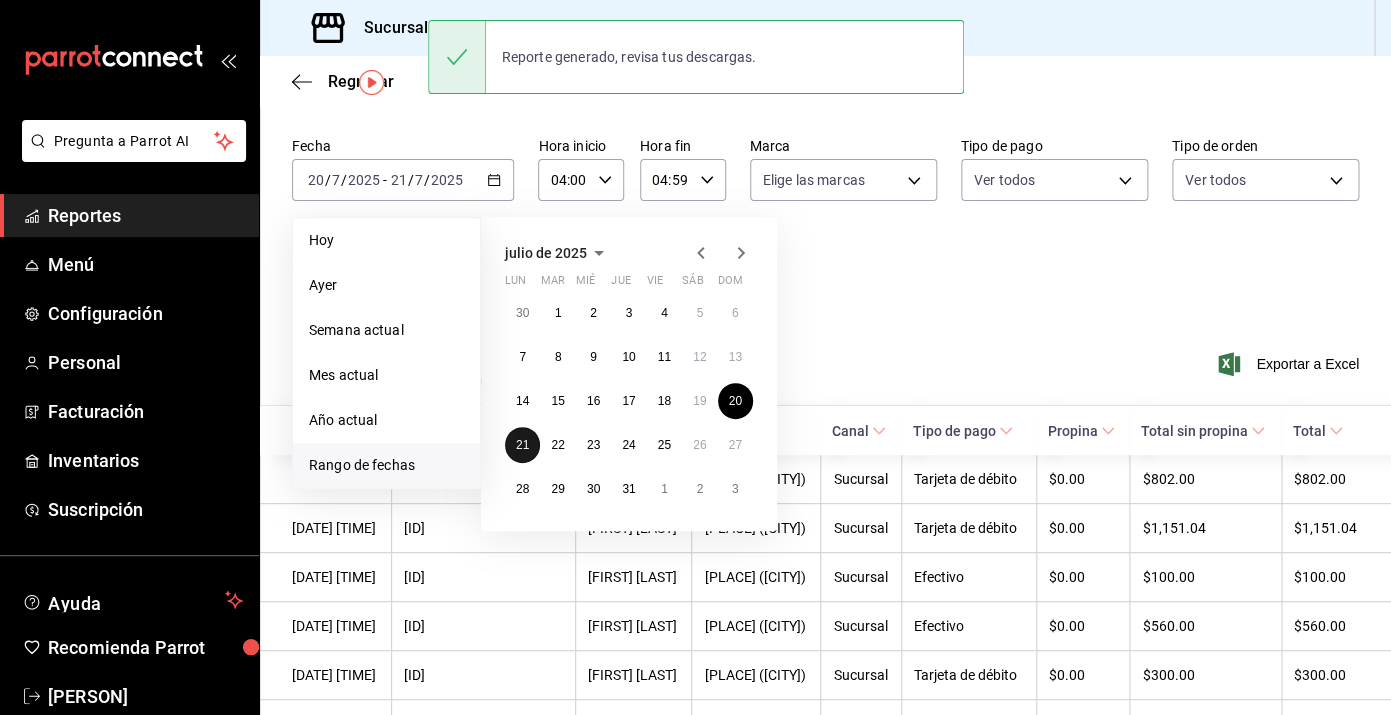 click on "21" at bounding box center [522, 445] 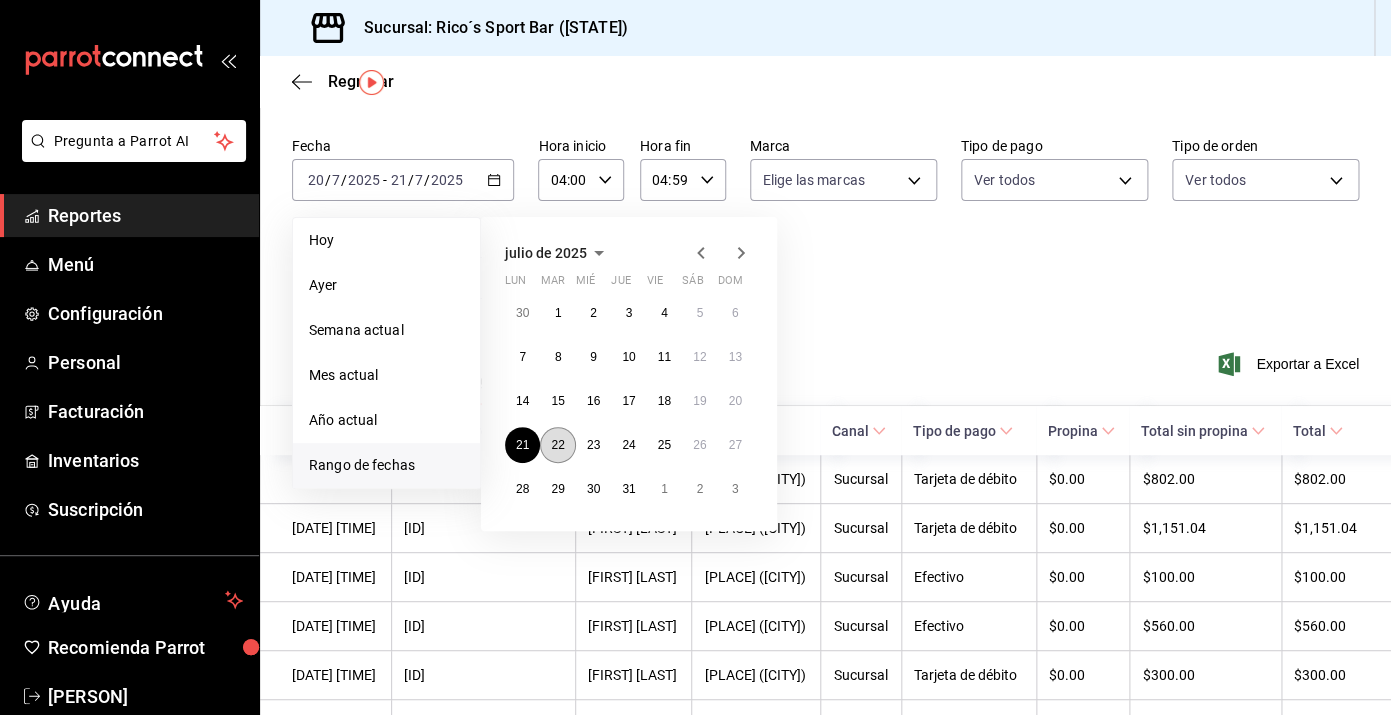 click on "22" at bounding box center [557, 445] 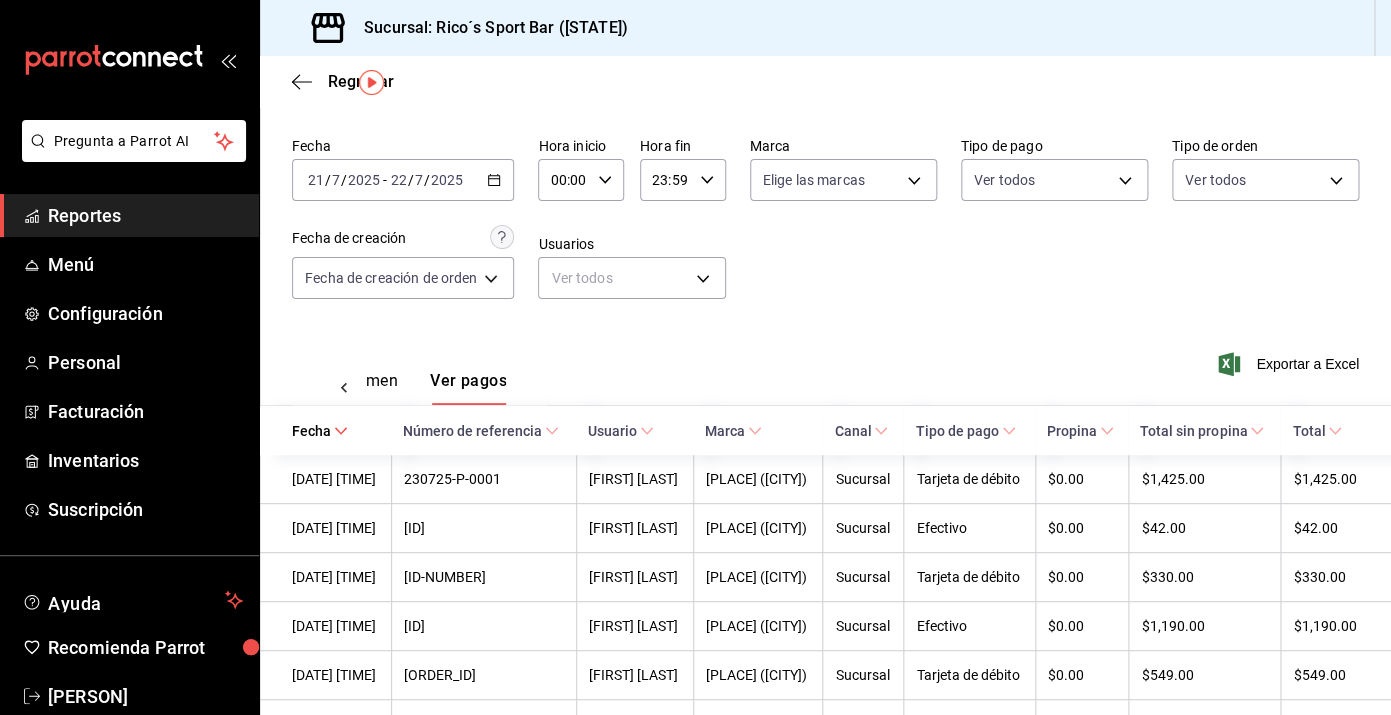 click 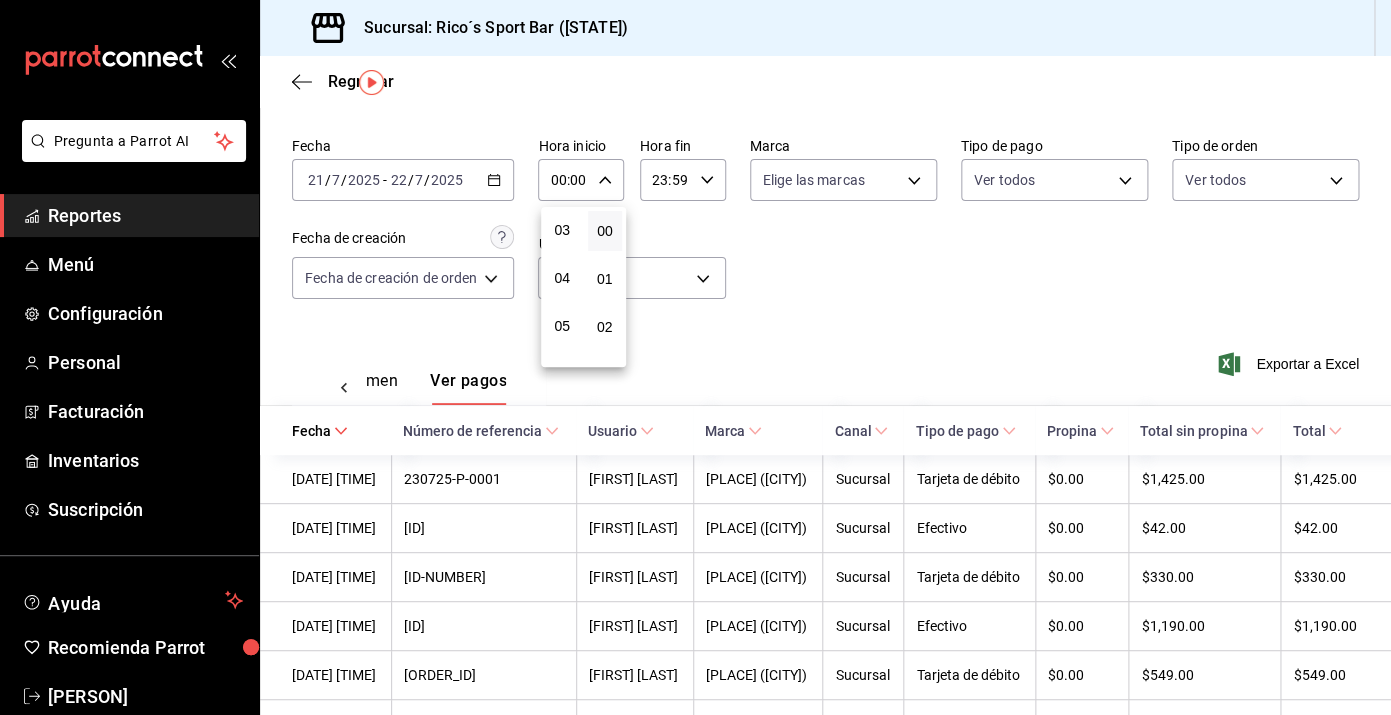scroll, scrollTop: 147, scrollLeft: 0, axis: vertical 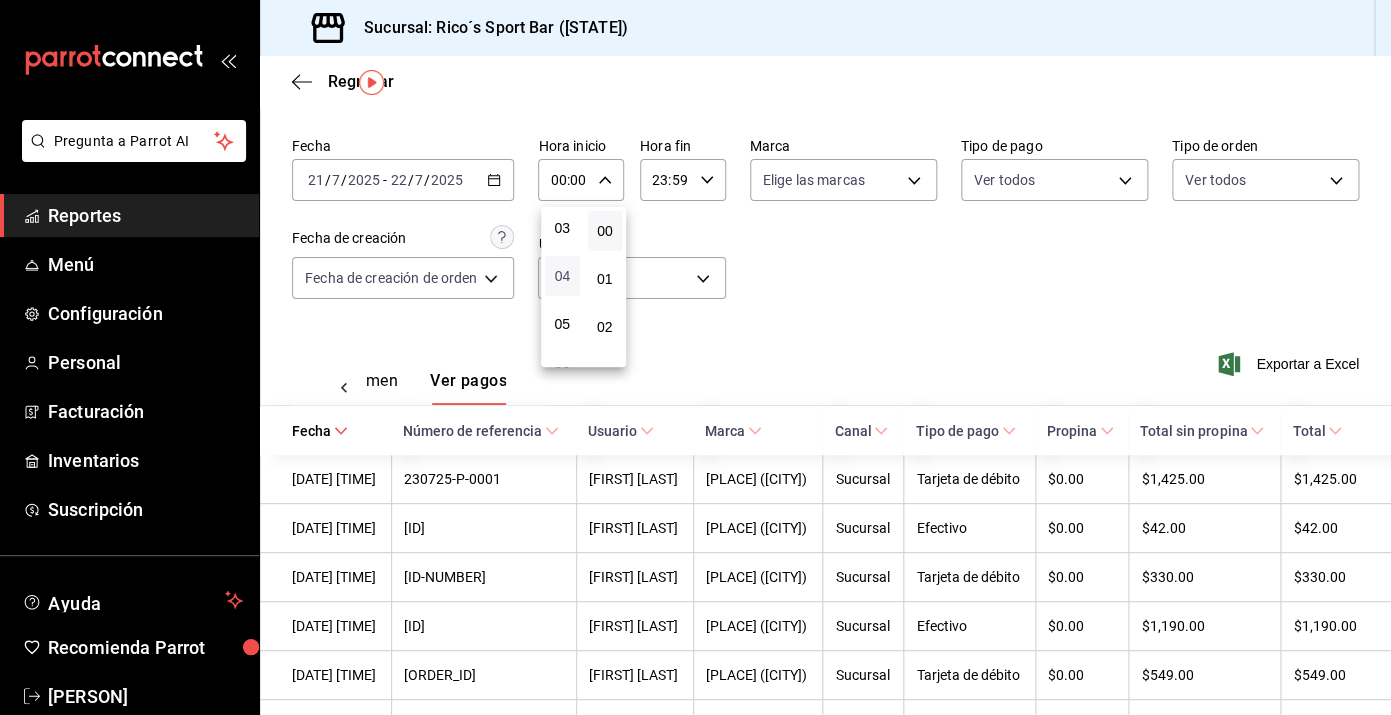 click on "04" at bounding box center [562, 276] 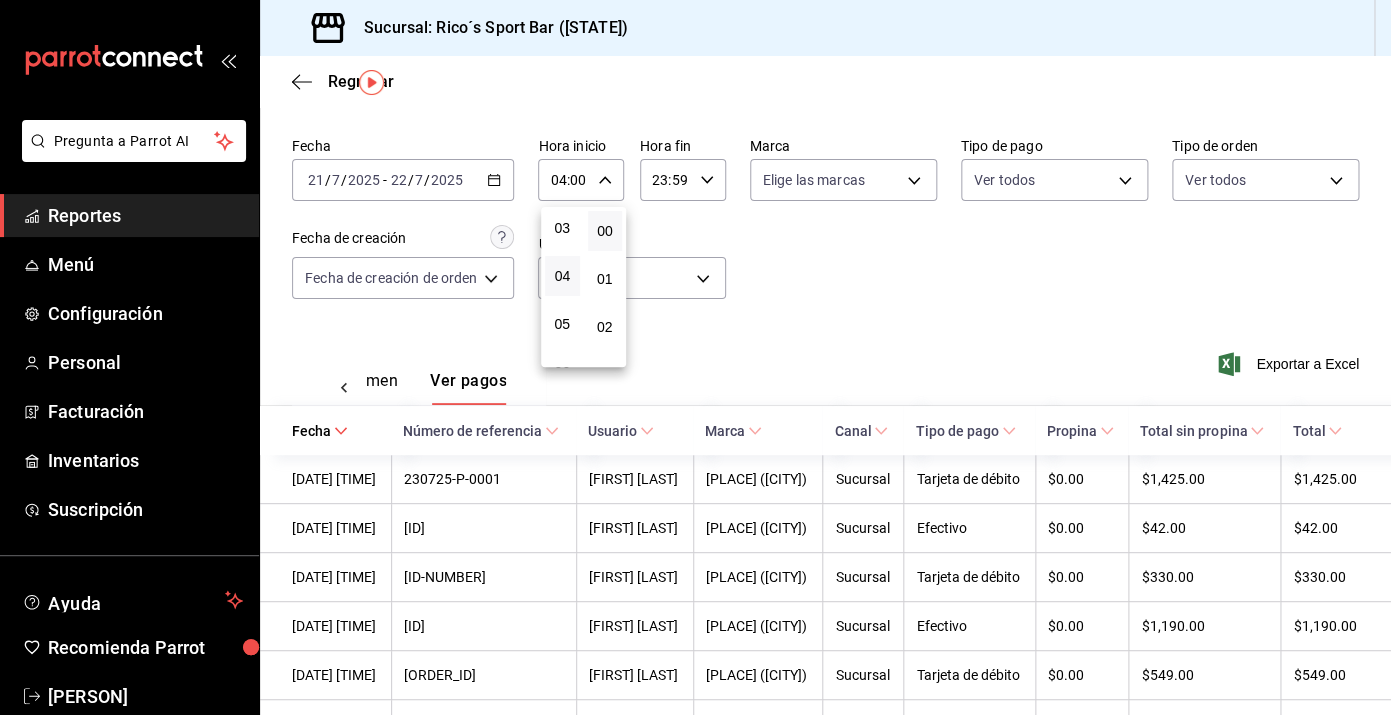 click at bounding box center (695, 357) 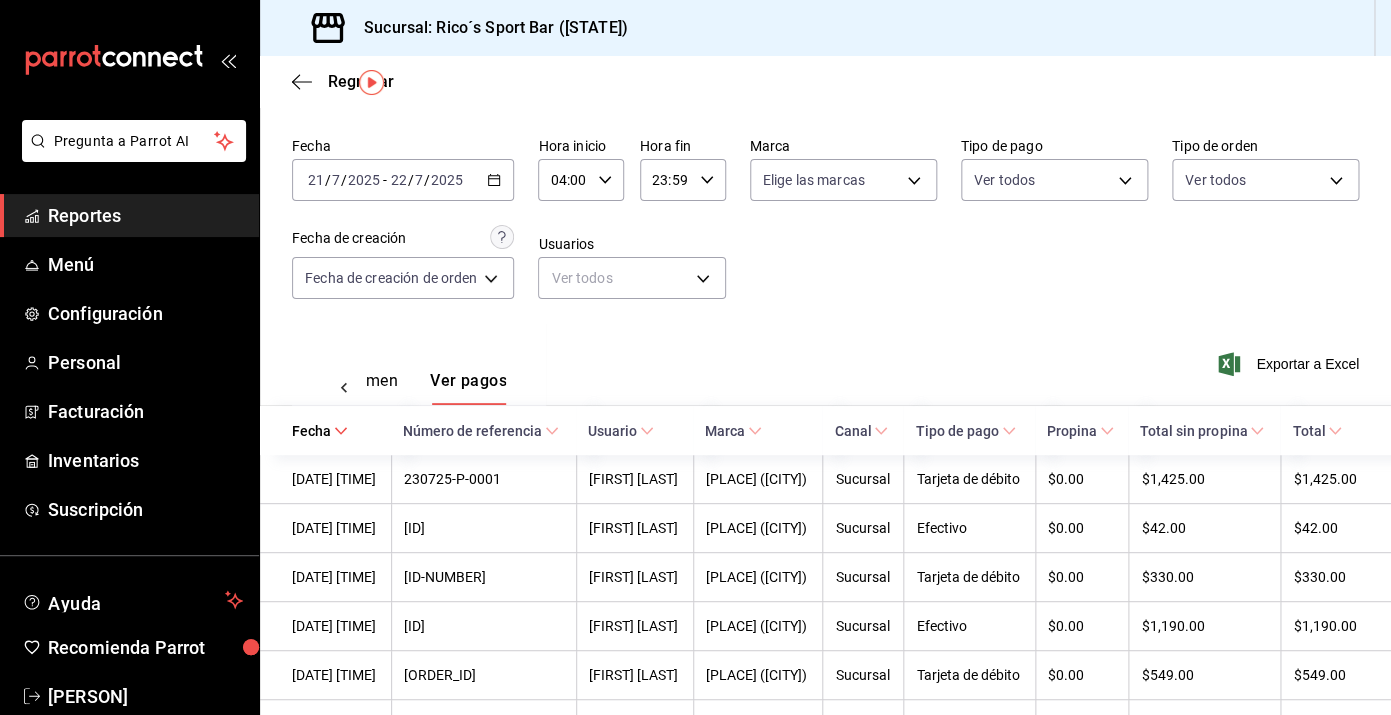 click 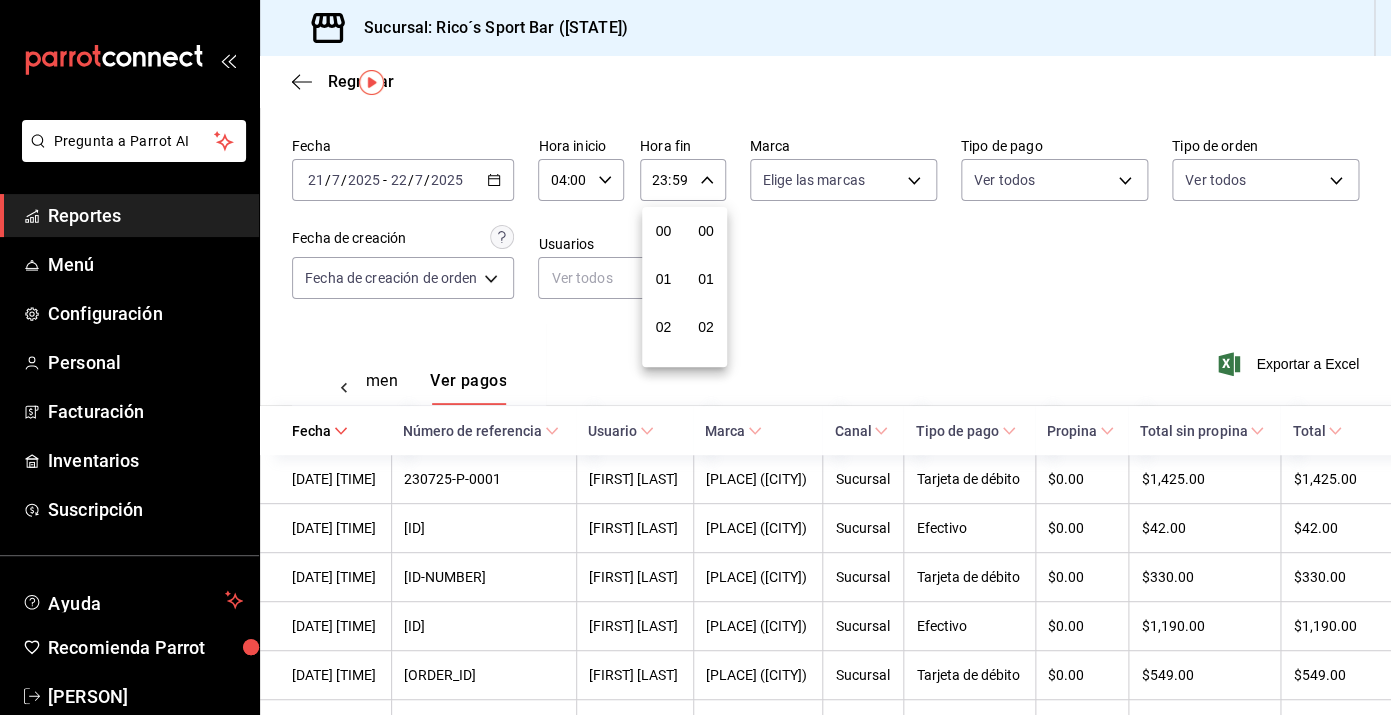 scroll, scrollTop: 1016, scrollLeft: 0, axis: vertical 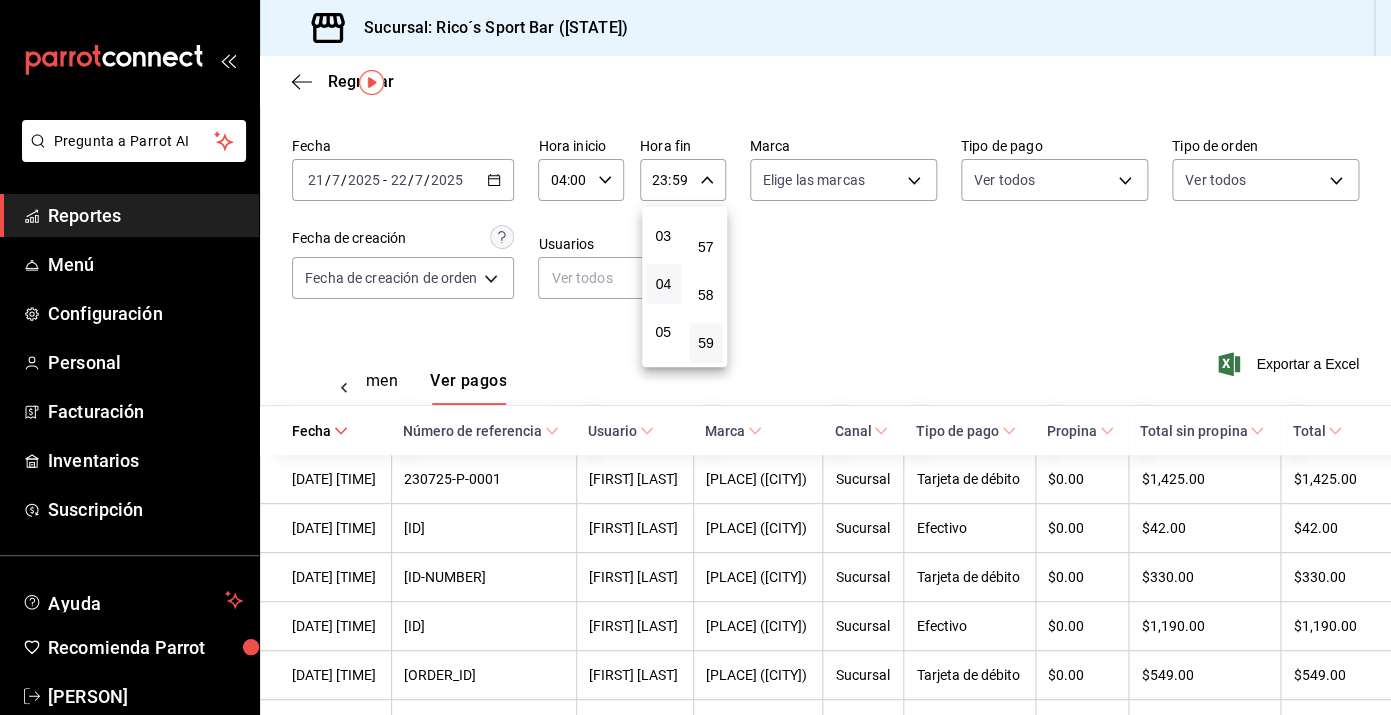 click on "04" at bounding box center (663, 284) 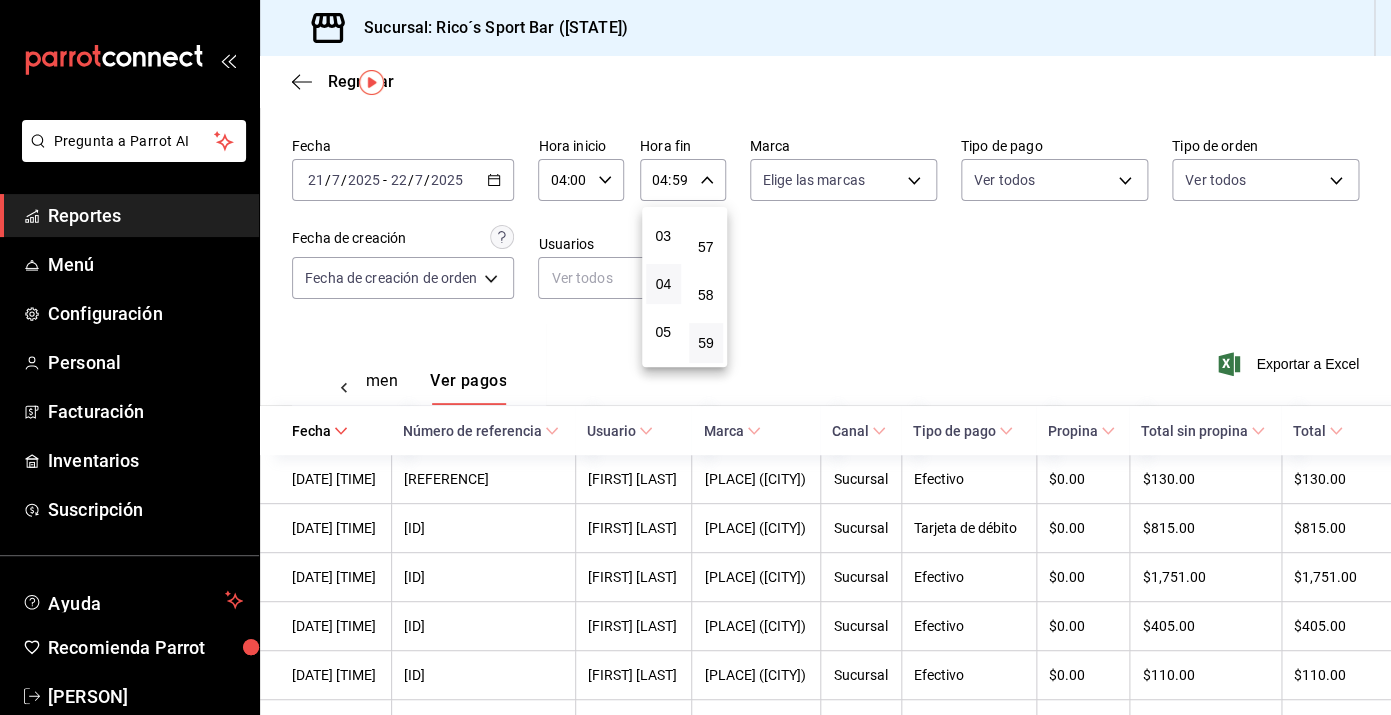 click at bounding box center [695, 357] 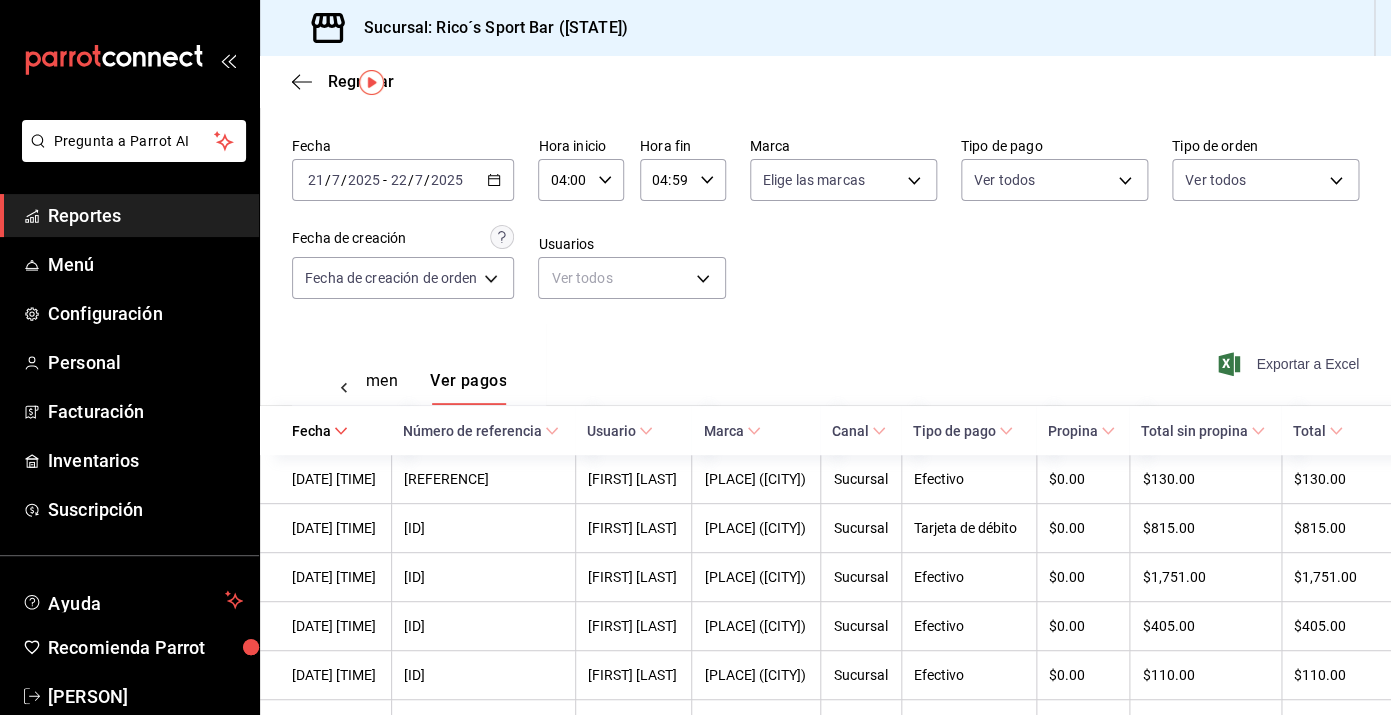 click on "Exportar a Excel" at bounding box center (1290, 364) 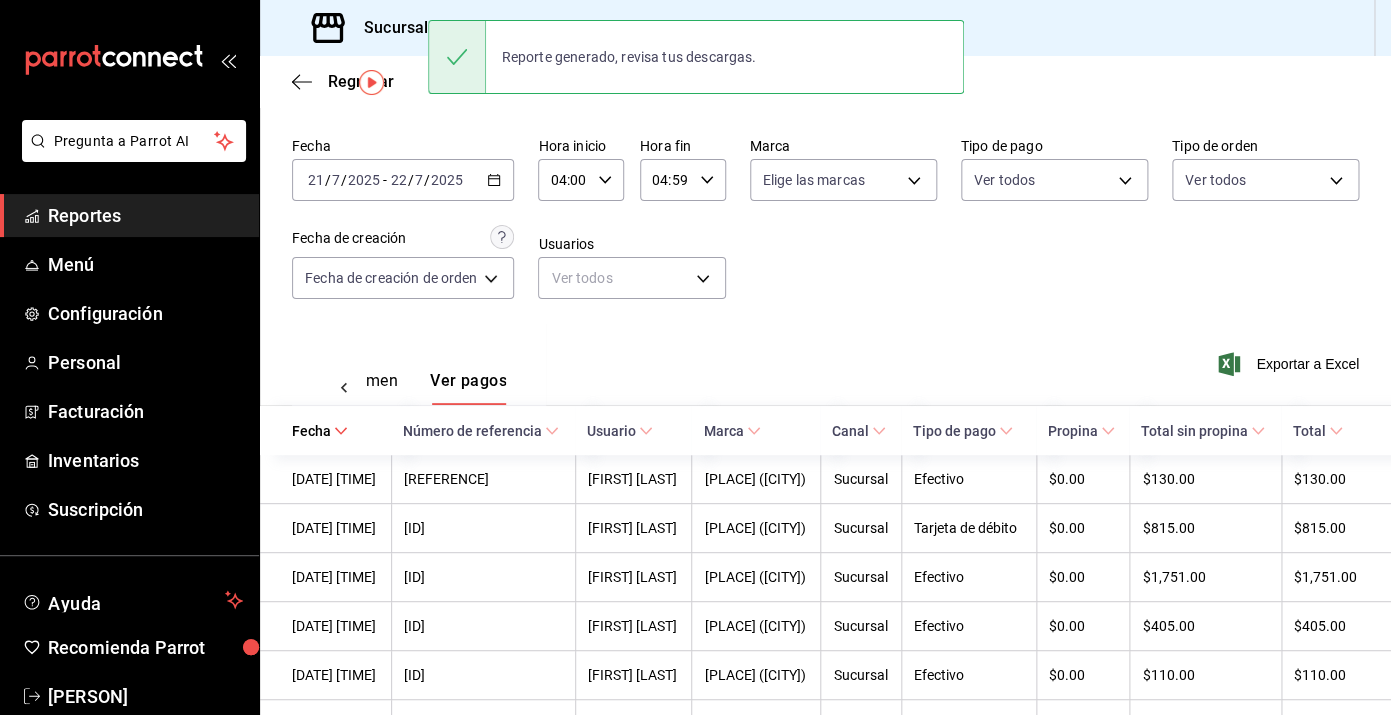 click 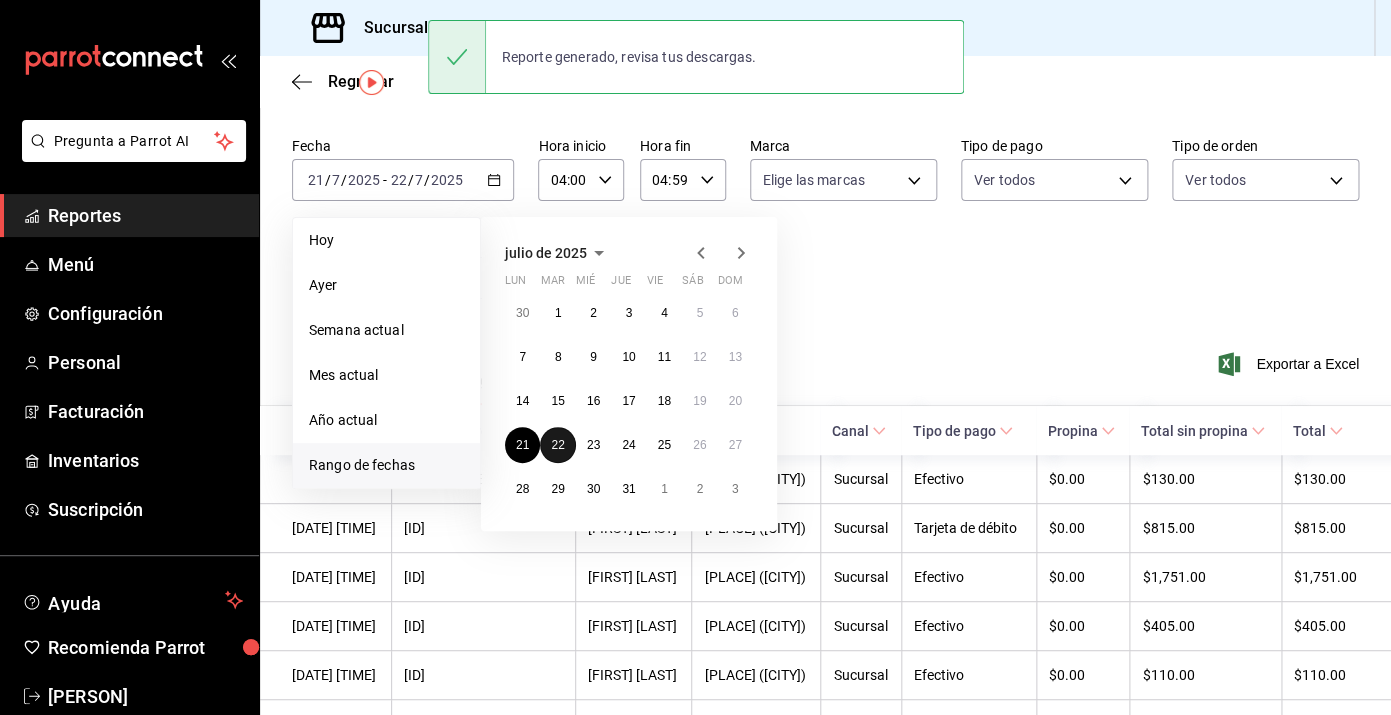 click on "22" at bounding box center (557, 445) 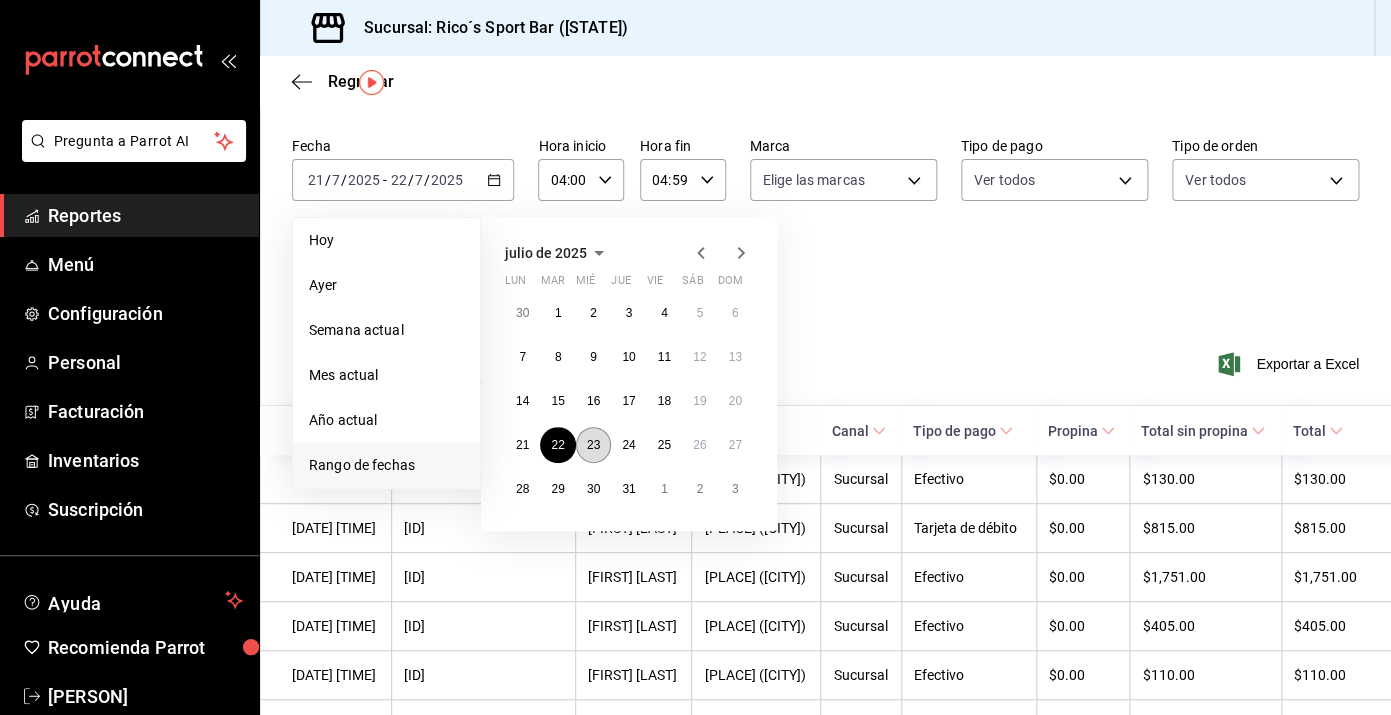 click on "23" at bounding box center [593, 445] 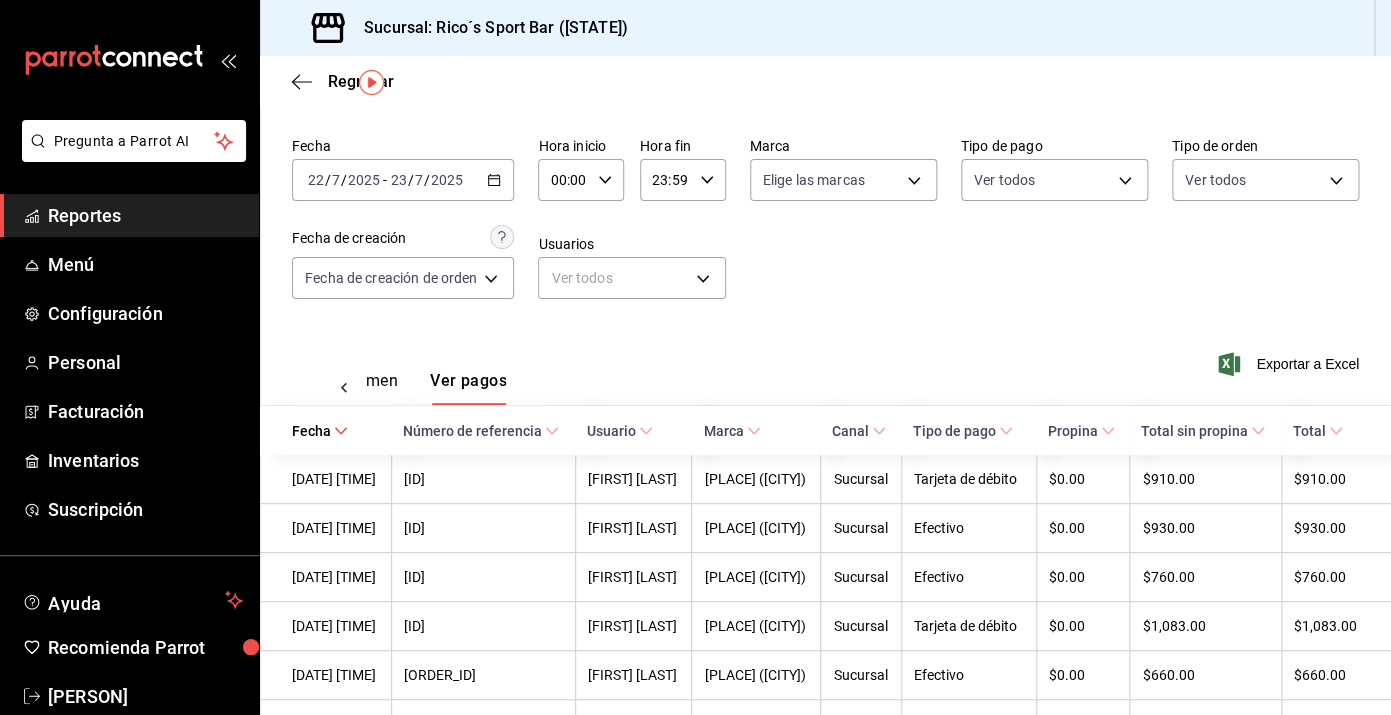 click 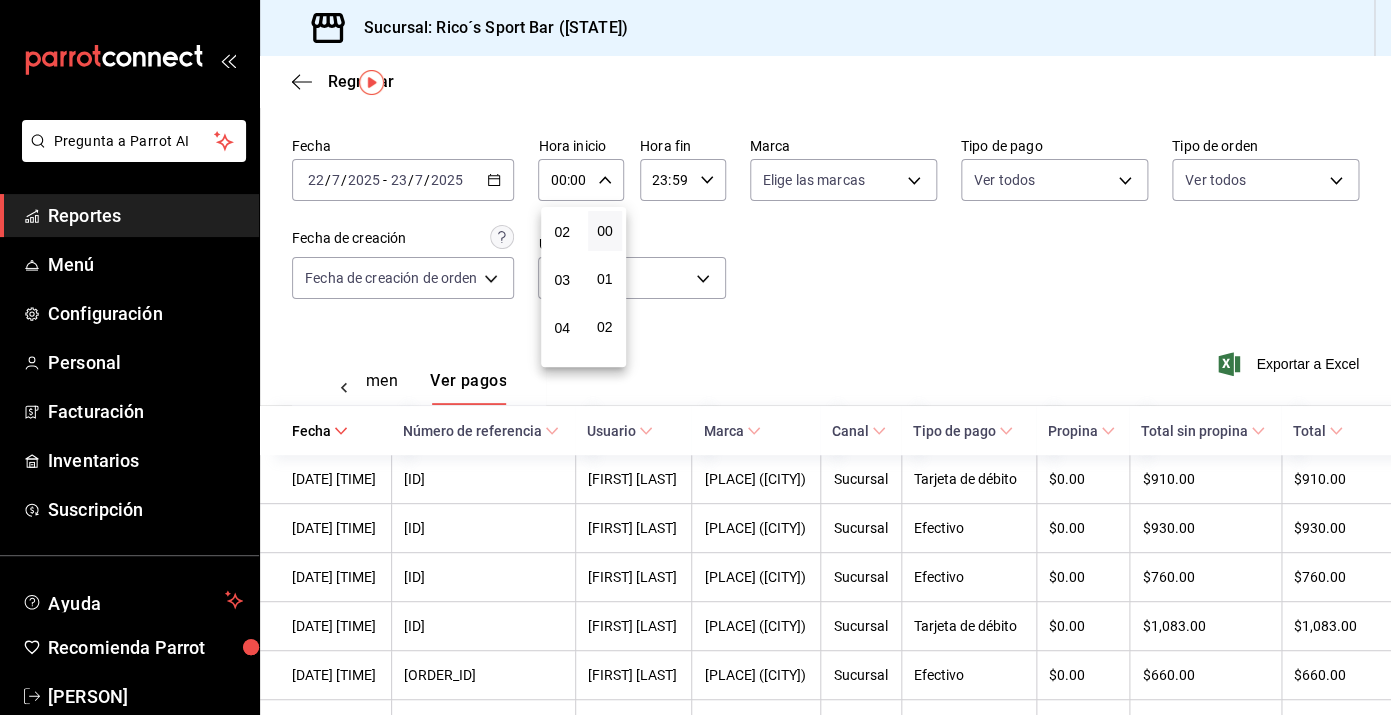 scroll, scrollTop: 115, scrollLeft: 0, axis: vertical 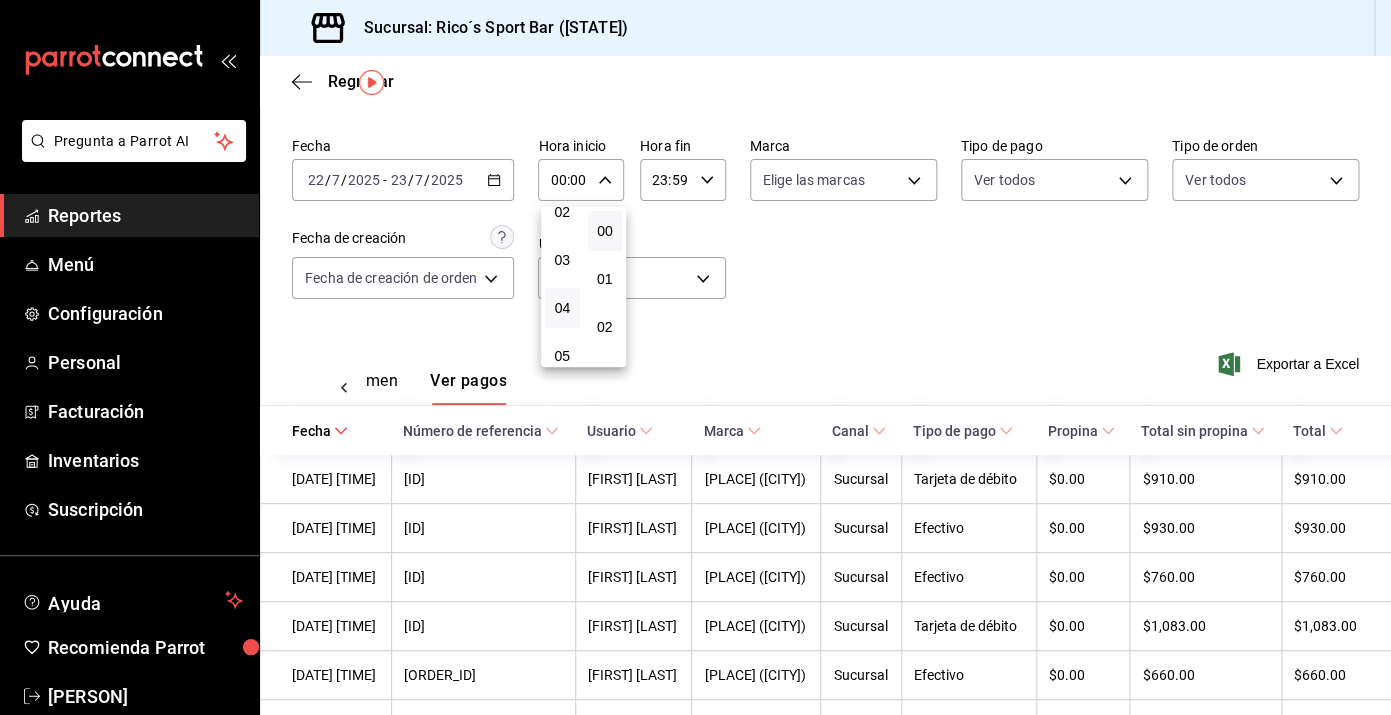 click on "04" at bounding box center [562, 308] 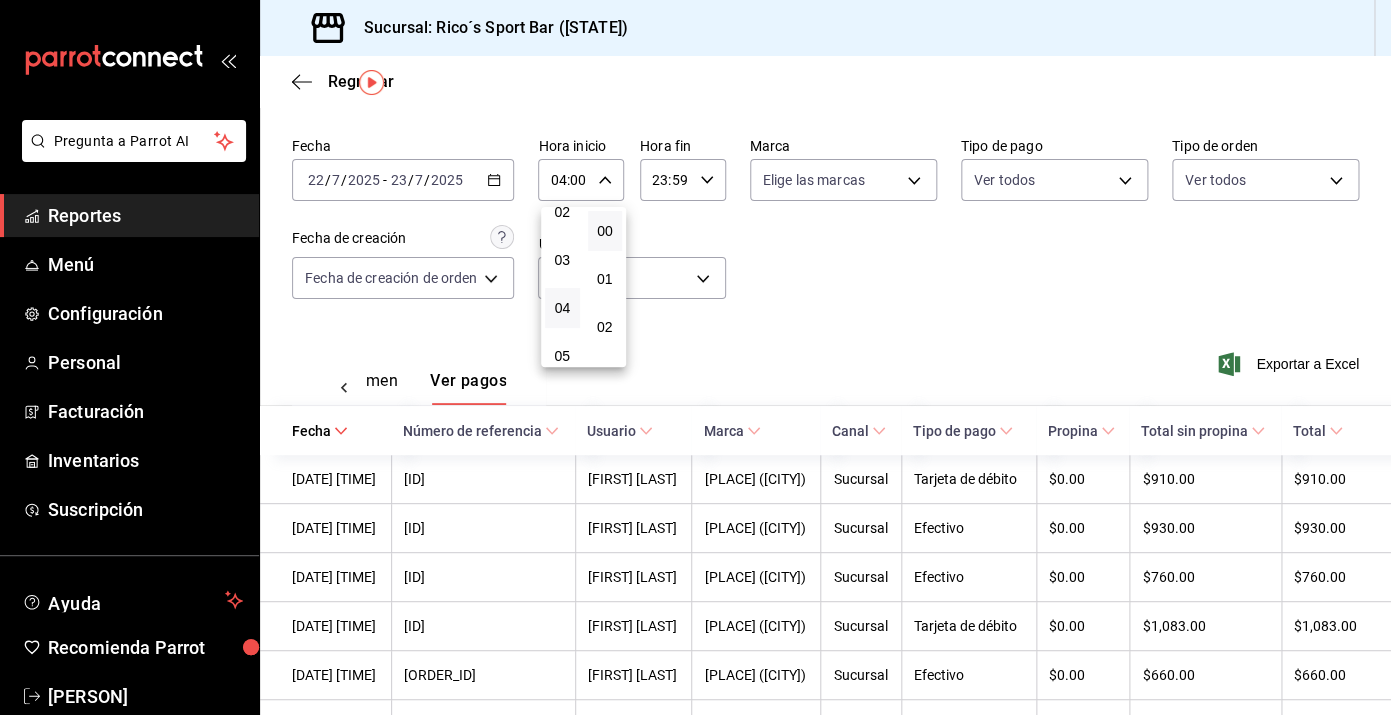 click at bounding box center (695, 357) 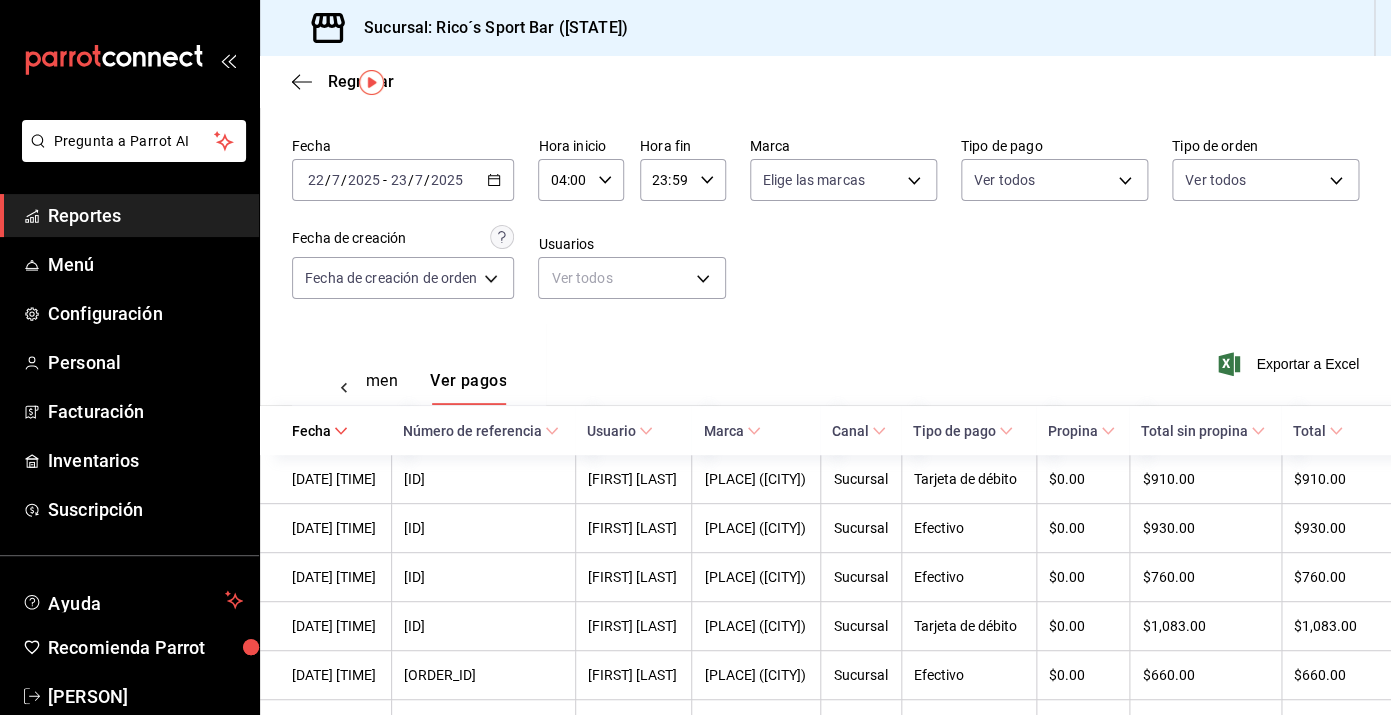 click on "23:59 Hora fin" at bounding box center (683, 180) 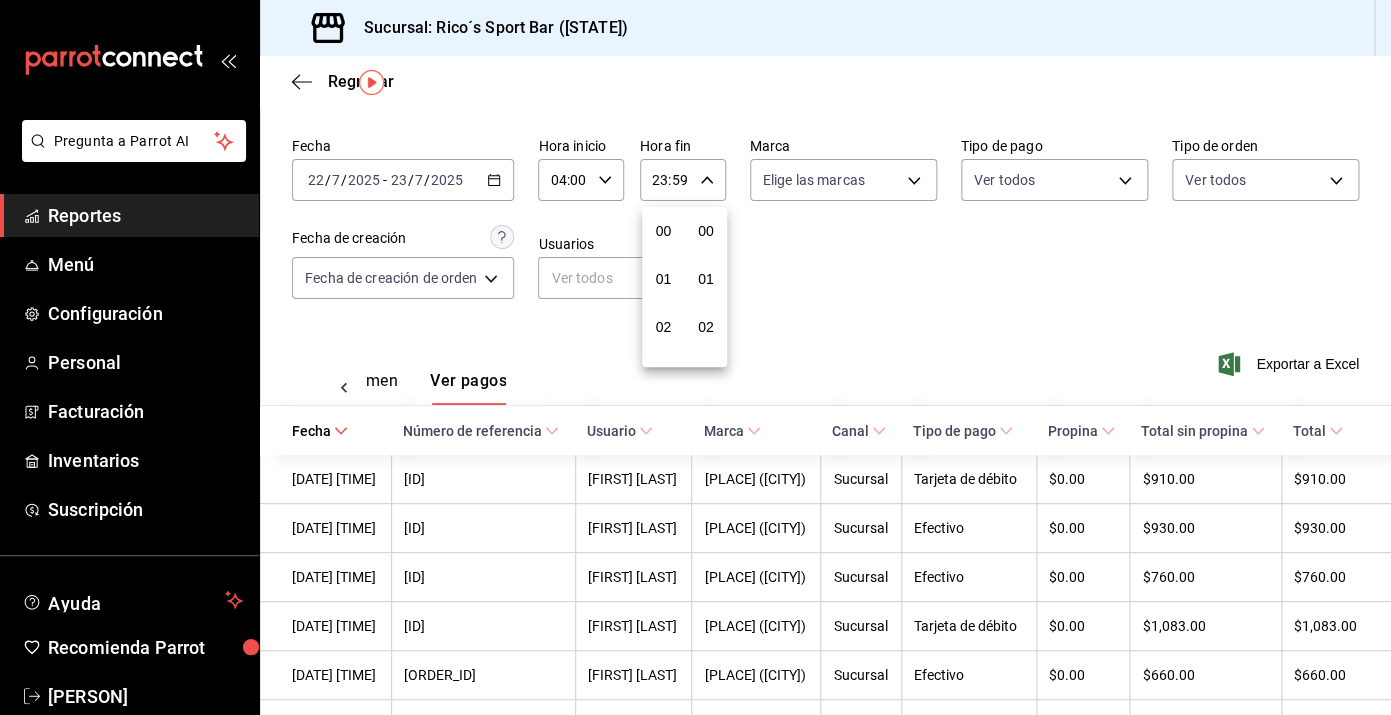 scroll, scrollTop: 1016, scrollLeft: 0, axis: vertical 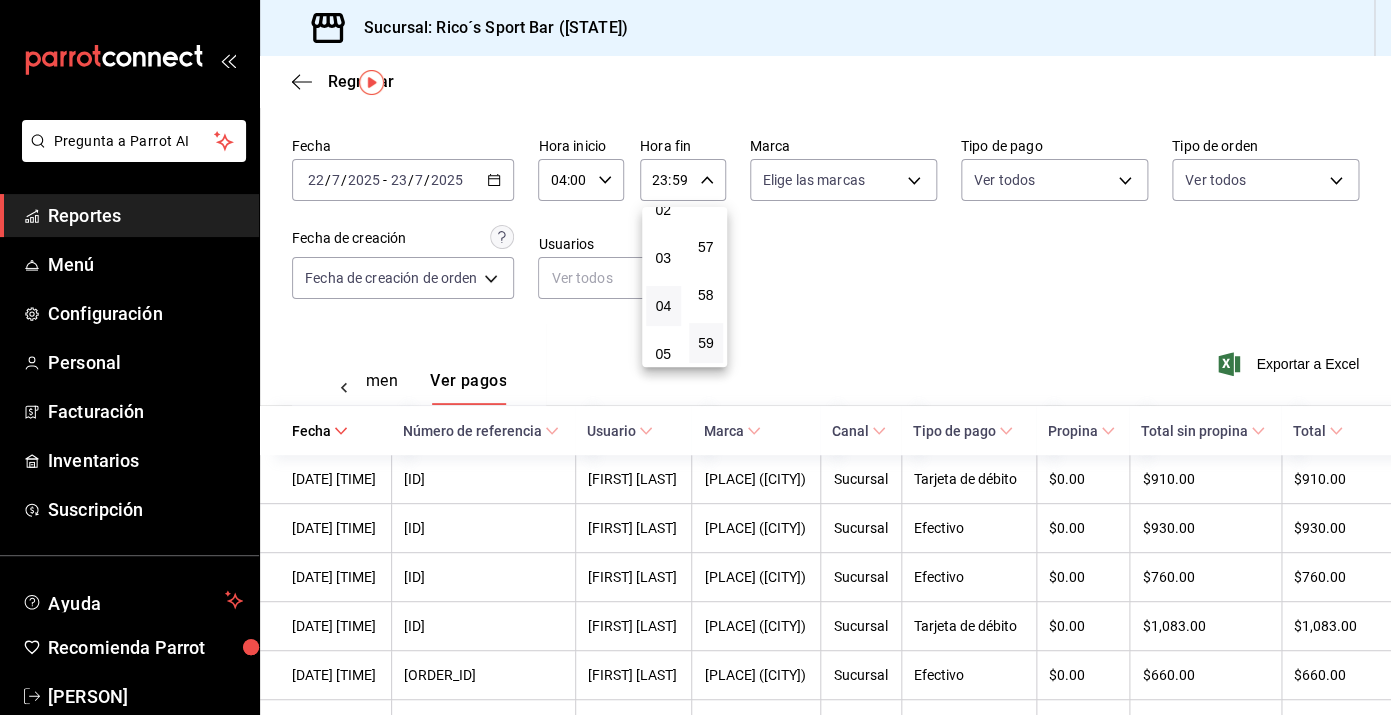 click on "04" at bounding box center (663, 306) 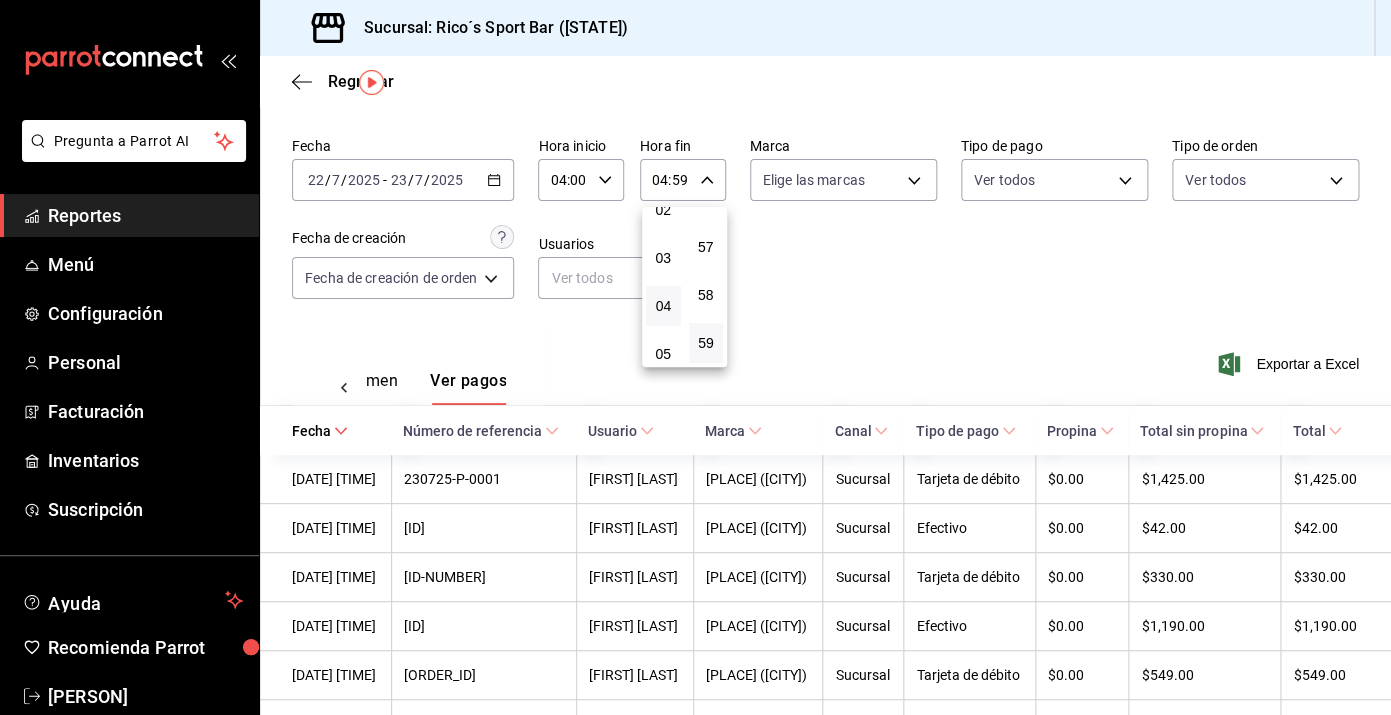 click at bounding box center (695, 357) 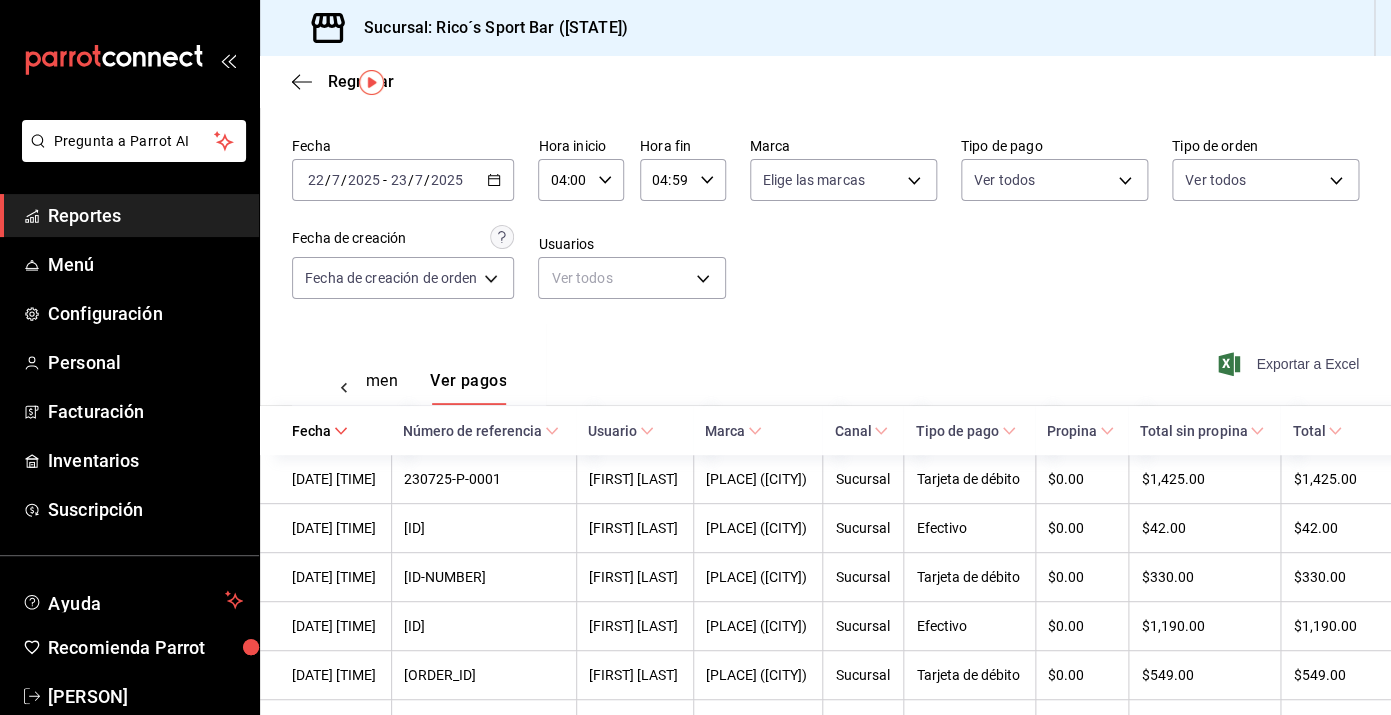 click on "Exportar a Excel" at bounding box center (1290, 364) 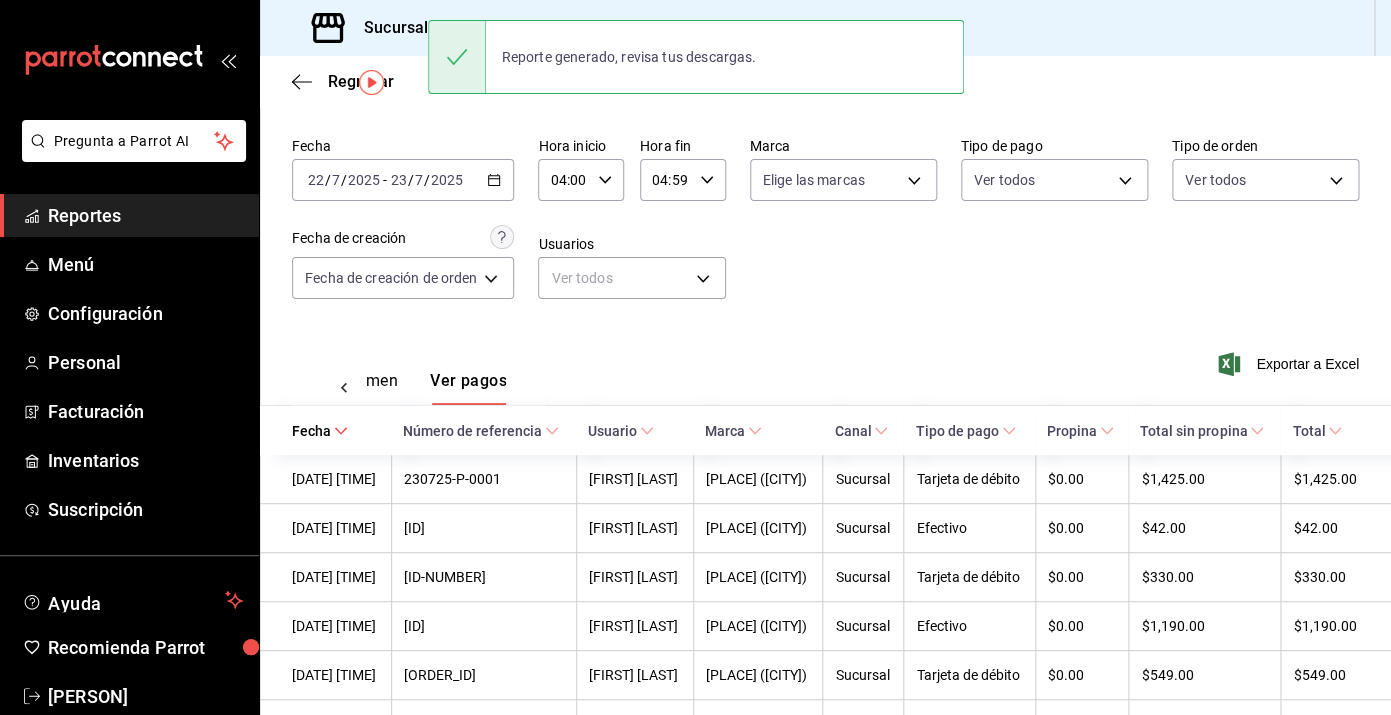 click on "2025-07-22 22 / 7 / 2025 - 2025-07-23 23 / 7 / 2025" at bounding box center [403, 180] 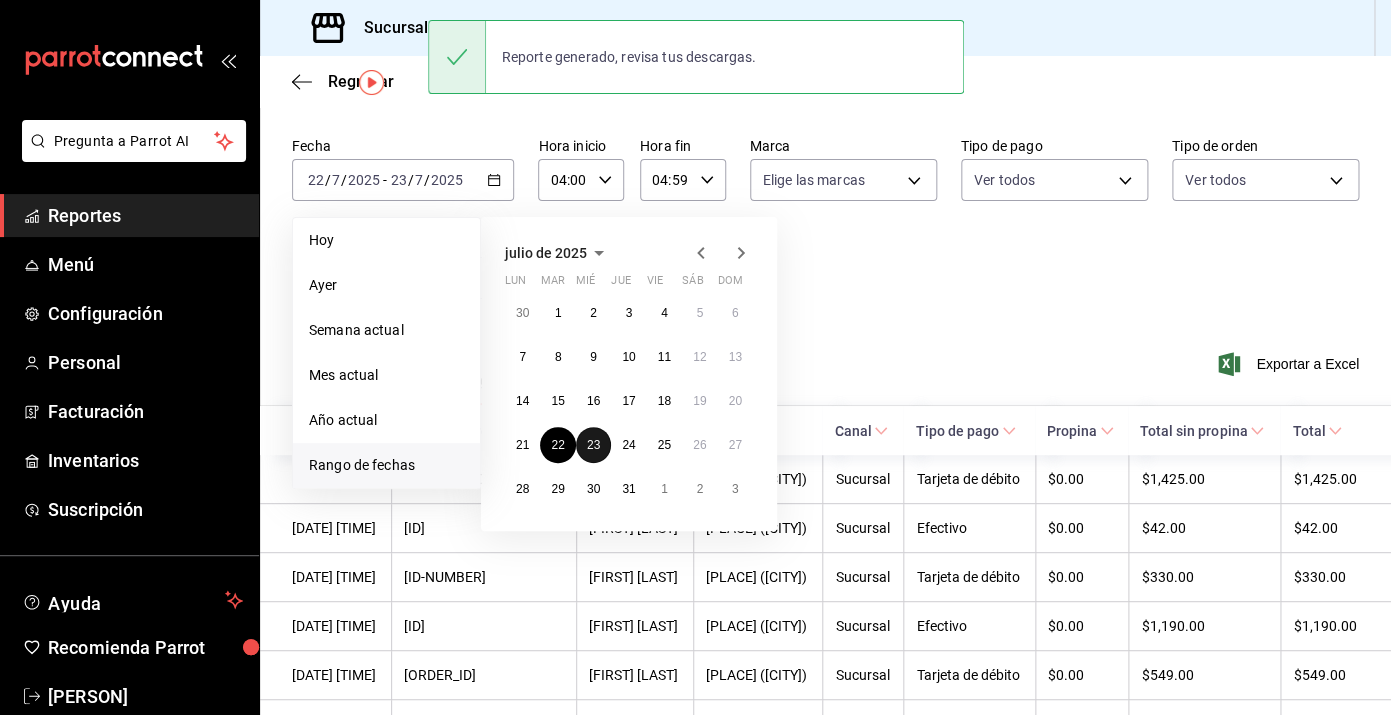click on "23" at bounding box center [593, 445] 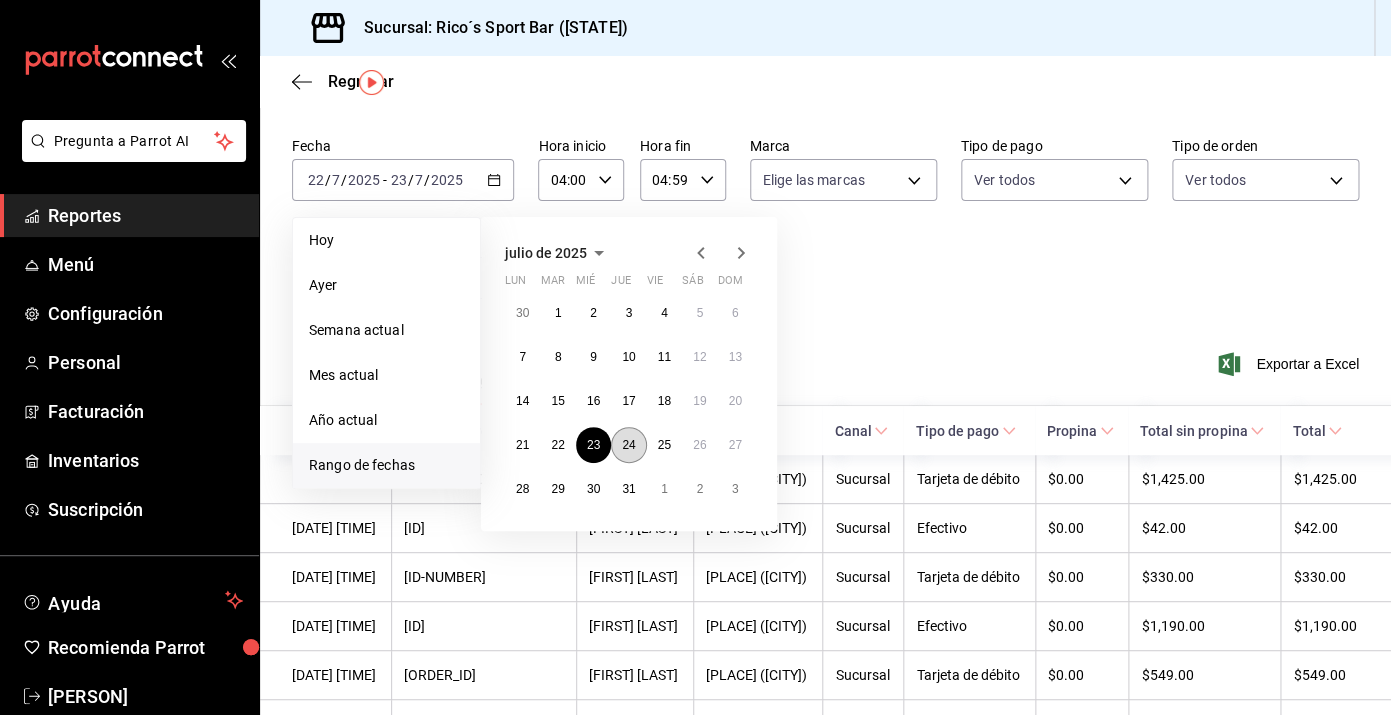 click on "24" at bounding box center [628, 445] 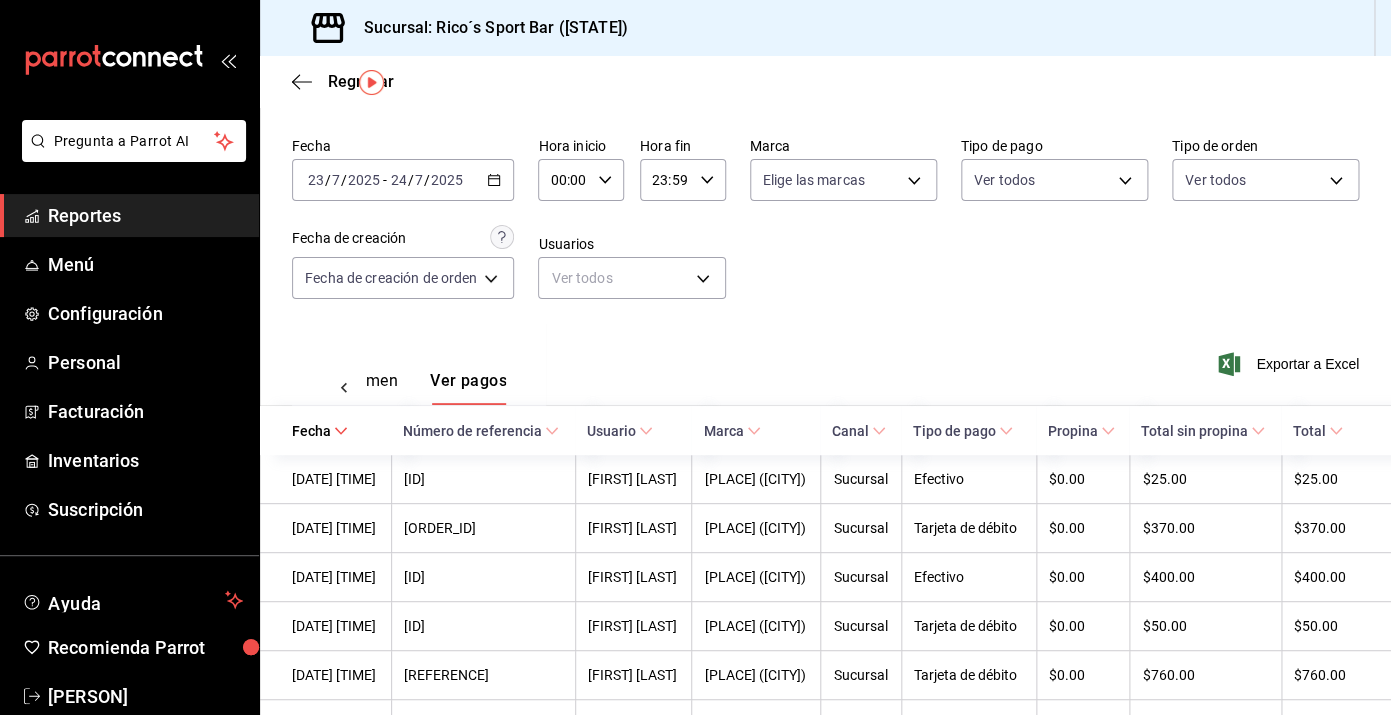 click 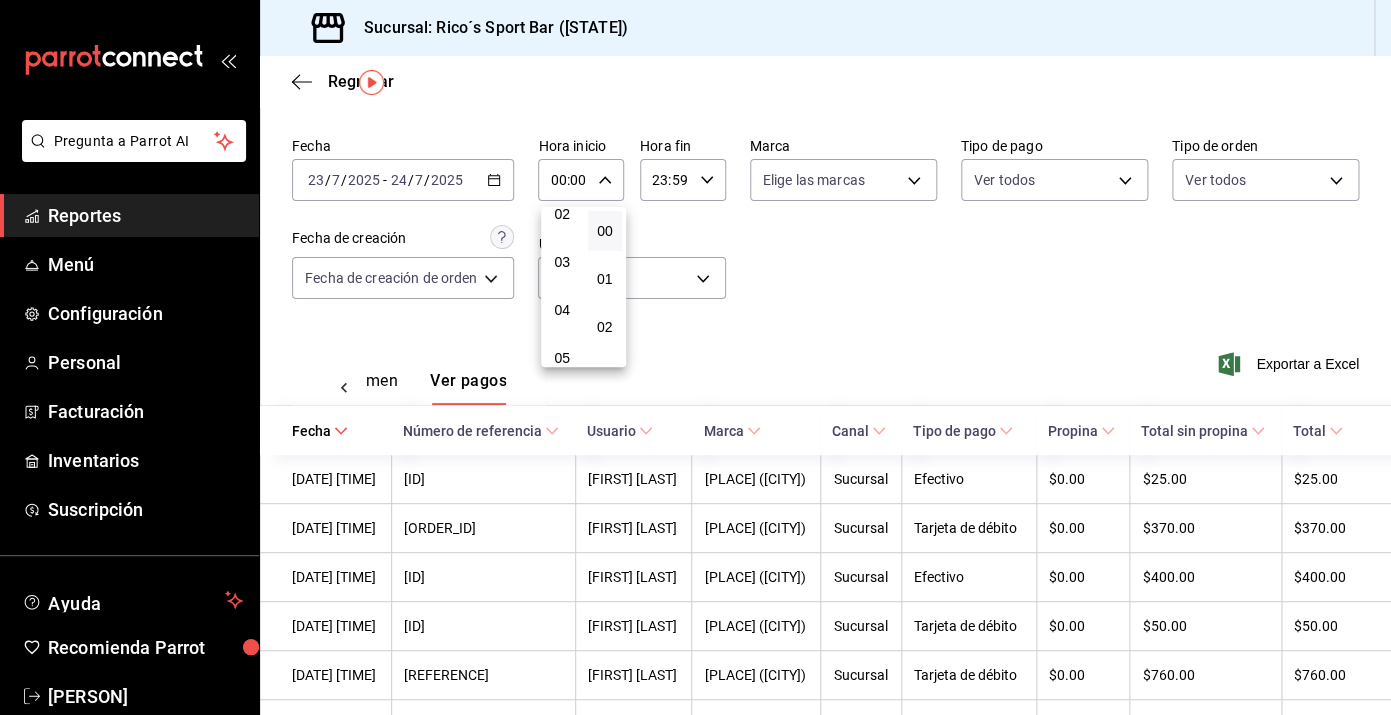 scroll, scrollTop: 120, scrollLeft: 0, axis: vertical 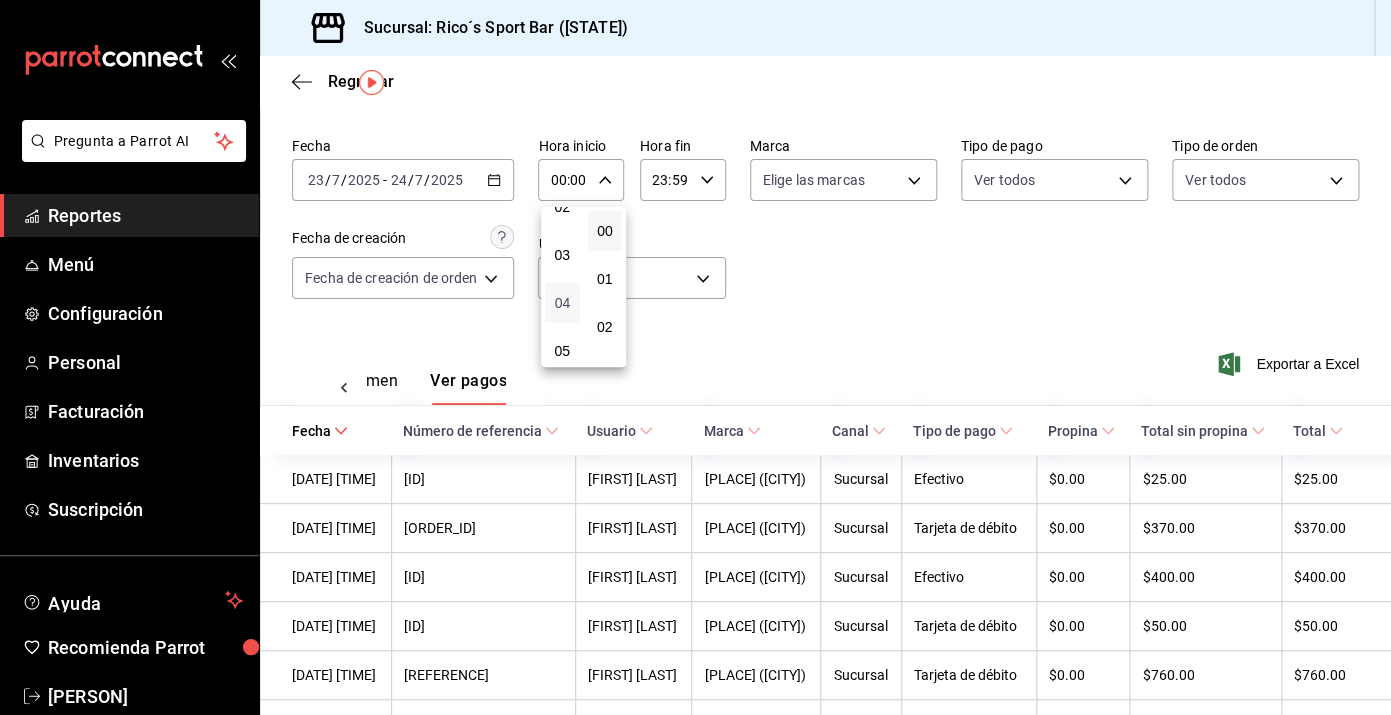 click on "04" at bounding box center (562, 303) 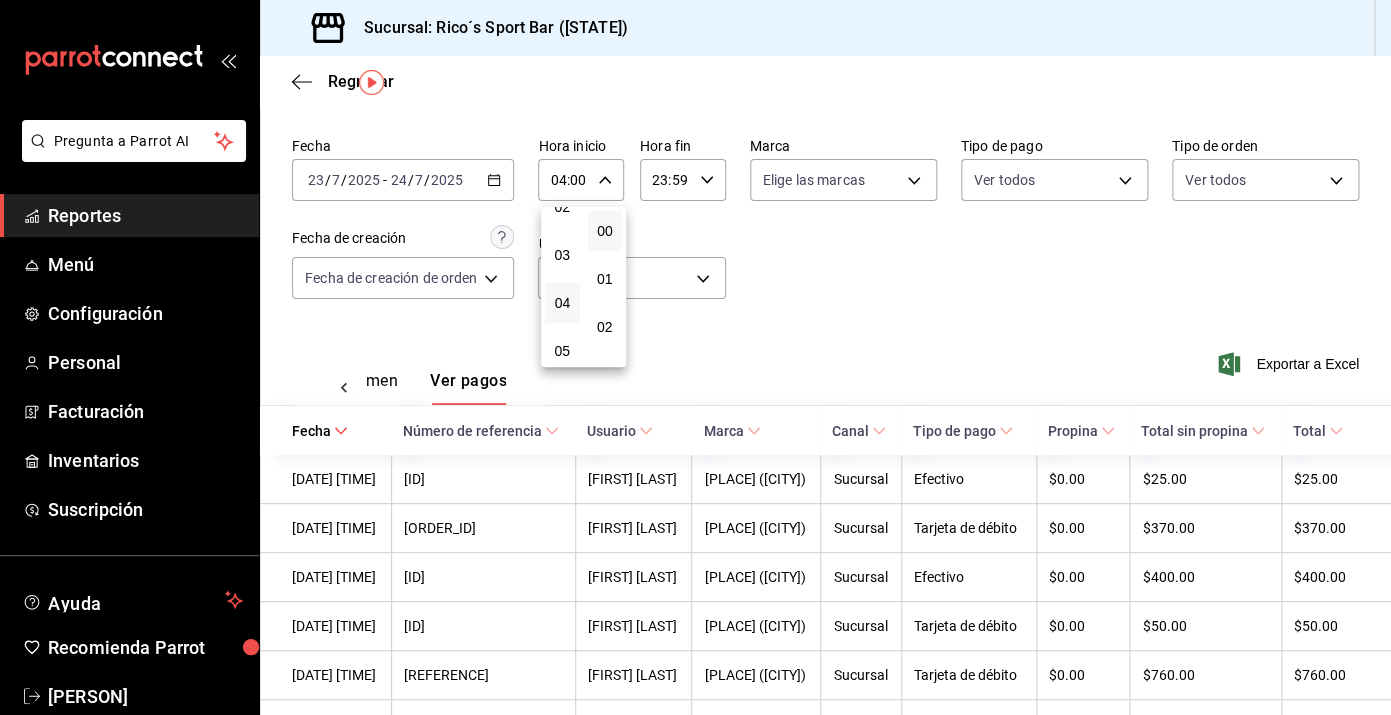 click at bounding box center (695, 357) 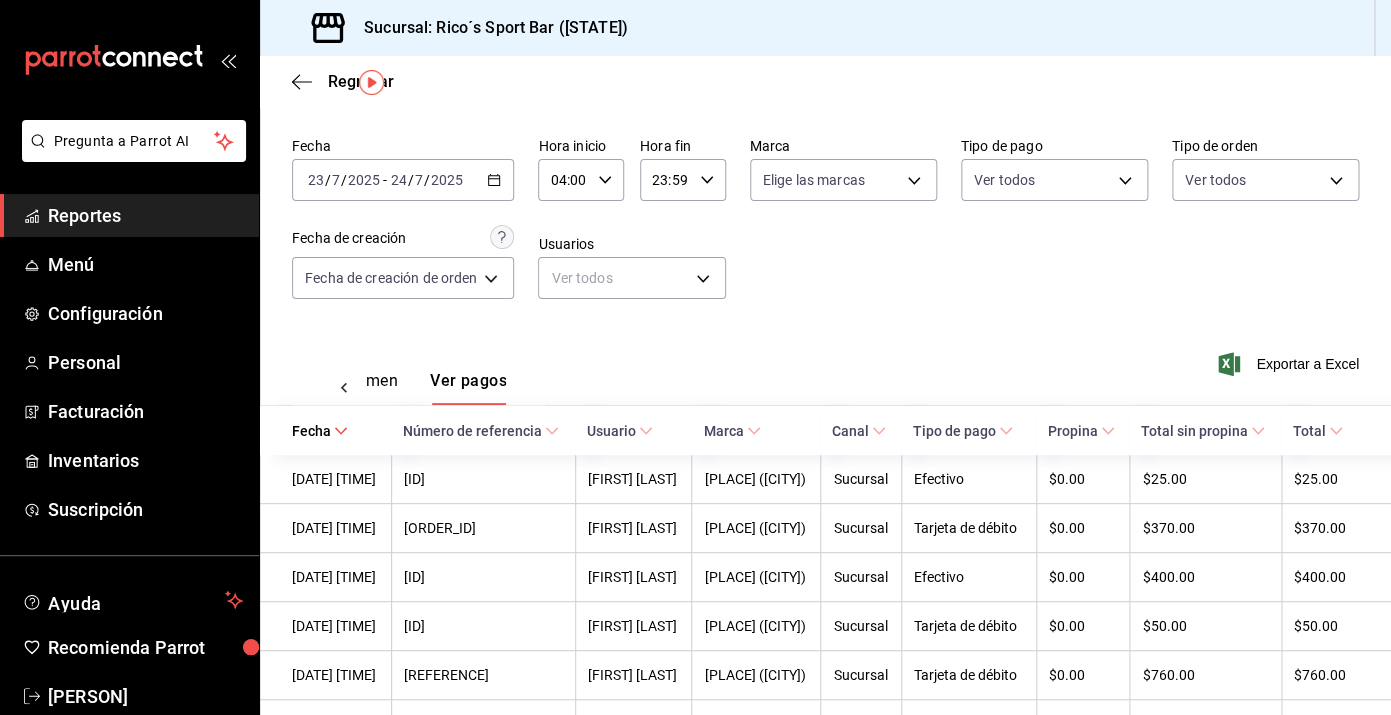 click 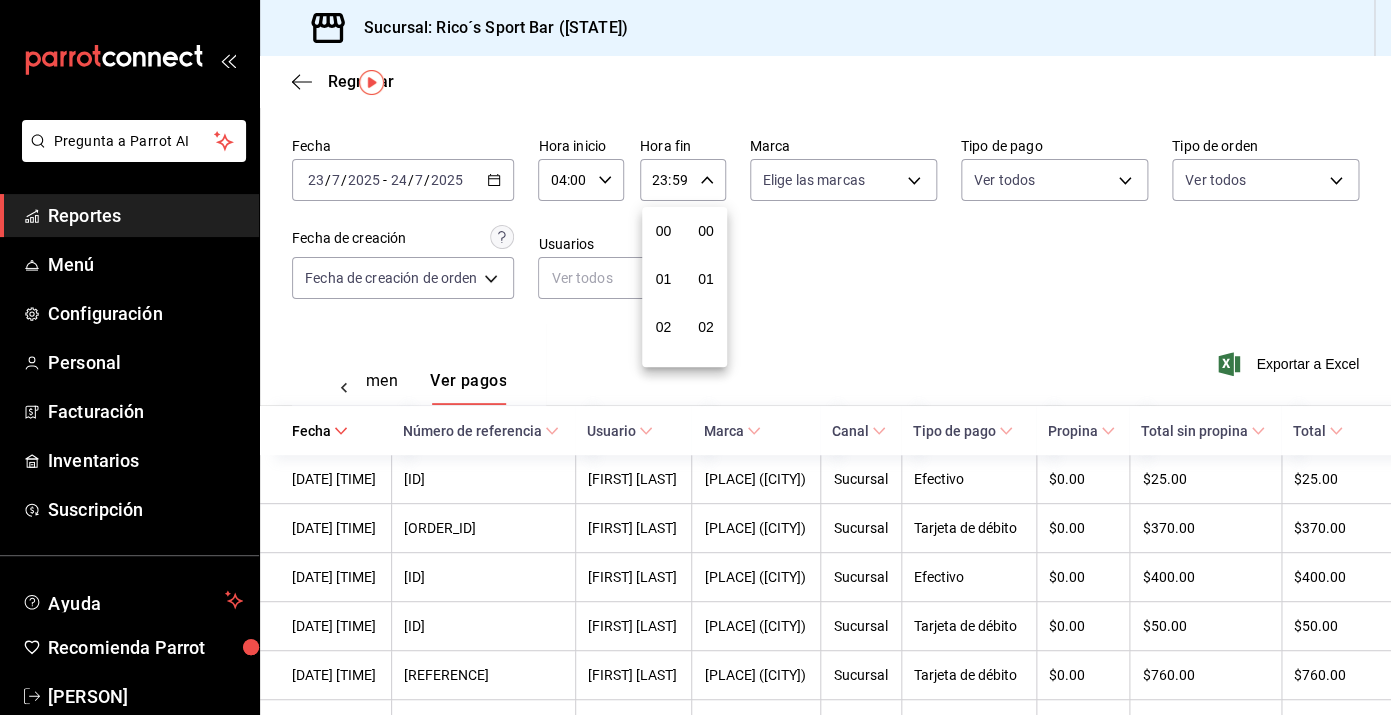 scroll, scrollTop: 1016, scrollLeft: 0, axis: vertical 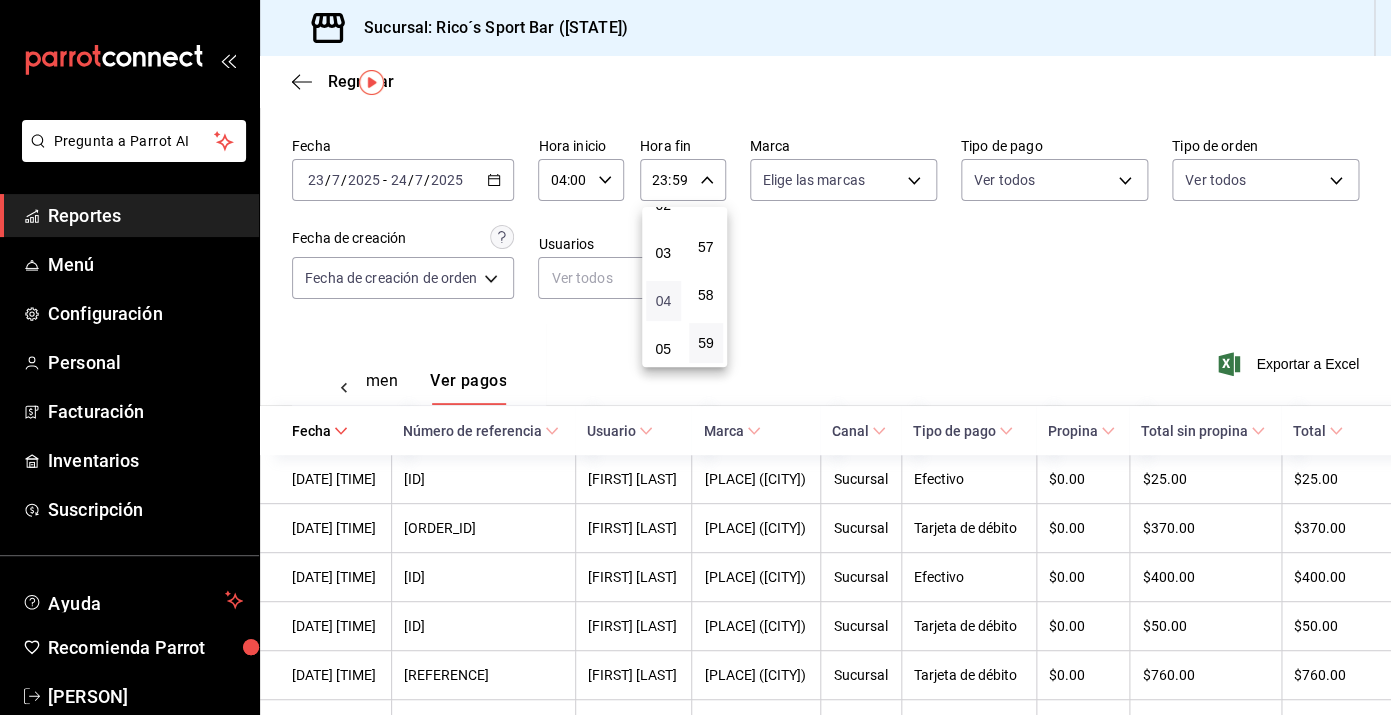 click on "04" at bounding box center (663, 301) 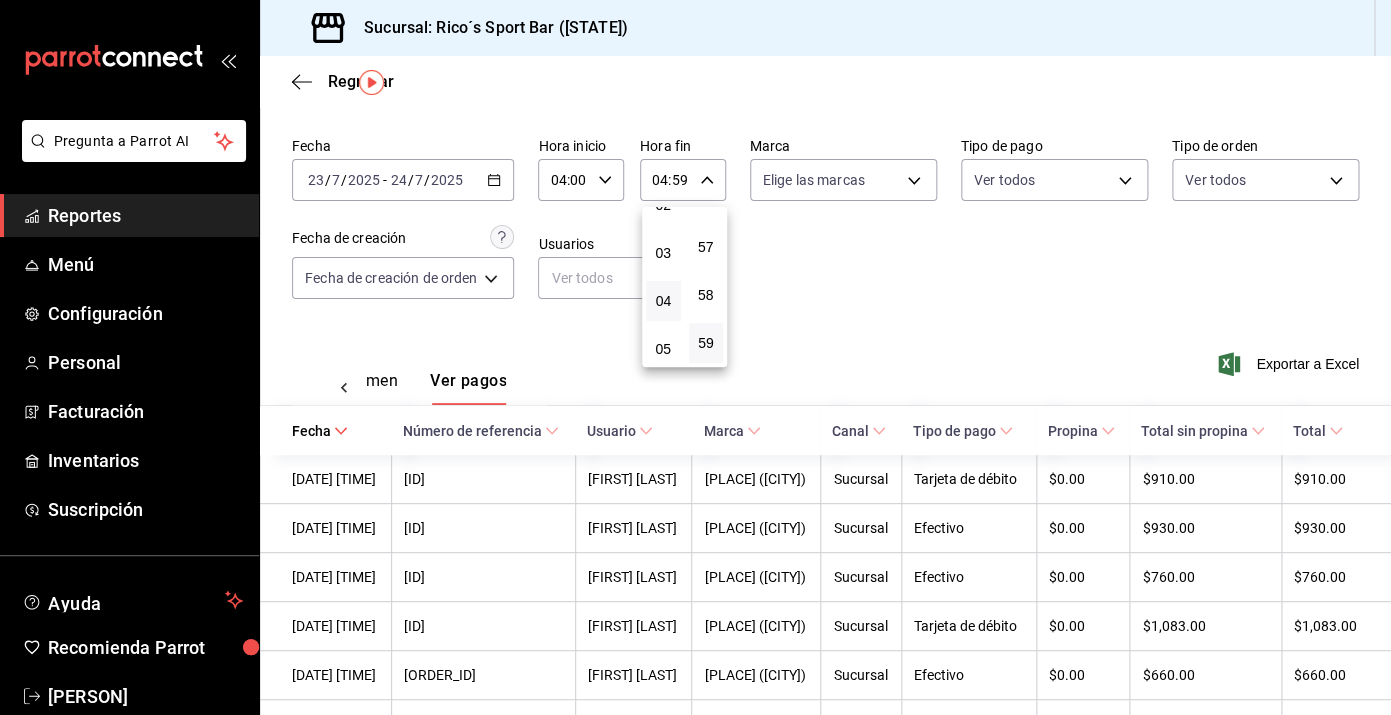 click at bounding box center [695, 357] 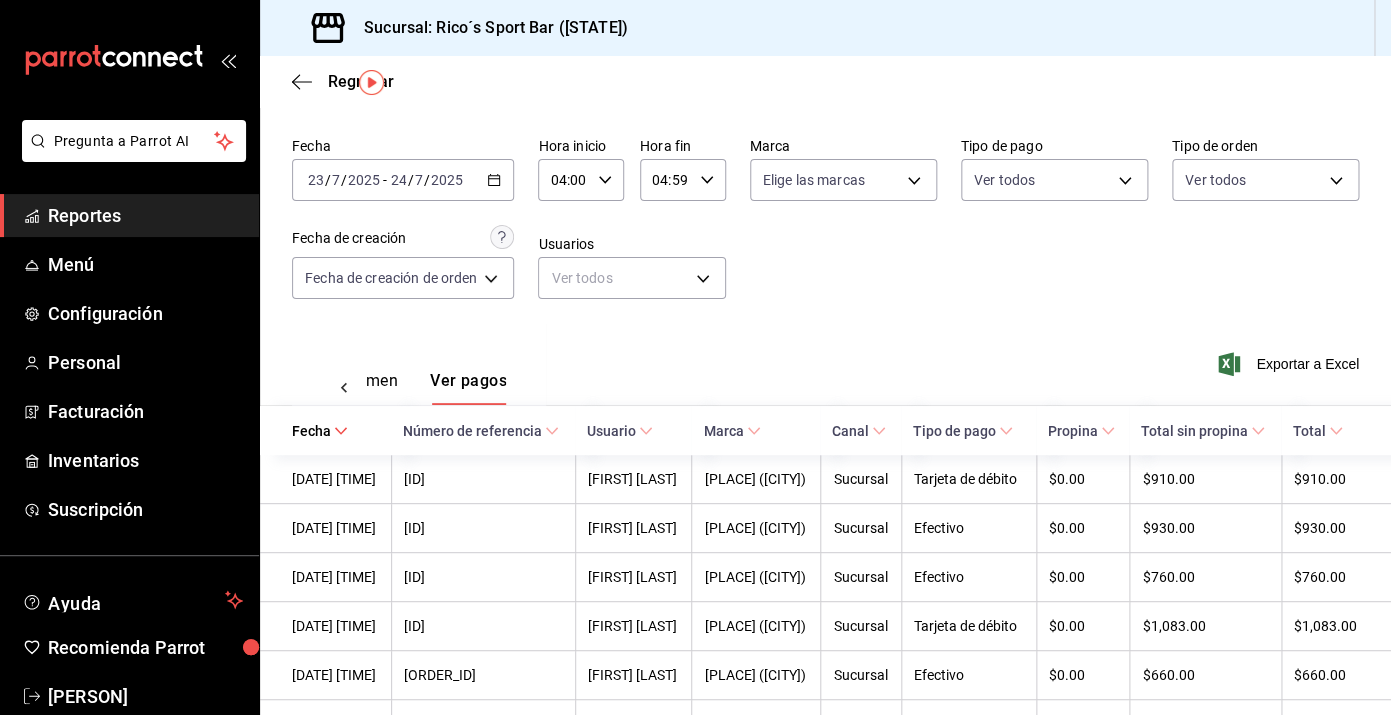 click on "Exportar a Excel" at bounding box center [1290, 364] 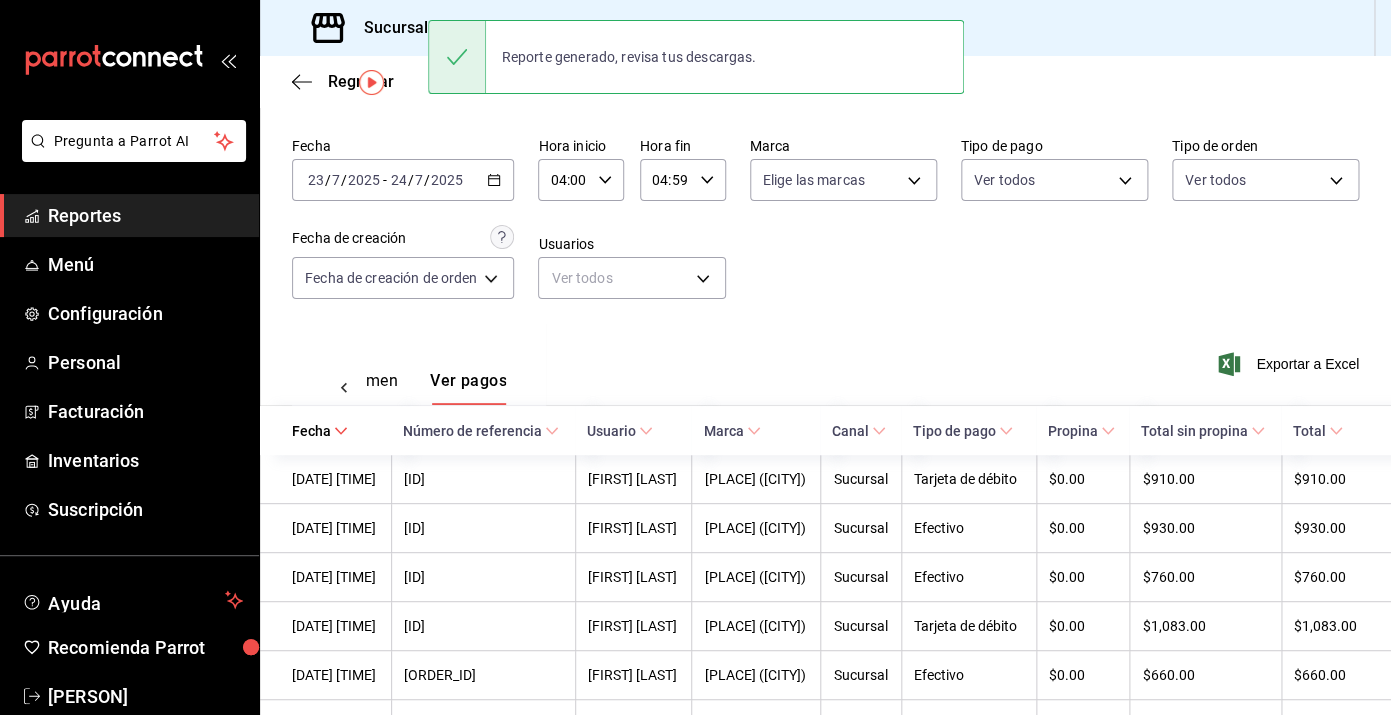 click on "2025-07-23 23 / 7 / 2025 - 2025-07-24 24 / 7 / 2025" at bounding box center [403, 180] 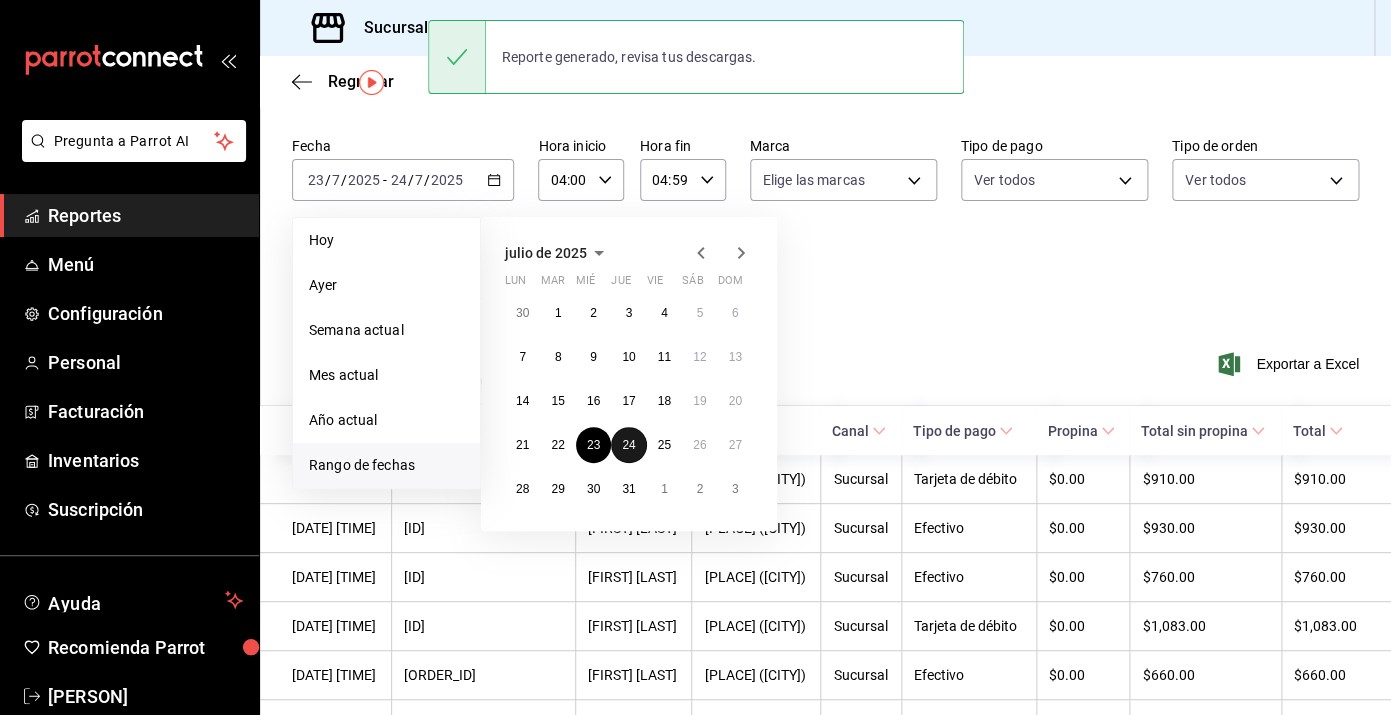 click on "24" at bounding box center [628, 445] 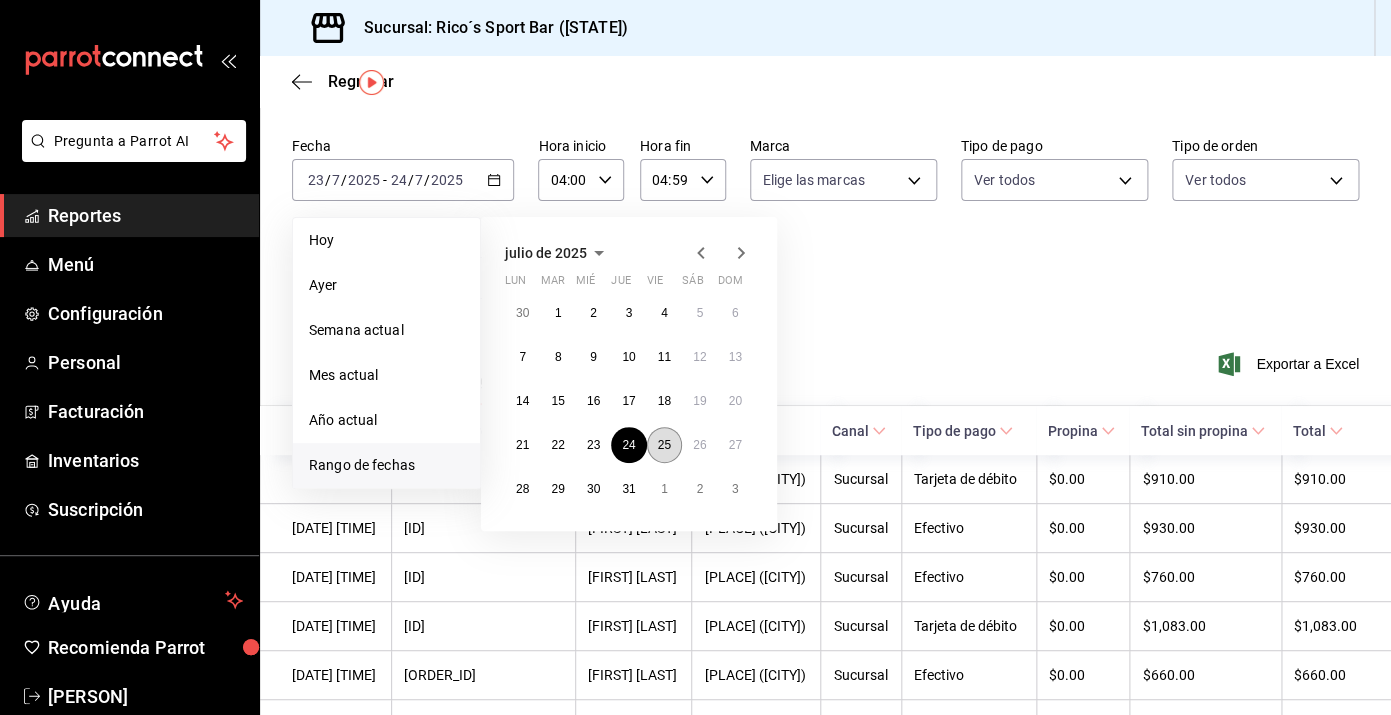 click on "25" at bounding box center (664, 445) 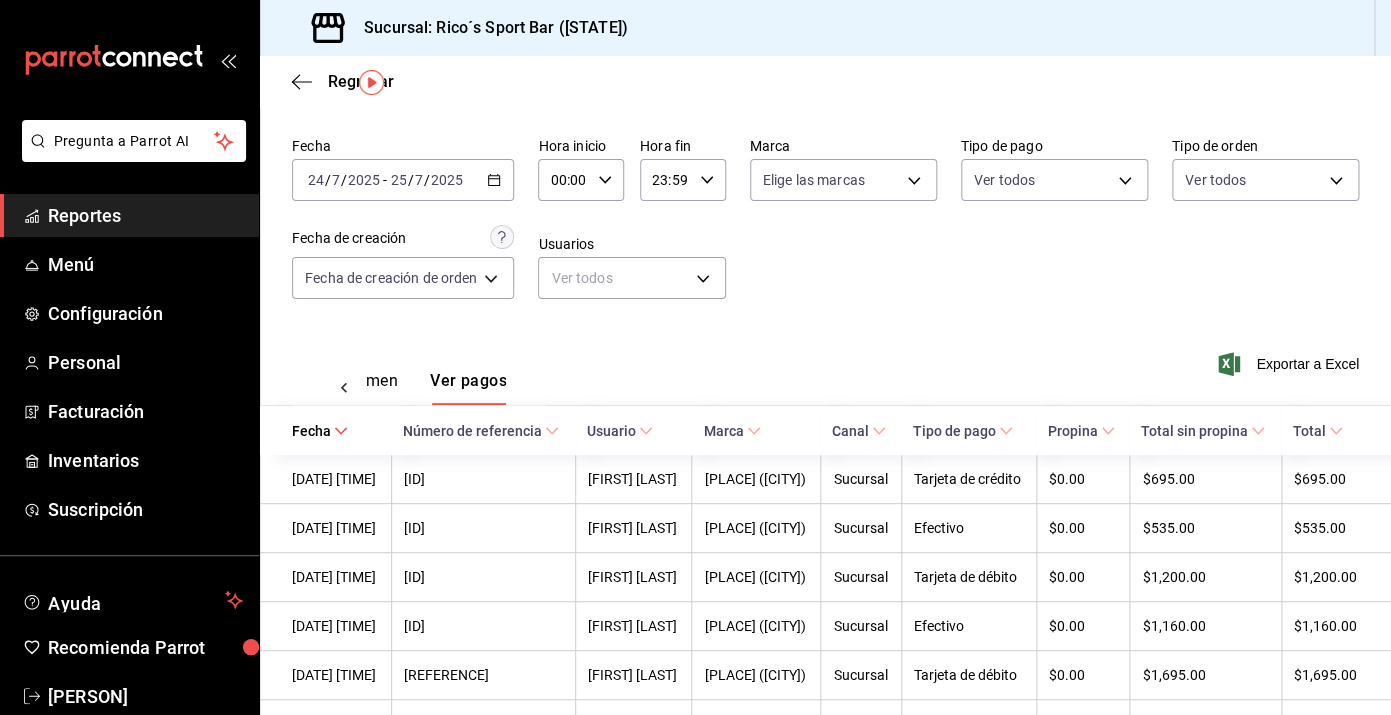 click 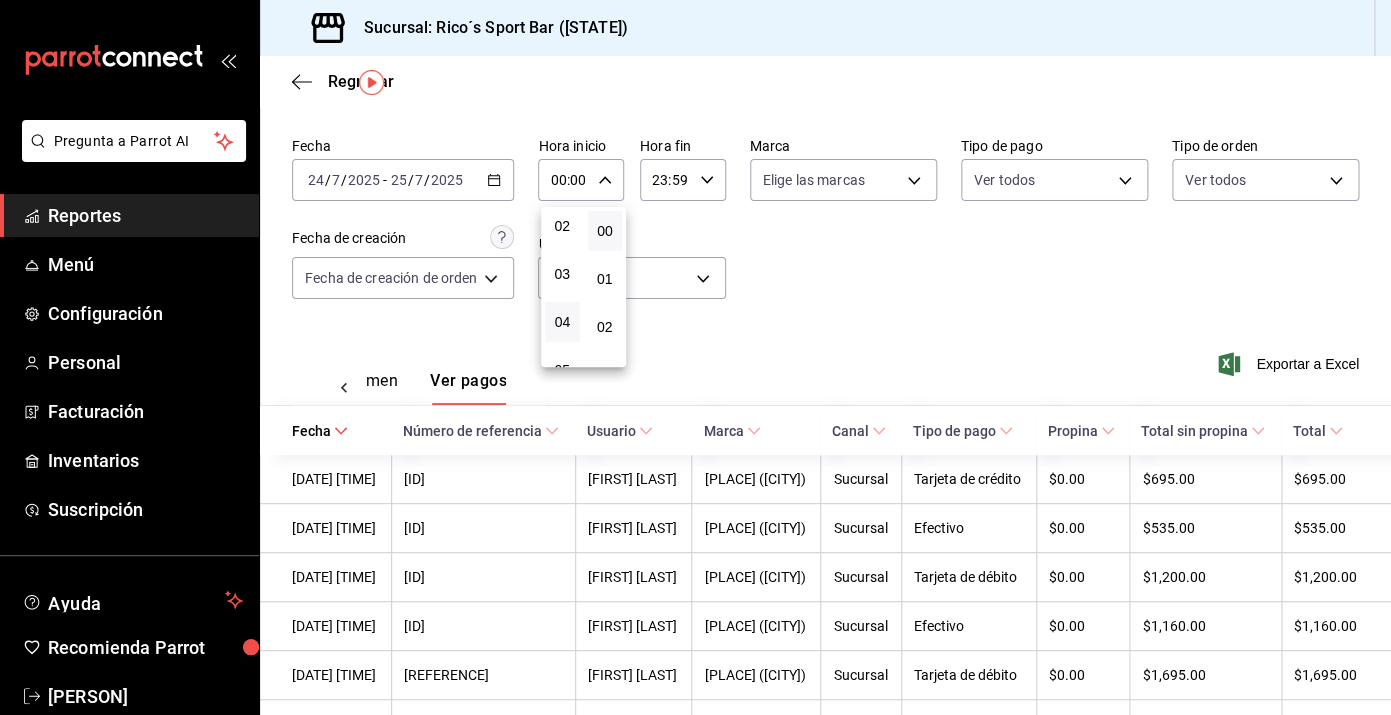 scroll, scrollTop: 119, scrollLeft: 0, axis: vertical 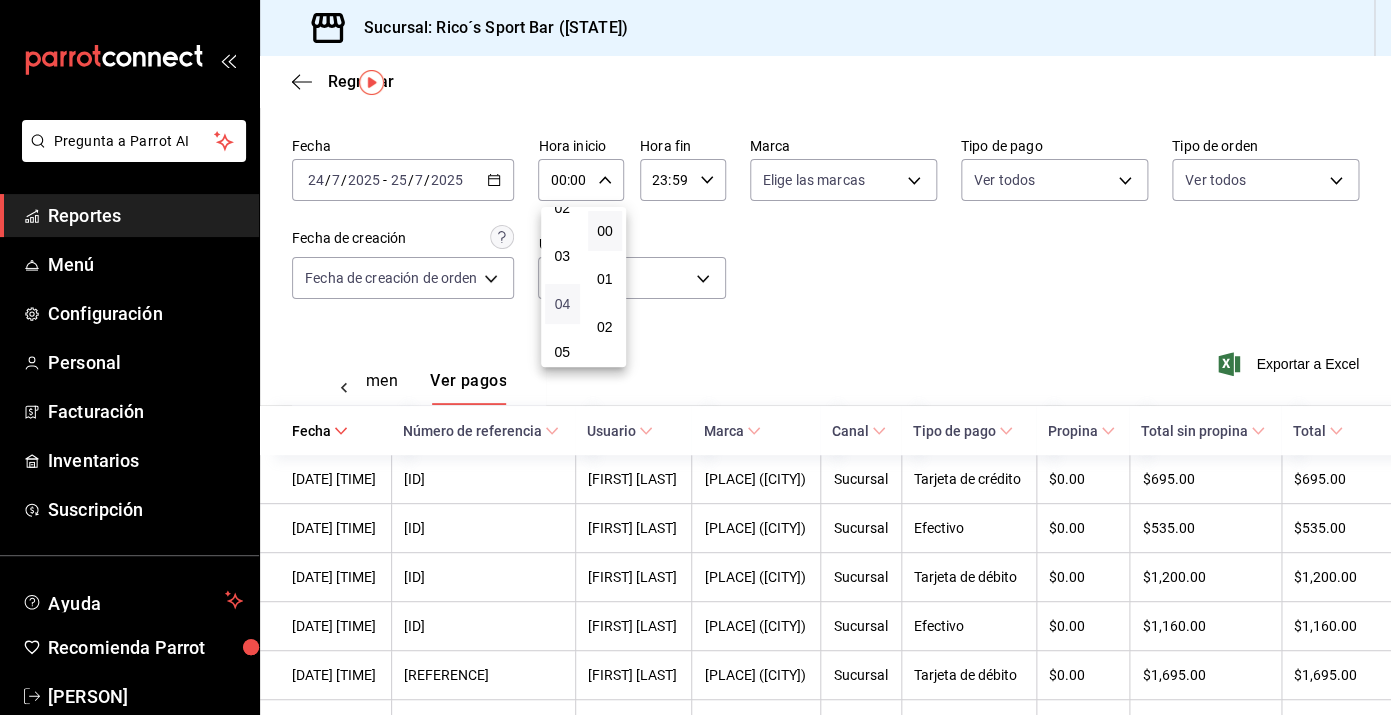 click on "04" at bounding box center (562, 304) 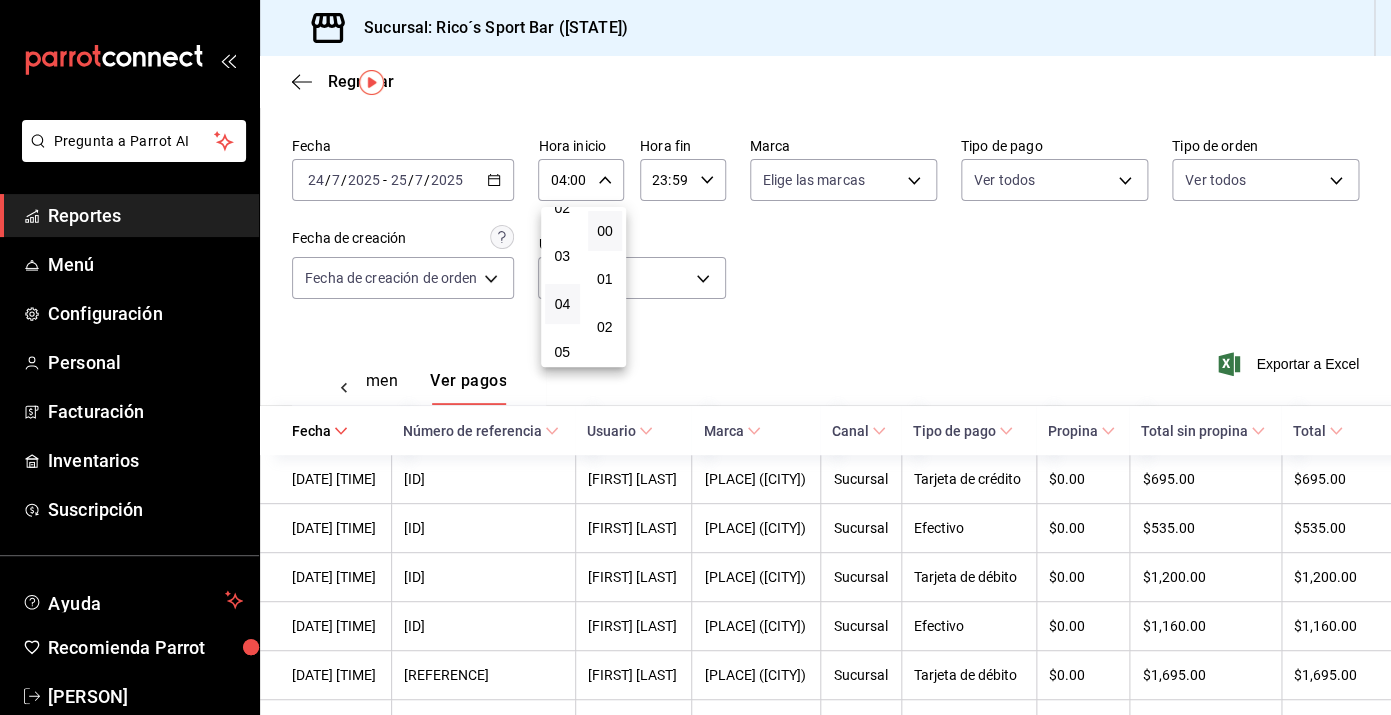 click at bounding box center (695, 357) 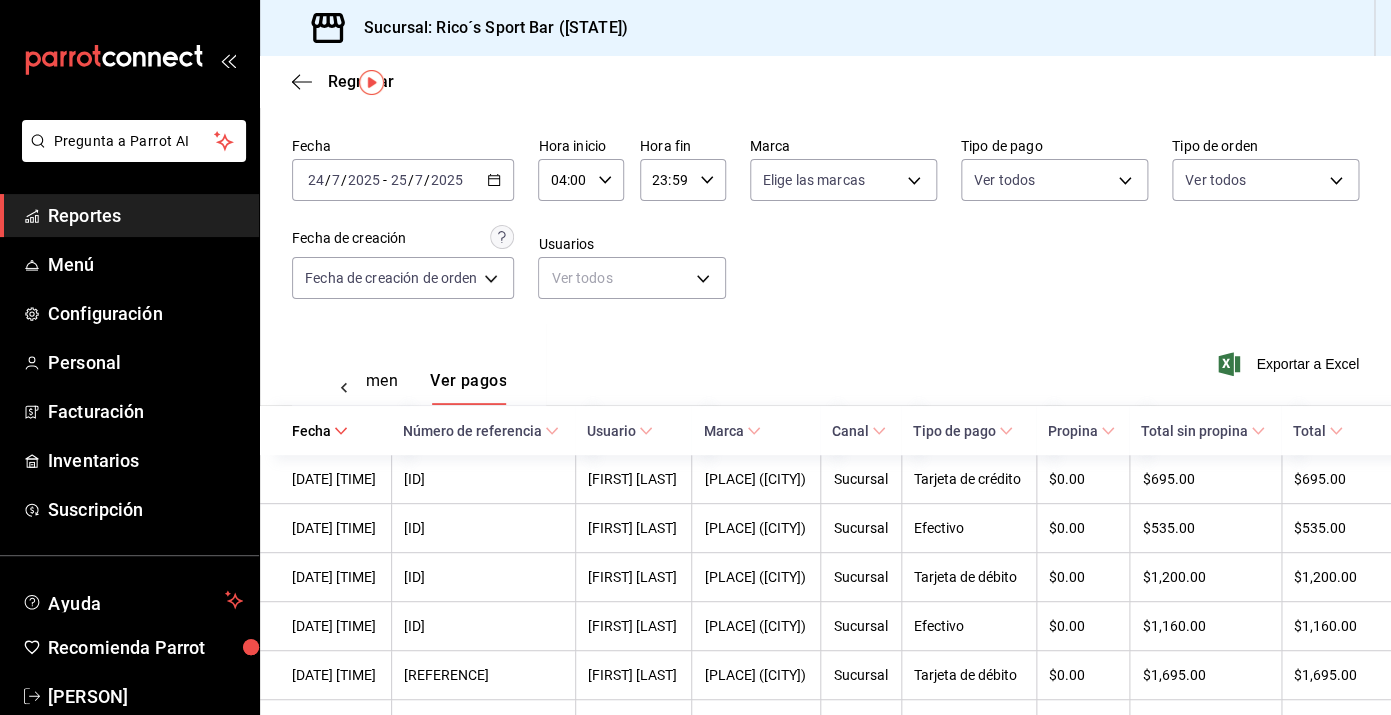 click 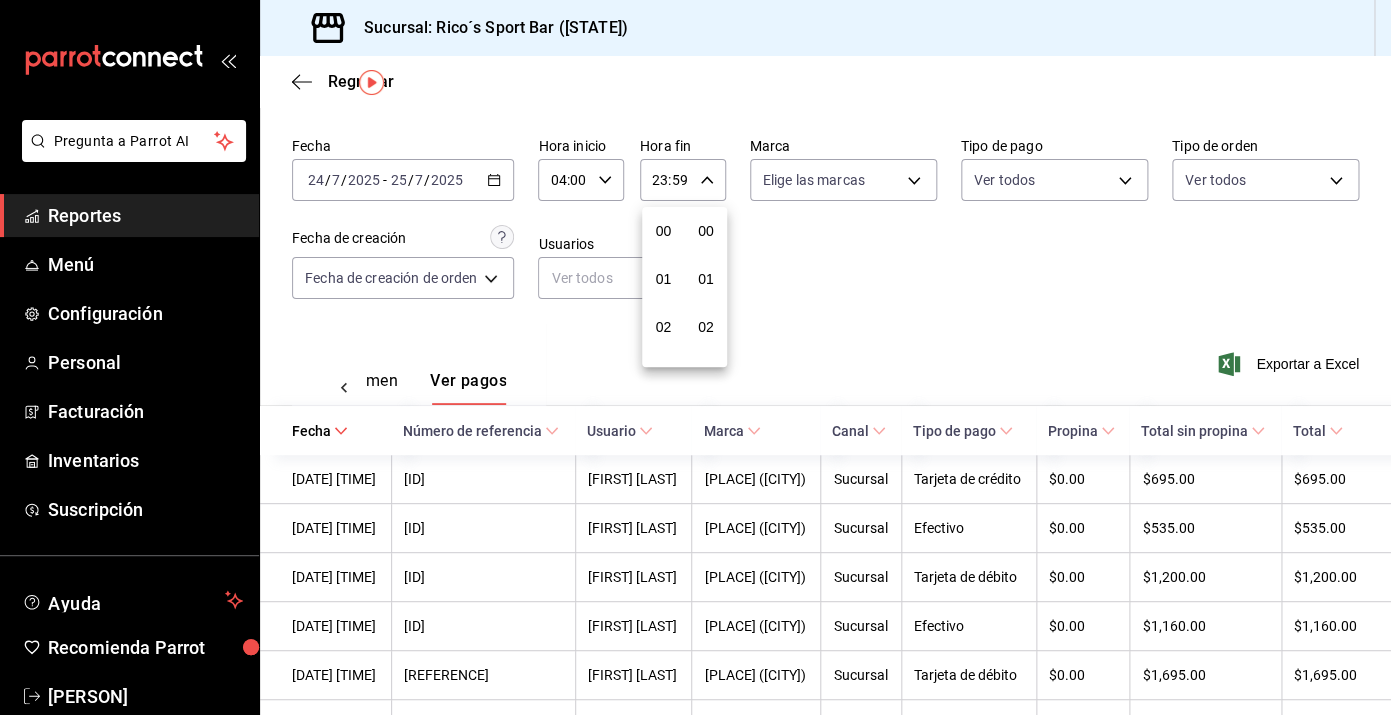 scroll, scrollTop: 1016, scrollLeft: 0, axis: vertical 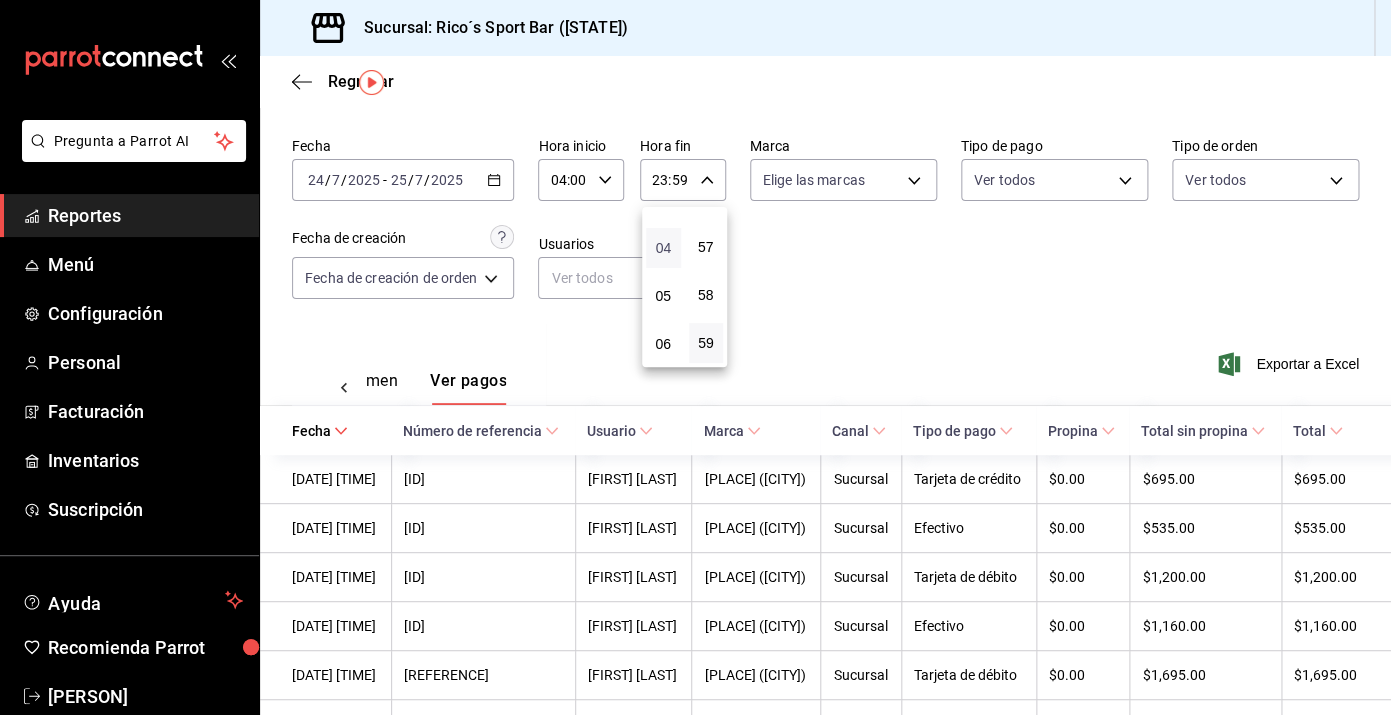 click on "04" at bounding box center (663, 248) 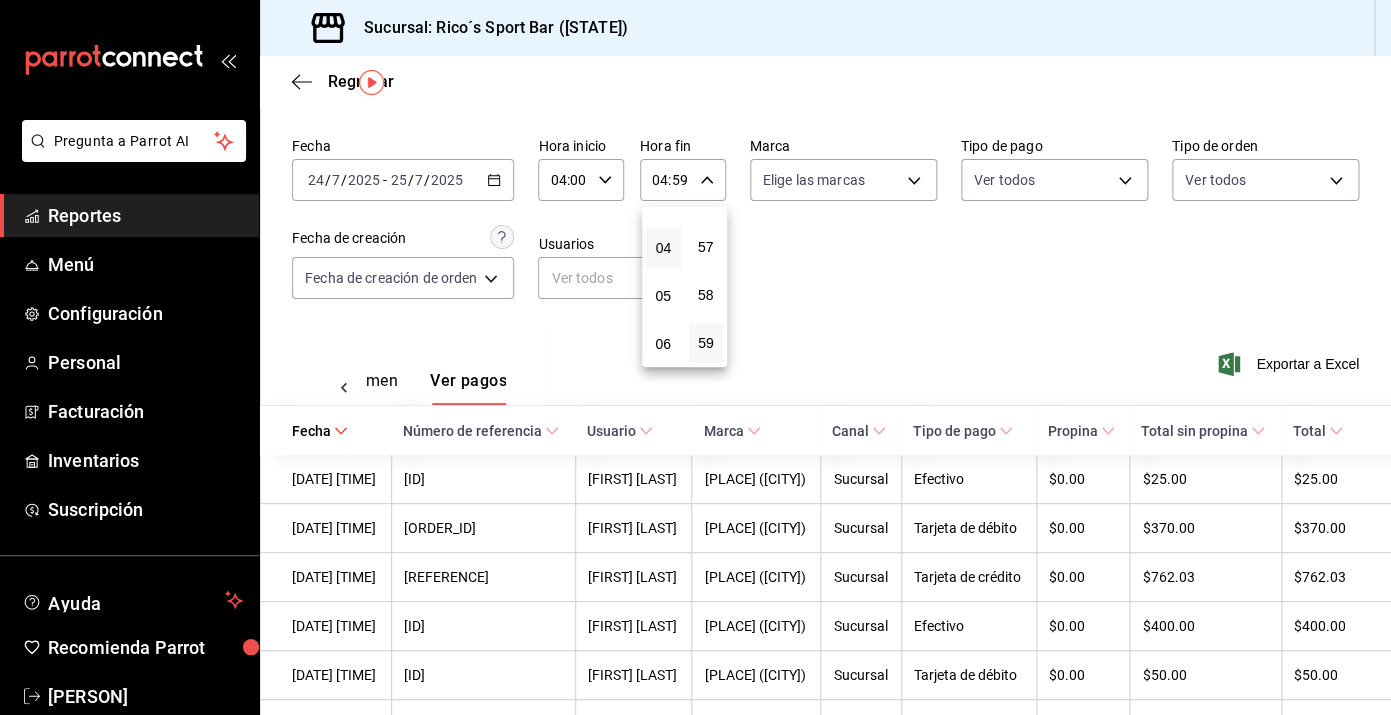 click at bounding box center [695, 357] 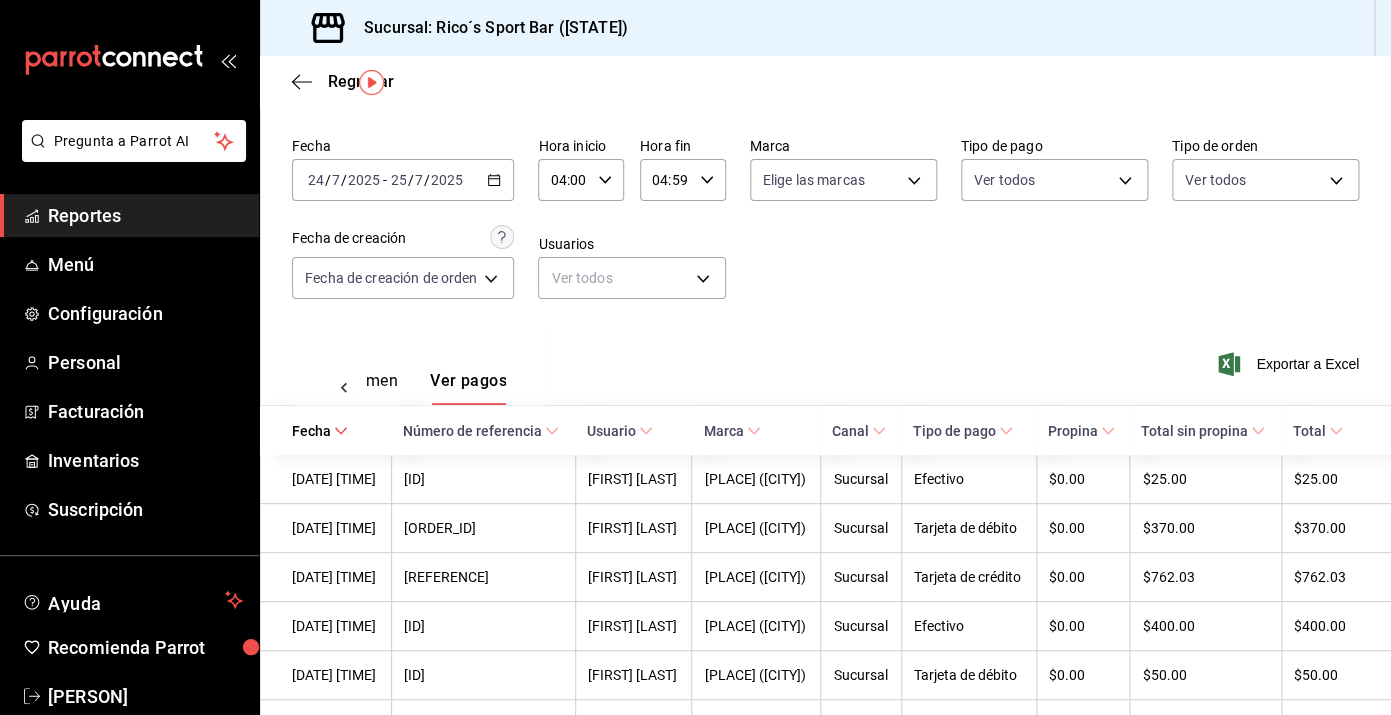 click on "Exportar a Excel" at bounding box center [1290, 364] 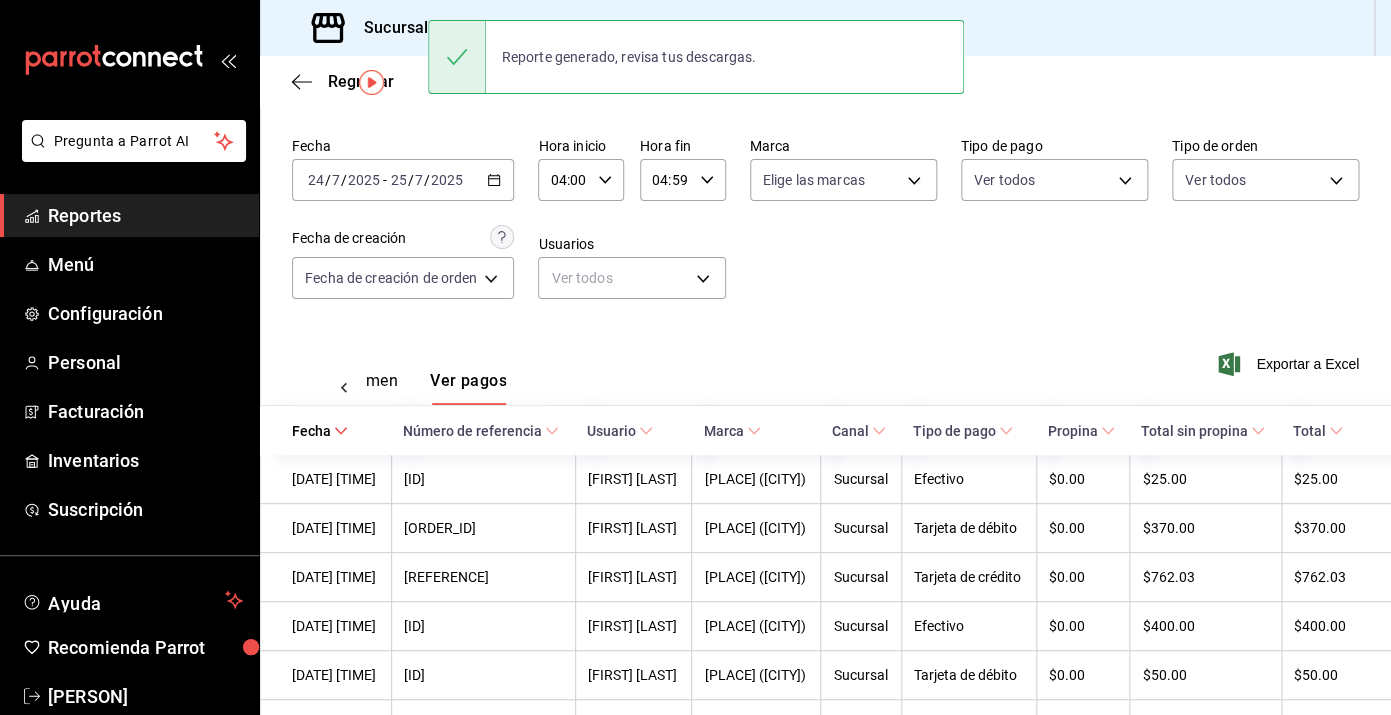 click 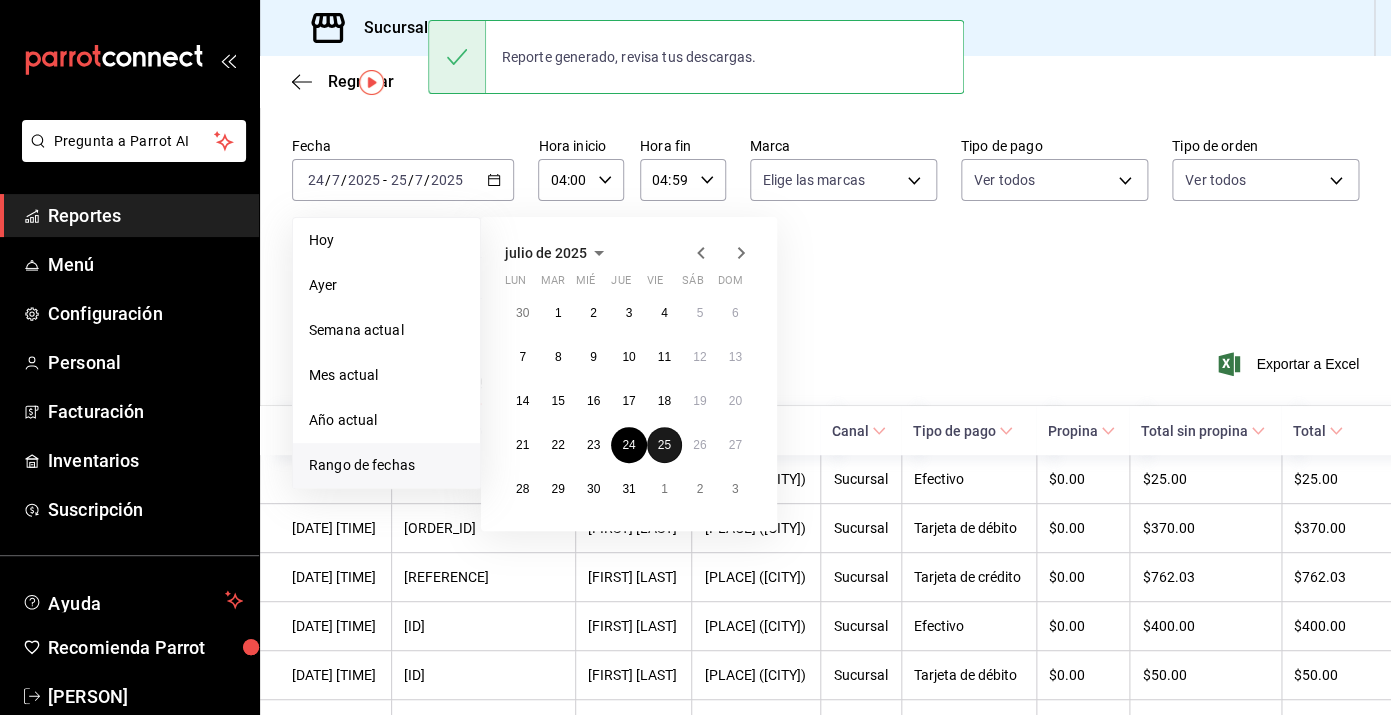 click on "25" at bounding box center (664, 445) 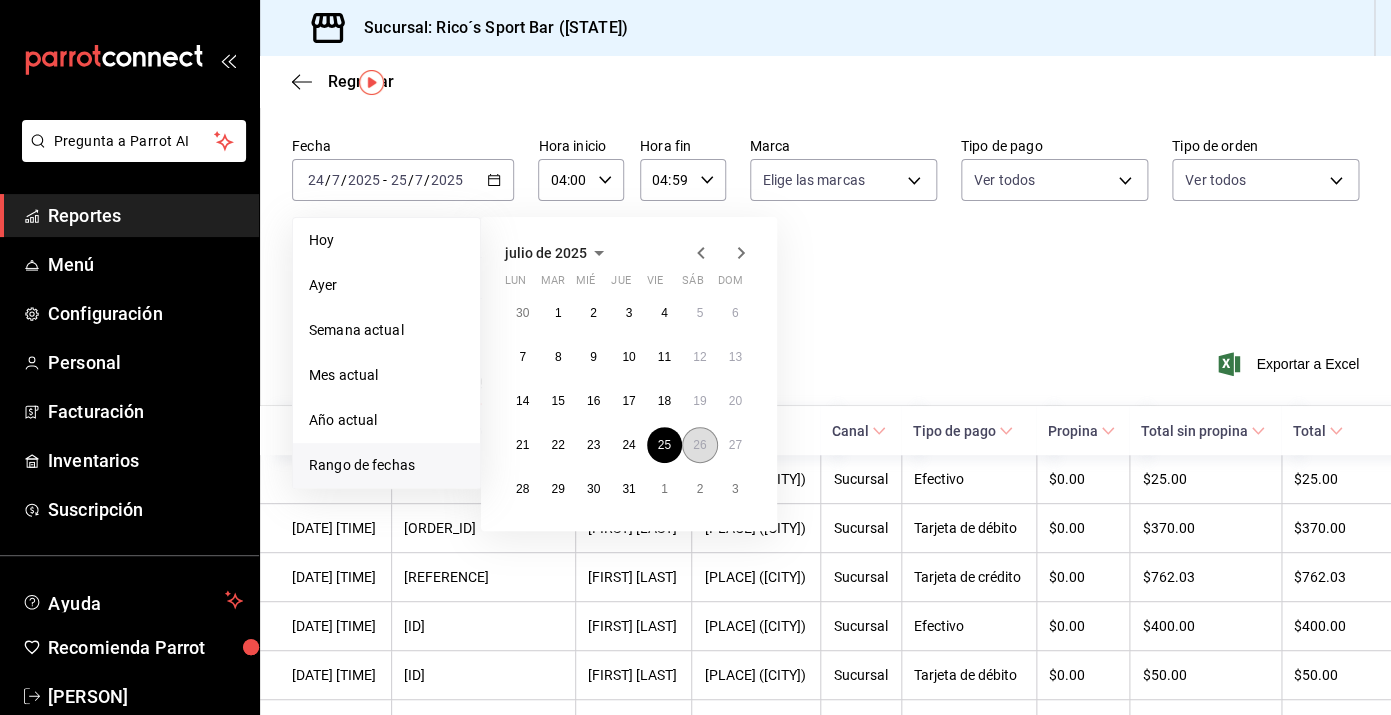 click on "26" at bounding box center [699, 445] 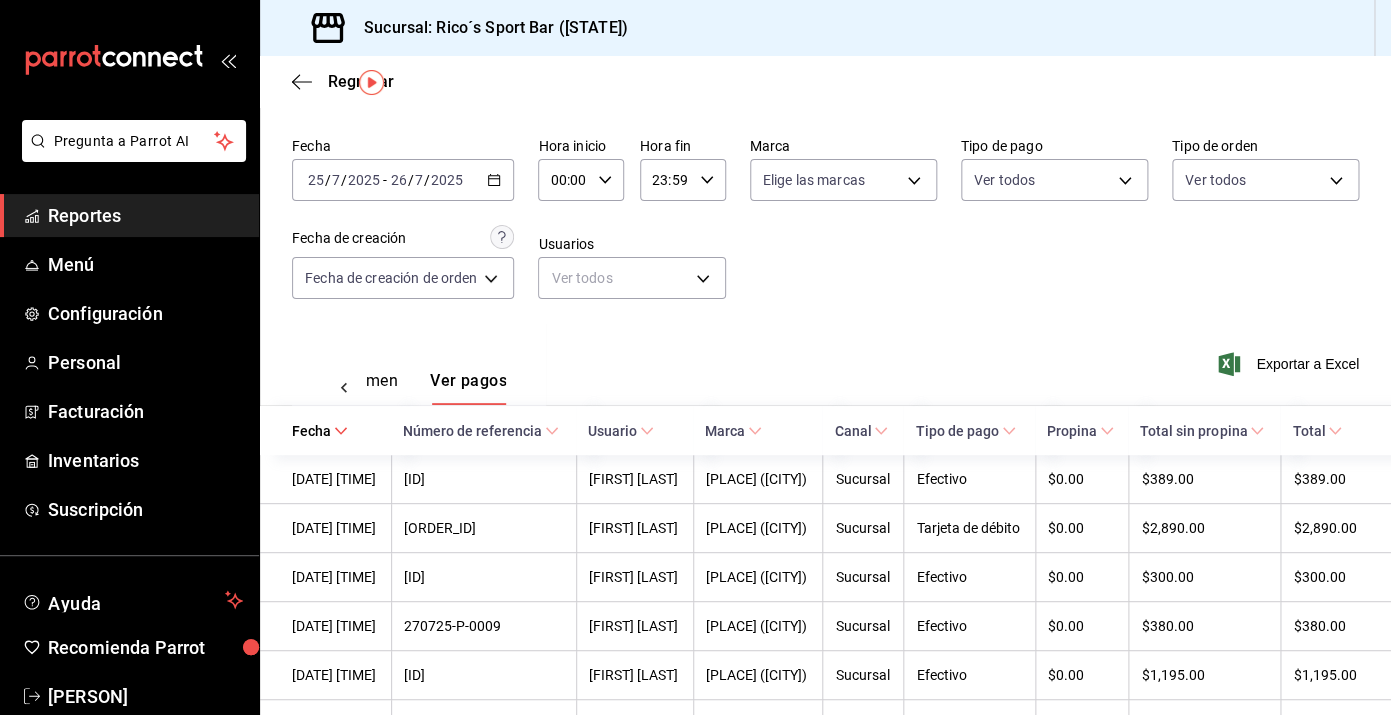 click 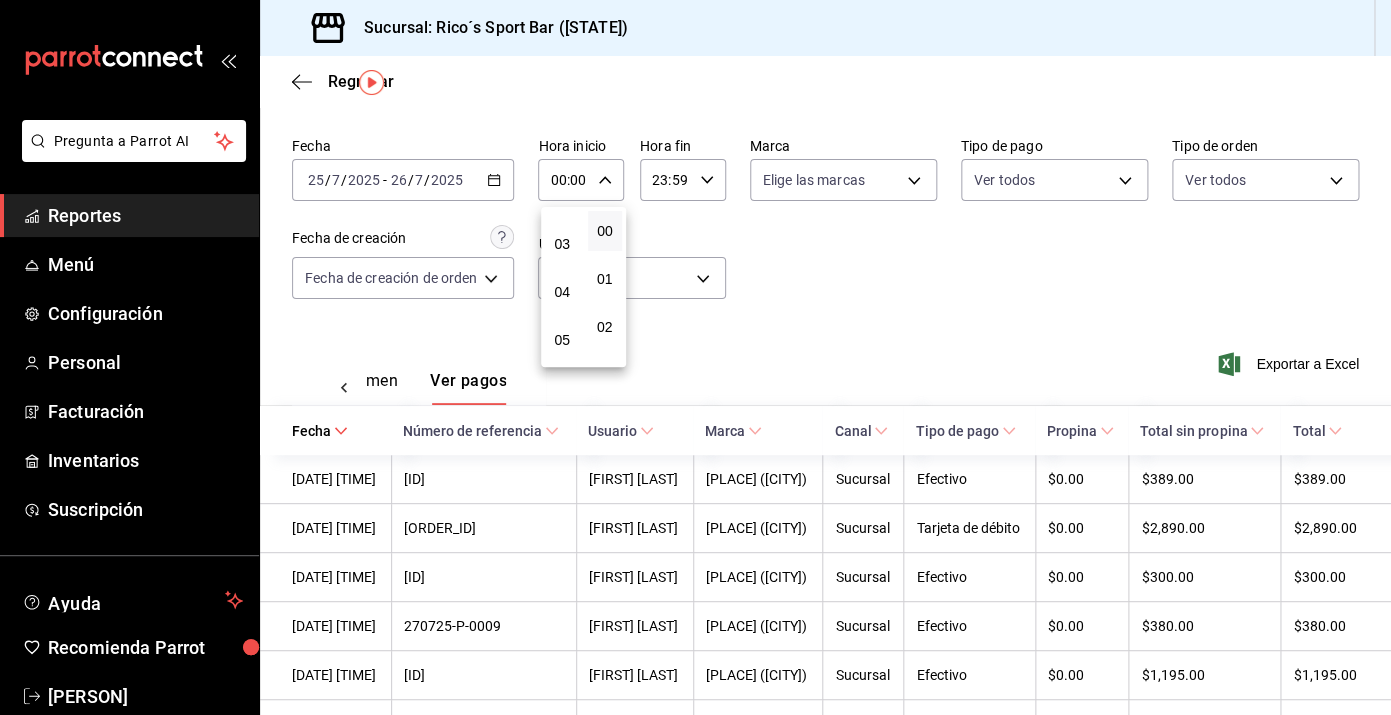 scroll, scrollTop: 133, scrollLeft: 0, axis: vertical 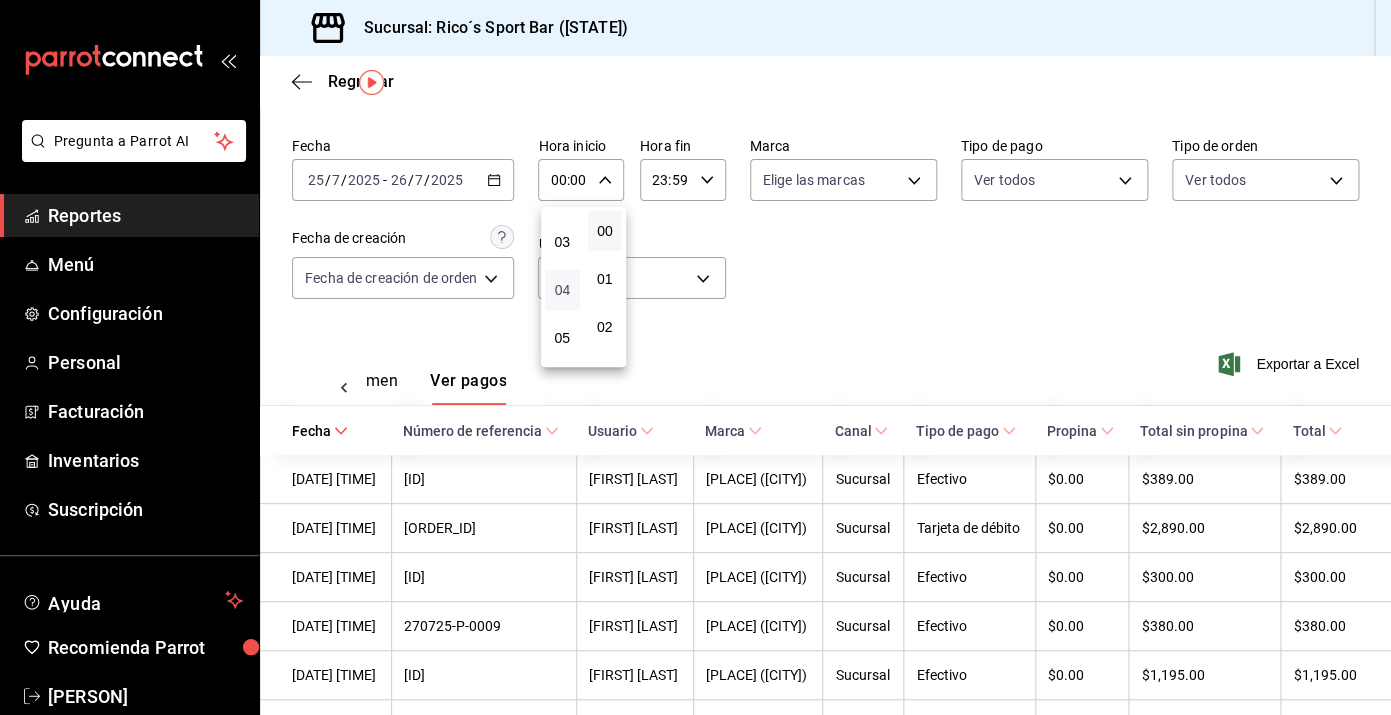 click on "04" at bounding box center [562, 290] 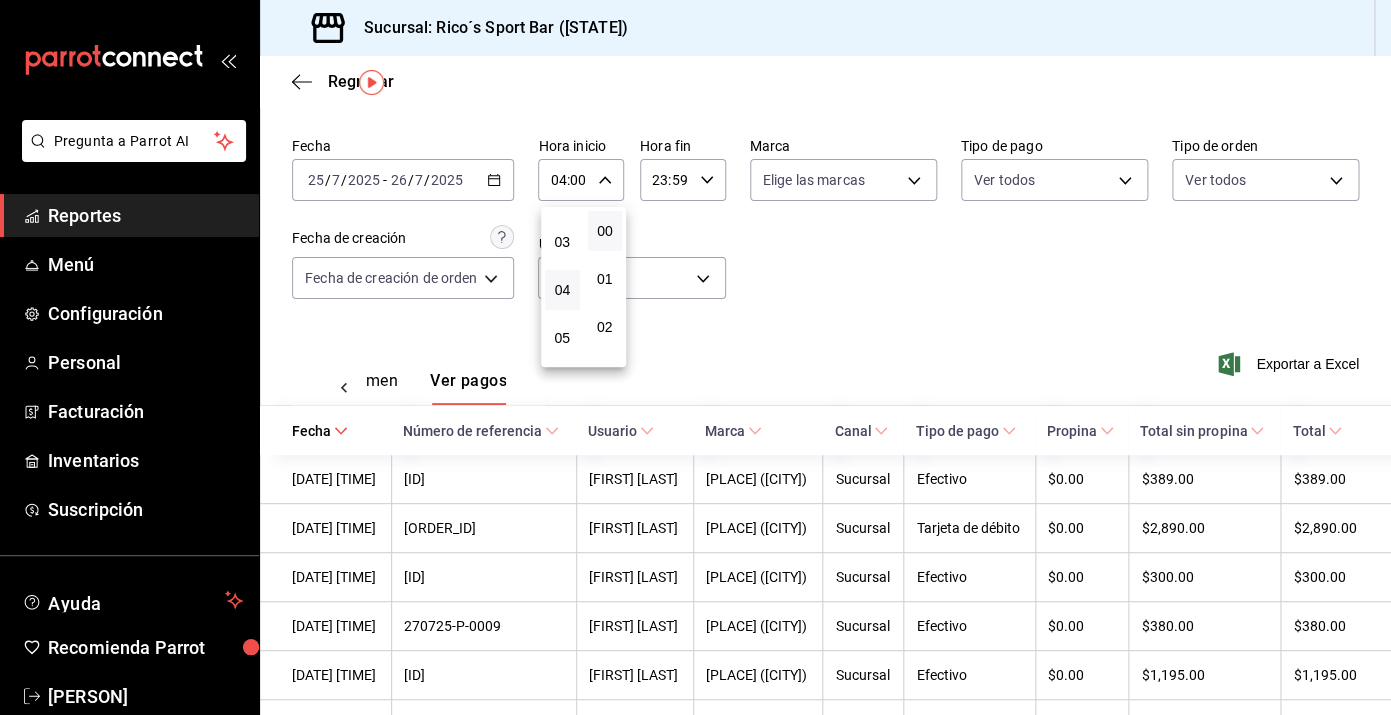 click at bounding box center [695, 357] 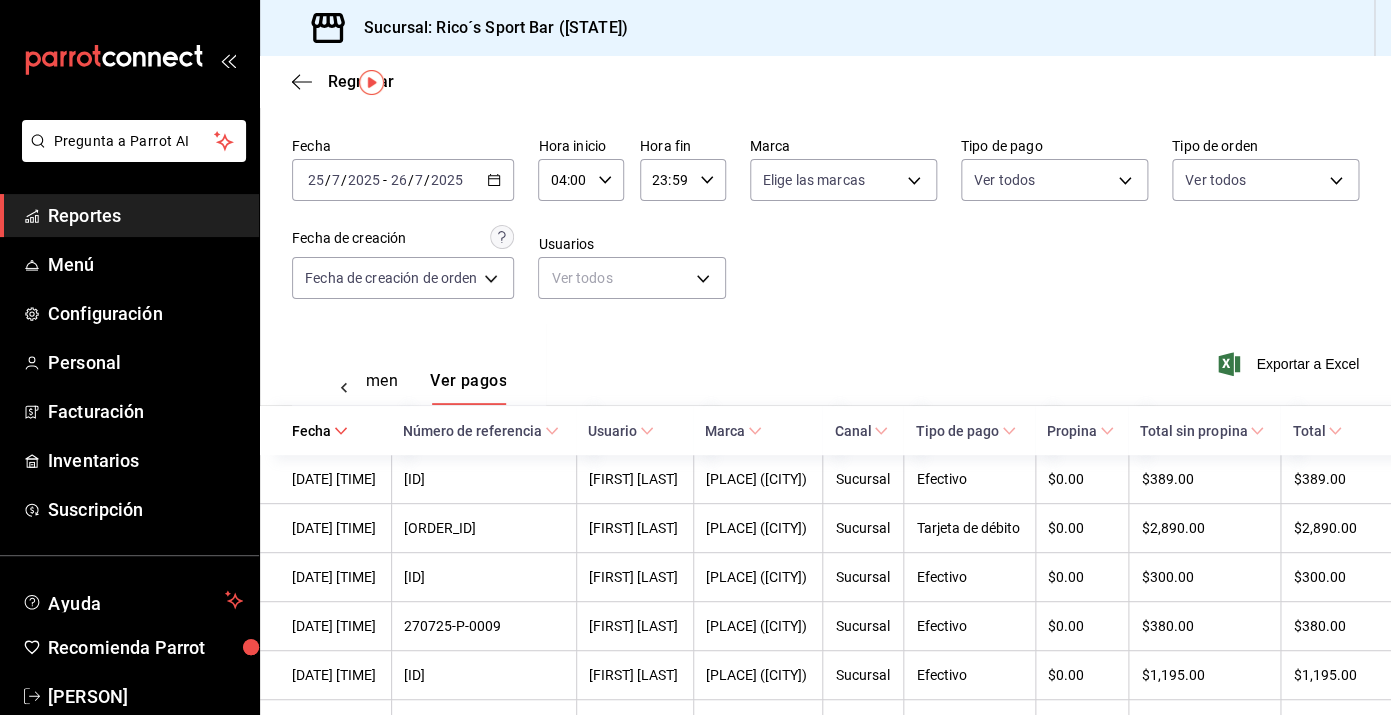 click 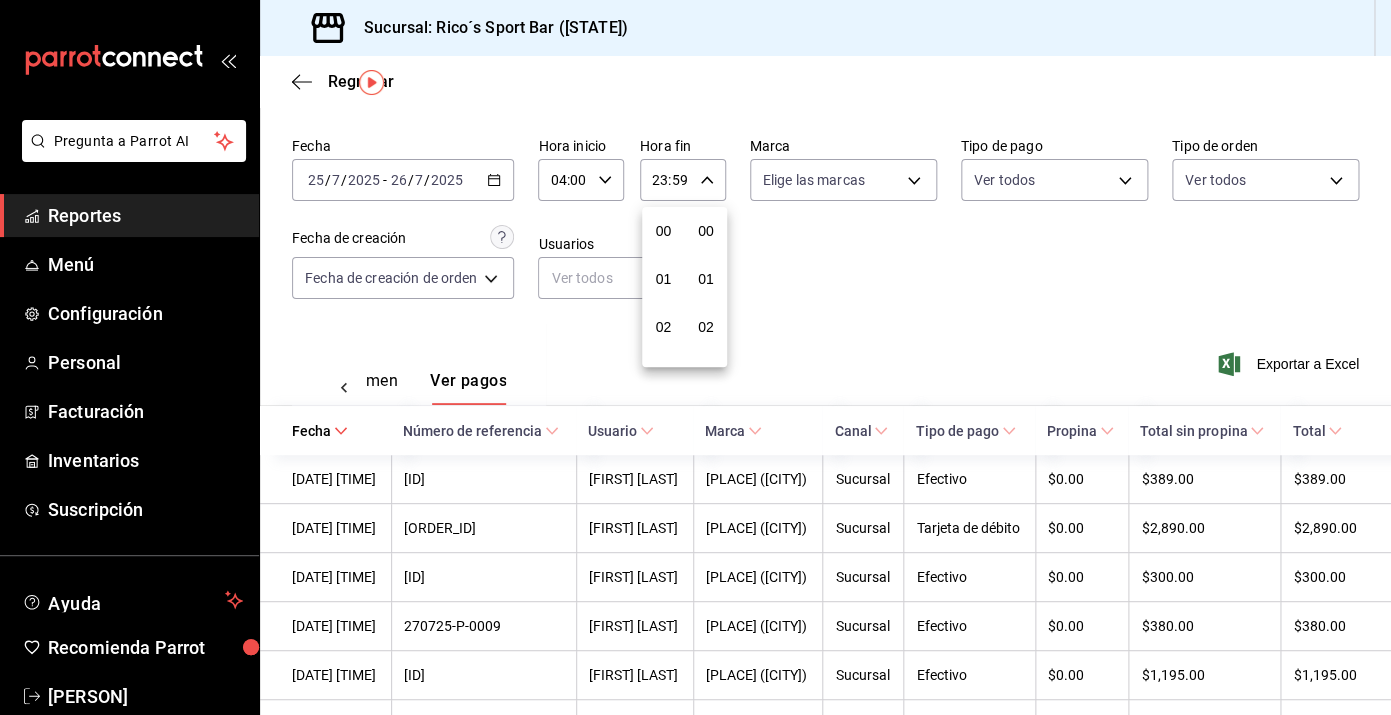 scroll, scrollTop: 1016, scrollLeft: 0, axis: vertical 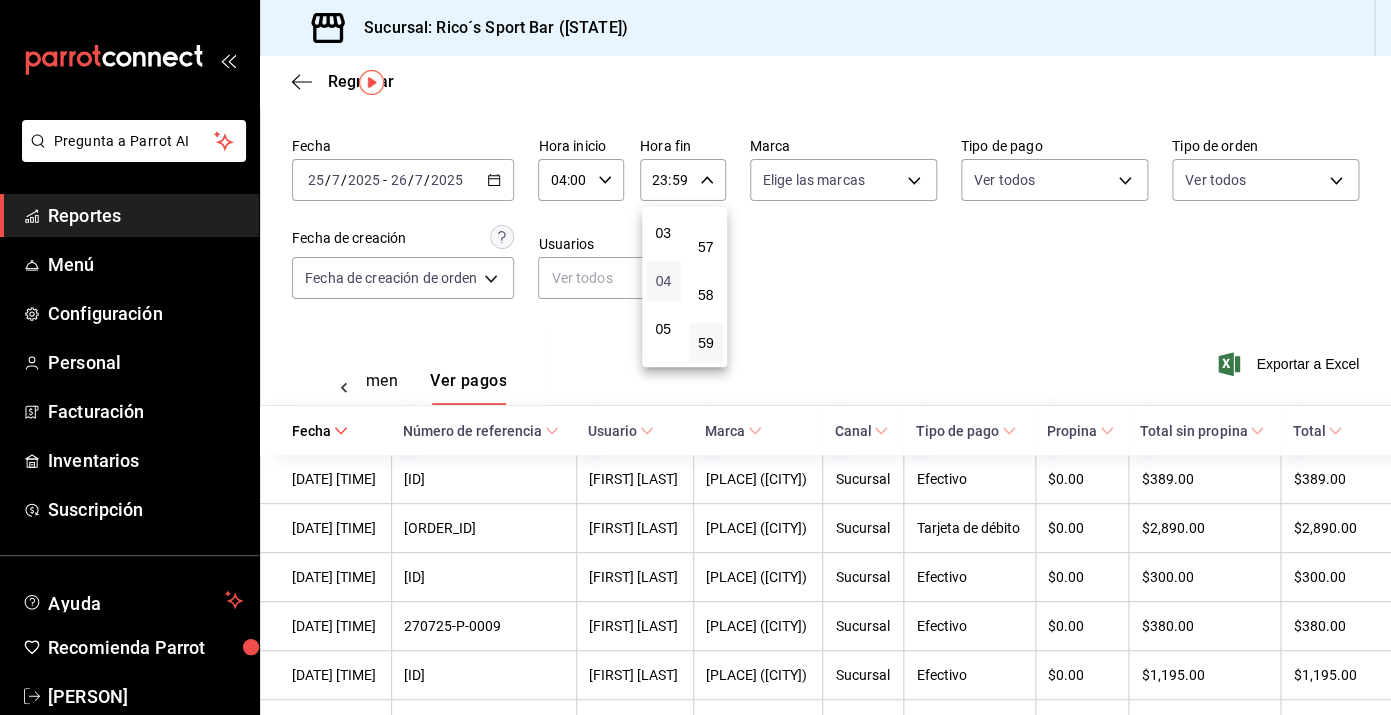 click on "04" at bounding box center [663, 281] 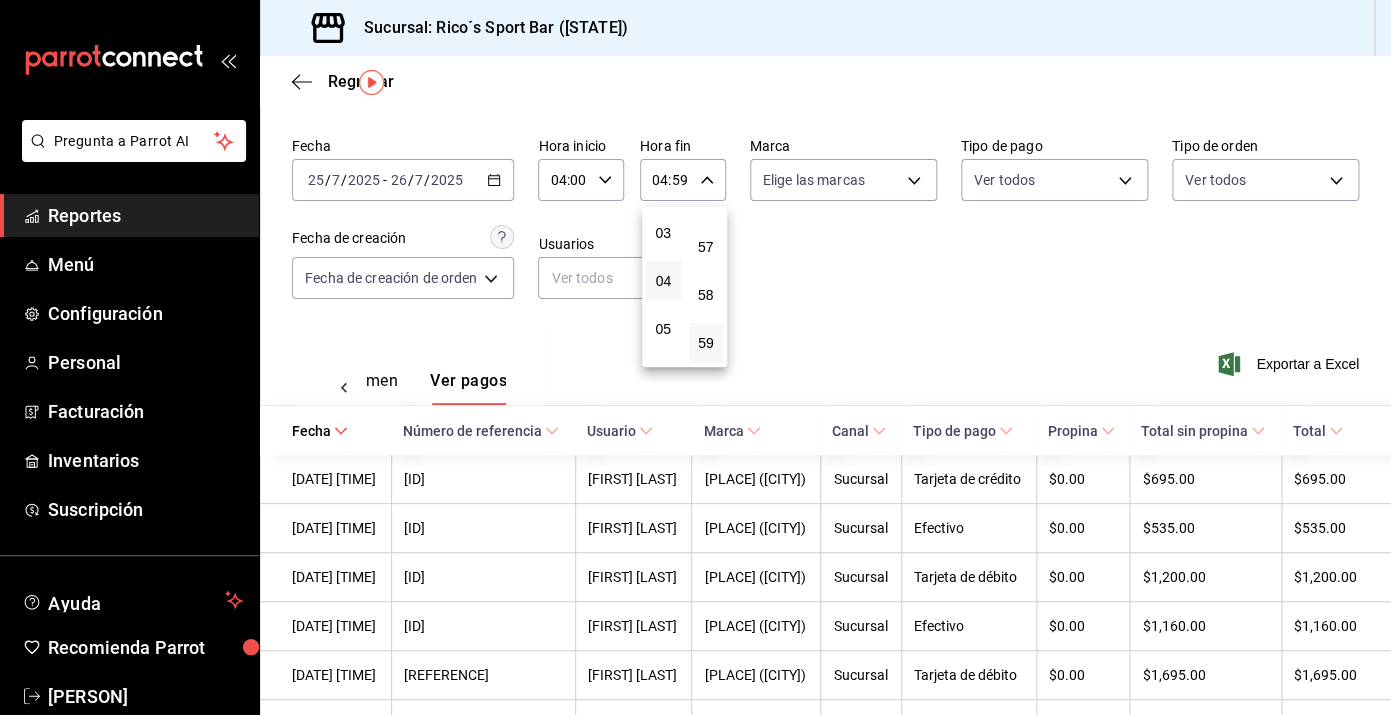click at bounding box center [695, 357] 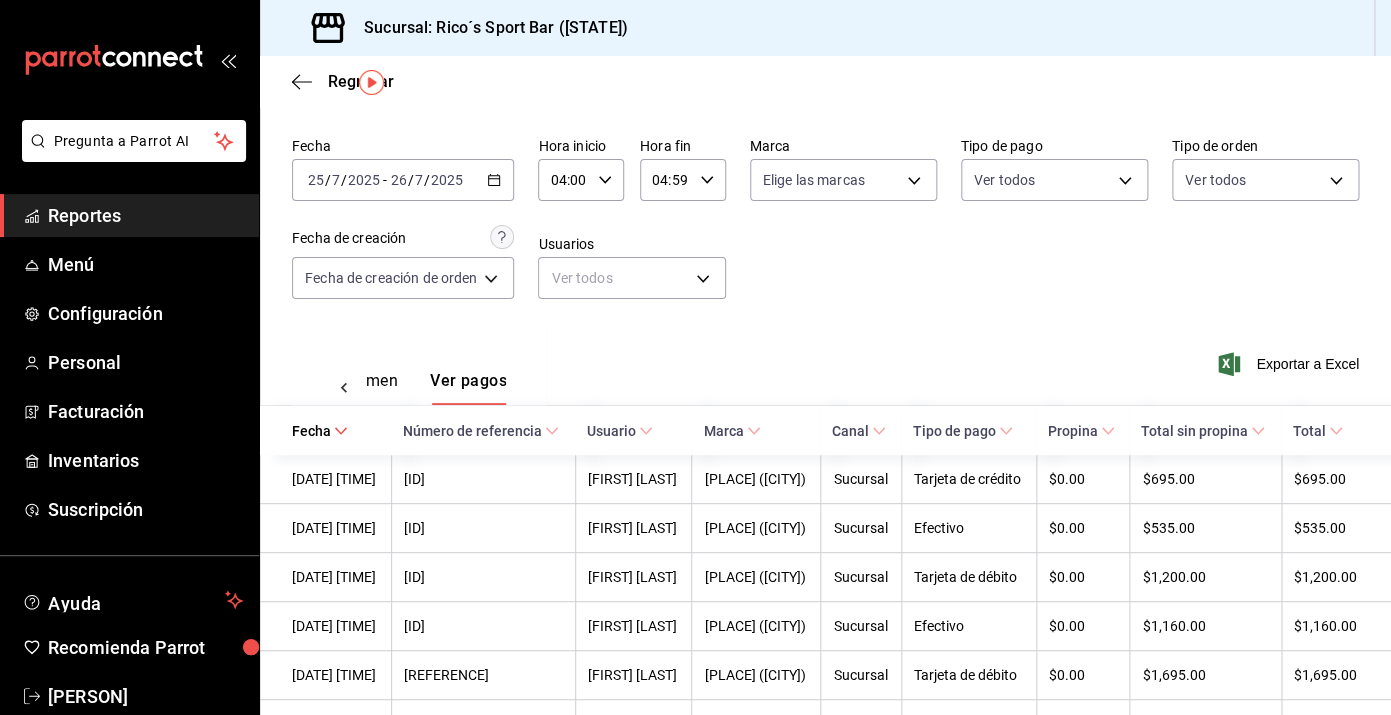 click on "Exportar a Excel" at bounding box center (1290, 364) 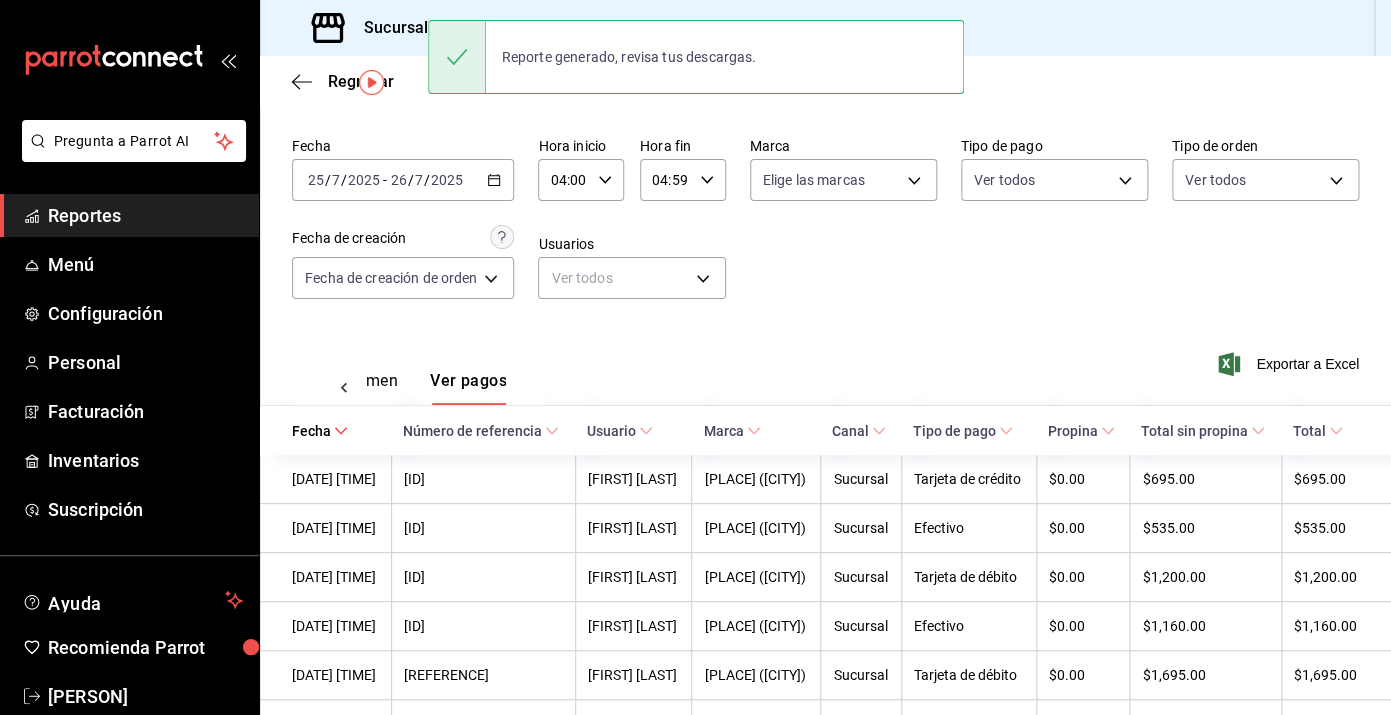 click 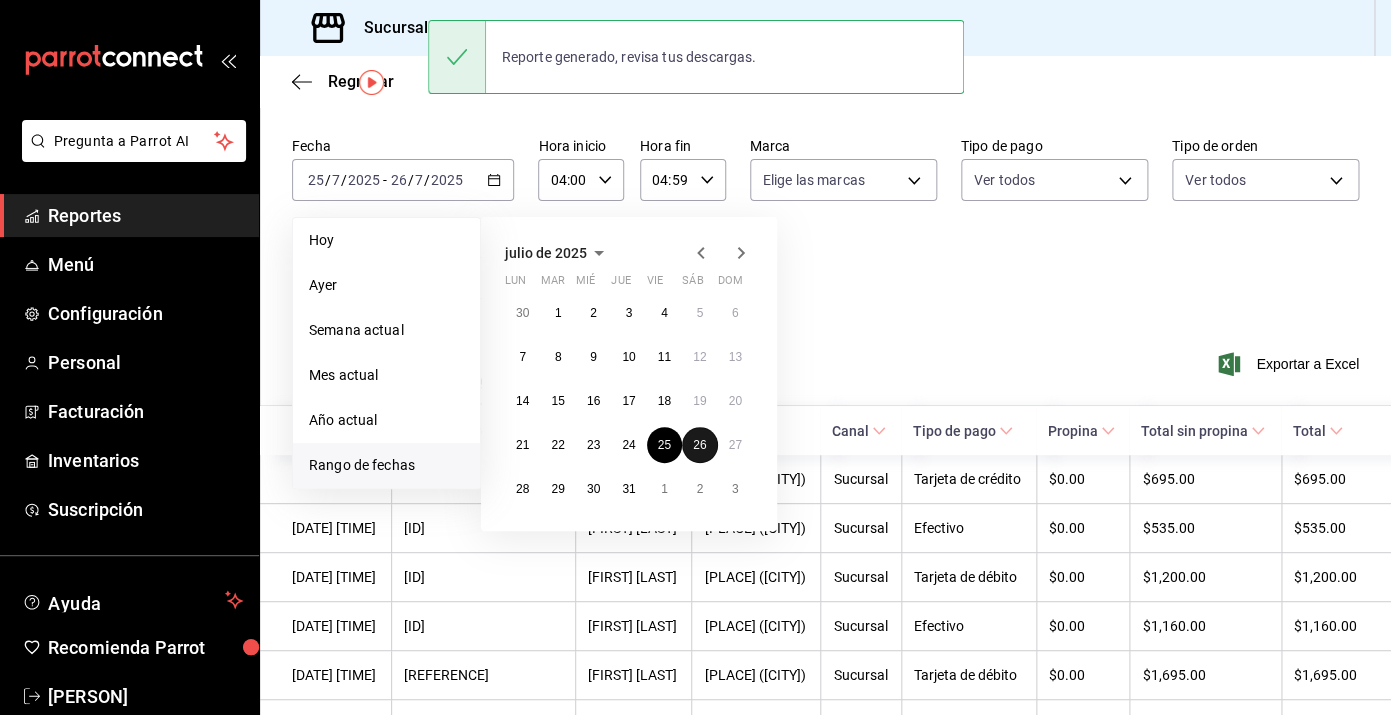 click on "26" at bounding box center (699, 445) 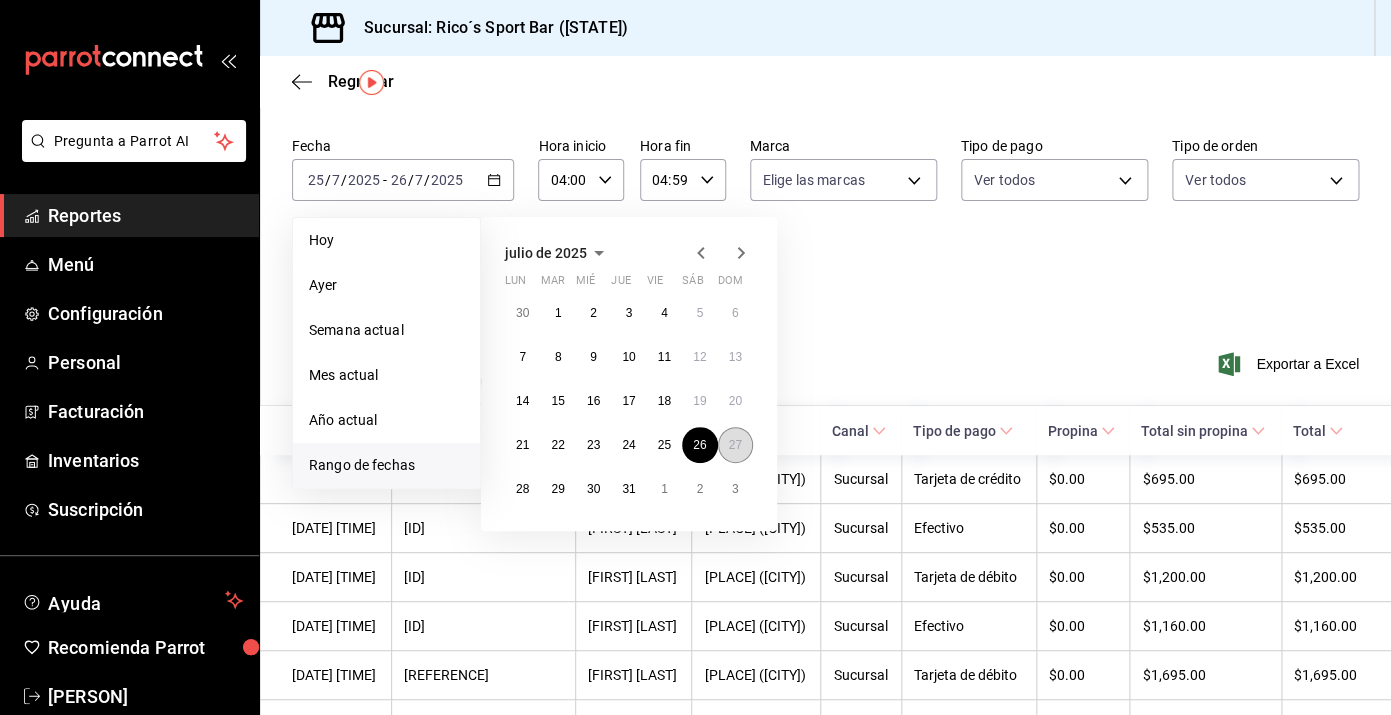 click on "27" at bounding box center (735, 445) 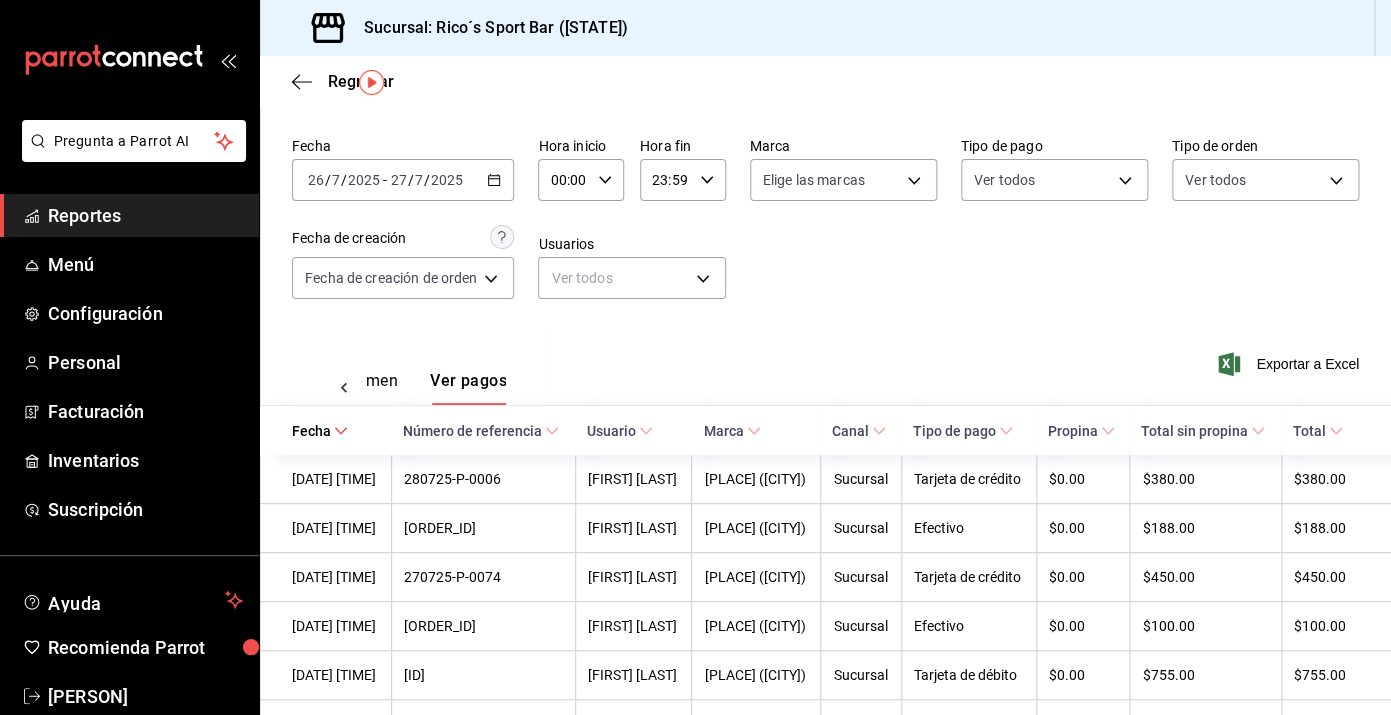click 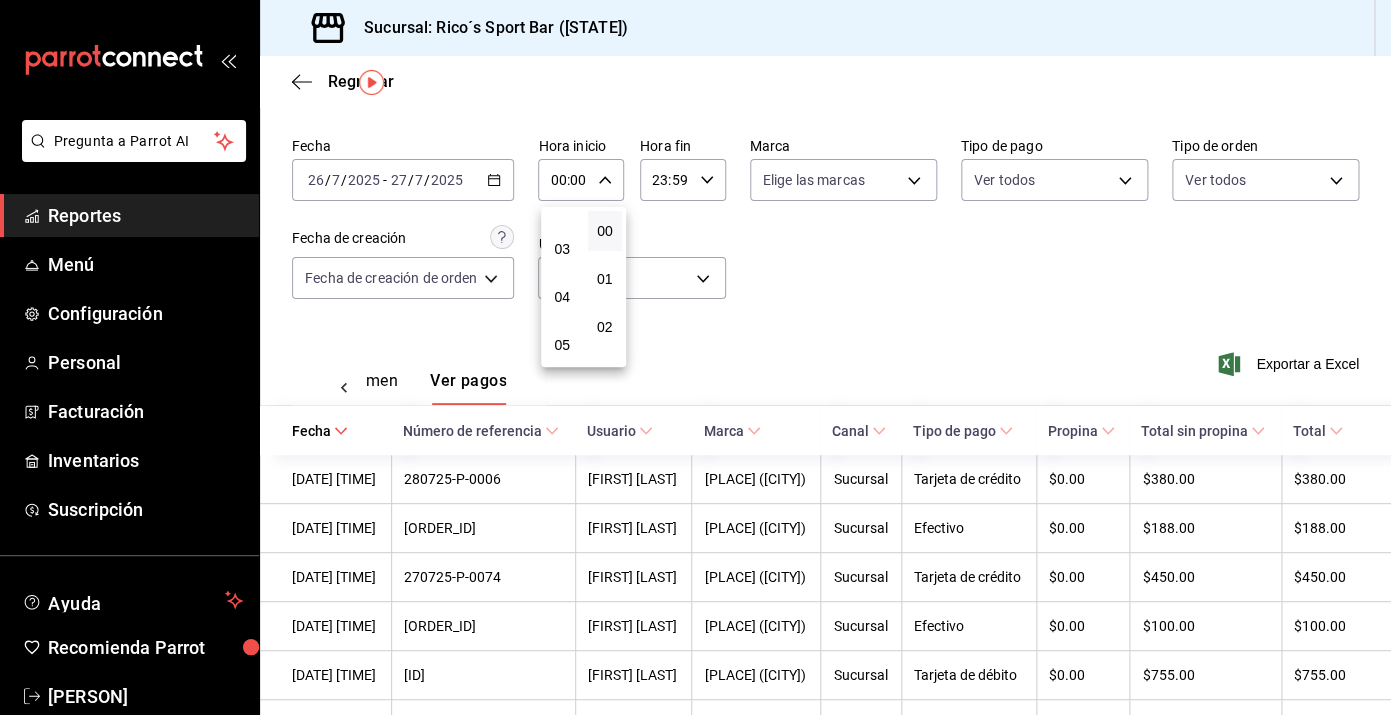 scroll, scrollTop: 129, scrollLeft: 0, axis: vertical 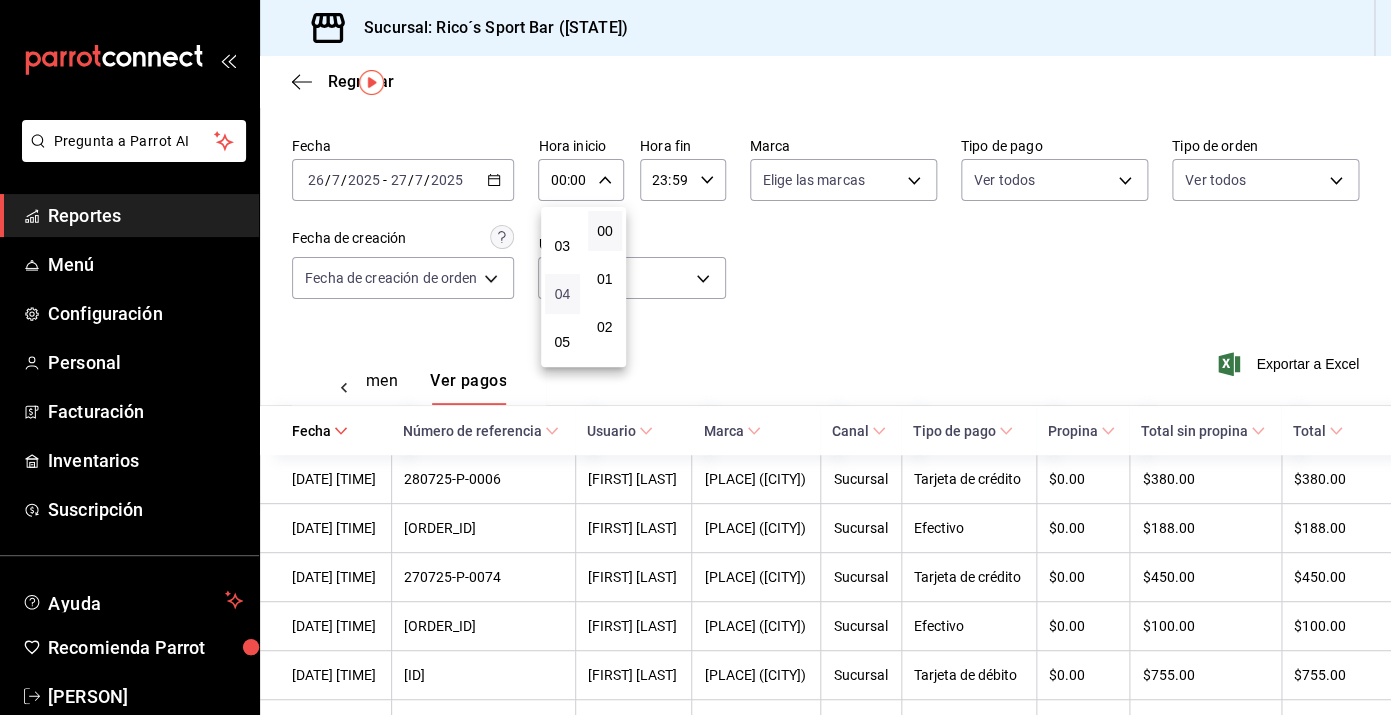 click on "04" at bounding box center (562, 294) 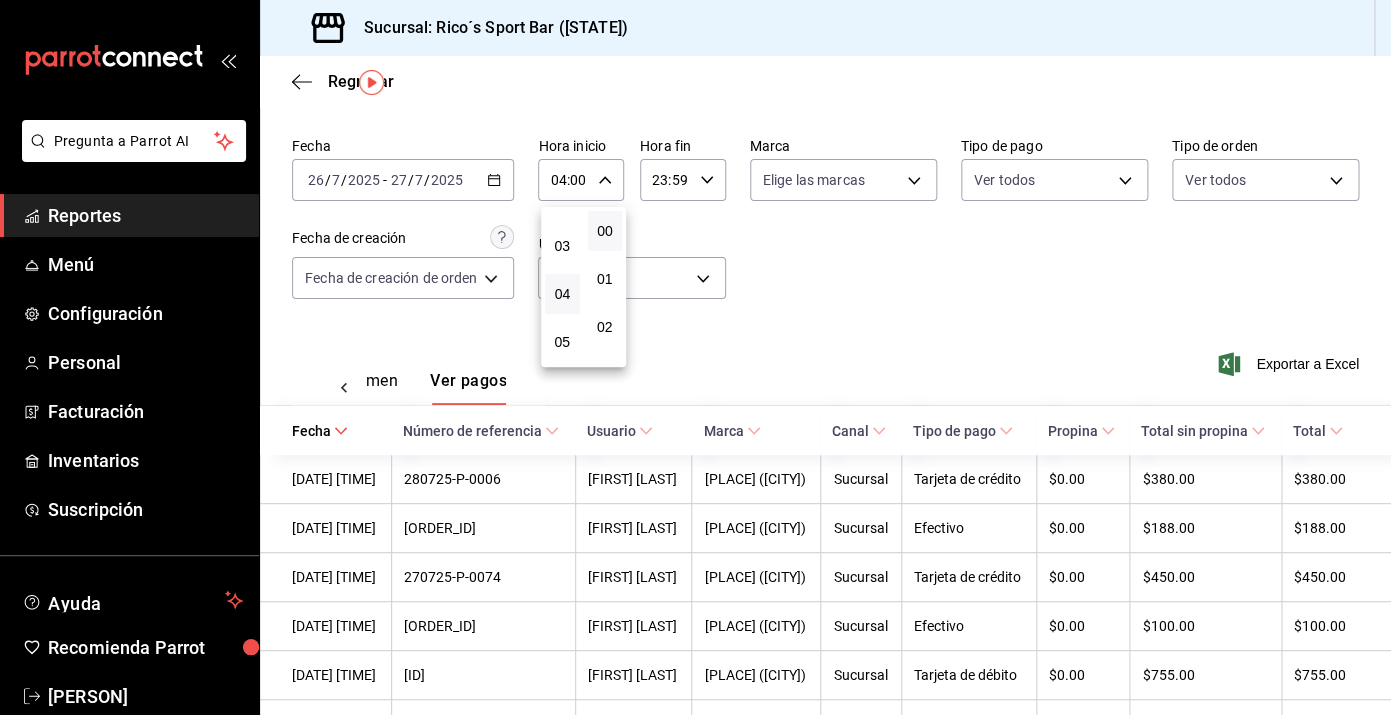click at bounding box center [695, 357] 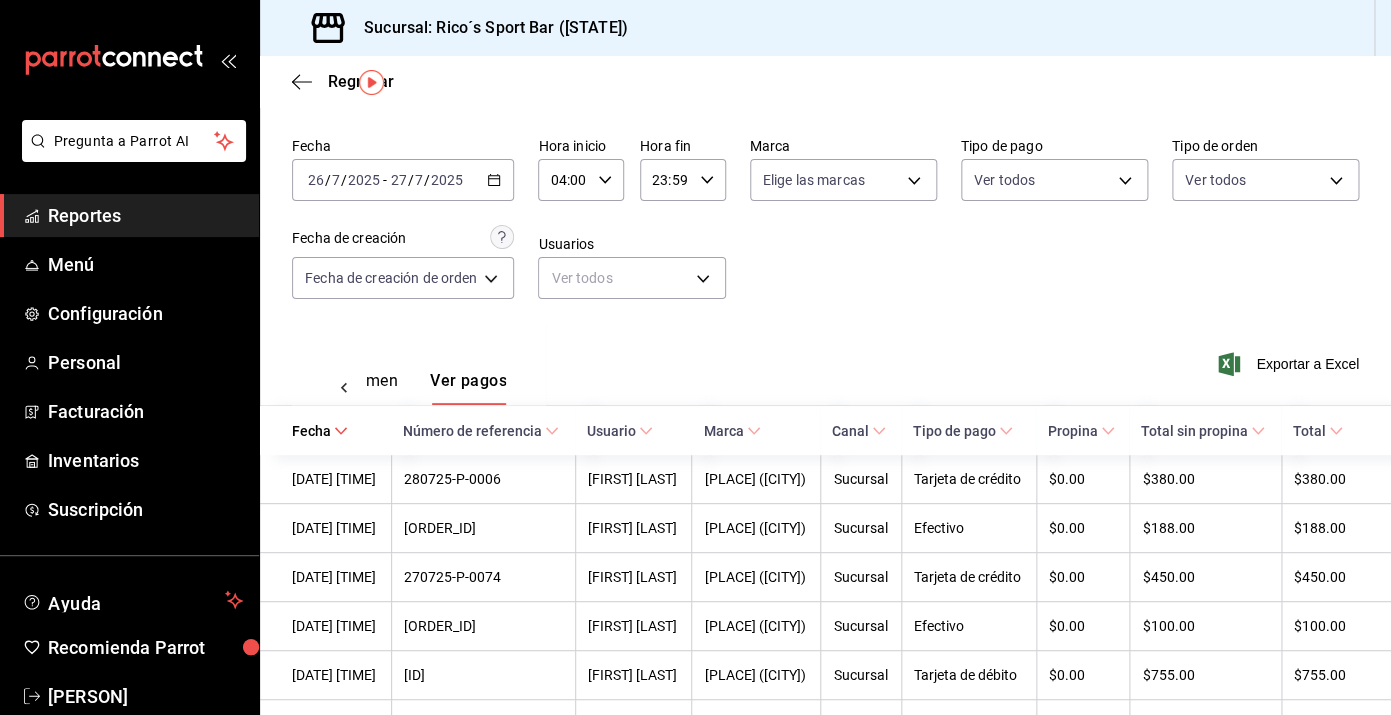 click 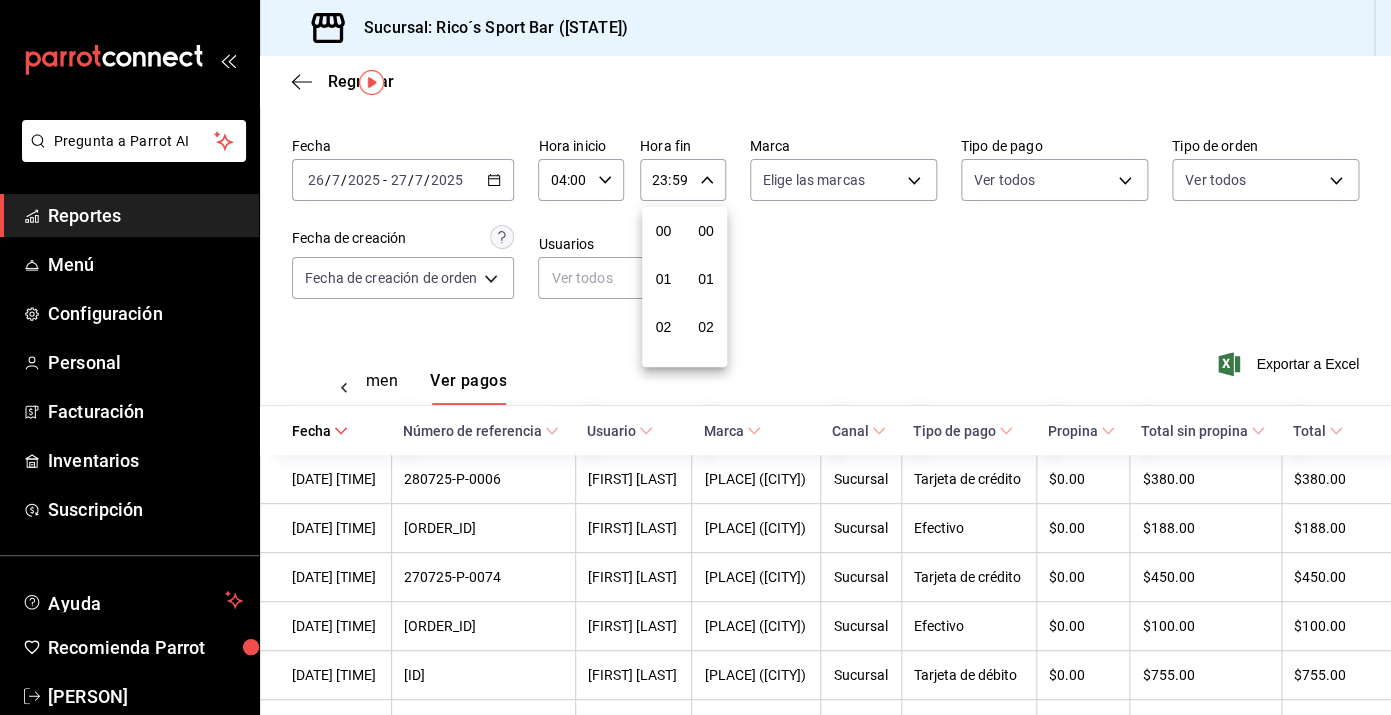scroll, scrollTop: 1016, scrollLeft: 0, axis: vertical 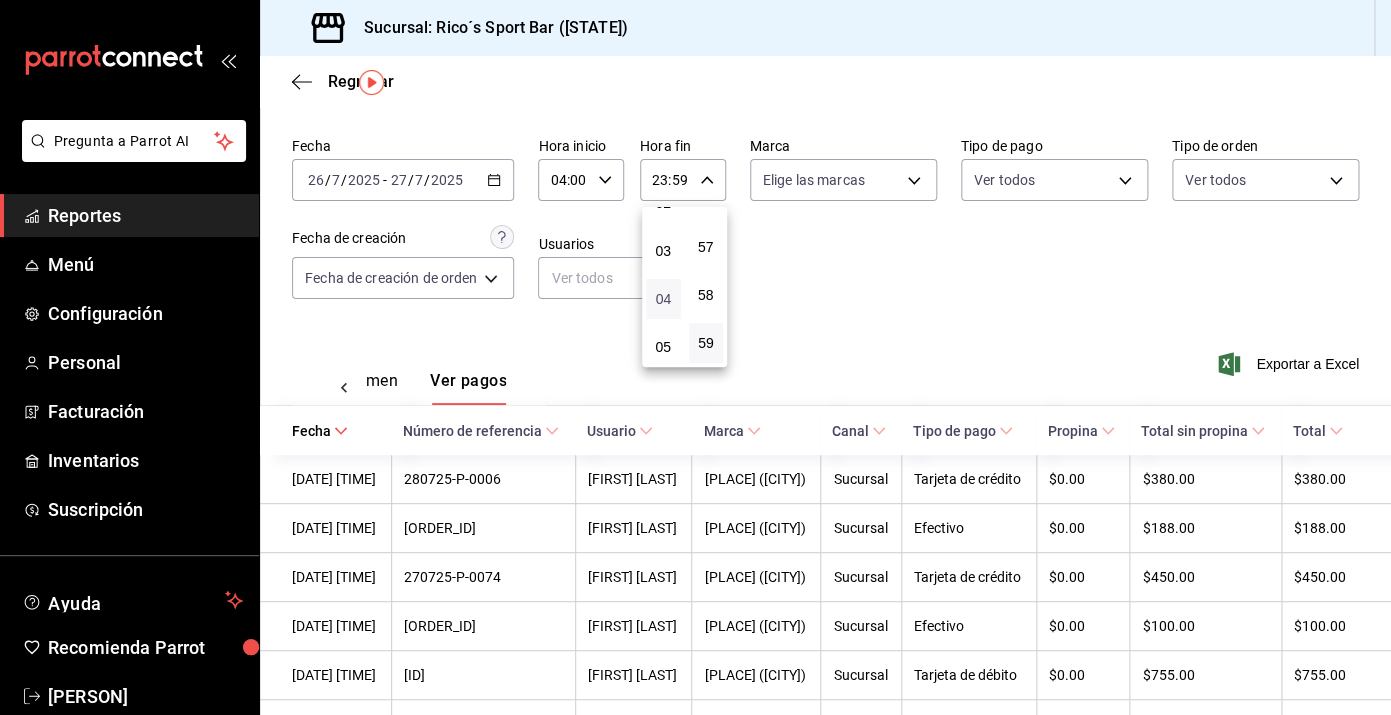 click on "04" at bounding box center [663, 299] 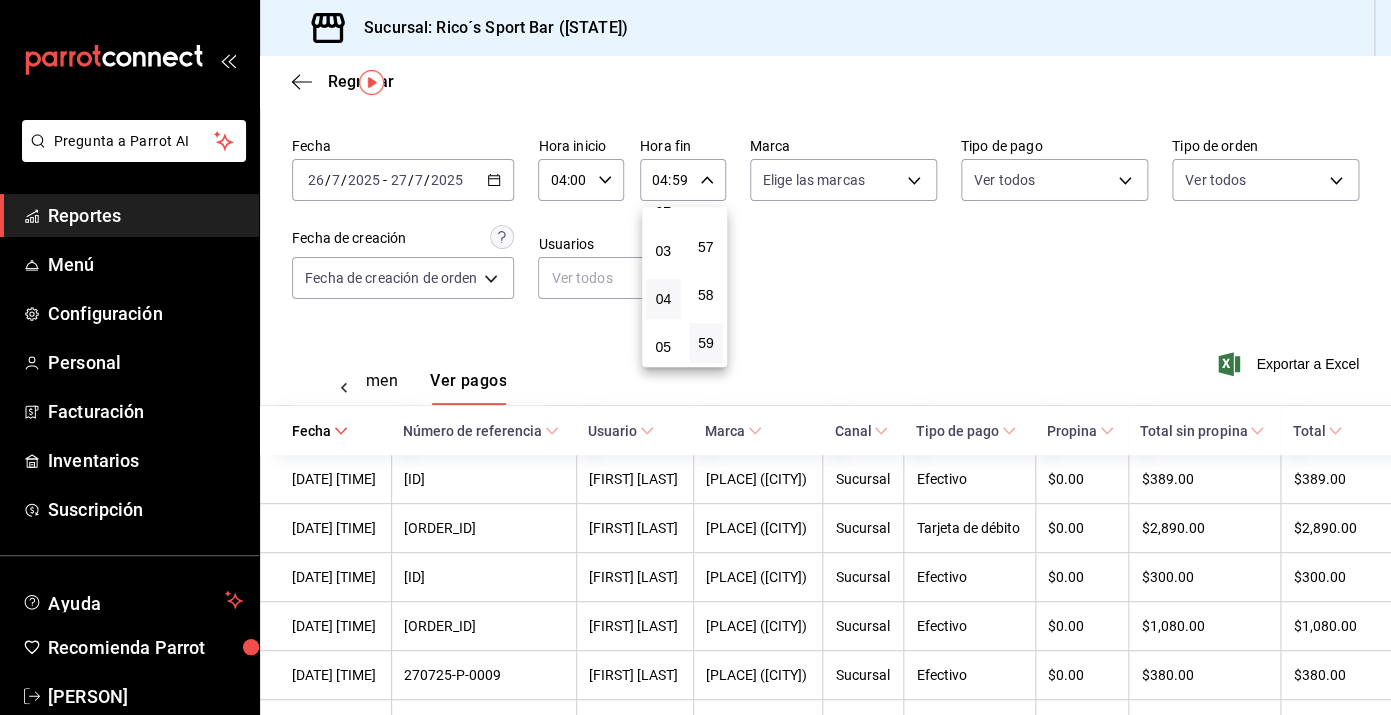 click at bounding box center (695, 357) 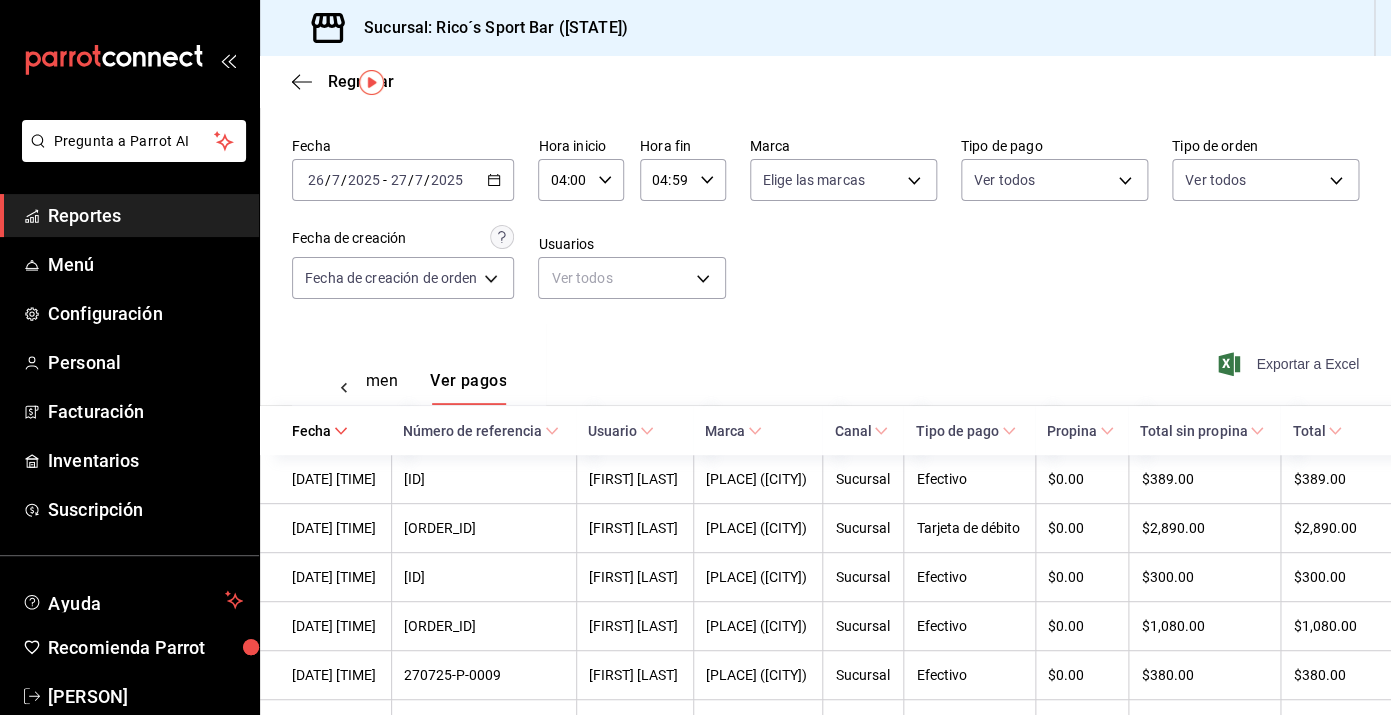 click on "Exportar a Excel" at bounding box center (1290, 364) 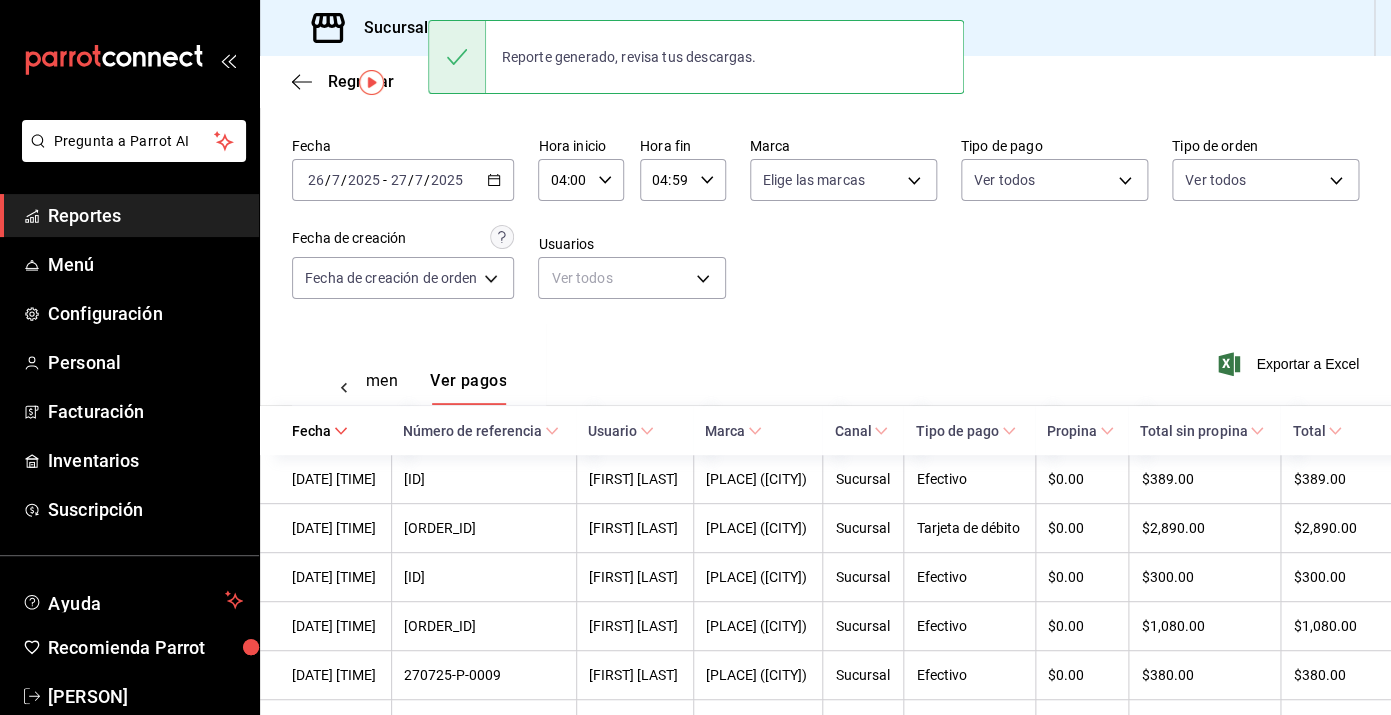 click on "2025-07-26 26 / 7 / 2025 - 2025-07-27 27 / 7 / 2025" at bounding box center (403, 180) 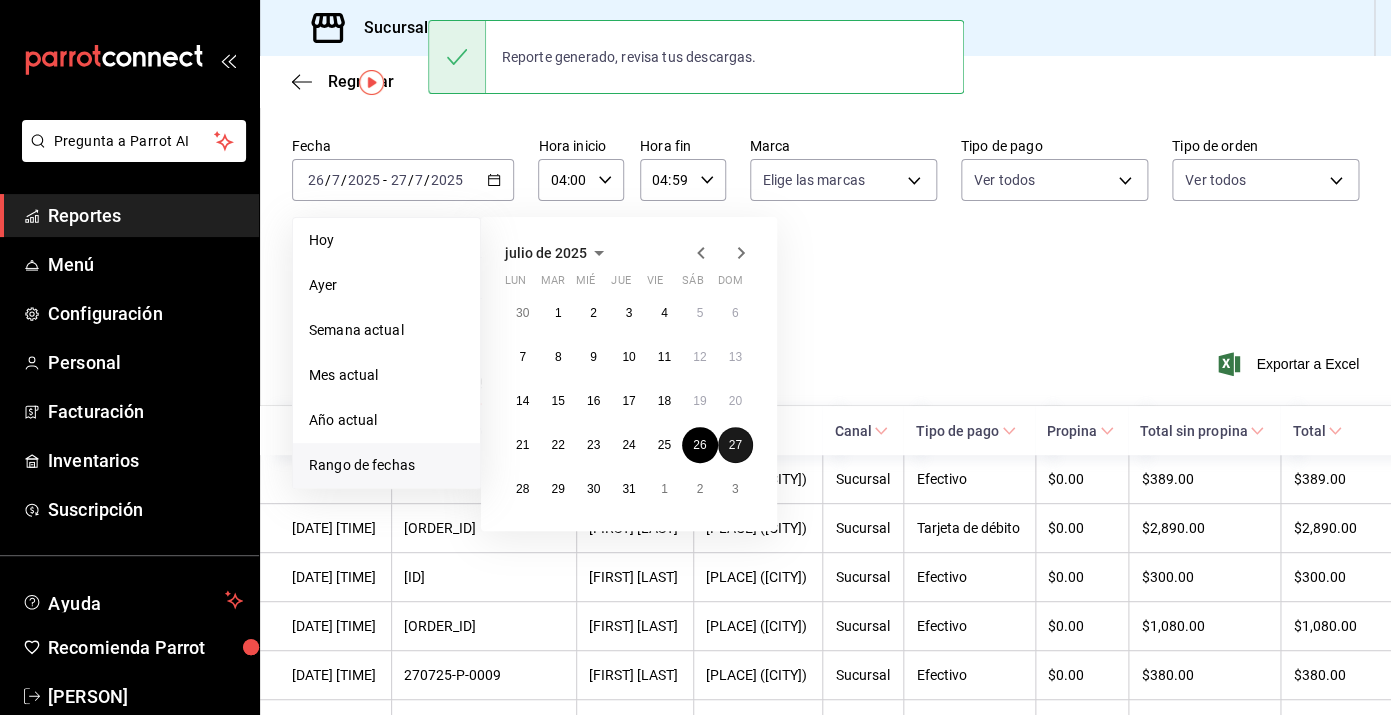 click on "27" at bounding box center (735, 445) 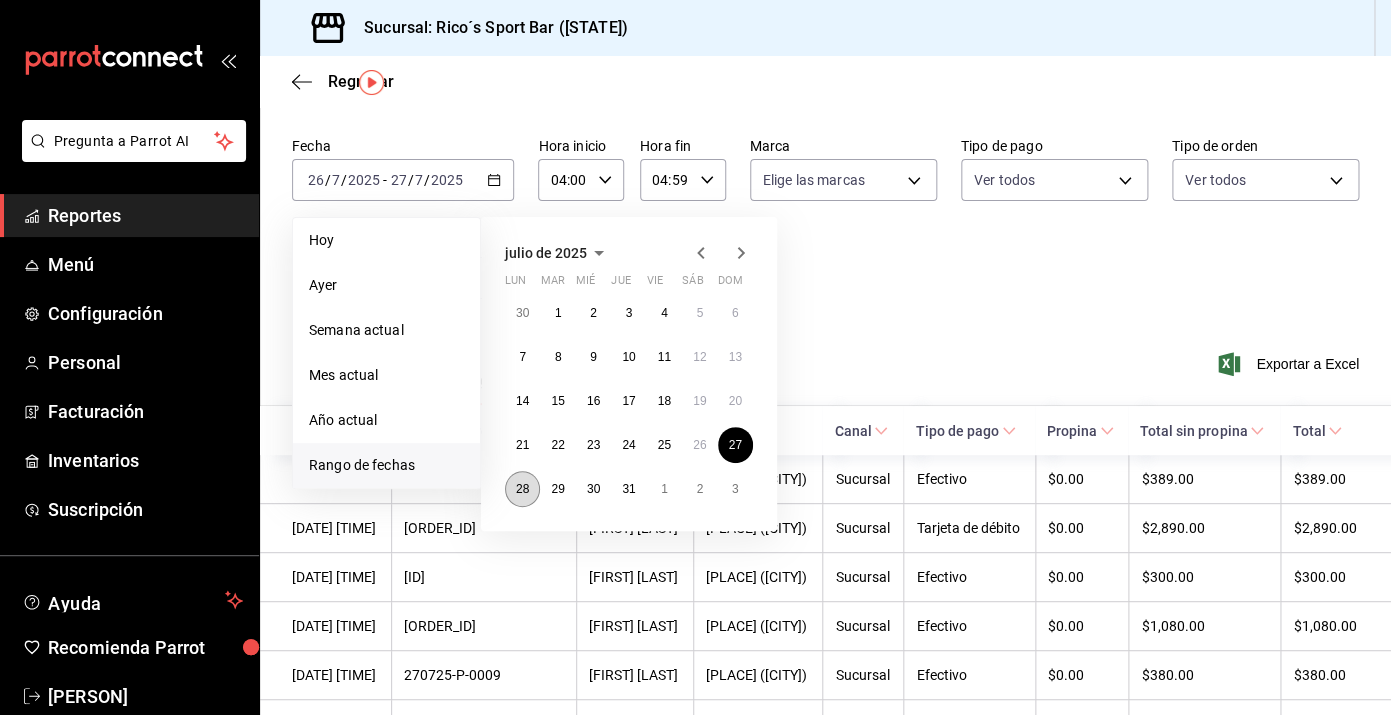 click on "28" at bounding box center (522, 489) 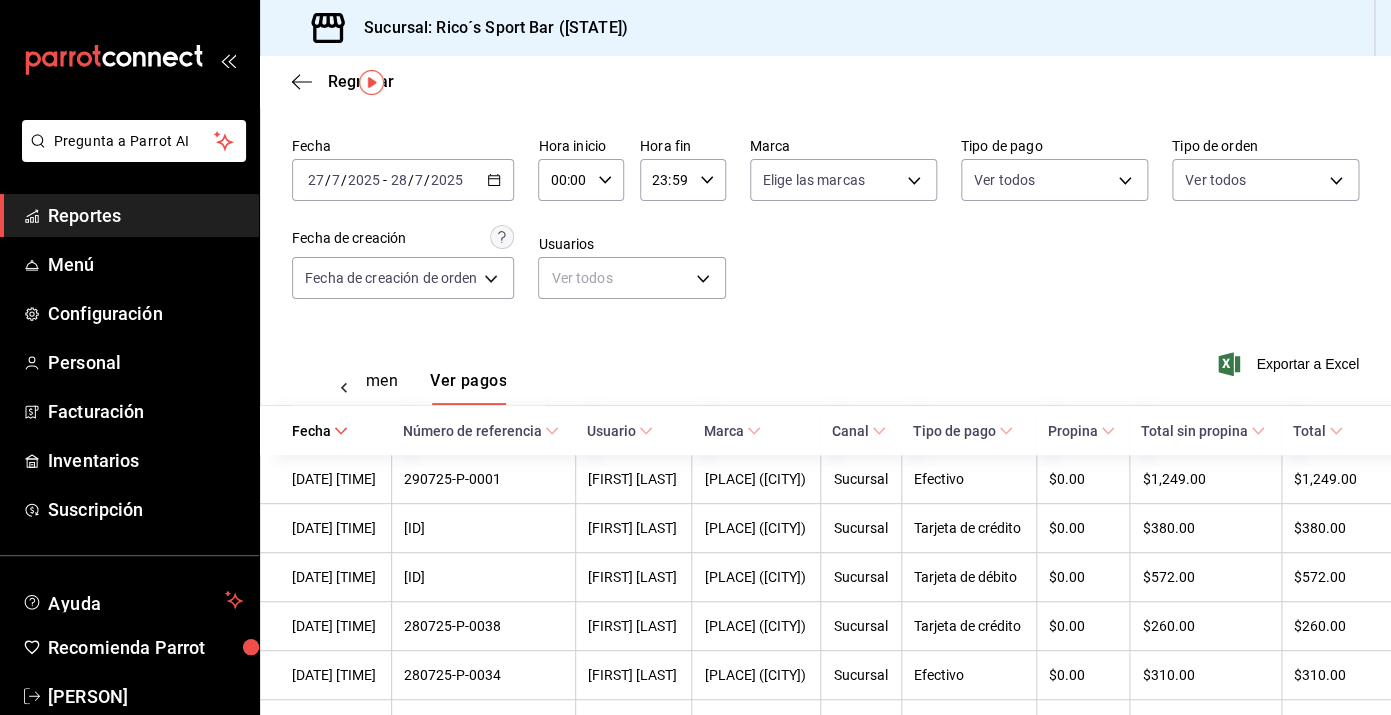 click on "00:00 Hora inicio" at bounding box center [581, 180] 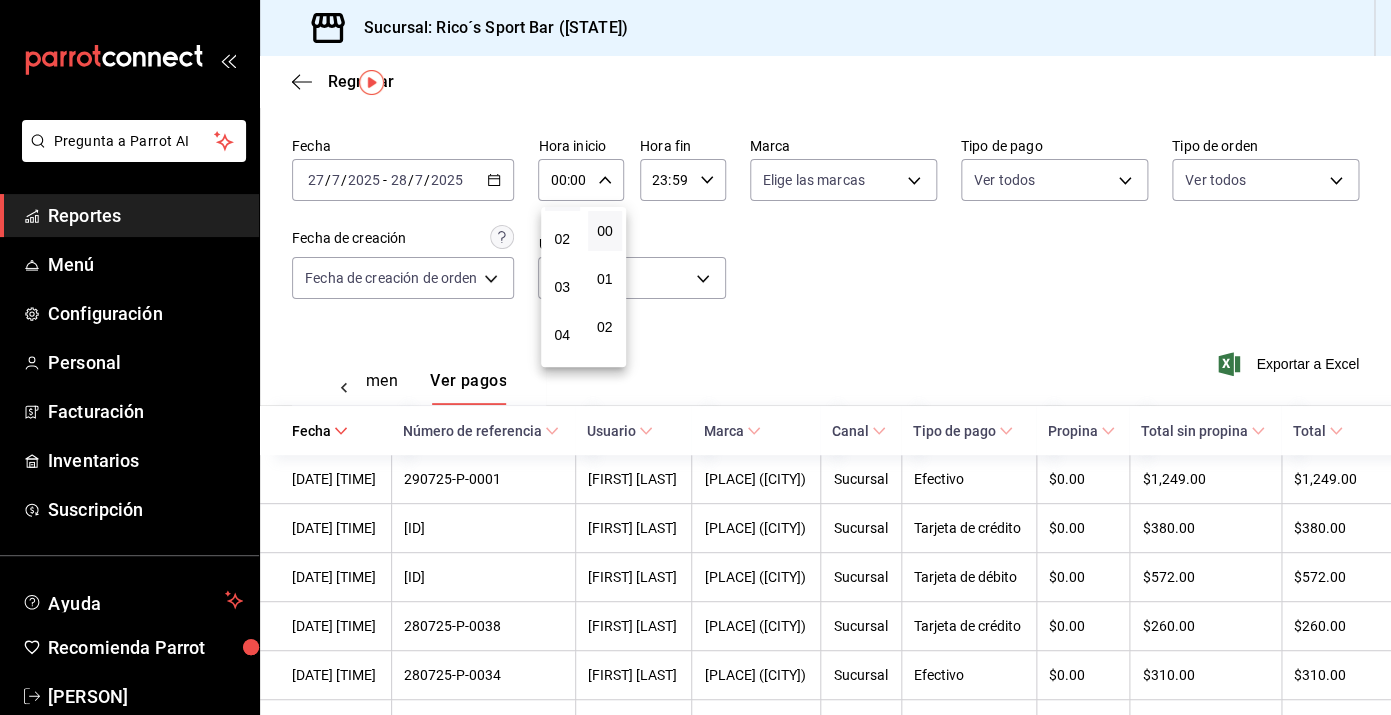 scroll, scrollTop: 120, scrollLeft: 0, axis: vertical 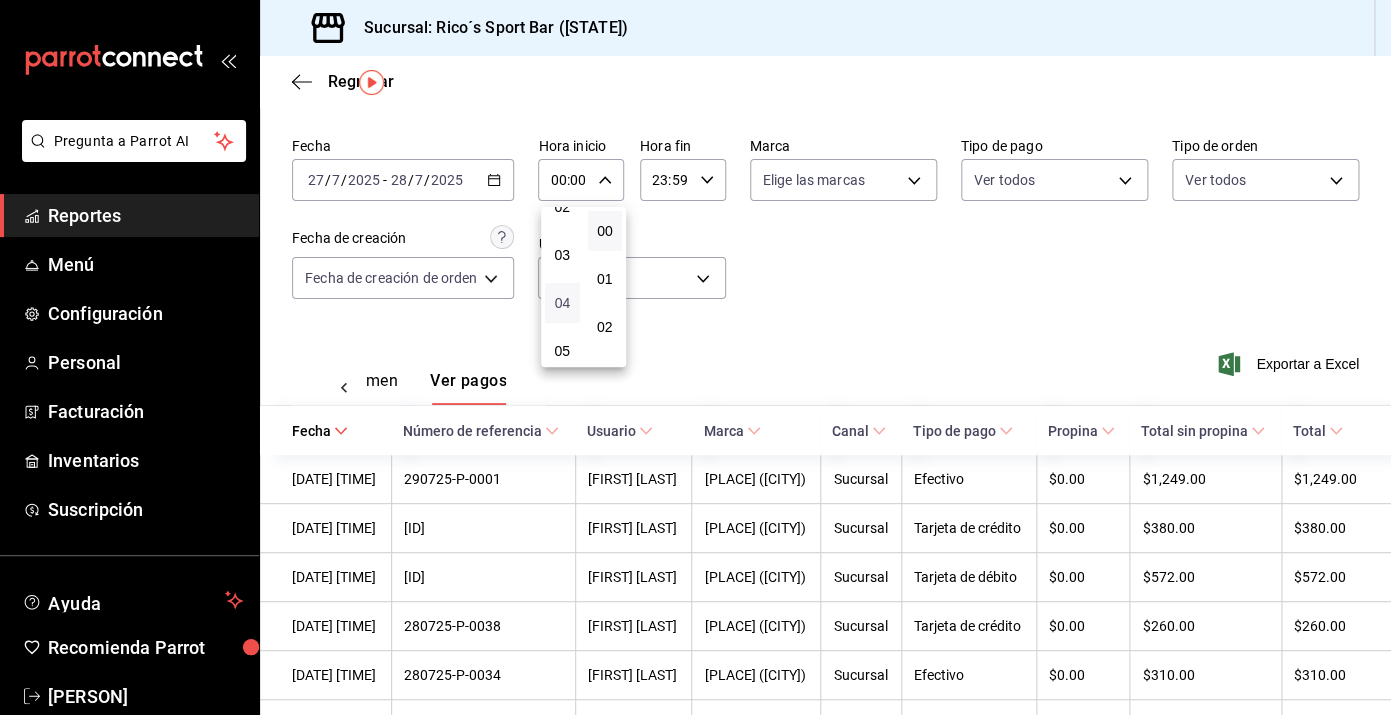 click on "04" at bounding box center (562, 303) 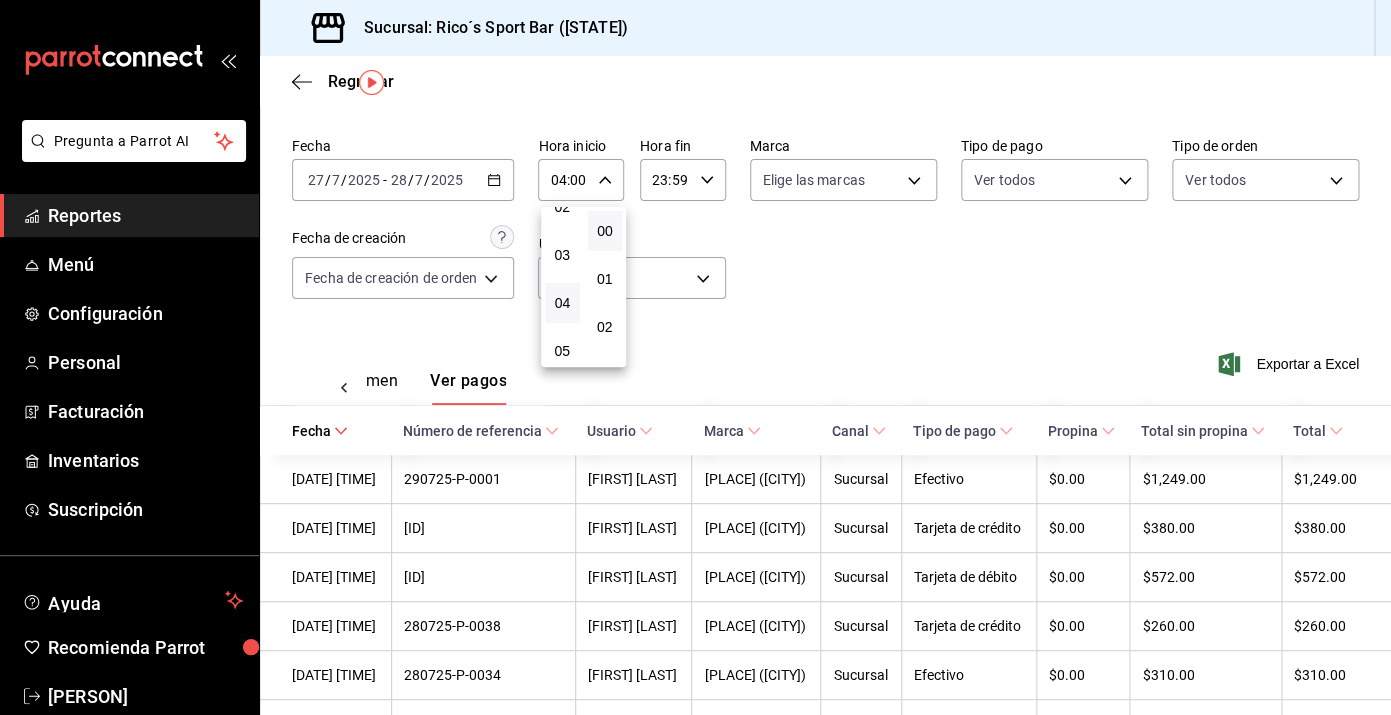 click at bounding box center (695, 357) 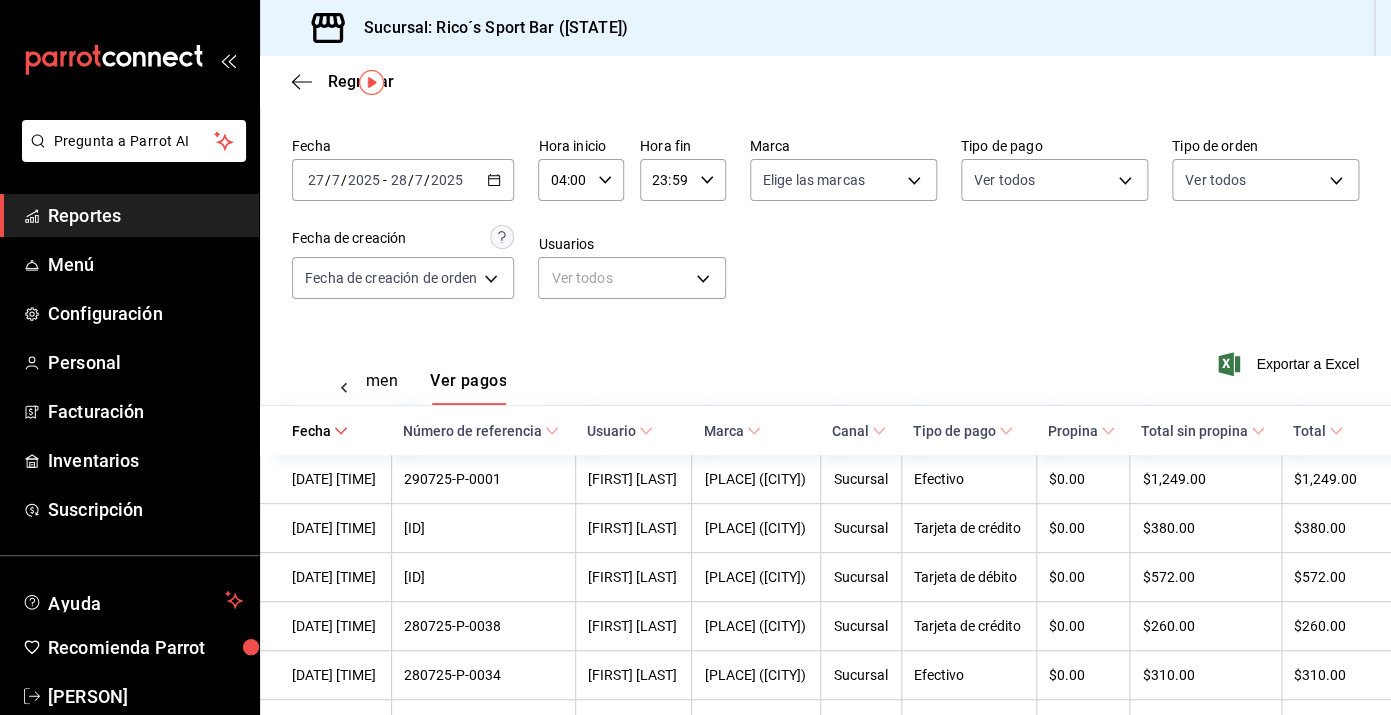 click 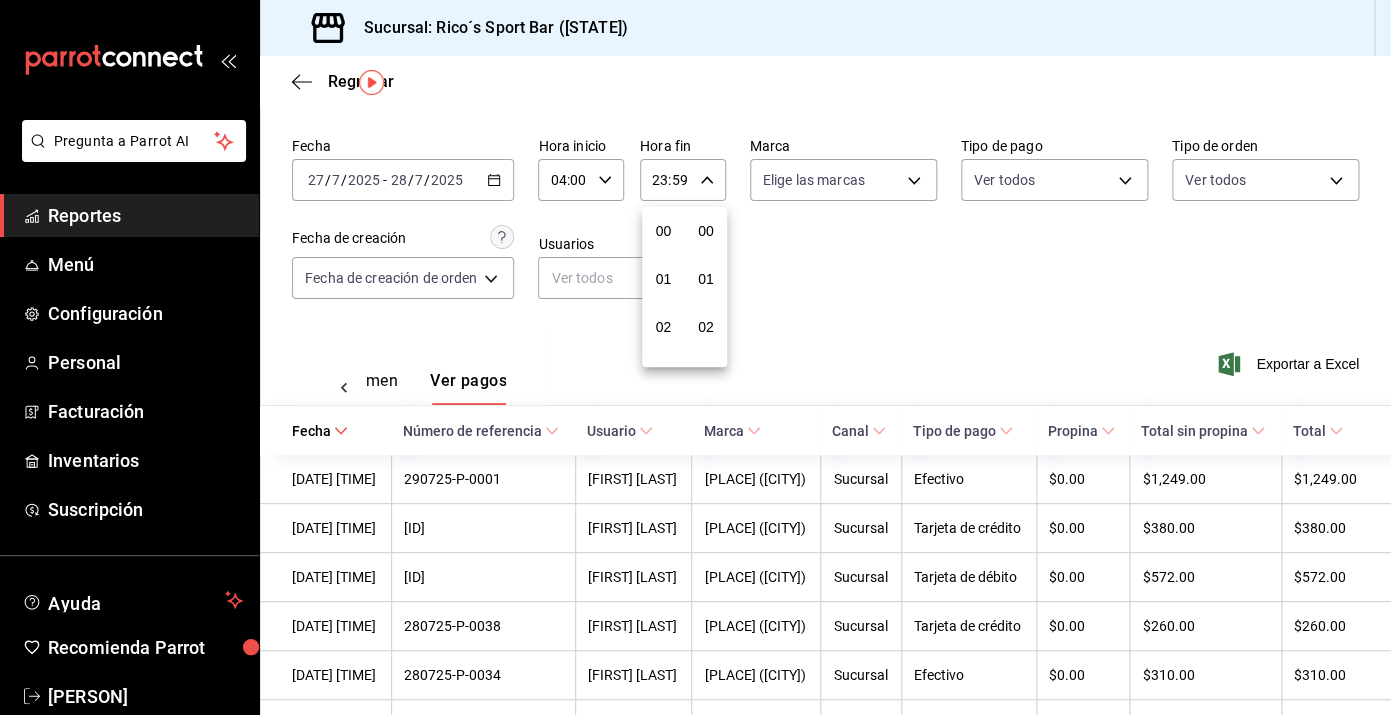 scroll, scrollTop: 1016, scrollLeft: 0, axis: vertical 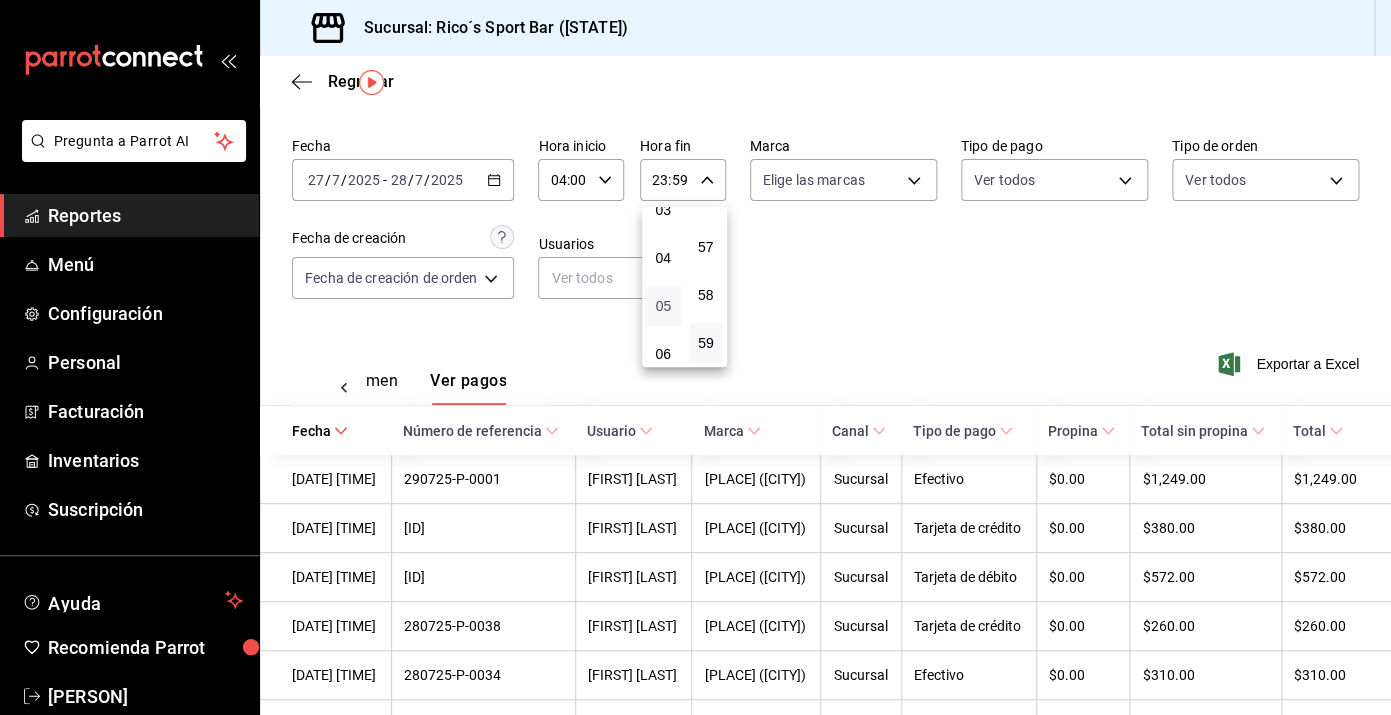 click on "05" at bounding box center (663, 306) 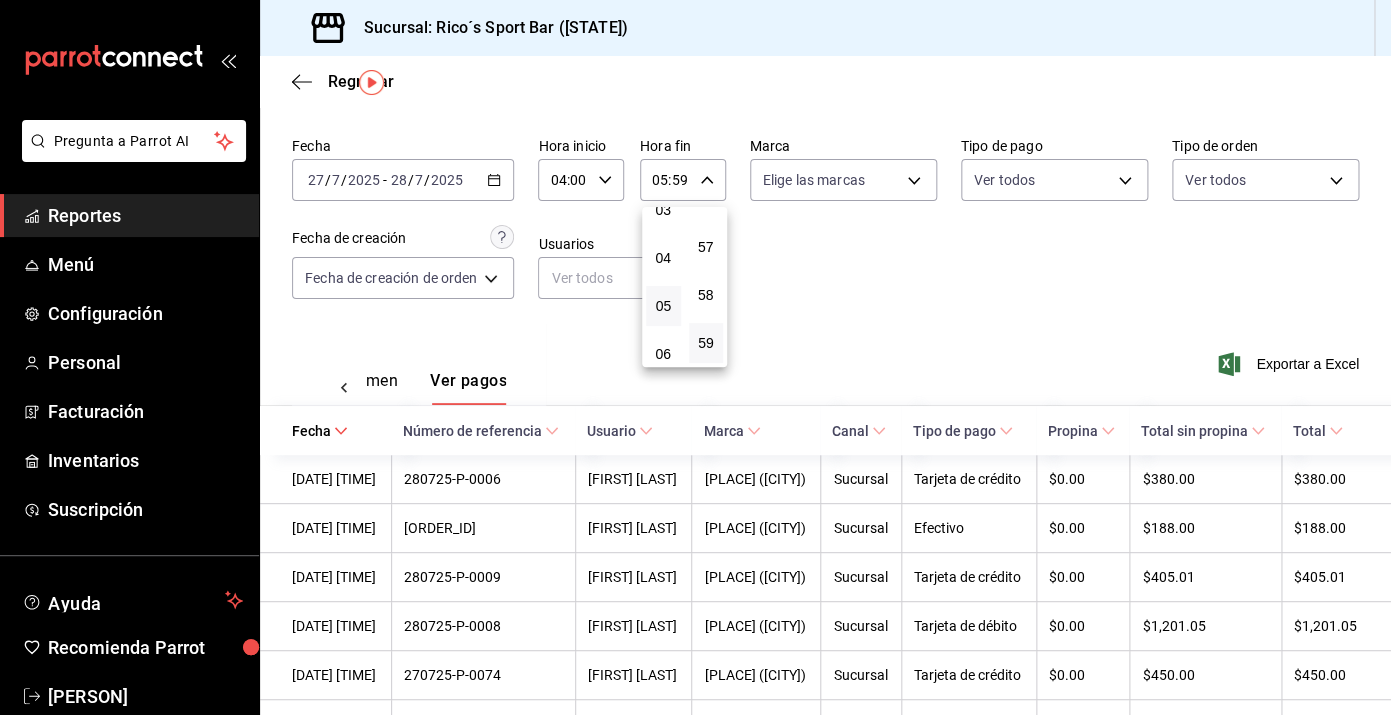 click at bounding box center (695, 357) 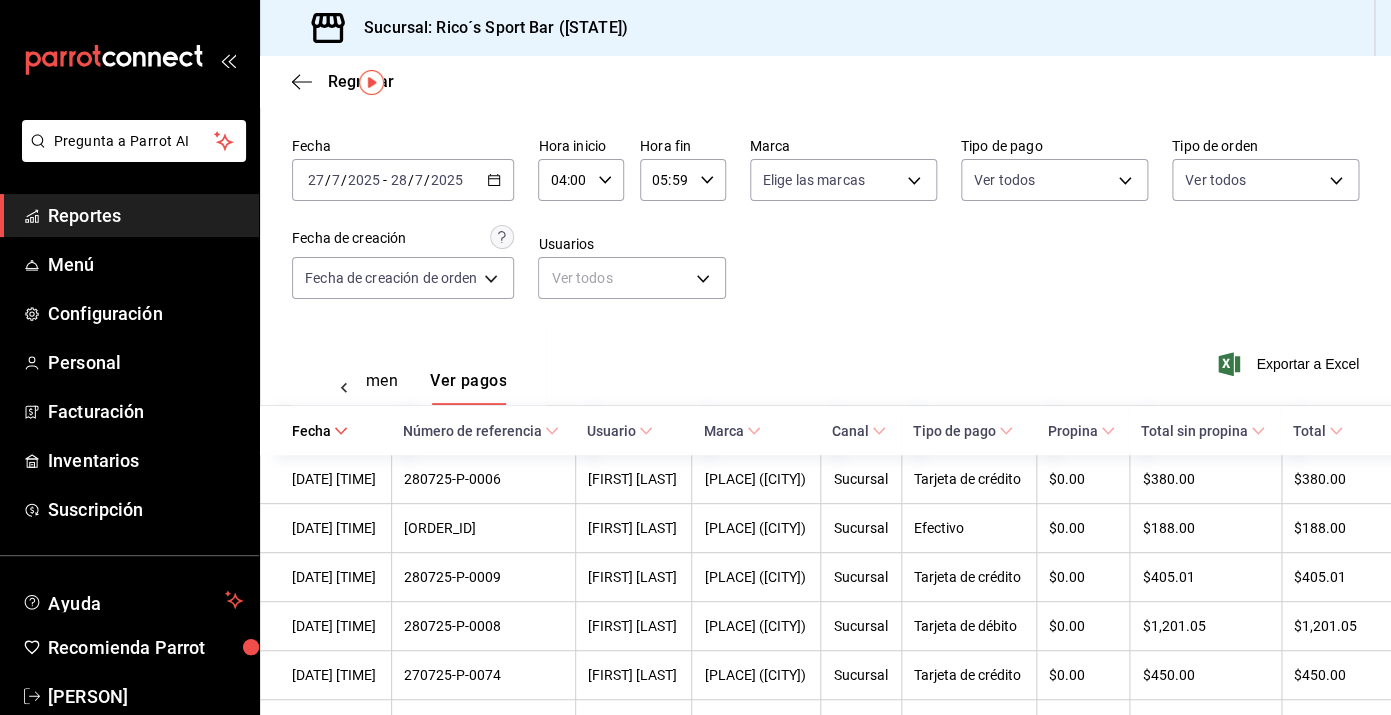 click on "Exportar a Excel" at bounding box center (1290, 364) 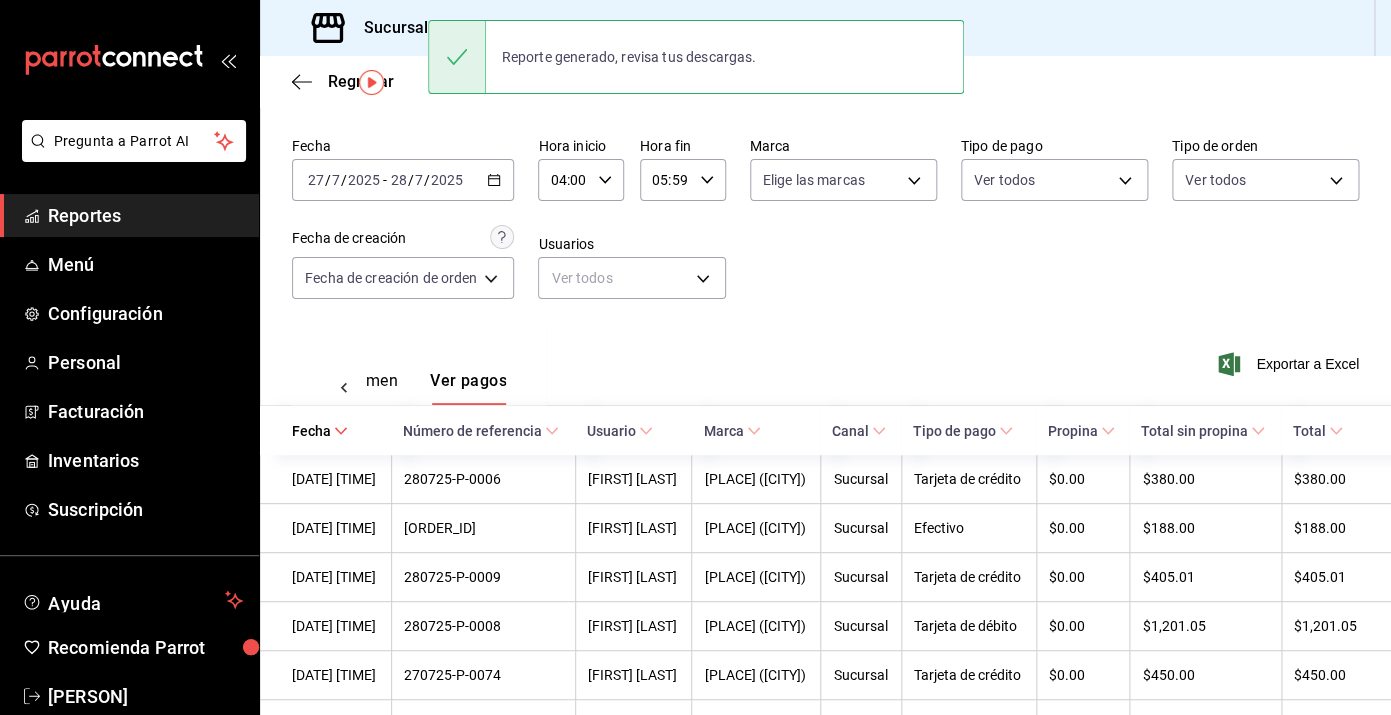 click 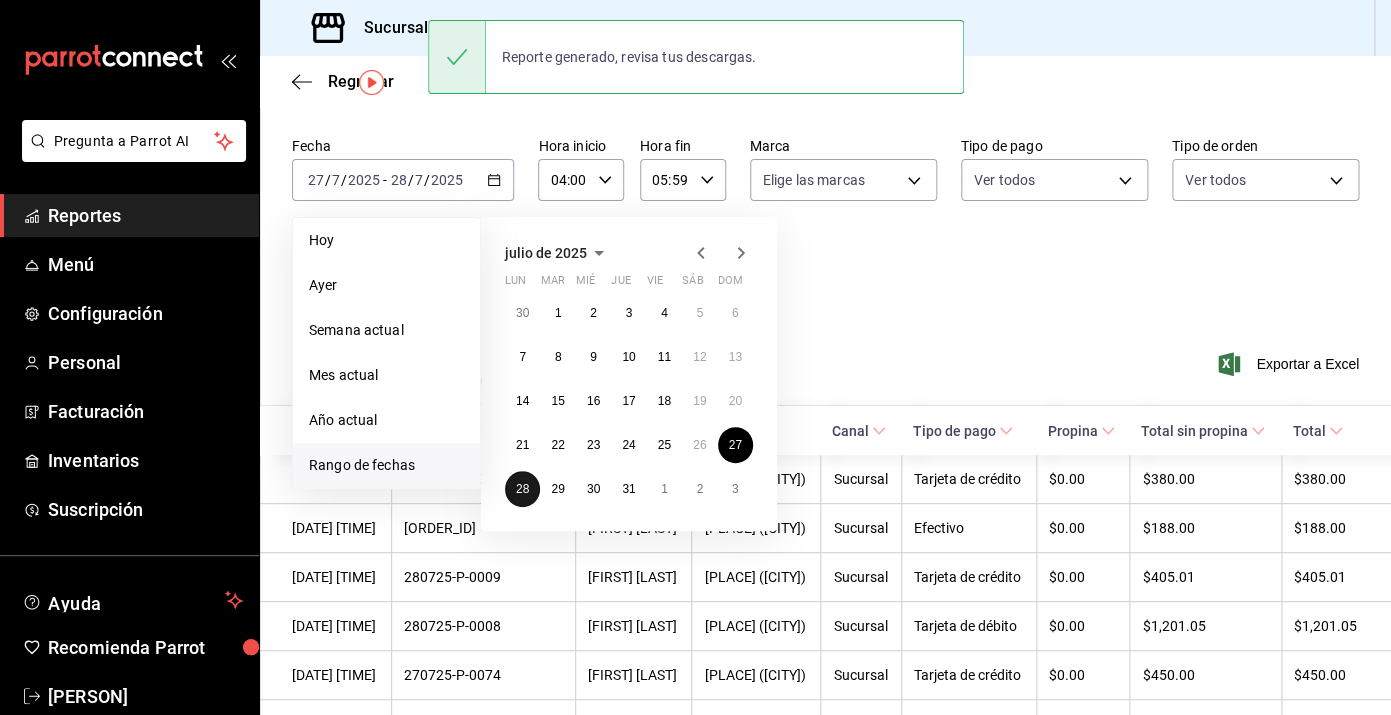 click on "28" at bounding box center (522, 489) 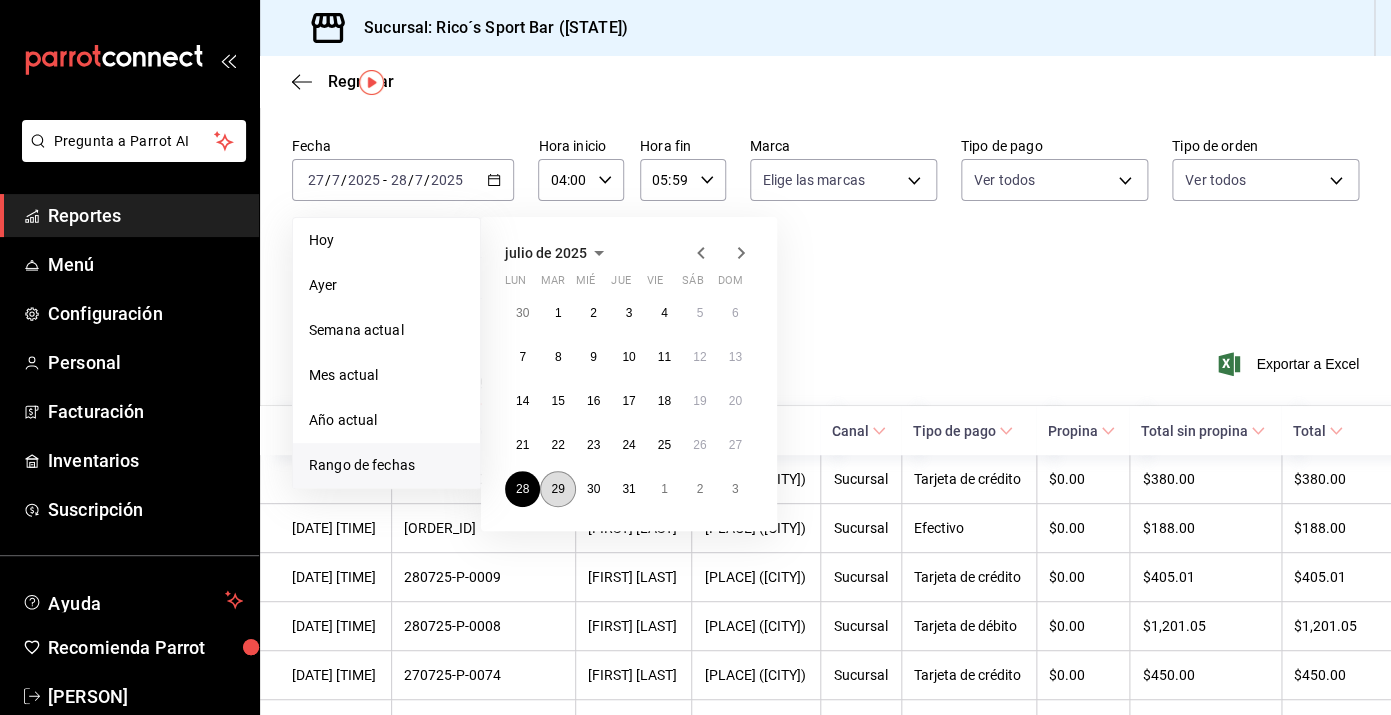 click on "29" at bounding box center (557, 489) 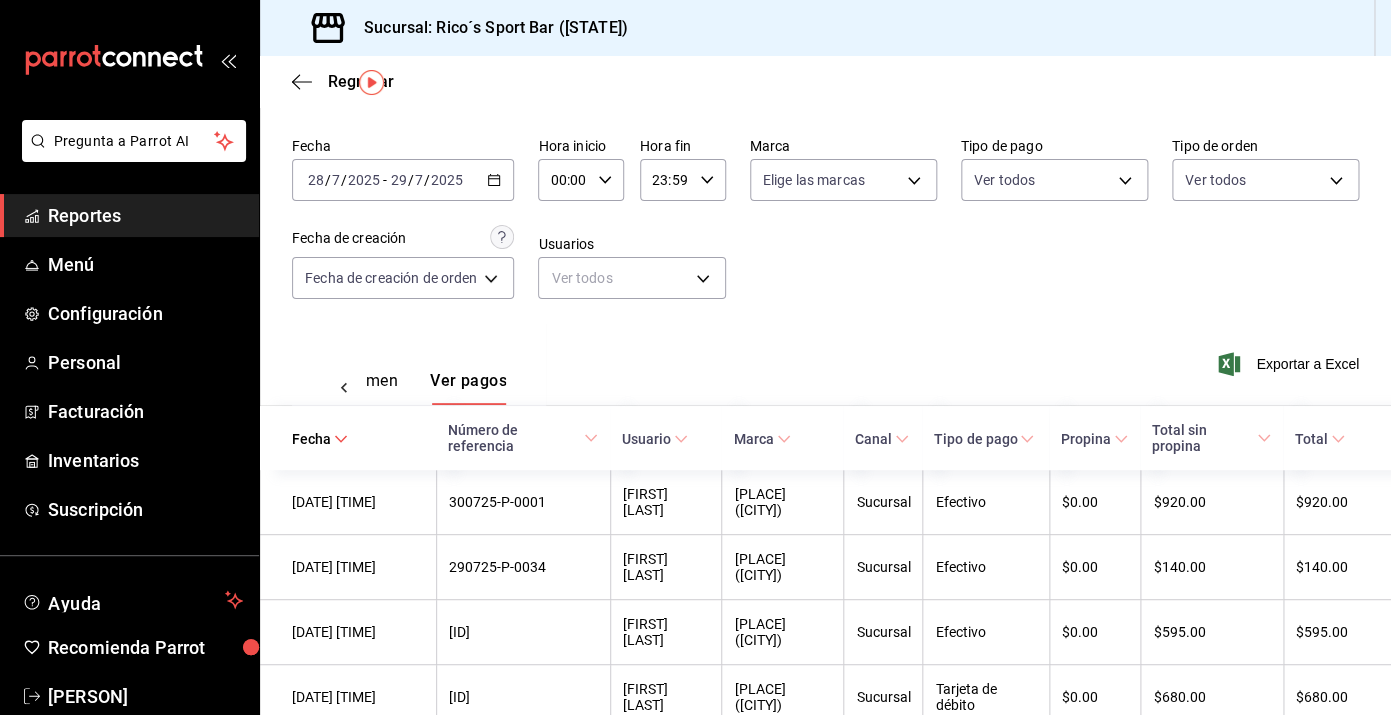 click on "00:00 Hora inicio" at bounding box center [581, 180] 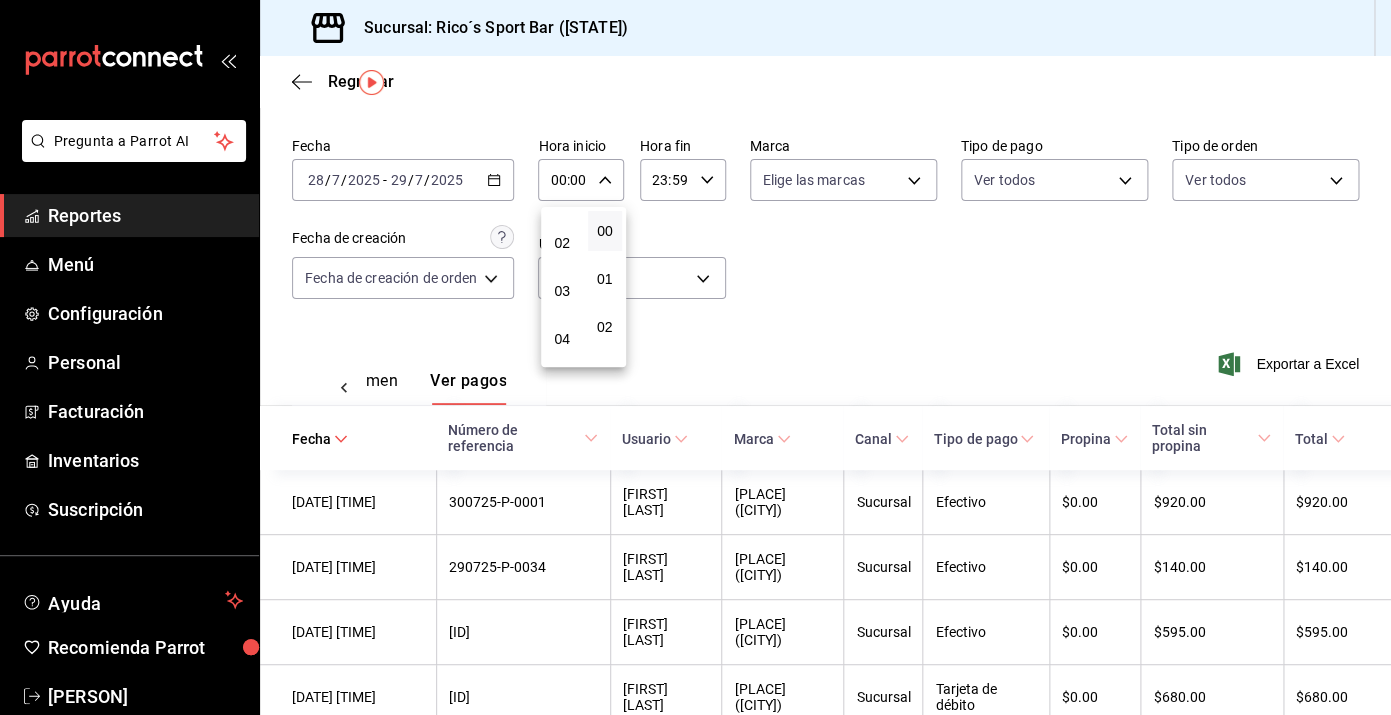 scroll, scrollTop: 128, scrollLeft: 0, axis: vertical 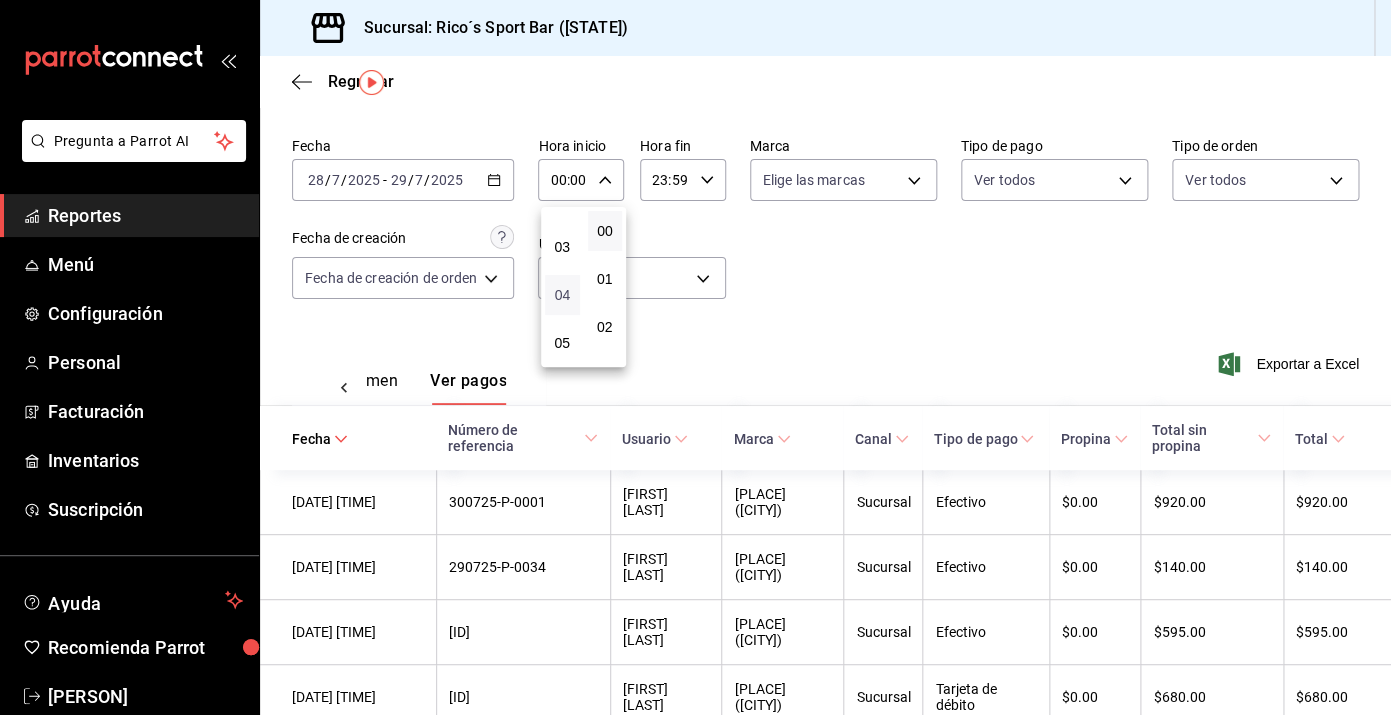 click on "04" at bounding box center [562, 295] 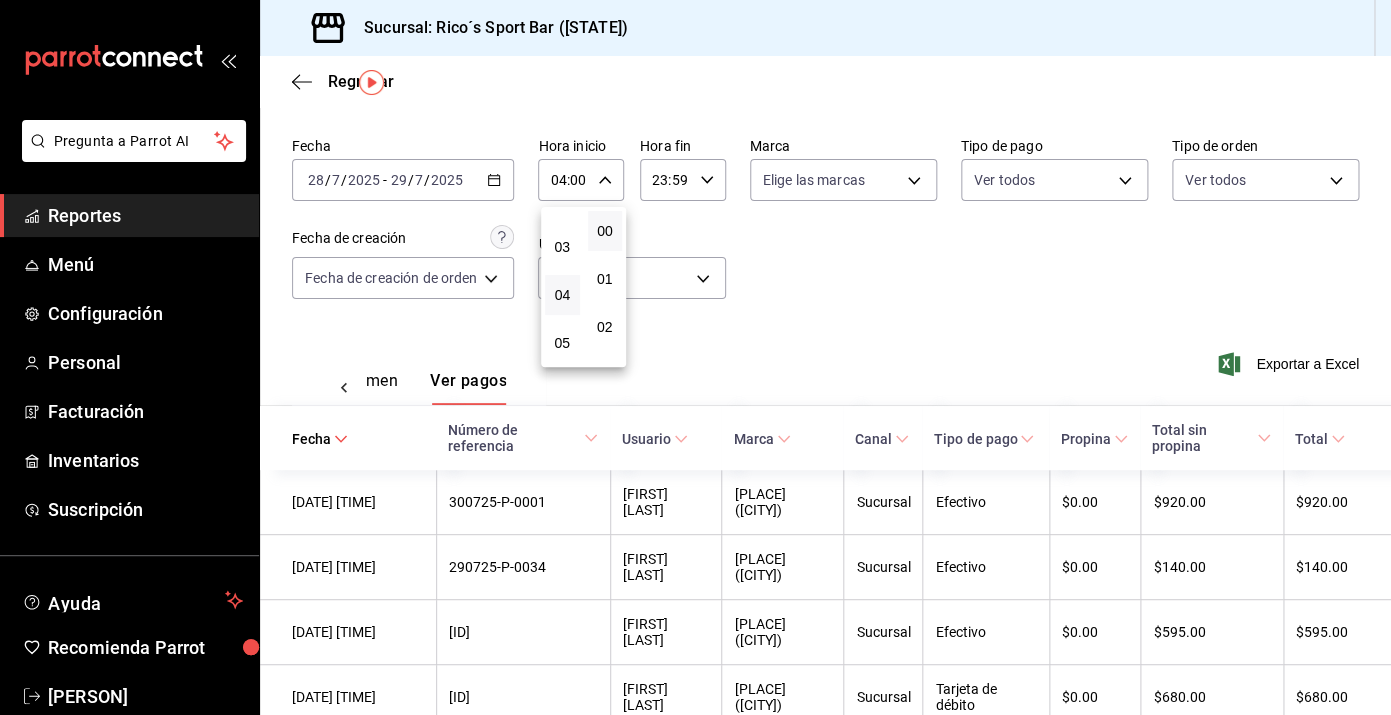 click at bounding box center [695, 357] 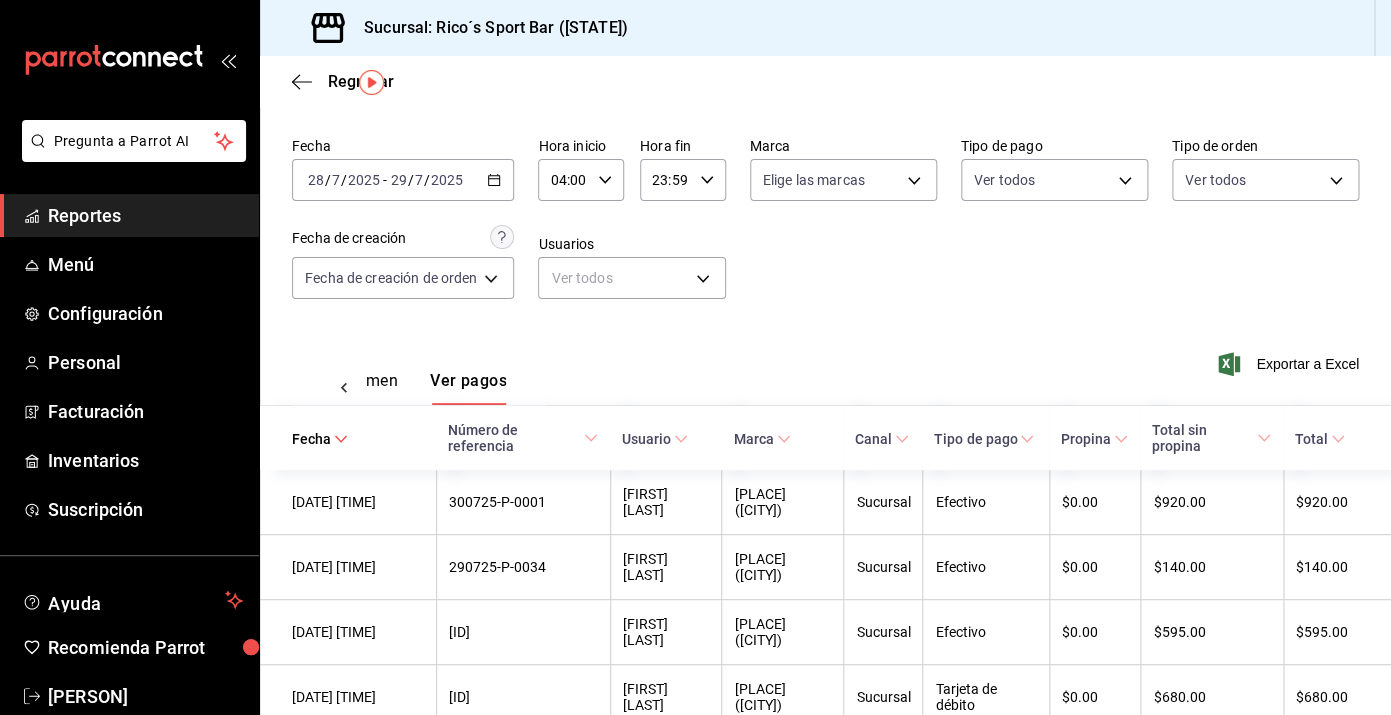click on "23:59 Hora fin" at bounding box center [683, 180] 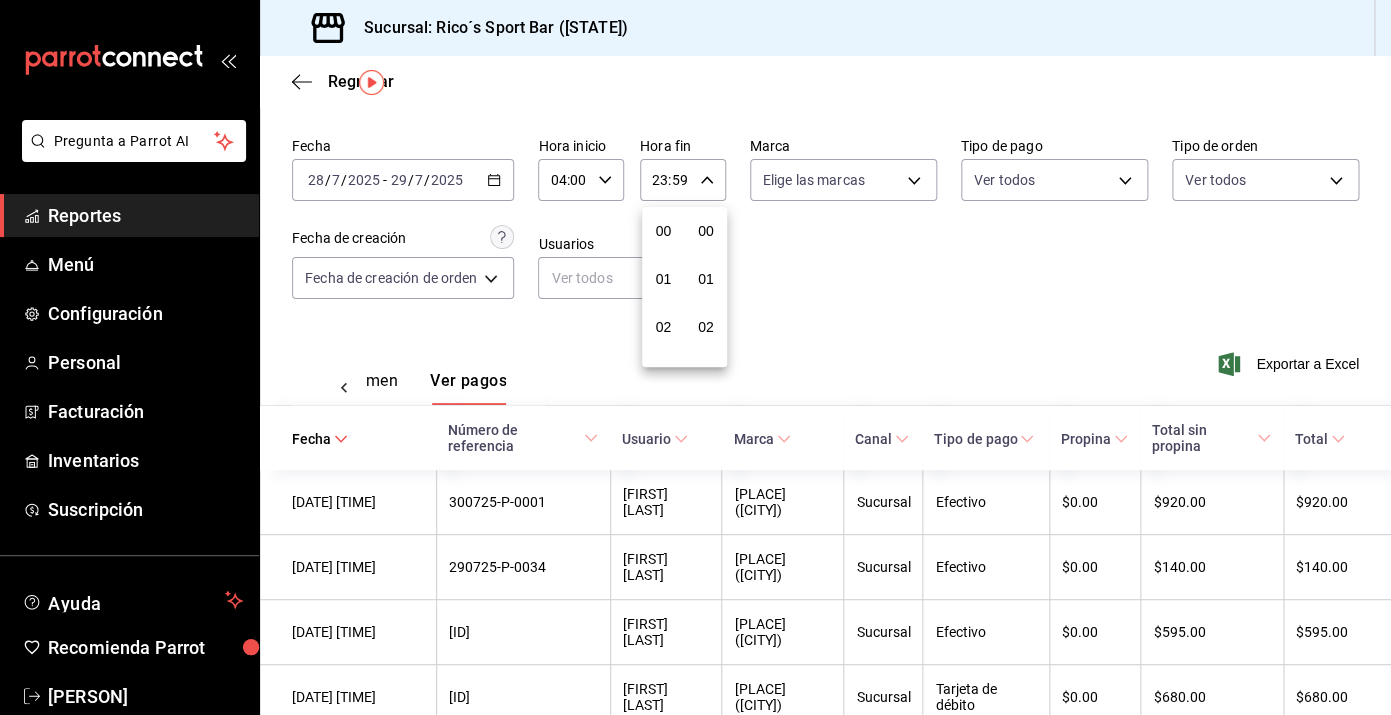 scroll, scrollTop: 1016, scrollLeft: 0, axis: vertical 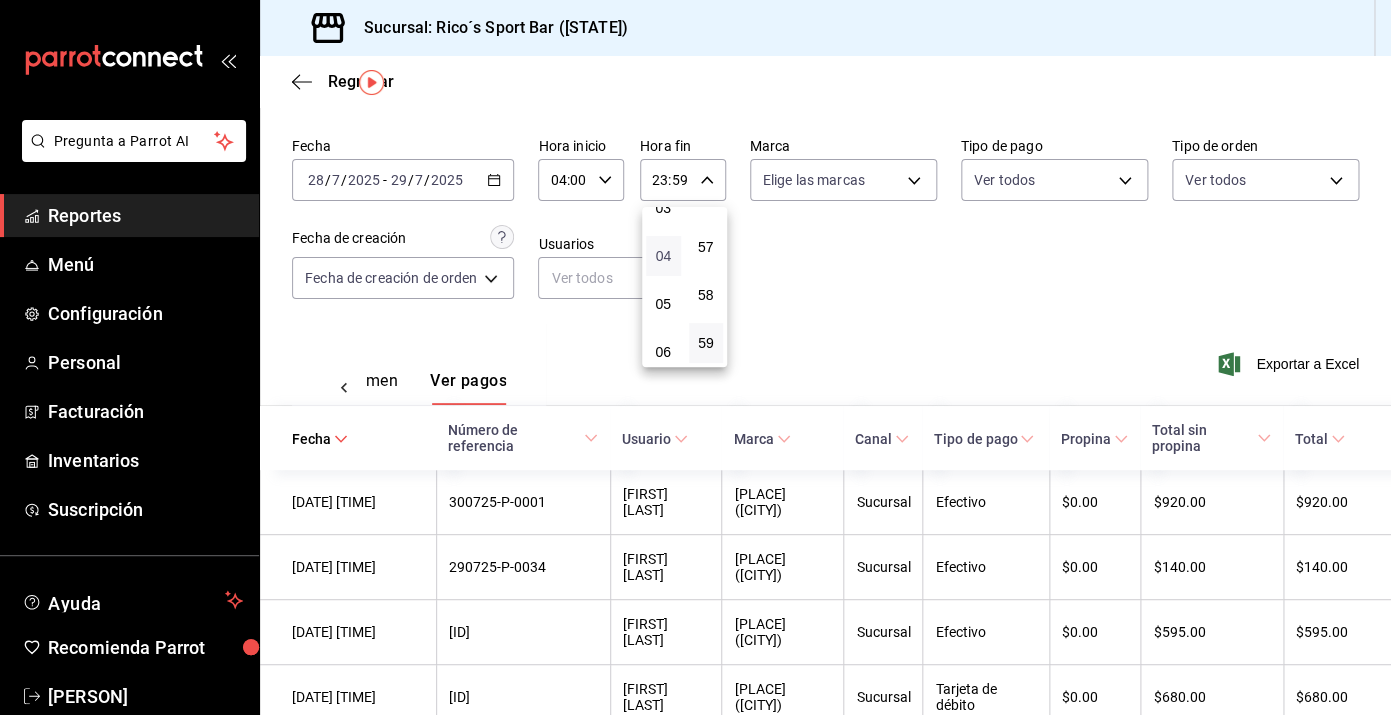 click on "04" at bounding box center (663, 256) 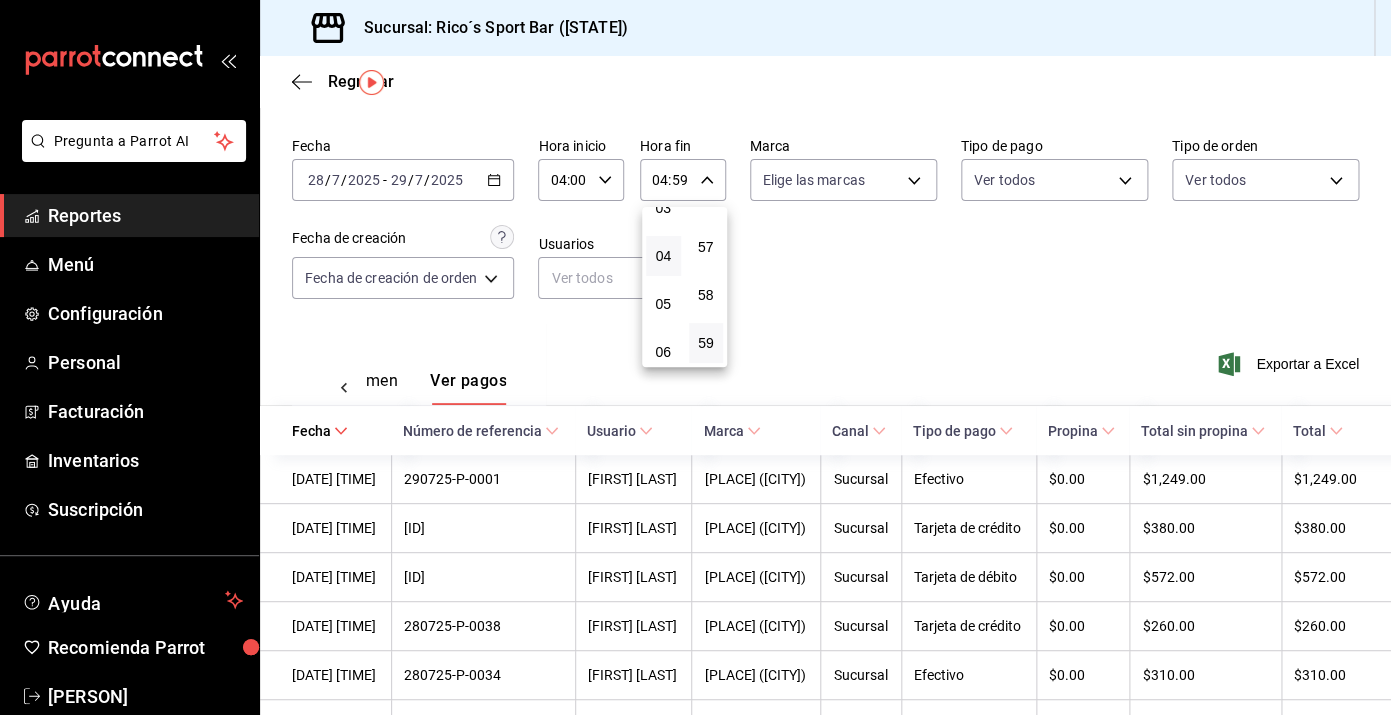 click at bounding box center (695, 357) 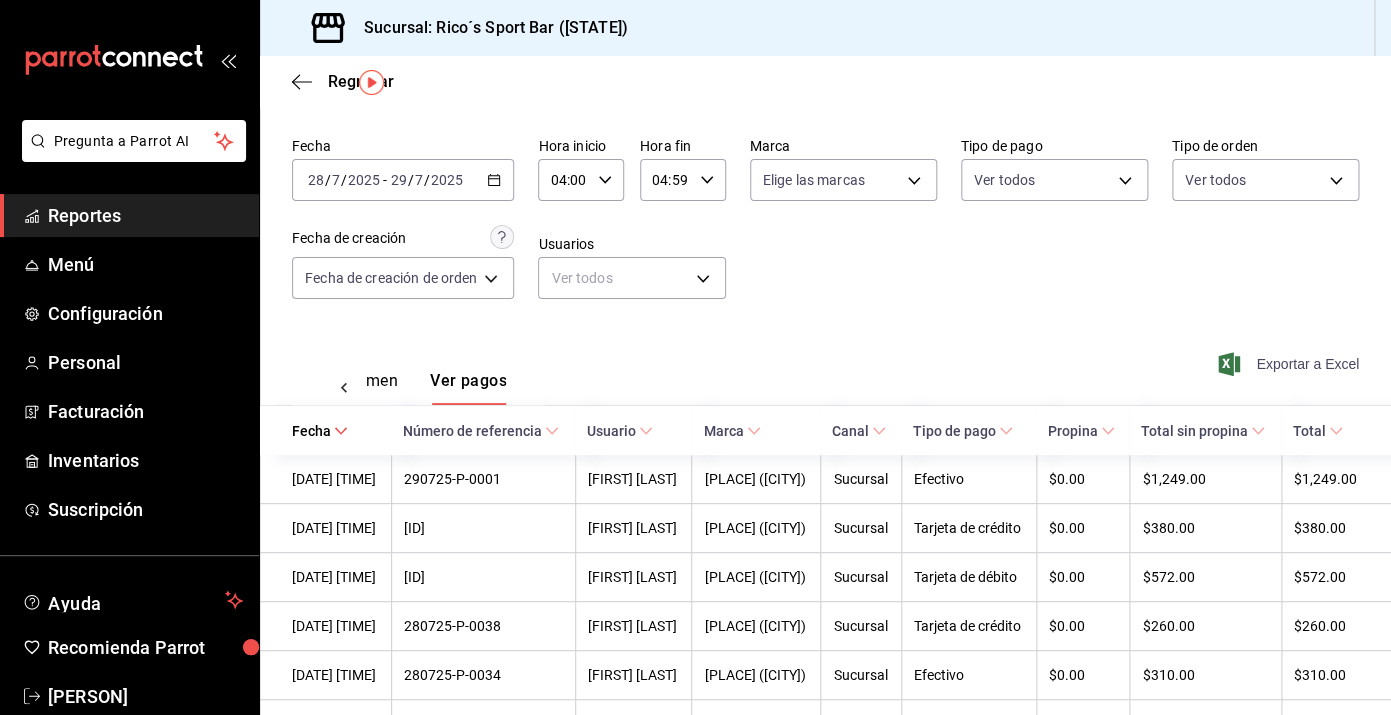click on "Exportar a Excel" at bounding box center (1290, 364) 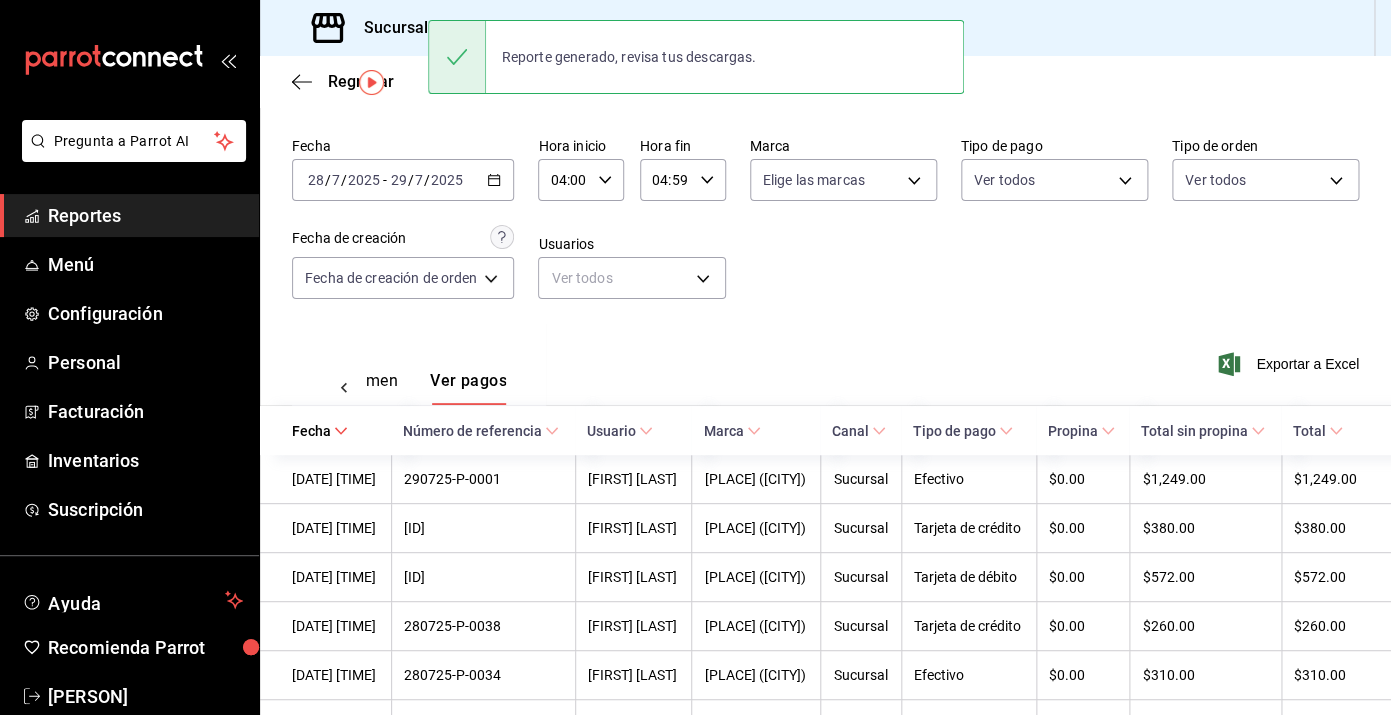 click 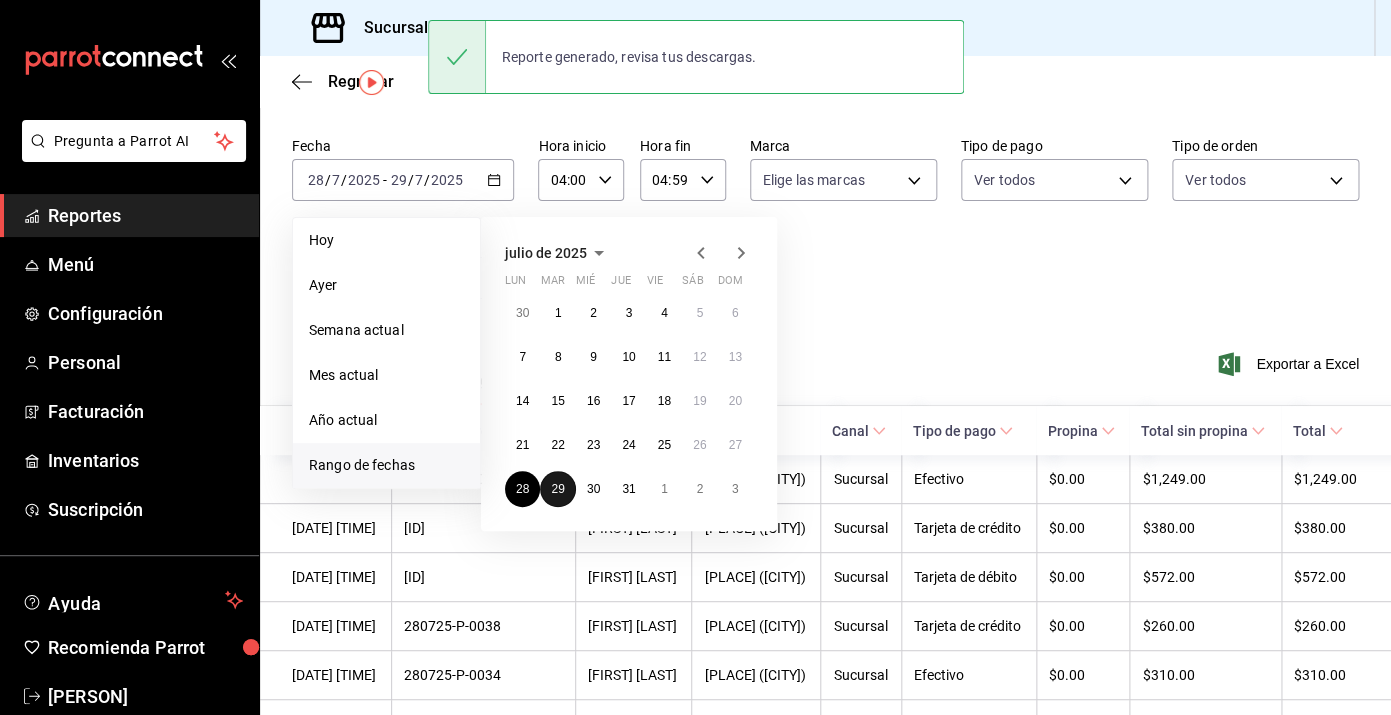 click on "29" at bounding box center (557, 489) 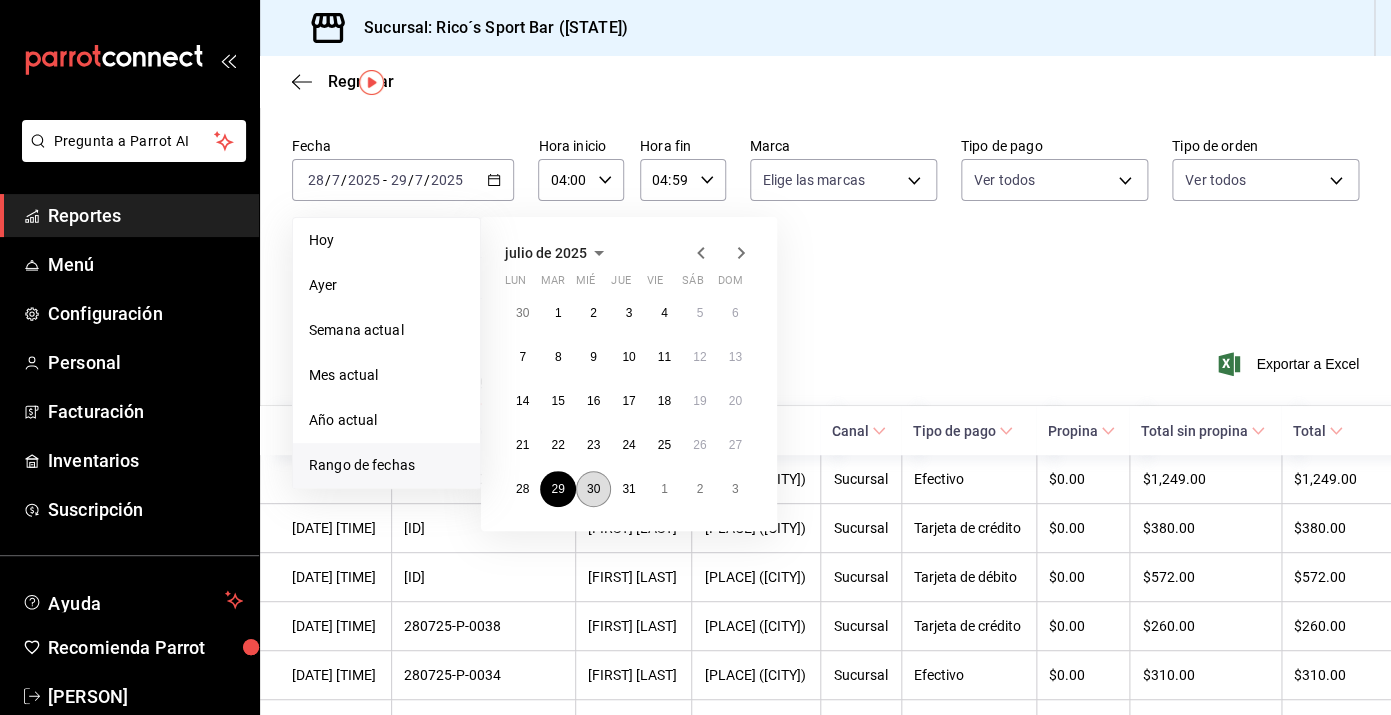 click on "30" at bounding box center (593, 489) 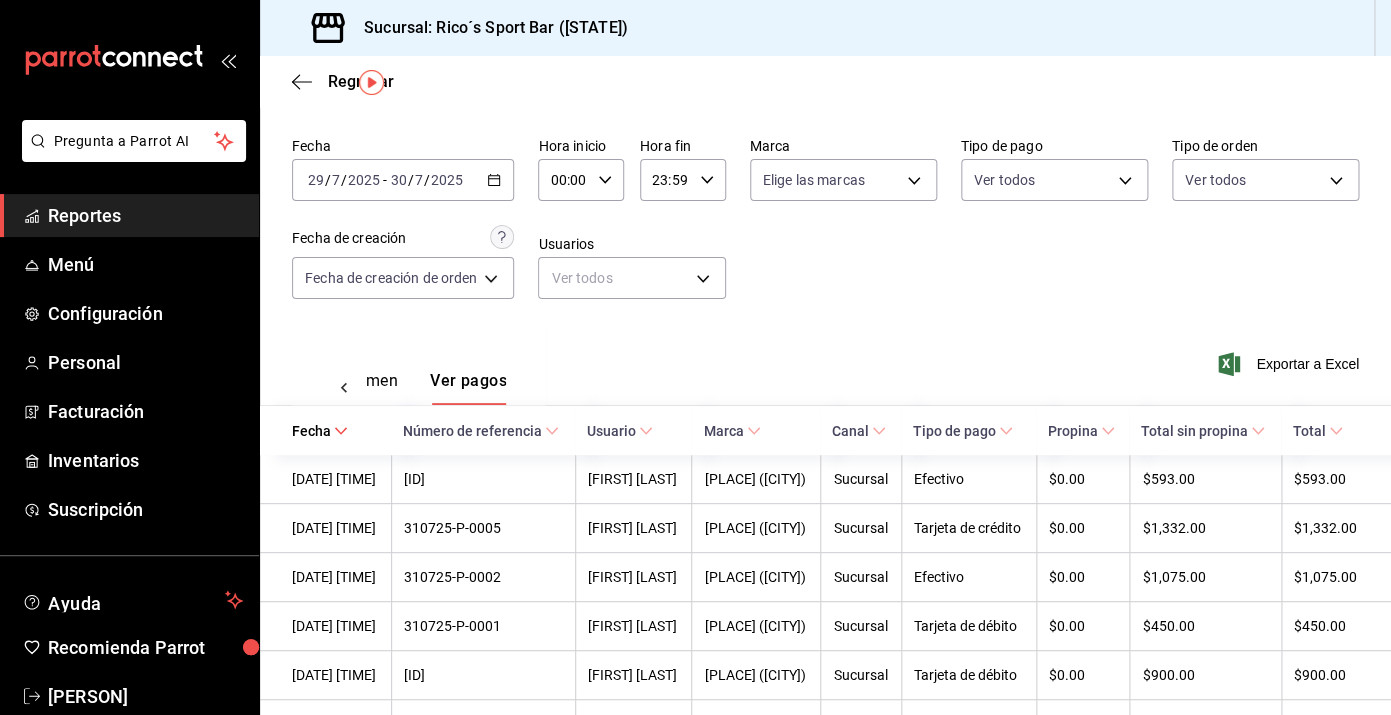 click 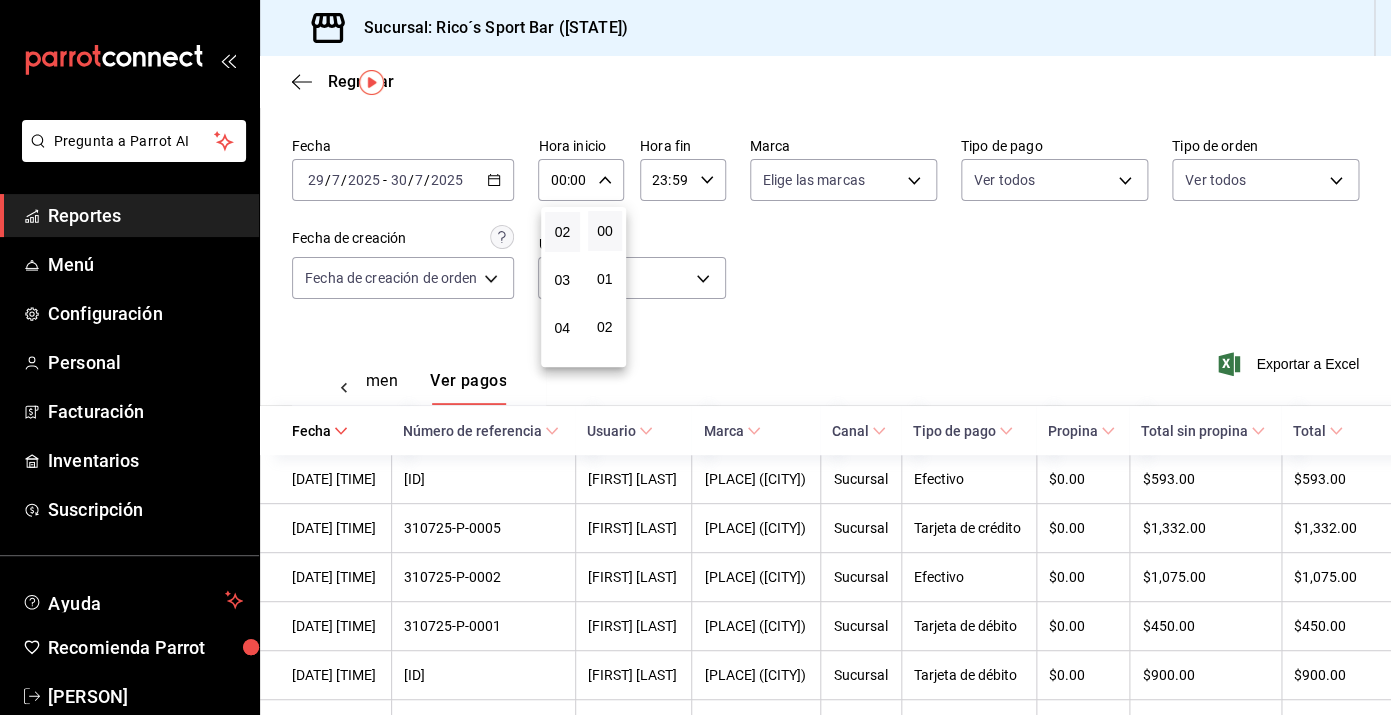 scroll, scrollTop: 96, scrollLeft: 0, axis: vertical 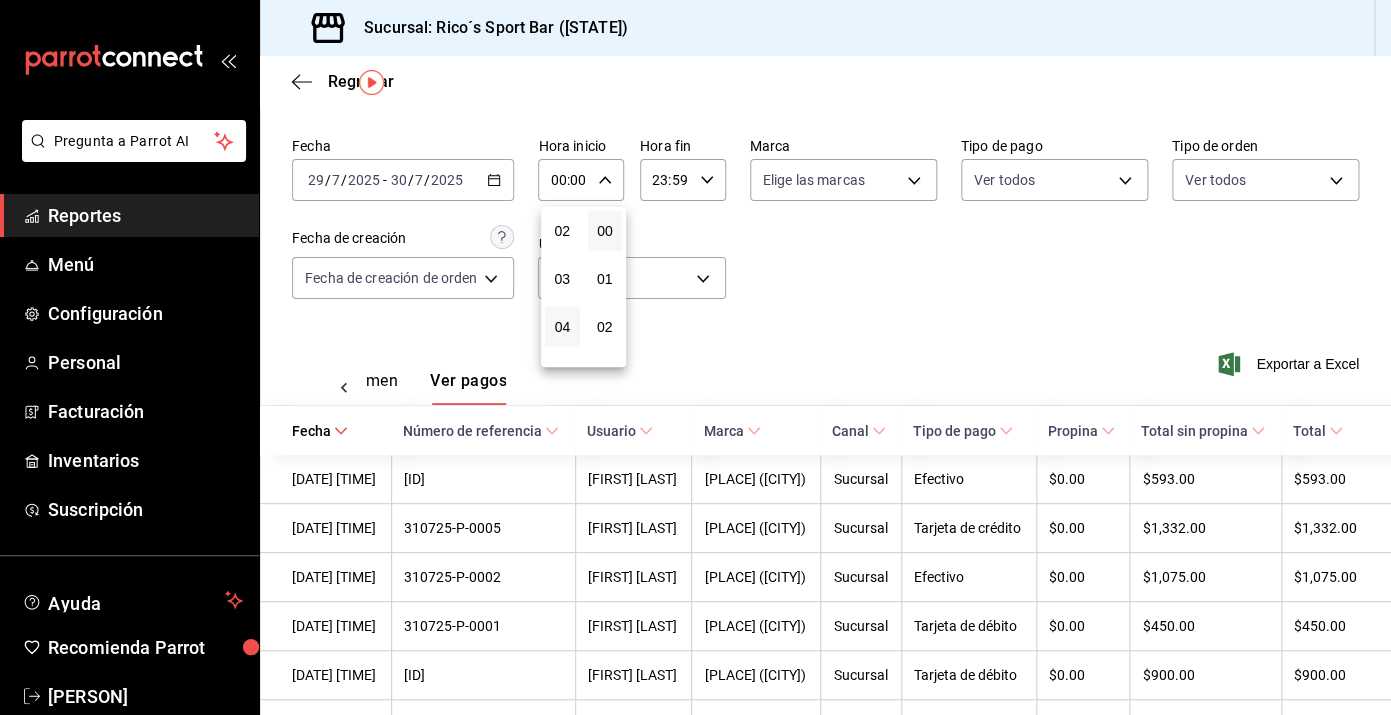 click on "04" at bounding box center [562, 327] 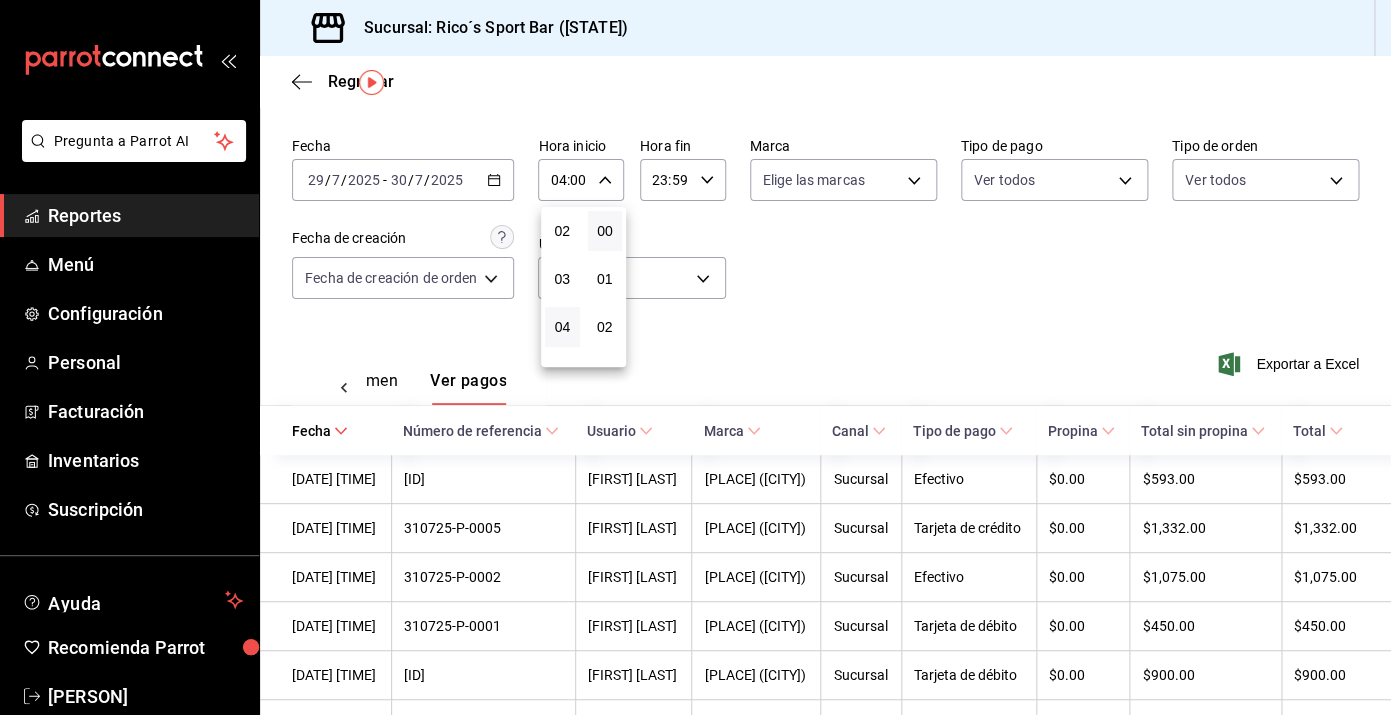click at bounding box center (695, 357) 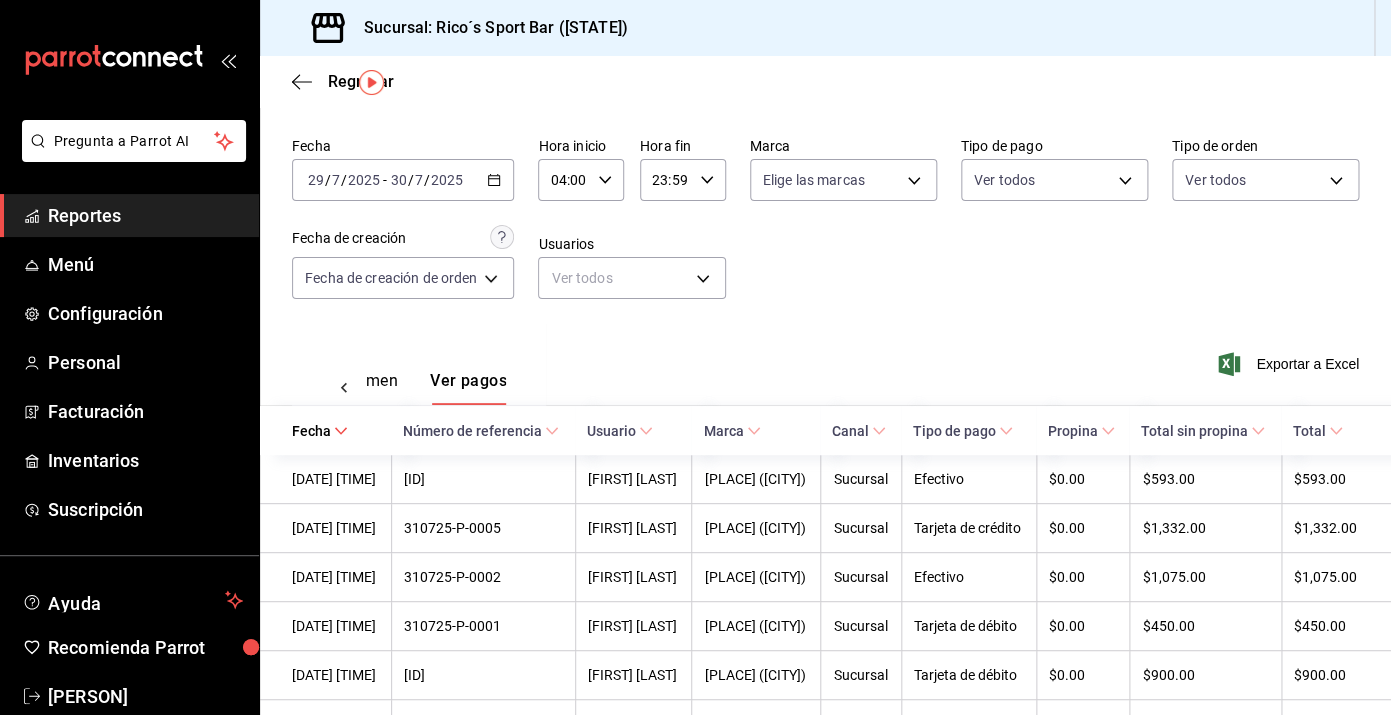 click 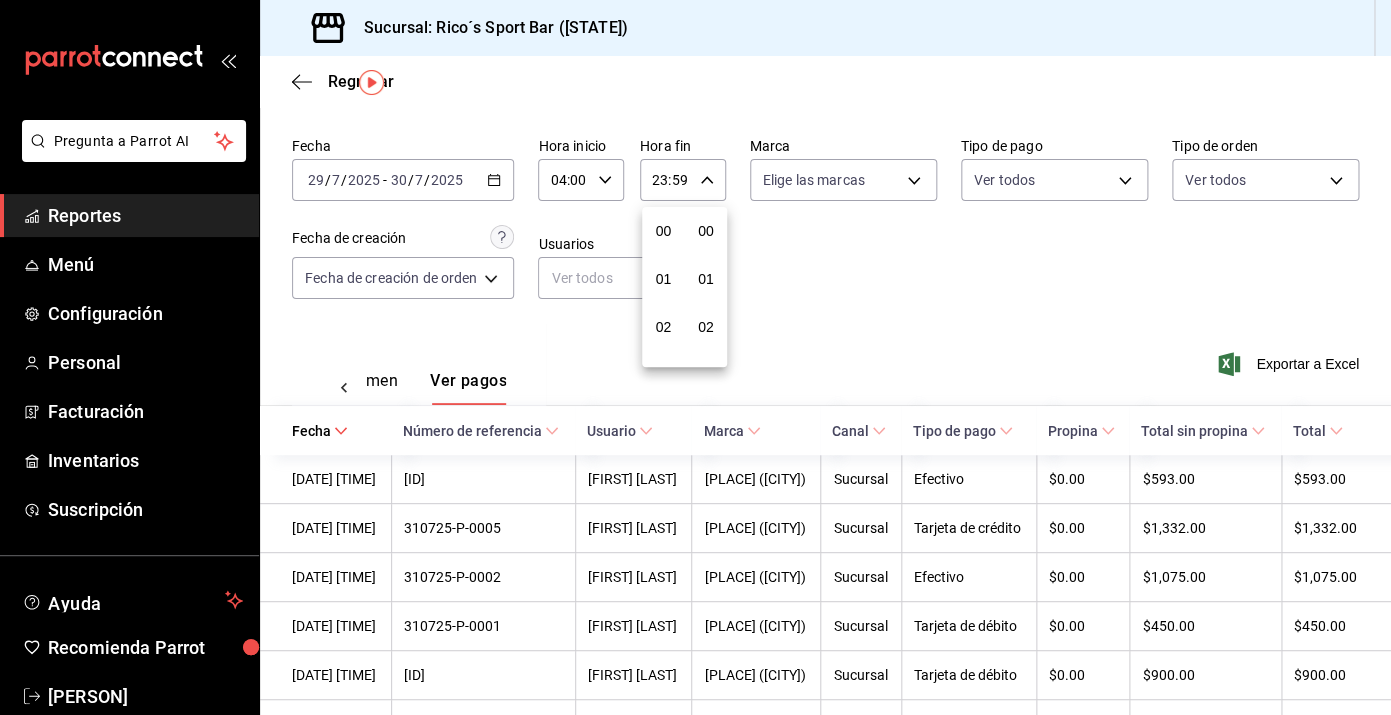 scroll, scrollTop: 1016, scrollLeft: 0, axis: vertical 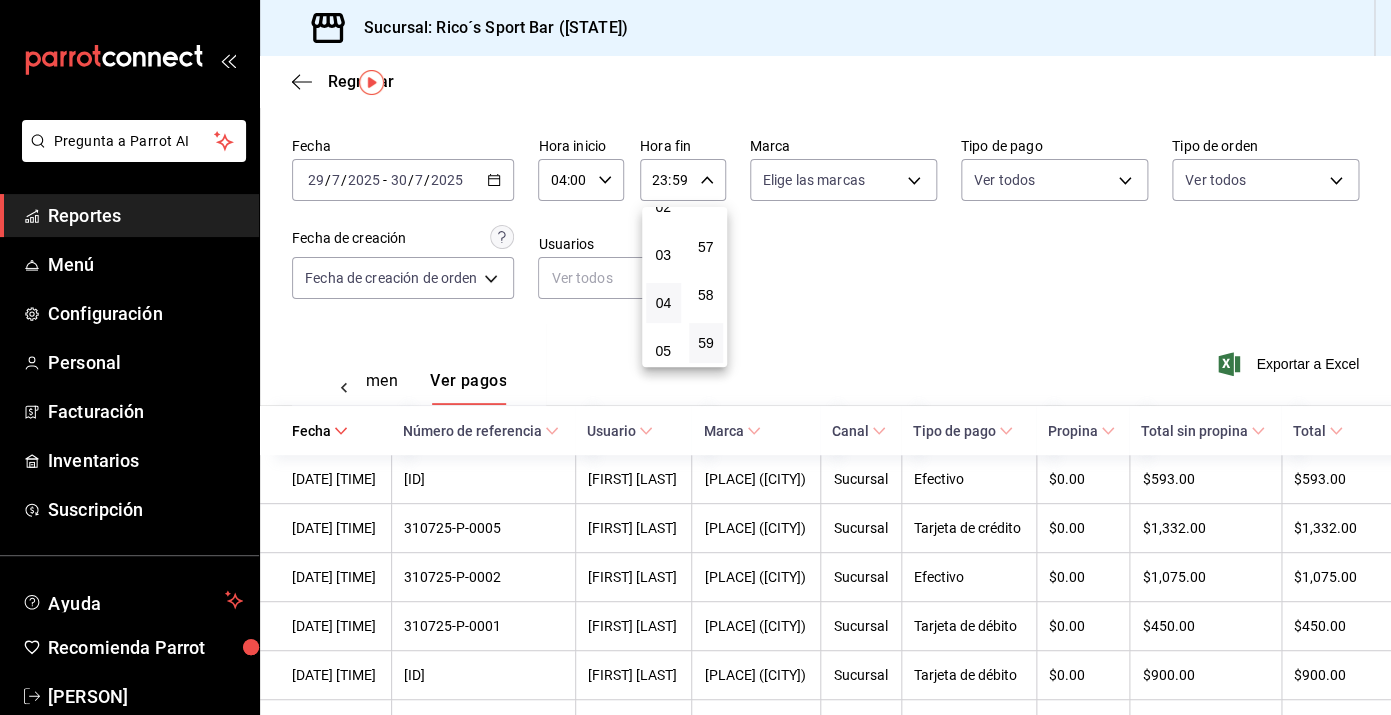click on "04" at bounding box center [663, 303] 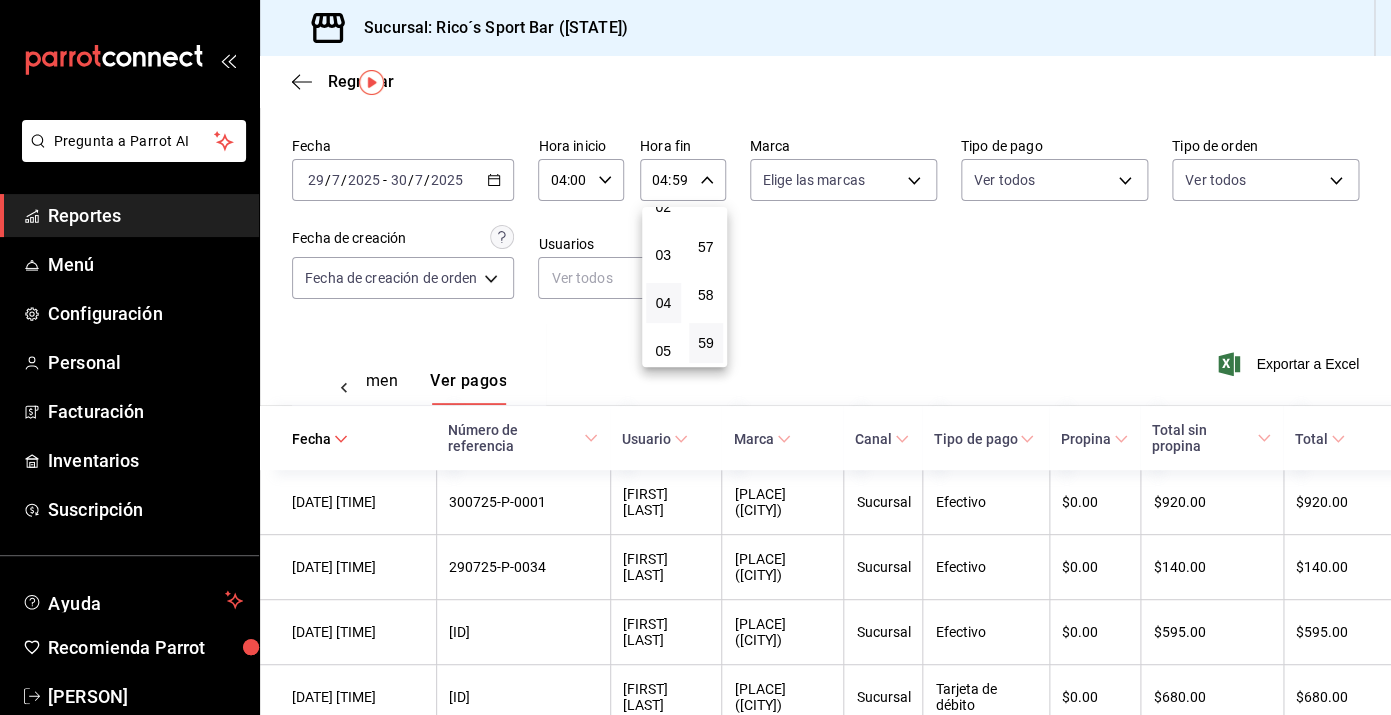 click at bounding box center (695, 357) 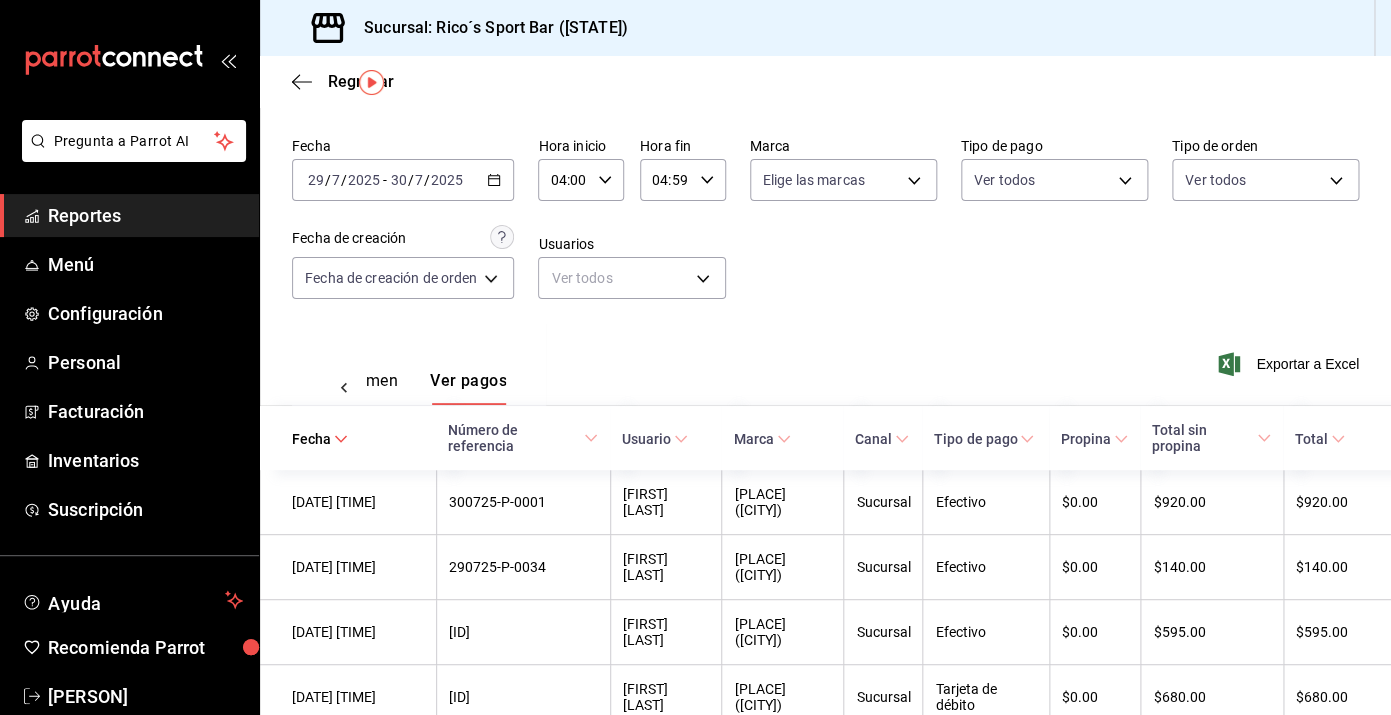 click on "Exportar a Excel" at bounding box center (1290, 364) 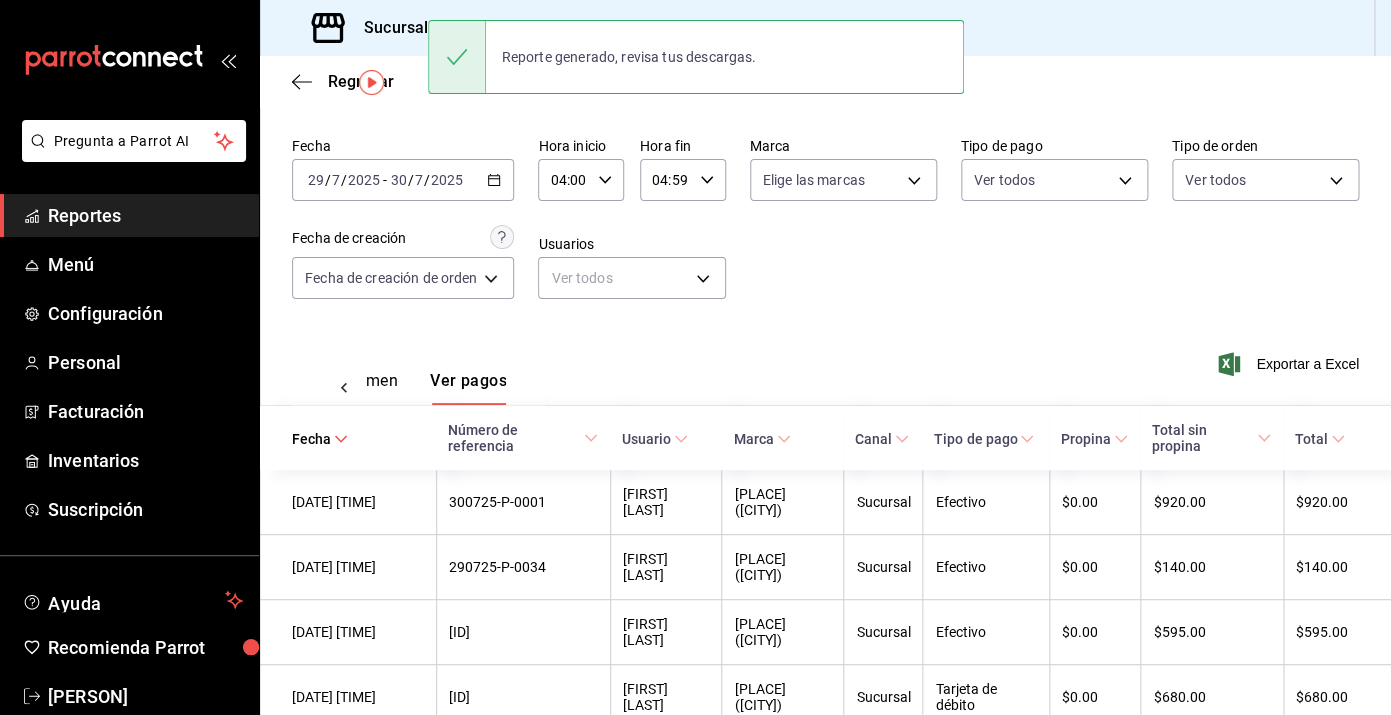 click 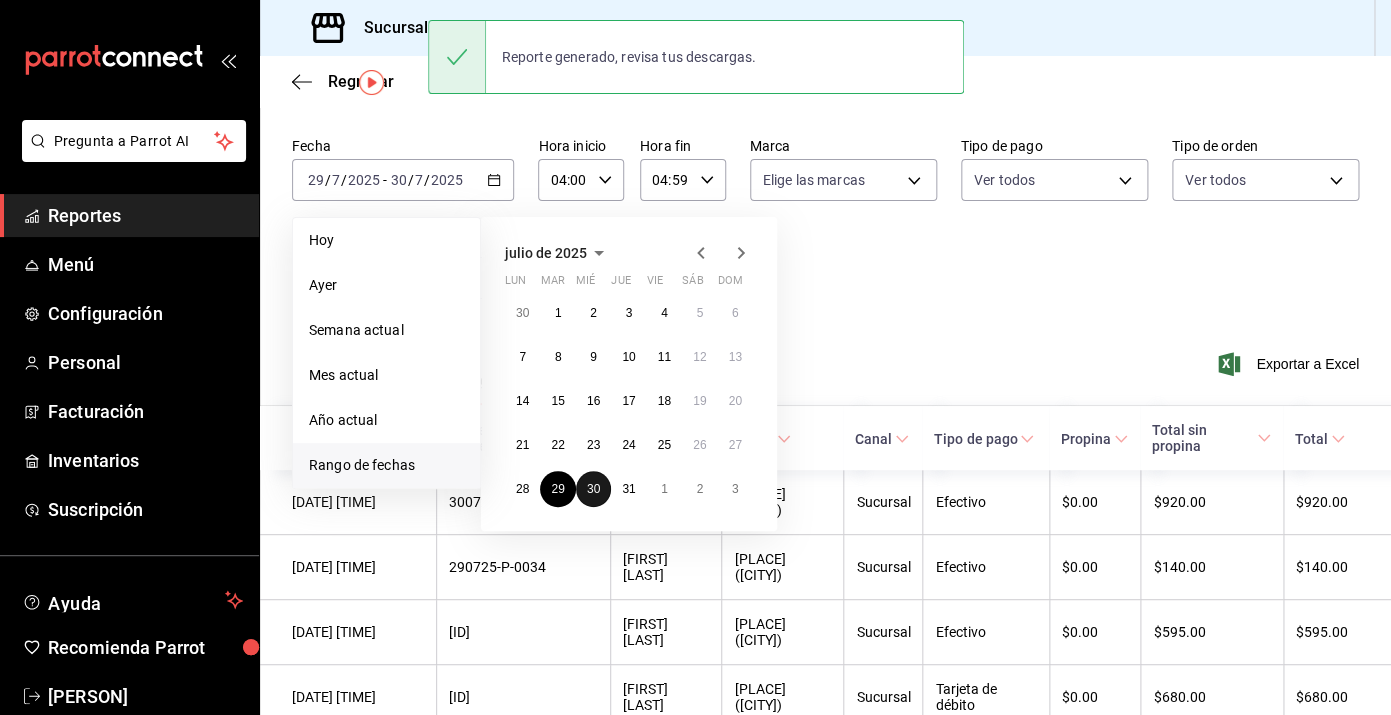 click on "30" at bounding box center [593, 489] 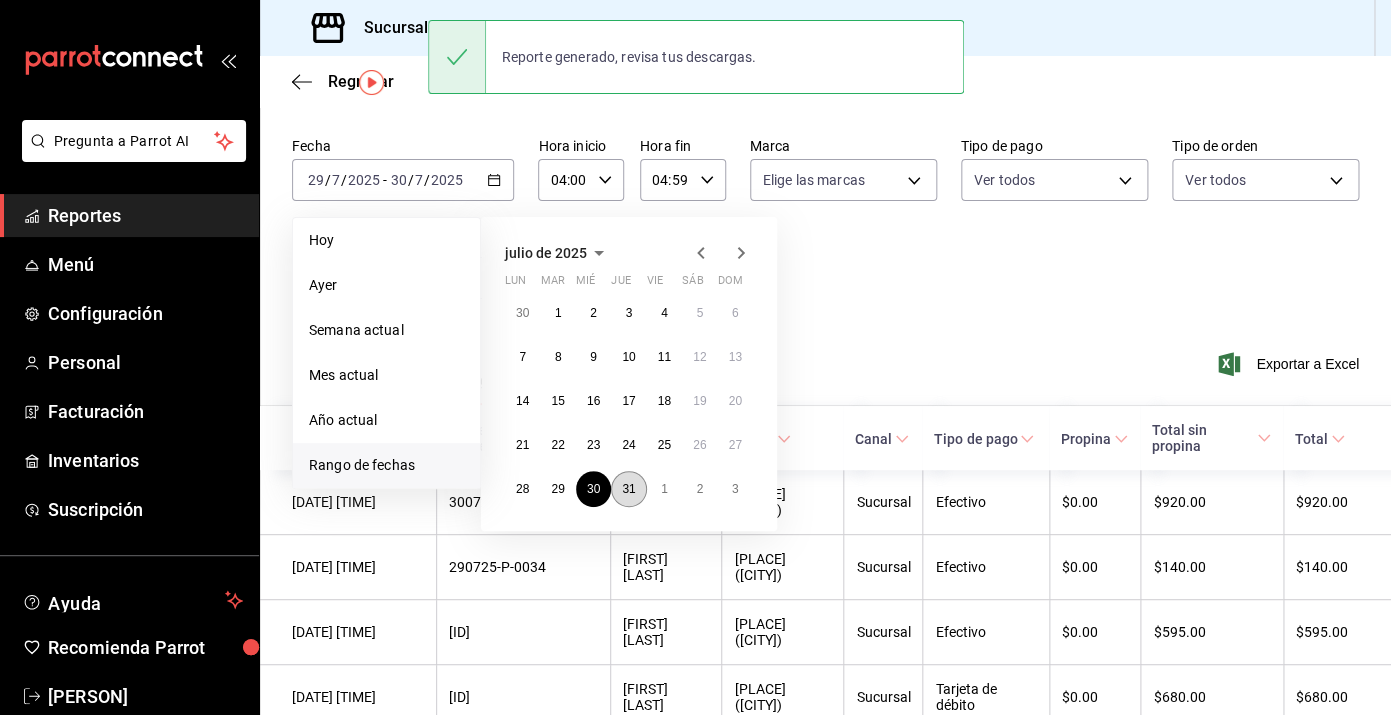 click on "31" at bounding box center (628, 489) 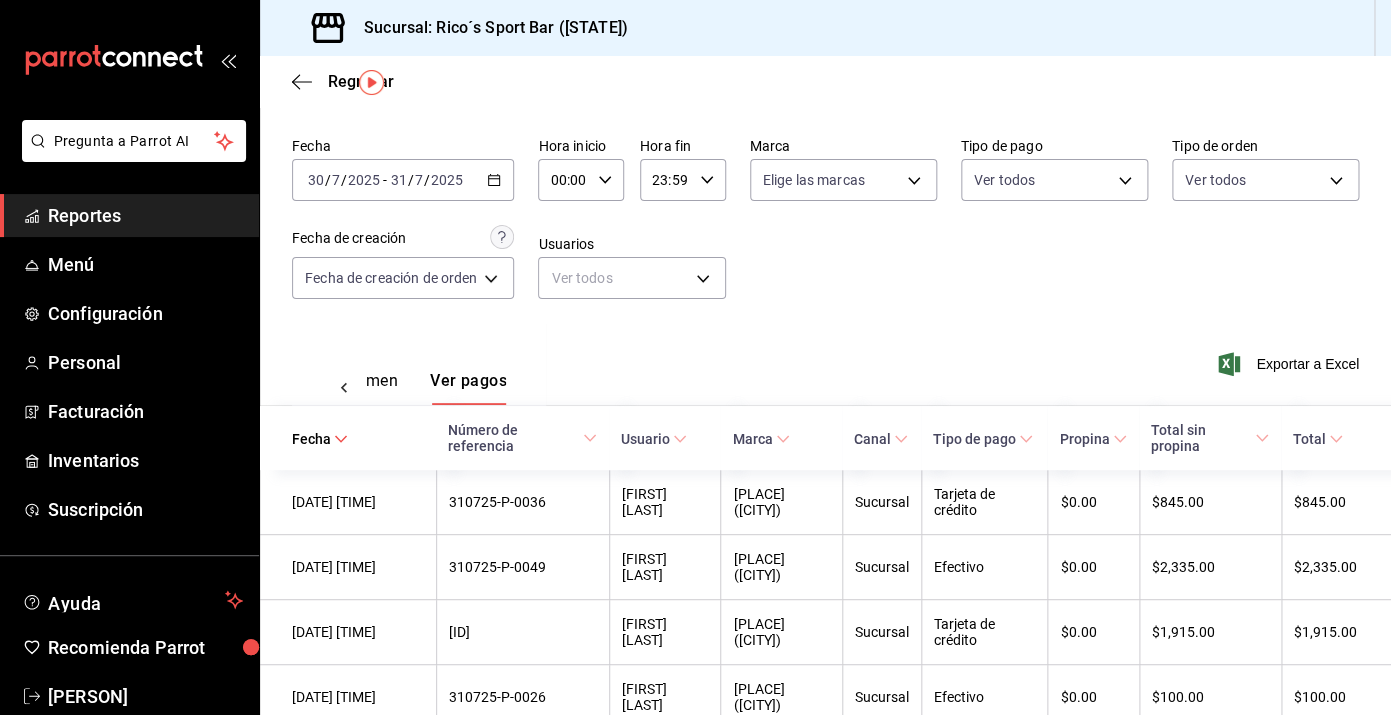 click 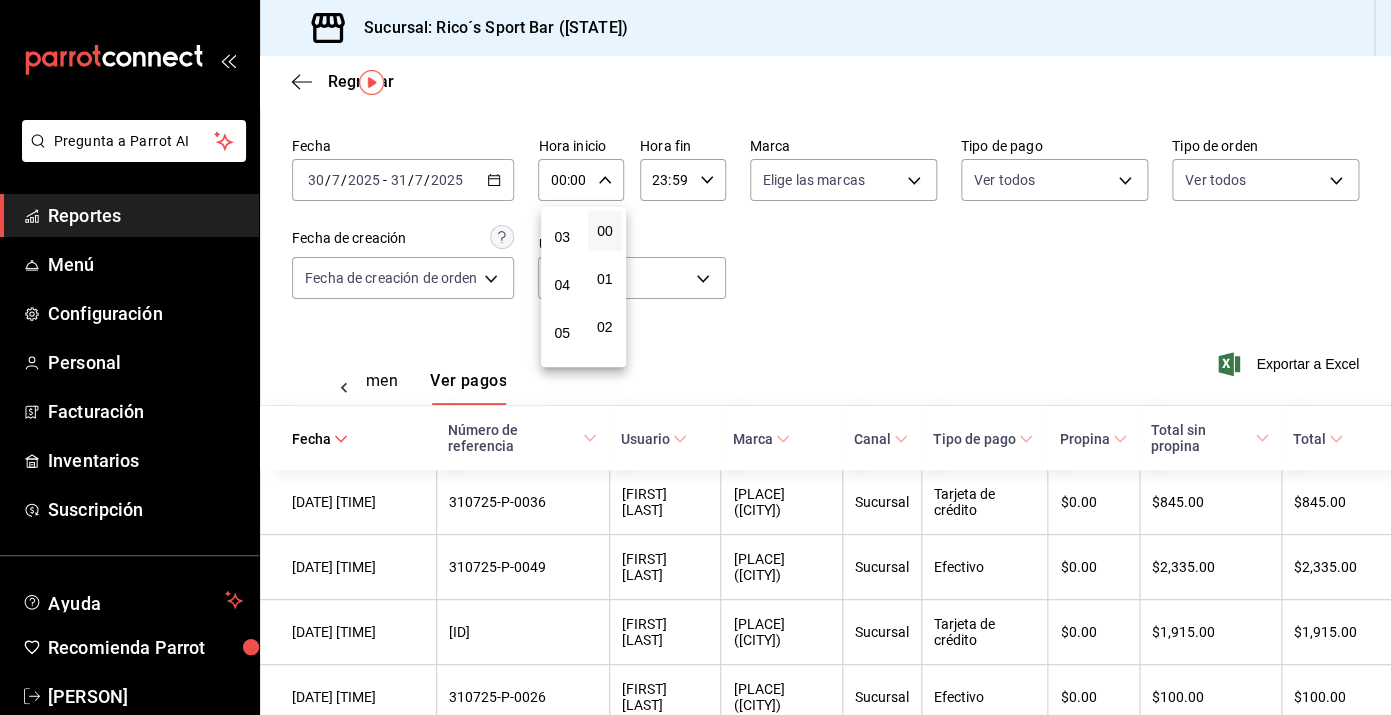 scroll, scrollTop: 163, scrollLeft: 0, axis: vertical 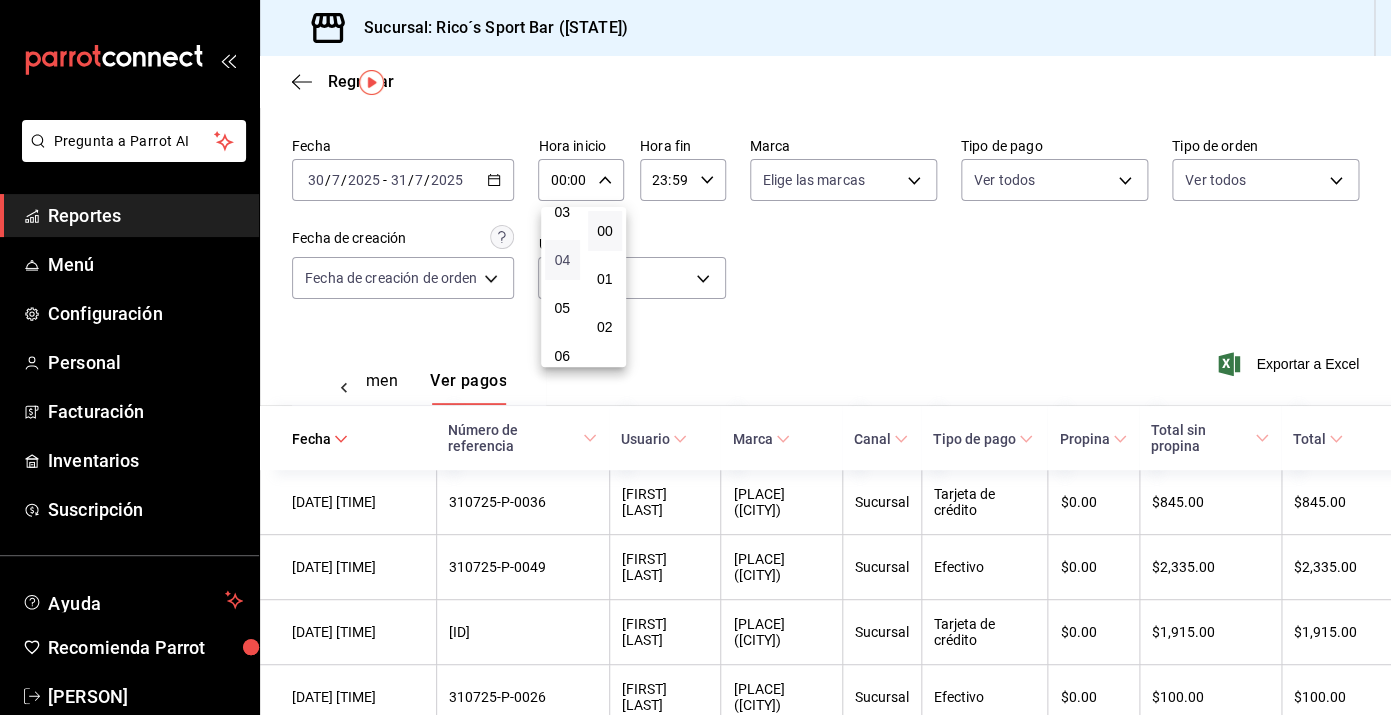 click on "04" at bounding box center (562, 260) 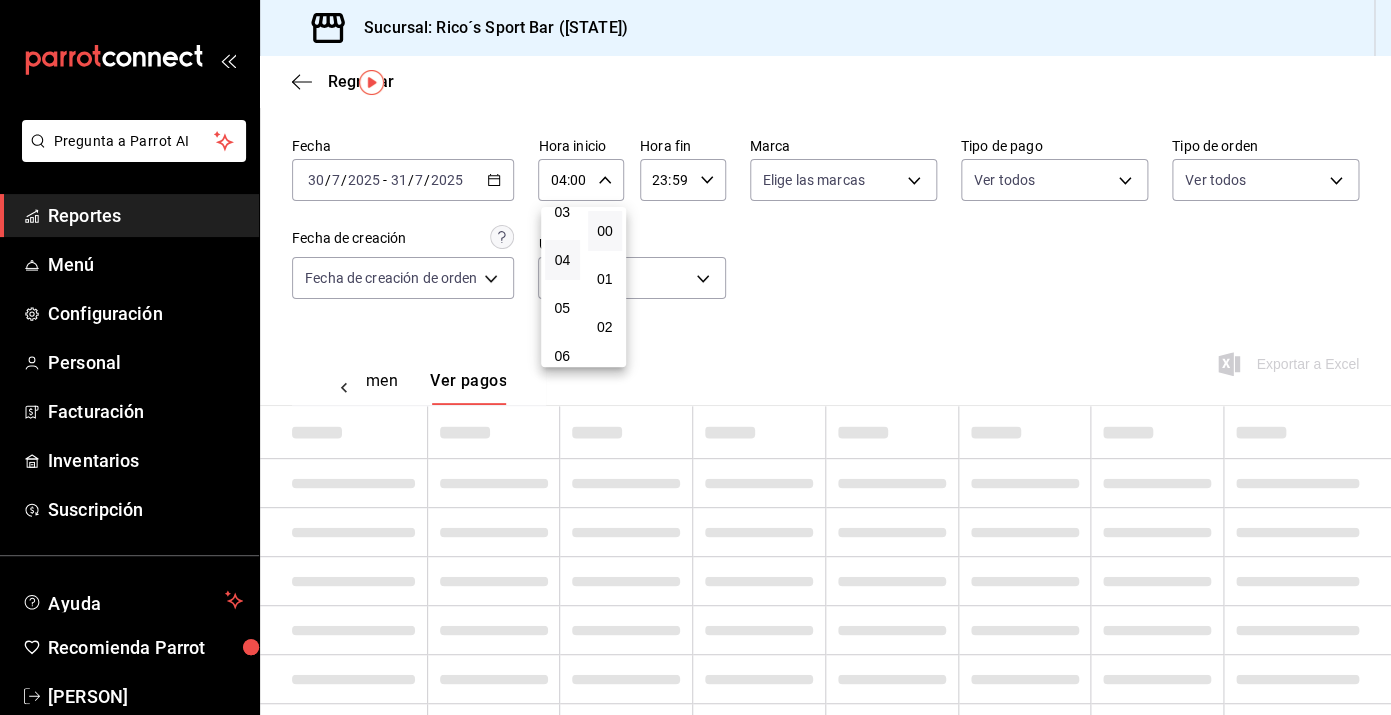 click at bounding box center (695, 357) 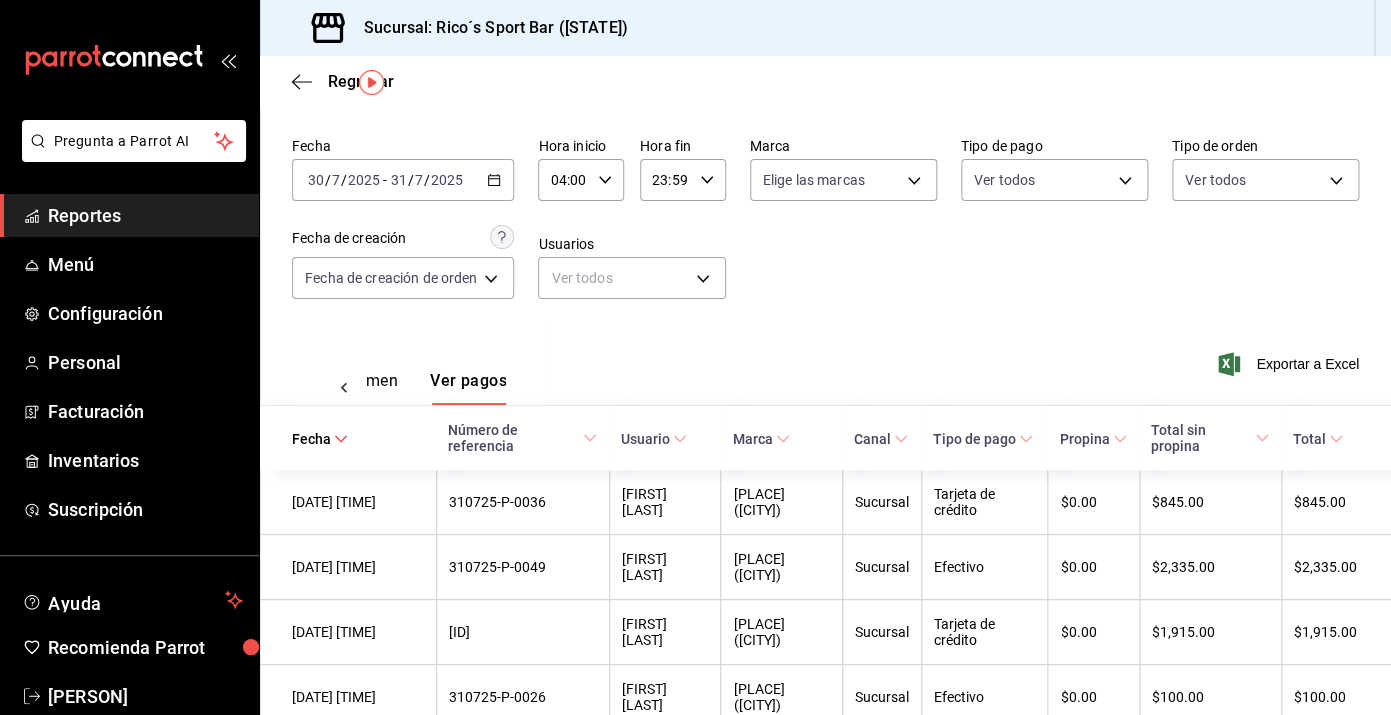 click on "23:59" at bounding box center (666, 180) 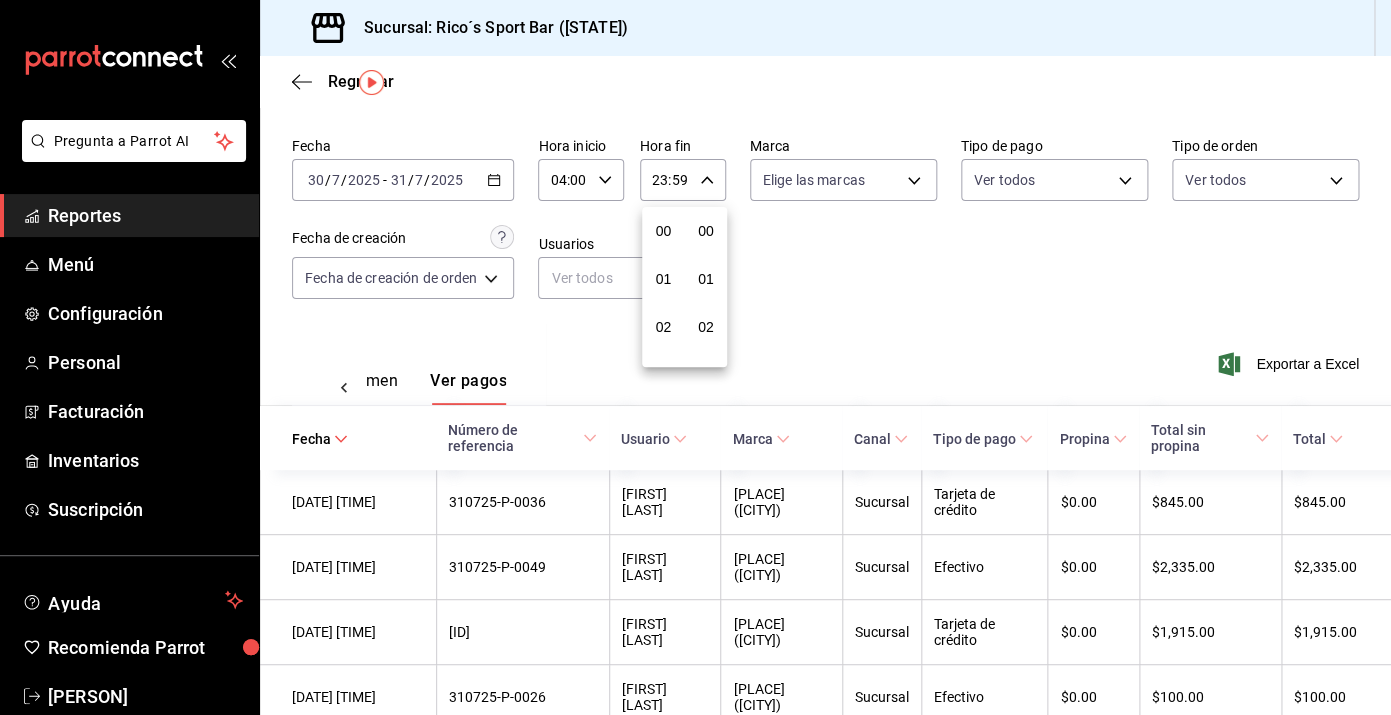 scroll, scrollTop: 1016, scrollLeft: 0, axis: vertical 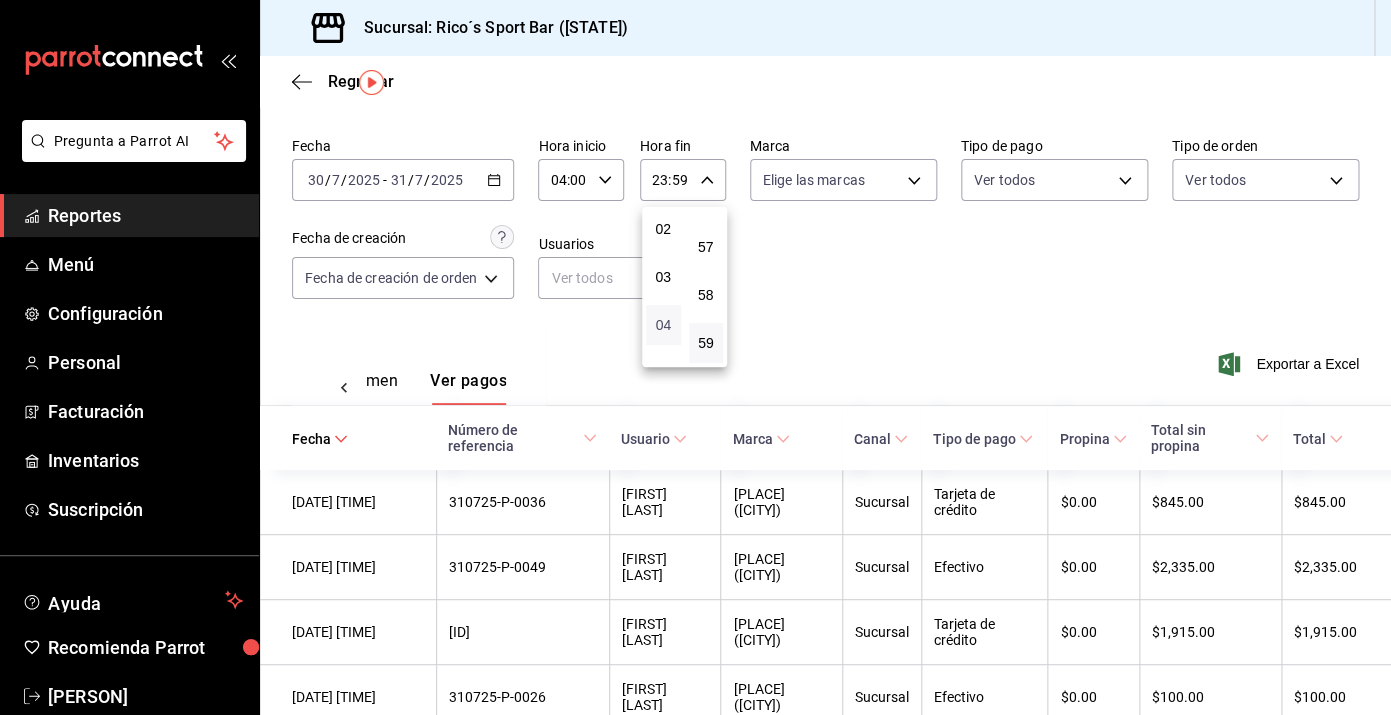 click on "04" at bounding box center (663, 325) 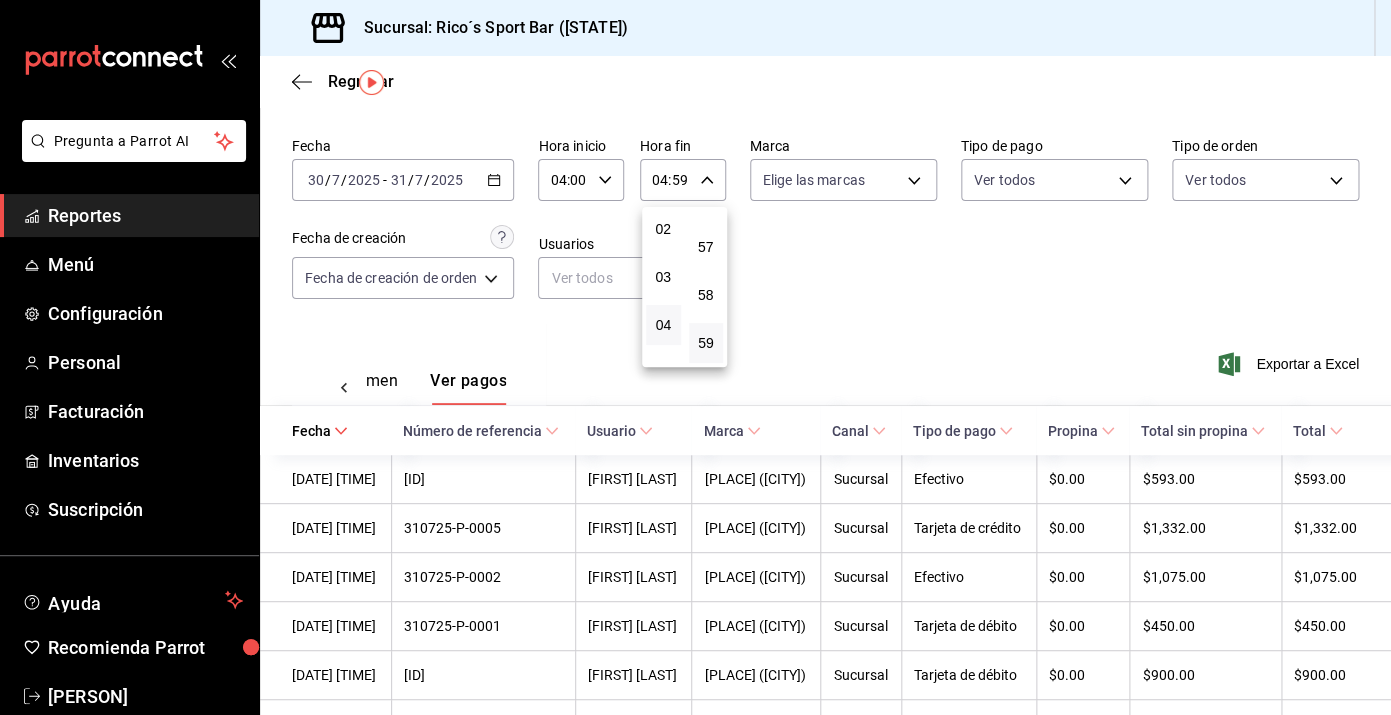 click at bounding box center [695, 357] 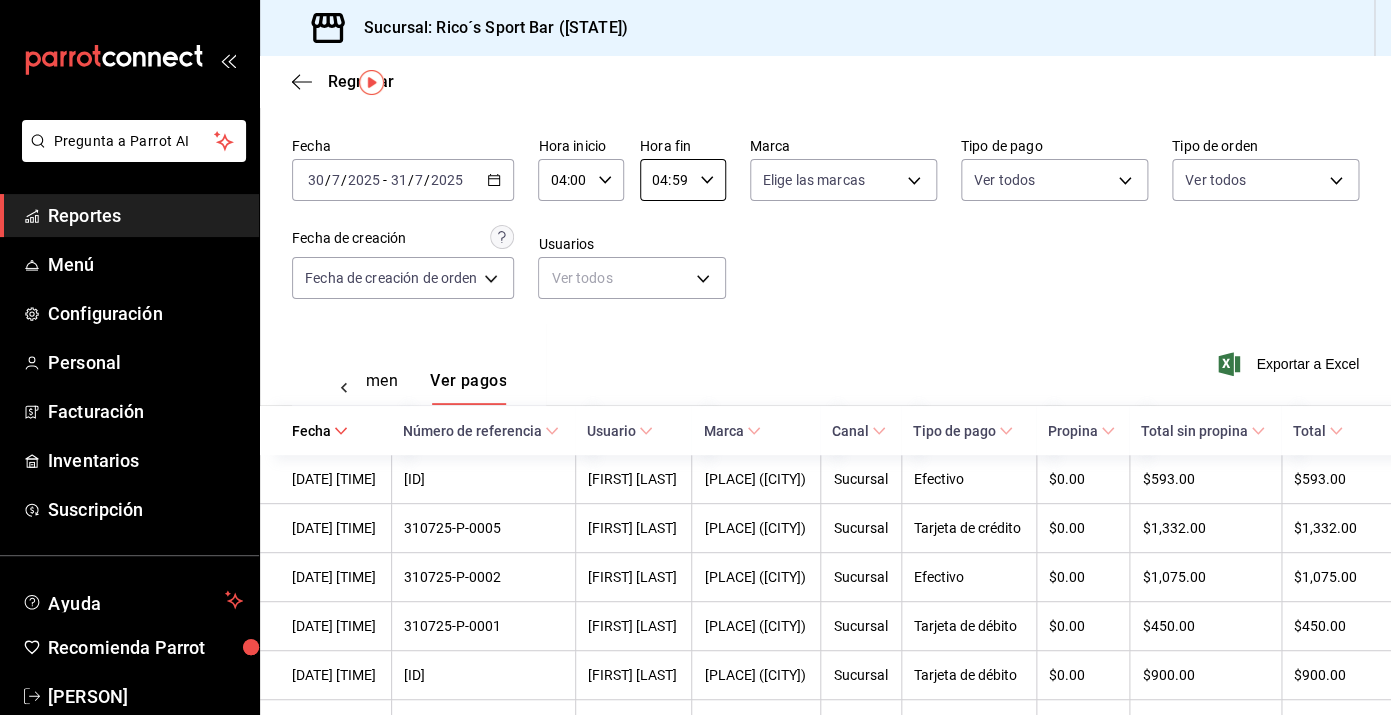 click on "Exportar a Excel" at bounding box center (1290, 364) 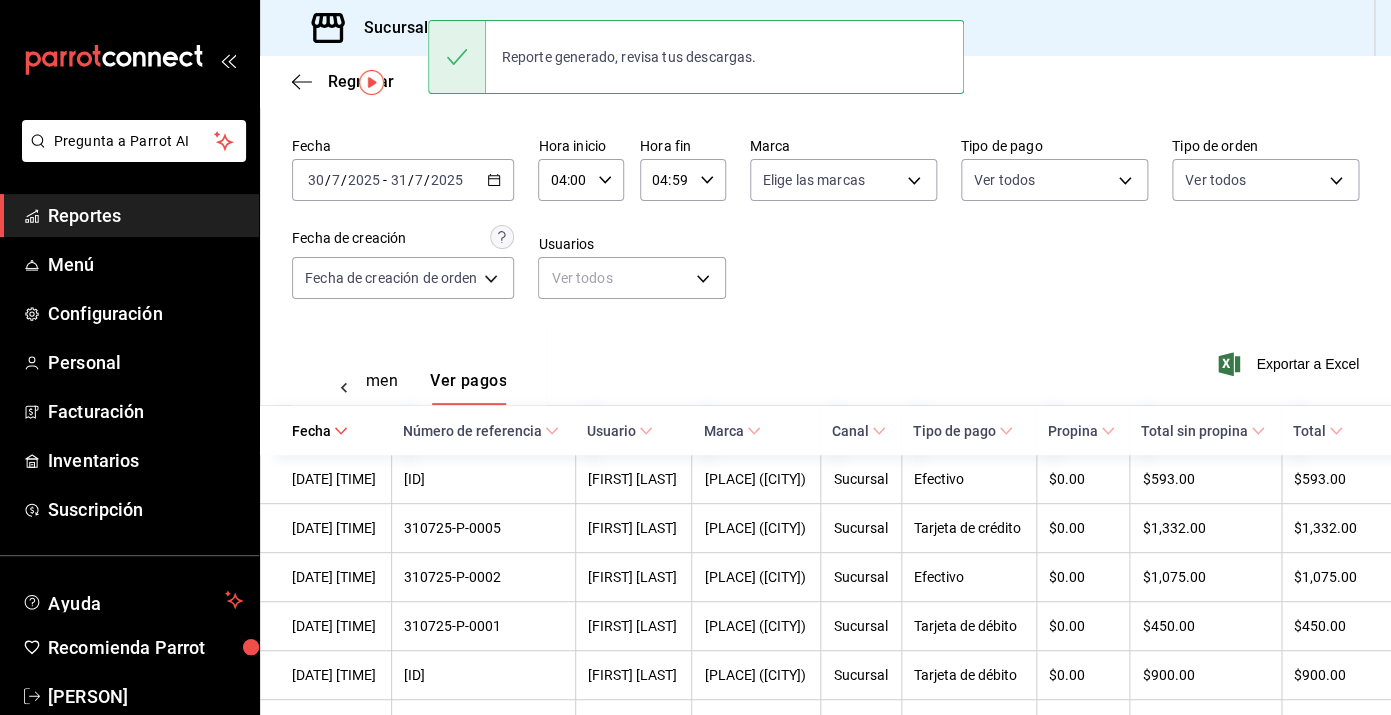 click 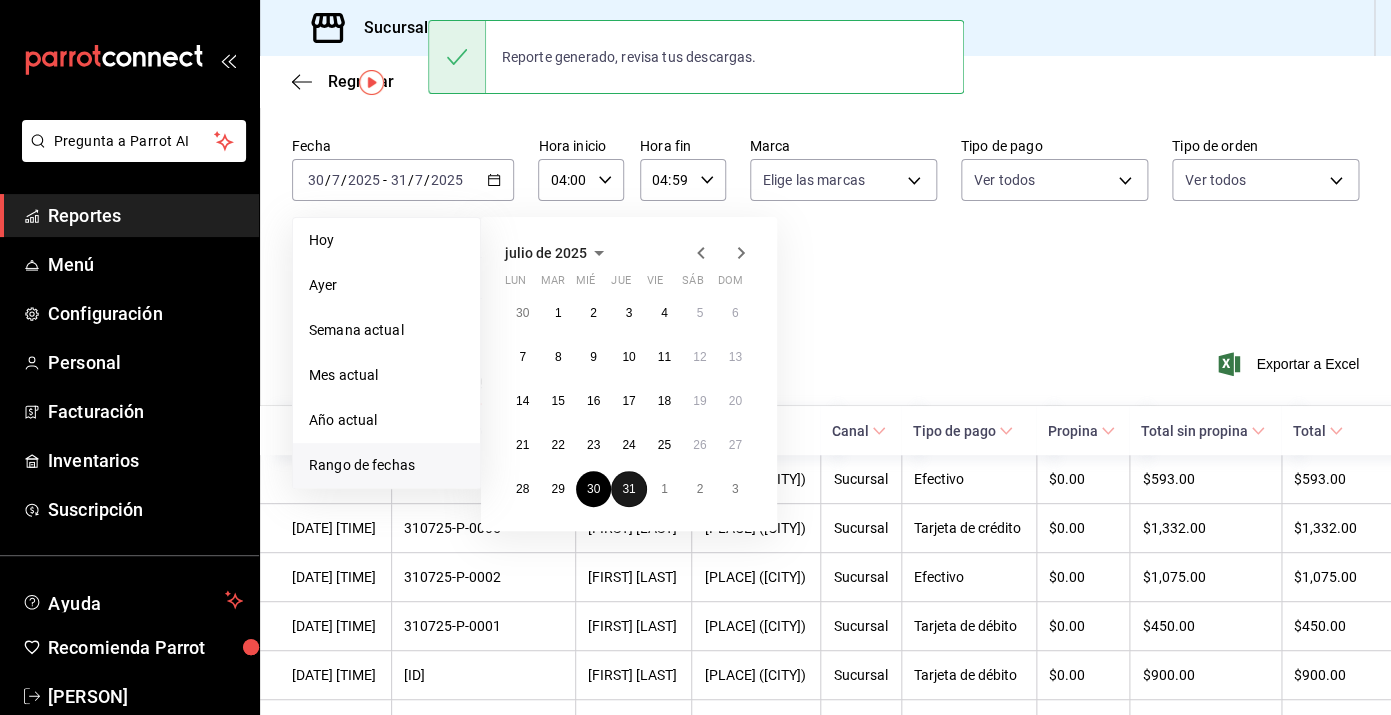 click on "31" at bounding box center (628, 489) 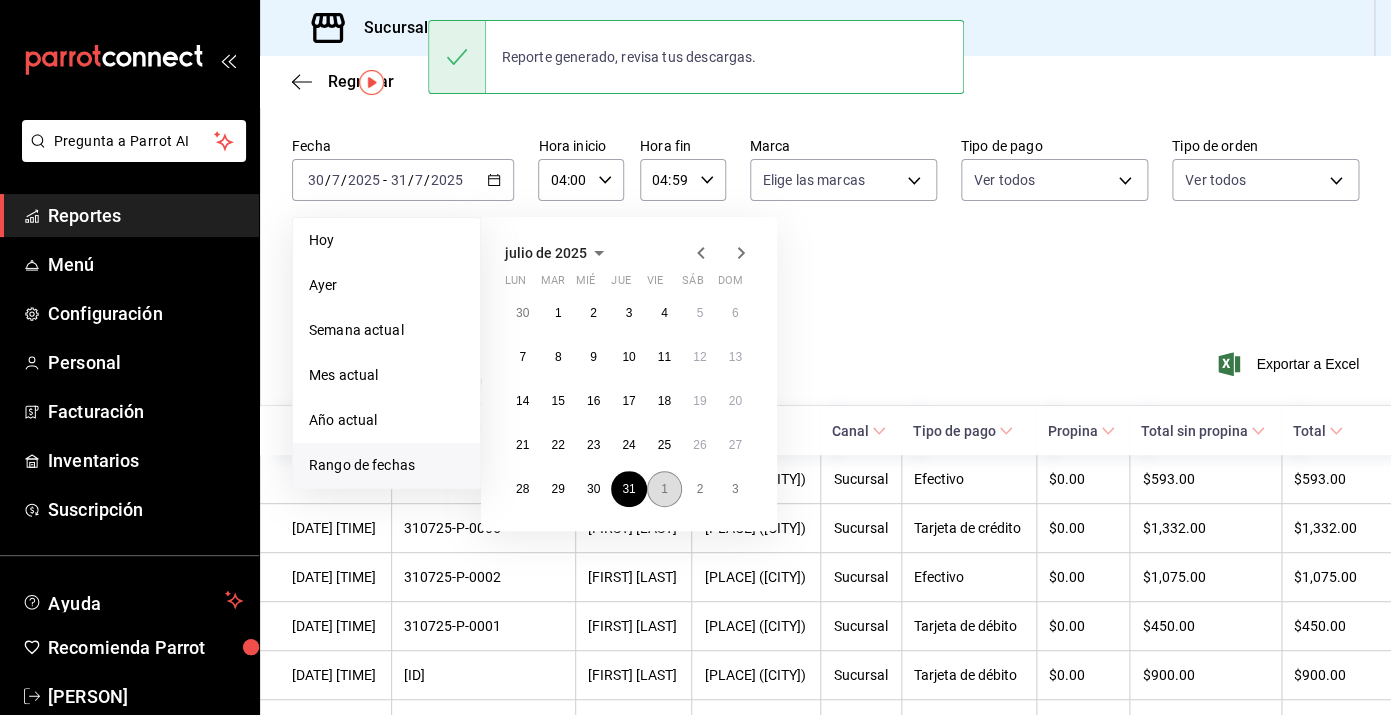 click on "1" at bounding box center [664, 489] 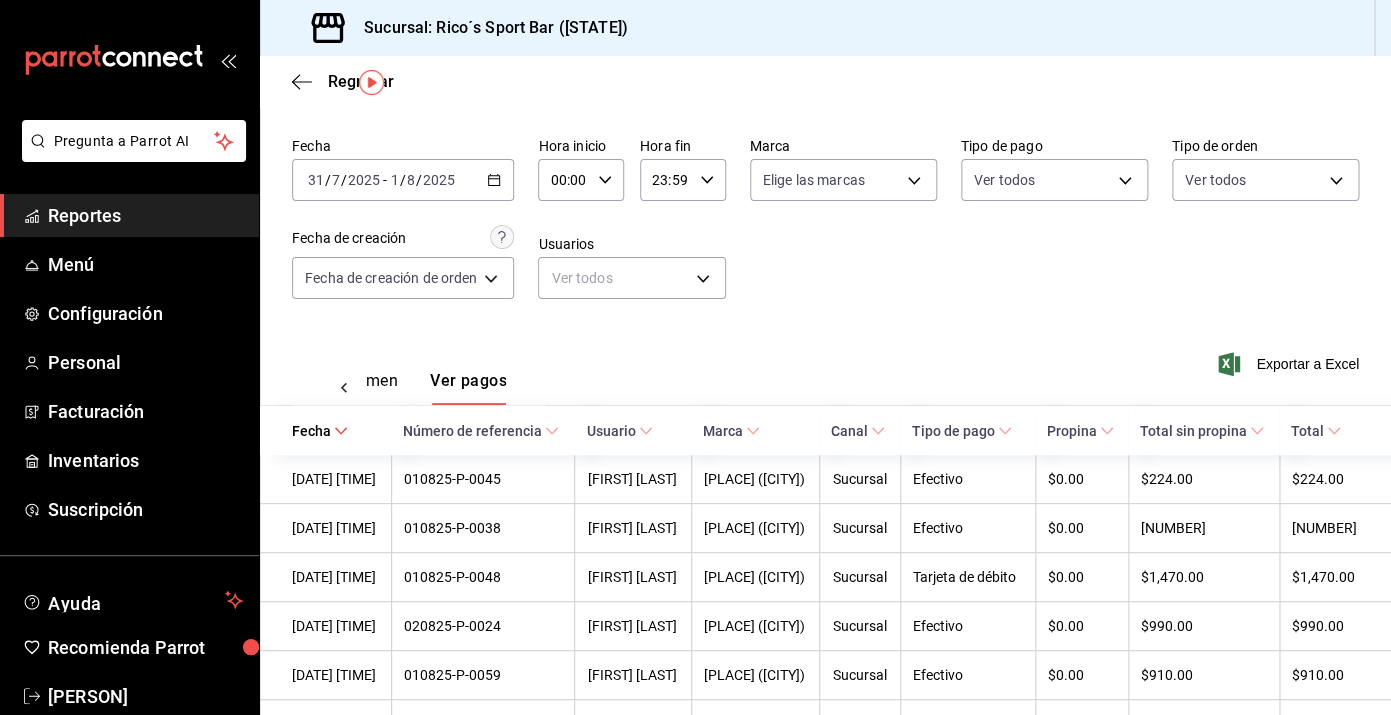 click 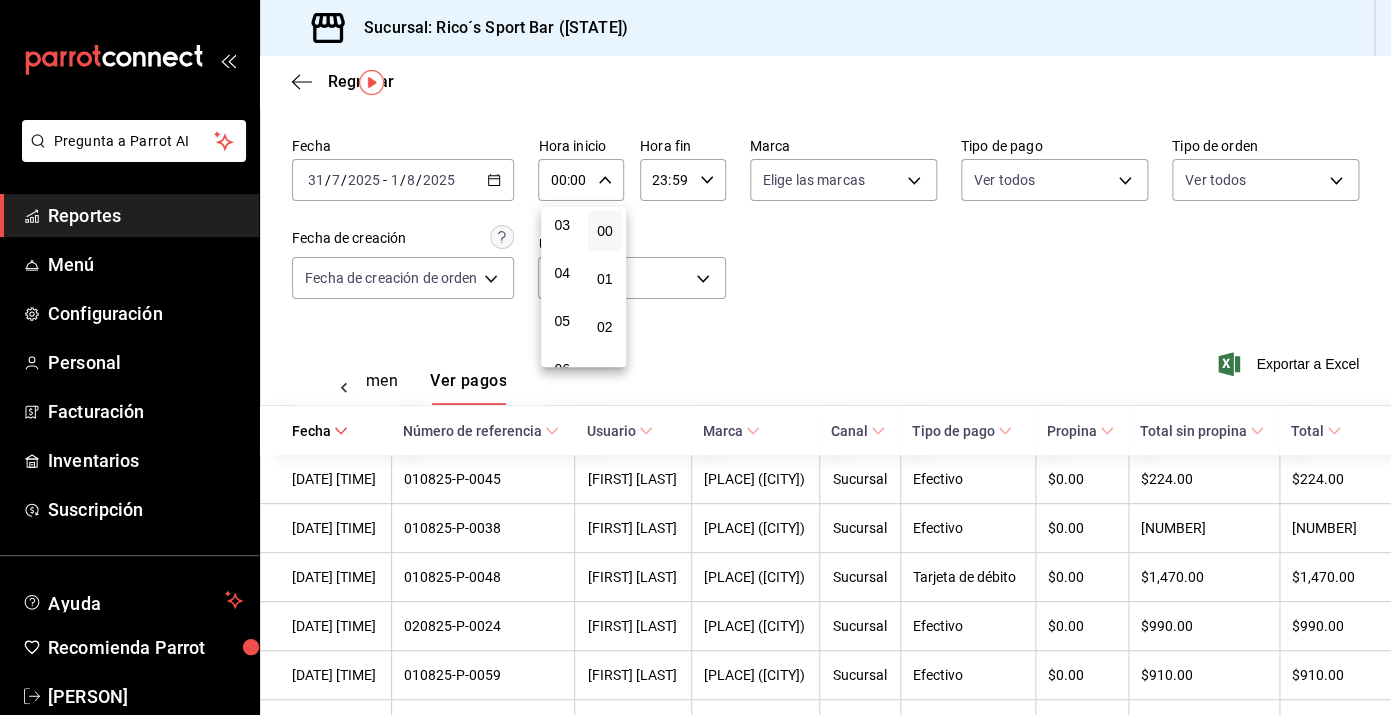 scroll, scrollTop: 151, scrollLeft: 0, axis: vertical 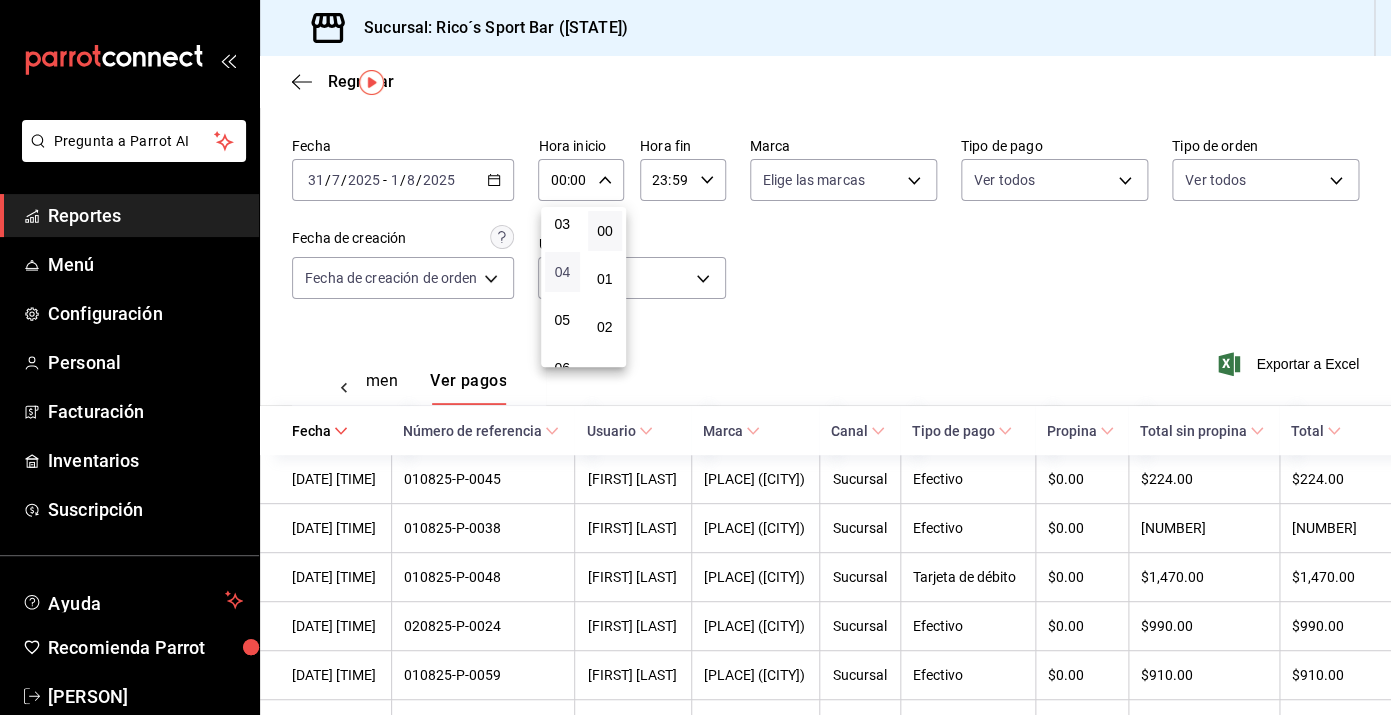 click on "04" at bounding box center (562, 272) 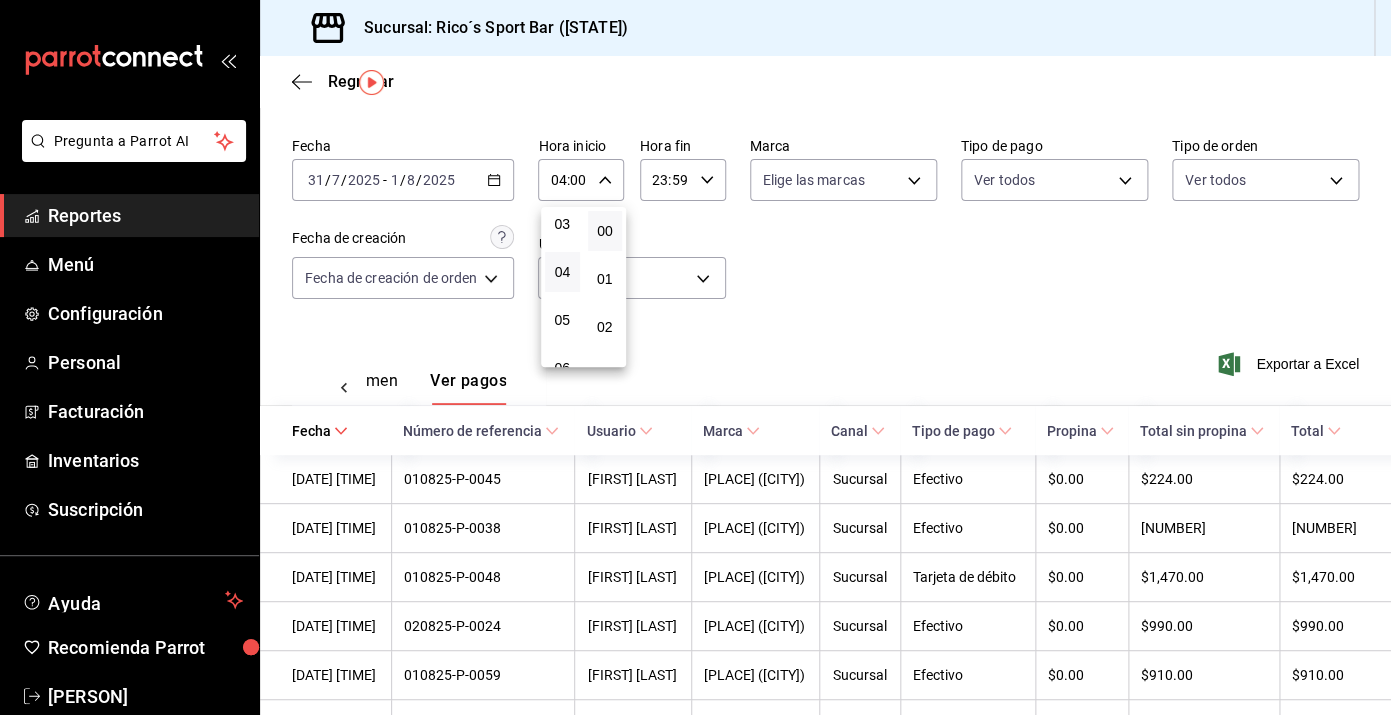 click at bounding box center [695, 357] 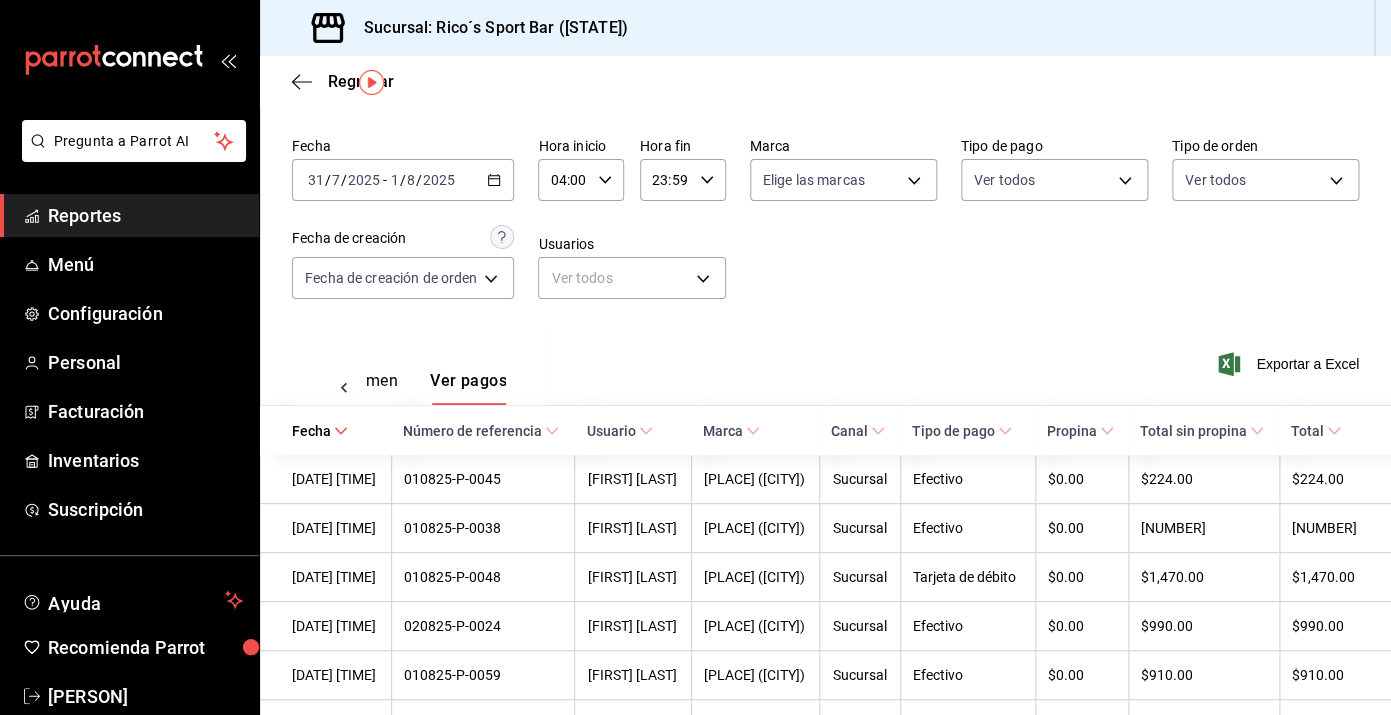 click on "23:59" at bounding box center [666, 180] 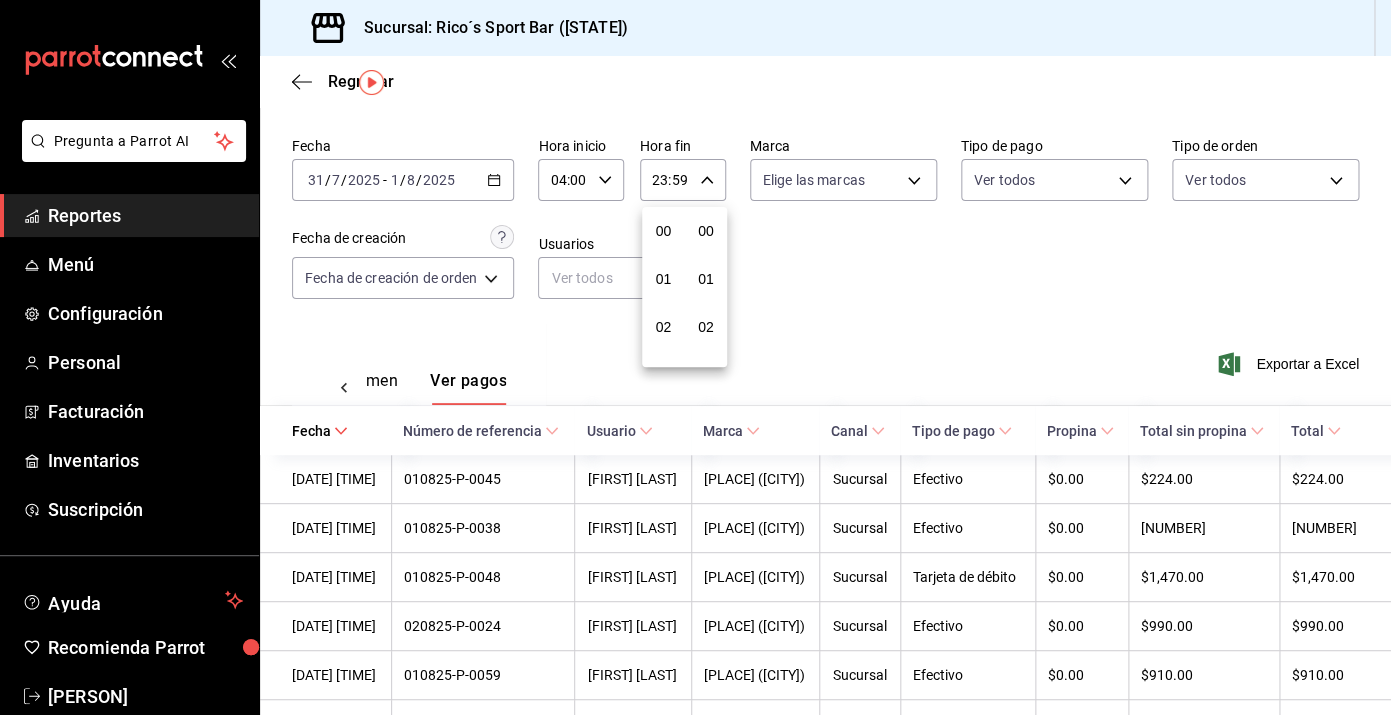 scroll, scrollTop: 1016, scrollLeft: 0, axis: vertical 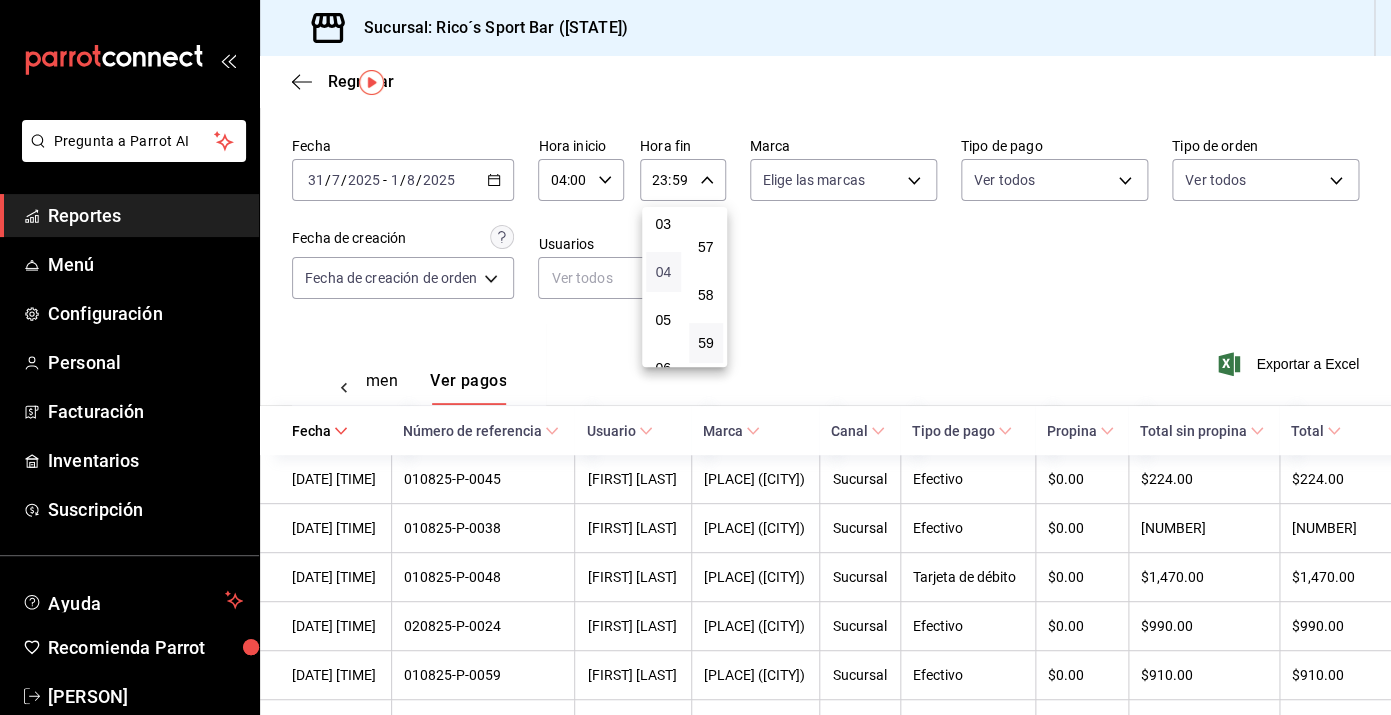 click on "04" at bounding box center [663, 272] 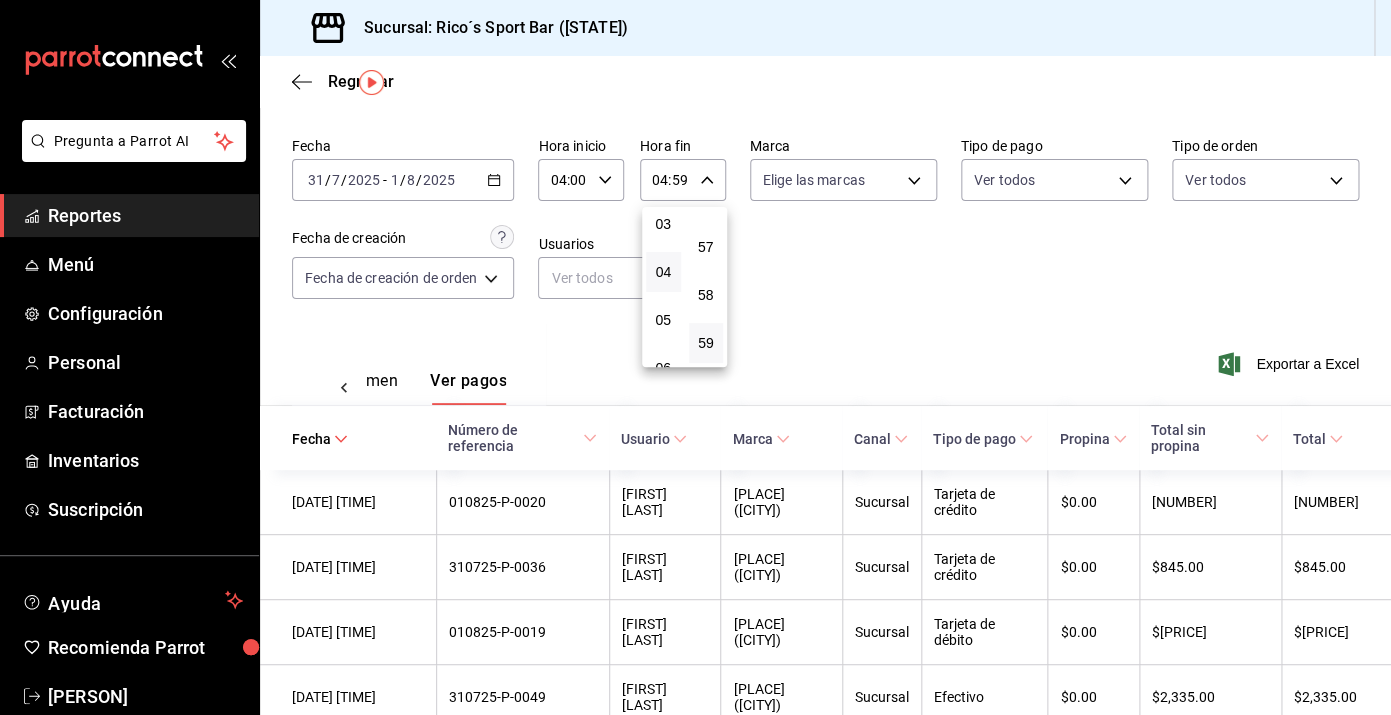 click at bounding box center (695, 357) 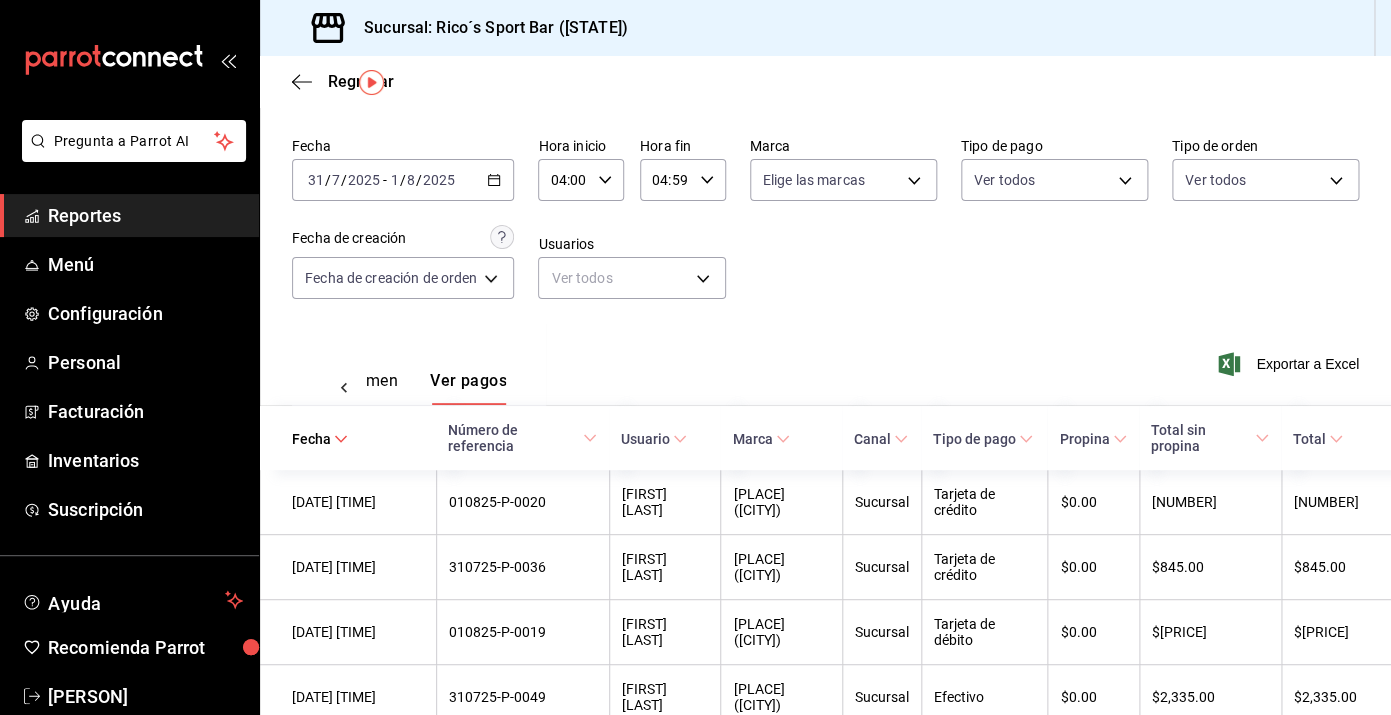 click on "Exportar a Excel" at bounding box center (1290, 364) 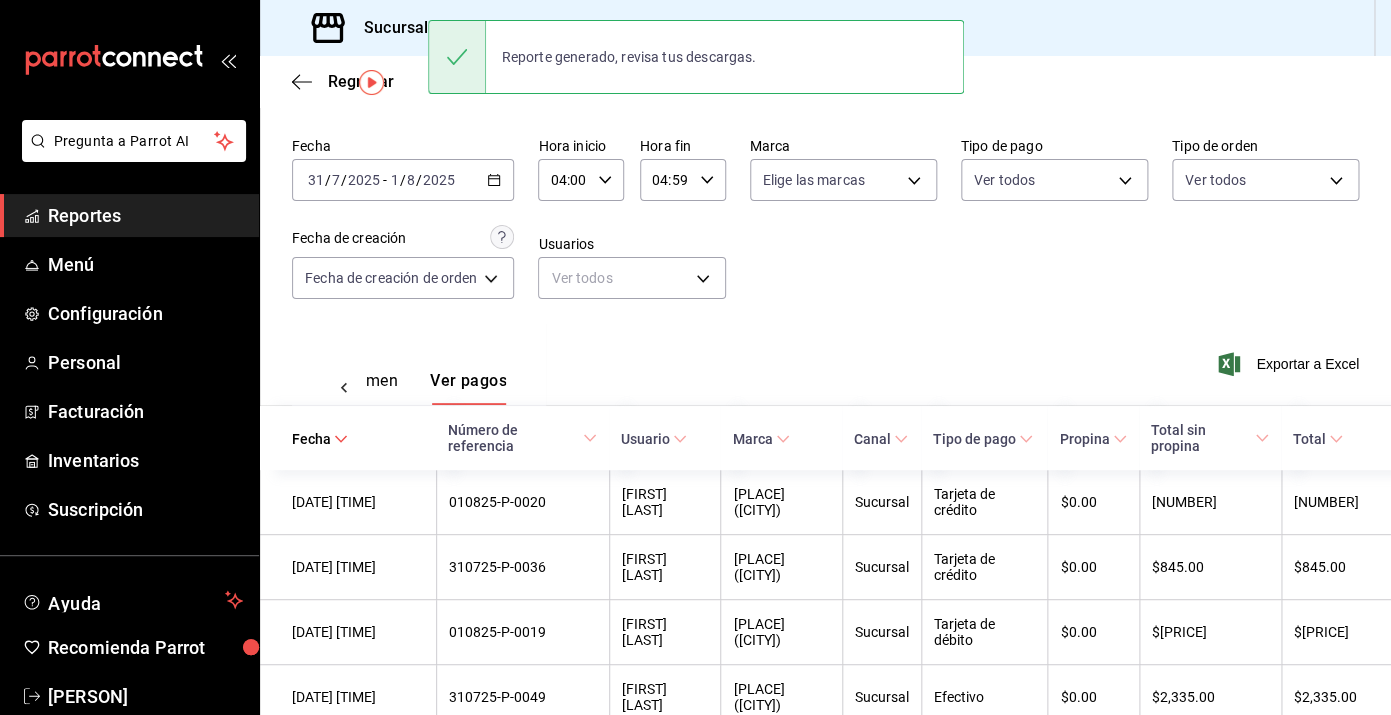 click on "Ver resumen Ver pagos Exportar a Excel" at bounding box center [825, 376] 